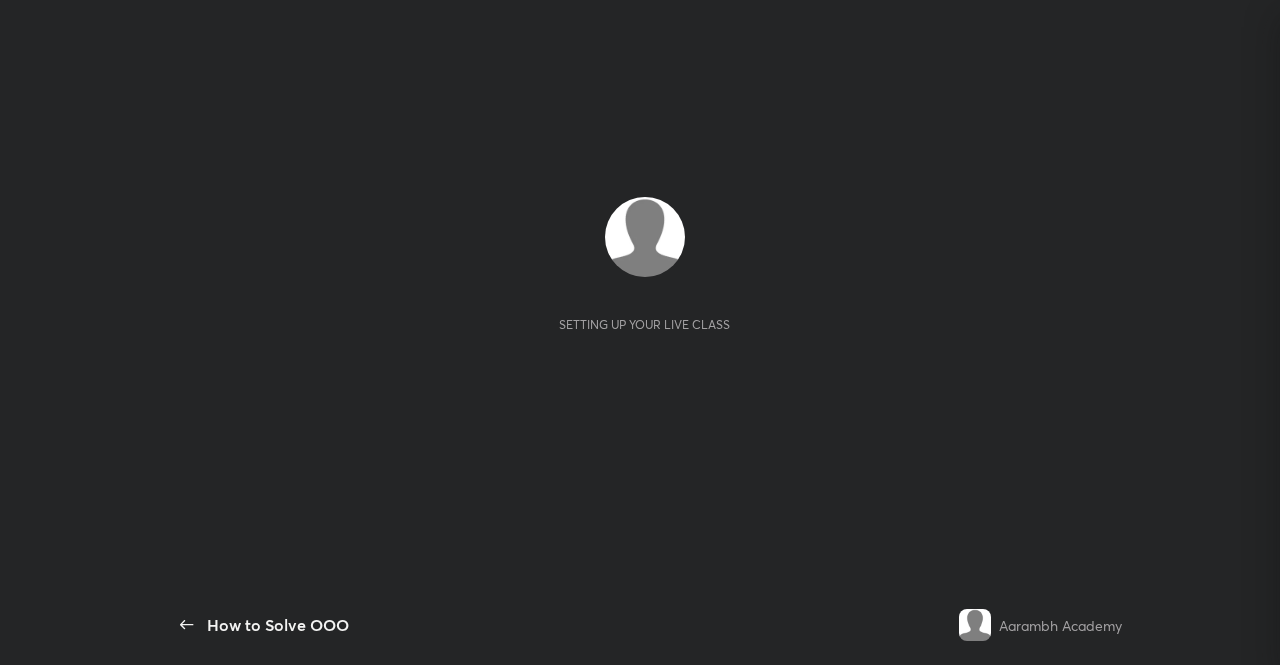 scroll, scrollTop: 0, scrollLeft: 0, axis: both 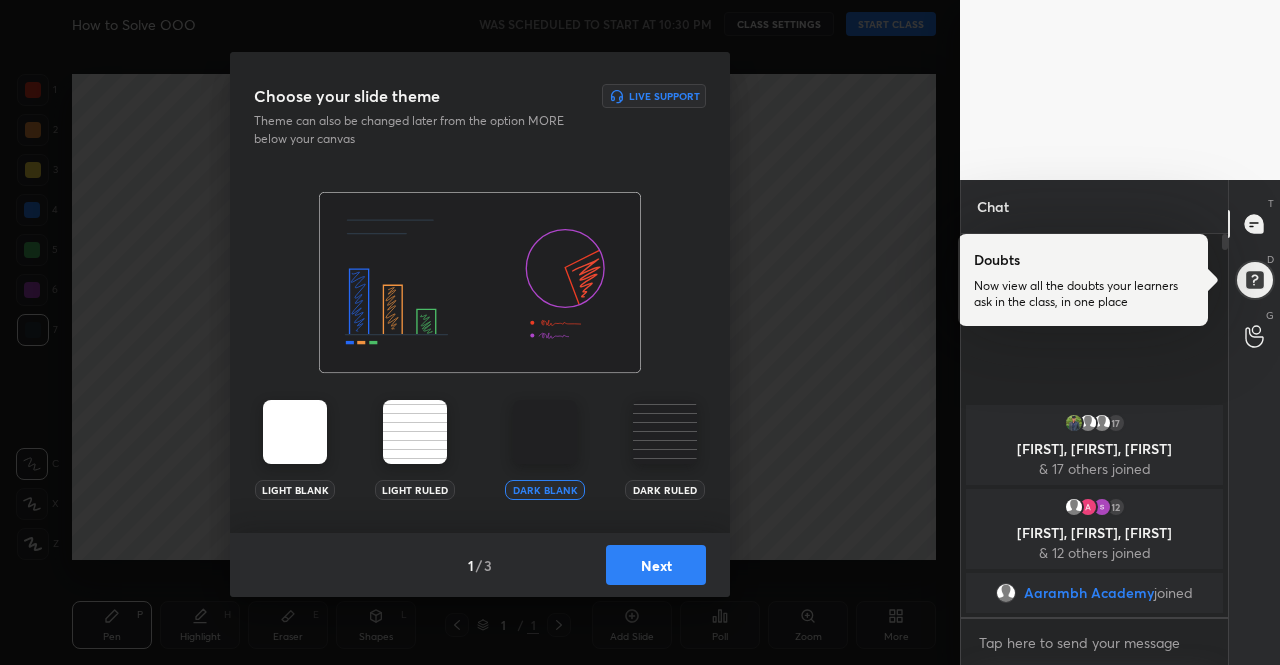 click at bounding box center [295, 432] 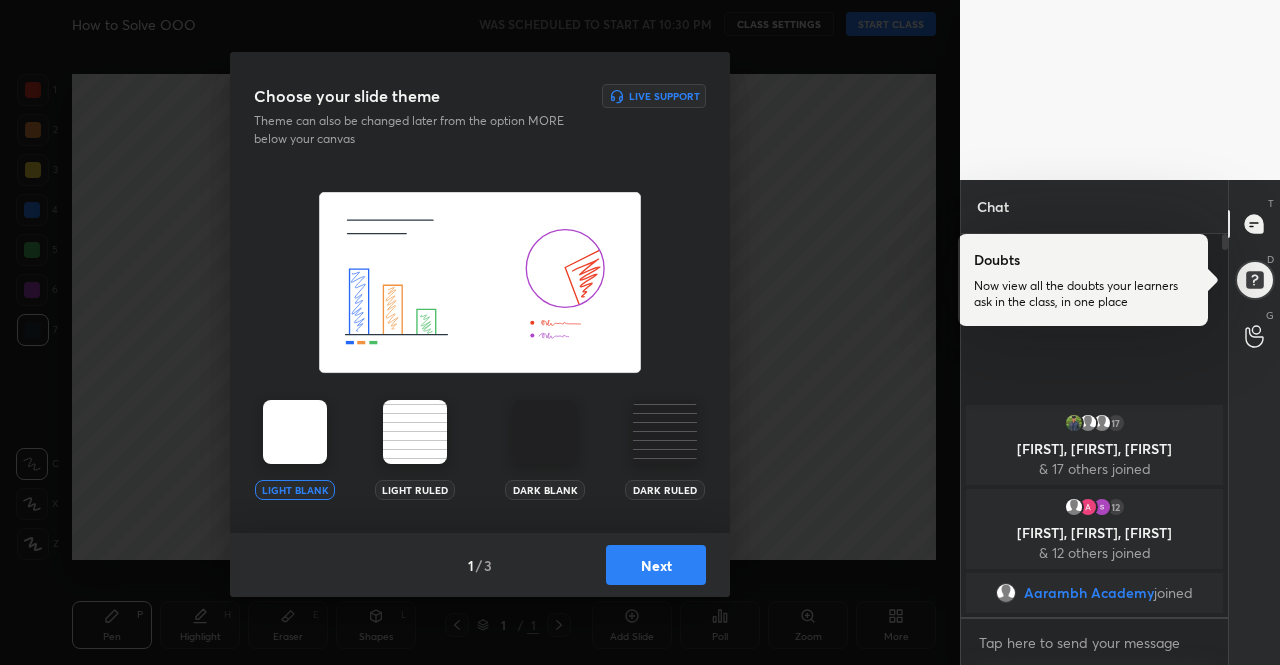 click at bounding box center [295, 432] 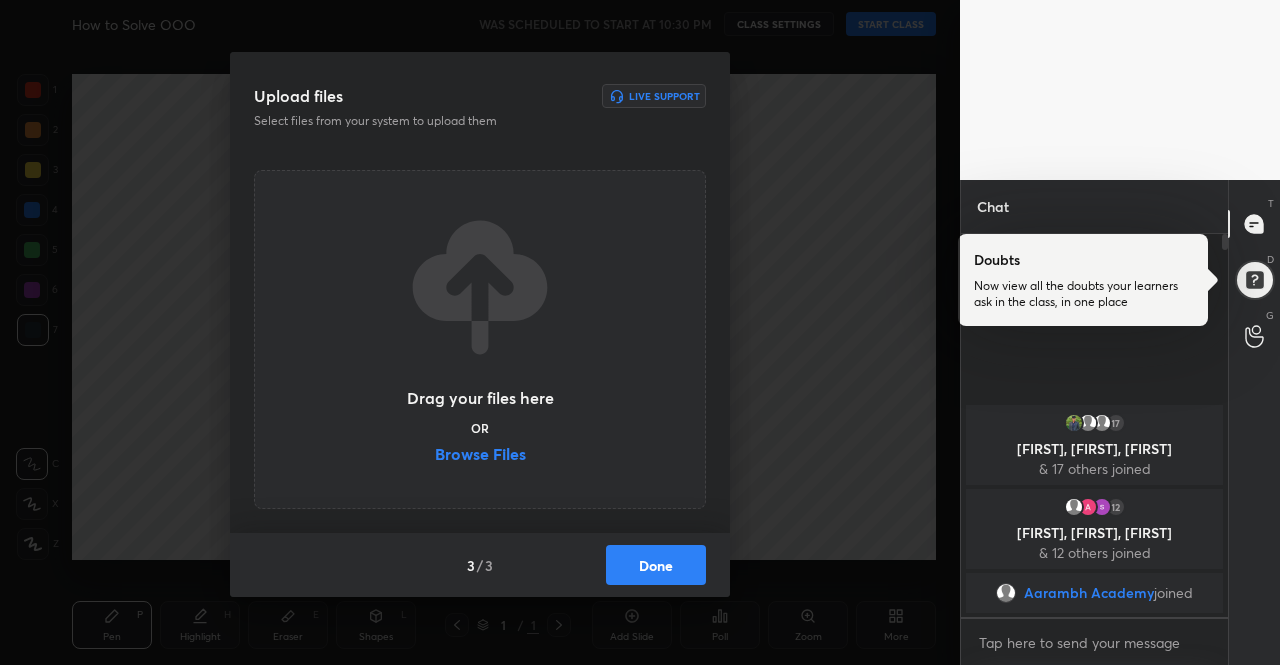 click on "Done" at bounding box center [656, 565] 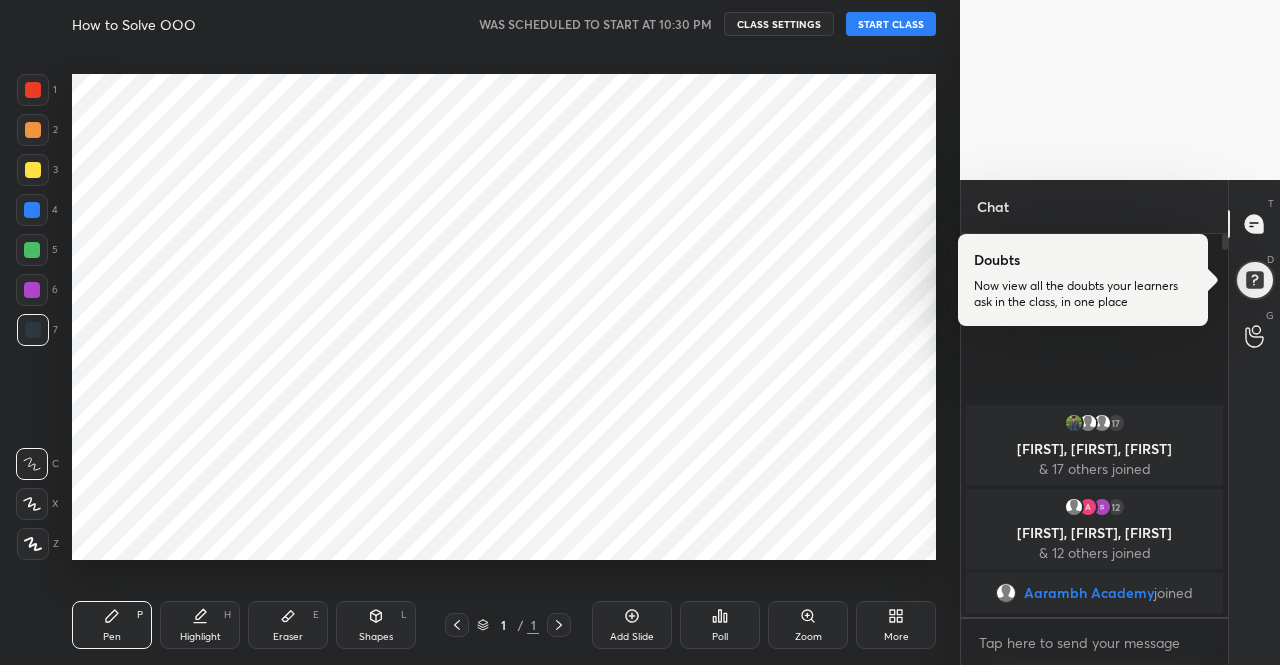 click on "How to Solve OOO WAS SCHEDULED TO START AT  10:30 PM CLASS SETTINGS START CLASS" at bounding box center [504, 24] 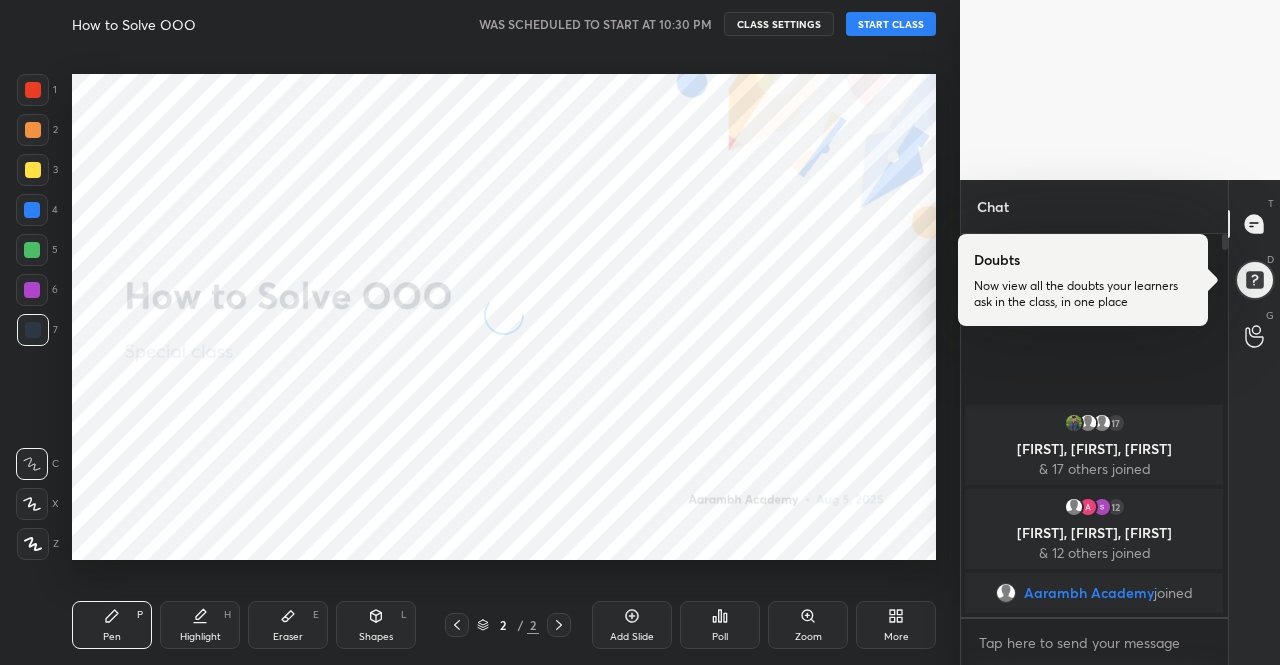 click on "START CLASS" at bounding box center (891, 24) 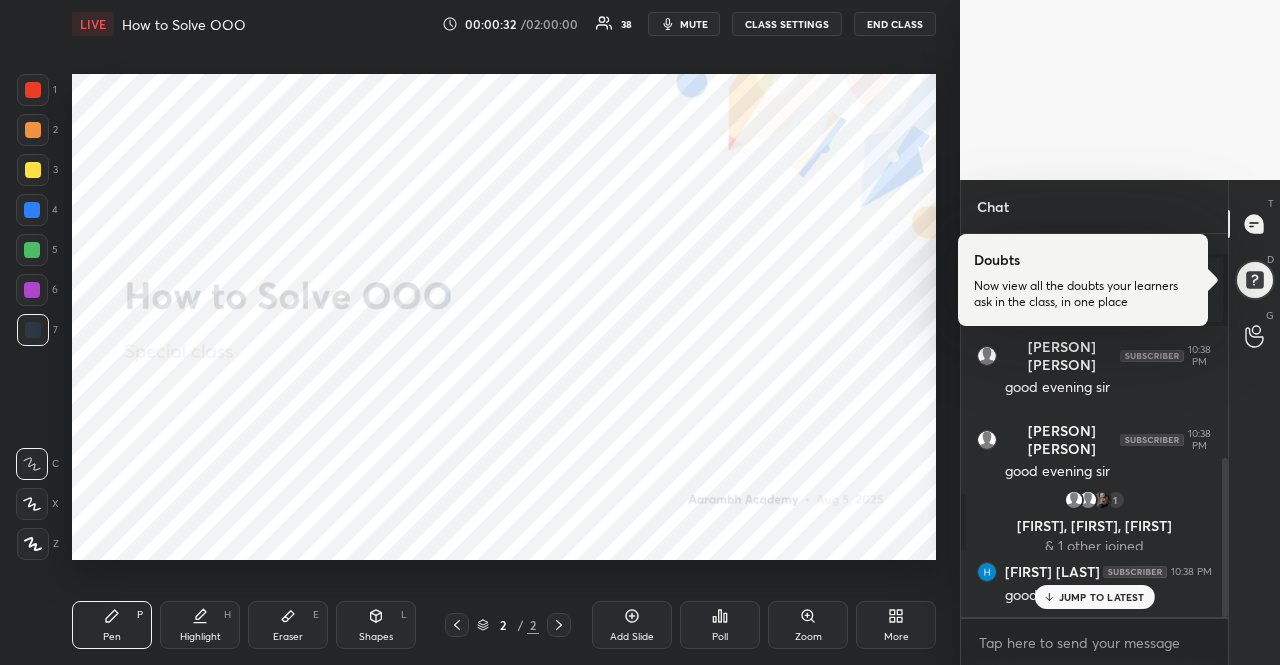 scroll, scrollTop: 540, scrollLeft: 0, axis: vertical 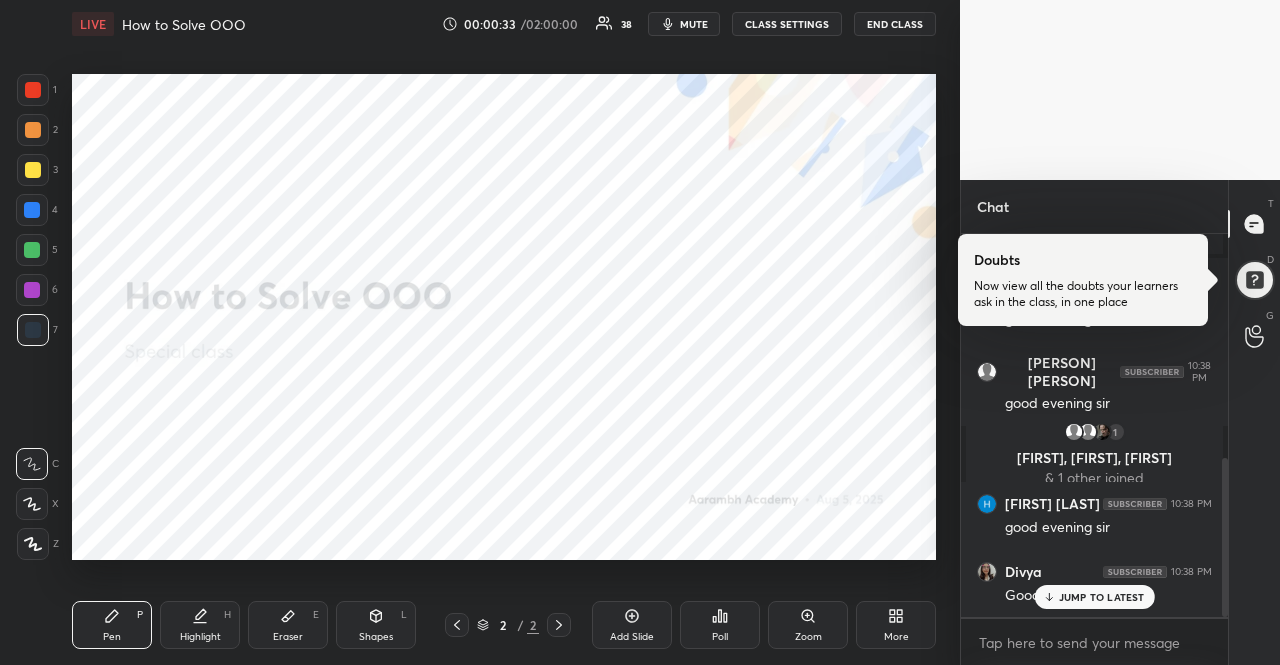 click at bounding box center (32, 210) 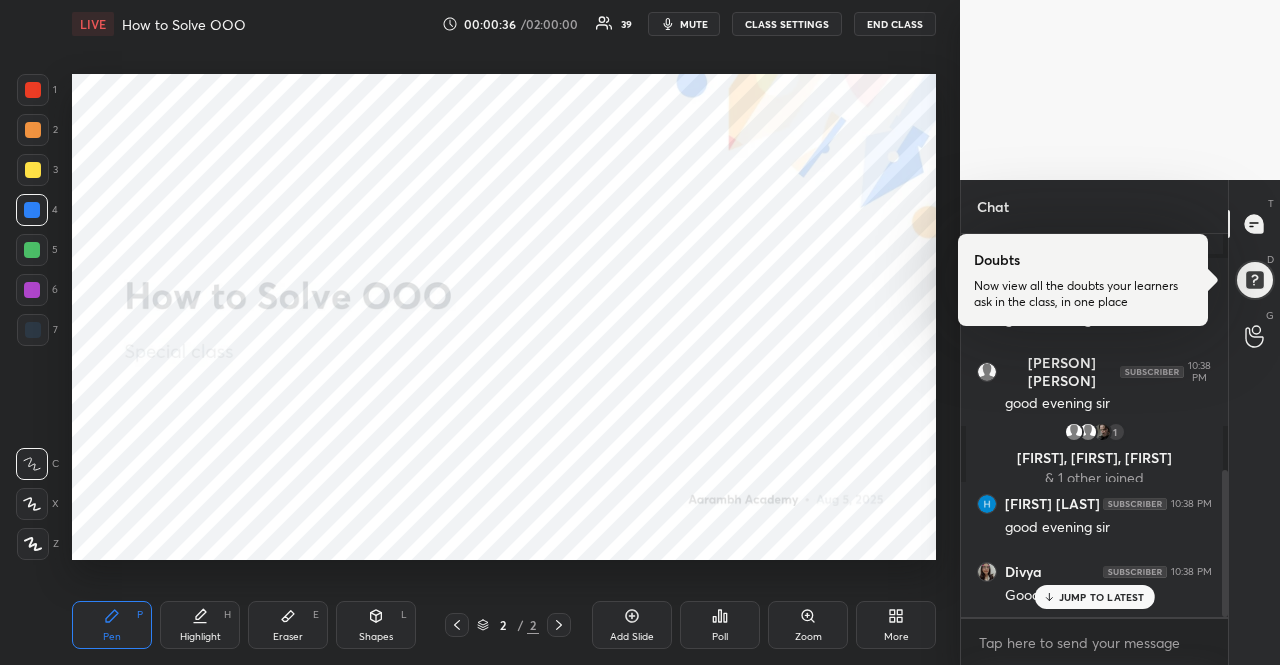 scroll, scrollTop: 612, scrollLeft: 0, axis: vertical 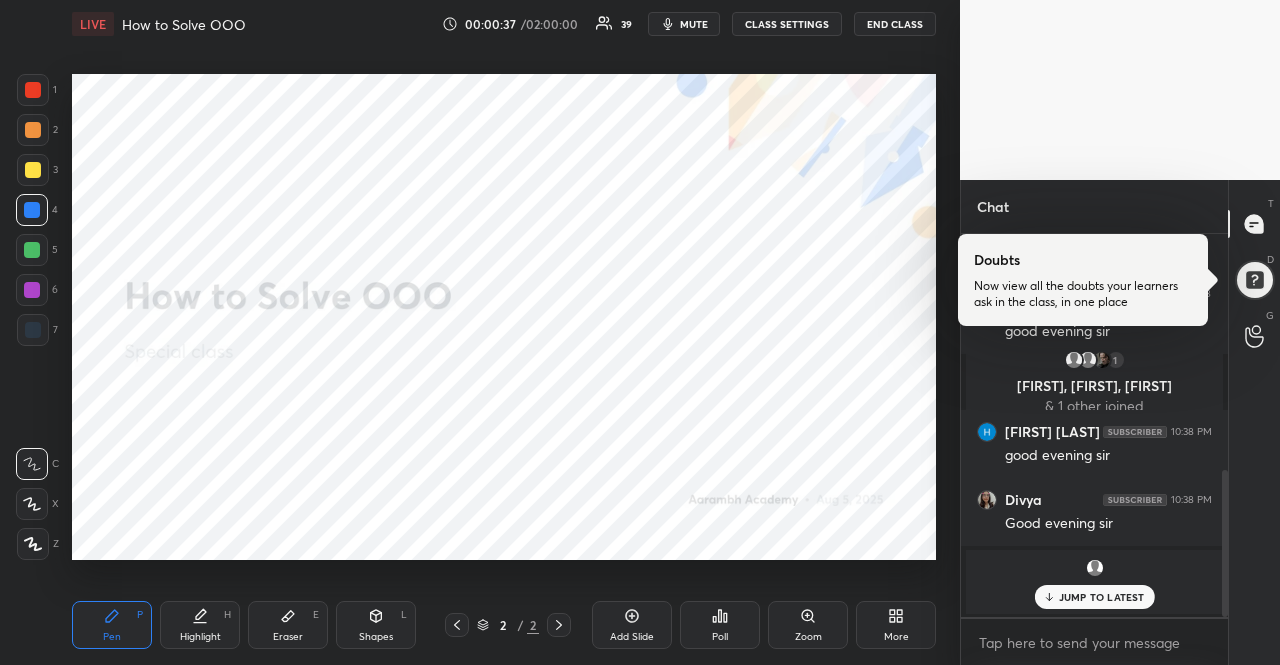 click on "More" at bounding box center [896, 625] 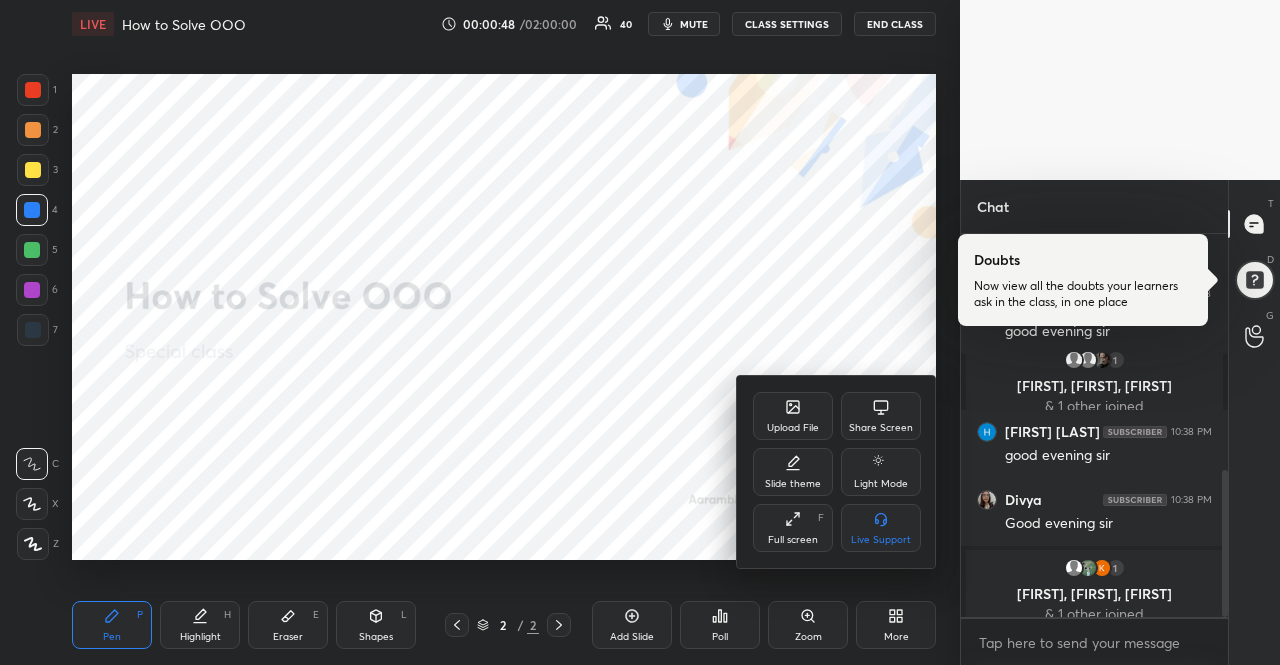 click at bounding box center [640, 332] 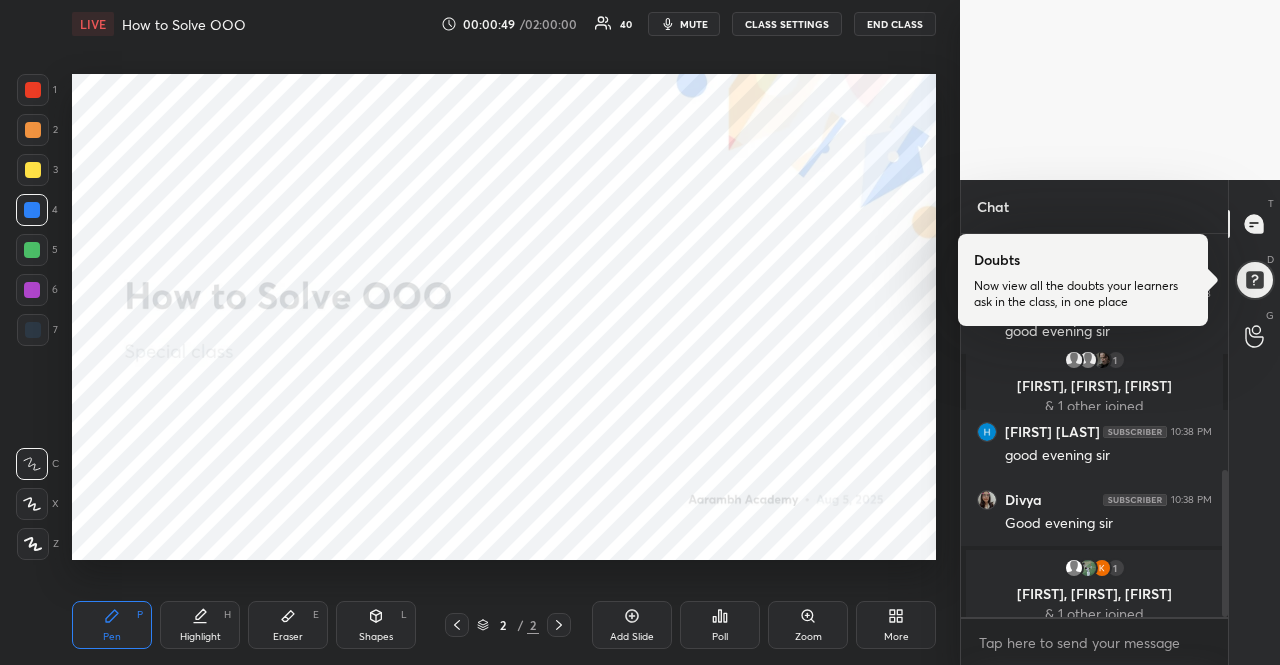click at bounding box center (32, 250) 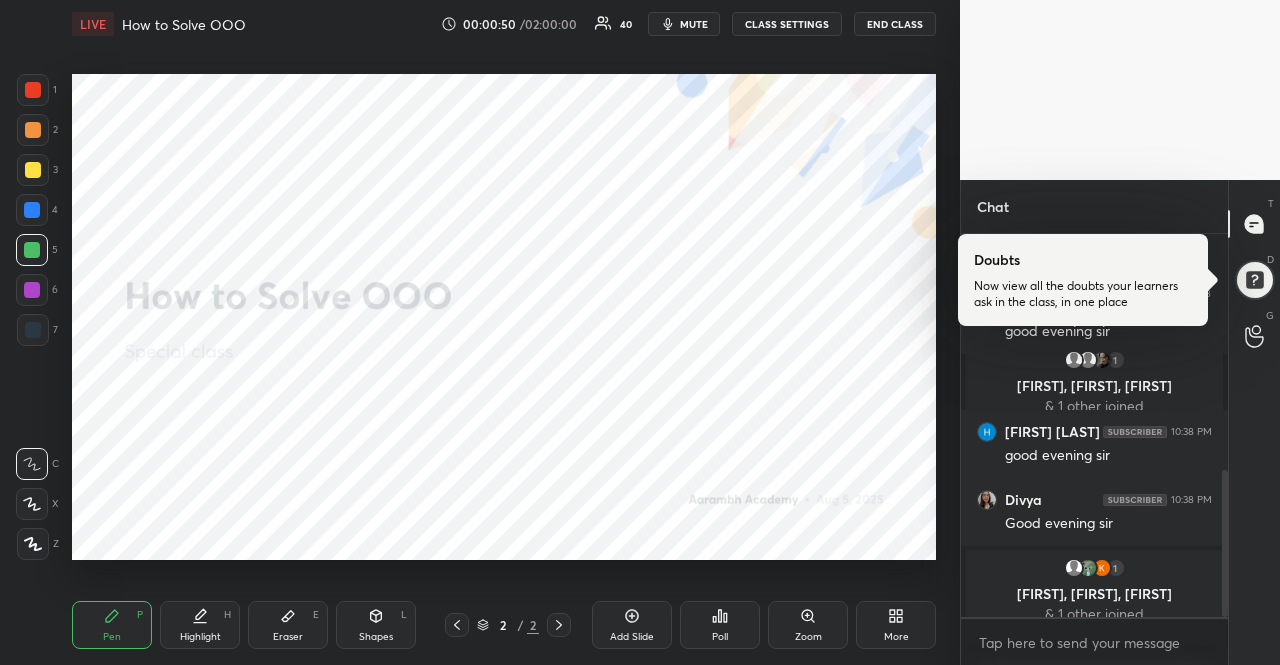 click at bounding box center (32, 290) 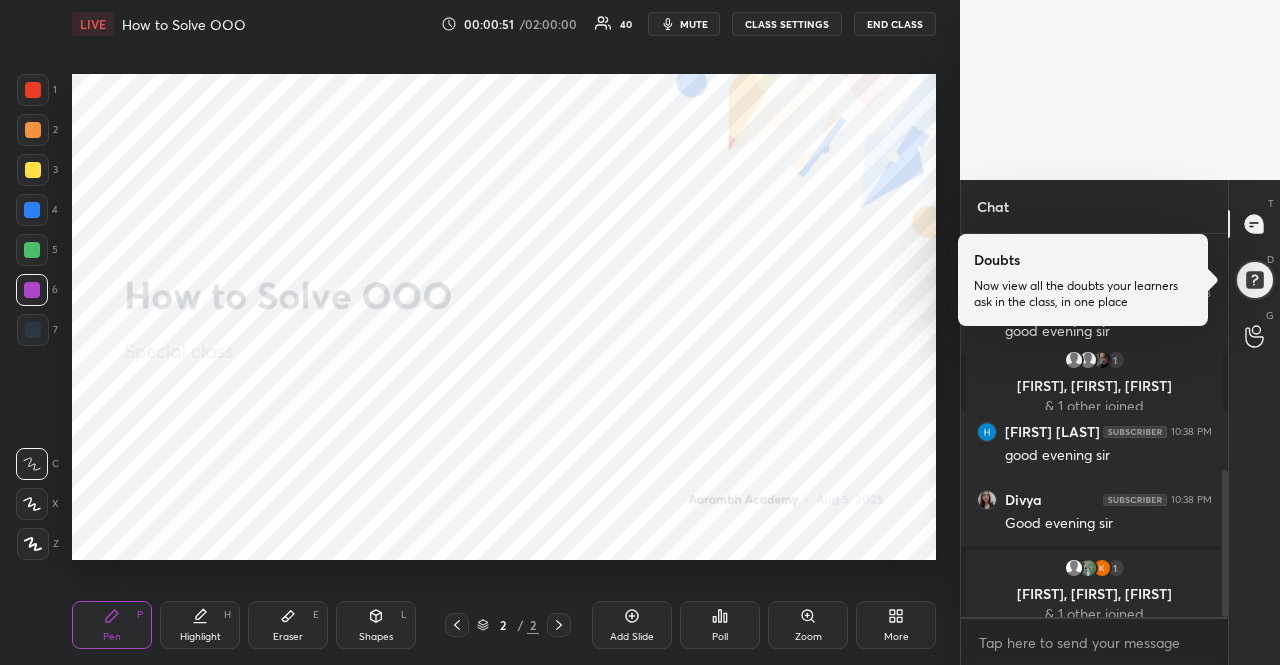 click on "More" at bounding box center (896, 625) 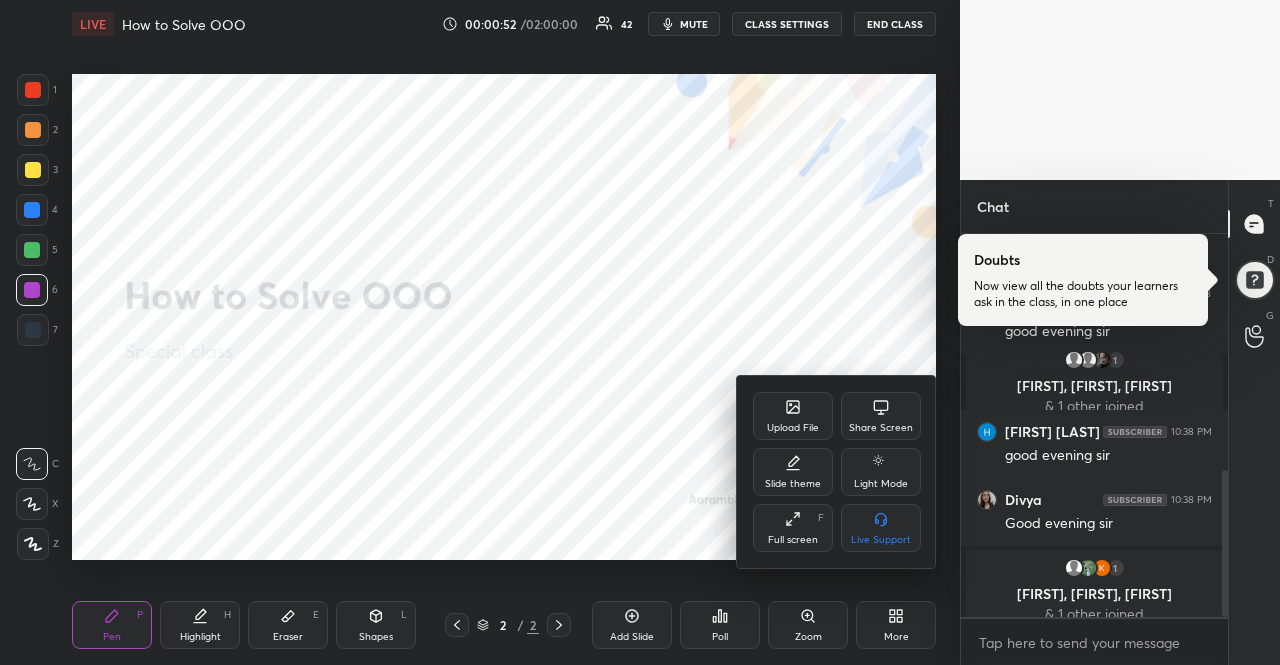 click 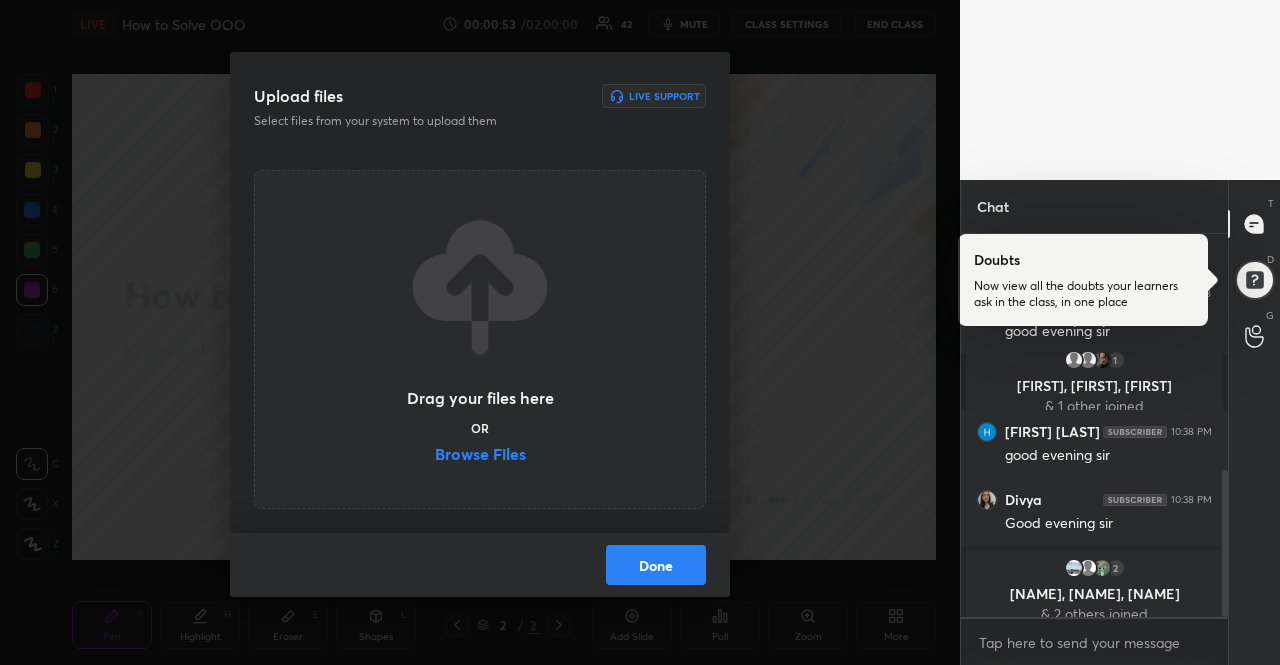 click on "Browse Files" at bounding box center [480, 456] 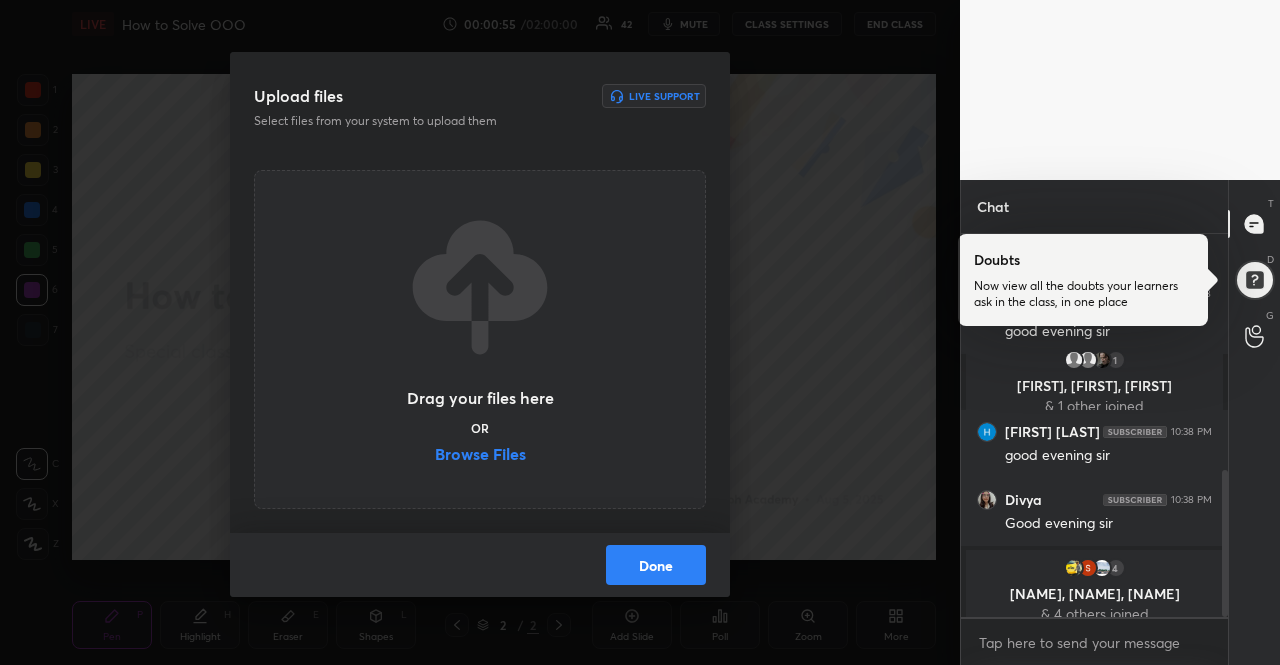 scroll, scrollTop: 800, scrollLeft: 0, axis: vertical 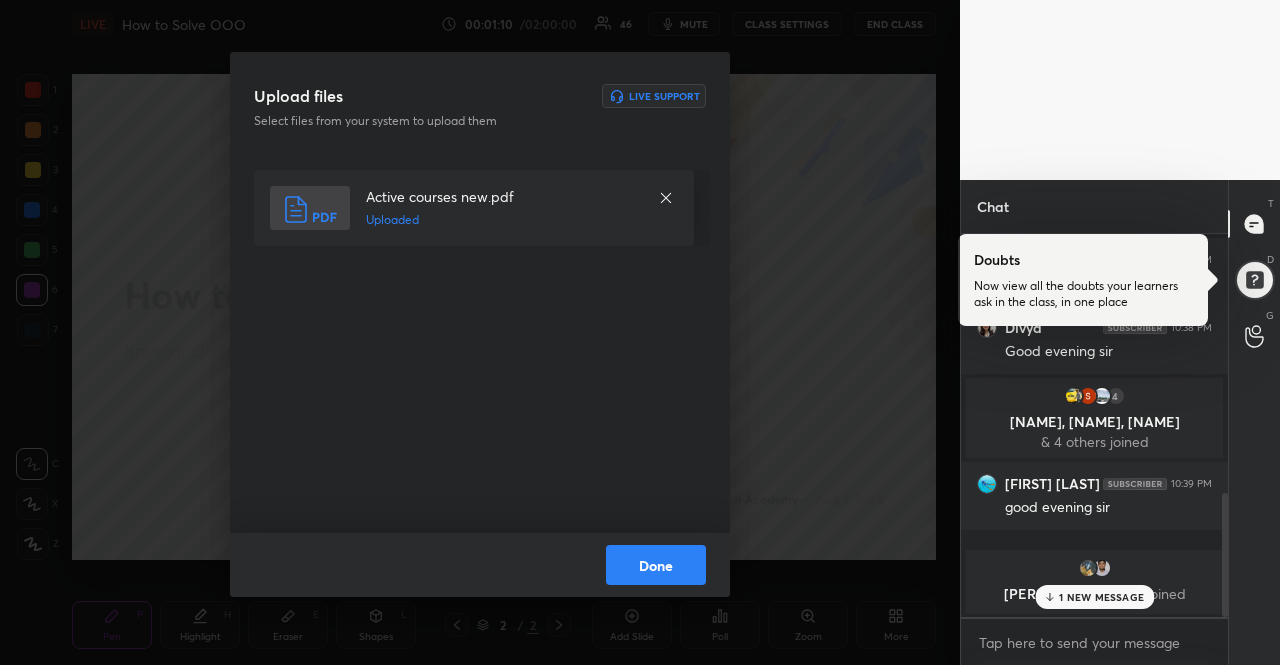 click on "Done" at bounding box center (656, 565) 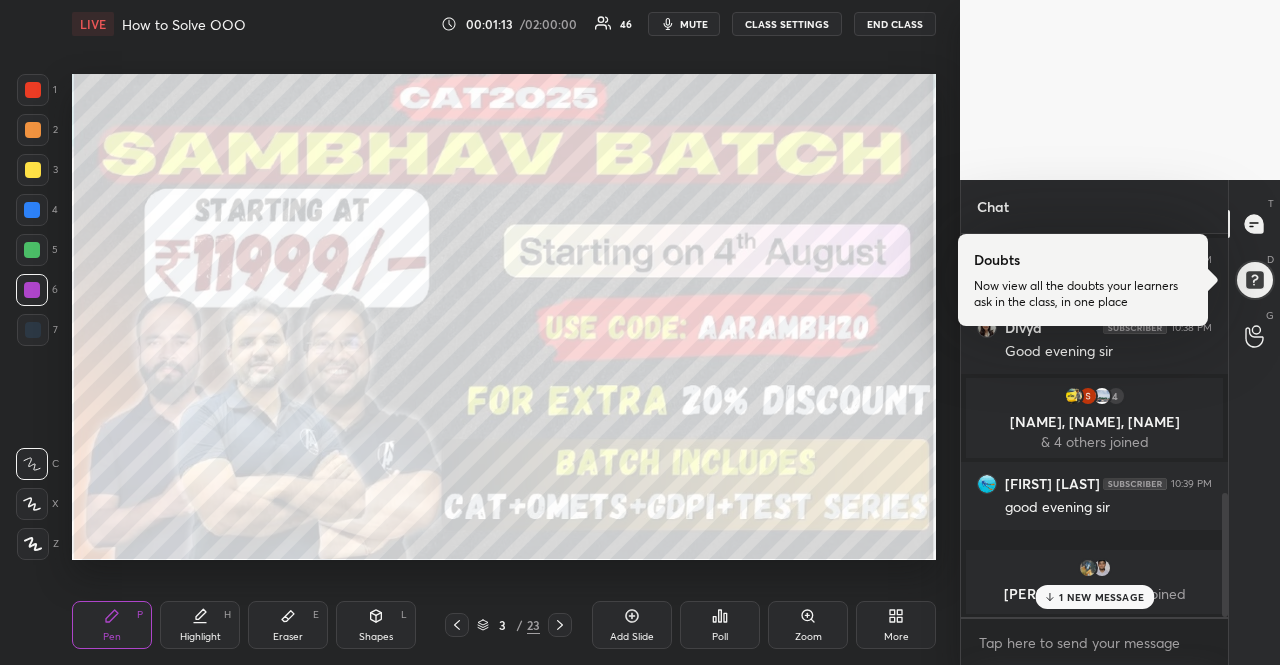 click on "1 2 3 4 5 6 7 R O A L C X Z Erase all   C X Z" at bounding box center (32, 317) 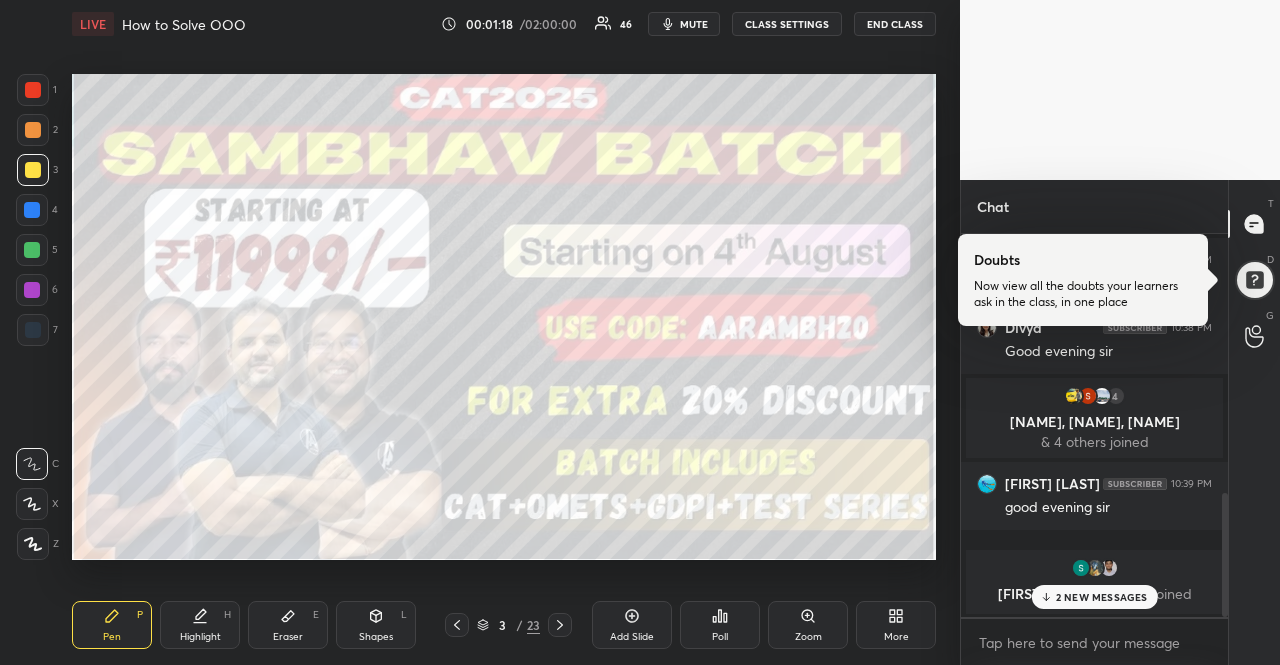 click on "T Messages (T)" at bounding box center (1254, 224) 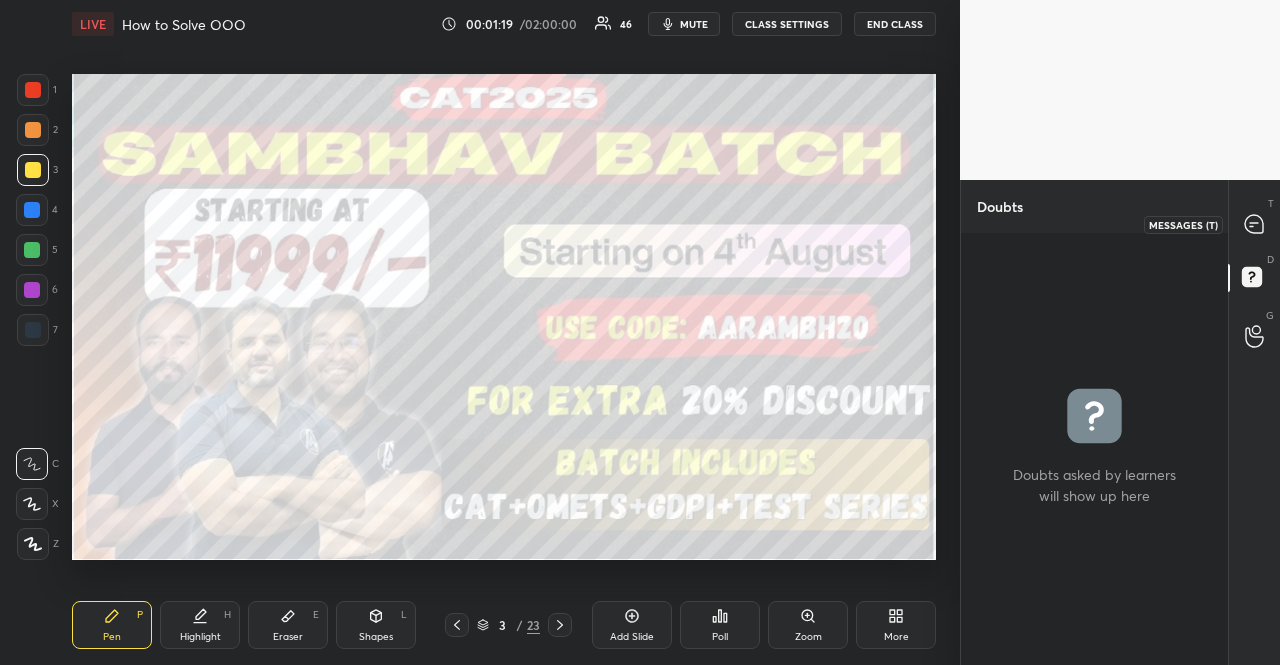 click 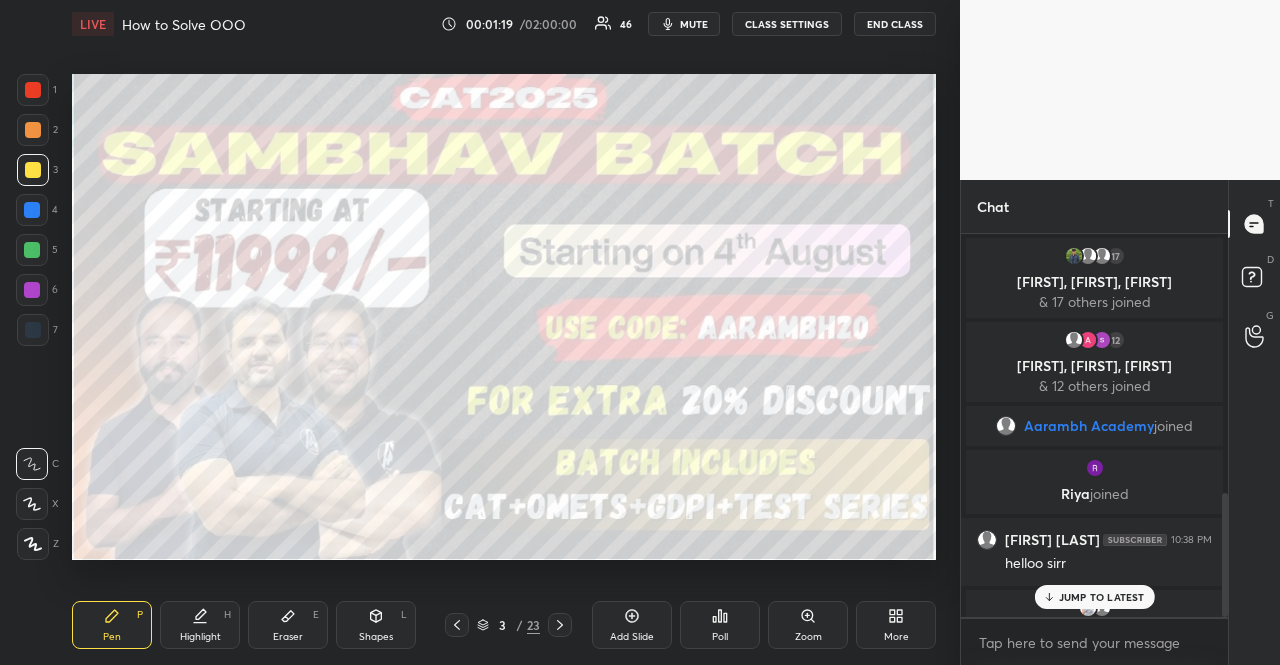 scroll, scrollTop: 800, scrollLeft: 0, axis: vertical 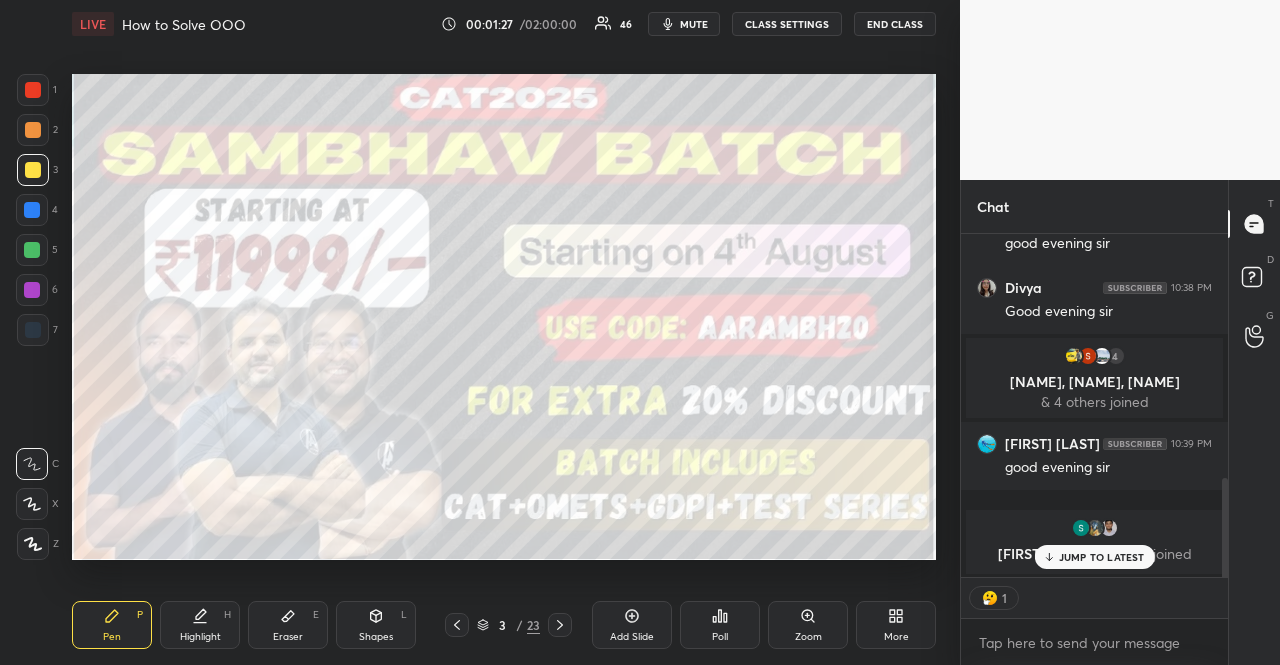 click on "JUMP TO LATEST" at bounding box center (1102, 557) 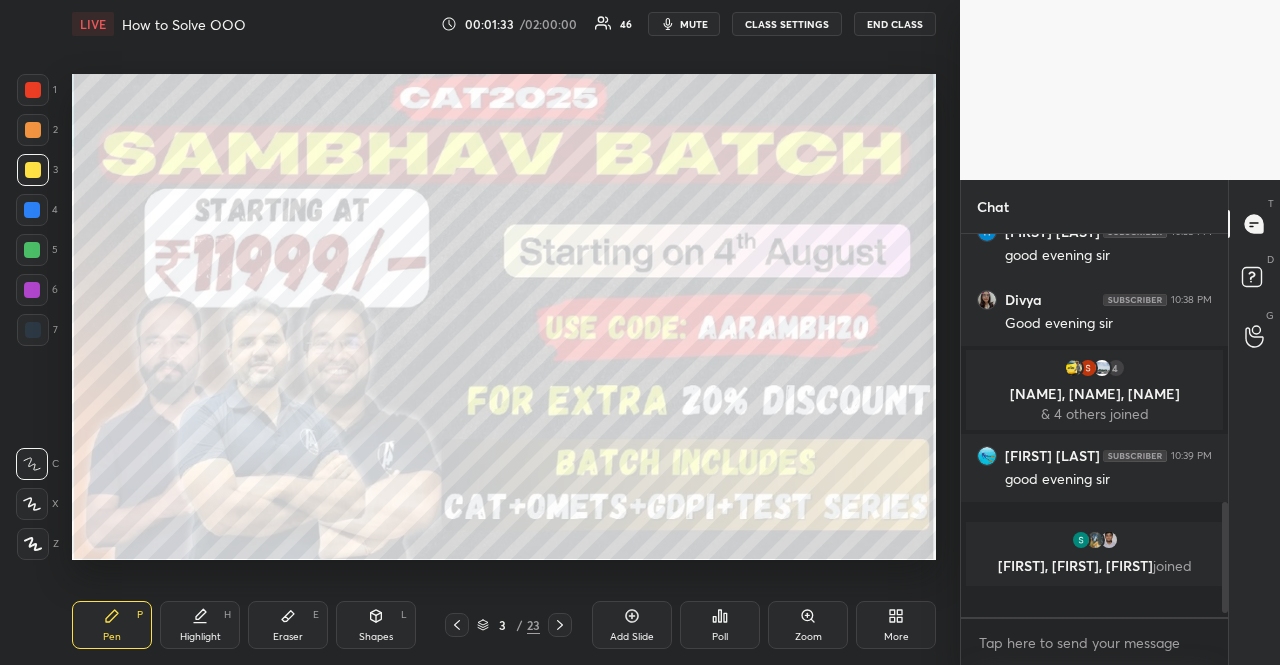 scroll, scrollTop: 6, scrollLeft: 6, axis: both 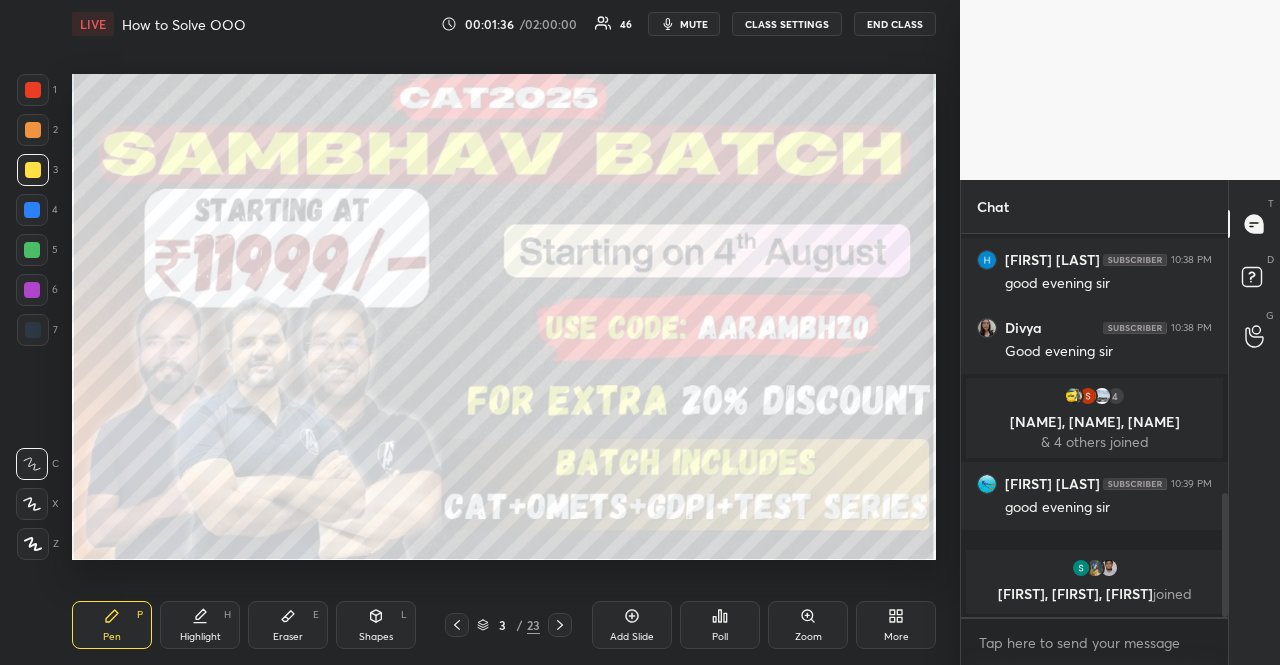 click at bounding box center [33, 130] 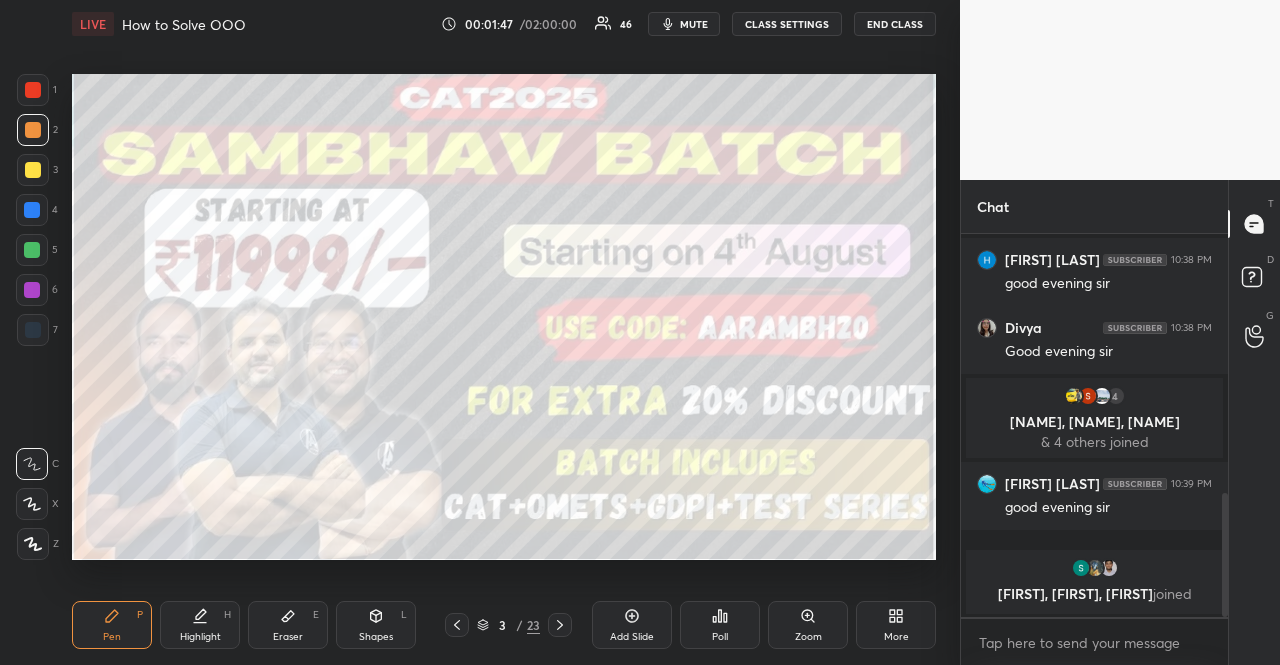 click 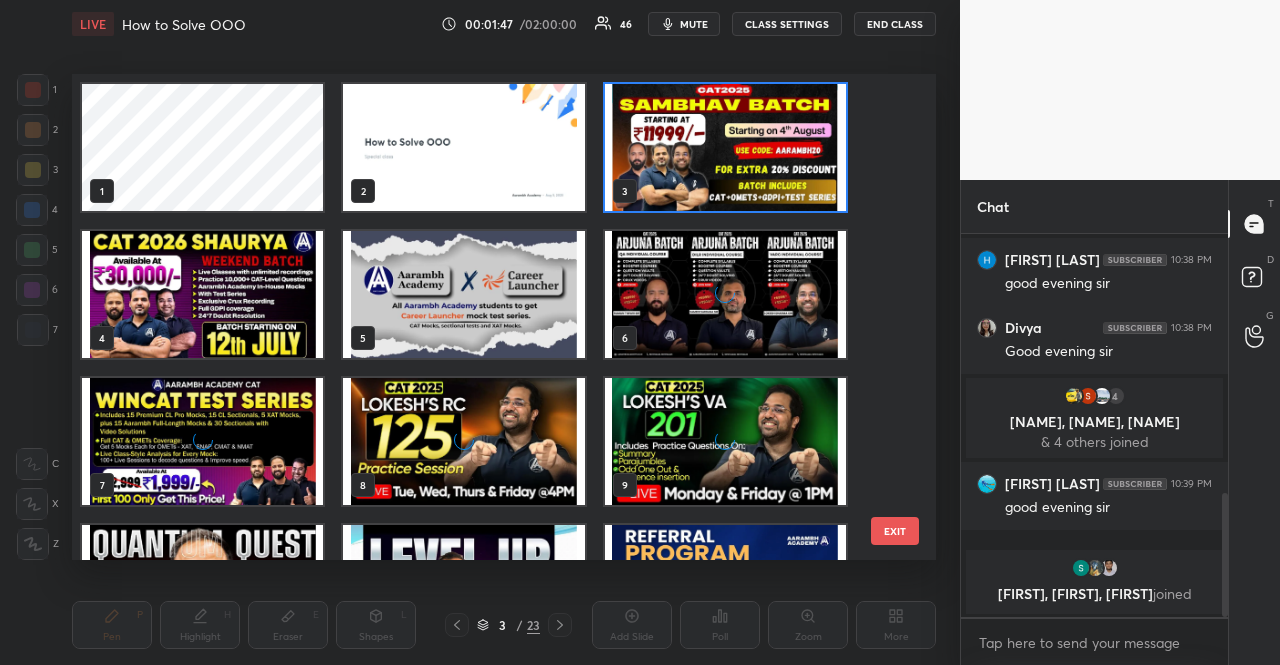 scroll, scrollTop: 7, scrollLeft: 11, axis: both 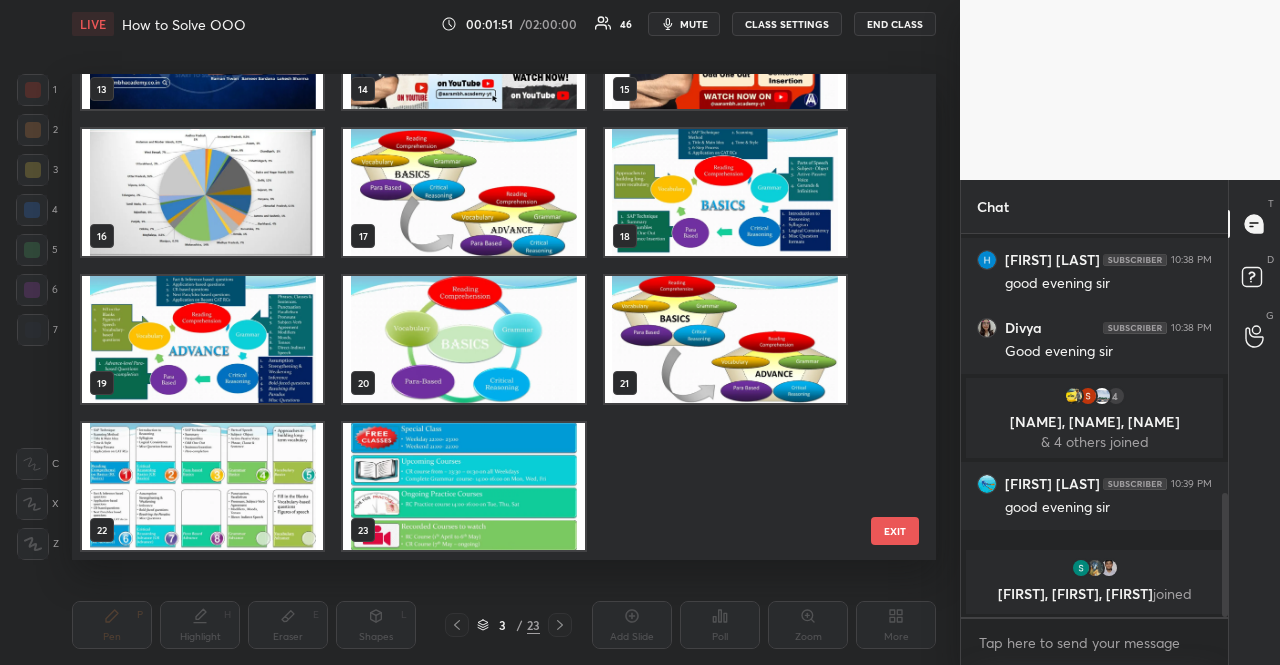 click at bounding box center (463, 192) 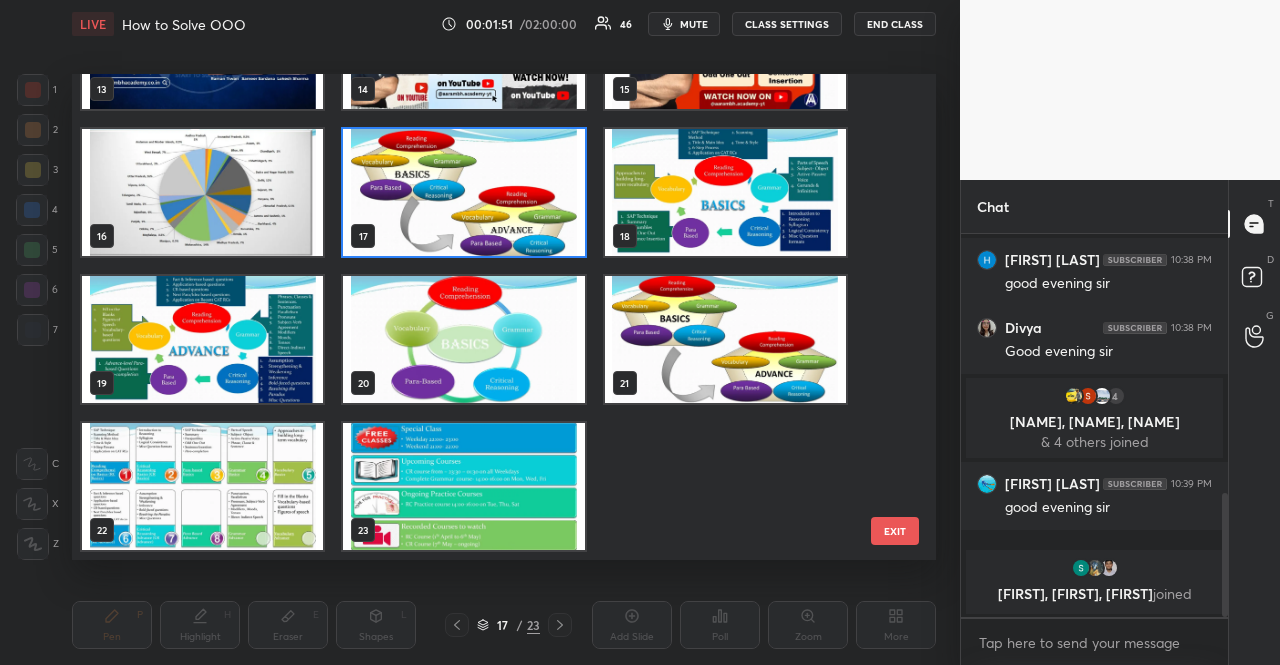 click at bounding box center (463, 192) 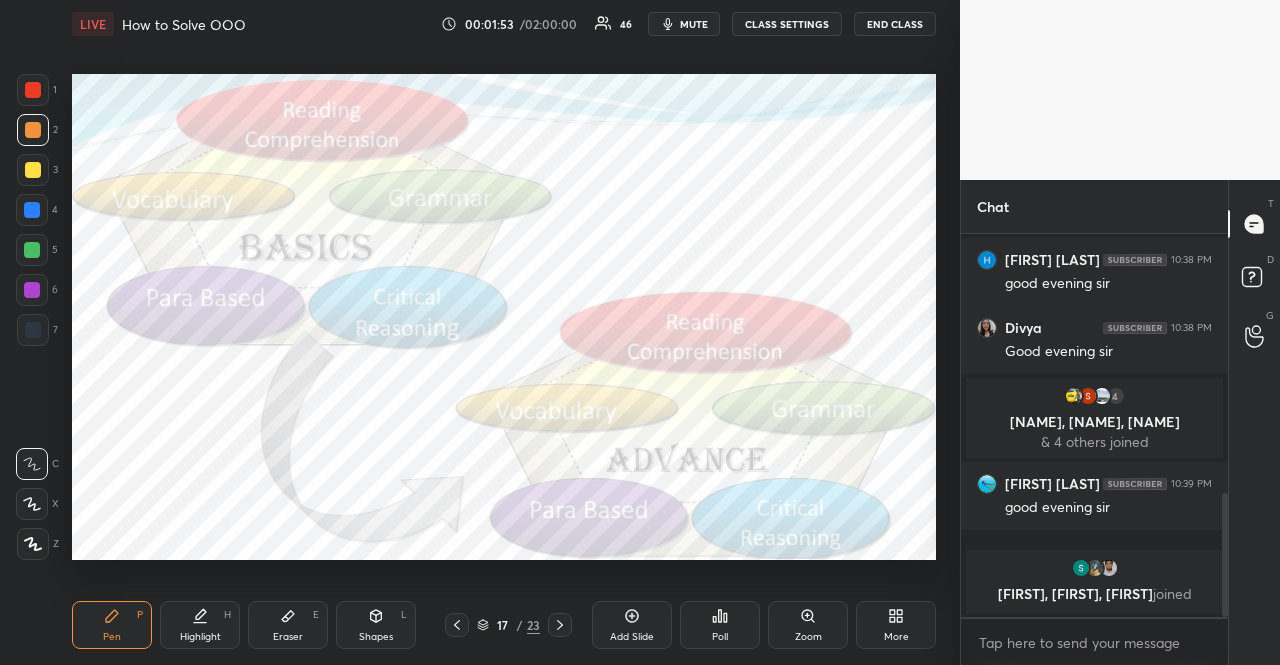 click at bounding box center (33, 170) 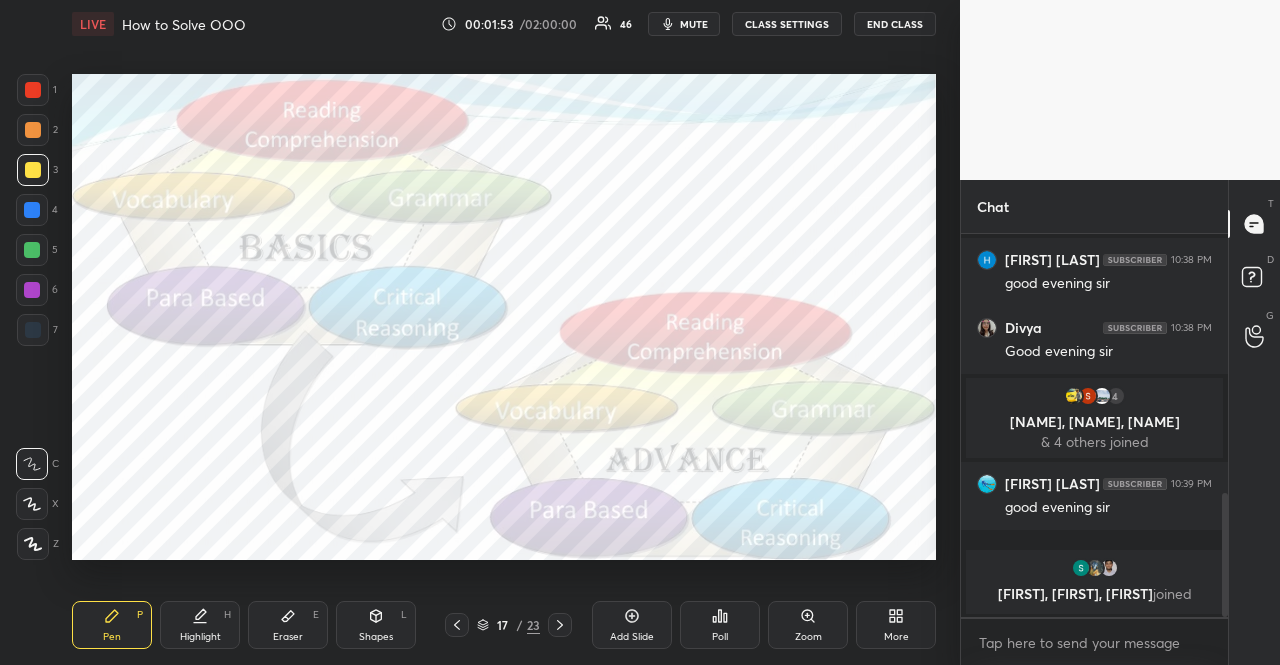 click at bounding box center (33, 170) 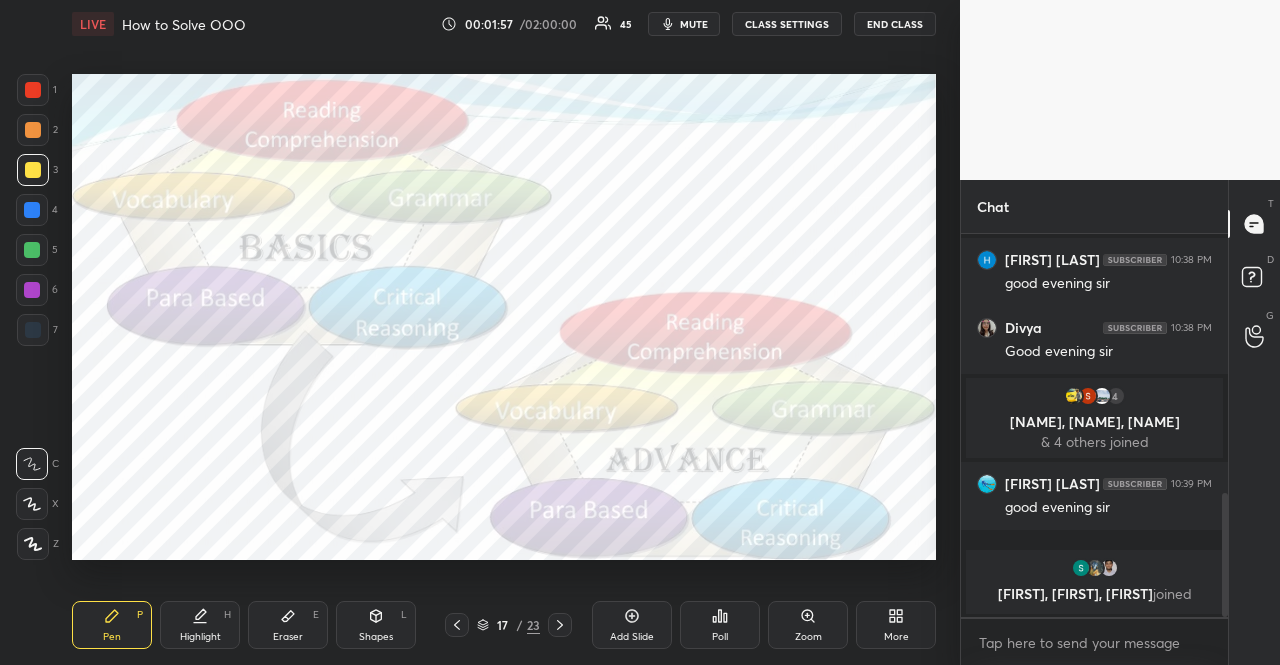 click 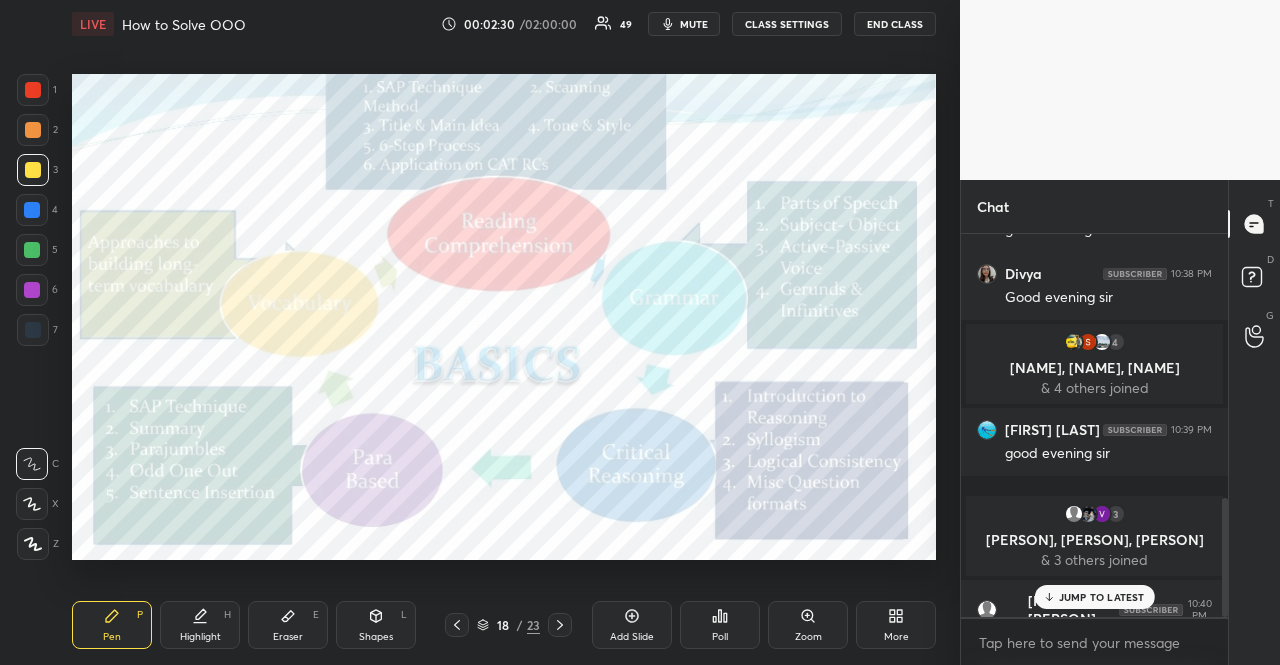 scroll, scrollTop: 846, scrollLeft: 0, axis: vertical 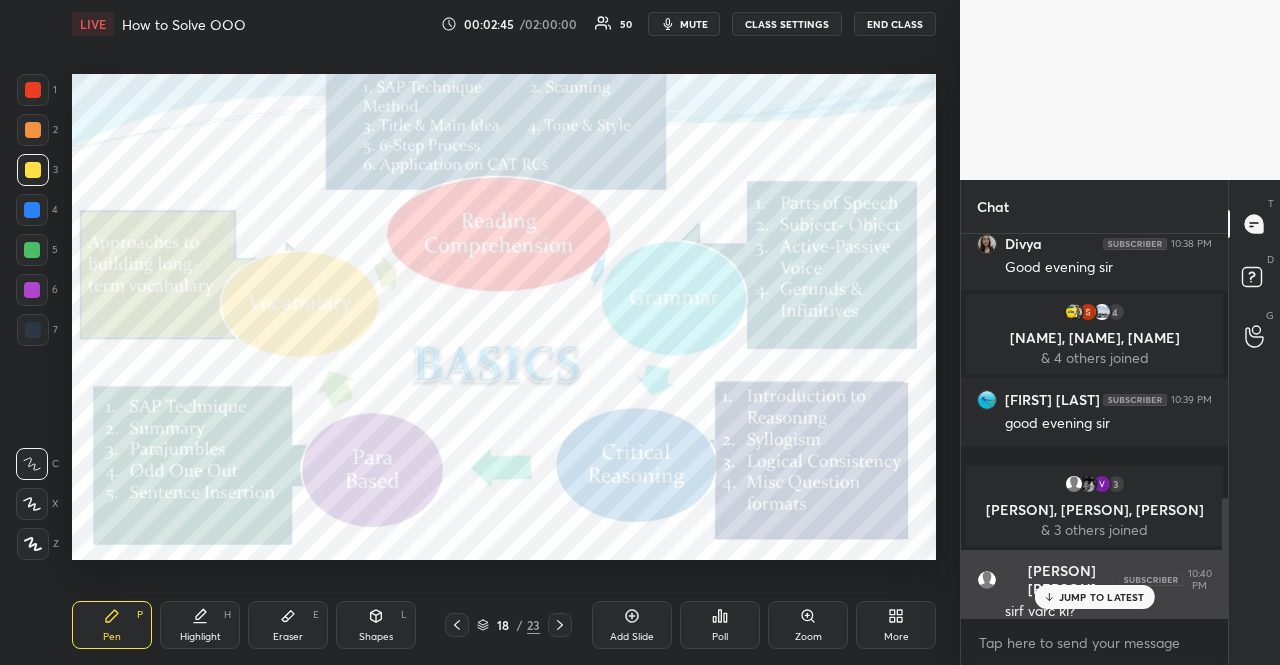 click on "JUMP TO LATEST" at bounding box center [1102, 597] 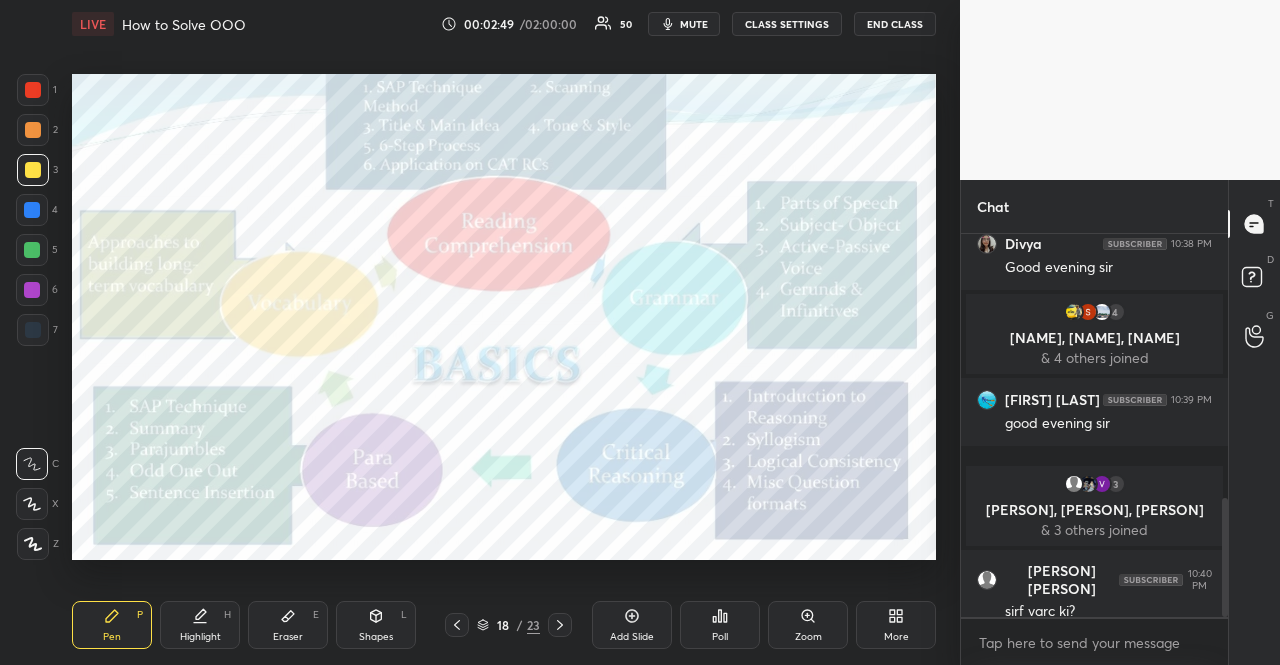 click 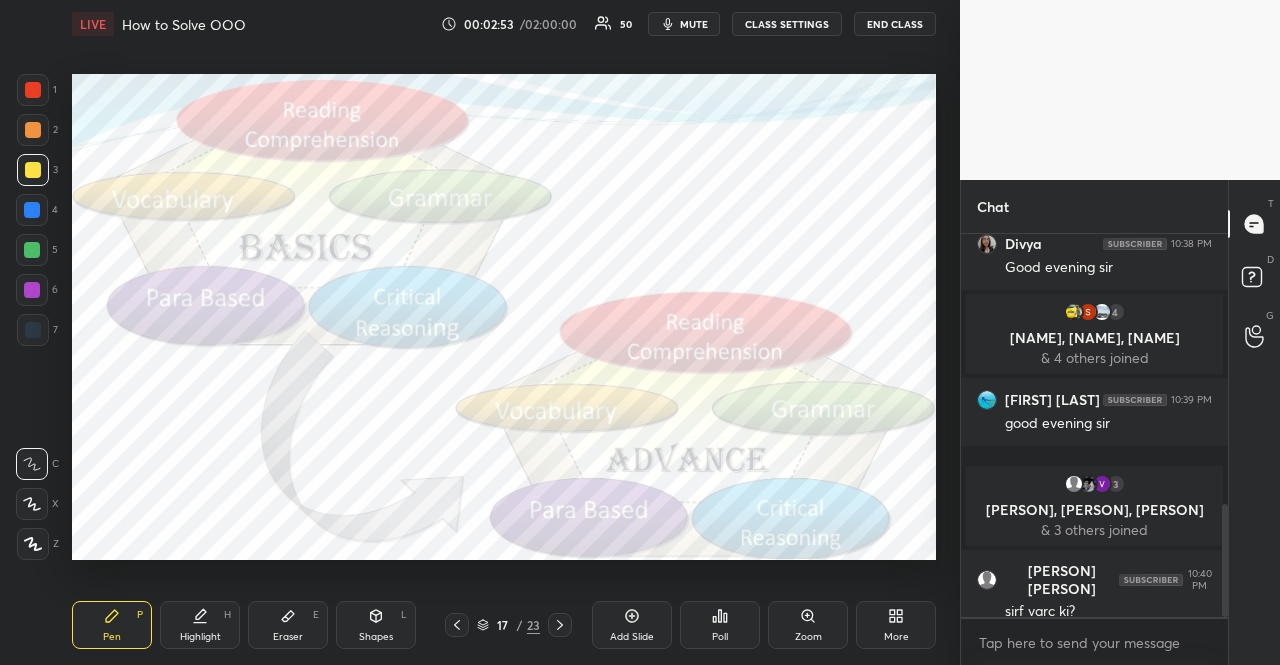 scroll, scrollTop: 918, scrollLeft: 0, axis: vertical 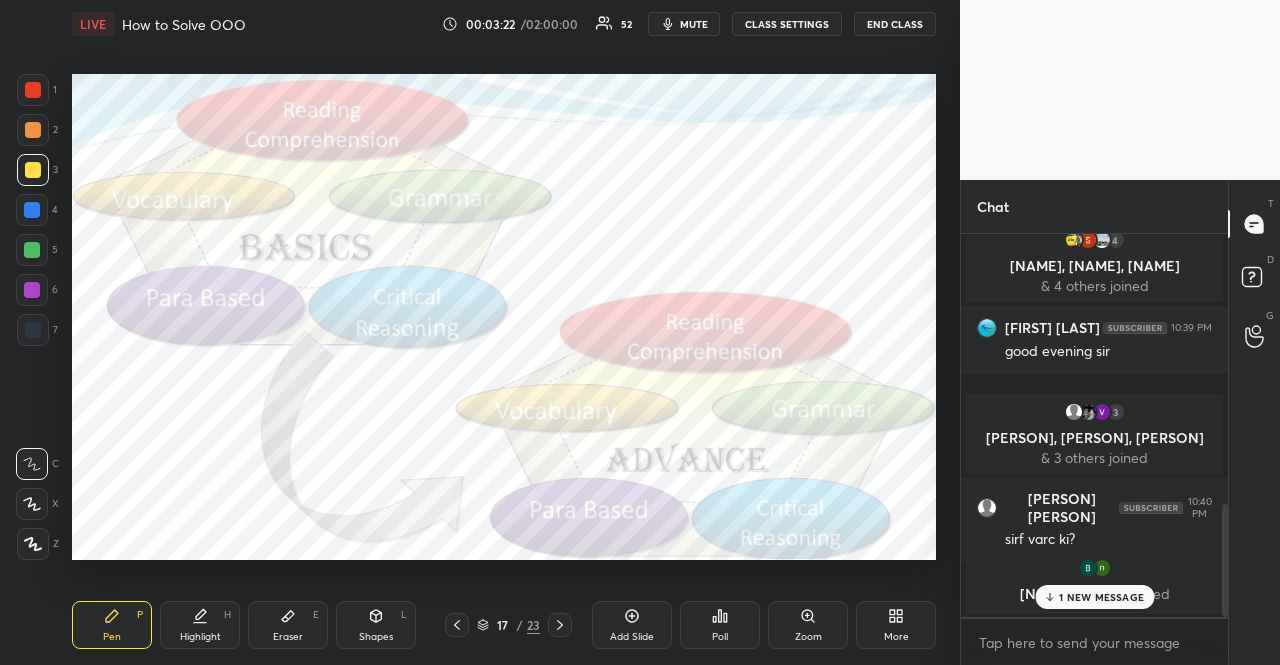 click on "1 2 3 4 5 6 7 R O A L C X Z Erase all   C X Z LIVE How to Solve OOO 00:03:22 /  02:00:00 52 mute CLASS SETTINGS END CLASS Setting up your live class Poll for   secs No correct answer Start poll Back How to Solve OOO Aarambh Academy Pen P Highlight H Eraser E Shapes L 17 / 23 Add Slide Poll Zoom More Chat [NAME]  joined [NAME] 10:38 PM helloo sirr [NAME], [NAME]  joined [NAME] 10:38 PM good evening sir [NAME]  joined [NAME] [NAME] 10:38 PM good evening sir [NAME] 10:38 PM good evening sir 4 [NAME], [NAME], [NAME]  &  4 others  joined [NAME] 10:38 PM good evening sir [NAME] 10:38 PM Good evening sir 3 [NAME], [NAME], [NAME] &  3 others  joined [NAME] 10:40 PM sirf varc ki? [NAME], [NAME]  joined 1 NEW MESSAGE Enable hand raising Enable raise hand to speak to learners. Once enabled, chat will be turned off temporarily. Enable x   Doubts asked by learners will show up here NEW DOUBTS ASKED Guidelines T D G" at bounding box center (640, 332) 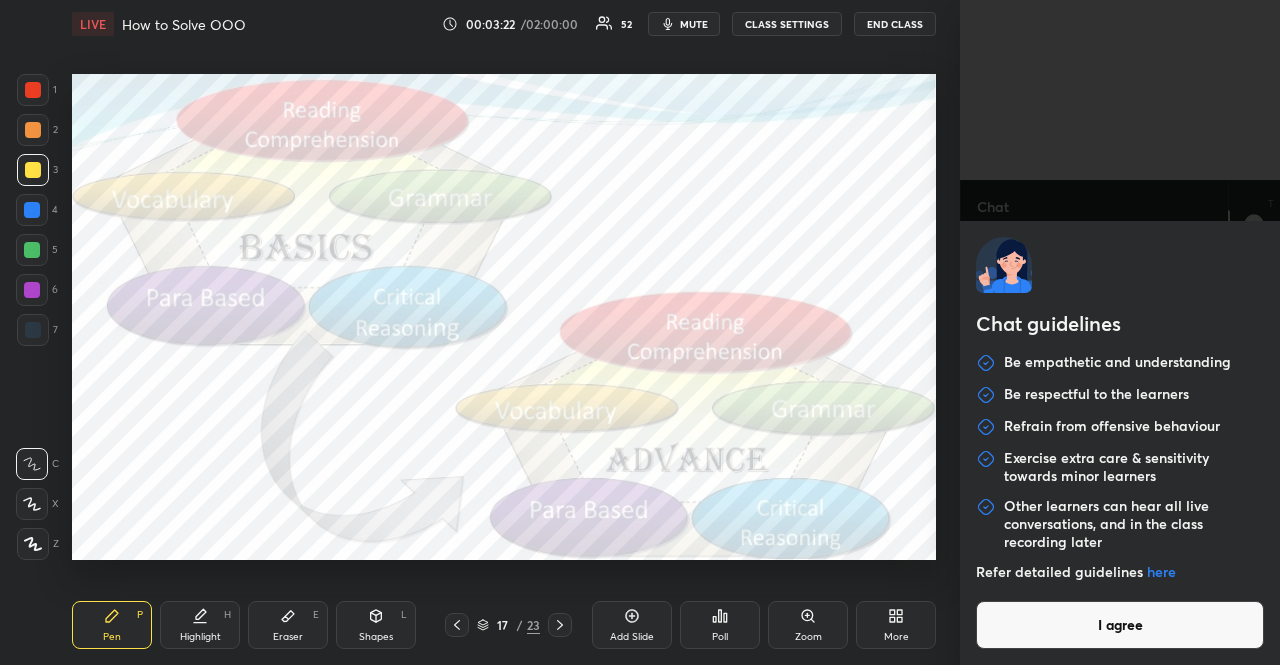 click on "I agree" at bounding box center (1120, 625) 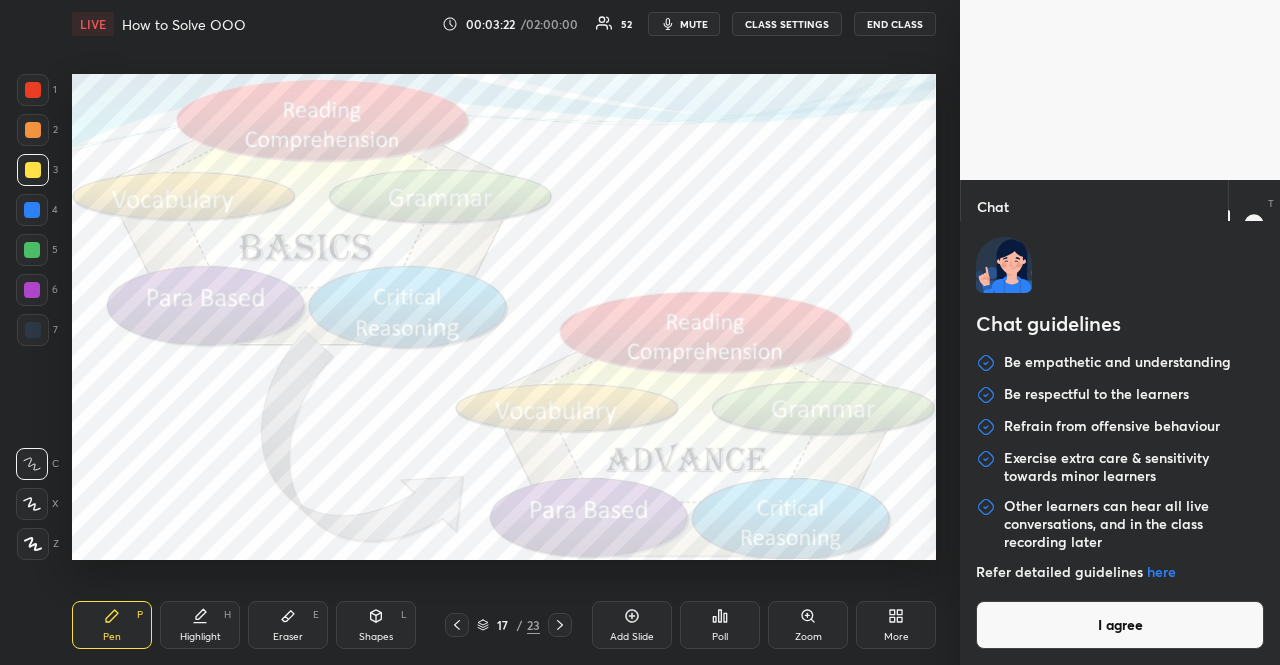 type on "x" 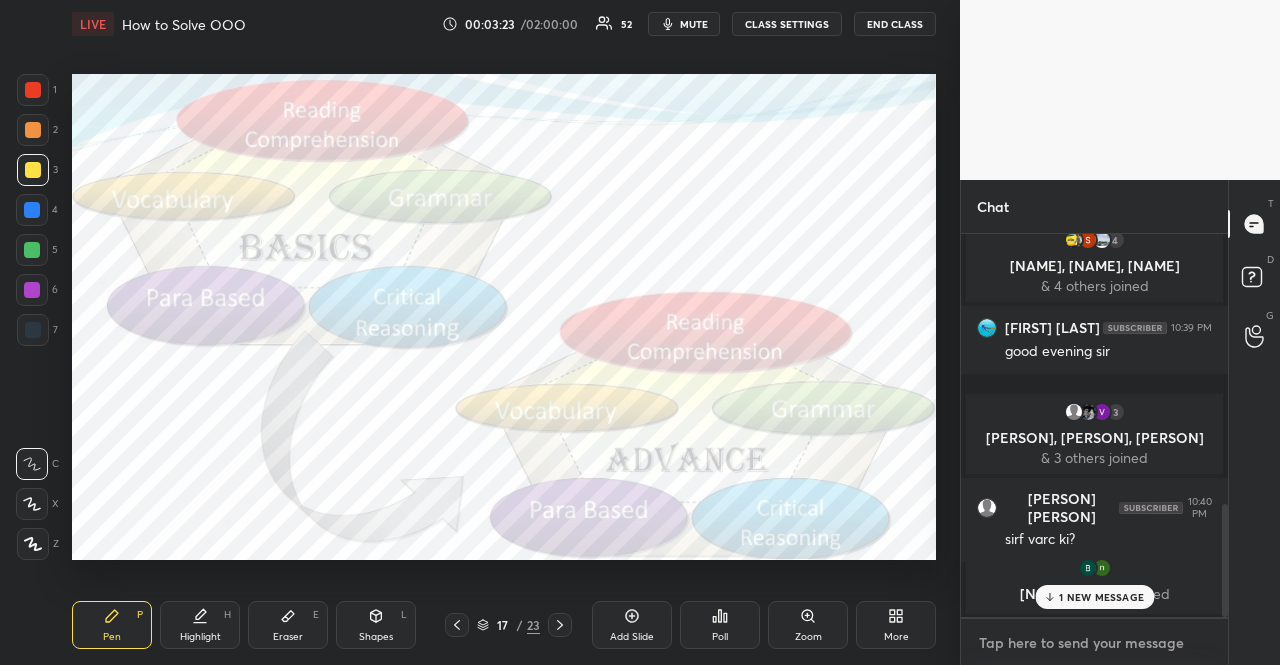 click at bounding box center (1094, 643) 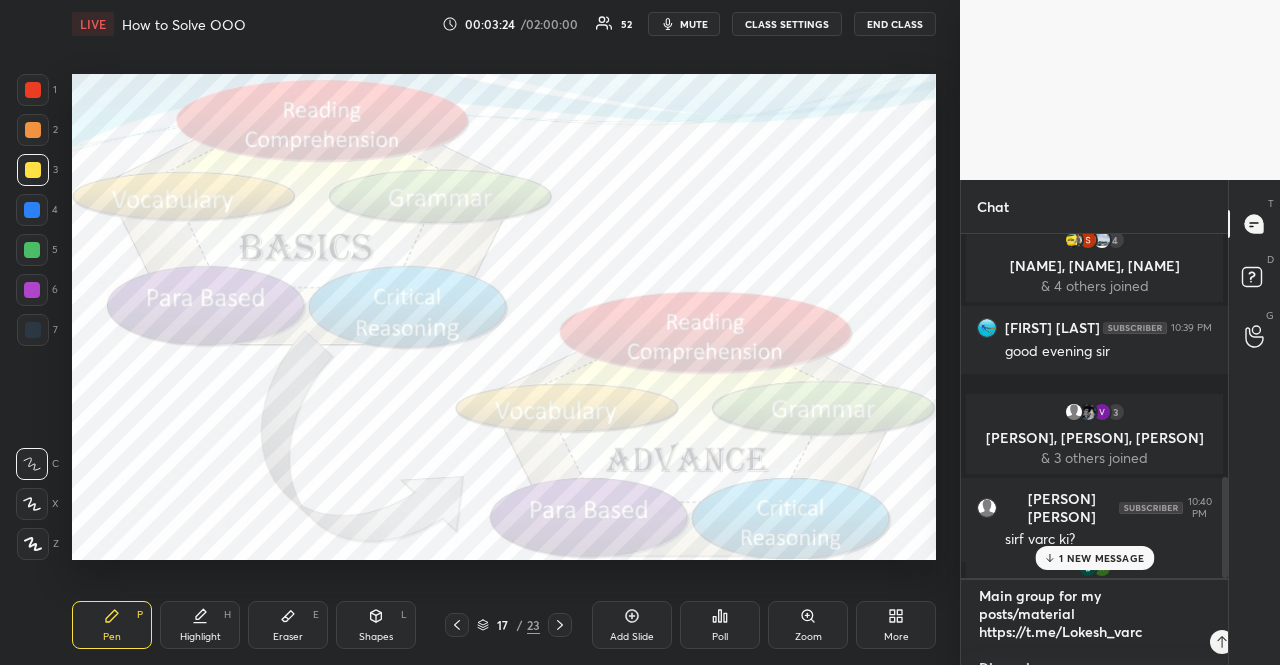 scroll, scrollTop: 173, scrollLeft: 0, axis: vertical 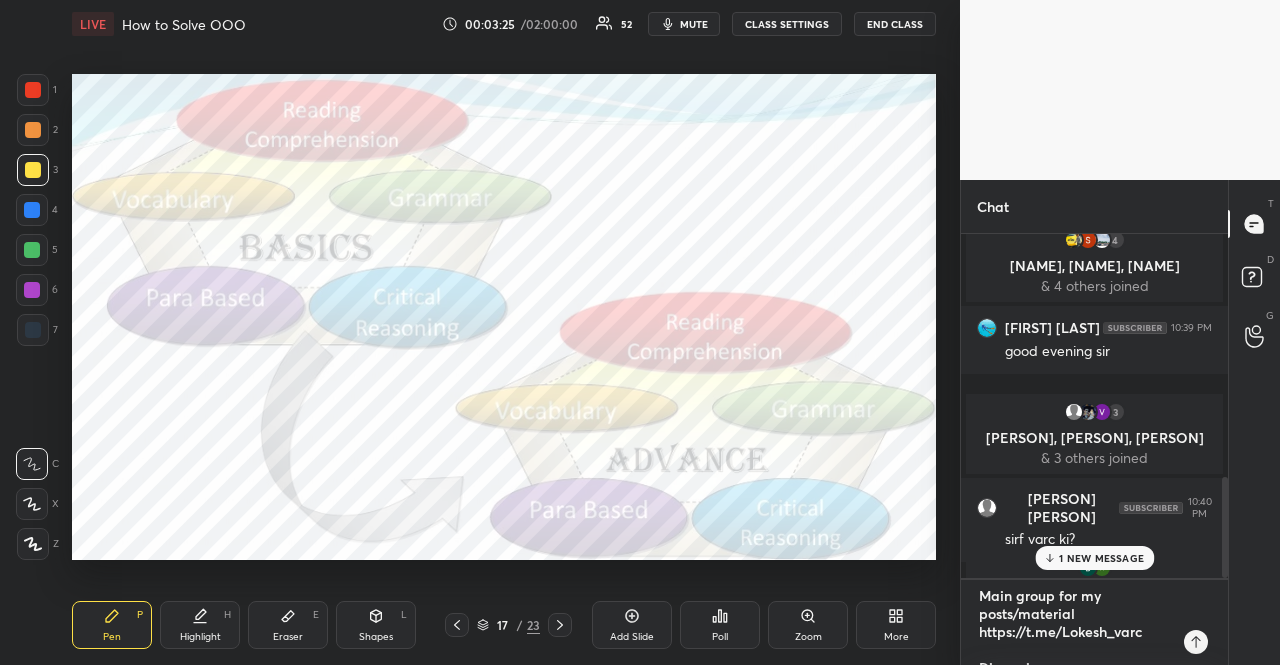 click on "Main group for my posts/material
https://t.me/Lokesh_varc
Discussion group
https://t.me/LokeshVARC
Hindu pdf & Editorial group
https://t.me/+37fG1V1EoB00NTY9
CAT Material Channel
https://t.me/+YzUkaJ7SxRhjZTBl" at bounding box center (1074, 623) 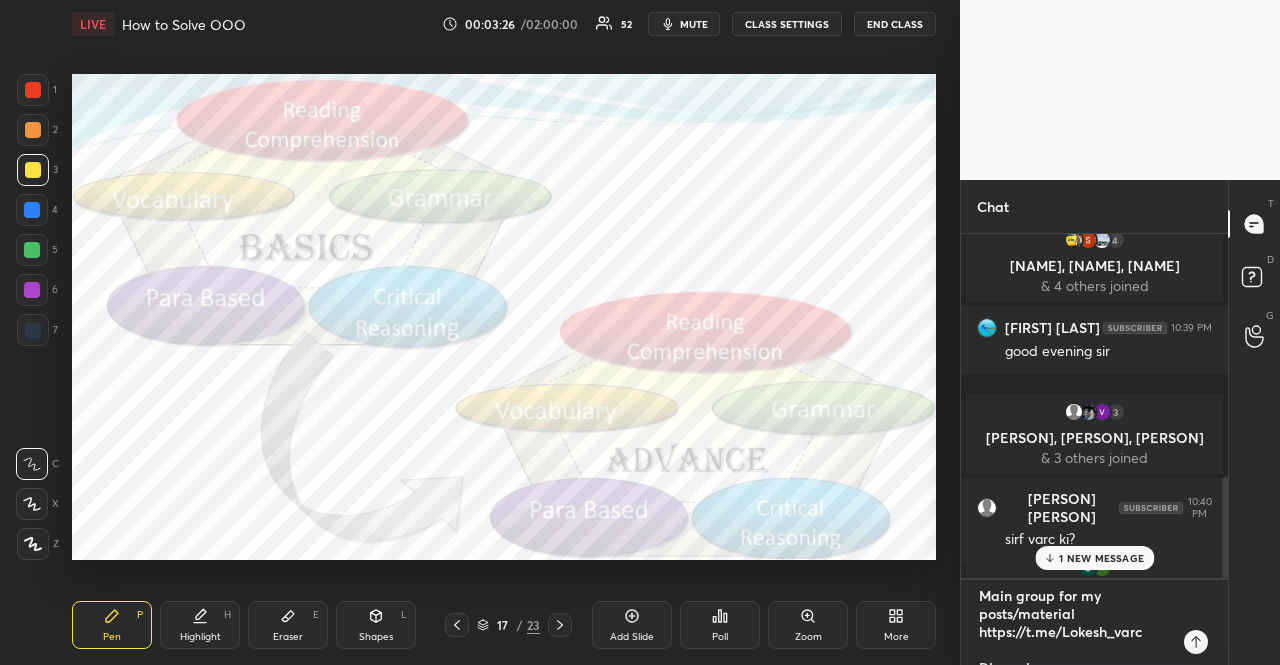 scroll, scrollTop: 29, scrollLeft: 0, axis: vertical 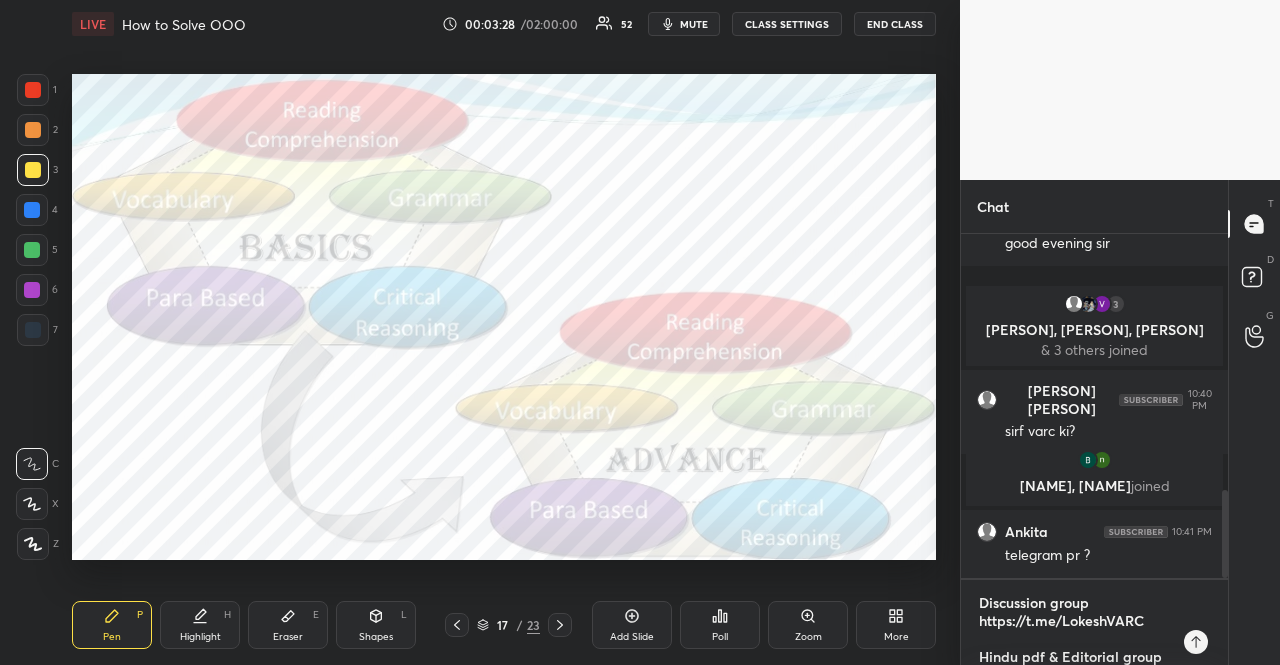 drag, startPoint x: 1152, startPoint y: 615, endPoint x: 963, endPoint y: 607, distance: 189.16924 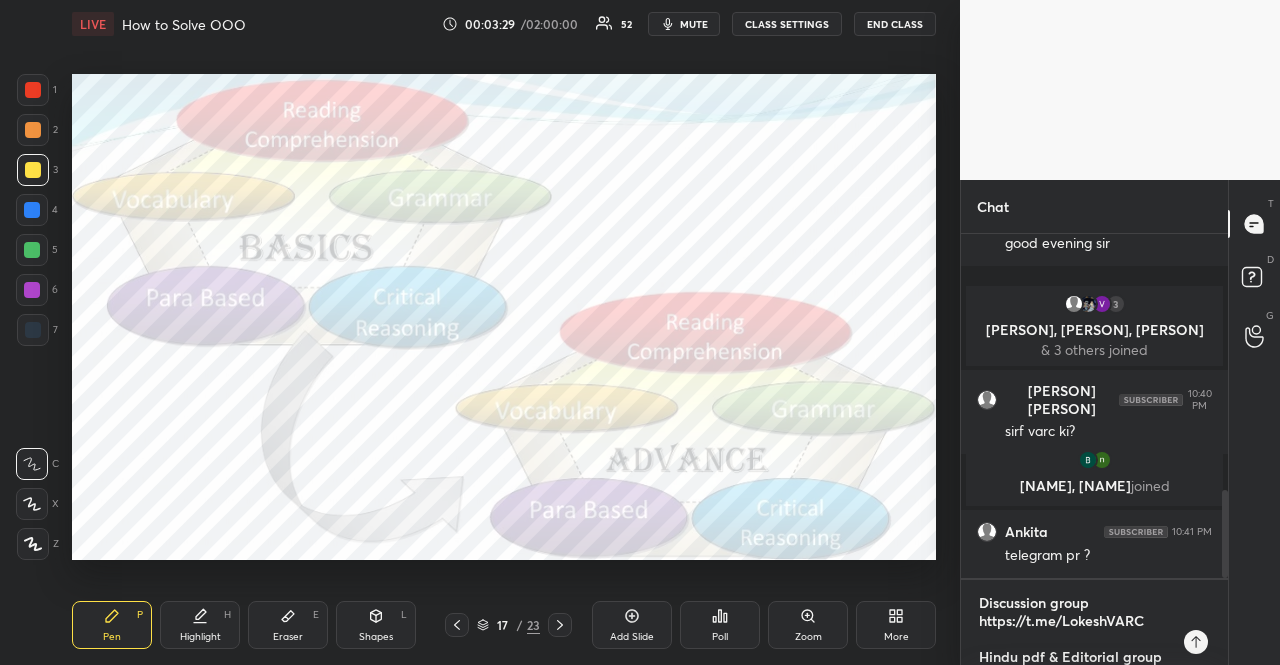 type on "Main group for my posts/material
https://t.me/Lokesh_varc
Hindu pdf & Editorial group
https://t.me/+37fG1V1EoB00NTY9
CAT Material Channel
https://t.me/+YzUkaJ7SxRhjZTBl" 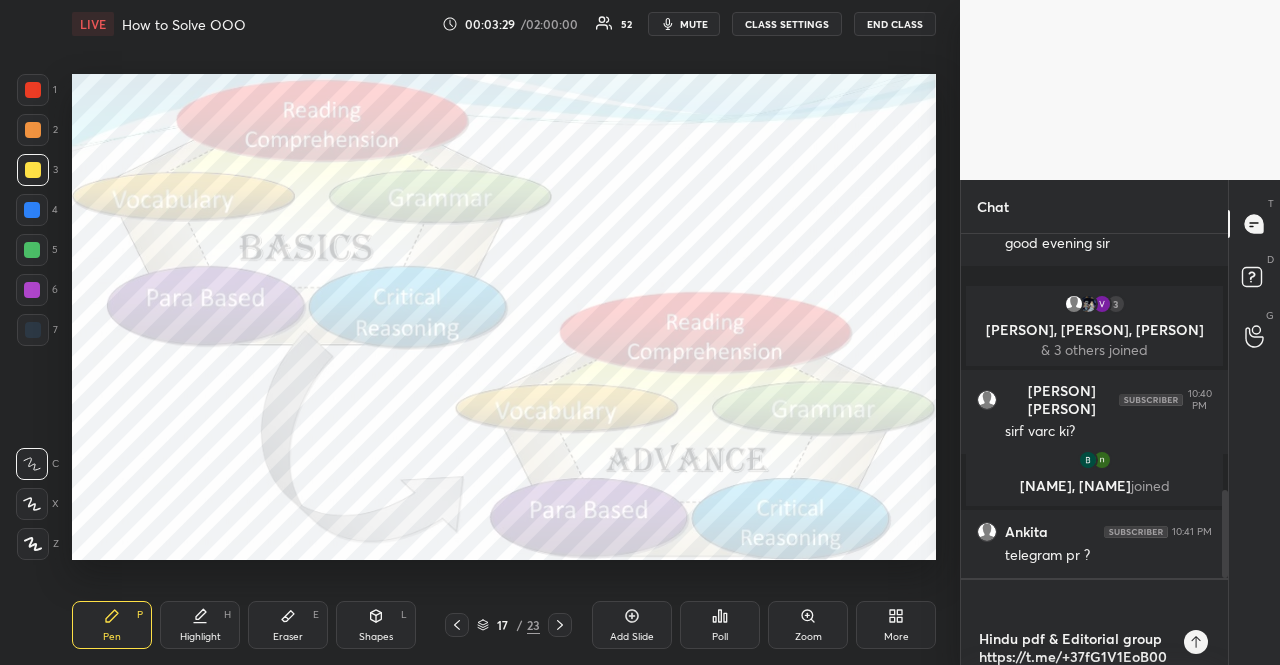 type on "x" 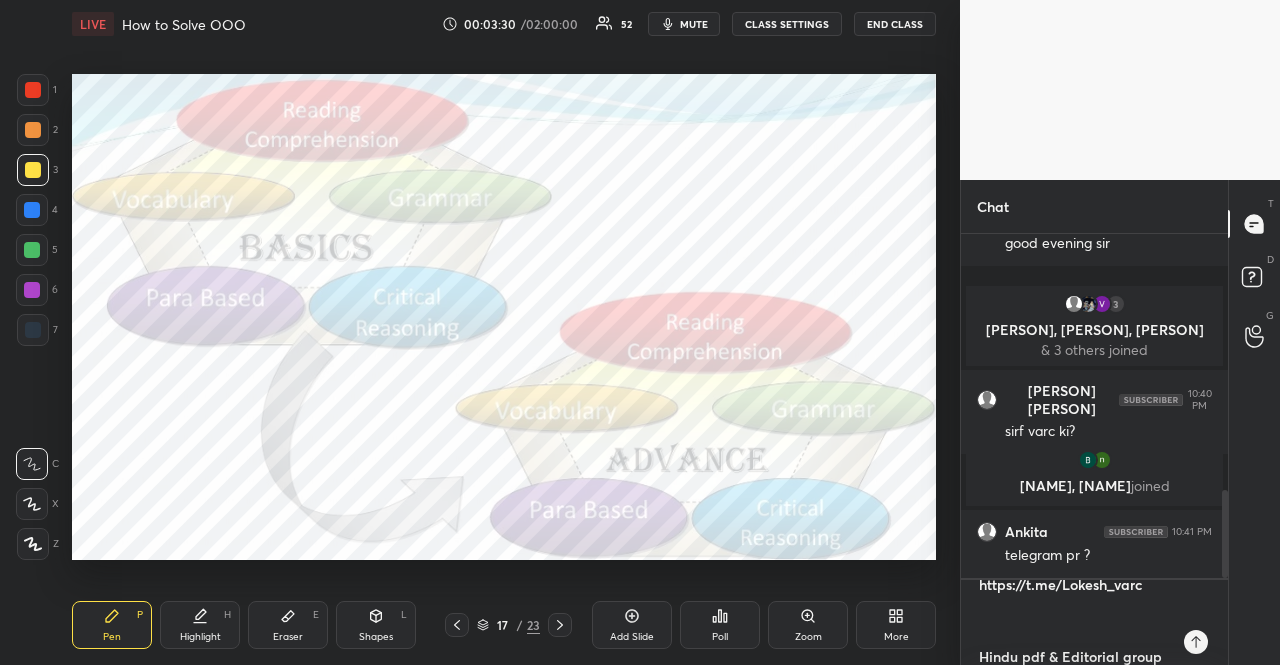 type on "Main group for my posts/material
https://t.me/Lokesh_varc
Hindu pdf & Editorial group
https://t.me/+37fG1V1EoB00NTY9
CAT Material Channel
https://t.me/+YzUkaJ7SxRhjZTBl" 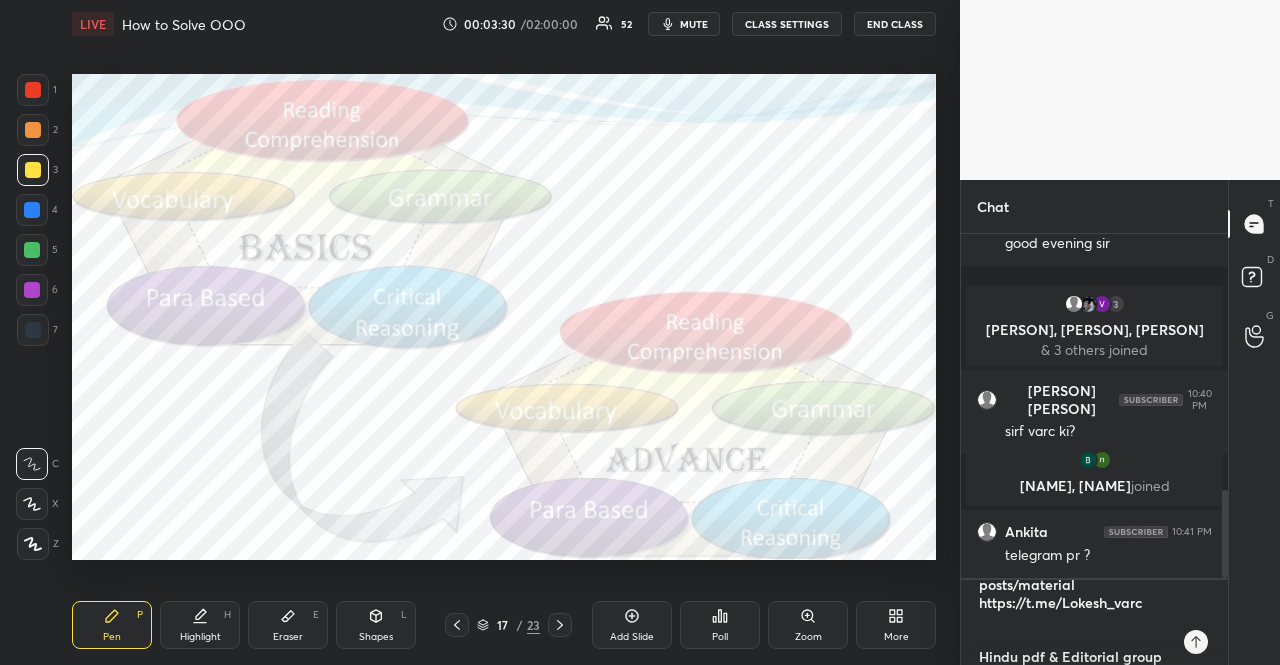 type on "Main group for my posts/material
https://t.me/Lokesh_varc
Hindu pdf & Editorial group
https://t.me/+37fG1V1EoB00NTY9
CAT Material Channel
https://t.me/+YzUkaJ7SxRhjZTBl" 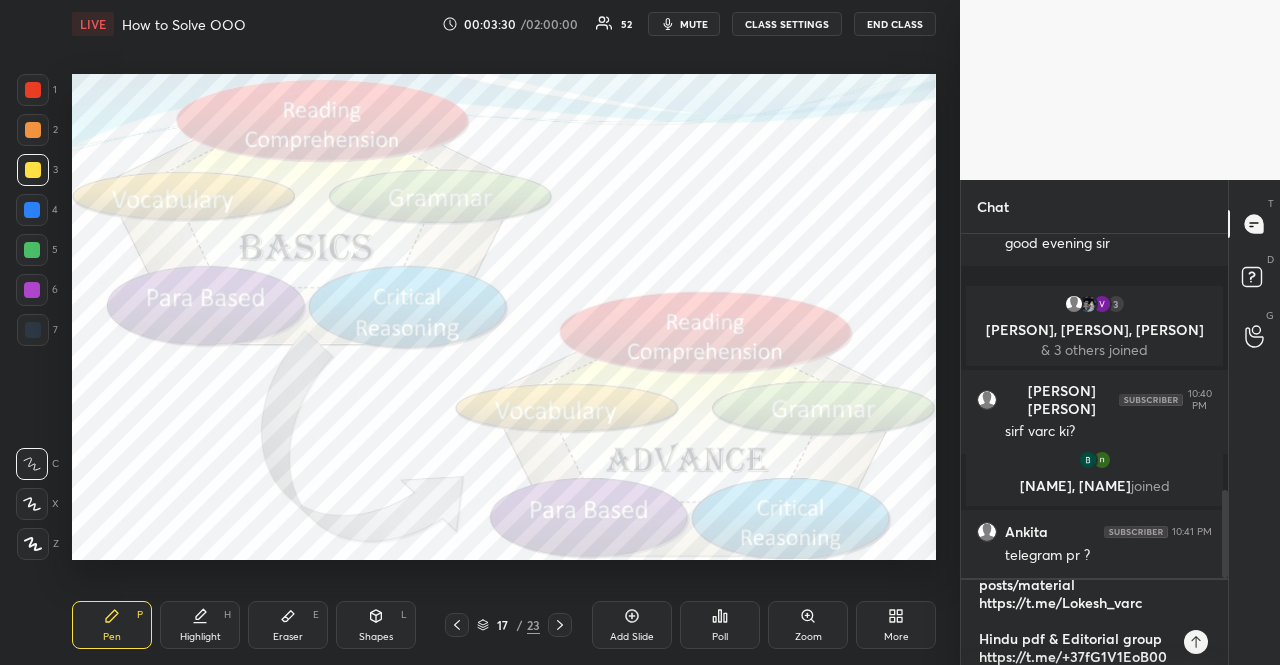 scroll, scrollTop: 11, scrollLeft: 0, axis: vertical 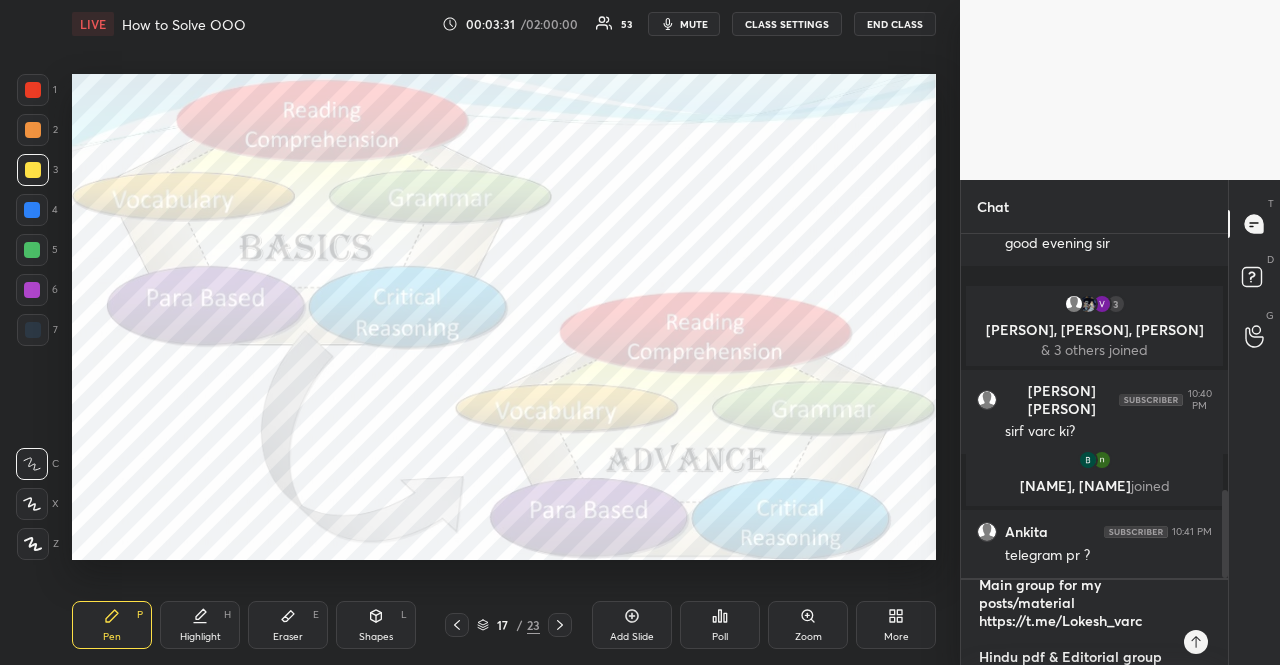 type 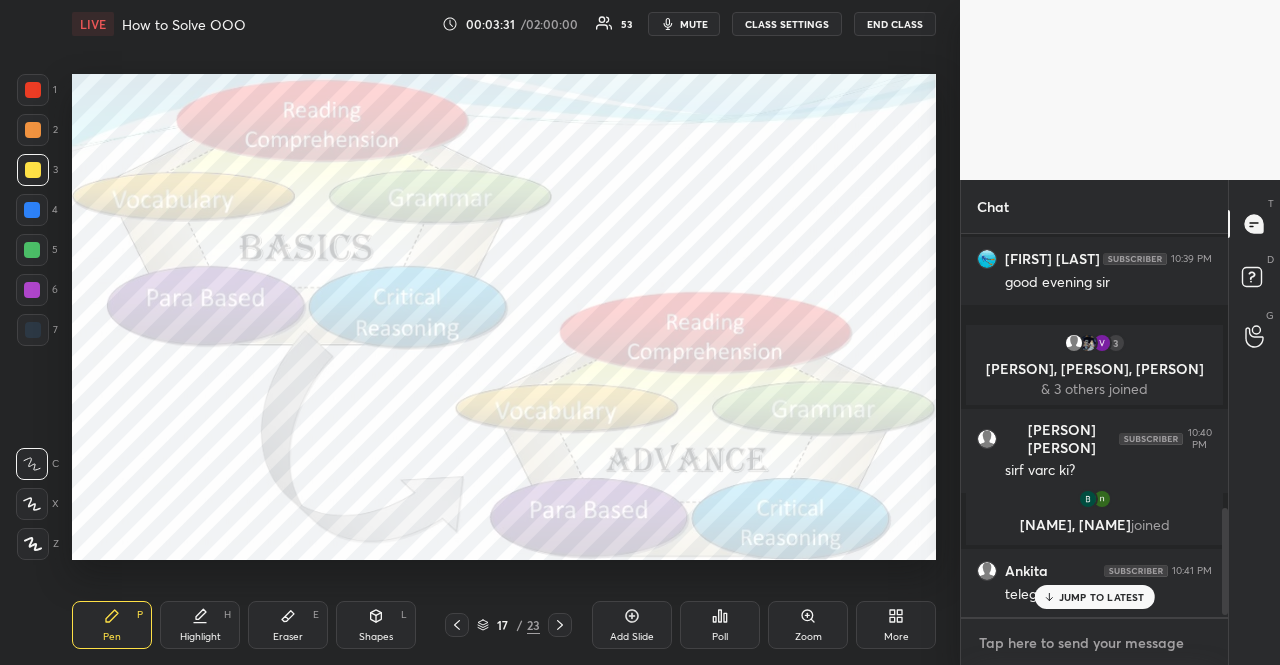 scroll, scrollTop: 0, scrollLeft: 0, axis: both 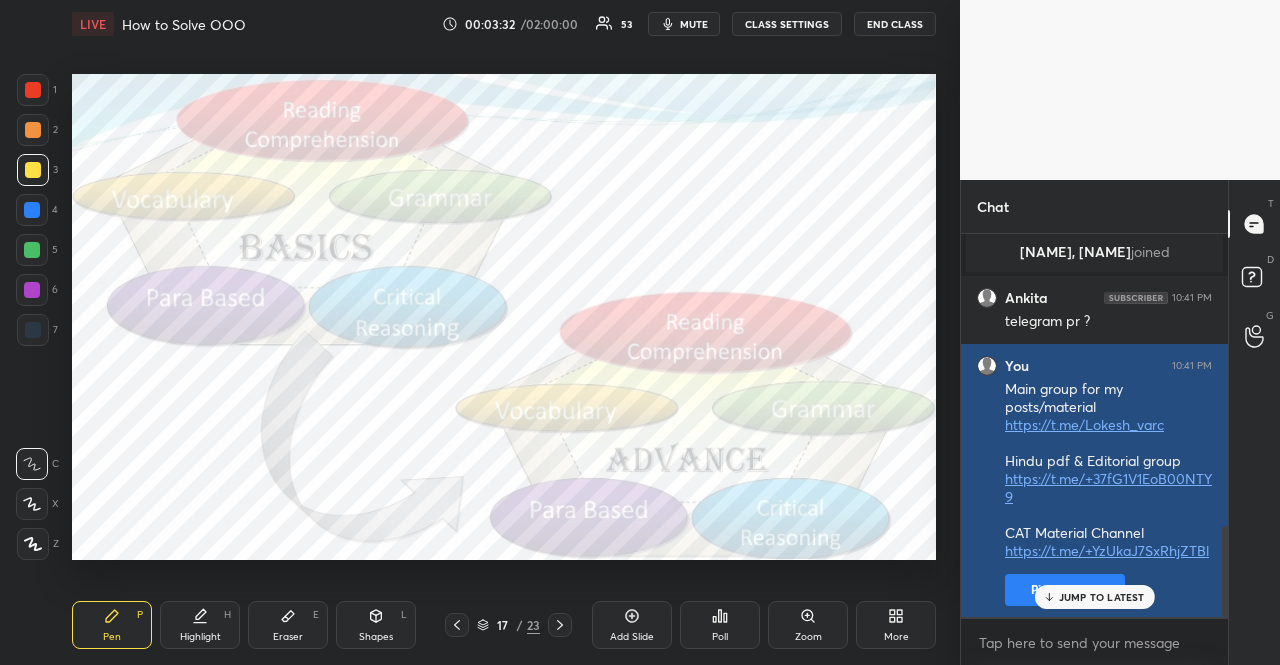 click on "Pin message" at bounding box center (1065, 590) 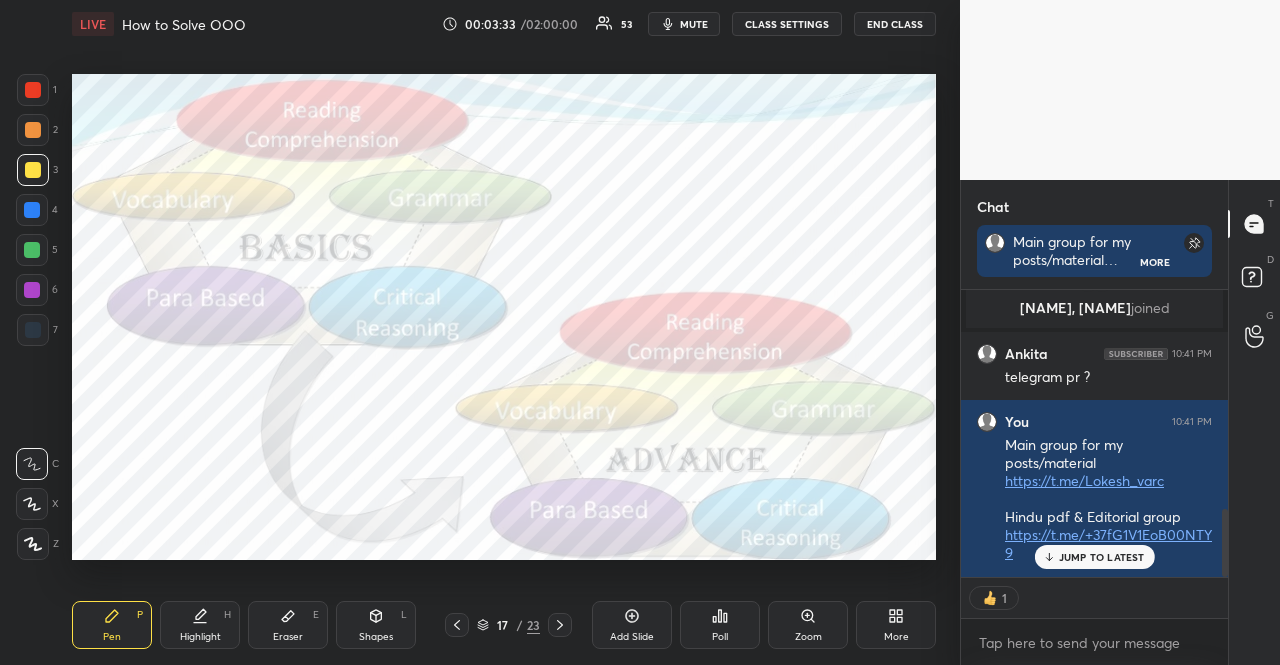 scroll, scrollTop: 281, scrollLeft: 261, axis: both 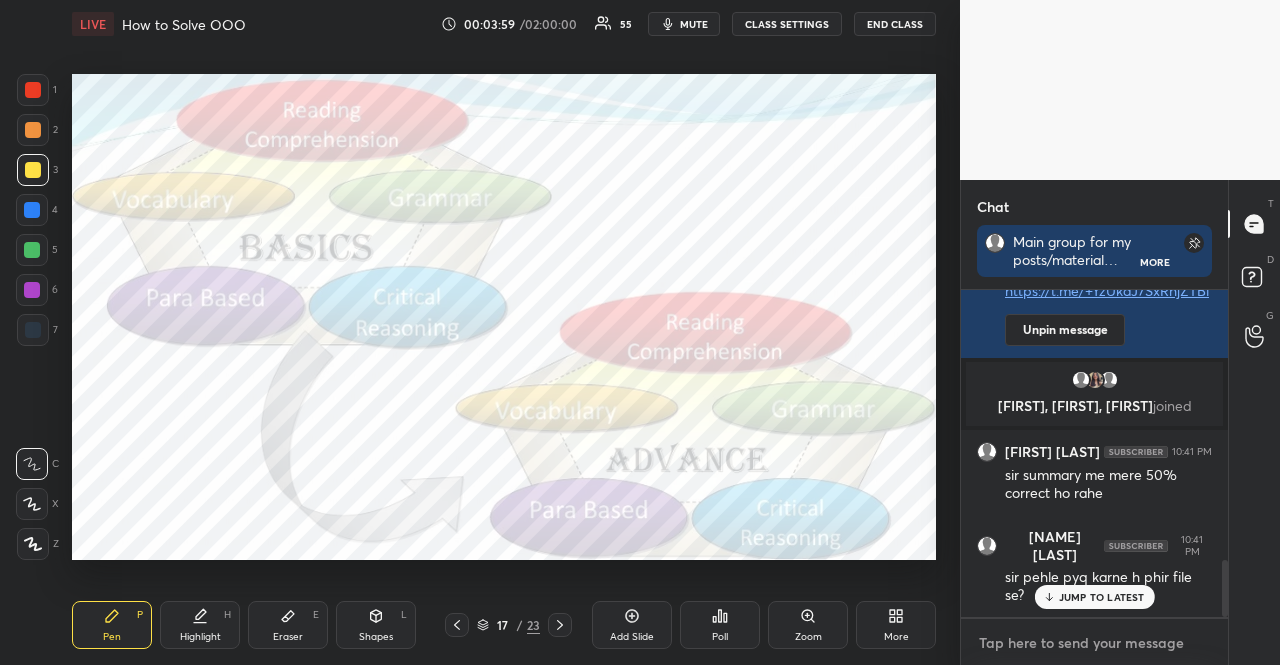 type on "x" 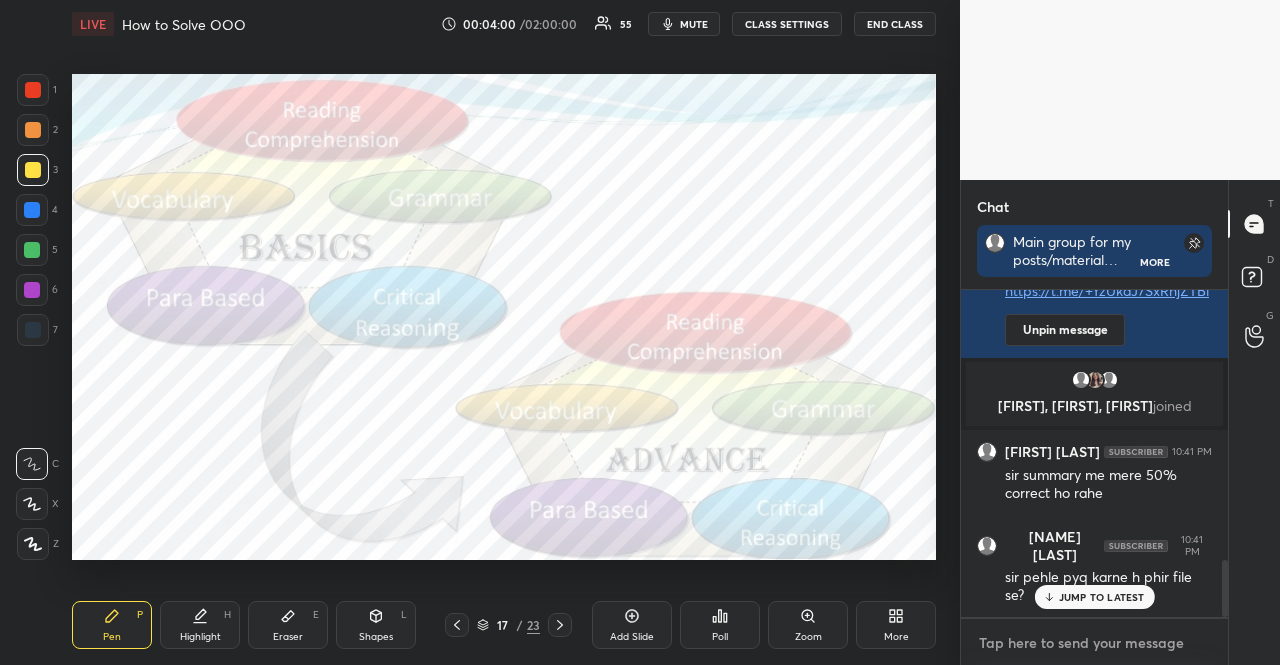 paste on "VA Practice Playlist: https://www.youtube.com/playlist?list=[ID]
All CAT VA PYQs: https://www.youtube.com/playlist?list=[ID]" 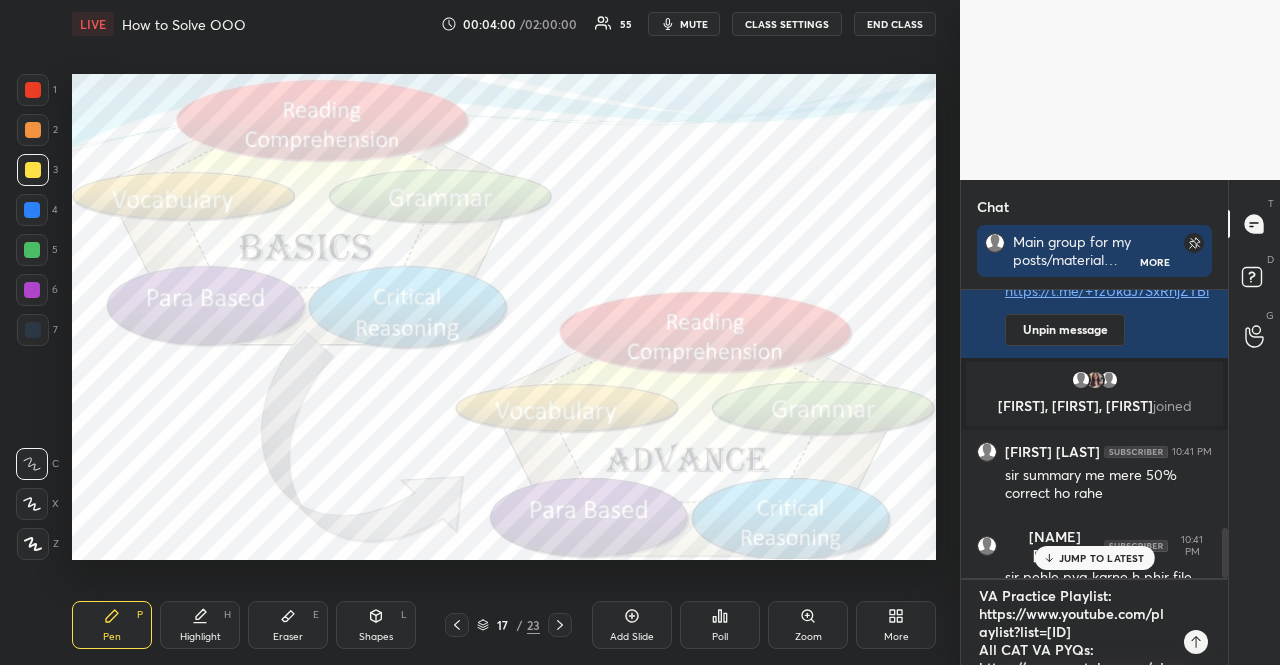 scroll, scrollTop: 108, scrollLeft: 0, axis: vertical 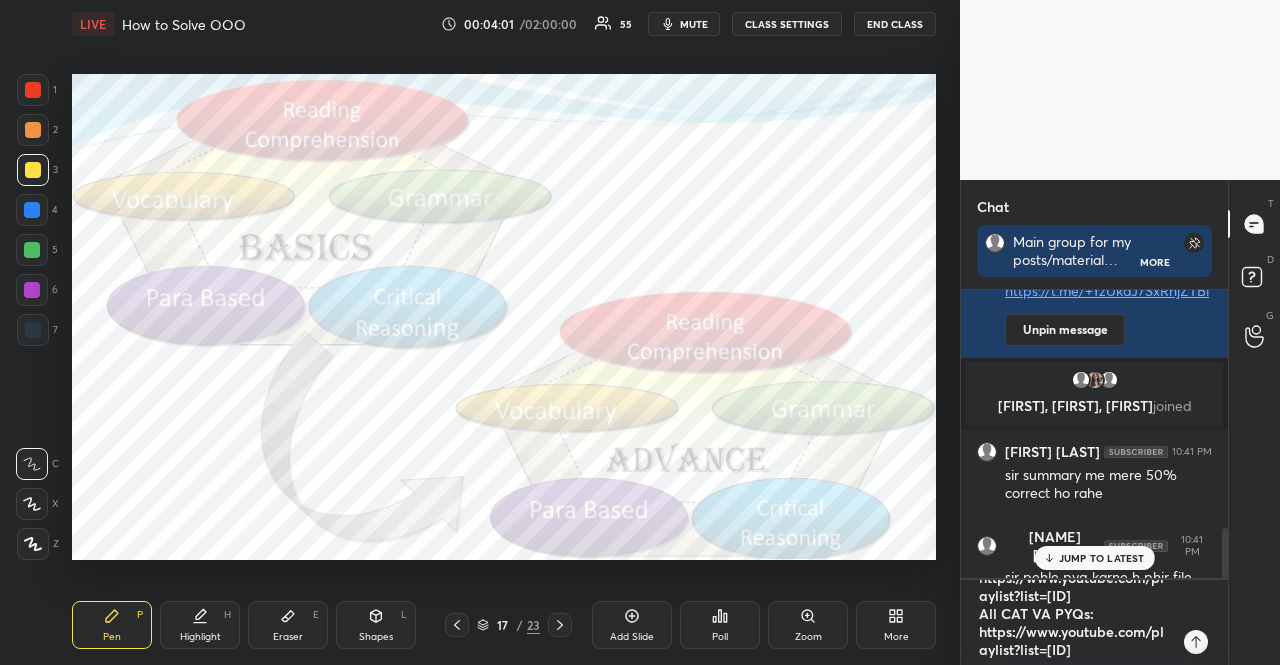 type 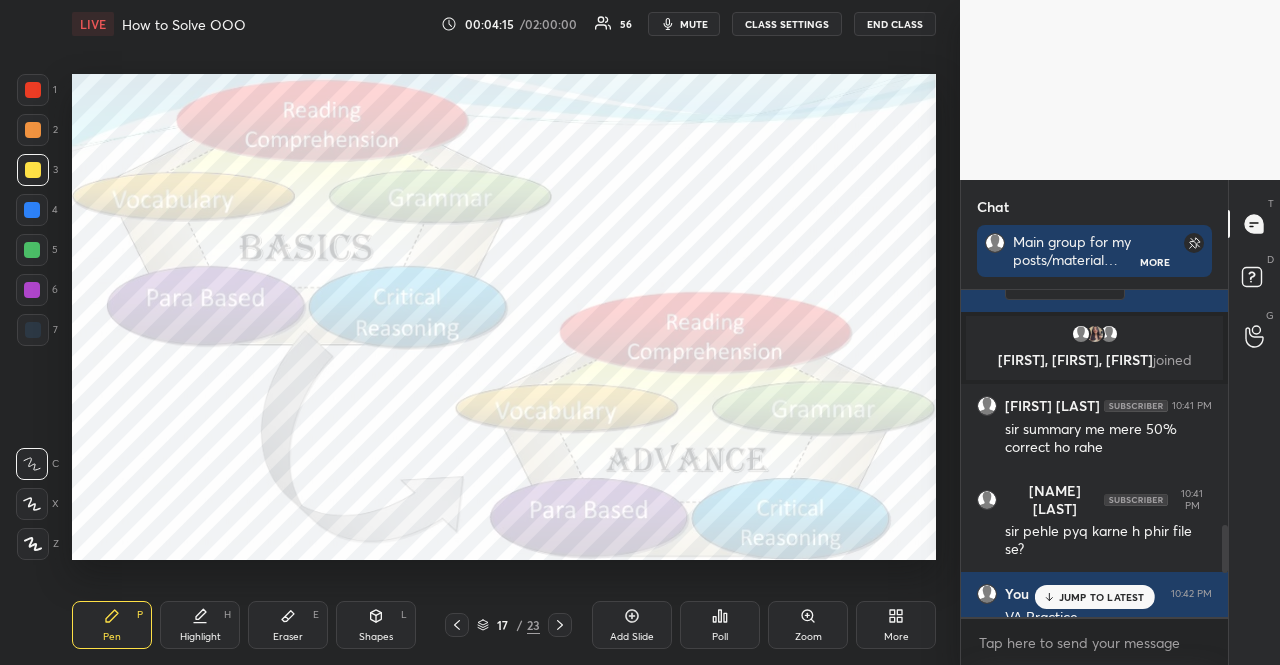 click at bounding box center (32, 250) 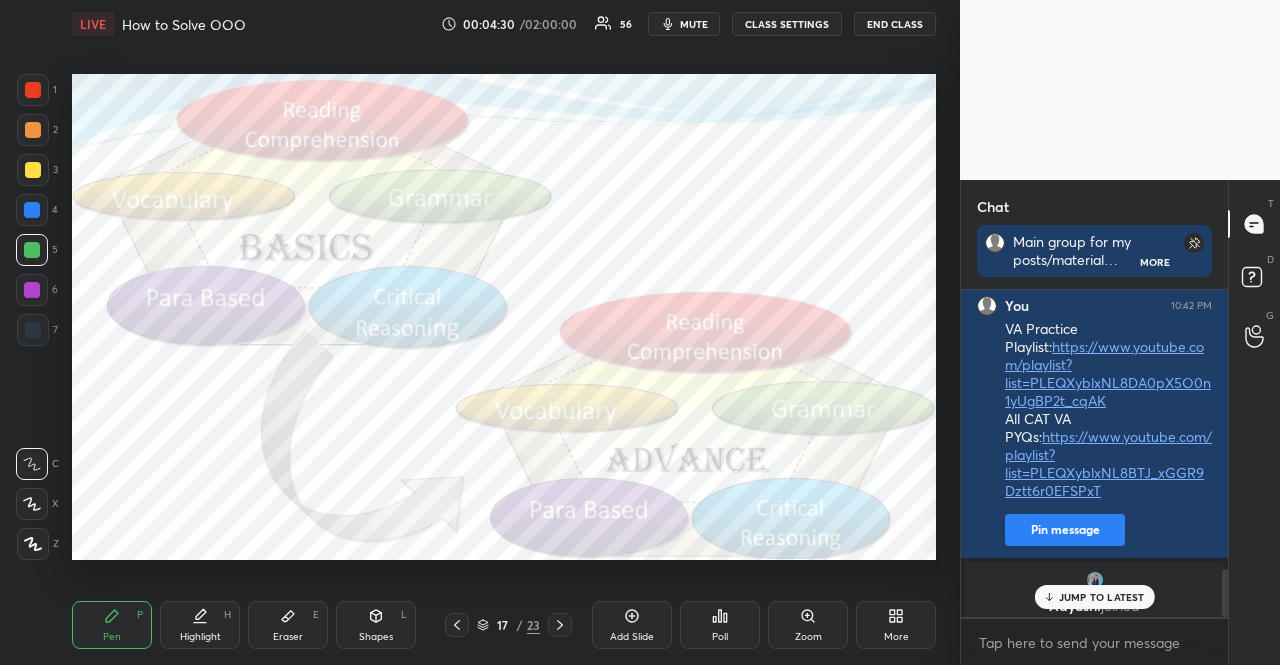 scroll, scrollTop: 1894, scrollLeft: 0, axis: vertical 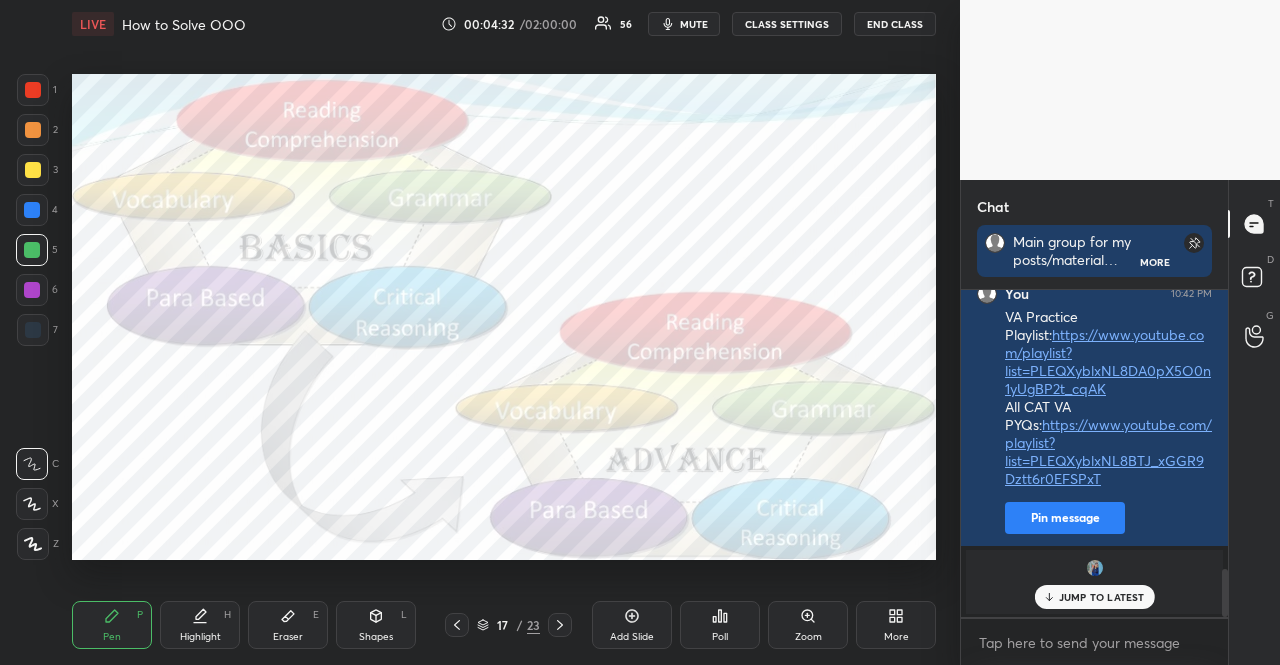 click at bounding box center (33, 170) 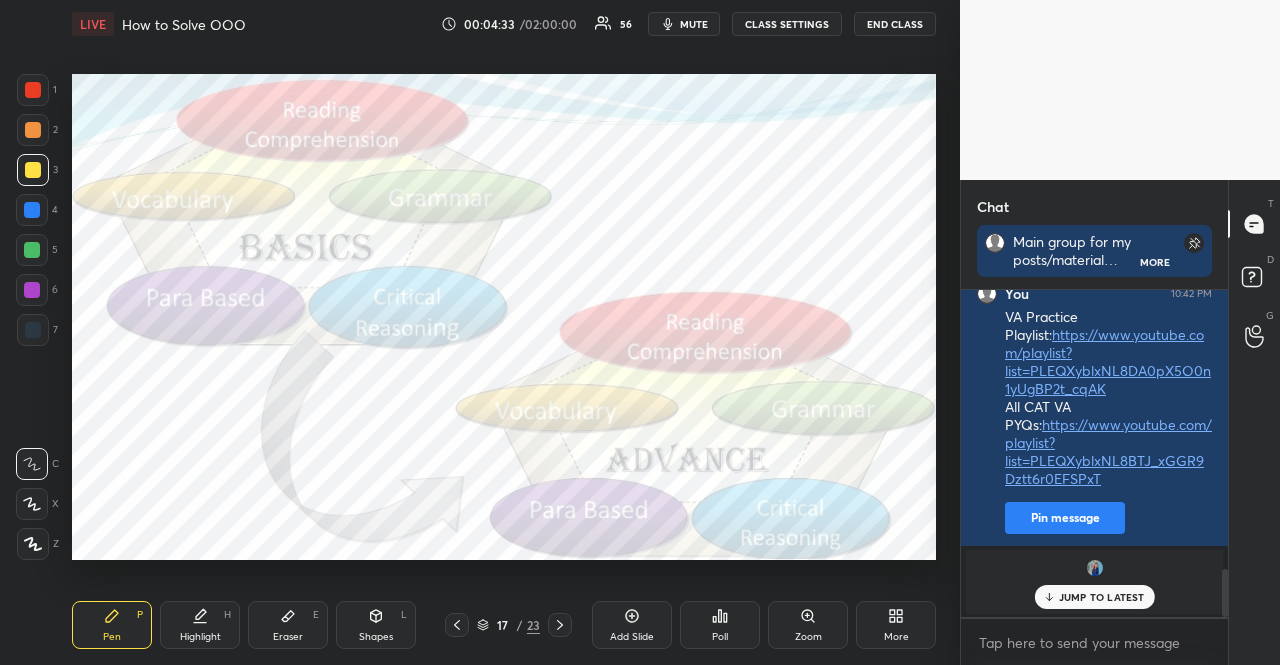 click at bounding box center (33, 170) 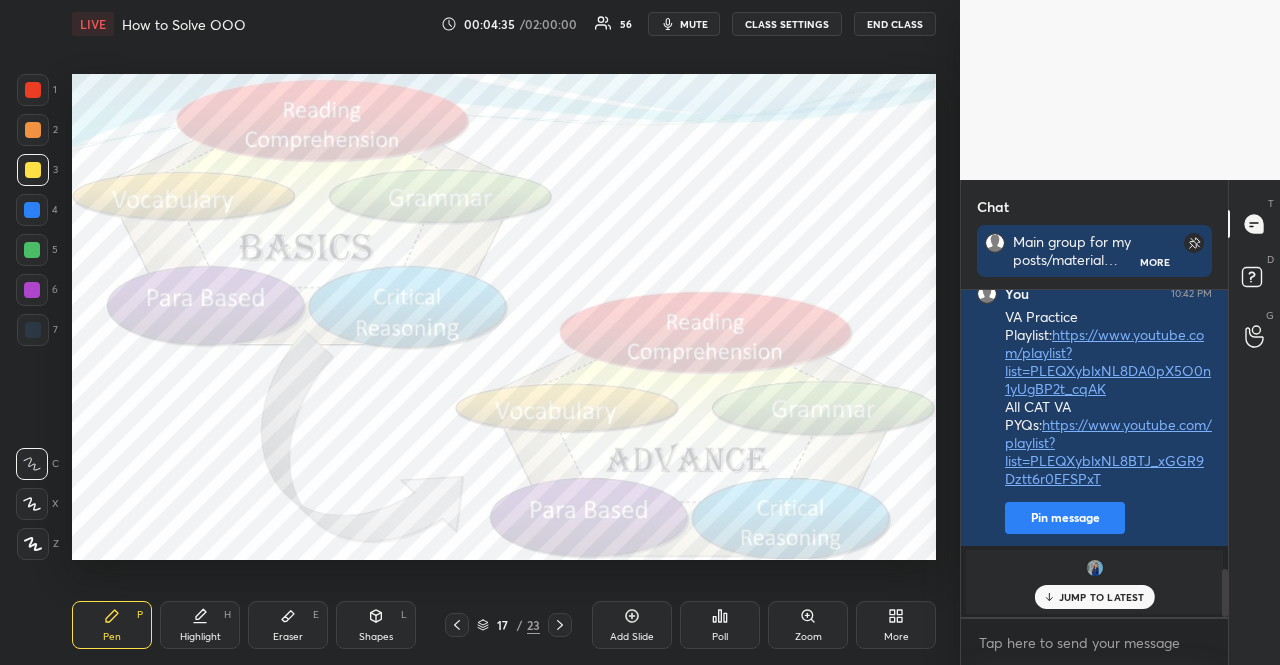scroll, scrollTop: 1980, scrollLeft: 0, axis: vertical 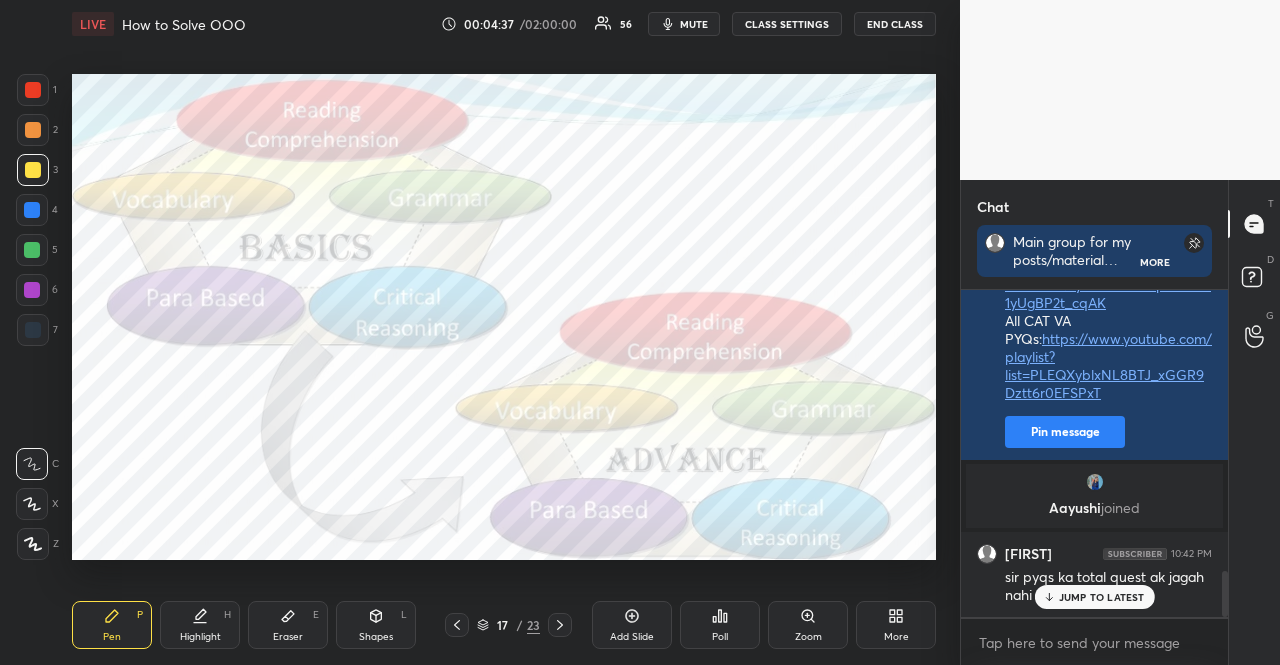 click at bounding box center [33, 330] 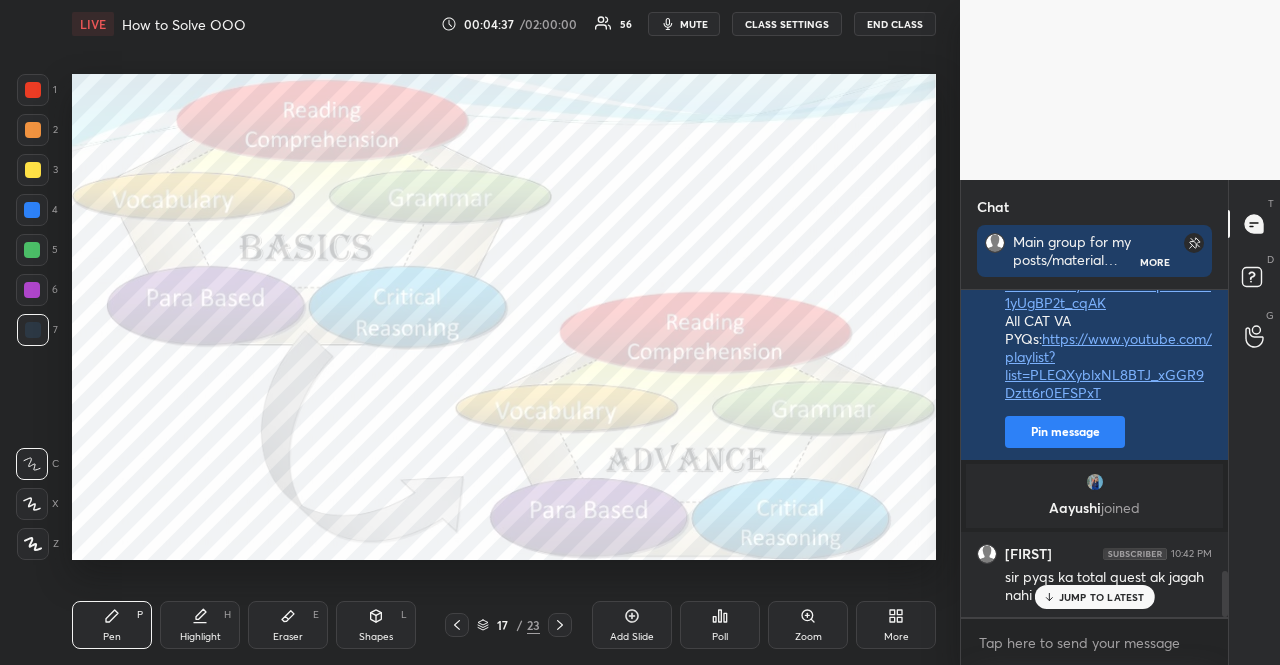 click at bounding box center (33, 330) 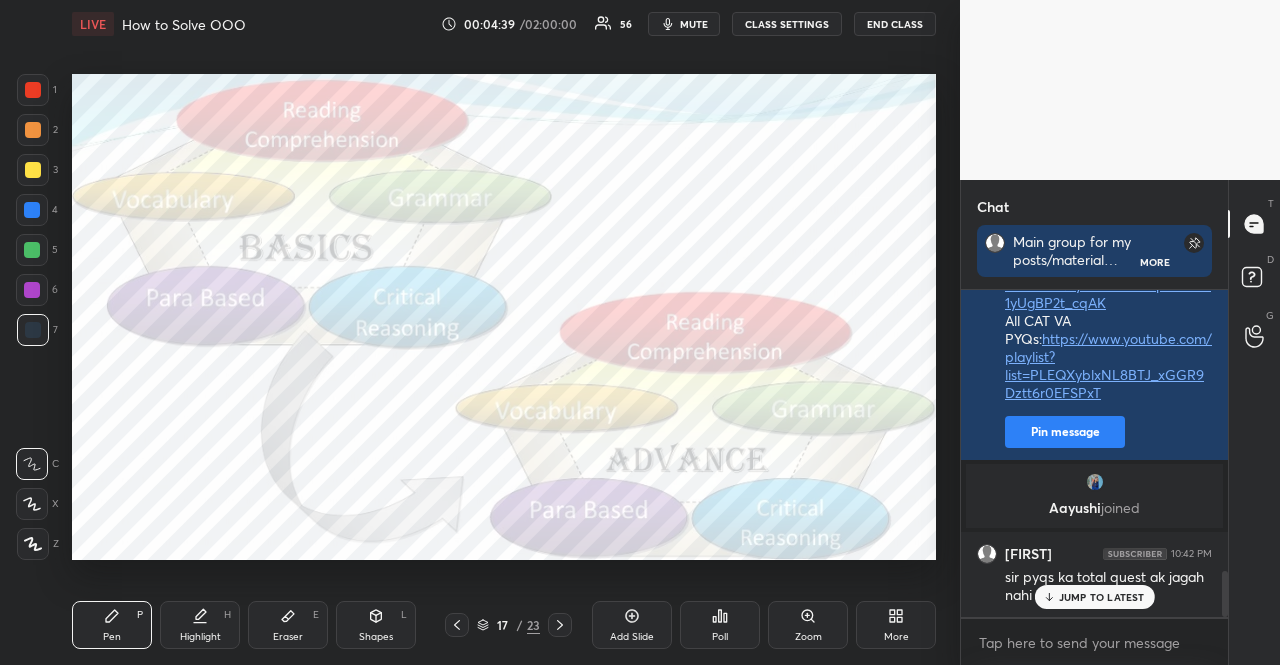 click at bounding box center [32, 250] 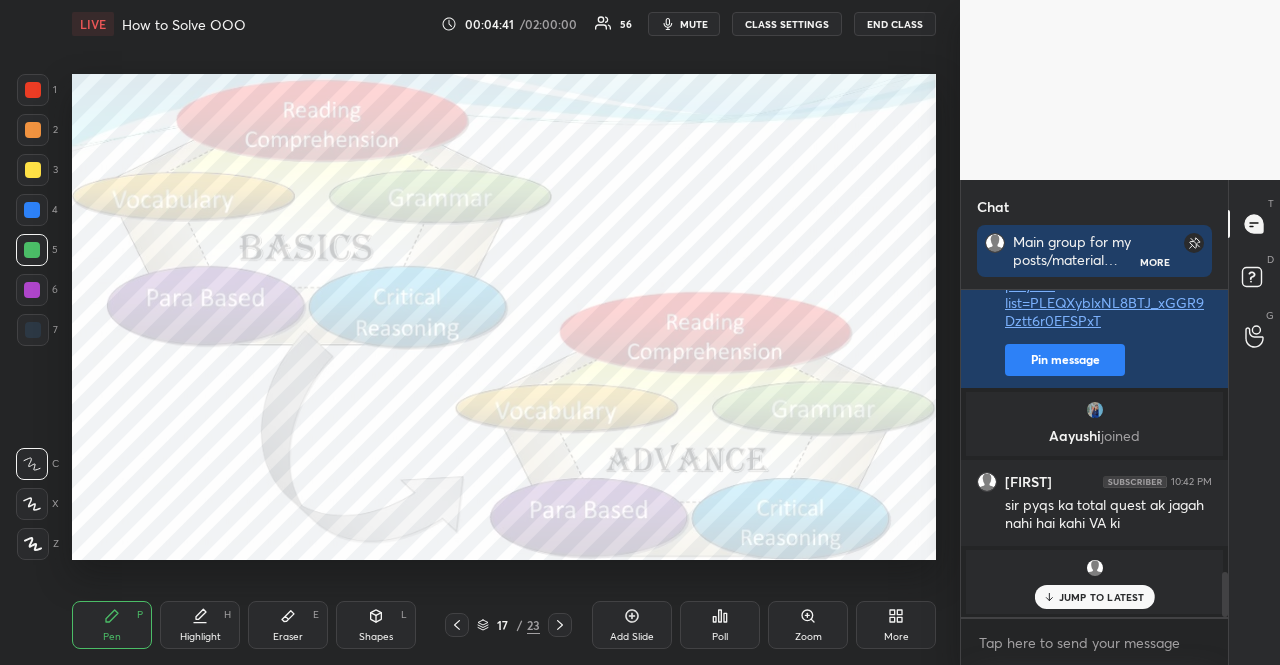 scroll, scrollTop: 2138, scrollLeft: 0, axis: vertical 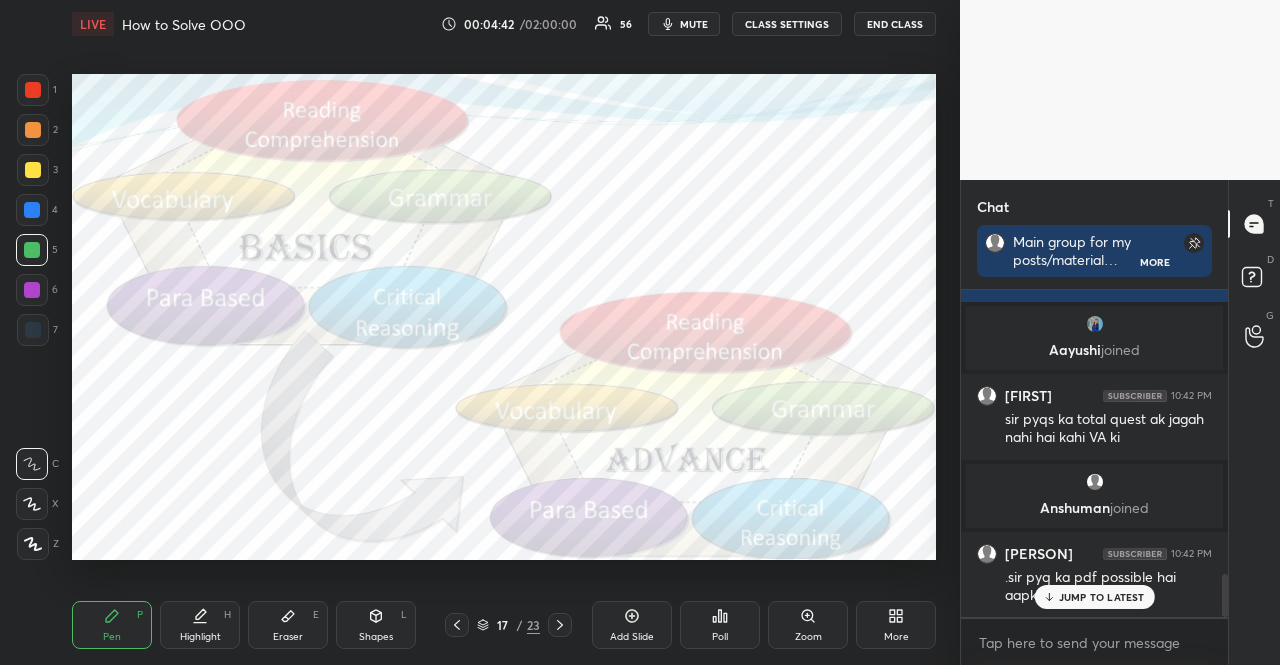 click at bounding box center [32, 290] 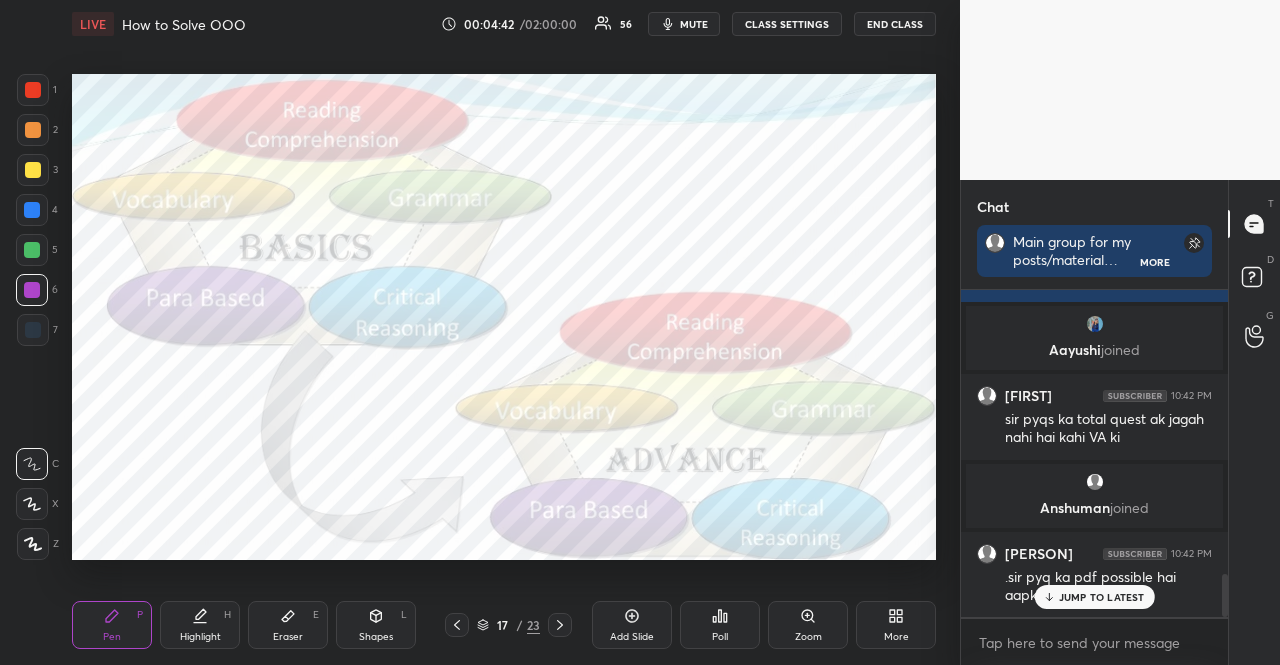 click on "1 2 3 4 5 6 7" at bounding box center [37, 214] 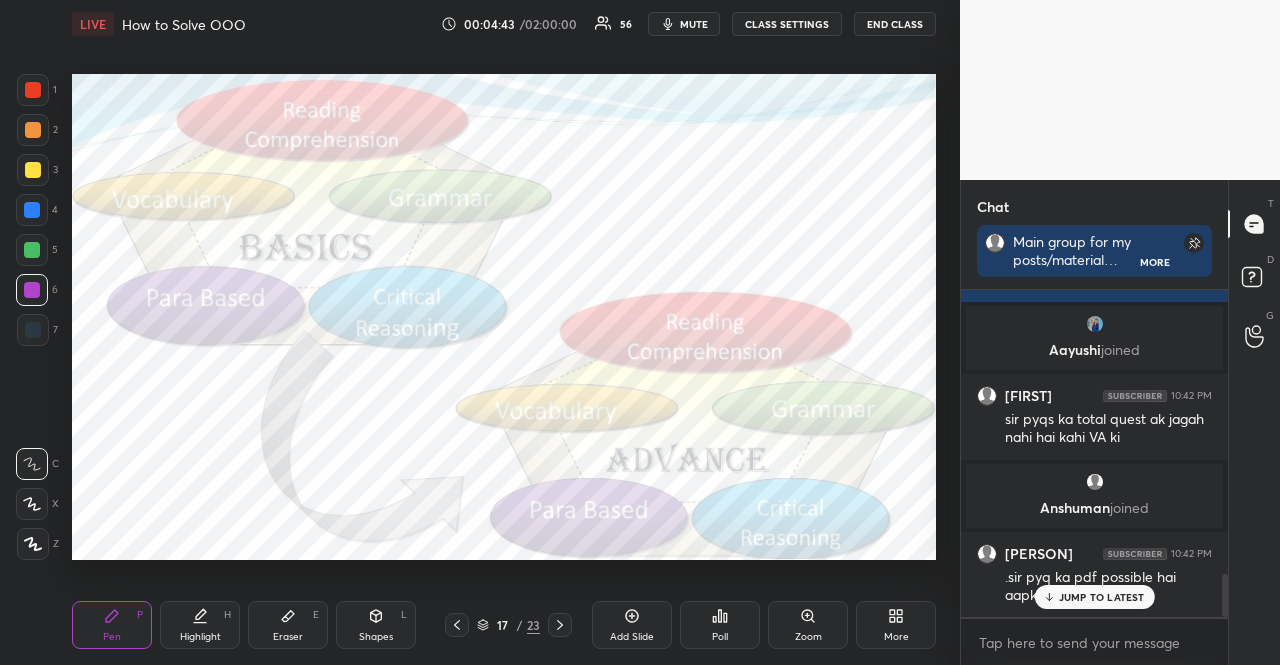 click at bounding box center (33, 170) 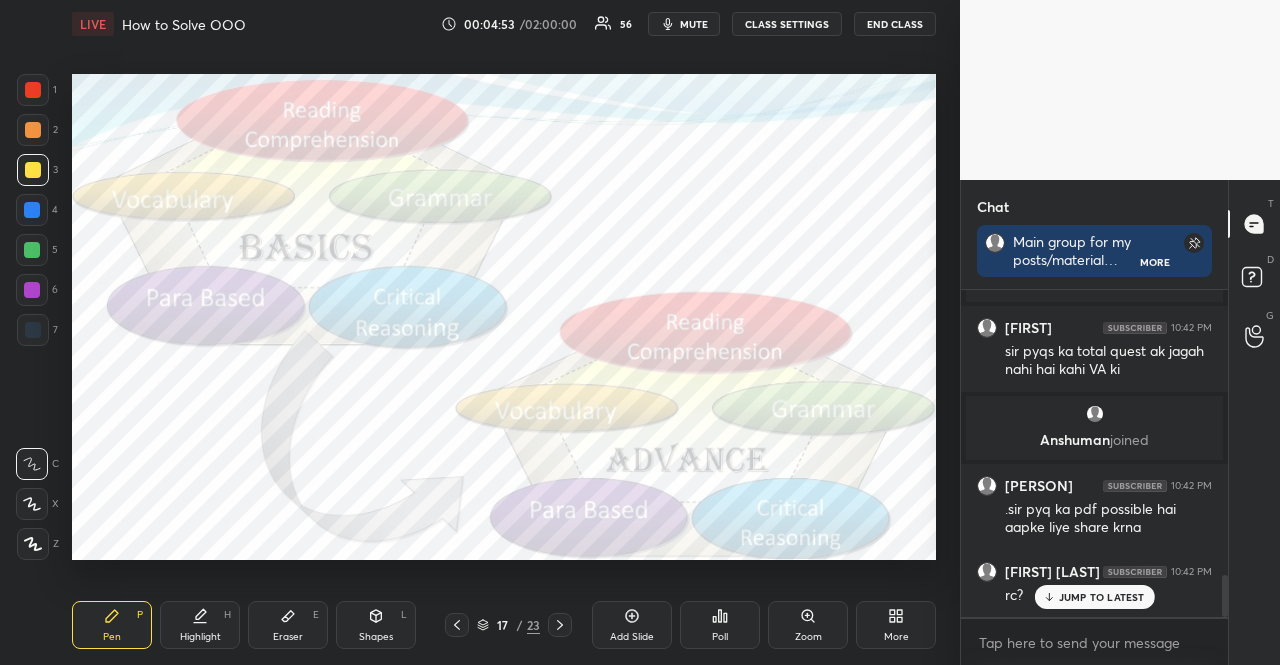 scroll, scrollTop: 2278, scrollLeft: 0, axis: vertical 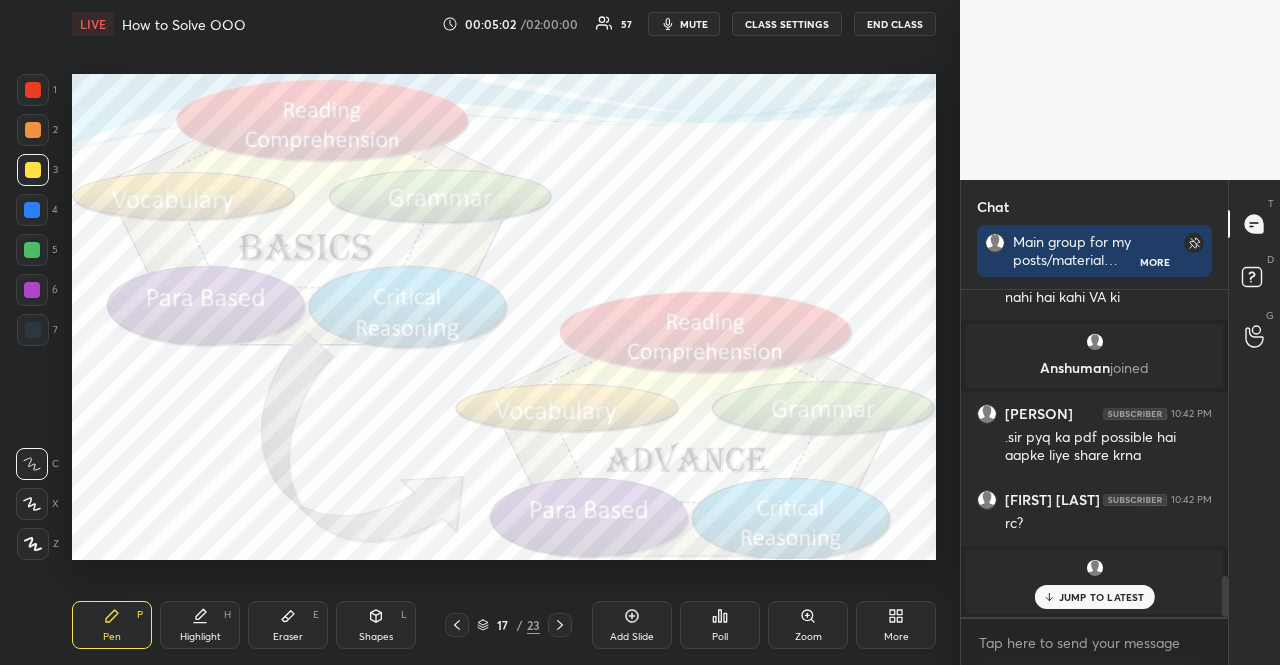 click at bounding box center [33, 170] 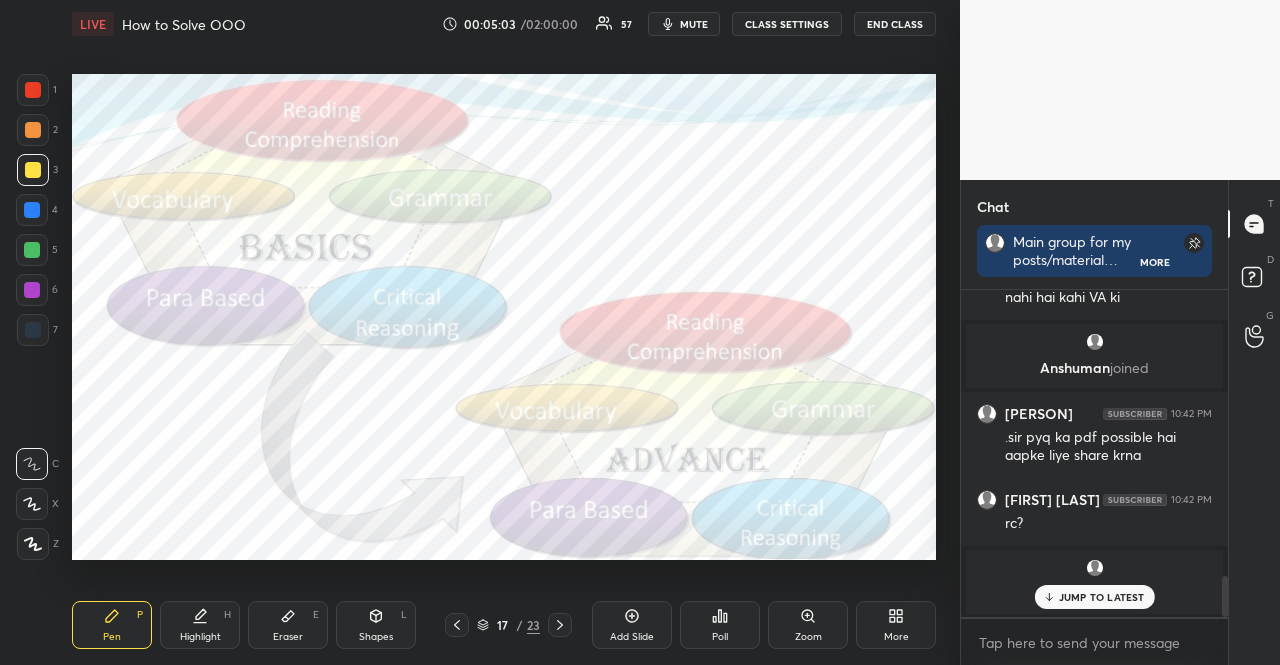 click 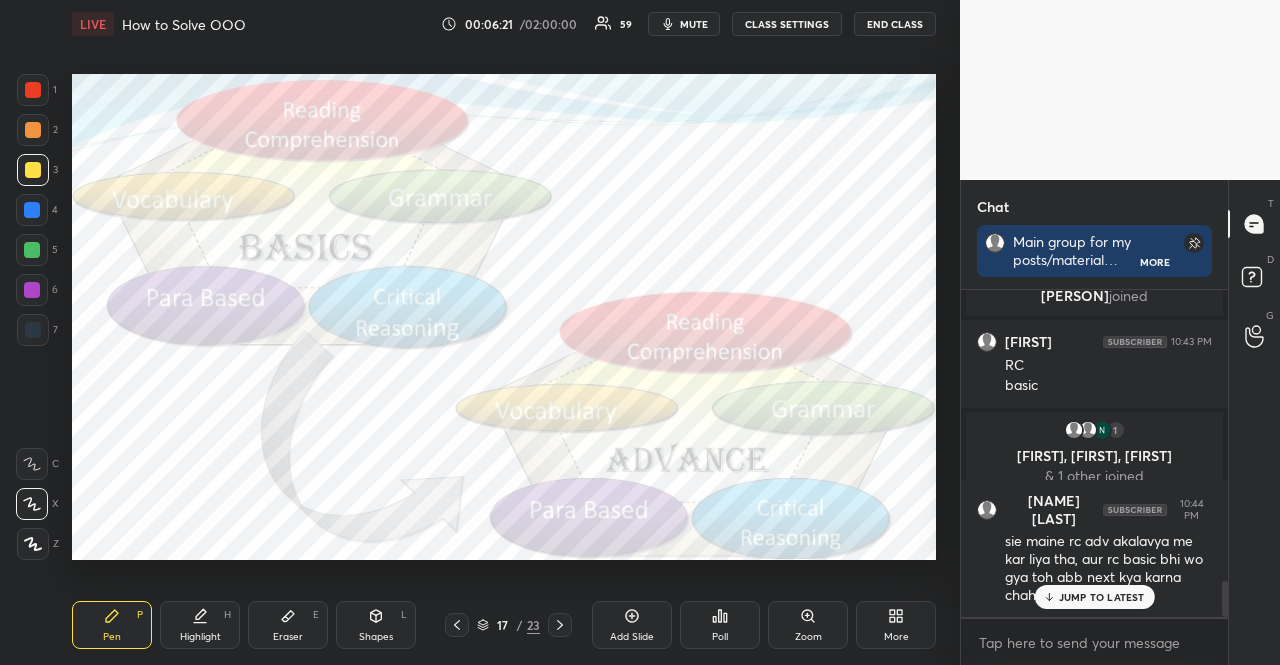 scroll, scrollTop: 2648, scrollLeft: 0, axis: vertical 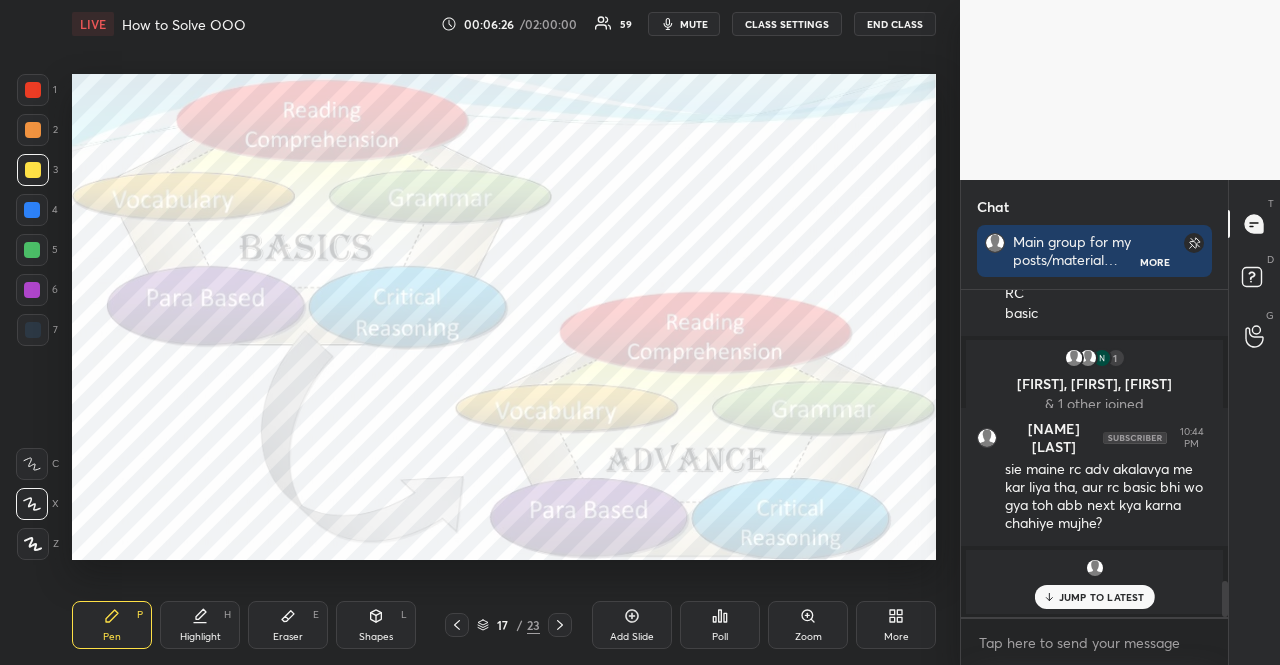click at bounding box center [33, 170] 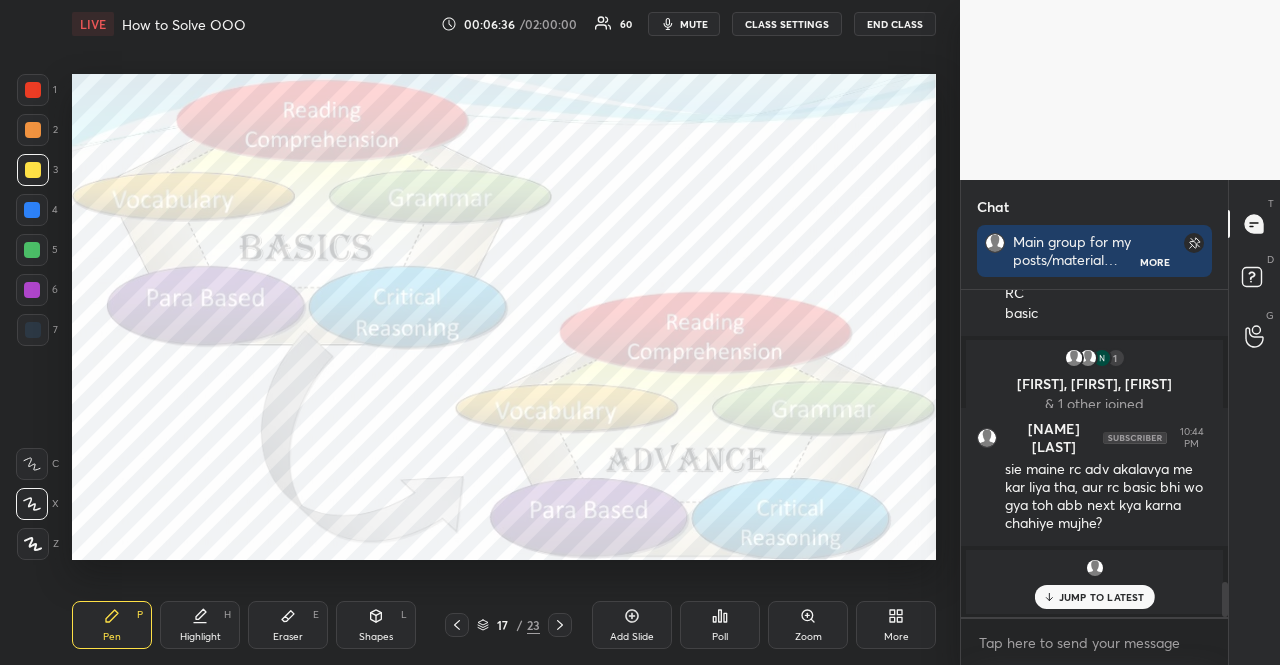 scroll, scrollTop: 2752, scrollLeft: 0, axis: vertical 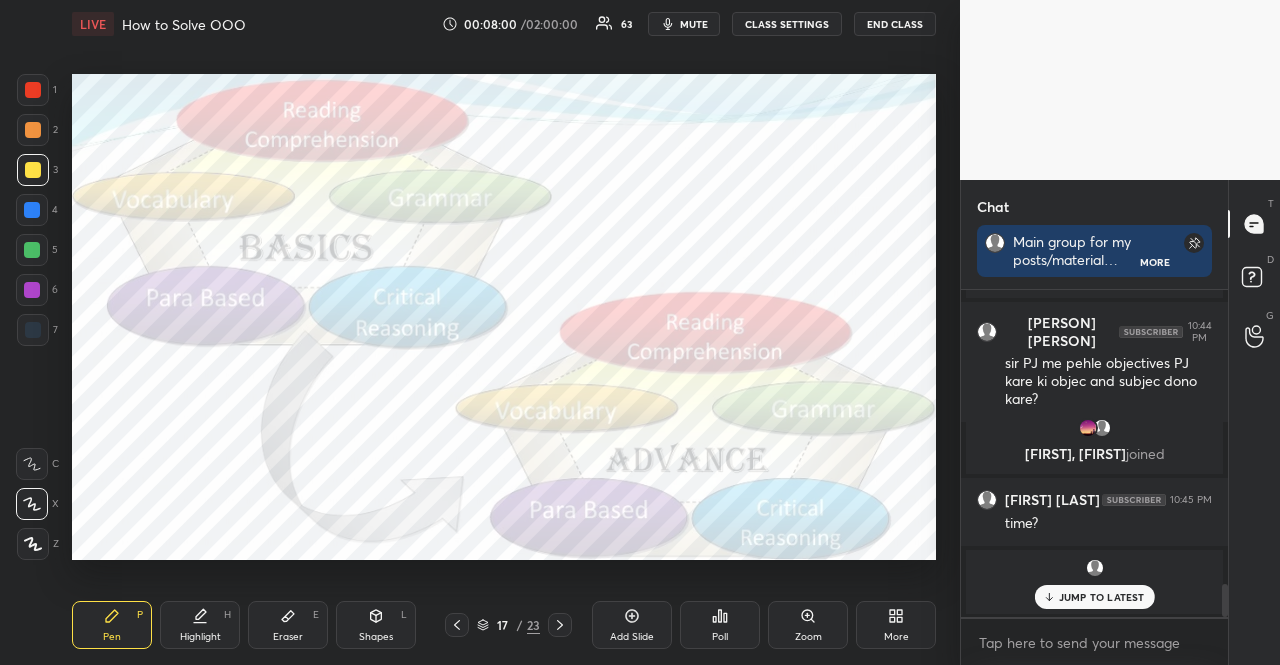 click at bounding box center [32, 250] 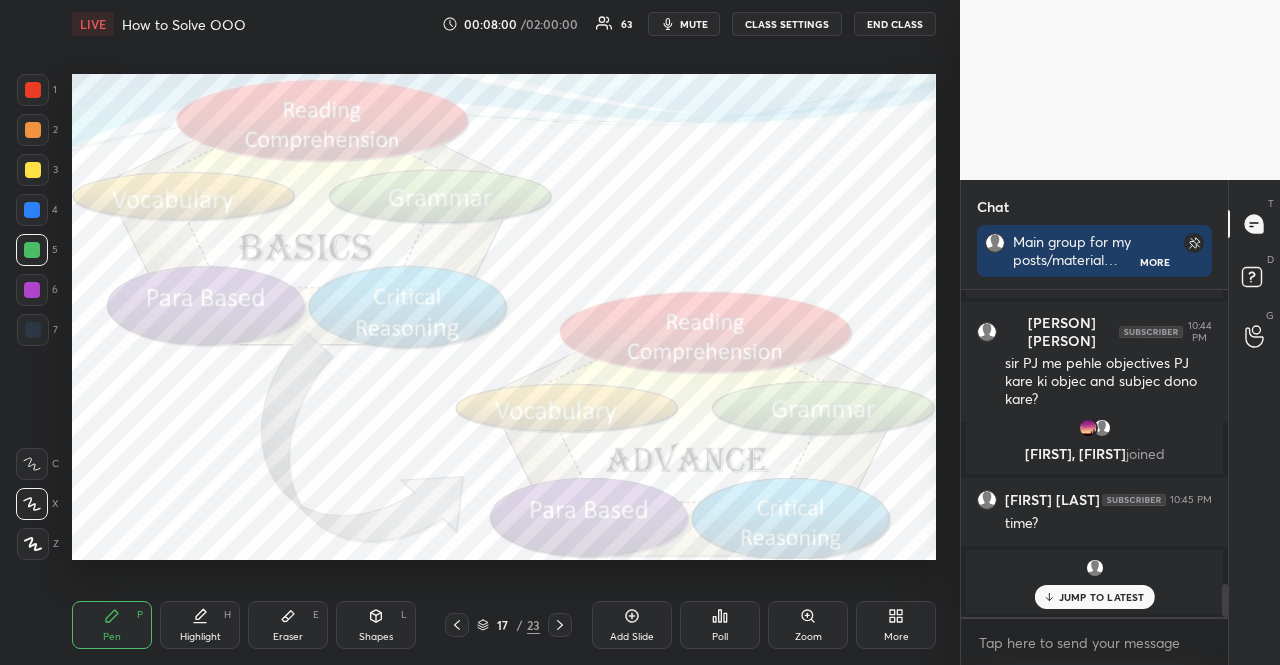click at bounding box center (32, 290) 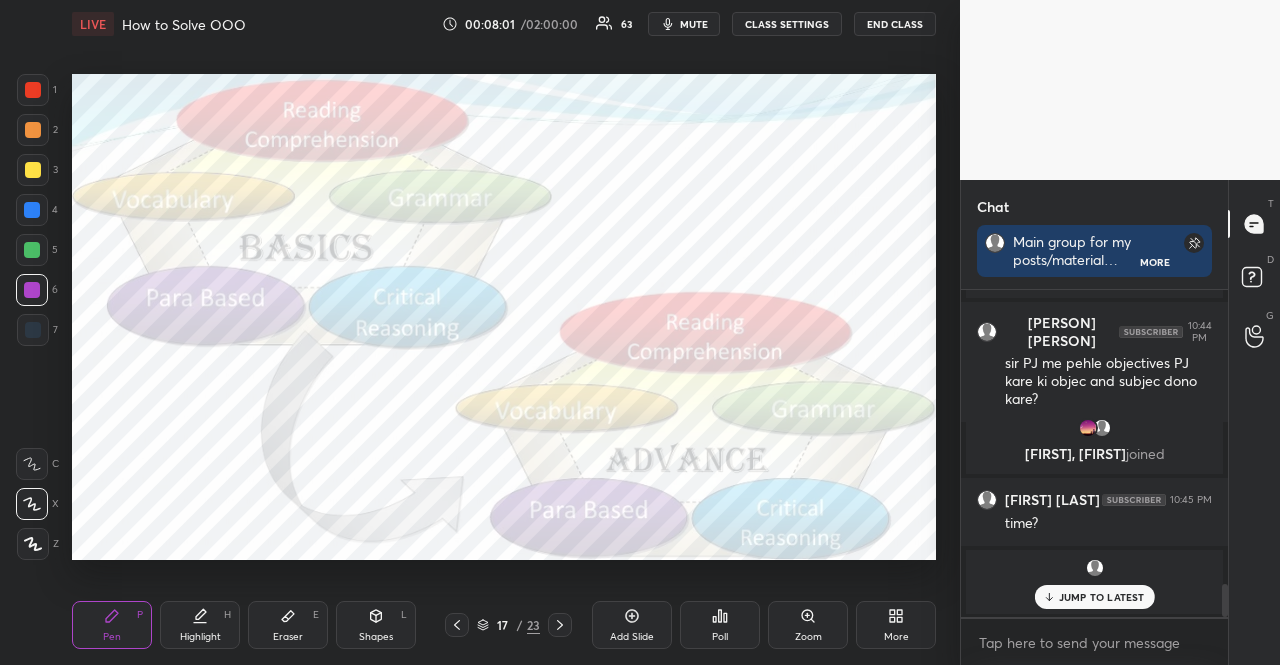 click at bounding box center [32, 290] 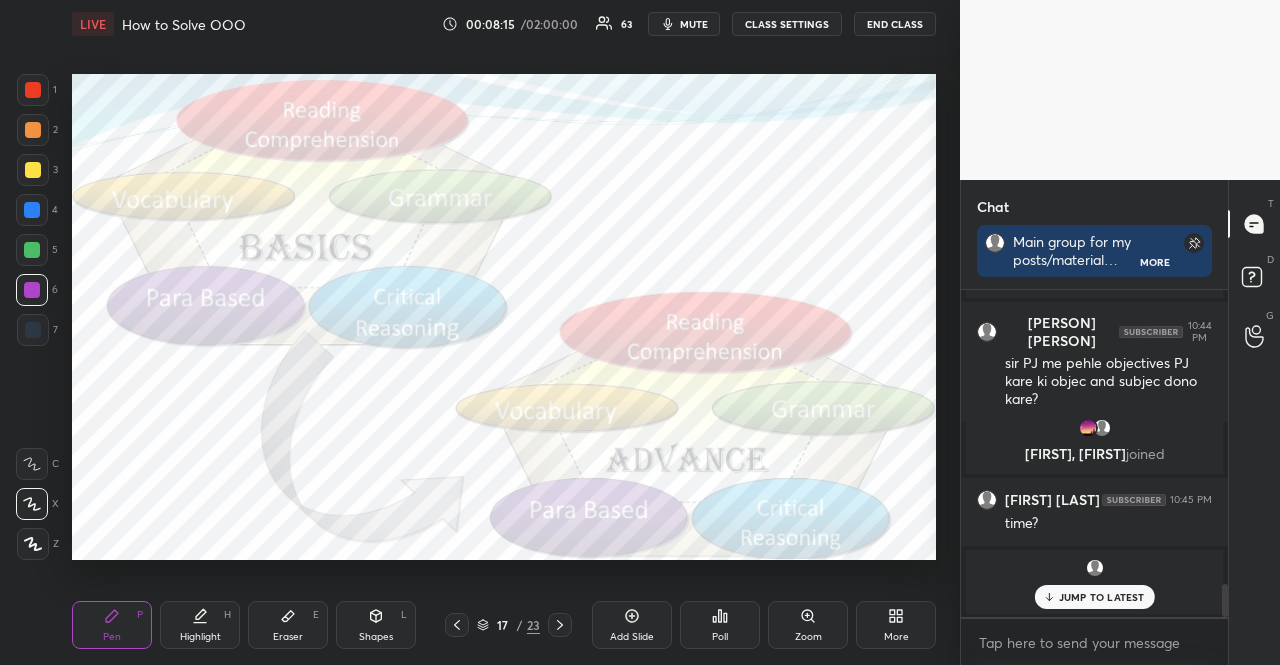 click at bounding box center (33, 90) 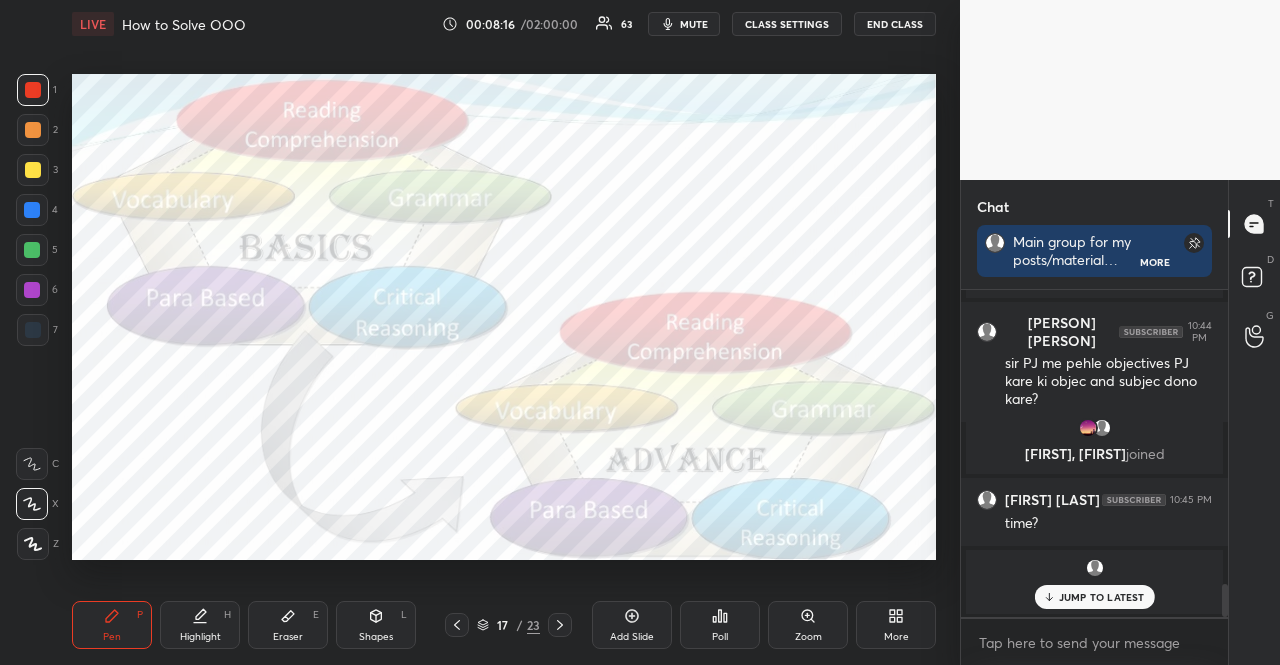 click at bounding box center (32, 250) 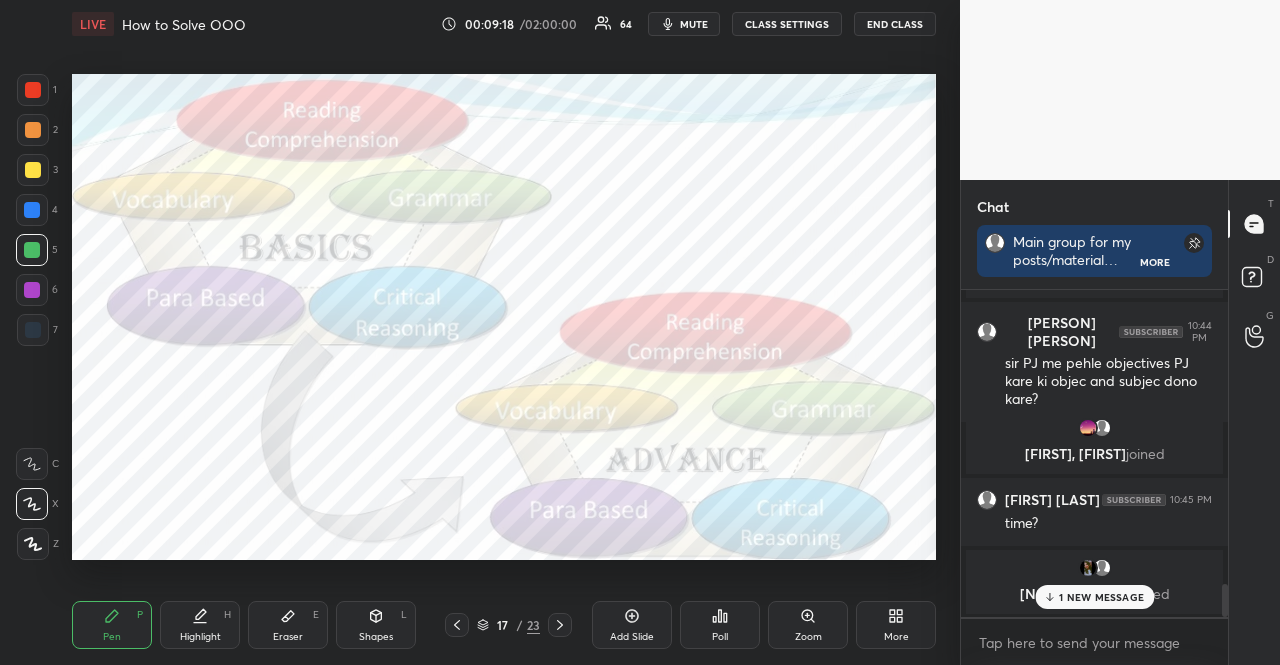 click at bounding box center [33, 330] 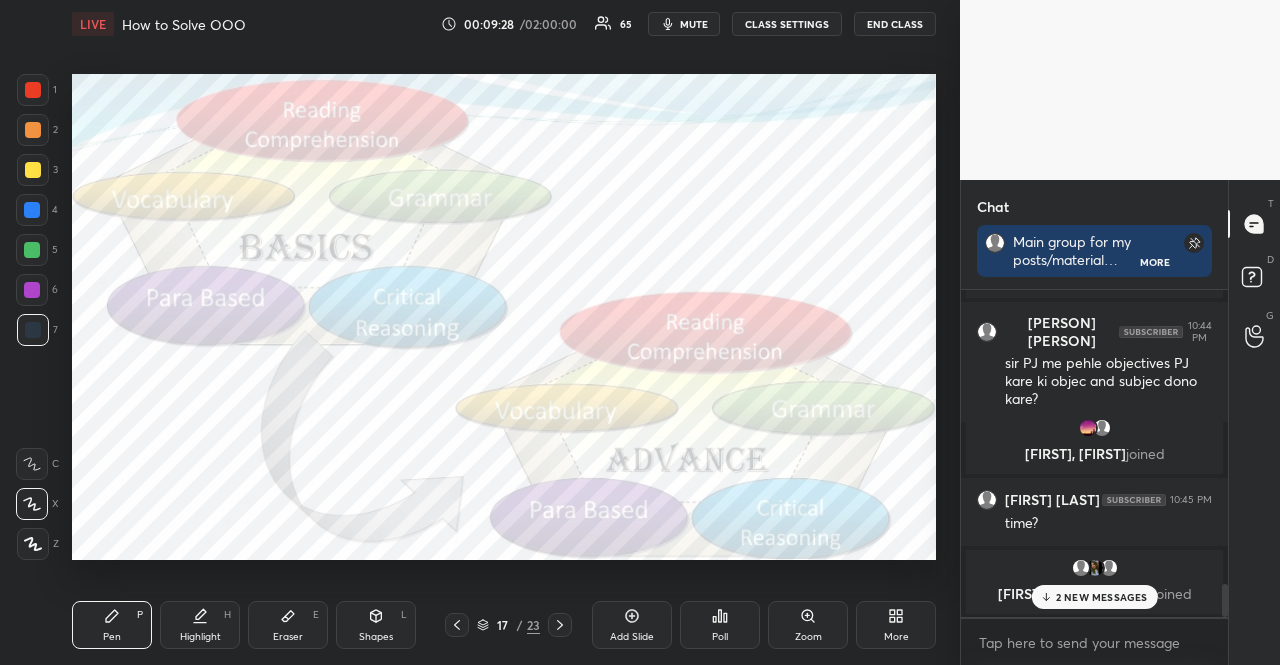 click at bounding box center [32, 290] 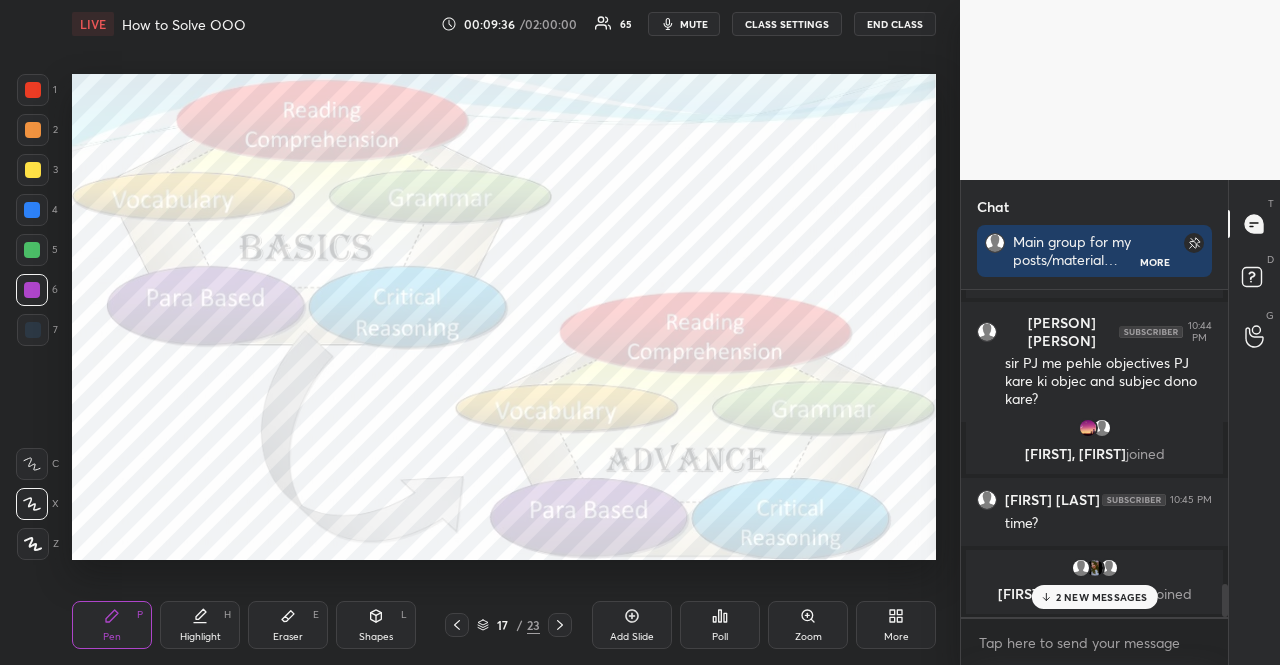 click at bounding box center [33, 330] 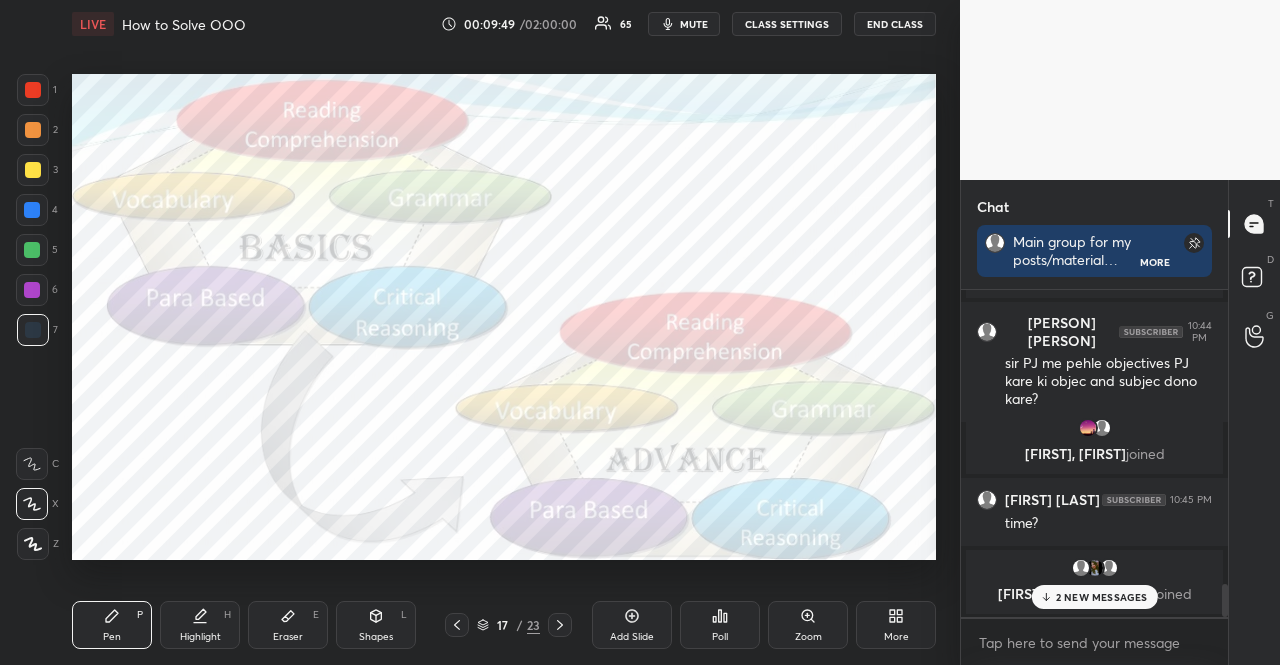 click at bounding box center [33, 90] 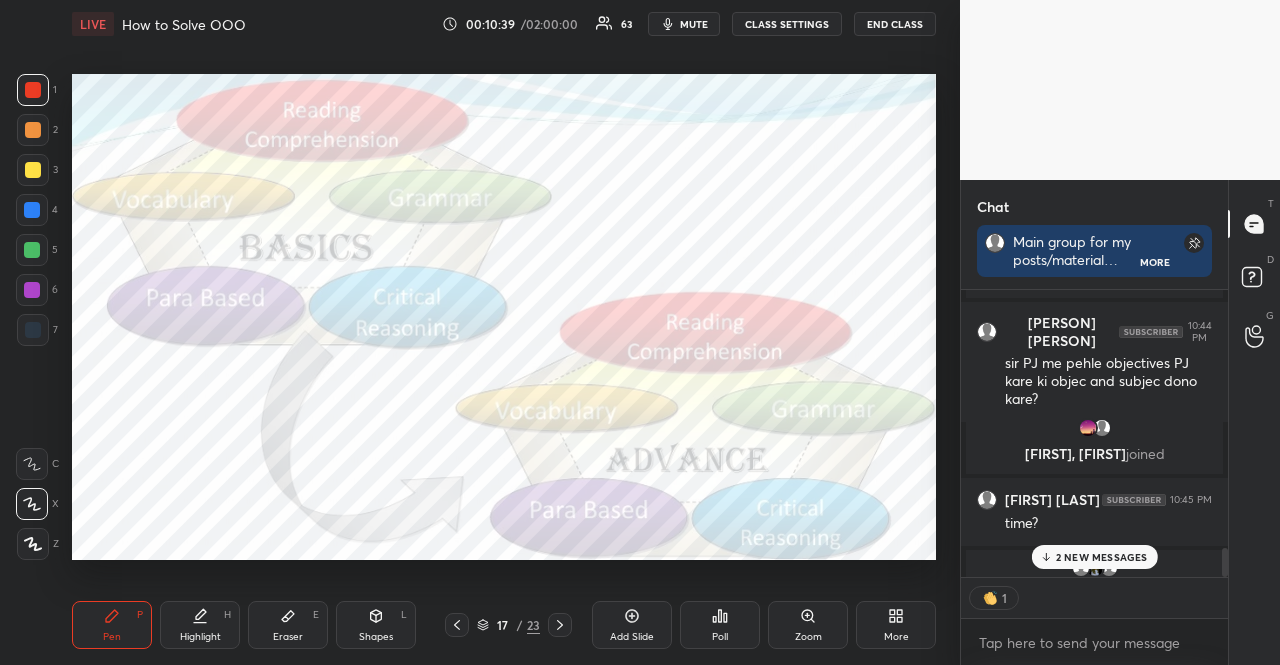 scroll, scrollTop: 281, scrollLeft: 261, axis: both 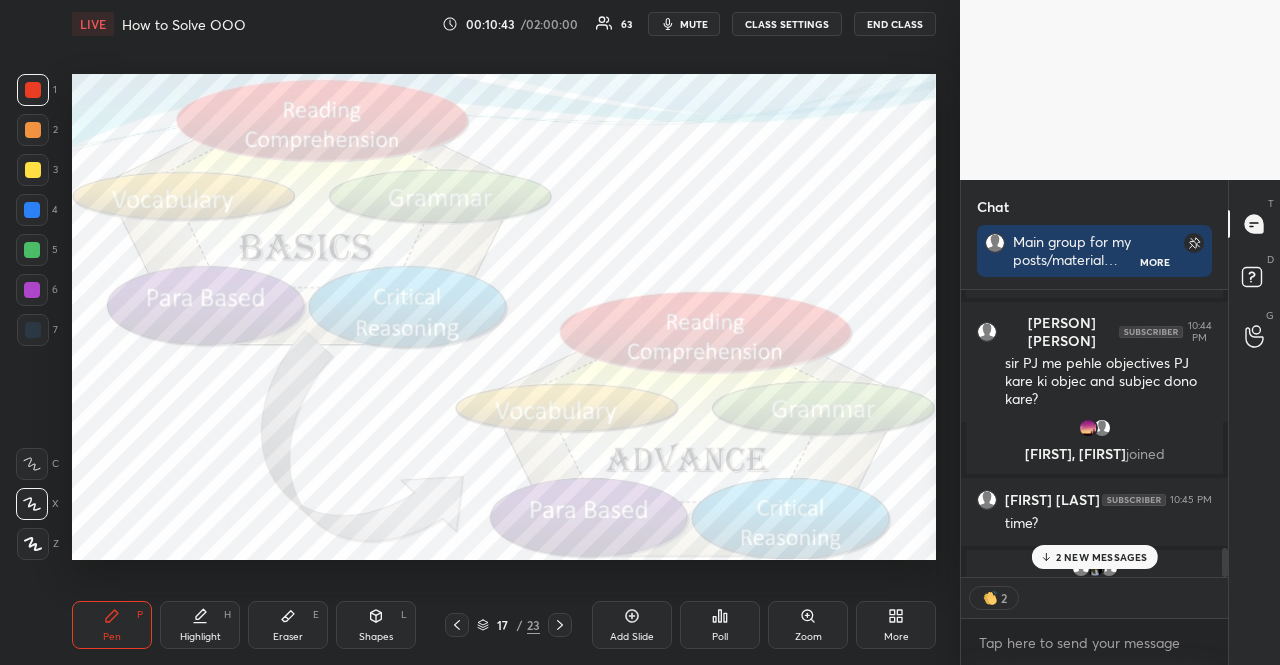 drag, startPoint x: 33, startPoint y: 282, endPoint x: 62, endPoint y: 267, distance: 32.649654 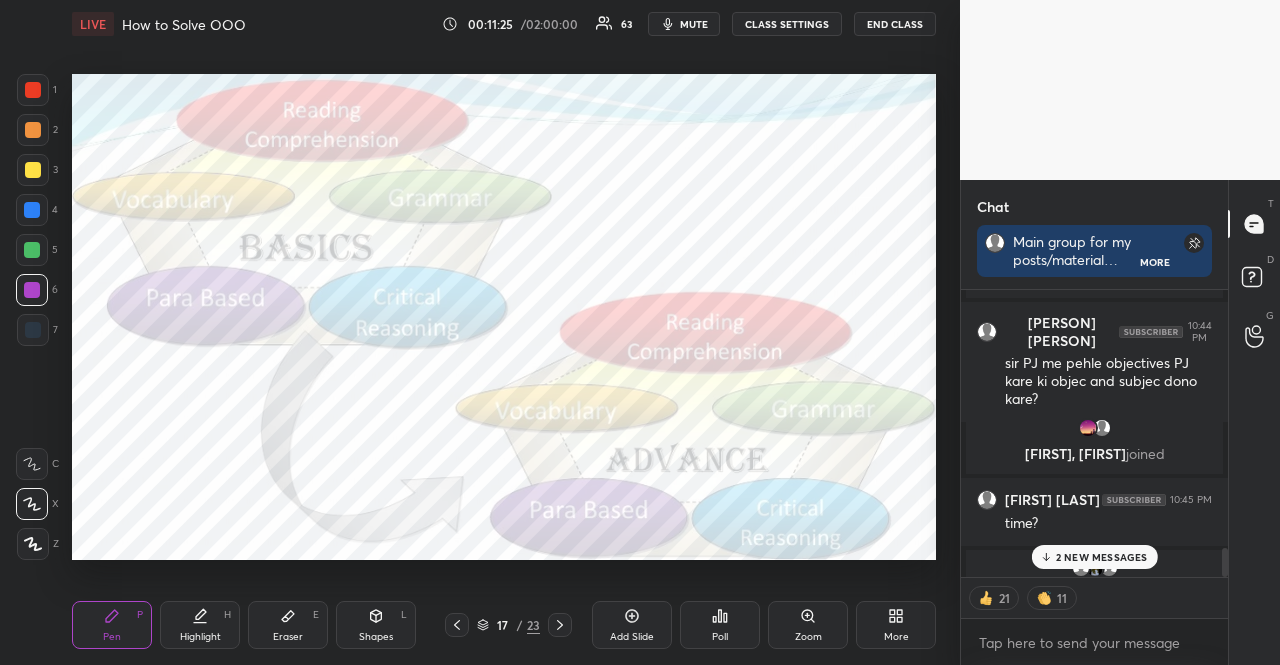 scroll, scrollTop: 6, scrollLeft: 6, axis: both 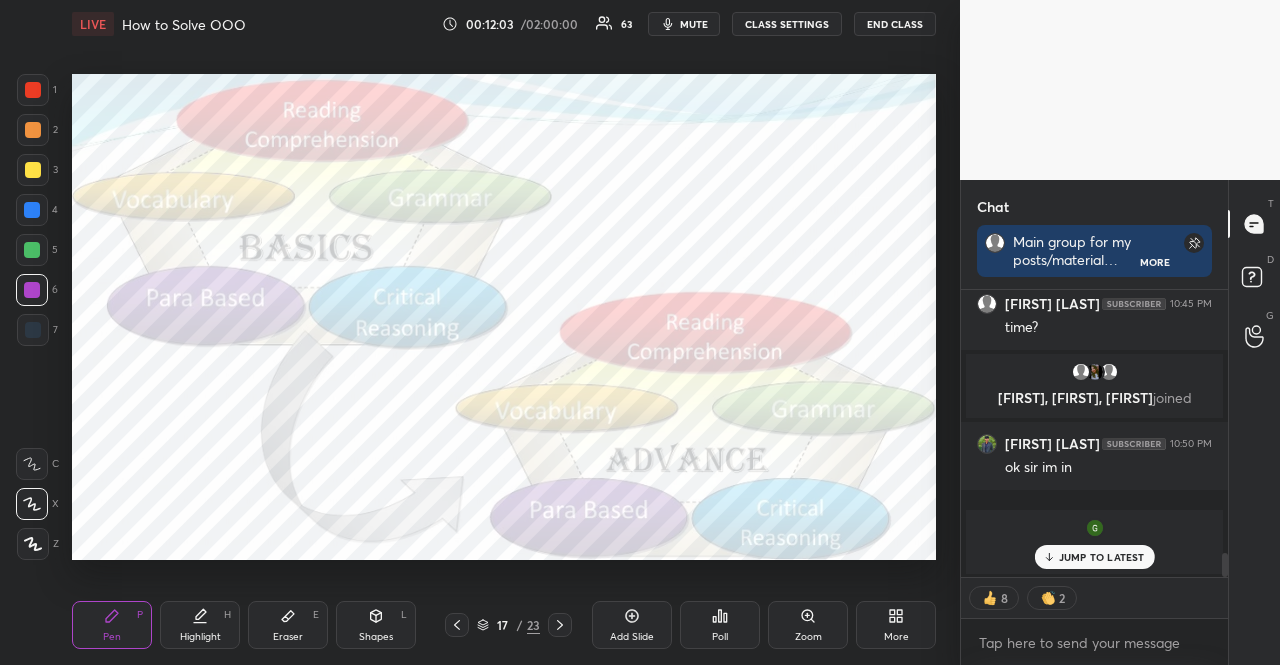 click at bounding box center [33, 330] 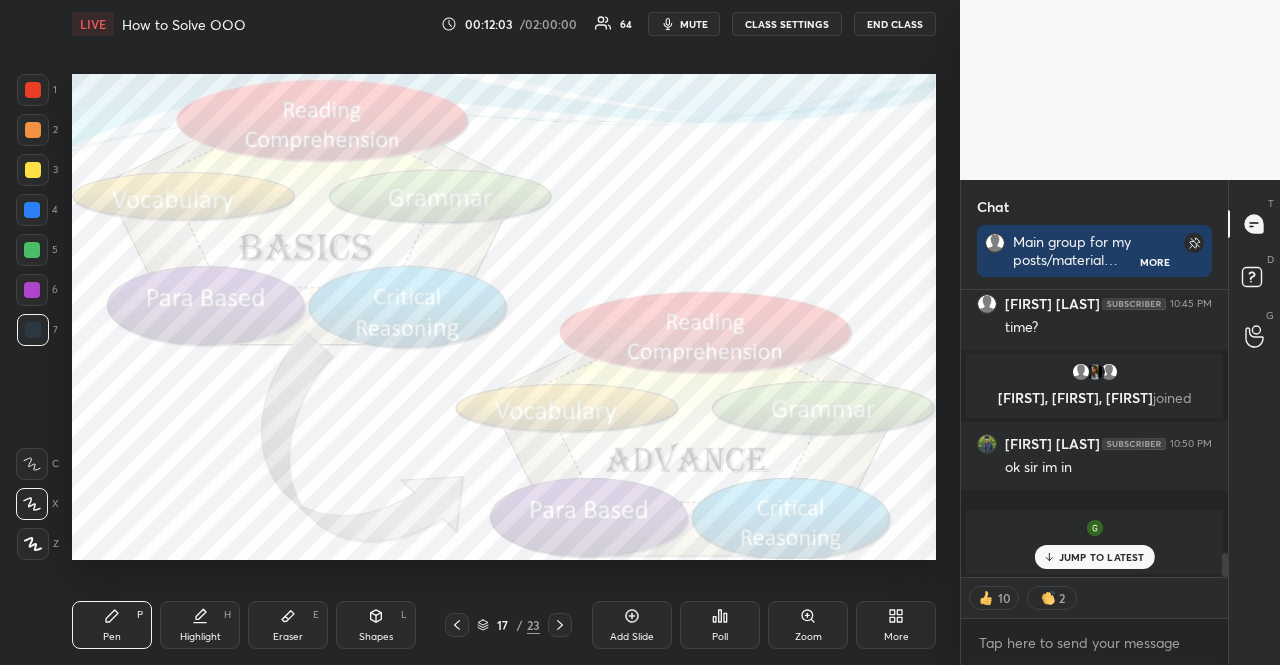 click at bounding box center [33, 330] 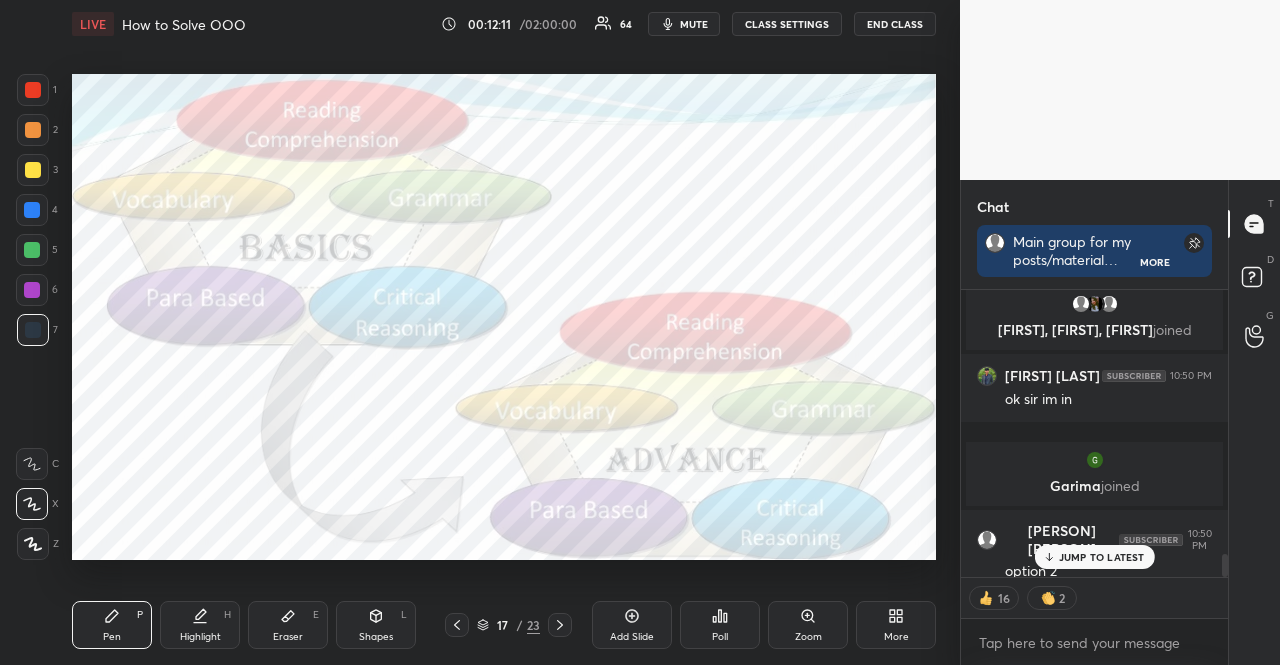 scroll, scrollTop: 3332, scrollLeft: 0, axis: vertical 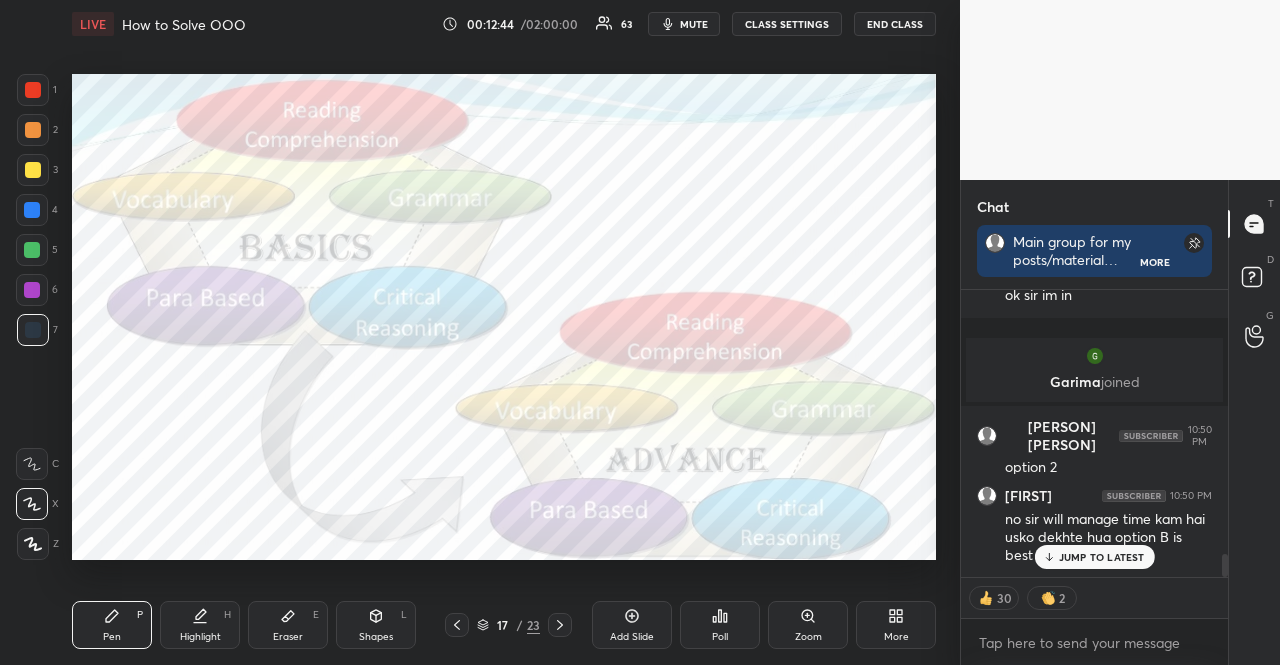 drag, startPoint x: 44, startPoint y: 83, endPoint x: 32, endPoint y: 91, distance: 14.422205 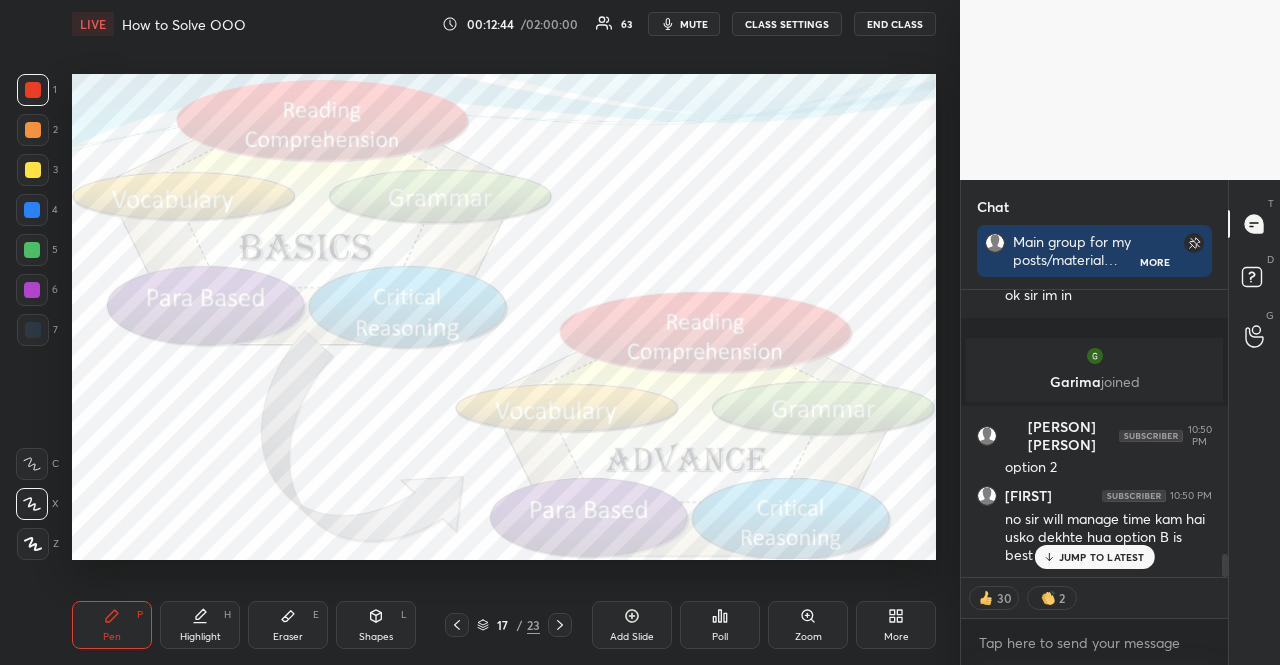 click at bounding box center [33, 90] 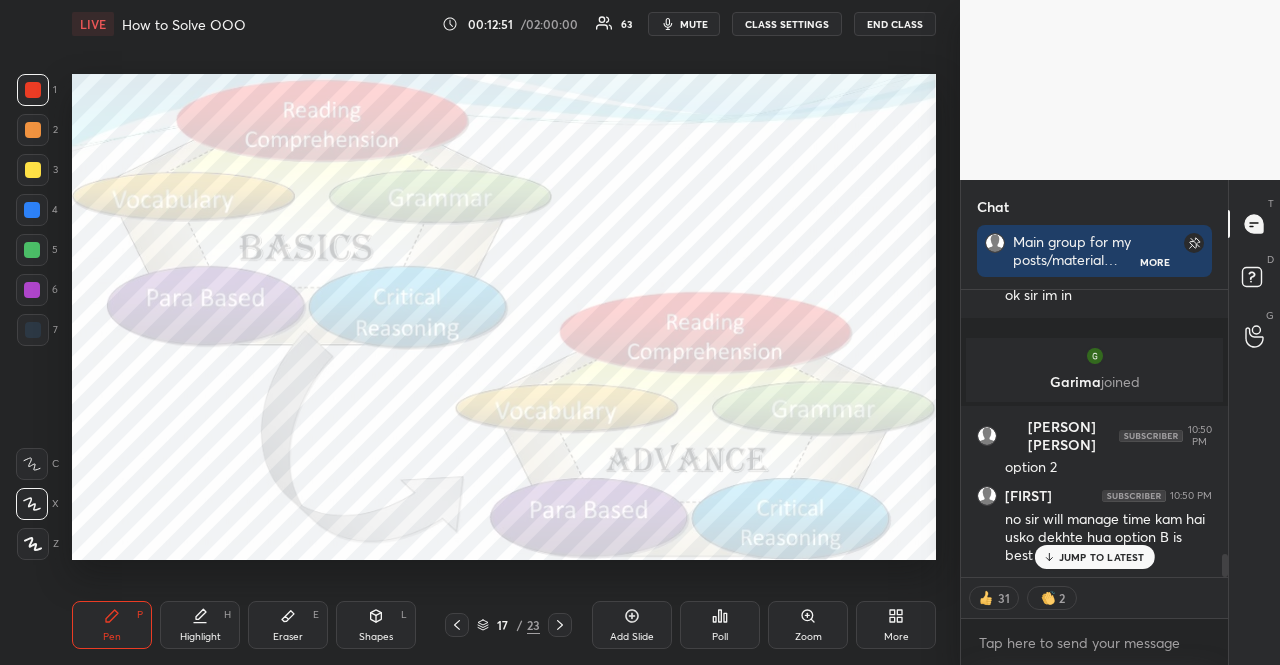 click at bounding box center [33, 170] 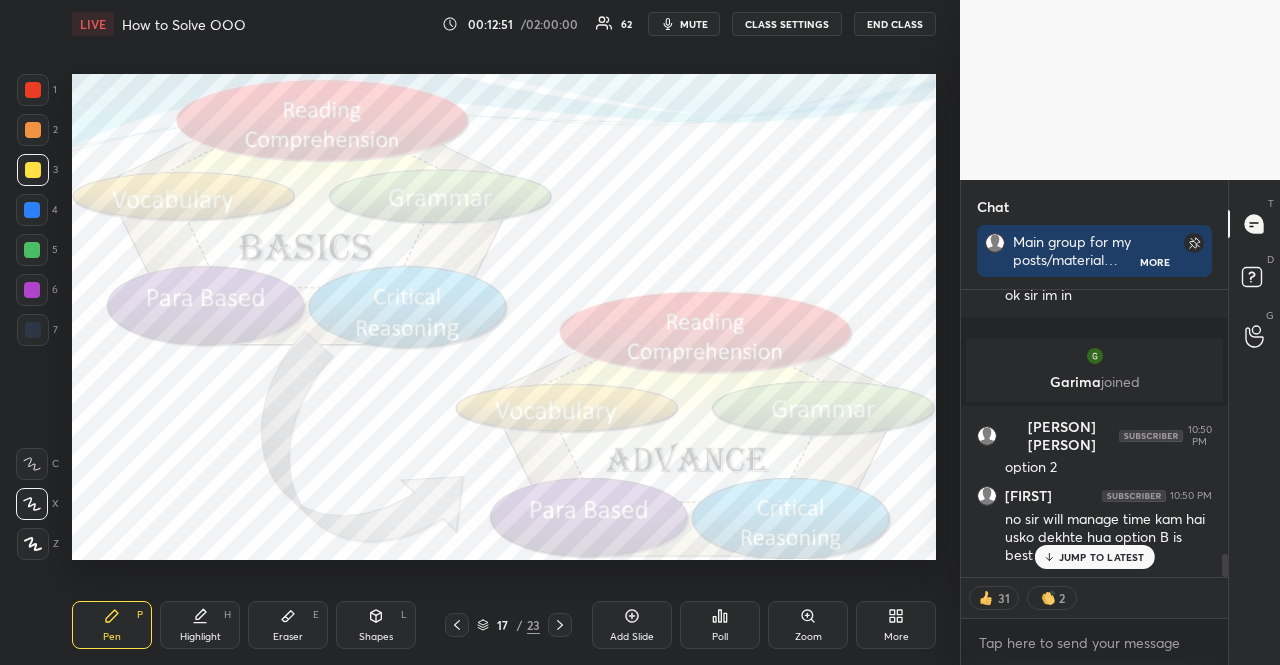 click at bounding box center [33, 170] 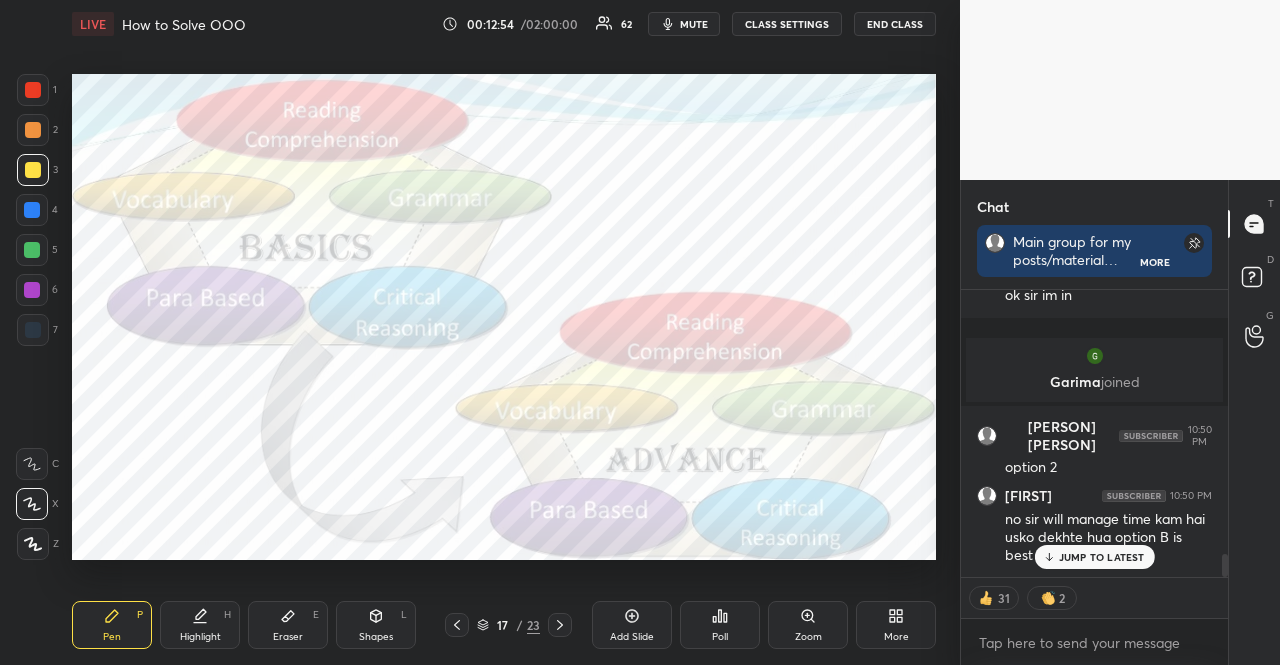 scroll, scrollTop: 6, scrollLeft: 6, axis: both 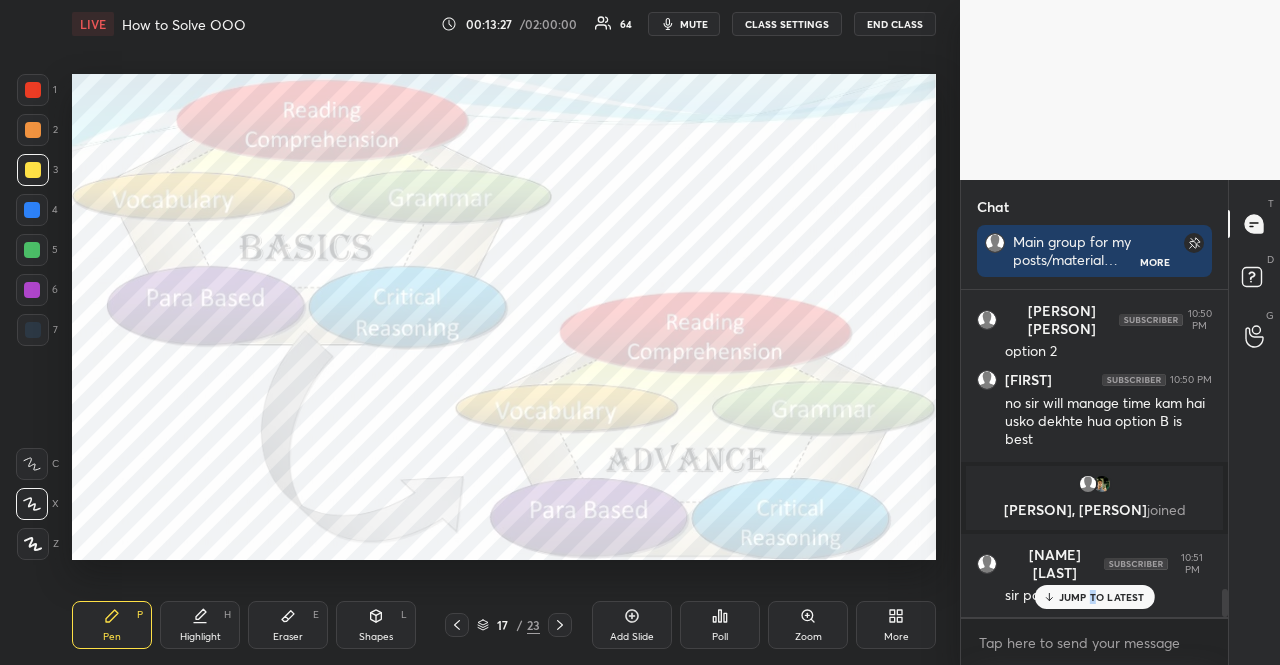 click on "JUMP TO LATEST" at bounding box center [1094, 597] 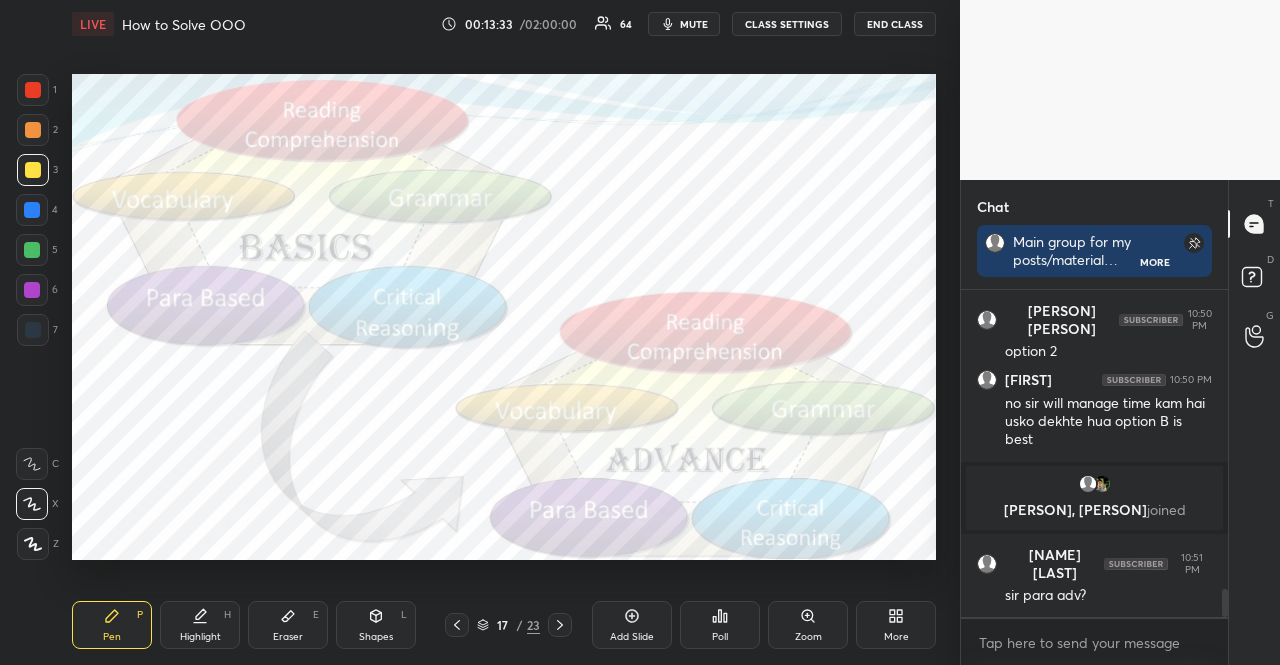 click at bounding box center (33, 170) 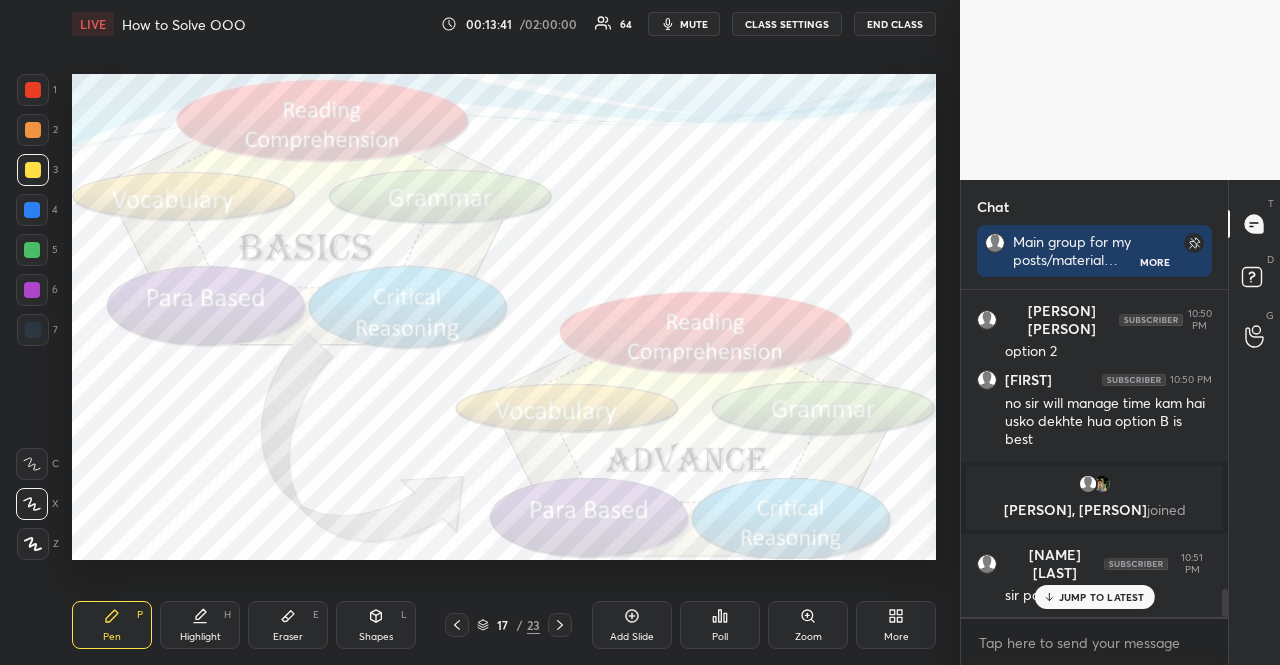 scroll, scrollTop: 3516, scrollLeft: 0, axis: vertical 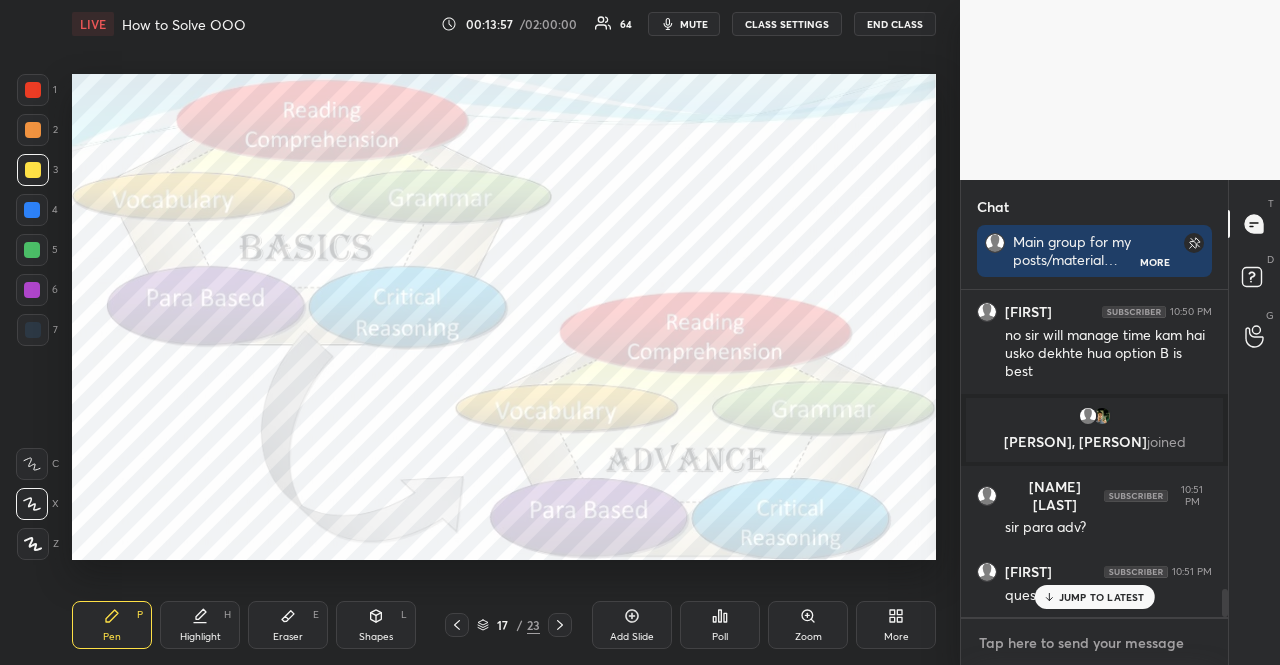 type on "x" 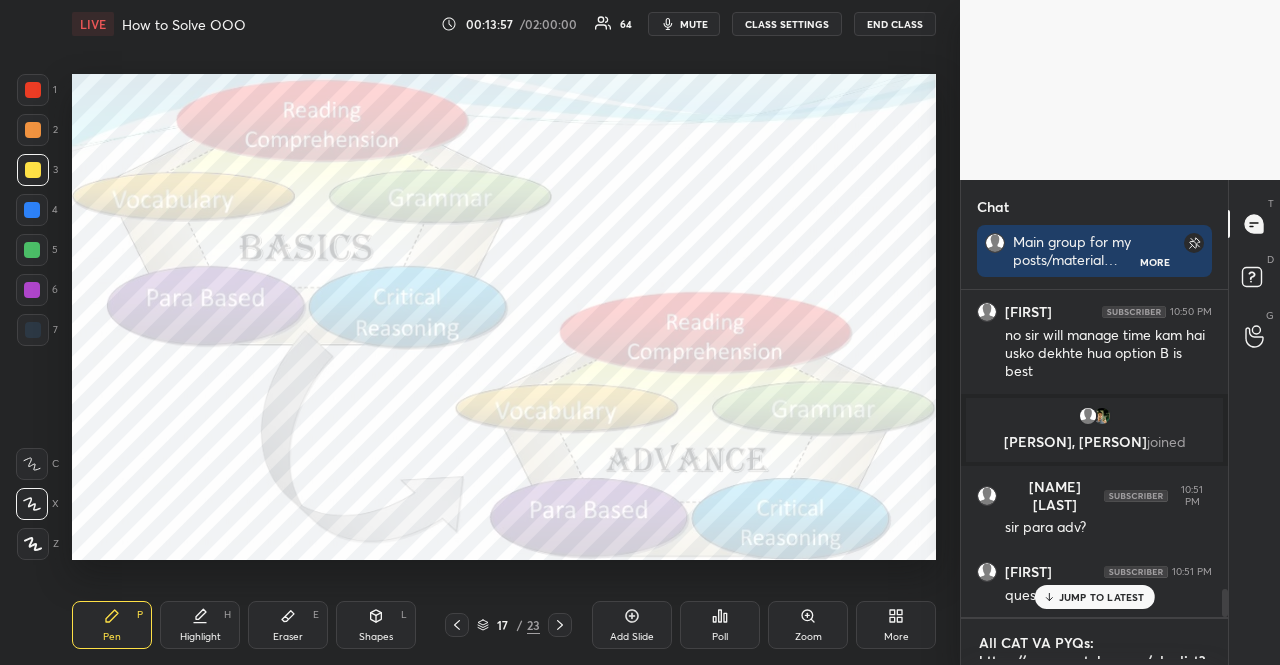 scroll, scrollTop: 18, scrollLeft: 0, axis: vertical 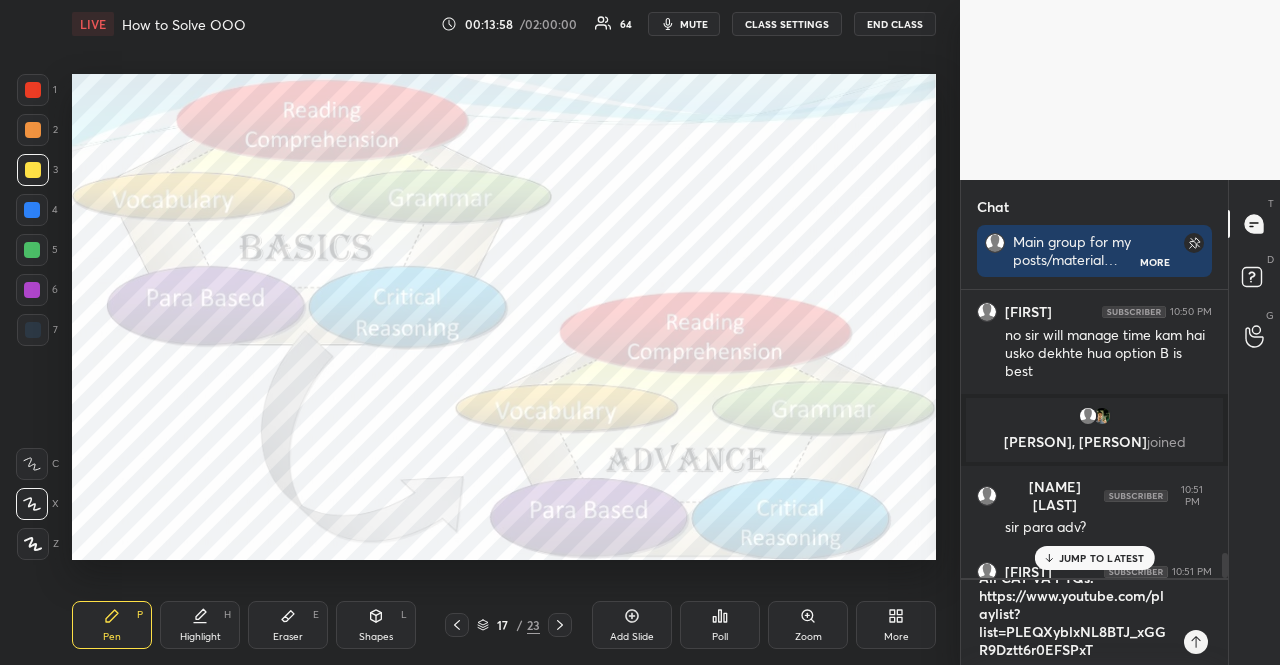 type 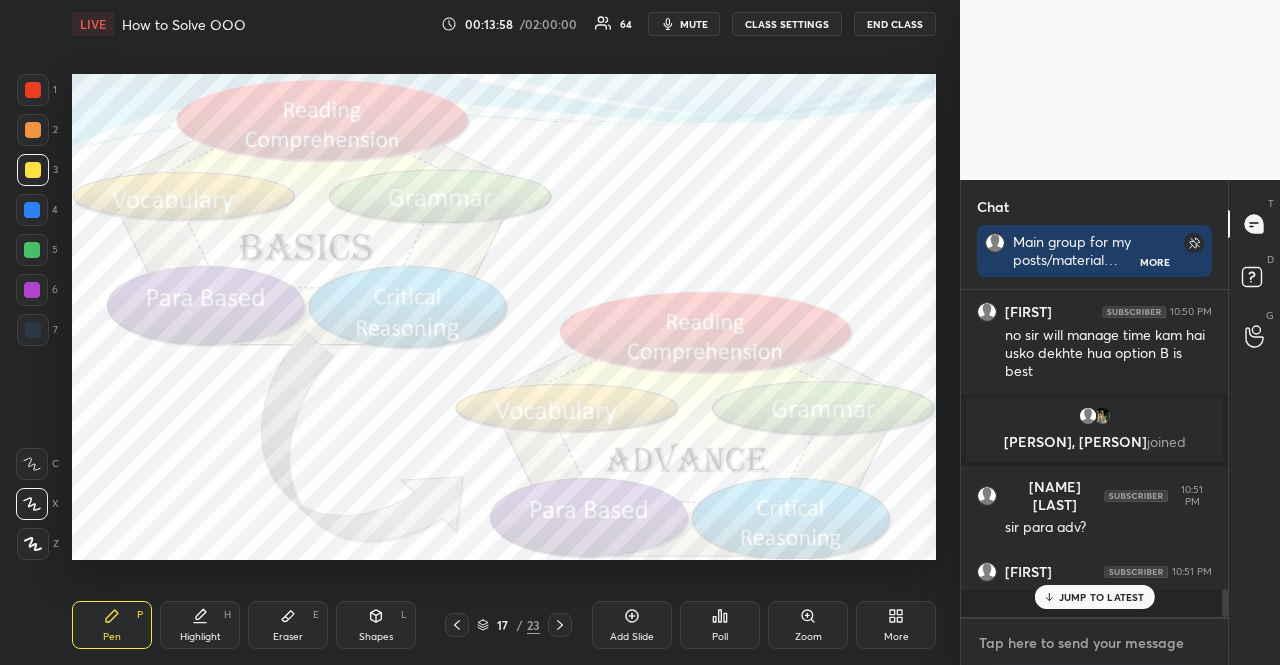 scroll, scrollTop: 0, scrollLeft: 0, axis: both 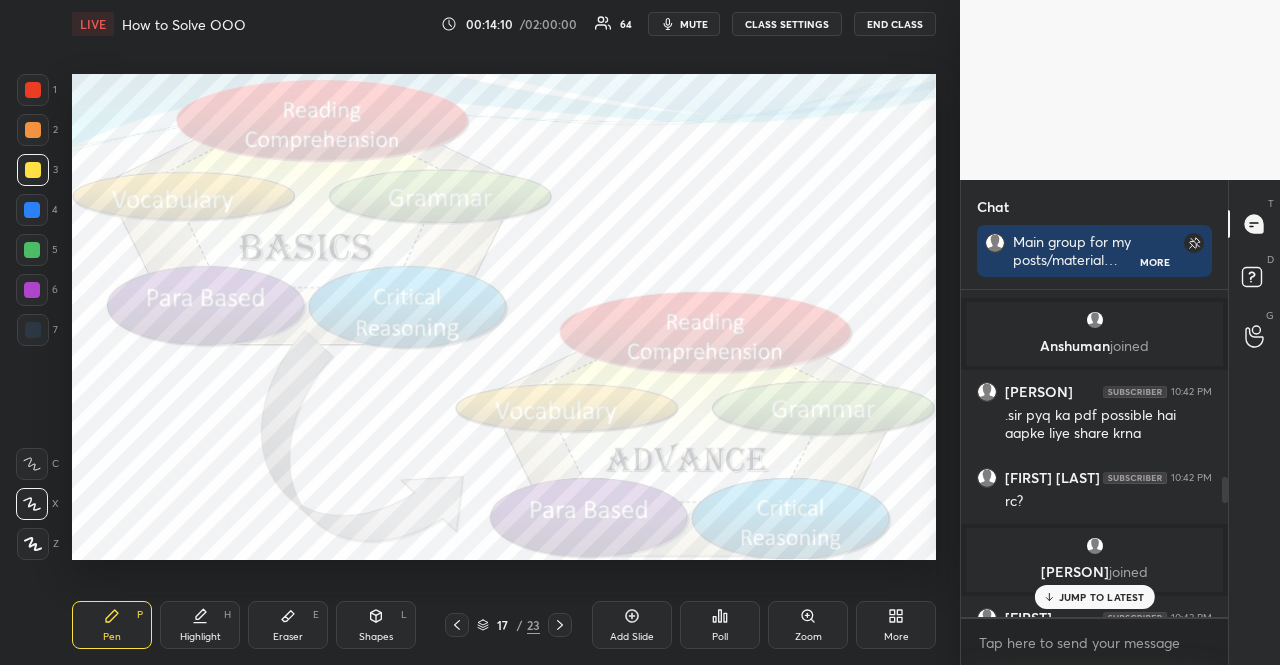 click 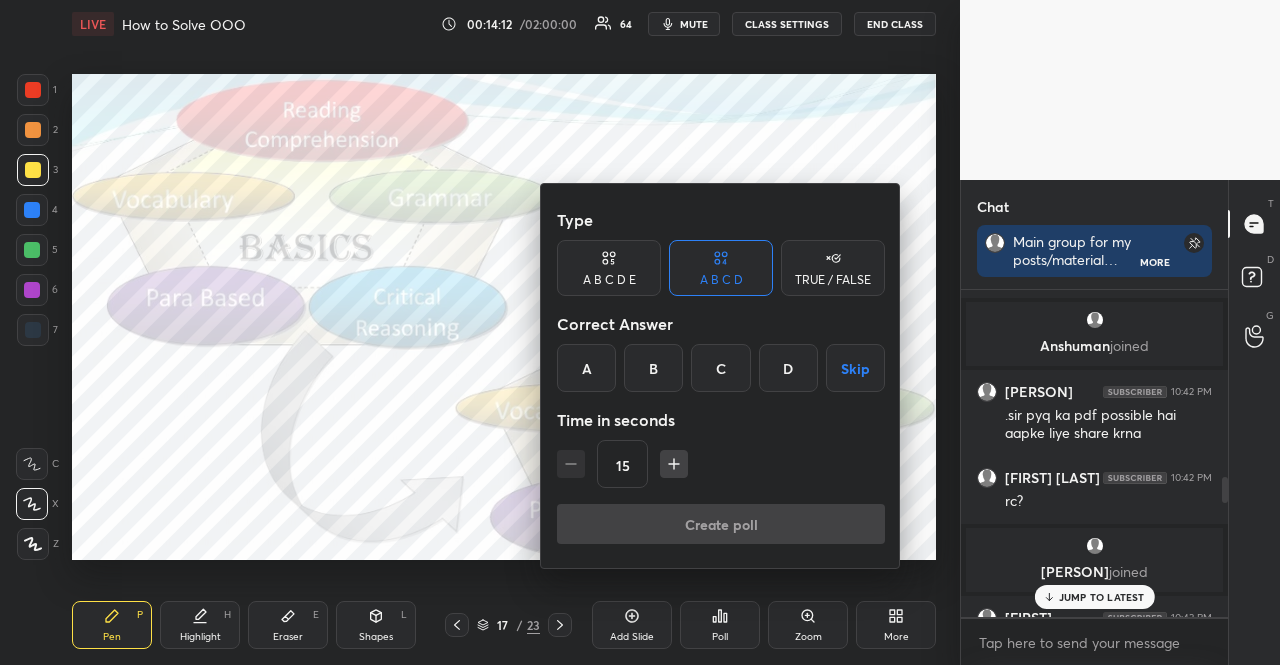 click on "A B C D" at bounding box center [721, 280] 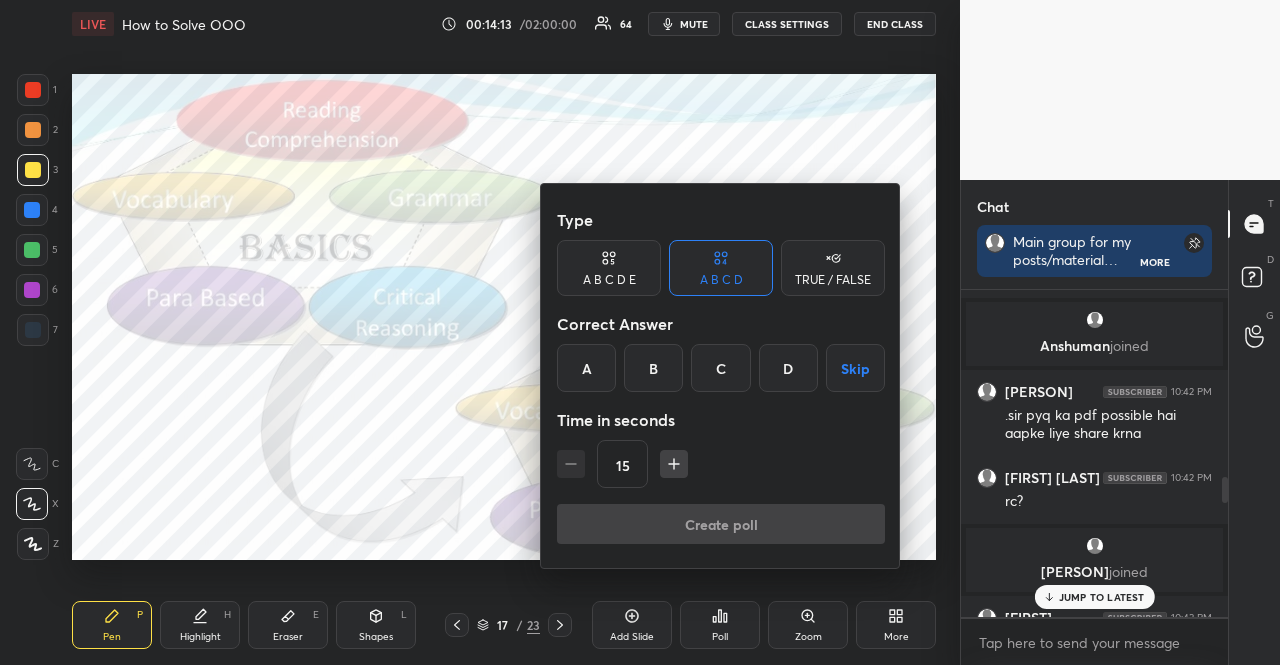 click on "Skip" at bounding box center [855, 368] 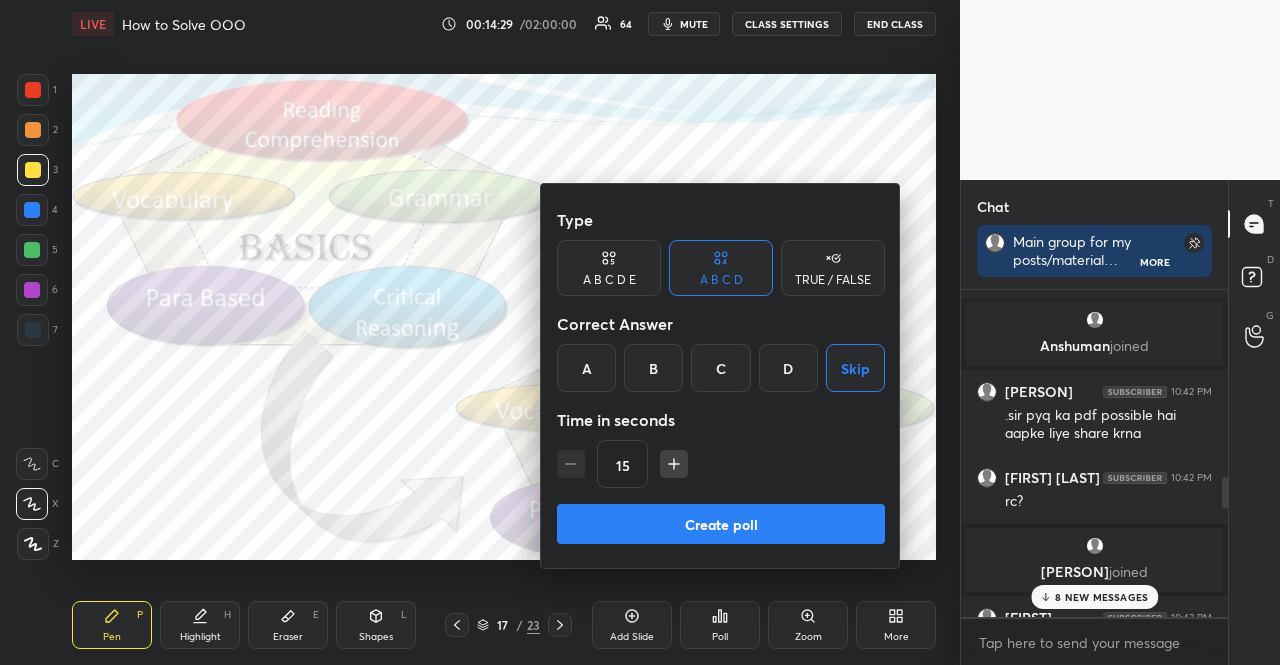 click on "Create poll" at bounding box center (721, 524) 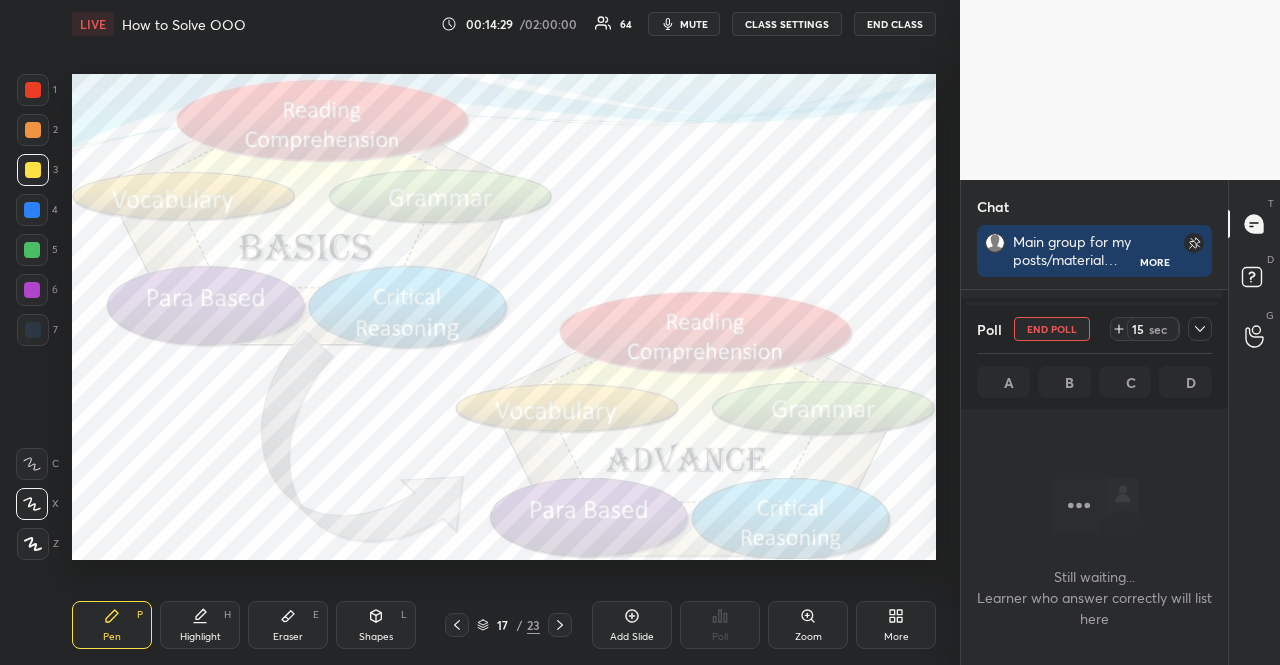 scroll, scrollTop: 304, scrollLeft: 255, axis: both 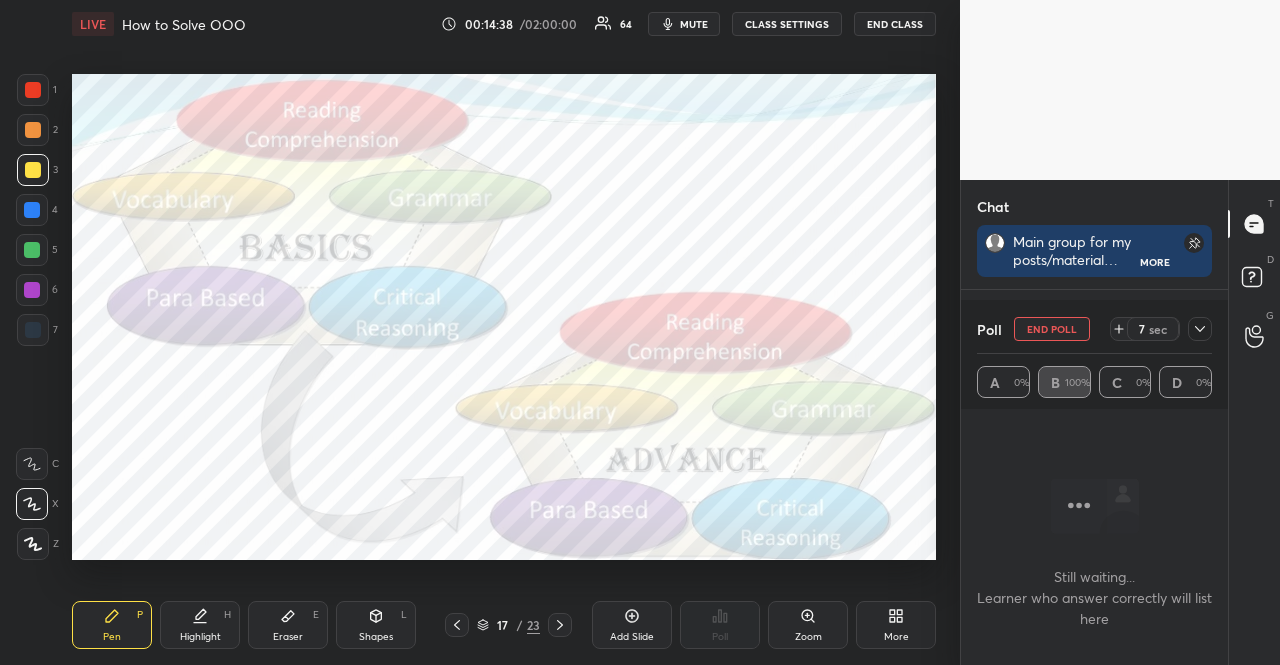 click at bounding box center [33, 90] 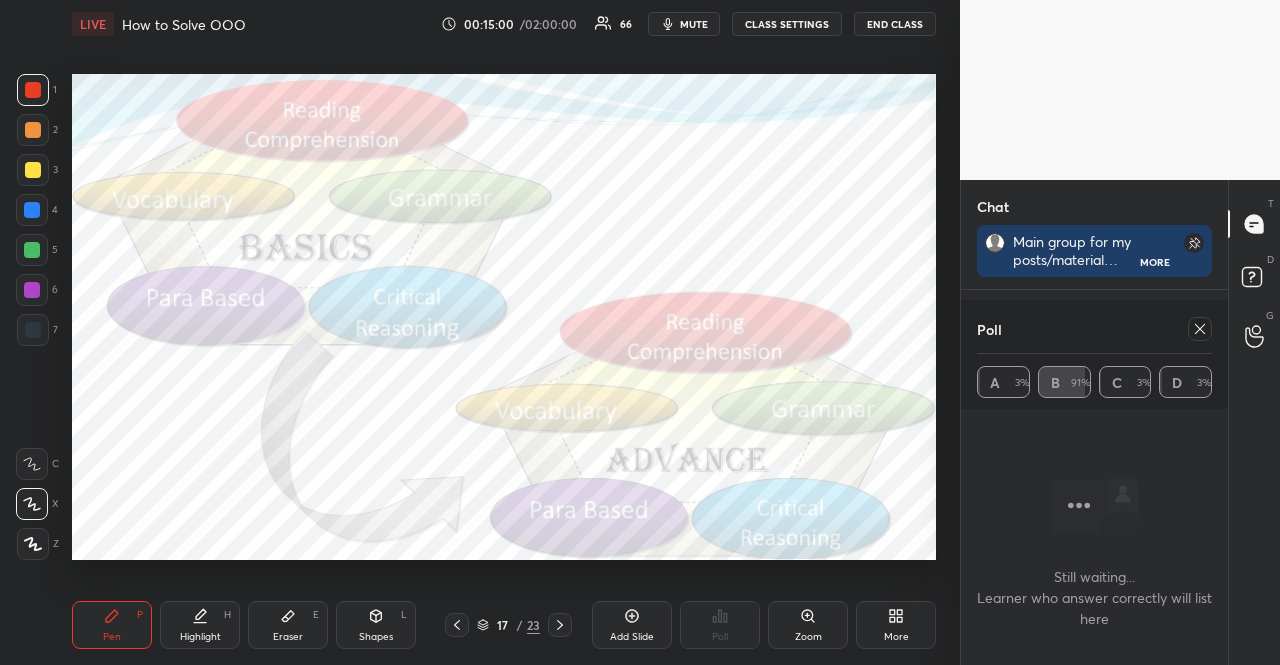 click 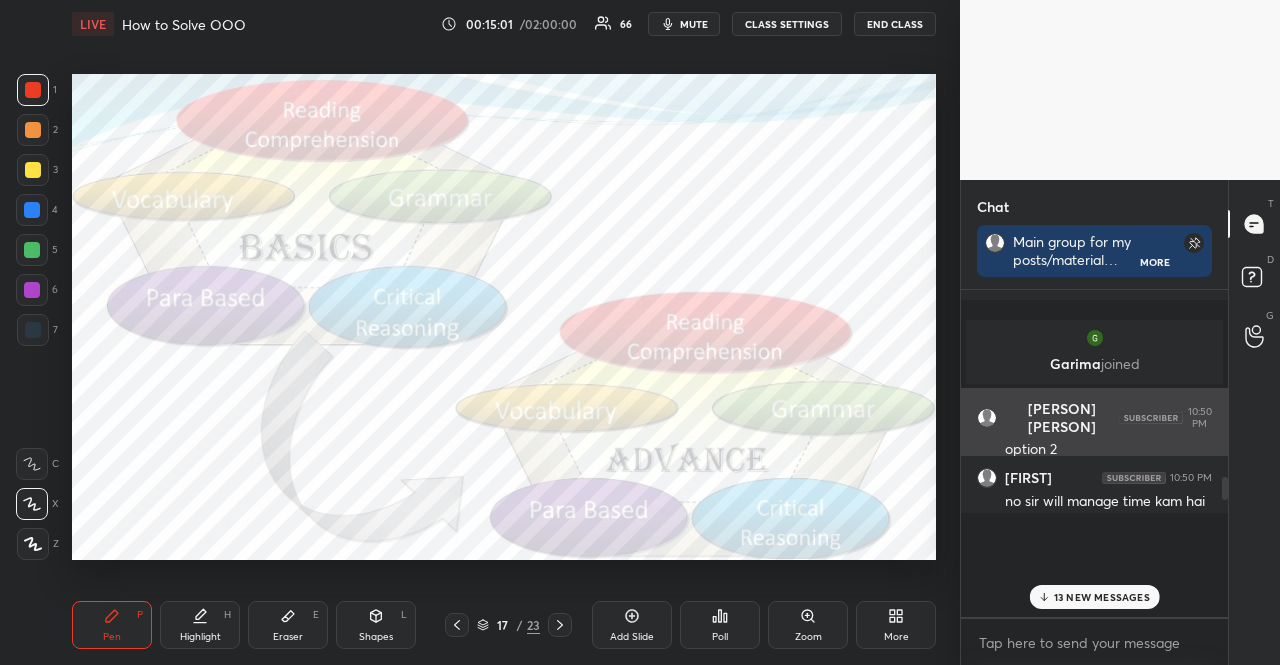 scroll, scrollTop: 259, scrollLeft: 255, axis: both 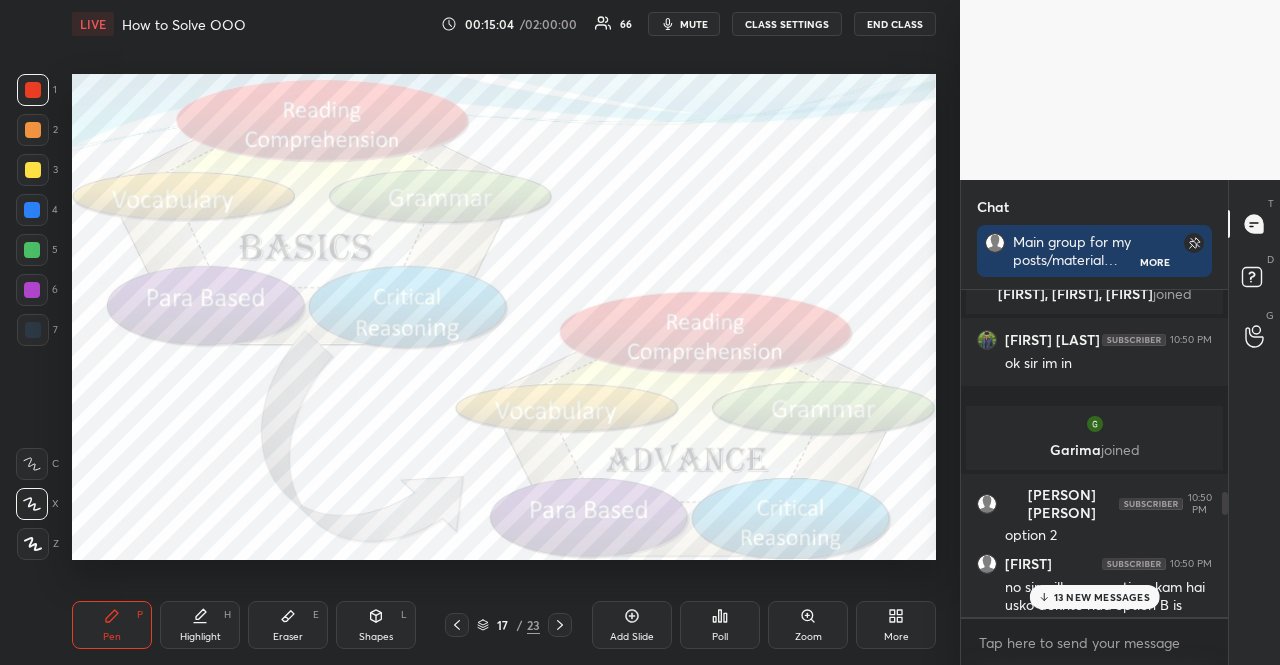 click at bounding box center [32, 210] 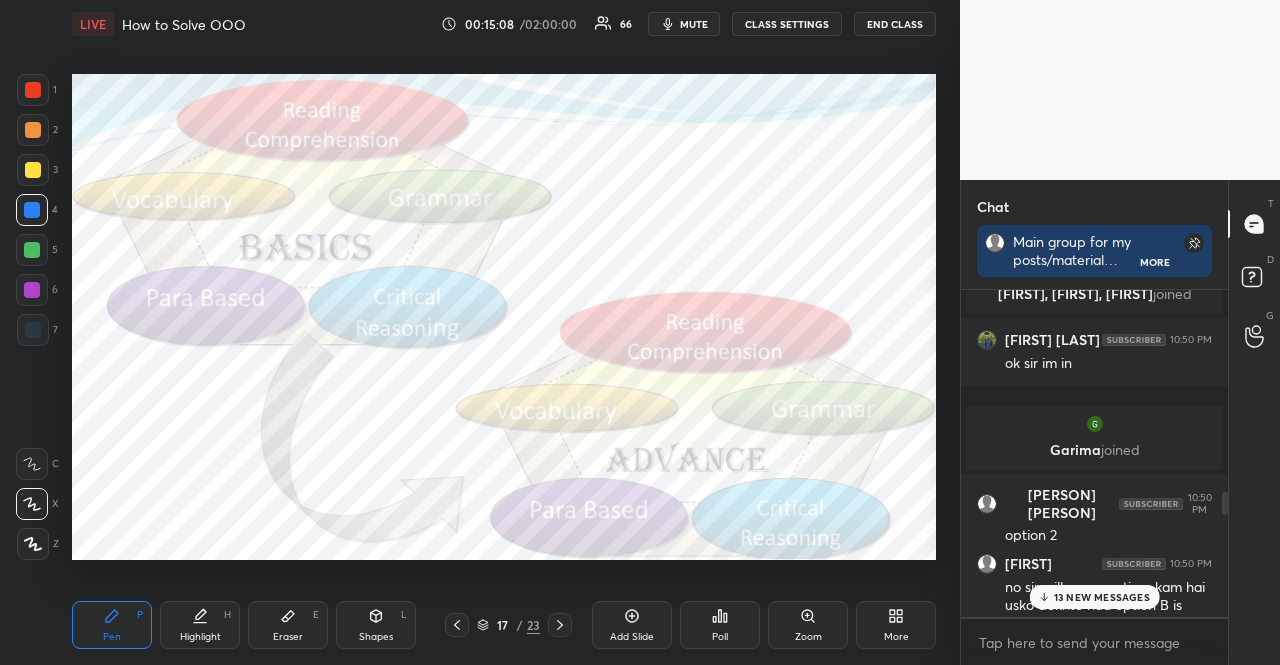 click at bounding box center (33, 330) 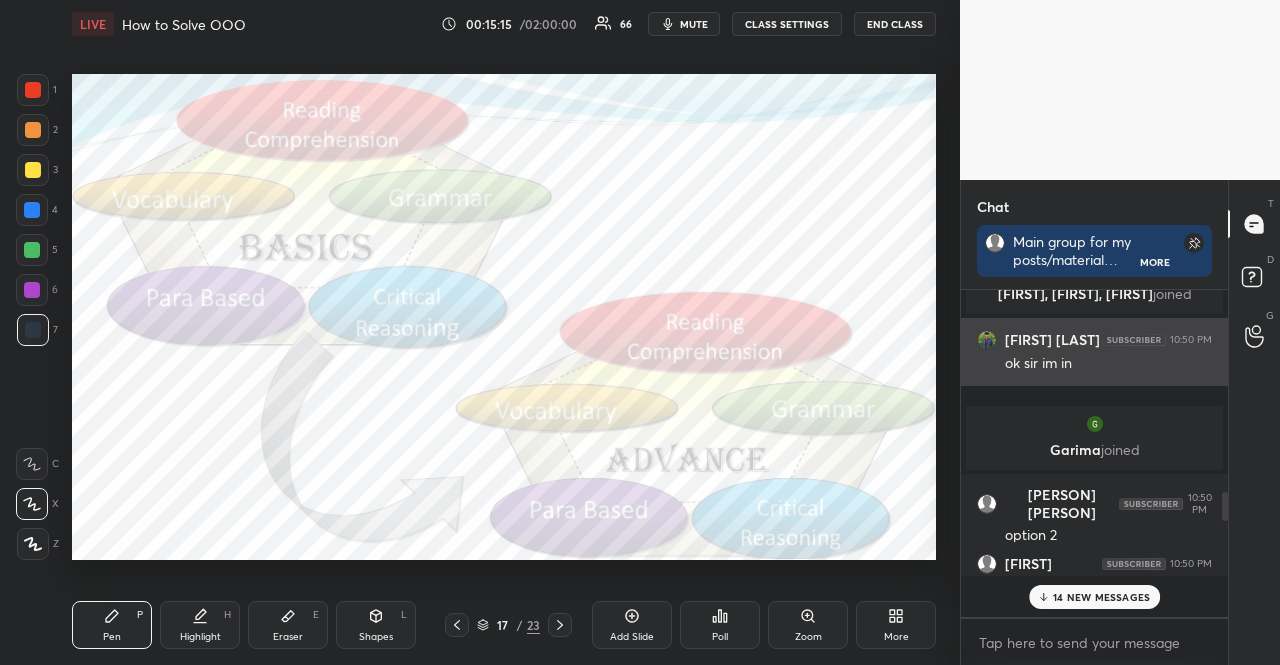 scroll, scrollTop: 316, scrollLeft: 261, axis: both 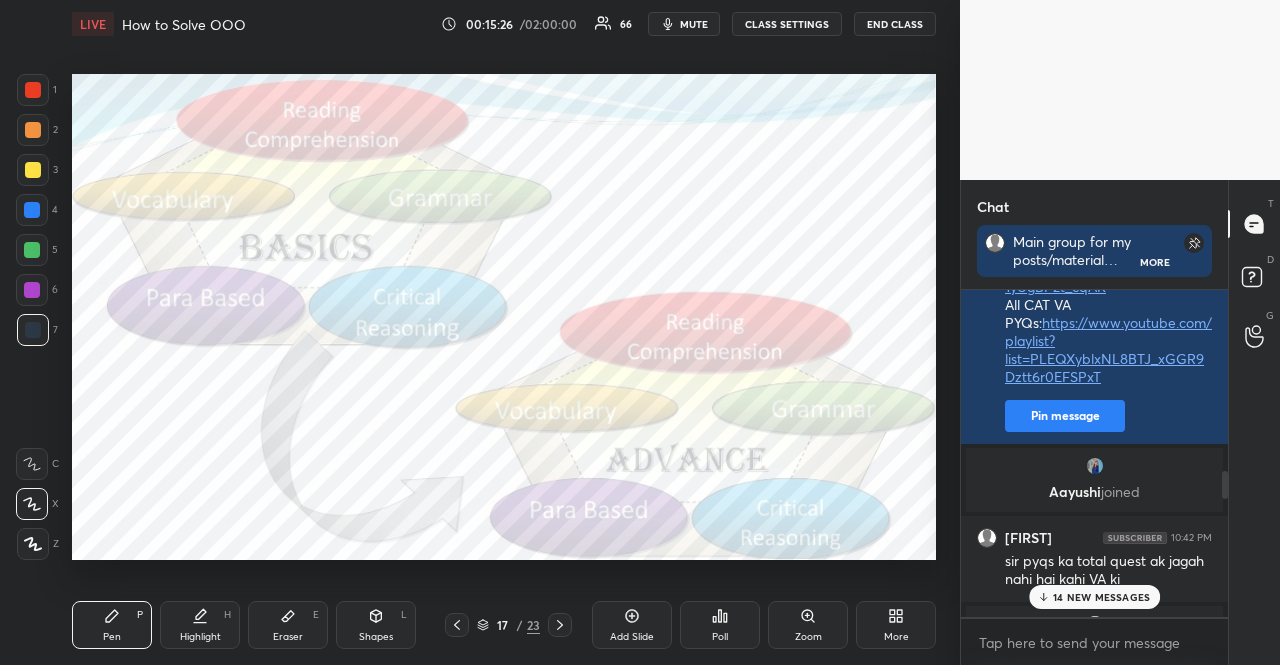 click at bounding box center (32, 210) 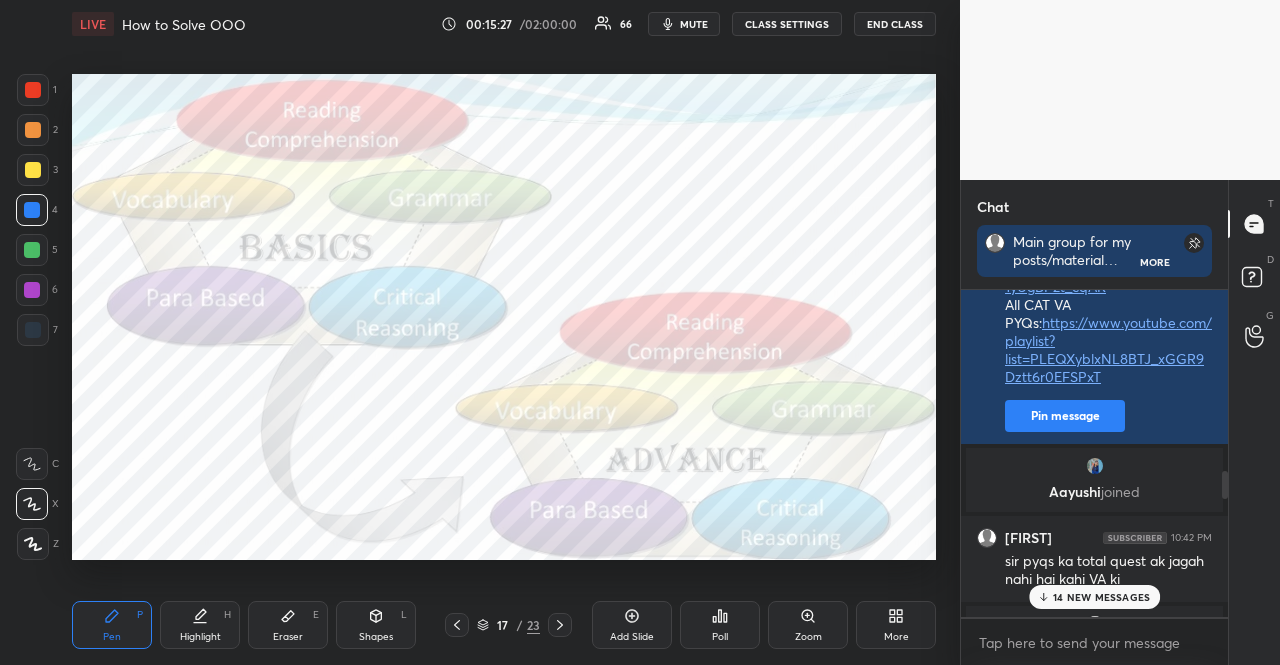 click at bounding box center [32, 250] 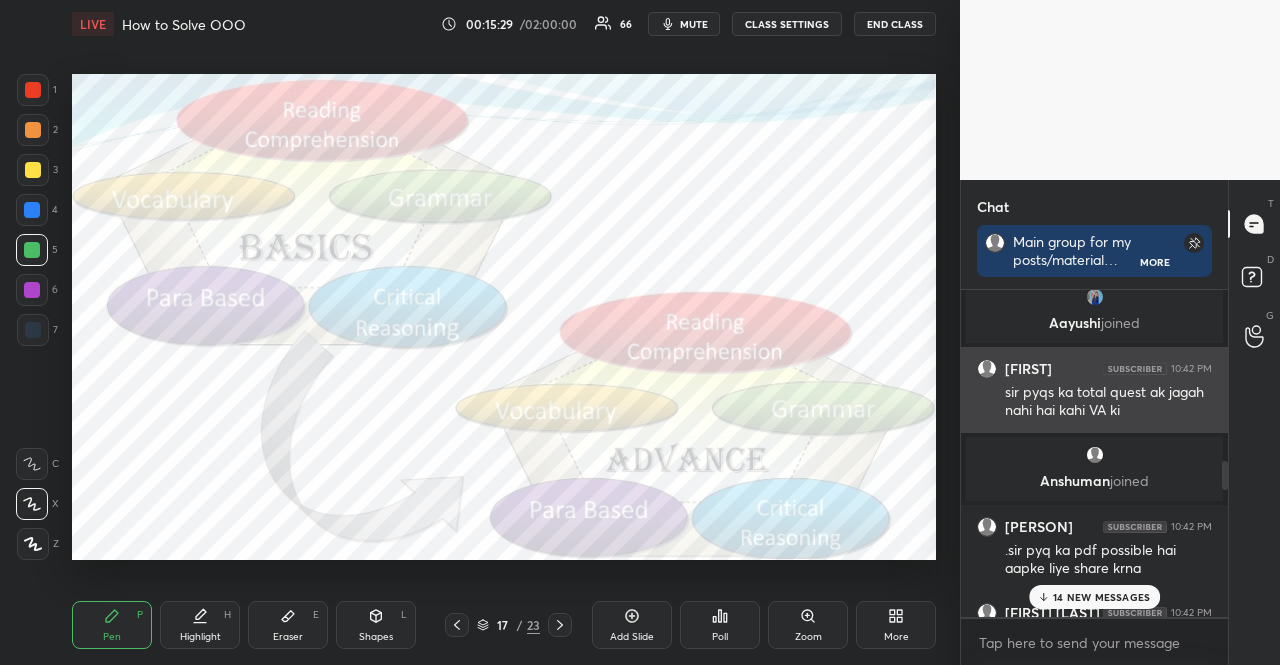 scroll, scrollTop: 1972, scrollLeft: 0, axis: vertical 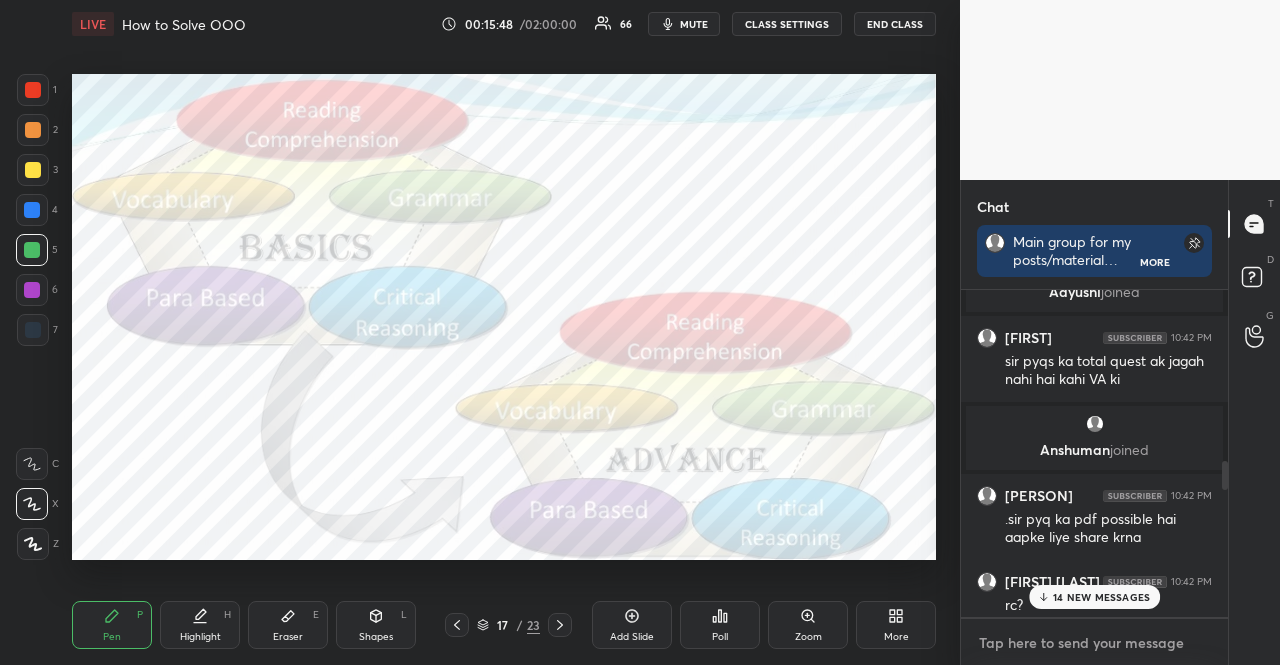 type on "x" 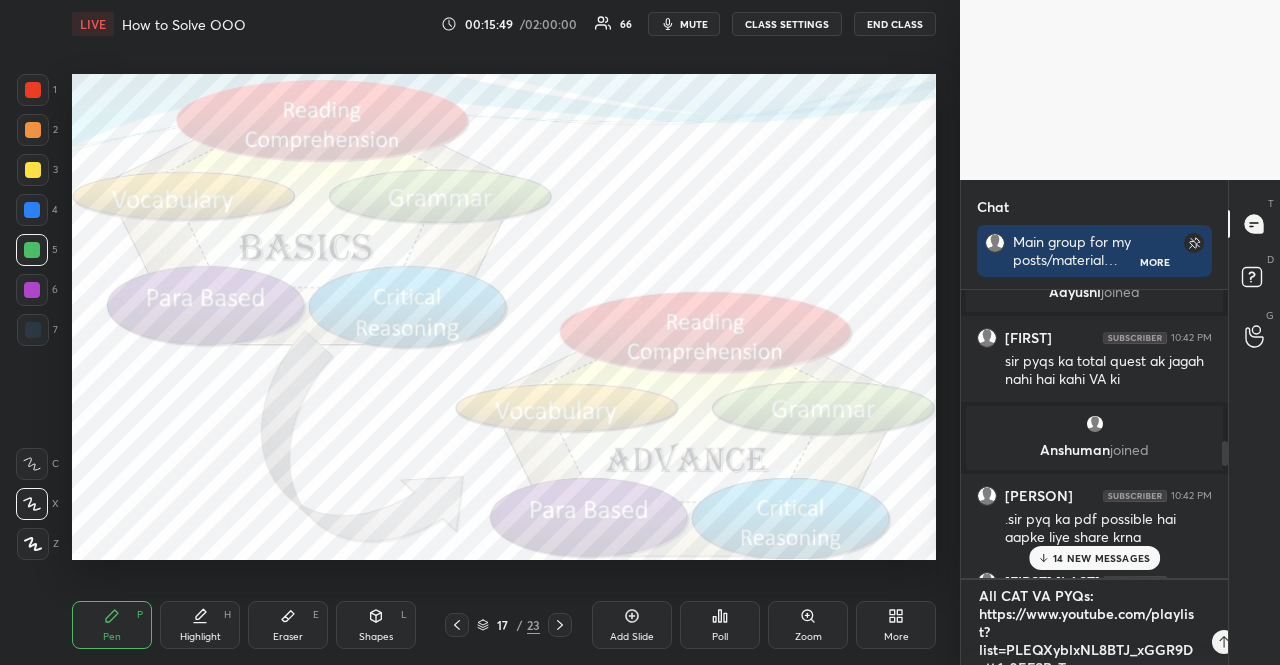 scroll, scrollTop: 18, scrollLeft: 0, axis: vertical 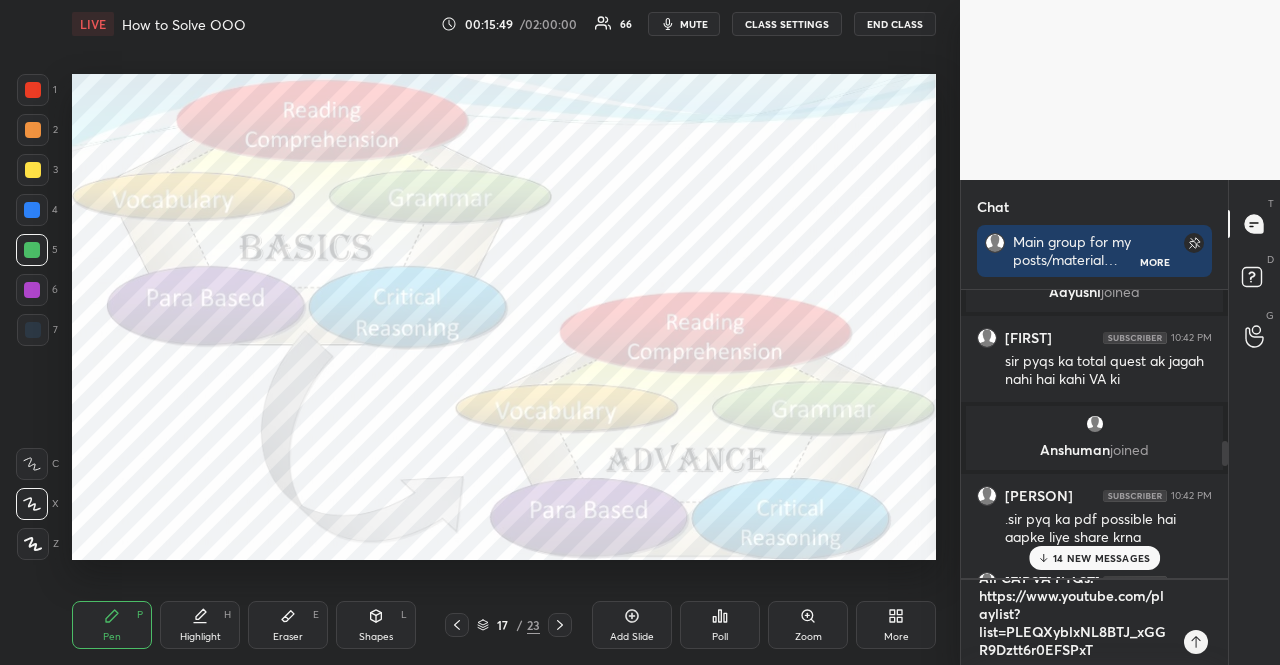 type 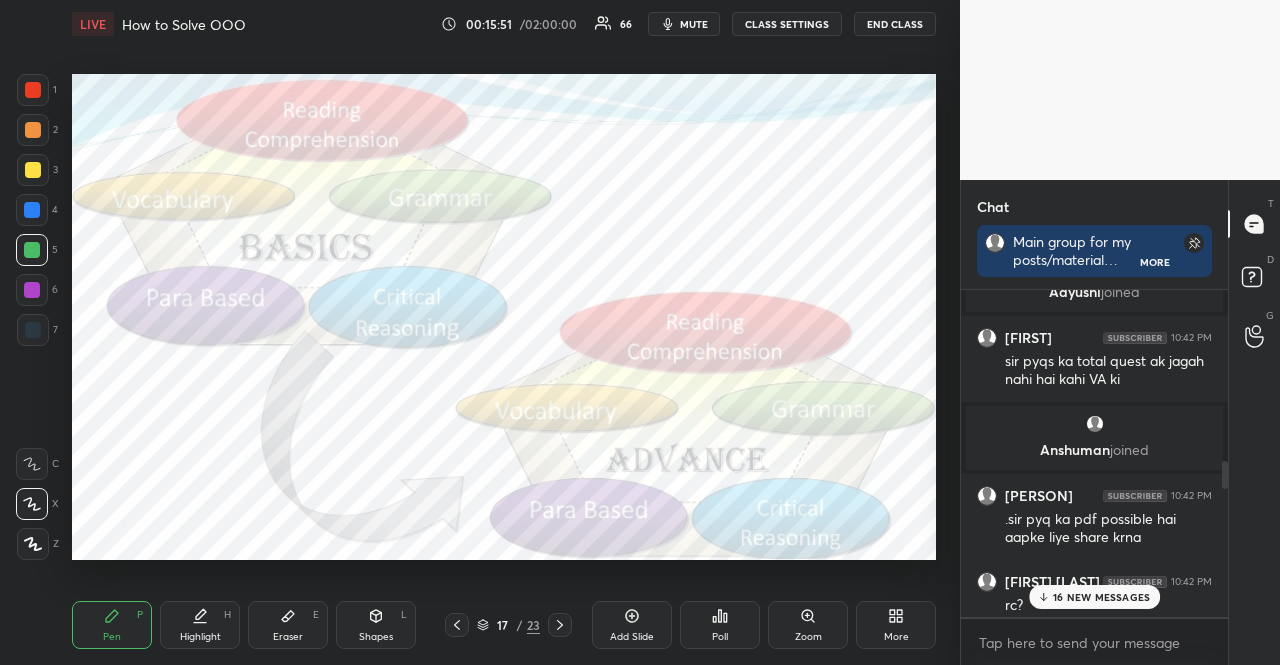 type on "x" 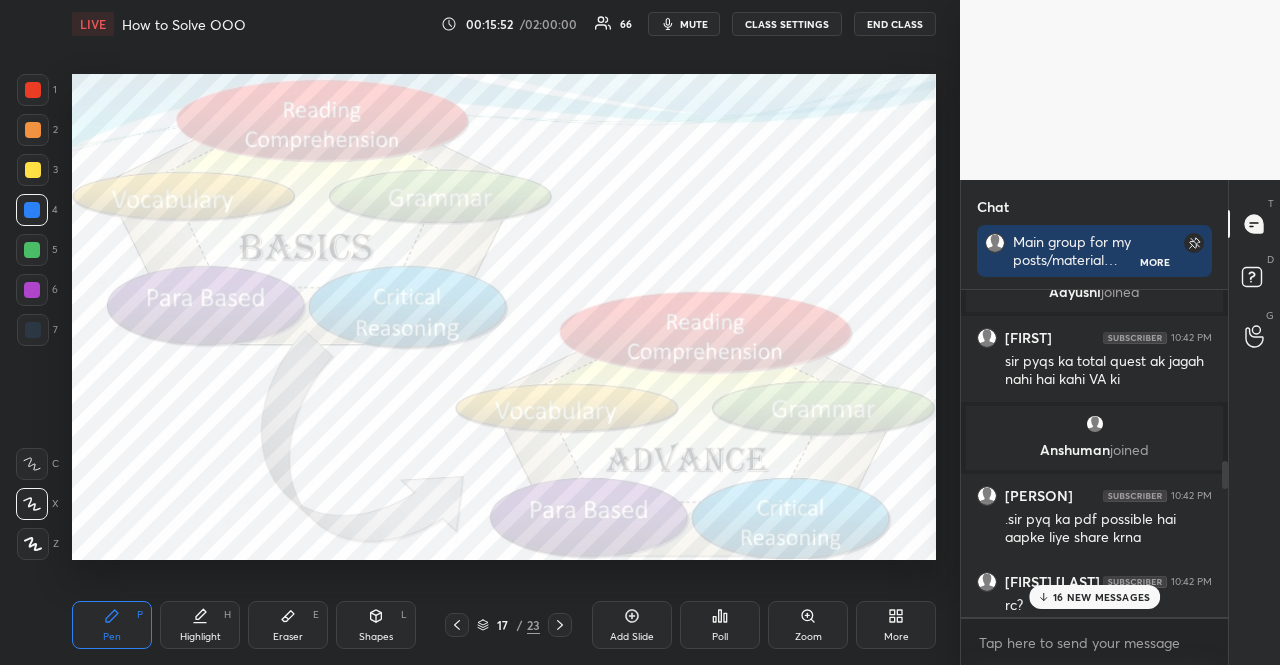 click at bounding box center (32, 210) 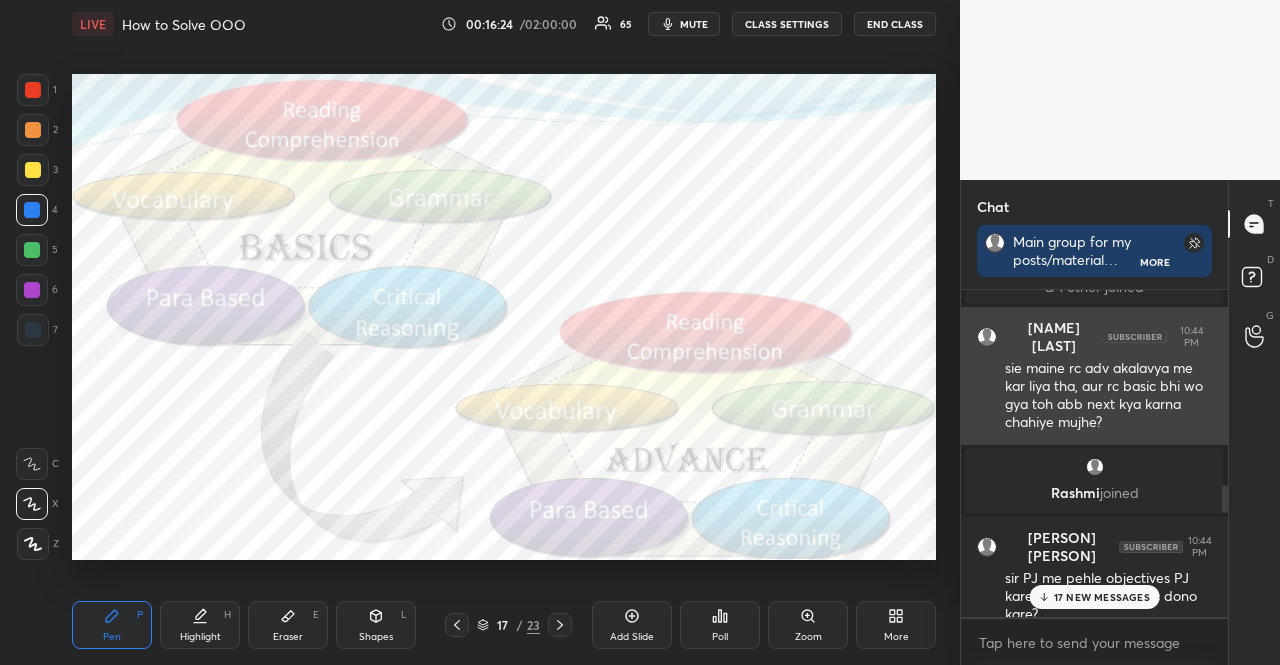 scroll, scrollTop: 2572, scrollLeft: 0, axis: vertical 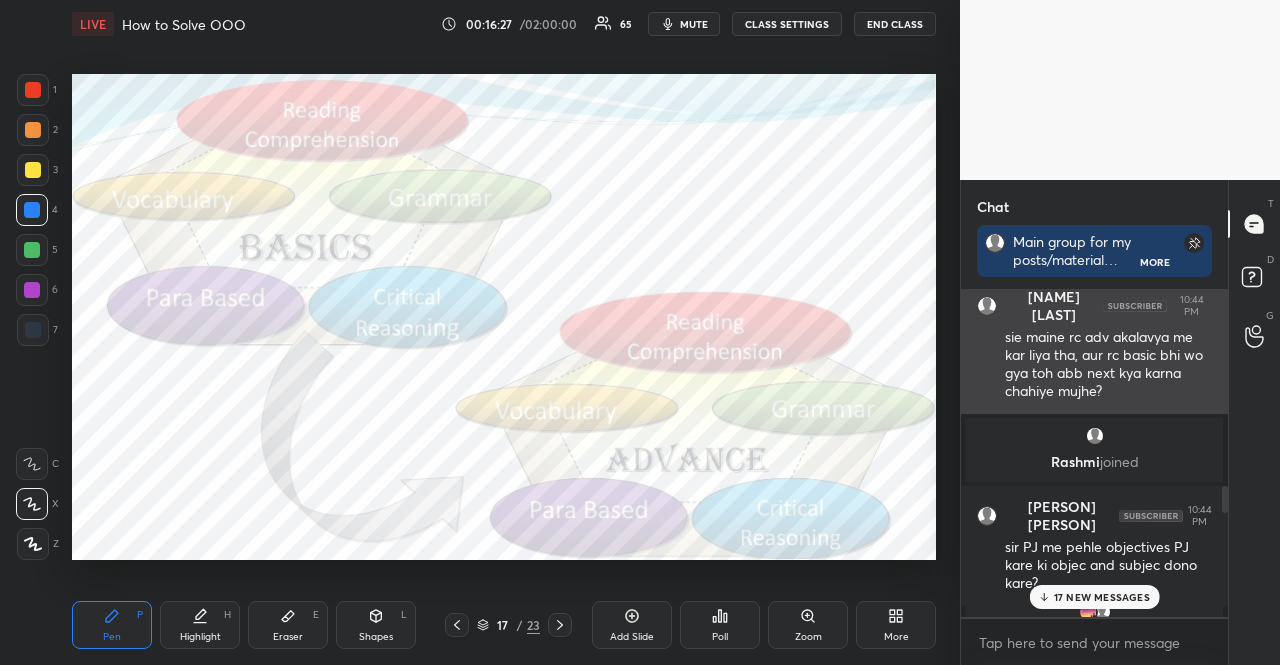 drag, startPoint x: 1144, startPoint y: 441, endPoint x: 1103, endPoint y: 393, distance: 63.126858 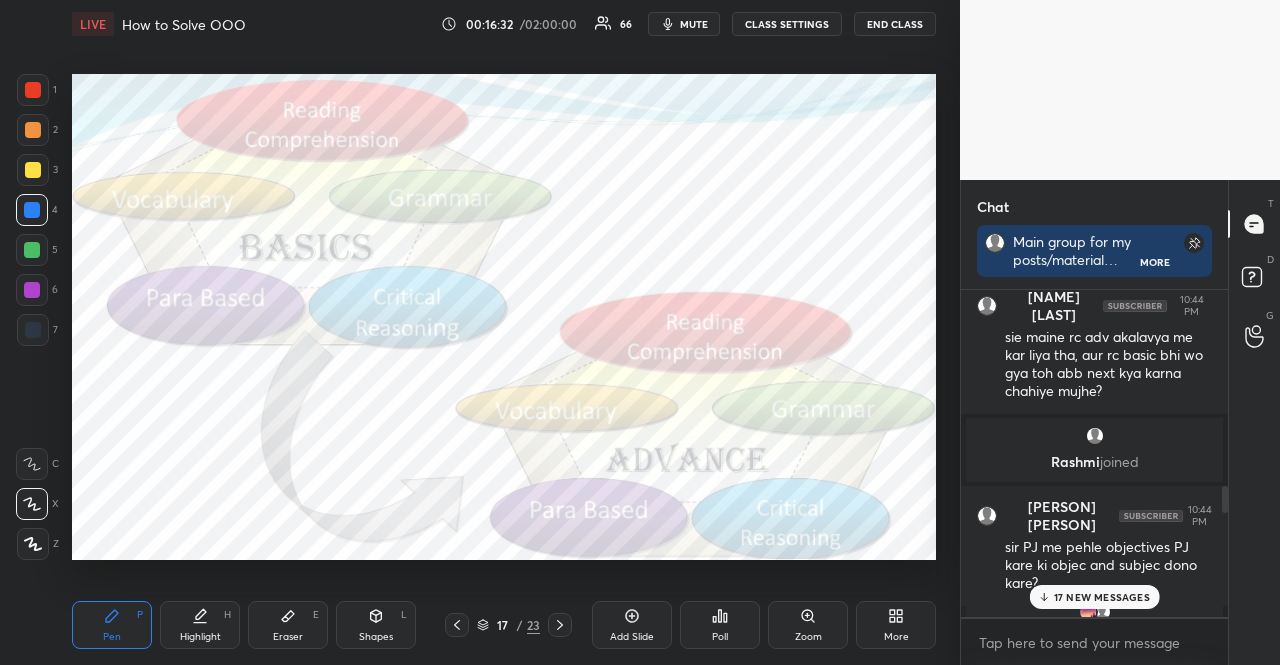 click at bounding box center (32, 250) 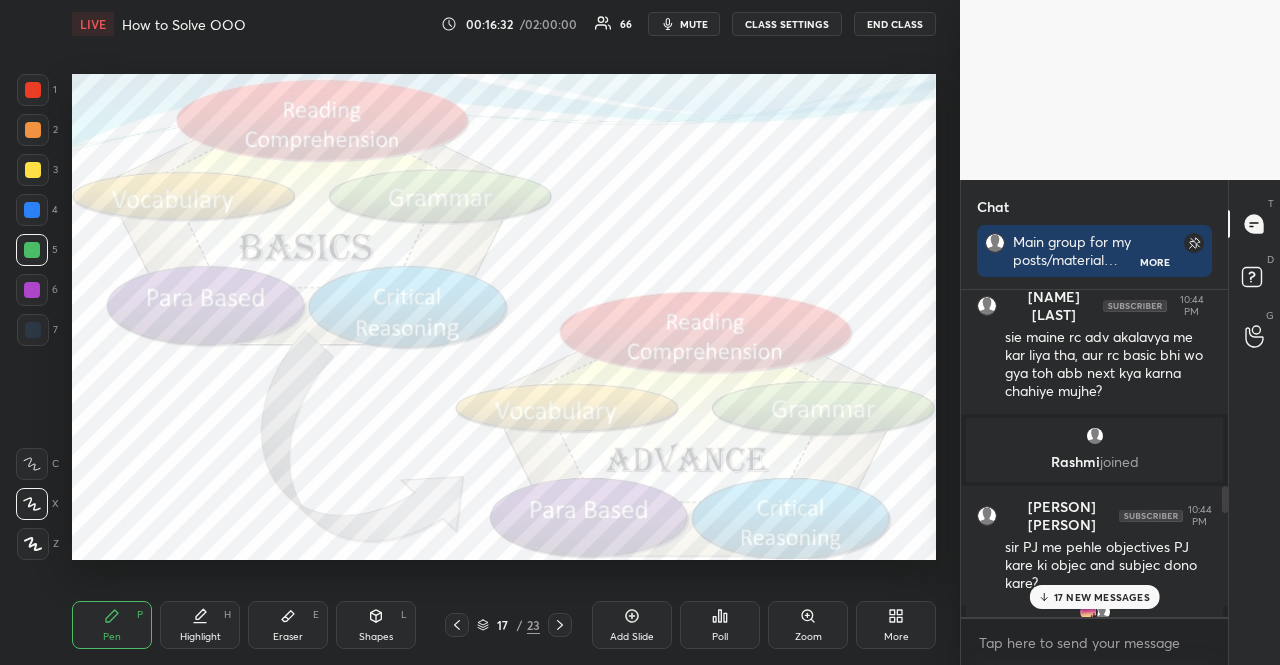 click at bounding box center [32, 250] 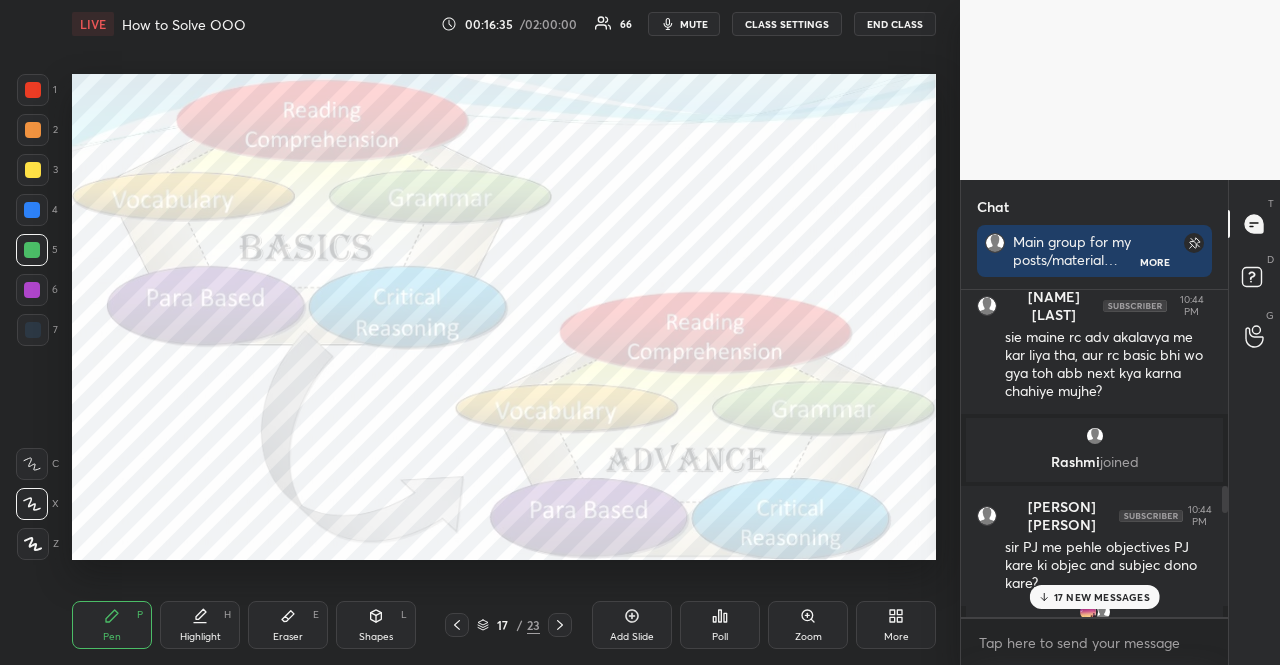 click at bounding box center (33, 170) 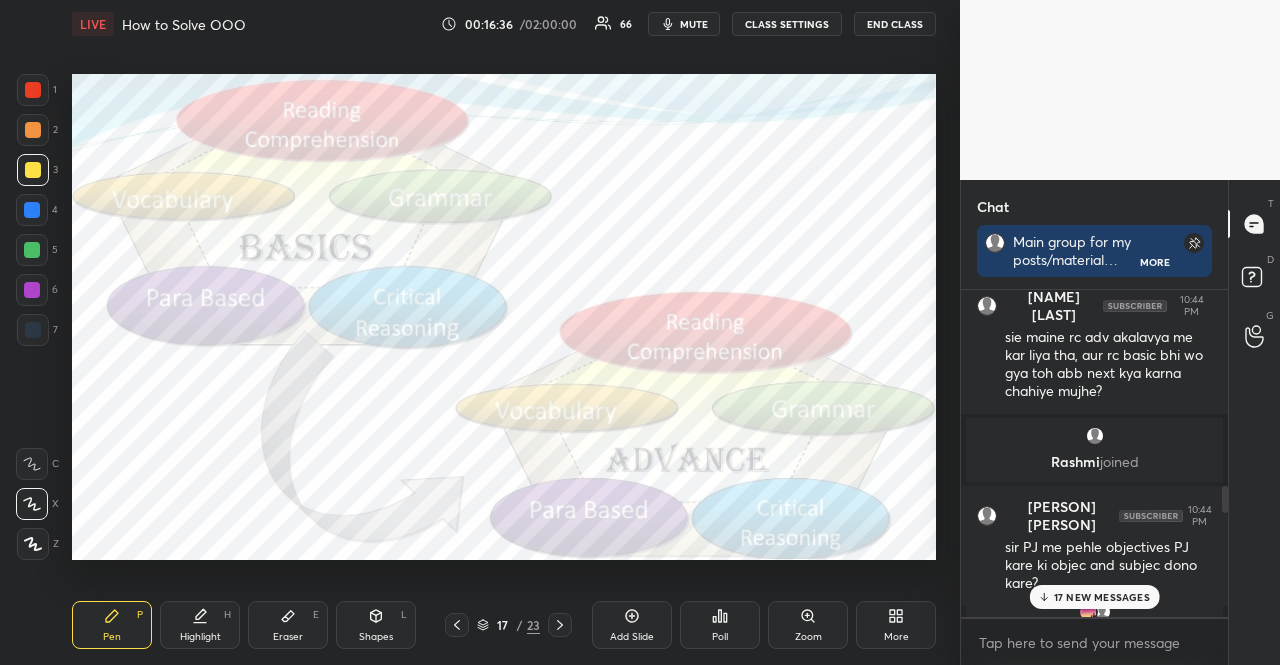click at bounding box center (33, 170) 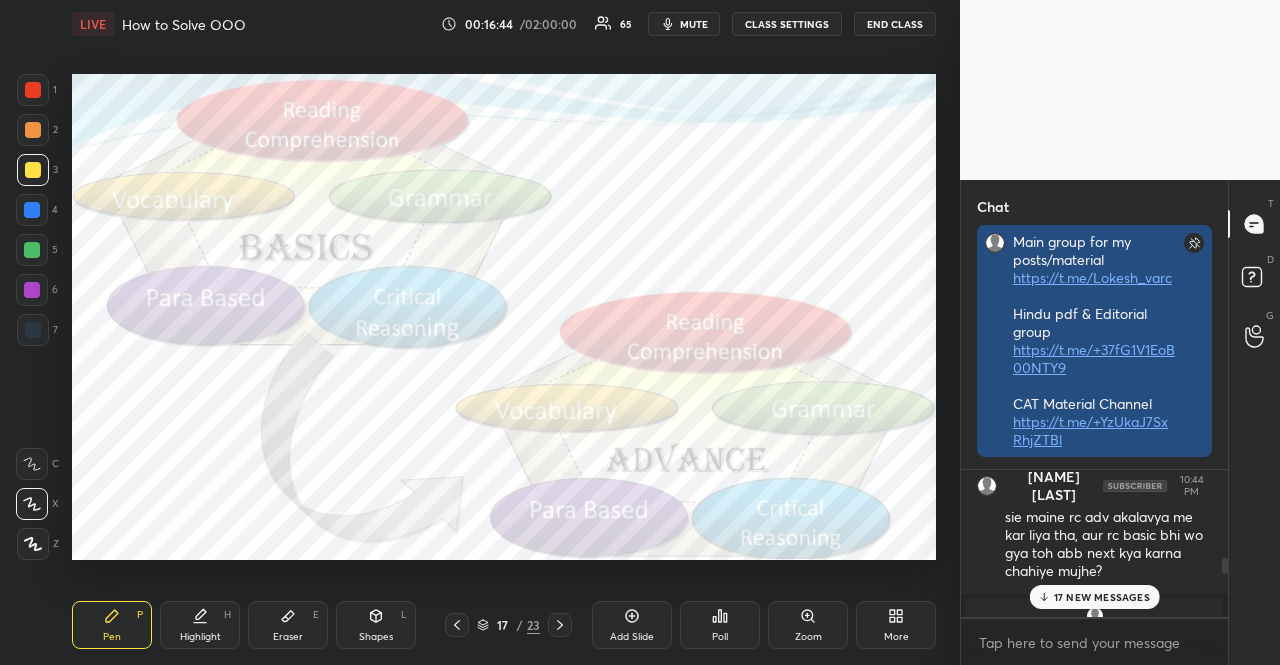 scroll, scrollTop: 229, scrollLeft: 261, axis: both 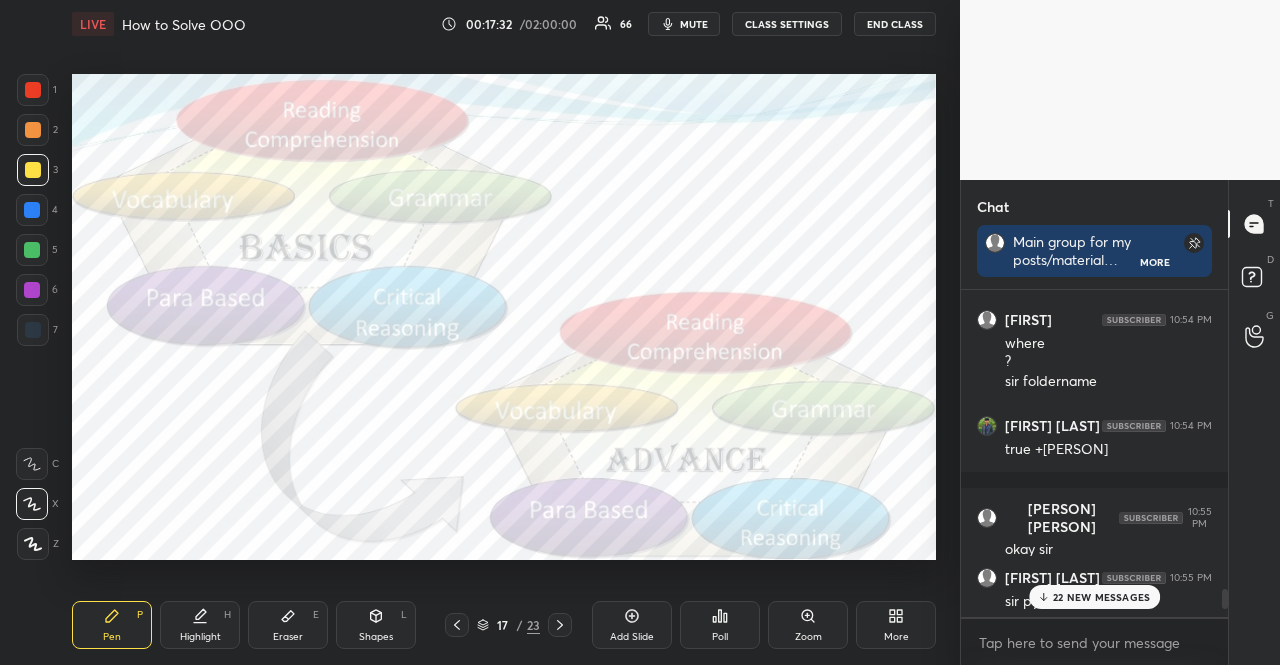 click at bounding box center (32, 250) 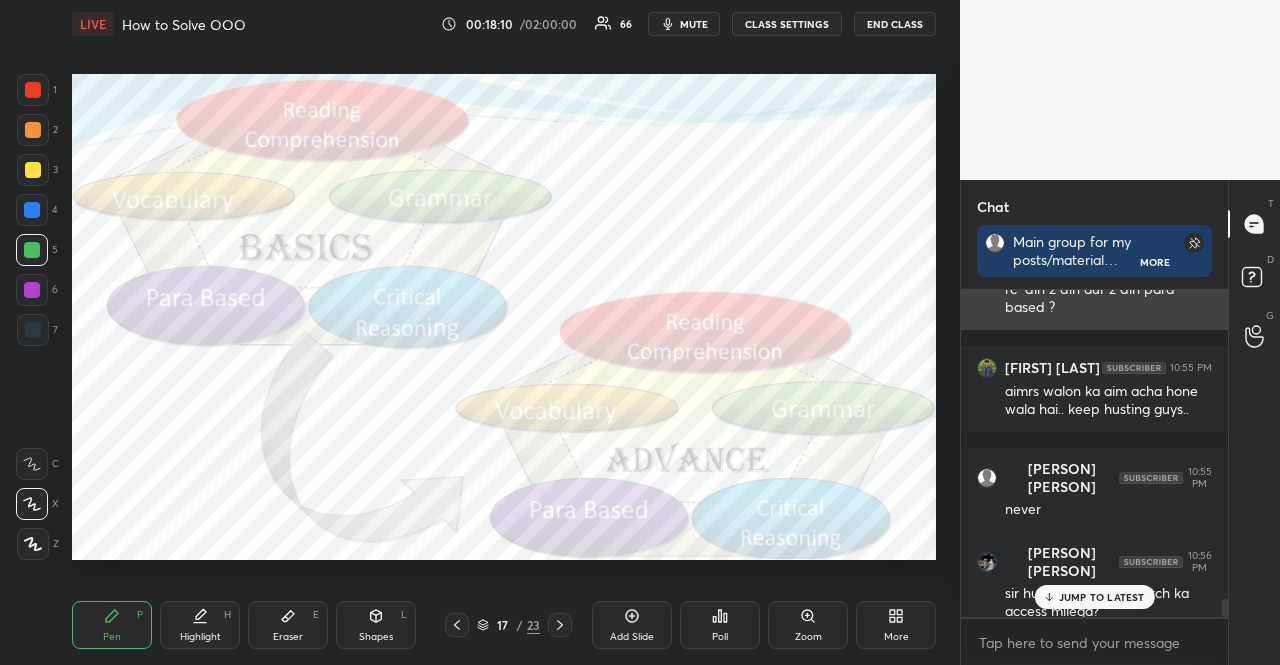 scroll, scrollTop: 5556, scrollLeft: 0, axis: vertical 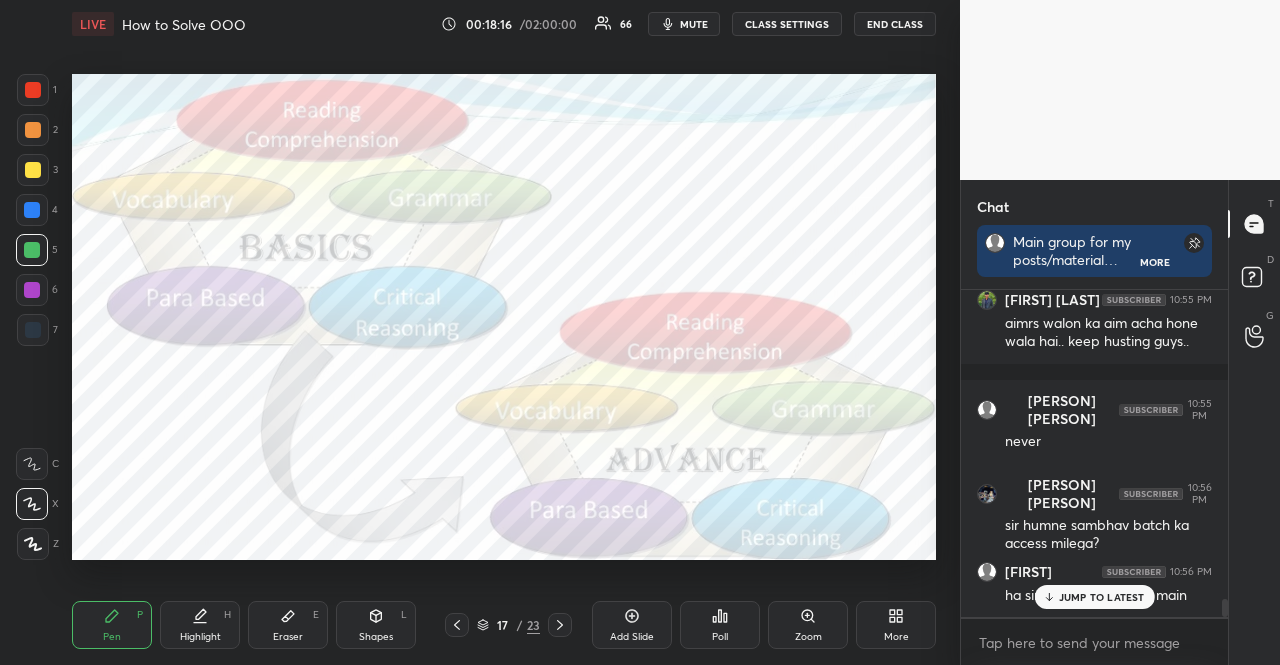 click on "JUMP TO LATEST" at bounding box center [1094, 597] 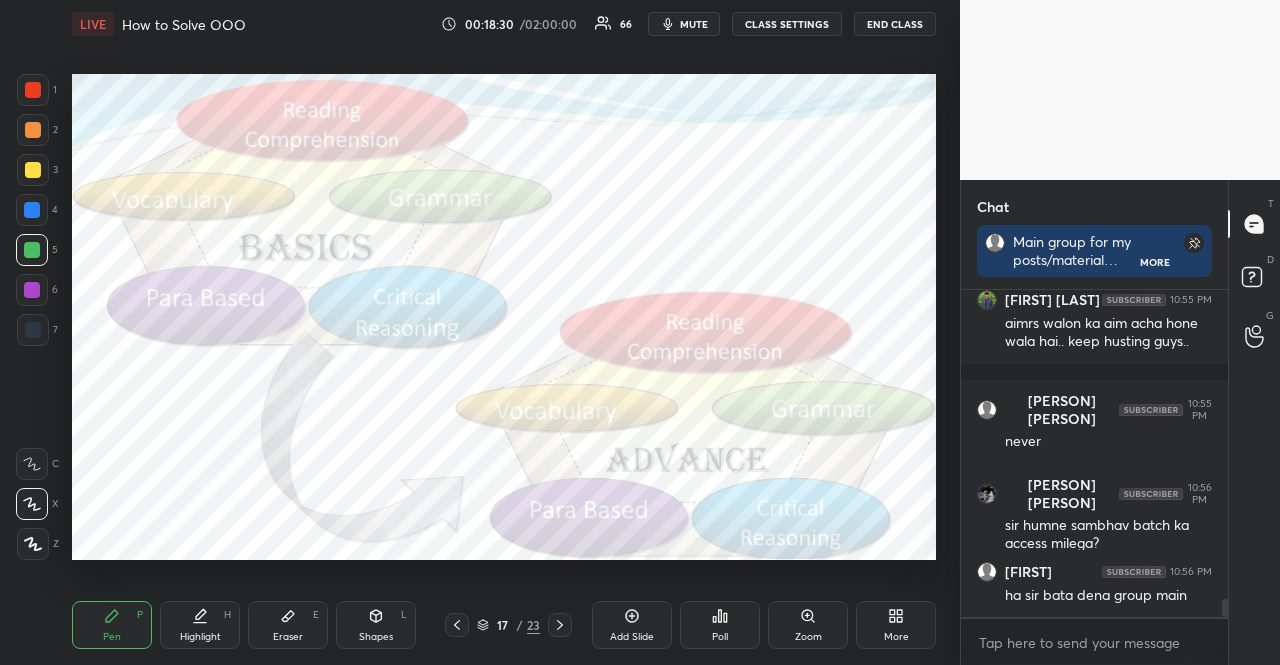 click 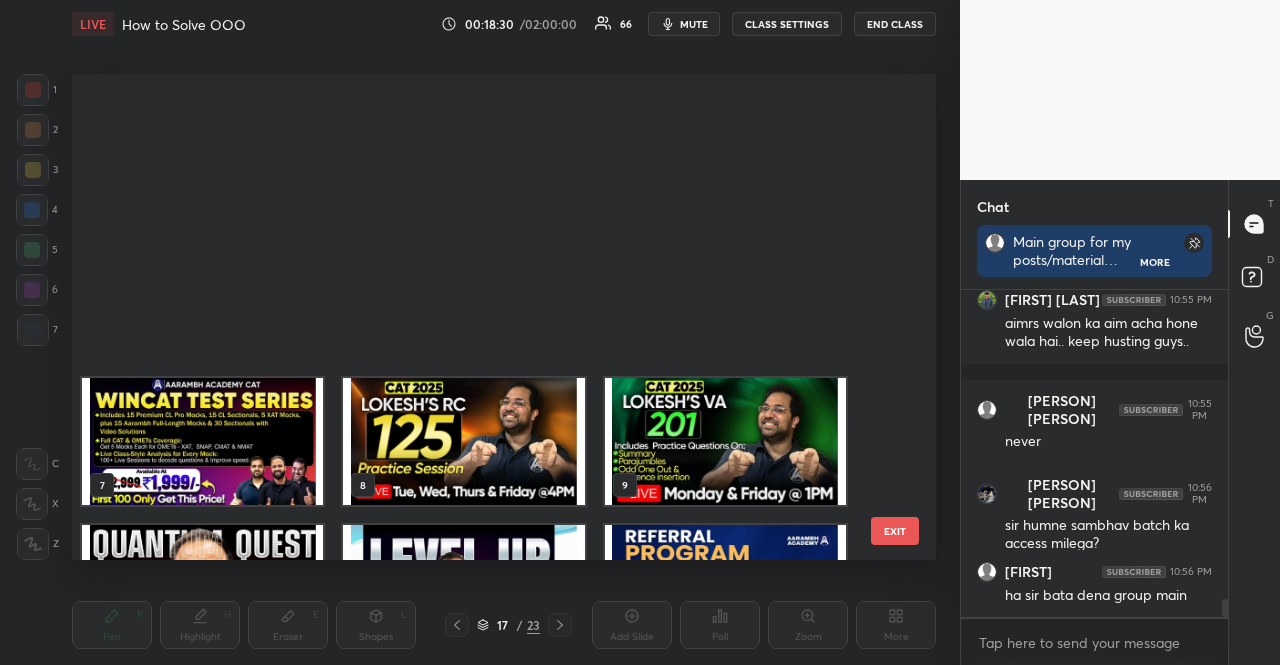 scroll, scrollTop: 396, scrollLeft: 0, axis: vertical 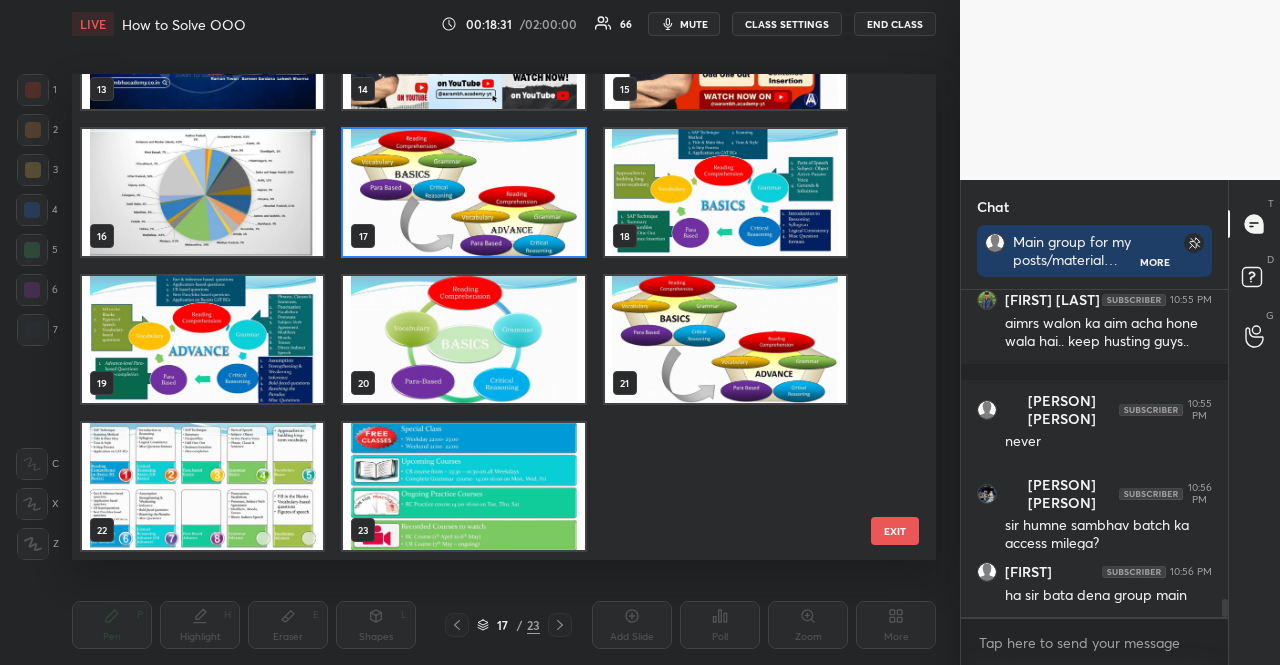 click at bounding box center [463, 486] 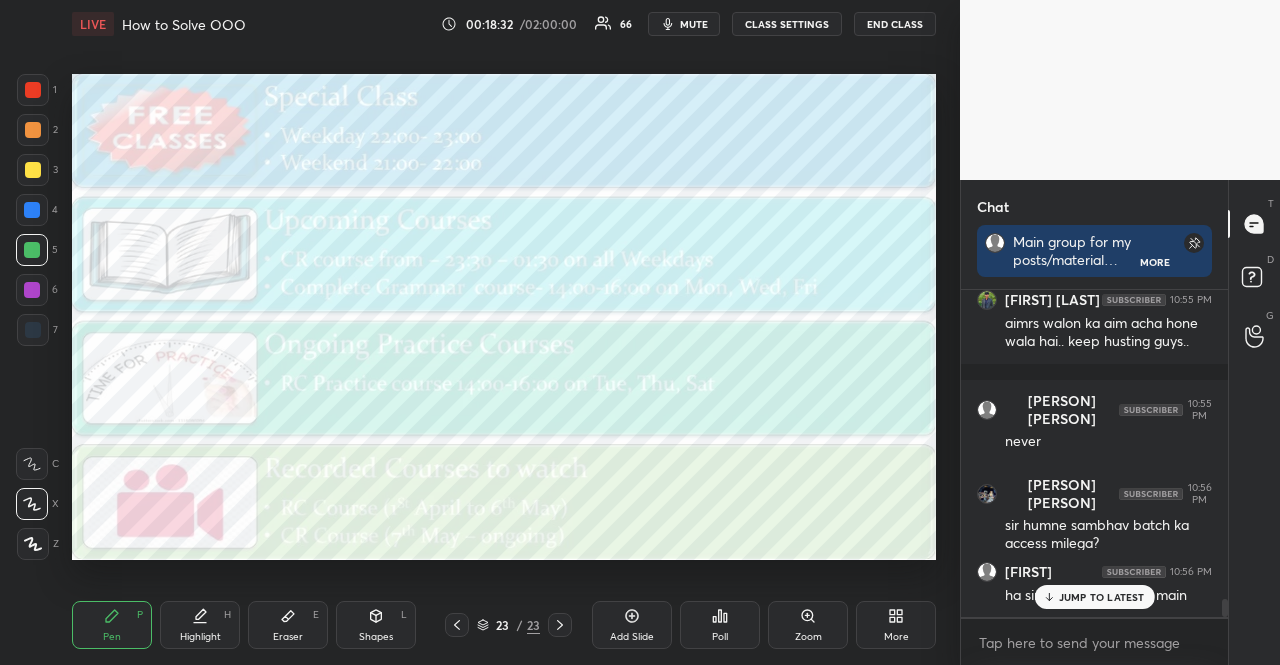 scroll, scrollTop: 5624, scrollLeft: 0, axis: vertical 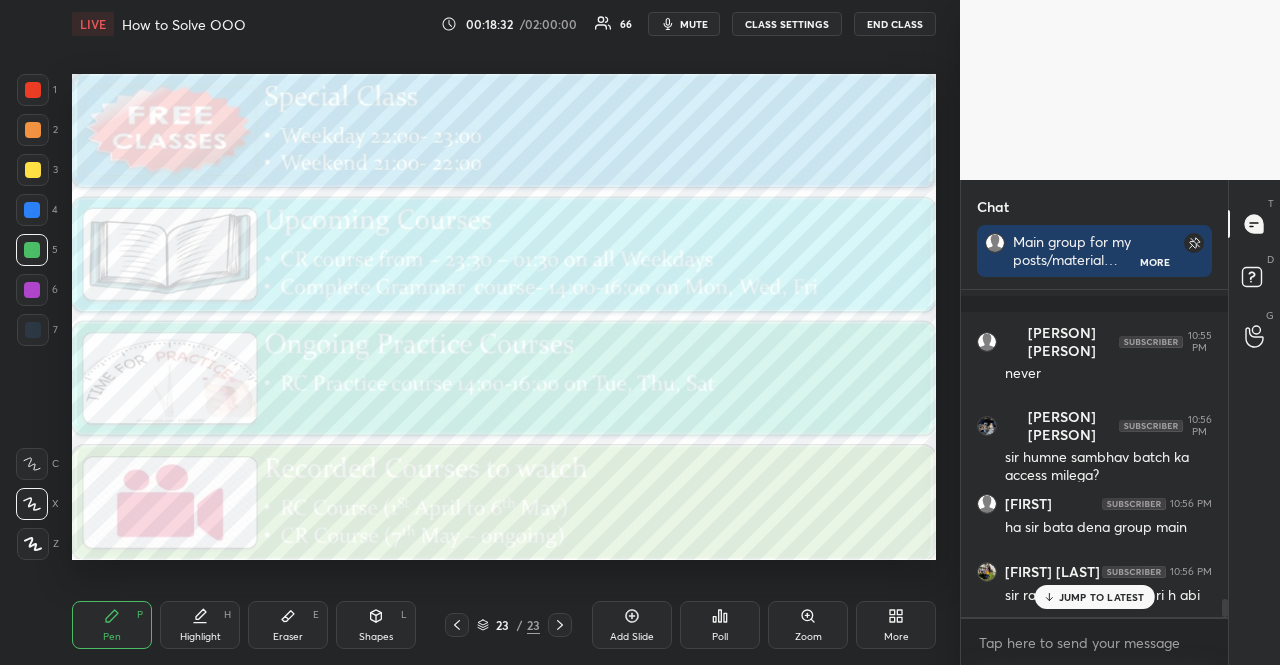 click 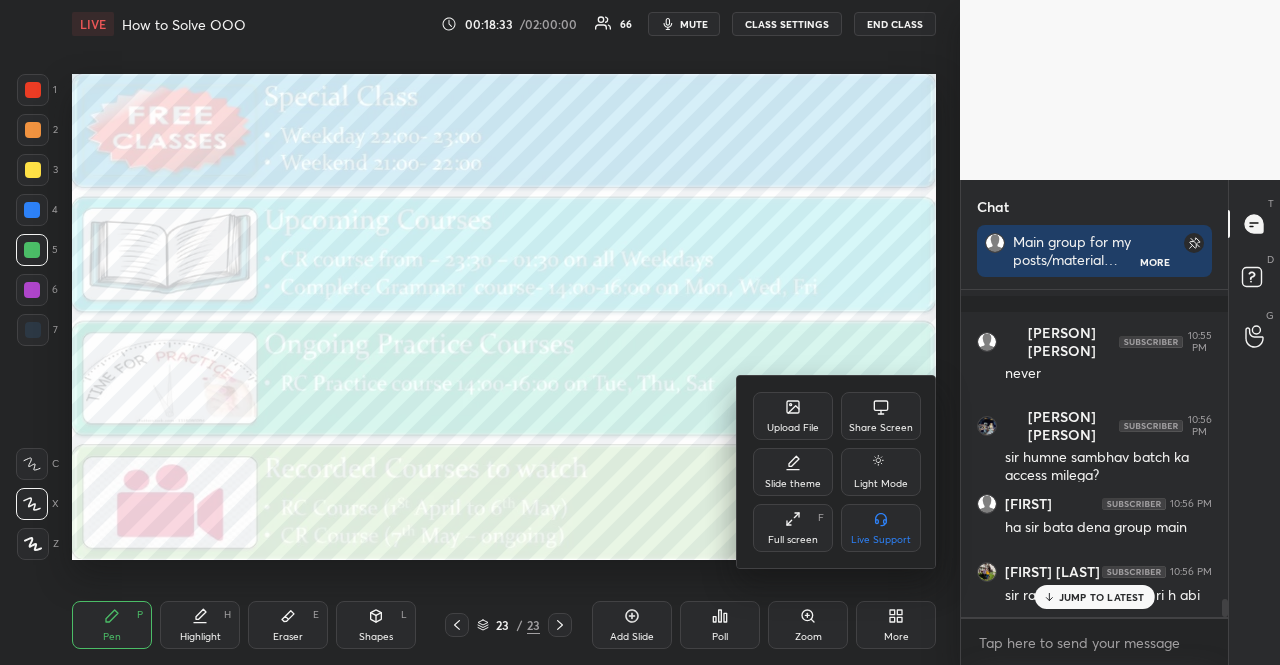 click on "Upload File" at bounding box center [793, 416] 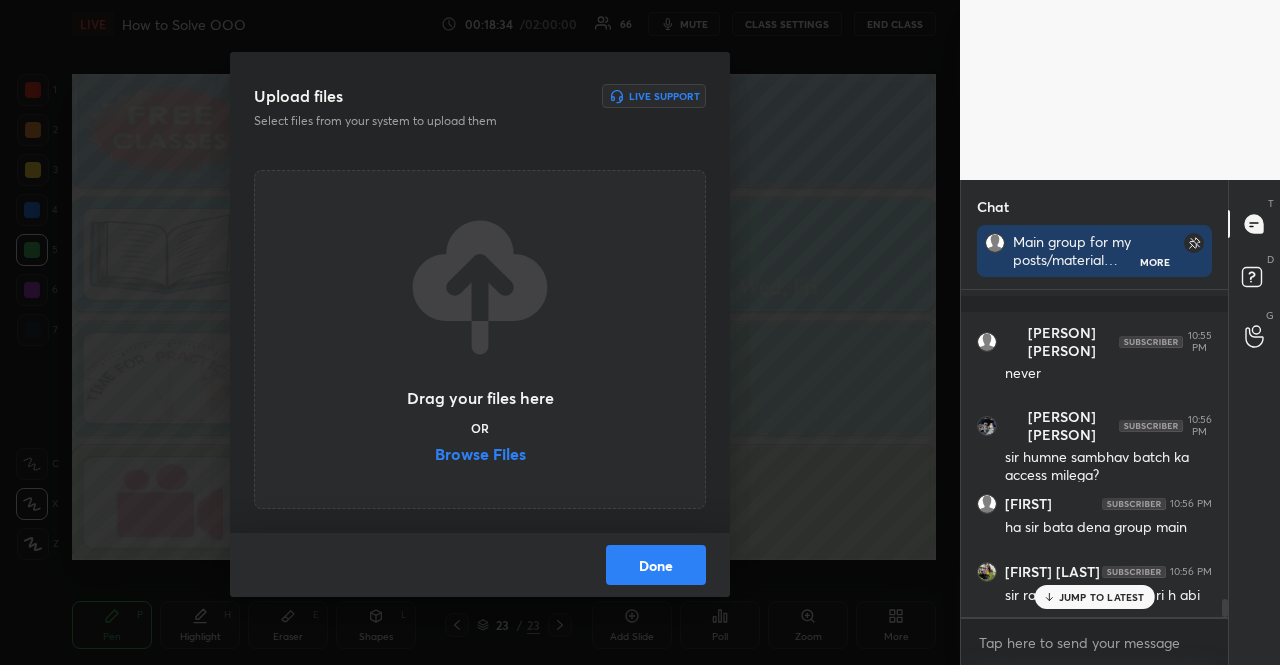 click on "Browse Files" at bounding box center (480, 456) 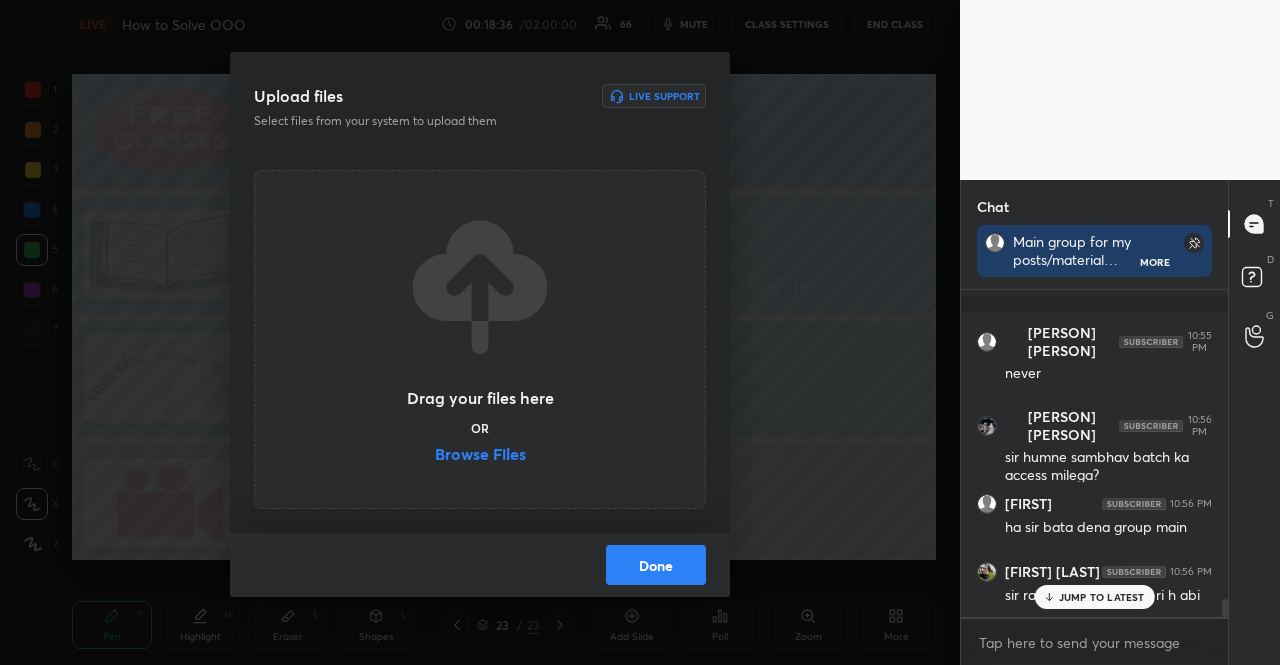 scroll, scrollTop: 5710, scrollLeft: 0, axis: vertical 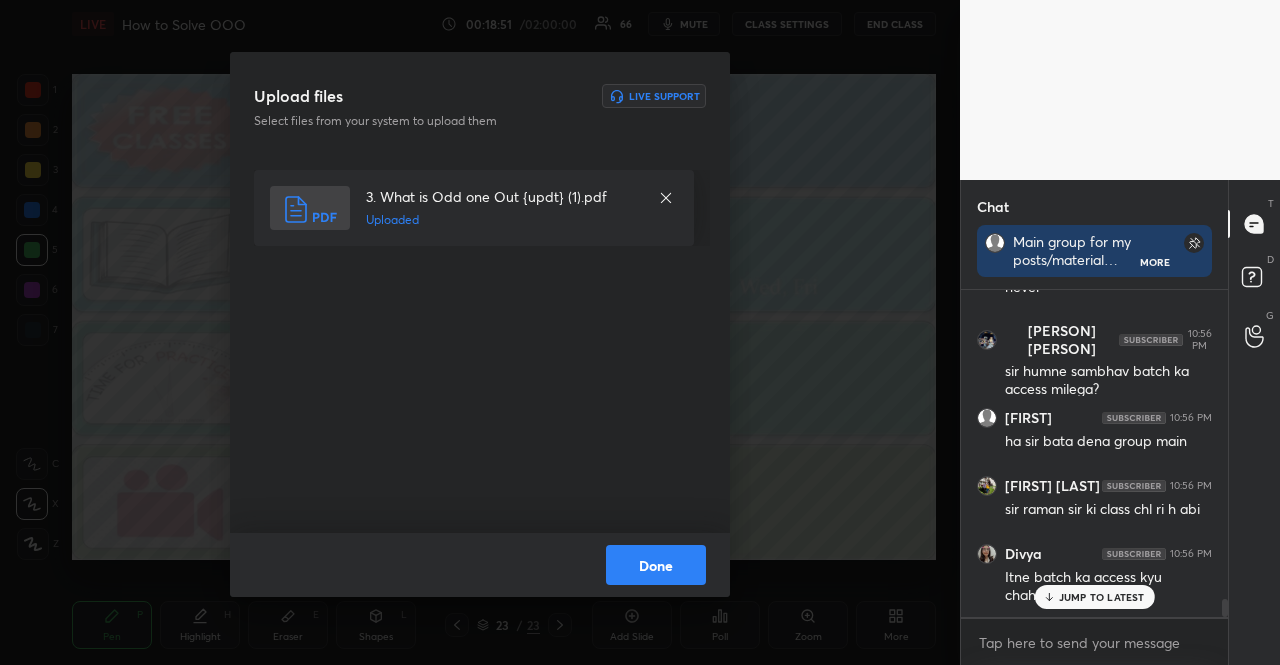 click on "Done" at bounding box center [656, 565] 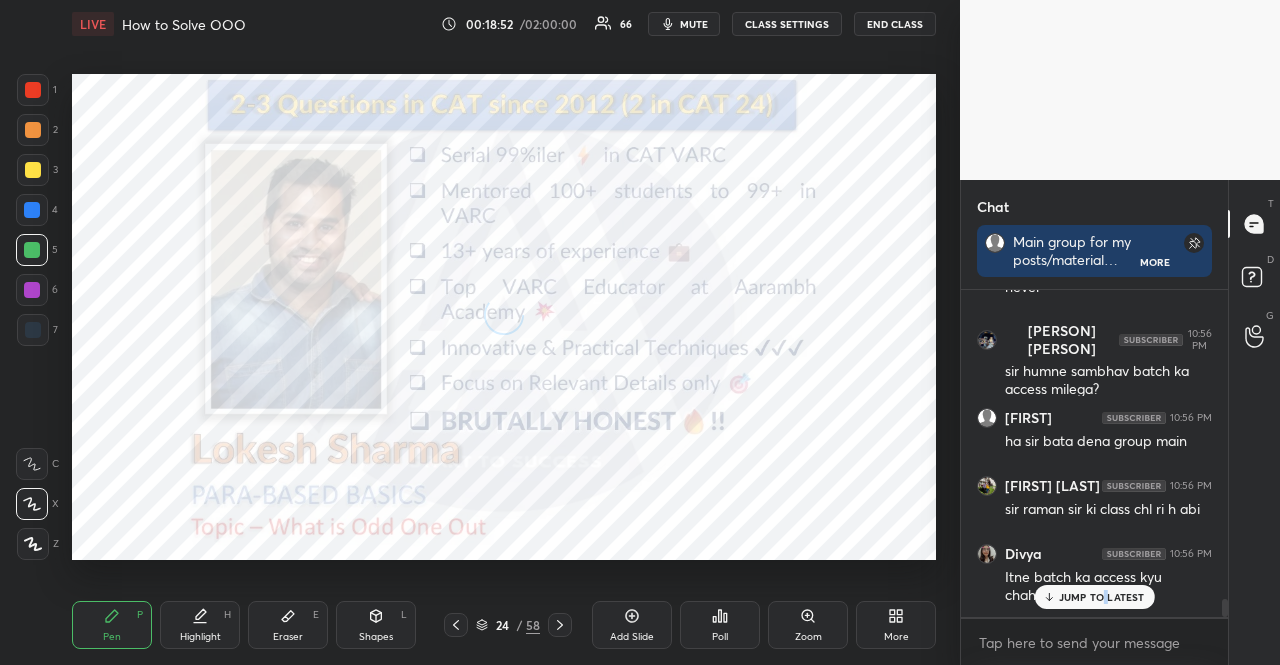 drag, startPoint x: 1107, startPoint y: 595, endPoint x: 952, endPoint y: 597, distance: 155.01291 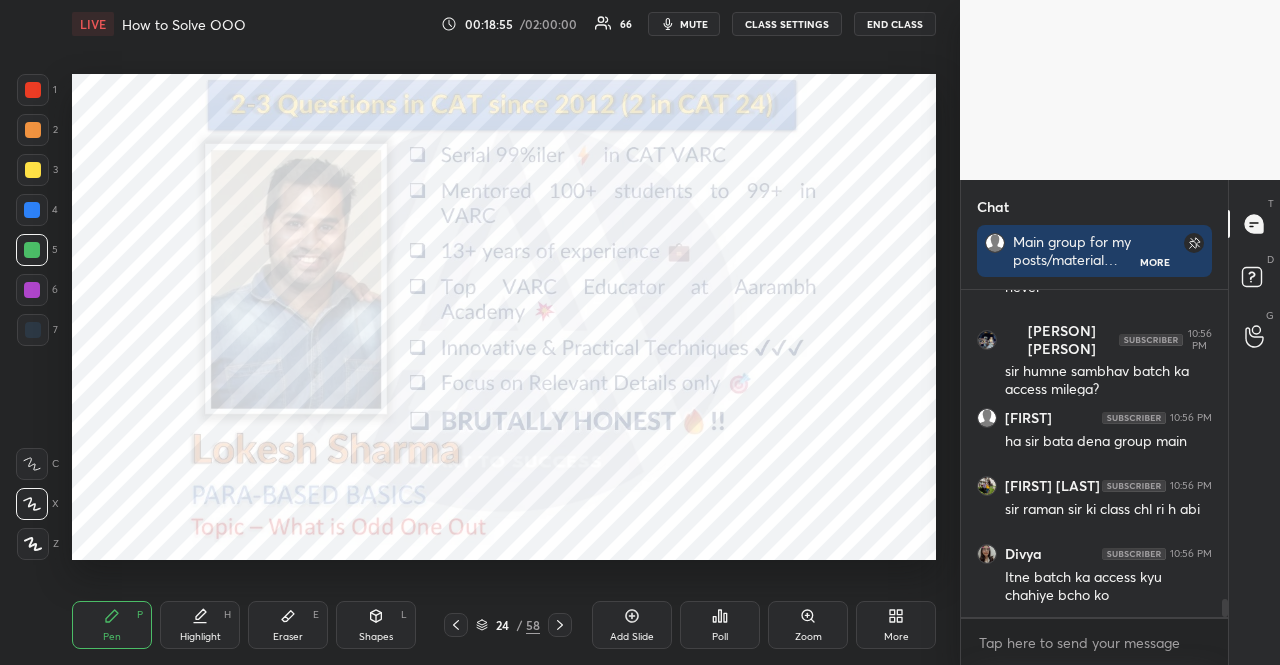 click 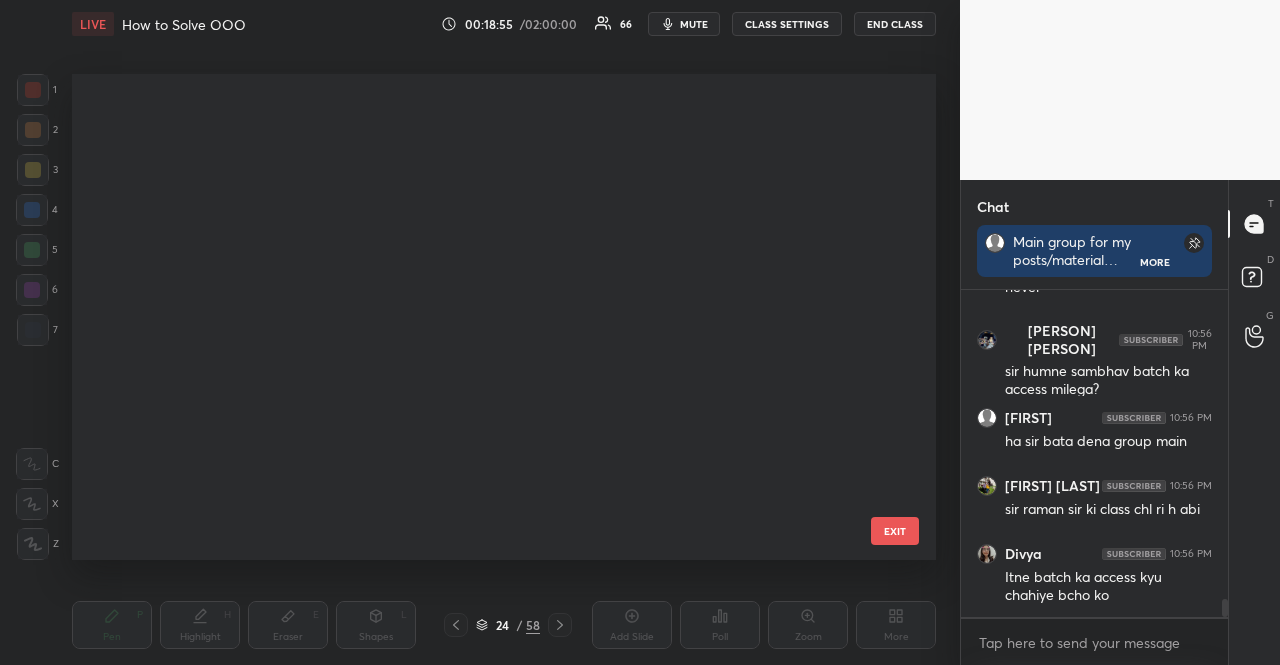 scroll, scrollTop: 690, scrollLeft: 0, axis: vertical 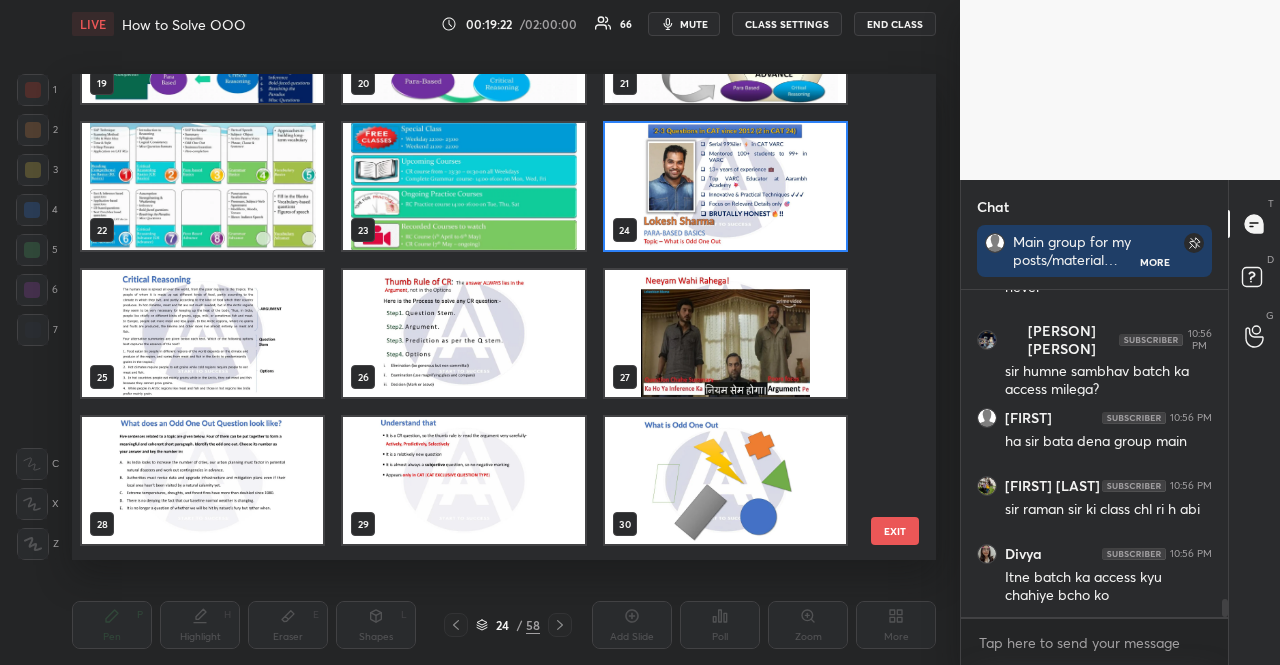 click at bounding box center [202, 333] 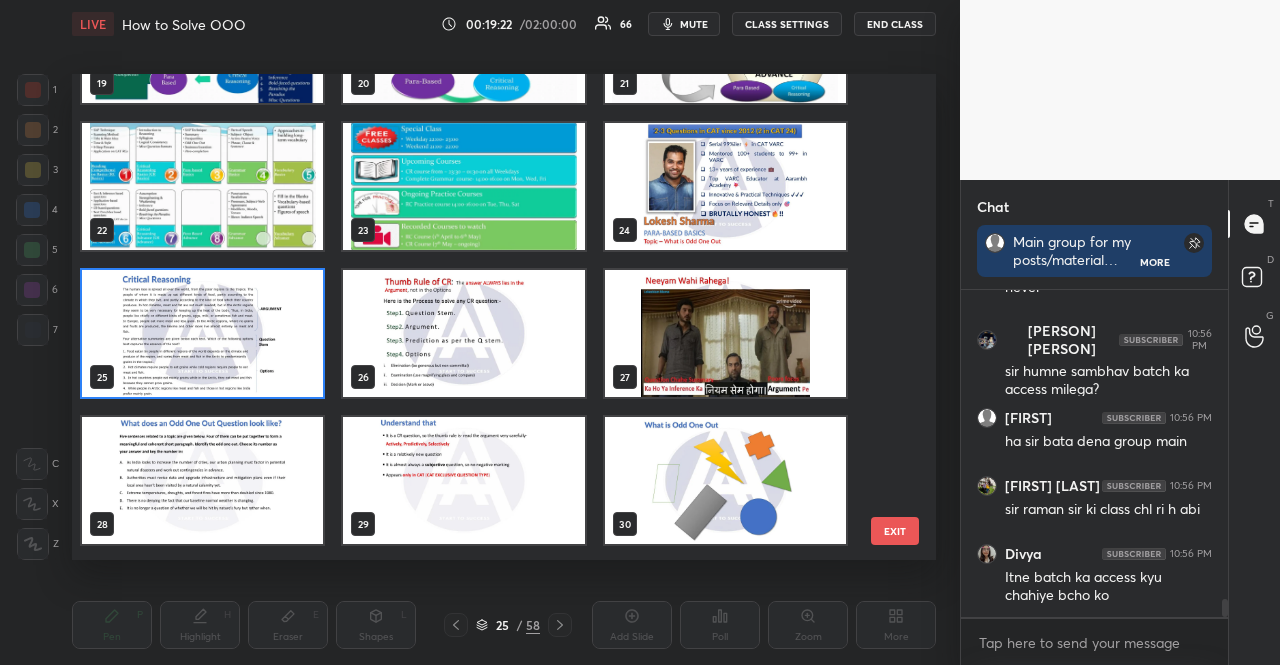 click at bounding box center [202, 333] 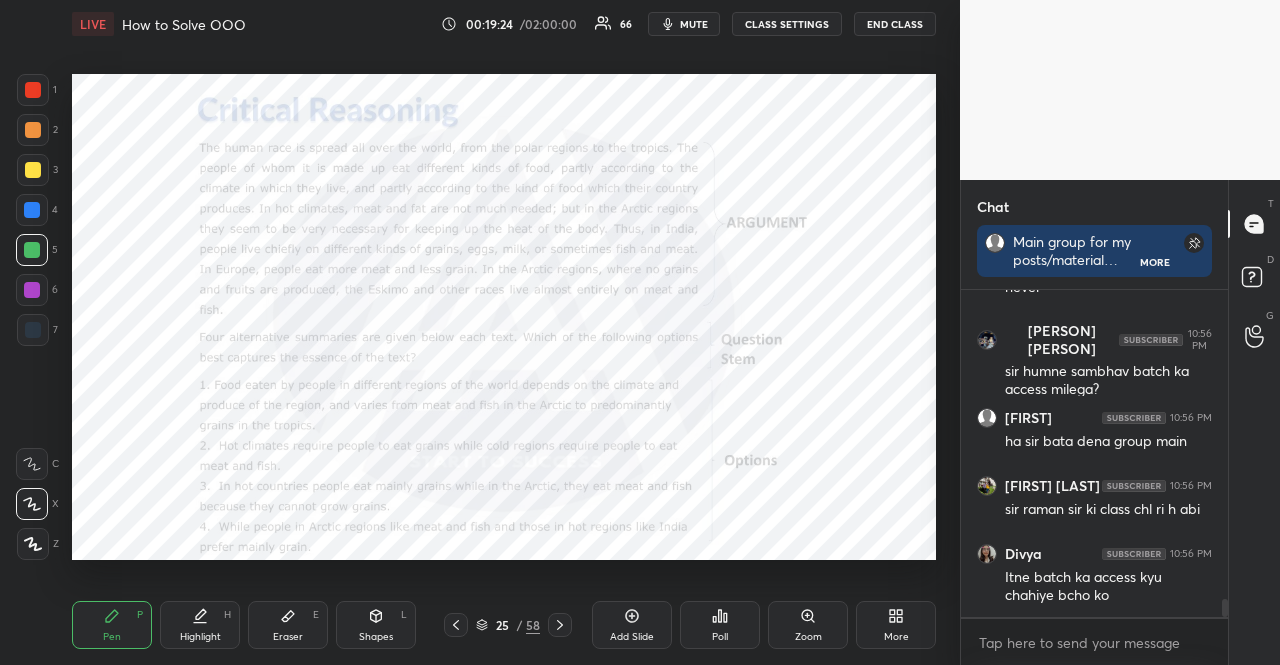 click at bounding box center [32, 290] 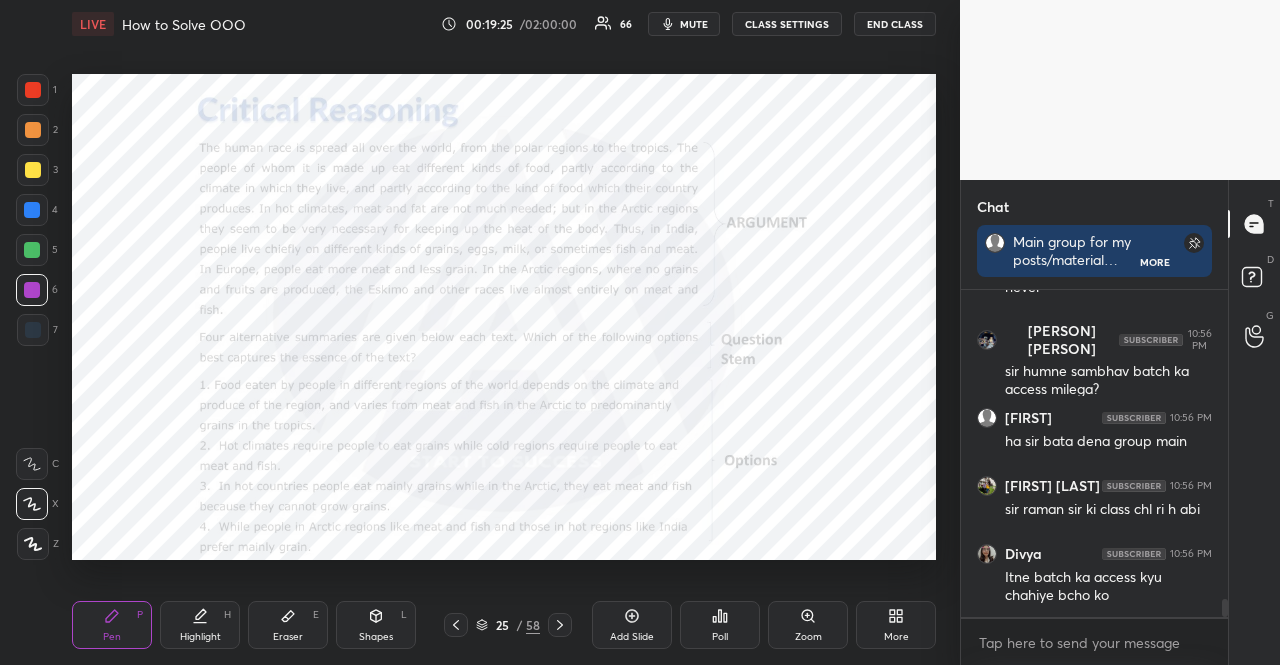 click on "Shapes L" at bounding box center [376, 625] 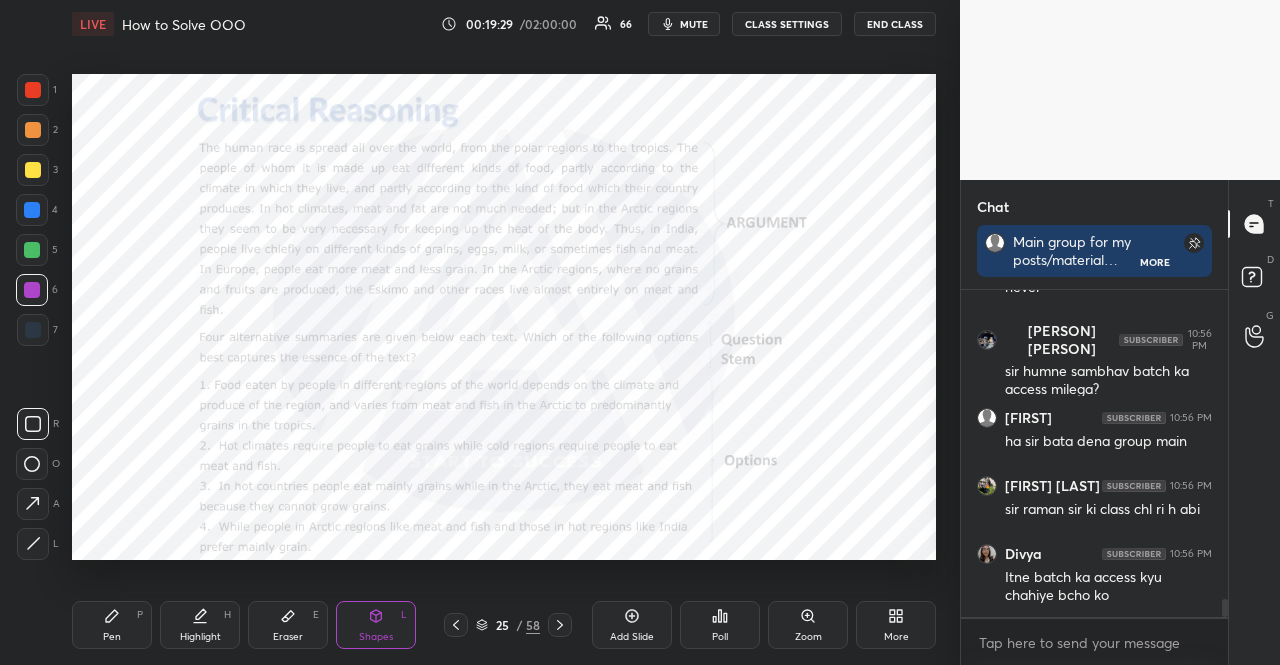 scroll, scrollTop: 5814, scrollLeft: 0, axis: vertical 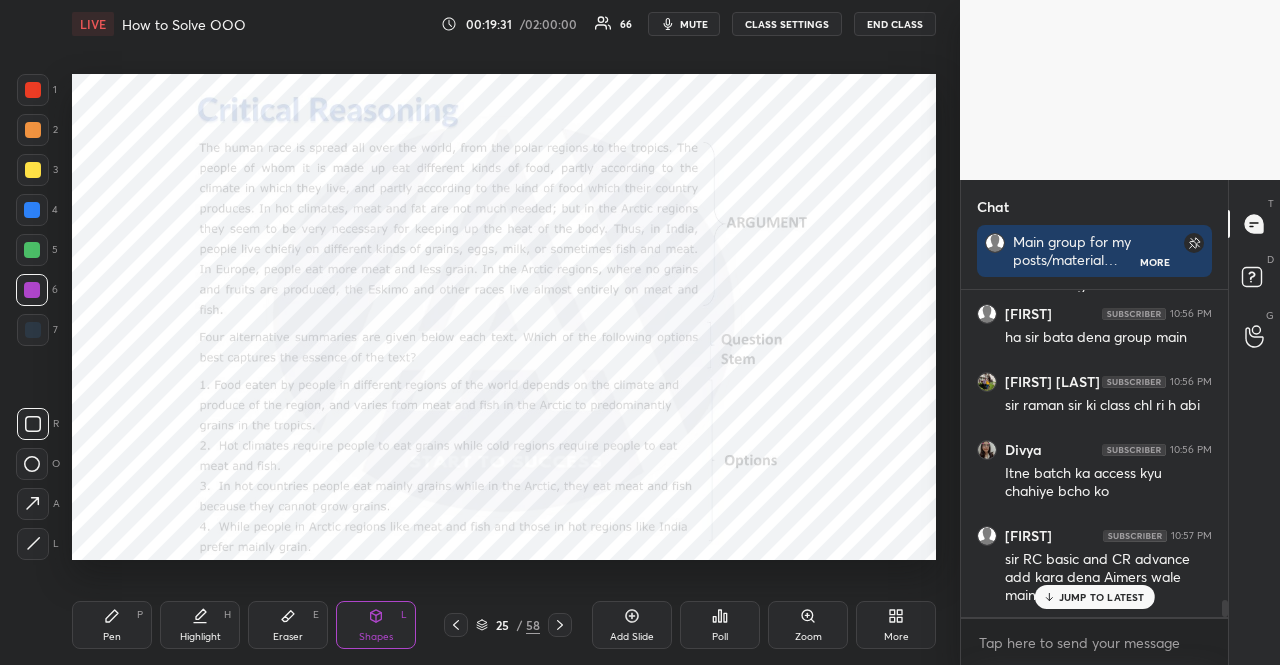 click 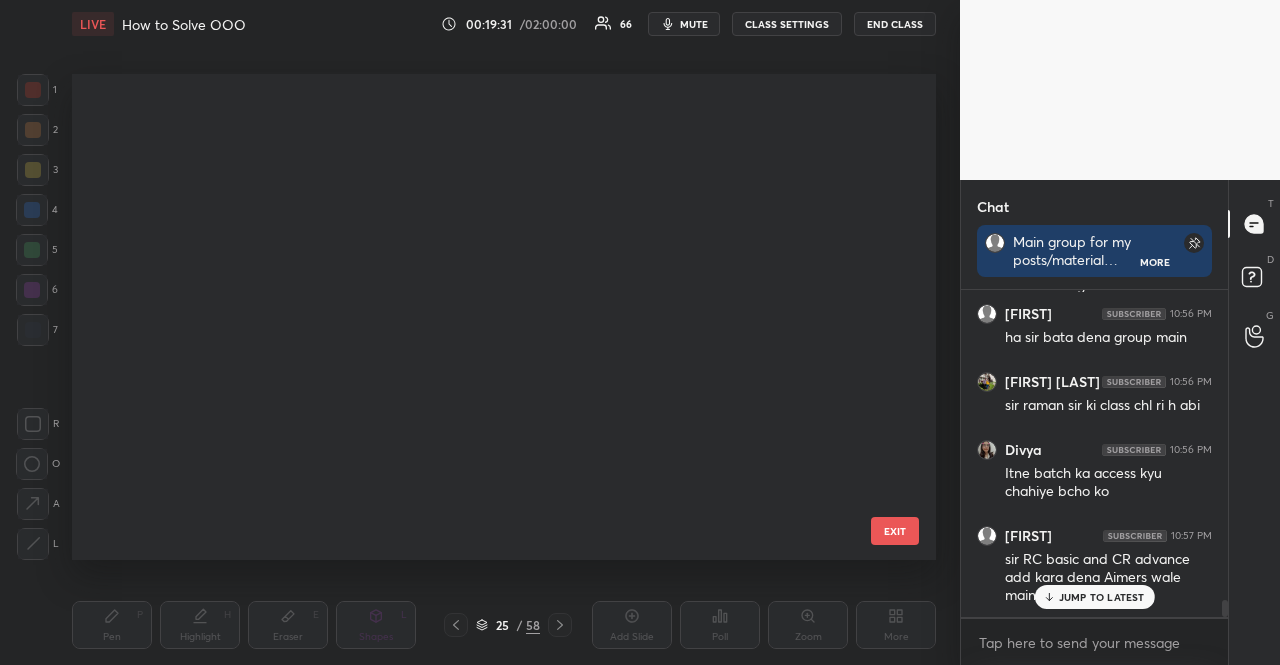 scroll, scrollTop: 837, scrollLeft: 0, axis: vertical 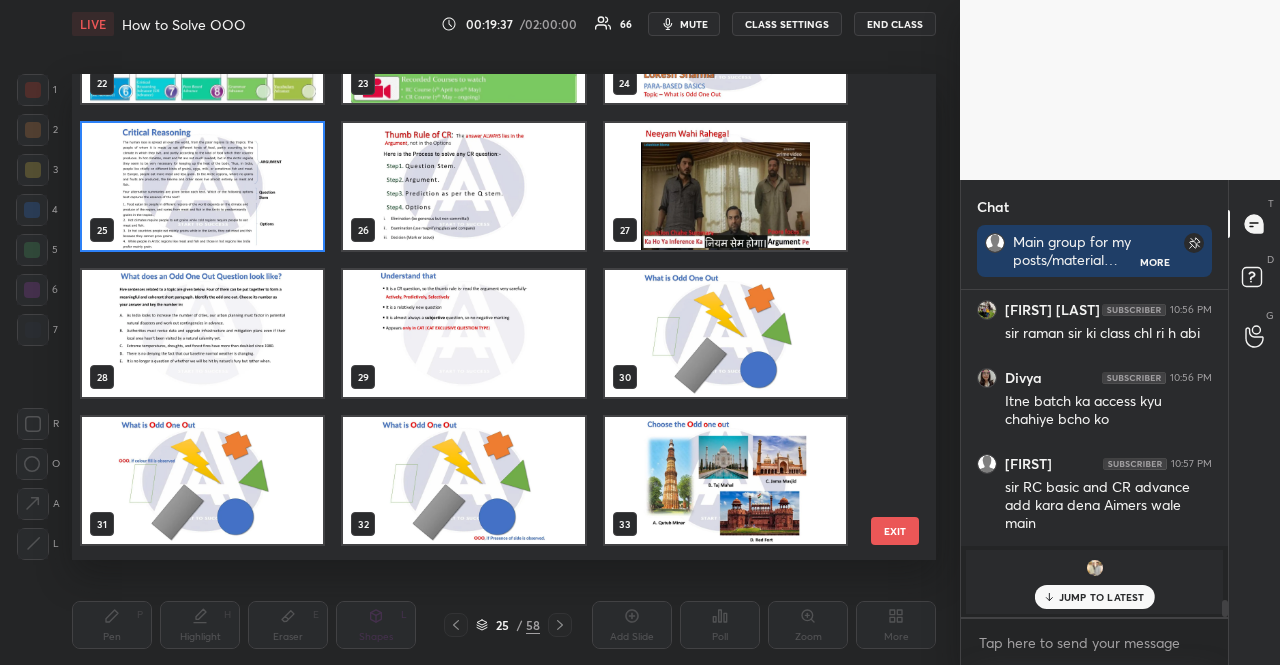 click at bounding box center [463, 333] 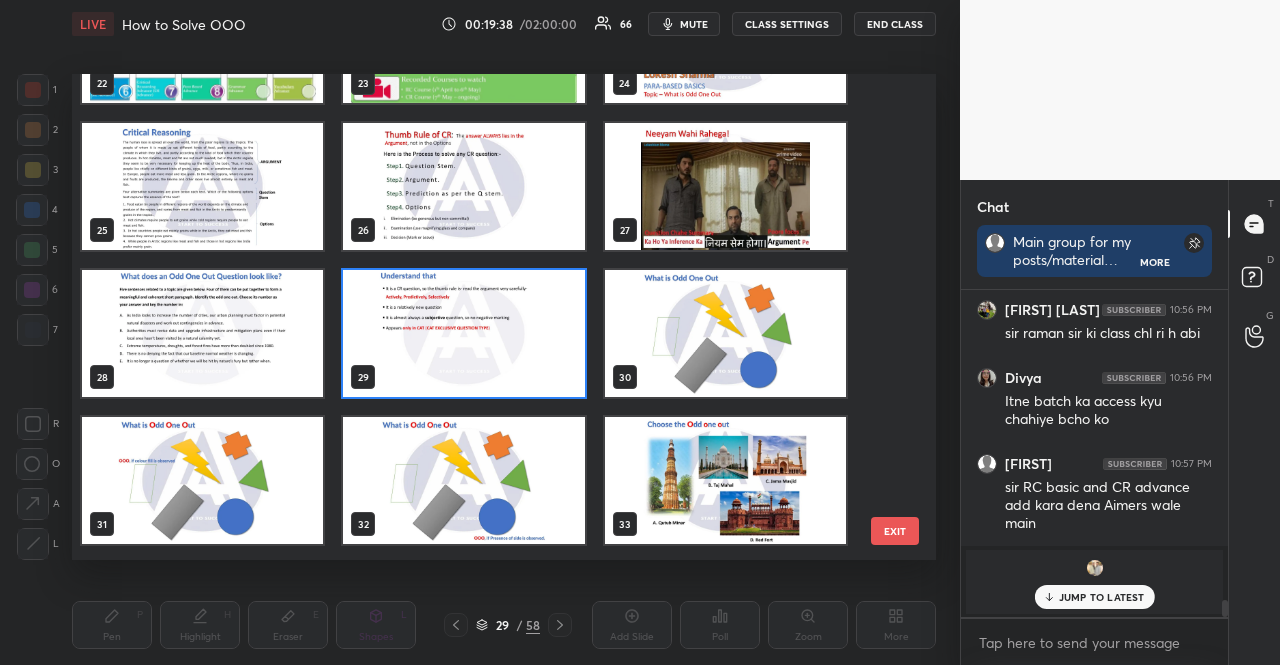 click at bounding box center [463, 333] 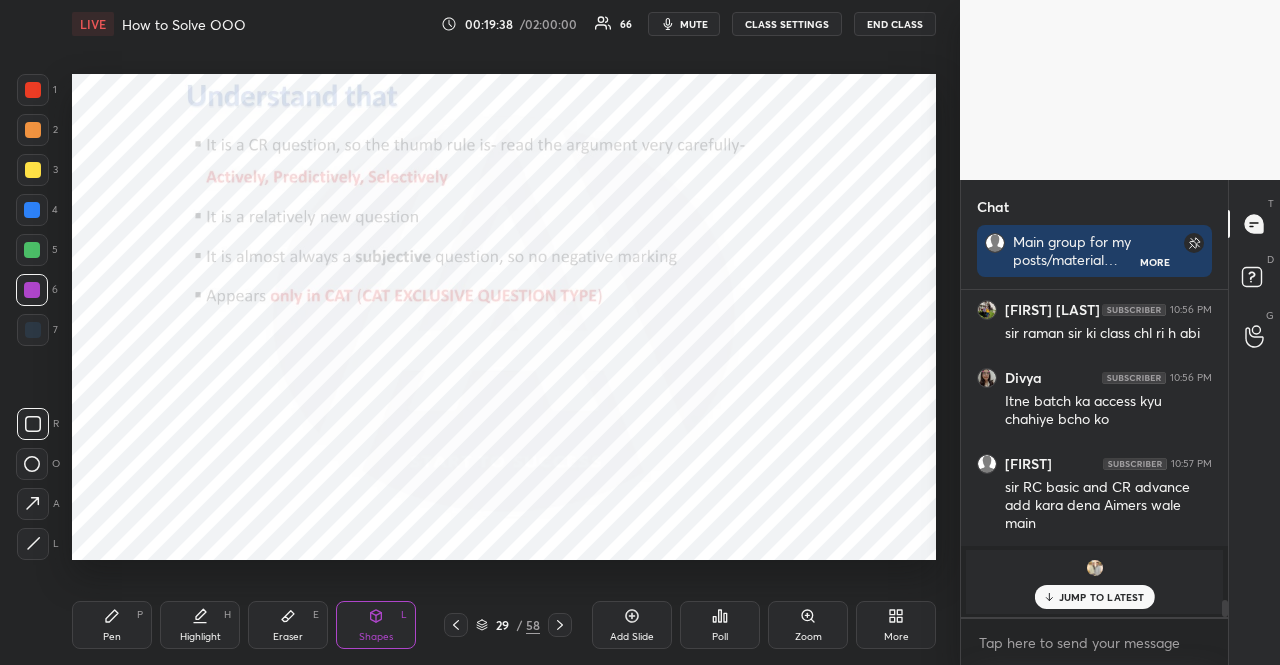 click at bounding box center [32, 210] 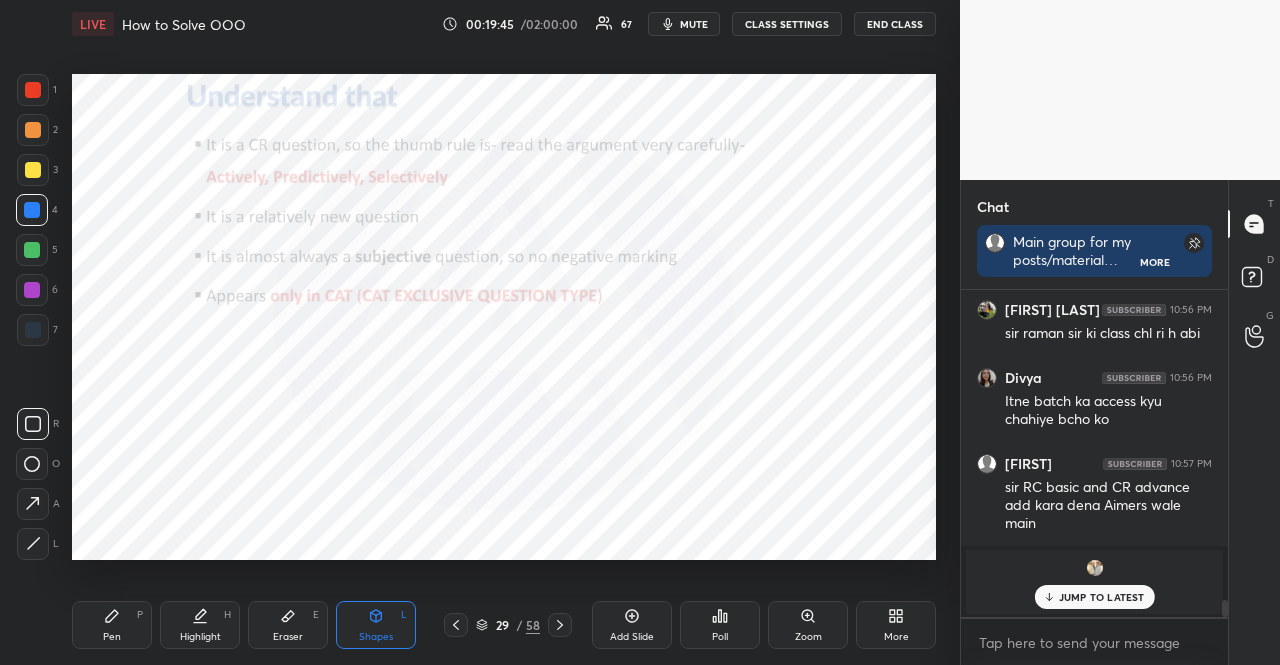 click at bounding box center [32, 250] 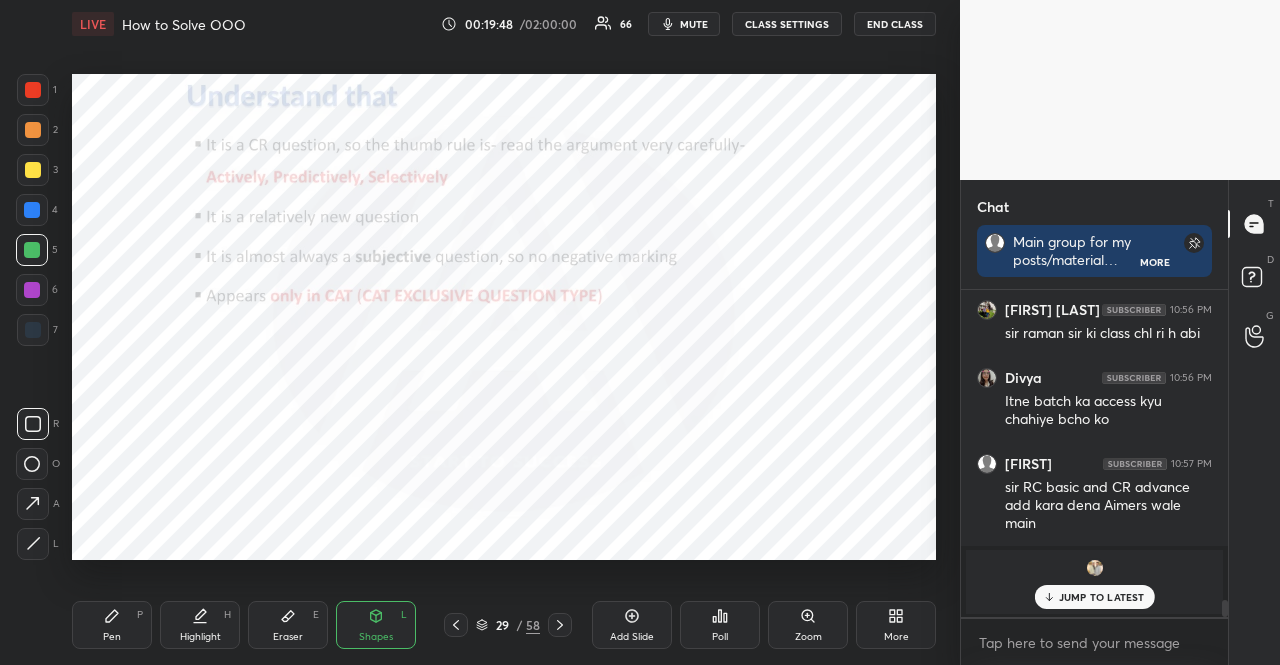 click on "29 / 58" at bounding box center [508, 625] 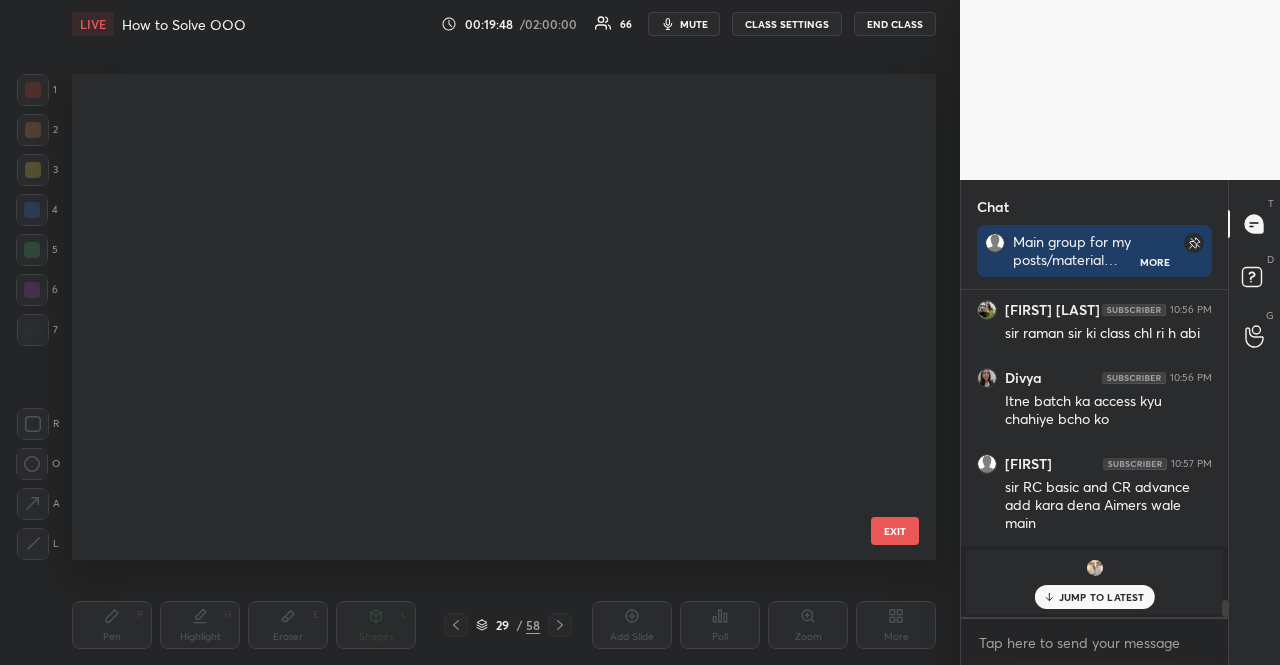 scroll, scrollTop: 984, scrollLeft: 0, axis: vertical 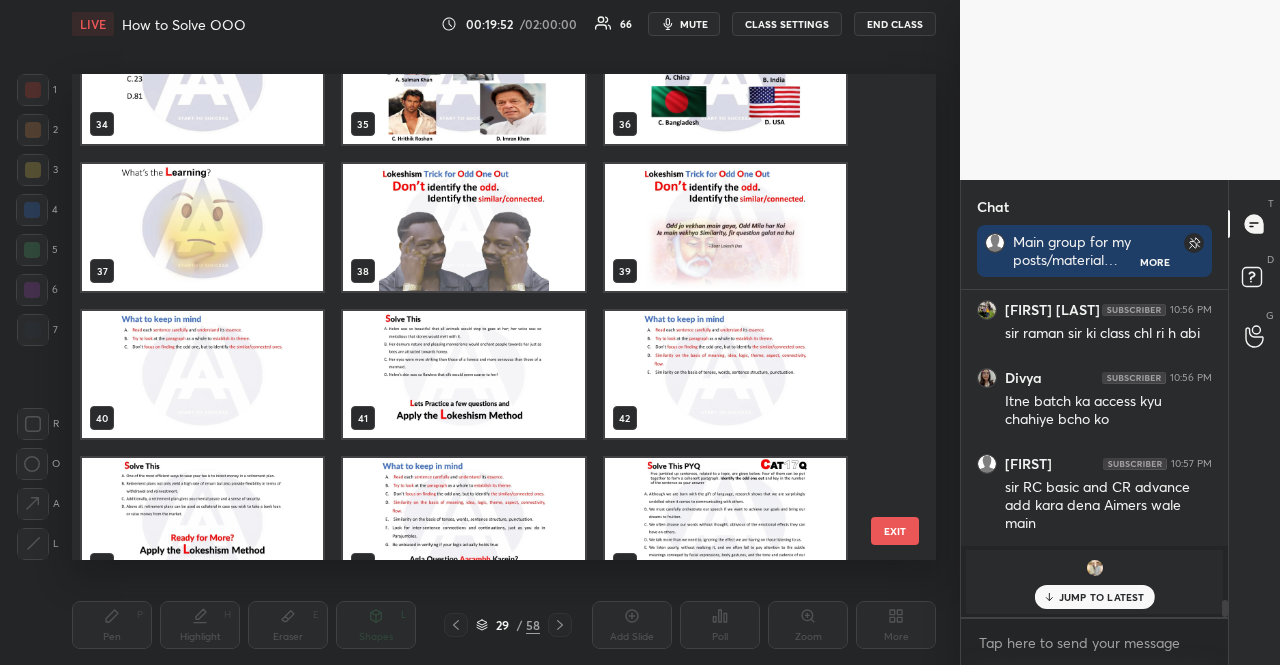 click at bounding box center [725, 227] 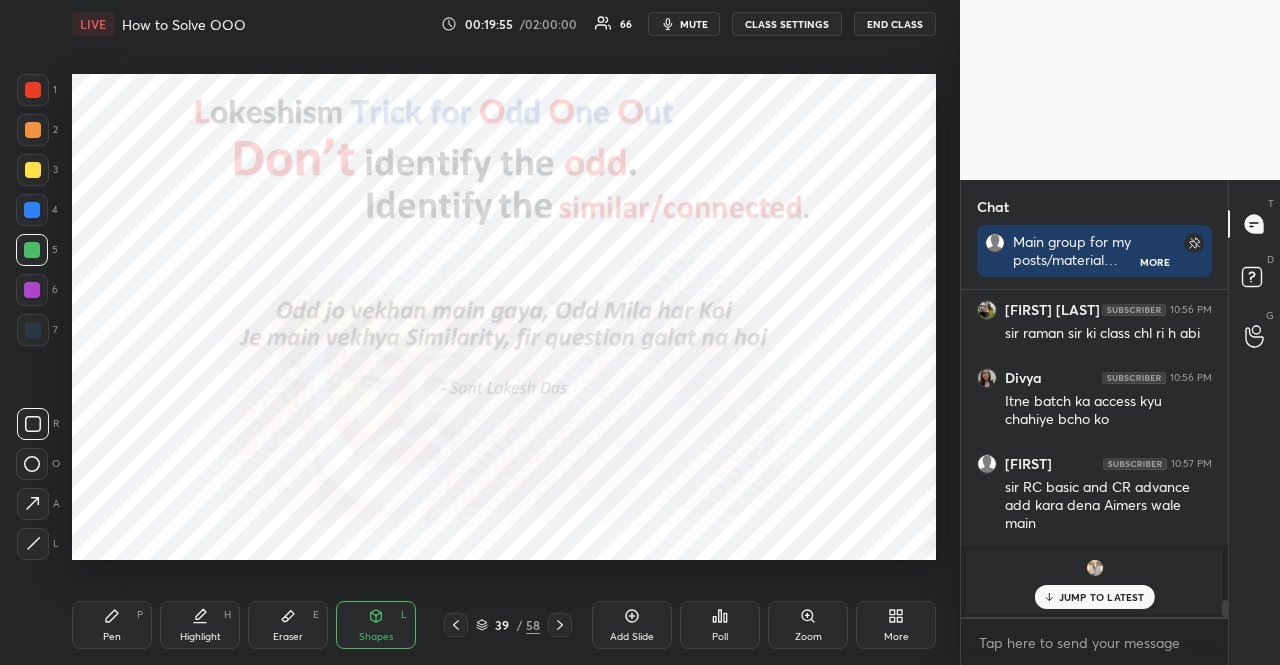 click at bounding box center (32, 210) 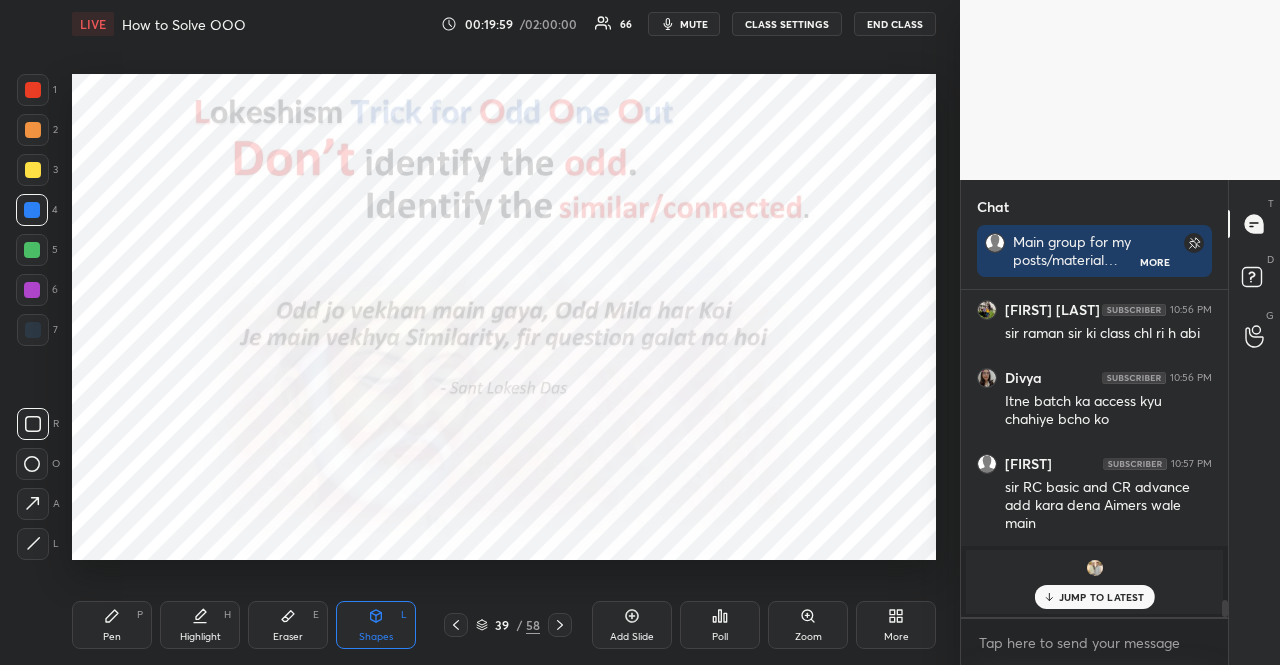 click at bounding box center [456, 625] 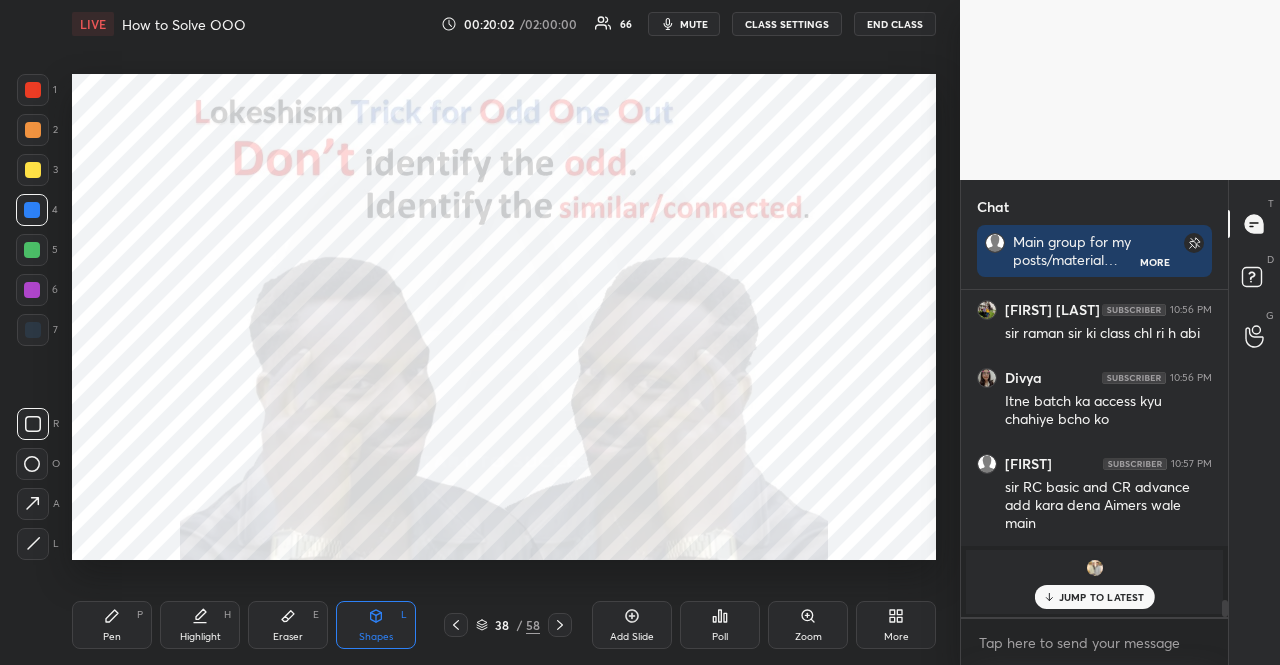 click on "Pen P" at bounding box center (112, 625) 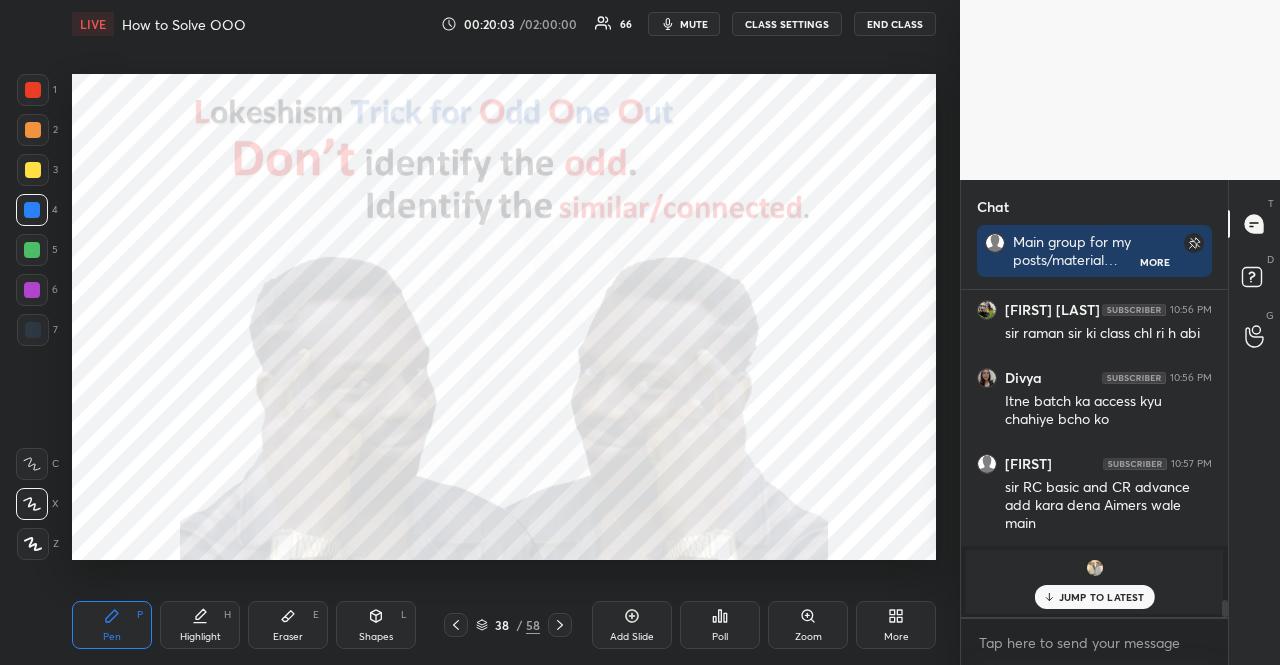click 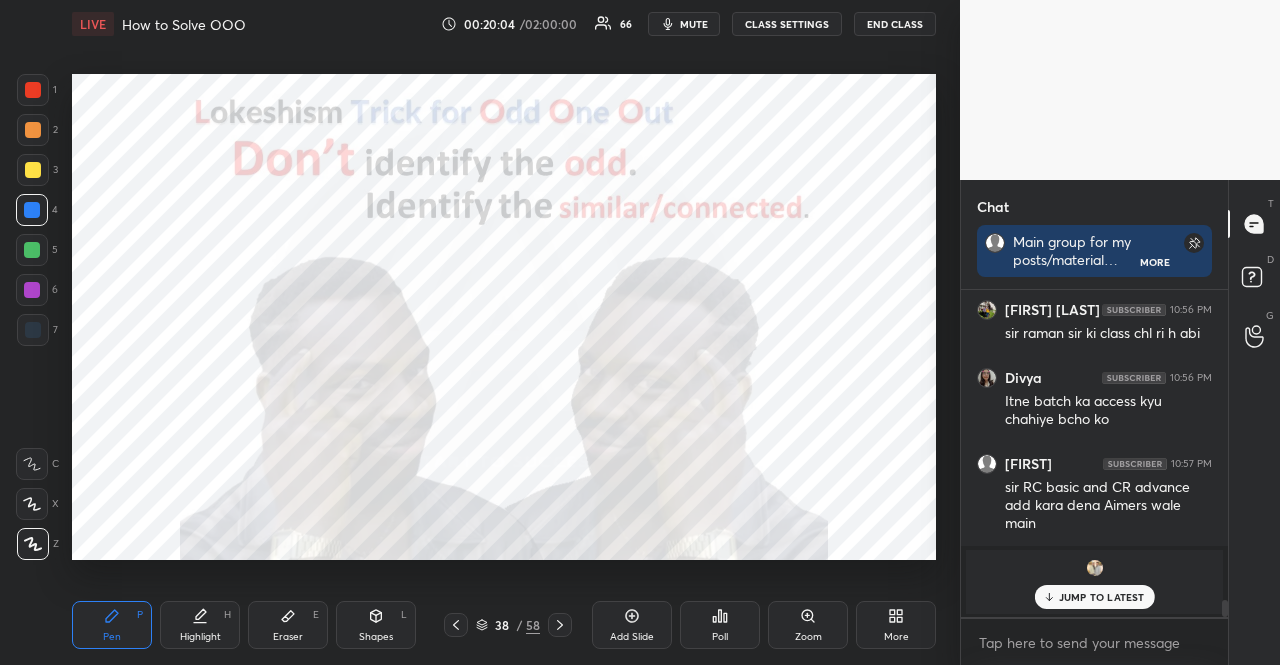 scroll, scrollTop: 5970, scrollLeft: 0, axis: vertical 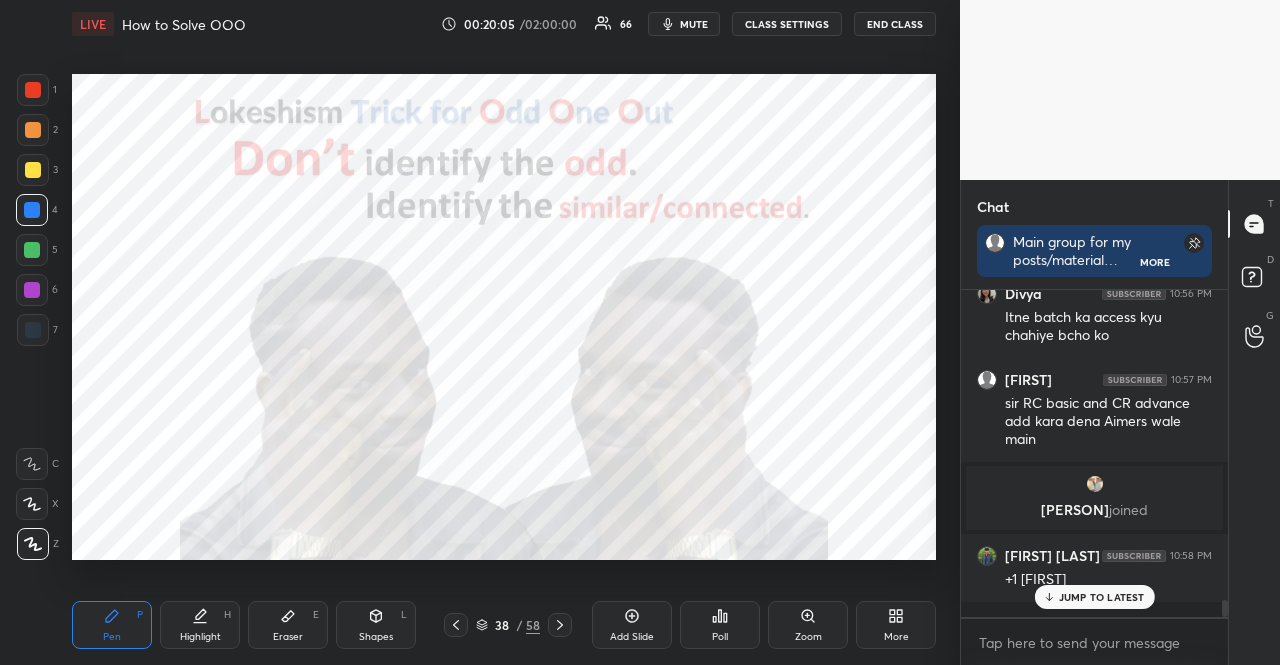 click on "Shapes L" at bounding box center [376, 625] 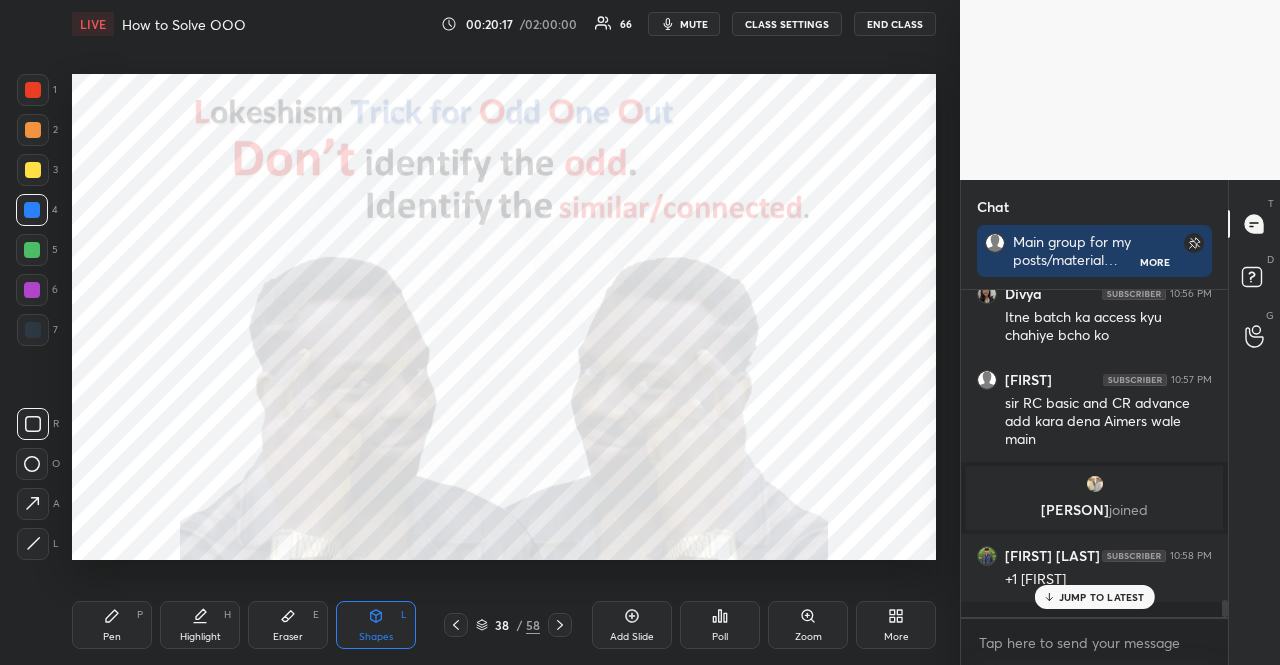 scroll, scrollTop: 6038, scrollLeft: 0, axis: vertical 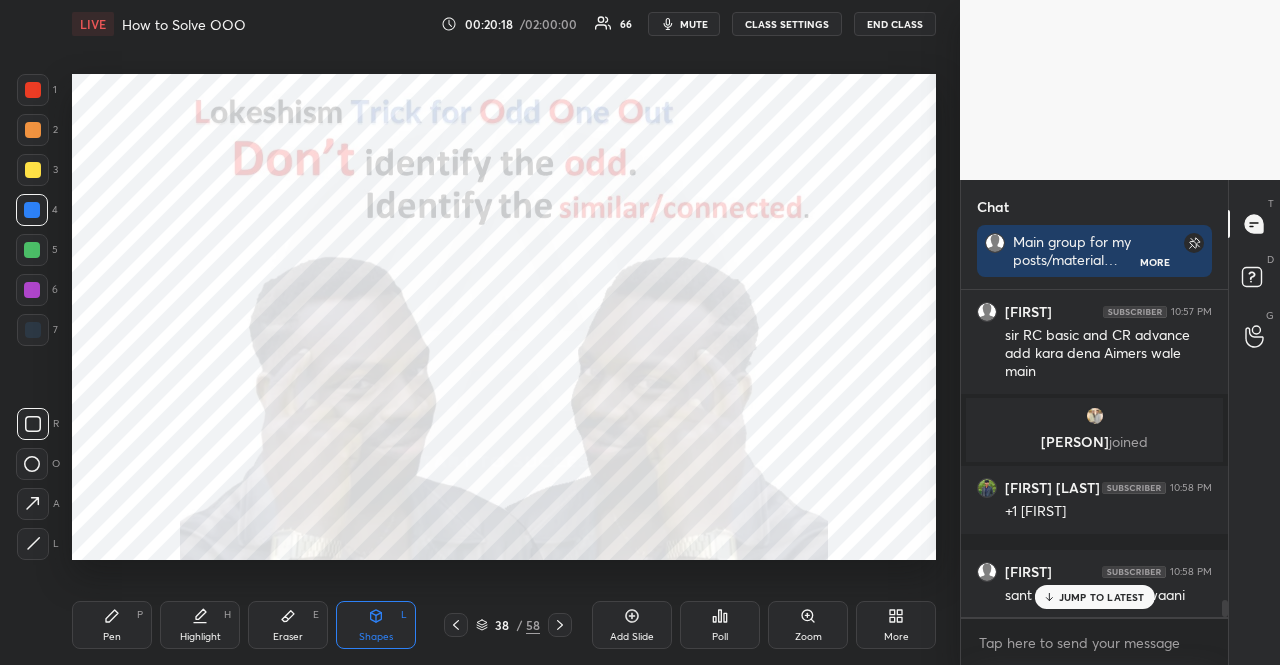 click 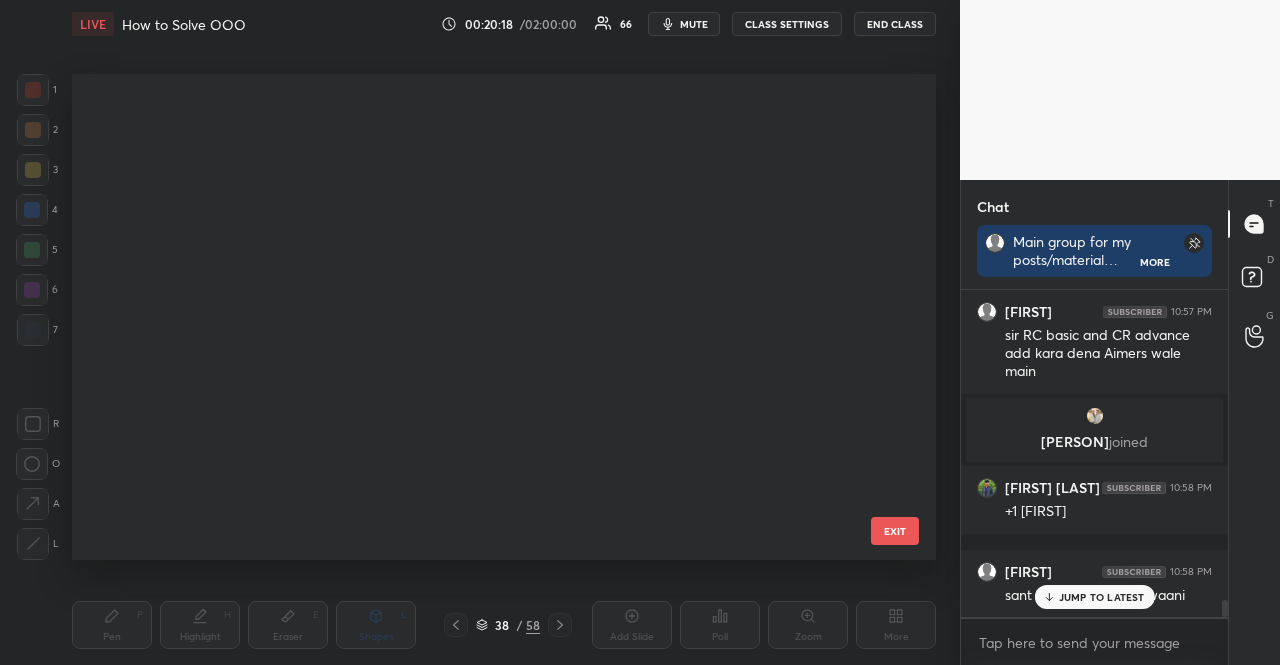 scroll, scrollTop: 1425, scrollLeft: 0, axis: vertical 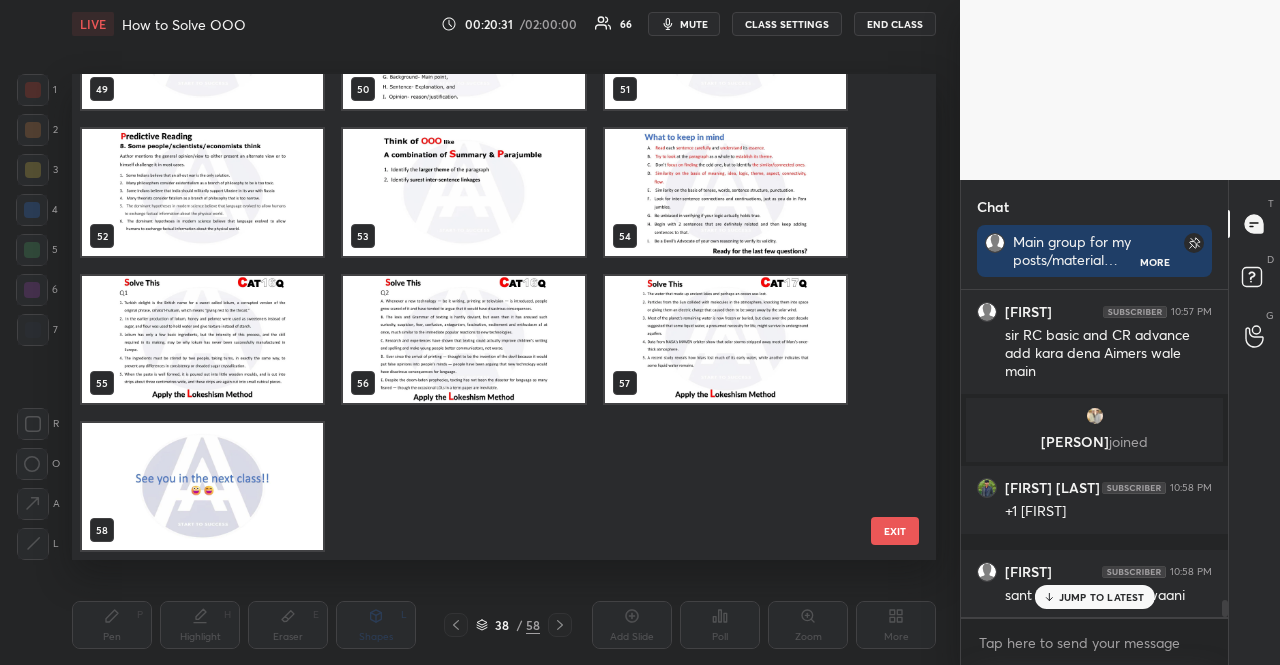 click at bounding box center (725, 192) 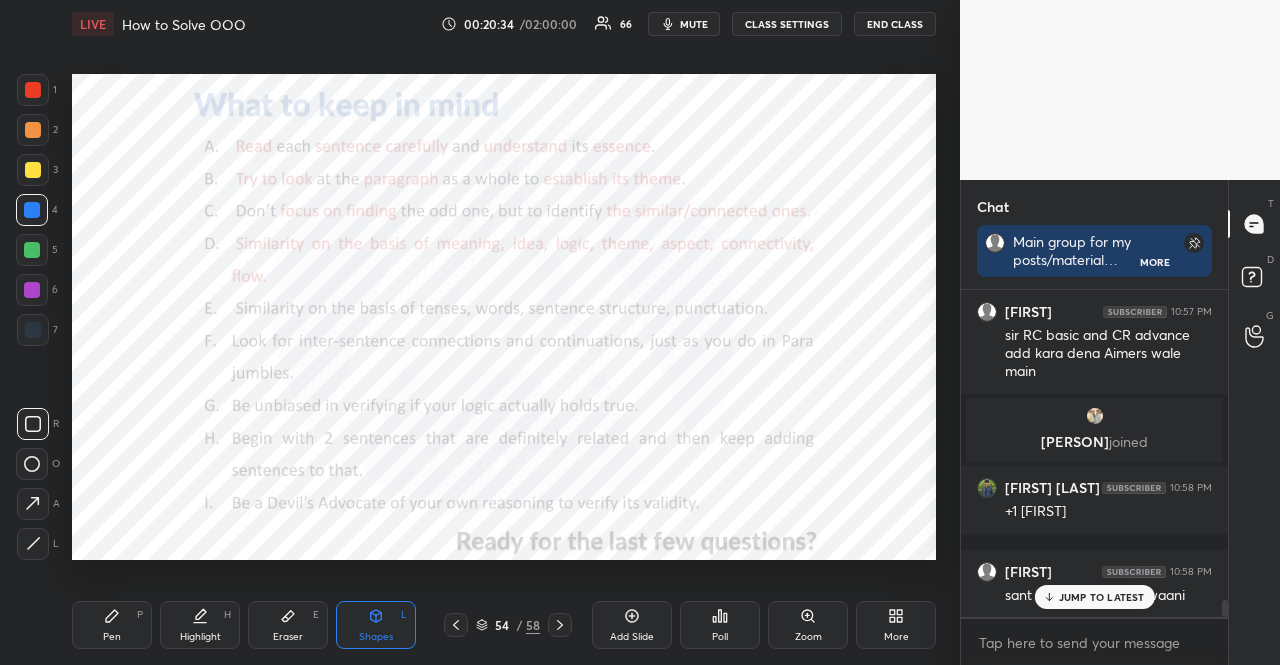 click on "JUMP TO LATEST" at bounding box center [1094, 597] 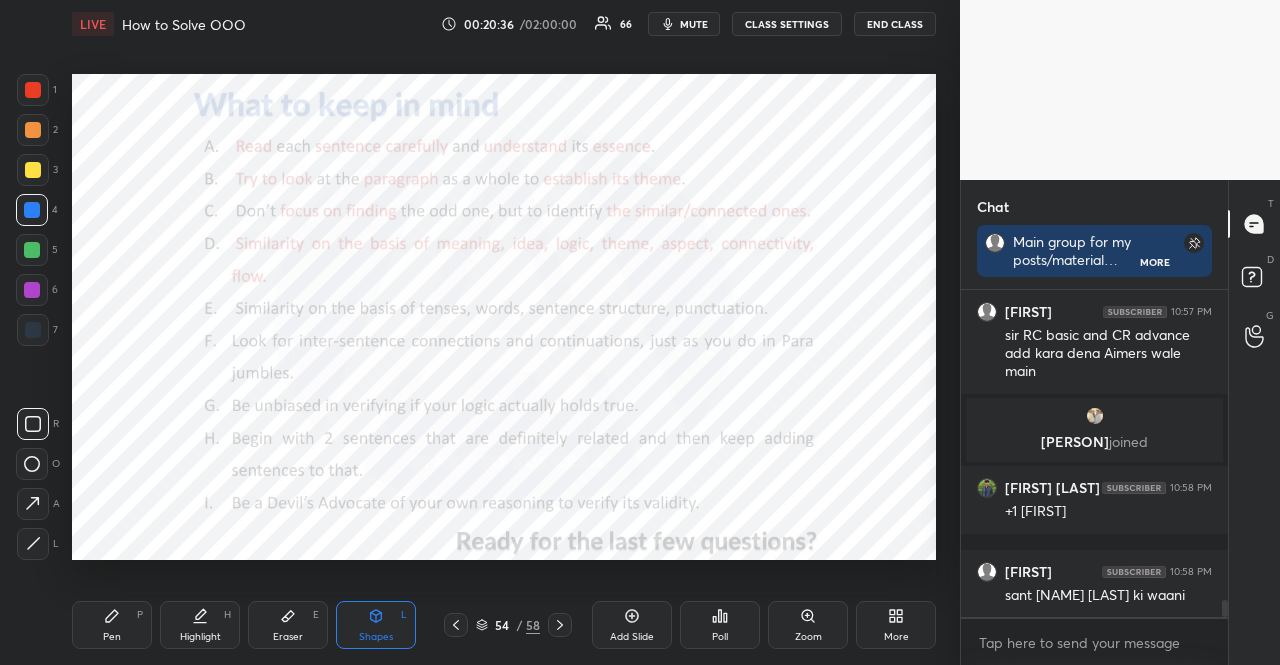click at bounding box center [32, 210] 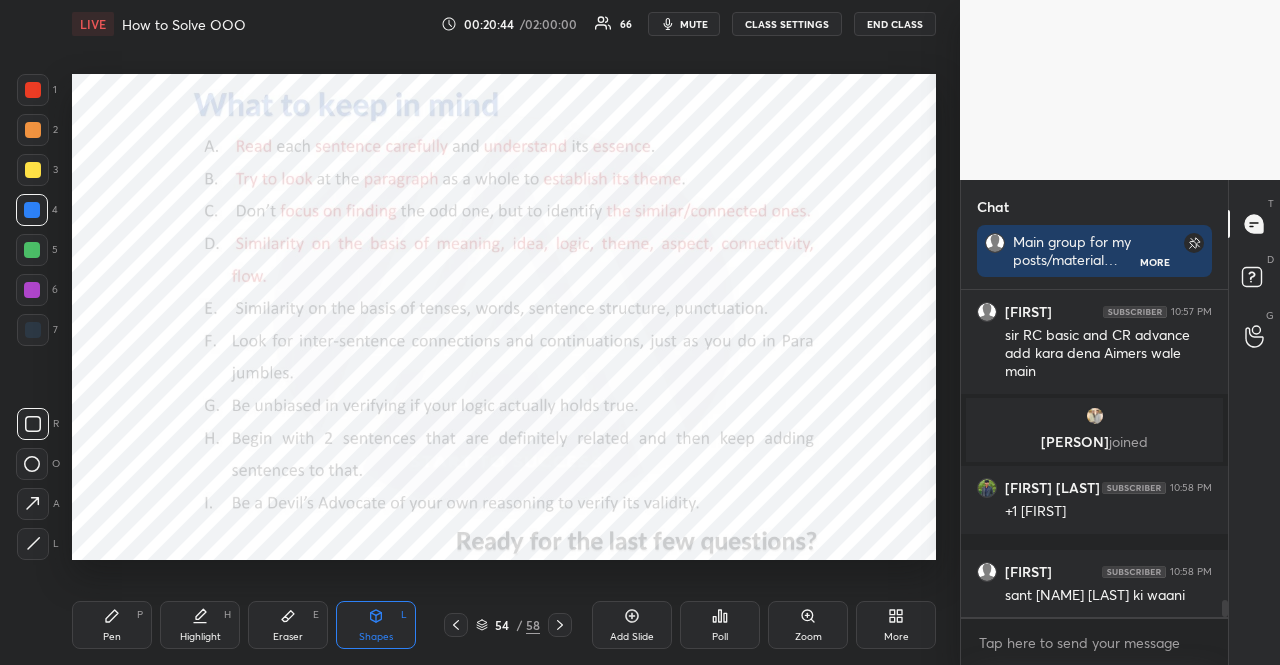 click at bounding box center [32, 250] 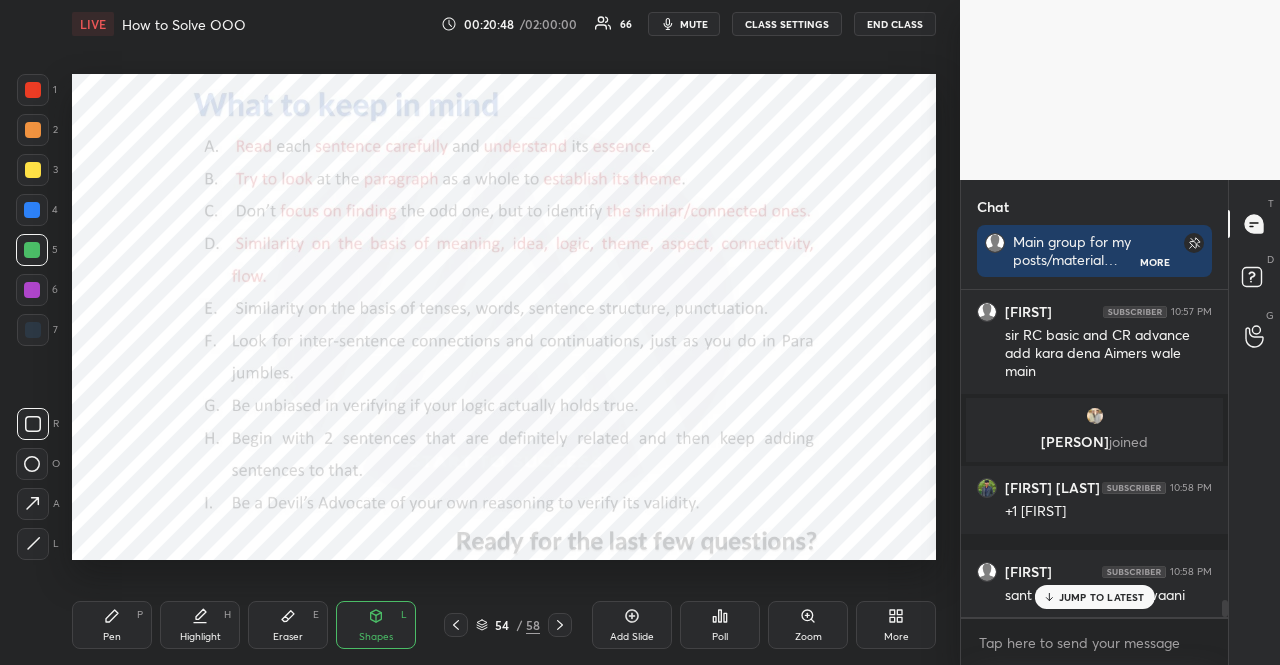 scroll, scrollTop: 6106, scrollLeft: 0, axis: vertical 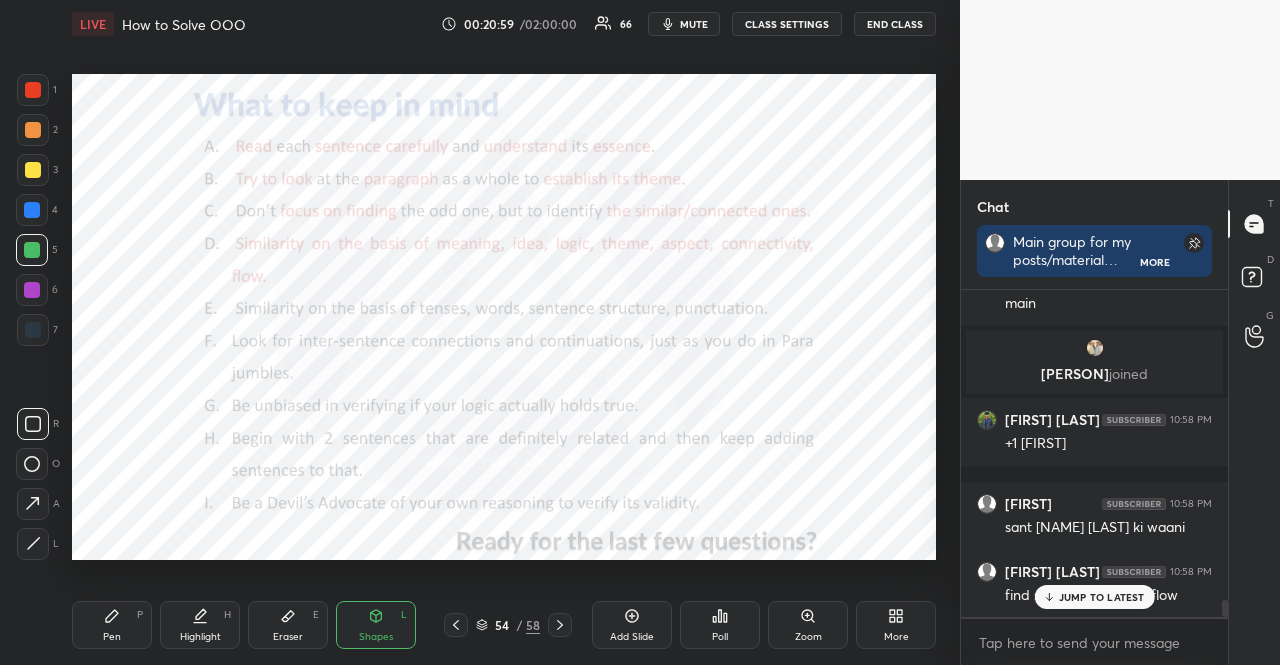 click at bounding box center [32, 210] 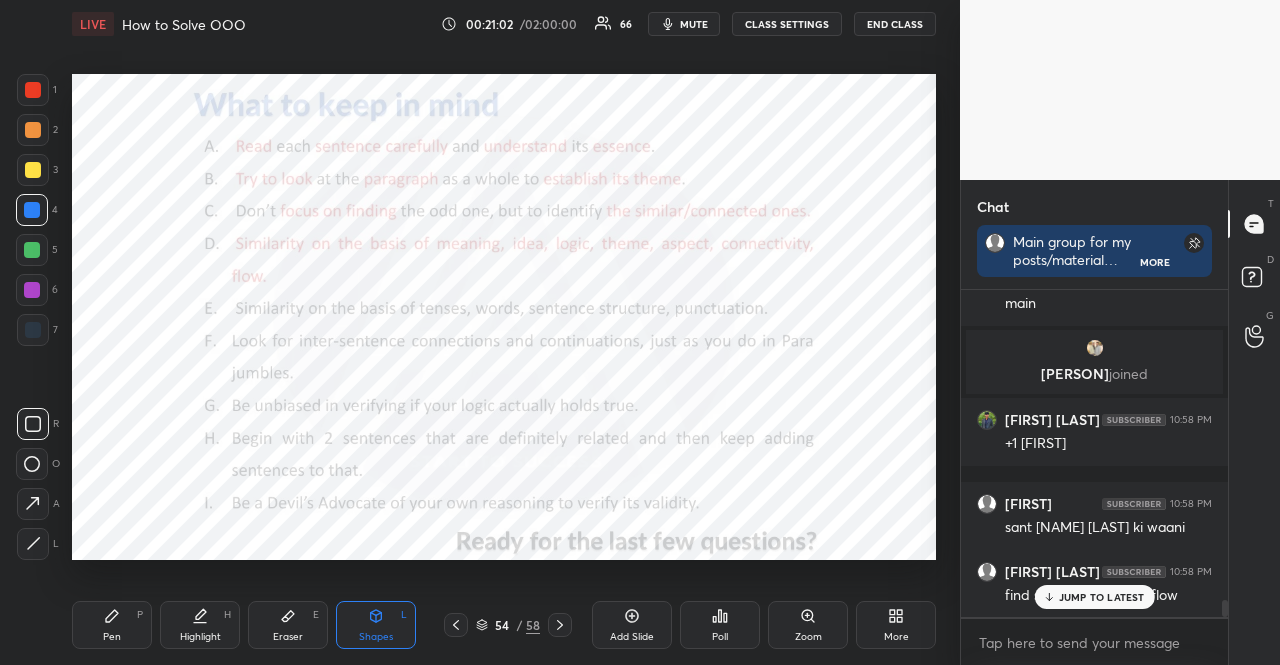 click at bounding box center (33, 130) 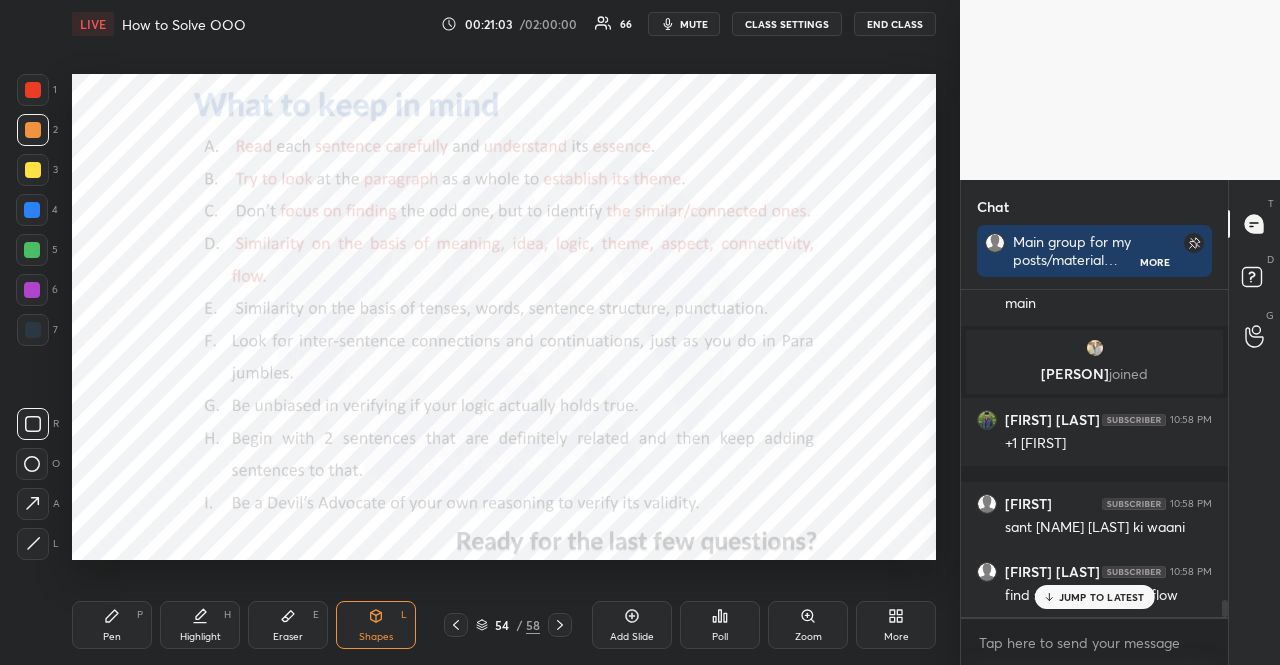click on "Pen P" at bounding box center (112, 625) 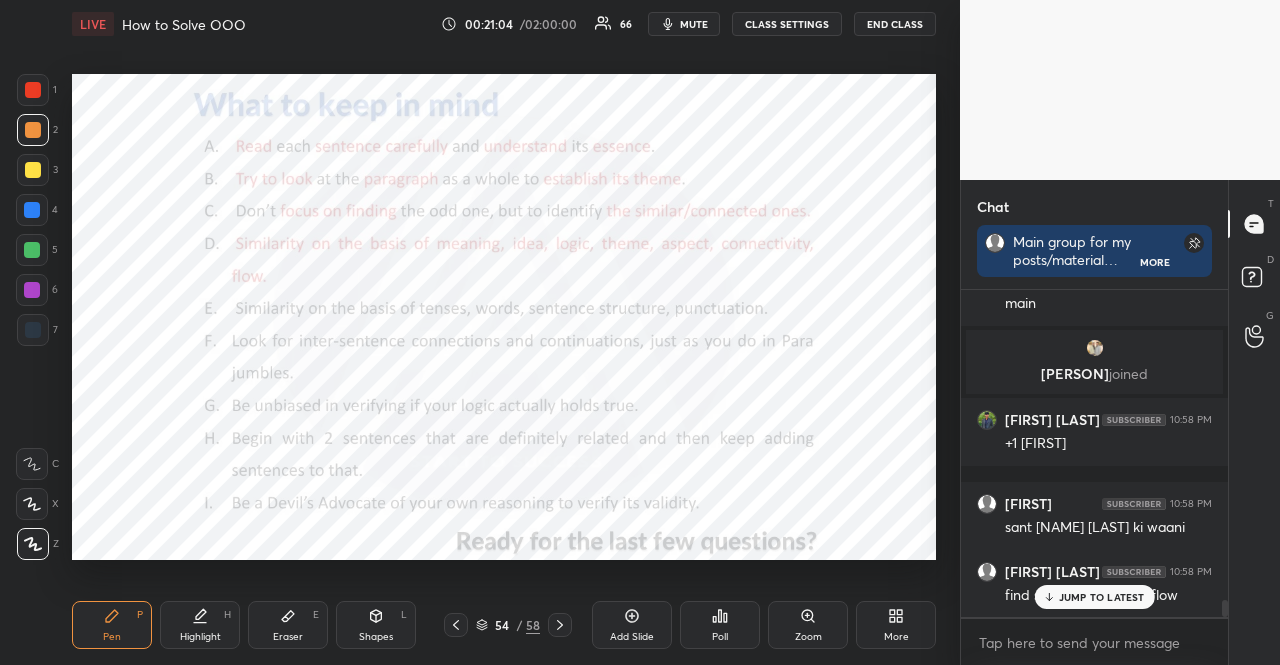 click at bounding box center (33, 330) 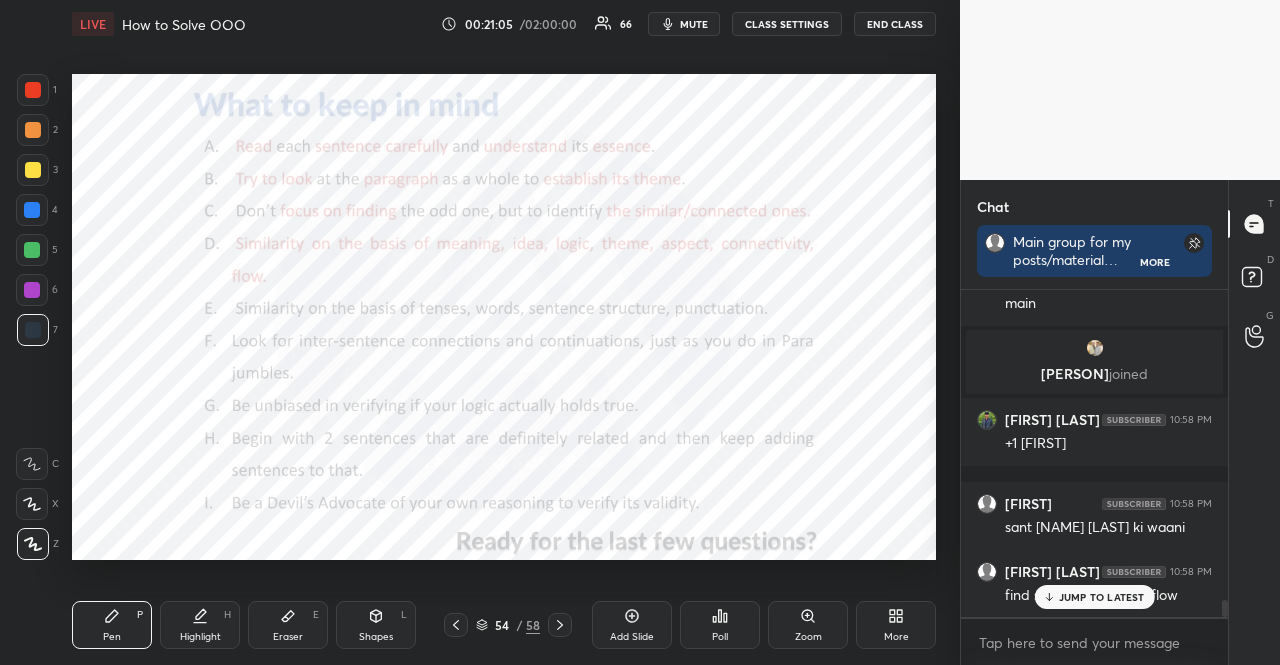 click 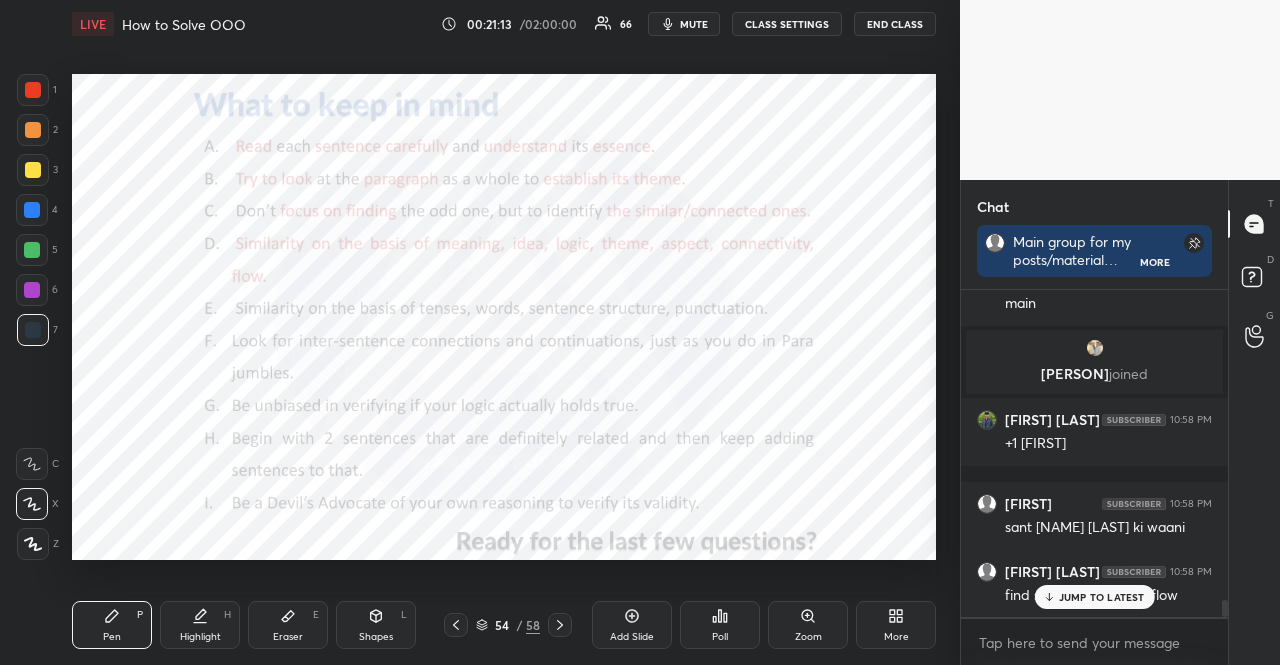 scroll, scrollTop: 6178, scrollLeft: 0, axis: vertical 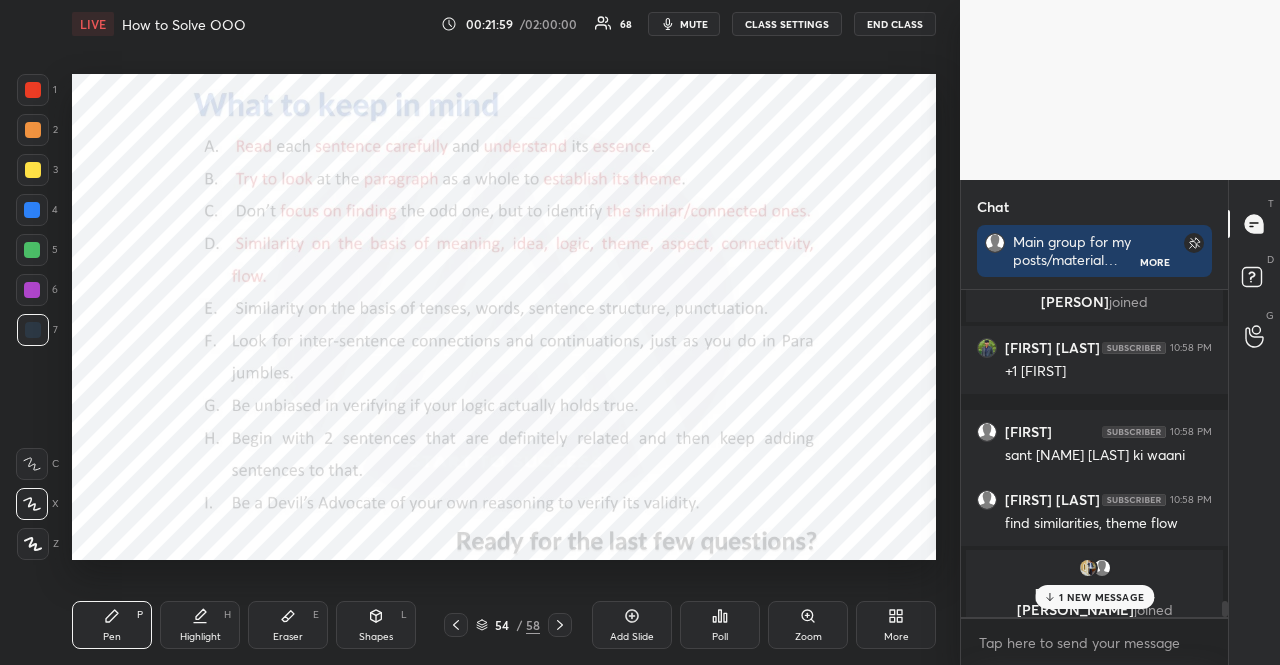click at bounding box center [32, 250] 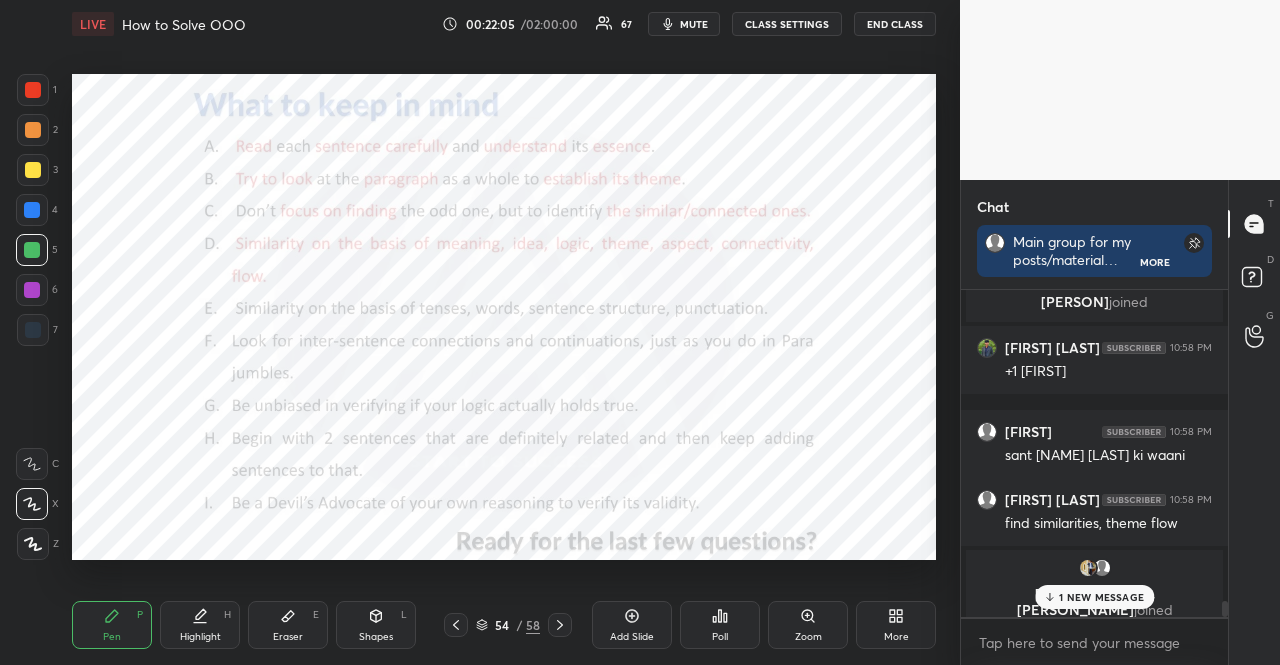 click at bounding box center [33, 330] 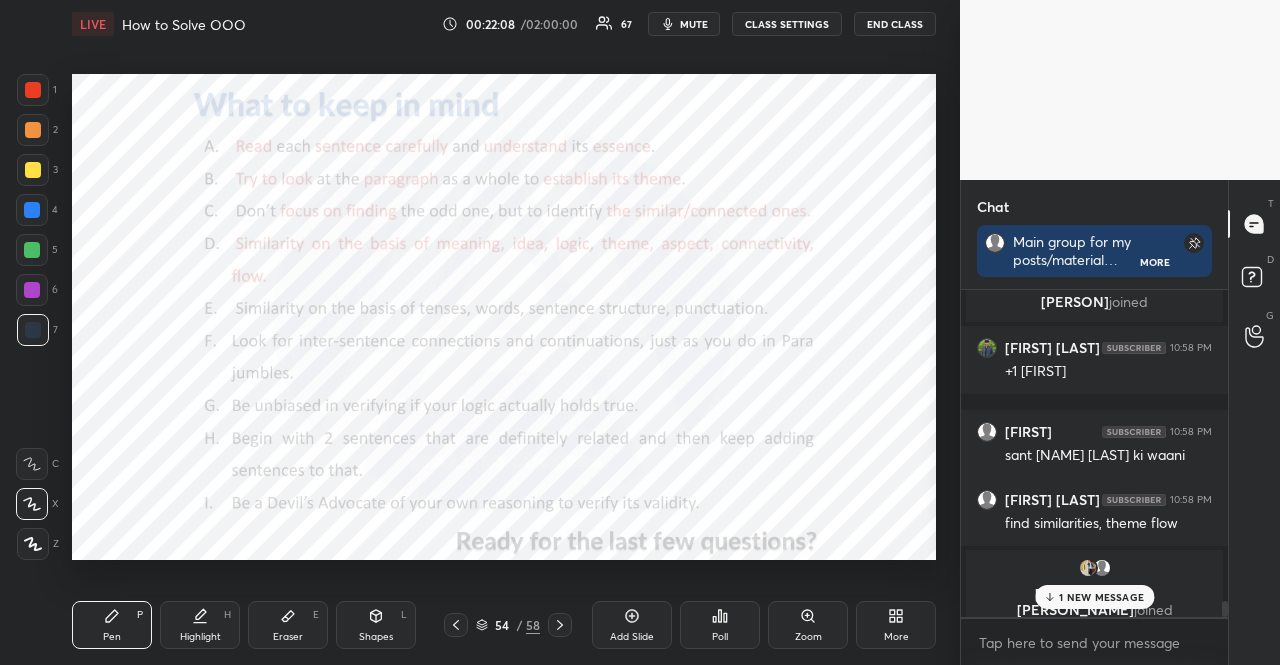 click at bounding box center [32, 290] 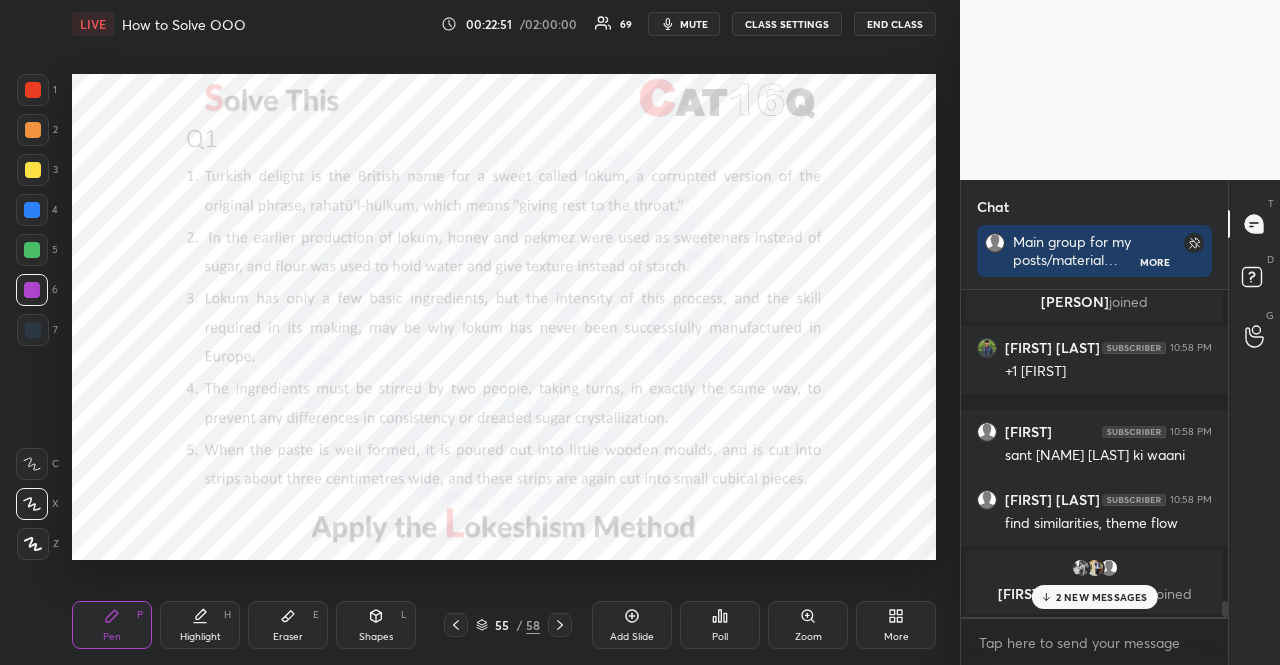 click at bounding box center (32, 210) 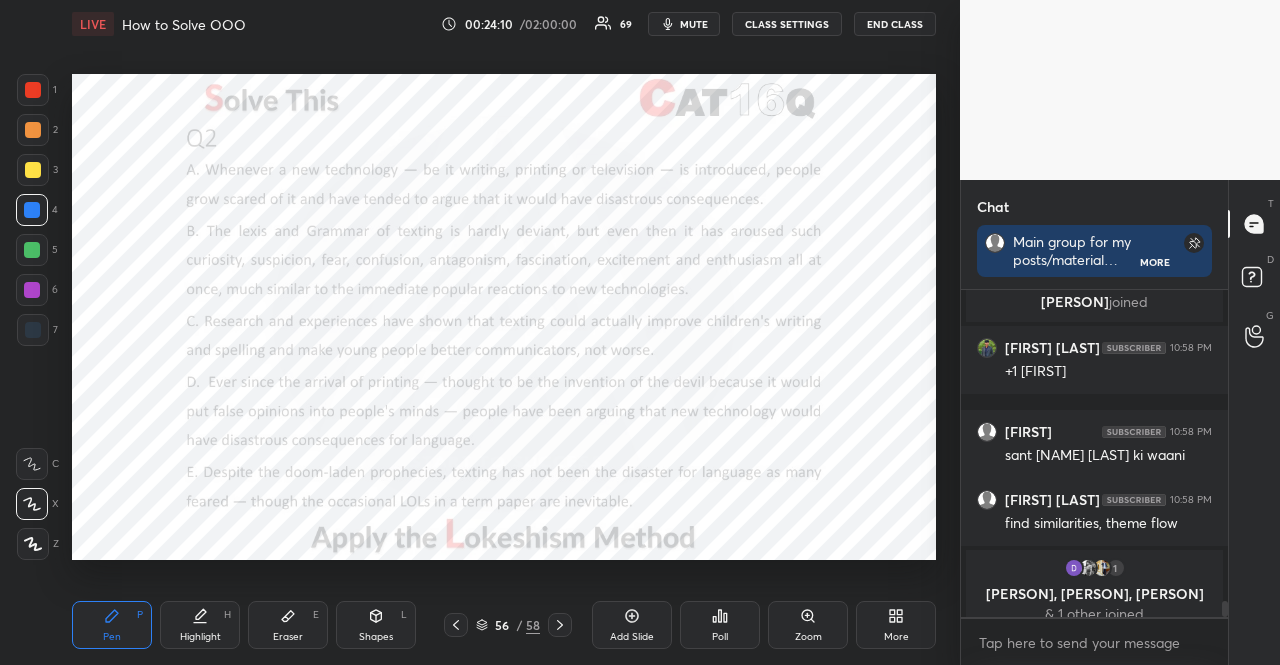 click on "Poll" at bounding box center [720, 625] 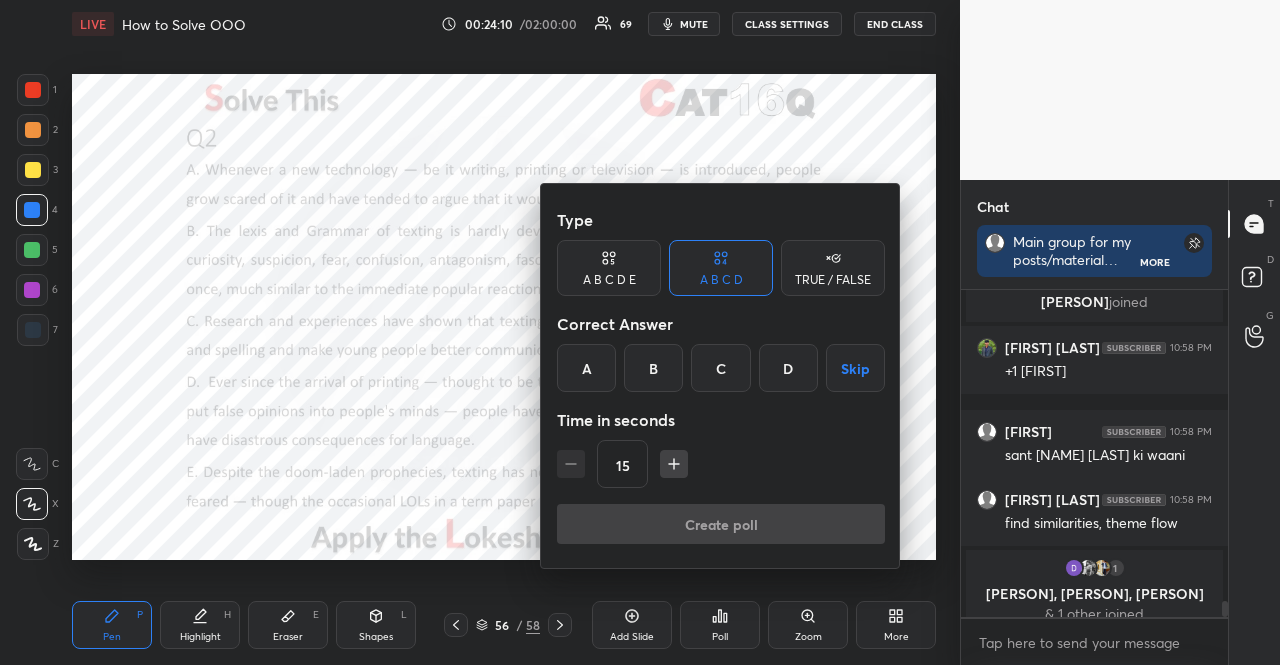 click on "A B C D E" at bounding box center (609, 280) 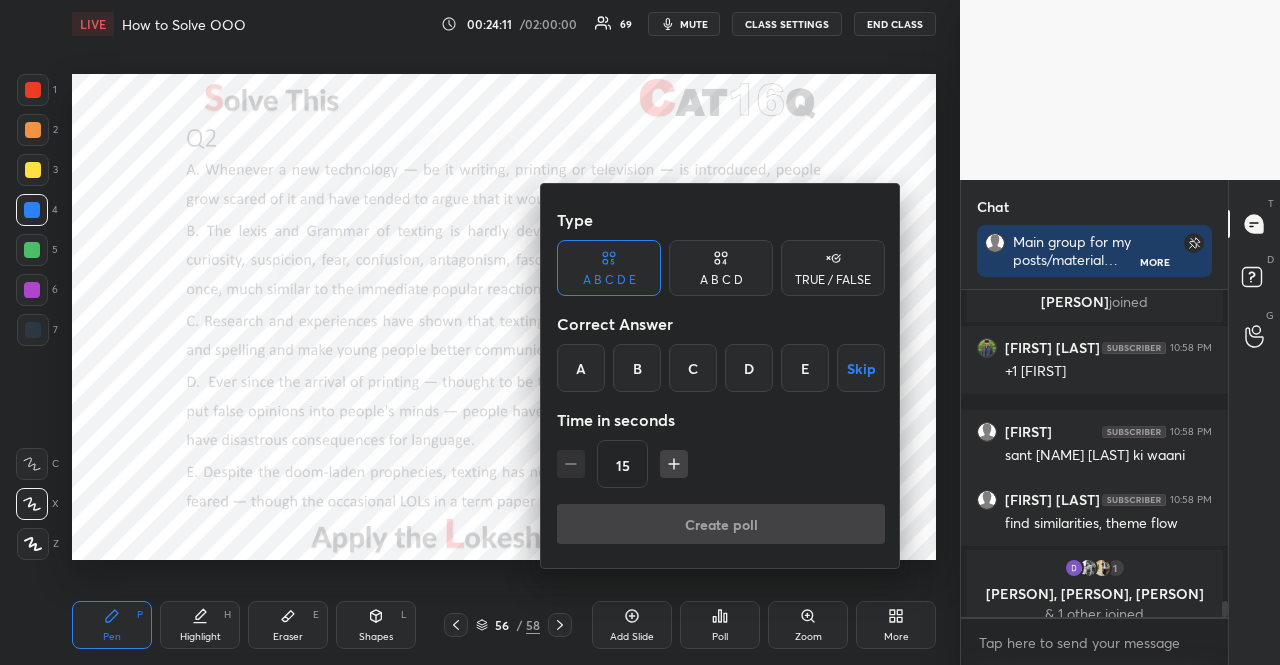 click on "Skip" at bounding box center (861, 368) 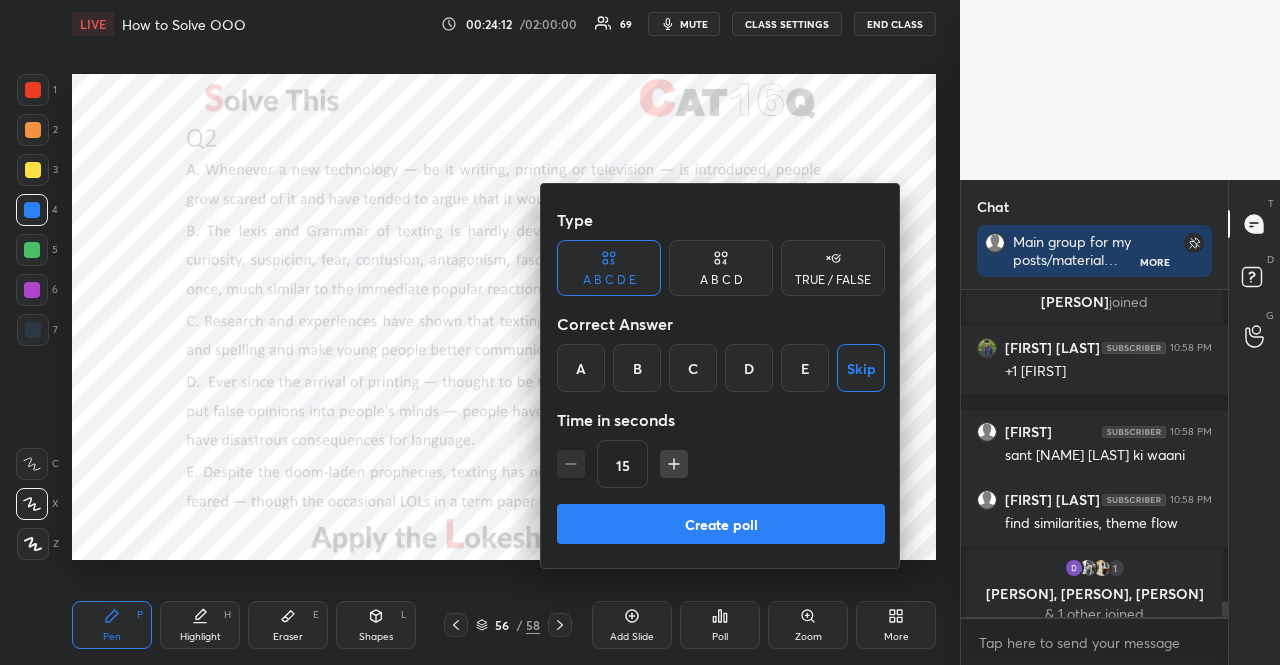 click 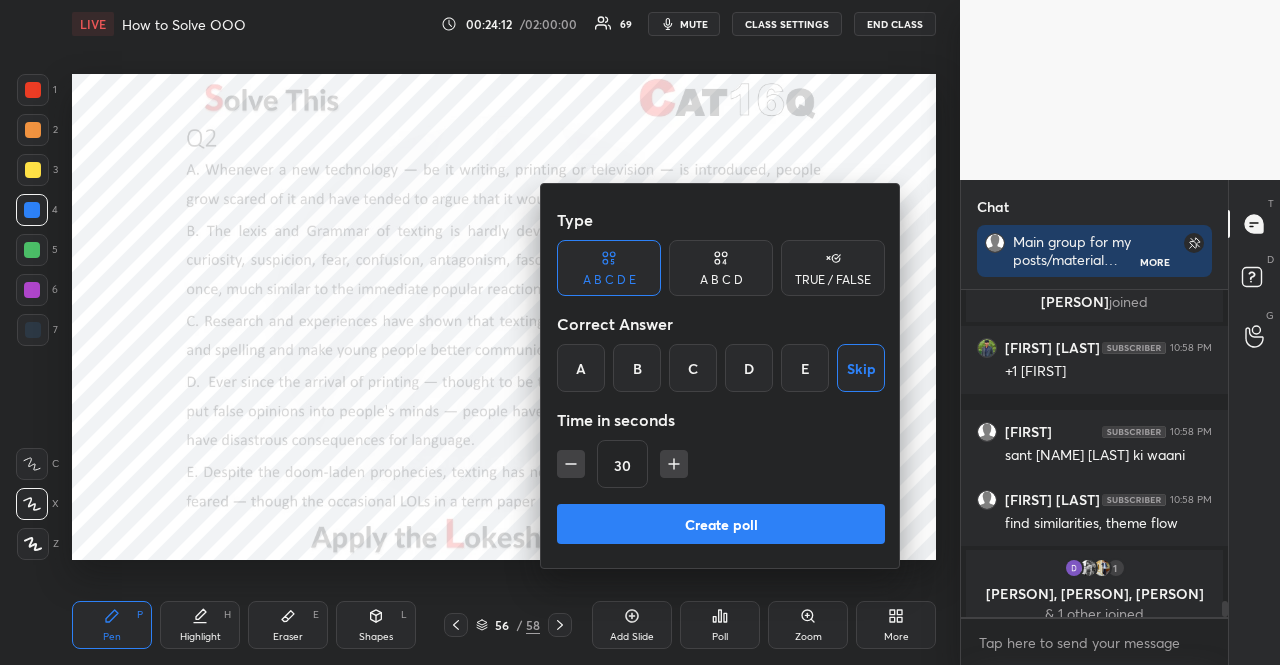 click 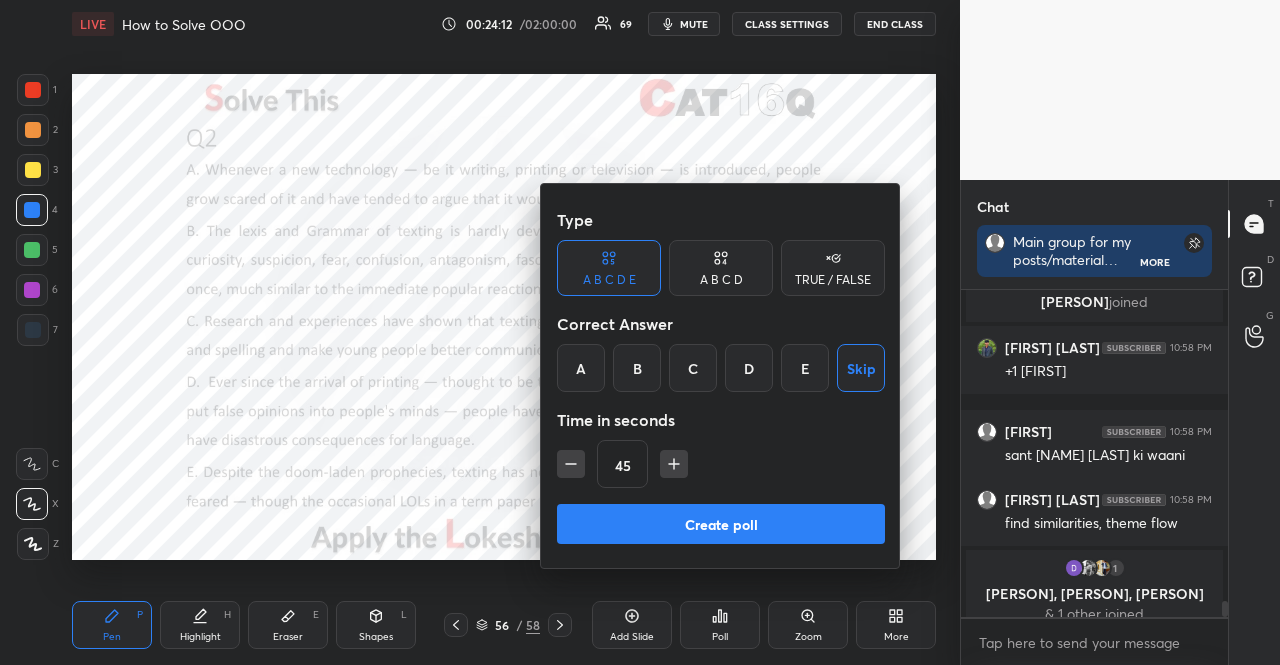 click 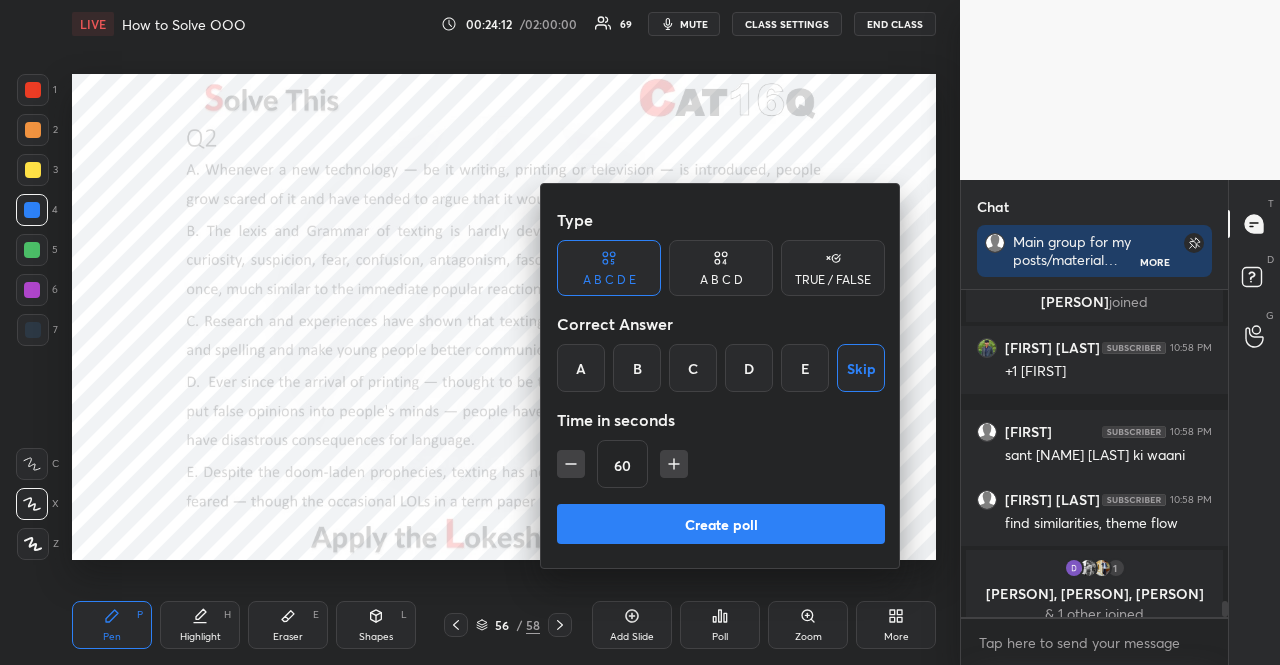 click 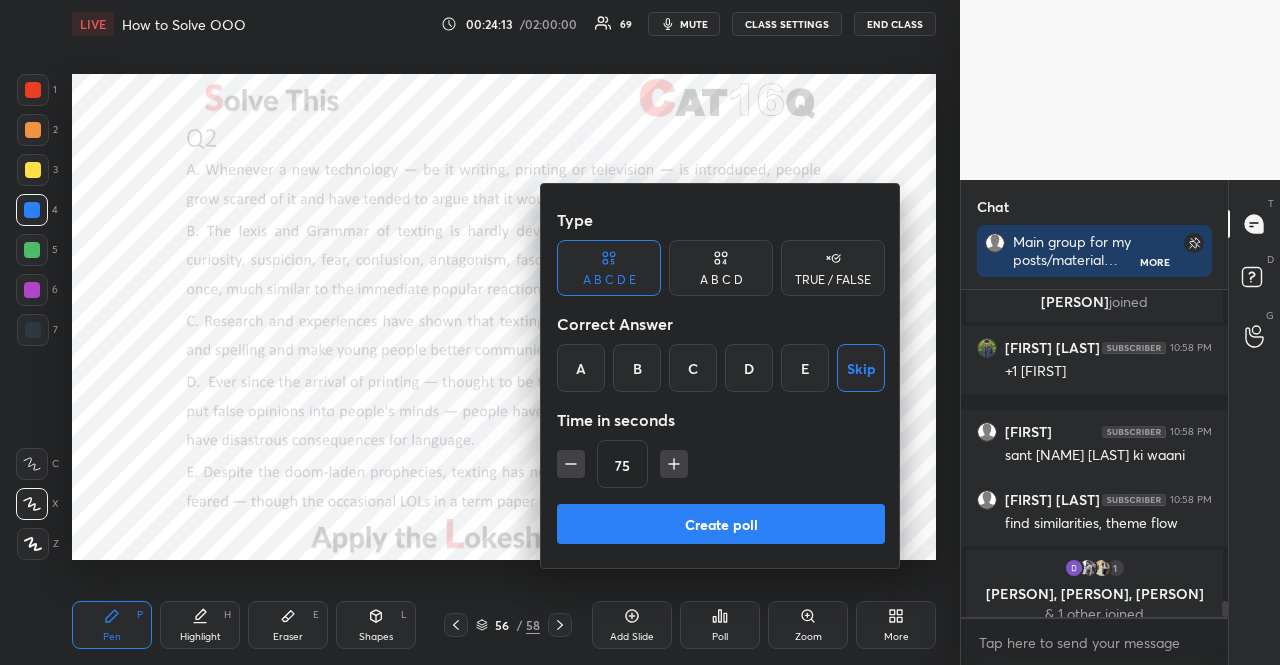 click 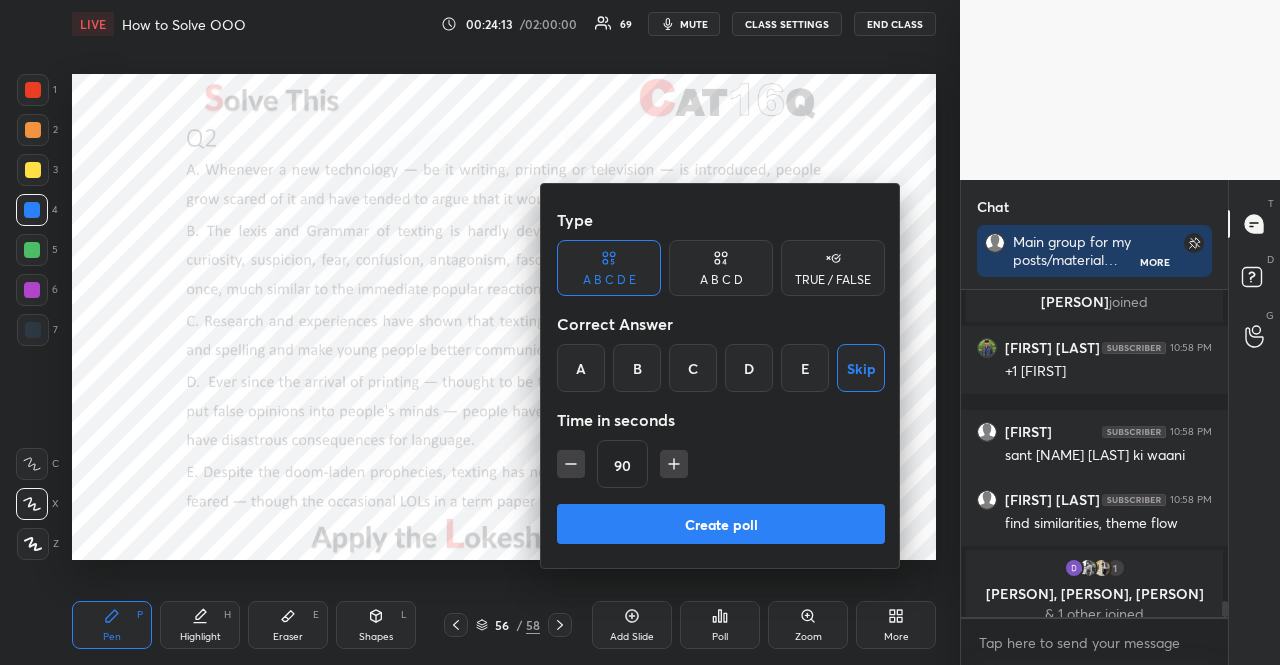 click 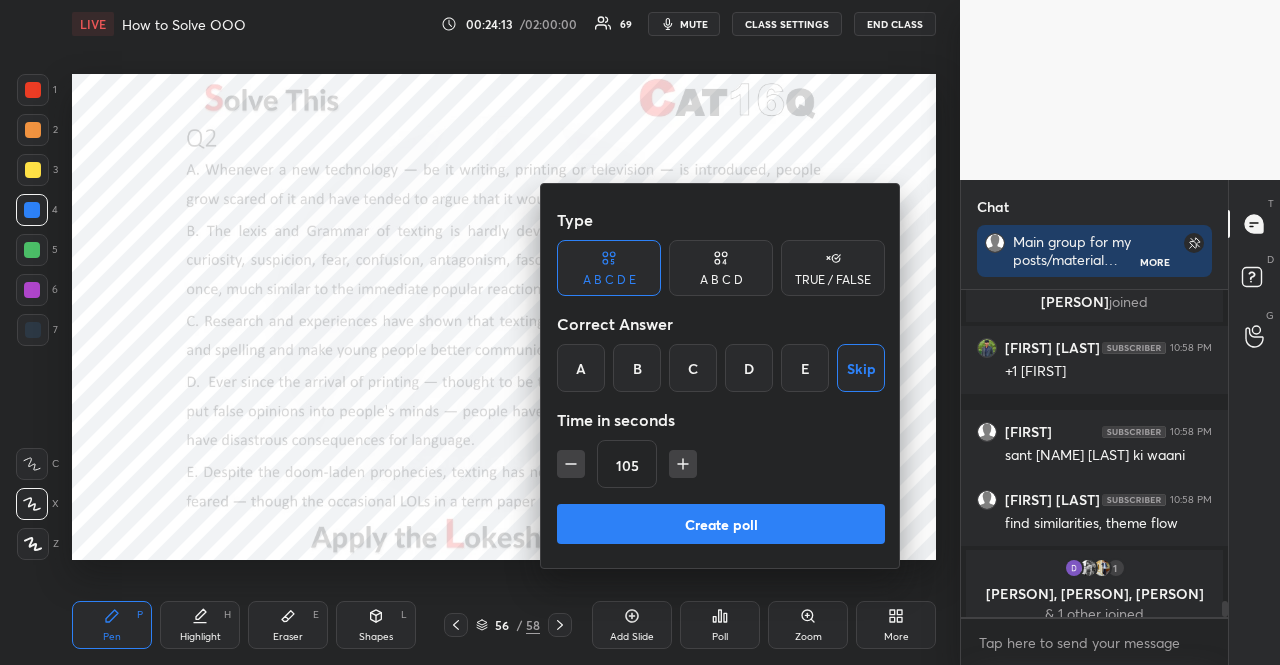 click 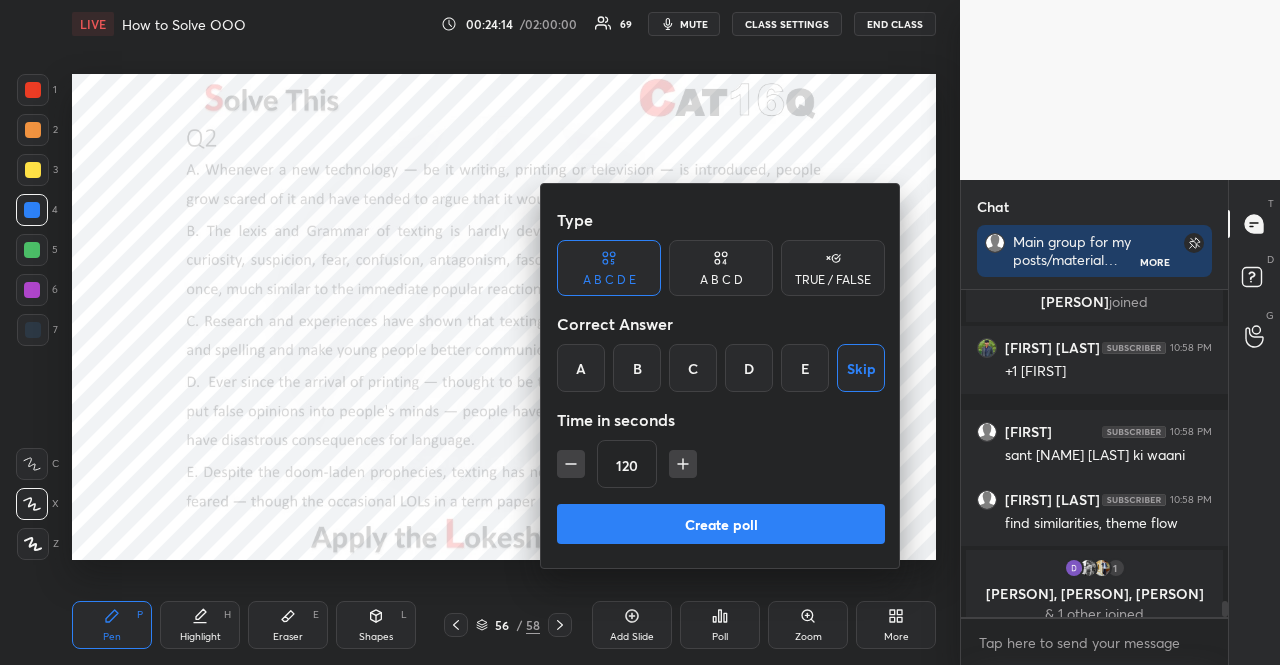 click on "Create poll" at bounding box center [721, 524] 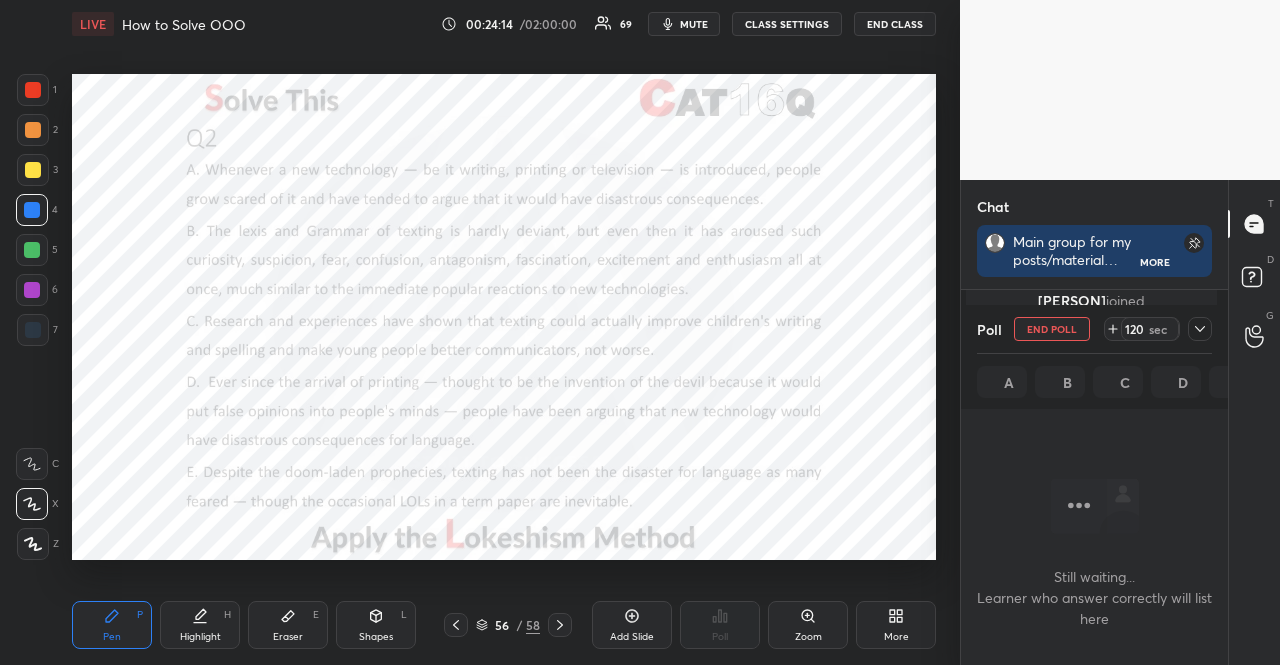 scroll, scrollTop: 228, scrollLeft: 255, axis: both 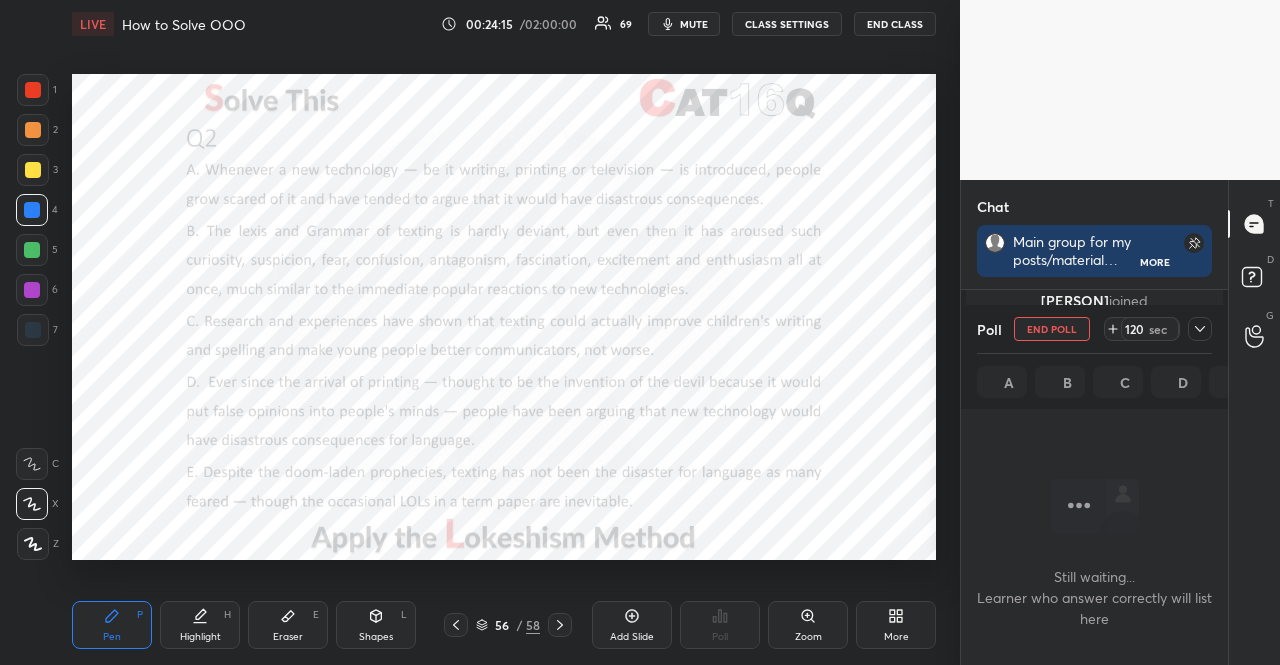 click on "mute" at bounding box center [694, 24] 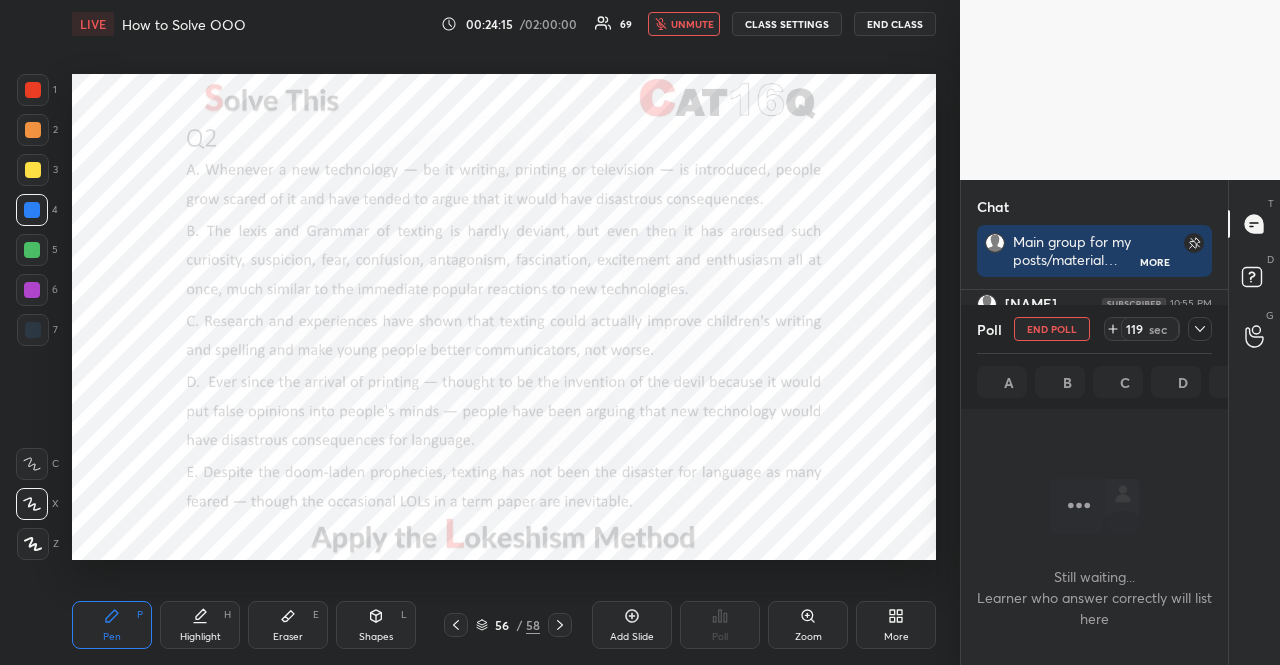 type 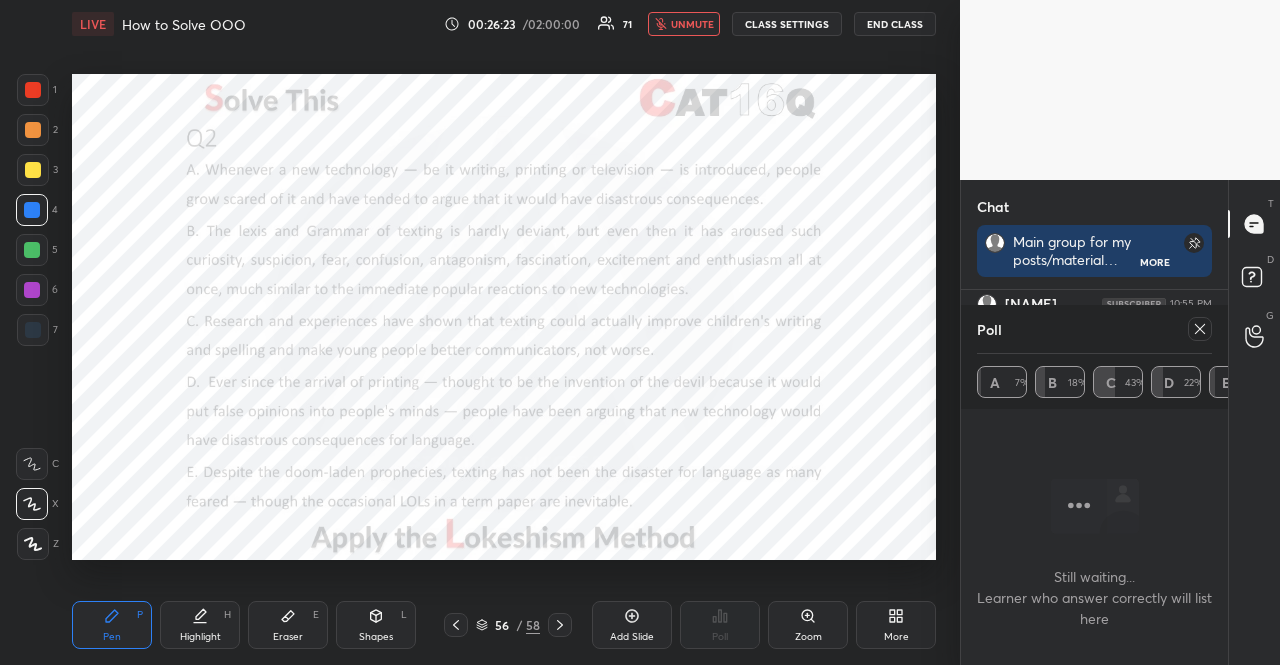 click on "LIVE How to Solve OOO 00:26:23 /  02:00:00 71 unmute CLASS SETTINGS END CLASS" at bounding box center [504, 24] 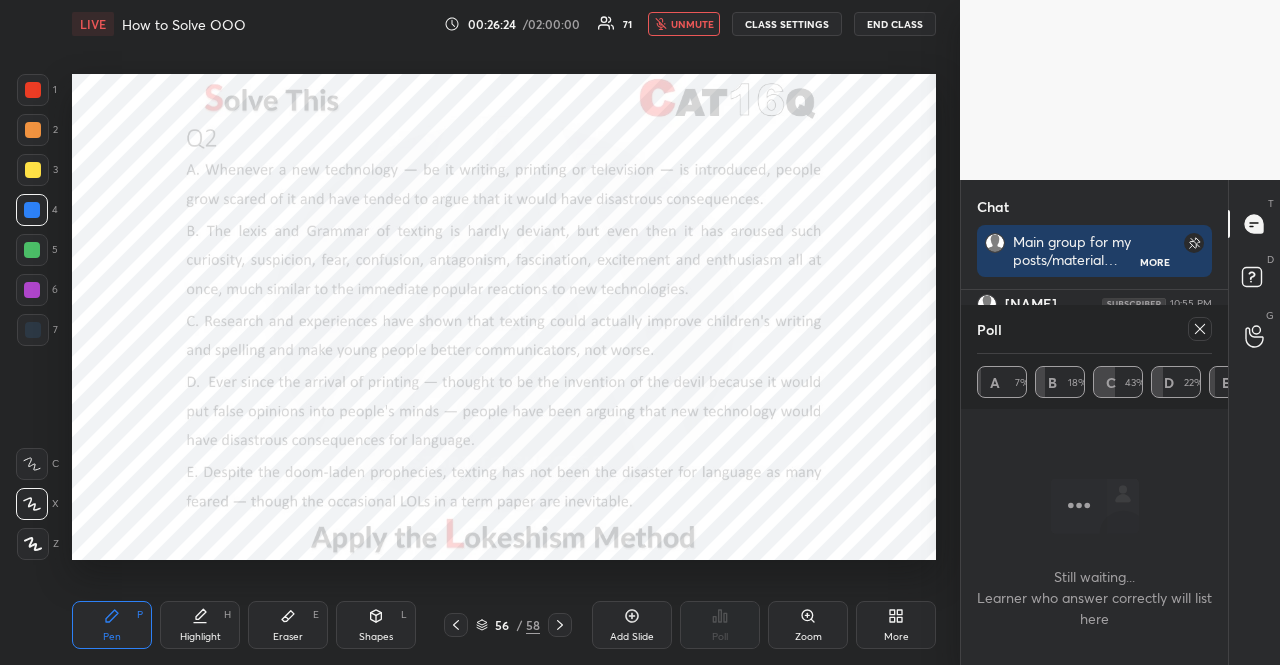 click on "unmute" at bounding box center (684, 24) 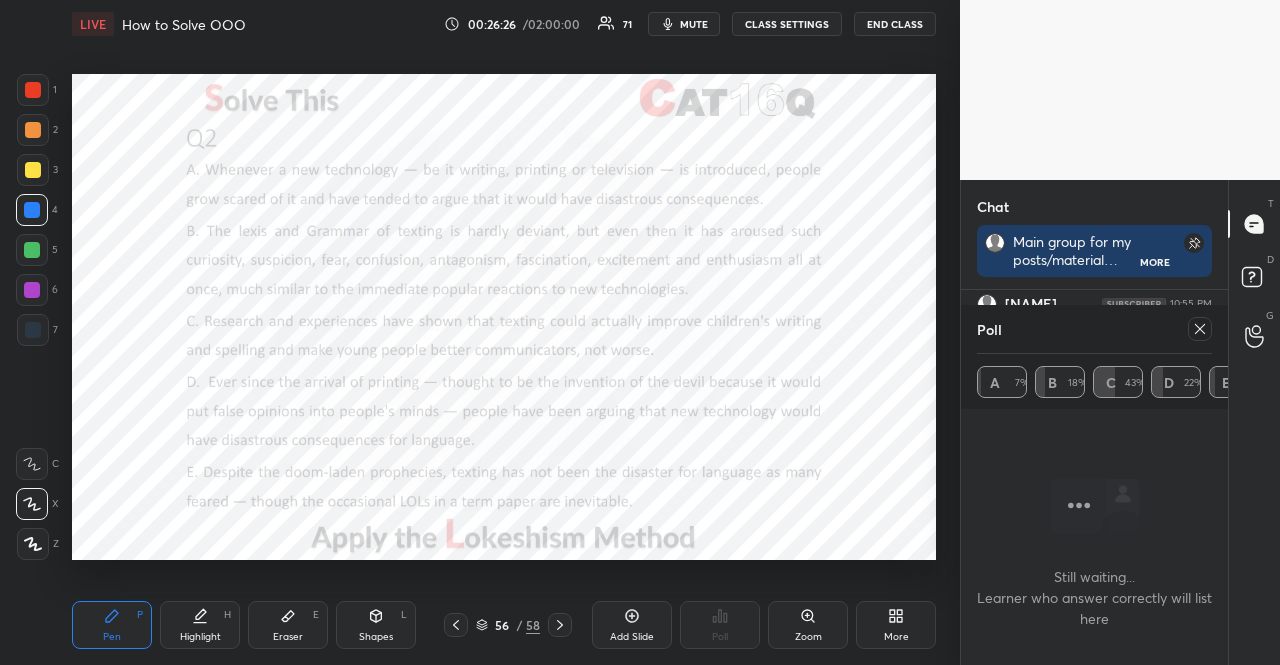 click 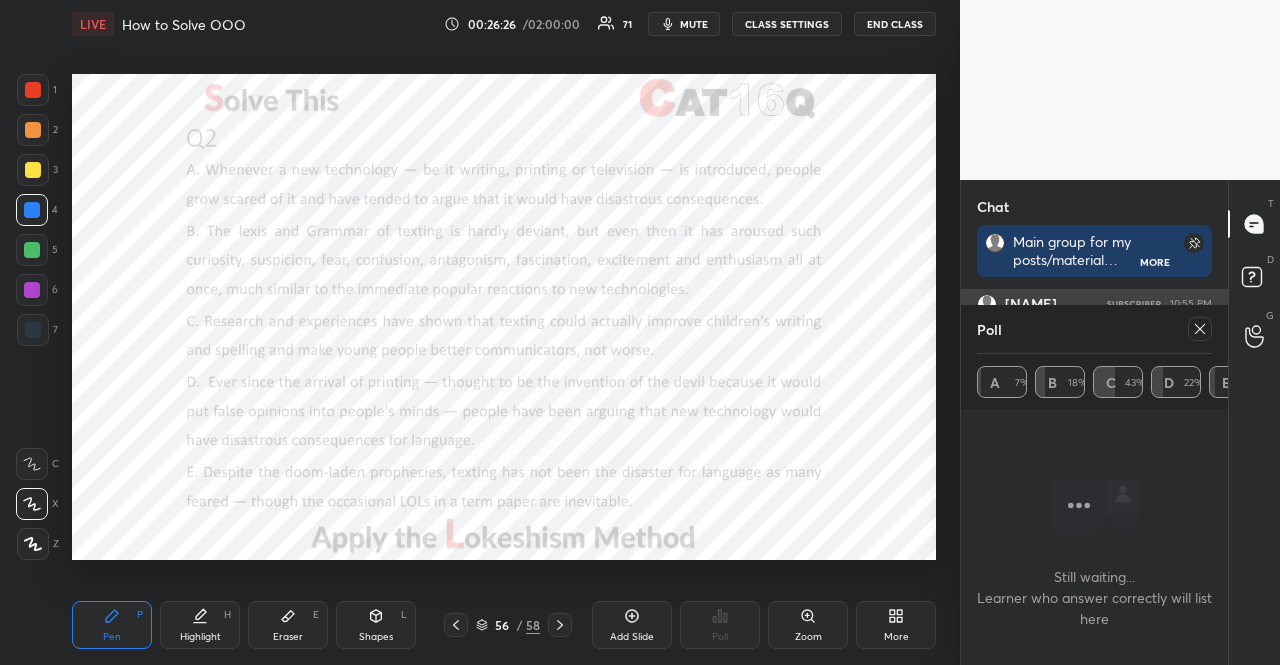 scroll, scrollTop: 253, scrollLeft: 255, axis: both 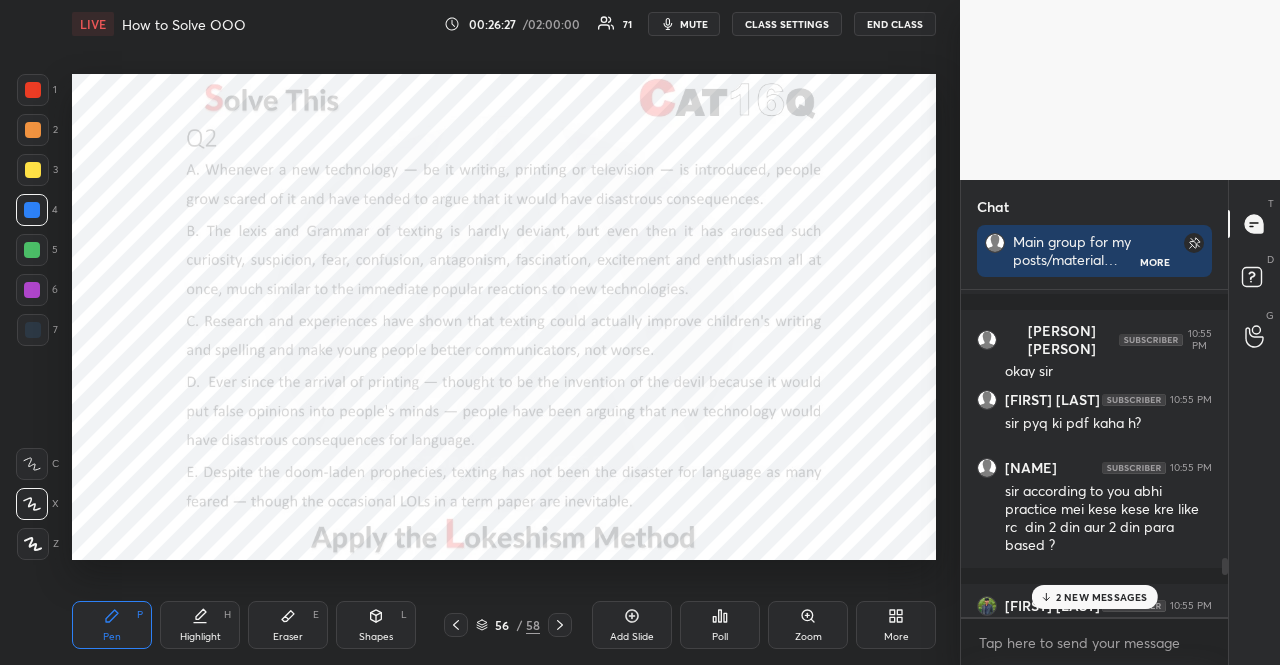 click at bounding box center [32, 250] 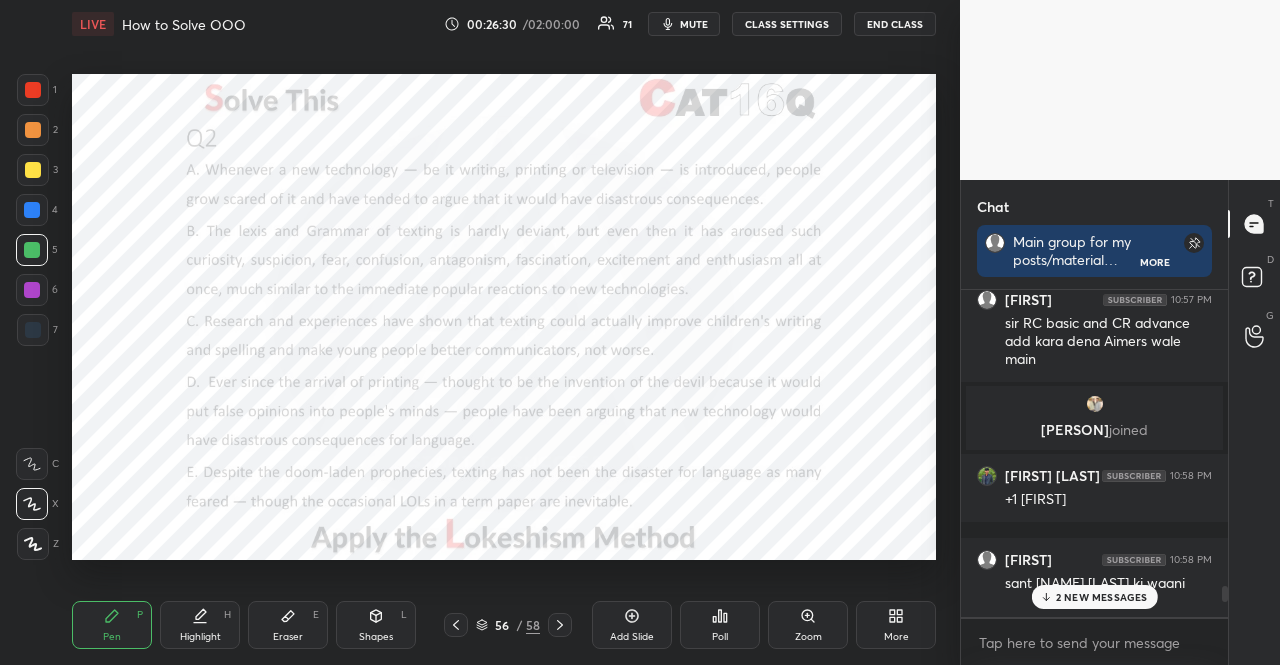 scroll, scrollTop: 4516, scrollLeft: 0, axis: vertical 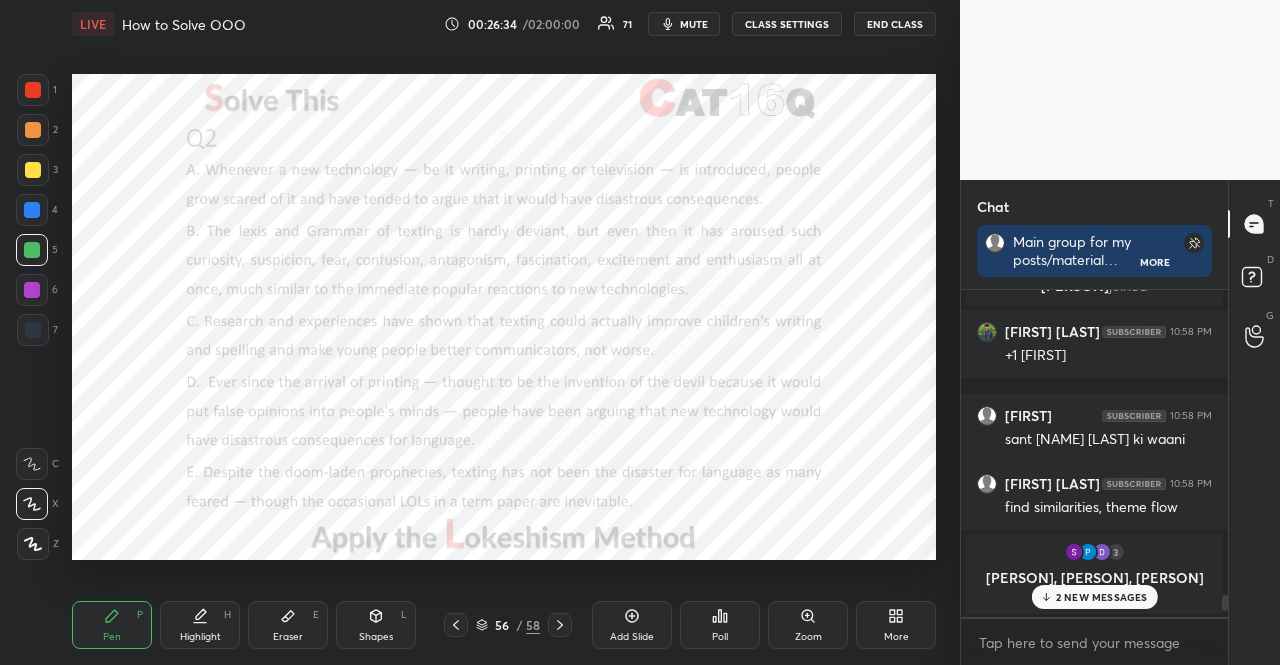 click at bounding box center [32, 290] 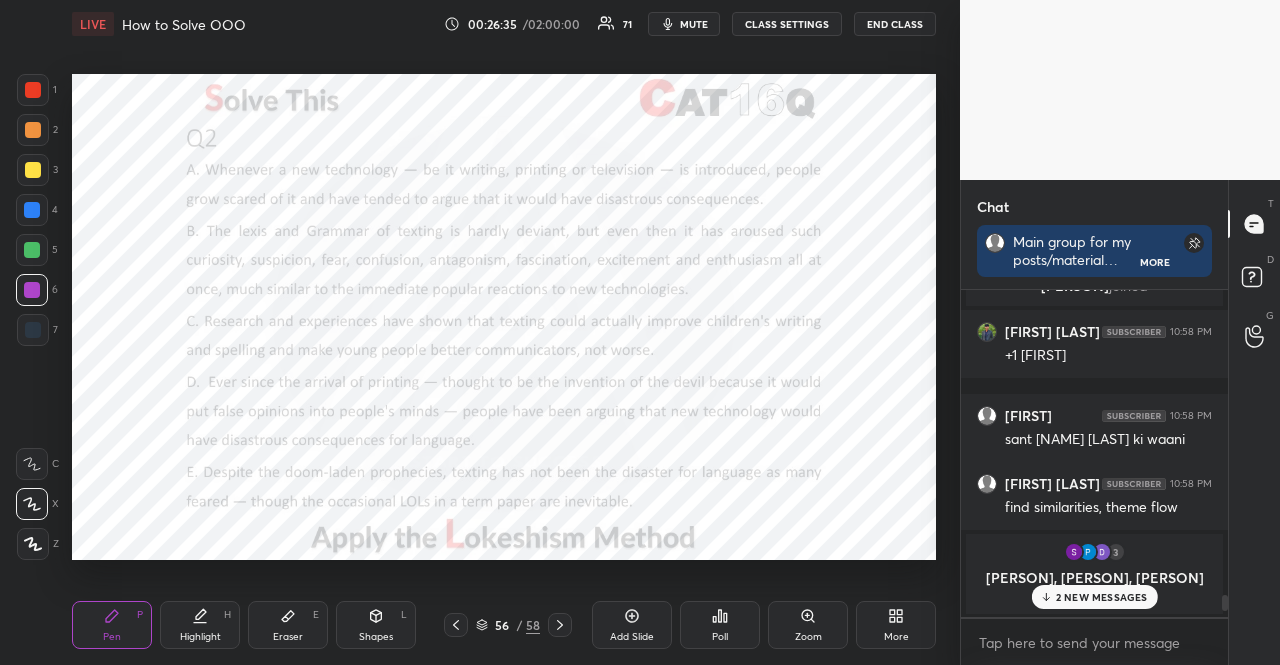 click at bounding box center (32, 290) 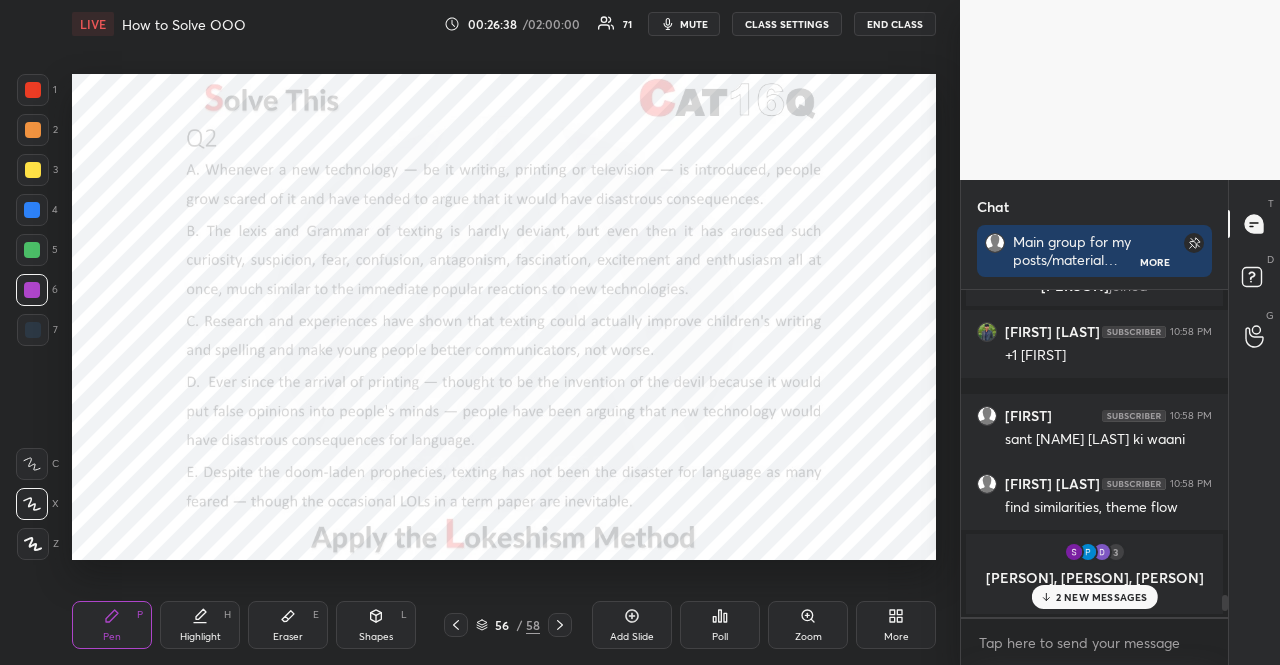 click 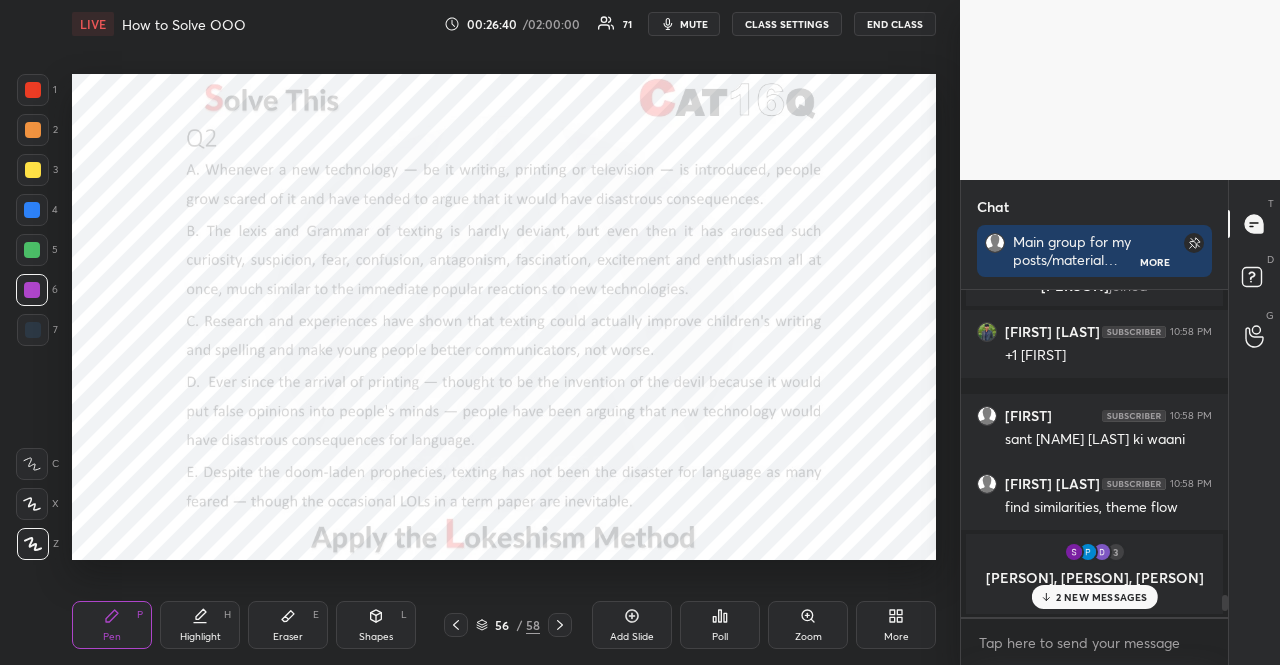 click 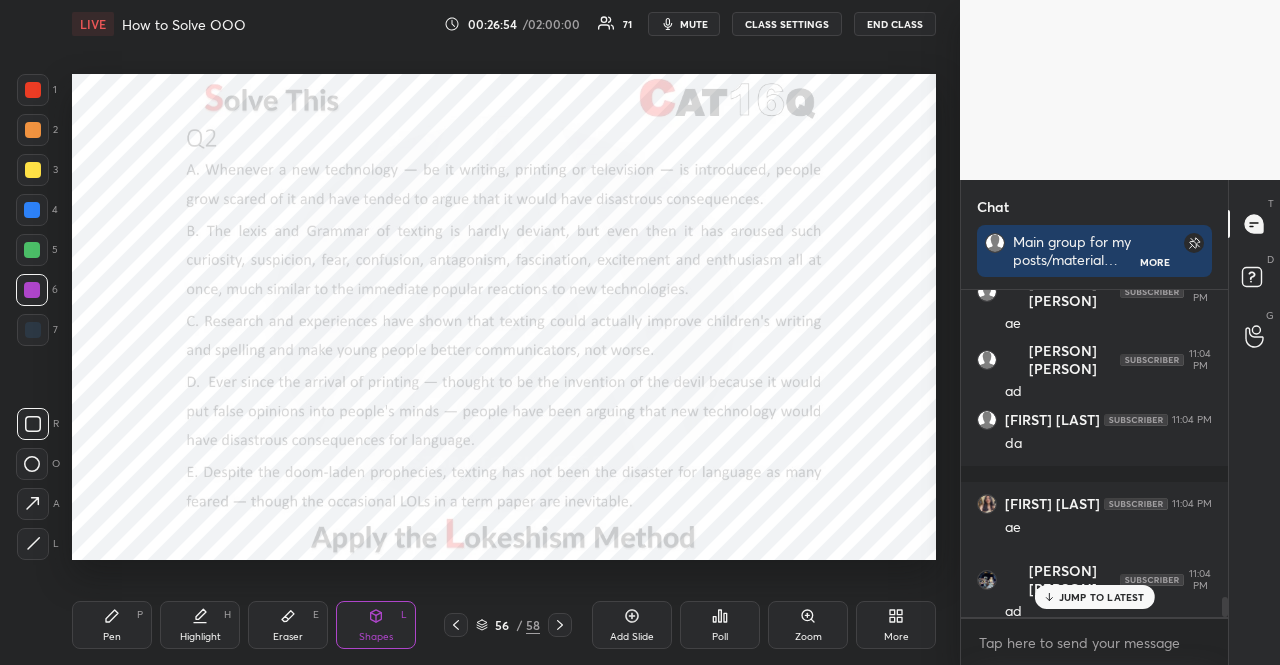 scroll, scrollTop: 5092, scrollLeft: 0, axis: vertical 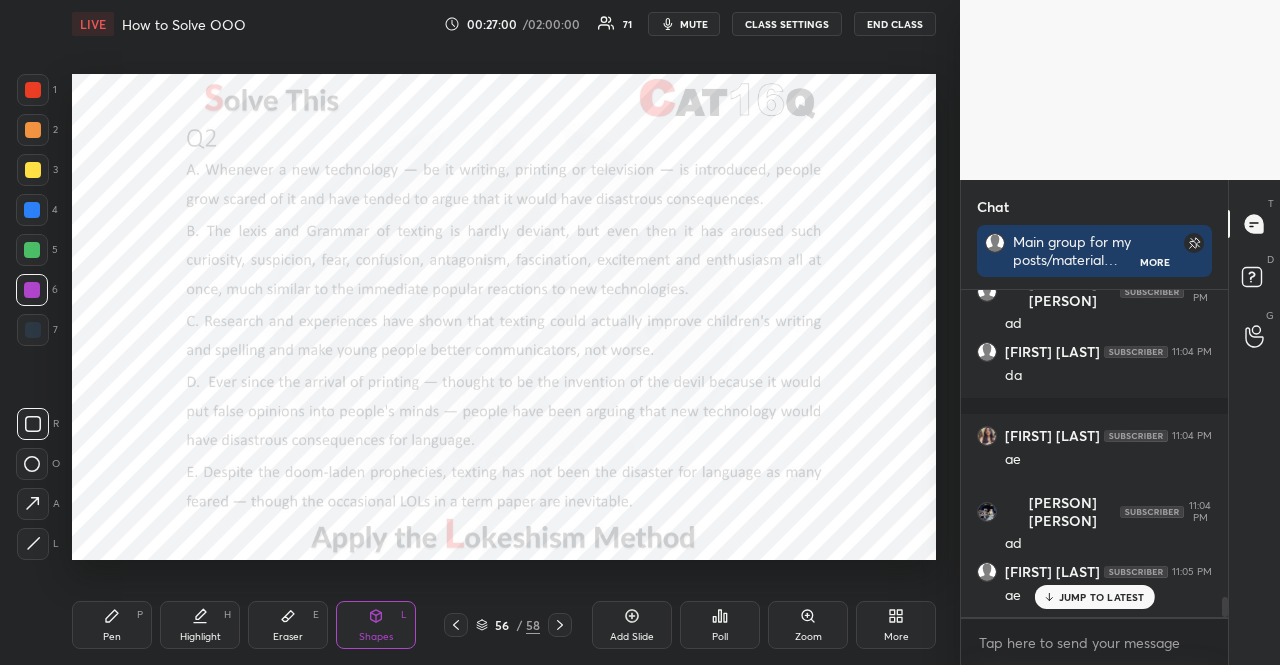 click at bounding box center [32, 210] 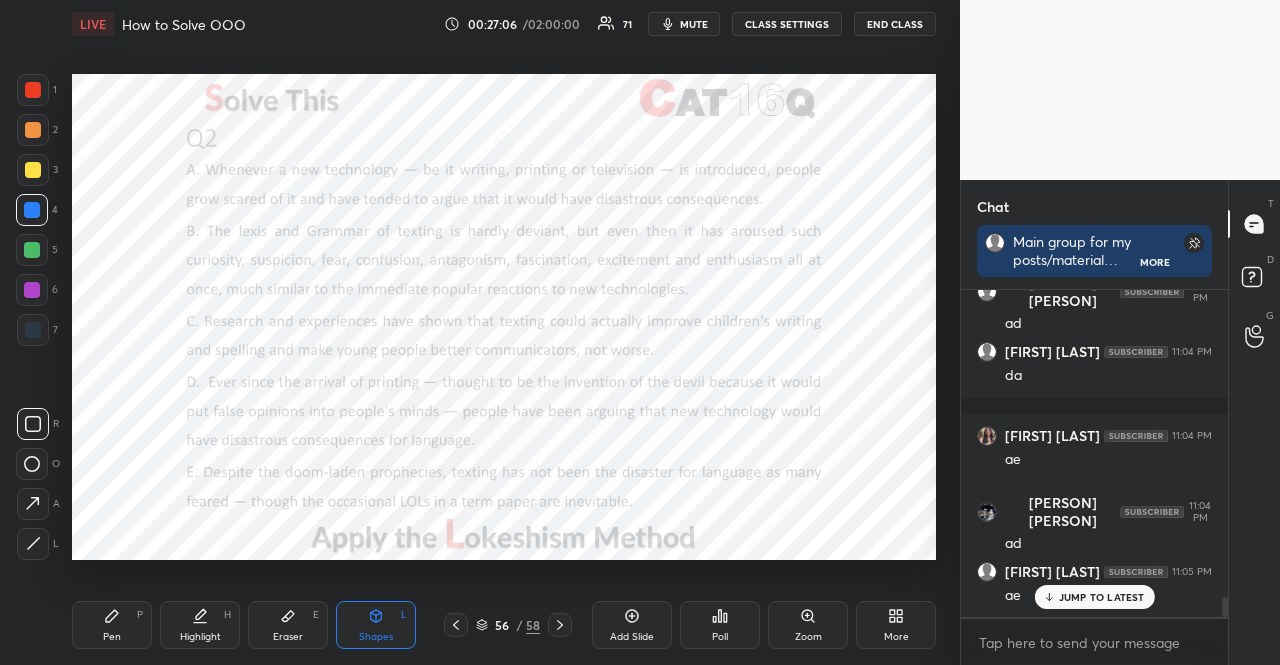 click on "Pen P" at bounding box center (112, 625) 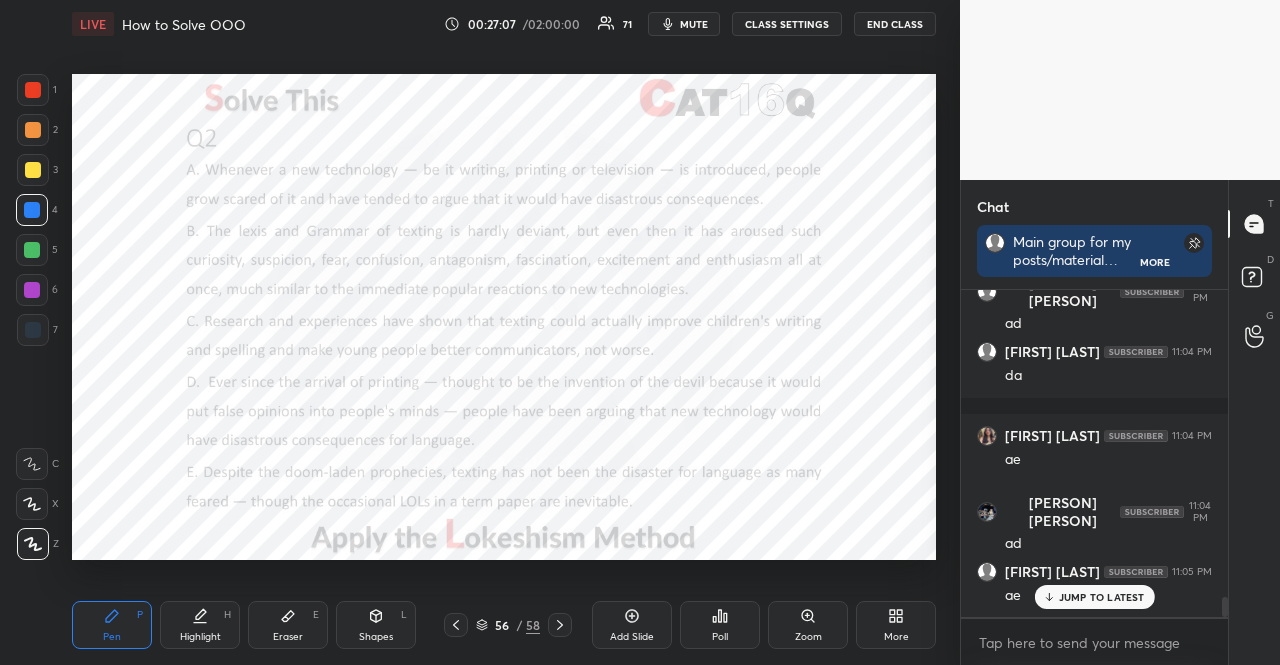 scroll, scrollTop: 5160, scrollLeft: 0, axis: vertical 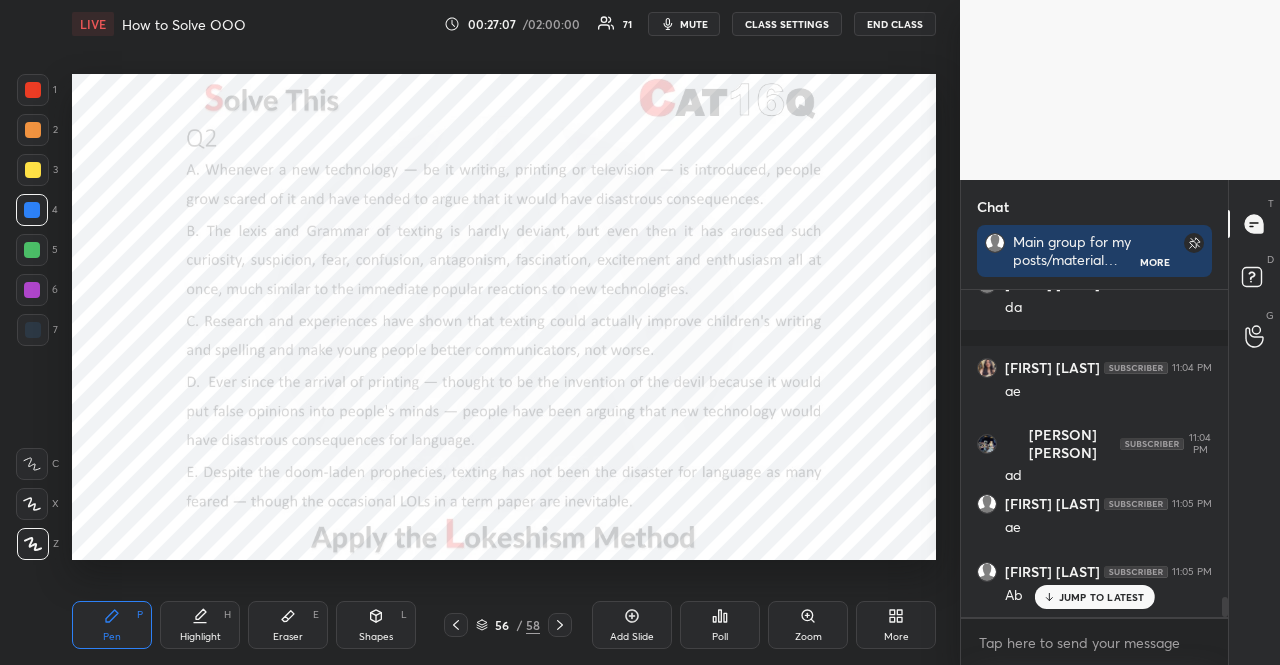 click on "C X Z" at bounding box center [37, 500] 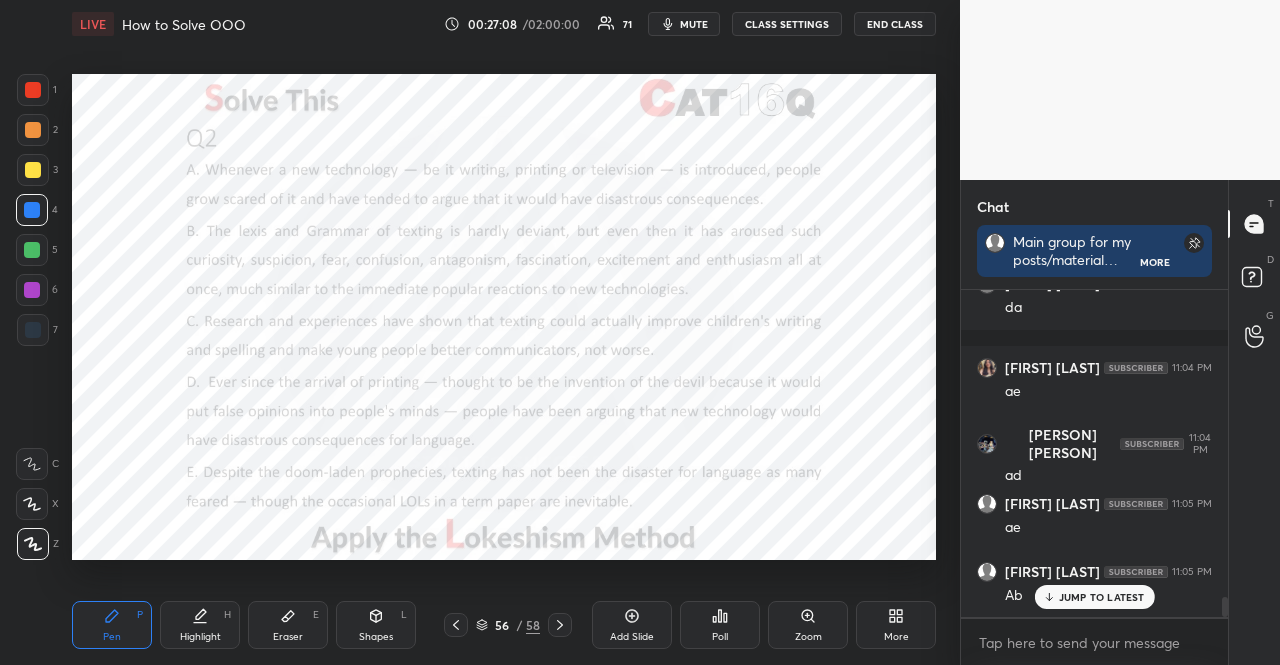 click on "Shapes L" at bounding box center (376, 625) 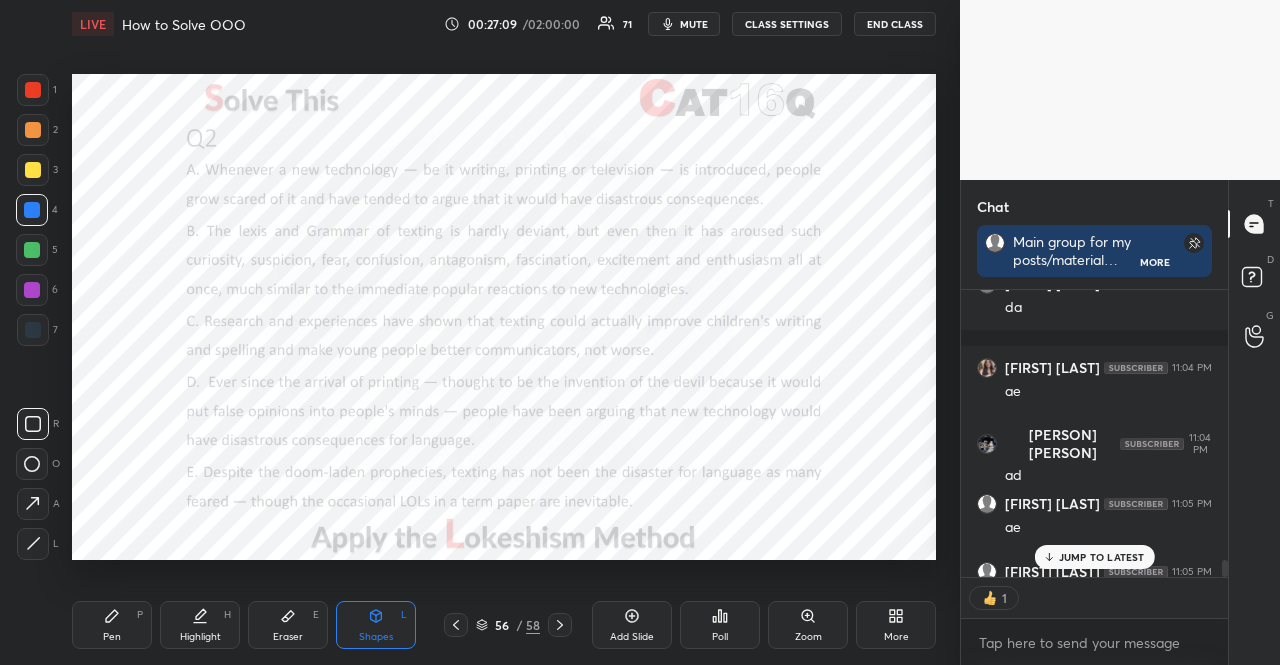 scroll, scrollTop: 281, scrollLeft: 261, axis: both 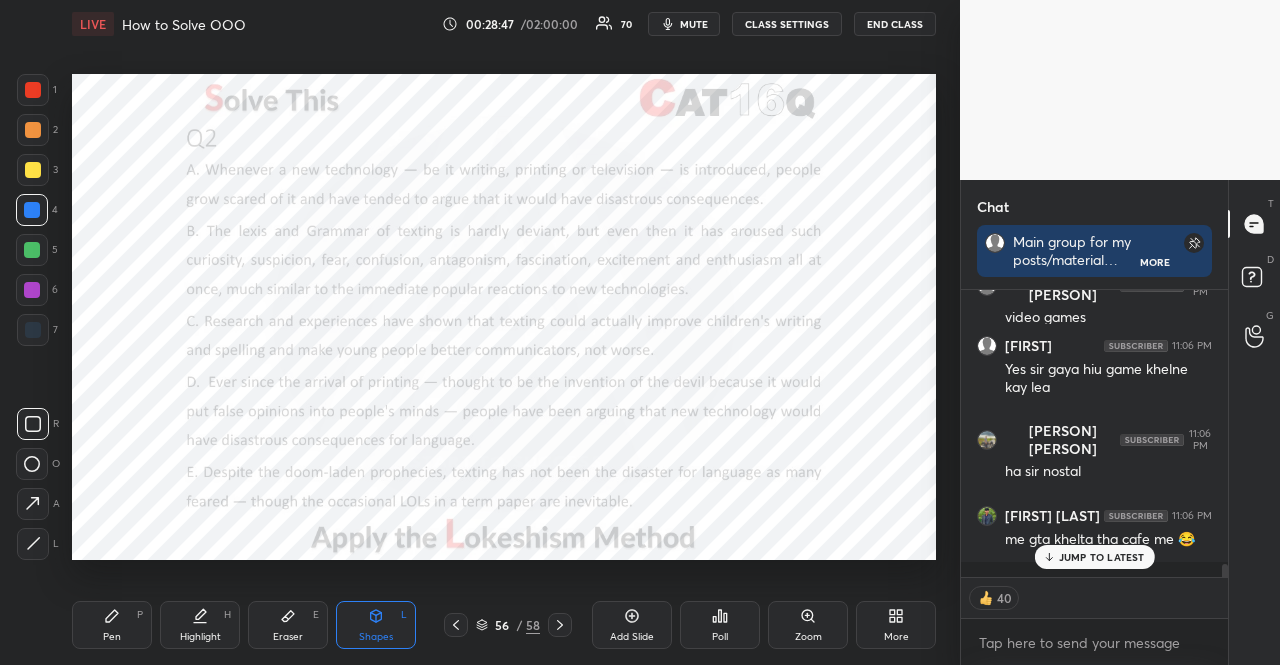 click on "Harsh Kandoi 11:04 PM ad Akanksha Jain 11:05 PM ae Muskaan Dua 11:05 PM Ab Hariaksh 11:06 PM Jaisay AI aya Harsh Kandoi 11:06 PM internet Manish Kumar Rai 11:06 PM internet Akanksha Jain 11:06 PM smart phones Harsh Kandoi 11:06 PM yes Muskaan Dua 11:06 PM Y Srijan Gupta 11:06 PM yes Ujjwal Shah 11:06 PM video games Hariaksh 11:06 PM Yes sir gaya hiu game khelne kay lea Manish Kumar Rai 11:06 PM ha sir nostal Om Tatsat Sahu 11:06 PM me gta khelta tha cafe me 😂" at bounding box center [1094, 433] 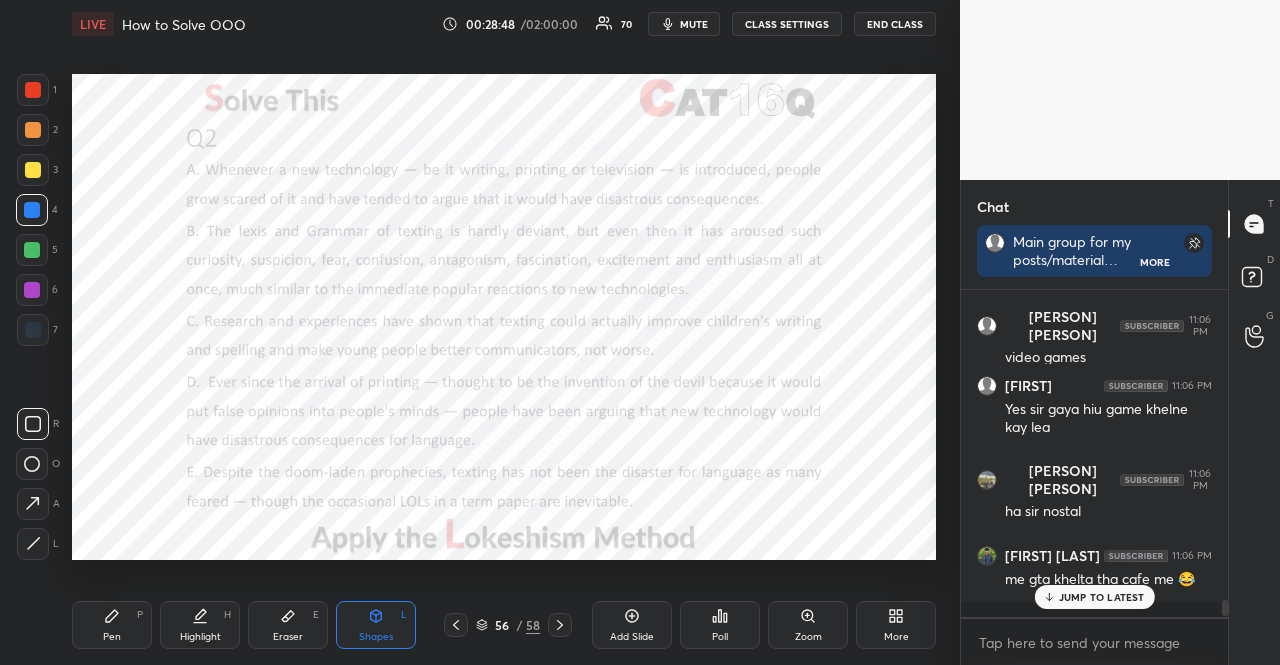 scroll, scrollTop: 321, scrollLeft: 261, axis: both 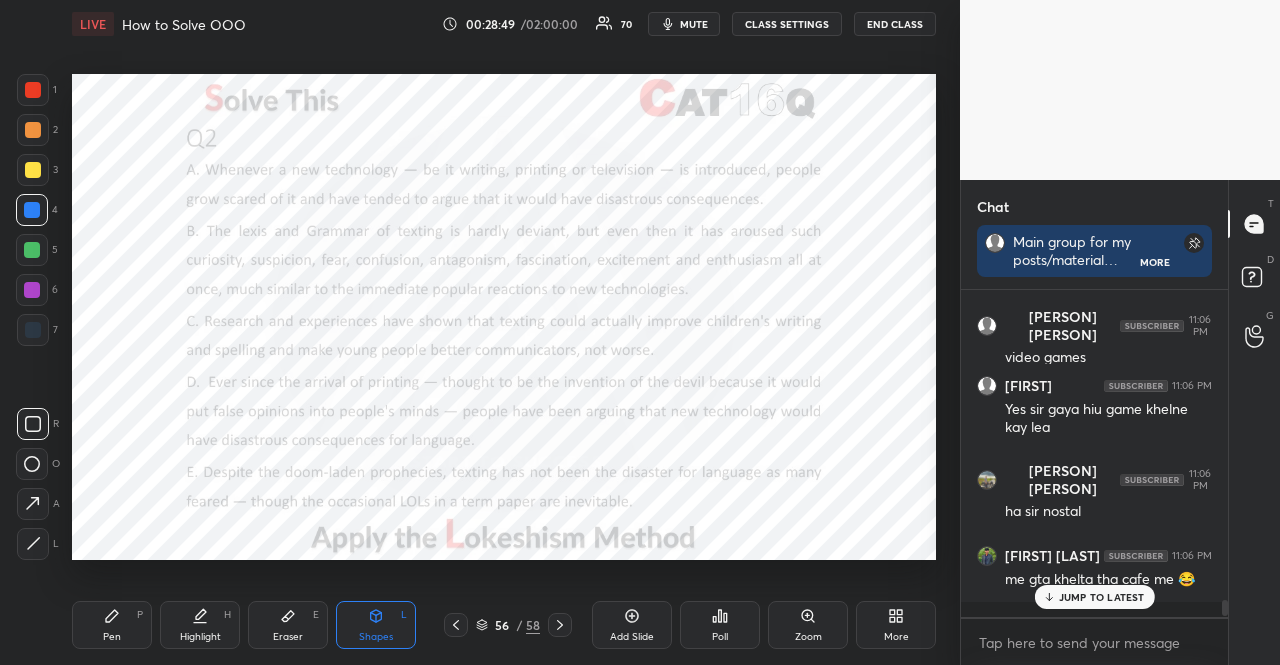 click on "JUMP TO LATEST" at bounding box center (1102, 597) 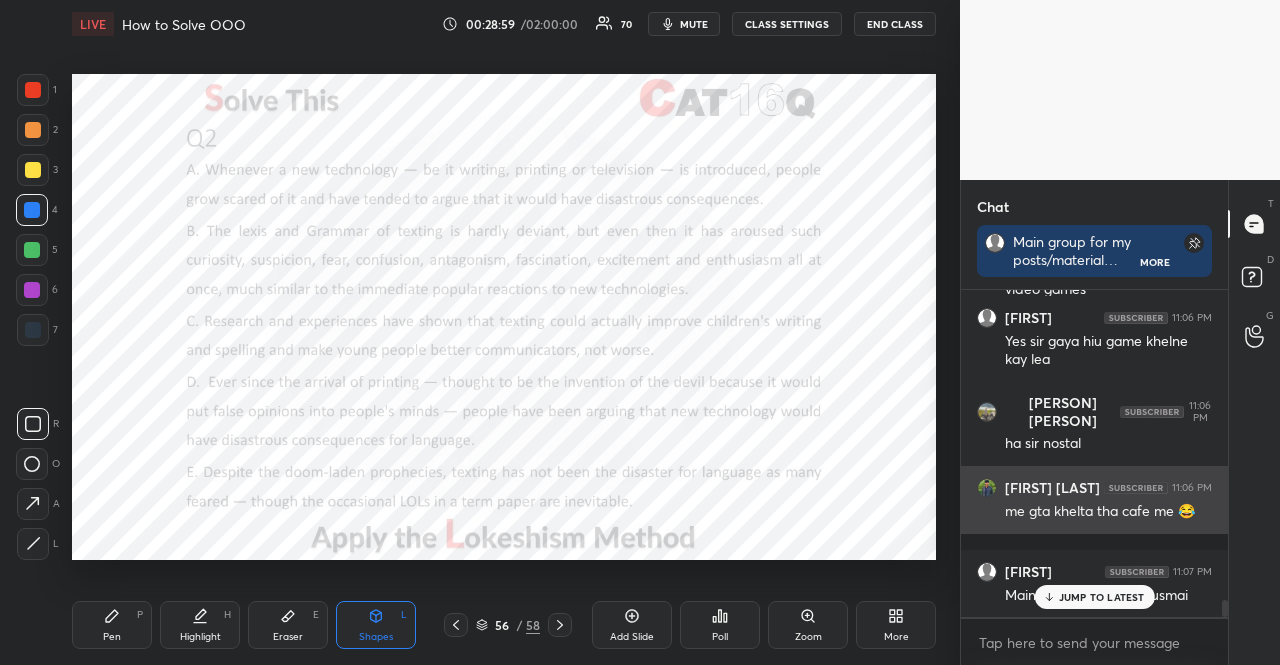 scroll, scrollTop: 6110, scrollLeft: 0, axis: vertical 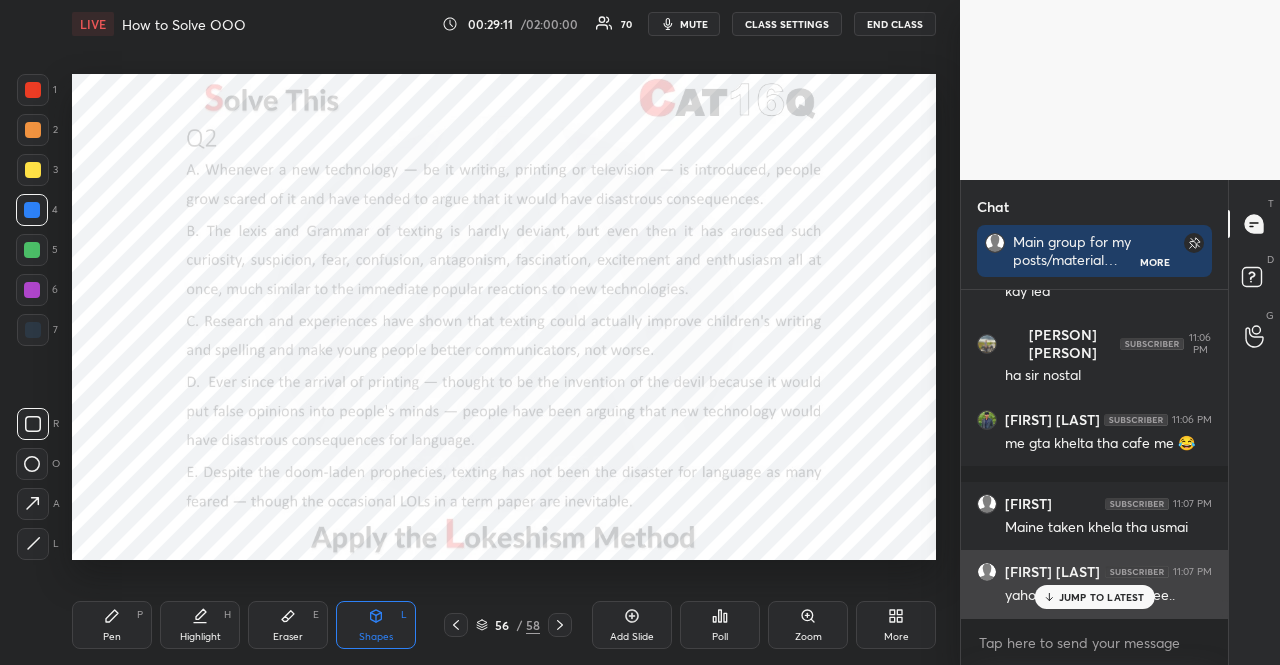 drag, startPoint x: 1099, startPoint y: 598, endPoint x: 974, endPoint y: 558, distance: 131.24405 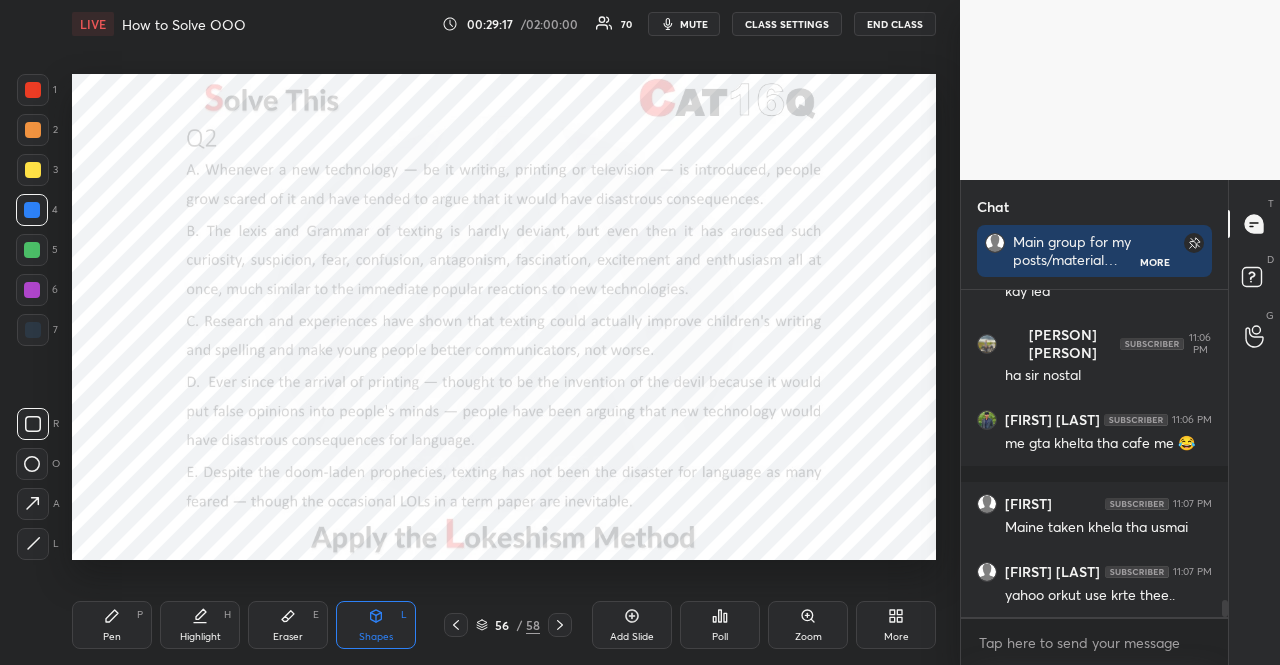 click at bounding box center (33, 90) 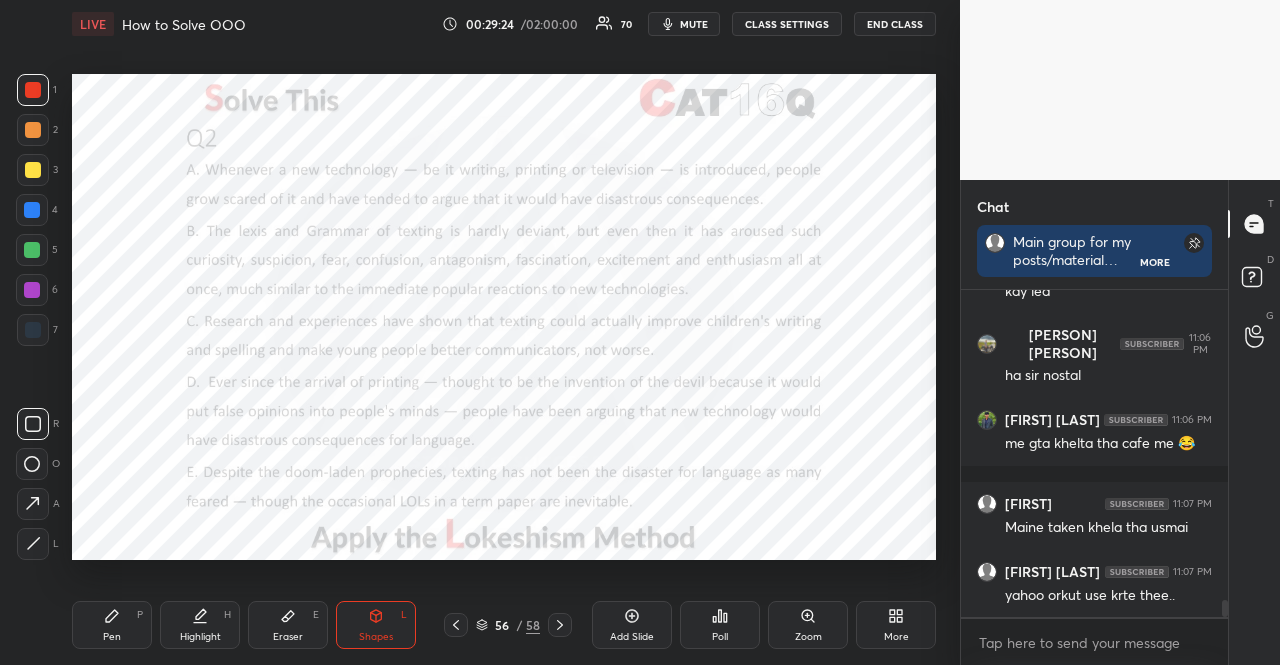 scroll, scrollTop: 6194, scrollLeft: 0, axis: vertical 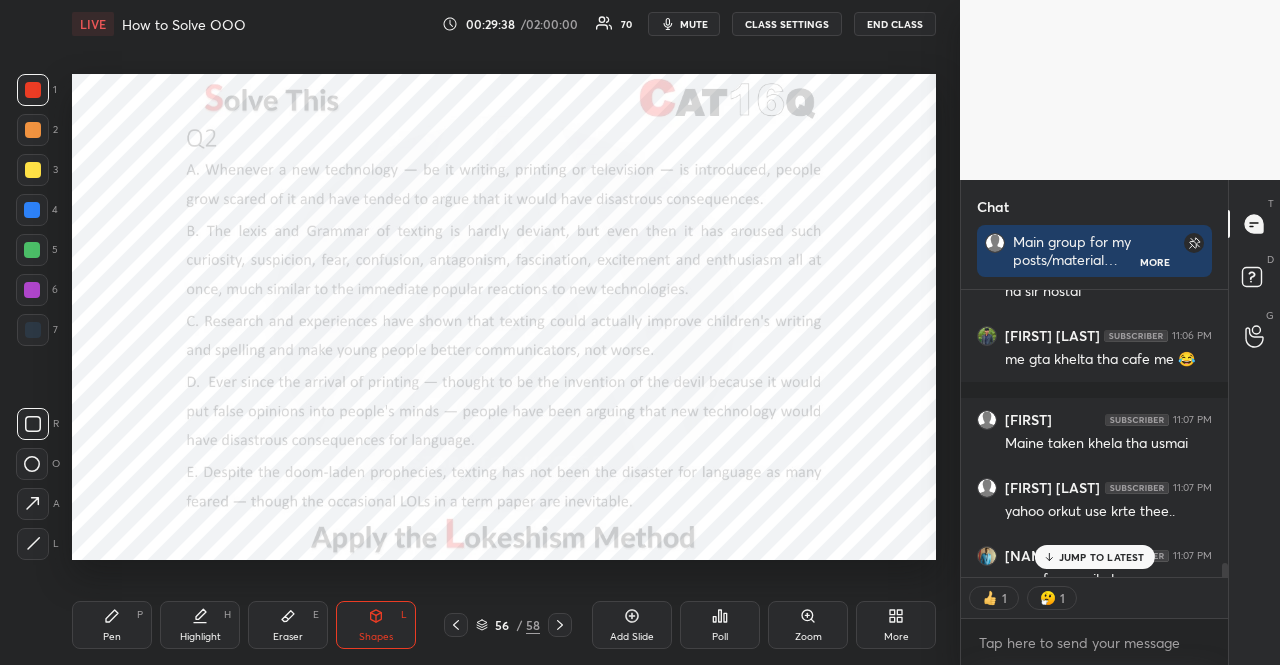 click at bounding box center (32, 250) 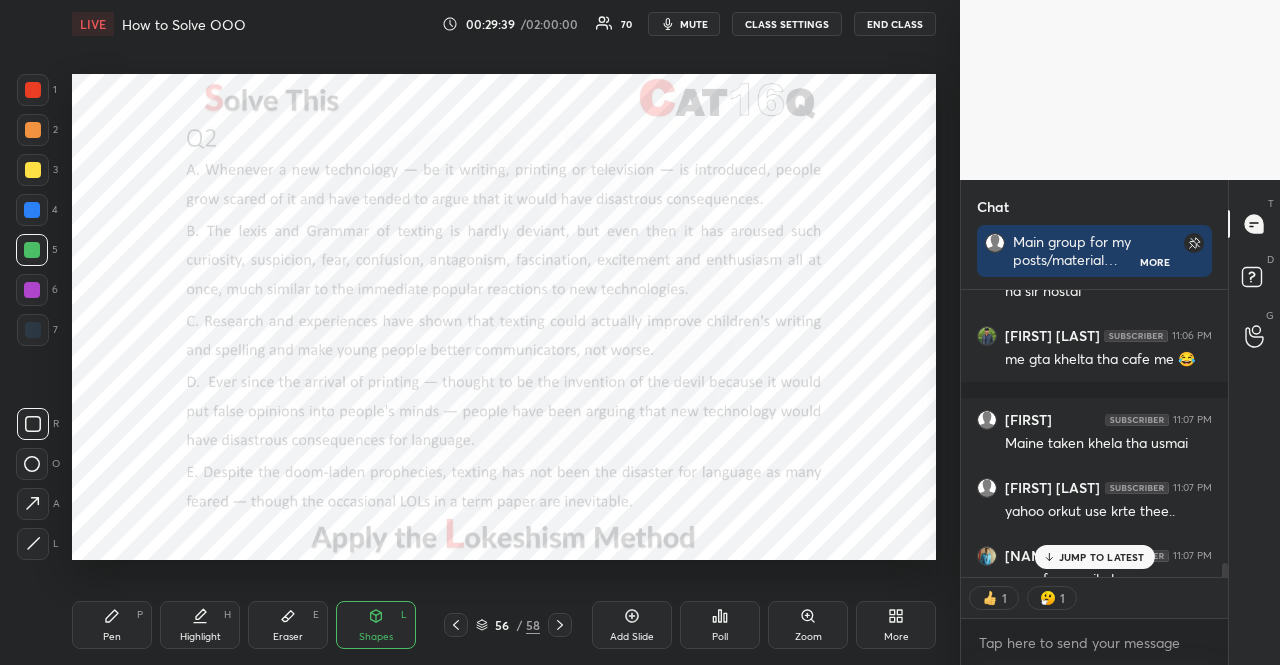 click 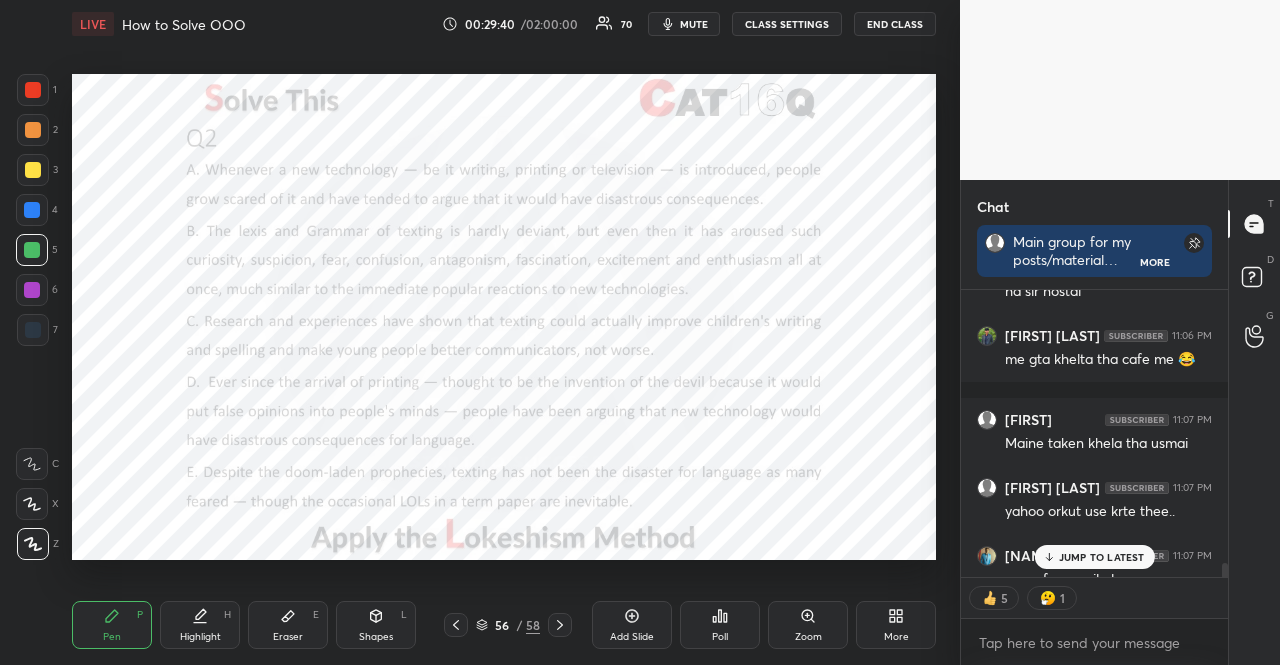 click 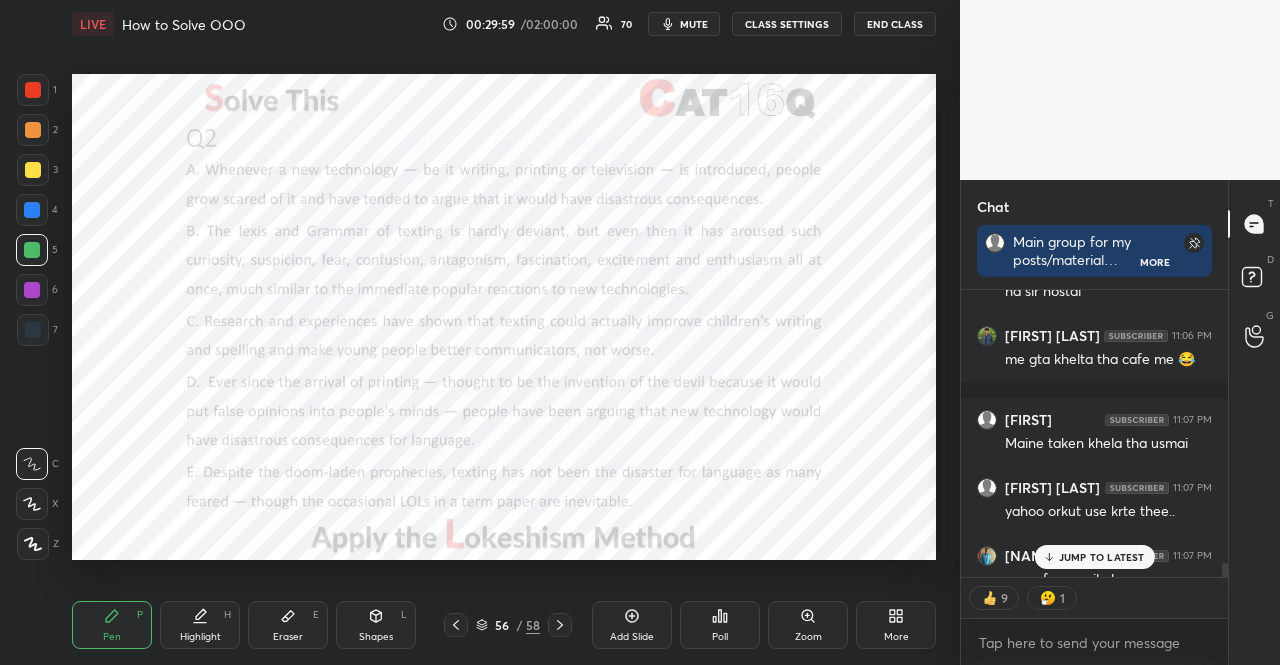 scroll, scrollTop: 6, scrollLeft: 6, axis: both 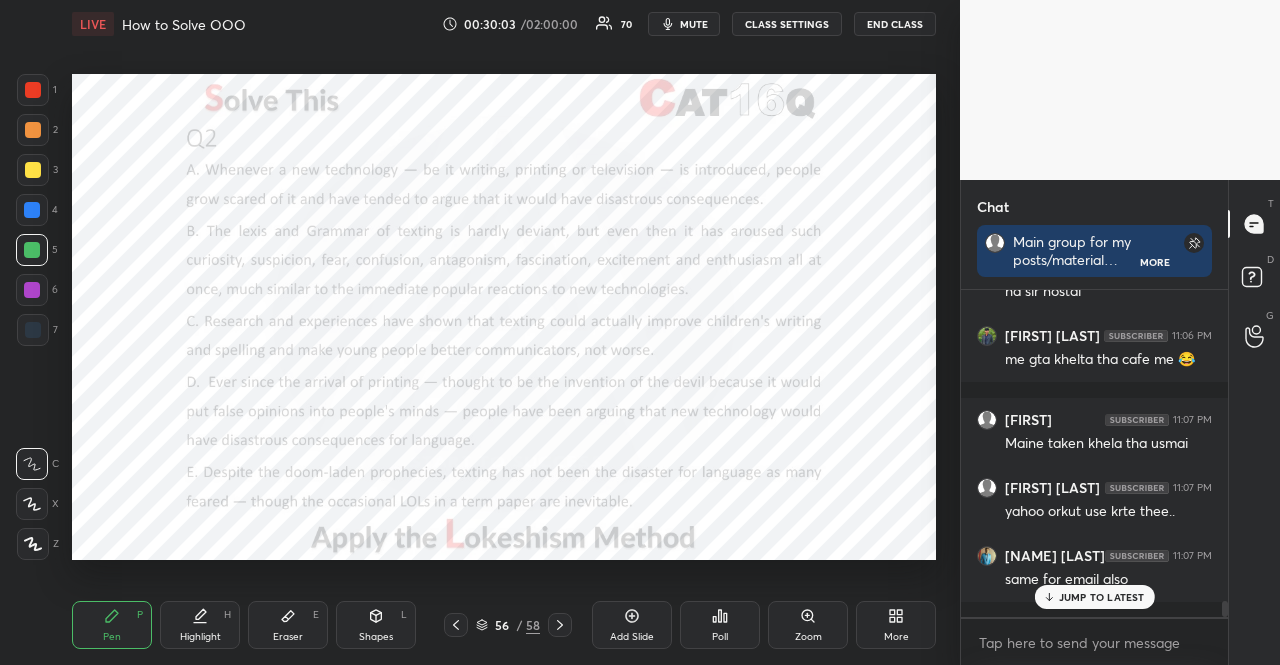 click at bounding box center [32, 290] 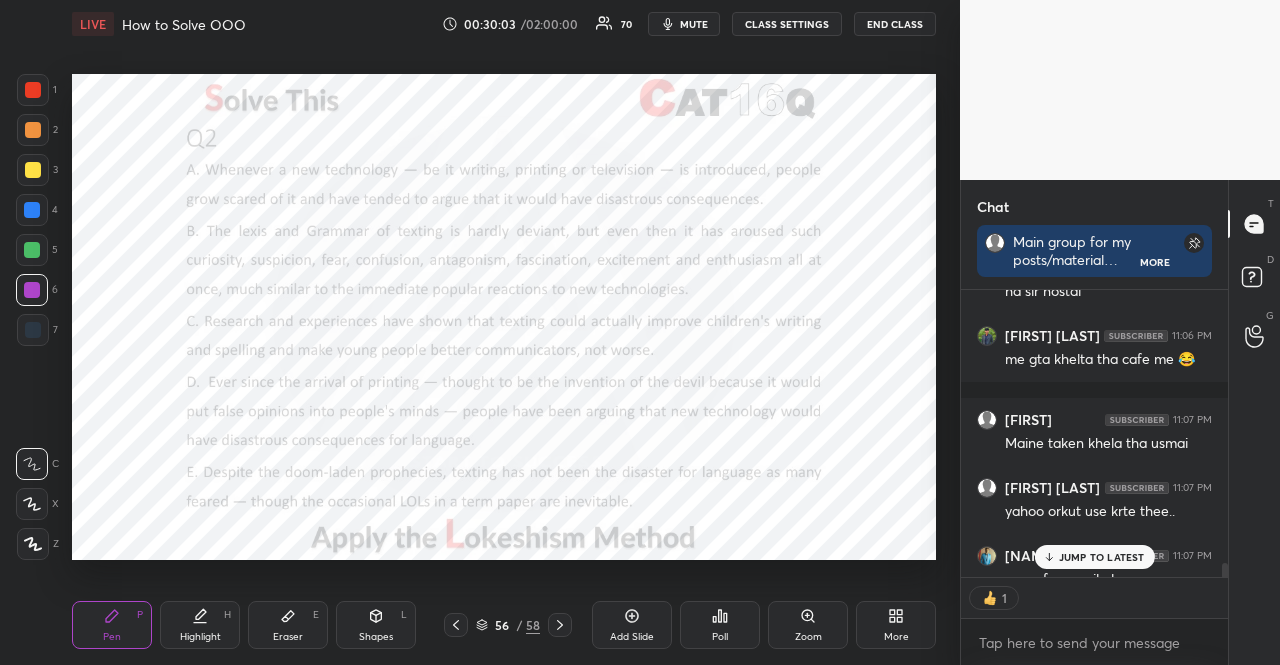 scroll, scrollTop: 281, scrollLeft: 261, axis: both 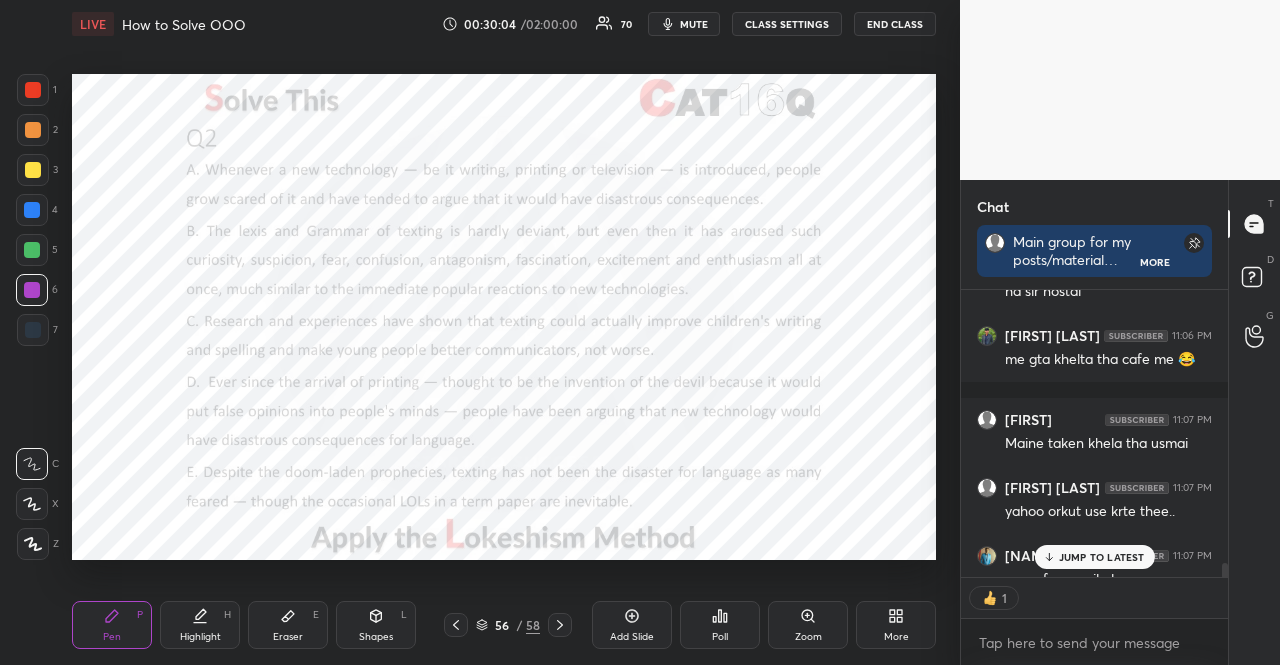 click at bounding box center [33, 544] 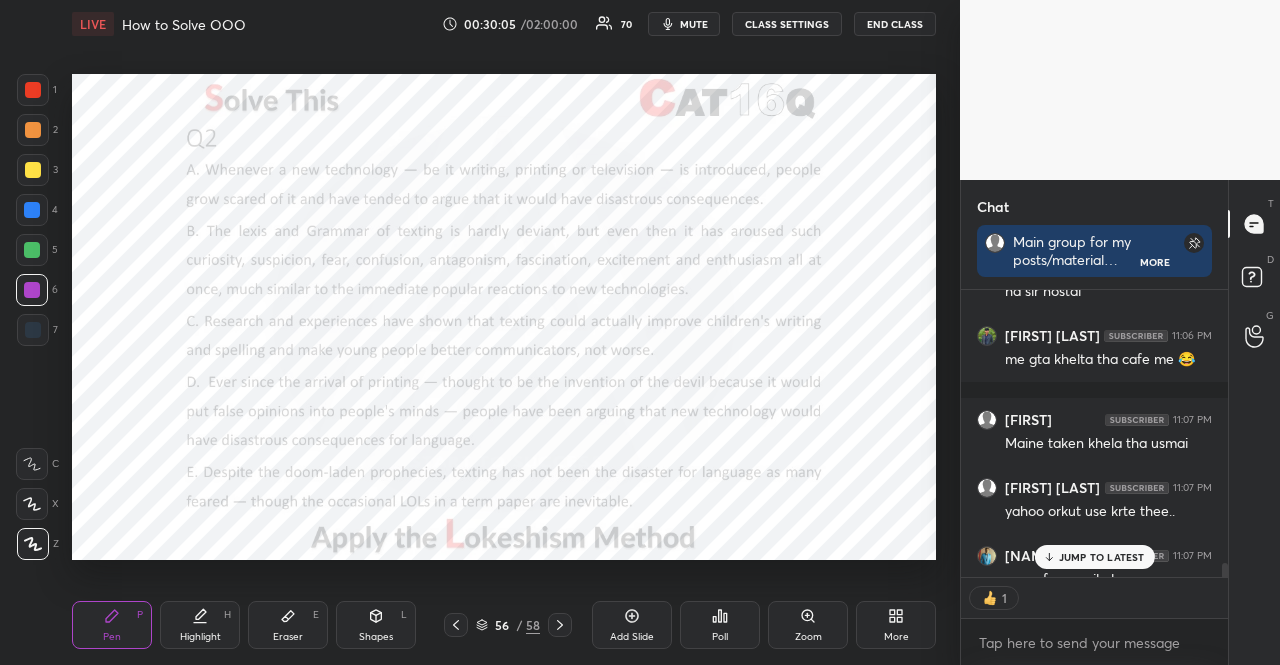 click on "Shapes L" at bounding box center [376, 625] 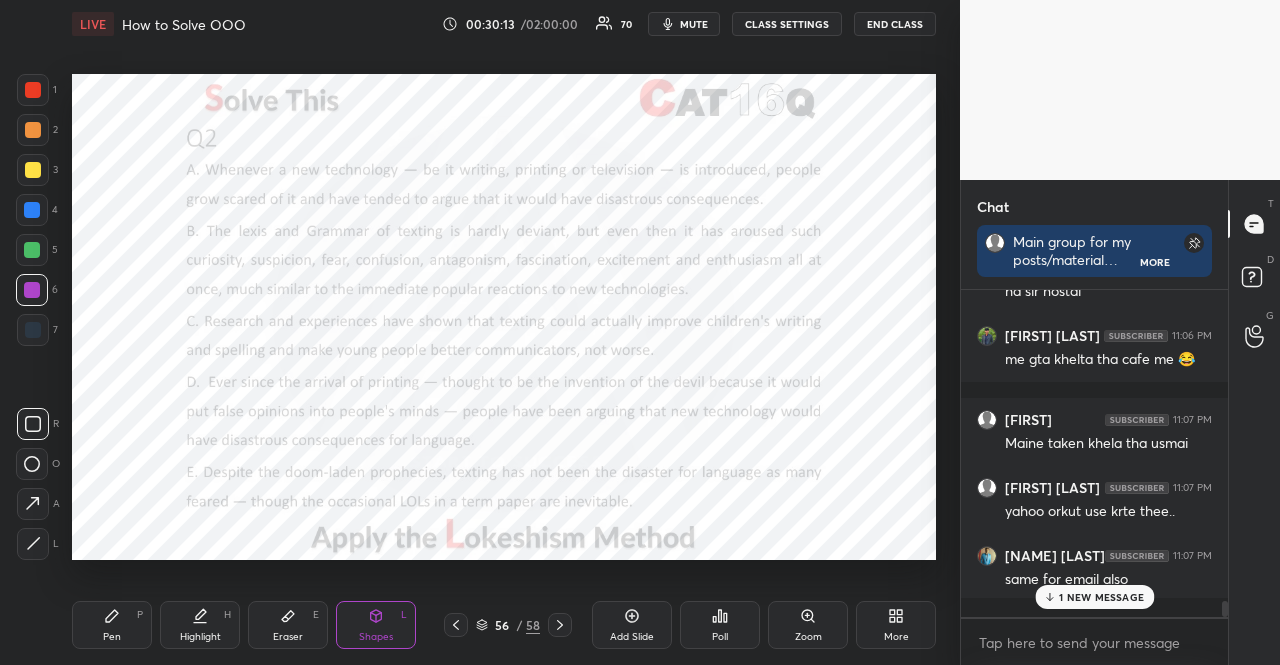 scroll, scrollTop: 6, scrollLeft: 6, axis: both 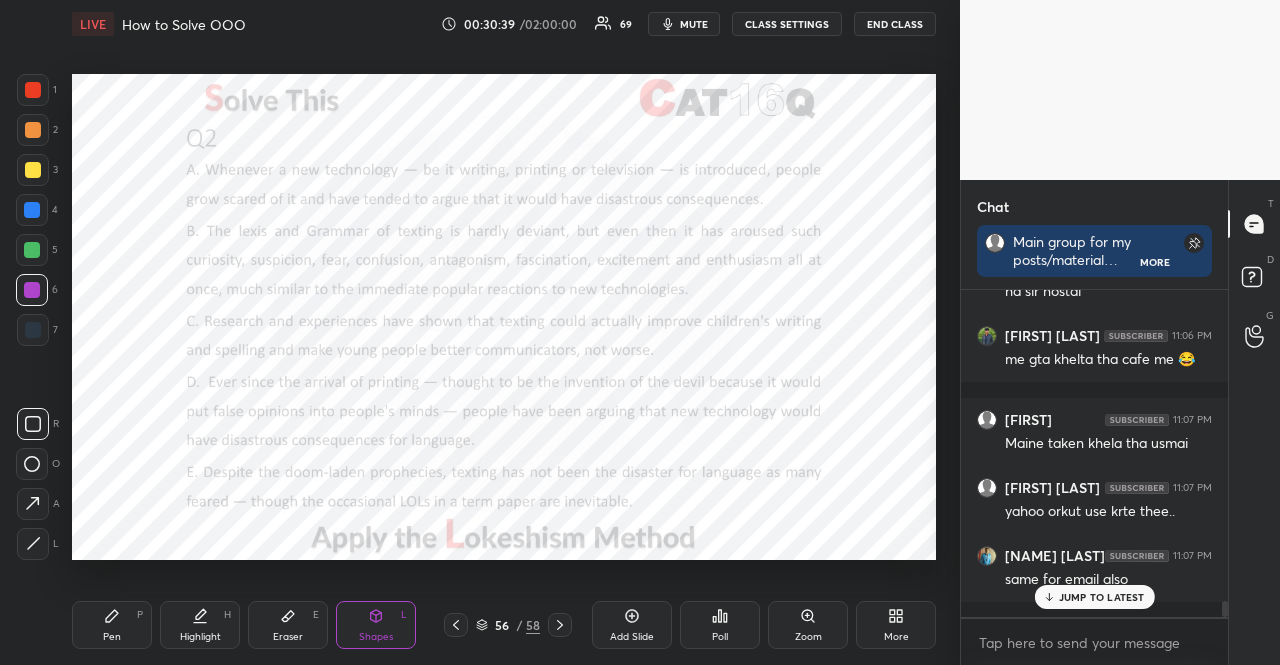 click at bounding box center (33, 90) 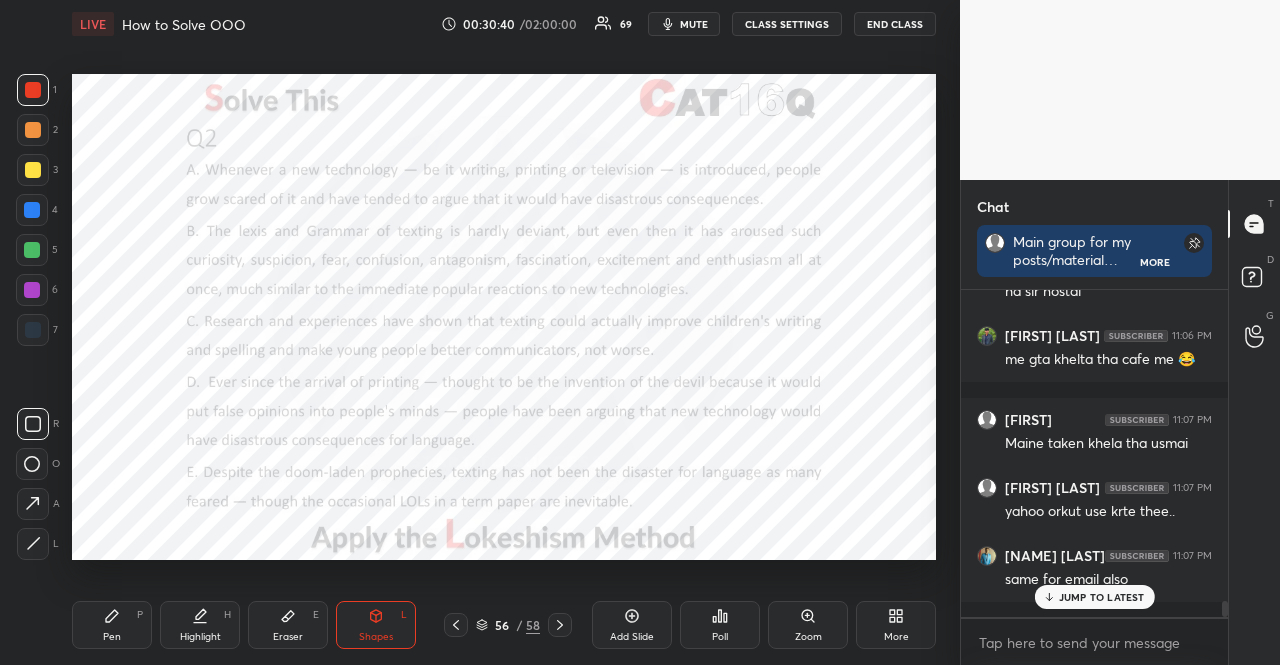 click 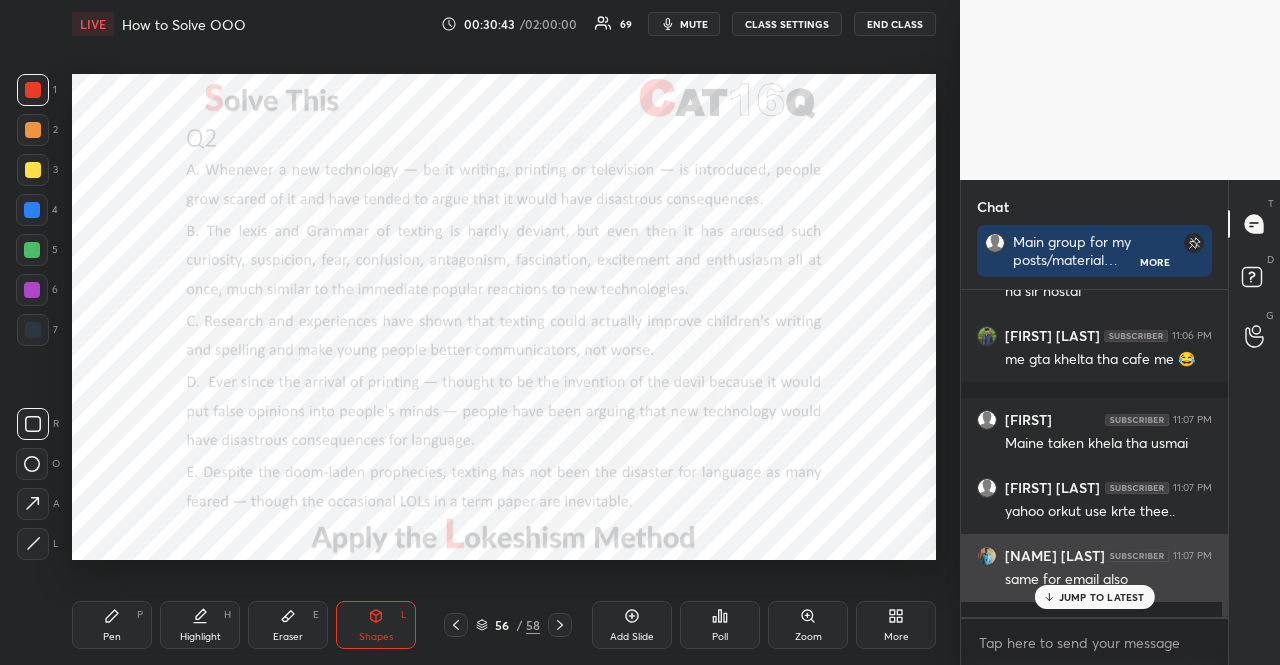 click on "JUMP TO LATEST" at bounding box center (1102, 597) 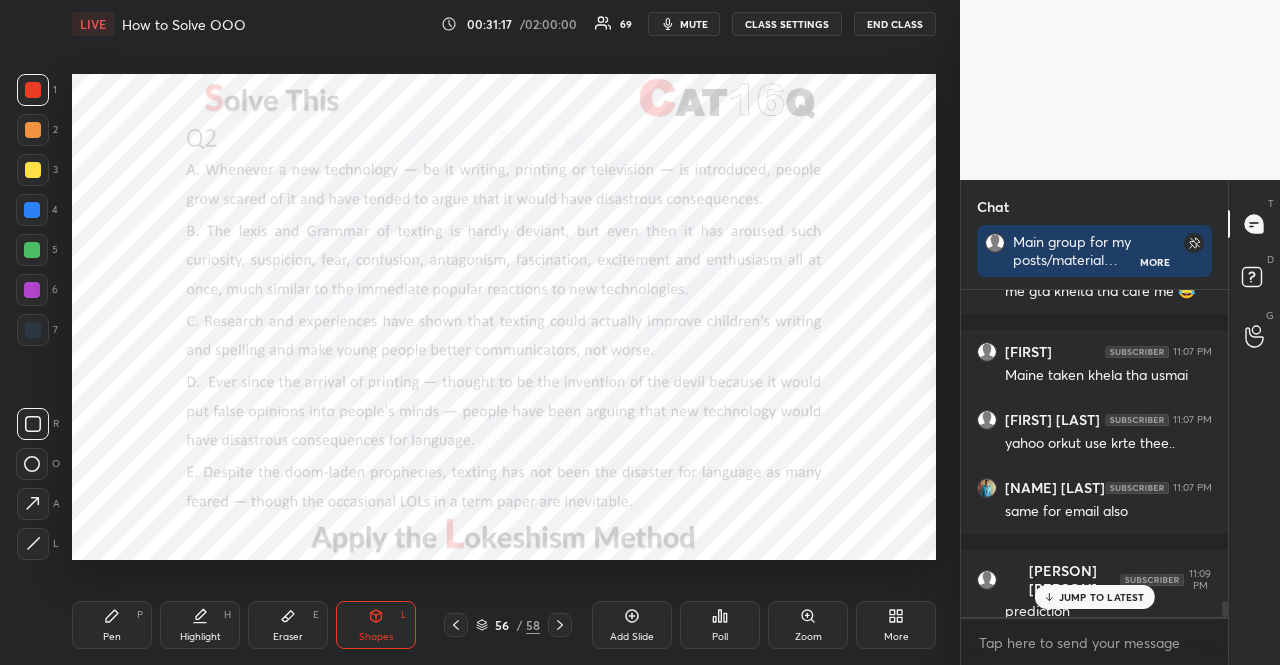 scroll, scrollTop: 6330, scrollLeft: 0, axis: vertical 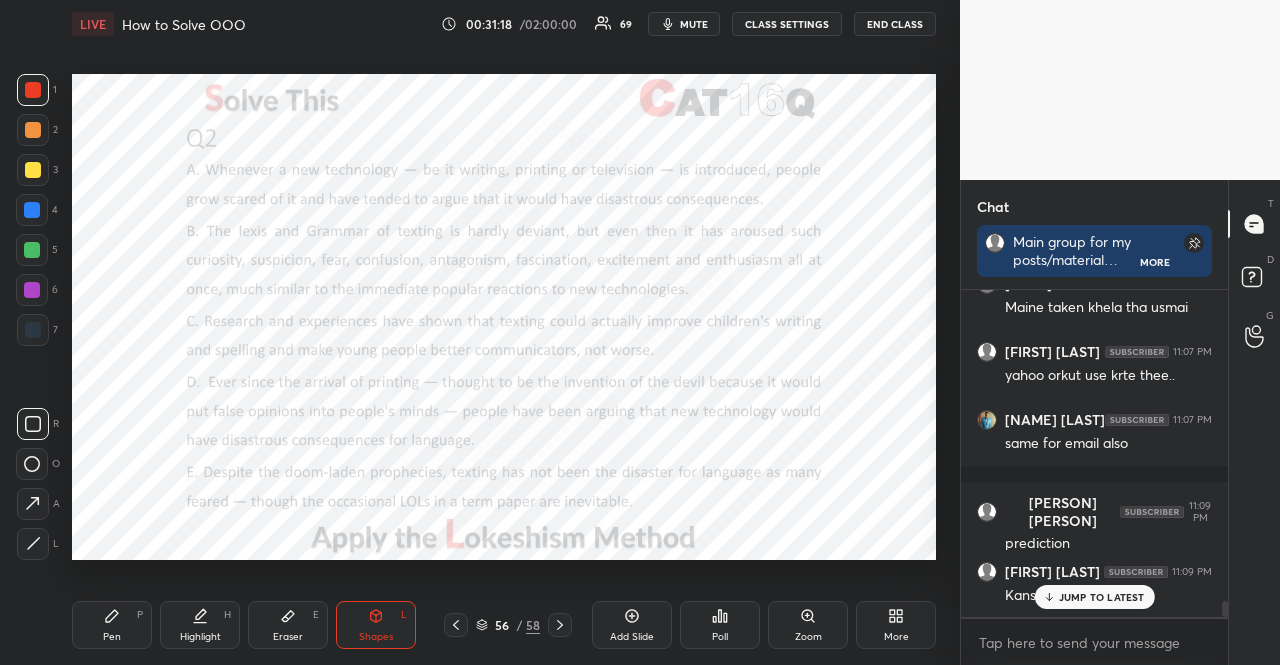 click on "JUMP TO LATEST" at bounding box center [1102, 597] 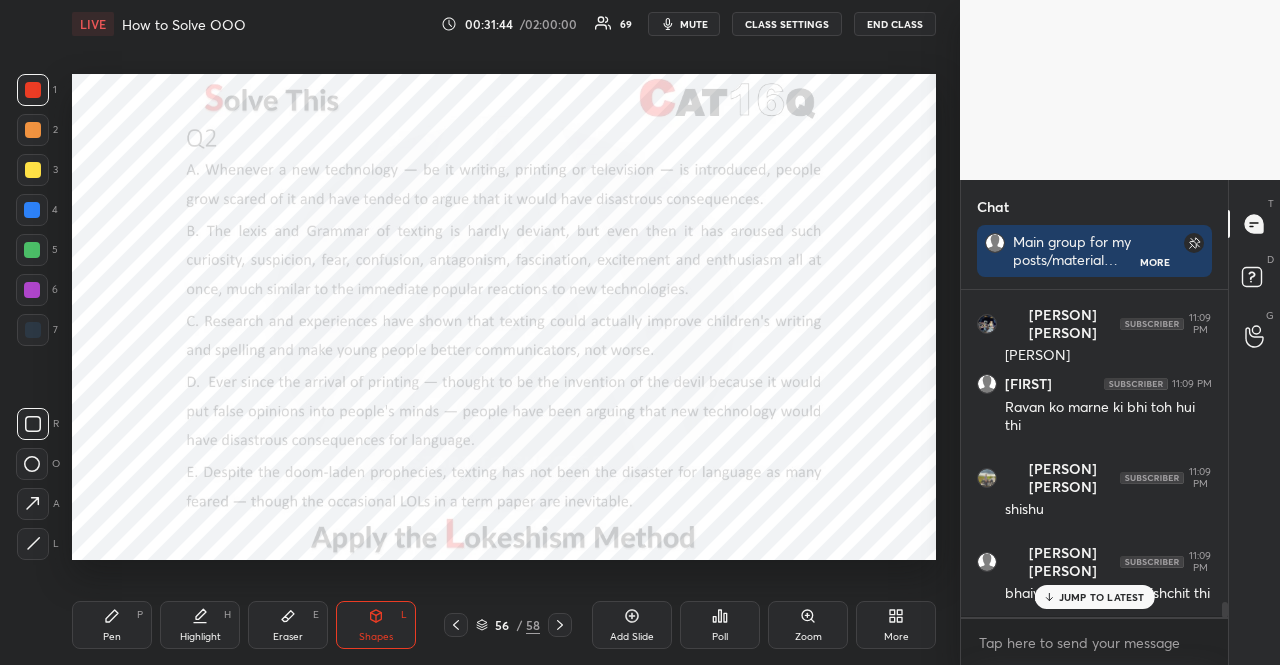scroll, scrollTop: 6722, scrollLeft: 0, axis: vertical 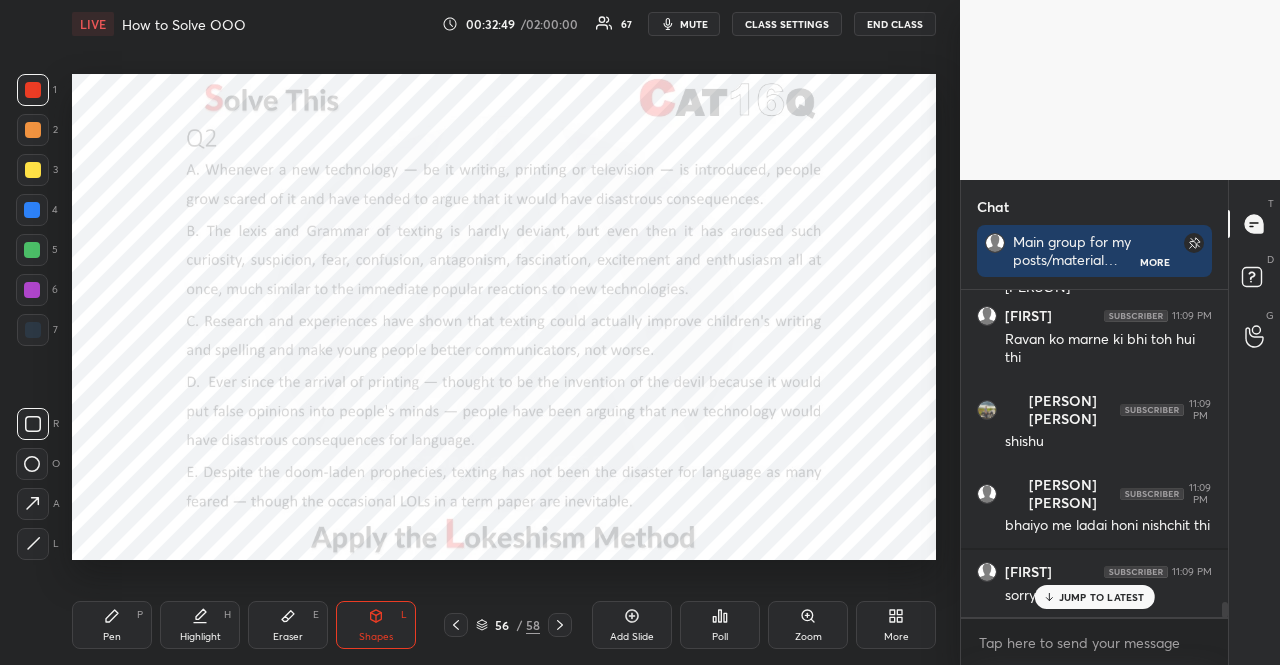 click at bounding box center [33, 330] 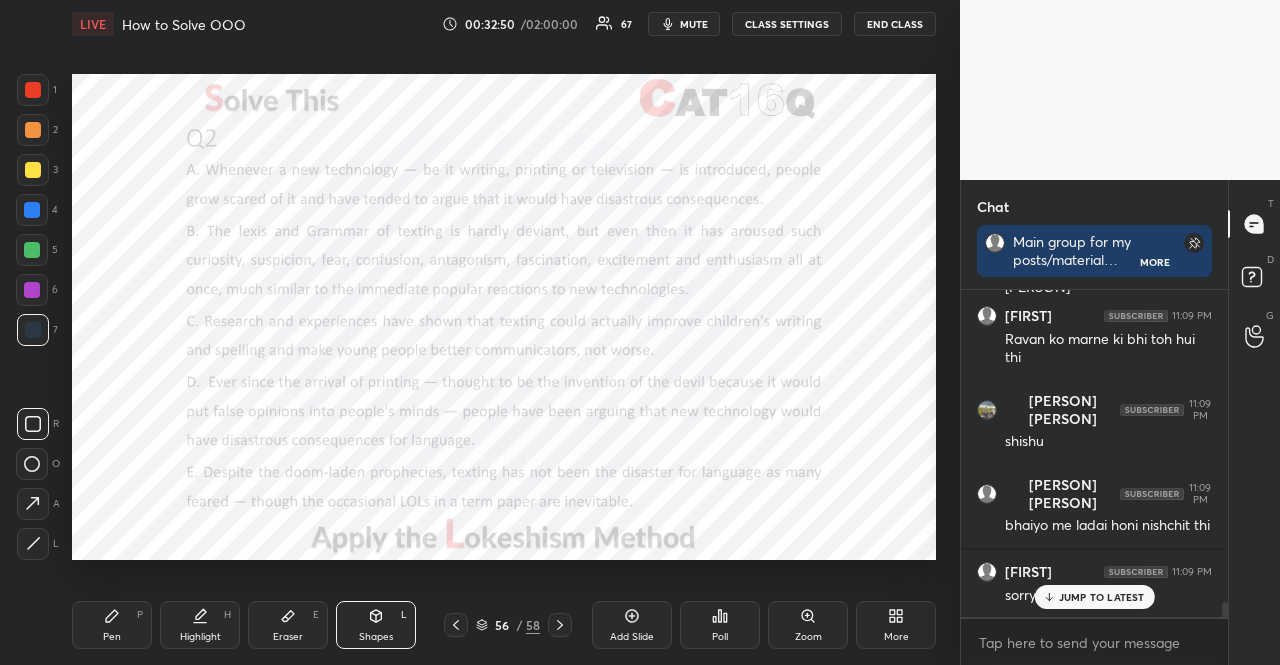click on "Pen P" at bounding box center (112, 625) 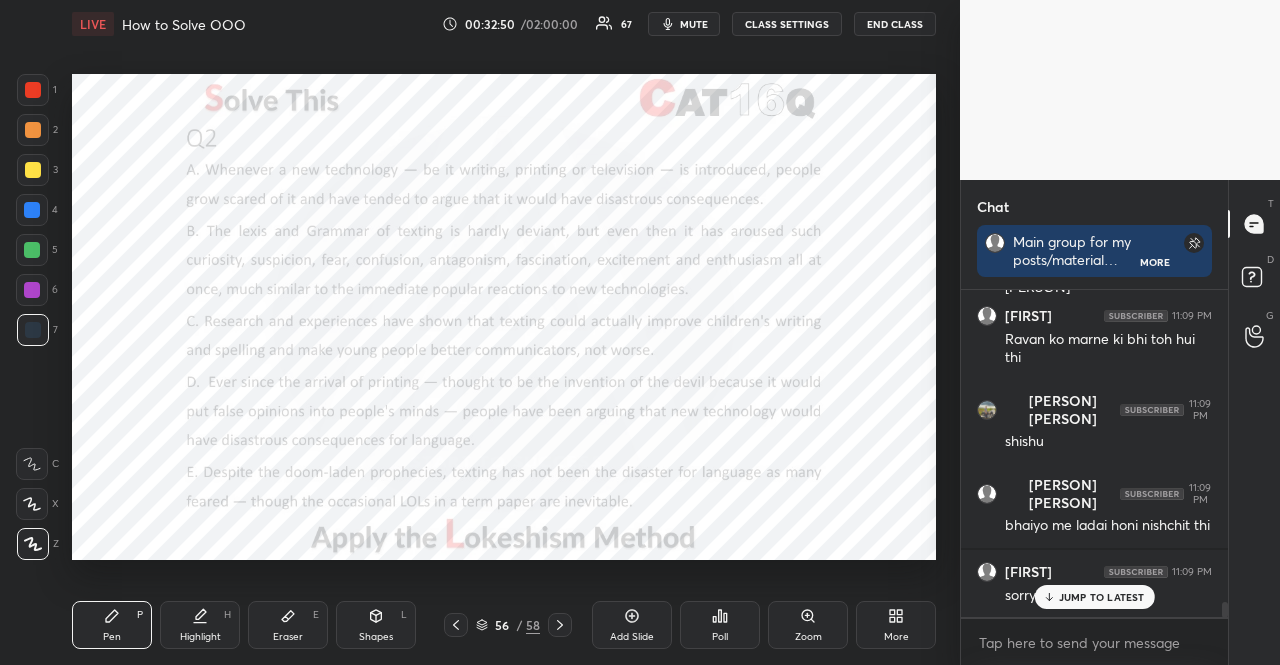 click on "Pen P" at bounding box center [112, 625] 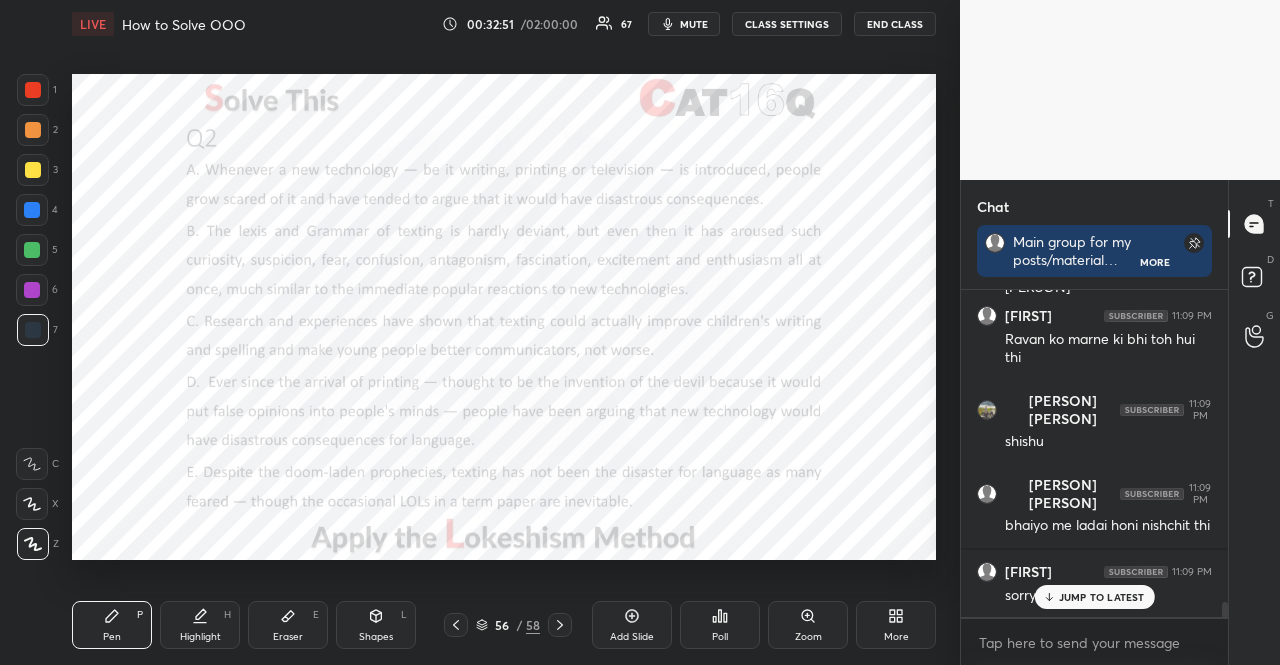 click 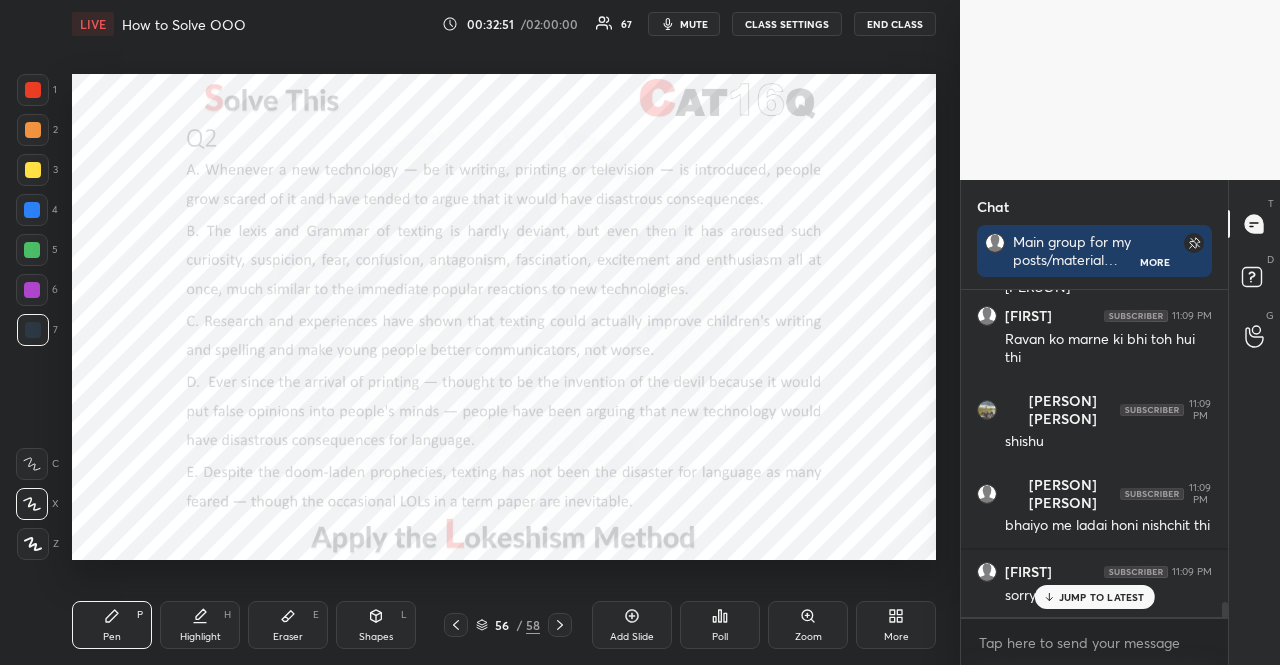 click 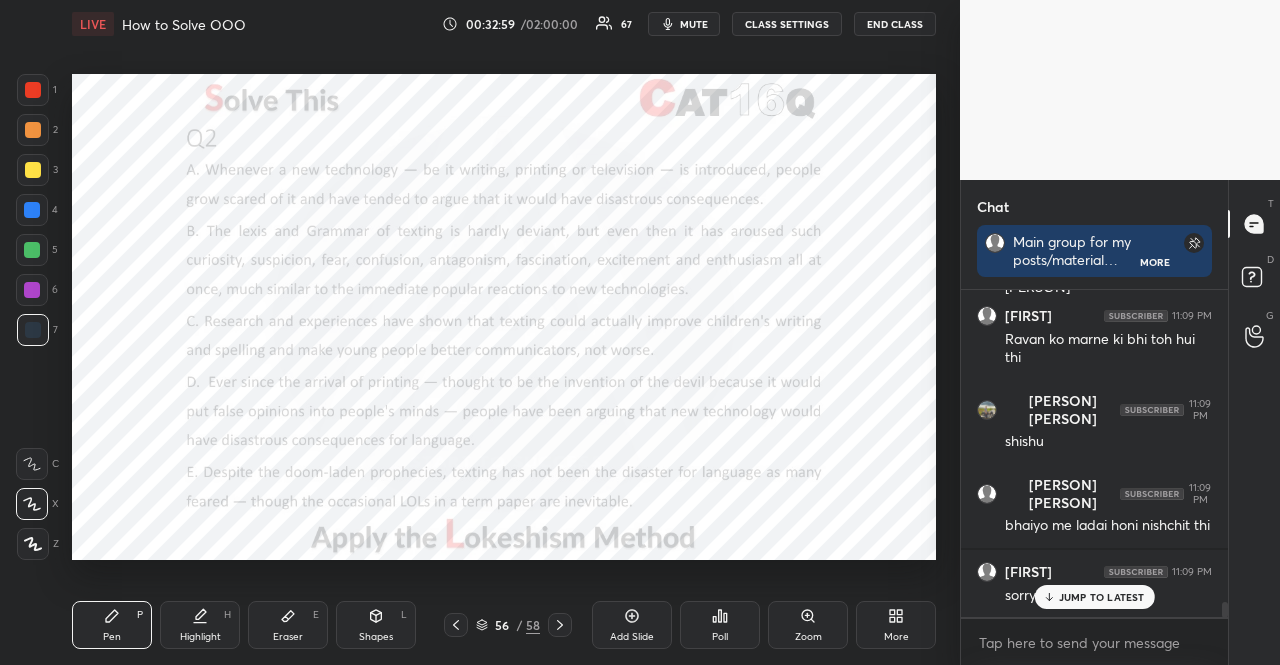 click at bounding box center [33, 90] 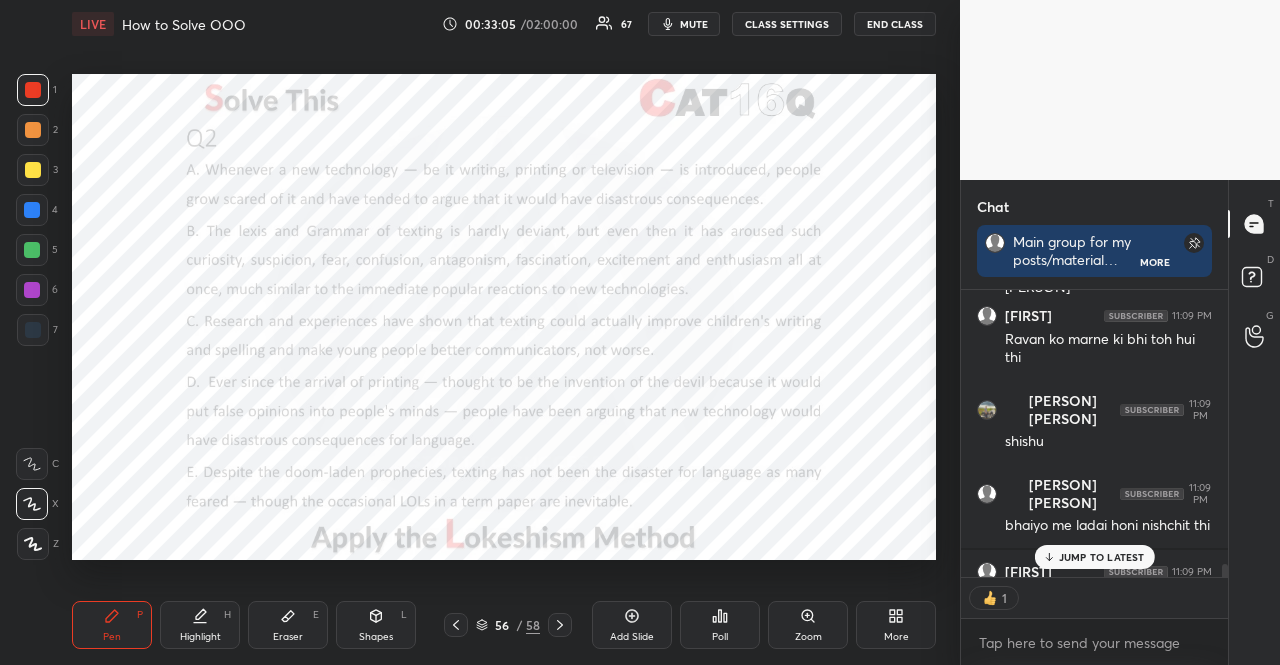 scroll, scrollTop: 281, scrollLeft: 261, axis: both 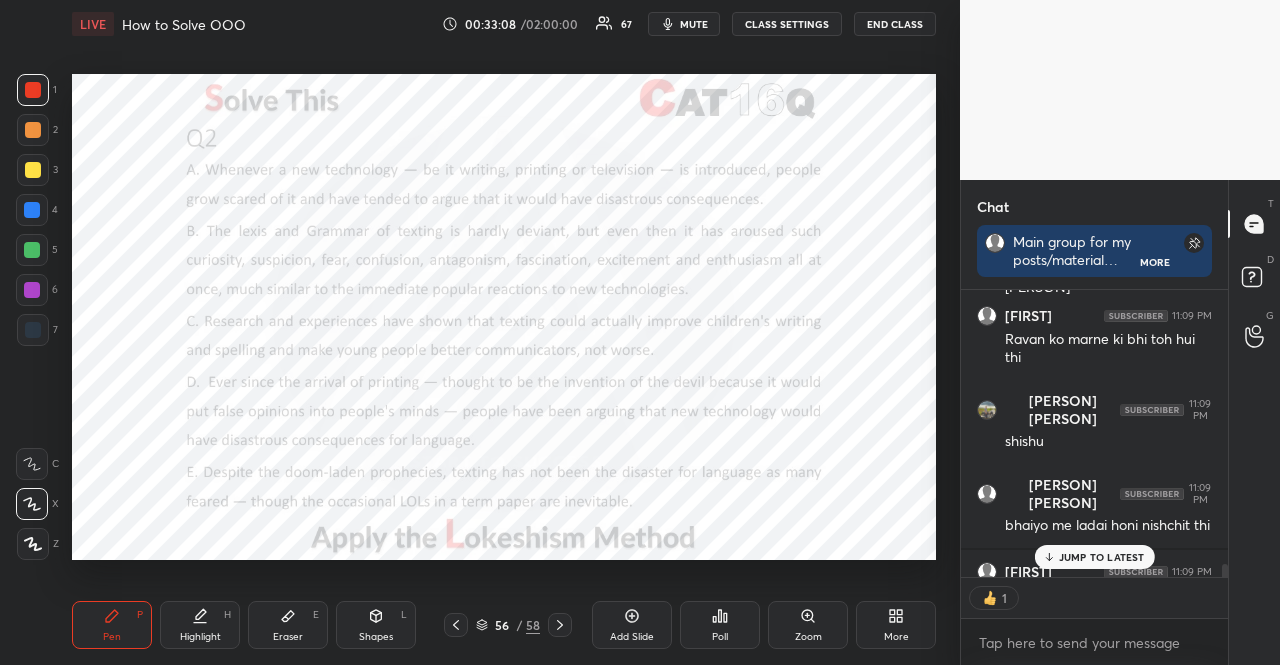 click at bounding box center [32, 290] 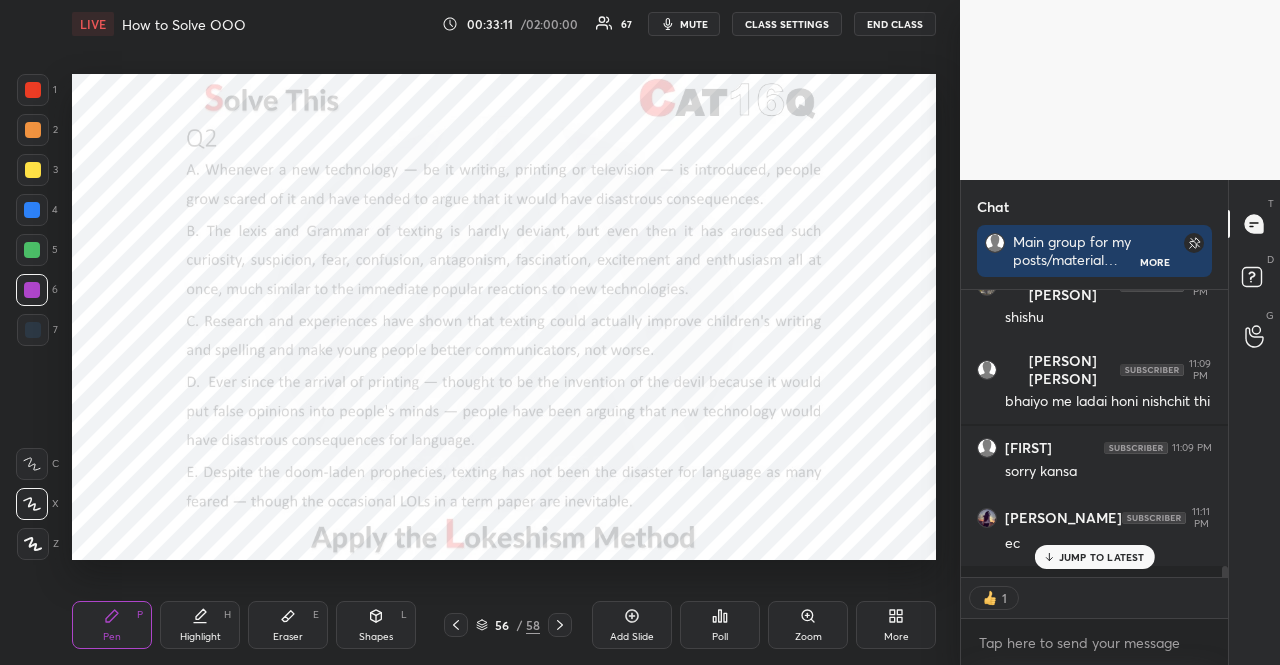 scroll, scrollTop: 6914, scrollLeft: 0, axis: vertical 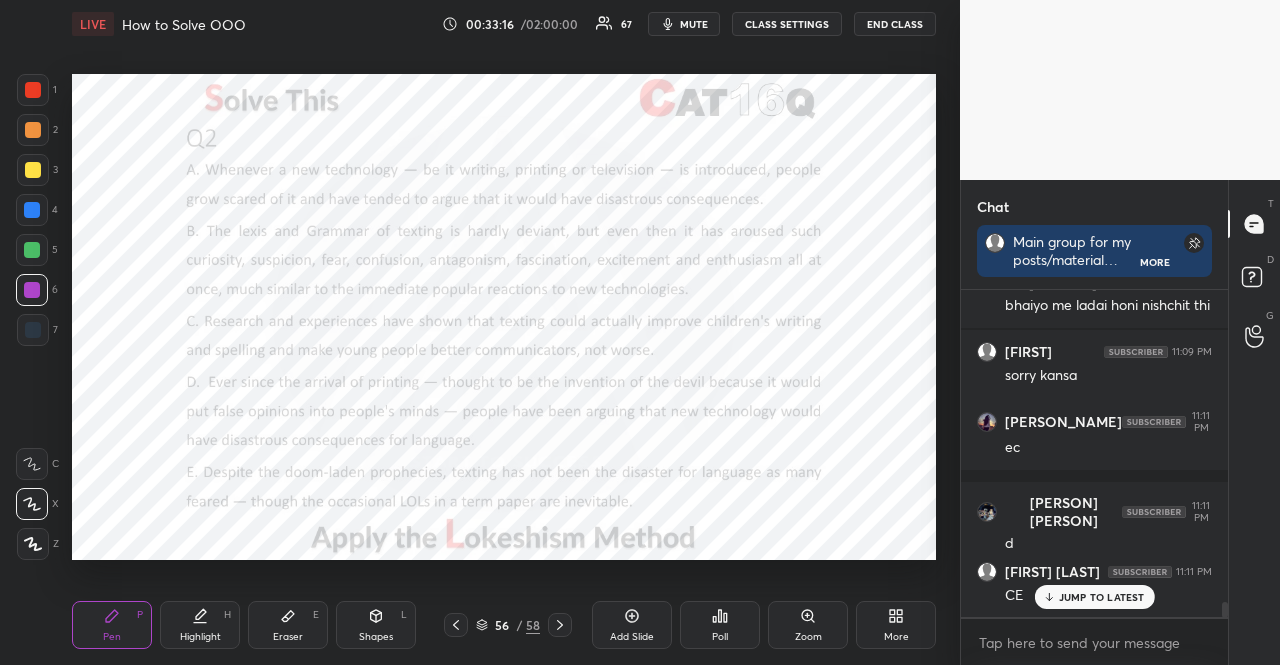 click on "Pen P Highlight H Eraser E Shapes L 56 / 58 Add Slide Poll Zoom More" at bounding box center [504, 625] 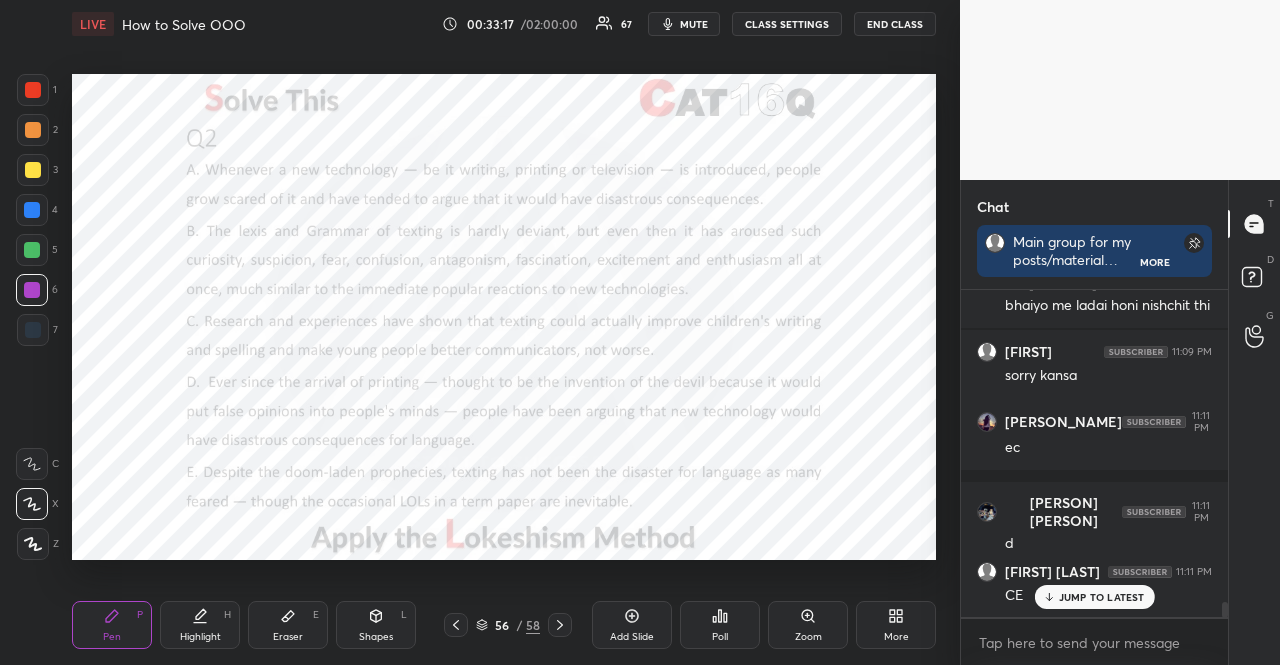 click on "More" at bounding box center [896, 625] 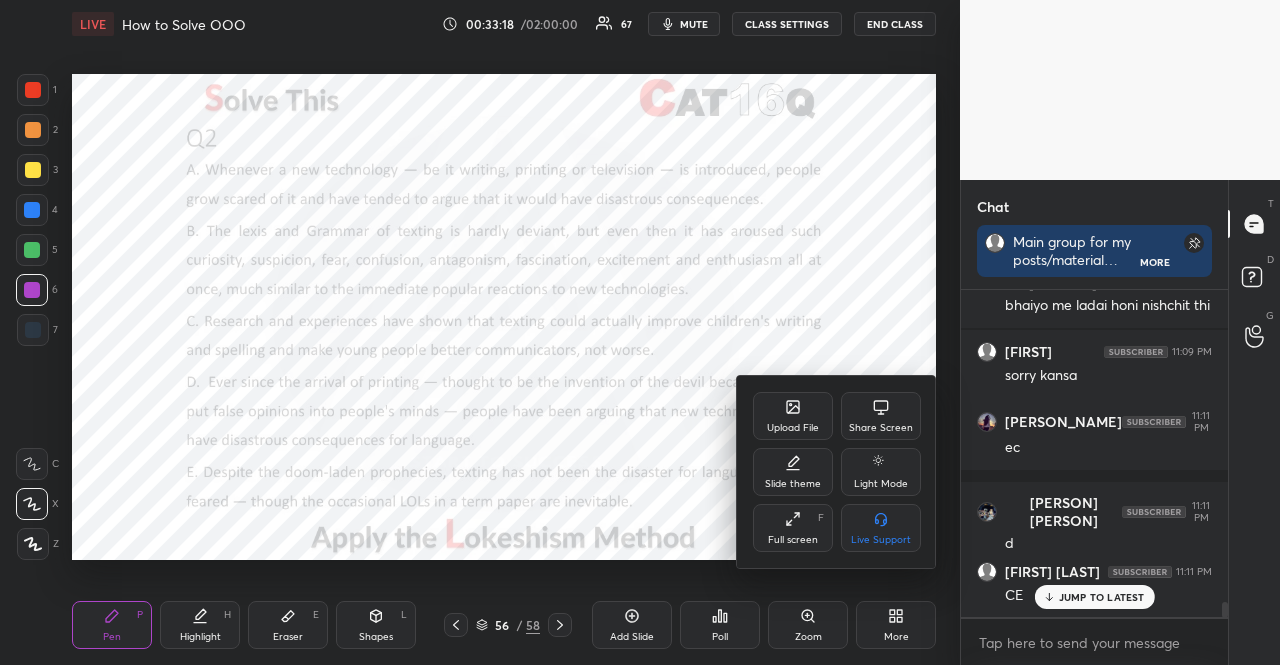 click on "Upload File" at bounding box center (793, 428) 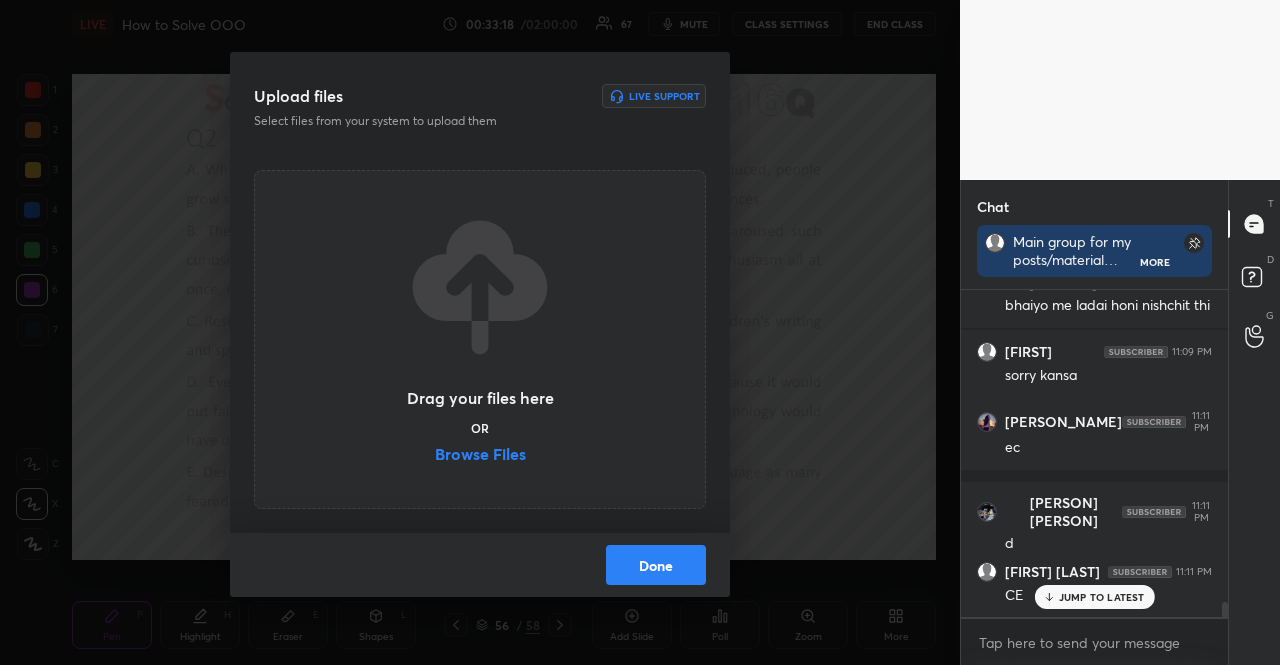 click on "Browse Files" at bounding box center [480, 456] 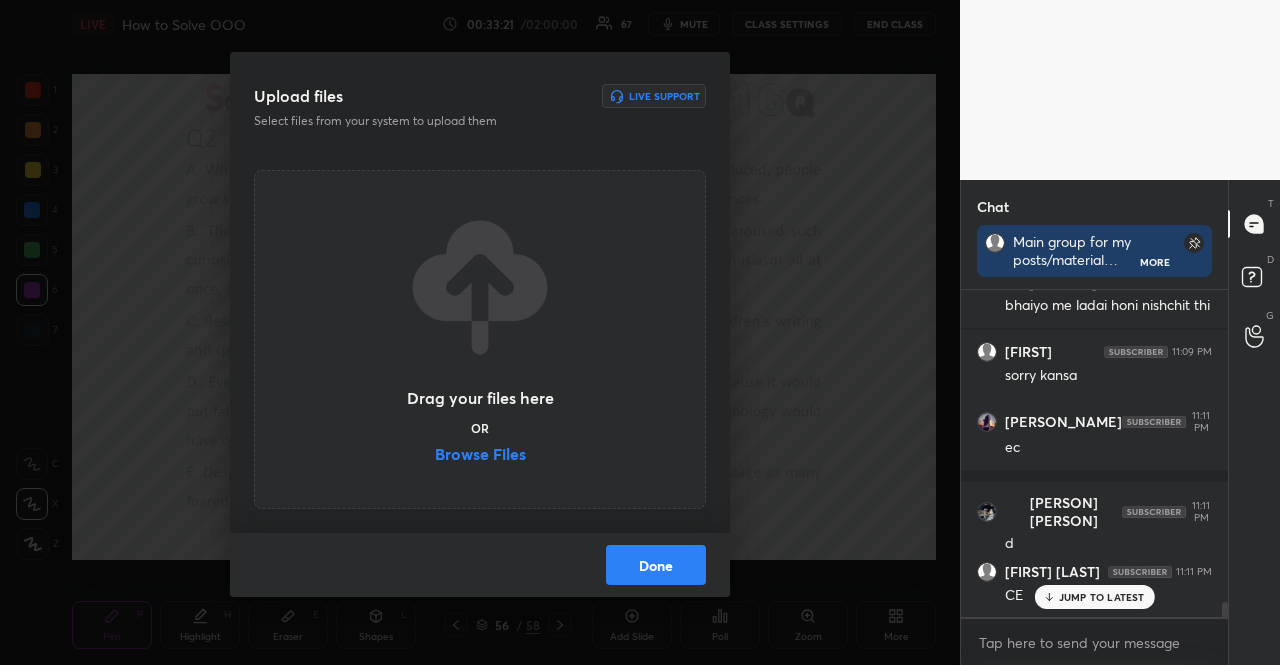 scroll, scrollTop: 7010, scrollLeft: 0, axis: vertical 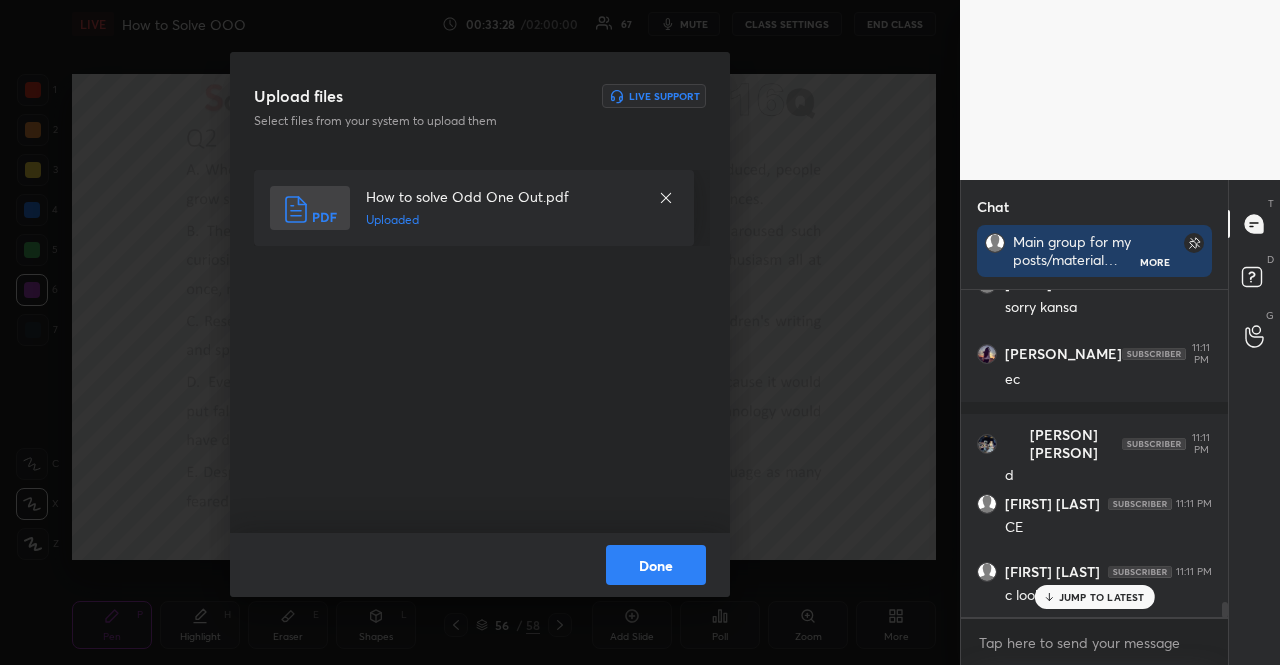 click on "Done" at bounding box center [656, 565] 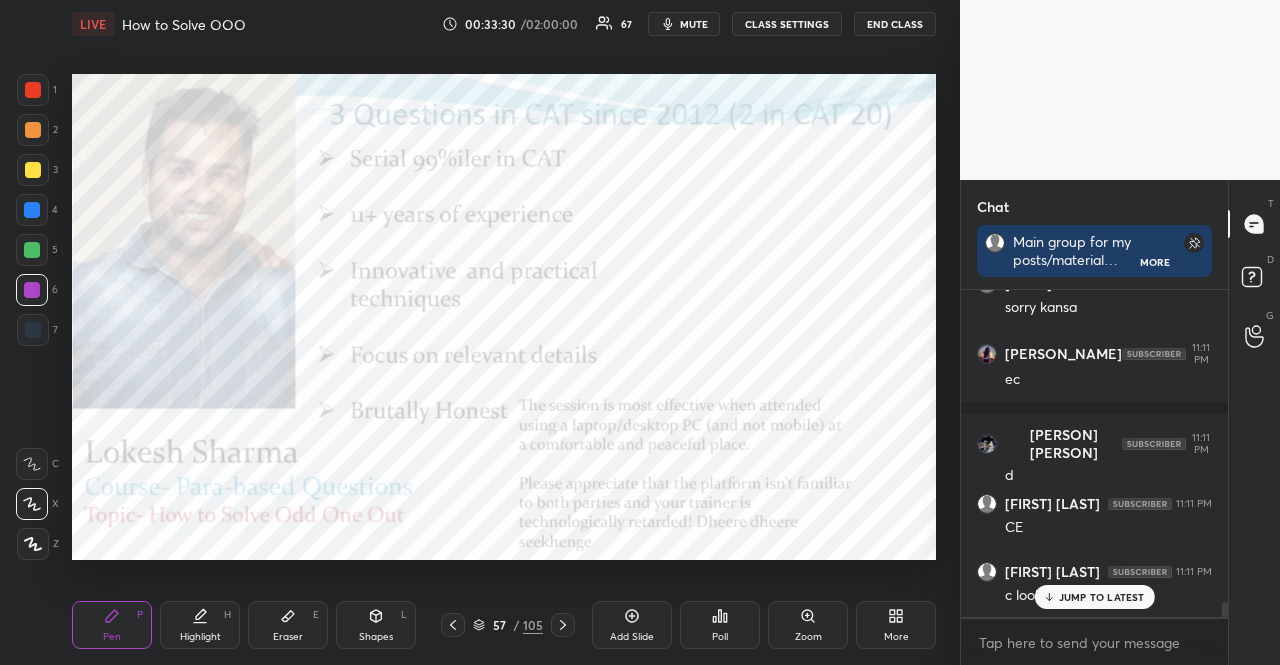 click on "57 / 105" at bounding box center (508, 625) 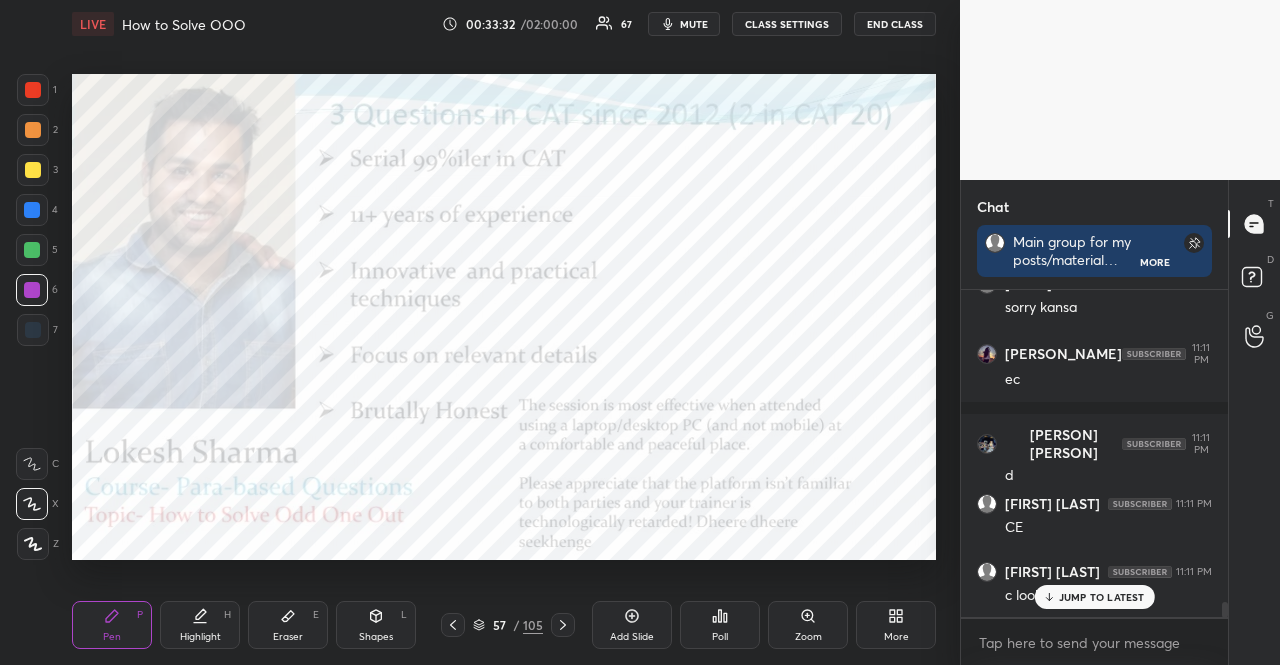 drag, startPoint x: 477, startPoint y: 620, endPoint x: 476, endPoint y: 594, distance: 26.019224 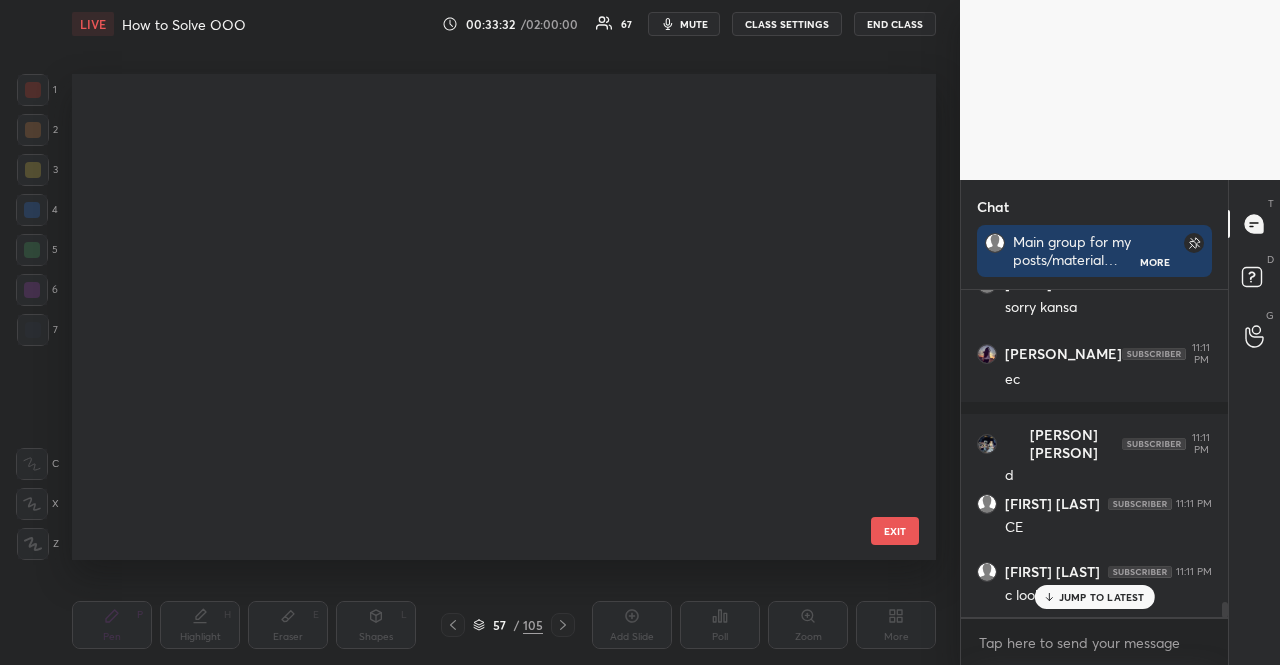 scroll, scrollTop: 2307, scrollLeft: 0, axis: vertical 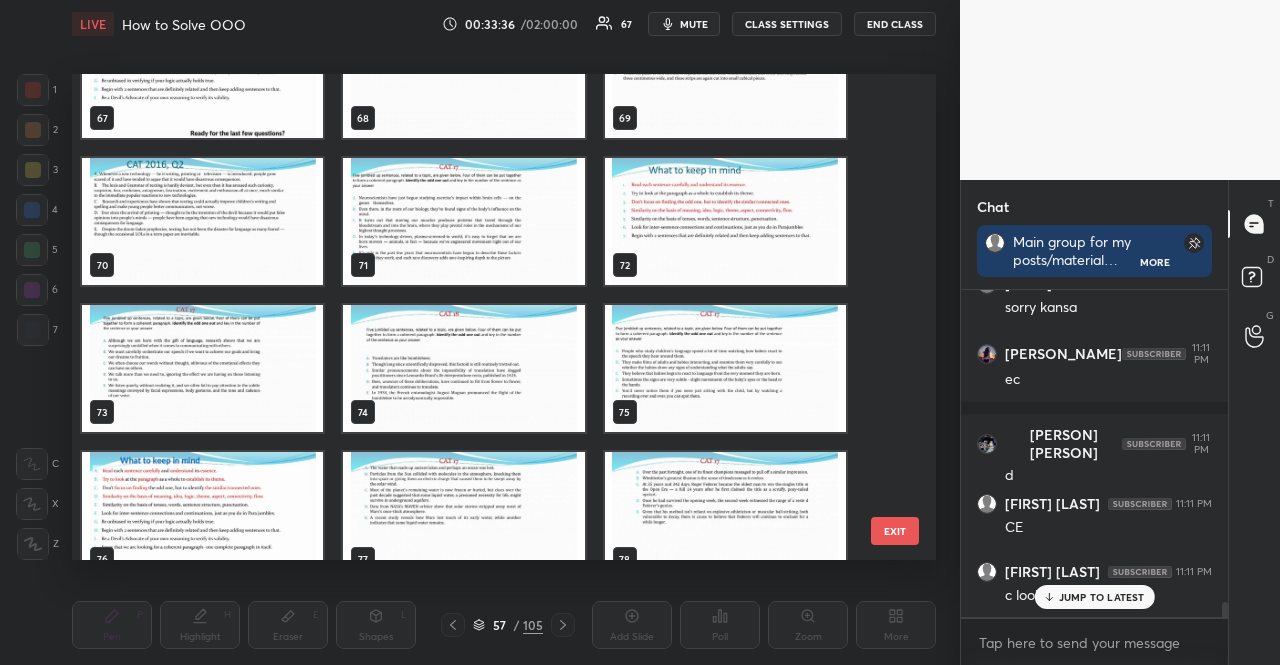 click at bounding box center (725, 221) 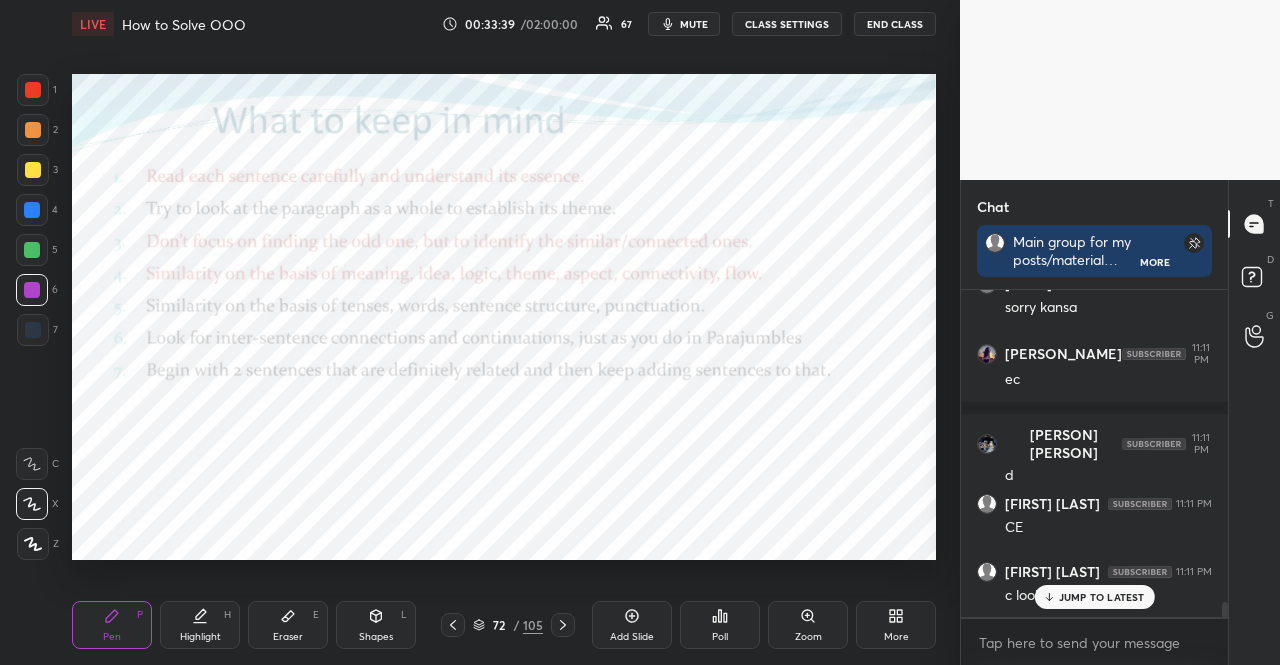 click 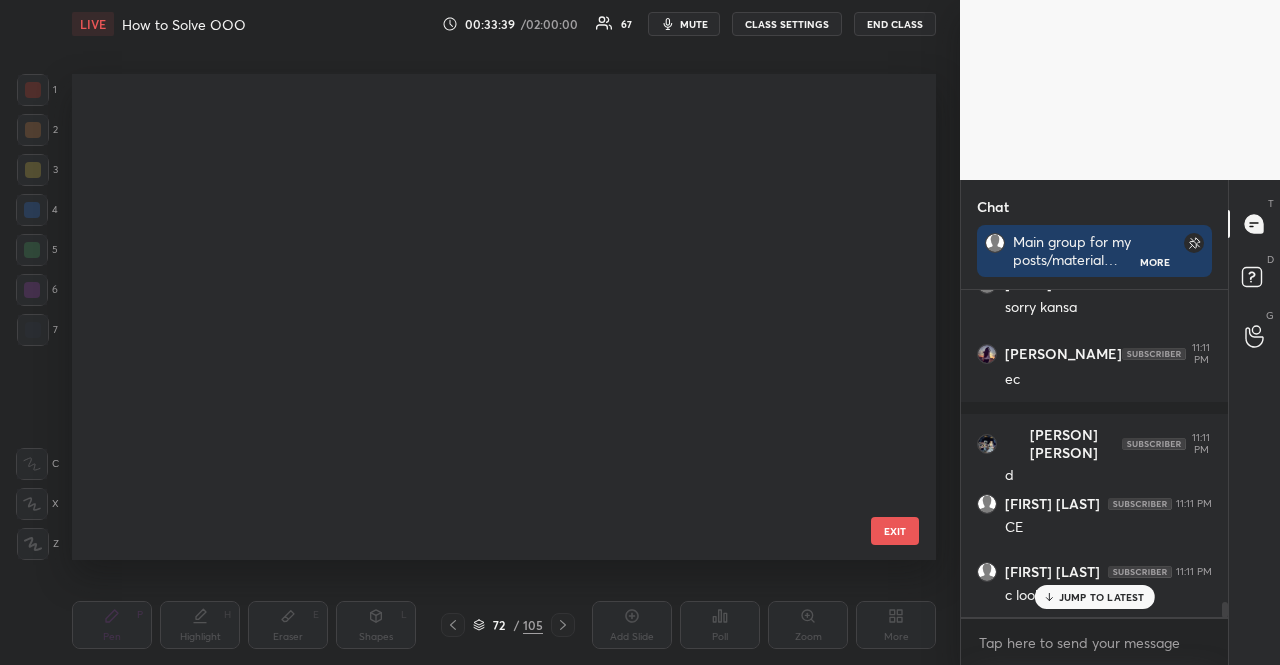 scroll, scrollTop: 3042, scrollLeft: 0, axis: vertical 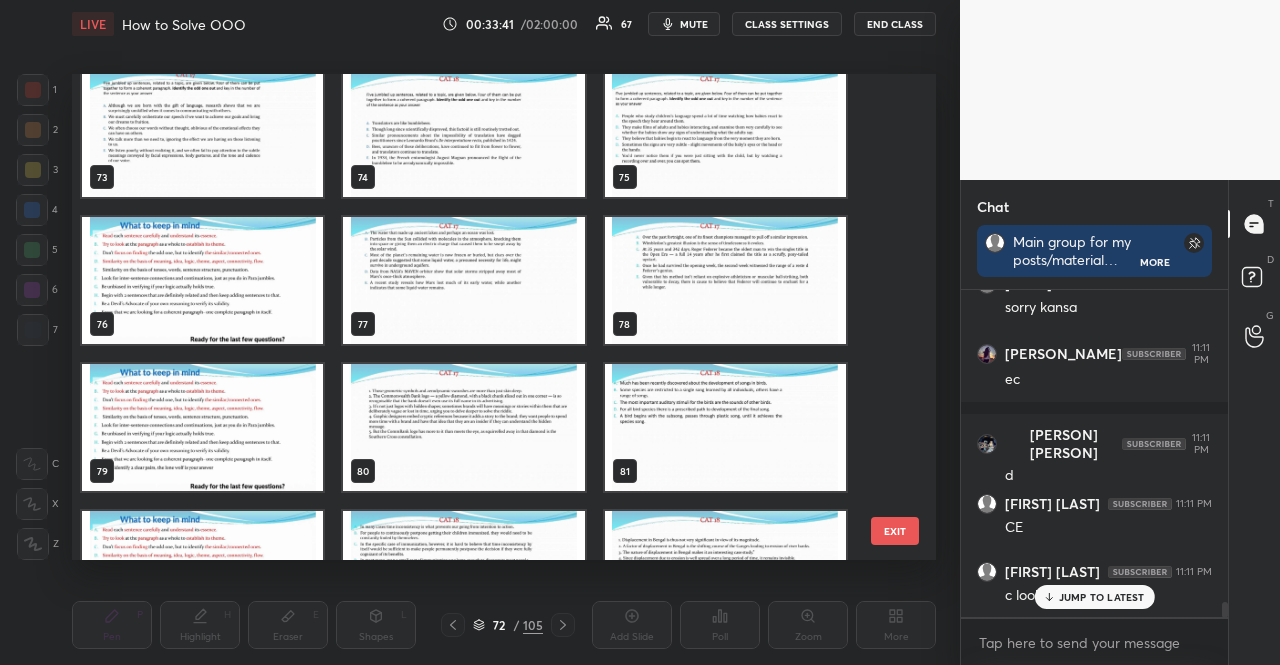 click at bounding box center [202, 280] 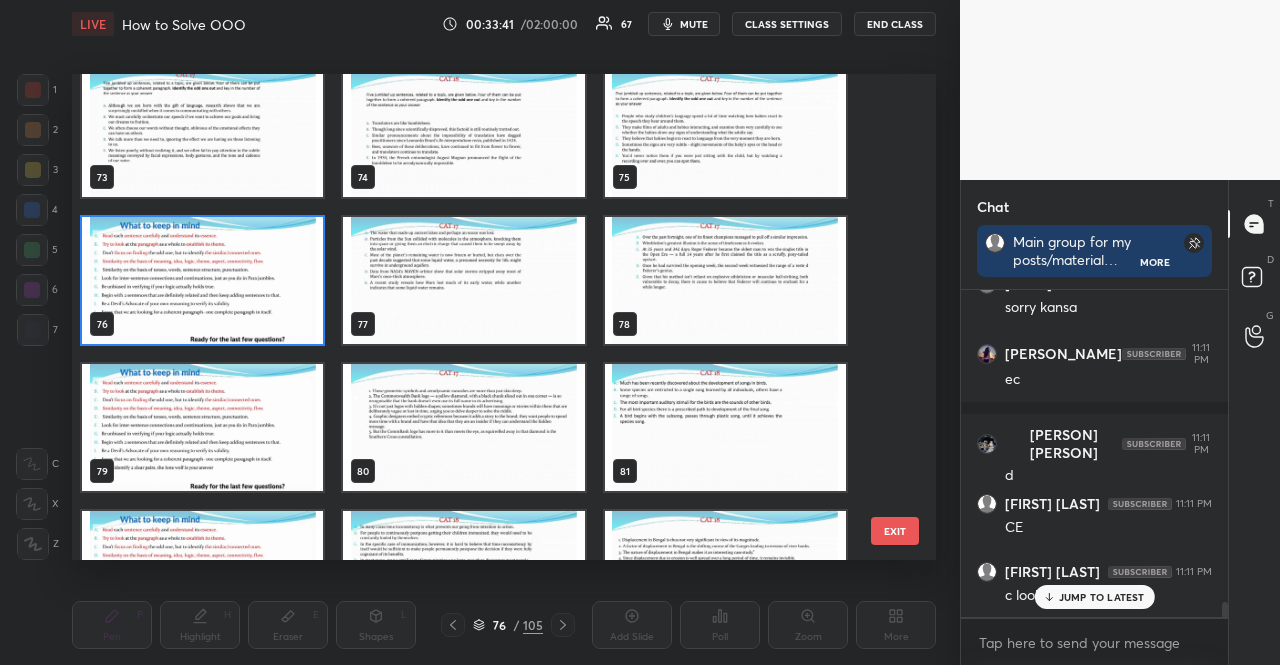 click at bounding box center [202, 280] 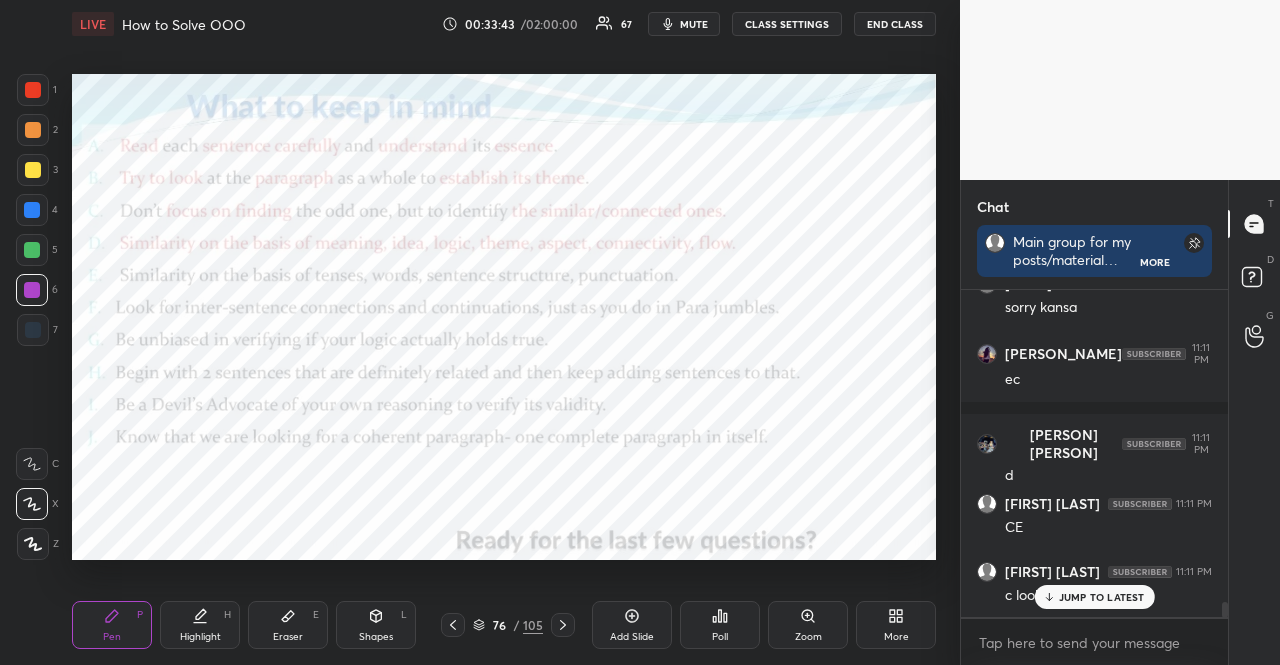 click on "4" at bounding box center (37, 210) 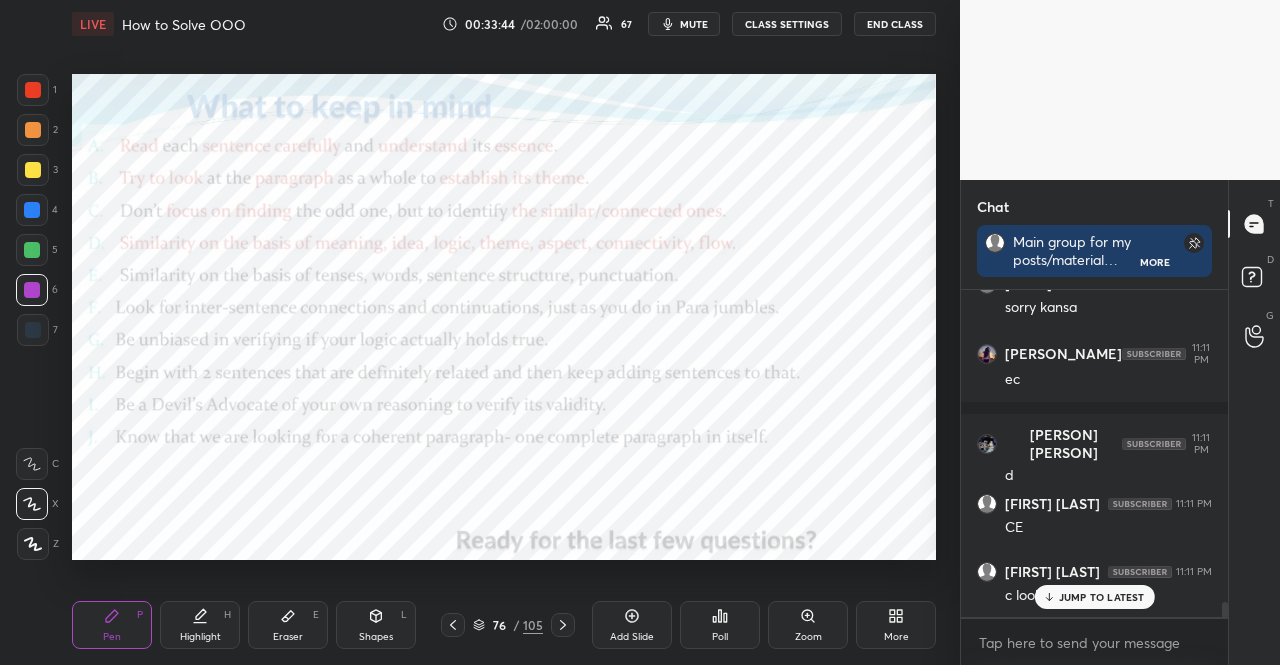 click on "Pen P Highlight H Eraser E Shapes L 76 / 105 Add Slide Poll Zoom More" at bounding box center (504, 625) 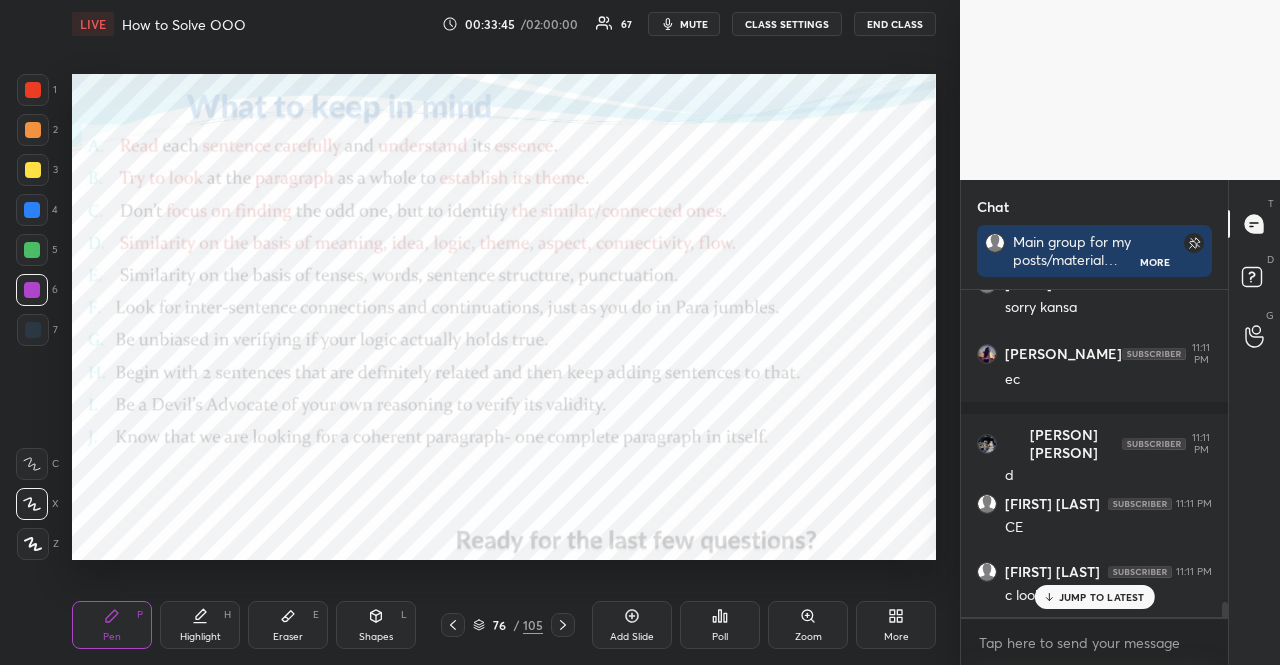 click on "Shapes L" at bounding box center (376, 625) 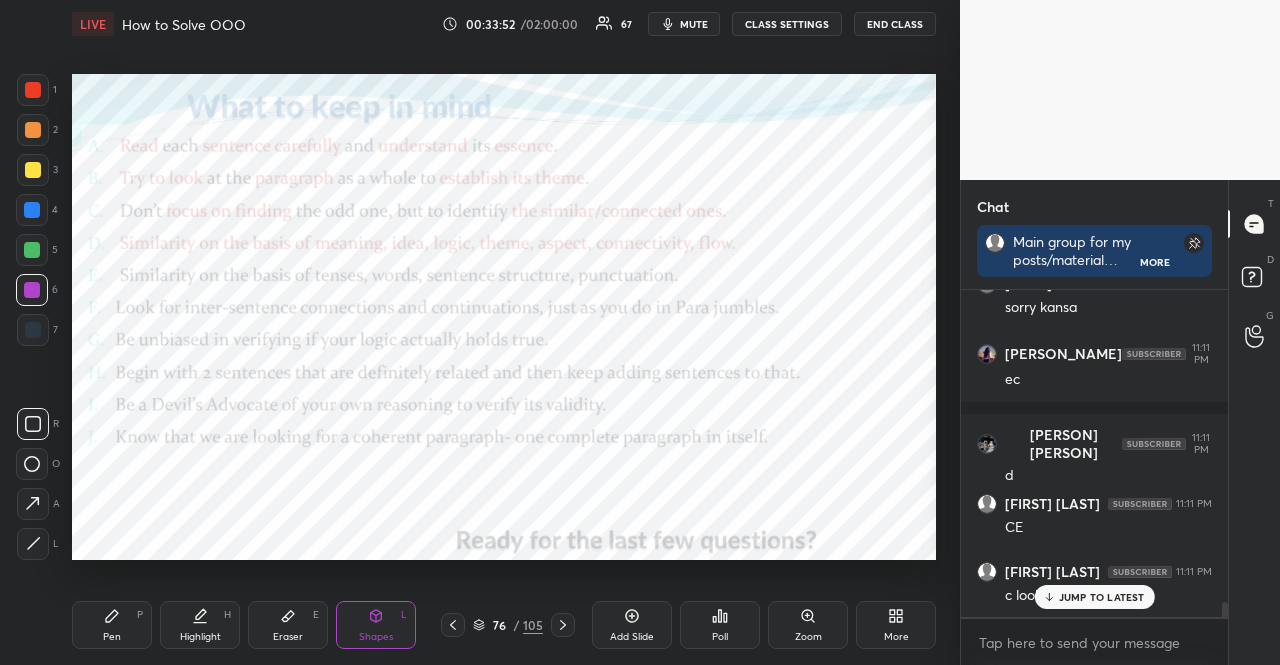 click at bounding box center (32, 250) 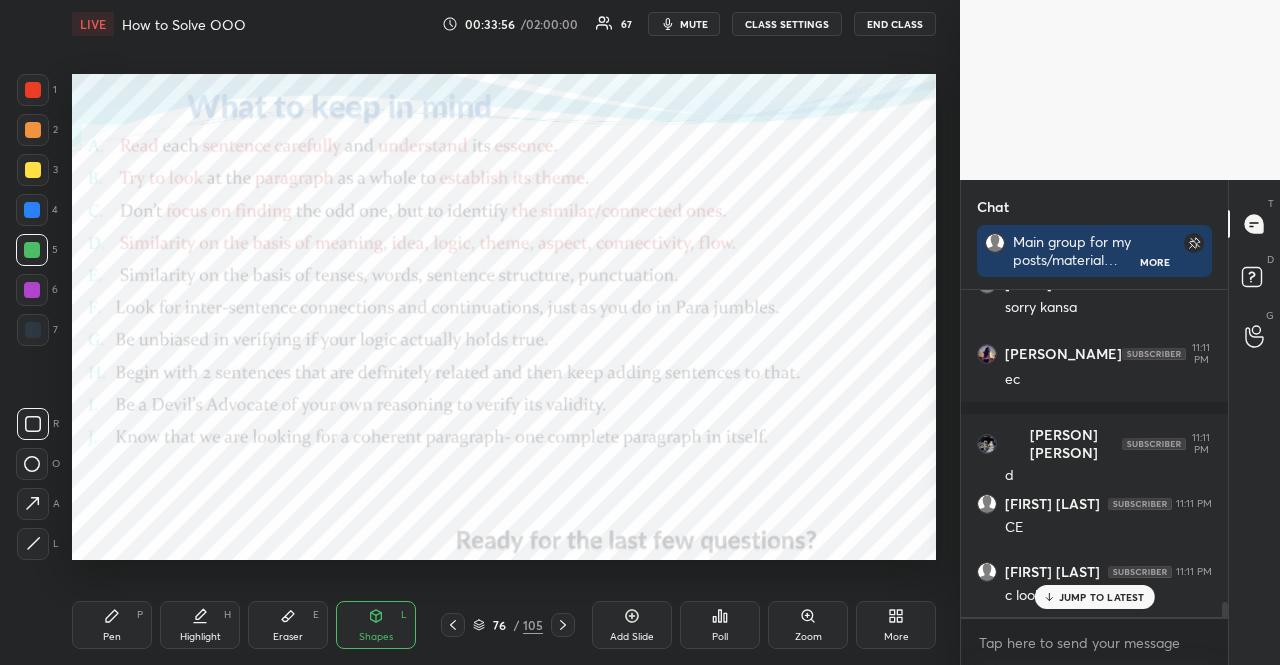 click 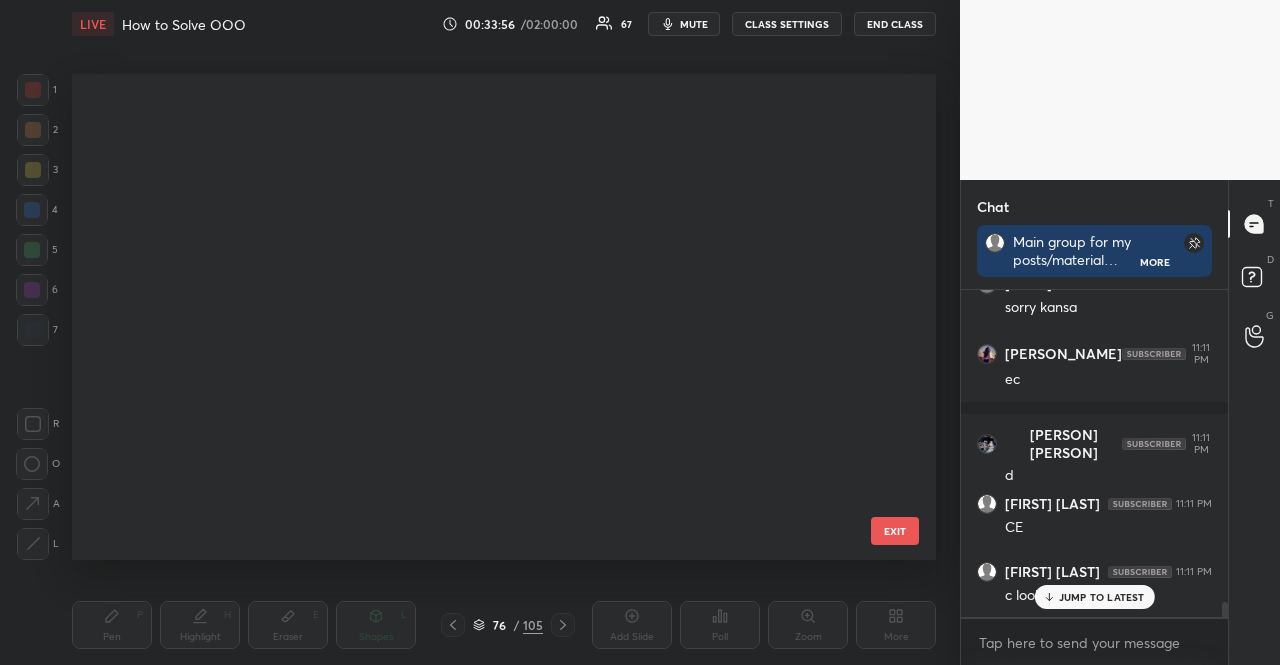 scroll, scrollTop: 3336, scrollLeft: 0, axis: vertical 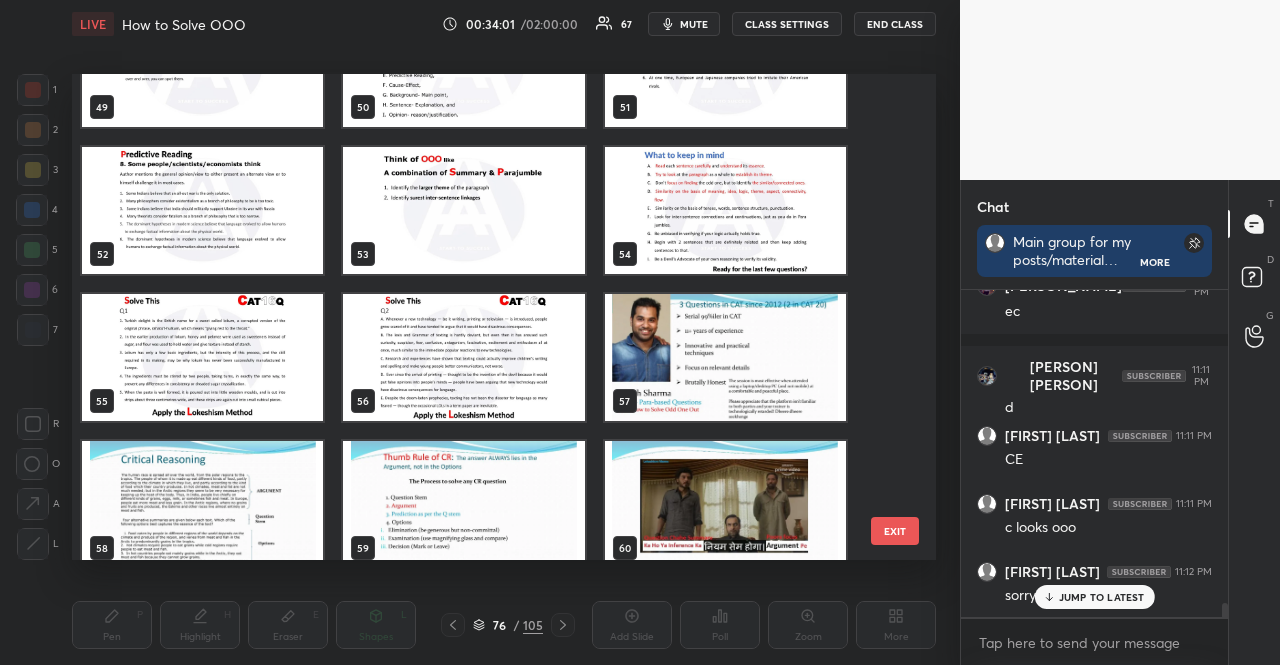 click at bounding box center (463, 357) 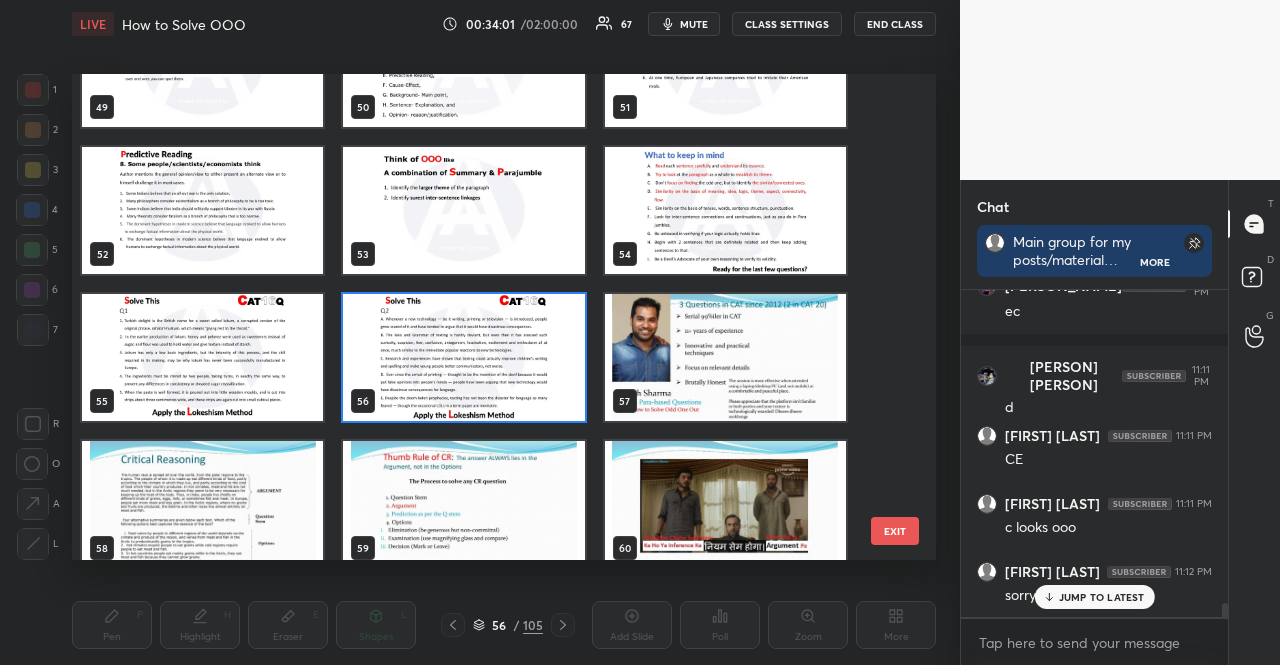 click at bounding box center [463, 357] 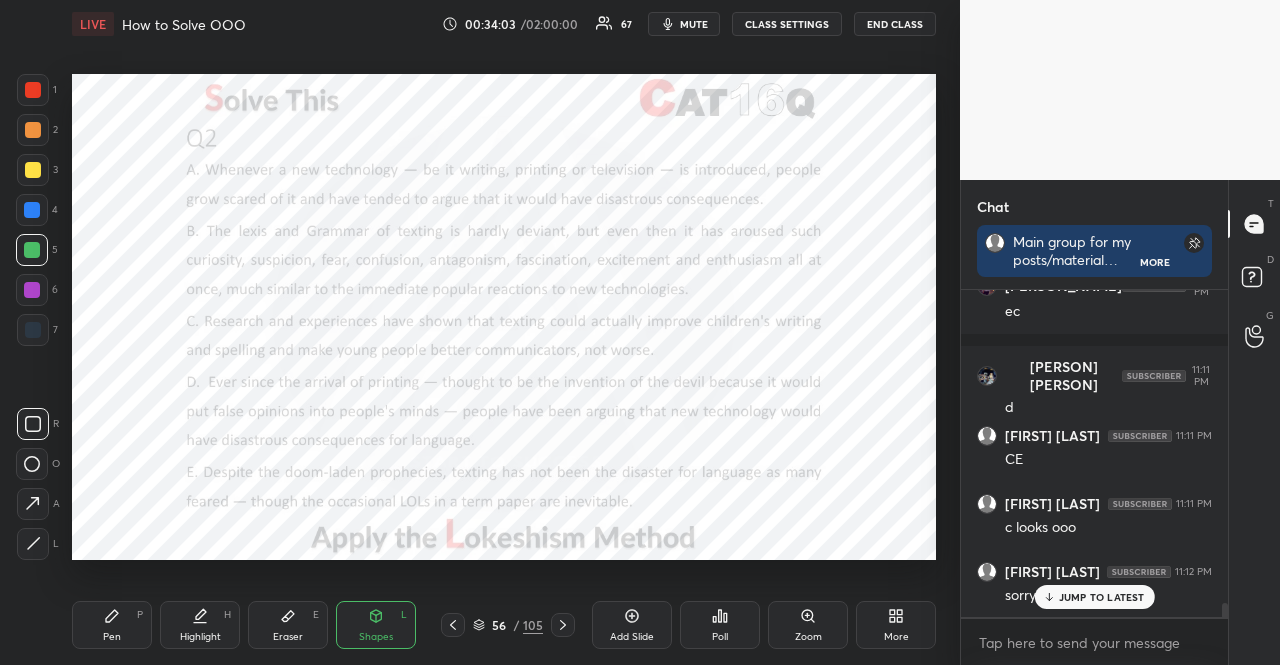 click 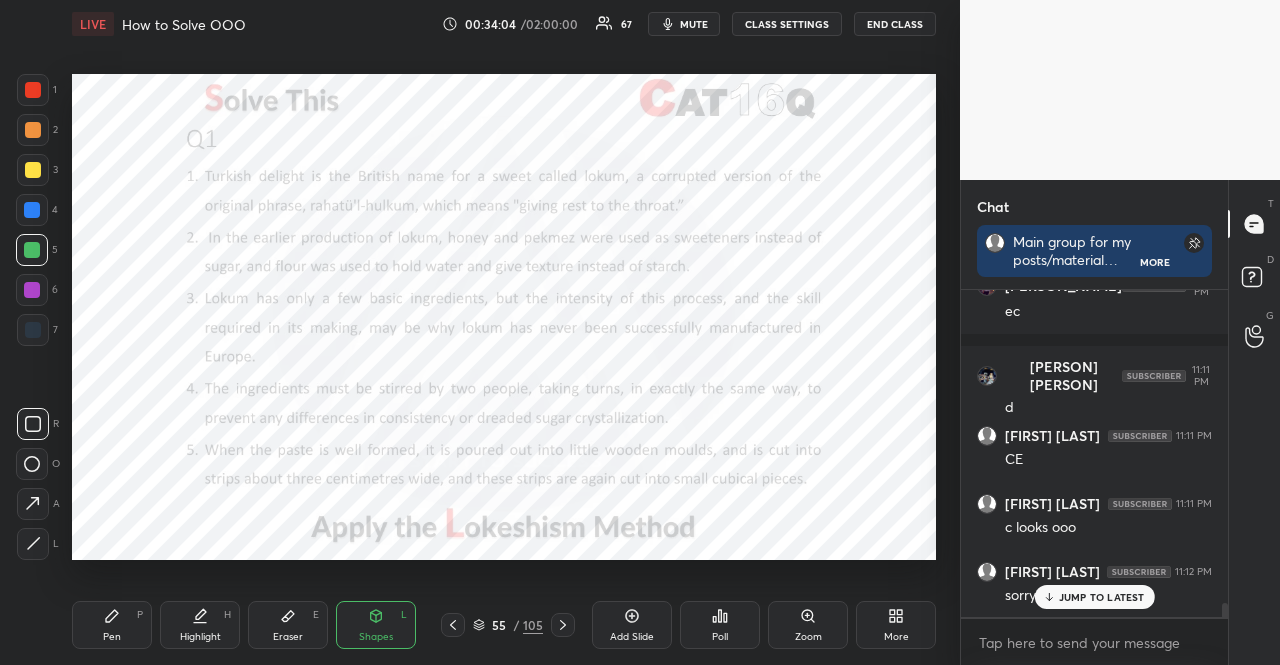 drag, startPoint x: 566, startPoint y: 631, endPoint x: 549, endPoint y: 629, distance: 17.117243 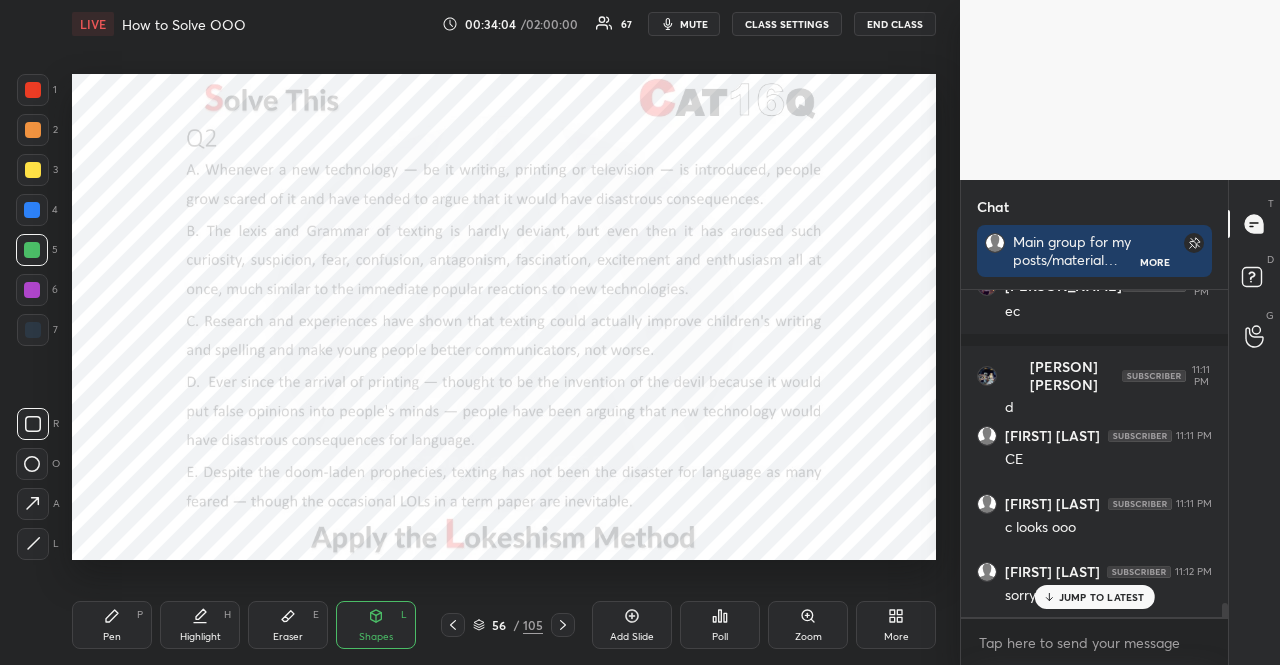 click on "56 / 105" at bounding box center (508, 625) 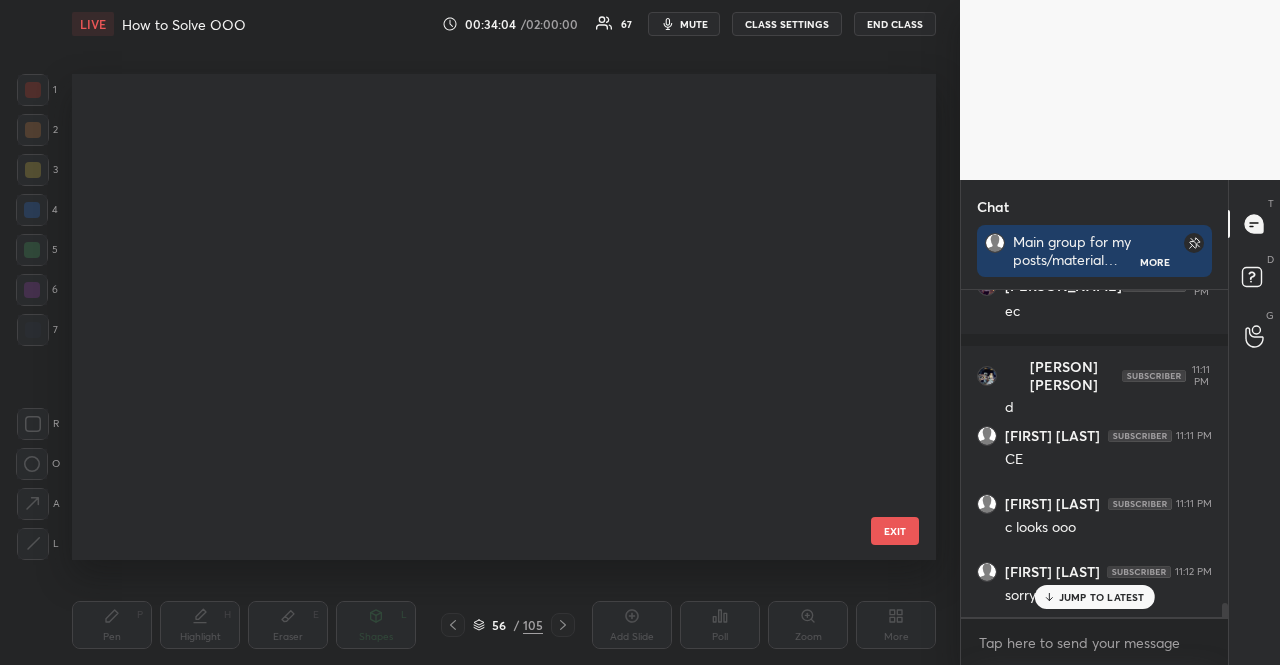 scroll, scrollTop: 2307, scrollLeft: 0, axis: vertical 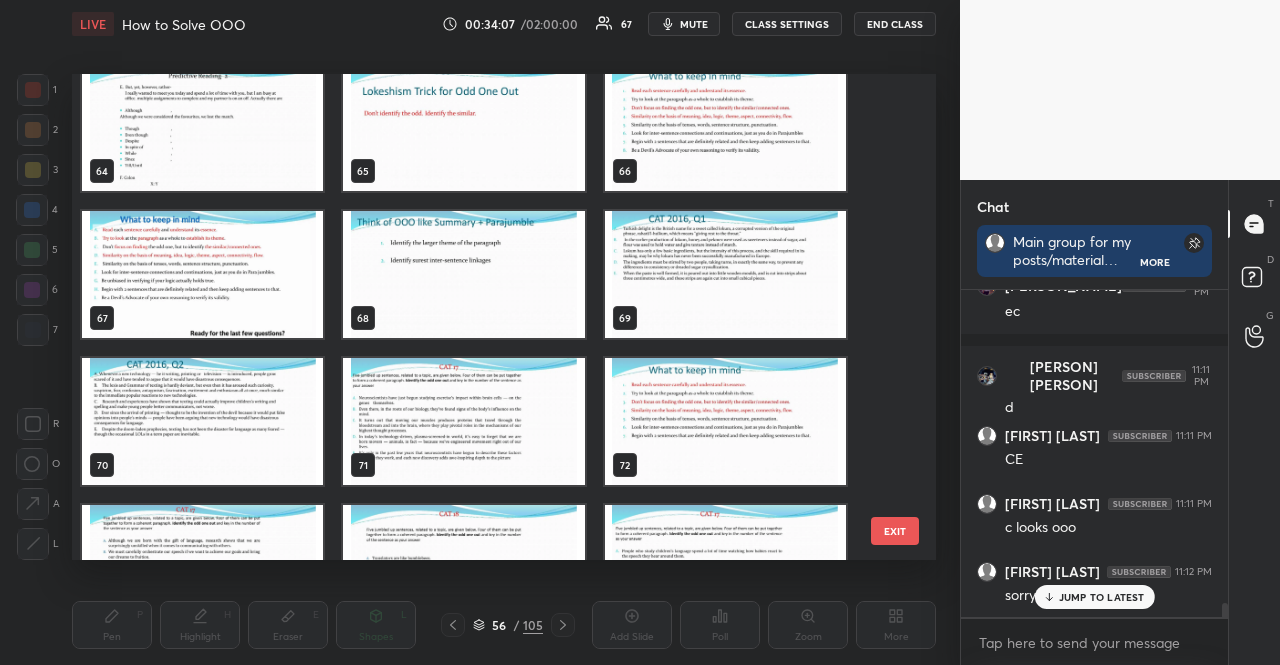 click at bounding box center (202, 421) 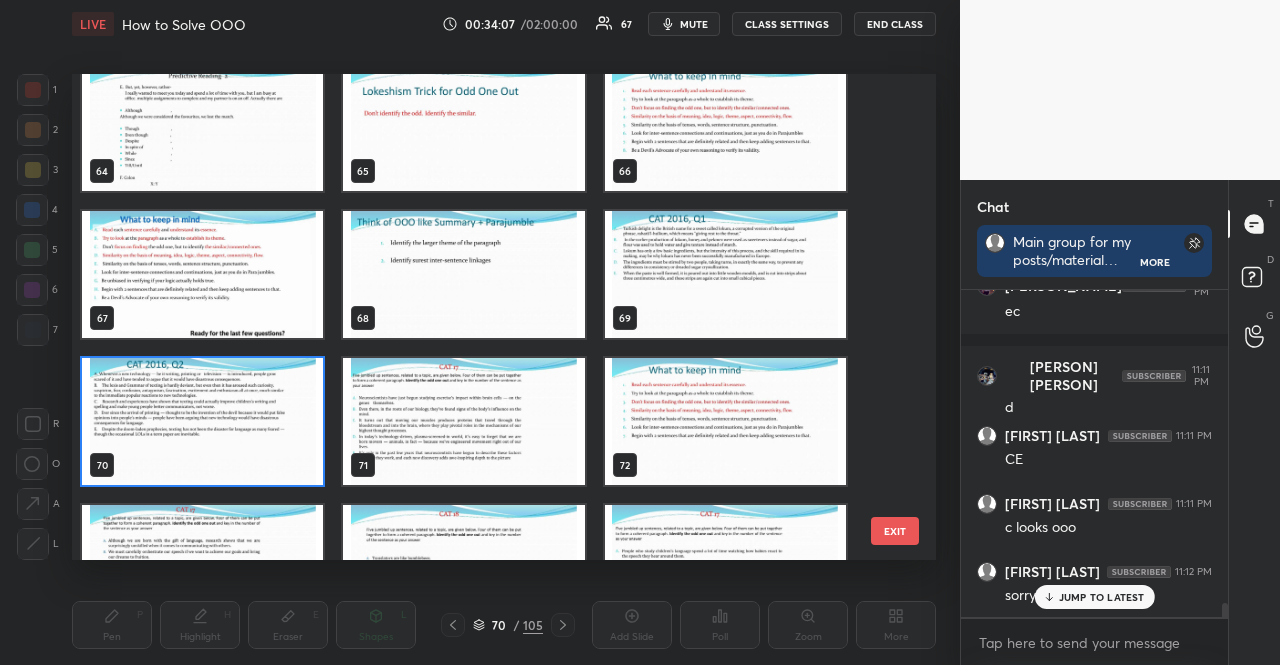 click at bounding box center (202, 421) 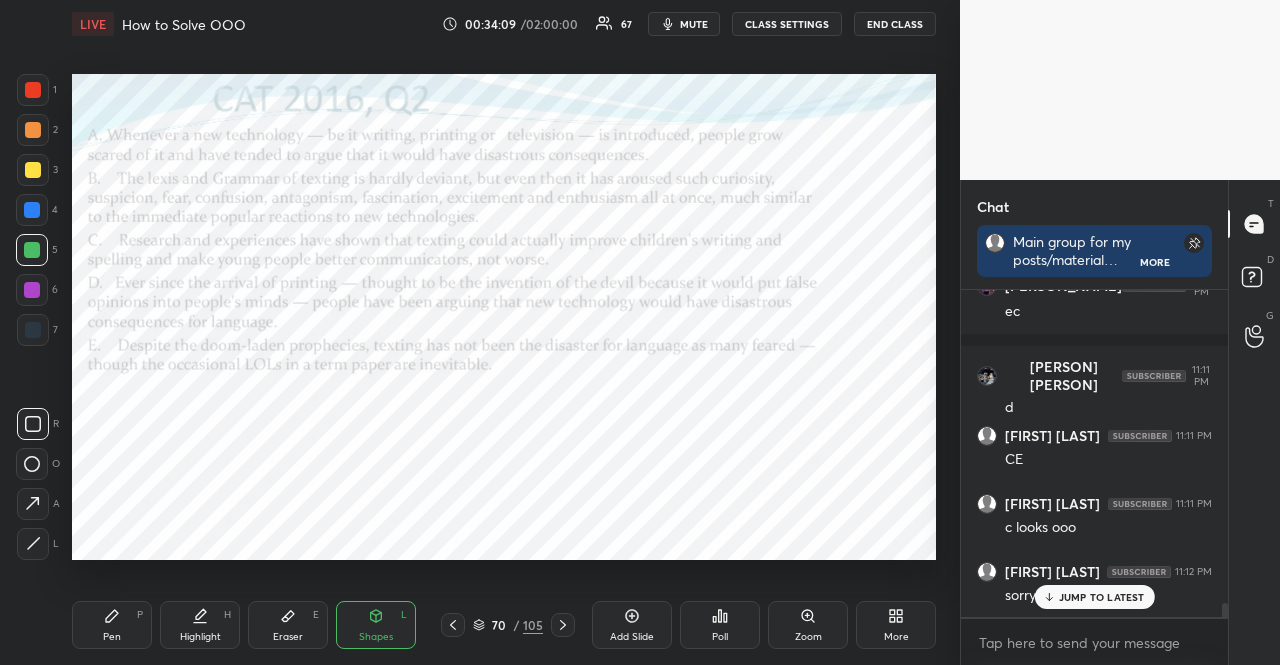 click 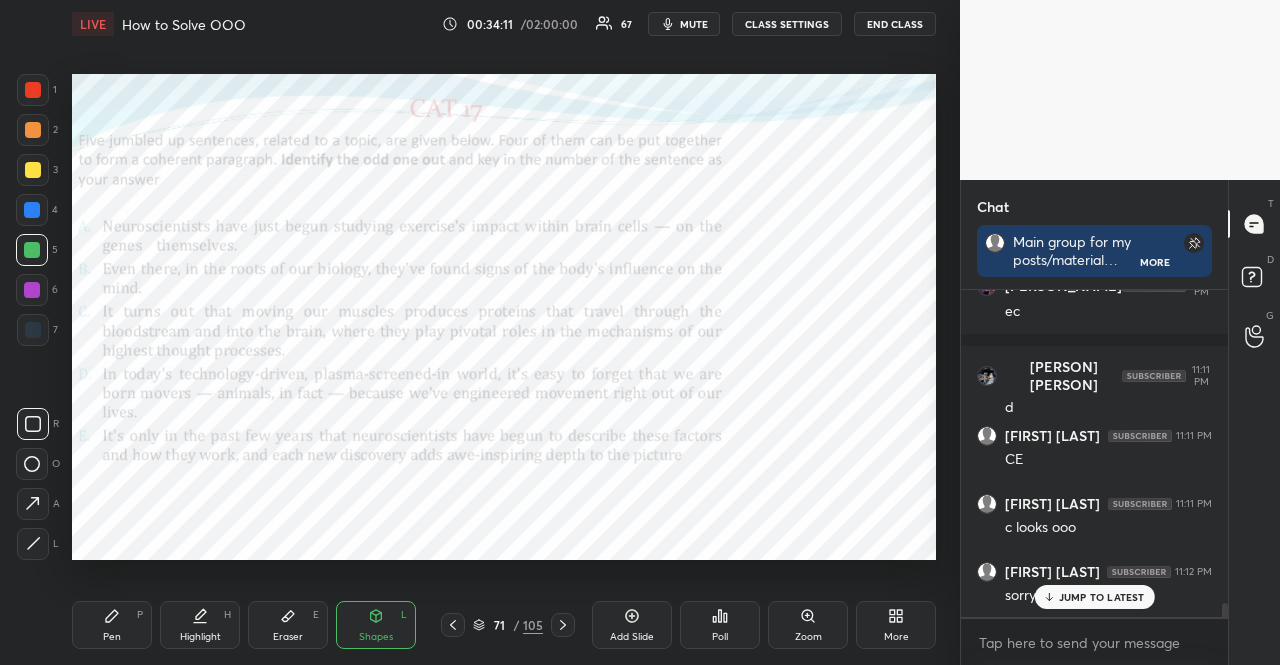 click at bounding box center (32, 250) 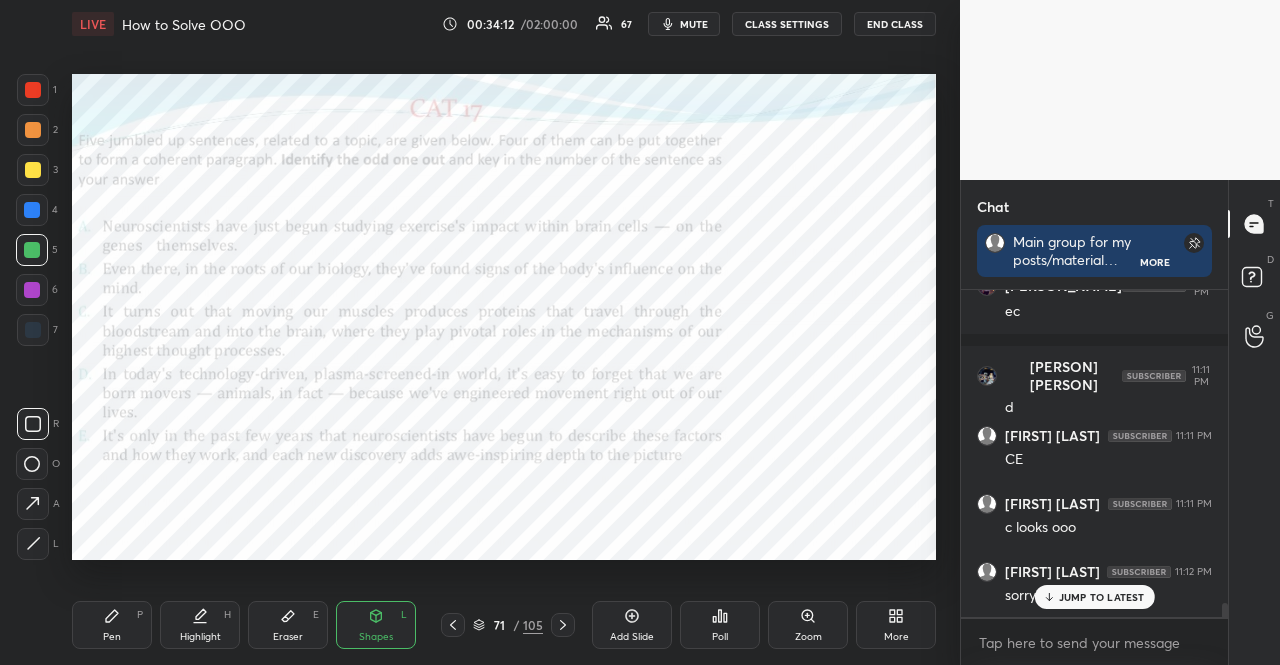 drag, startPoint x: 360, startPoint y: 627, endPoint x: 355, endPoint y: 587, distance: 40.311287 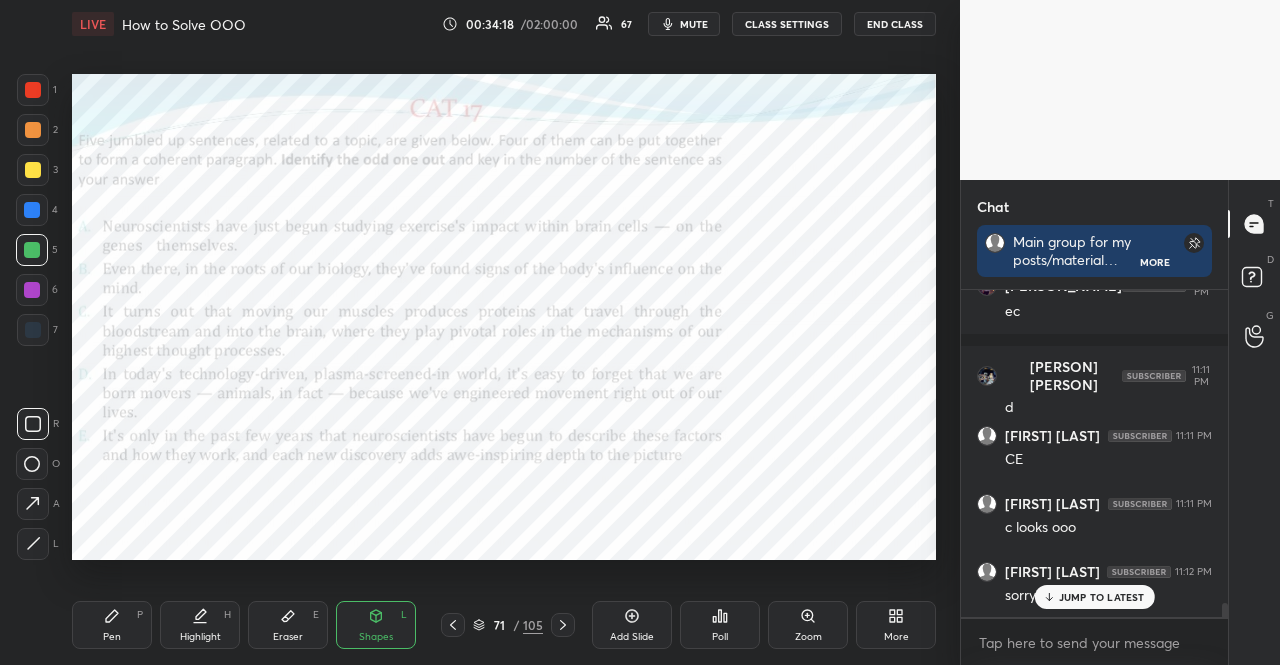 click on "JUMP TO LATEST" at bounding box center [1102, 597] 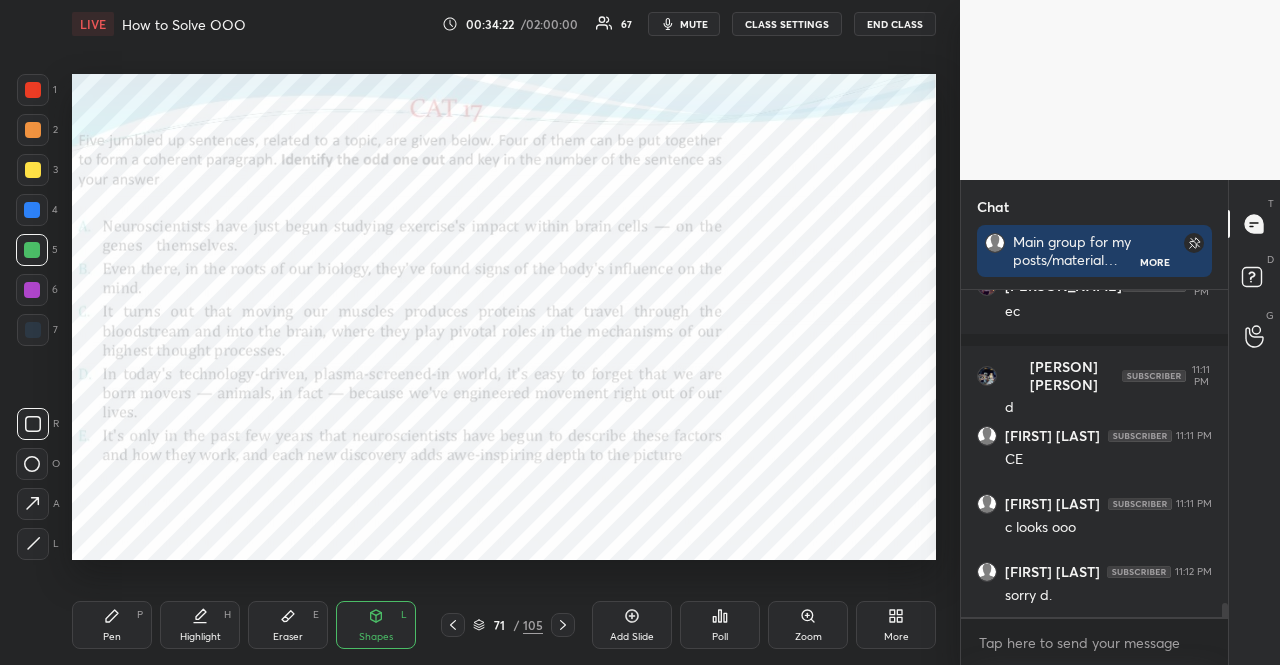 click at bounding box center (33, 90) 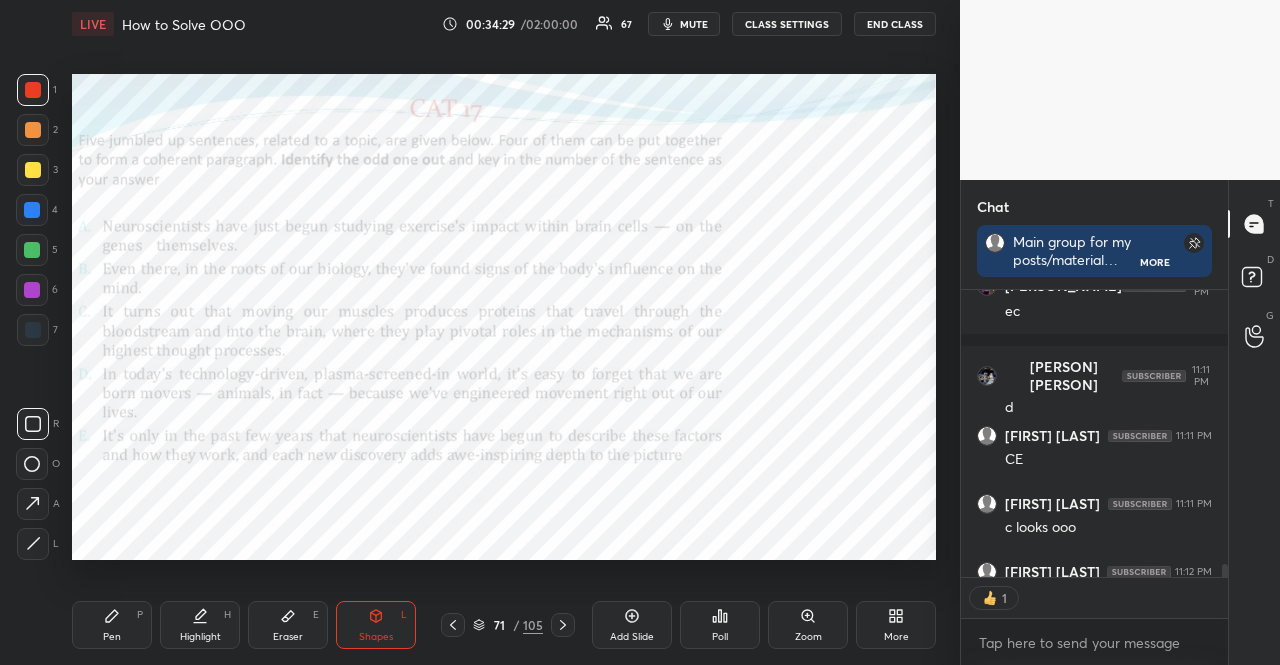 scroll, scrollTop: 281, scrollLeft: 261, axis: both 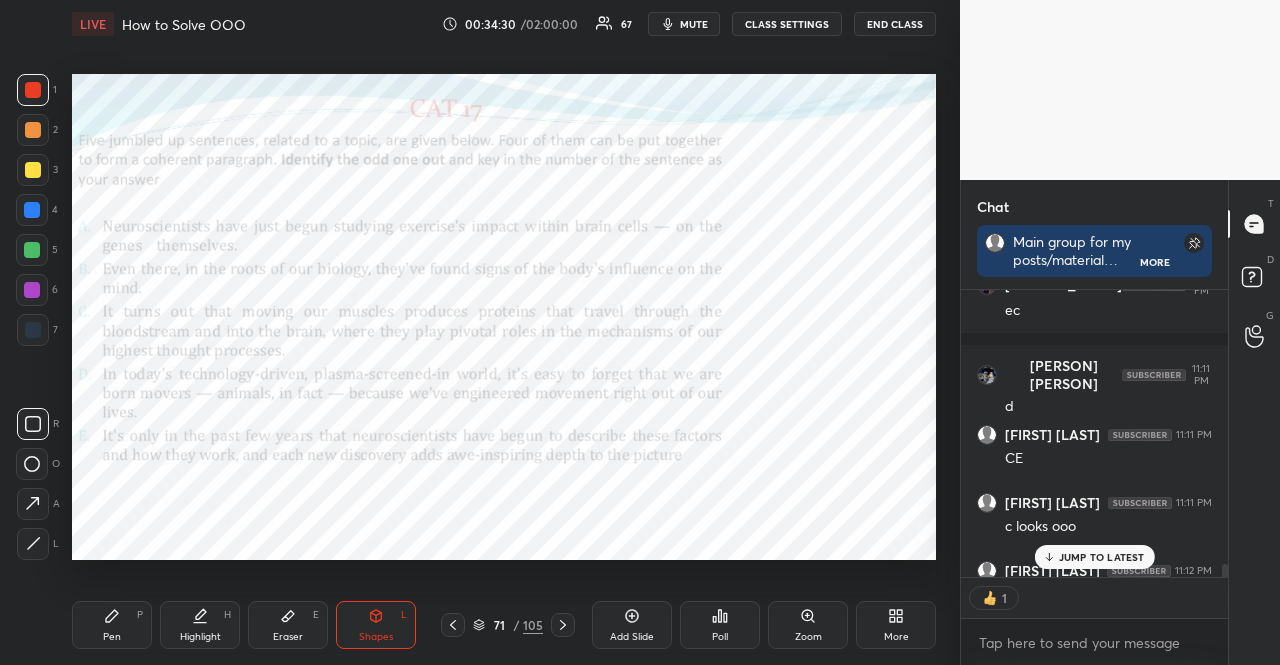 click 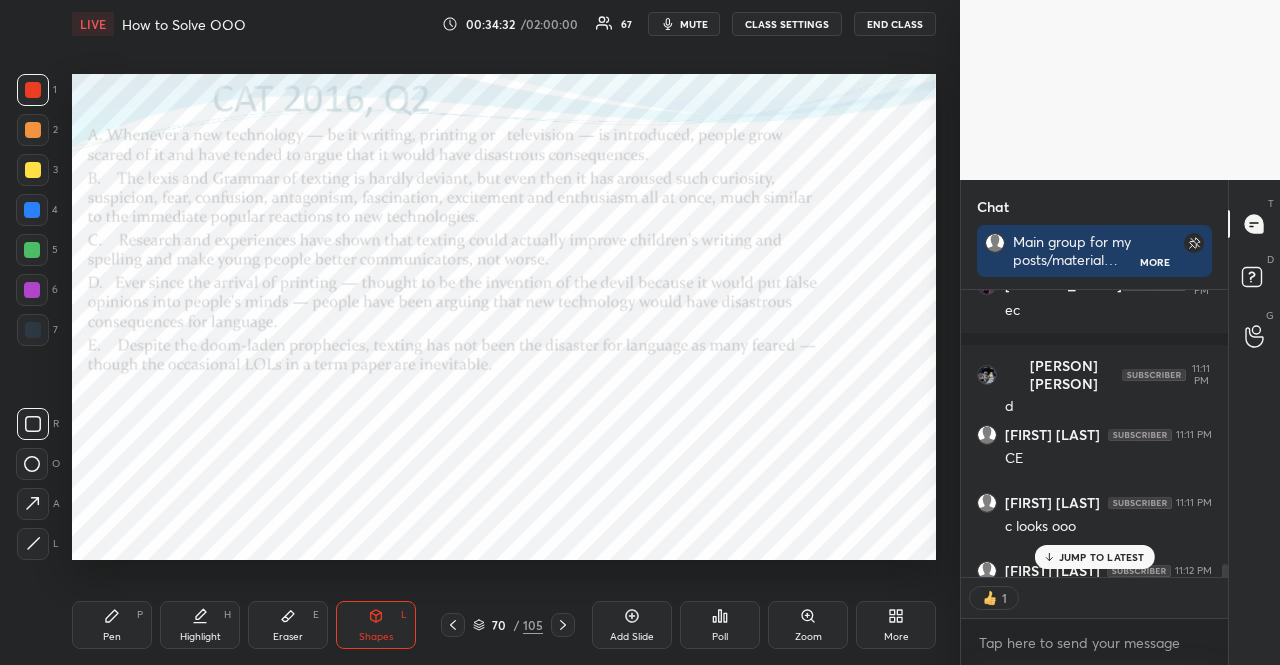 click 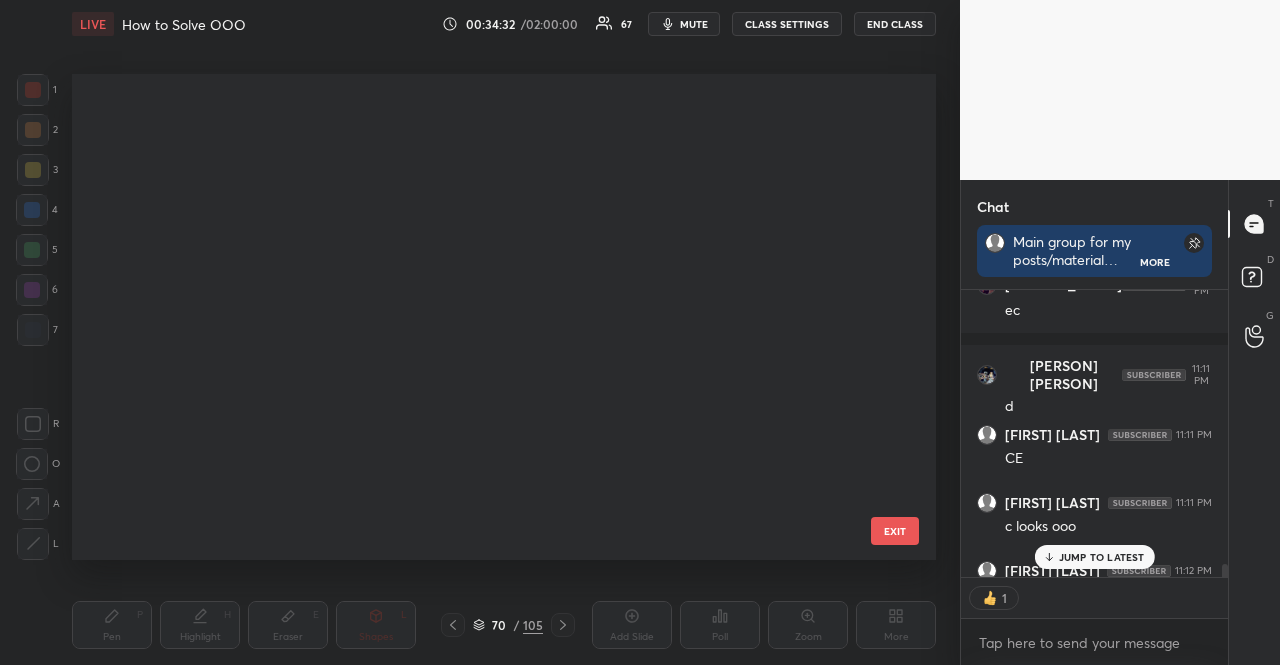 scroll, scrollTop: 3042, scrollLeft: 0, axis: vertical 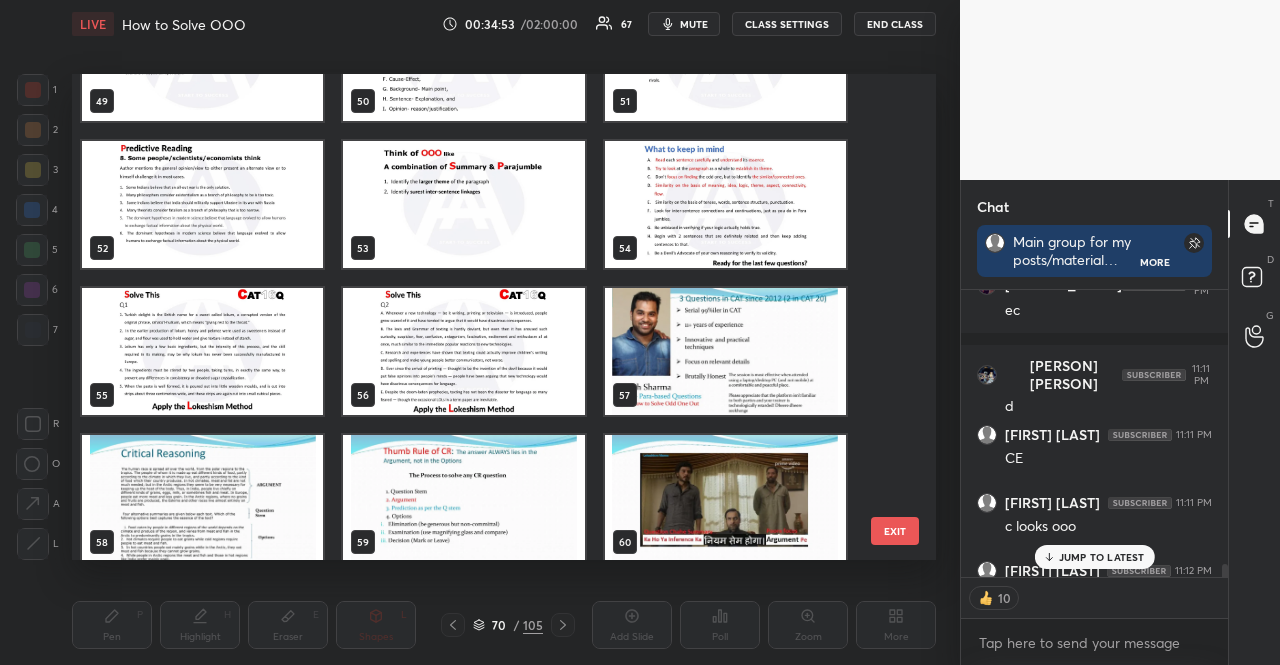 click at bounding box center (463, 351) 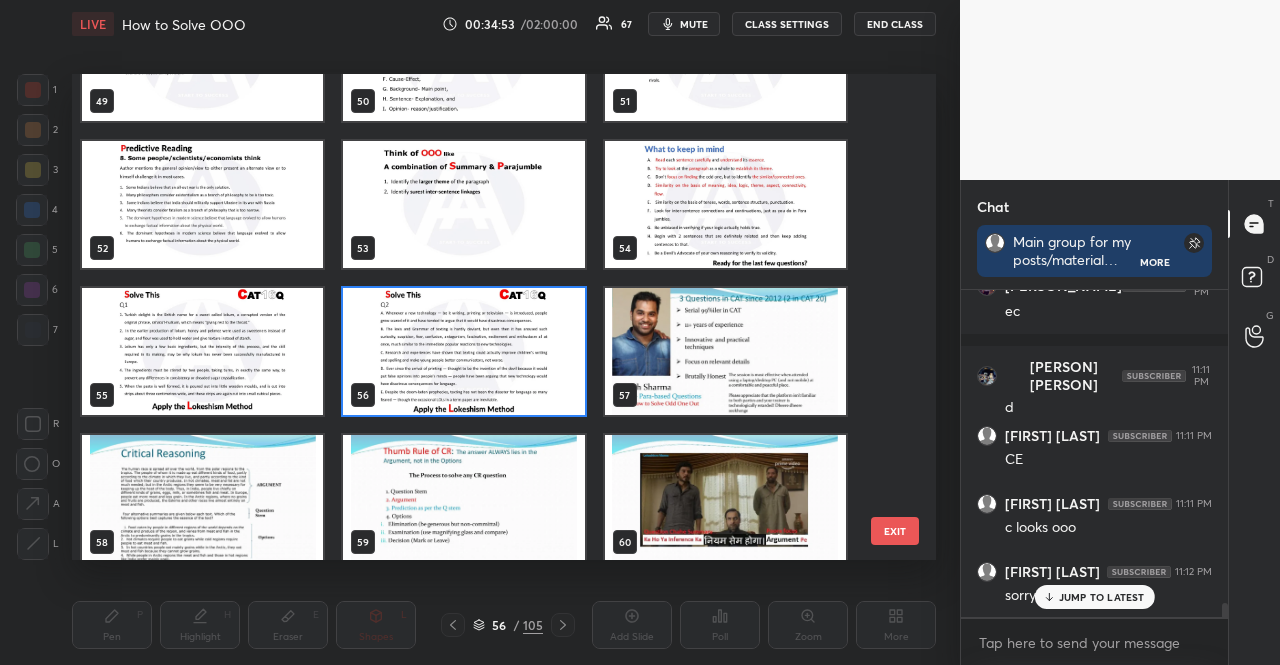 click at bounding box center [463, 351] 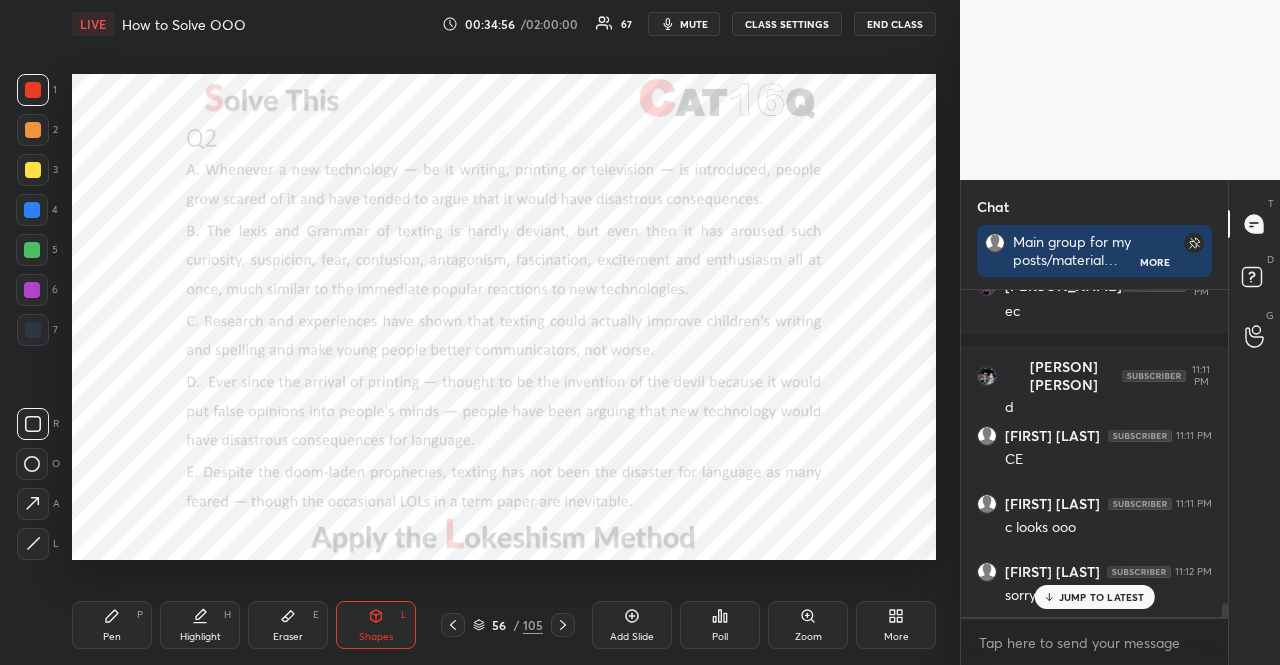 click on "1 2 3 4 5 6 7" at bounding box center (37, 214) 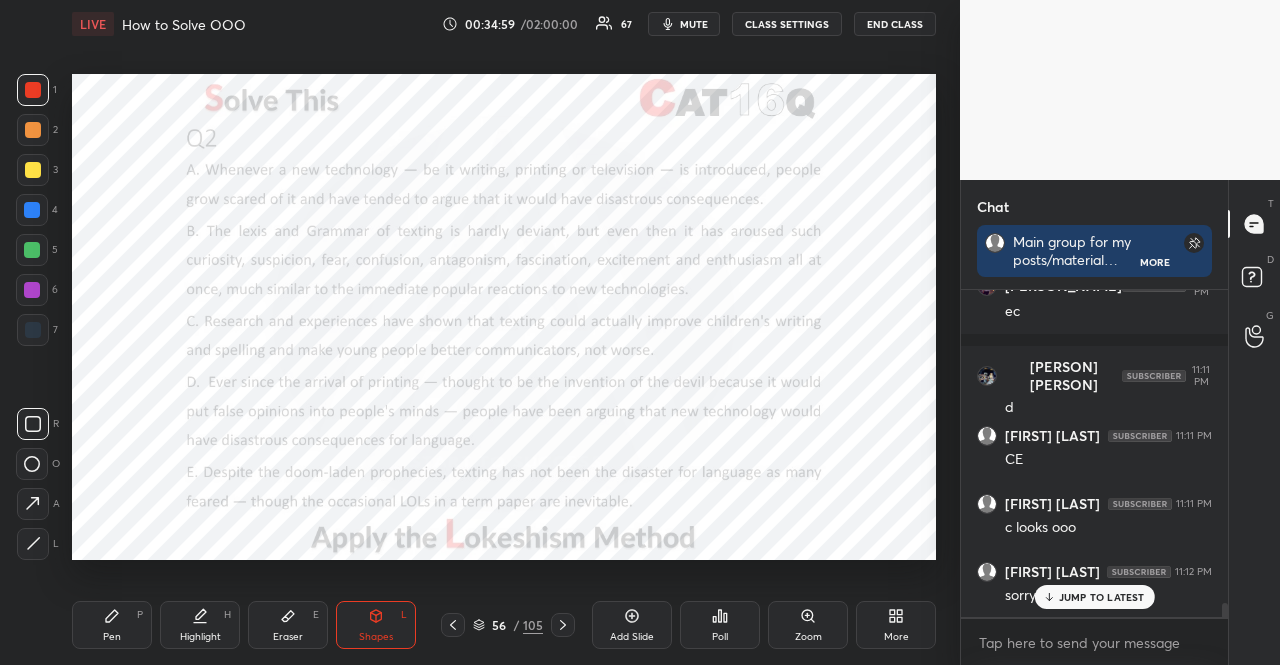 click at bounding box center (32, 290) 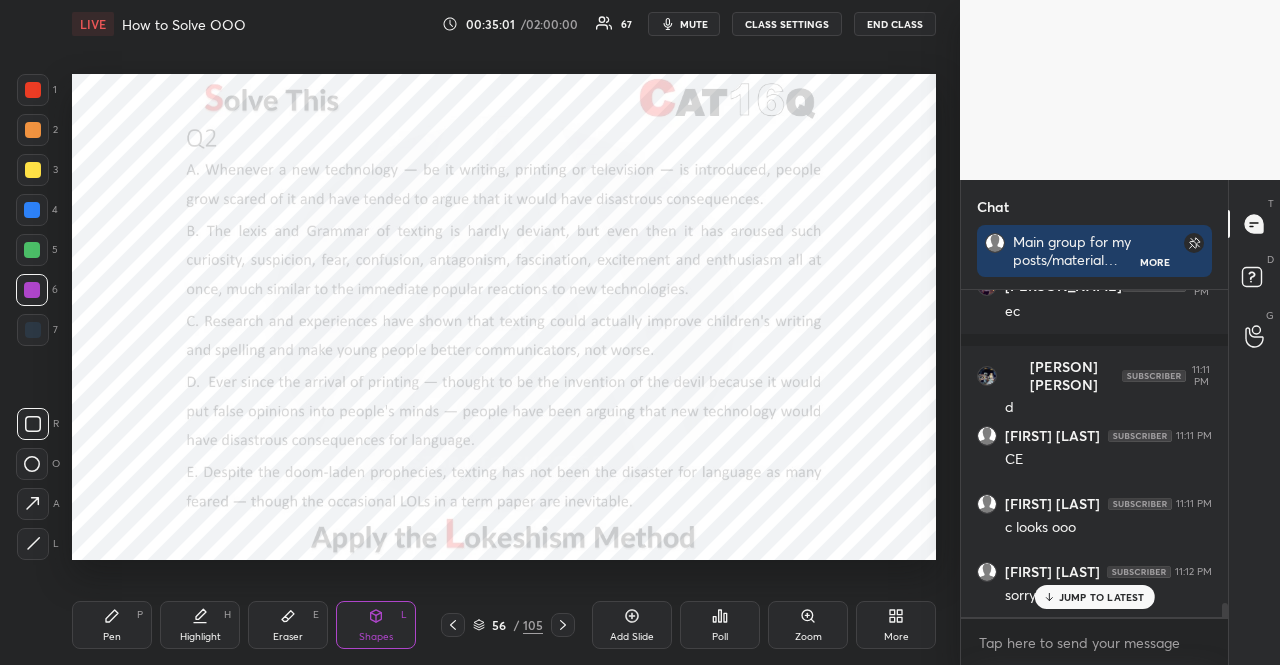 click at bounding box center [33, 330] 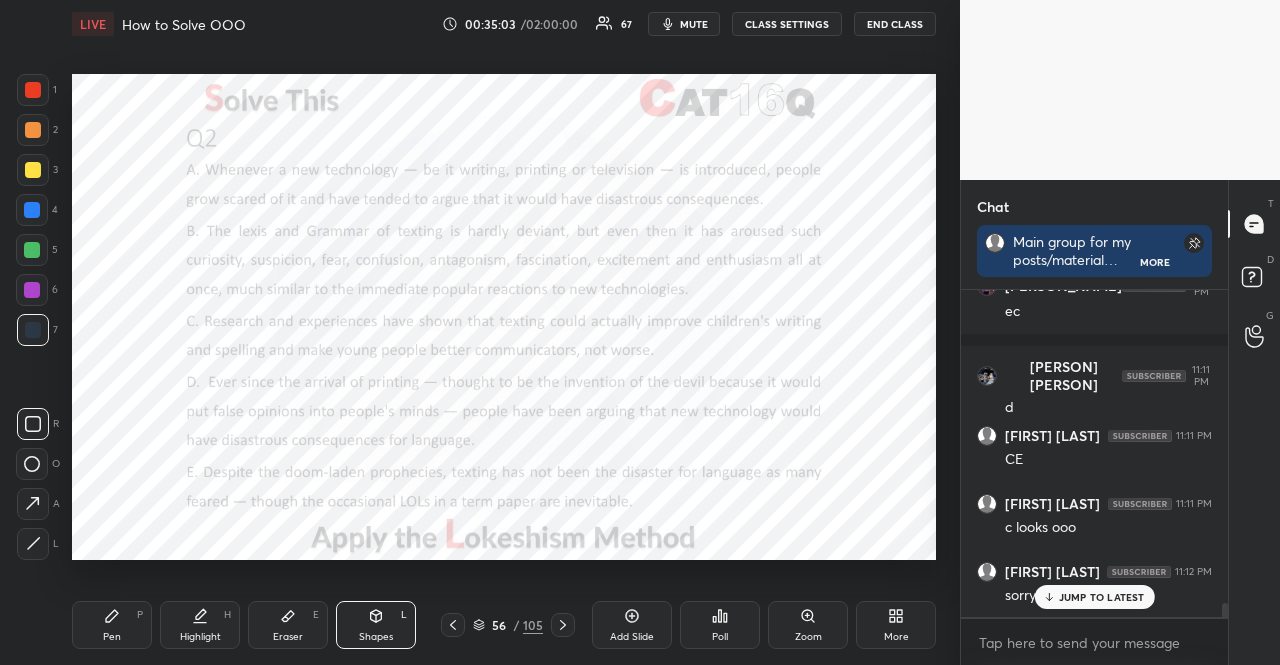 click on "Pen P" at bounding box center [112, 625] 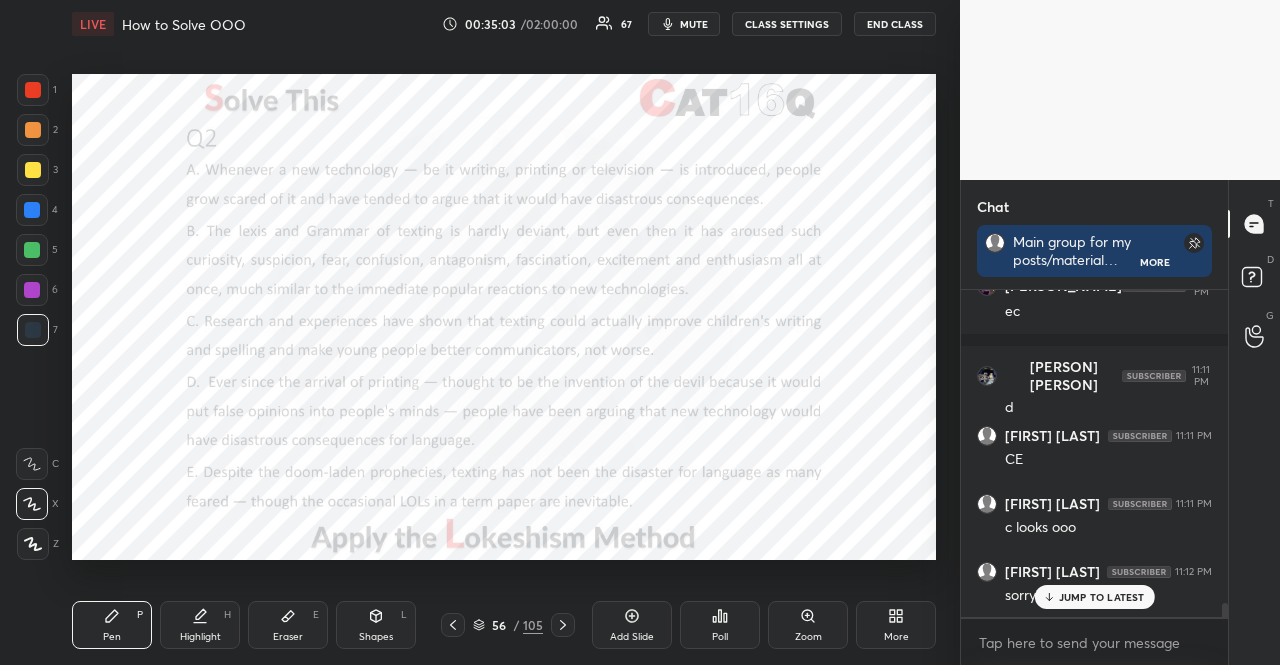 click on "Pen" at bounding box center [112, 637] 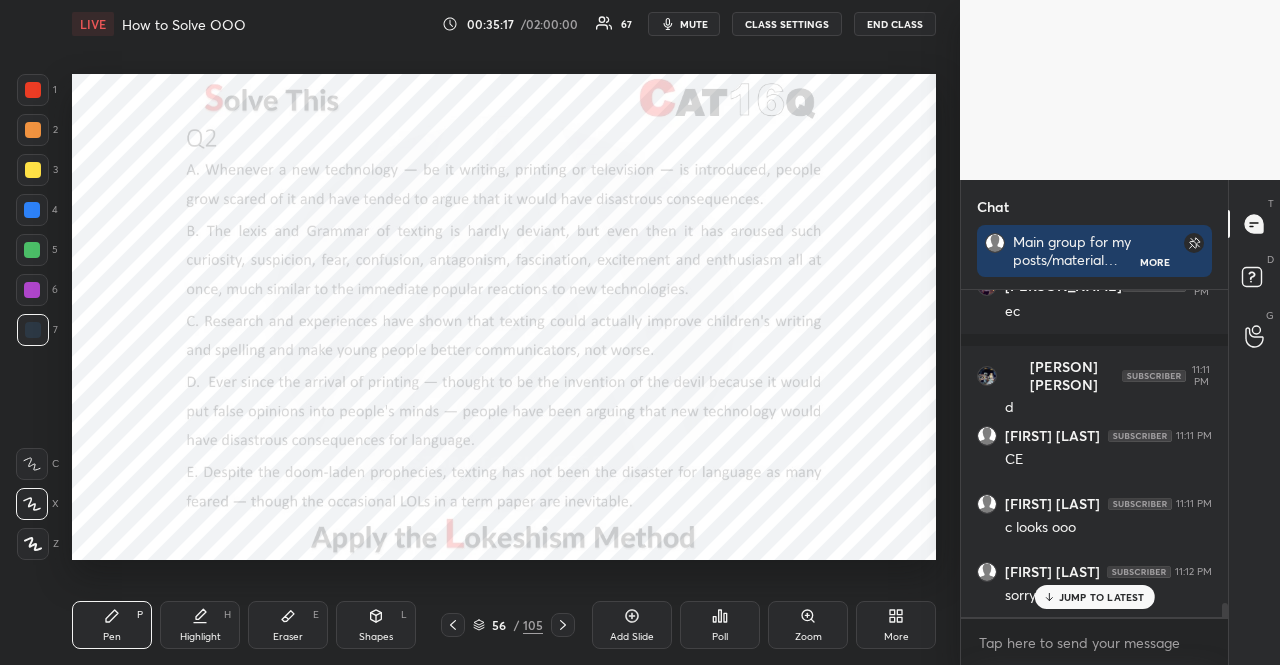 scroll, scrollTop: 7146, scrollLeft: 0, axis: vertical 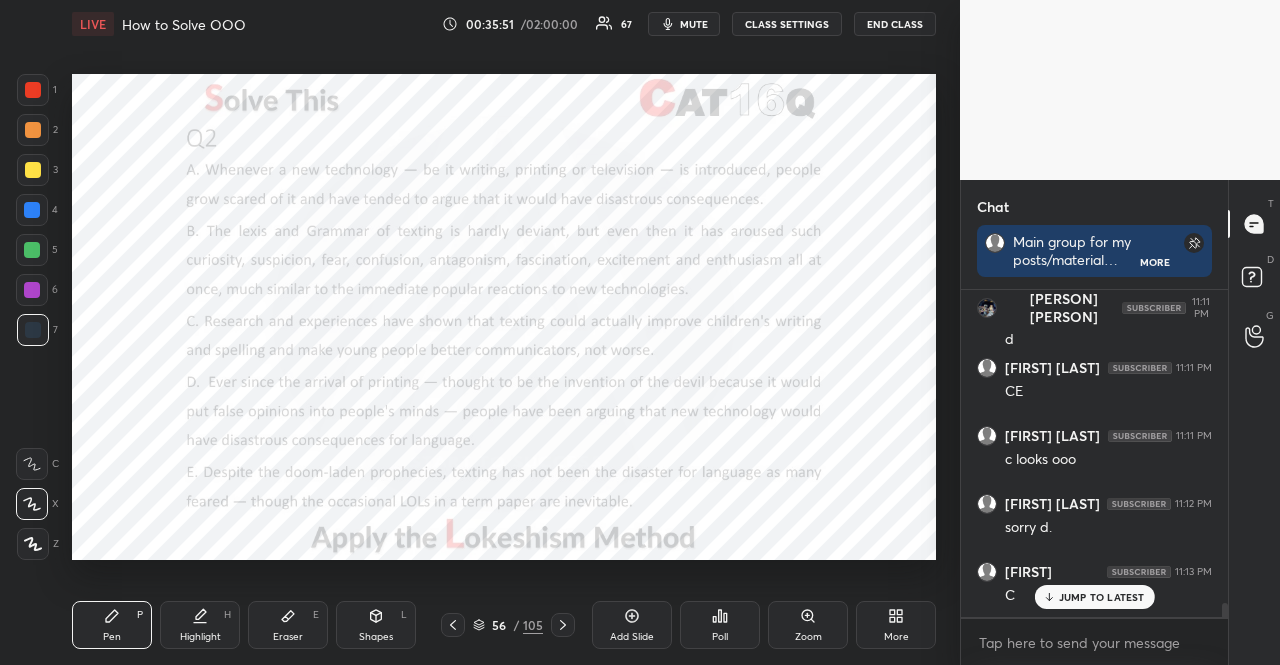 click at bounding box center [32, 290] 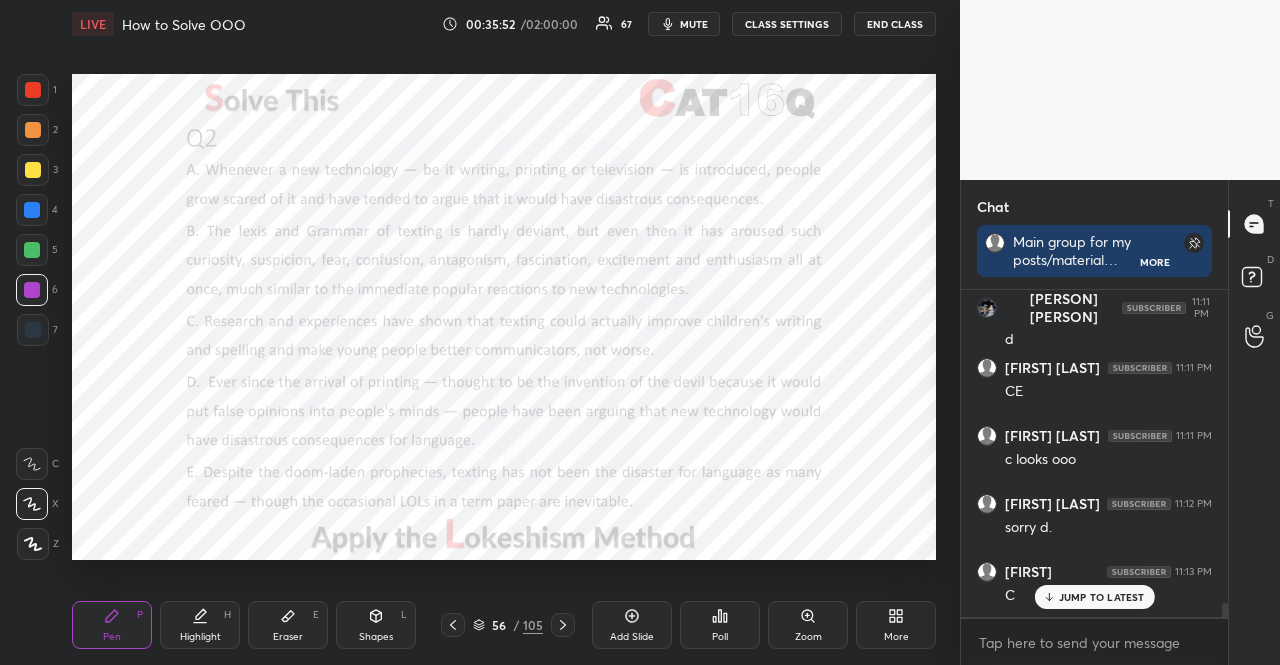click at bounding box center [32, 290] 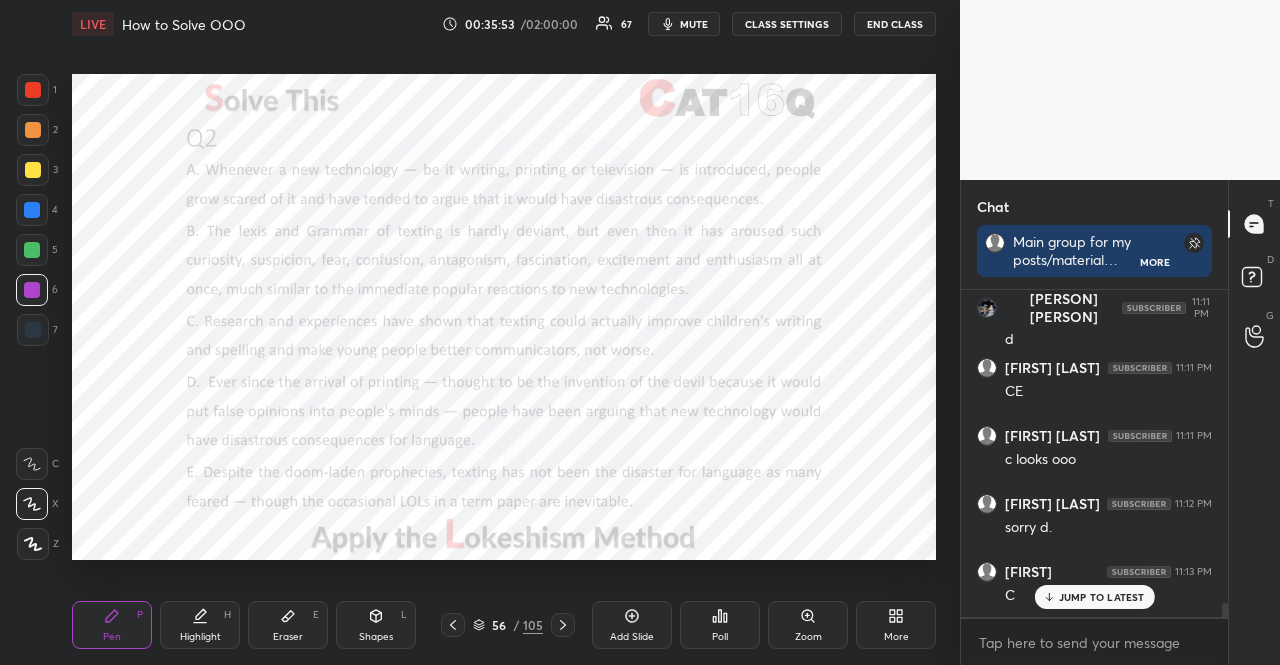 click on "Shapes" at bounding box center [376, 637] 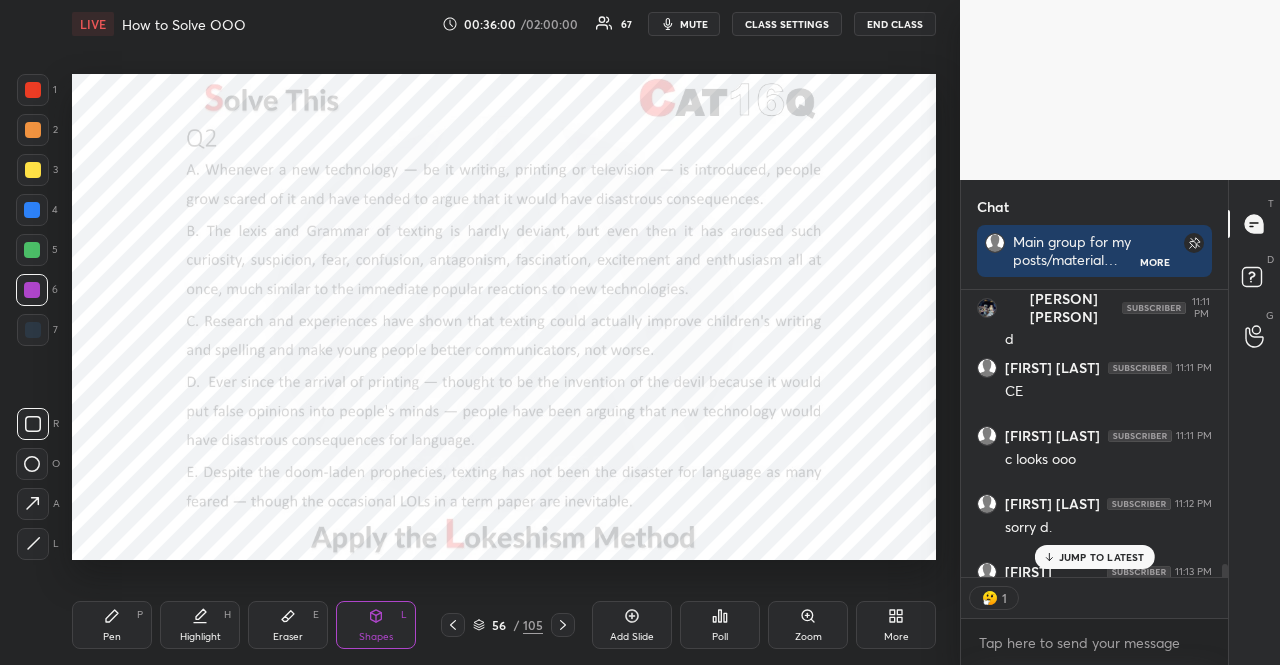 scroll, scrollTop: 281, scrollLeft: 261, axis: both 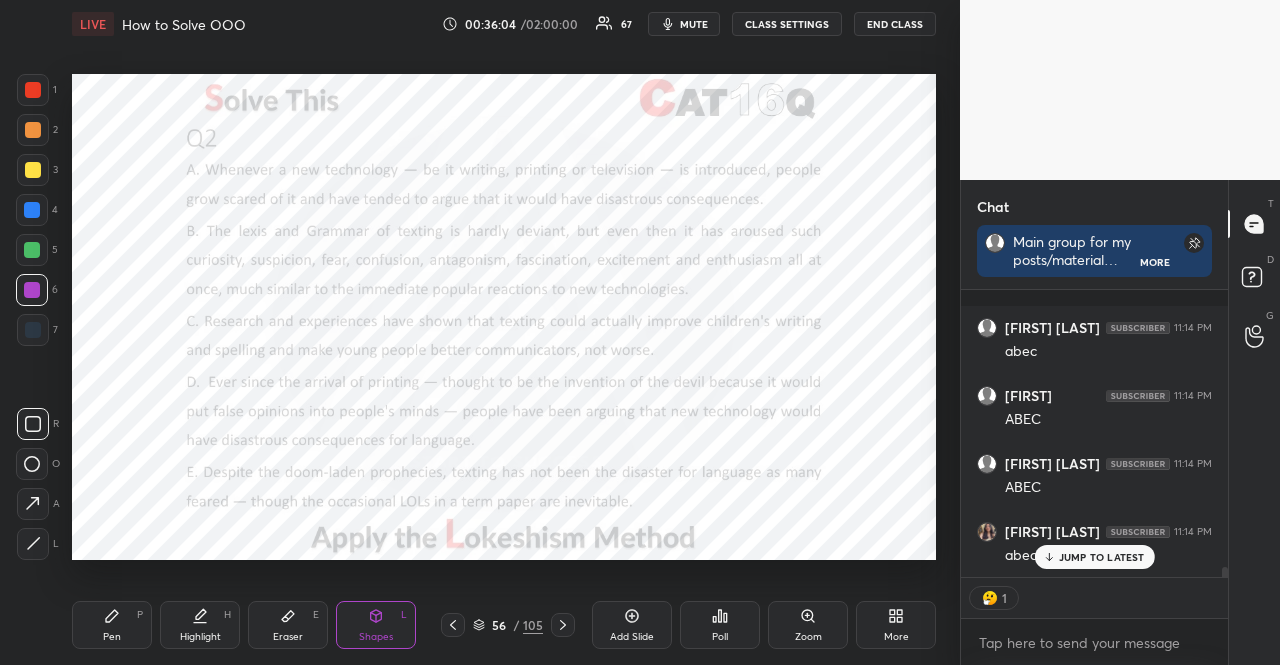 click at bounding box center [33, 90] 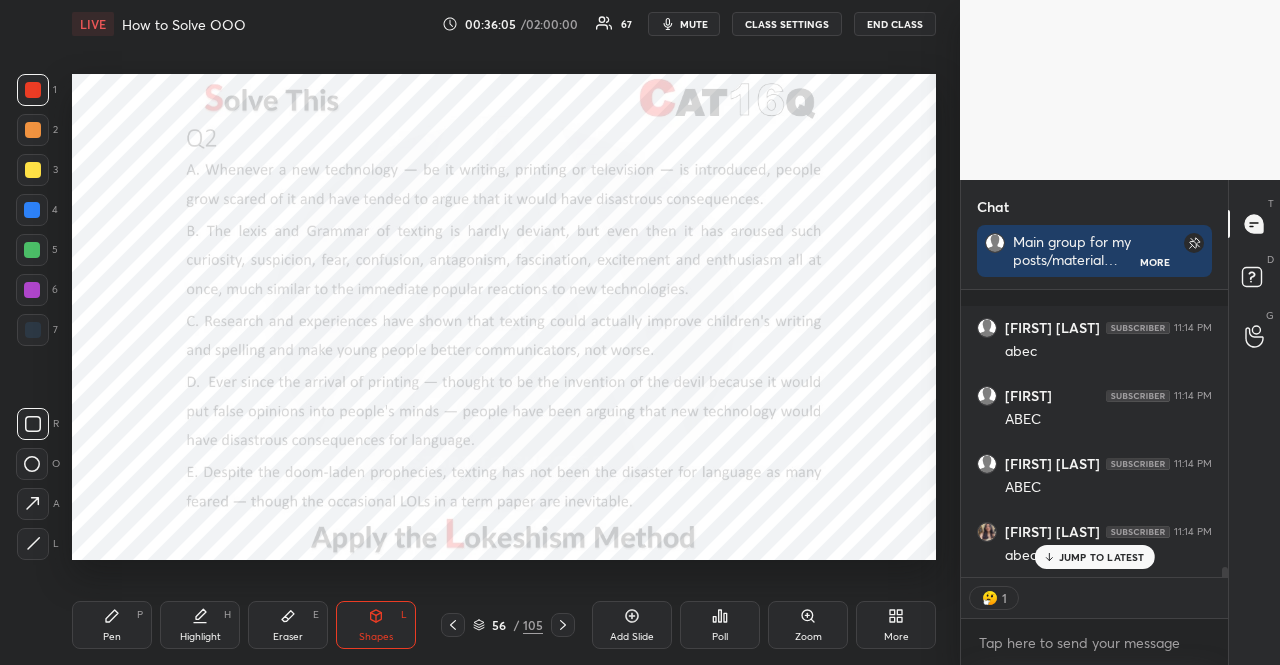 drag, startPoint x: 30, startPoint y: 95, endPoint x: 58, endPoint y: 182, distance: 91.394745 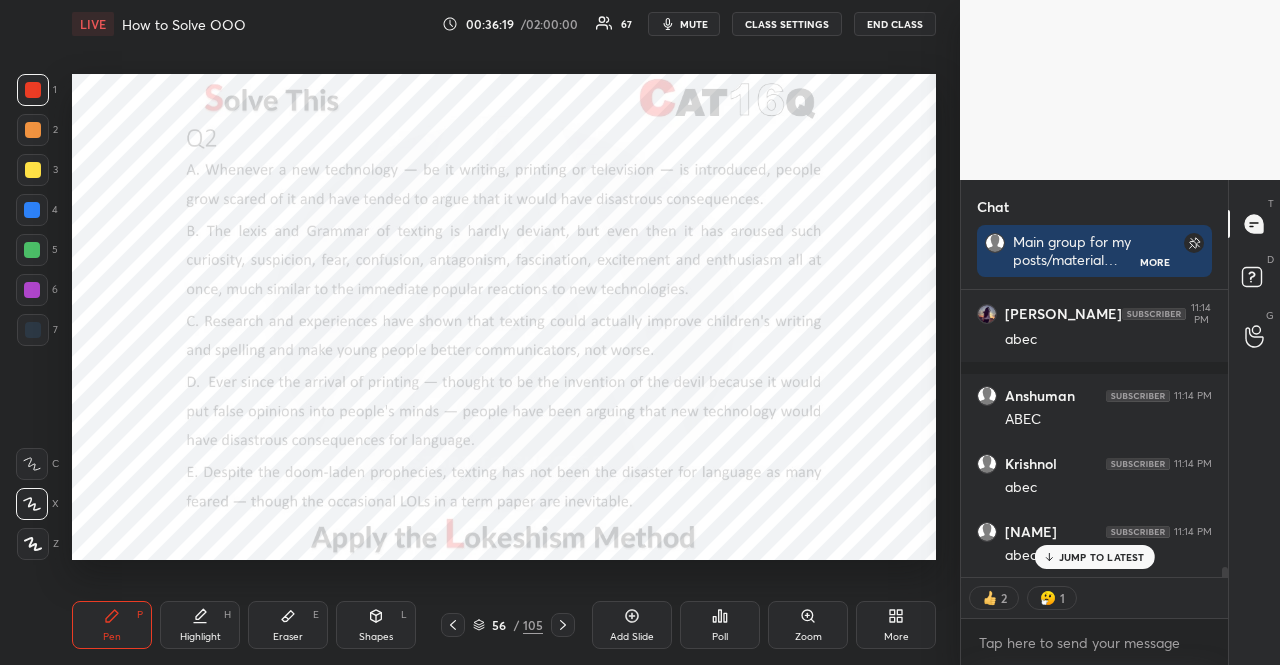 scroll, scrollTop: 8102, scrollLeft: 0, axis: vertical 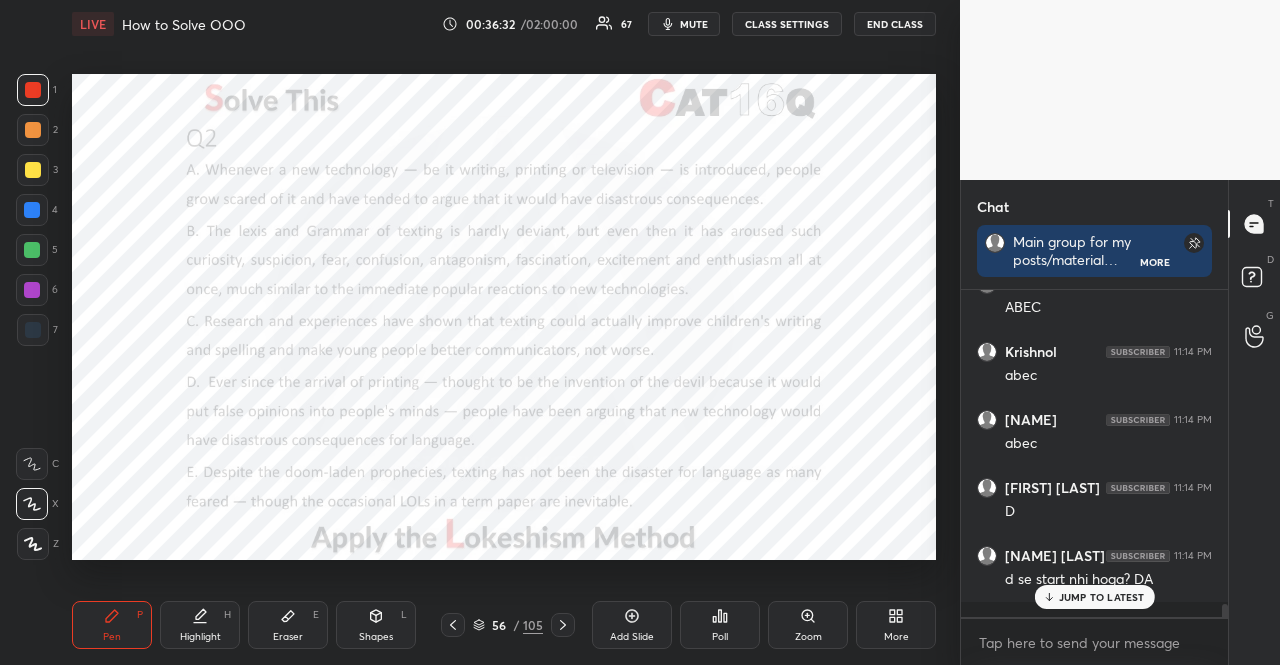 click at bounding box center [32, 250] 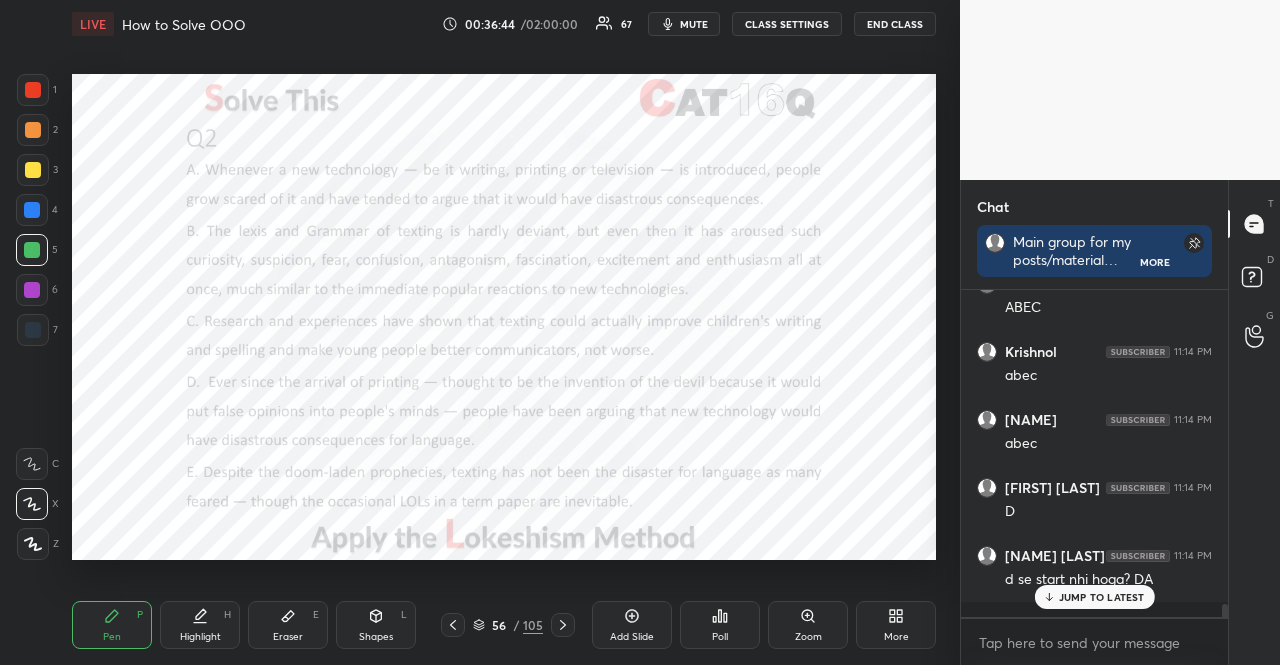 drag, startPoint x: 290, startPoint y: 625, endPoint x: 290, endPoint y: 614, distance: 11 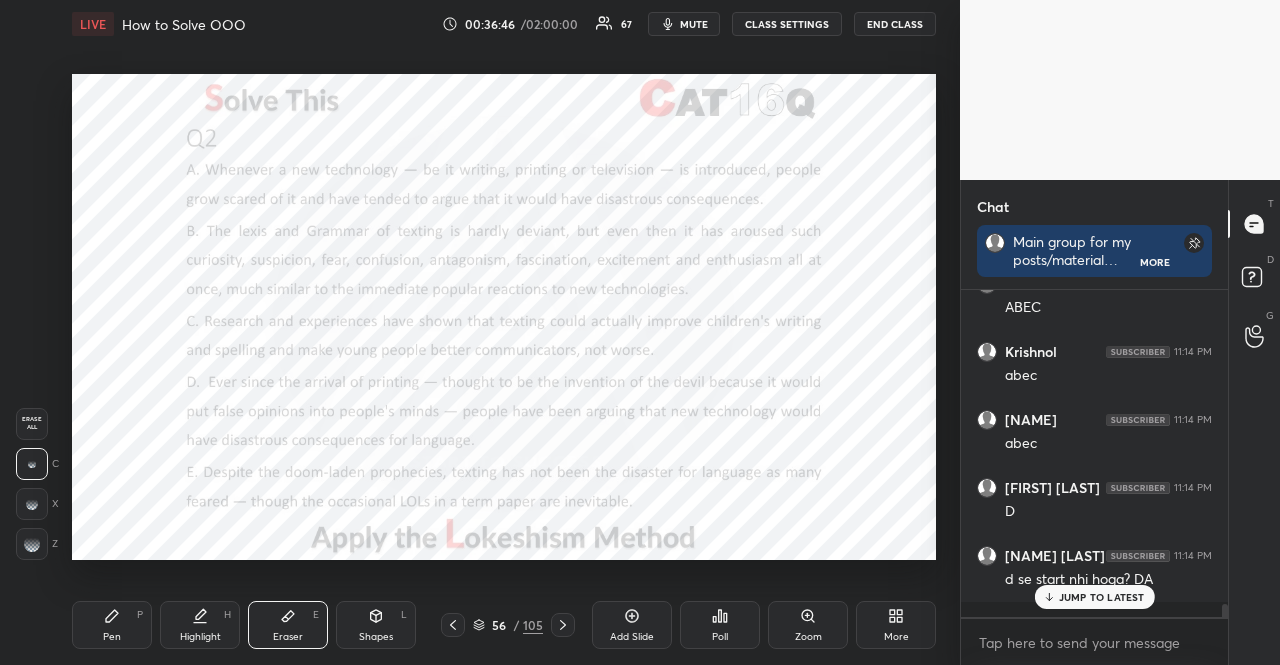 click on "Pen P" at bounding box center [112, 625] 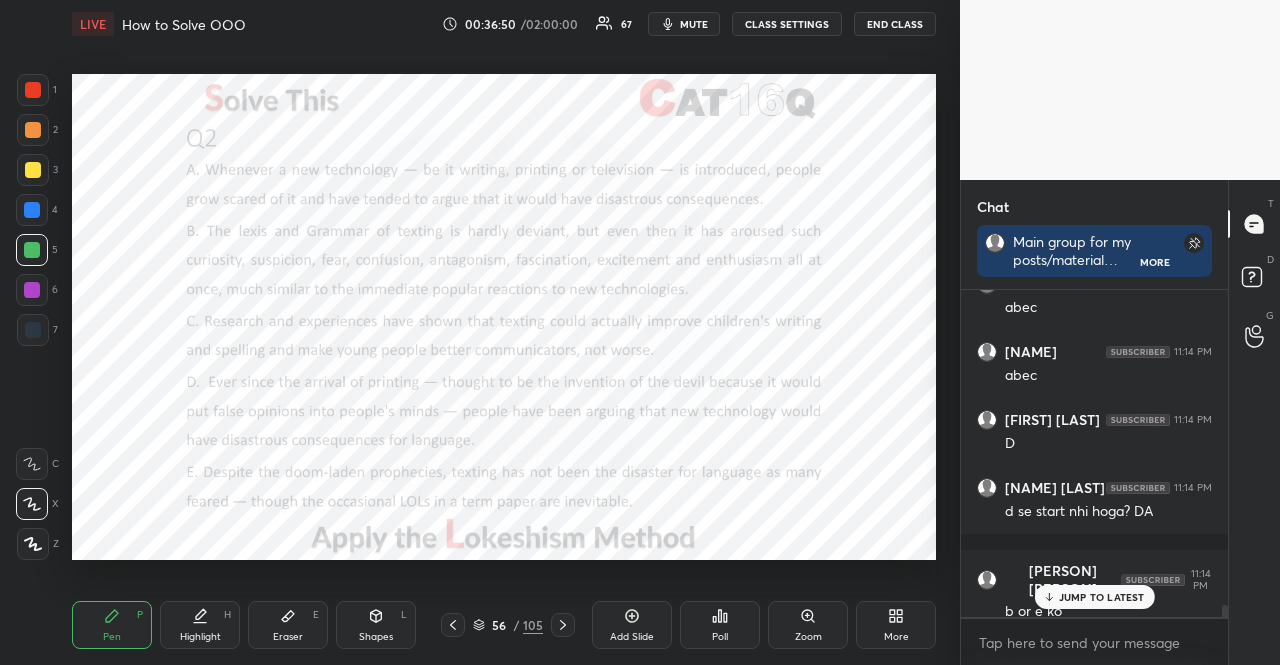 scroll, scrollTop: 8300, scrollLeft: 0, axis: vertical 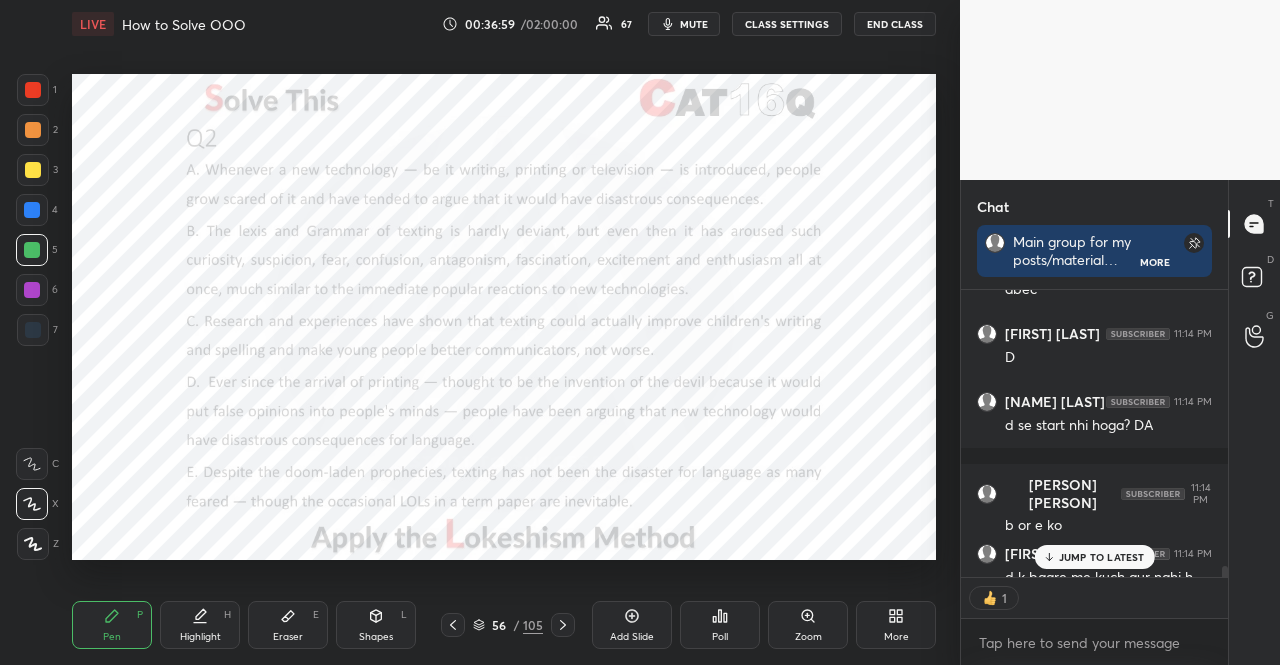 click at bounding box center (33, 330) 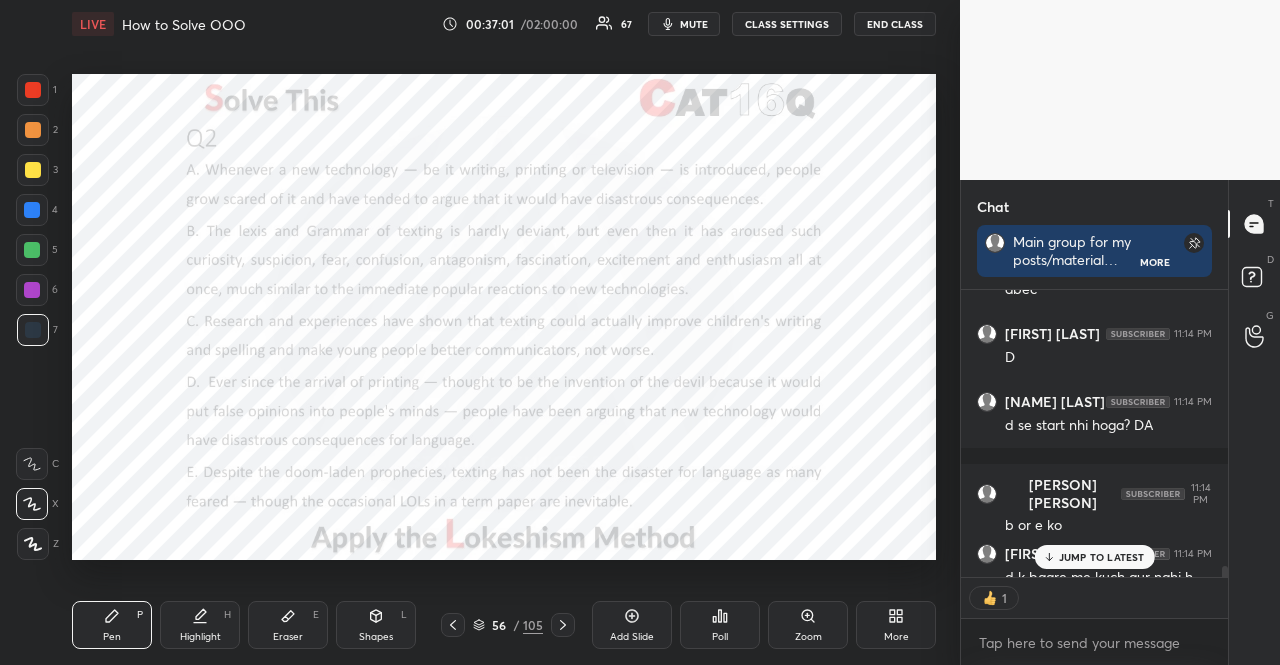 scroll, scrollTop: 6, scrollLeft: 6, axis: both 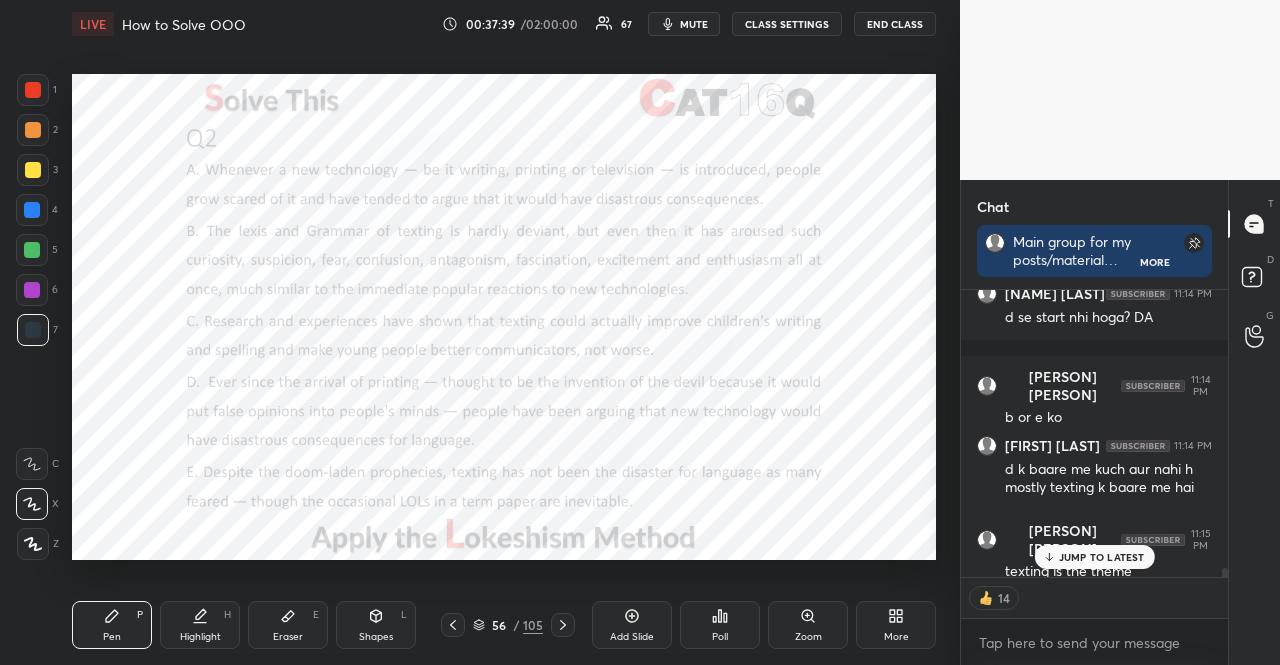 click on "JUMP TO LATEST" at bounding box center [1102, 557] 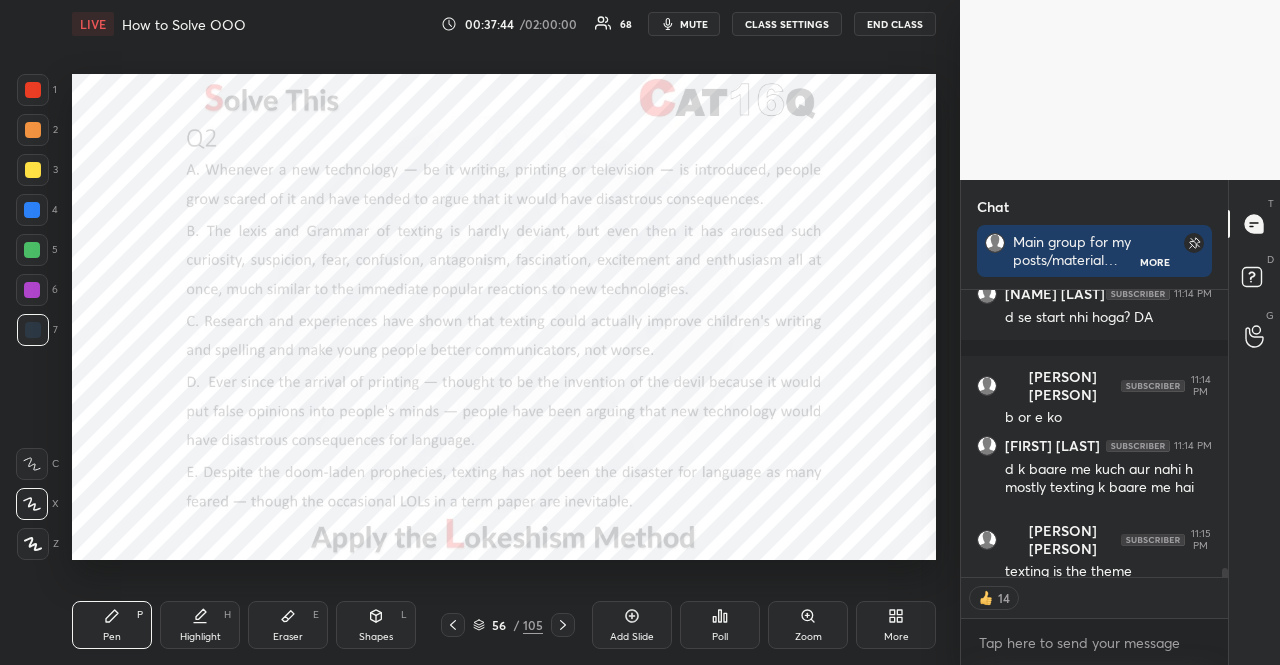 click 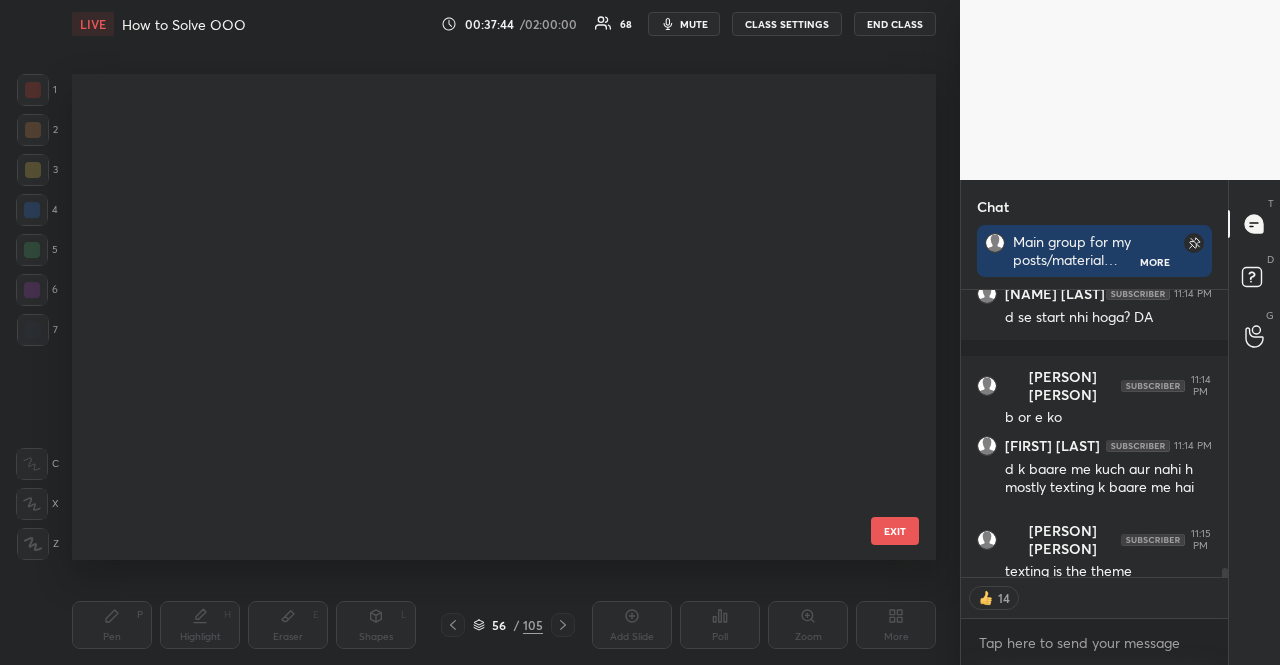 scroll, scrollTop: 2307, scrollLeft: 0, axis: vertical 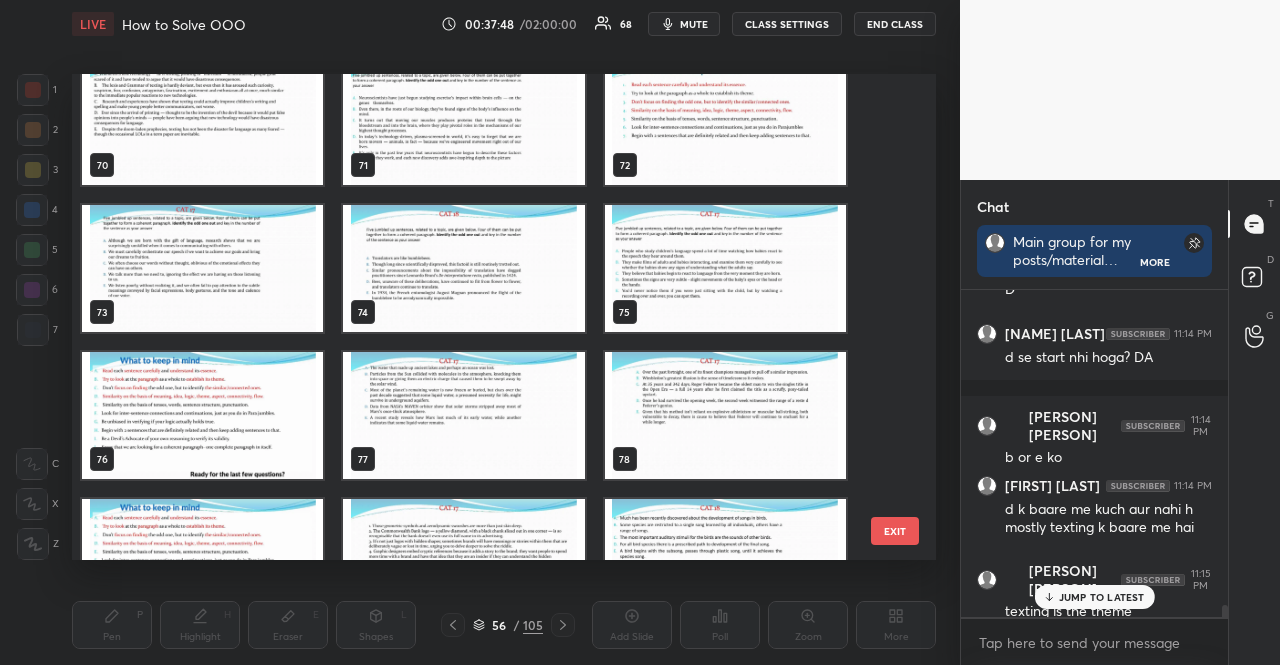 click at bounding box center (202, 415) 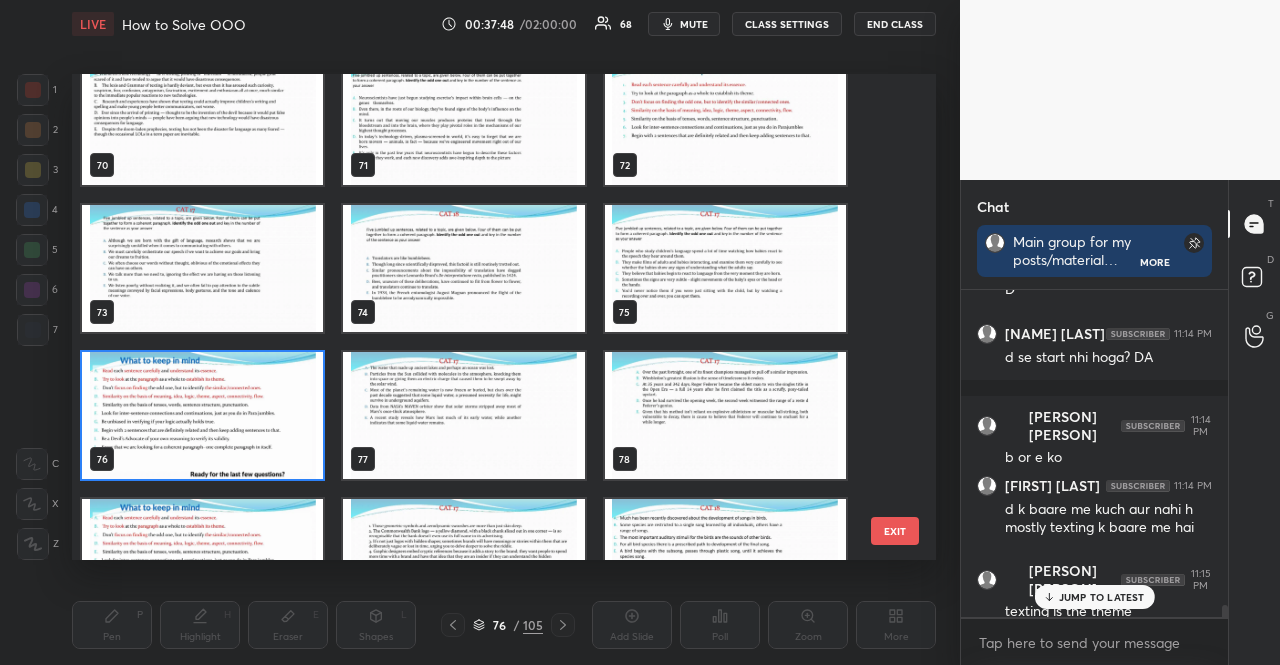 click at bounding box center [202, 415] 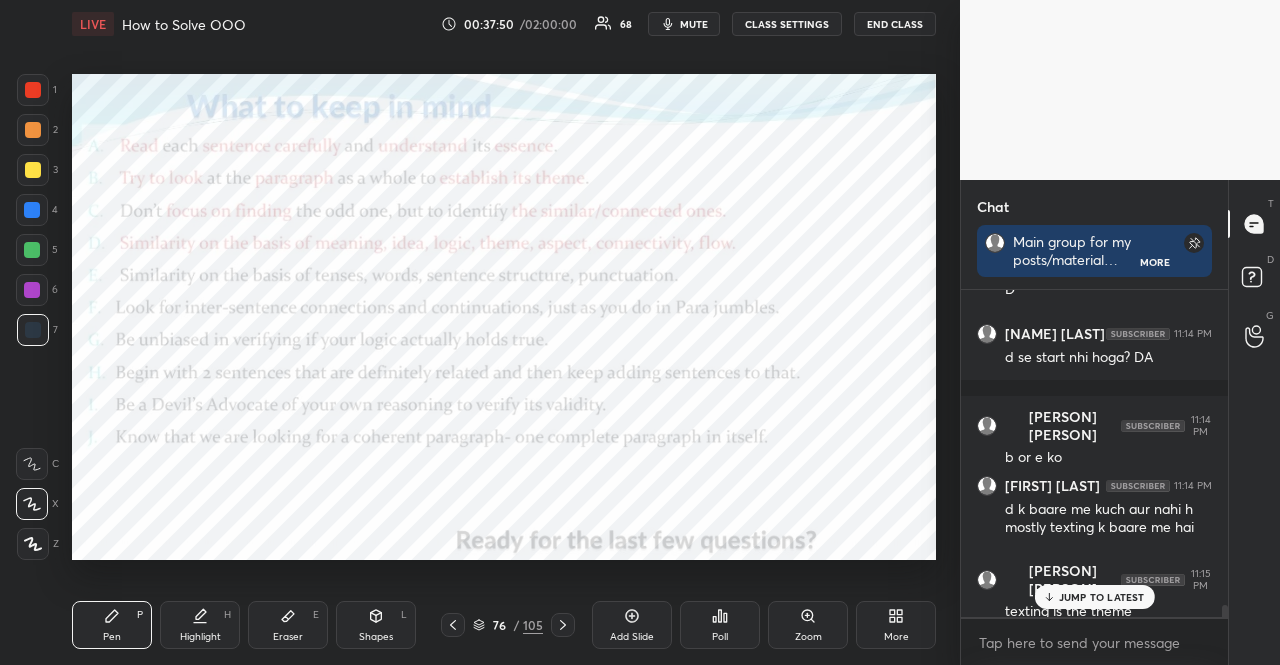 scroll, scrollTop: 281, scrollLeft: 261, axis: both 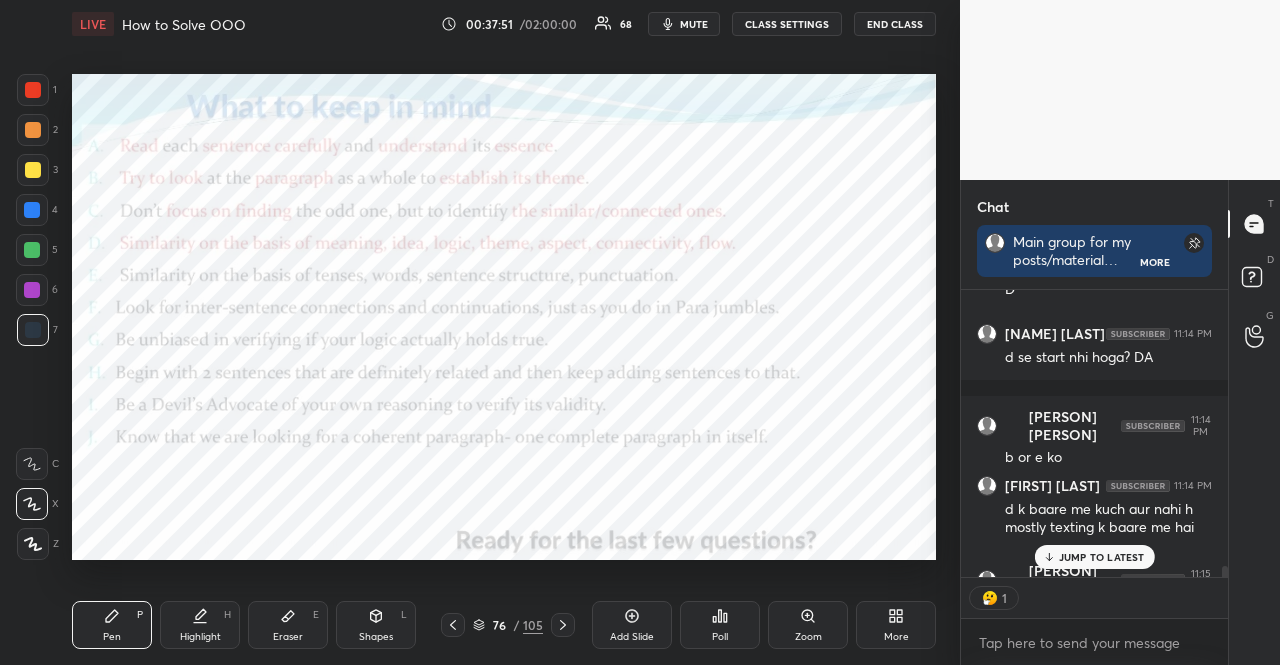 click on "JUMP TO LATEST" at bounding box center [1102, 557] 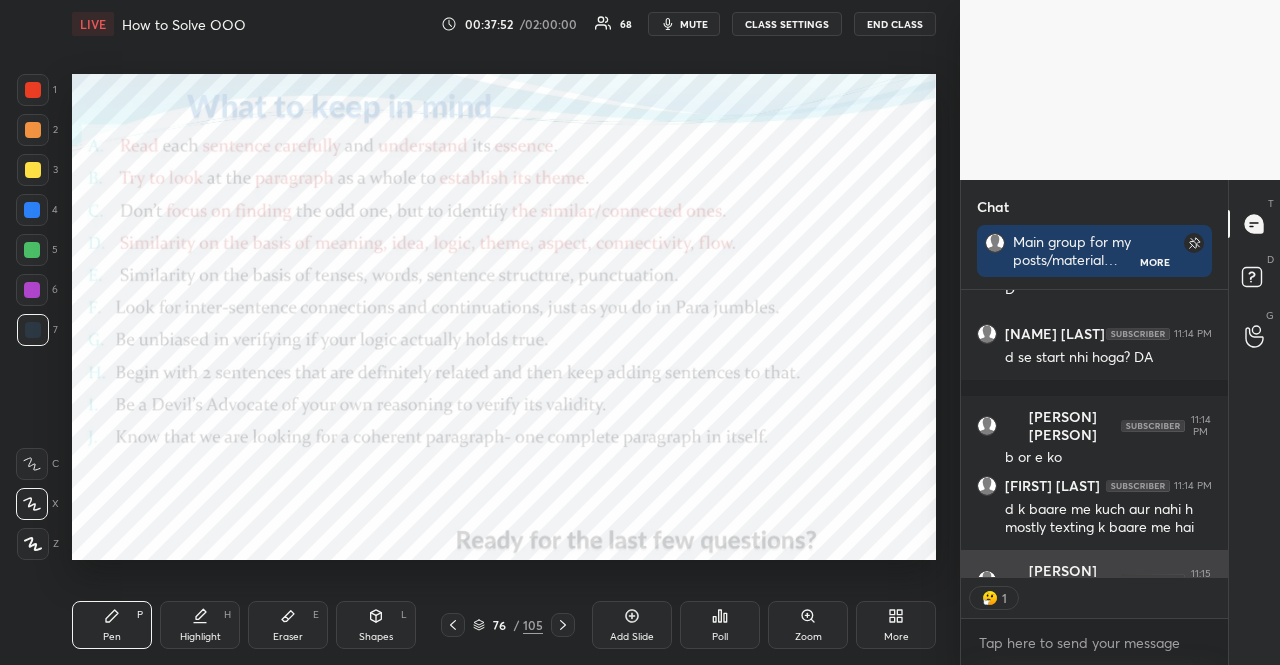 scroll, scrollTop: 8408, scrollLeft: 0, axis: vertical 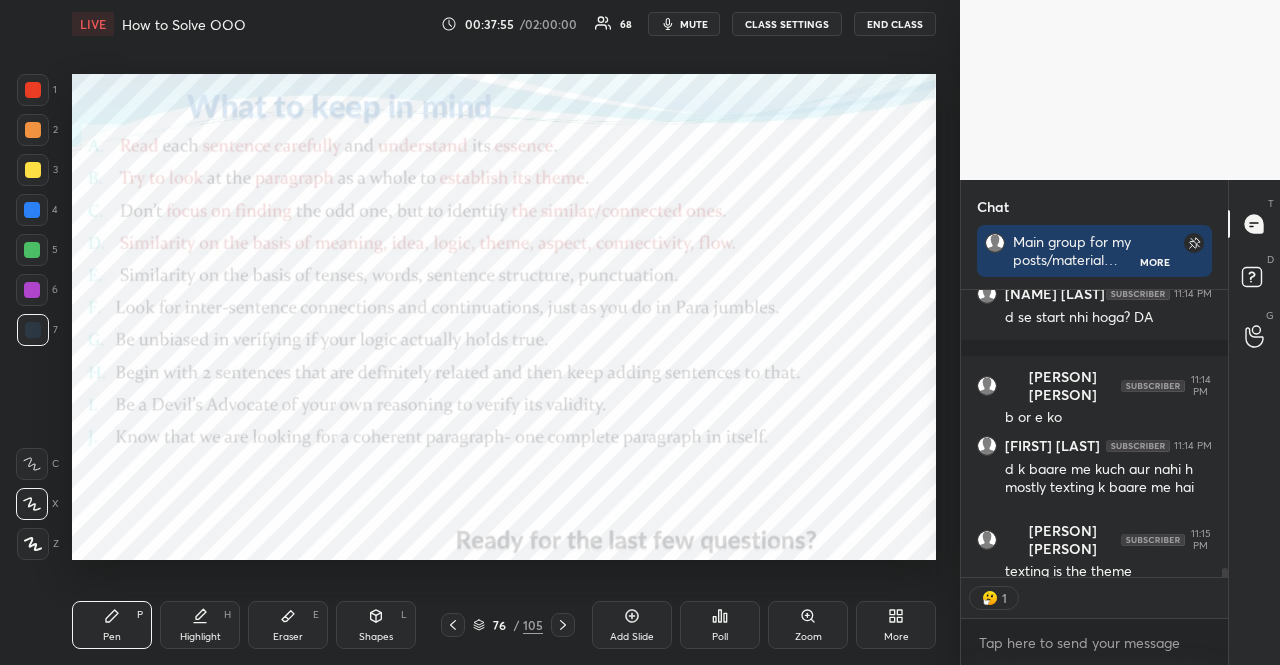 click at bounding box center [32, 290] 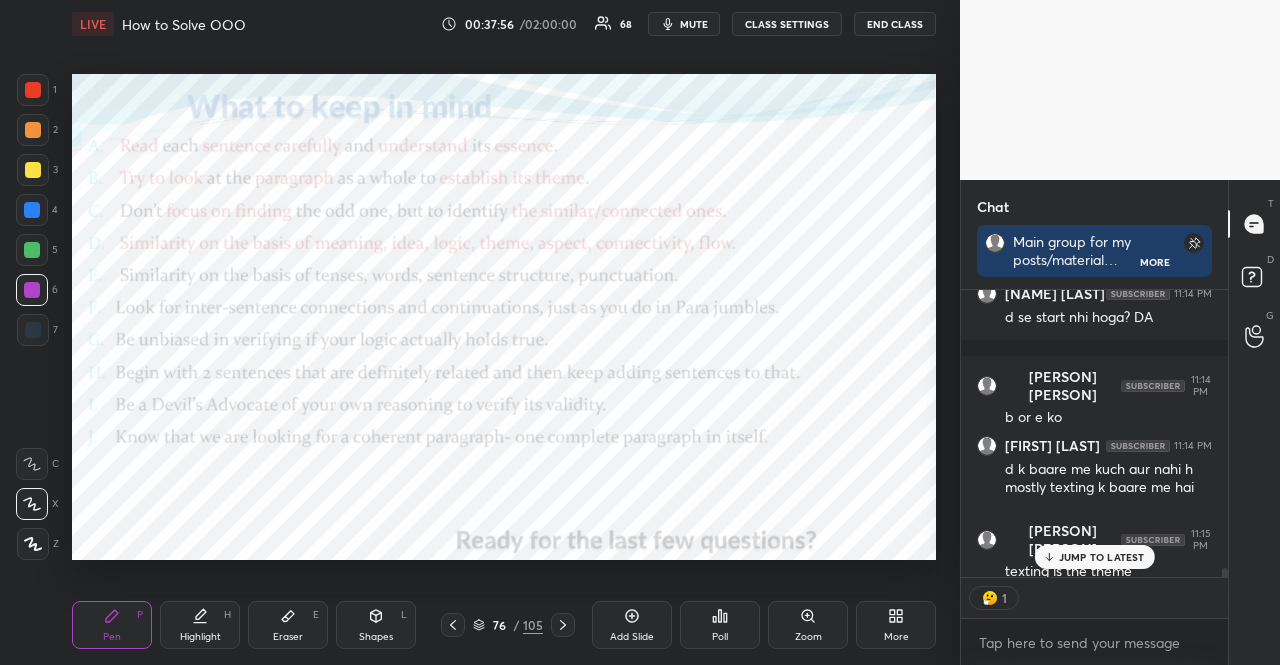 scroll, scrollTop: 8494, scrollLeft: 0, axis: vertical 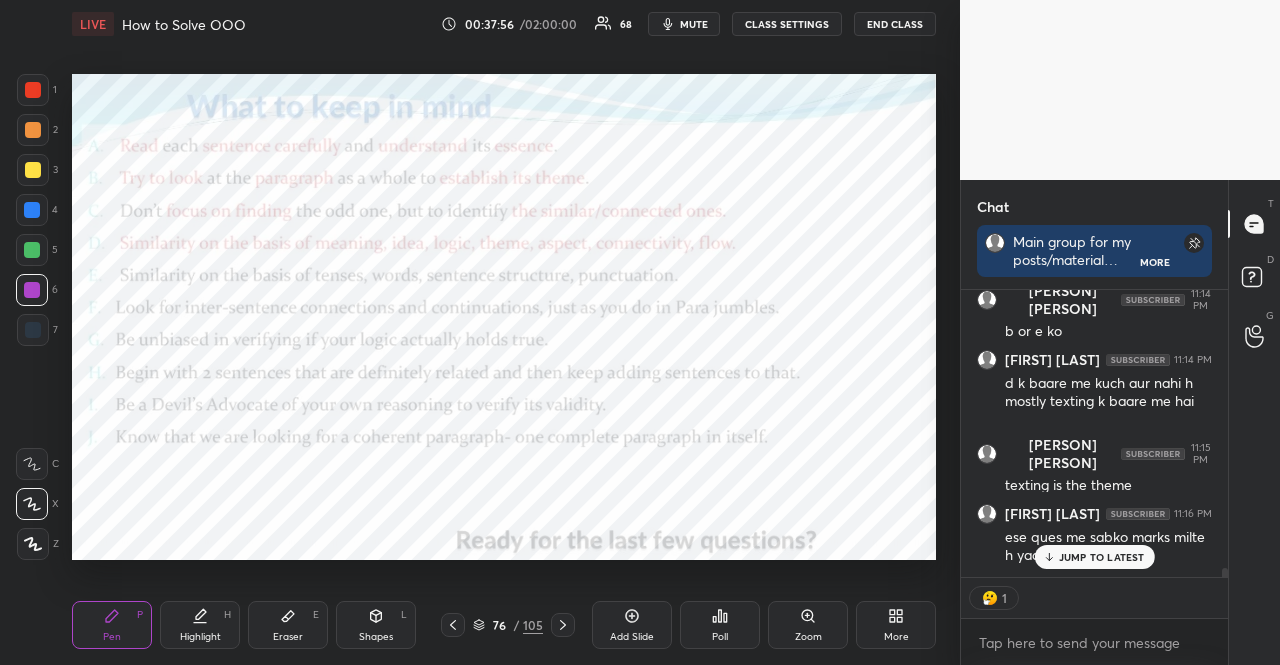 click on "Shapes L" at bounding box center (376, 625) 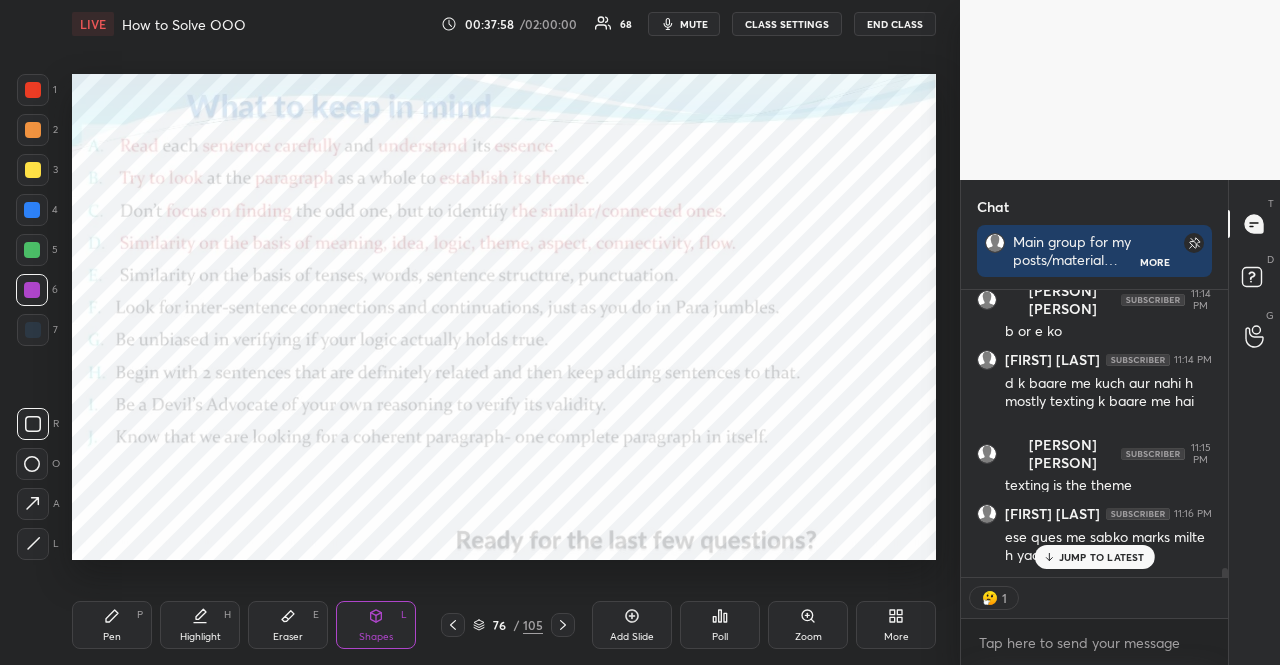 scroll, scrollTop: 8580, scrollLeft: 0, axis: vertical 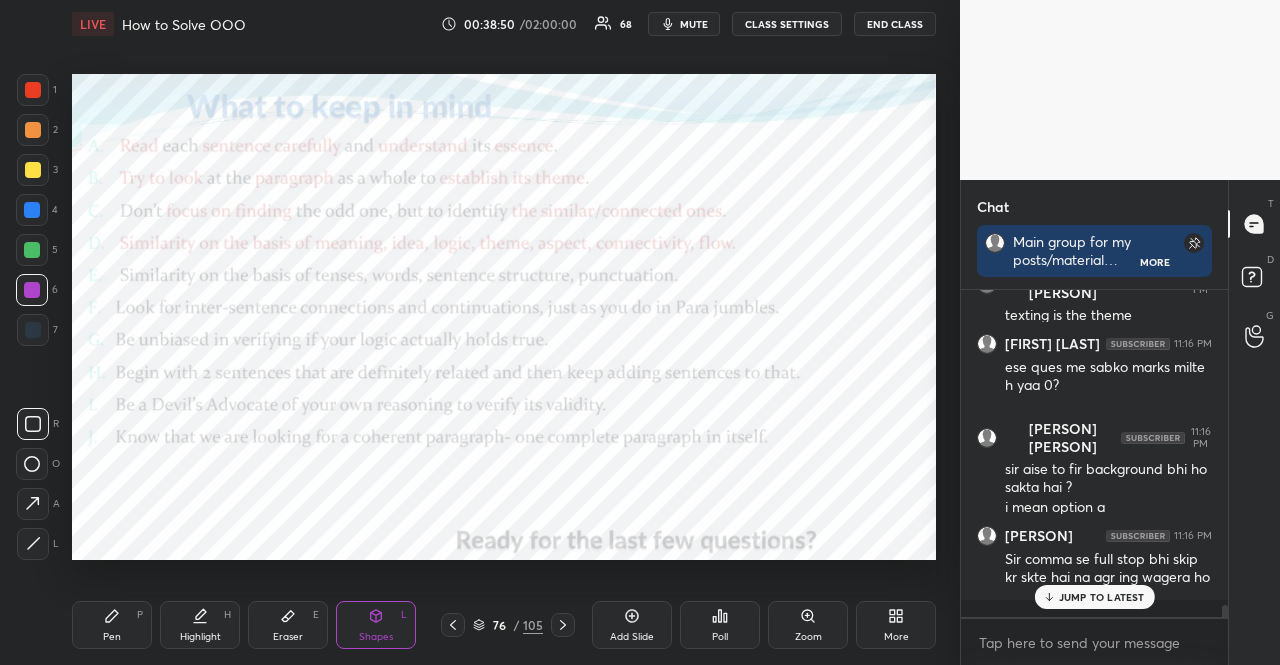 click 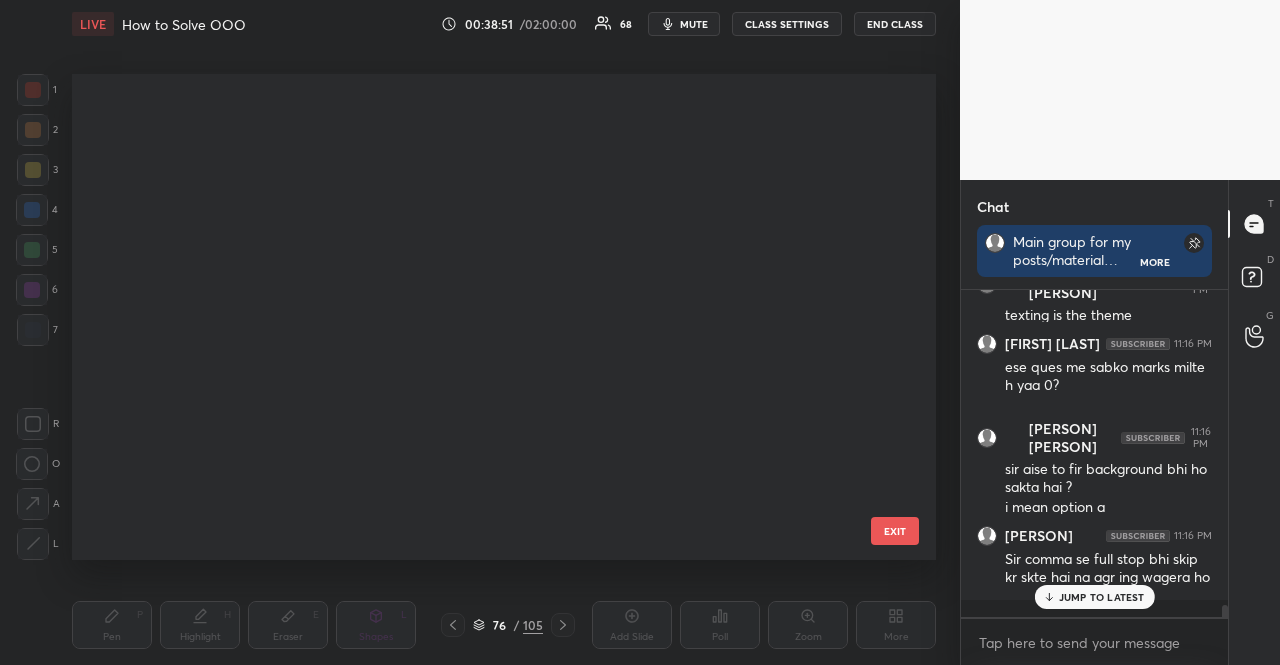 scroll, scrollTop: 3336, scrollLeft: 0, axis: vertical 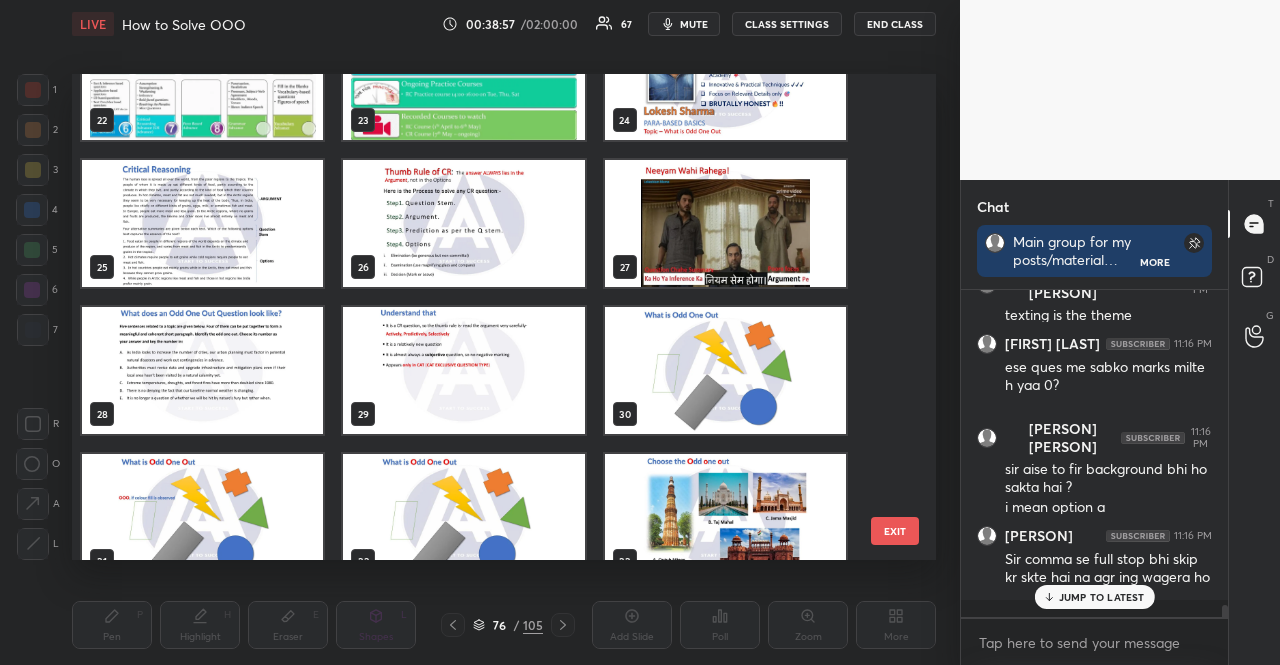 click at bounding box center (463, 370) 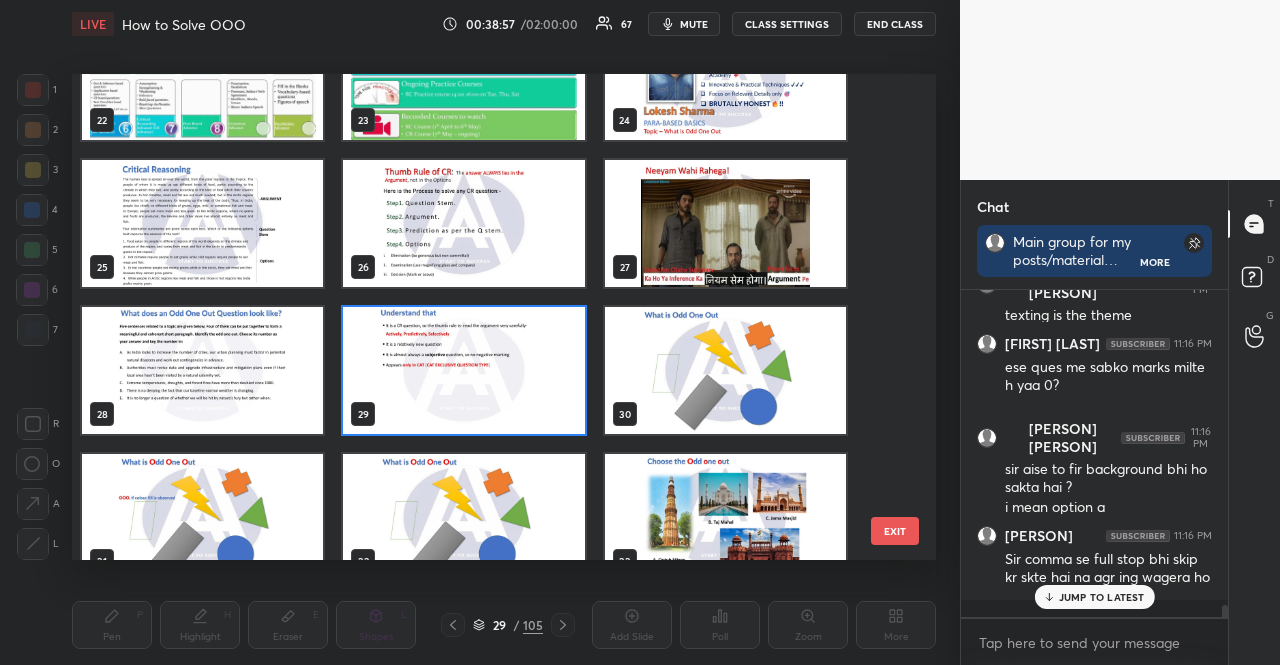 click at bounding box center [463, 370] 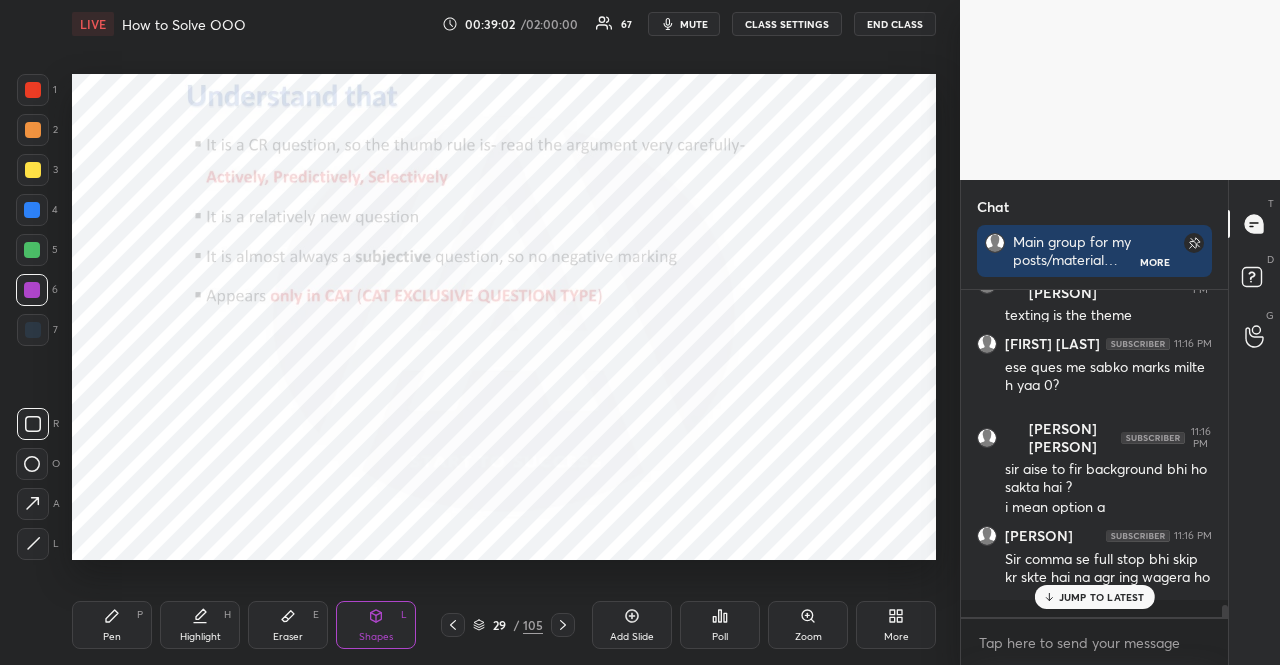 click 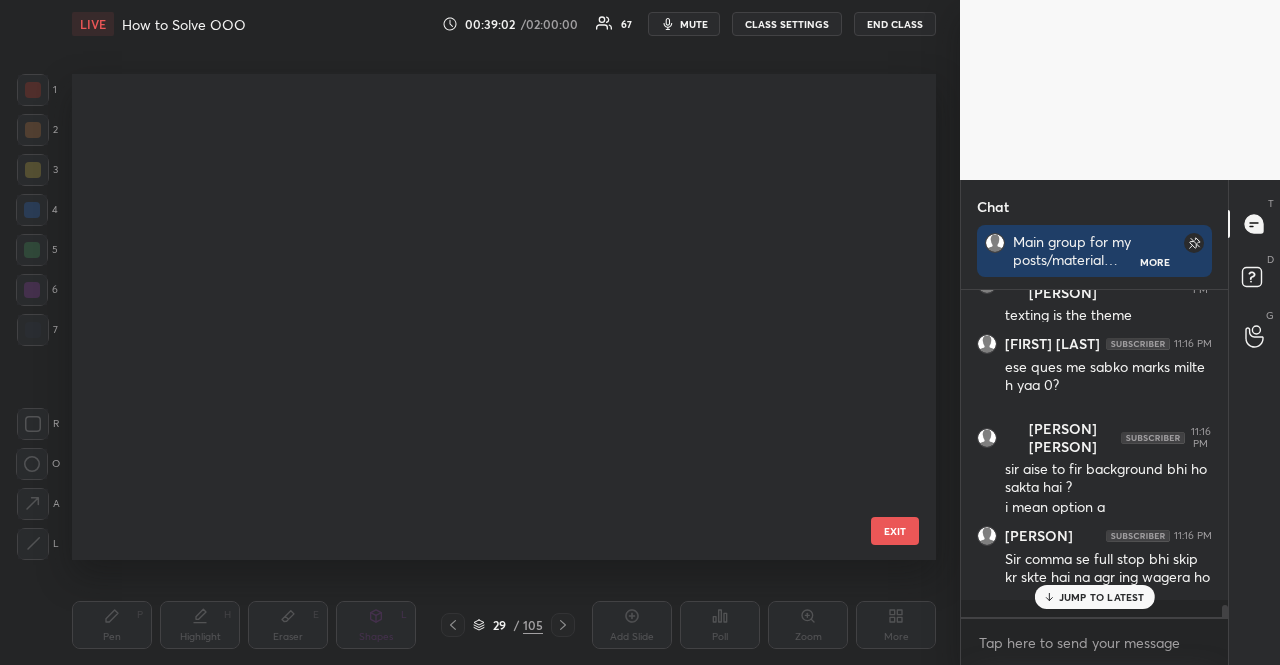 scroll, scrollTop: 984, scrollLeft: 0, axis: vertical 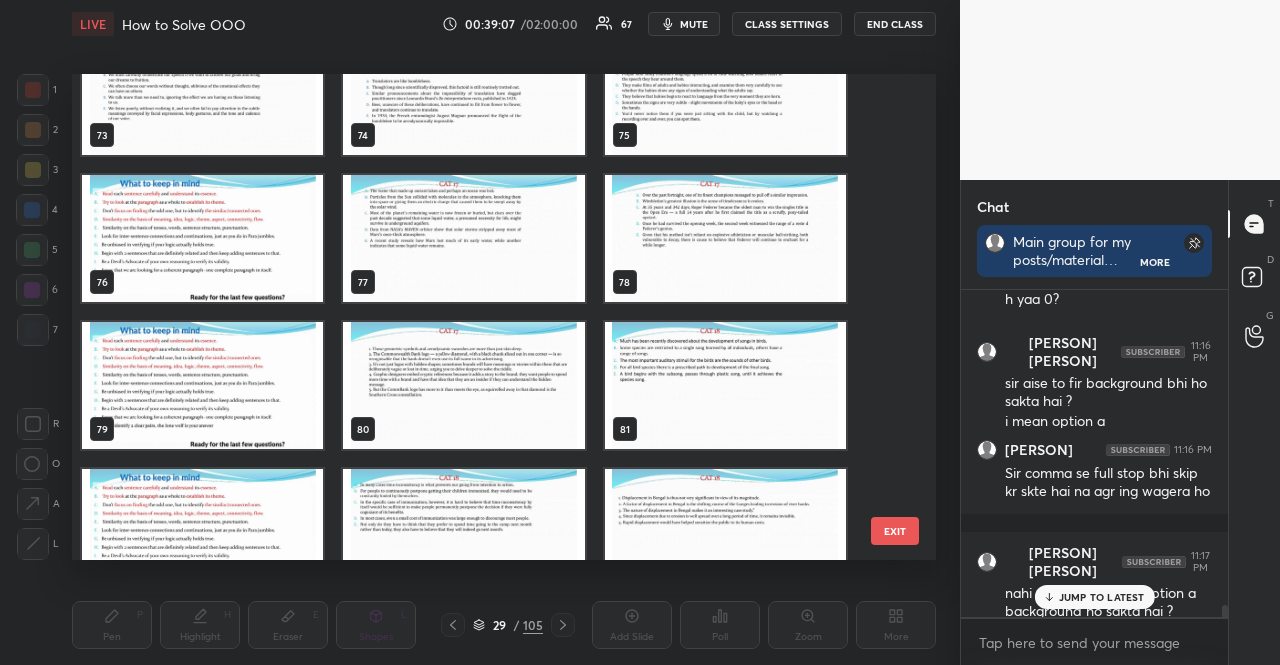 click at bounding box center (202, 385) 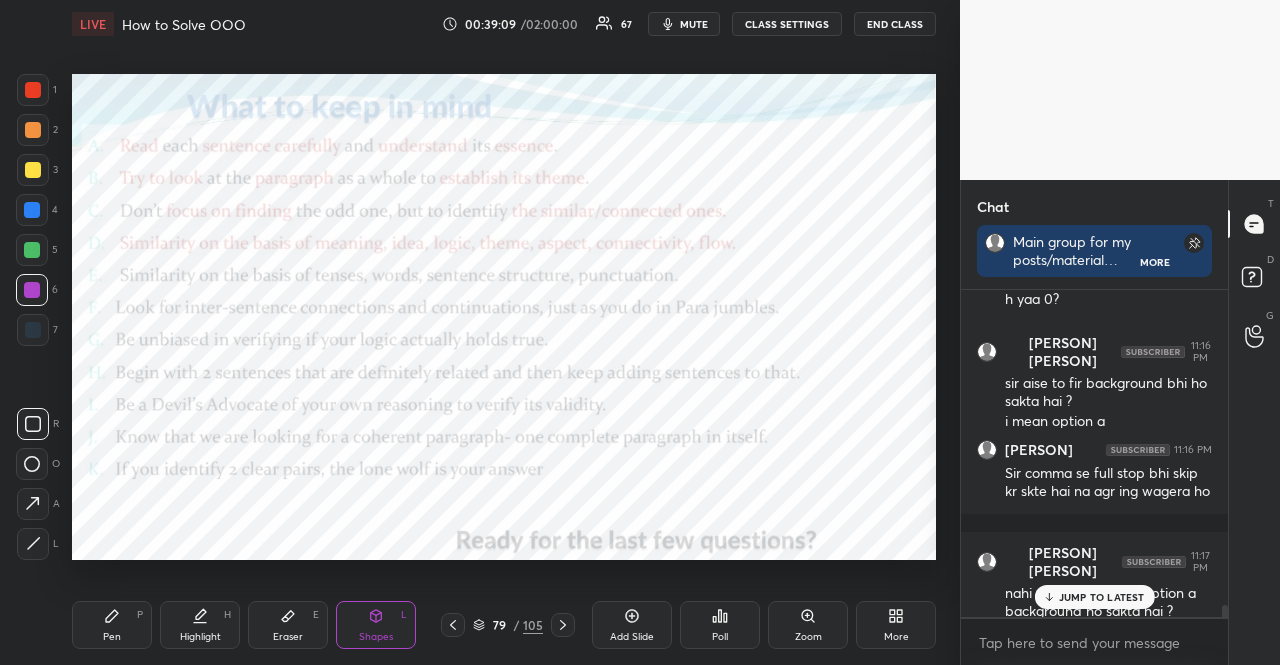 click 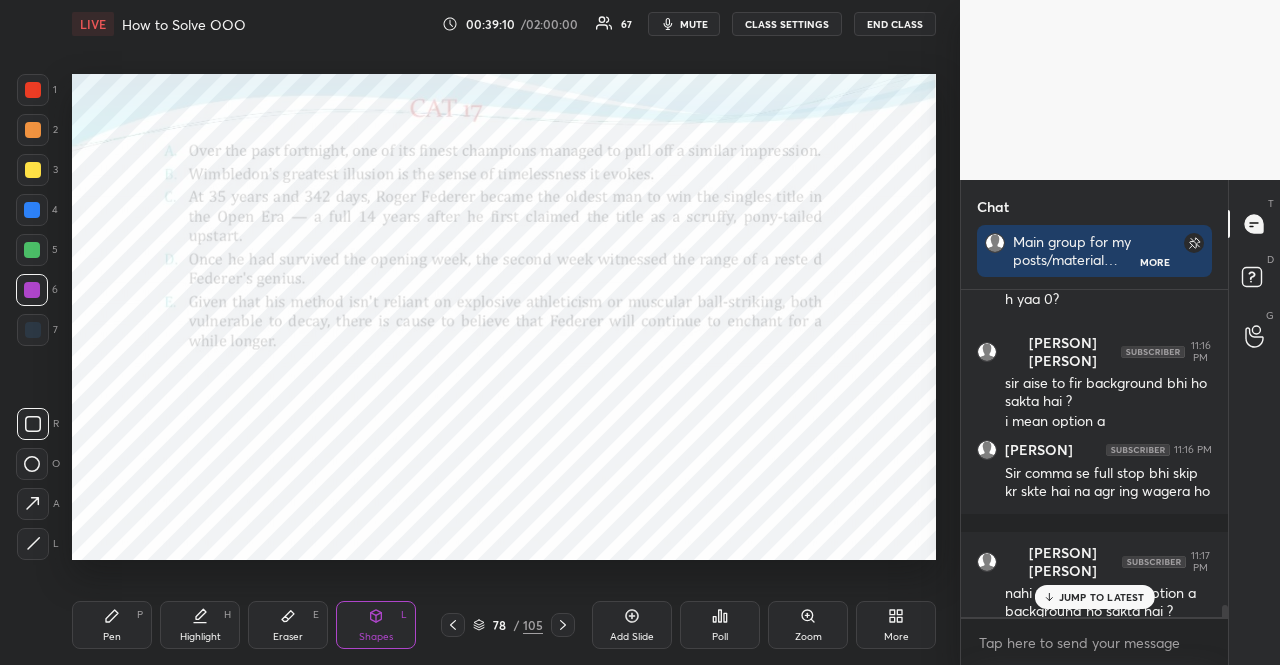 click at bounding box center [453, 625] 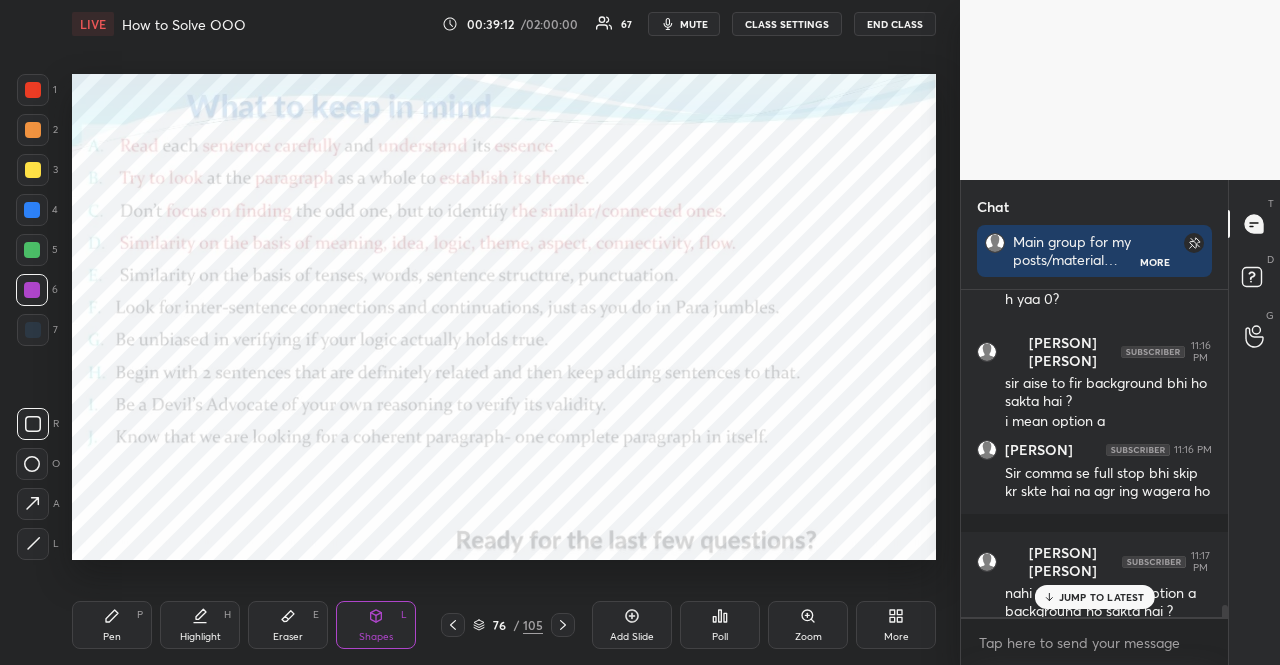 click 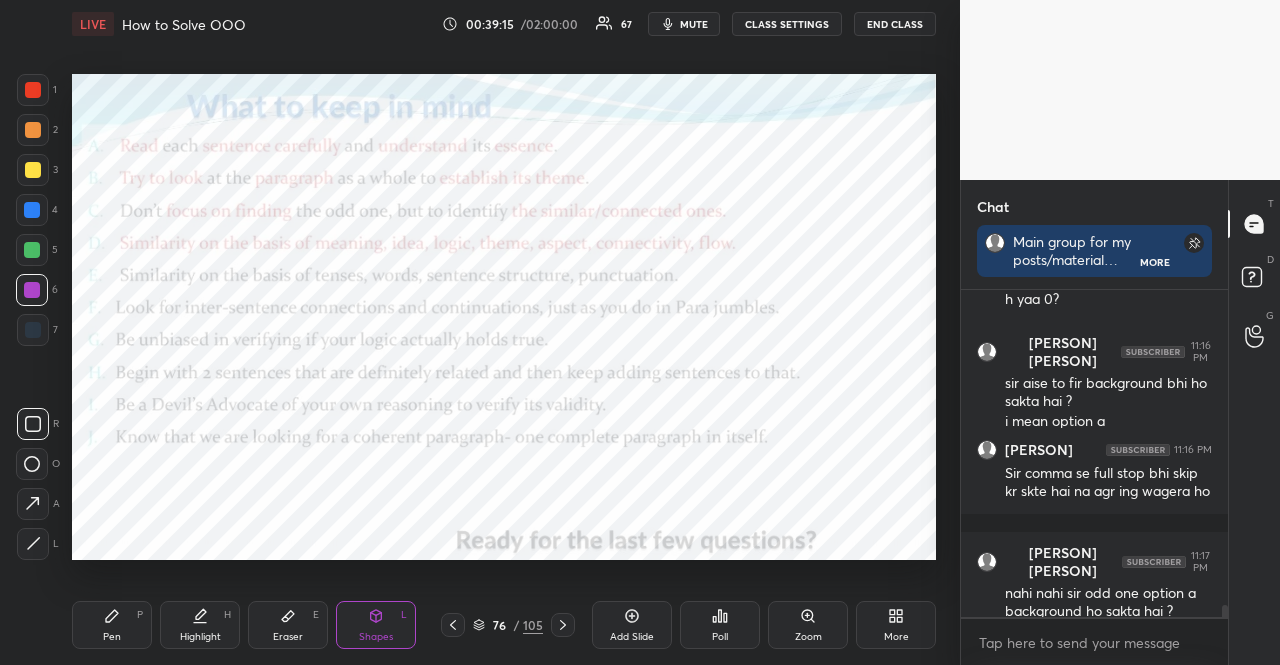 scroll, scrollTop: 8836, scrollLeft: 0, axis: vertical 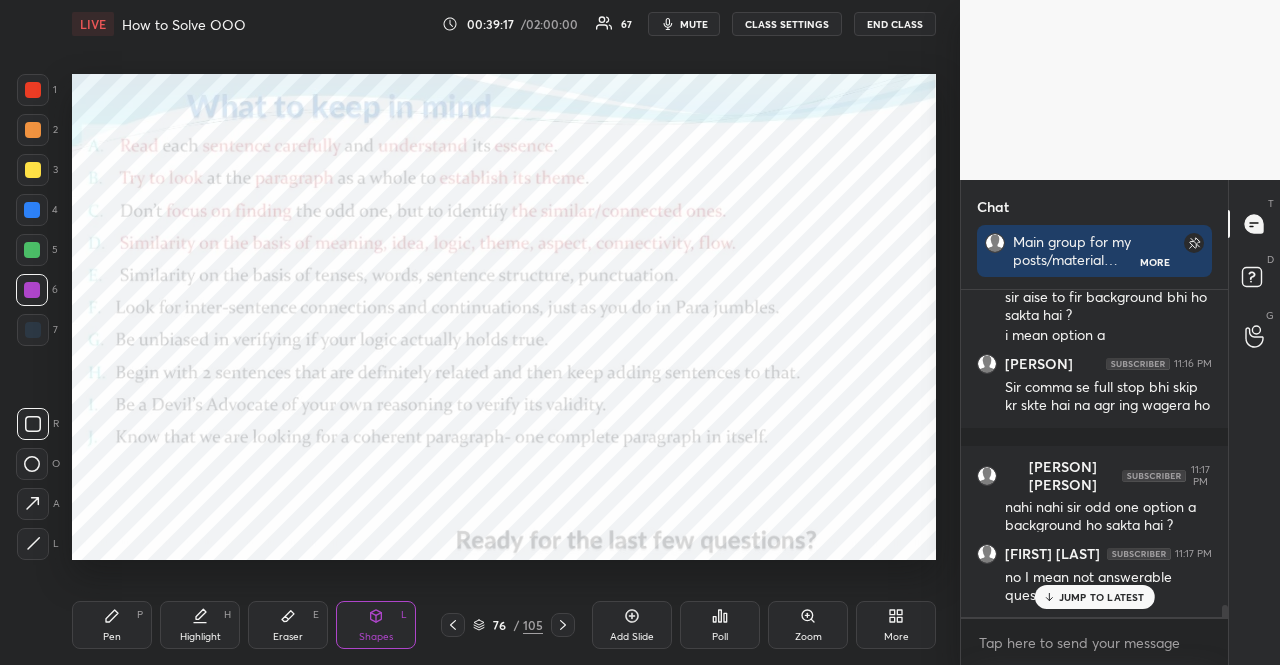 click on "JUMP TO LATEST" at bounding box center [1102, 597] 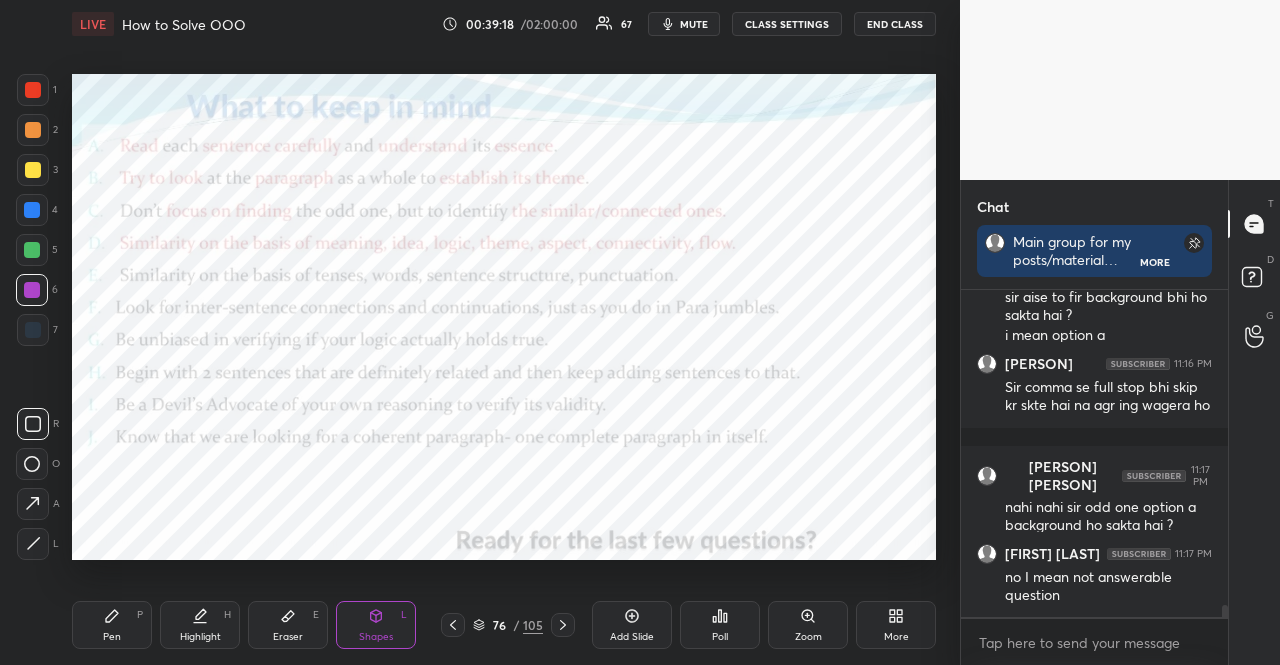 click at bounding box center (32, 250) 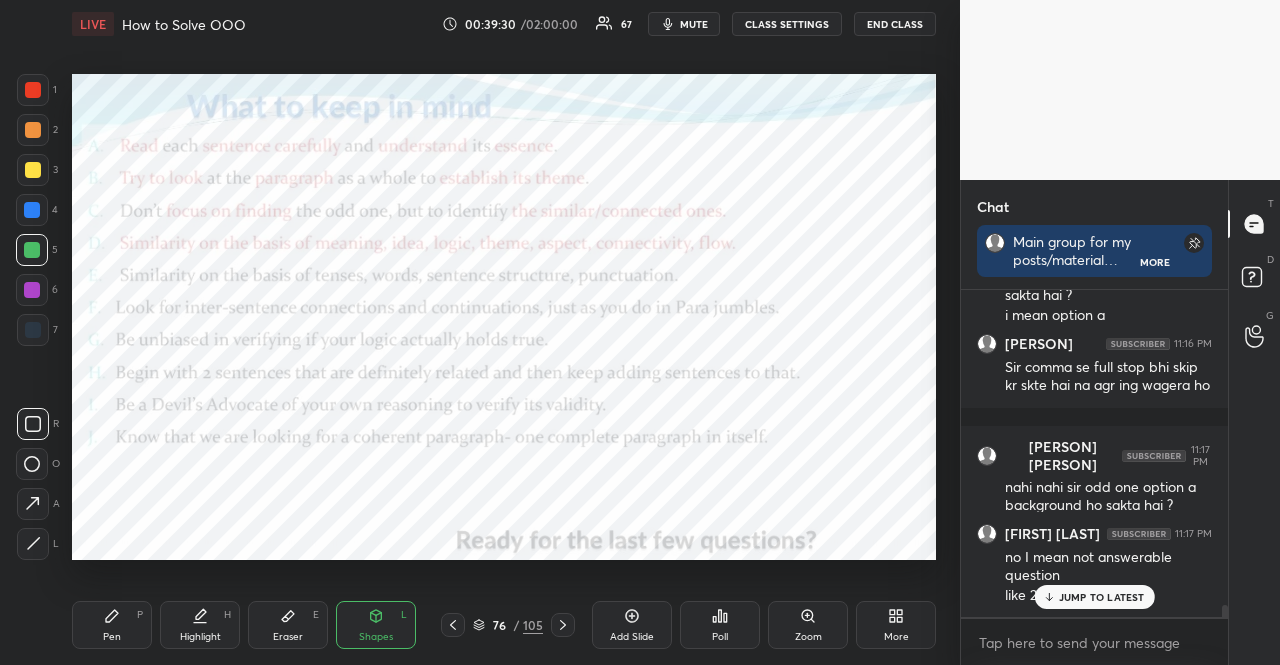 scroll, scrollTop: 8924, scrollLeft: 0, axis: vertical 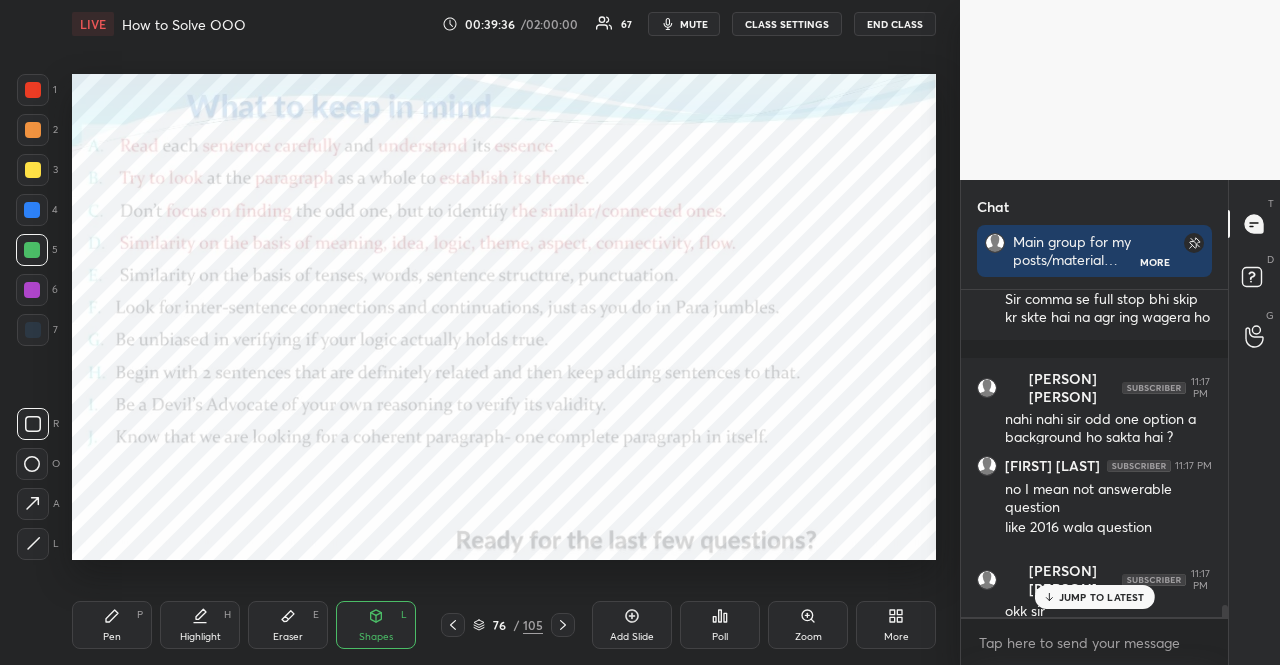 click at bounding box center [472, 332] 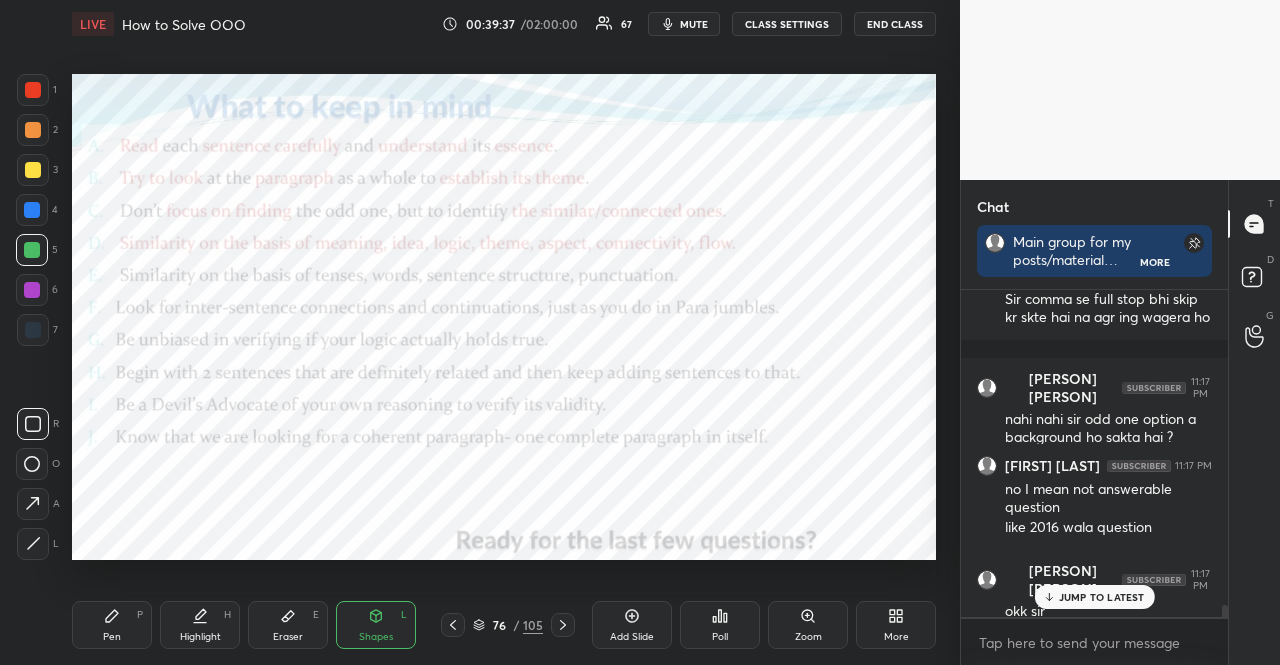 click at bounding box center [33, 90] 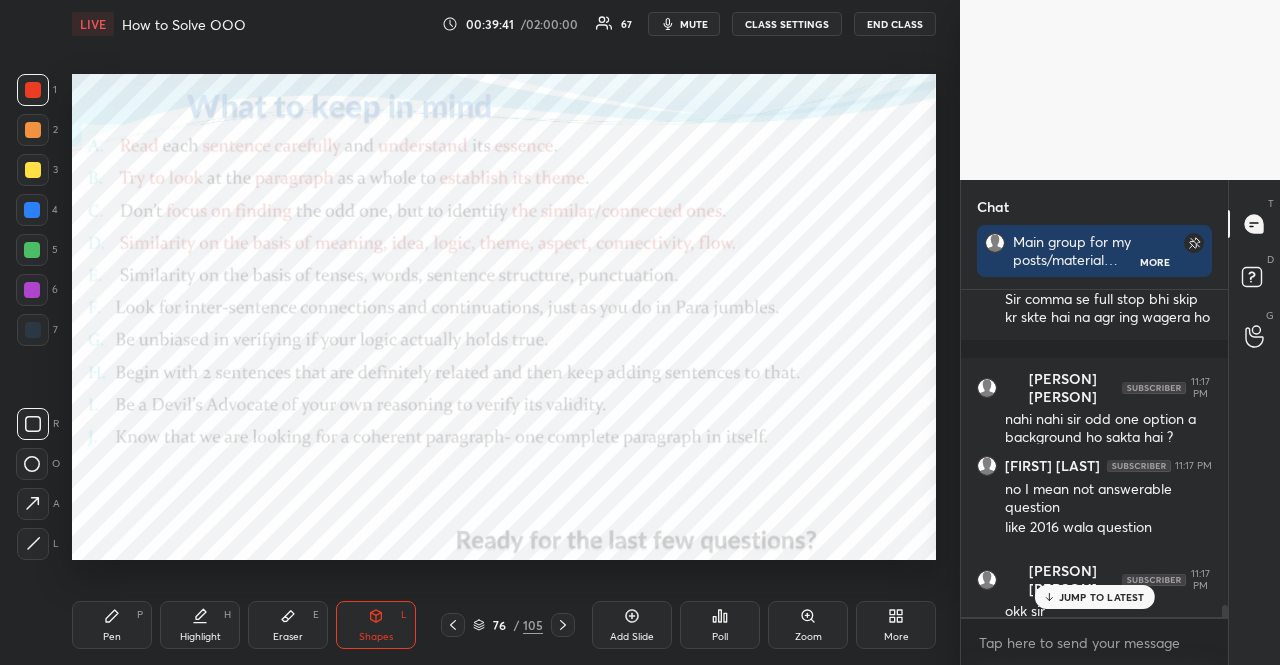 click on "JUMP TO LATEST" at bounding box center [1102, 597] 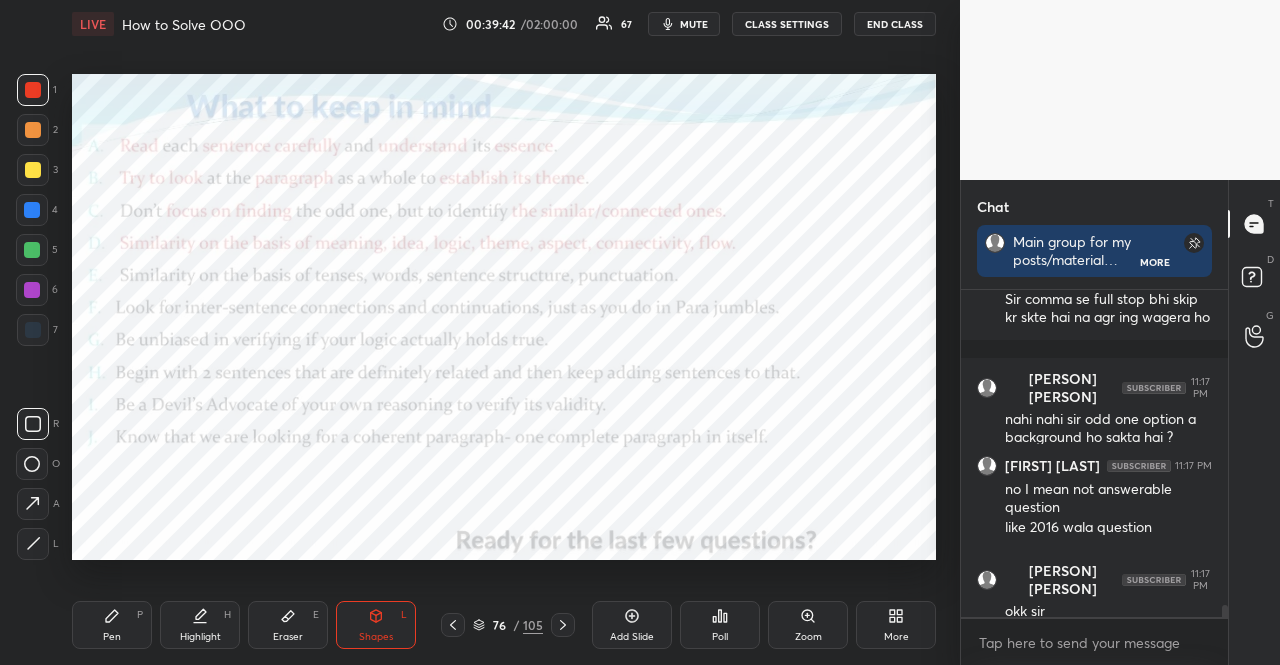 scroll, scrollTop: 8992, scrollLeft: 0, axis: vertical 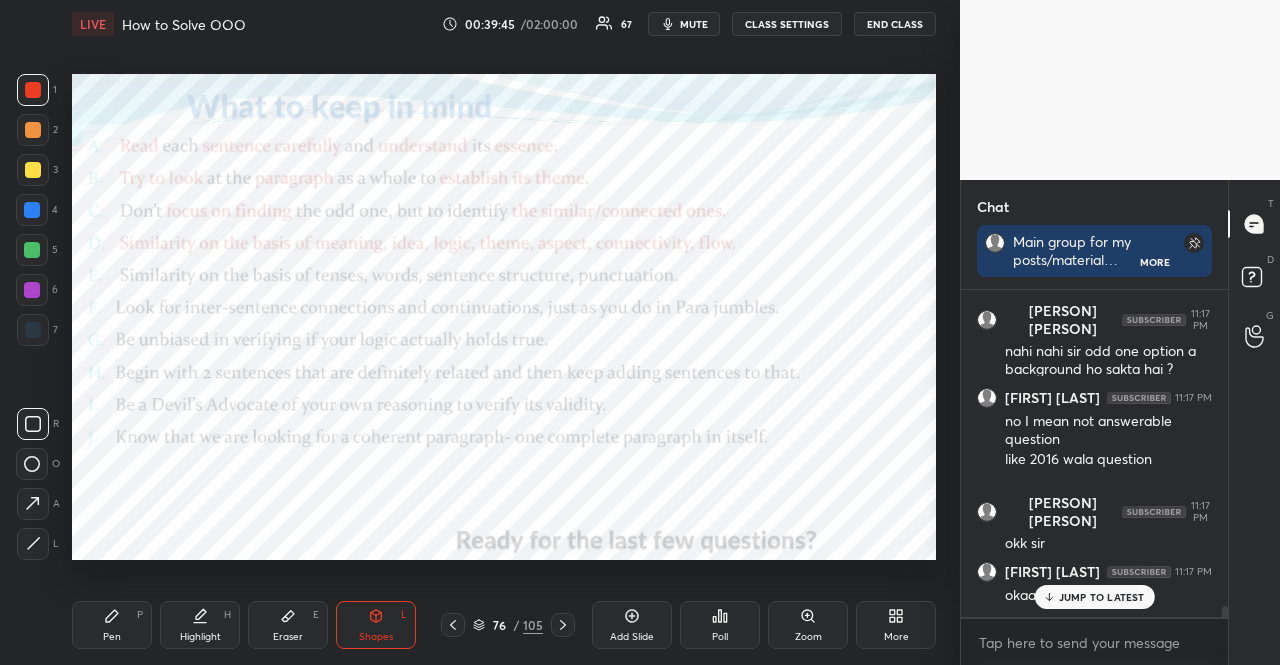 click at bounding box center [32, 250] 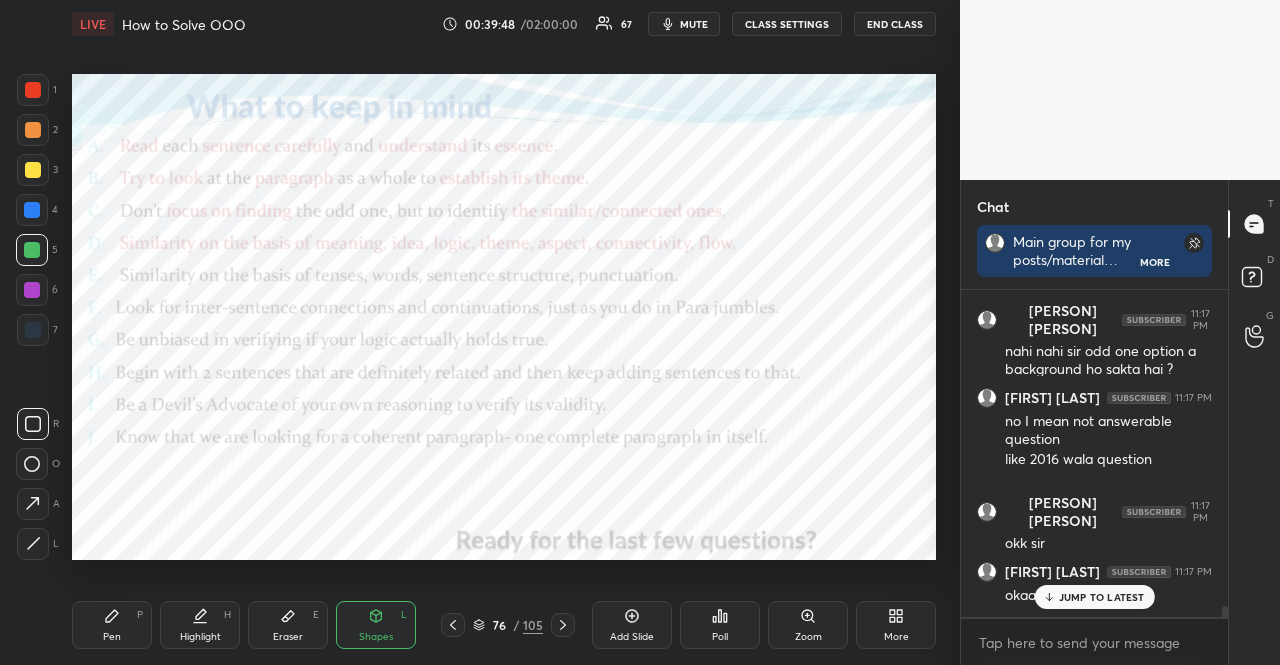 click on "Pen P" at bounding box center [112, 625] 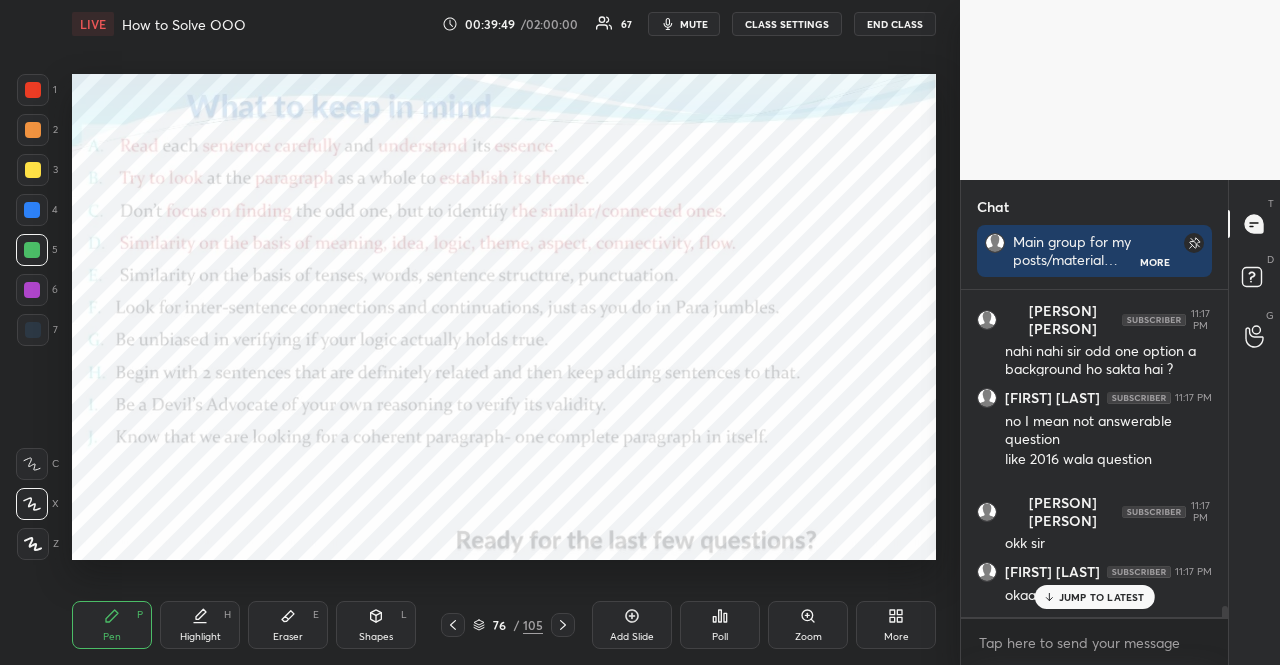 click at bounding box center (33, 544) 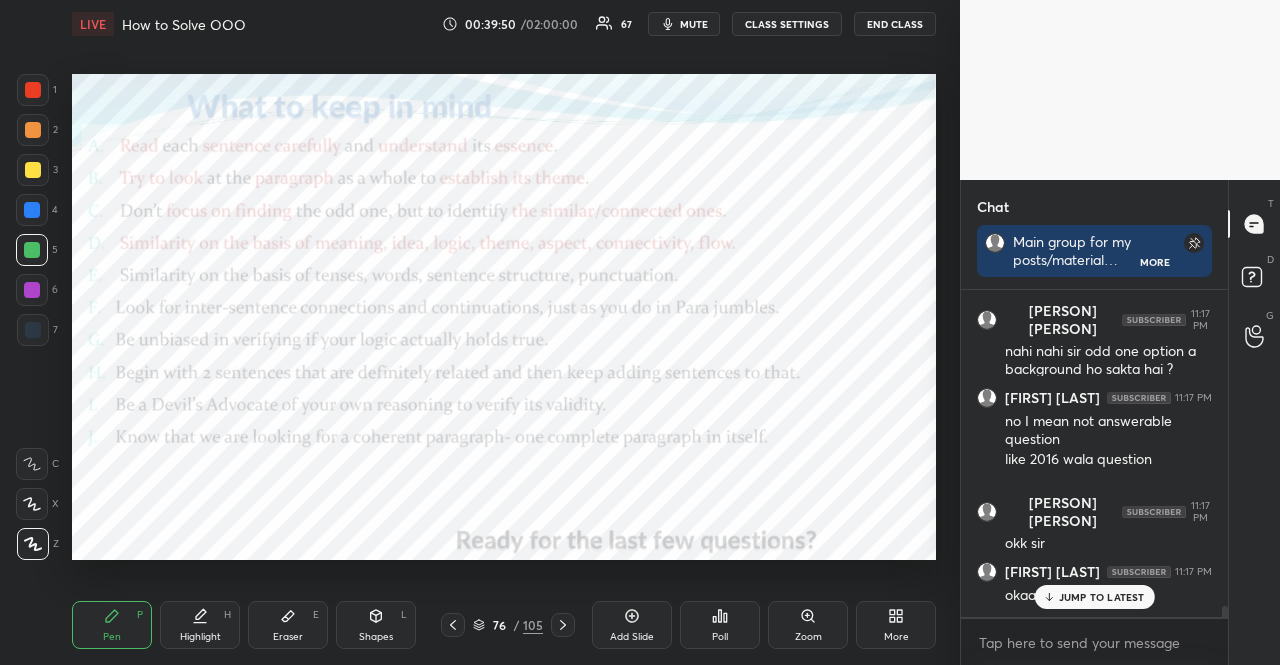 click on "Shapes L" at bounding box center [376, 625] 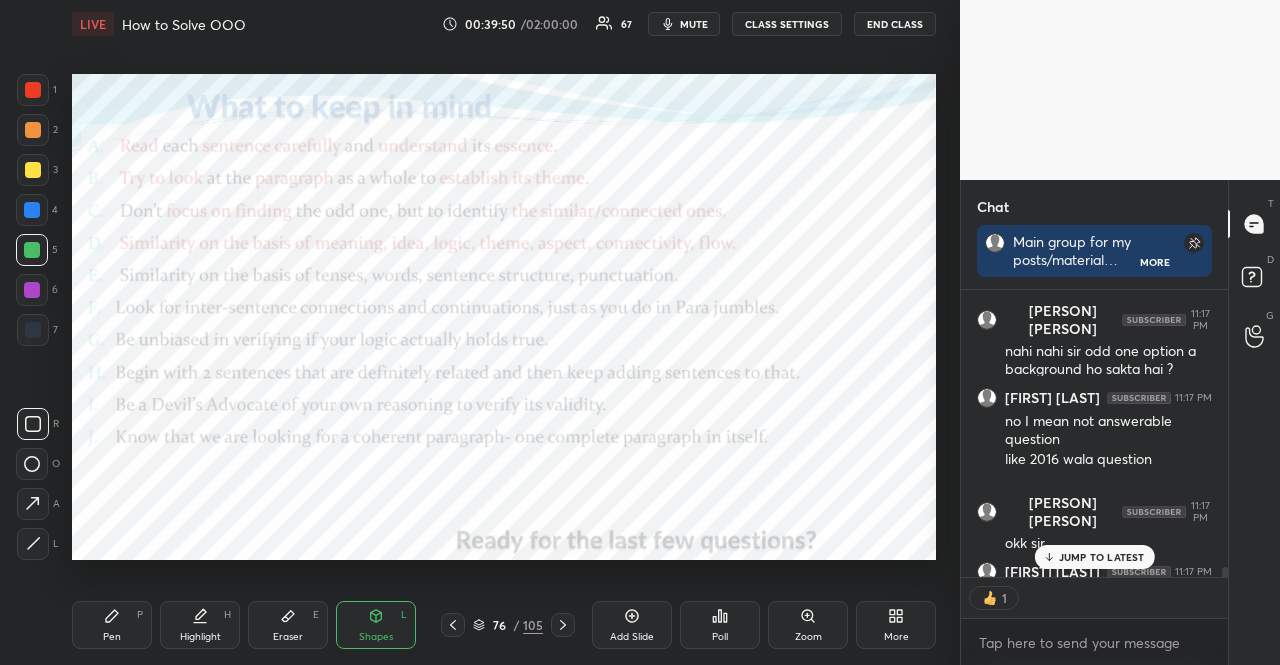 scroll, scrollTop: 281, scrollLeft: 261, axis: both 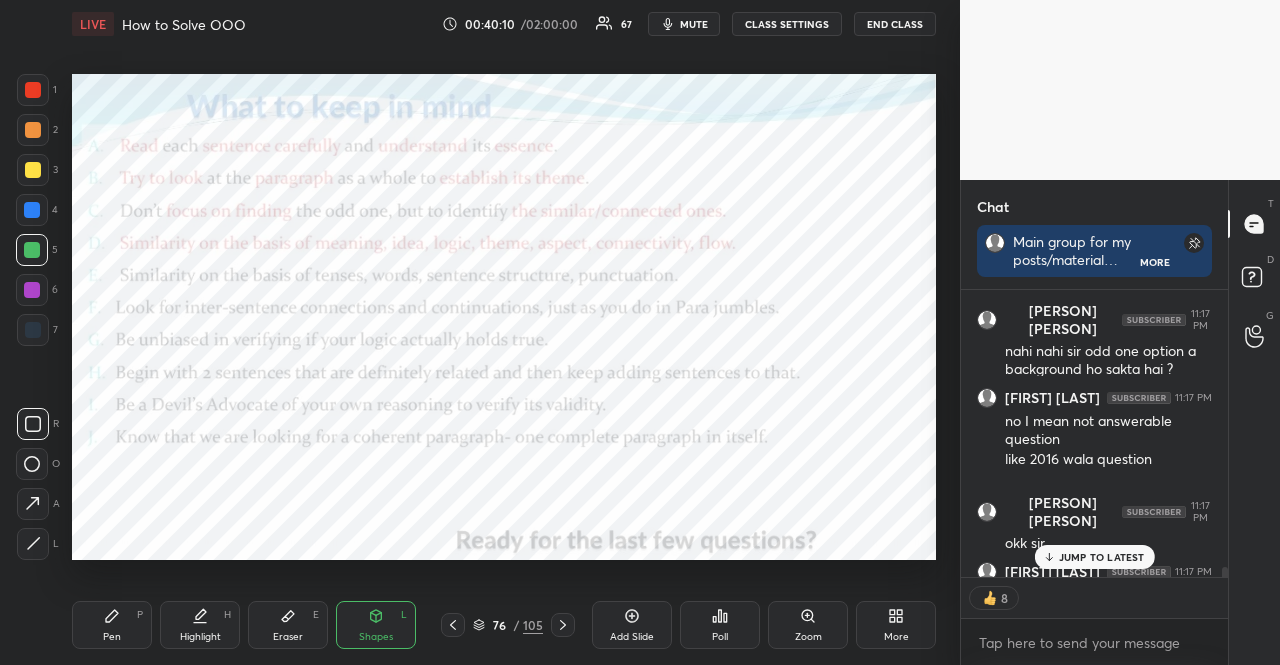 click at bounding box center (32, 210) 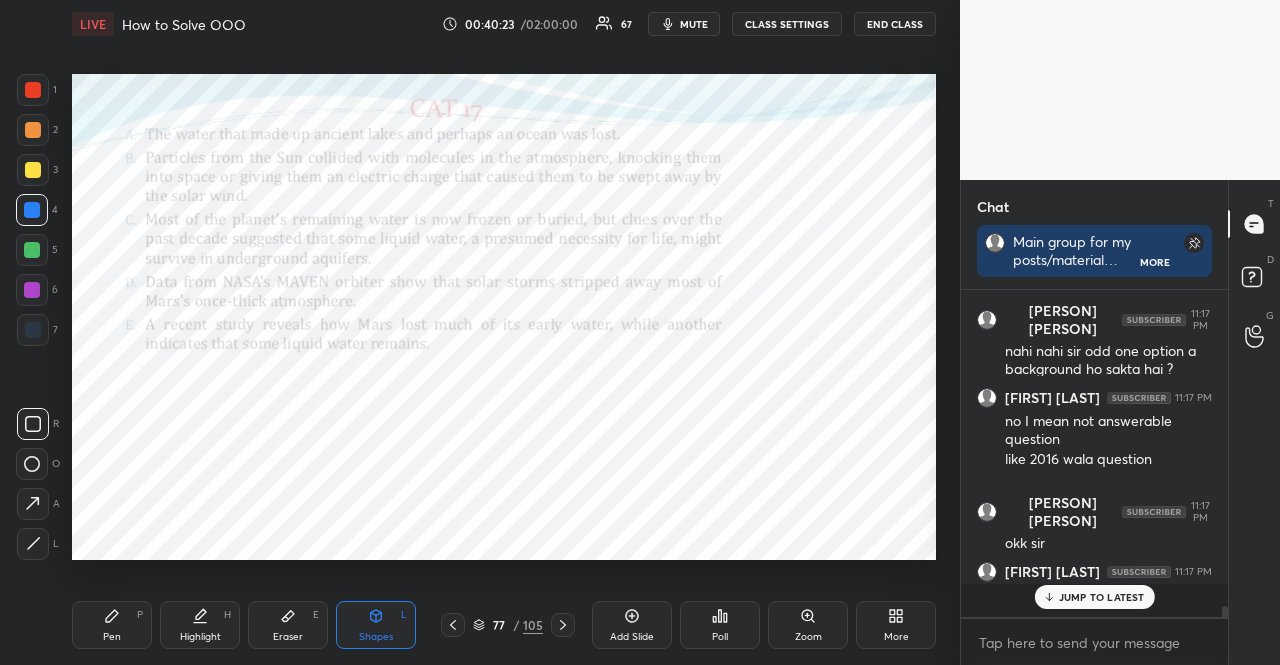 scroll, scrollTop: 6, scrollLeft: 6, axis: both 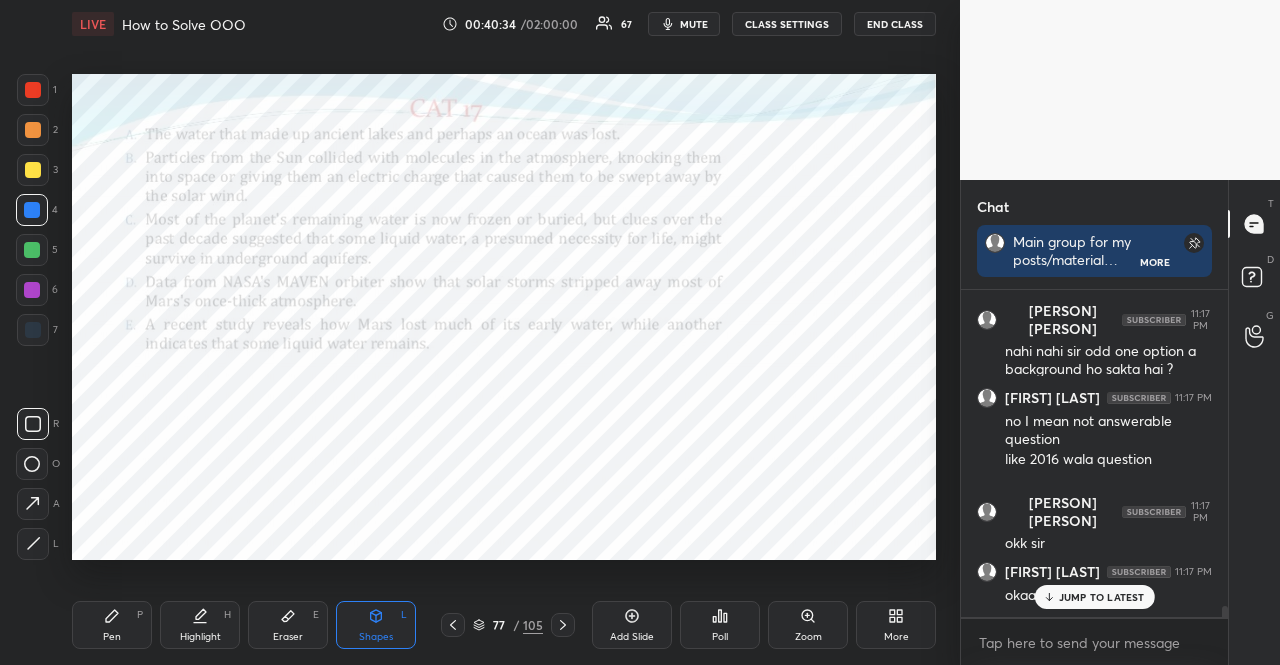 click on "mute" at bounding box center (694, 24) 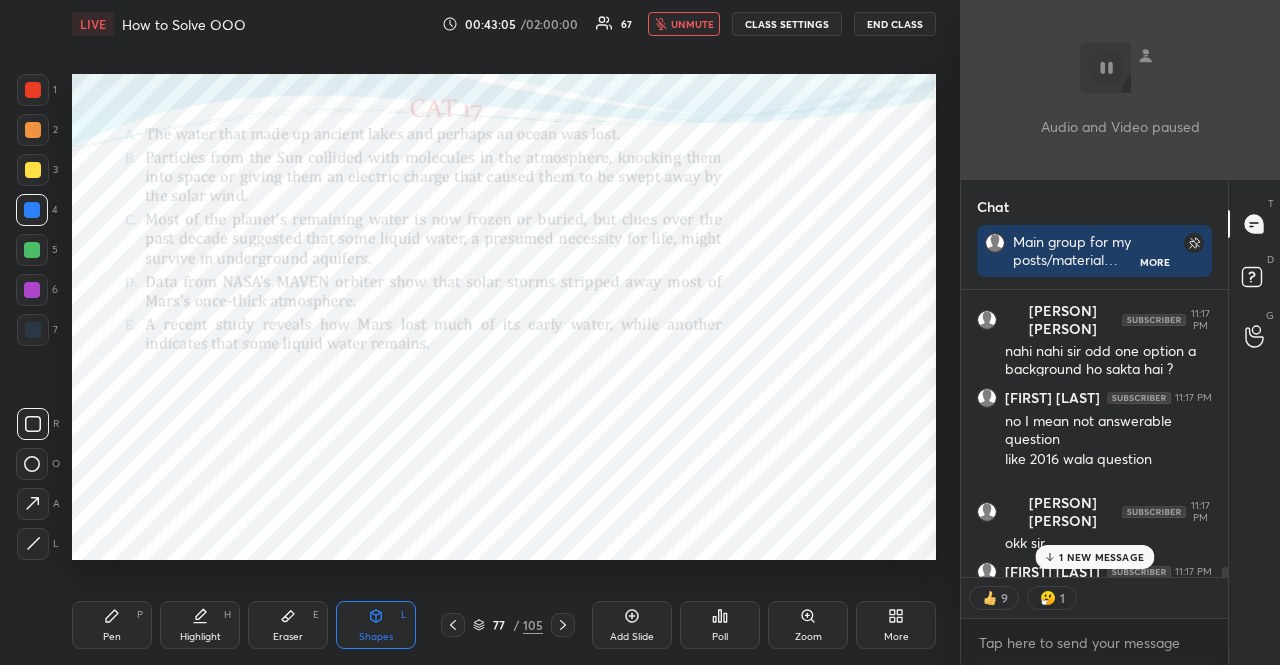 type on "x" 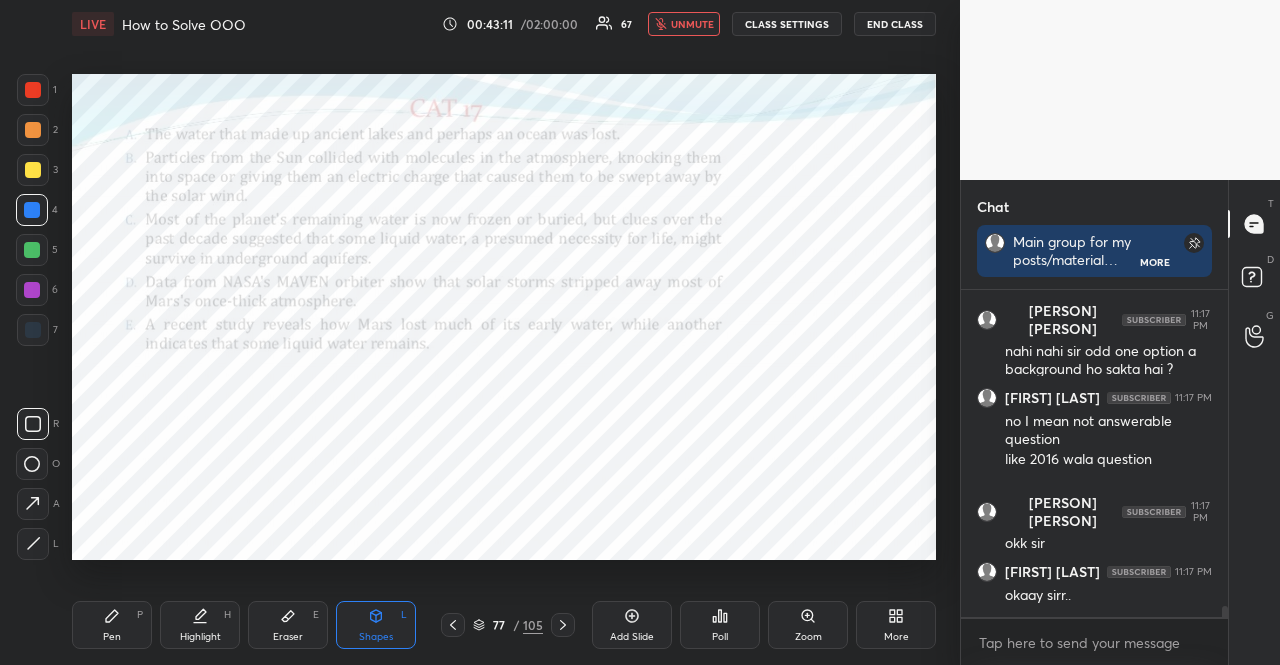 scroll, scrollTop: 9064, scrollLeft: 0, axis: vertical 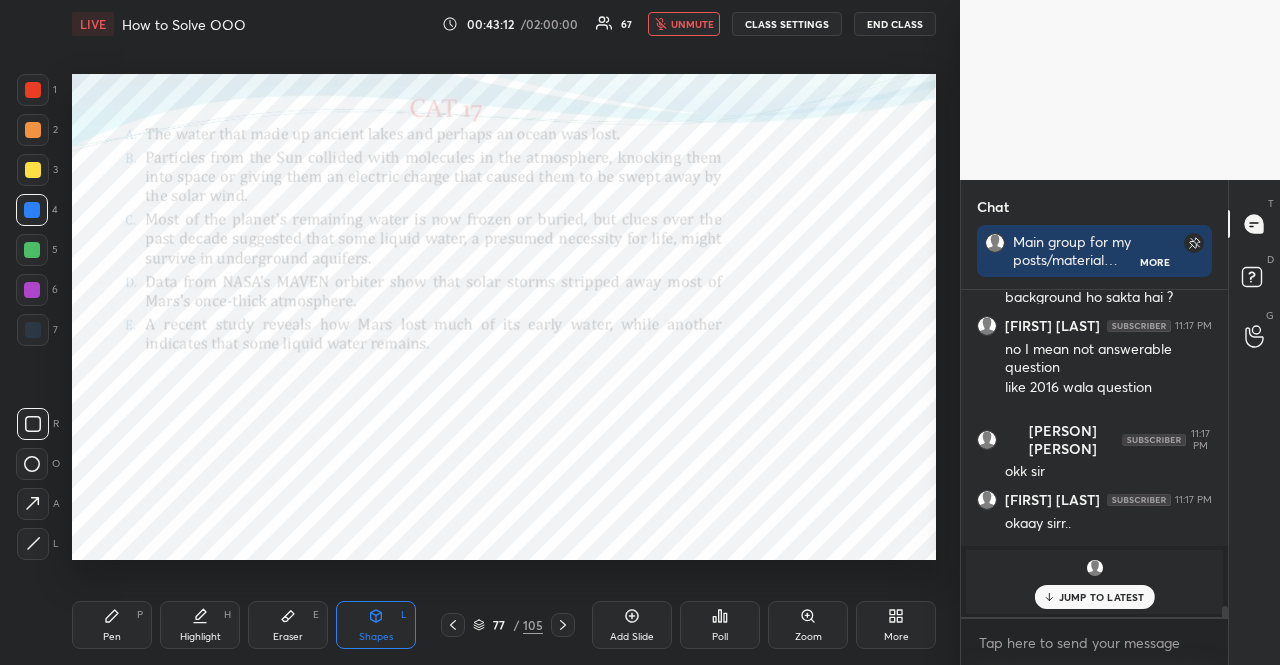 click on "Poll" at bounding box center [720, 625] 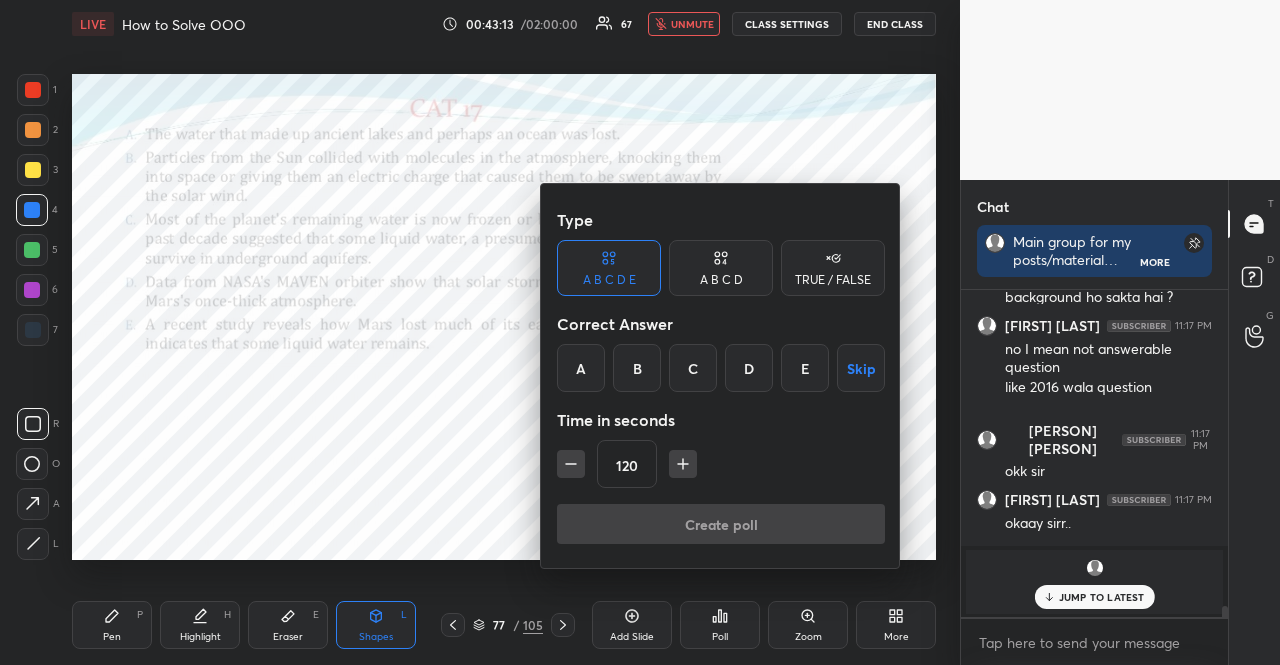 click on "A" at bounding box center [581, 368] 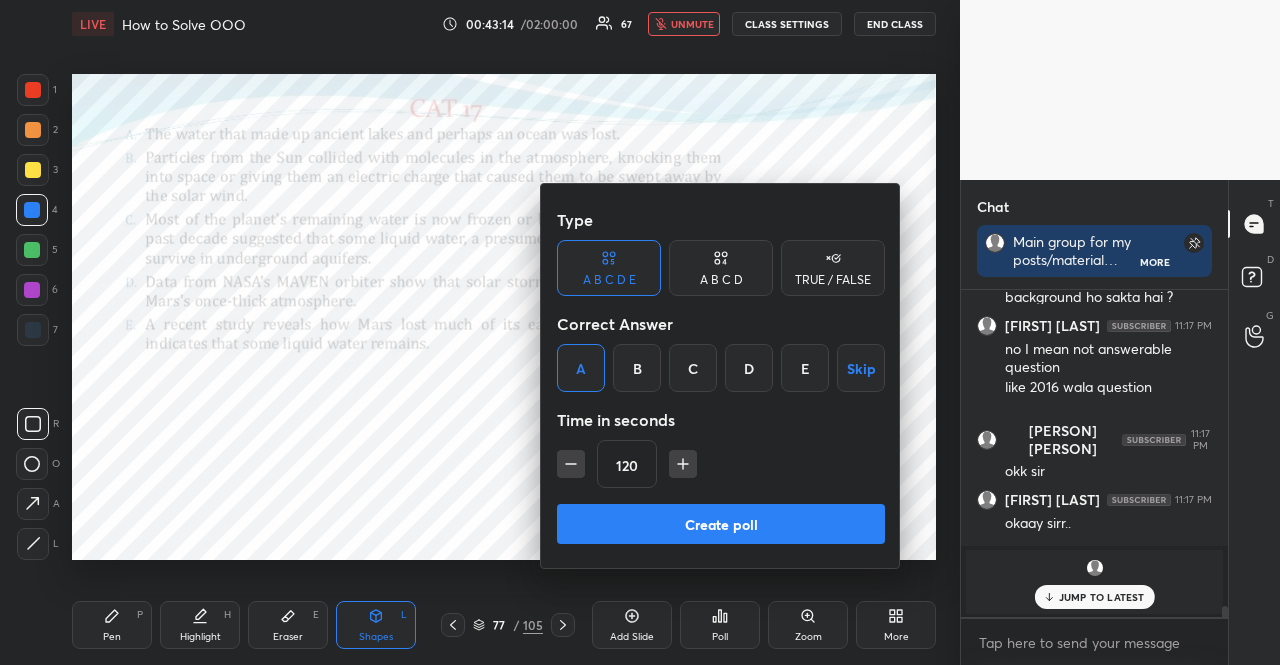 click 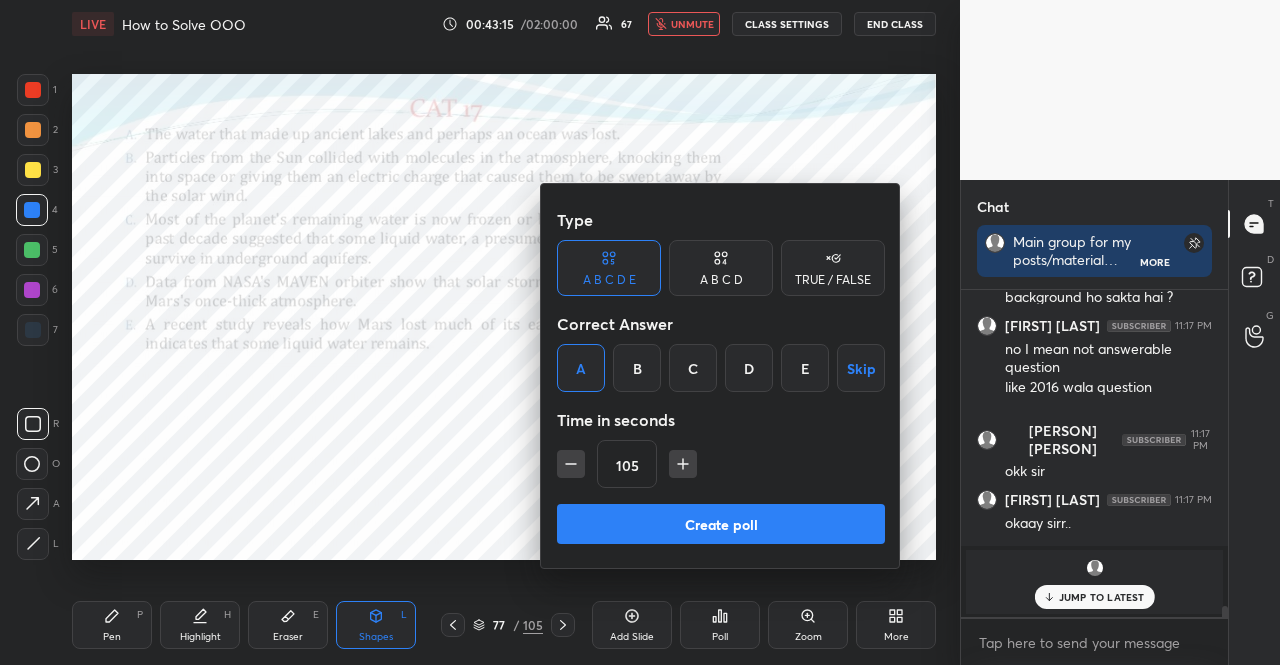 click on "Create poll" at bounding box center (721, 524) 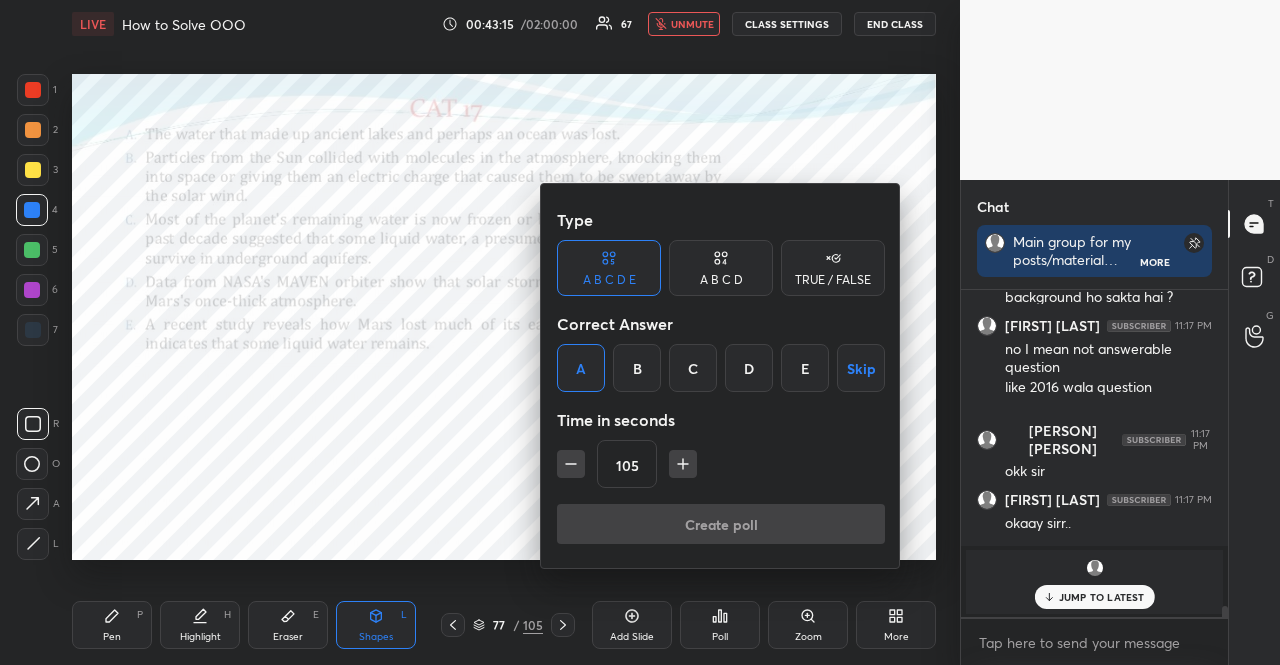 scroll, scrollTop: 290, scrollLeft: 255, axis: both 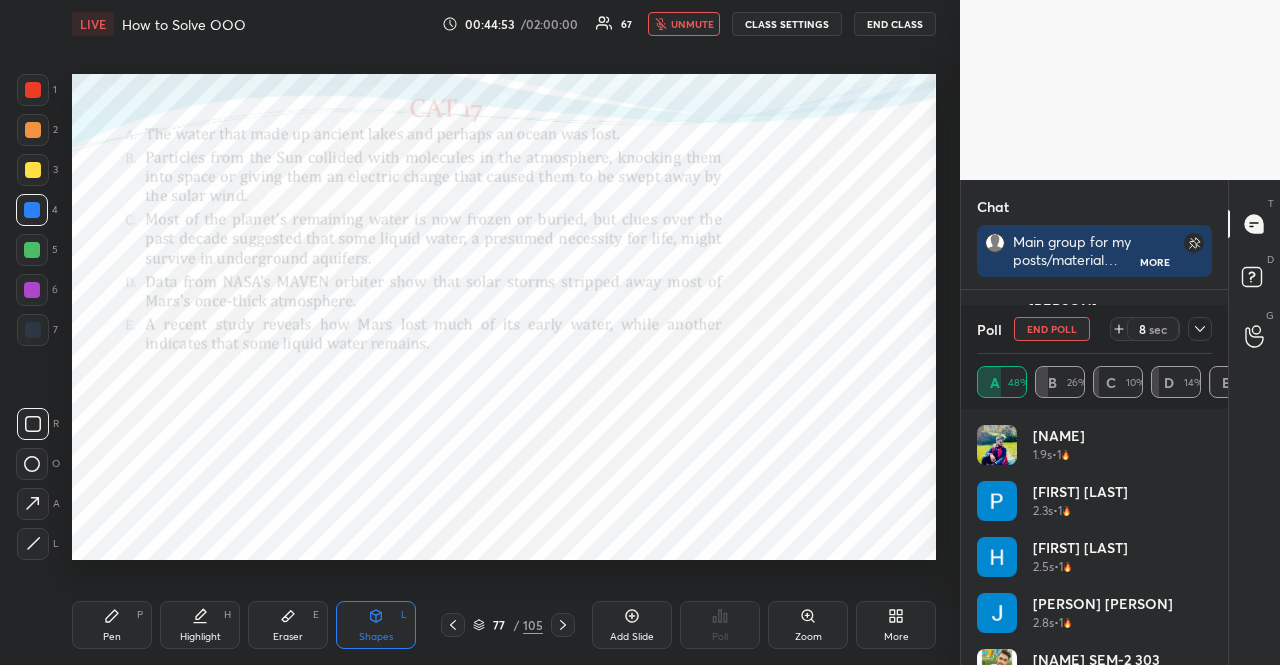 click on "1" at bounding box center [37, 90] 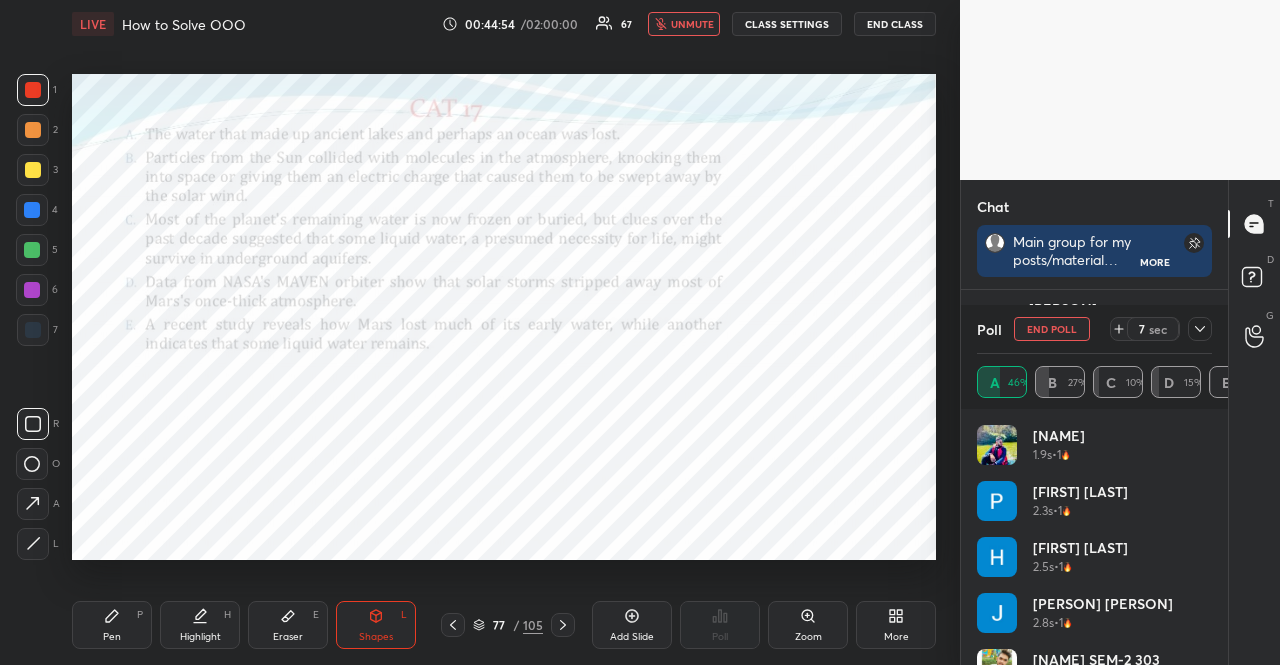 click at bounding box center [32, 290] 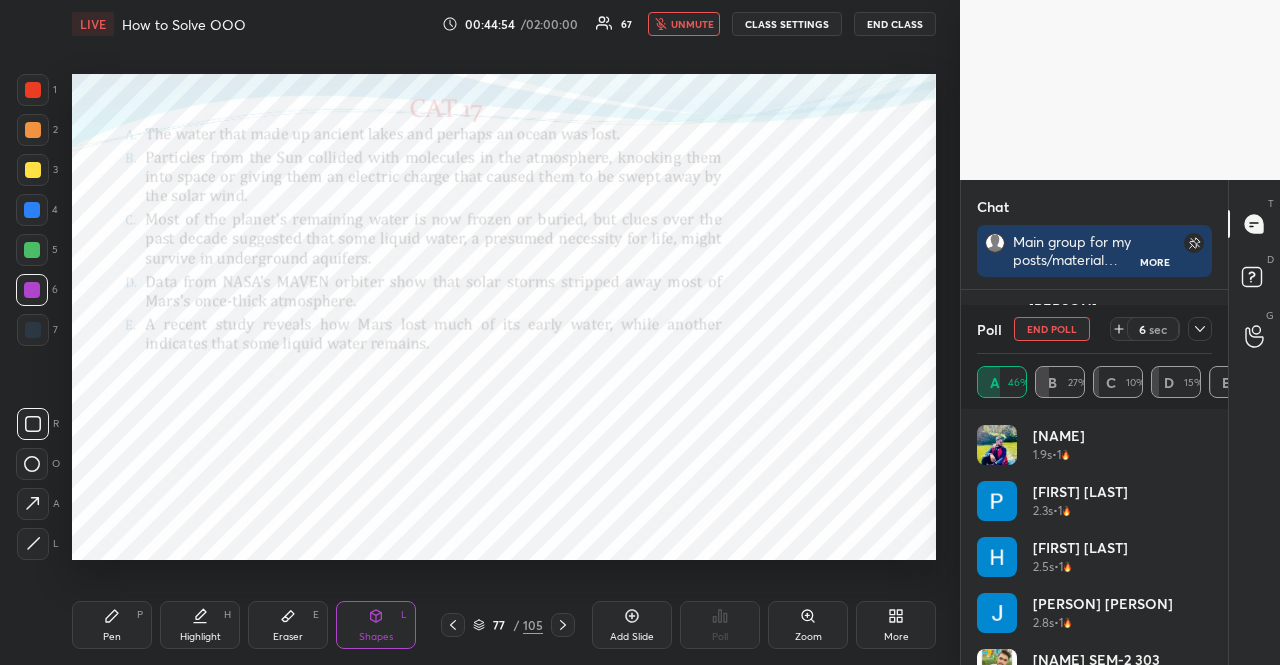 click at bounding box center [32, 290] 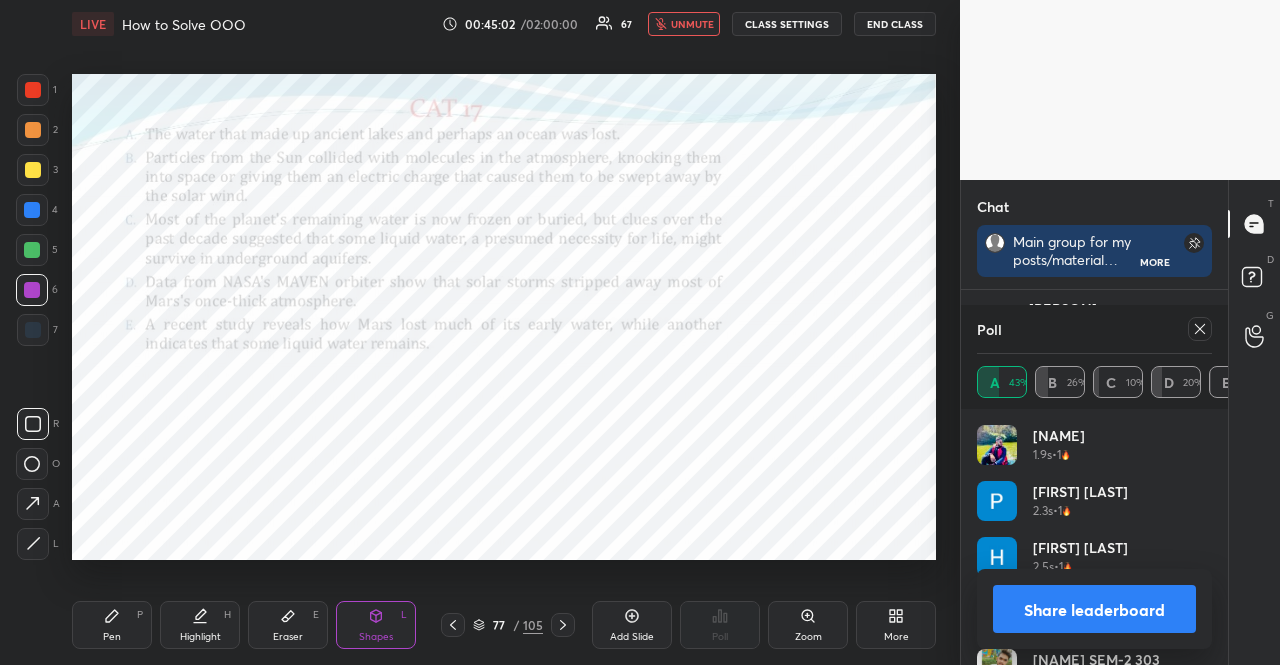 click on "unmute" at bounding box center [692, 24] 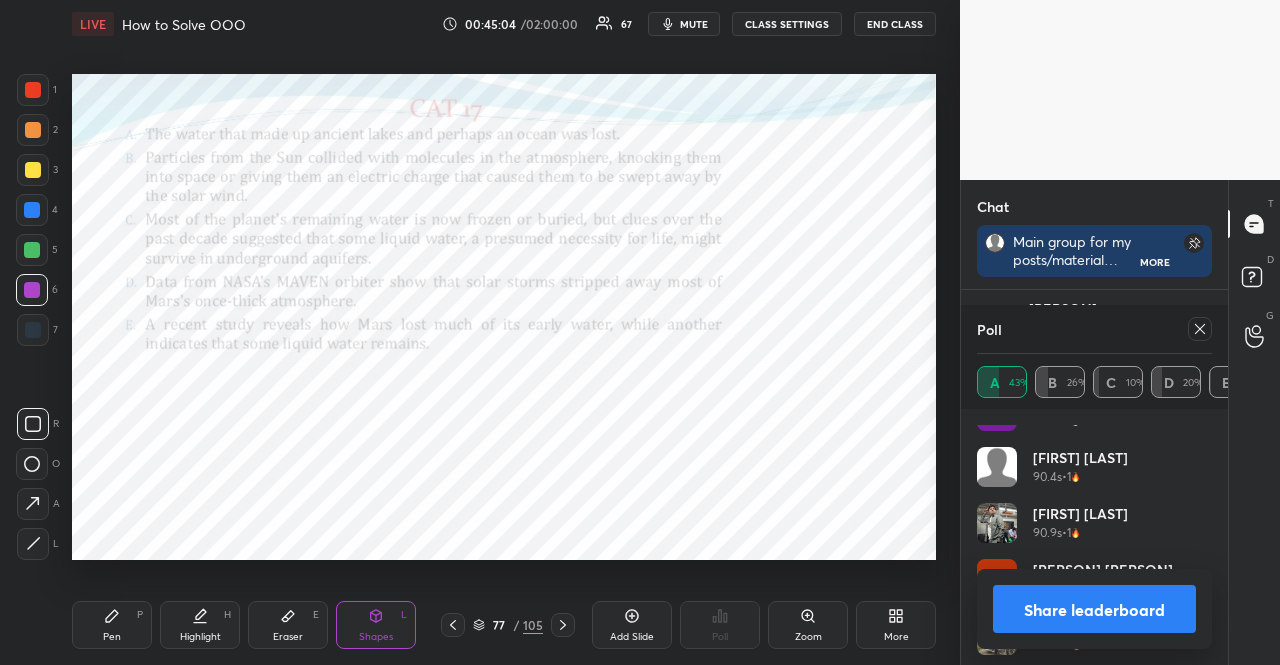scroll, scrollTop: 1216, scrollLeft: 0, axis: vertical 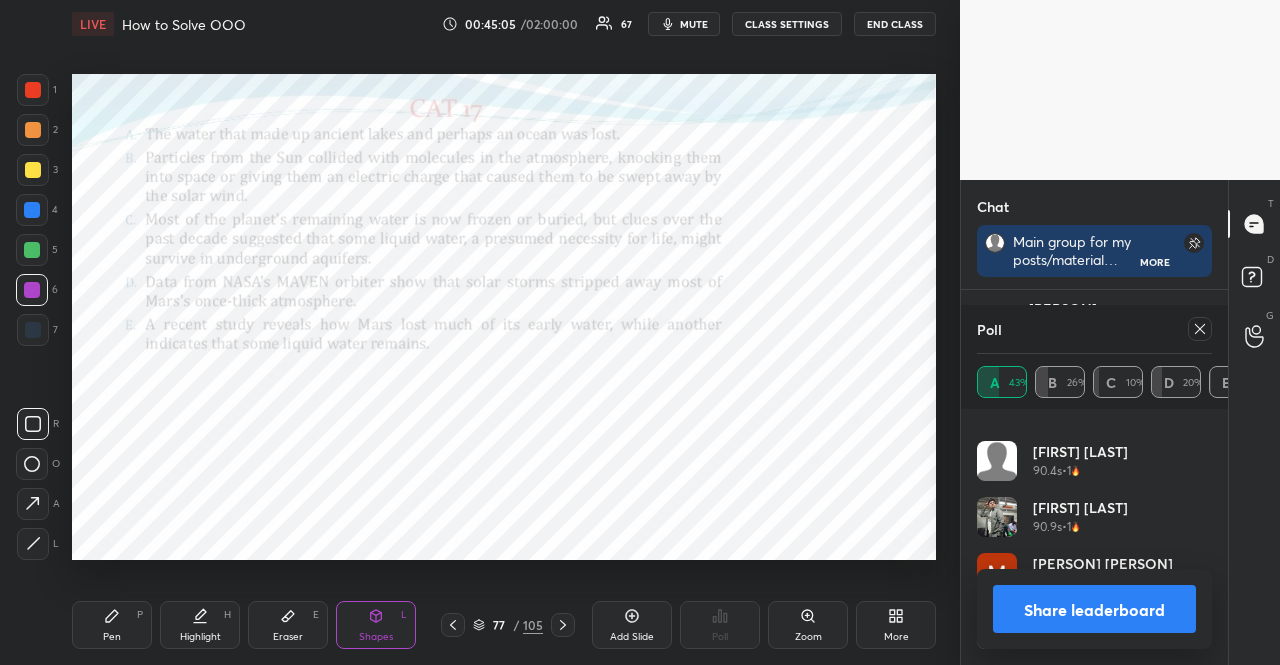 click 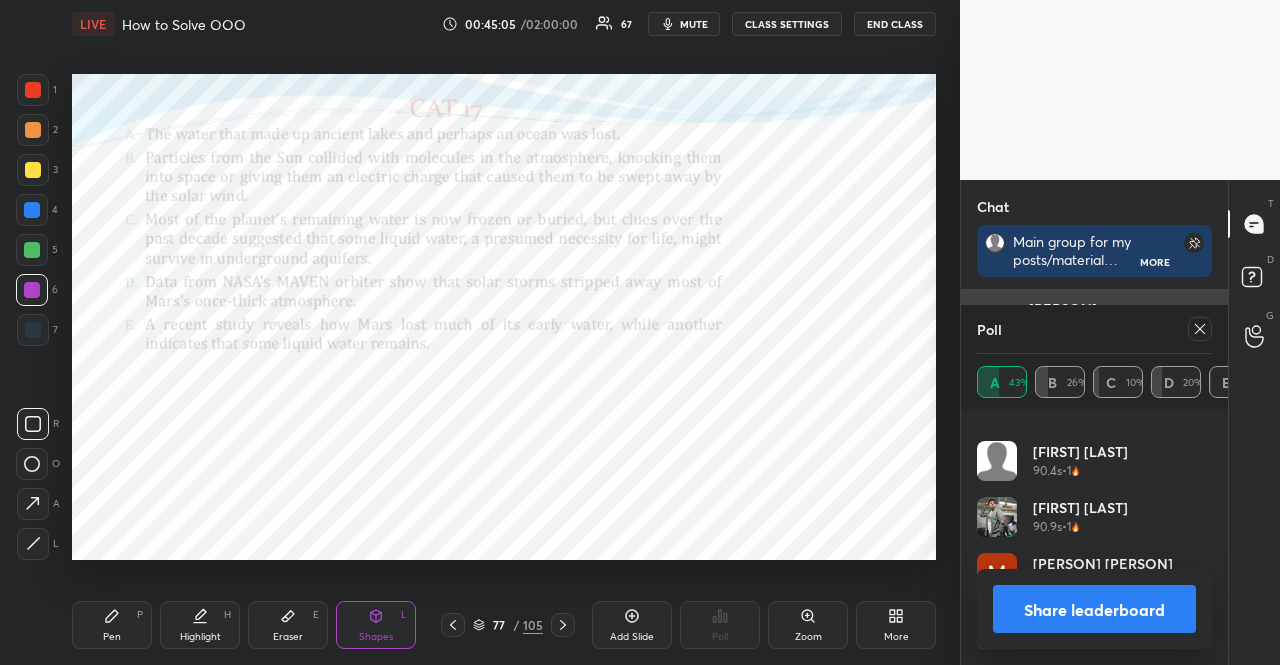 scroll, scrollTop: 253, scrollLeft: 255, axis: both 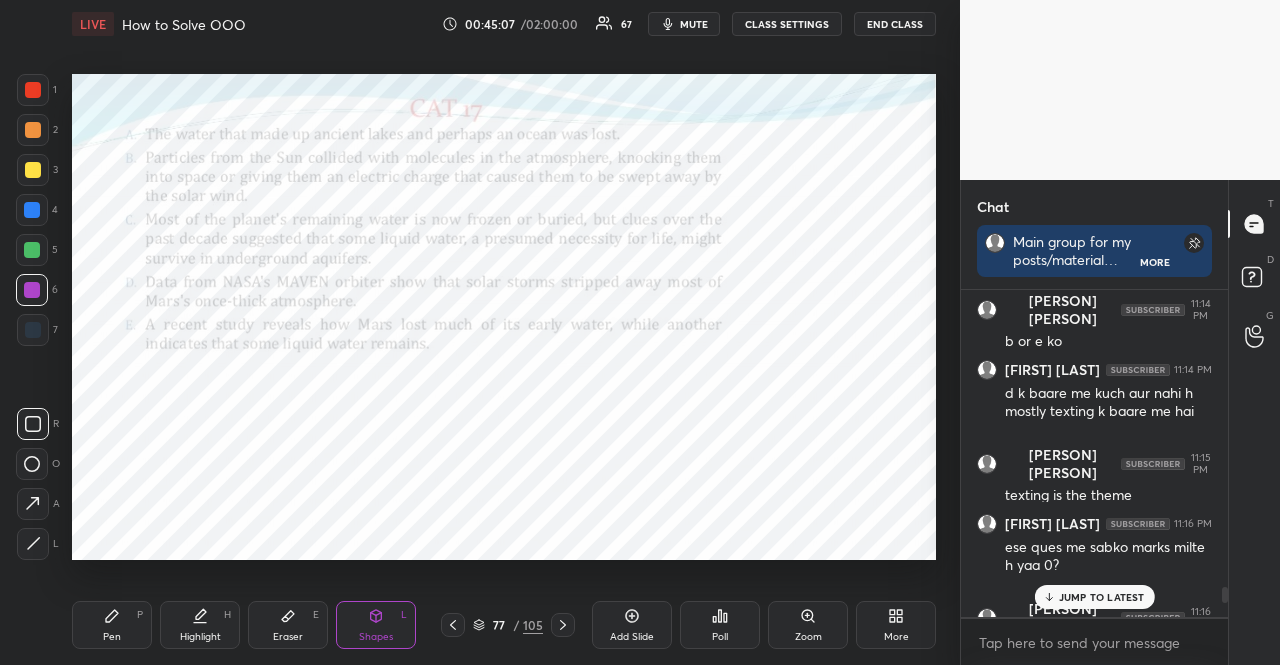 drag, startPoint x: 1100, startPoint y: 589, endPoint x: 1080, endPoint y: 561, distance: 34.4093 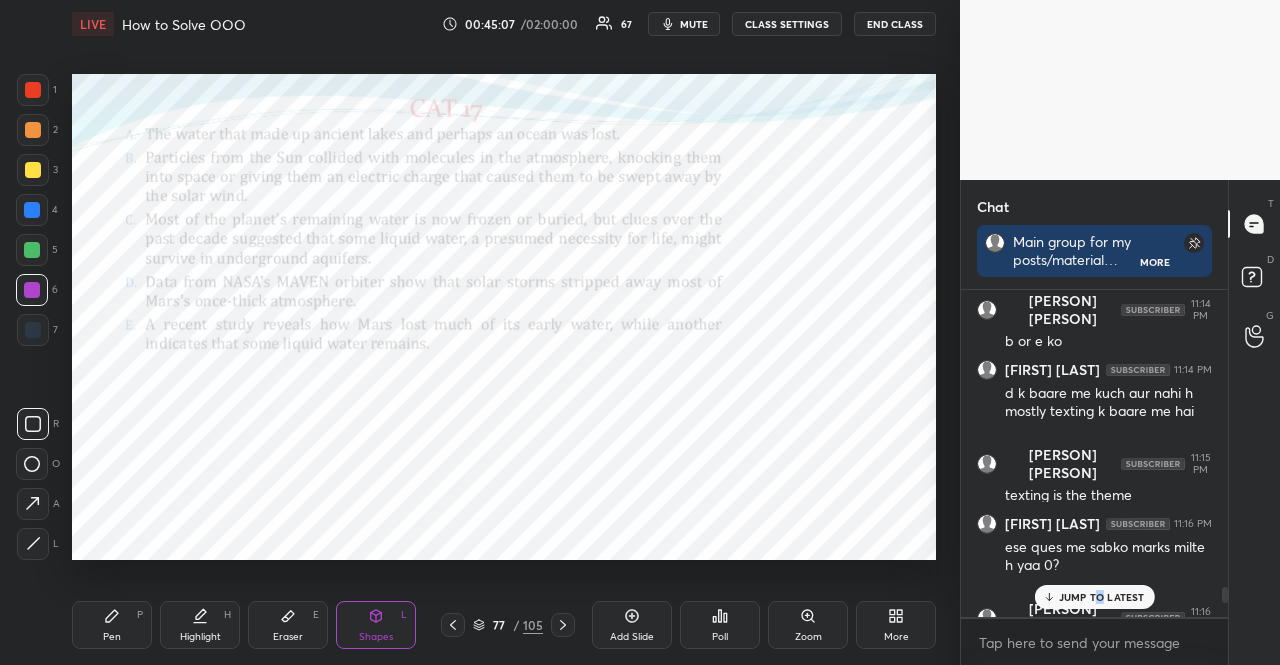 scroll, scrollTop: 7202, scrollLeft: 0, axis: vertical 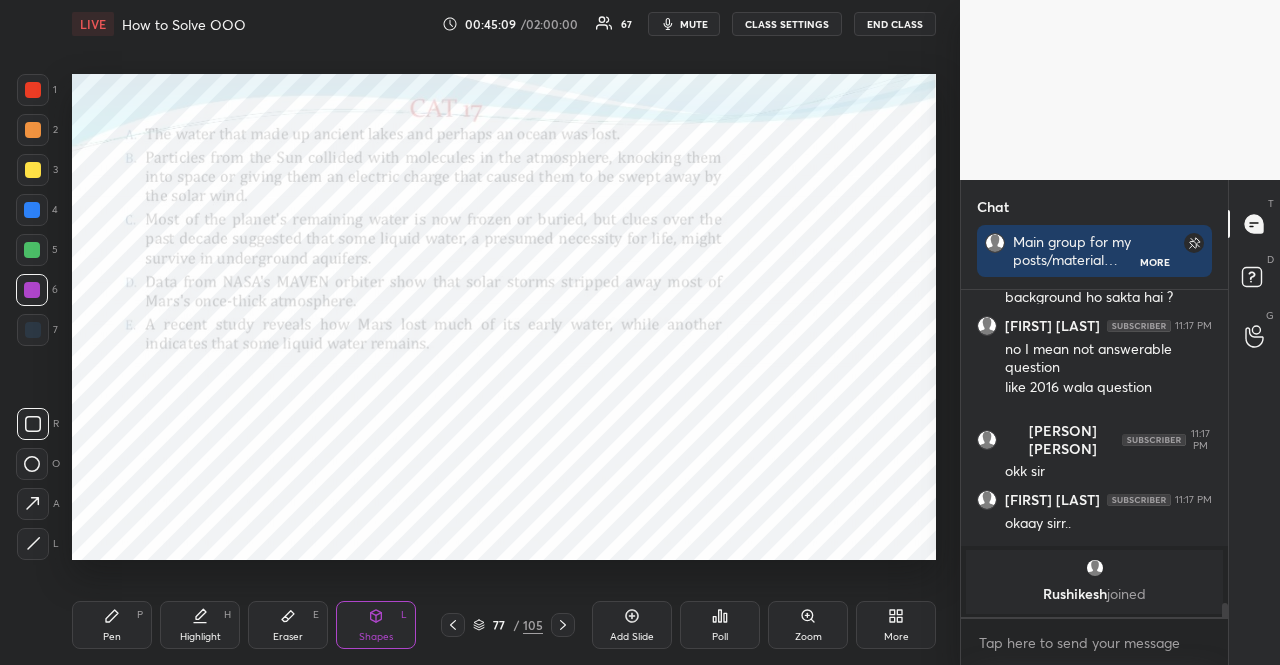 click at bounding box center (32, 250) 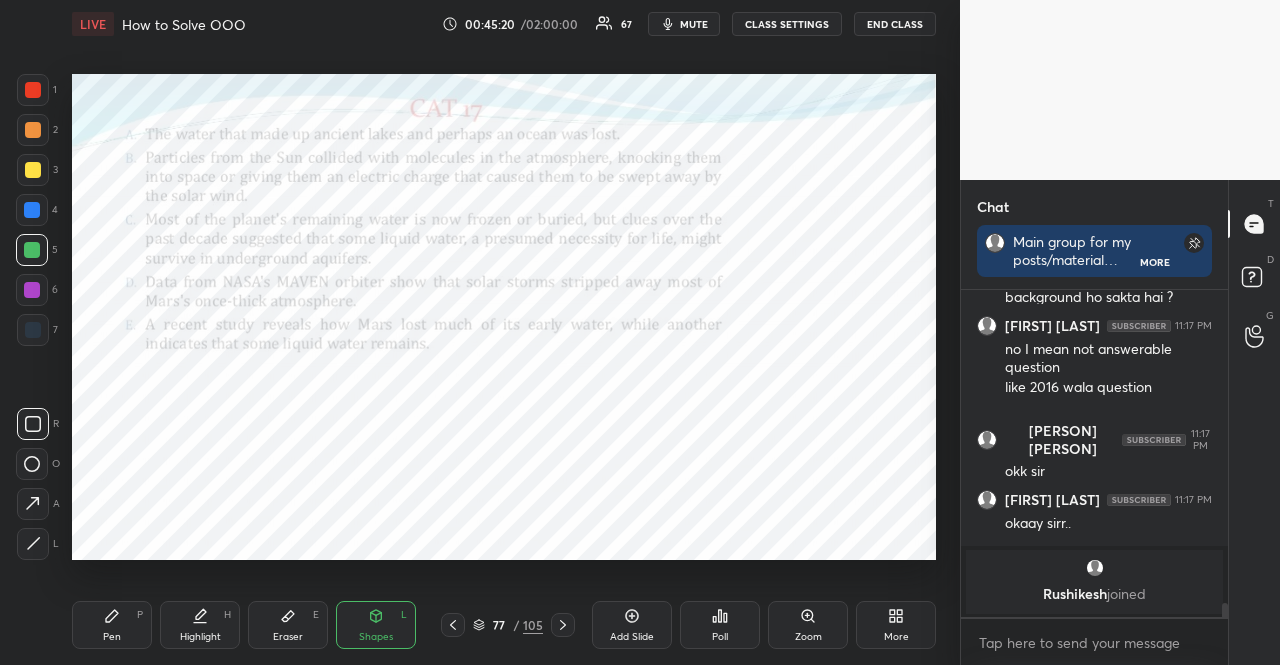 click at bounding box center (32, 210) 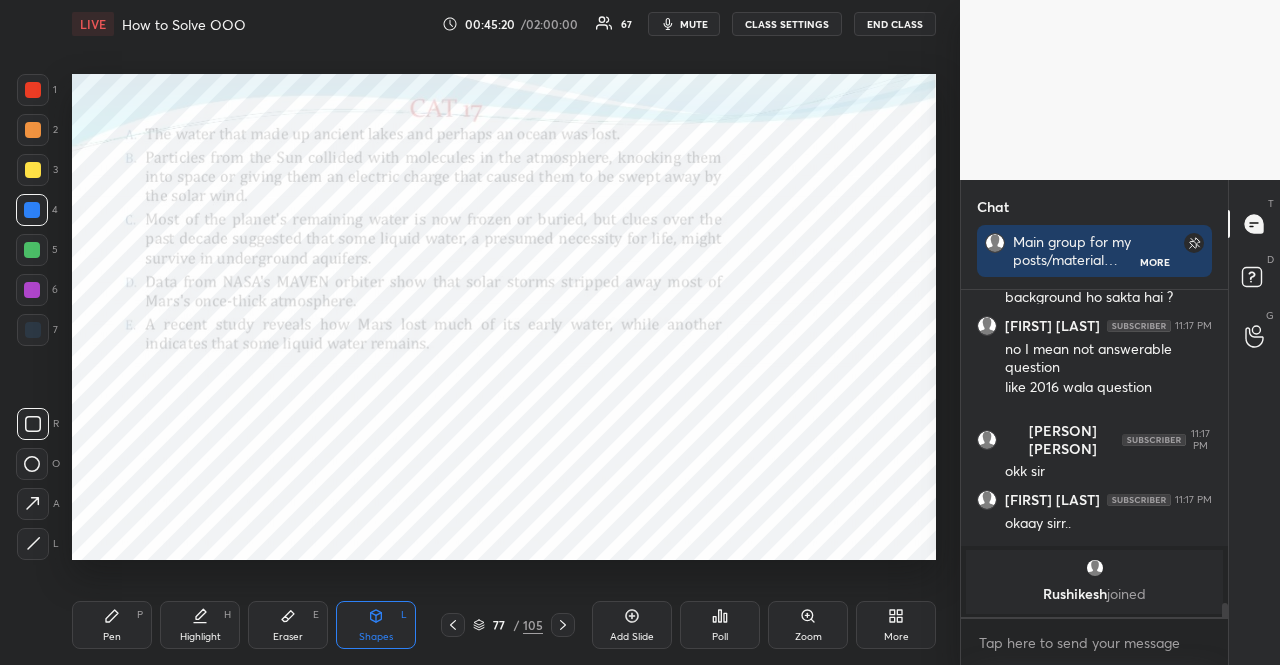 drag, startPoint x: 28, startPoint y: 207, endPoint x: 38, endPoint y: 295, distance: 88.56636 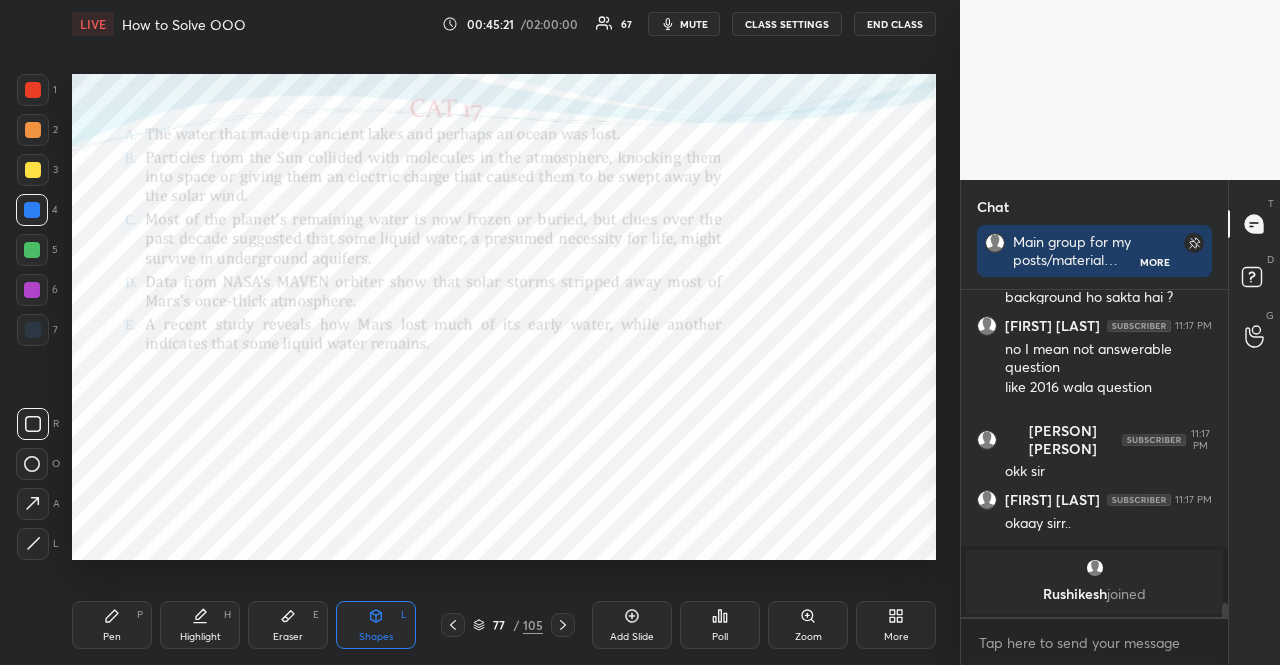 click on "Pen P" at bounding box center (112, 625) 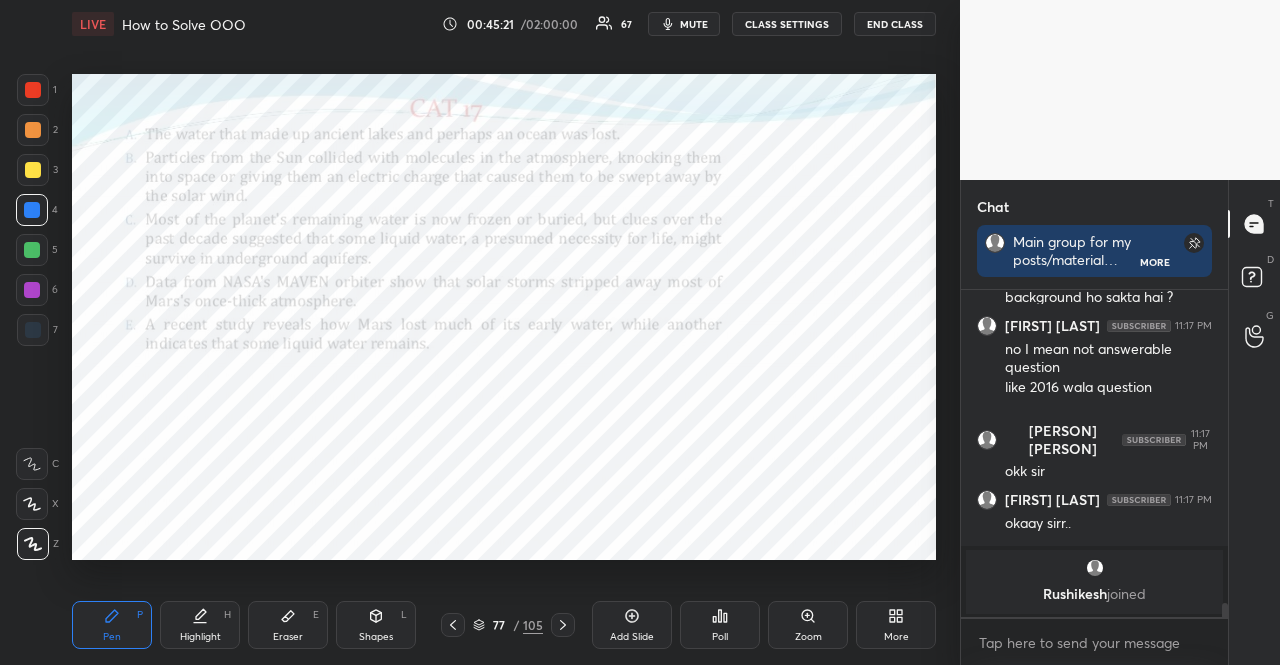 drag, startPoint x: 30, startPoint y: 497, endPoint x: 21, endPoint y: 453, distance: 44.911022 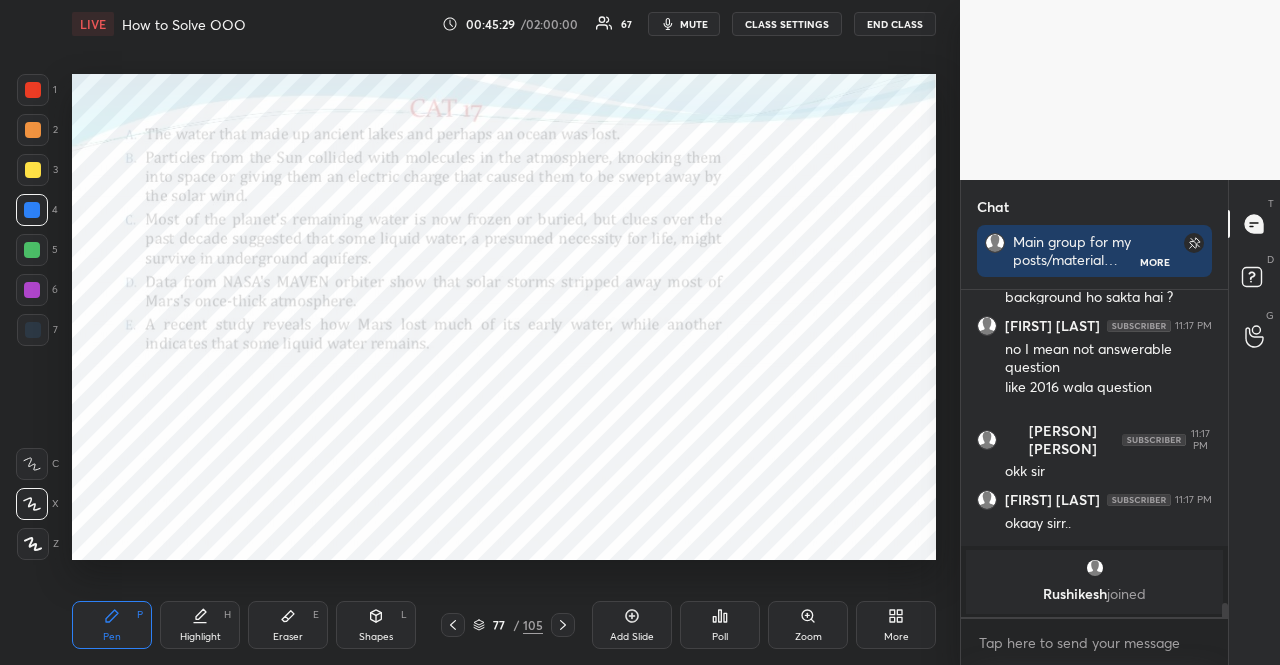 scroll, scrollTop: 7288, scrollLeft: 0, axis: vertical 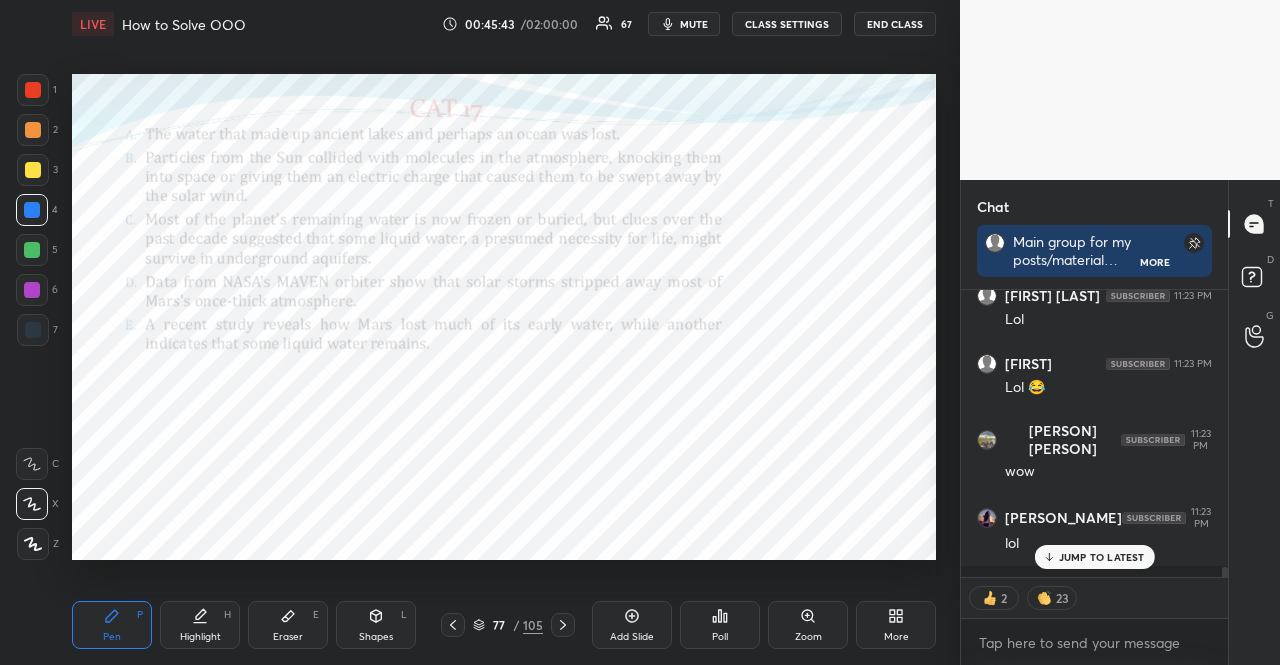 click at bounding box center [32, 290] 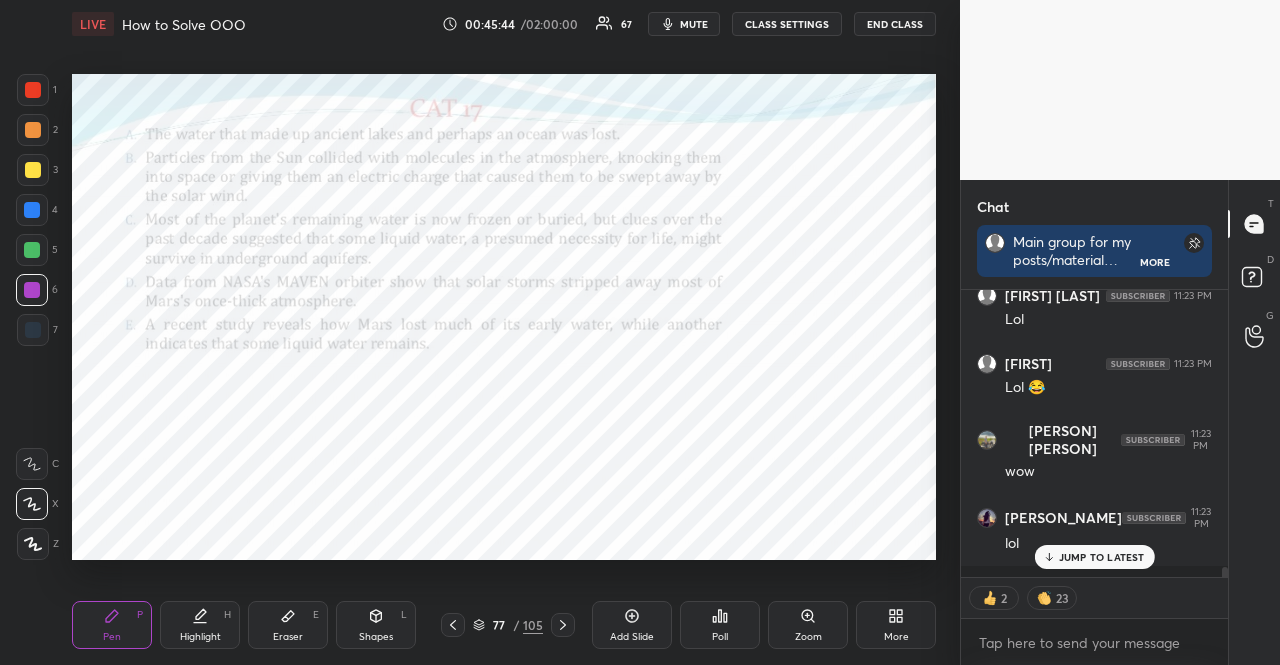 click at bounding box center (32, 290) 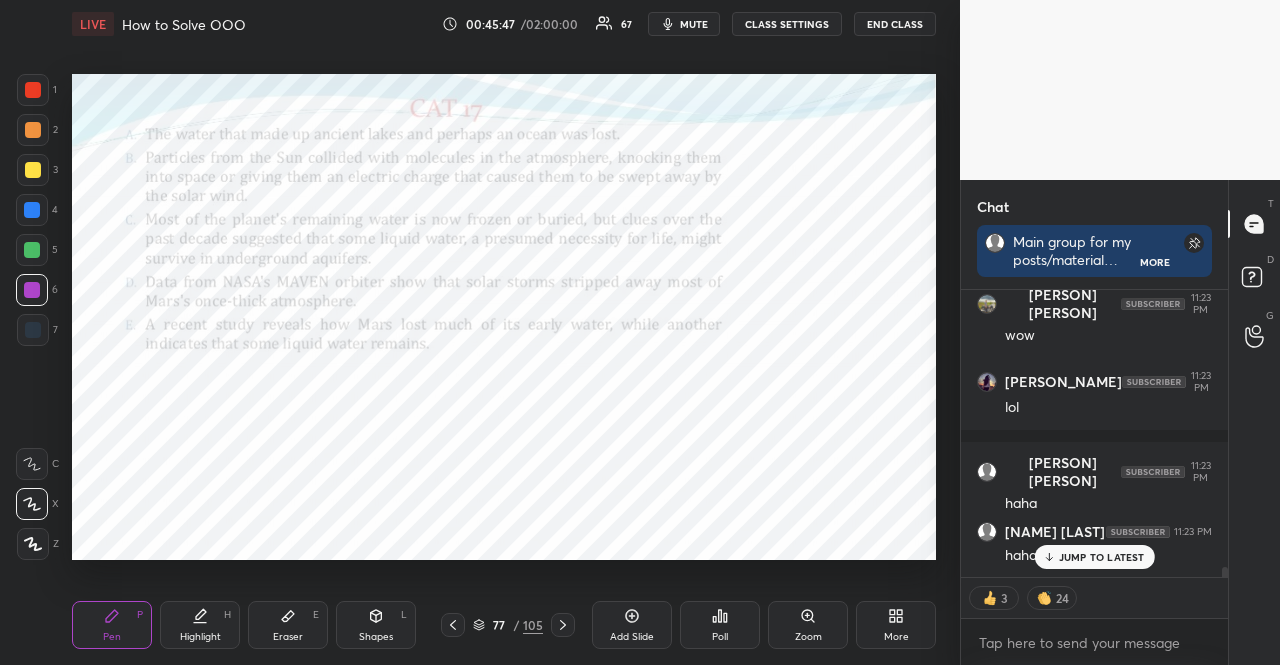 scroll, scrollTop: 7836, scrollLeft: 0, axis: vertical 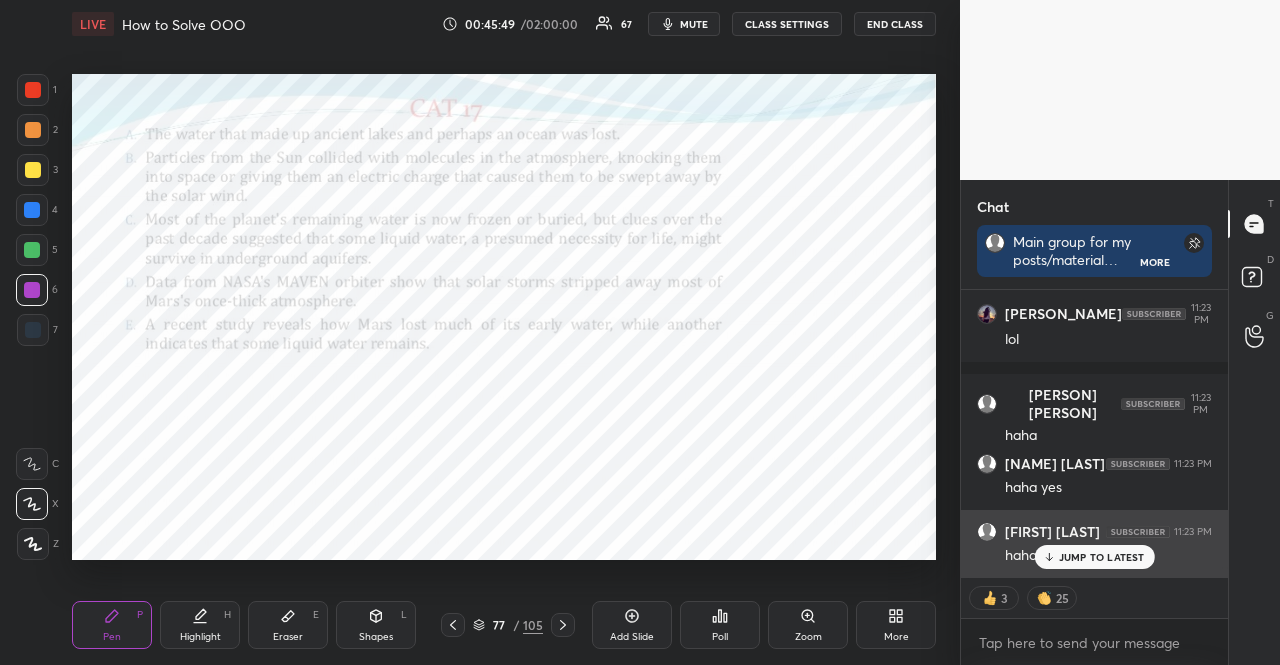 click on "JUMP TO LATEST" at bounding box center (1102, 557) 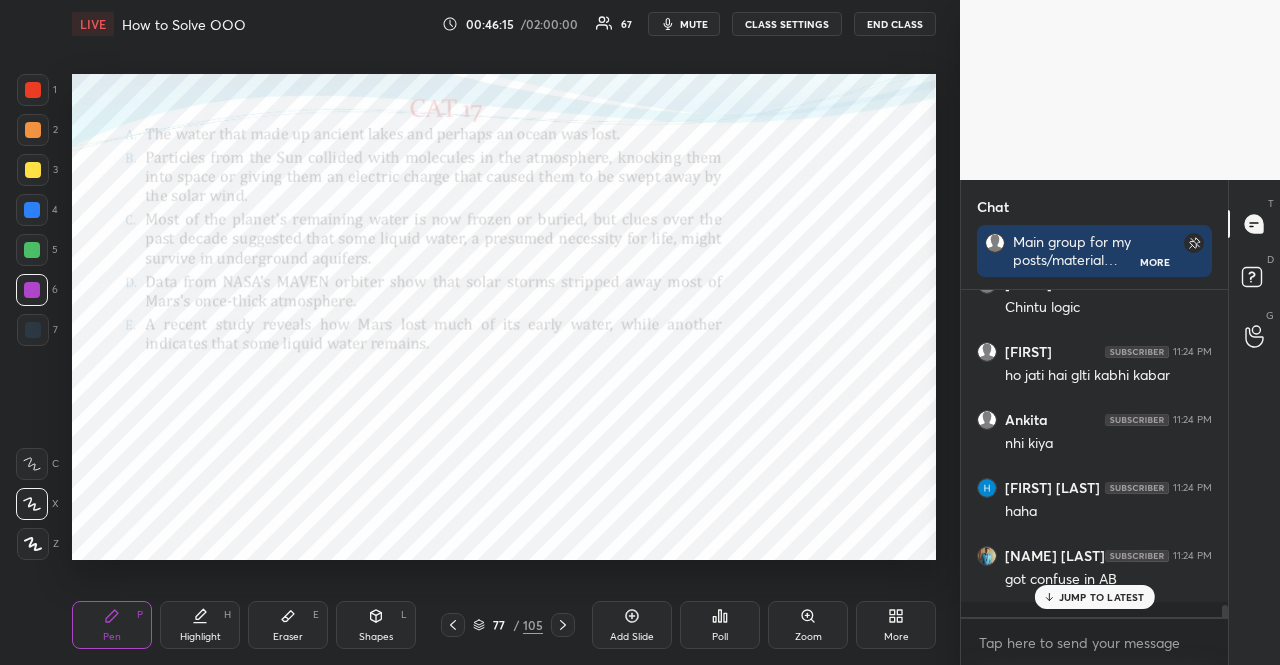 scroll, scrollTop: 8542, scrollLeft: 0, axis: vertical 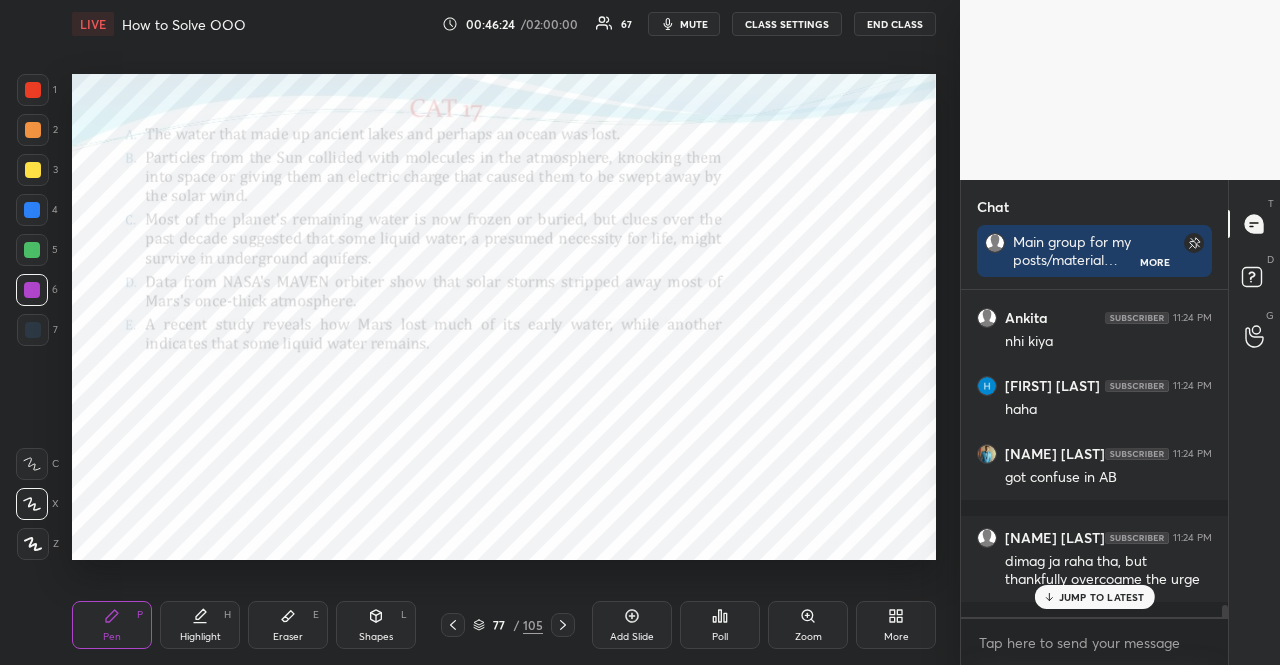 click at bounding box center [32, 290] 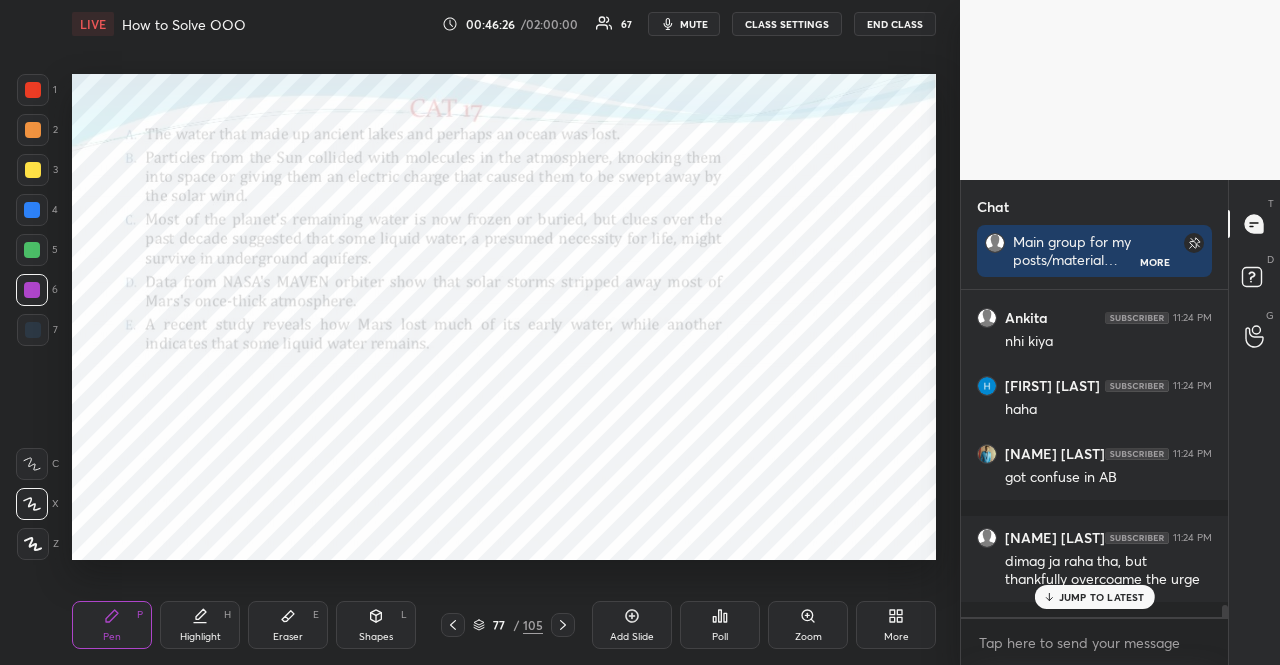 scroll, scrollTop: 8610, scrollLeft: 0, axis: vertical 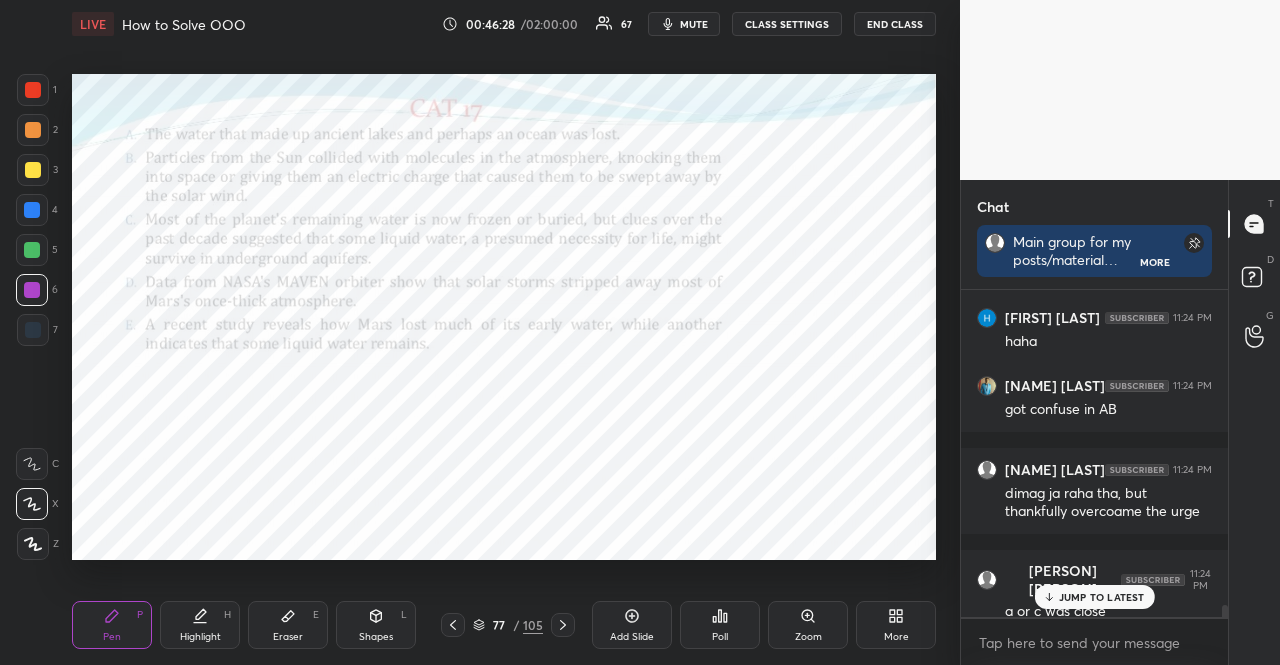 click on "JUMP TO LATEST" at bounding box center [1102, 597] 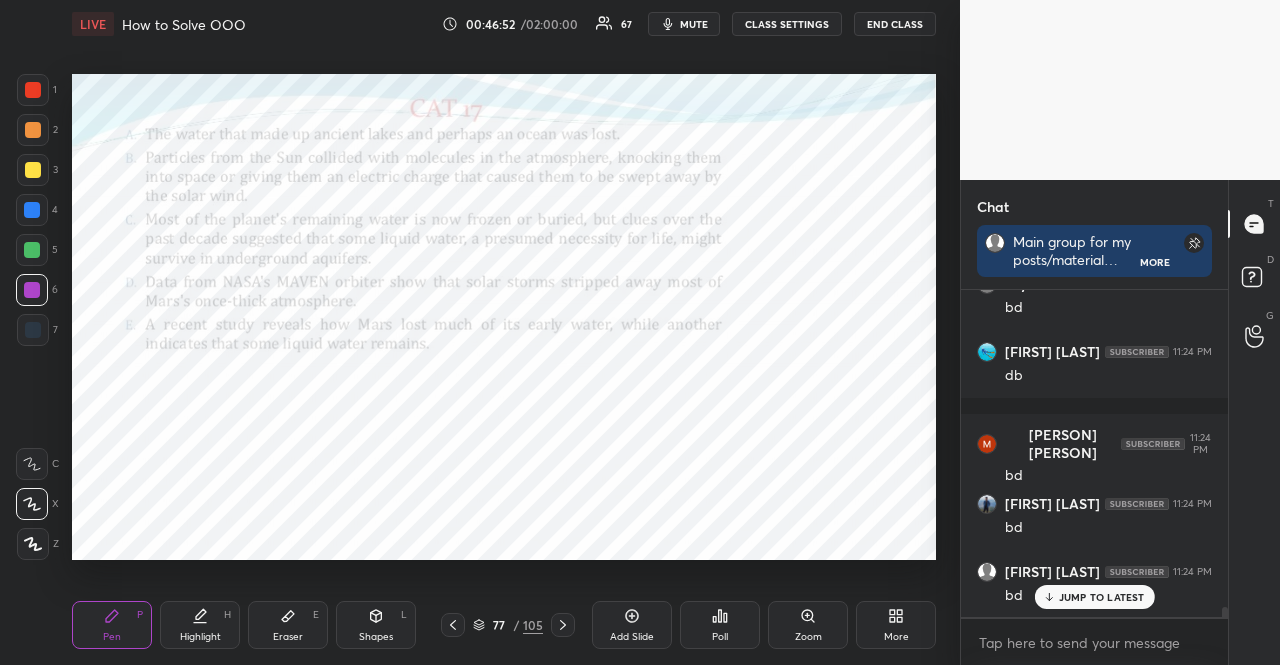 scroll, scrollTop: 10522, scrollLeft: 0, axis: vertical 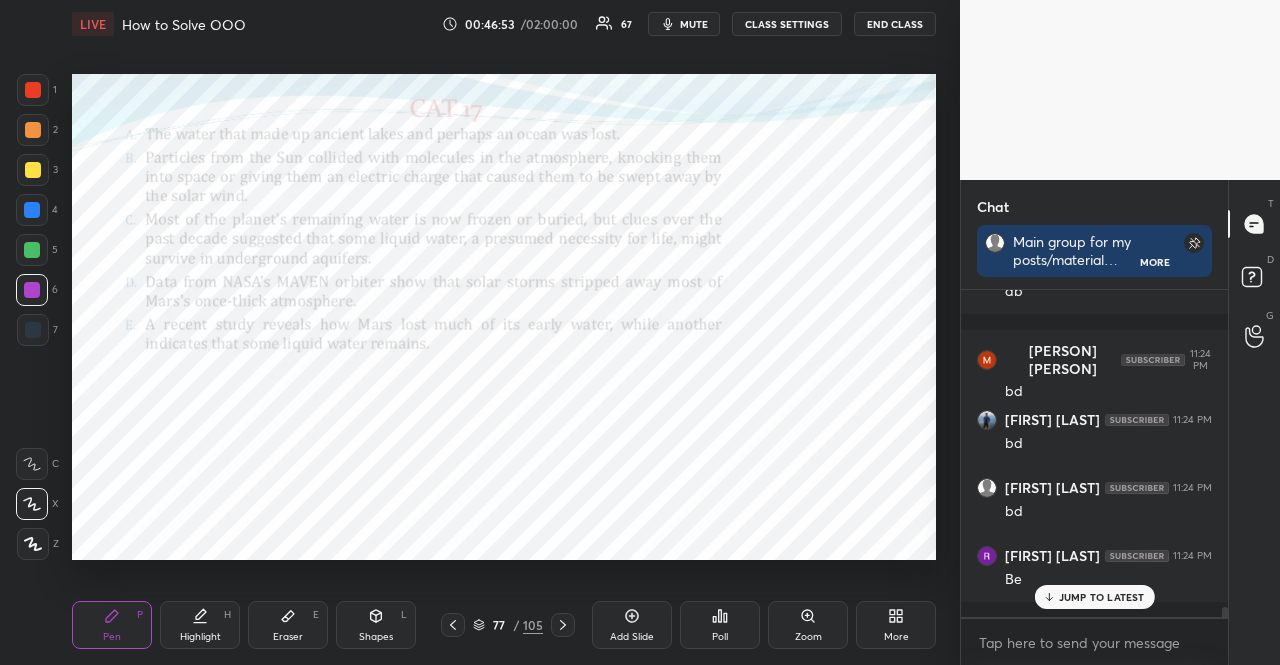 click at bounding box center [32, 250] 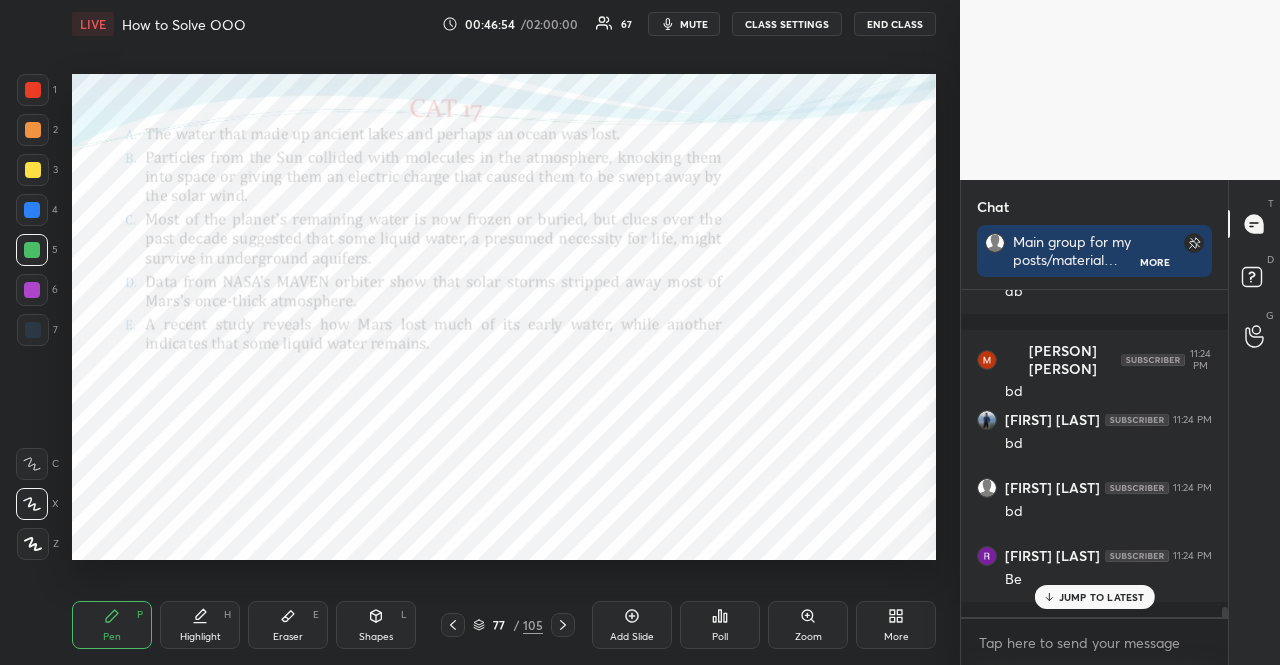 click on "Shapes L" at bounding box center [376, 625] 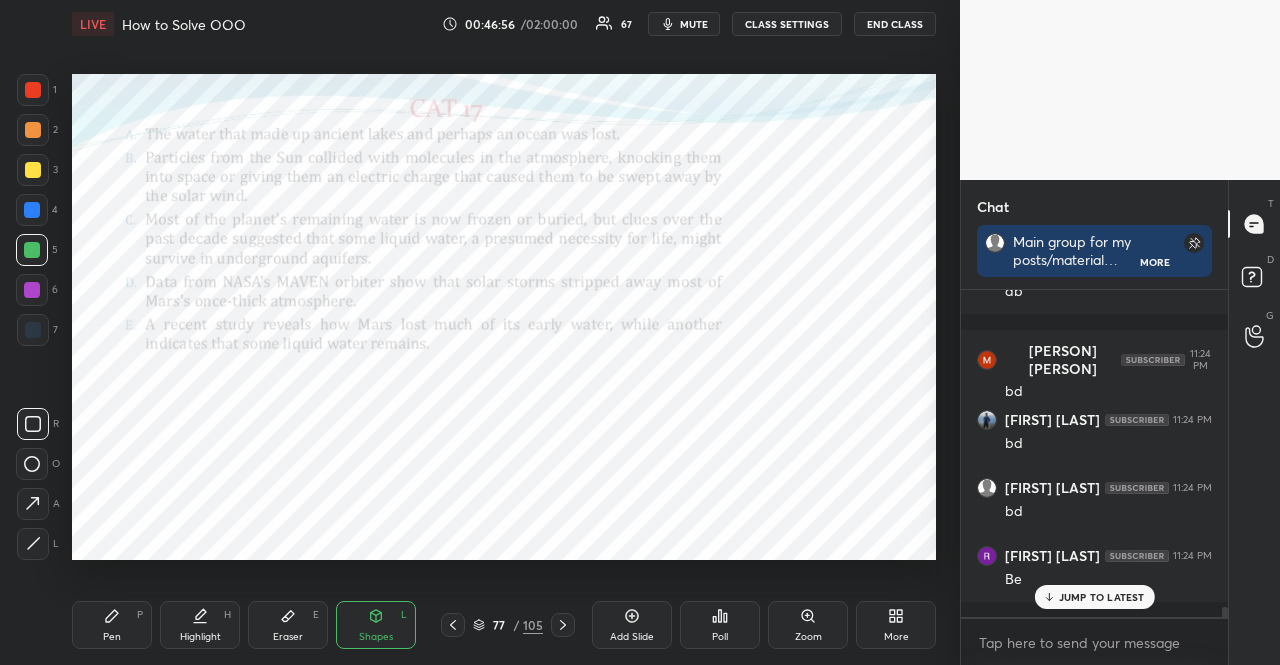 scroll, scrollTop: 10590, scrollLeft: 0, axis: vertical 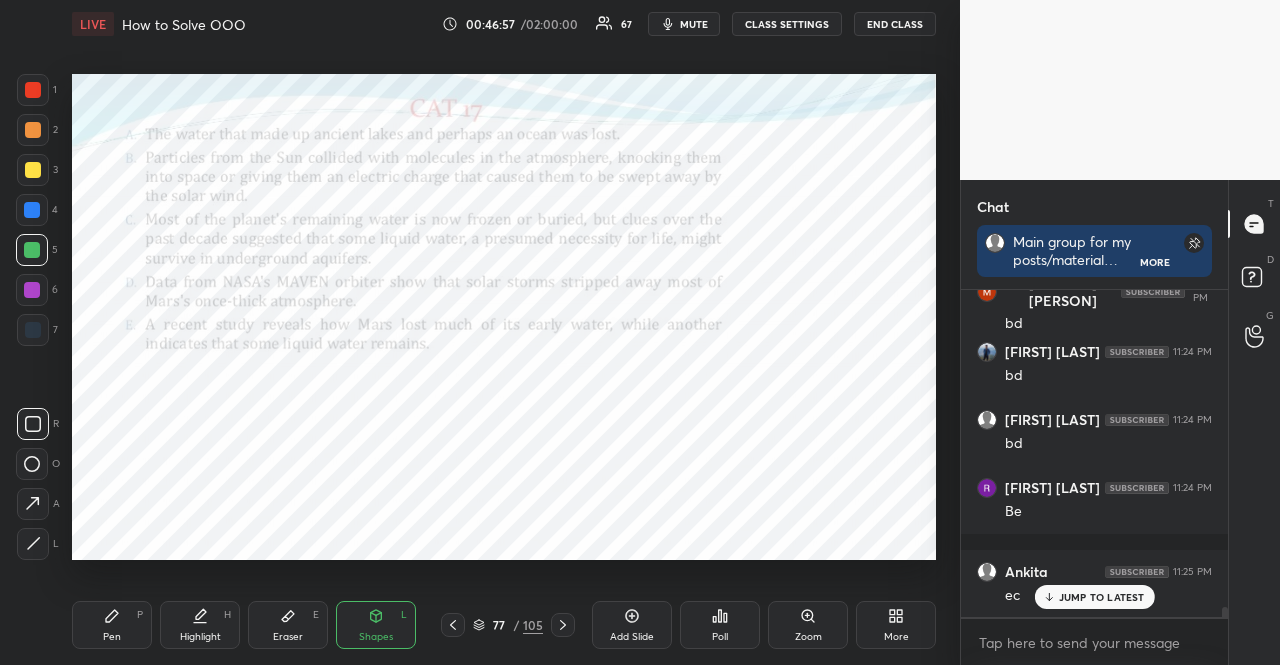 click at bounding box center [32, 290] 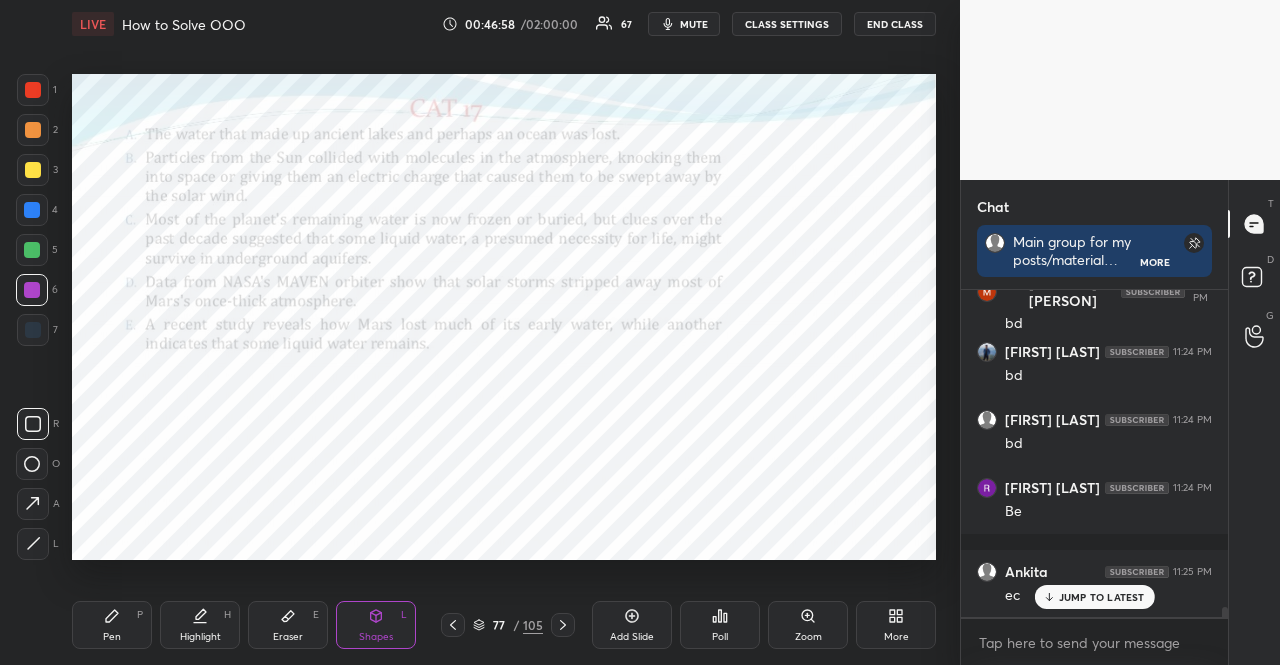 click on "Pen P" at bounding box center (112, 625) 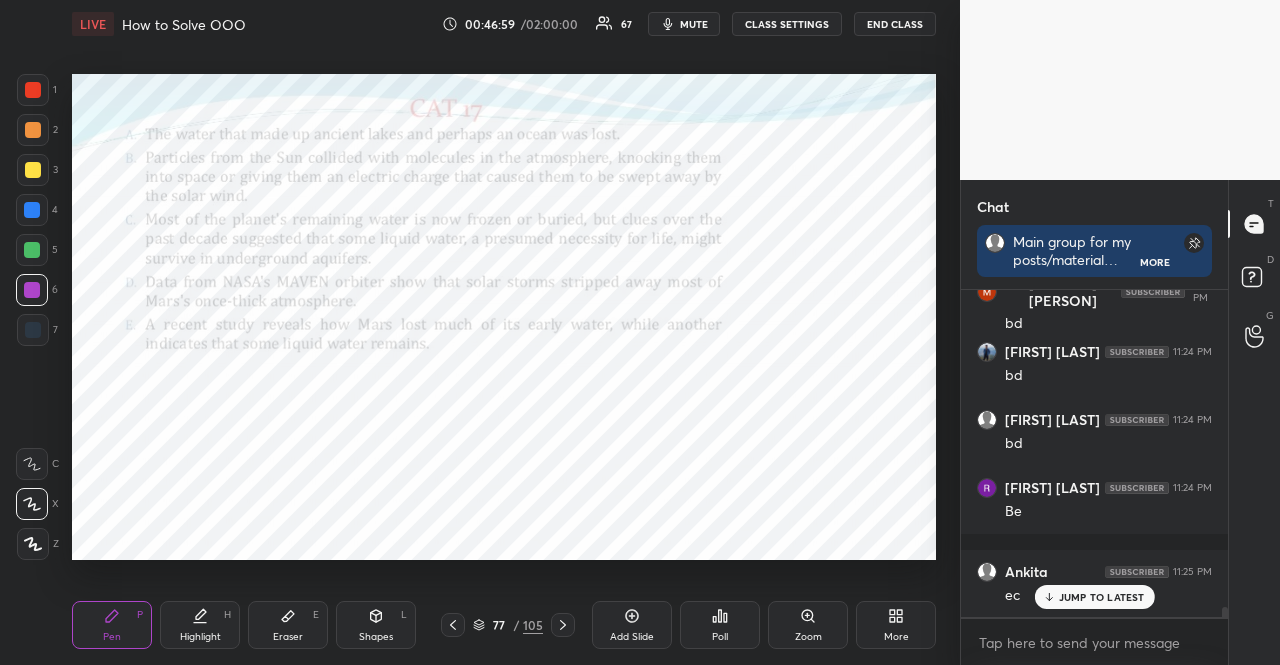 click 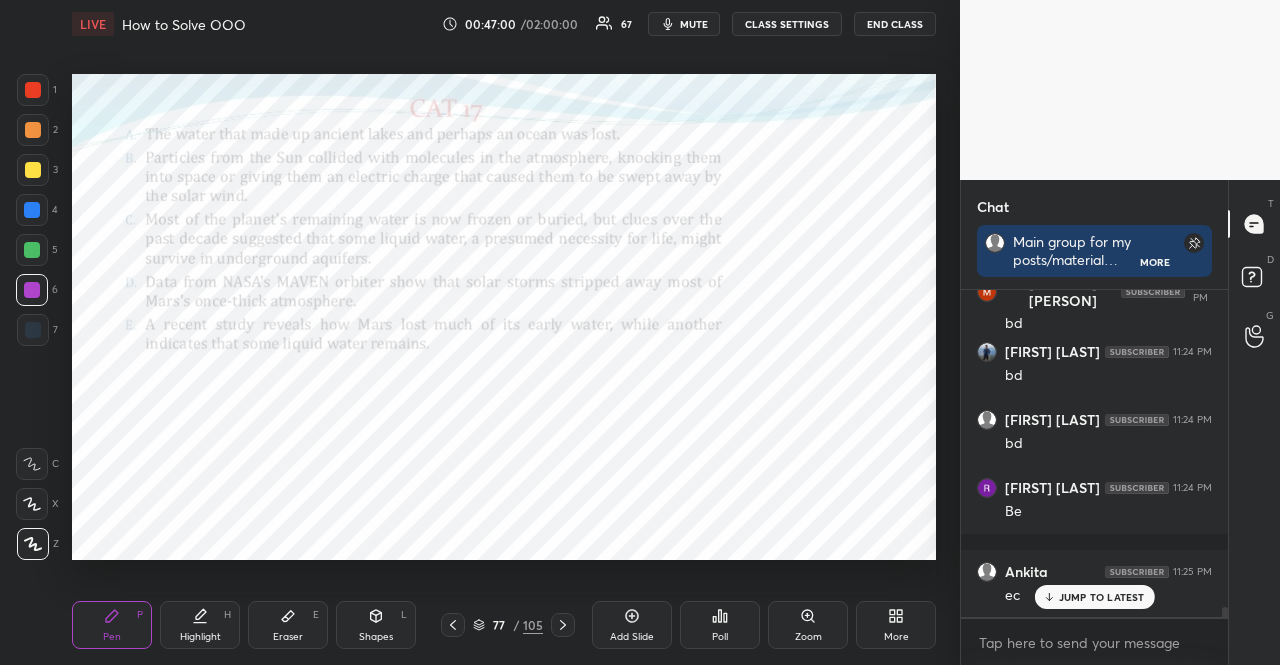 click 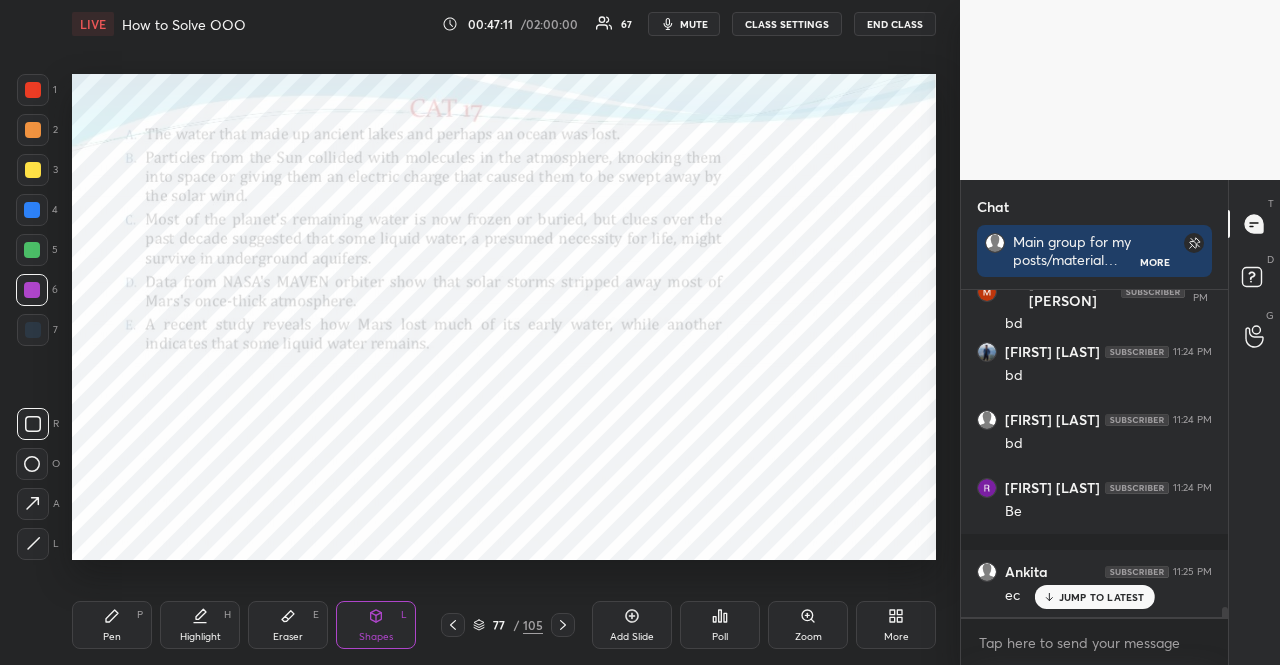 click 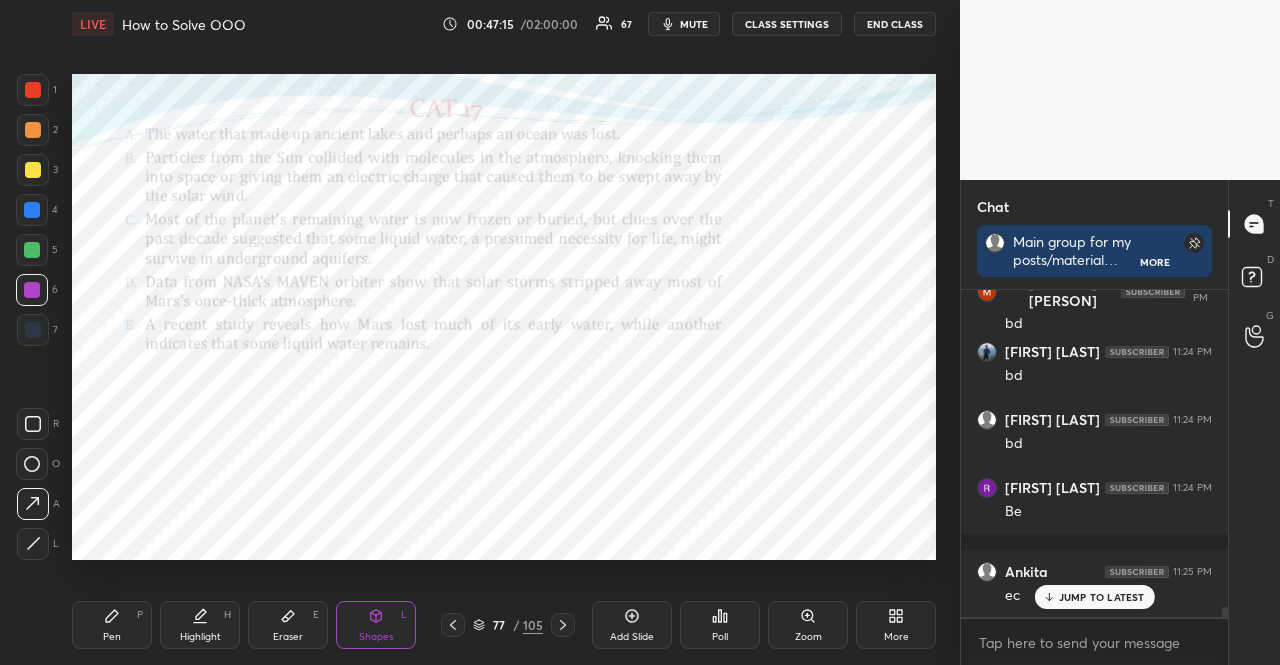 drag, startPoint x: 92, startPoint y: 639, endPoint x: 45, endPoint y: 563, distance: 89.358826 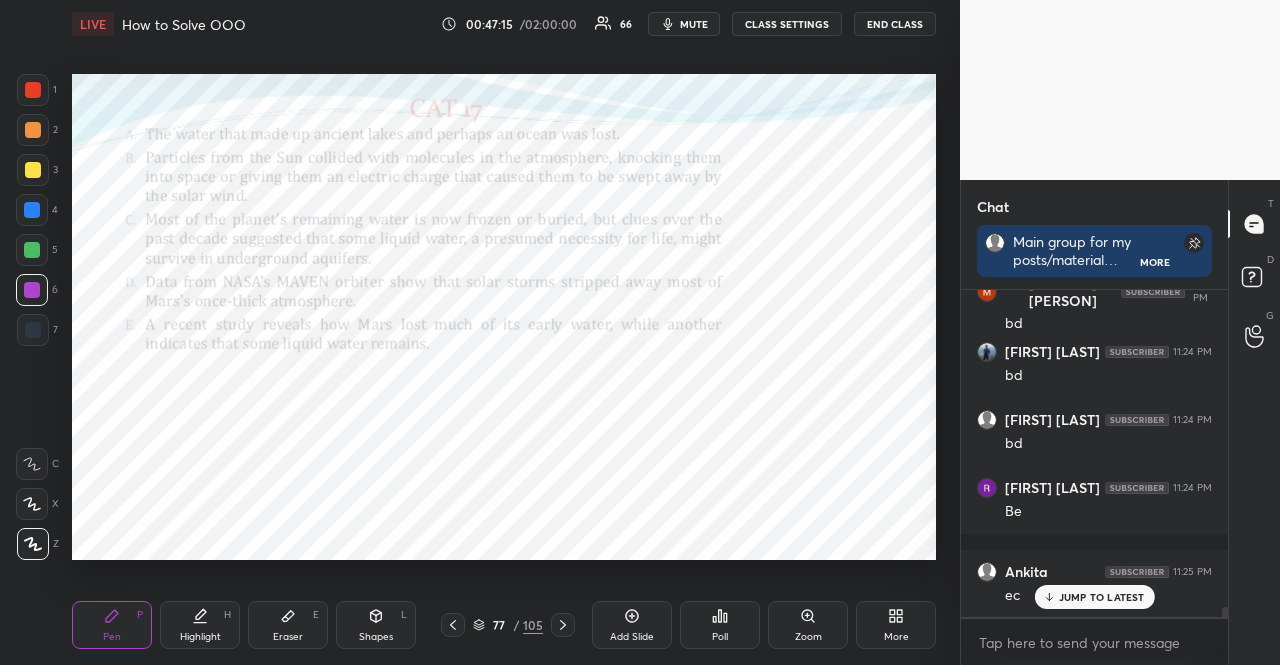 click 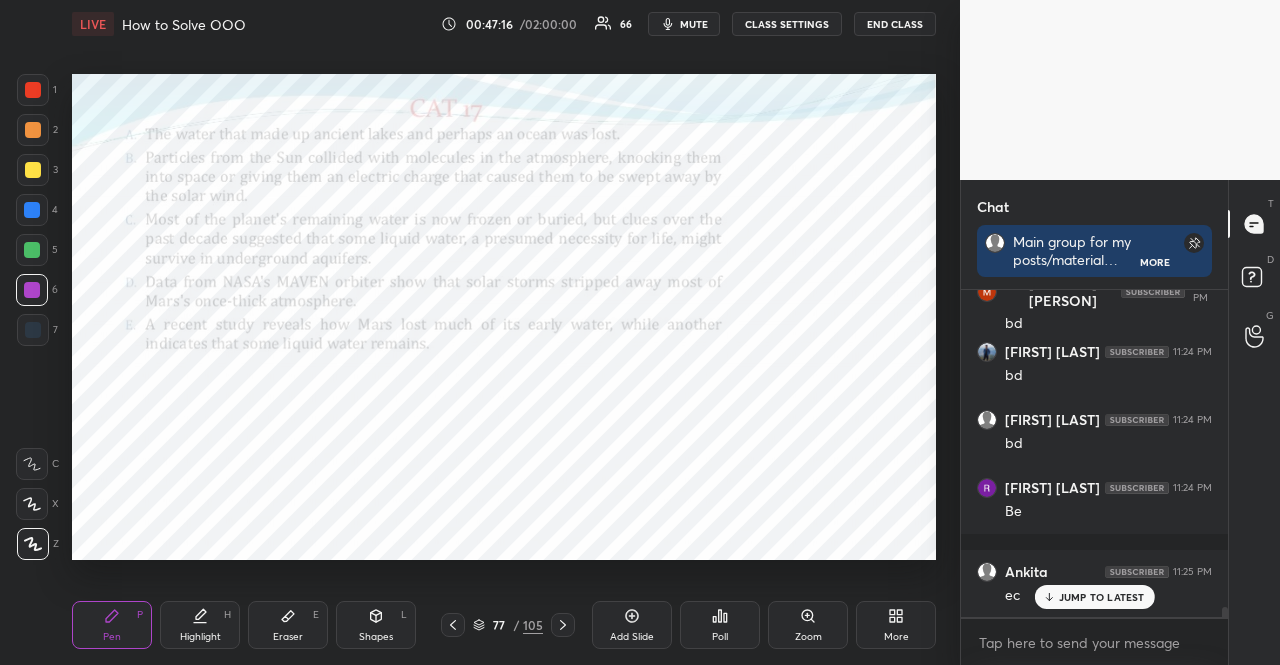 click on "Shapes L" at bounding box center (376, 625) 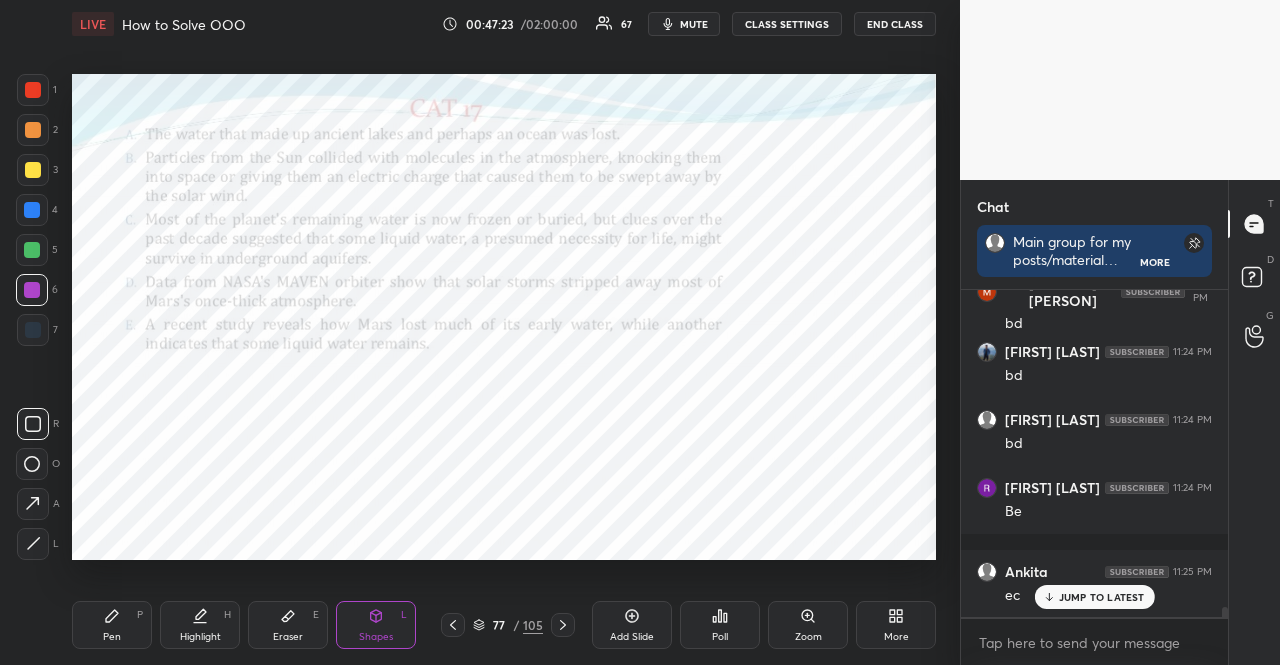 click at bounding box center (32, 250) 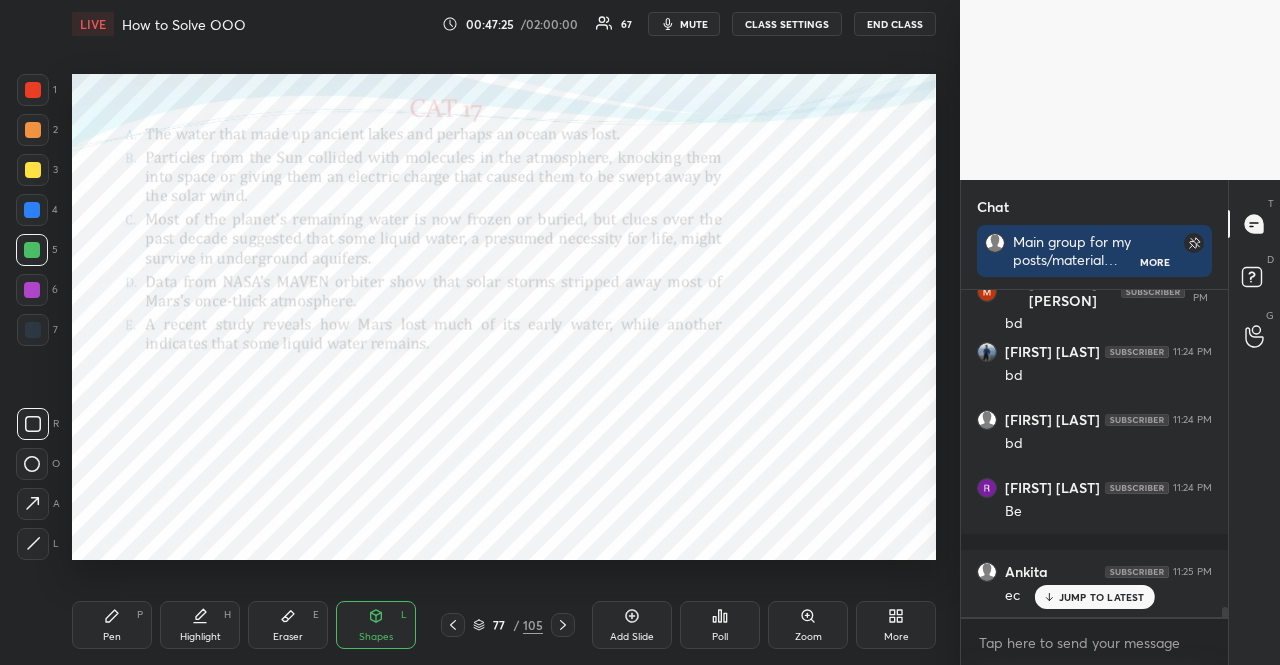 click on "Shapes L" at bounding box center (376, 625) 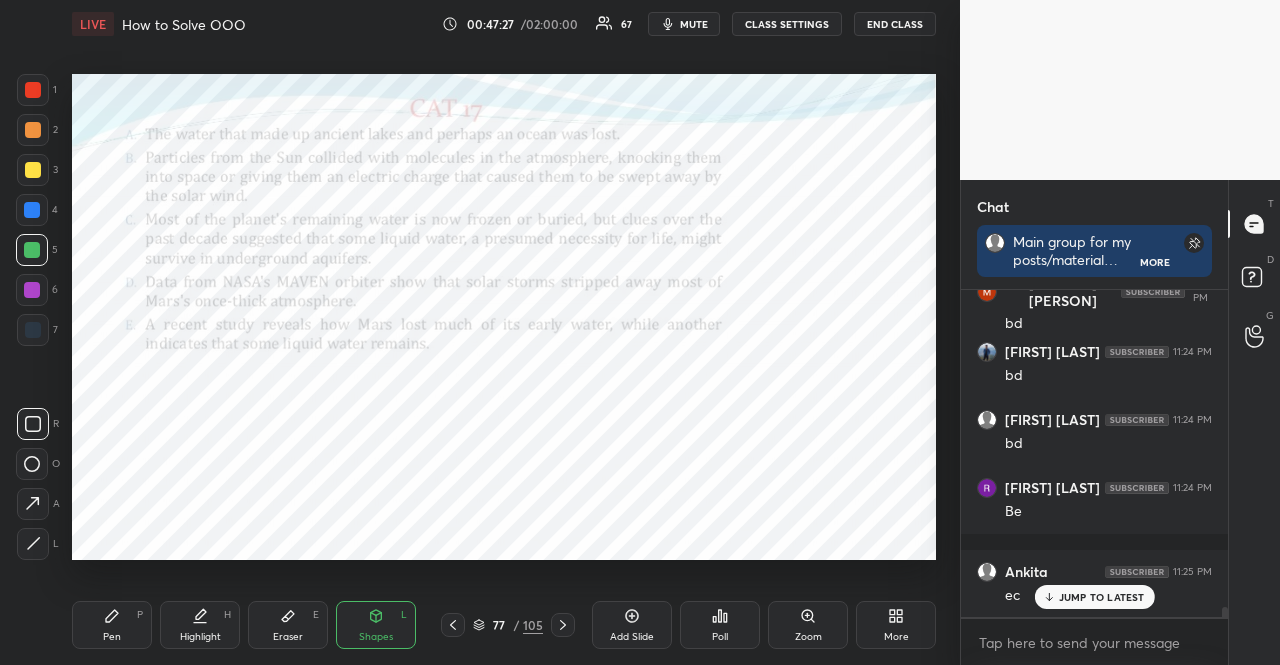 click at bounding box center (32, 250) 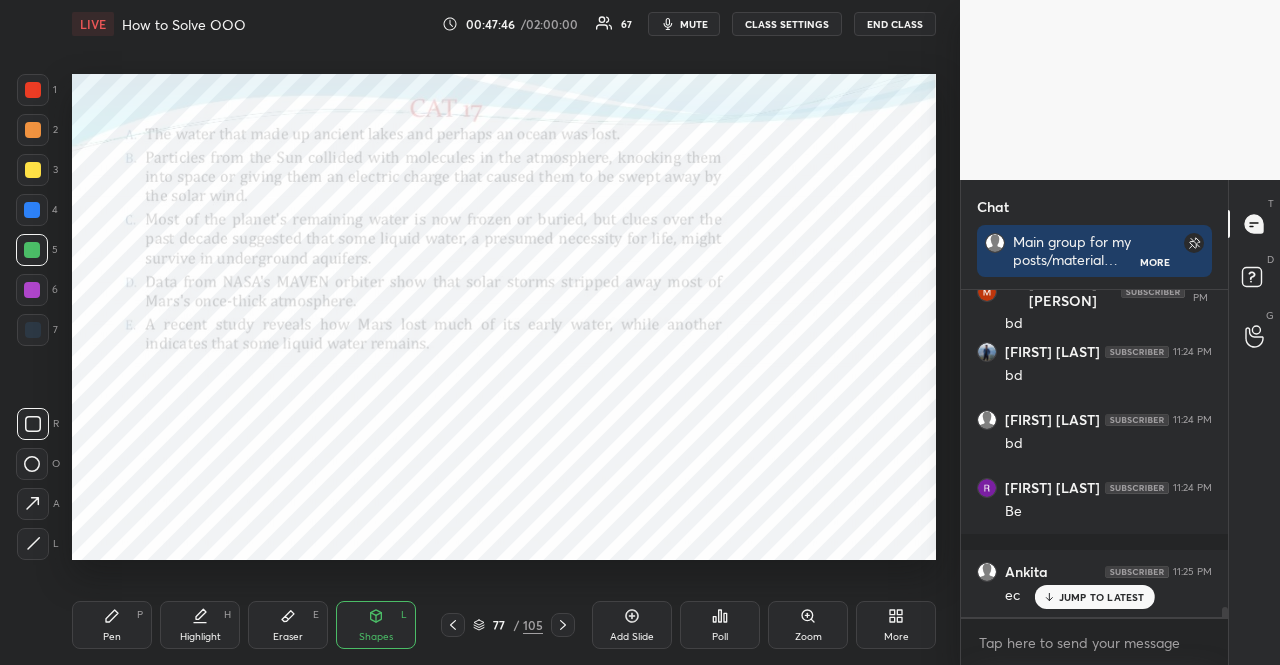 click at bounding box center [33, 170] 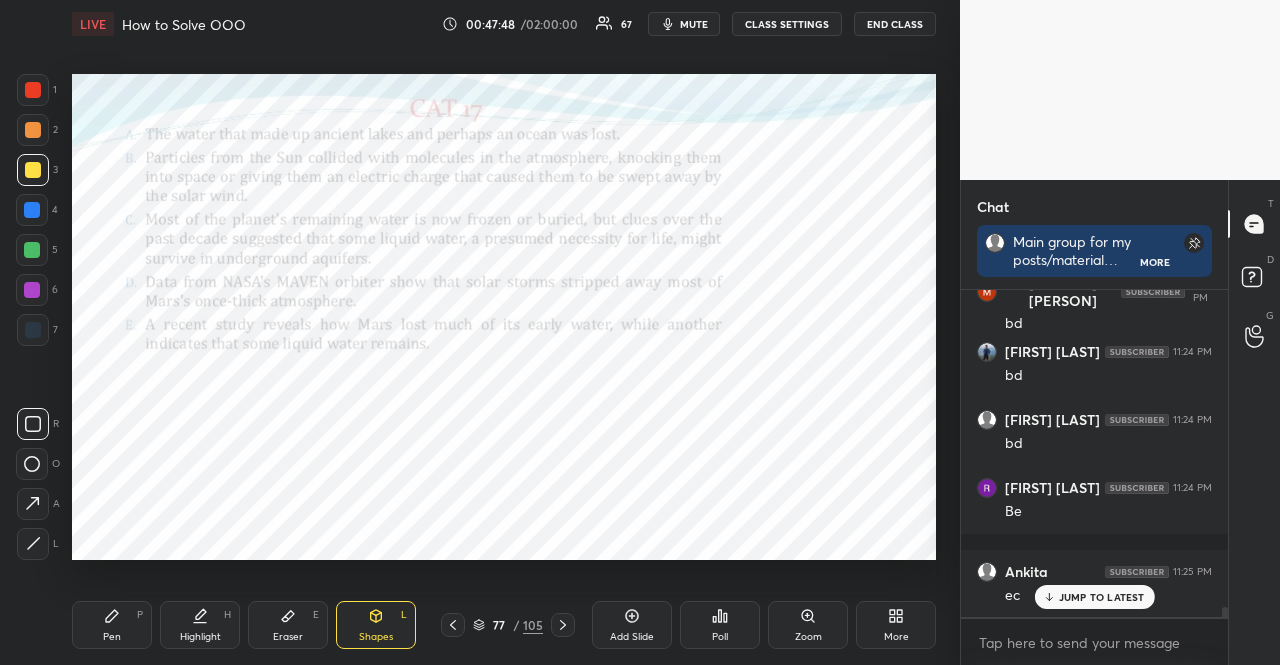 click 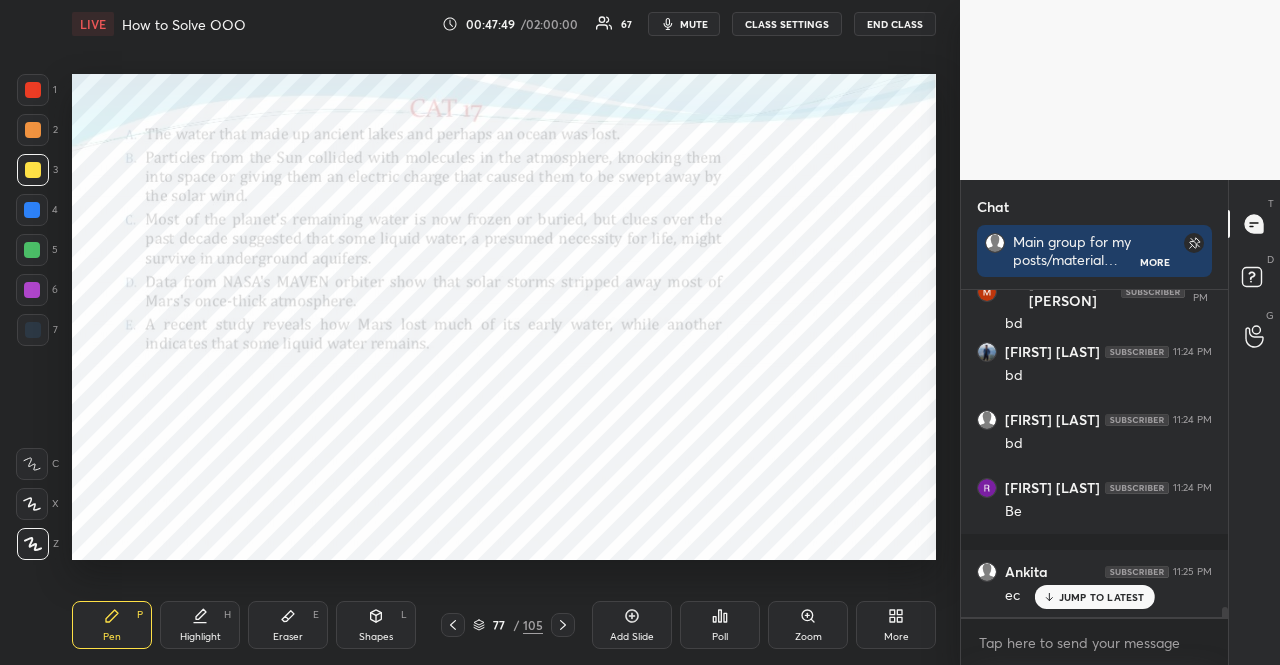 click on "C X Z" at bounding box center [37, 500] 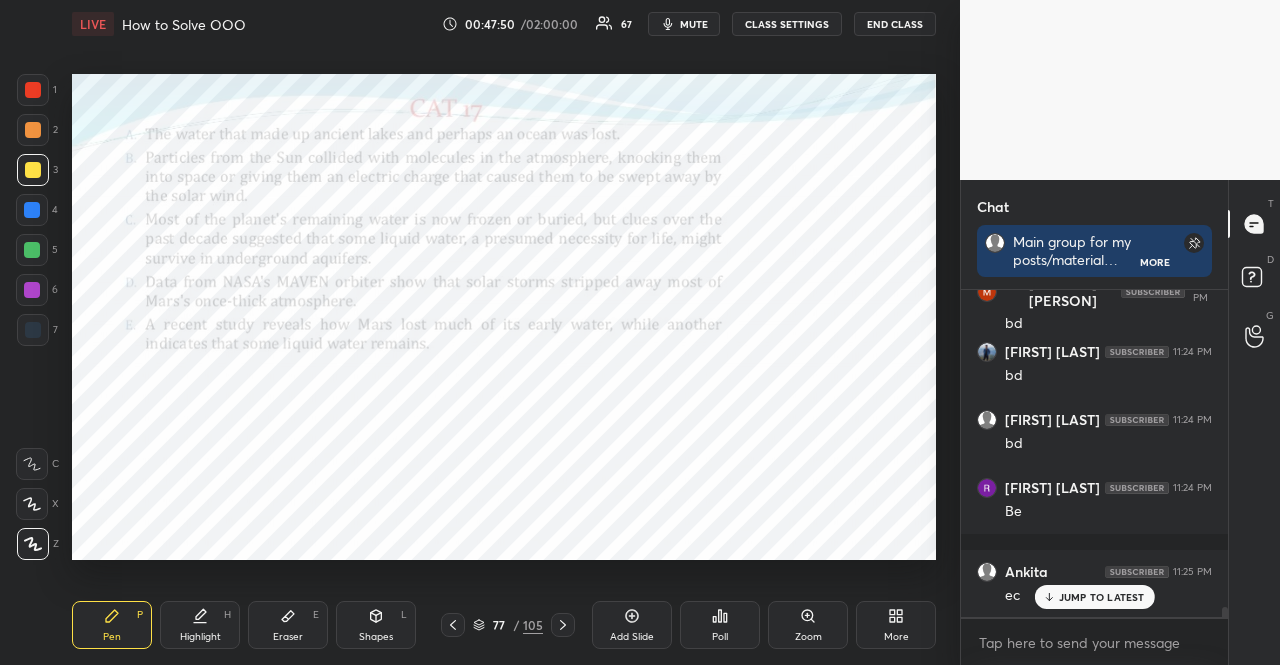 click at bounding box center [33, 130] 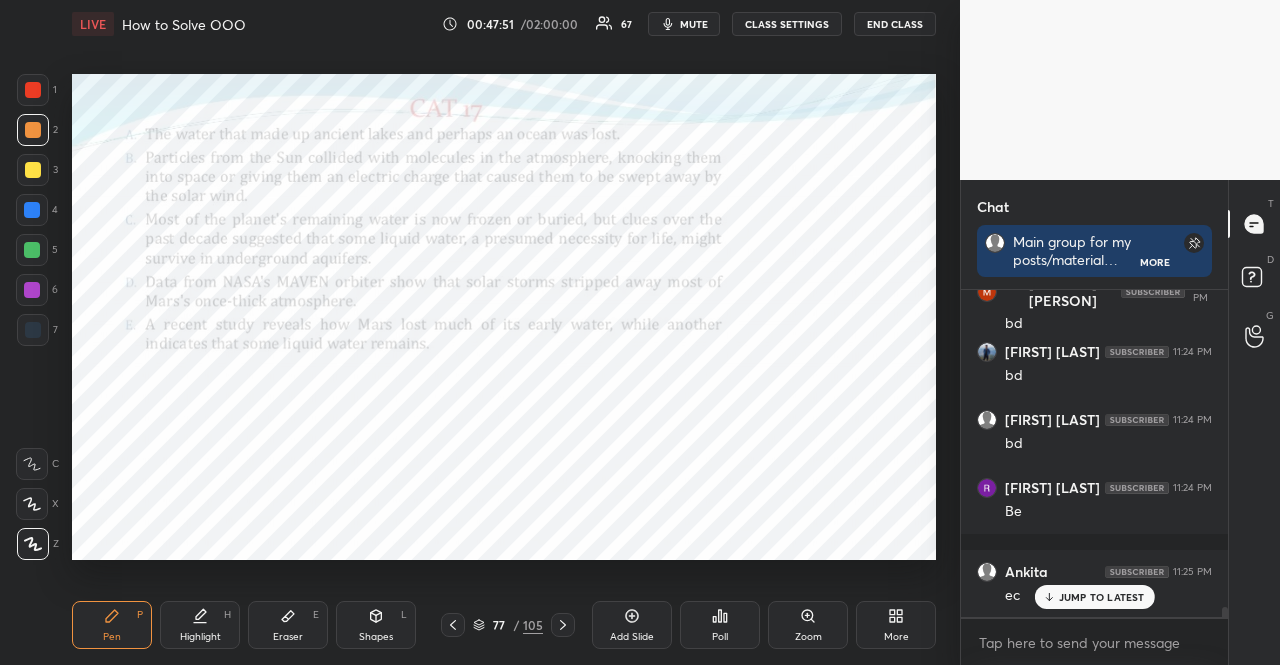 drag, startPoint x: 361, startPoint y: 639, endPoint x: 330, endPoint y: 576, distance: 70.21396 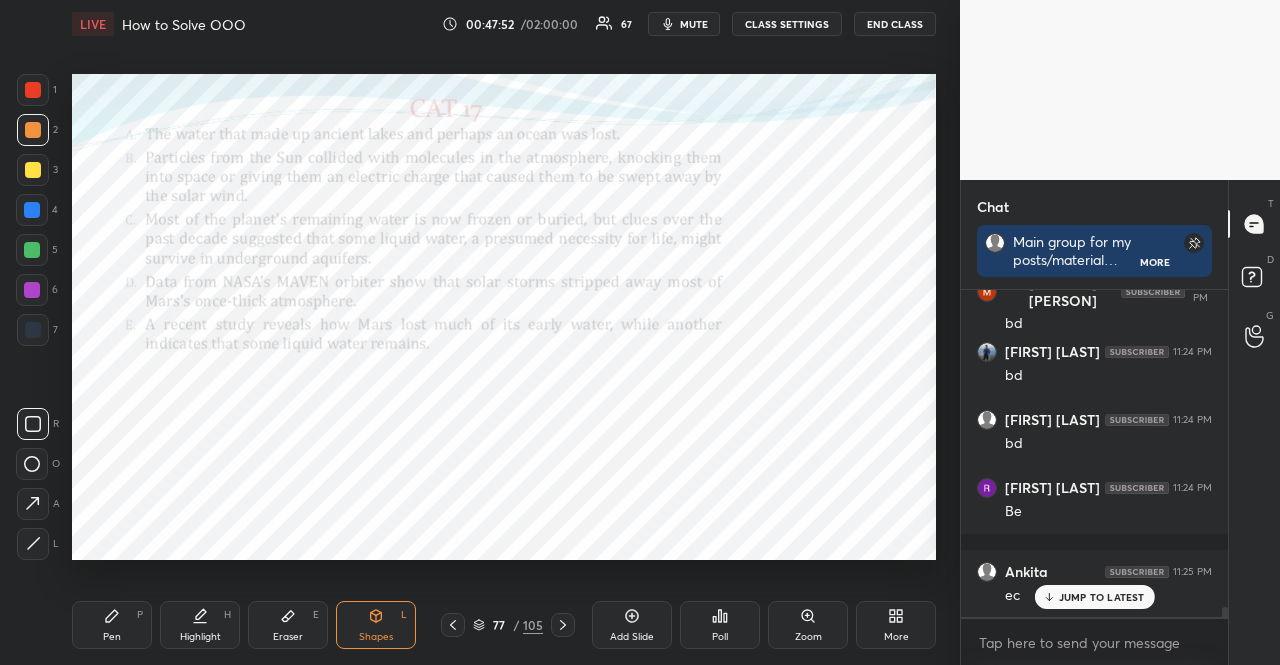click 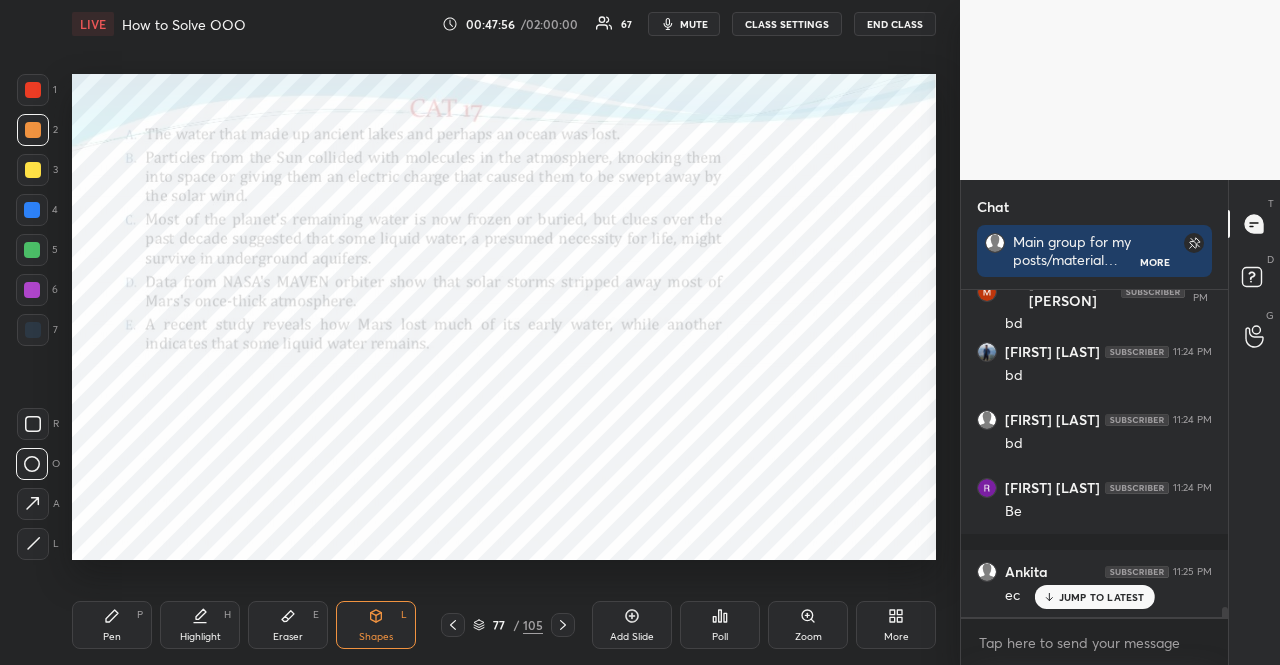 drag, startPoint x: 111, startPoint y: 606, endPoint x: 51, endPoint y: 588, distance: 62.641838 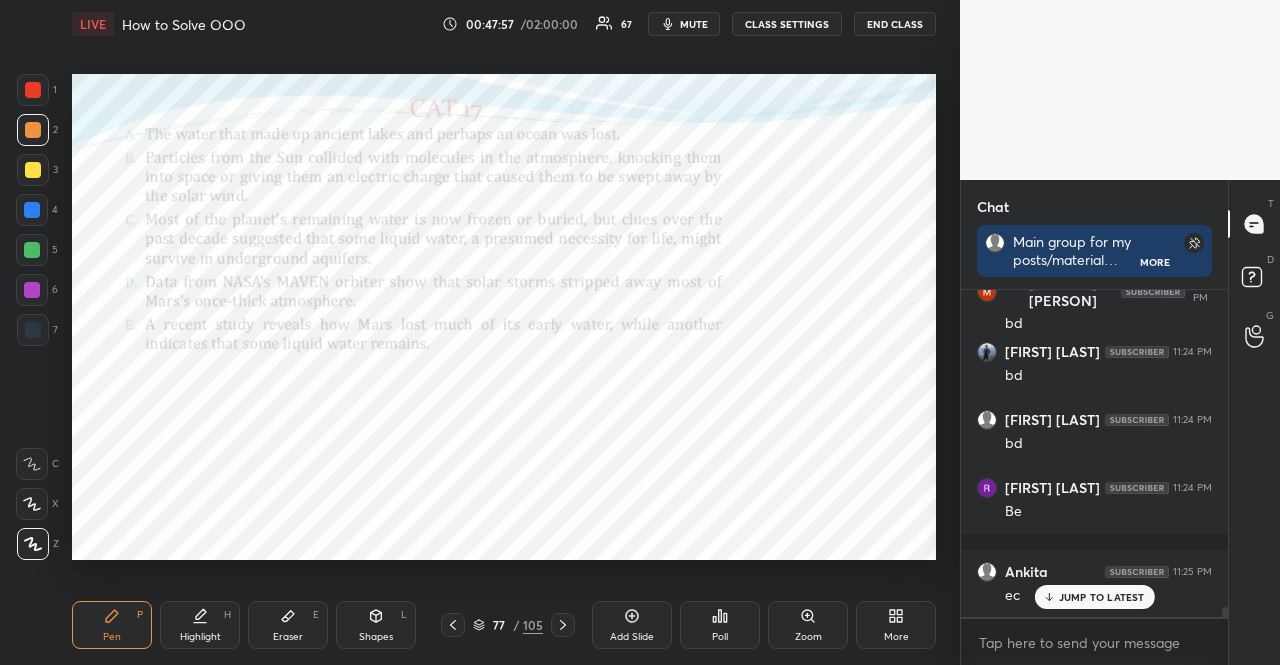 click 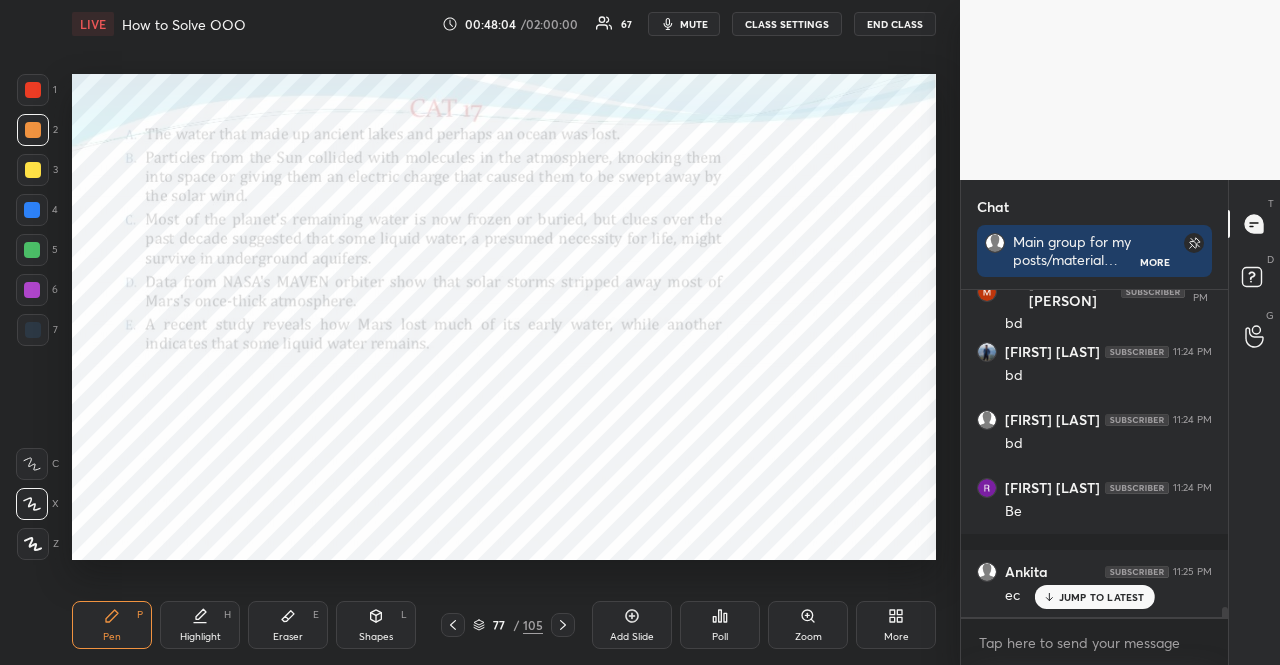 click at bounding box center (32, 210) 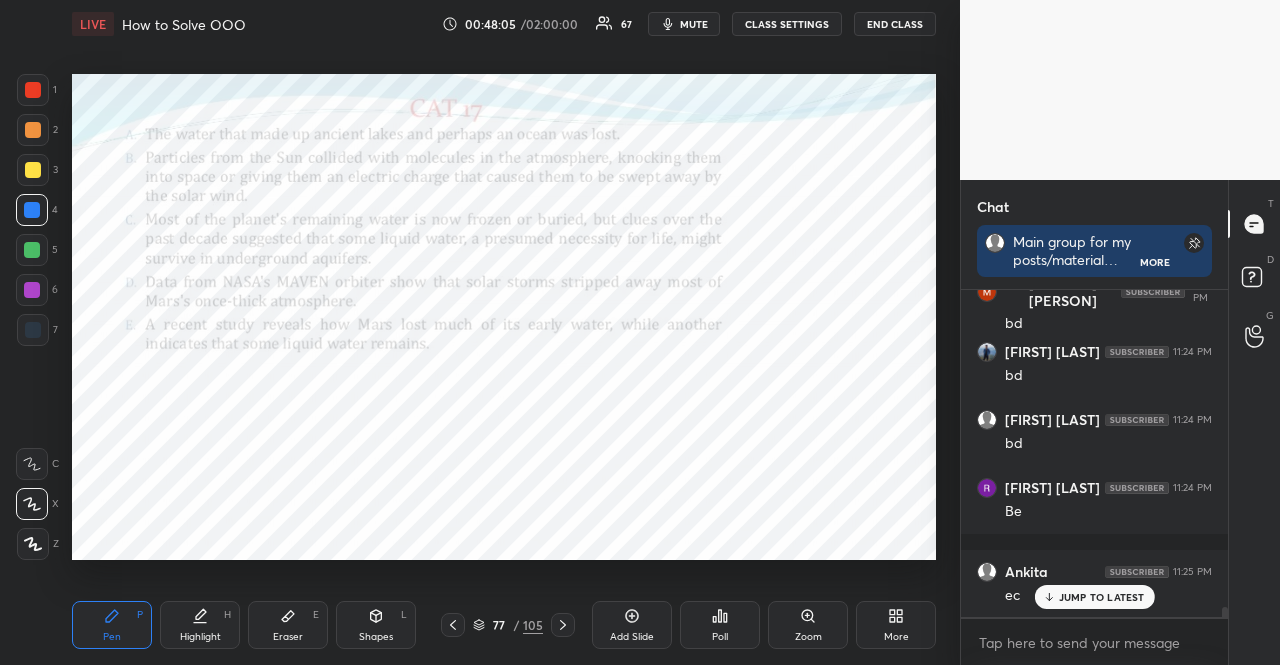 click on "Shapes L" at bounding box center (376, 625) 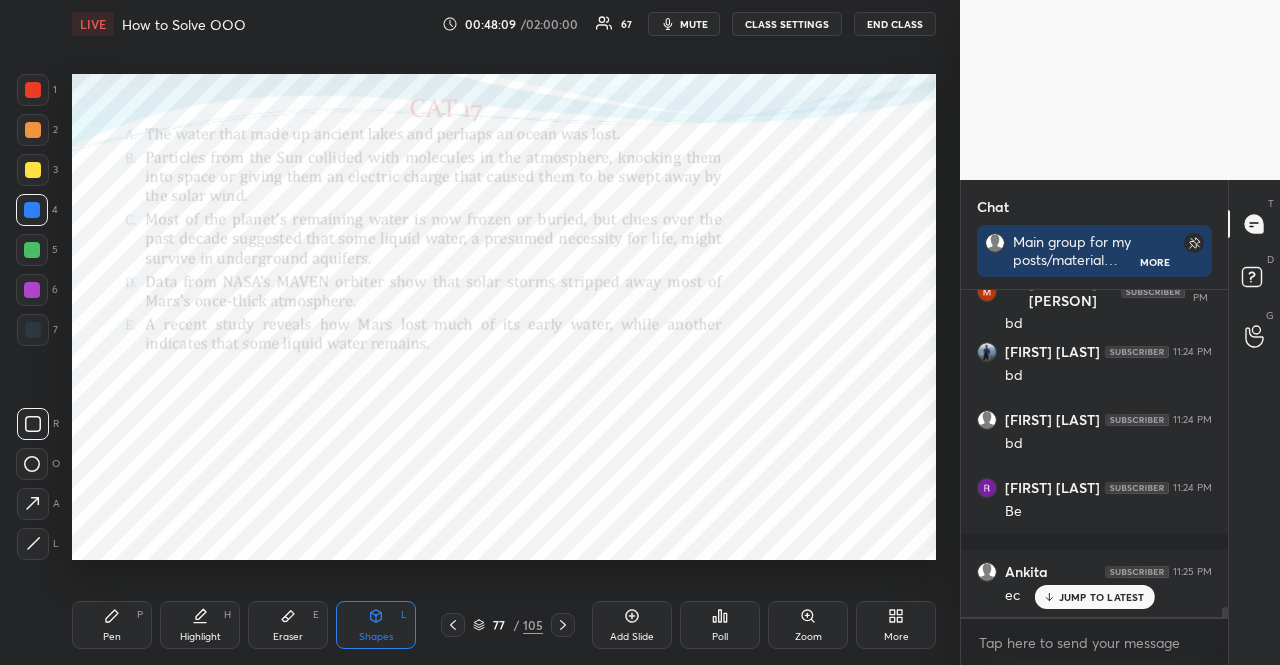 click at bounding box center [32, 464] 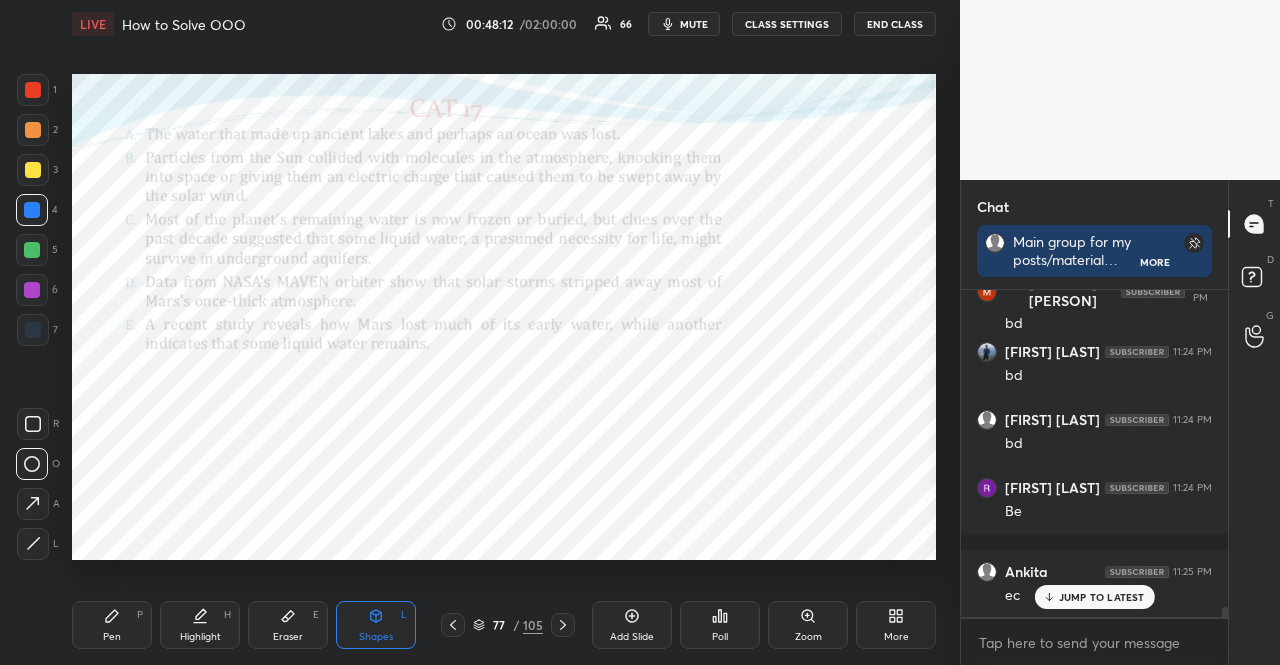 click on "Pen P" at bounding box center [112, 625] 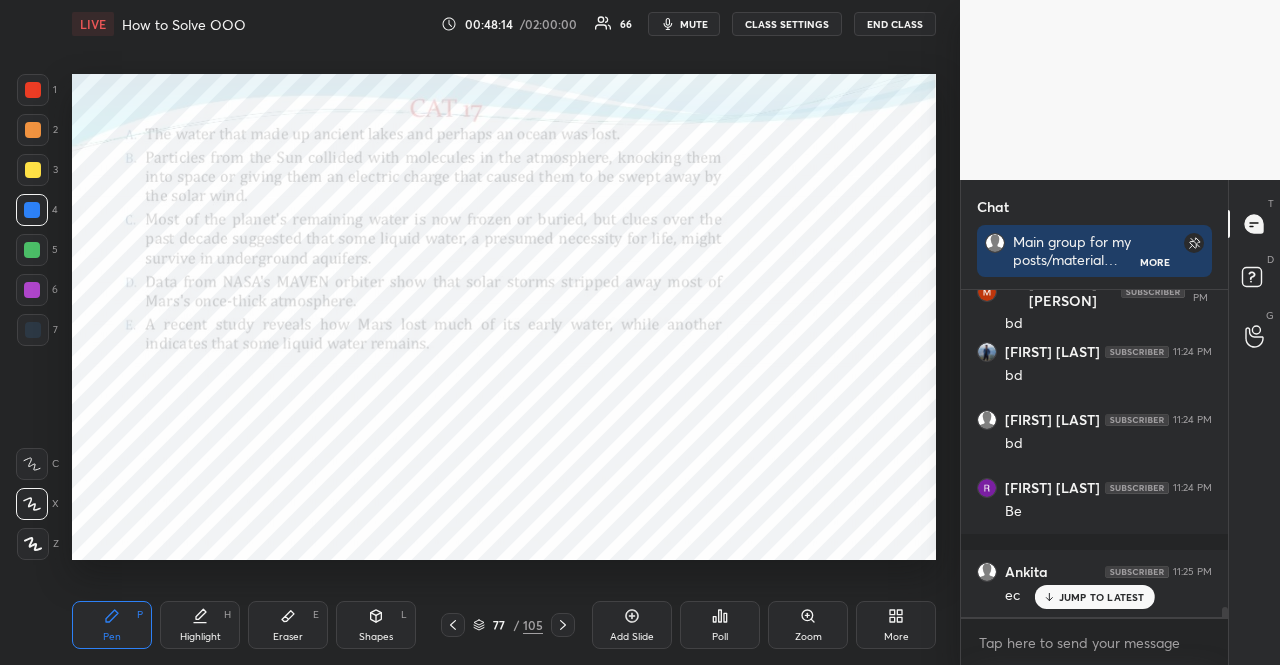 scroll, scrollTop: 10662, scrollLeft: 0, axis: vertical 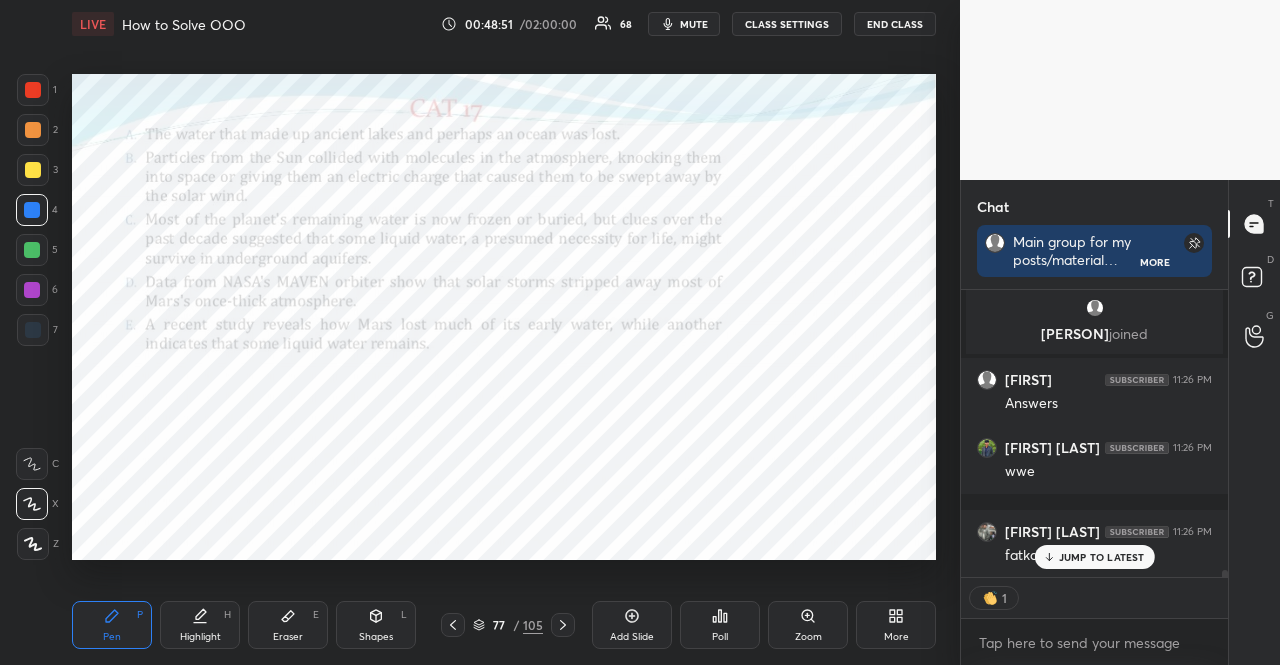 click on "JUMP TO LATEST" at bounding box center (1094, 557) 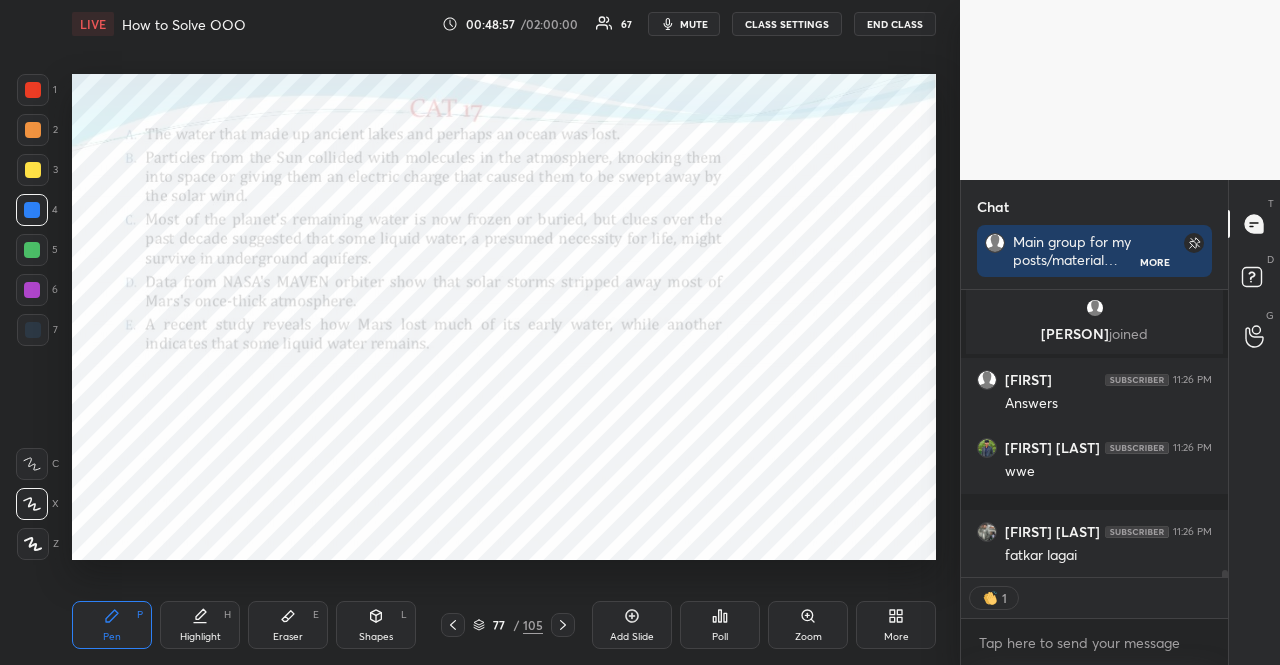 scroll, scrollTop: 6, scrollLeft: 6, axis: both 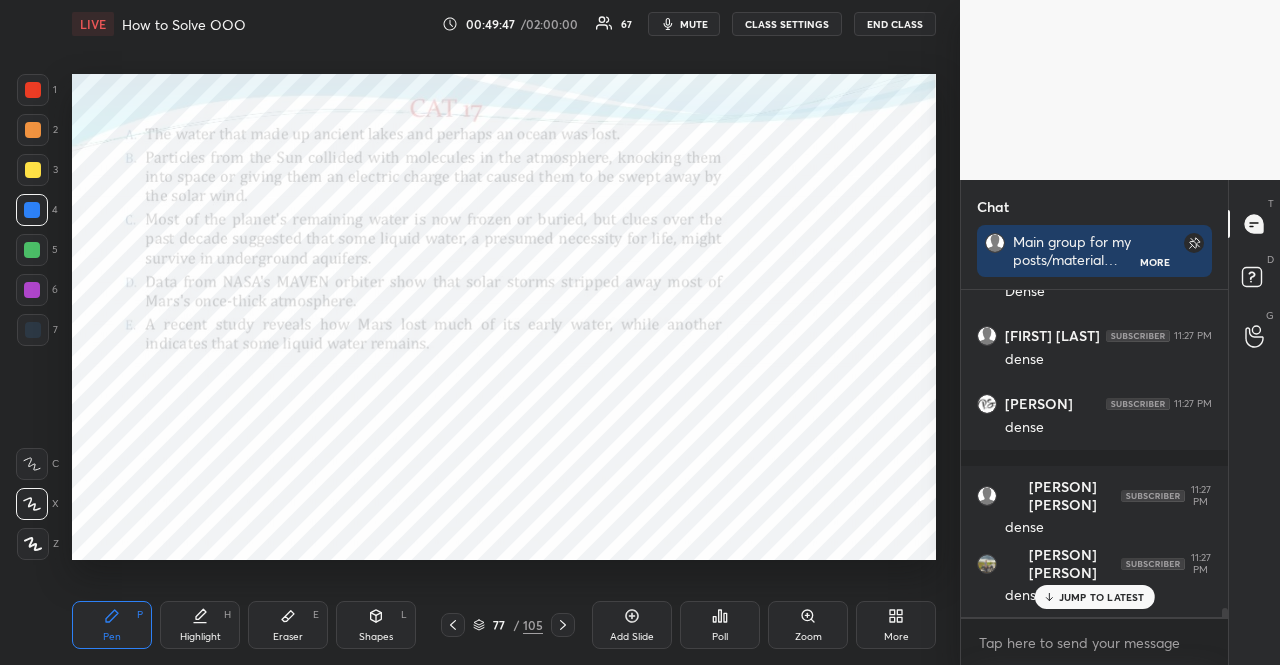 click at bounding box center (32, 250) 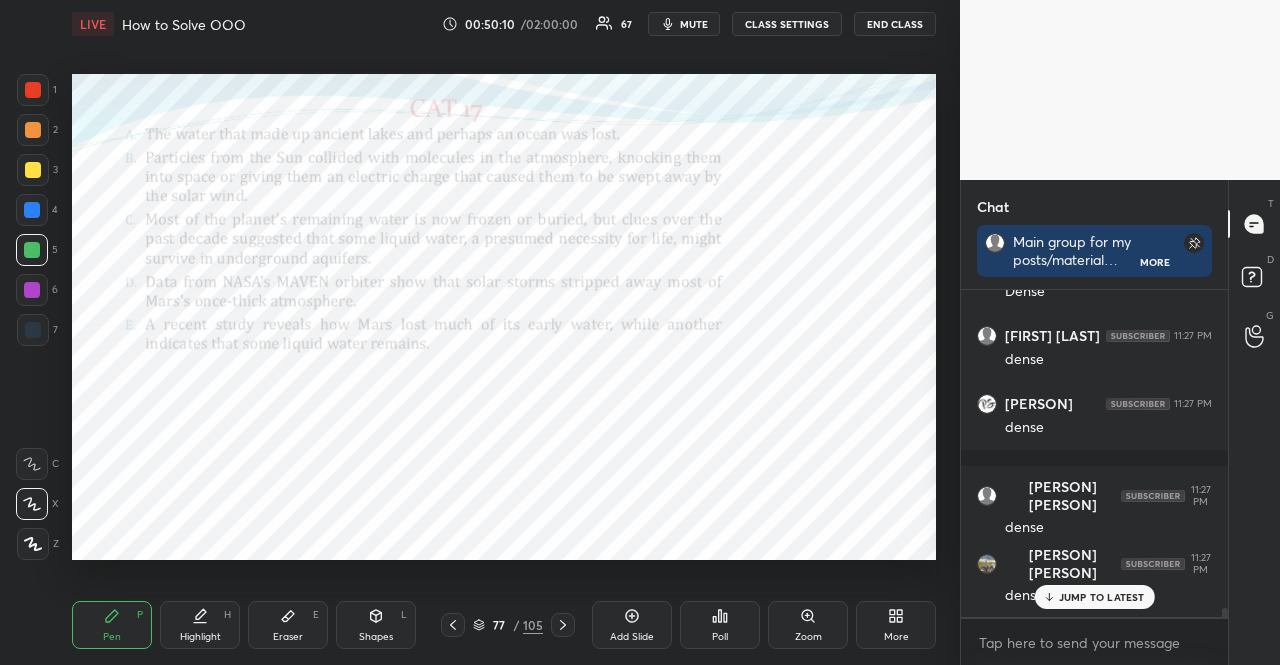 click at bounding box center [33, 330] 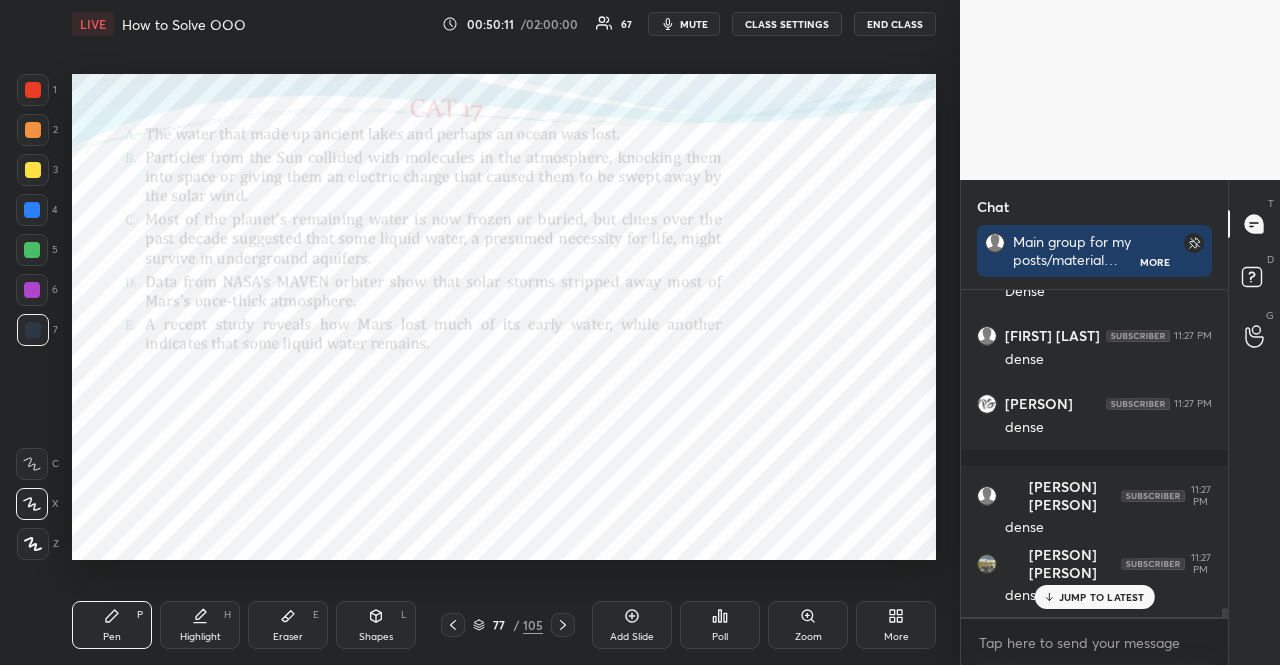 click at bounding box center [33, 330] 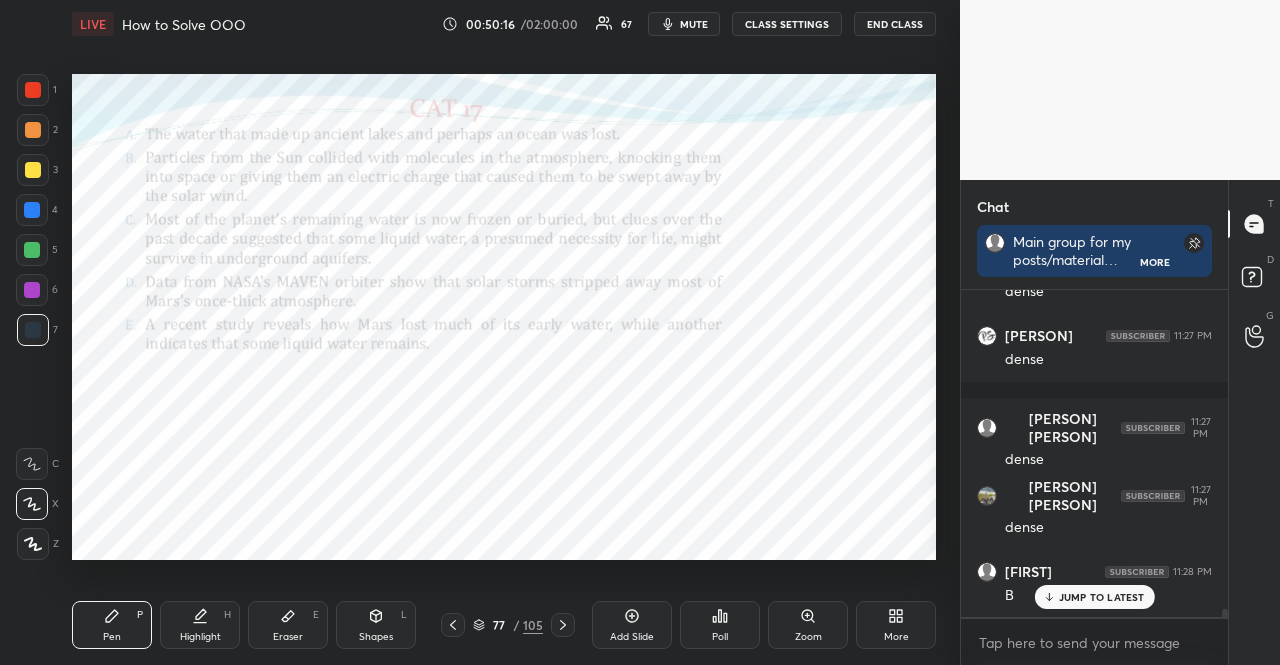 scroll, scrollTop: 12350, scrollLeft: 0, axis: vertical 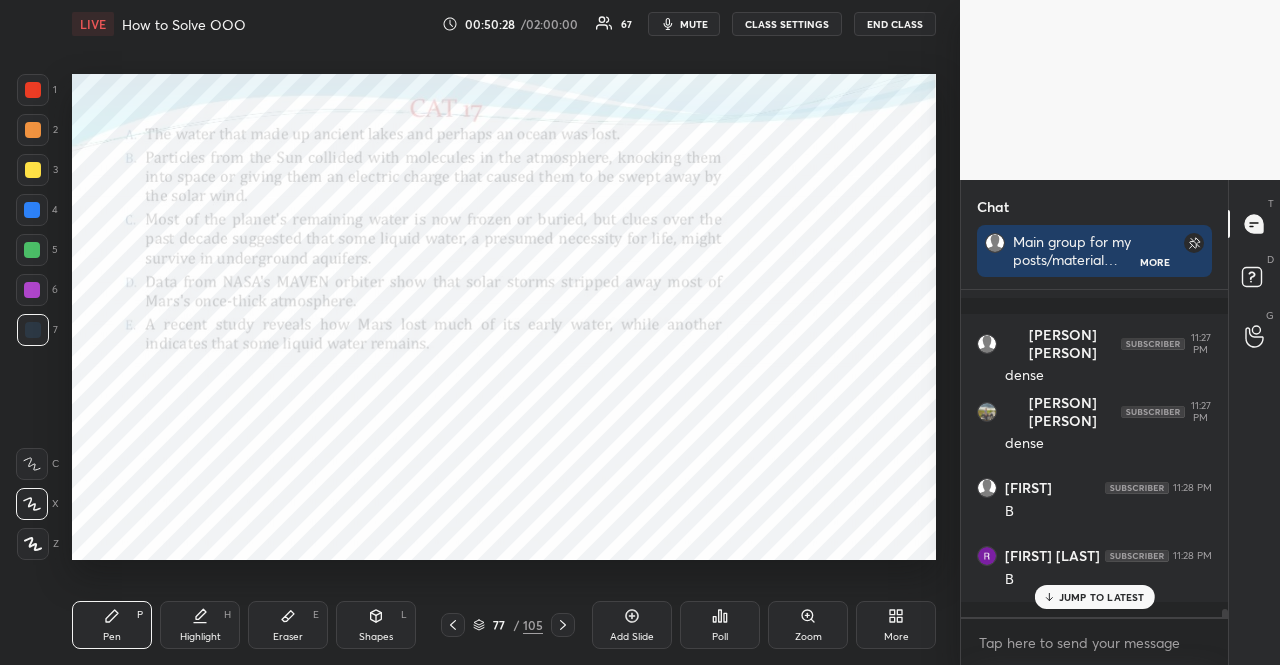 click on "Shapes L" at bounding box center (376, 625) 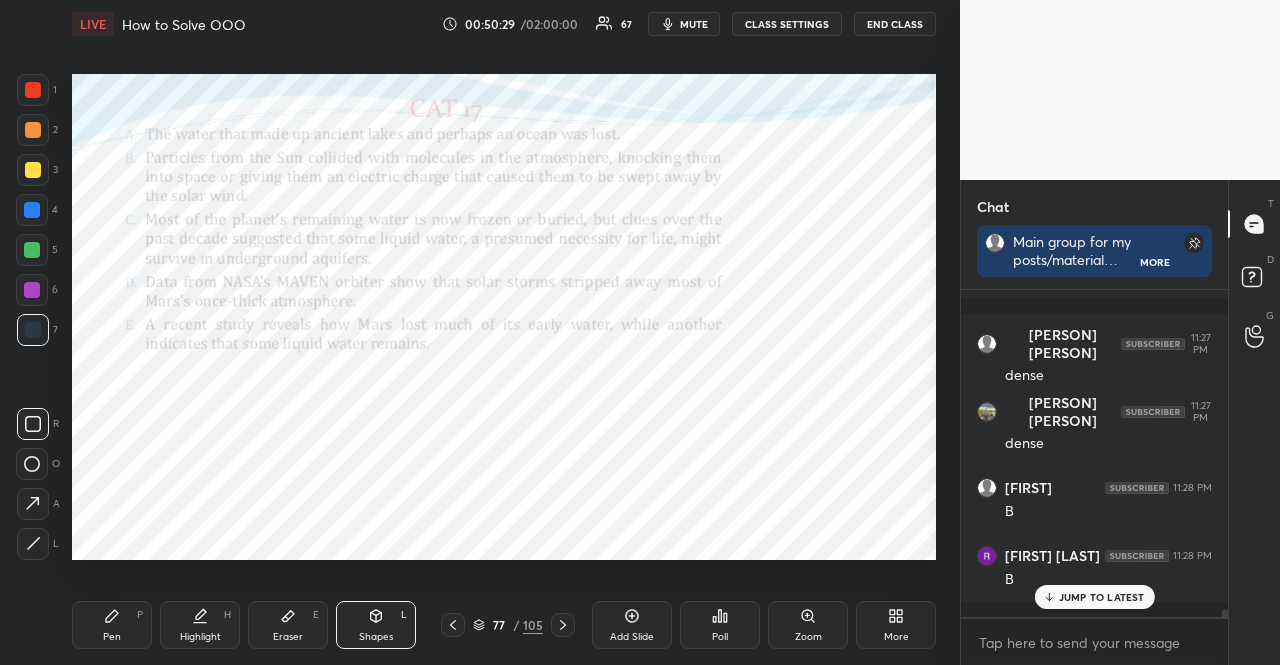 click at bounding box center [33, 504] 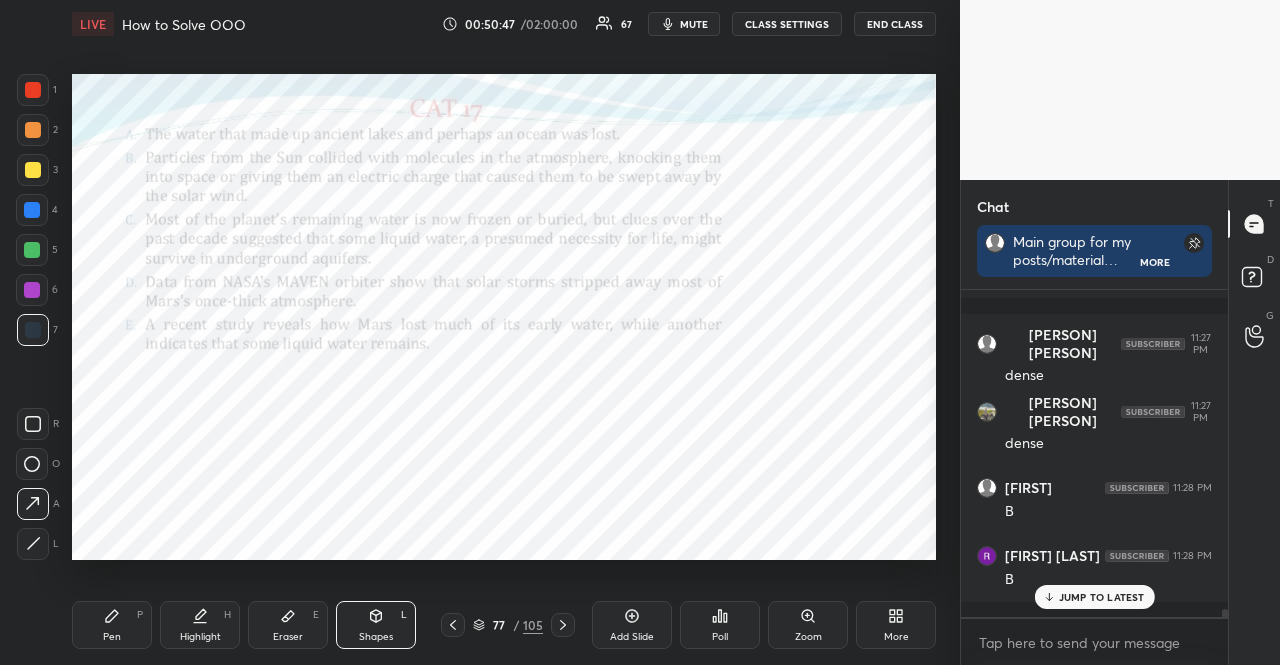 click at bounding box center (32, 290) 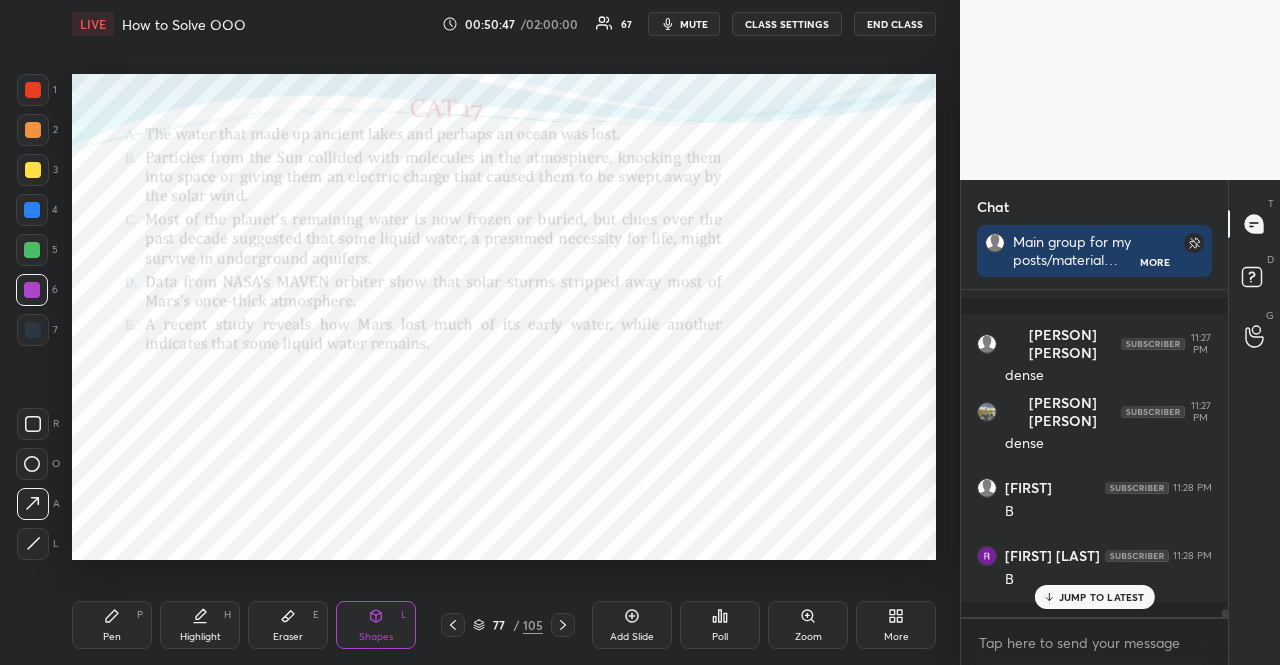 click on "Pen P" at bounding box center (112, 625) 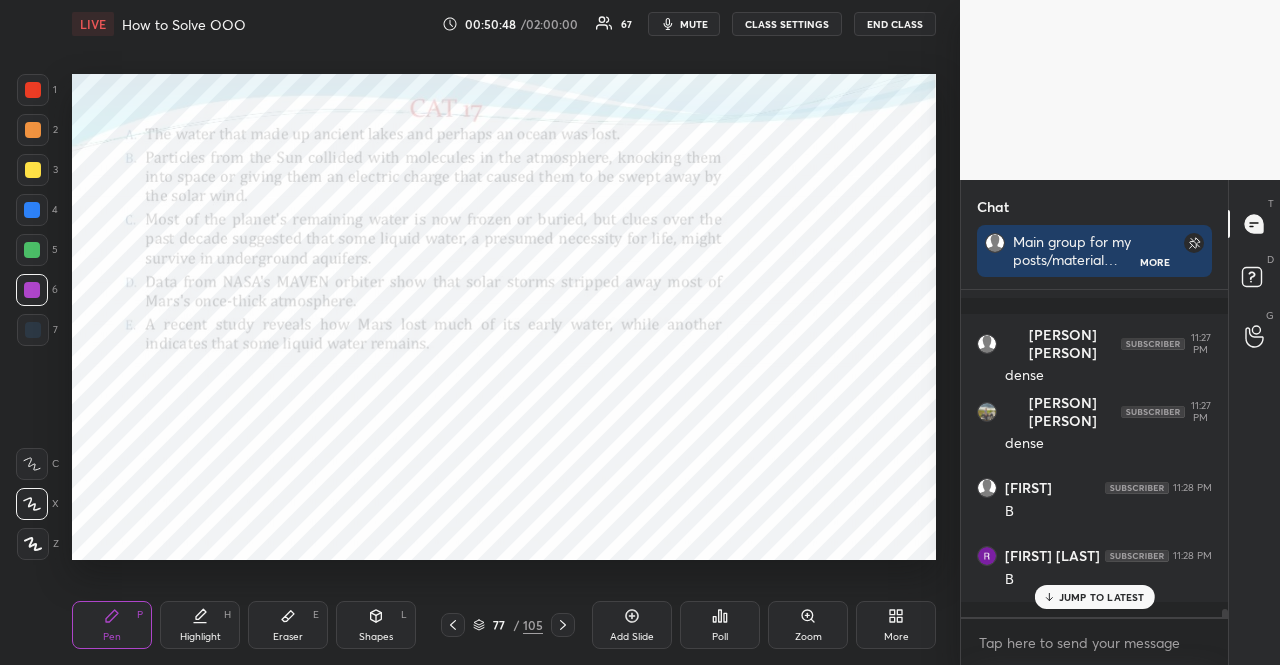 click 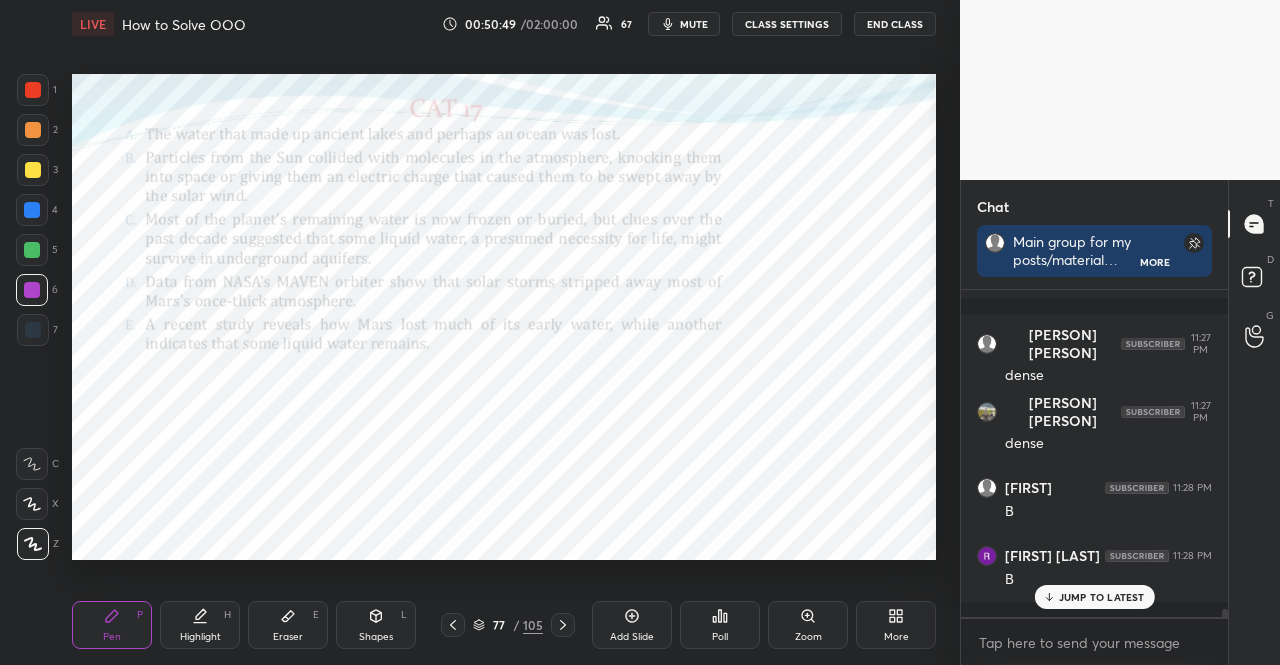 click on "Shapes L" at bounding box center (376, 625) 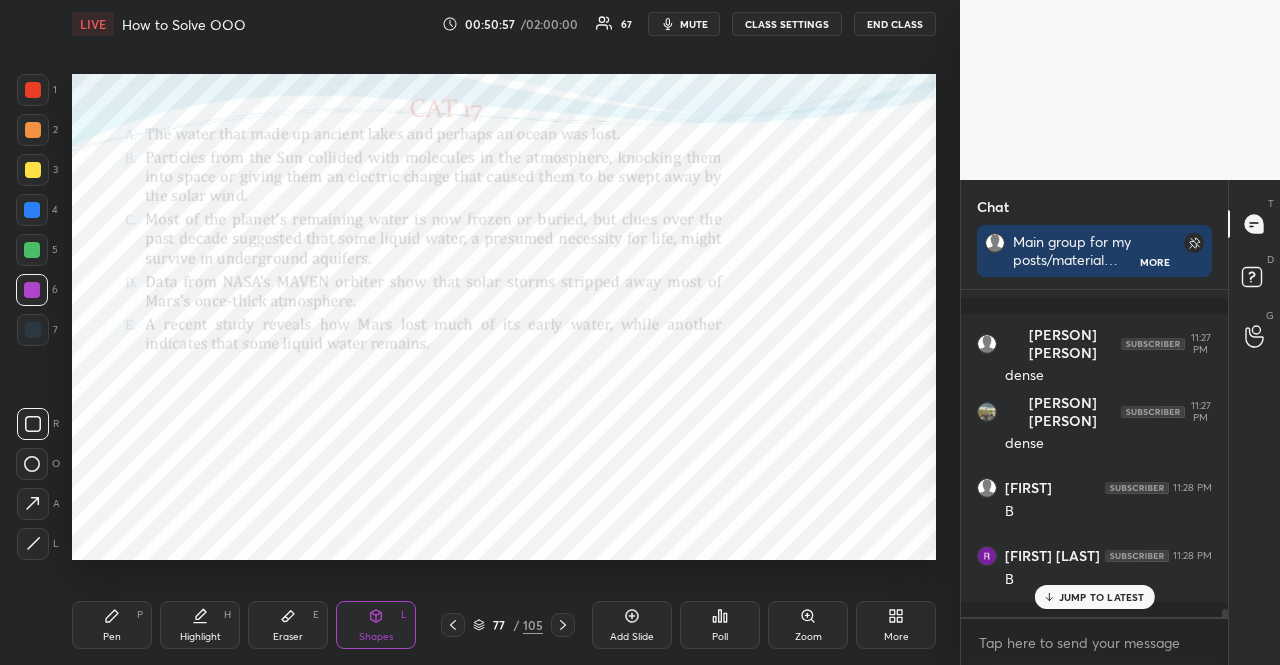 click on "Eraser E" at bounding box center (288, 625) 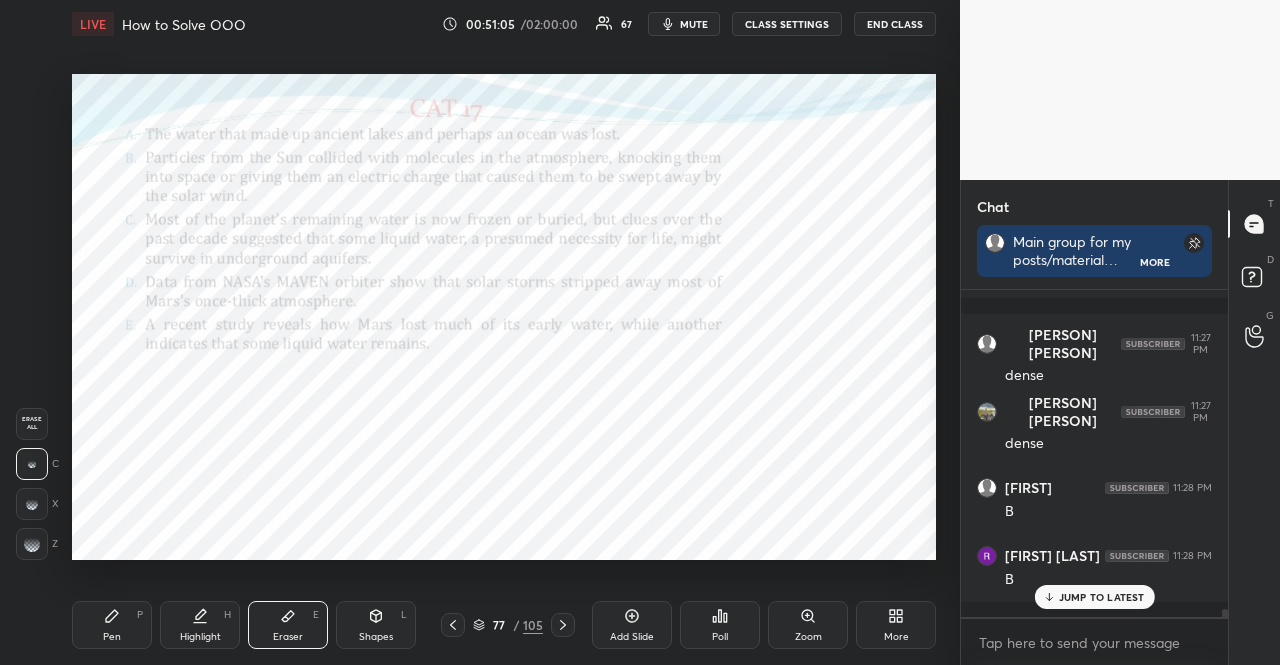 drag, startPoint x: 110, startPoint y: 626, endPoint x: 60, endPoint y: 491, distance: 143.9618 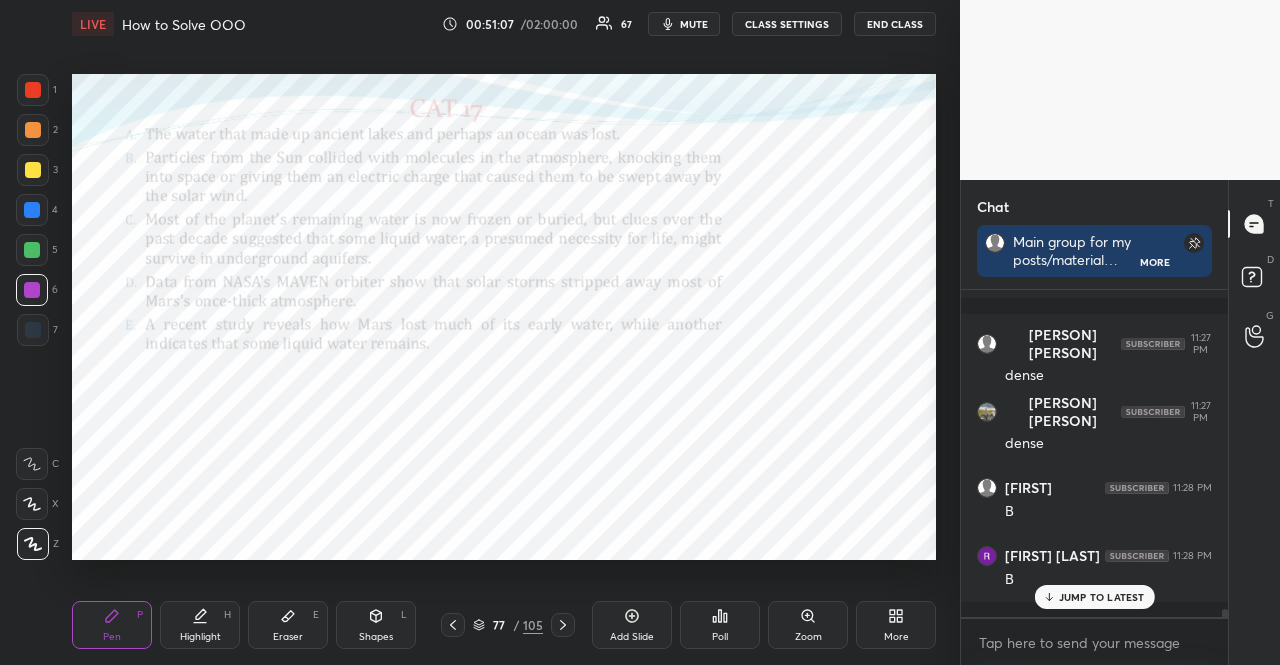 click at bounding box center (32, 210) 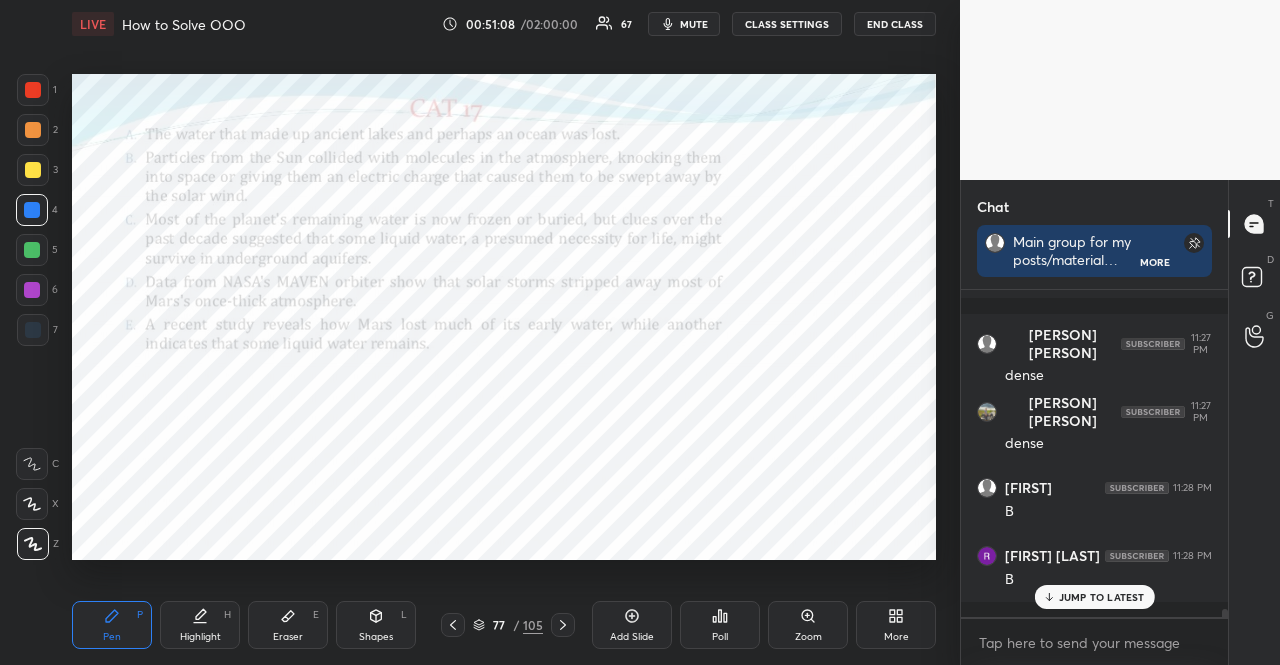 click at bounding box center [32, 464] 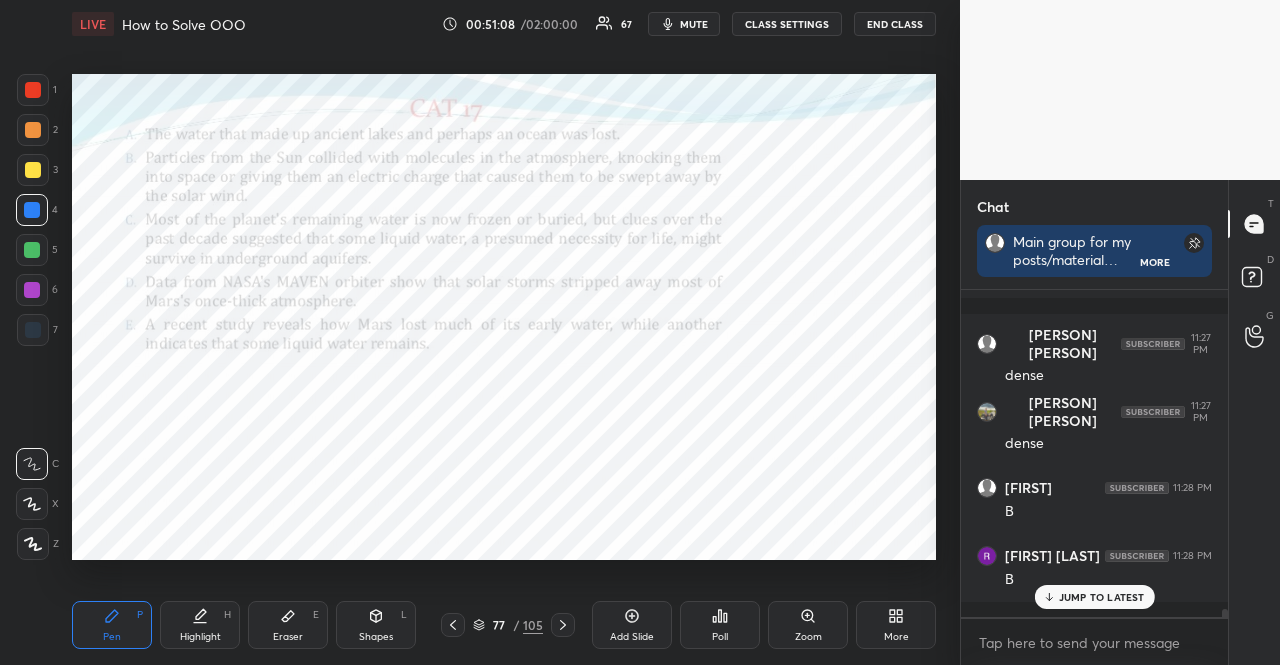 click at bounding box center [33, 330] 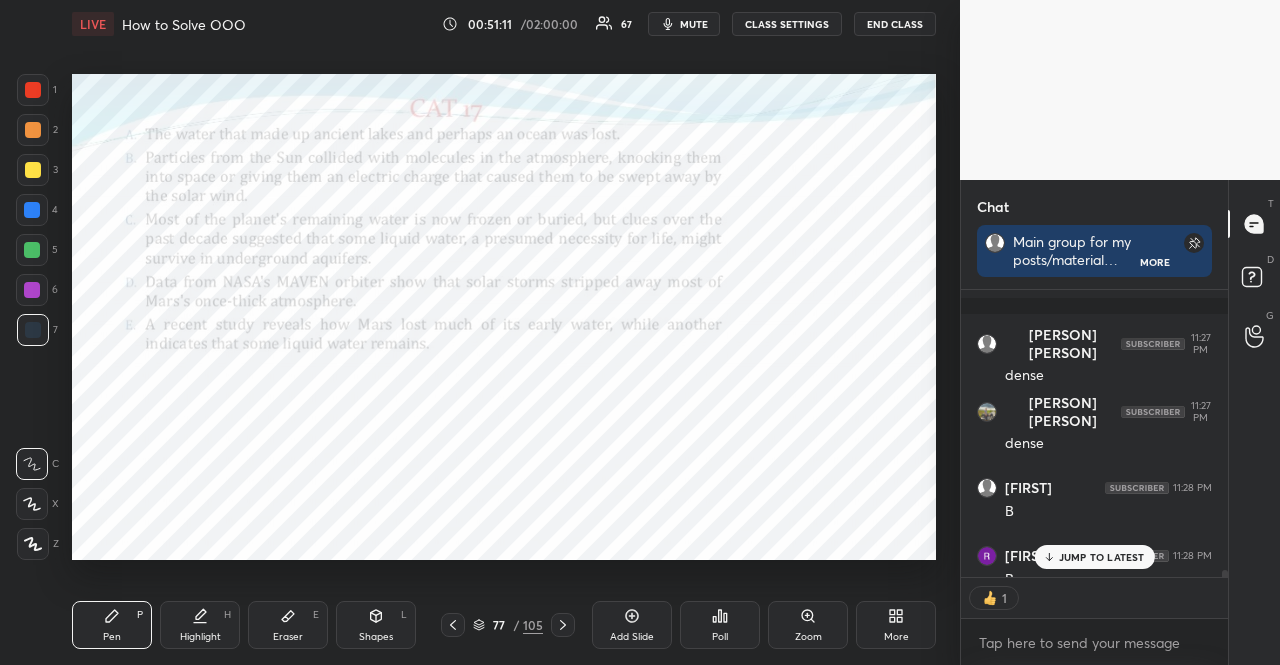 scroll, scrollTop: 281, scrollLeft: 261, axis: both 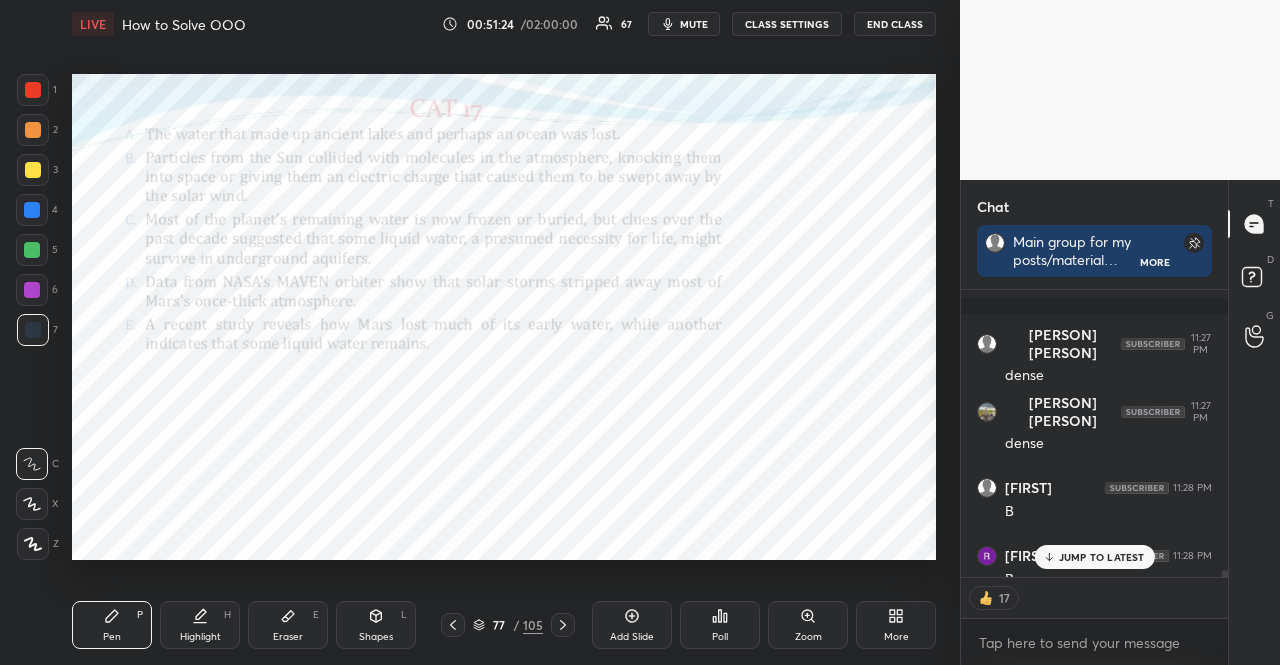click at bounding box center (32, 290) 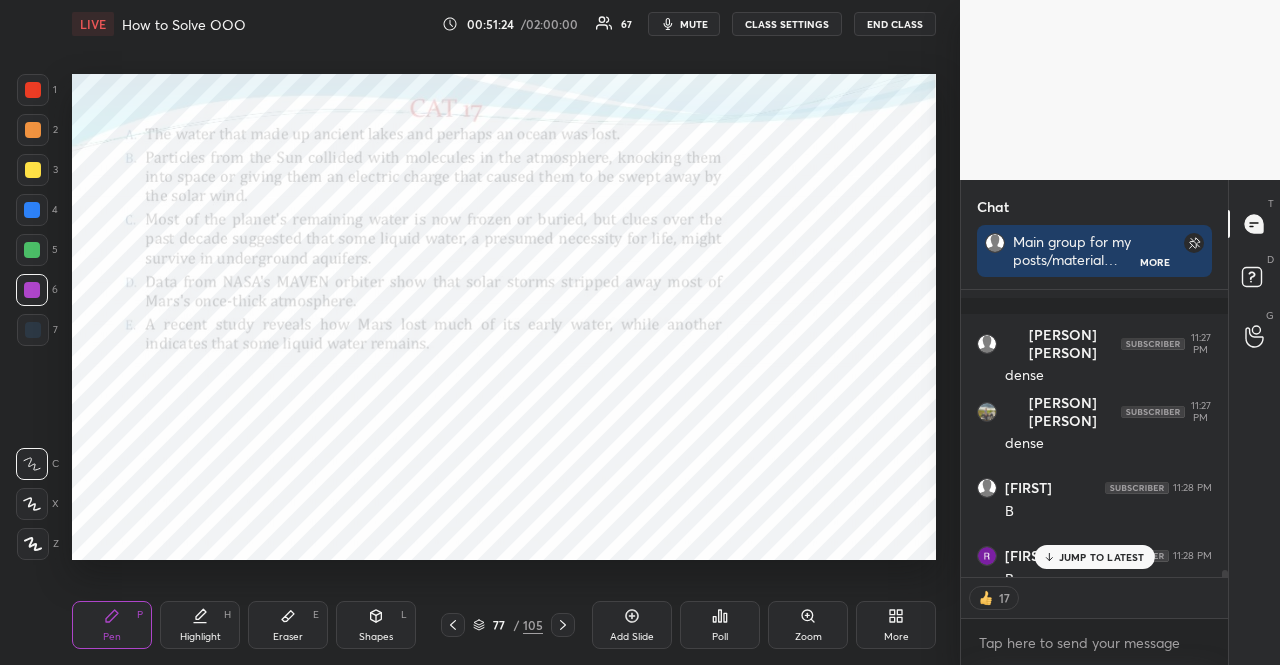 click on "1 2 3 4 5 6 7" at bounding box center [37, 214] 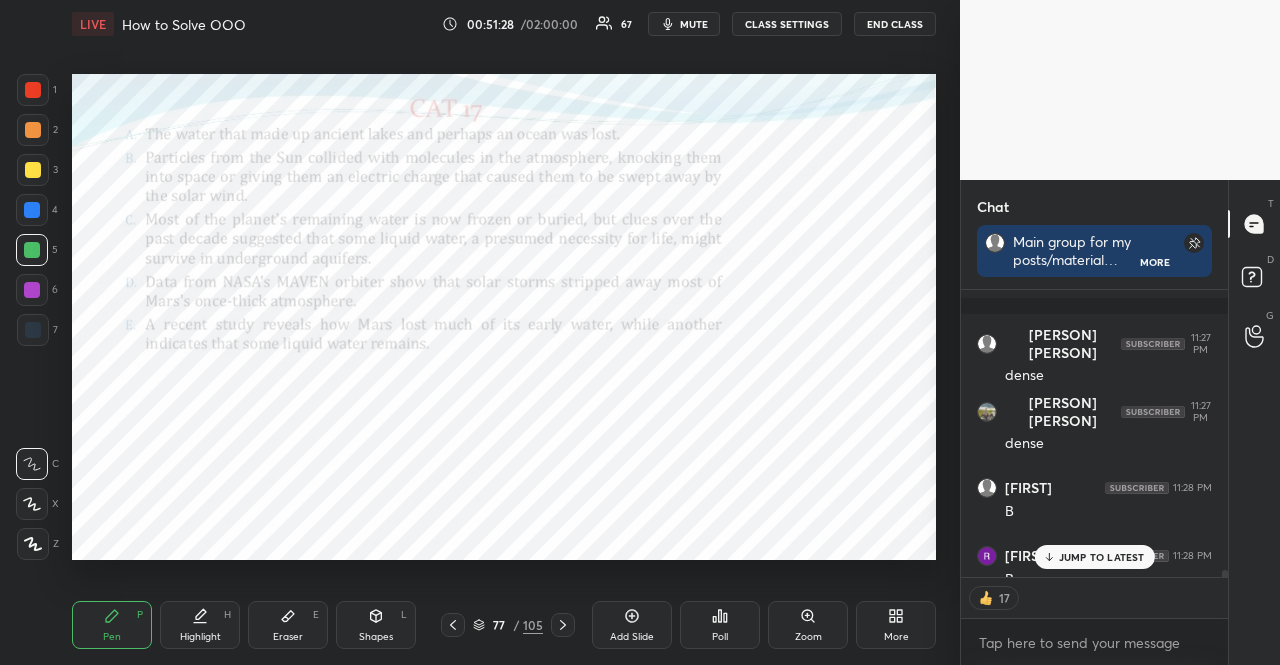 click at bounding box center (33, 90) 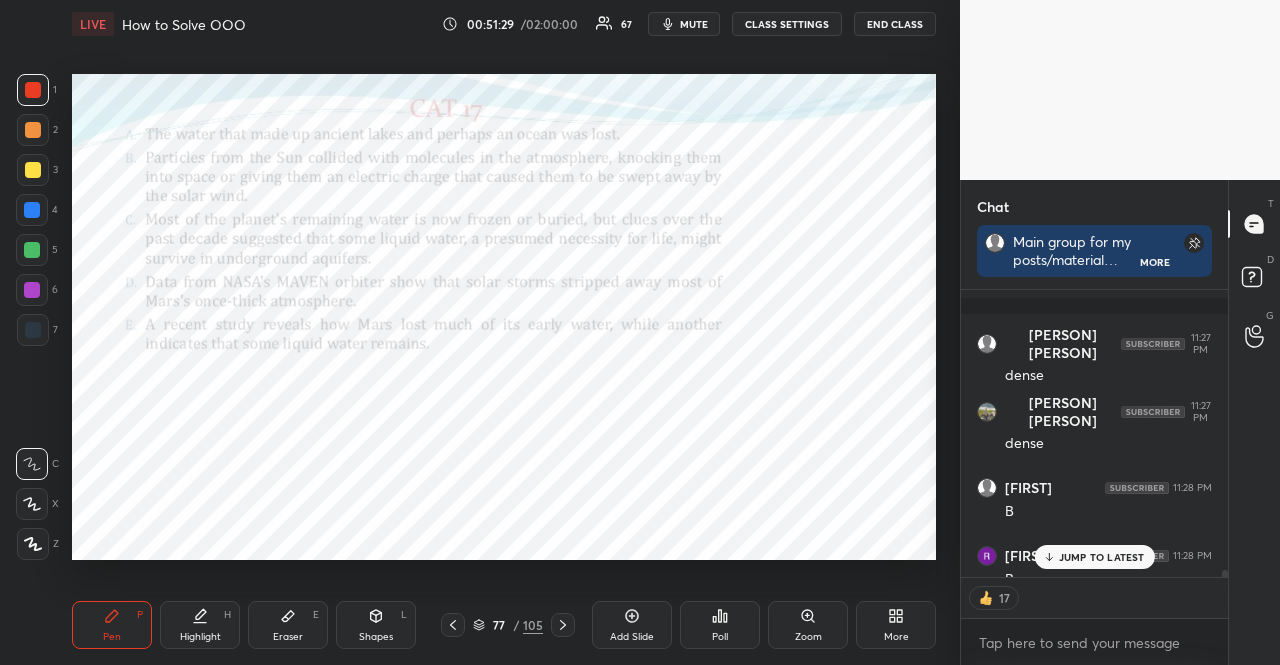 scroll, scrollTop: 6, scrollLeft: 6, axis: both 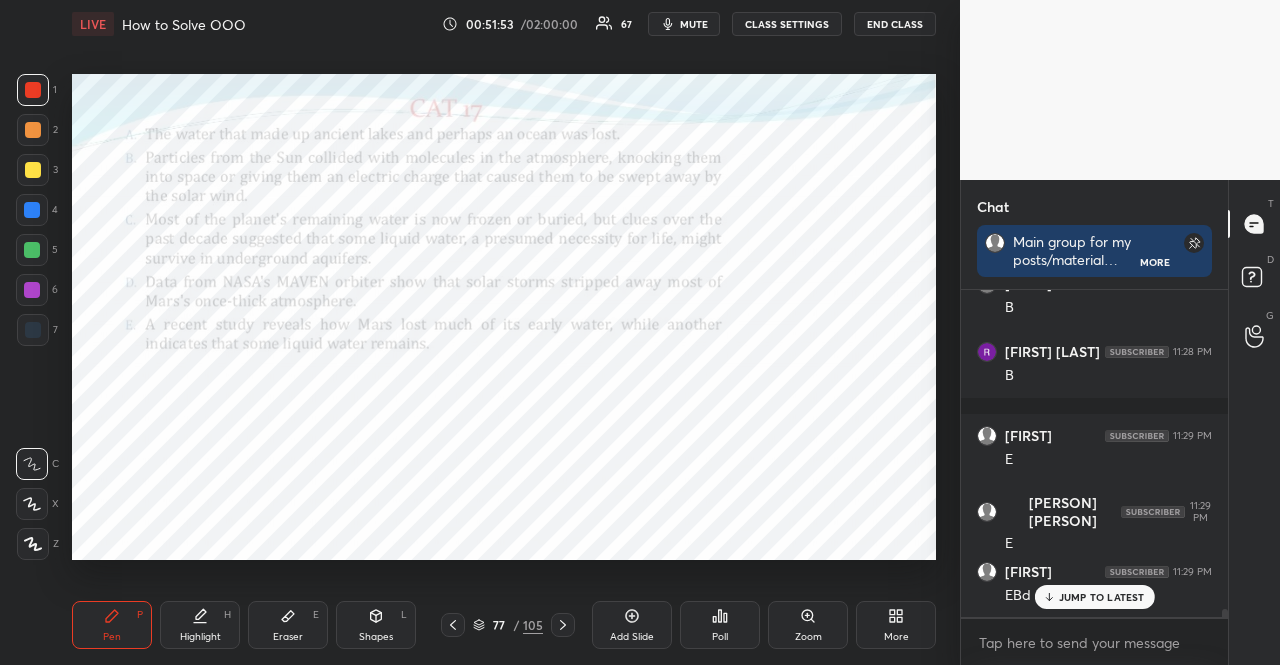 click at bounding box center (32, 210) 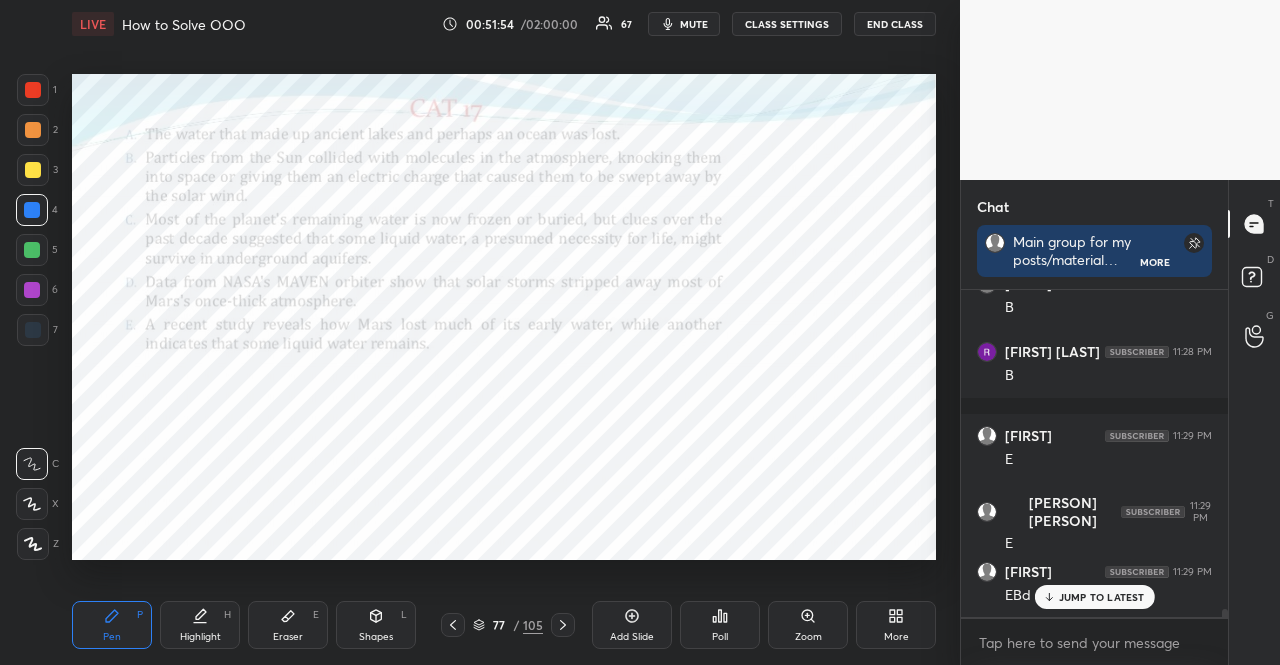 scroll, scrollTop: 264, scrollLeft: 261, axis: both 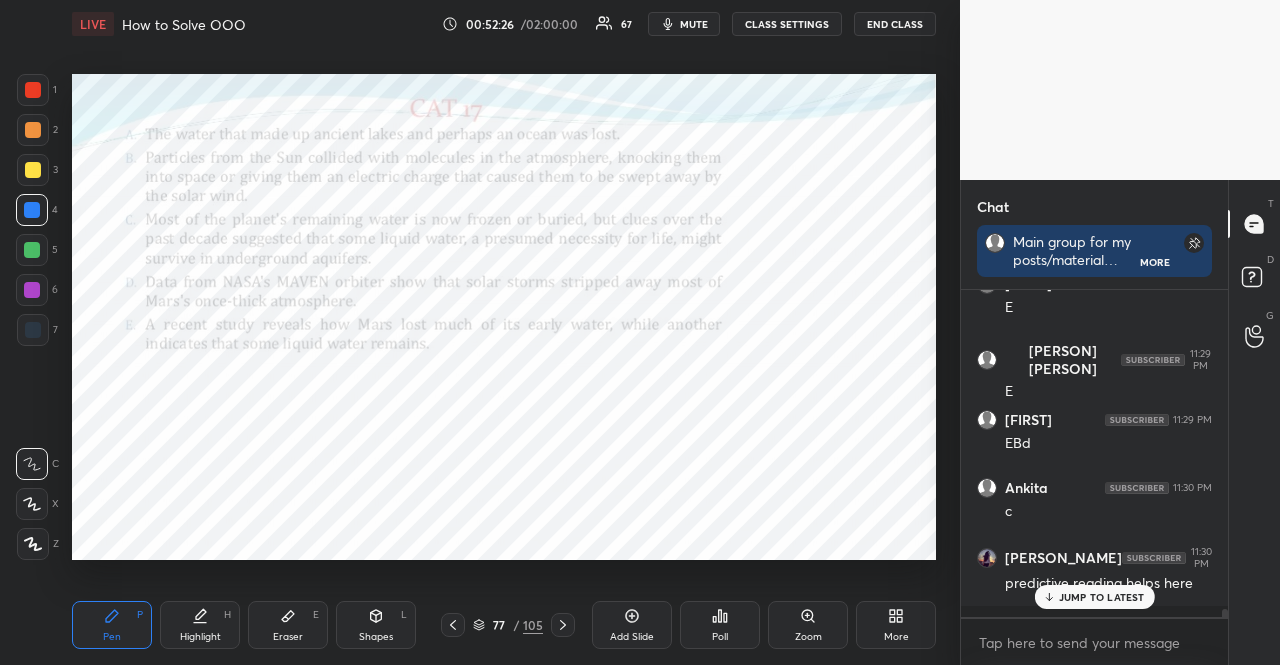 click at bounding box center (32, 290) 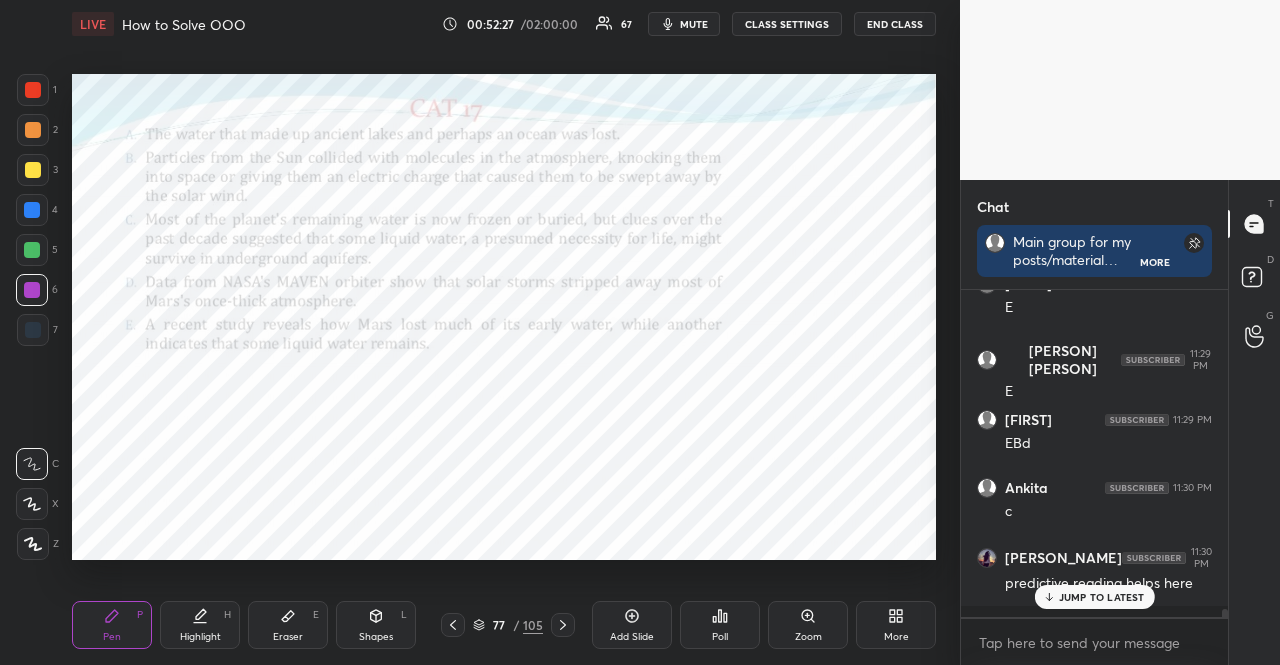click at bounding box center (33, 90) 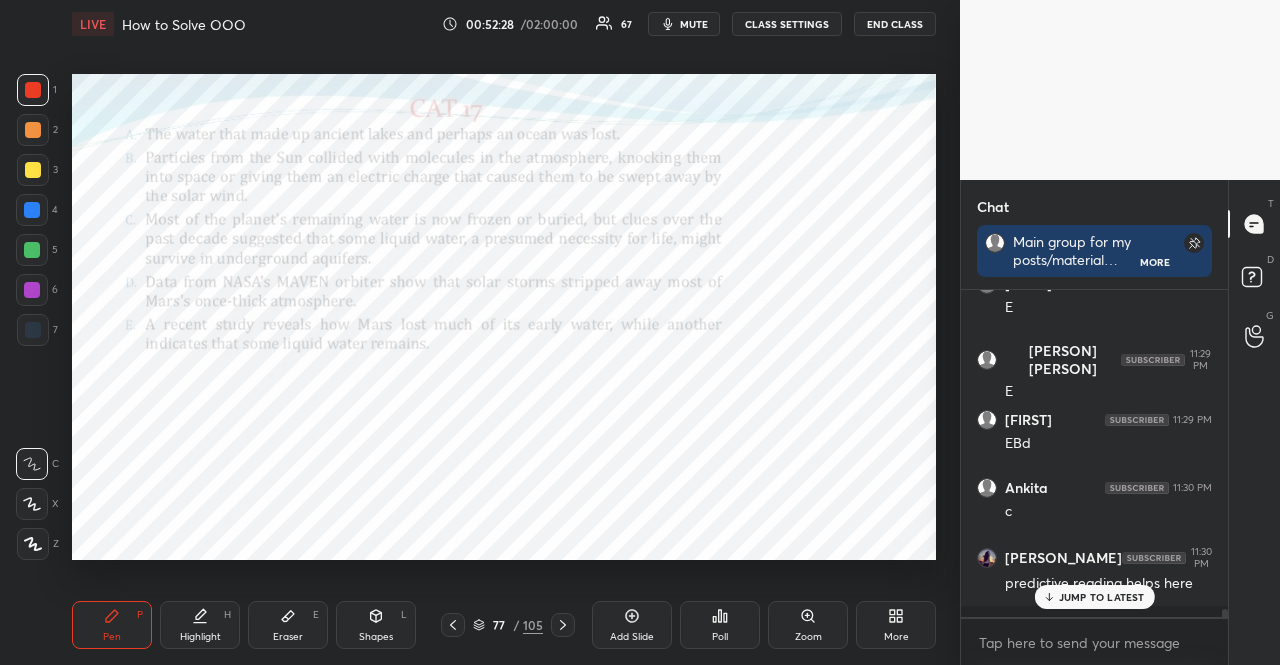 click at bounding box center (33, 330) 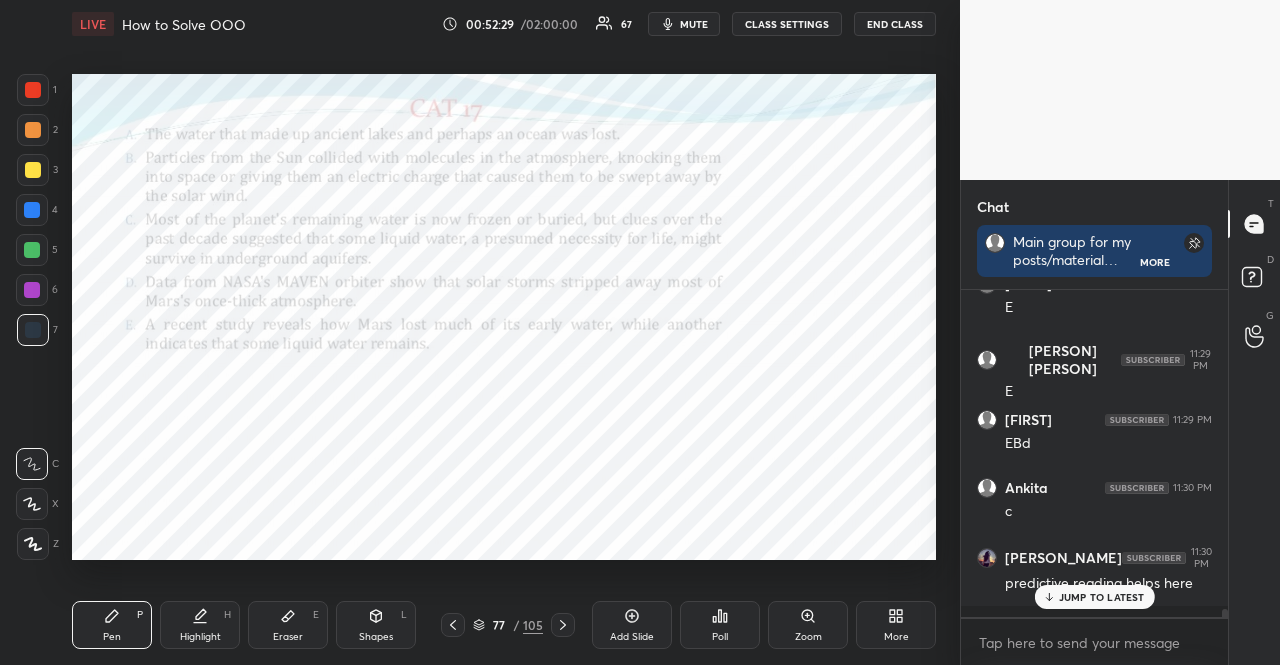 click on "Shapes L" at bounding box center (376, 625) 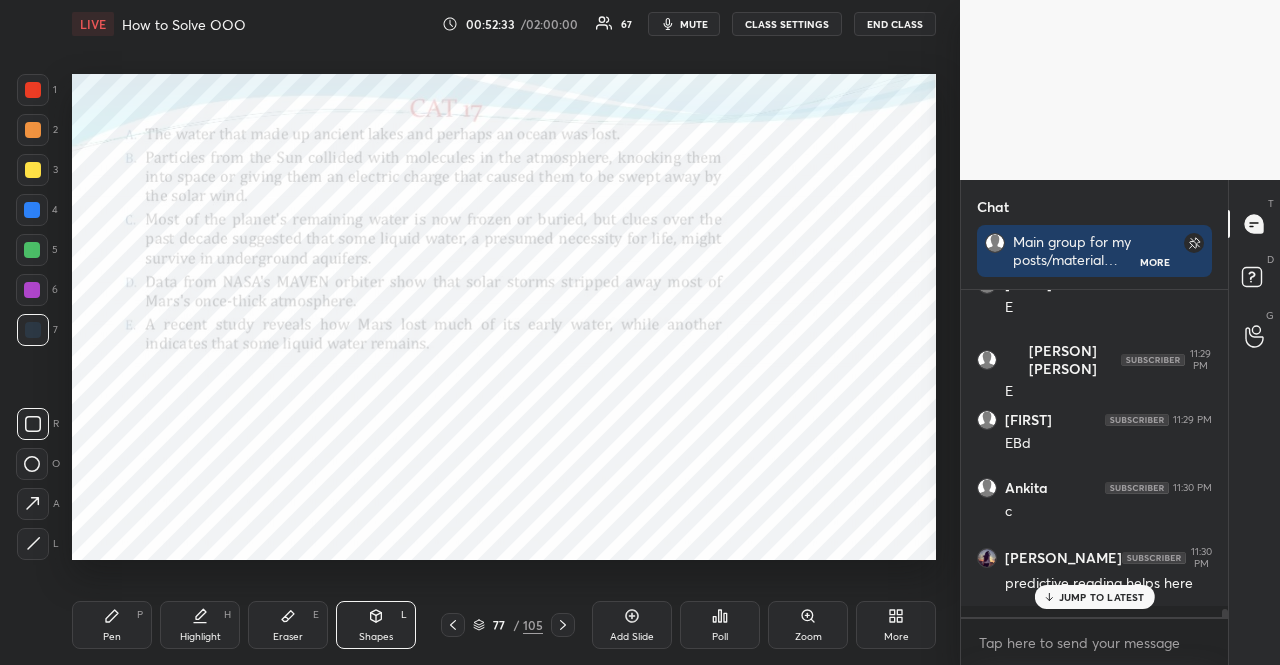 click on "Pen P" at bounding box center [112, 625] 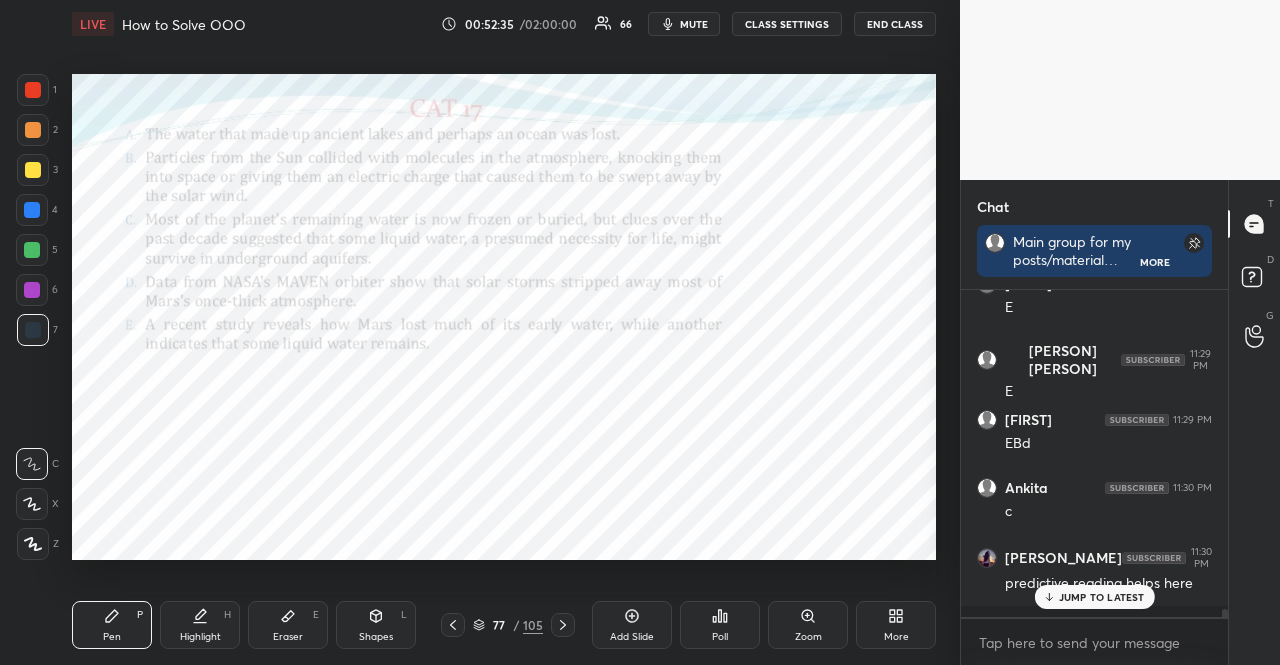 click at bounding box center [32, 250] 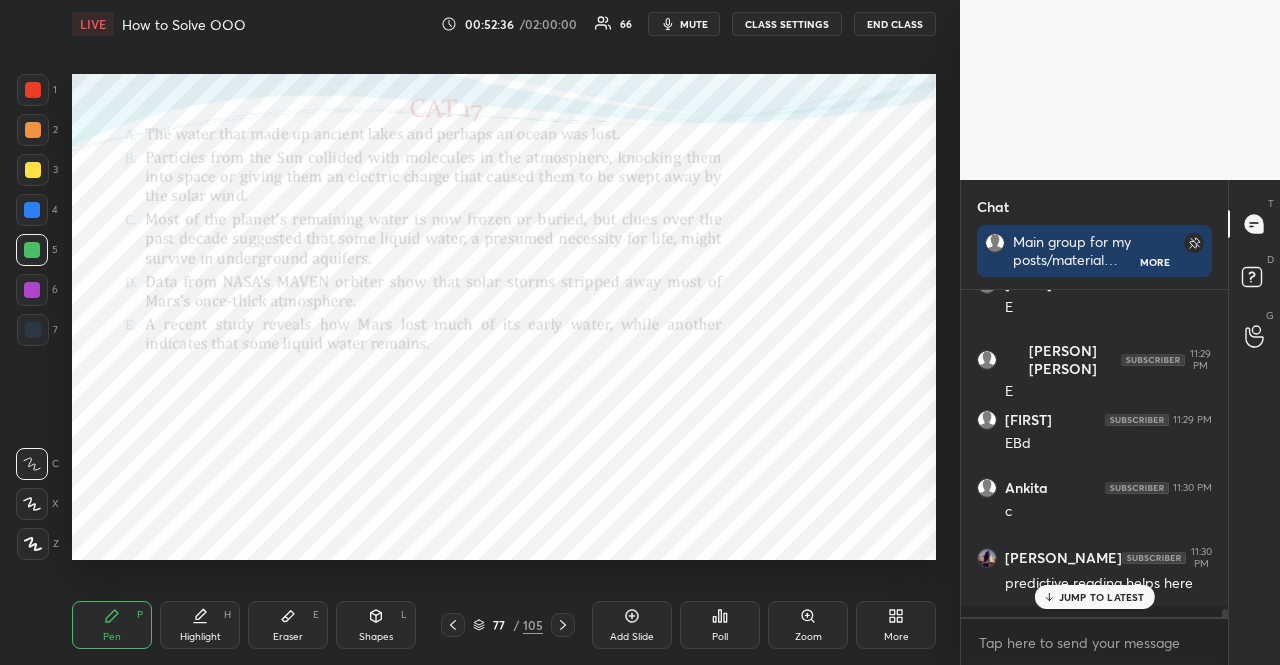 click at bounding box center [32, 504] 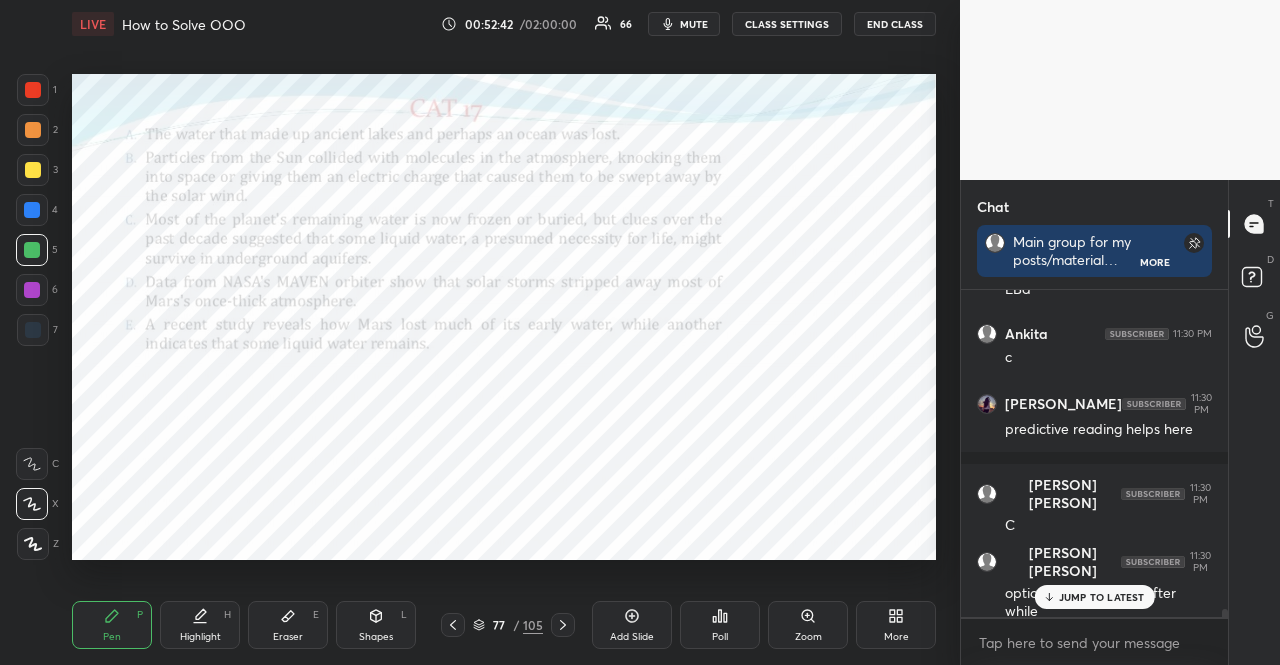 scroll, scrollTop: 12928, scrollLeft: 0, axis: vertical 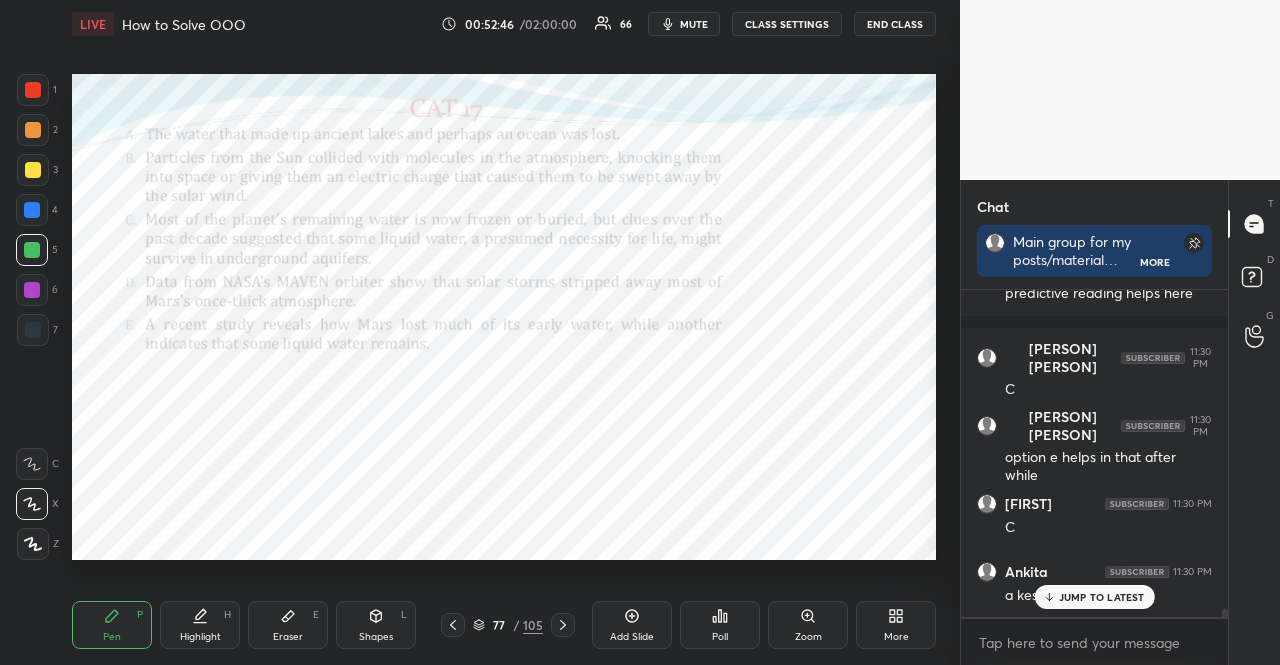 click on "Shapes L" at bounding box center [376, 625] 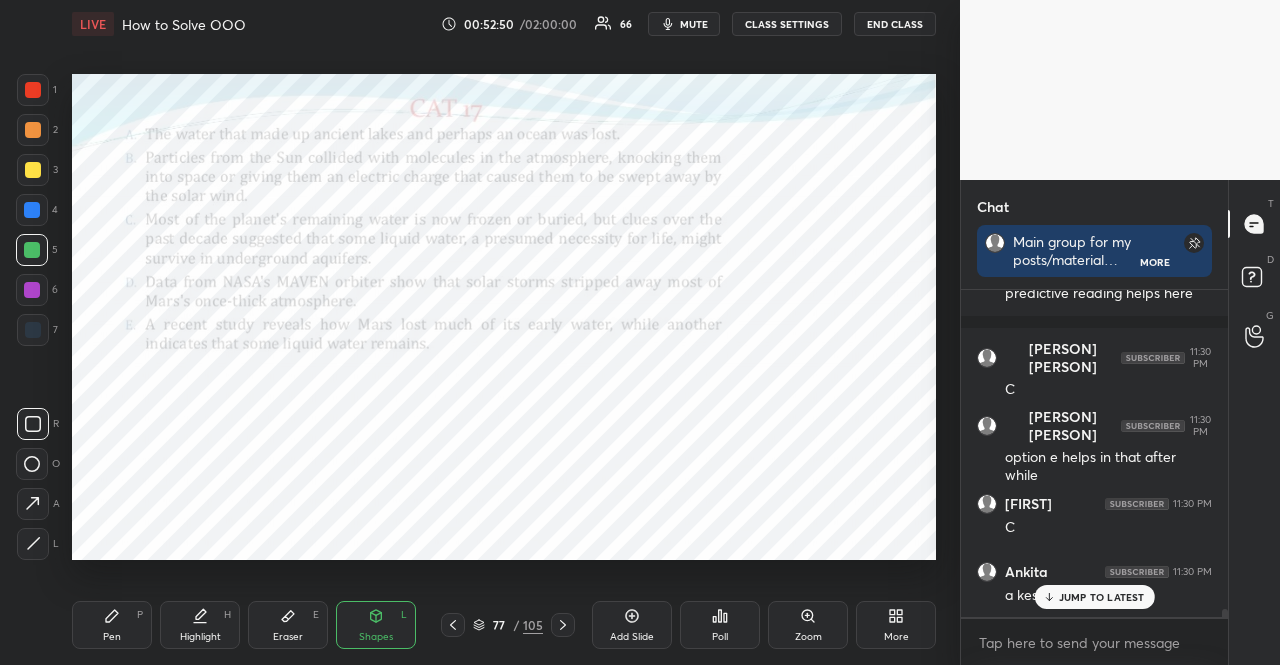 click at bounding box center (33, 90) 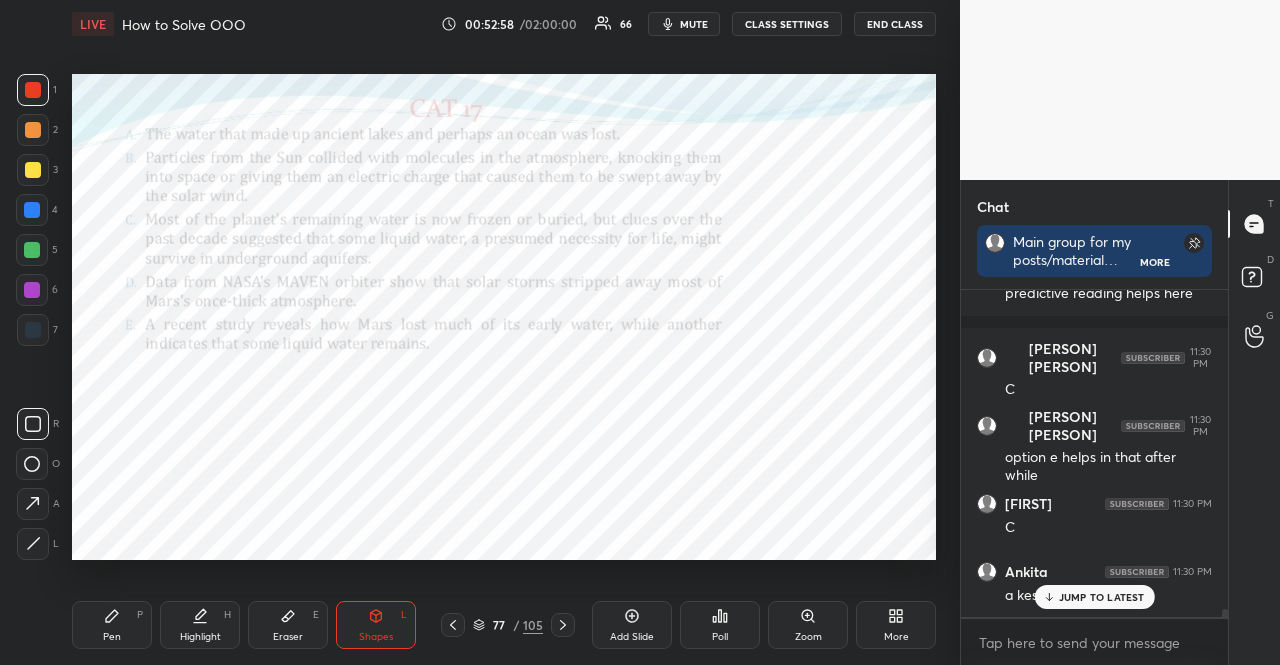 scroll, scrollTop: 13064, scrollLeft: 0, axis: vertical 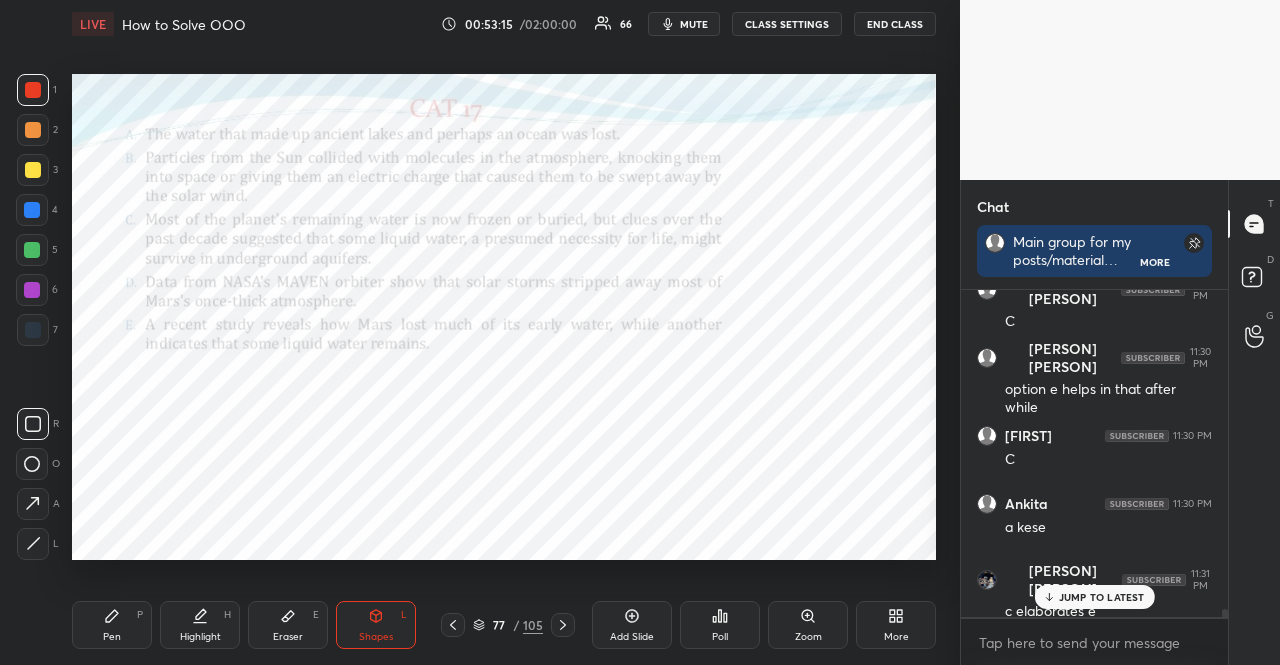 click on "Pen P Highlight H Eraser E Shapes L 77 / 105 Add Slide Poll Zoom More" at bounding box center [504, 625] 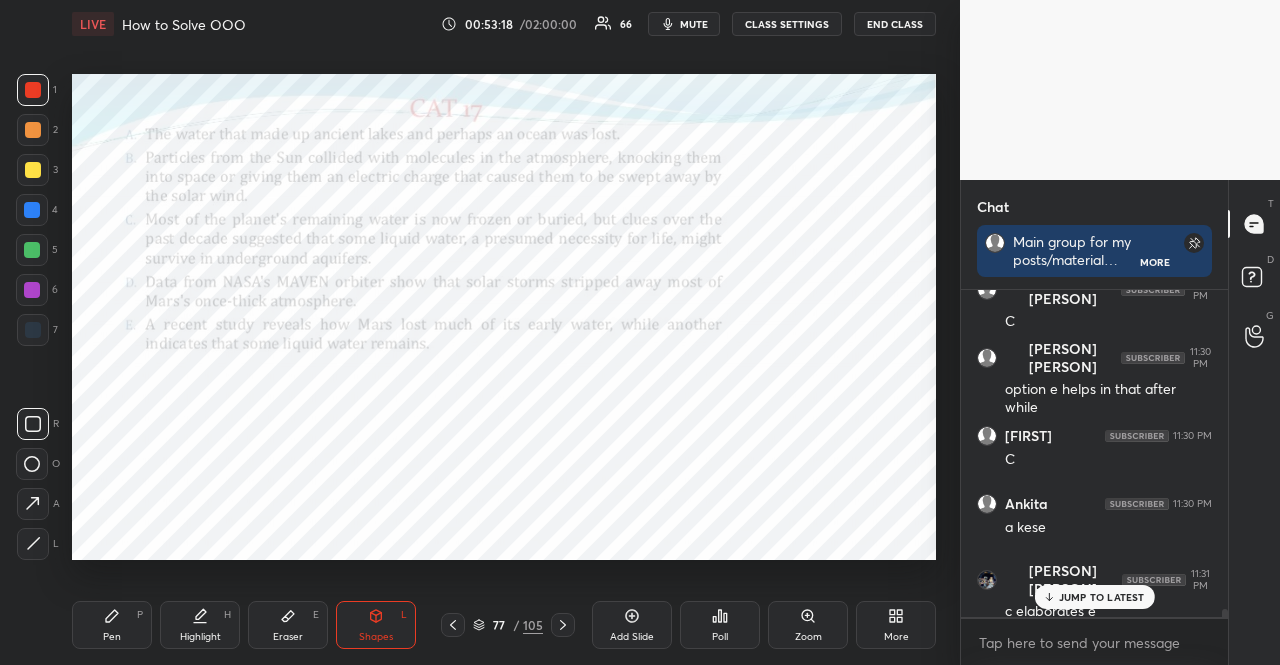 click on "Pen P" at bounding box center (112, 625) 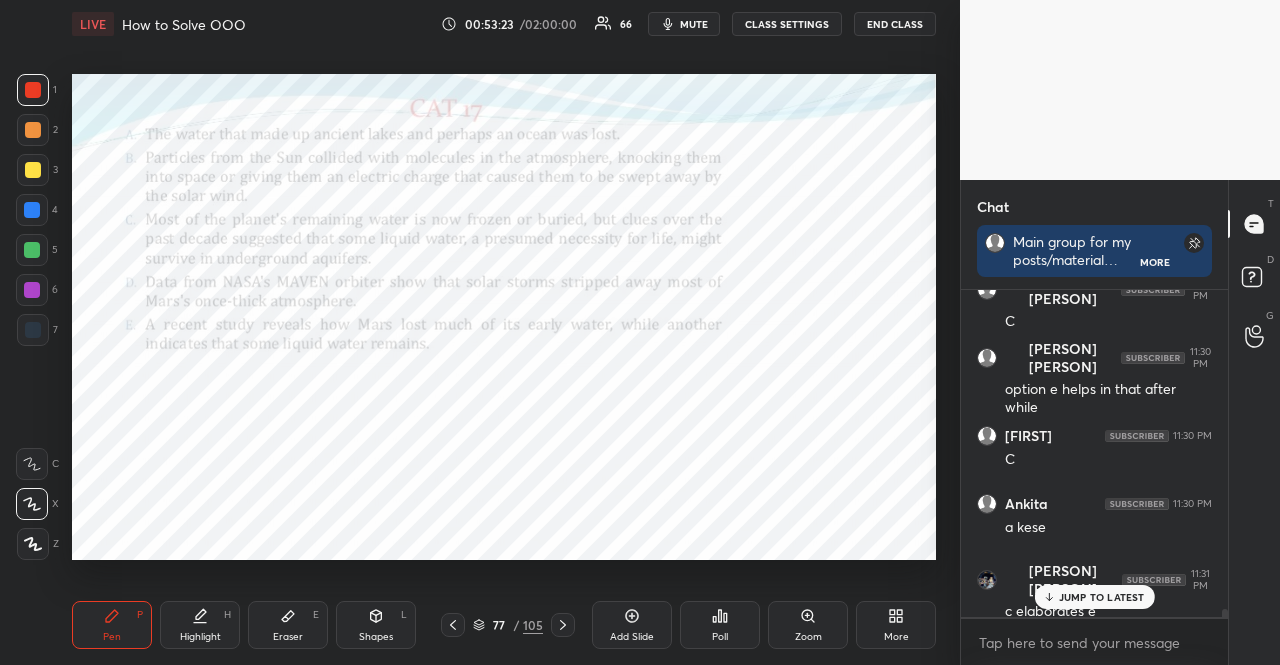 click at bounding box center [33, 330] 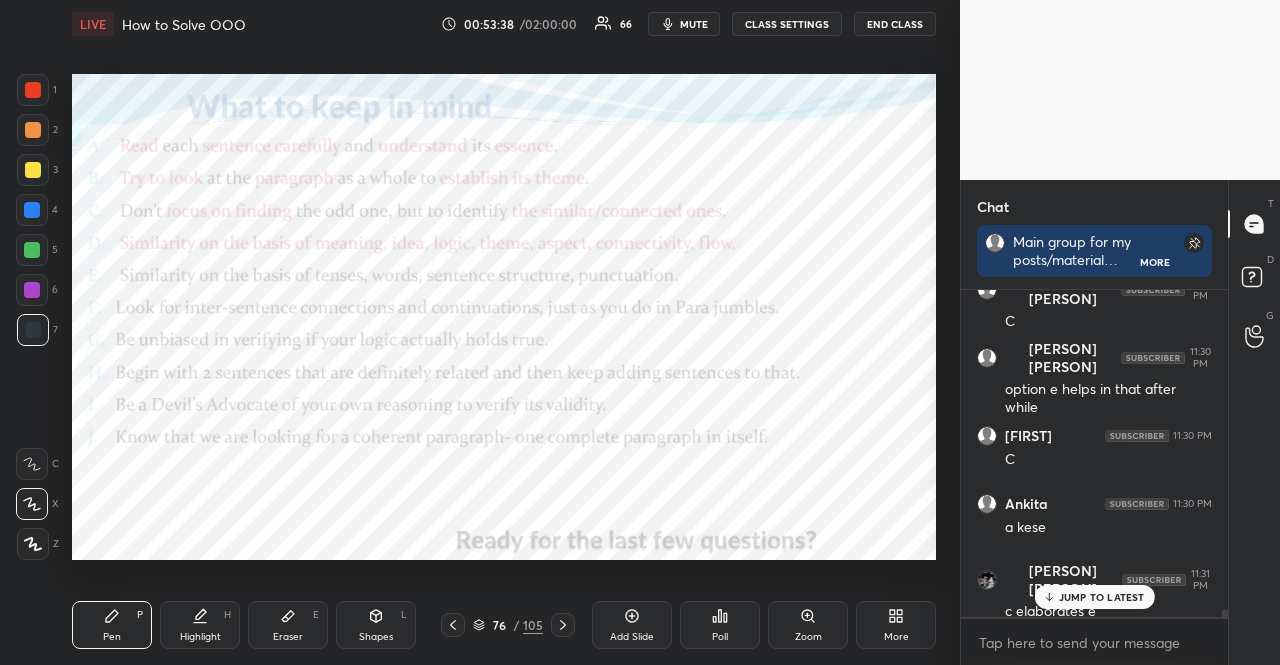 scroll, scrollTop: 281, scrollLeft: 261, axis: both 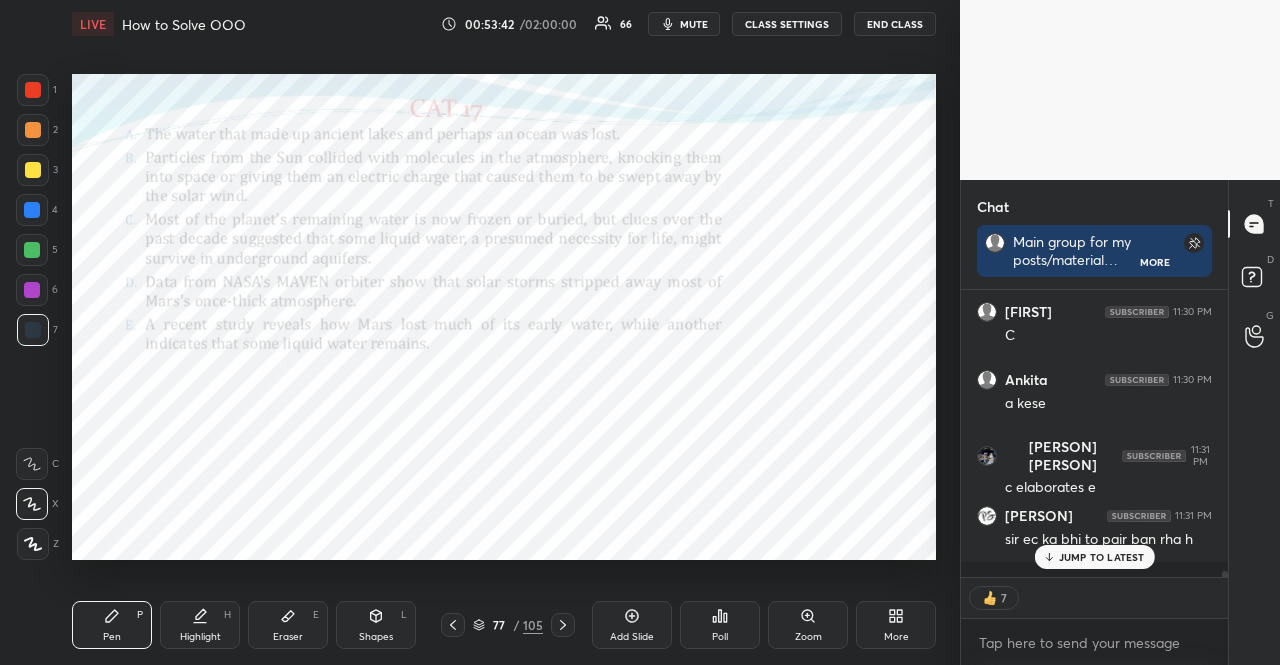 click on "JUMP TO LATEST" at bounding box center [1094, 557] 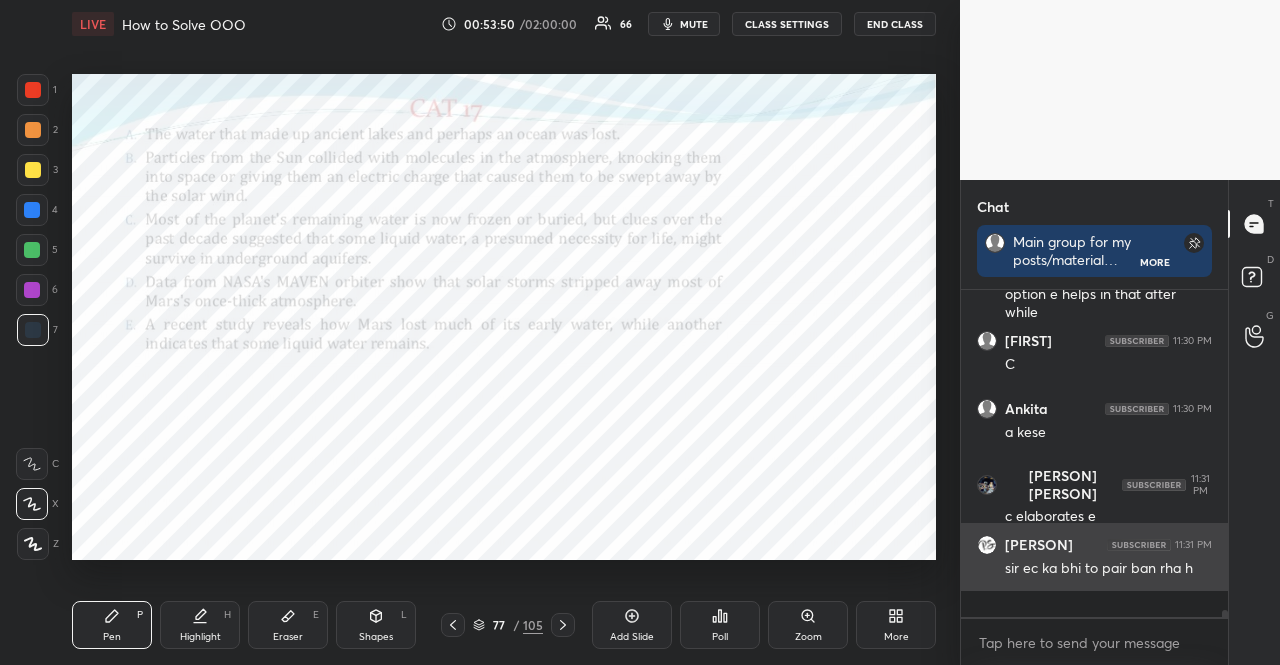 scroll, scrollTop: 6, scrollLeft: 6, axis: both 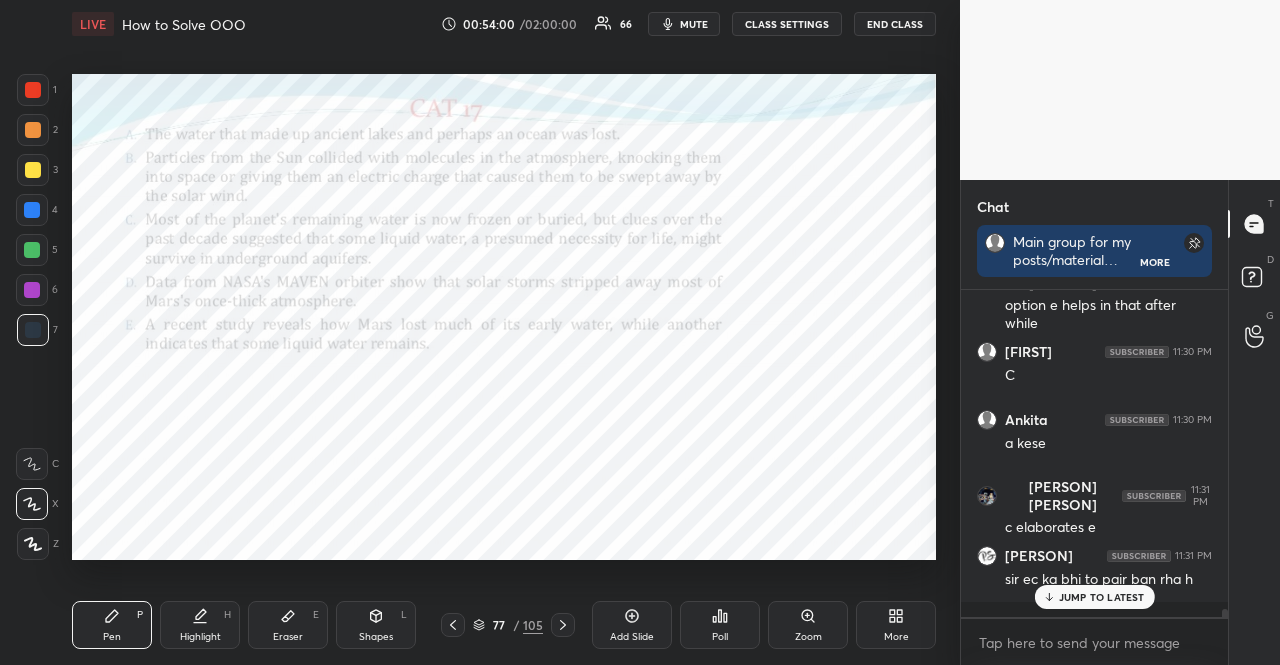 click on "JUMP TO LATEST" at bounding box center [1102, 597] 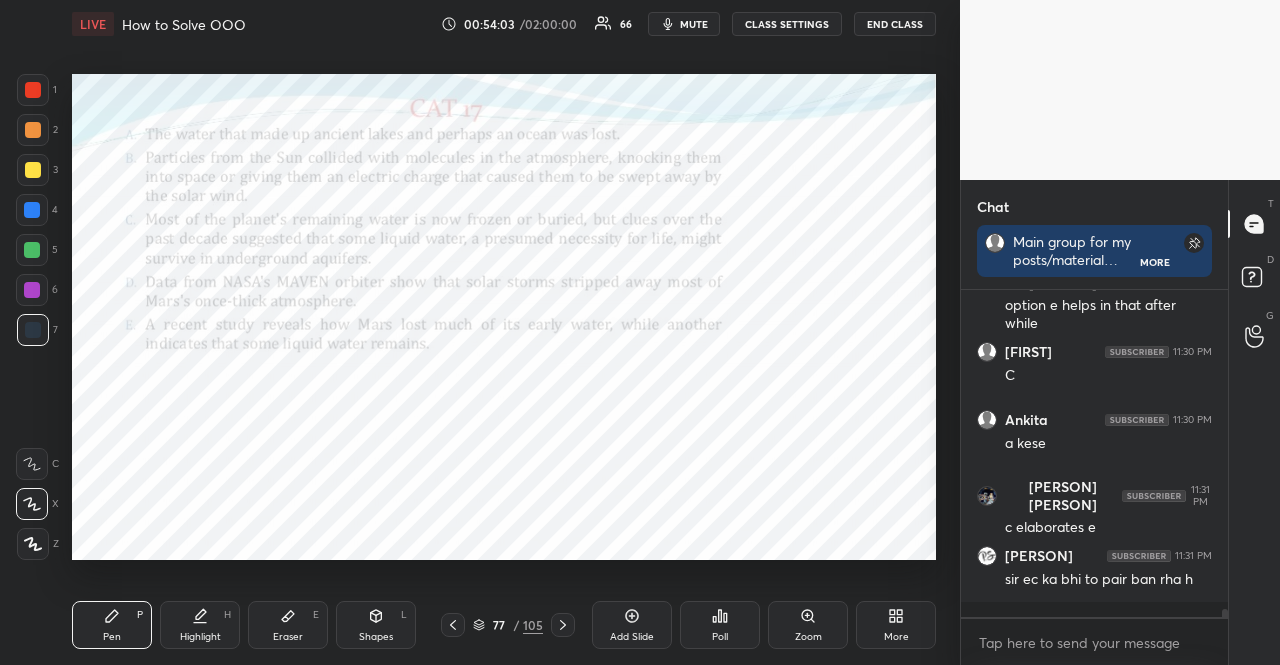 scroll, scrollTop: 281, scrollLeft: 261, axis: both 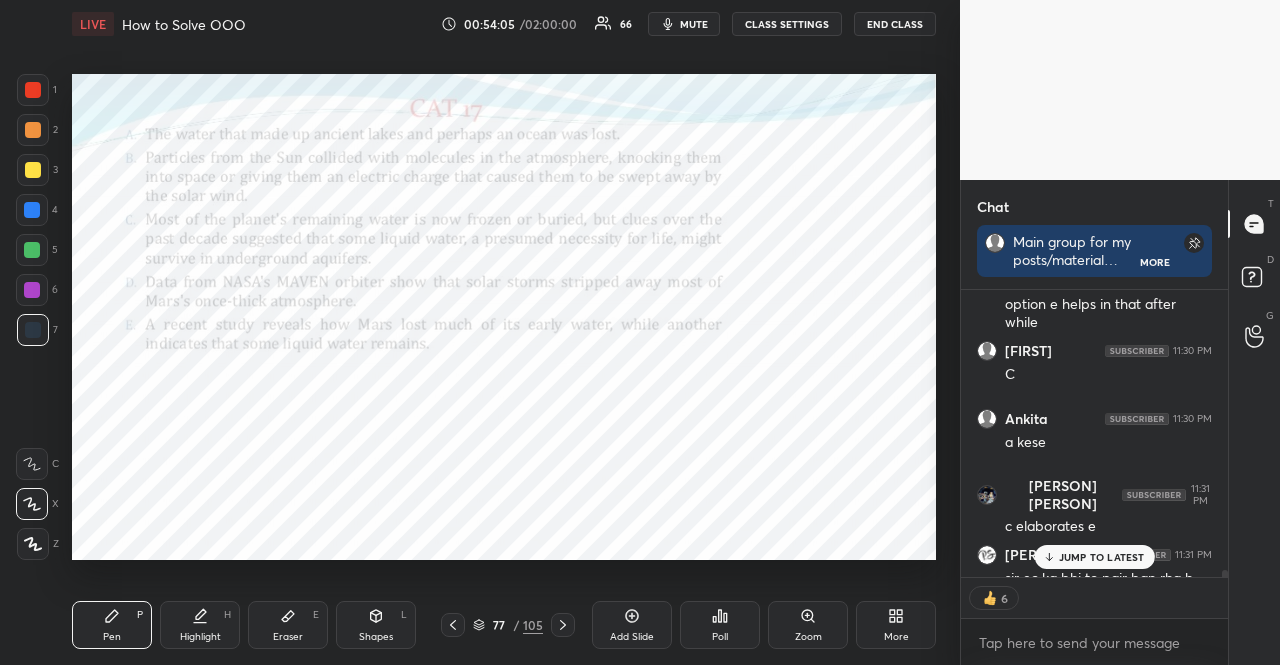 click on "1" at bounding box center (37, 90) 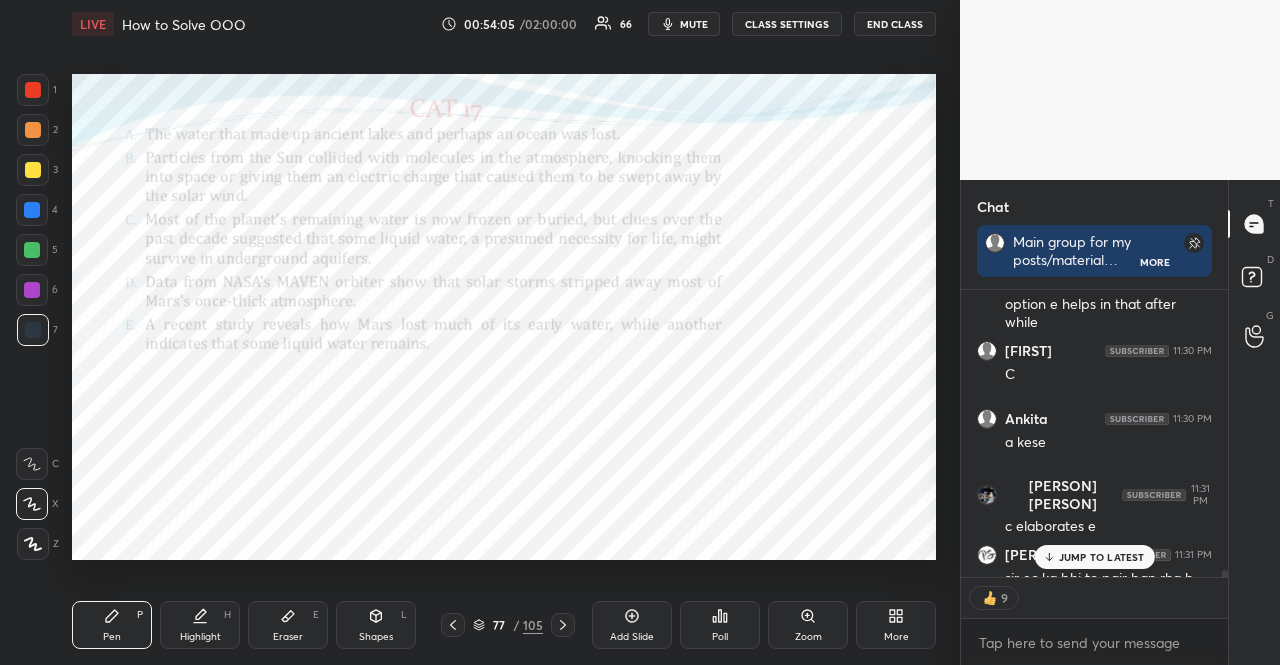 click at bounding box center [33, 90] 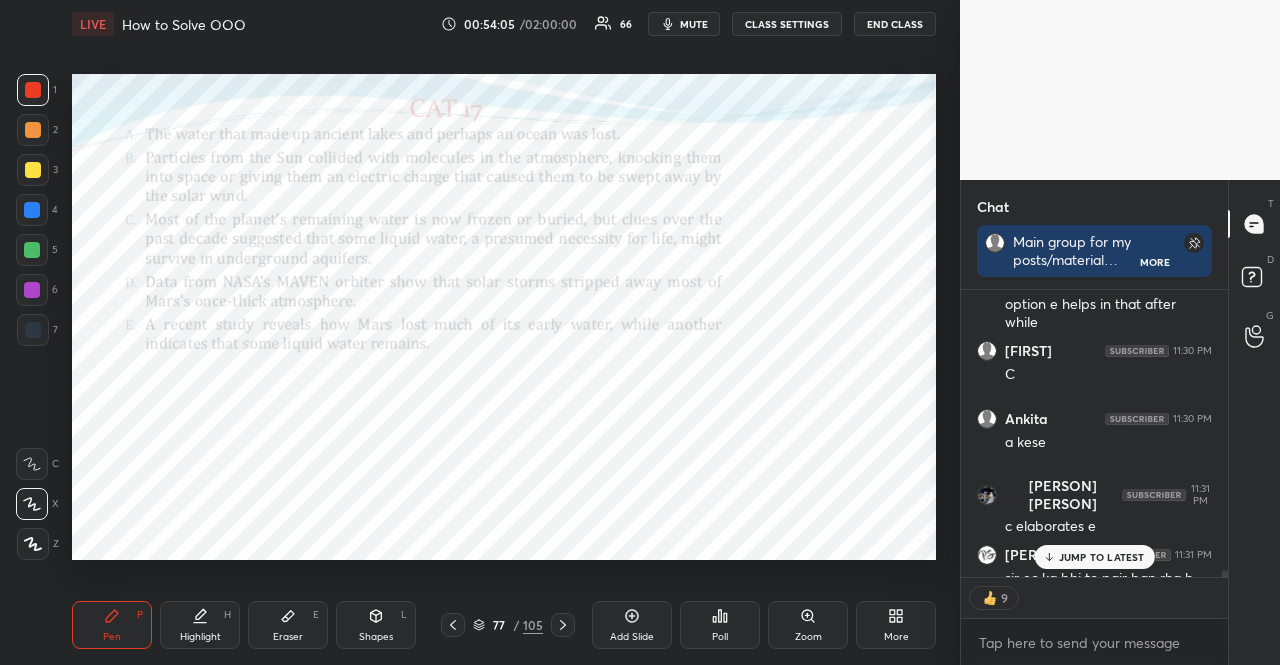 drag, startPoint x: 30, startPoint y: 92, endPoint x: 56, endPoint y: 91, distance: 26.019224 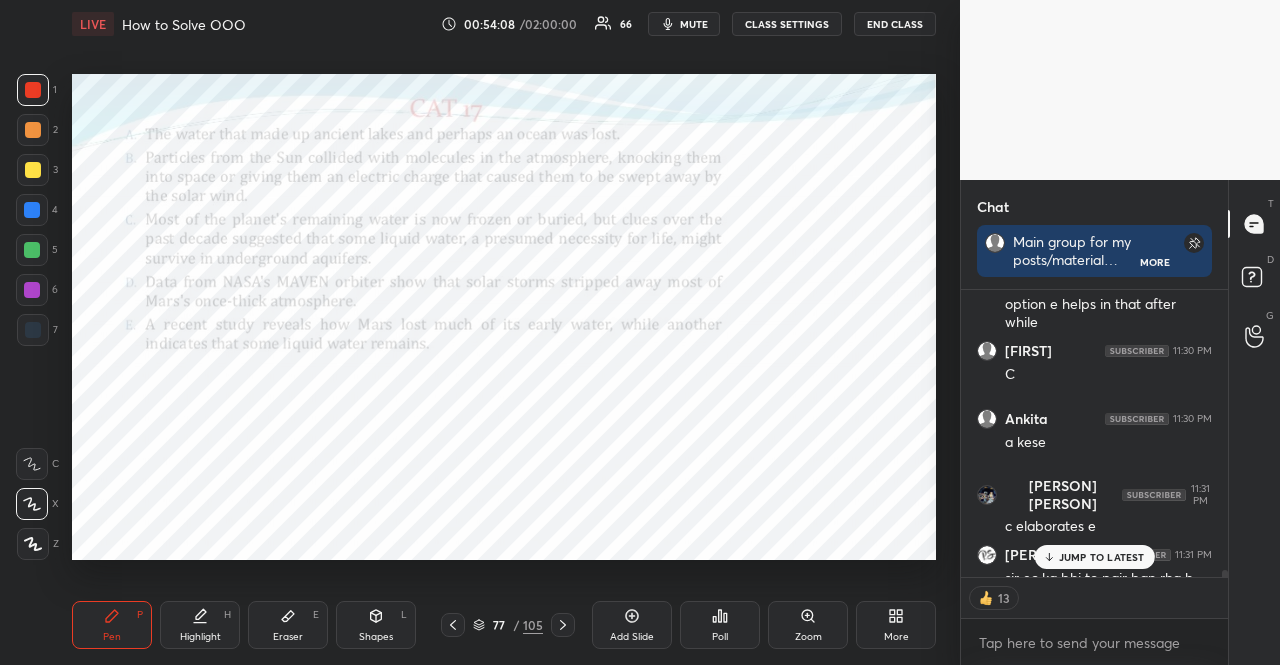click on "JUMP TO LATEST" at bounding box center (1102, 557) 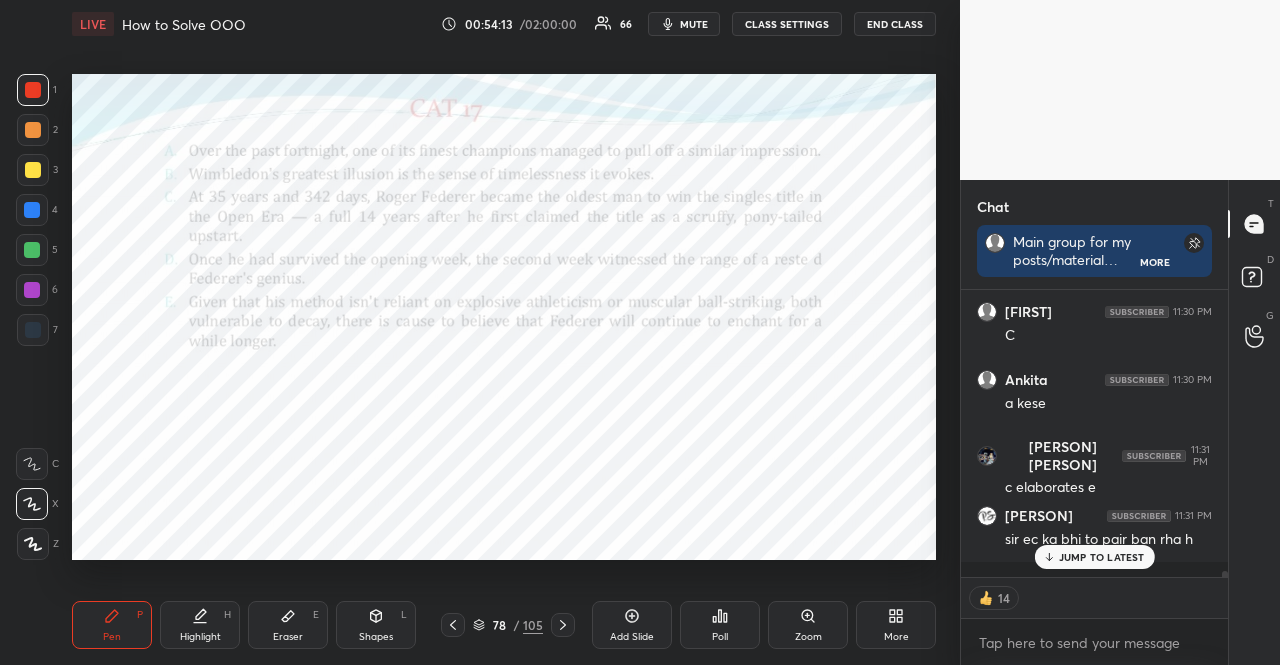 scroll, scrollTop: 13274, scrollLeft: 0, axis: vertical 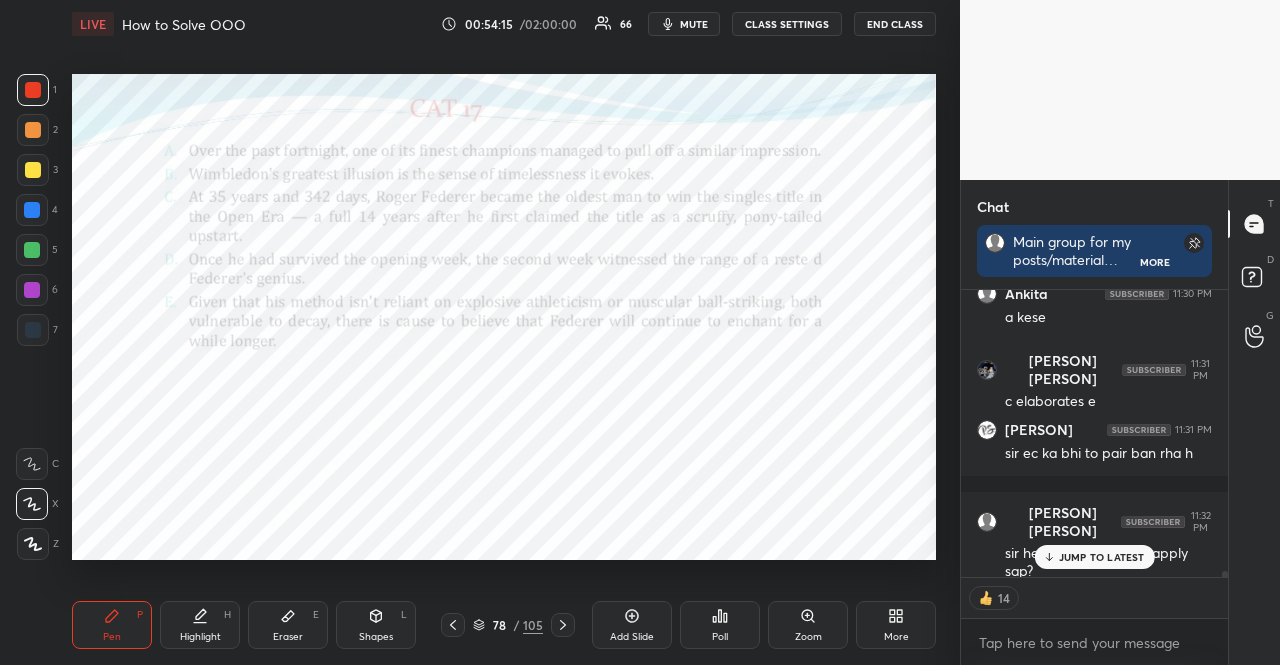click on "JUMP TO LATEST" at bounding box center (1102, 557) 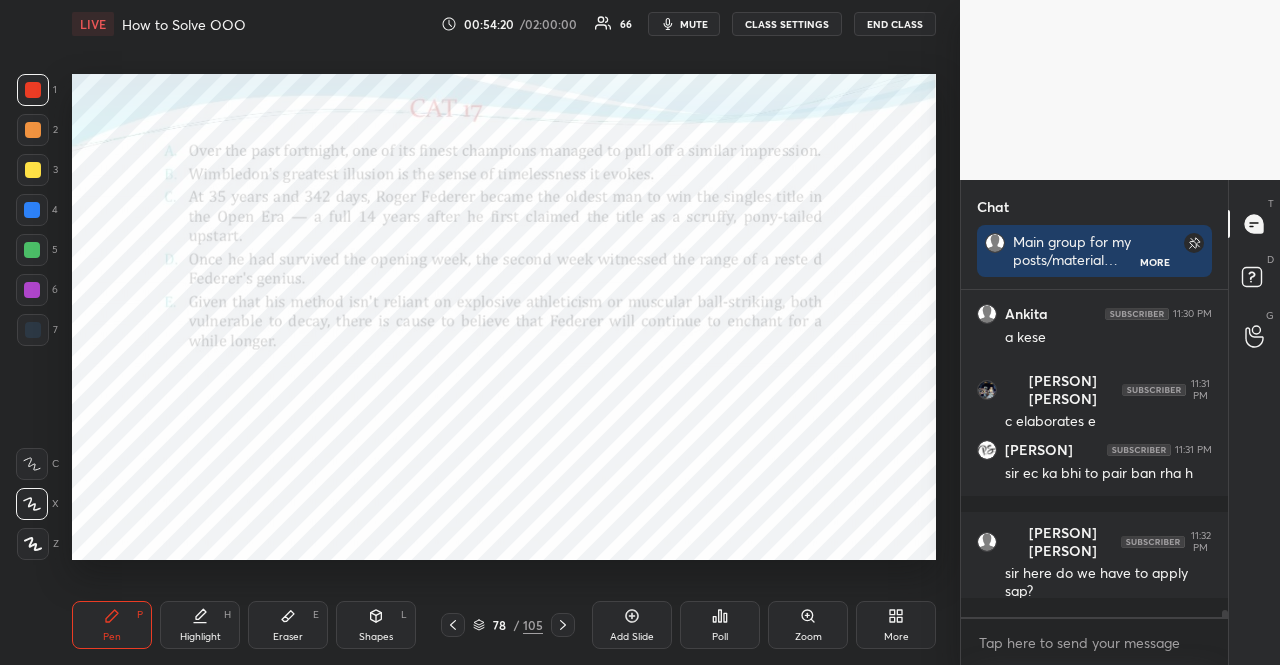 scroll, scrollTop: 6, scrollLeft: 6, axis: both 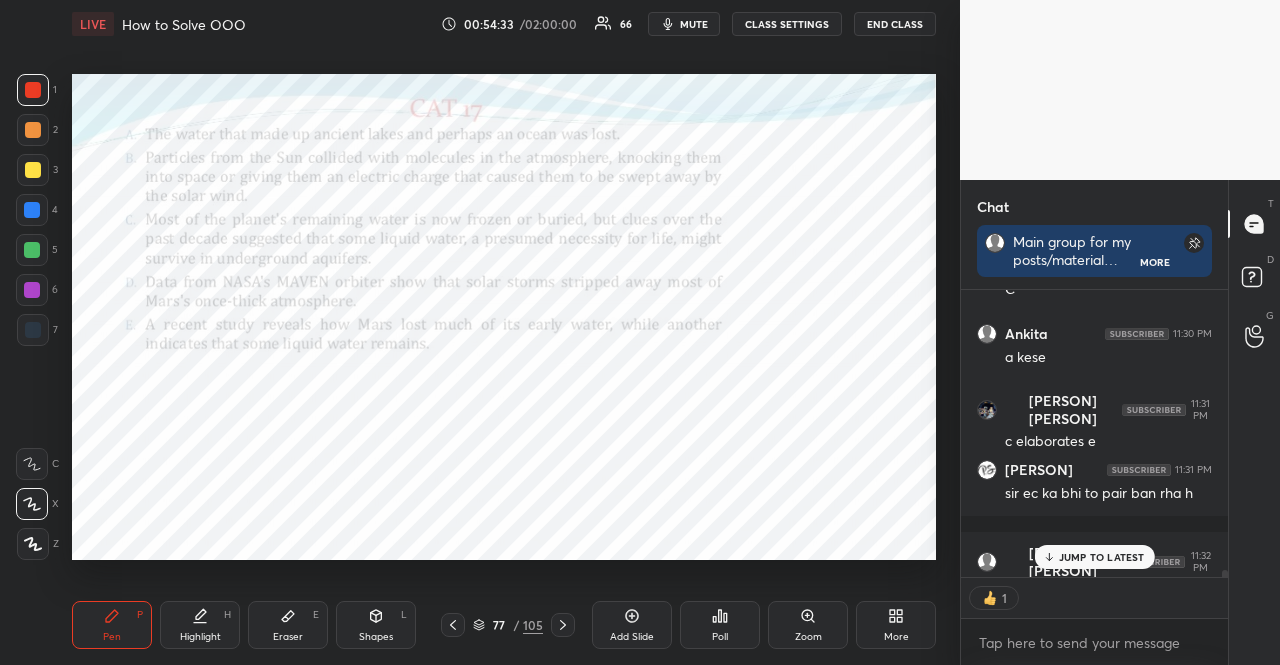 click on "Eraser E" at bounding box center (288, 625) 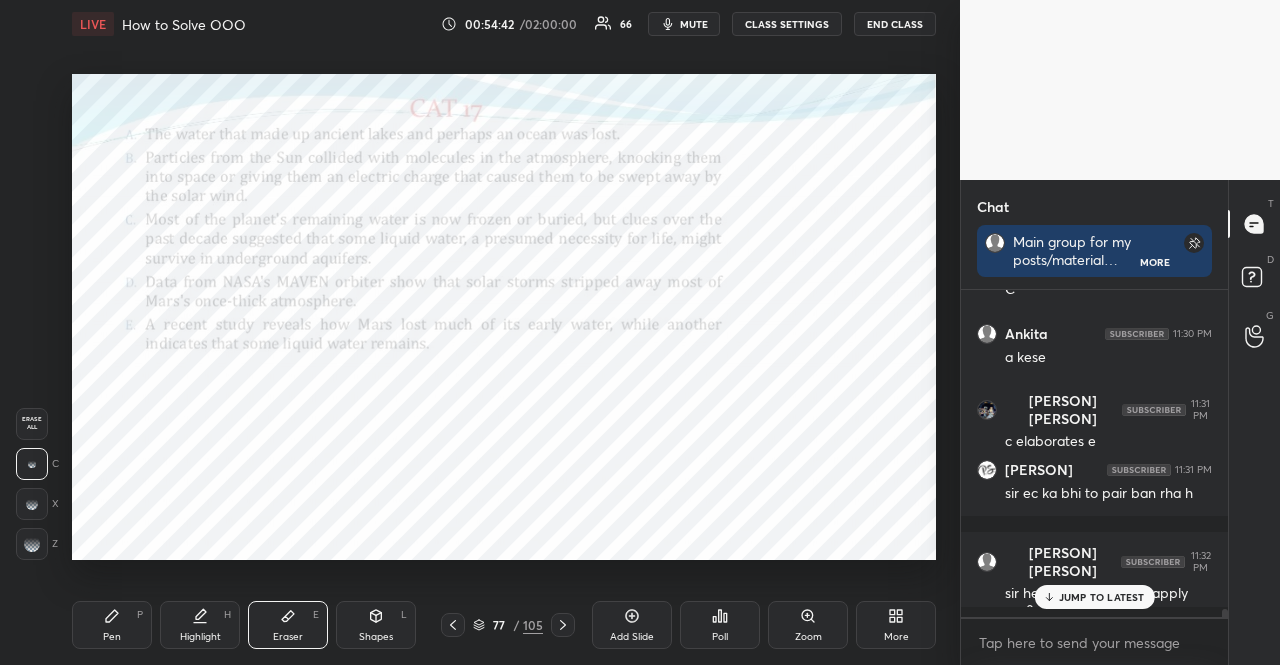 scroll, scrollTop: 6, scrollLeft: 6, axis: both 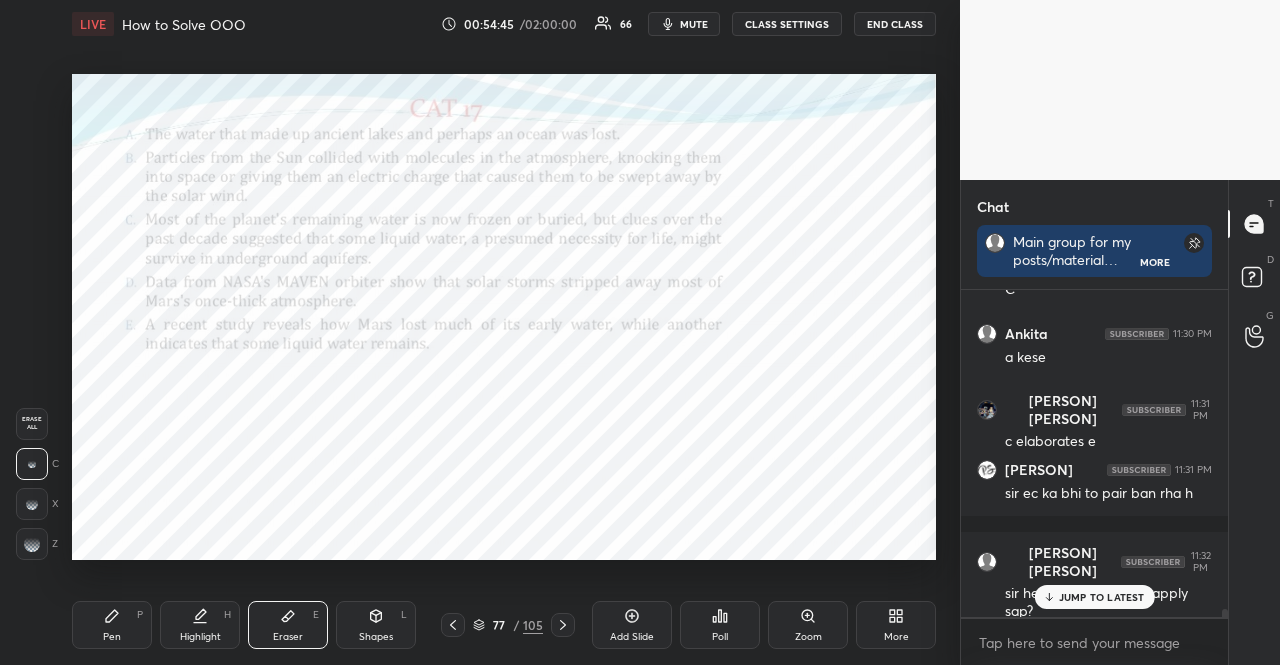 click on "JUMP TO LATEST" at bounding box center [1102, 597] 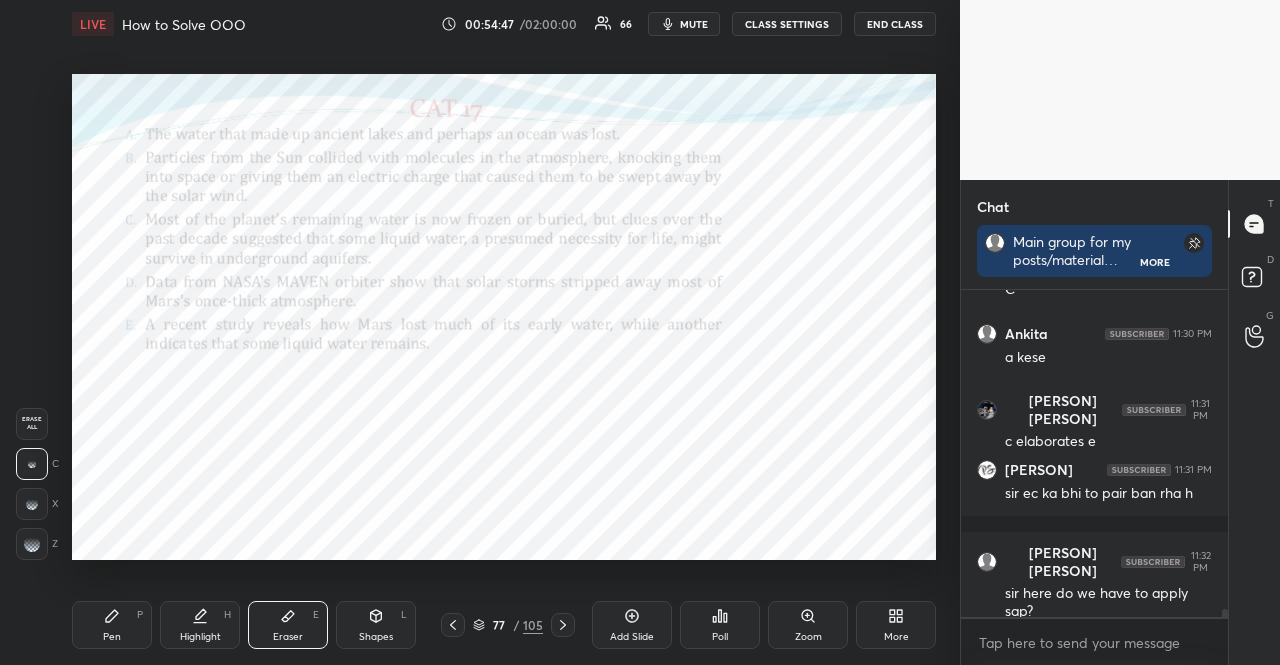click 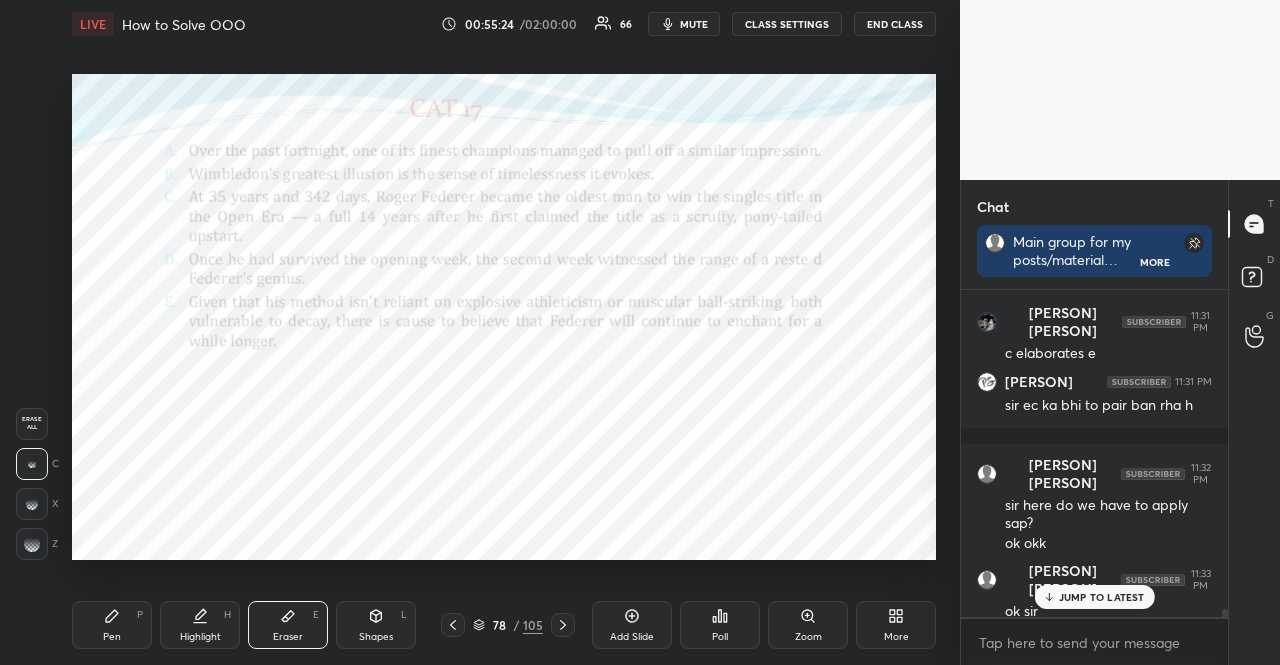 scroll, scrollTop: 13342, scrollLeft: 0, axis: vertical 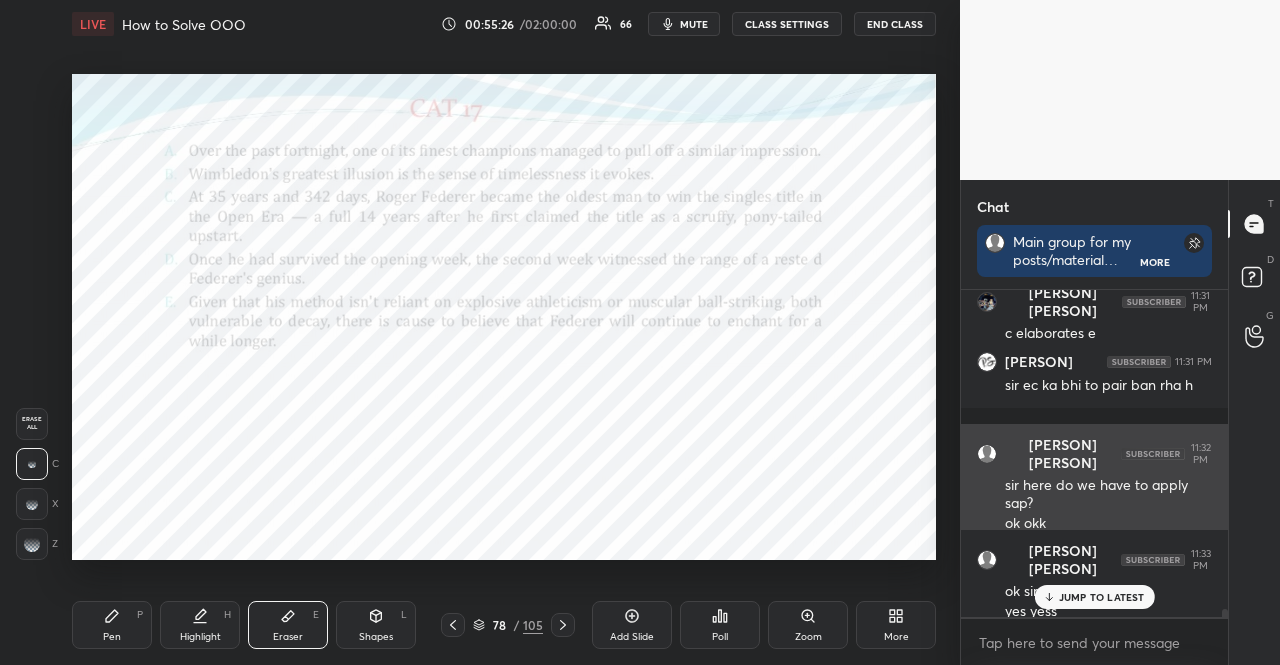 drag, startPoint x: 1106, startPoint y: 597, endPoint x: 972, endPoint y: 466, distance: 187.39531 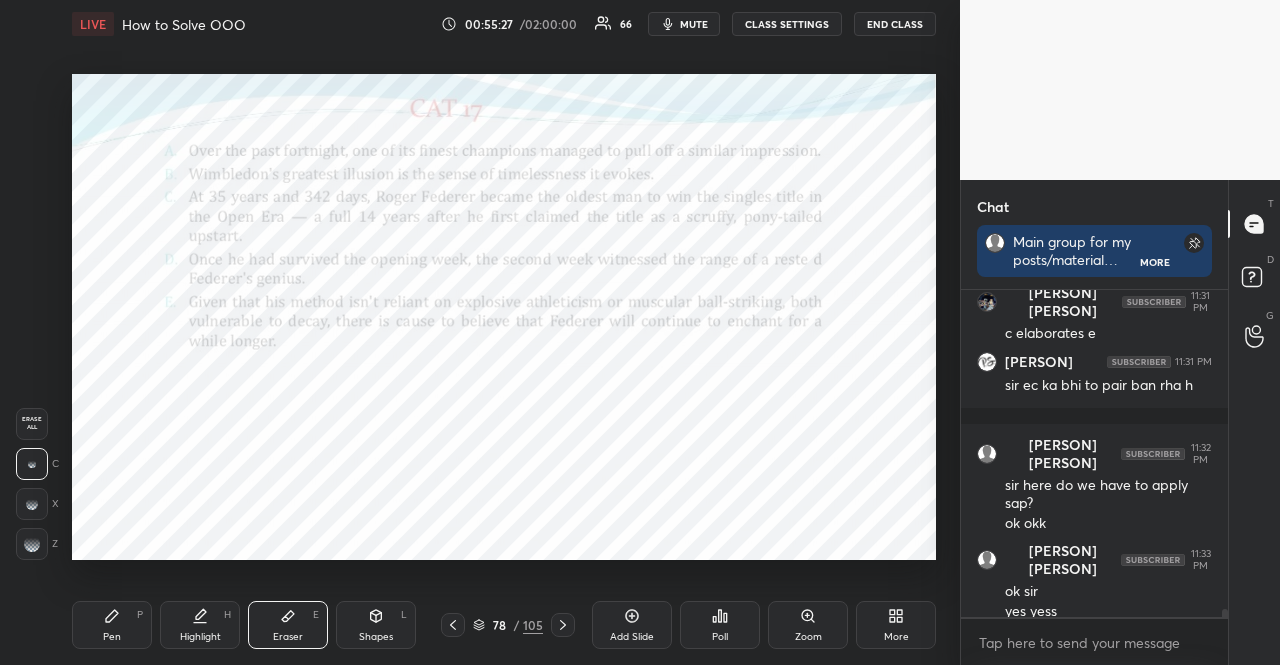 click on "mute" at bounding box center [684, 24] 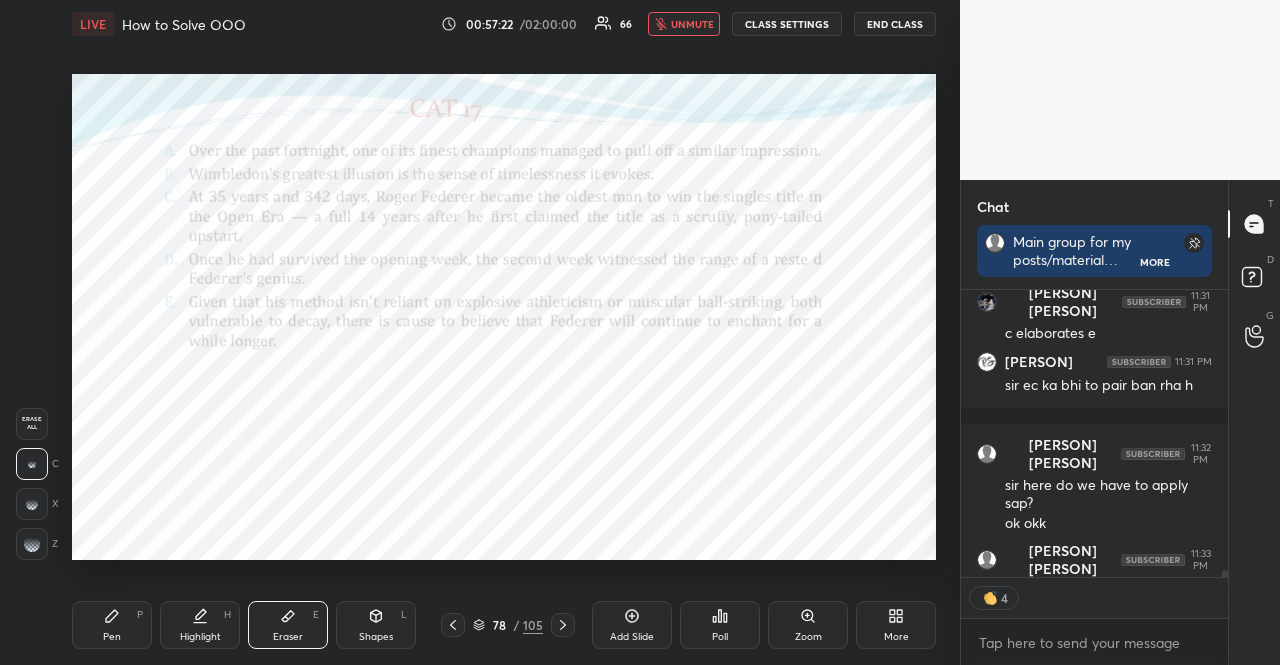scroll, scrollTop: 281, scrollLeft: 261, axis: both 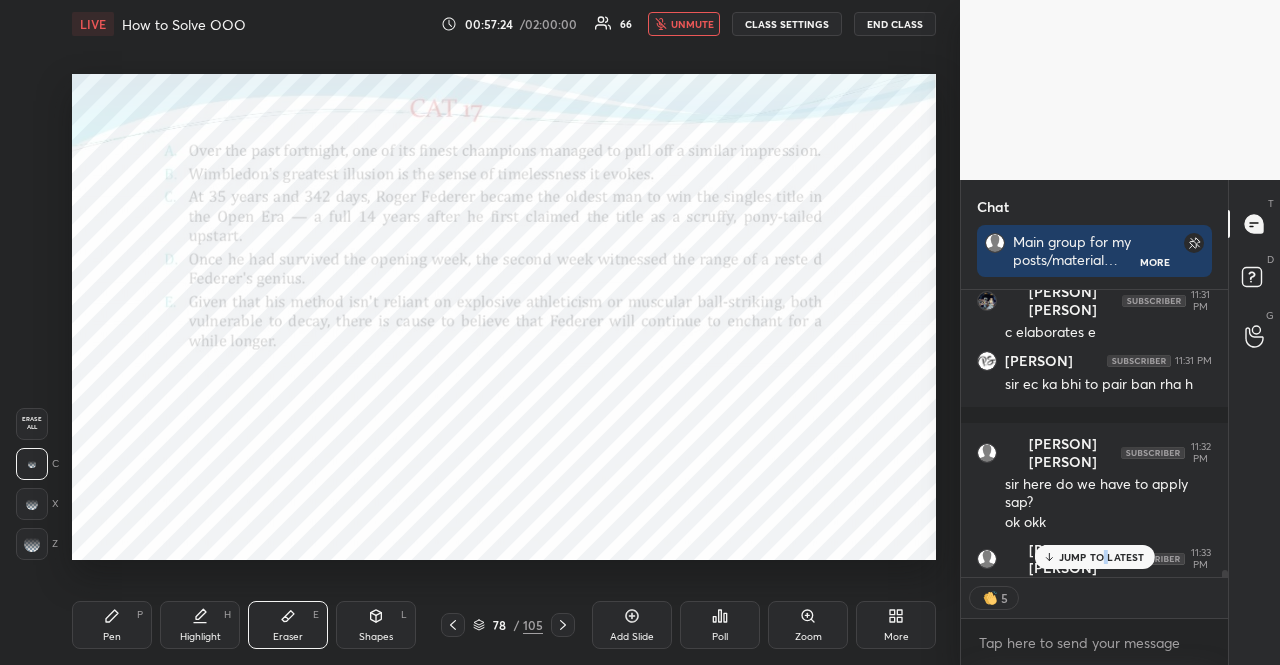 click on "Poll" at bounding box center [720, 625] 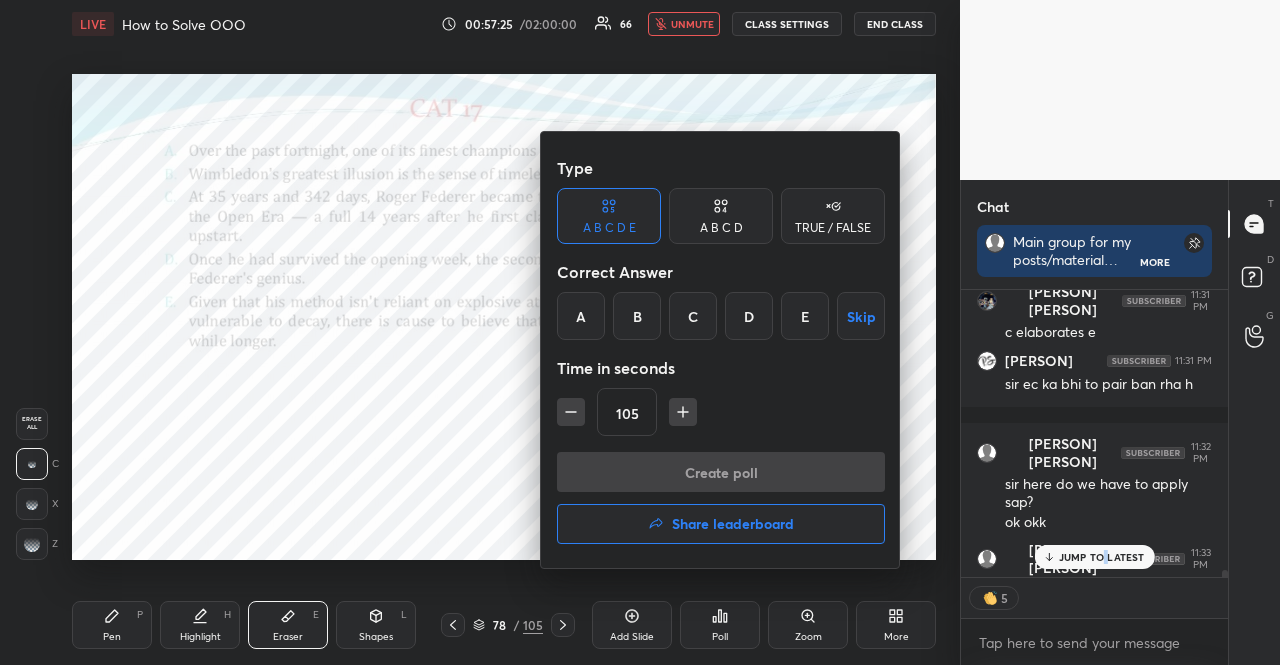 type on "x" 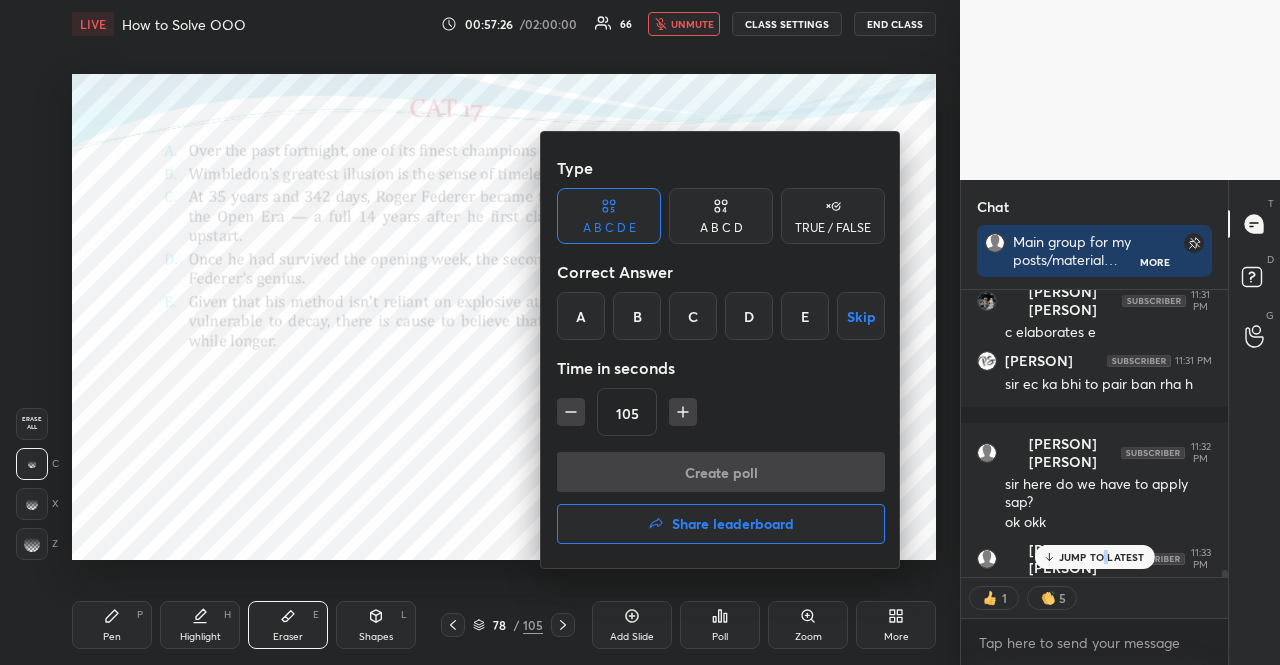 click on "D" at bounding box center [749, 316] 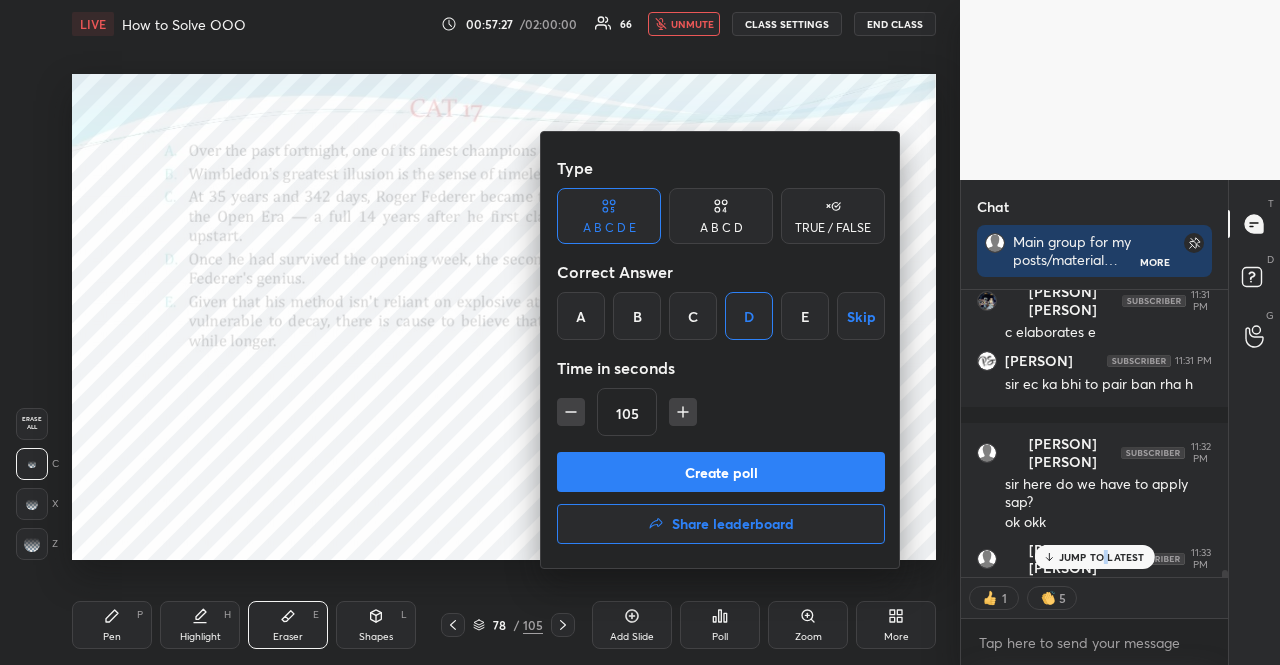 click 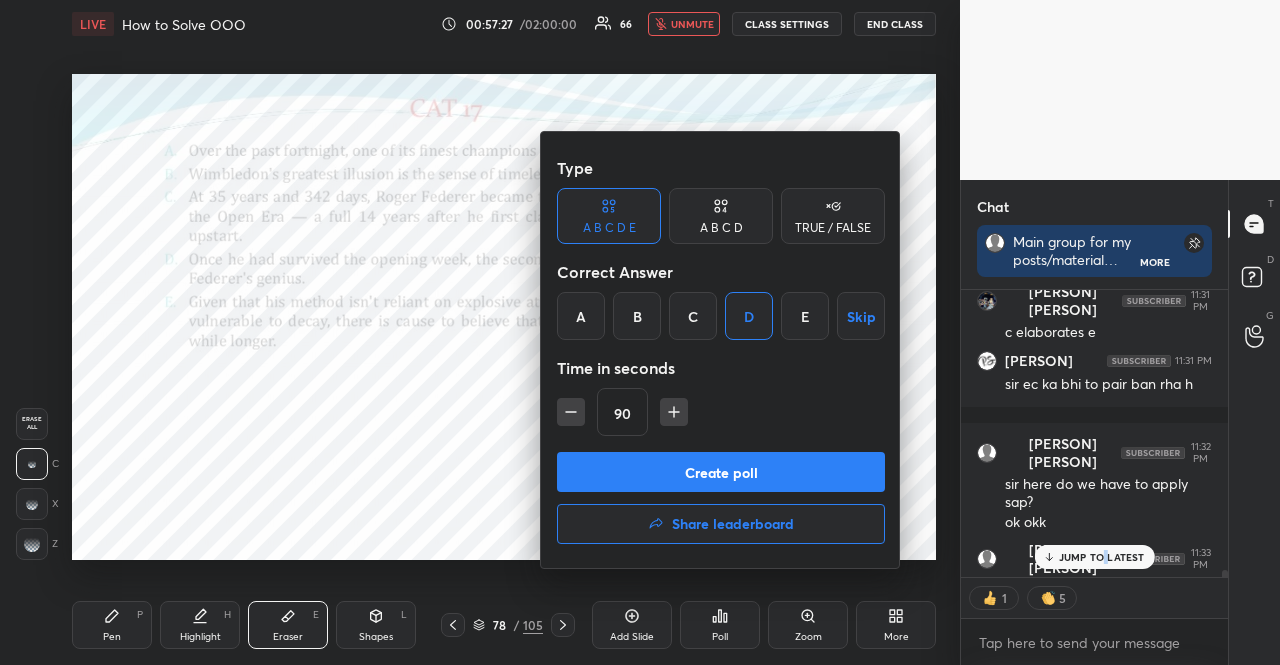 click 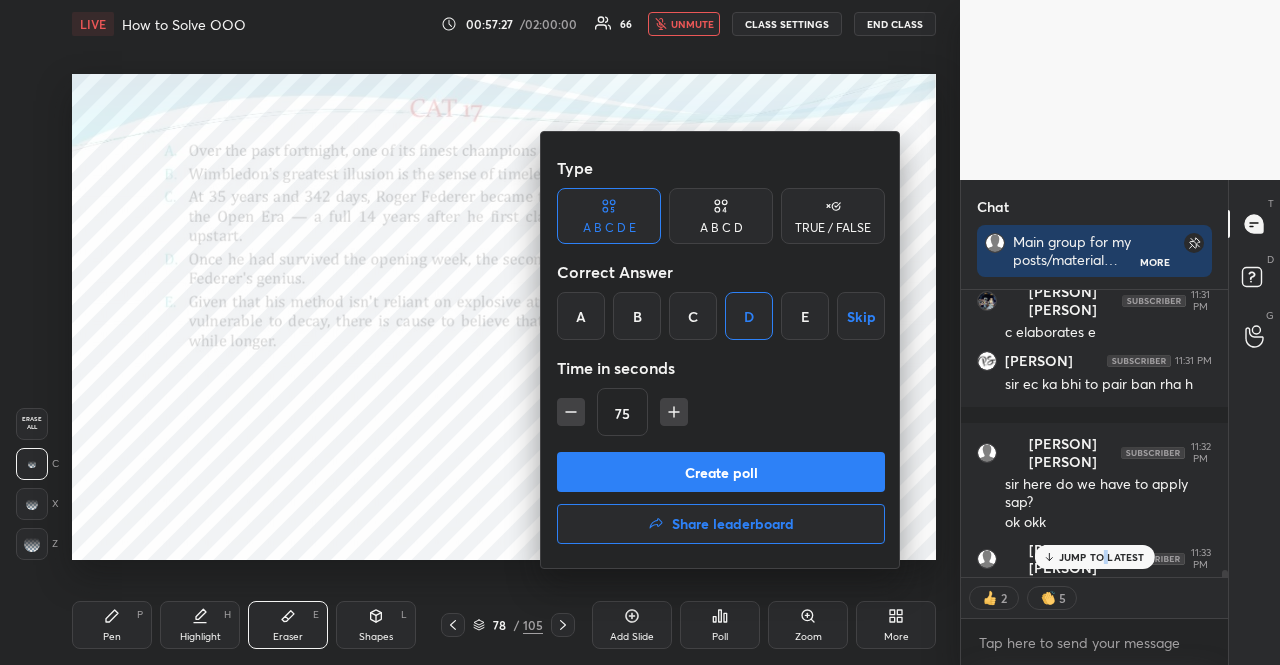 click on "Create poll" at bounding box center [721, 472] 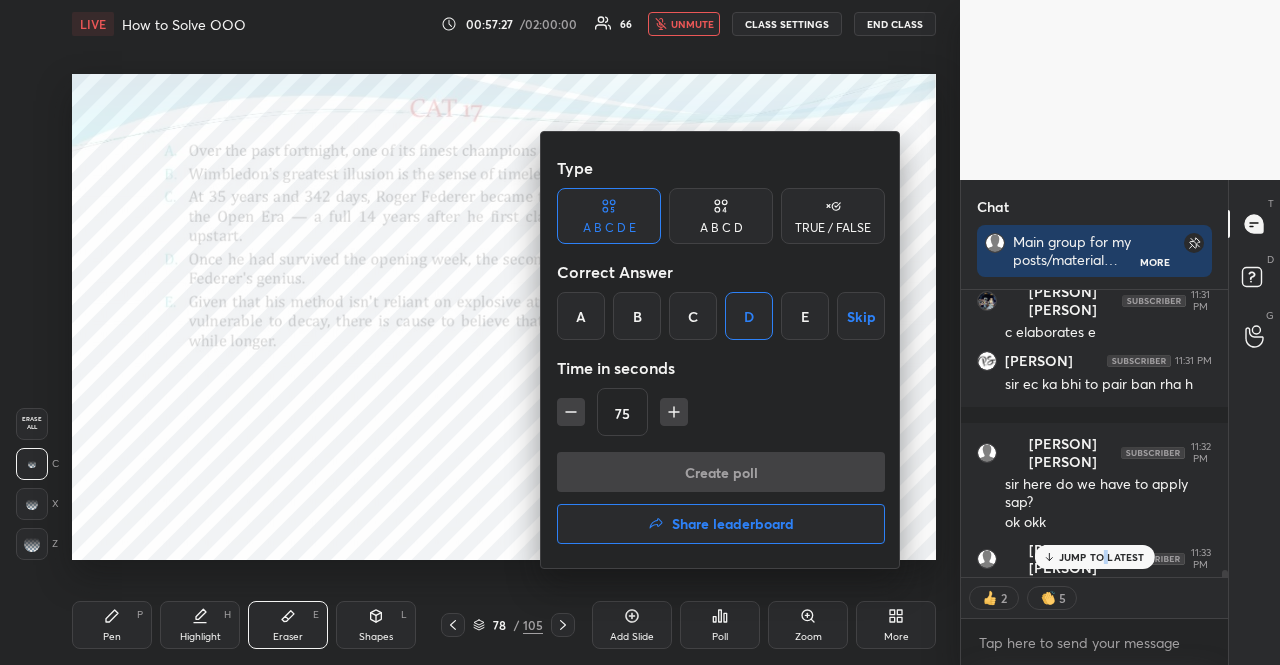 scroll, scrollTop: 188, scrollLeft: 255, axis: both 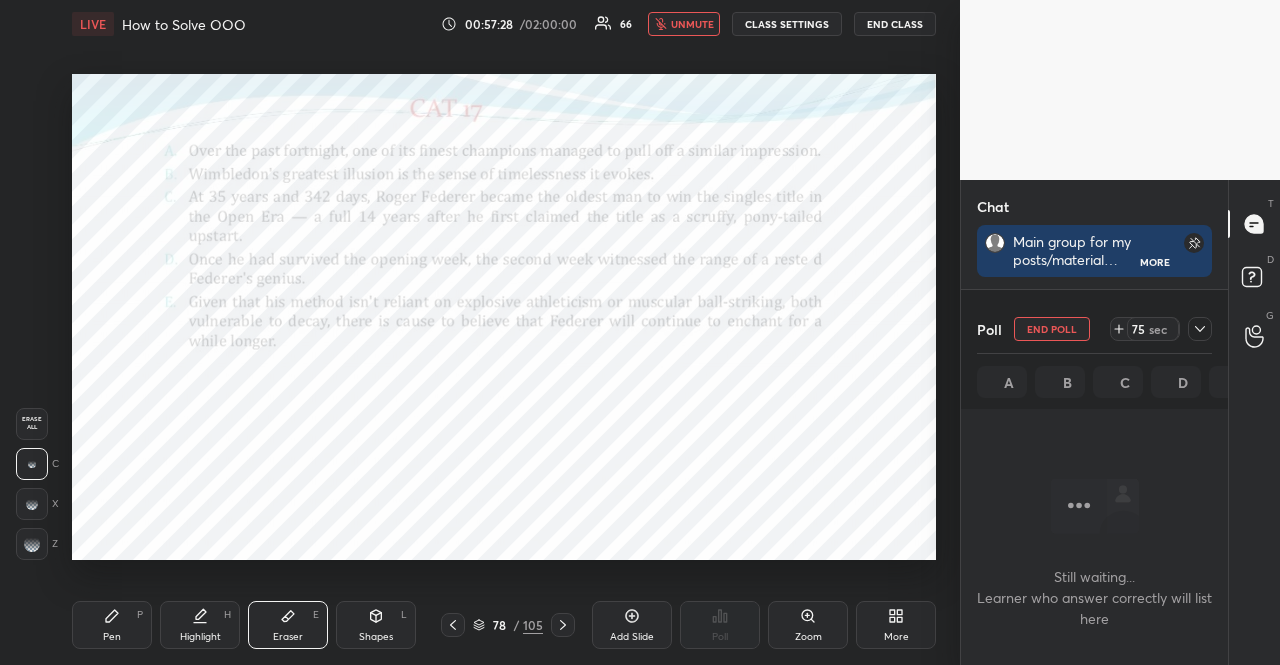 click on "unmute" at bounding box center [684, 24] 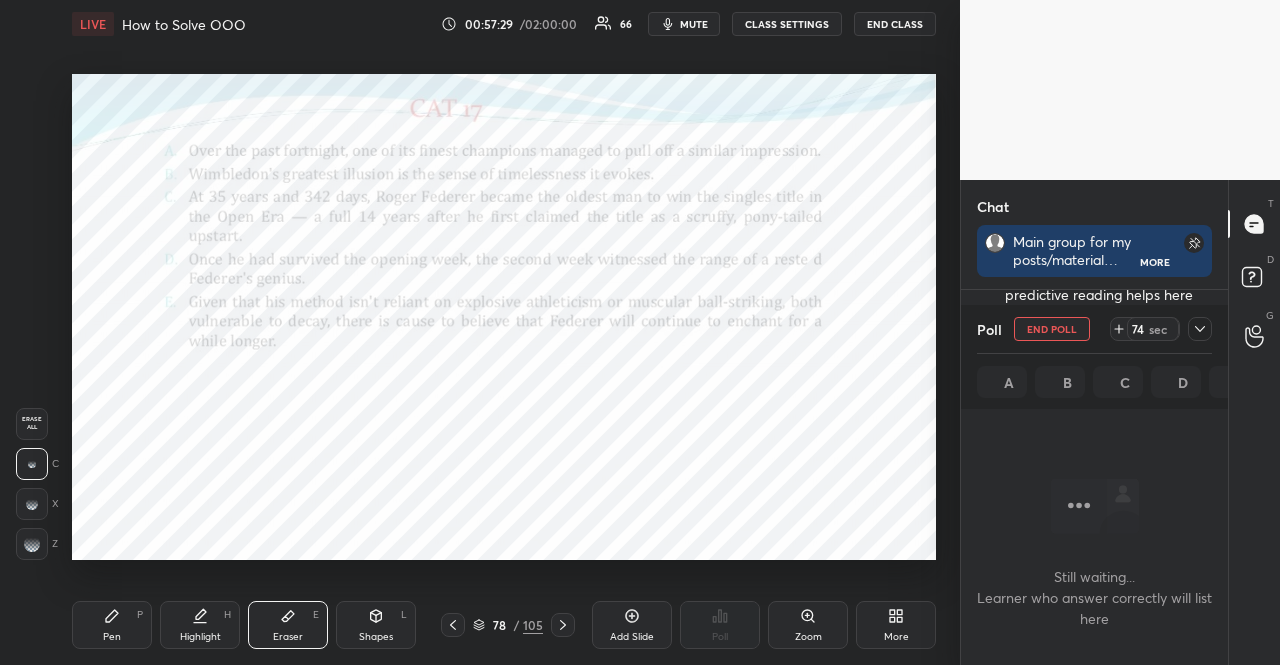 click on "mute" at bounding box center (684, 24) 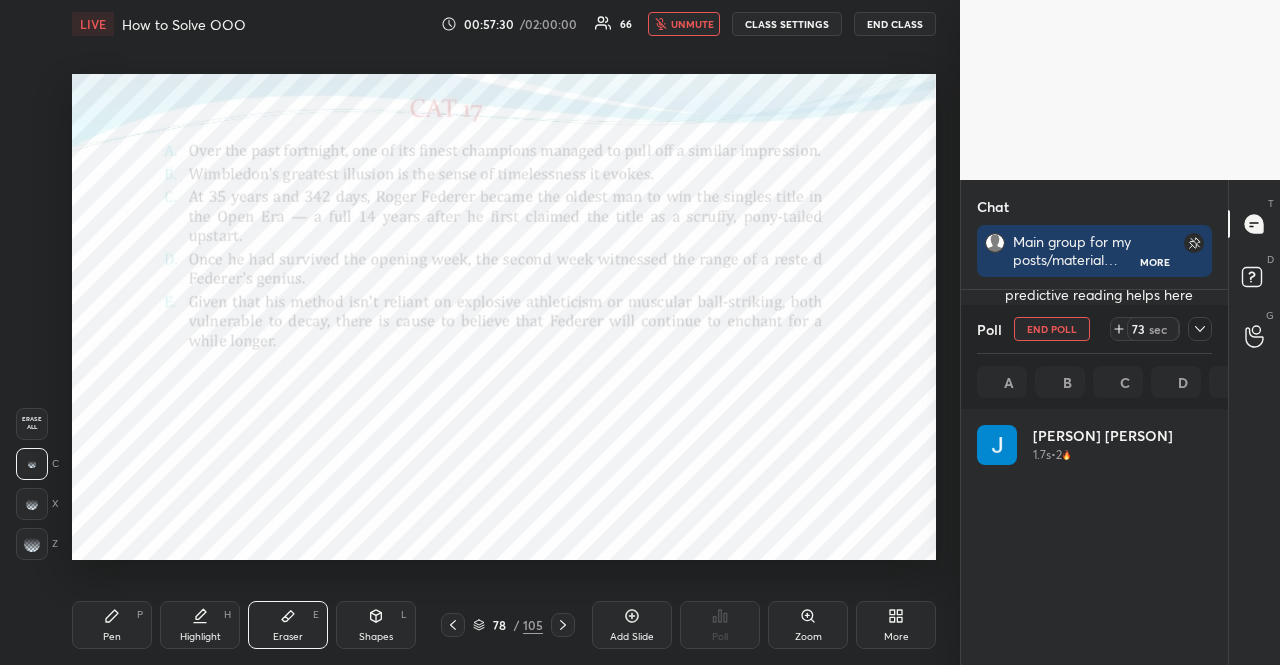 scroll, scrollTop: 7, scrollLeft: 6, axis: both 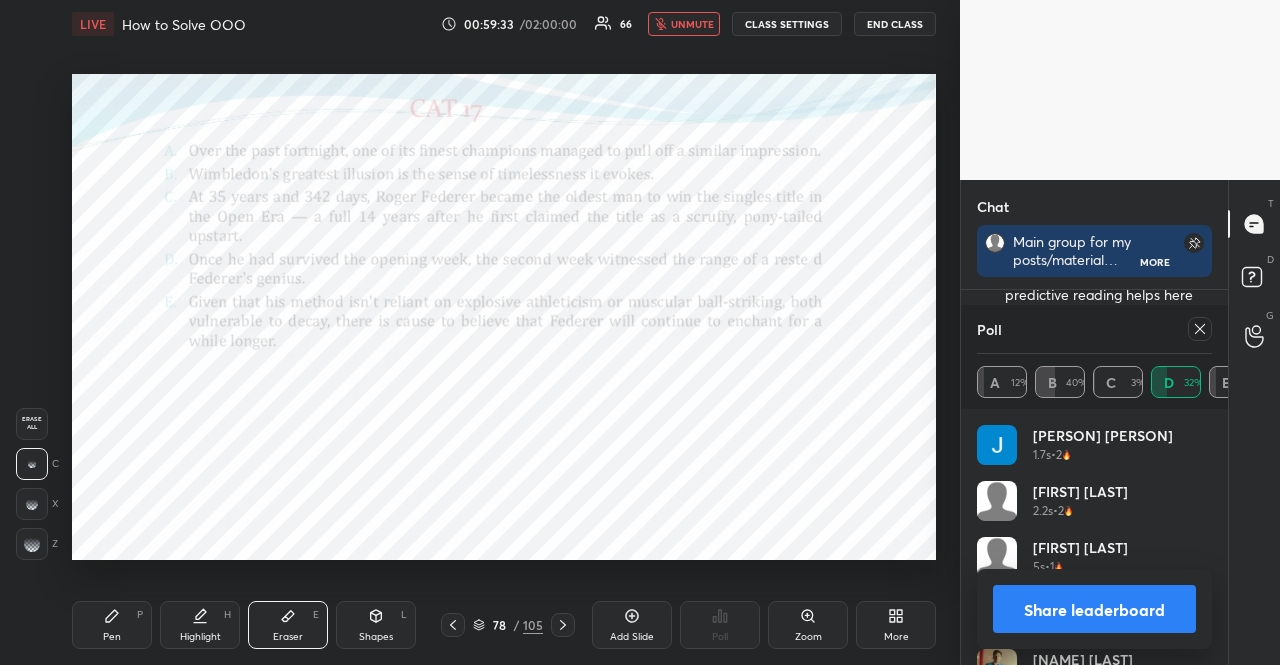 click on "unmute" at bounding box center [684, 24] 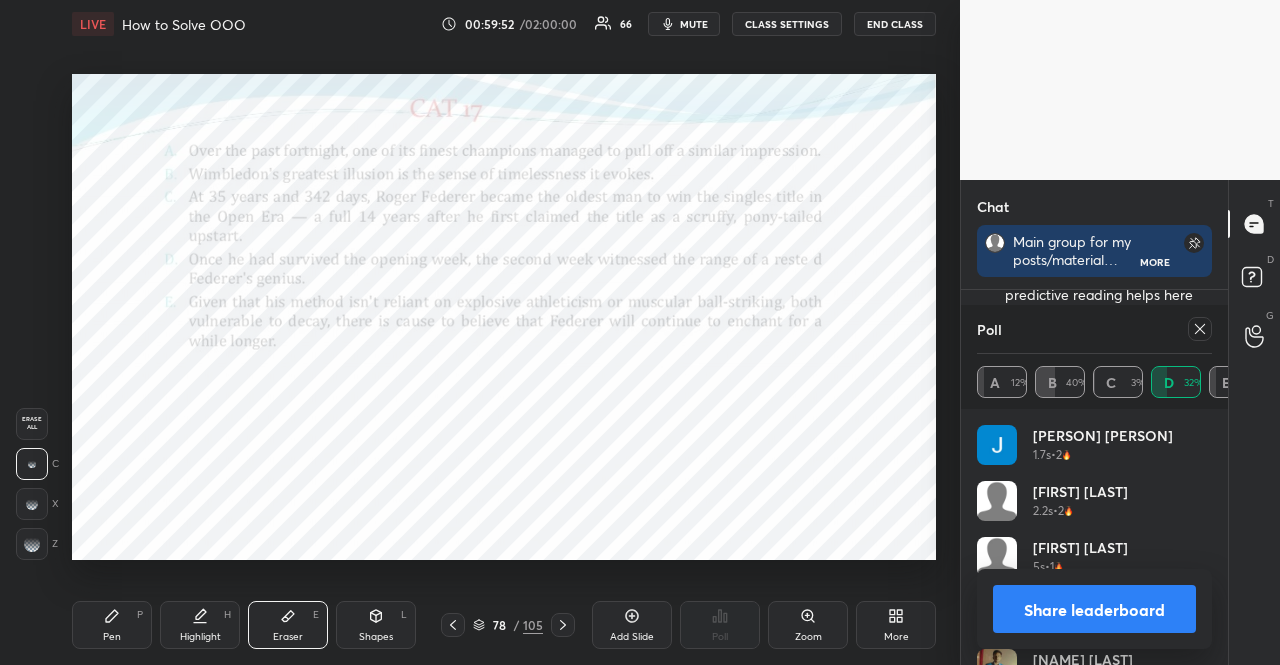 click 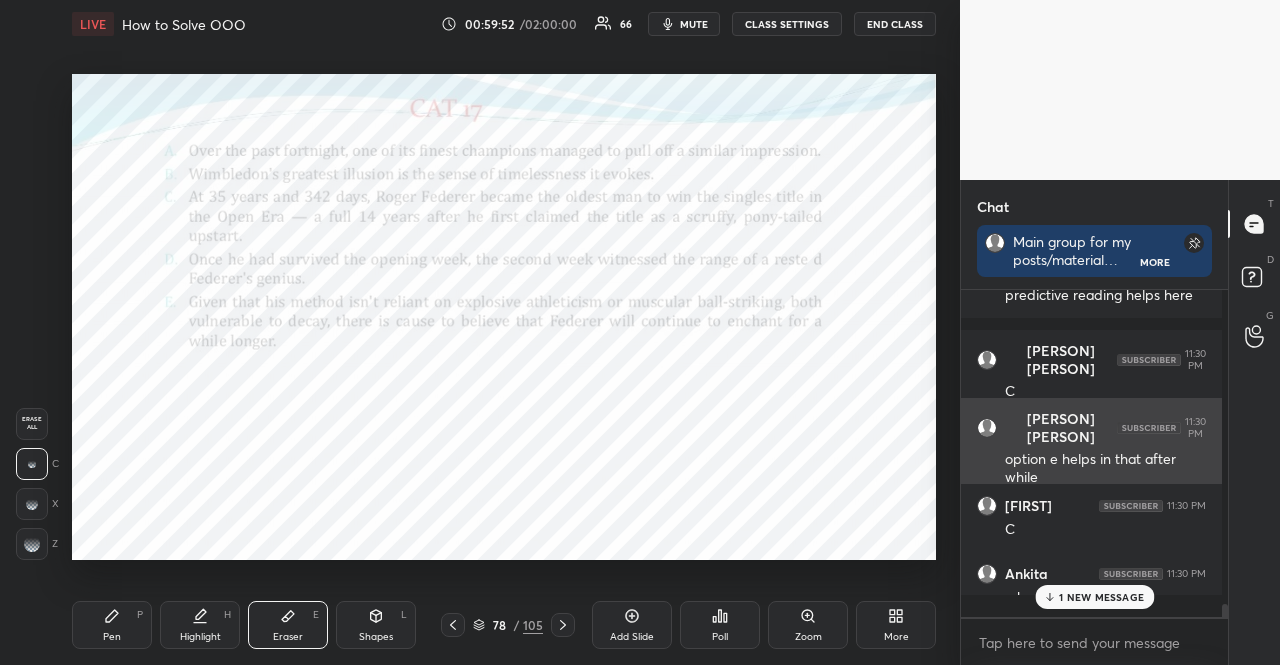 scroll, scrollTop: 0, scrollLeft: 0, axis: both 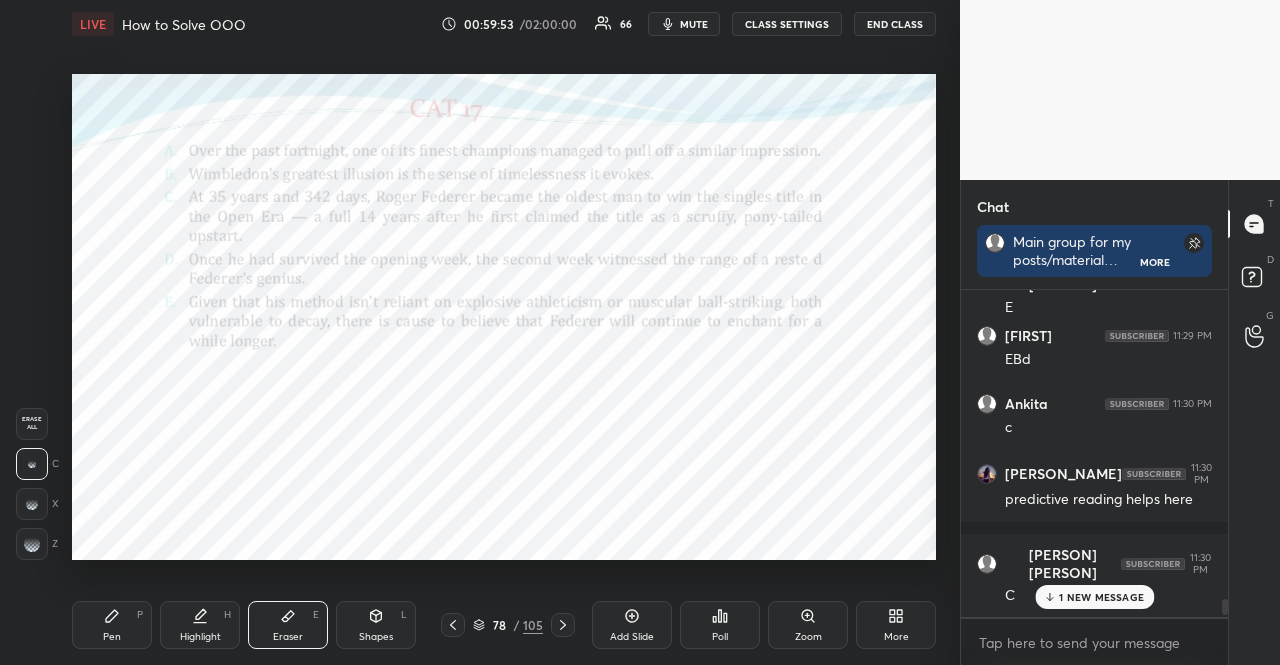 click on "1 NEW MESSAGE" at bounding box center (1101, 597) 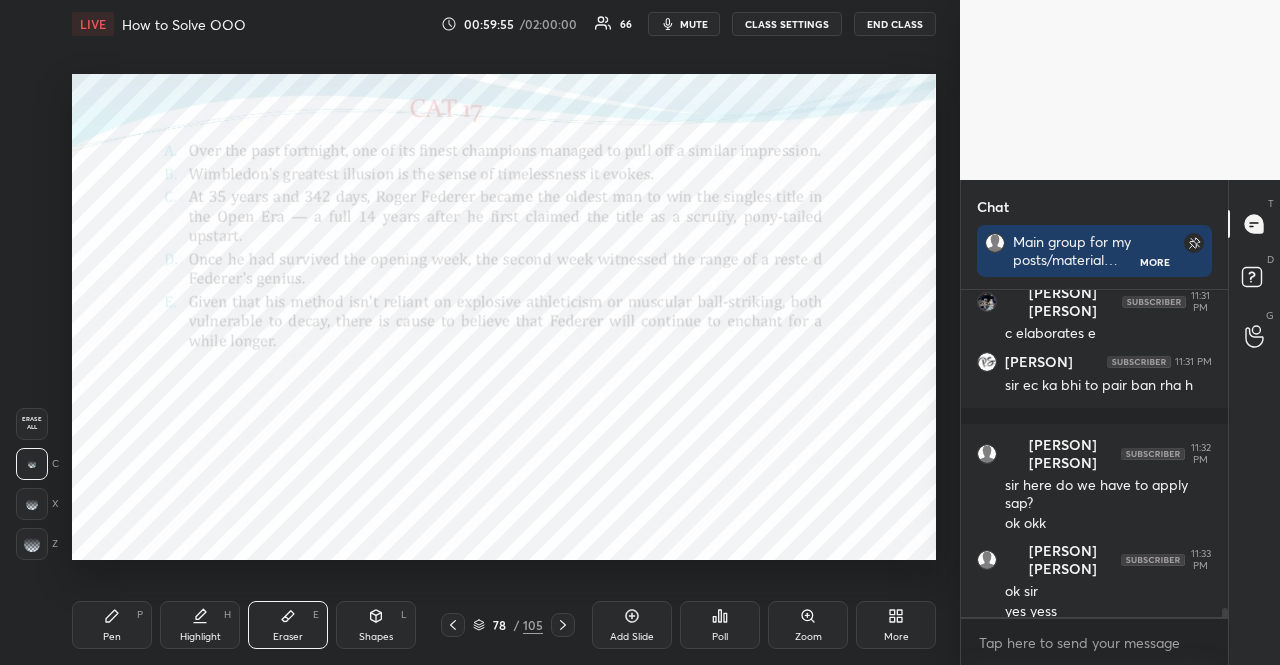 click on "Pen P" at bounding box center (112, 625) 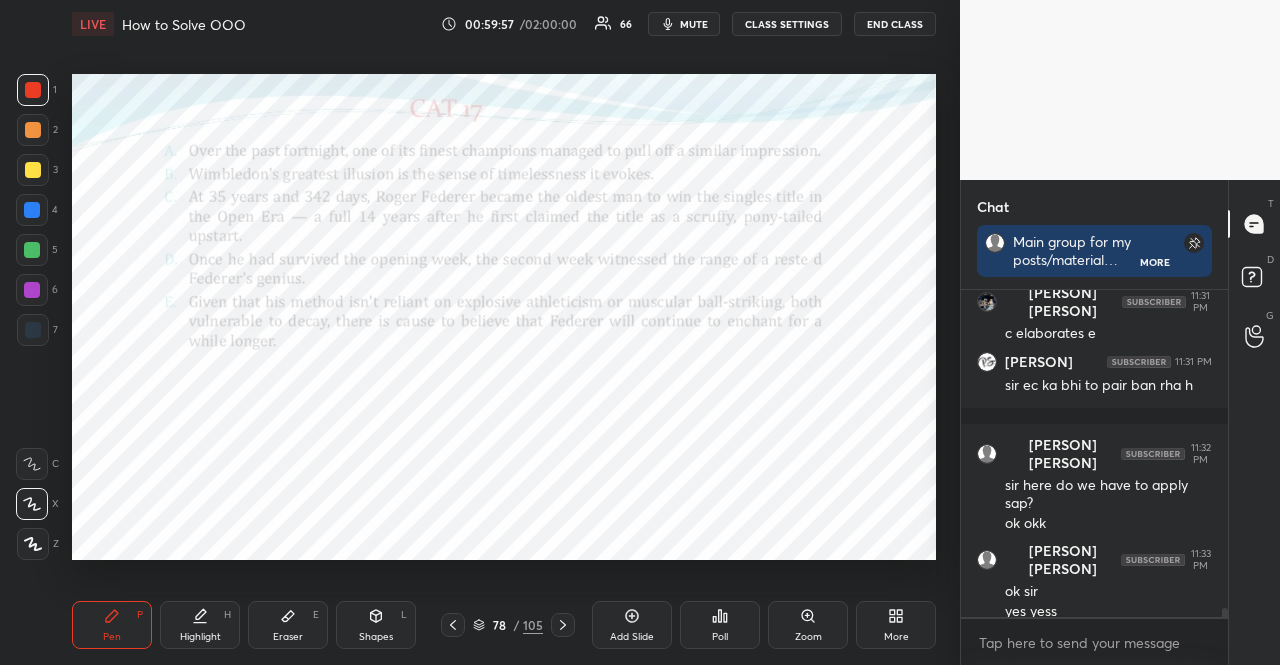 click at bounding box center (32, 290) 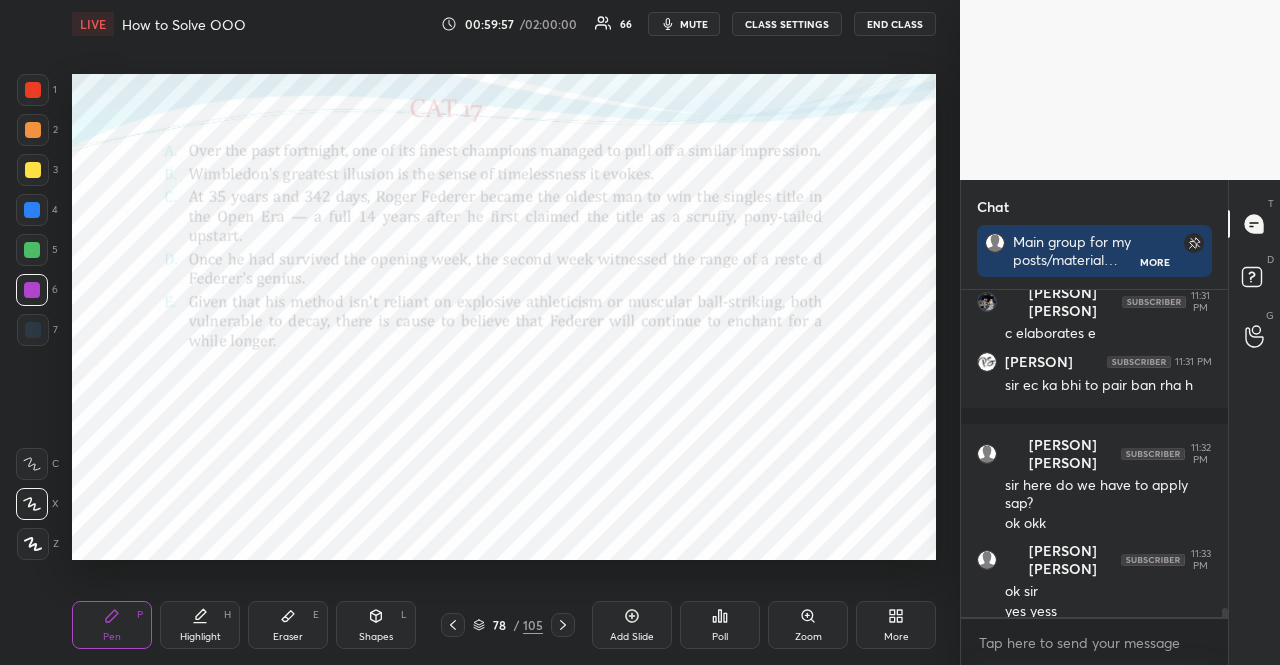 click at bounding box center [33, 544] 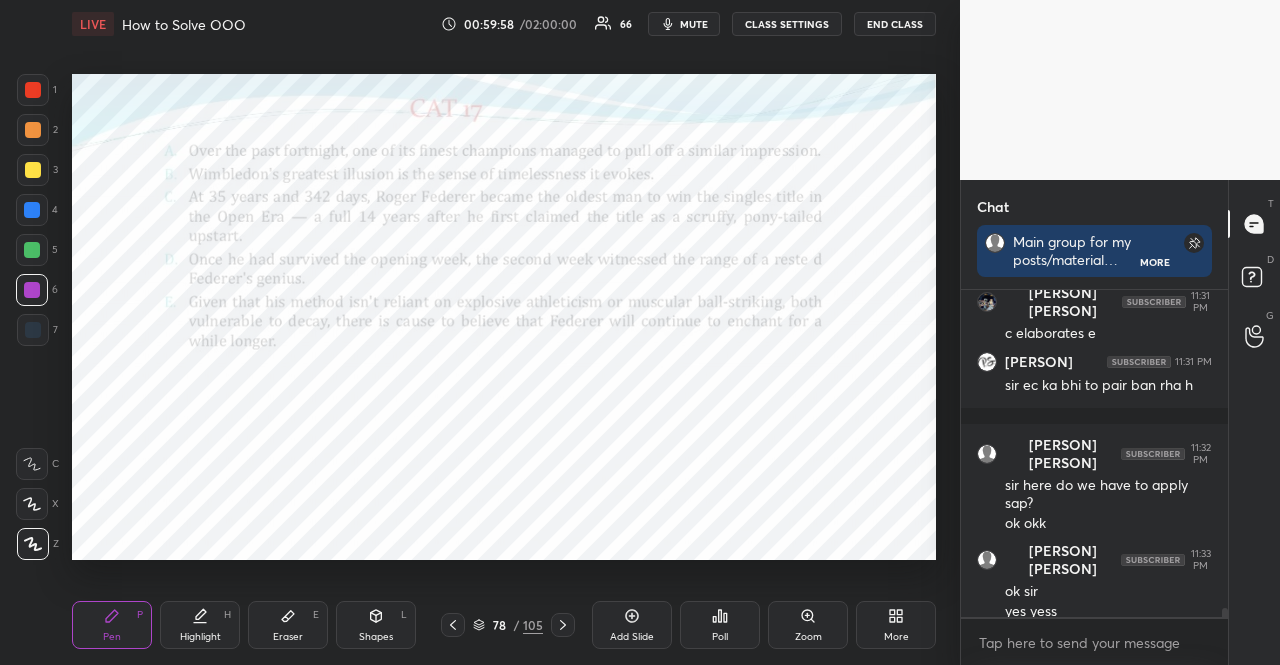 drag, startPoint x: 380, startPoint y: 602, endPoint x: 385, endPoint y: 561, distance: 41.303753 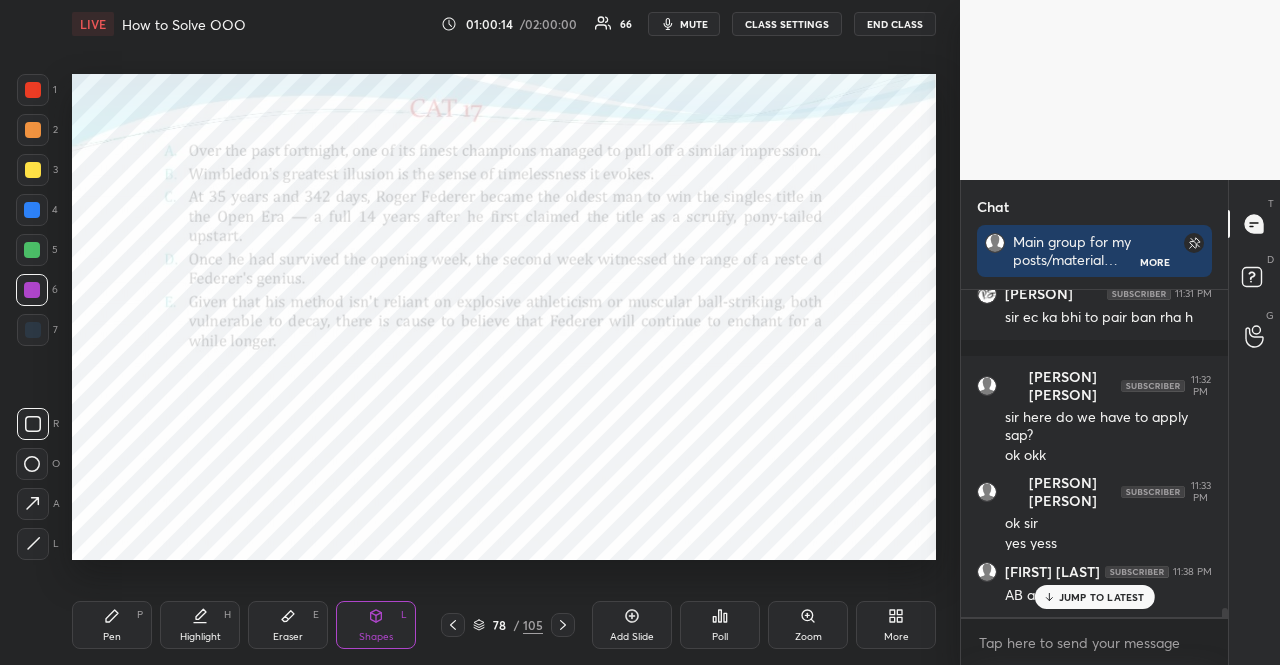 scroll, scrollTop: 11410, scrollLeft: 0, axis: vertical 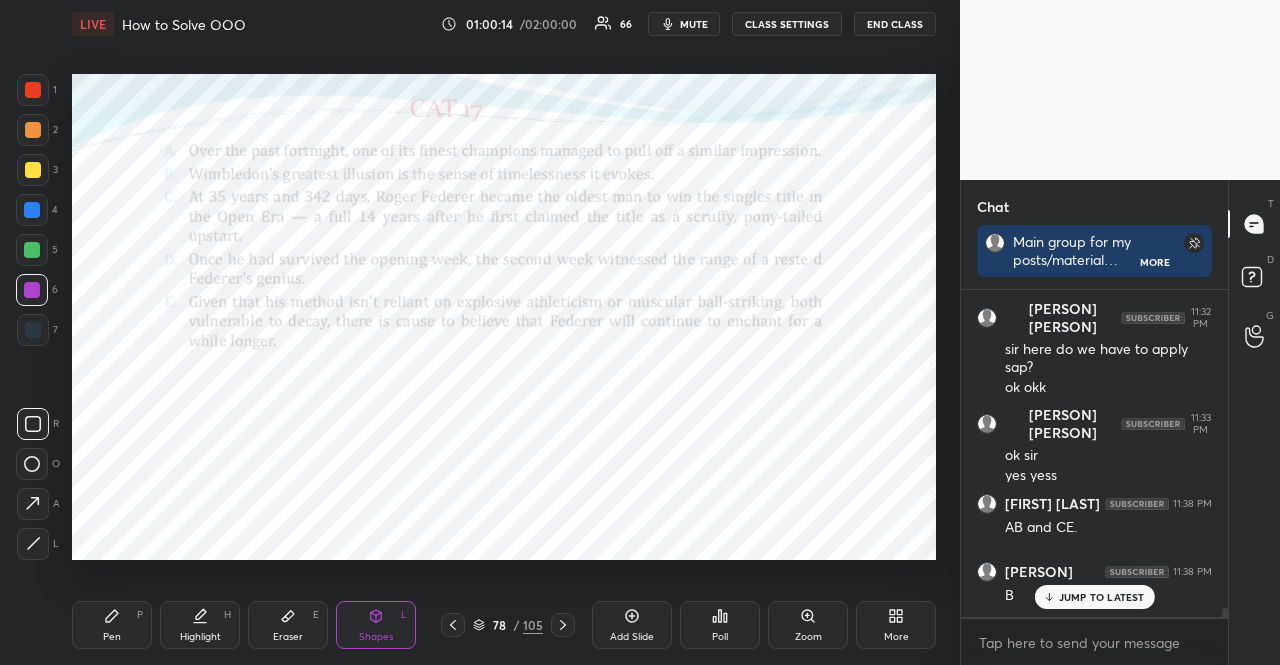 click at bounding box center [32, 210] 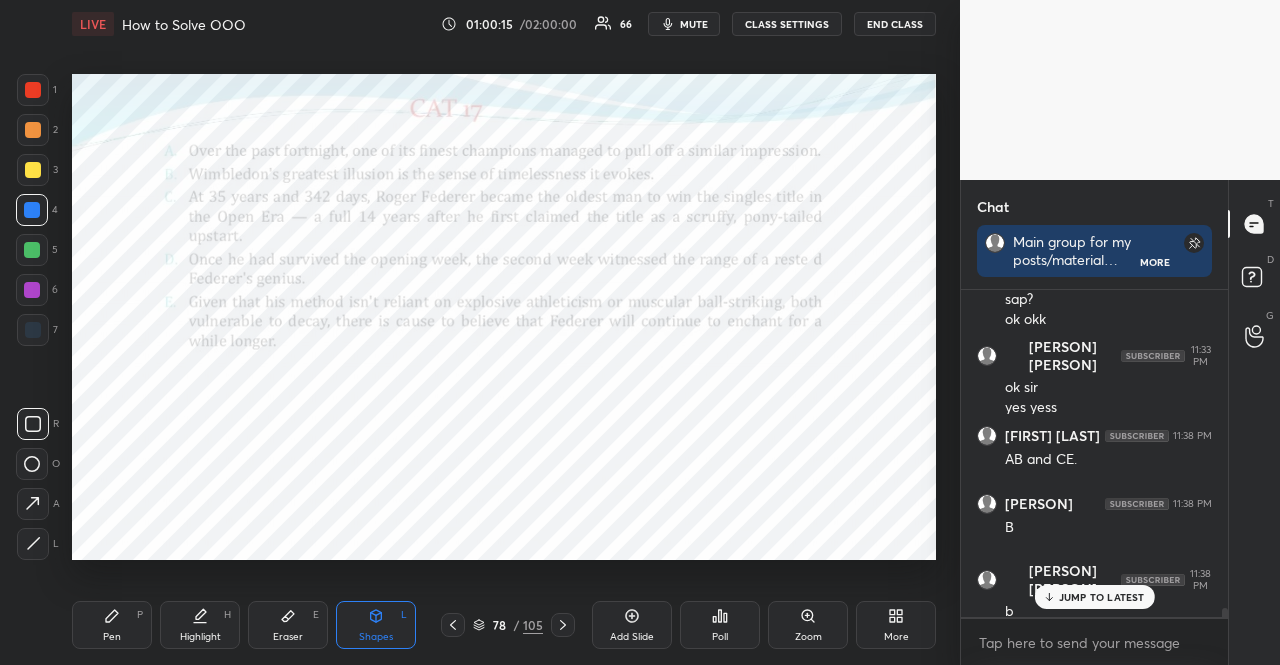 click on "Pen P Highlight H Eraser E Shapes L 78 / 105 Add Slide Poll Zoom More" at bounding box center [504, 625] 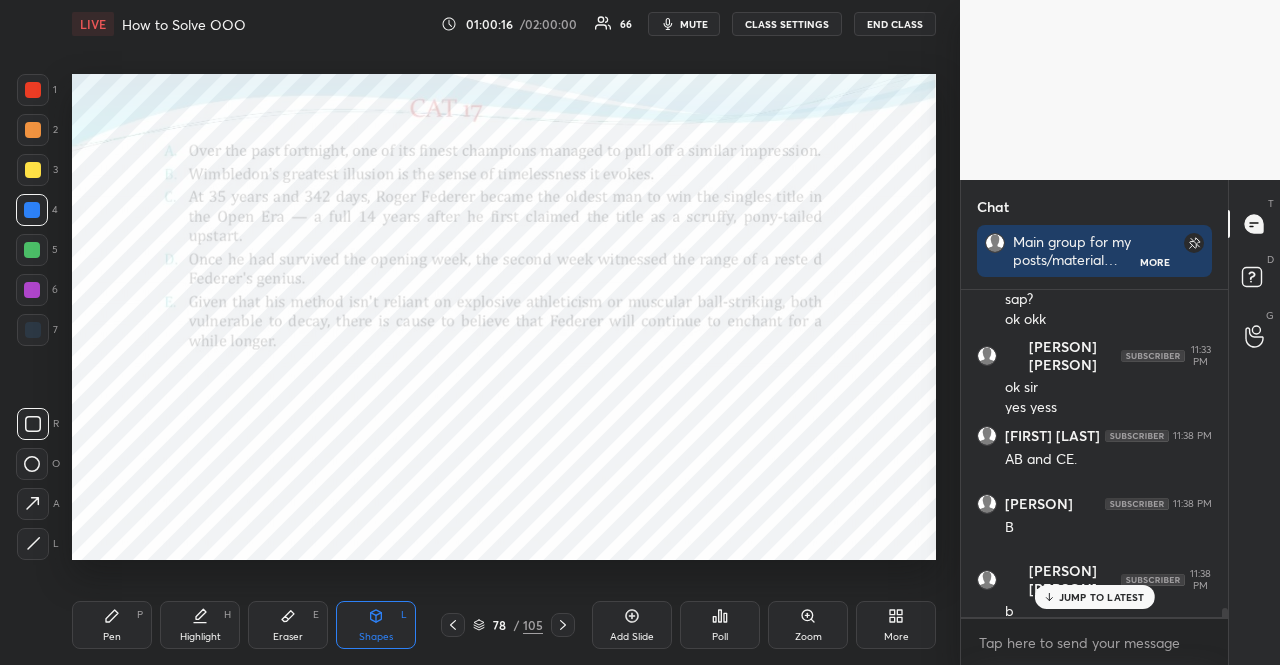 scroll, scrollTop: 11546, scrollLeft: 0, axis: vertical 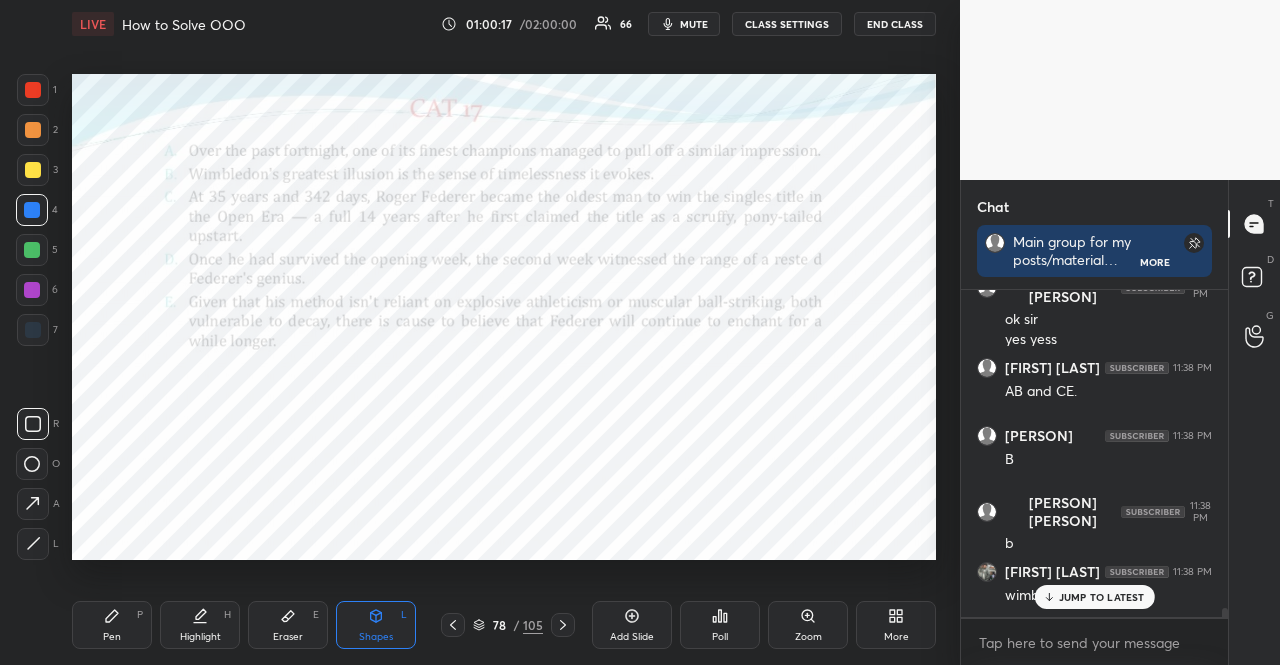 click 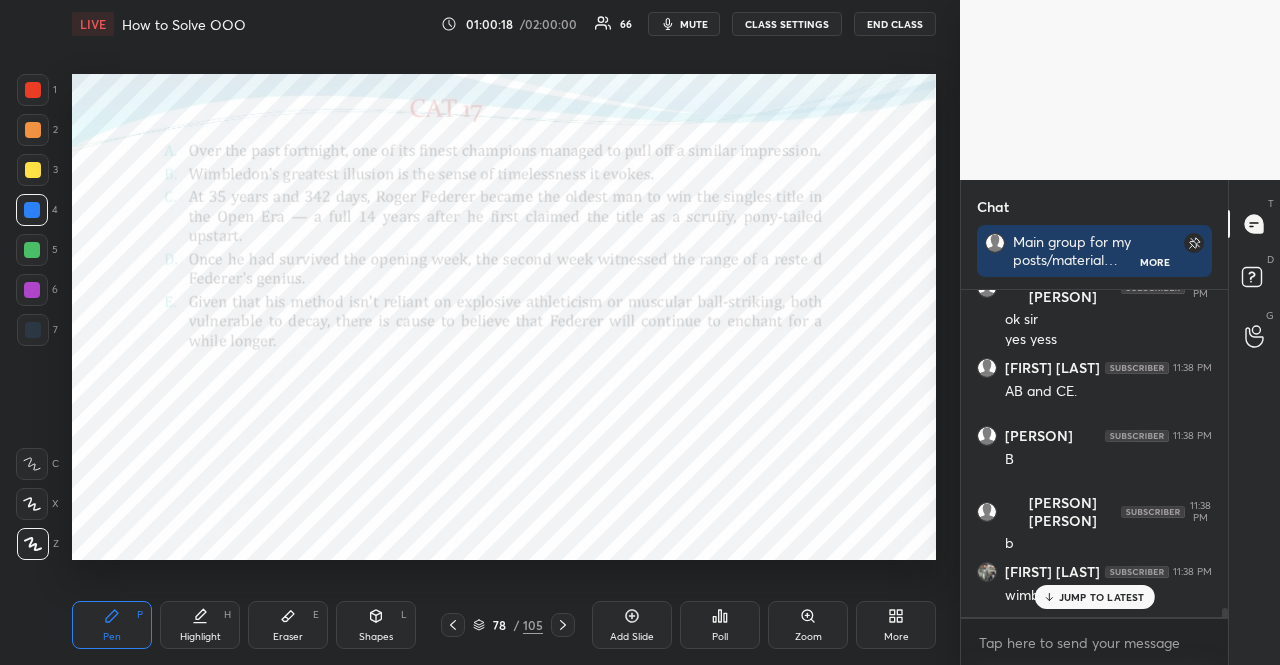 drag, startPoint x: 114, startPoint y: 607, endPoint x: 106, endPoint y: 599, distance: 11.313708 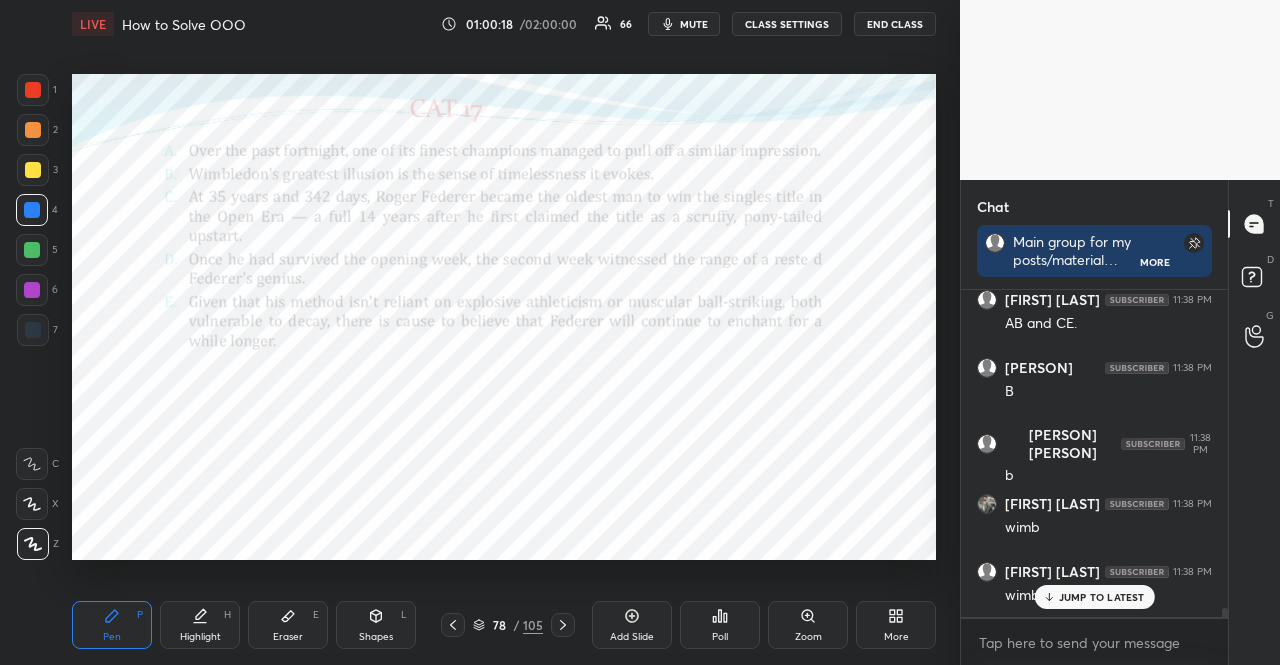click 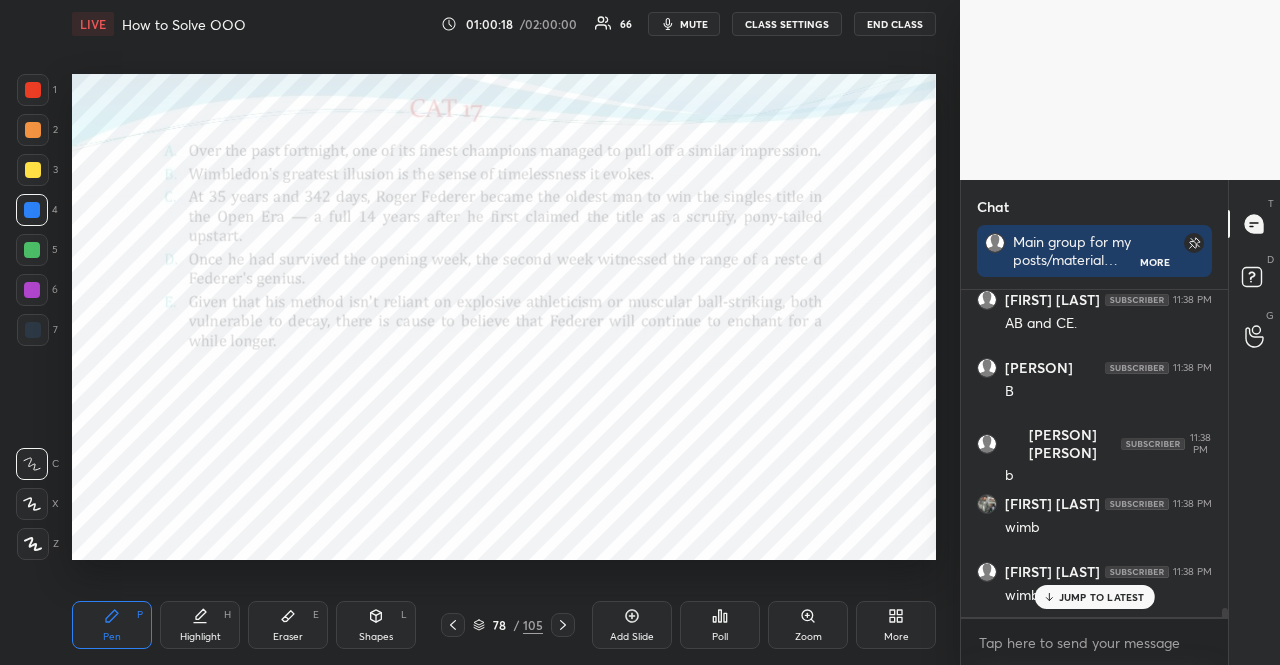 click 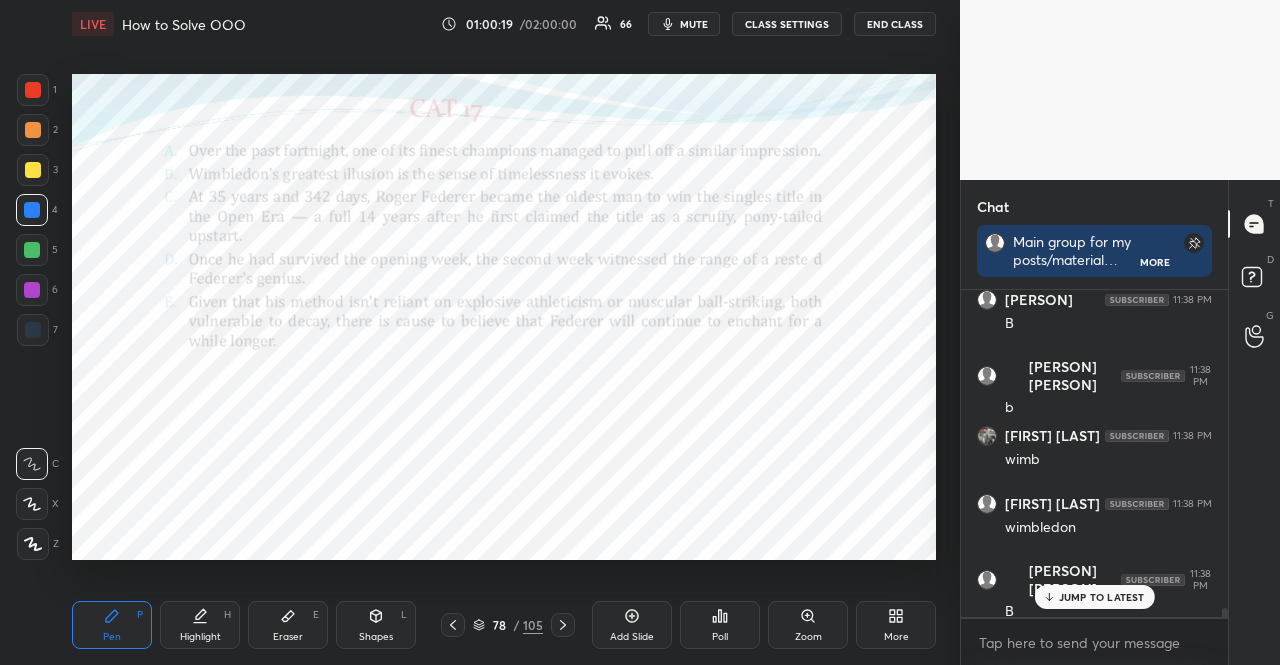 scroll, scrollTop: 11750, scrollLeft: 0, axis: vertical 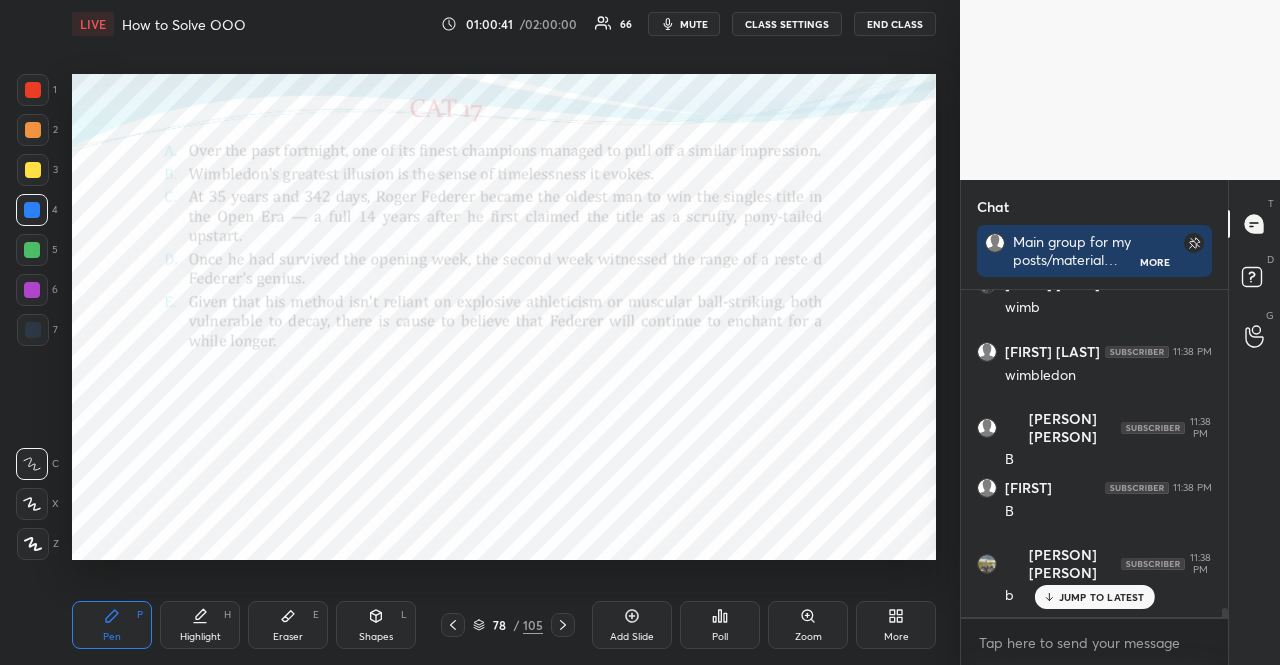 click at bounding box center [32, 250] 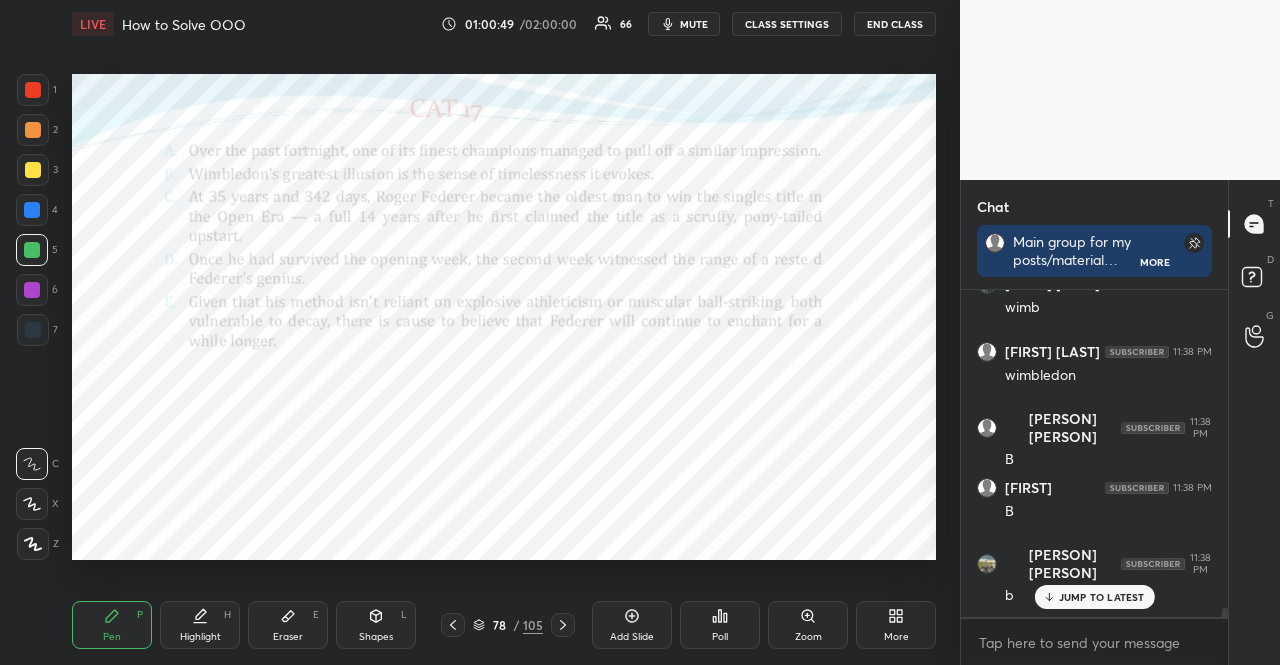 click 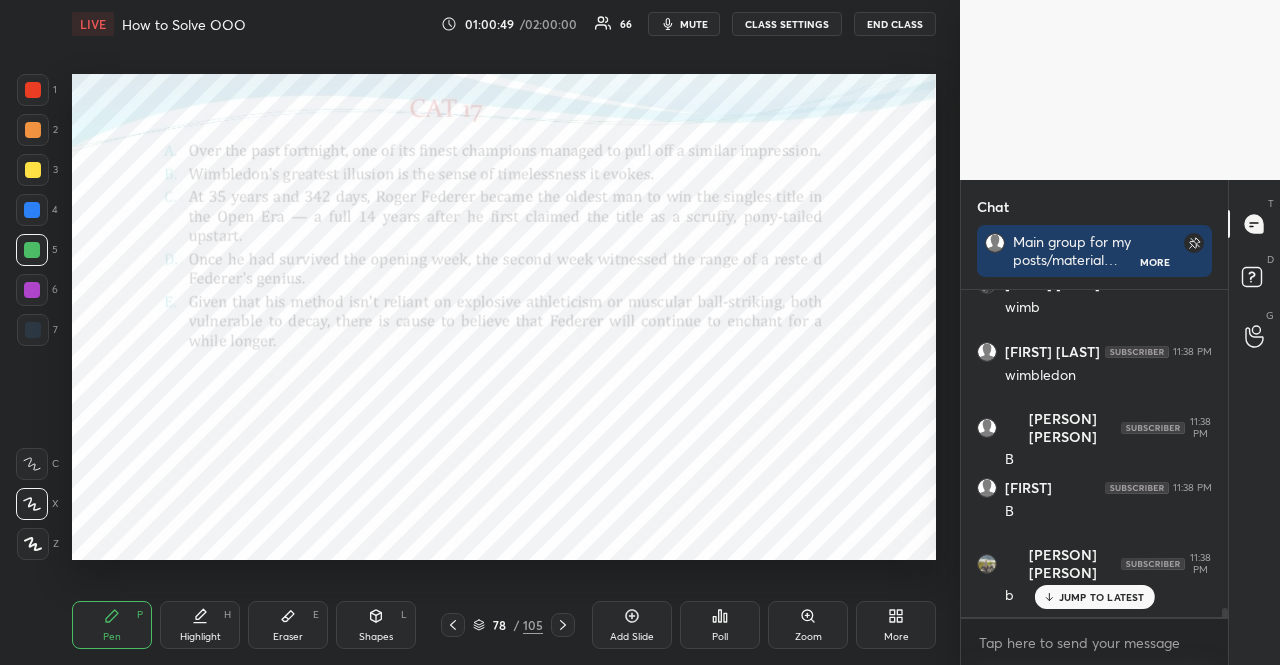 click 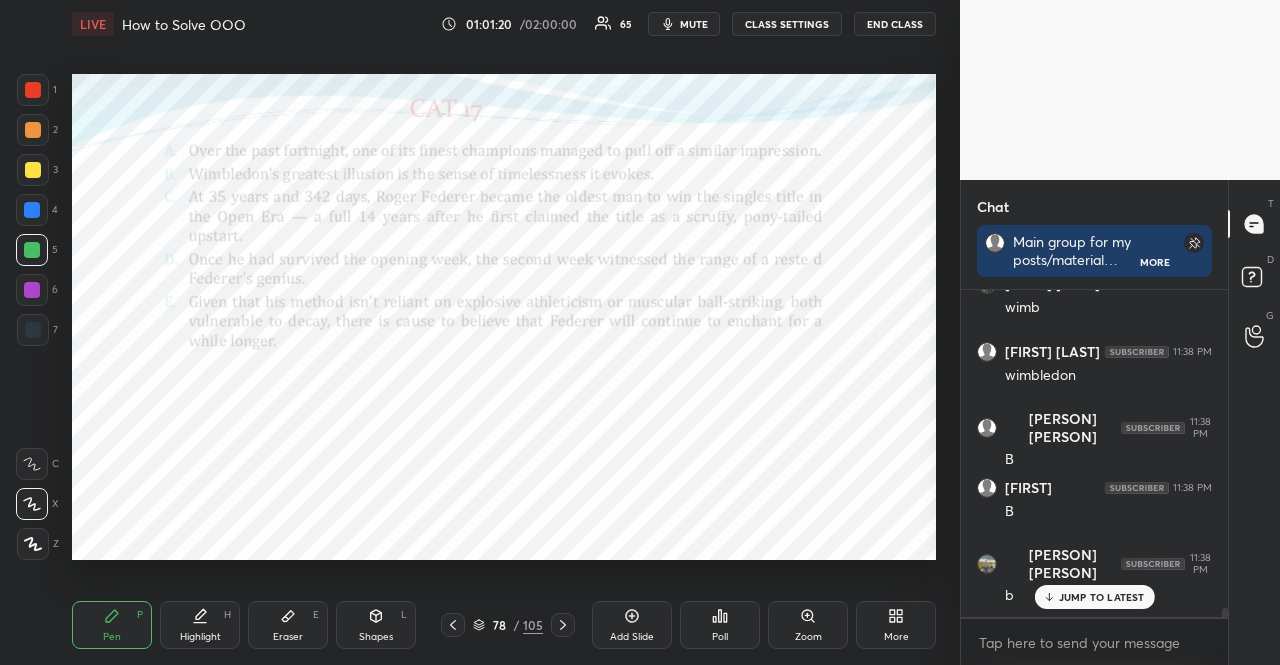 click at bounding box center [32, 290] 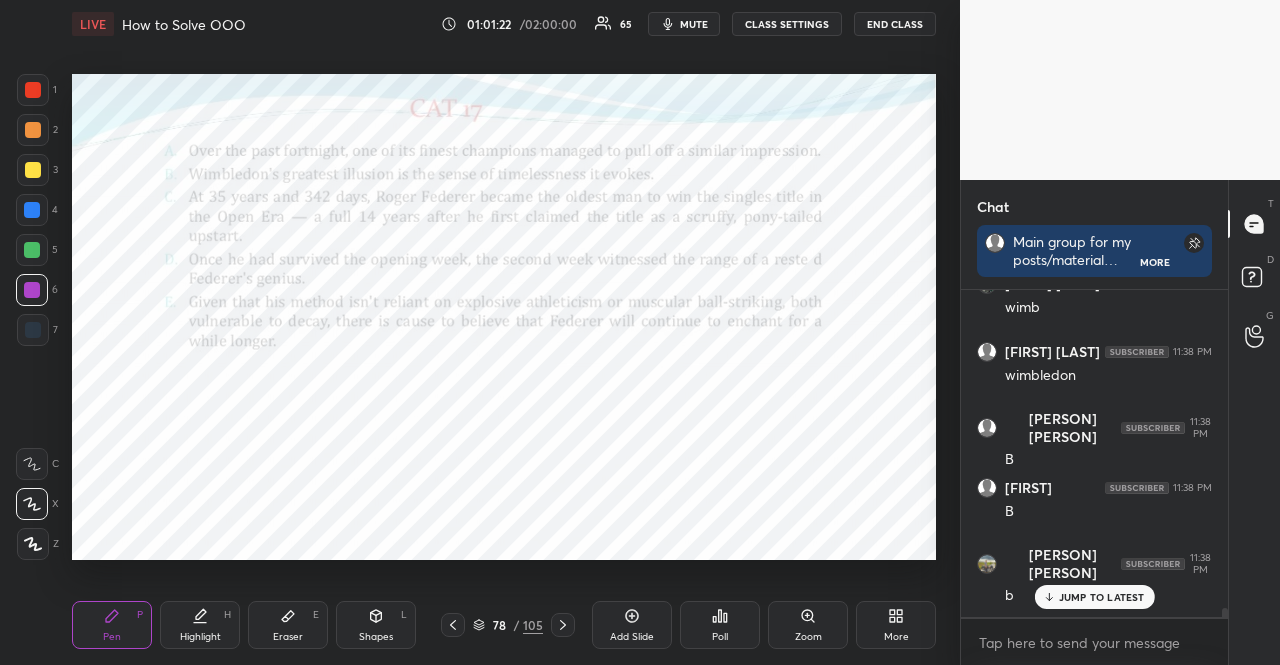 click on "Shapes L" at bounding box center (376, 625) 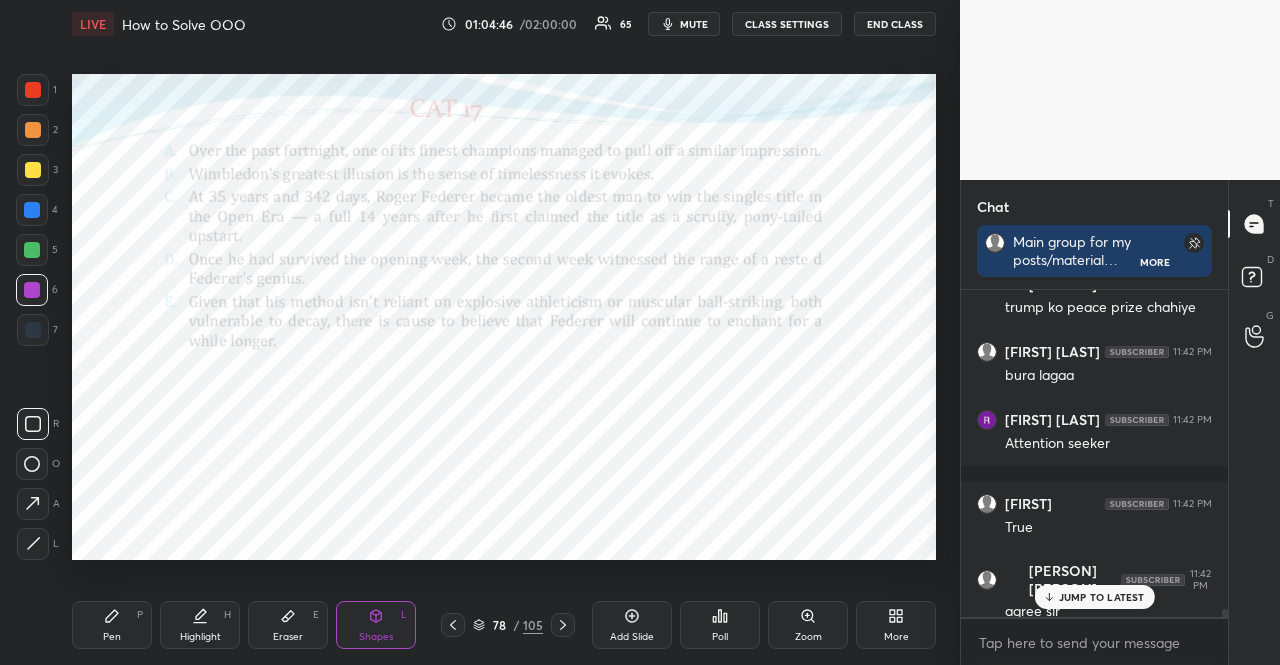 scroll, scrollTop: 13830, scrollLeft: 0, axis: vertical 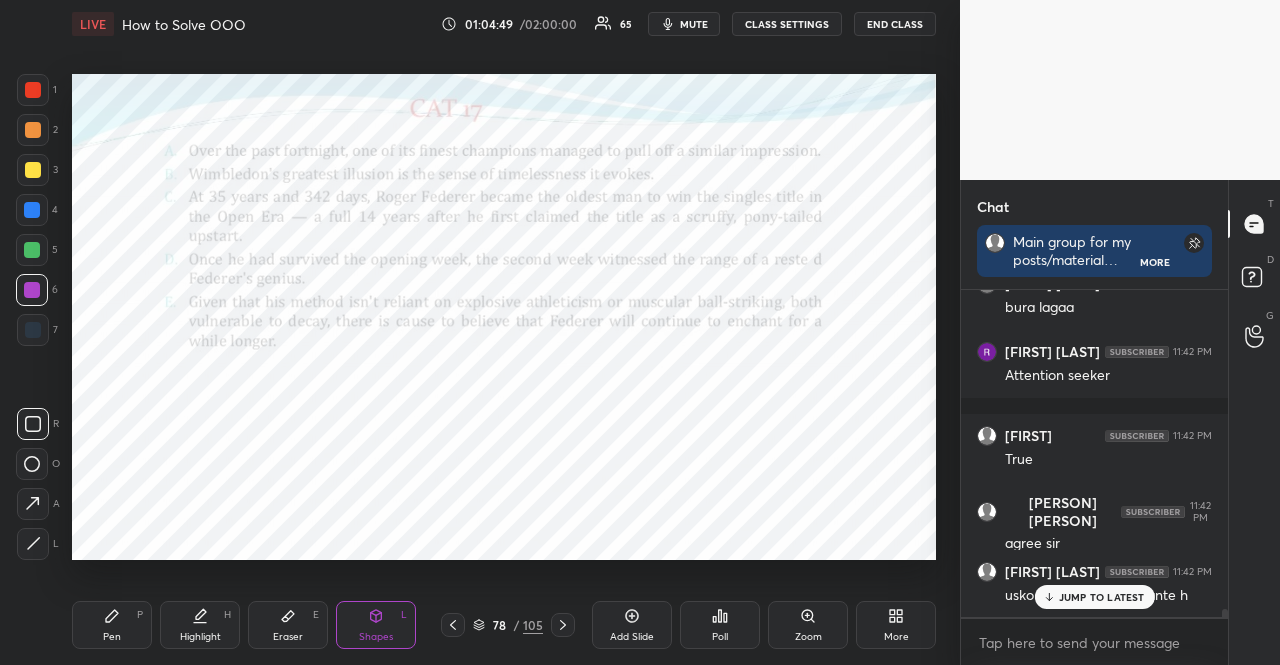 click on "JUMP TO LATEST" at bounding box center (1094, 597) 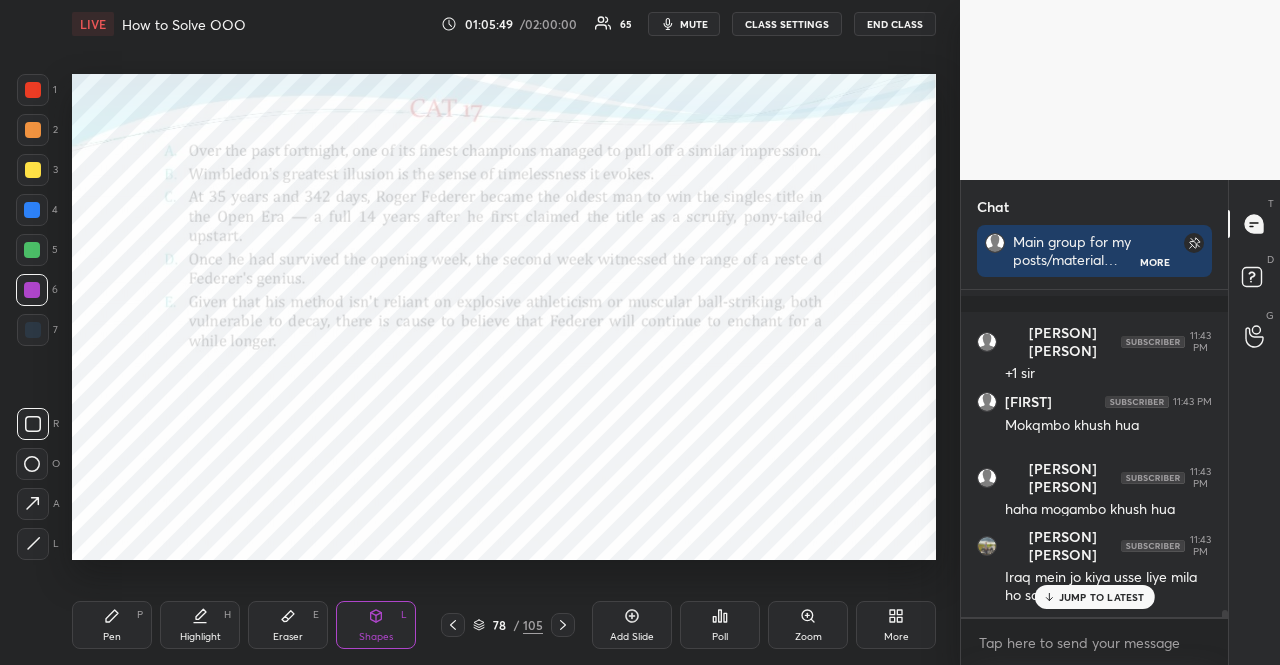 scroll, scrollTop: 14288, scrollLeft: 0, axis: vertical 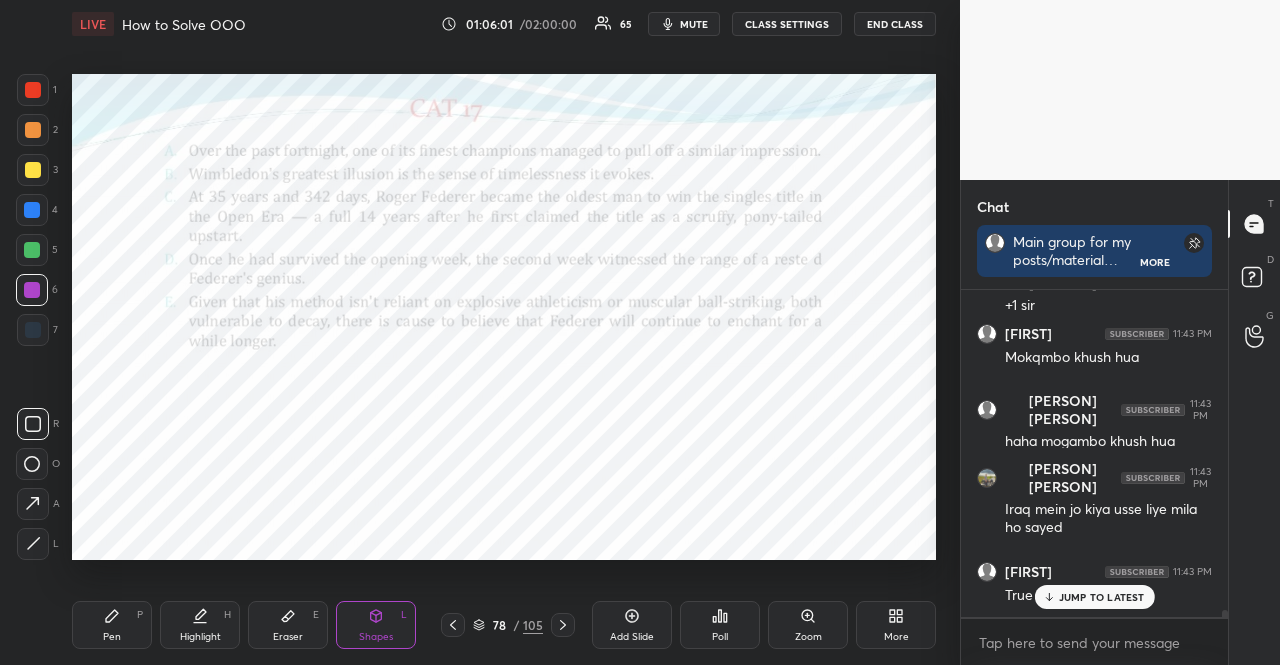 click at bounding box center [32, 290] 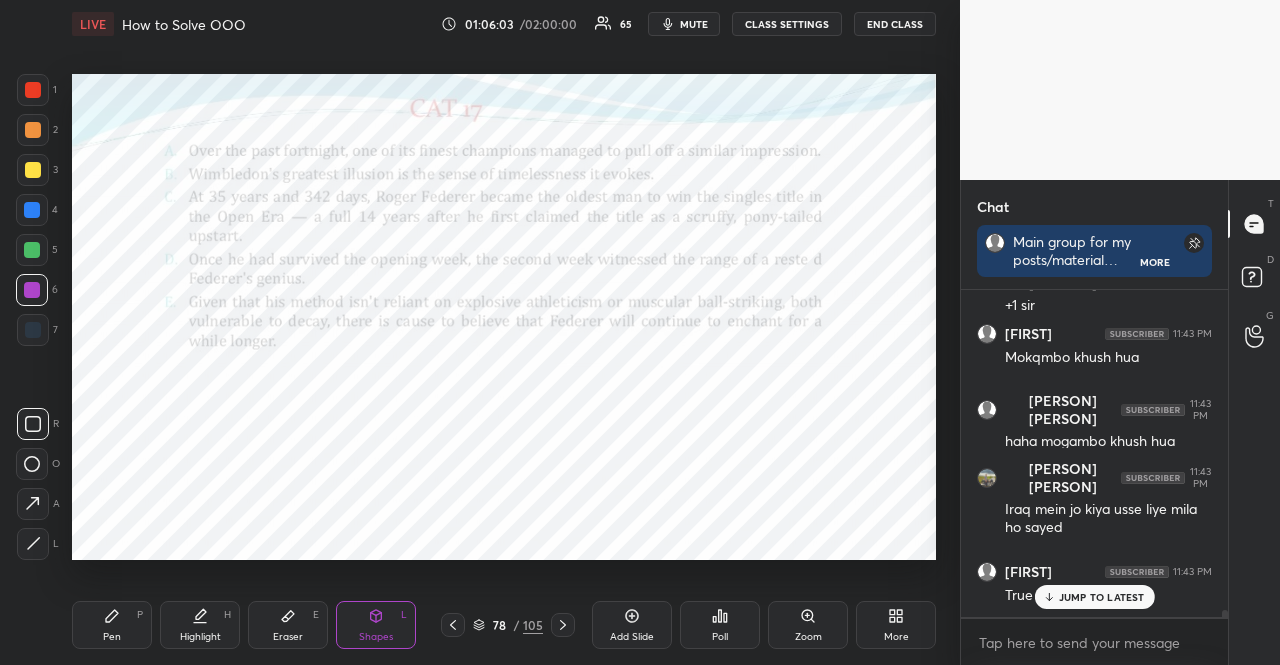 click on "Pen P" at bounding box center [112, 625] 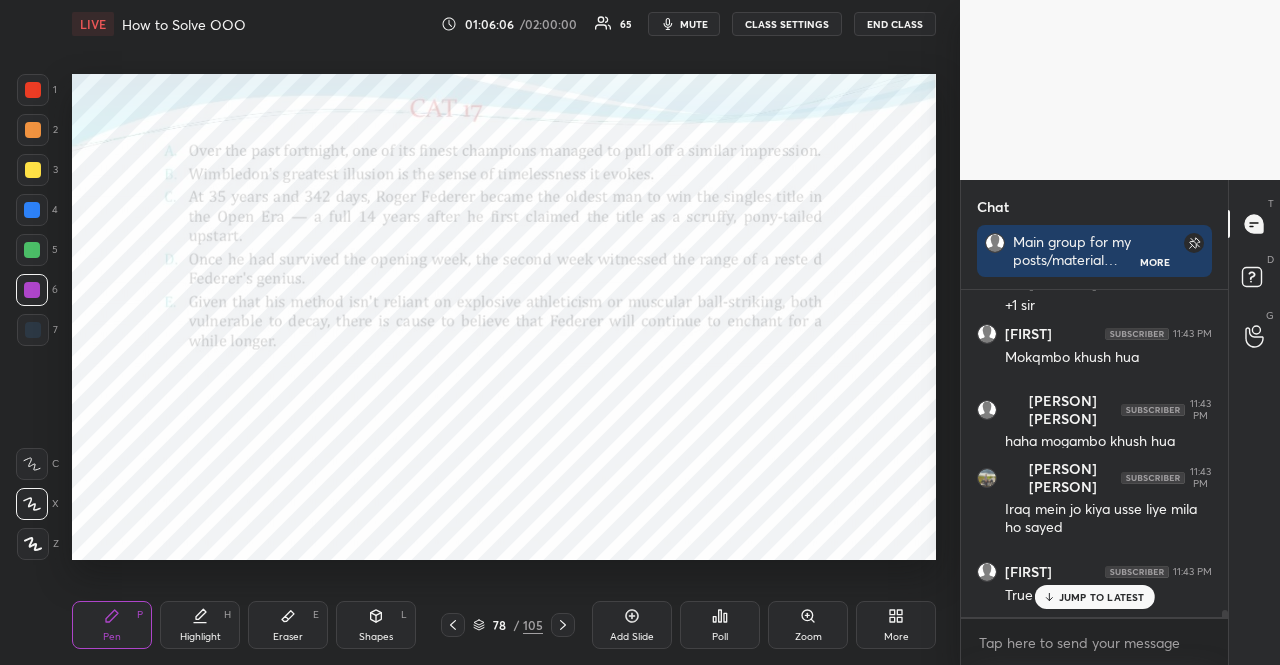 scroll, scrollTop: 14356, scrollLeft: 0, axis: vertical 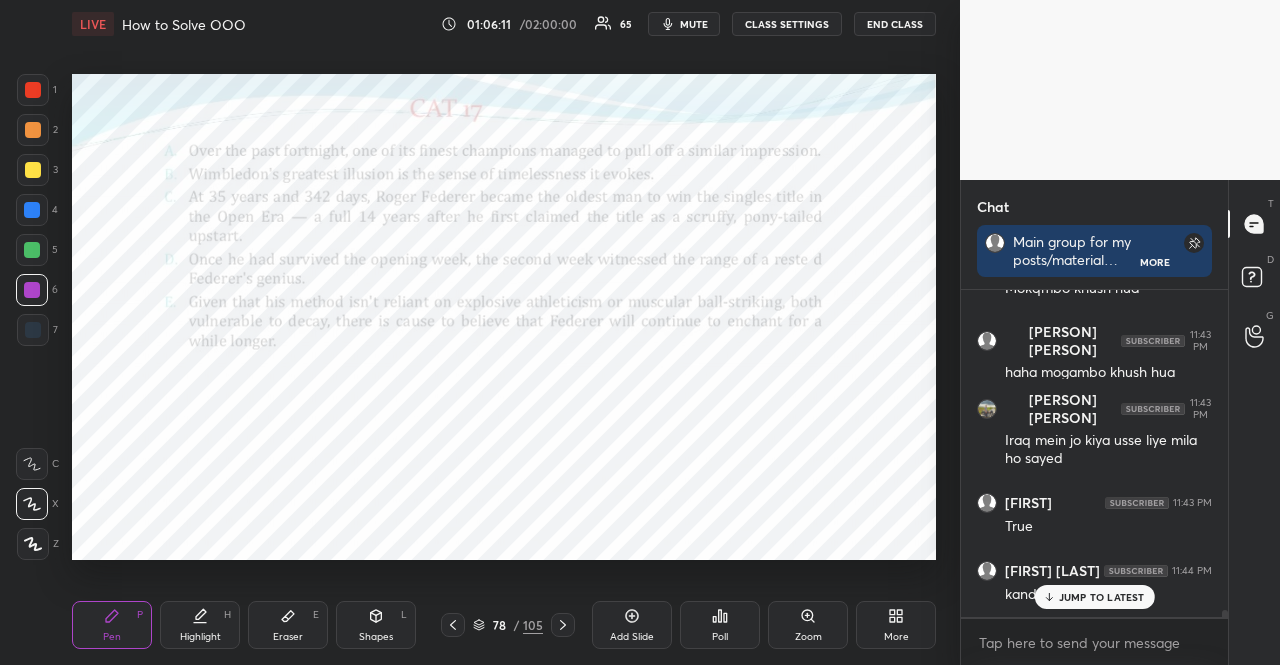 click on "JUMP TO LATEST" at bounding box center [1102, 597] 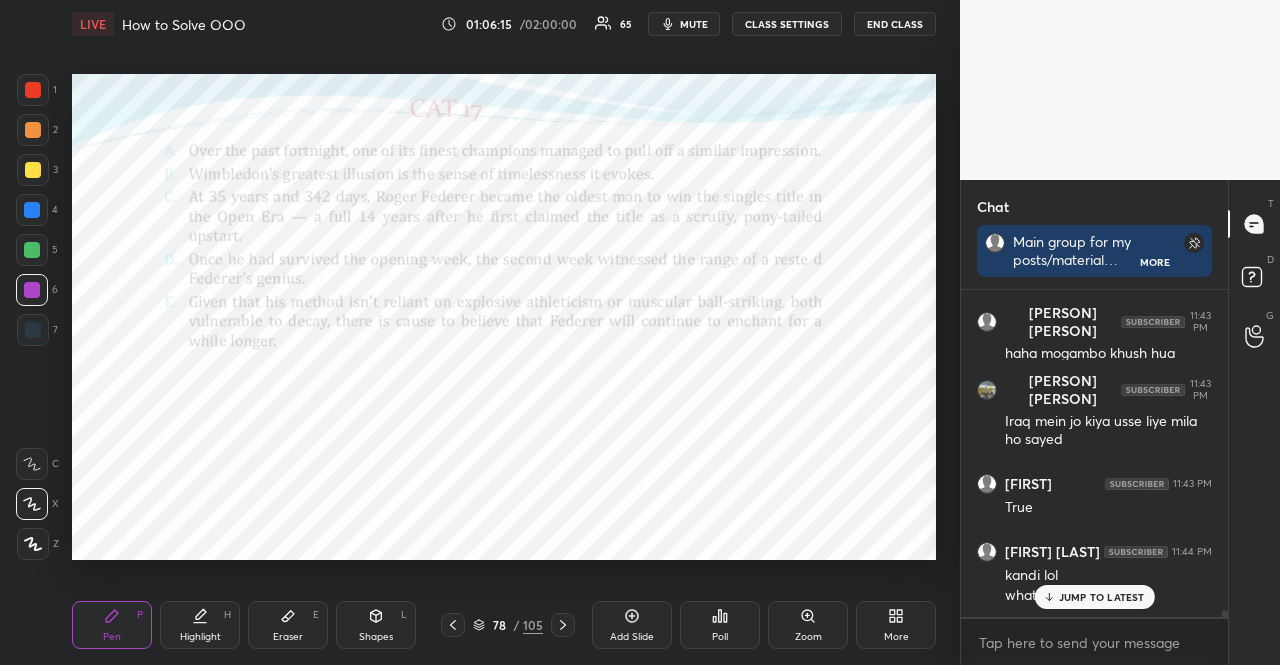 scroll, scrollTop: 14444, scrollLeft: 0, axis: vertical 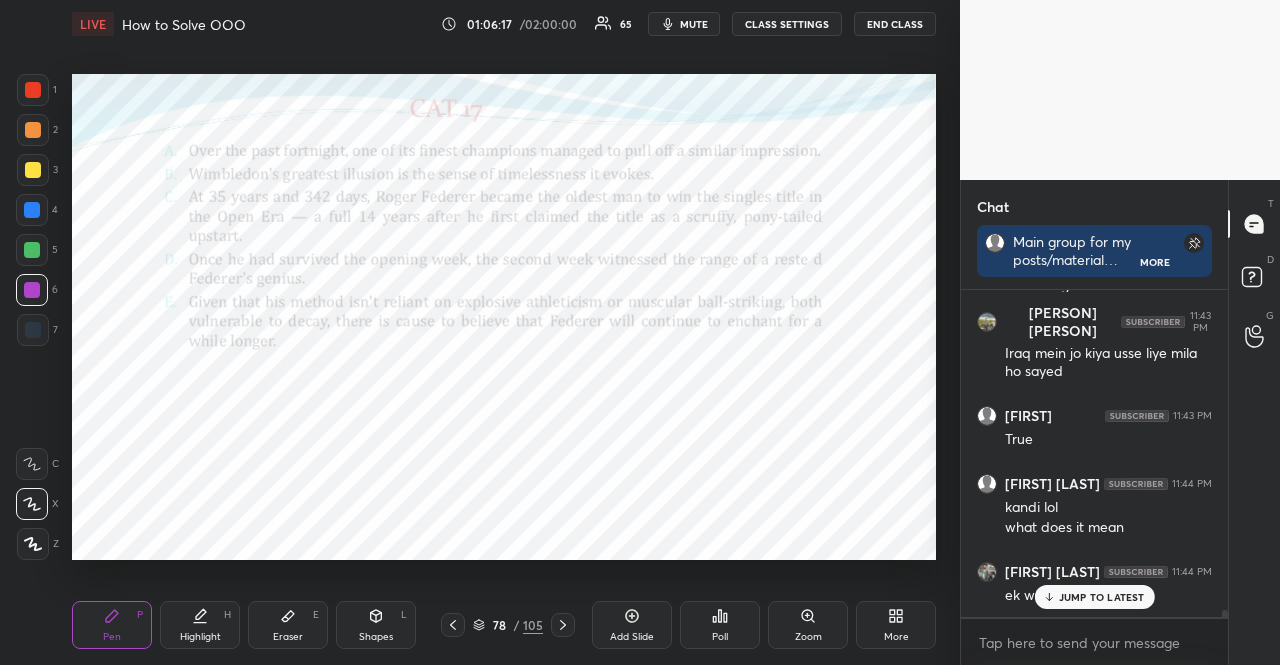click on "JUMP TO LATEST" at bounding box center [1094, 597] 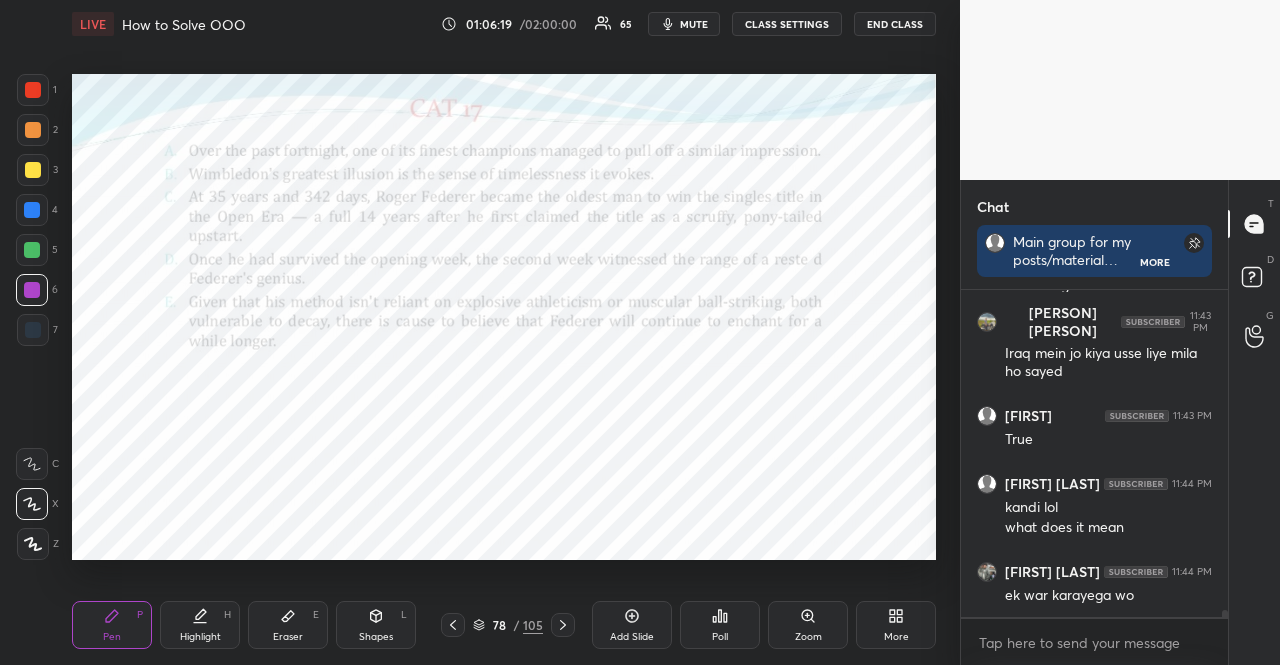 click at bounding box center (32, 210) 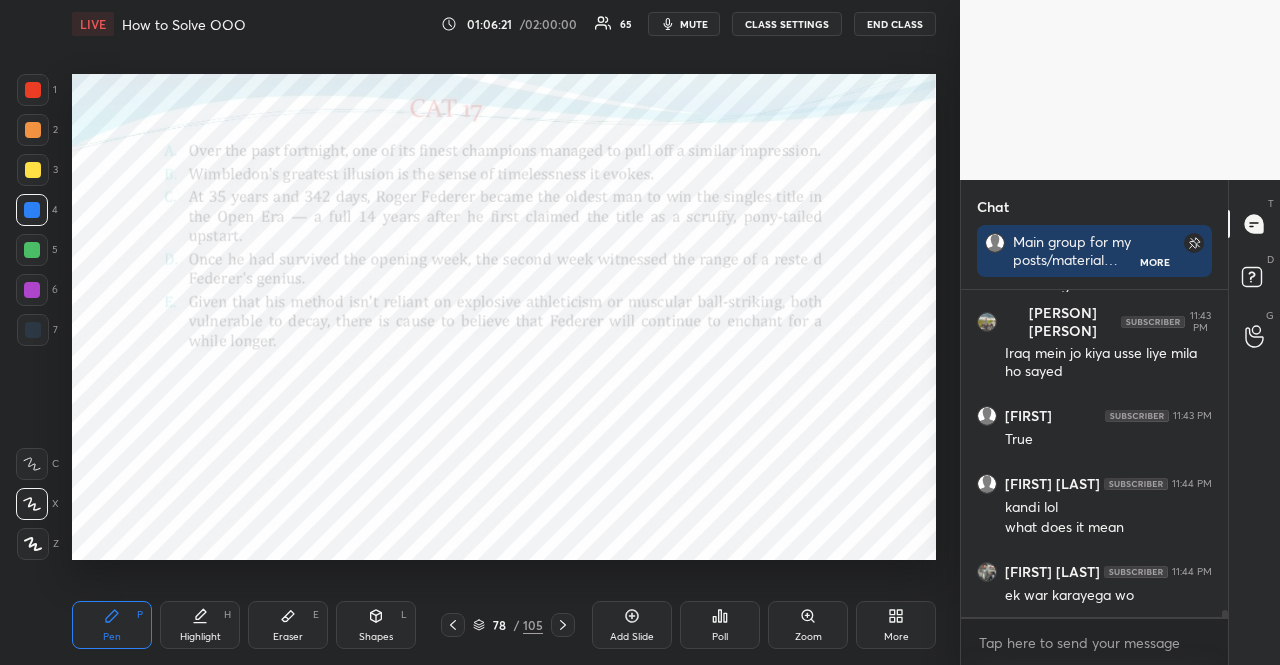 click on "5" at bounding box center (37, 250) 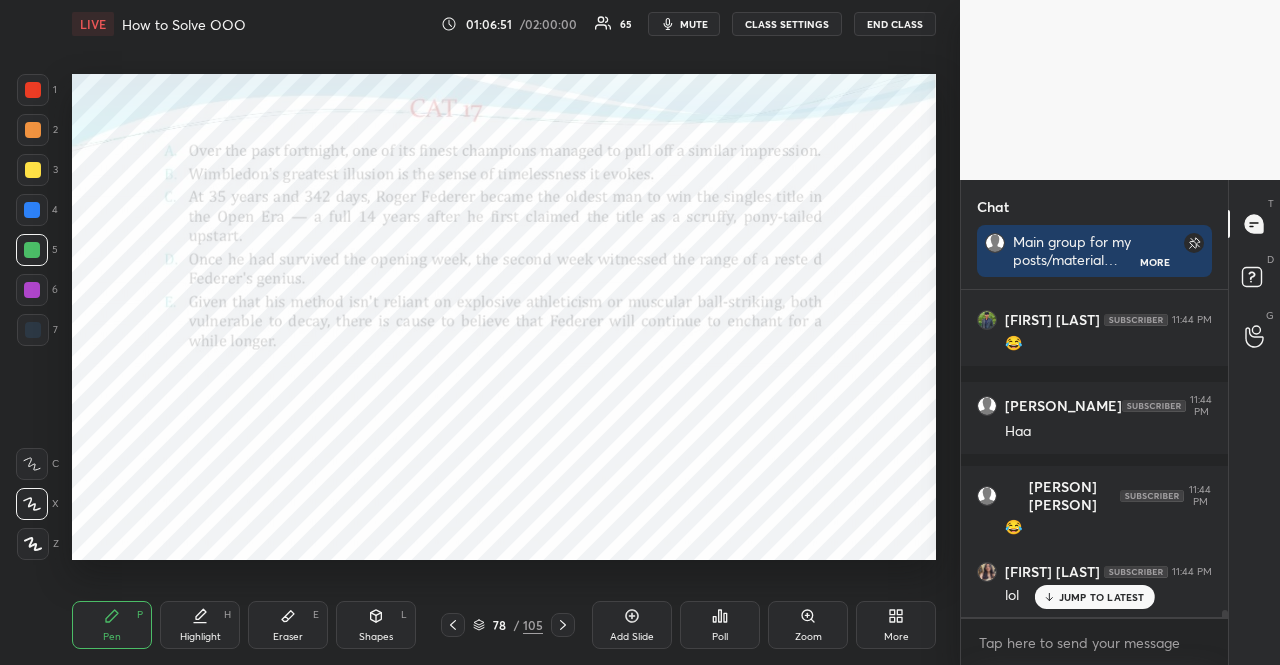 scroll, scrollTop: 15626, scrollLeft: 0, axis: vertical 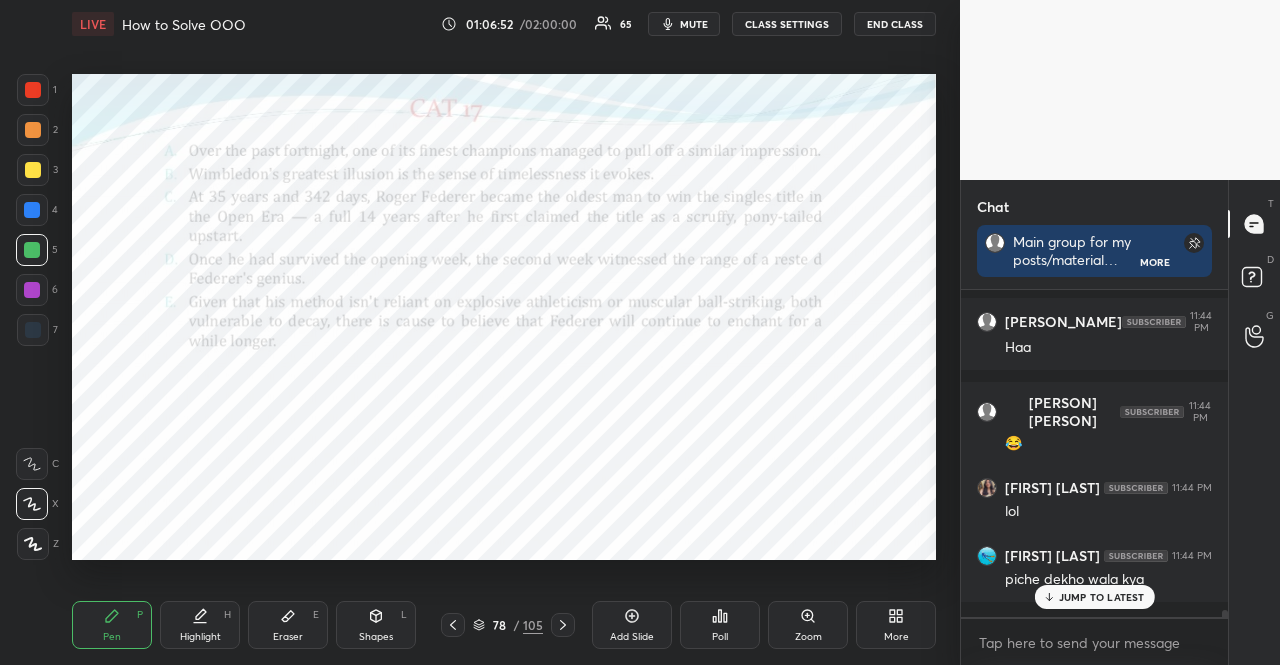 click at bounding box center (32, 210) 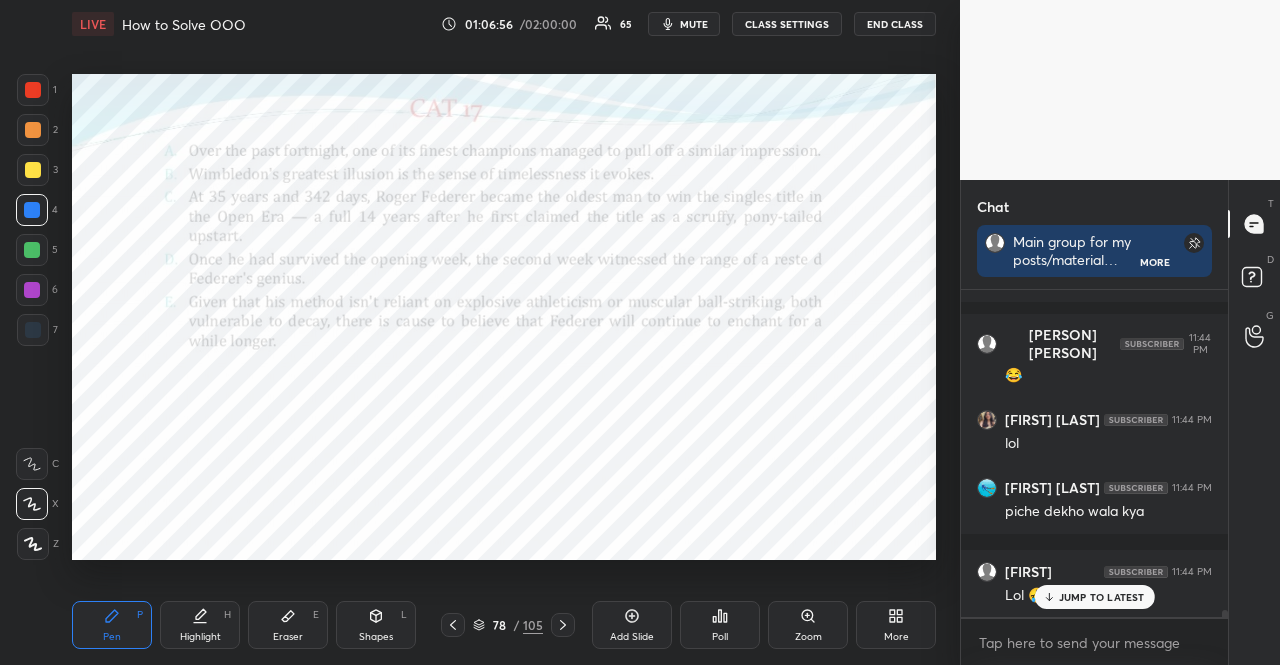 scroll, scrollTop: 15778, scrollLeft: 0, axis: vertical 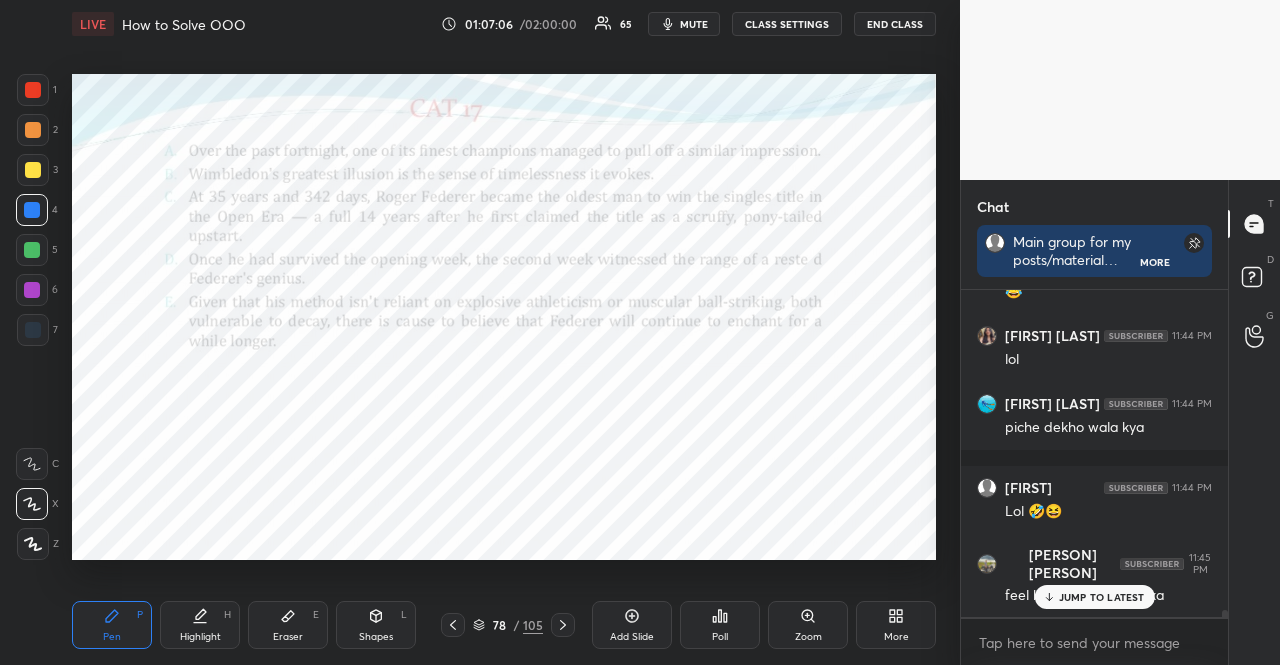 click at bounding box center (32, 250) 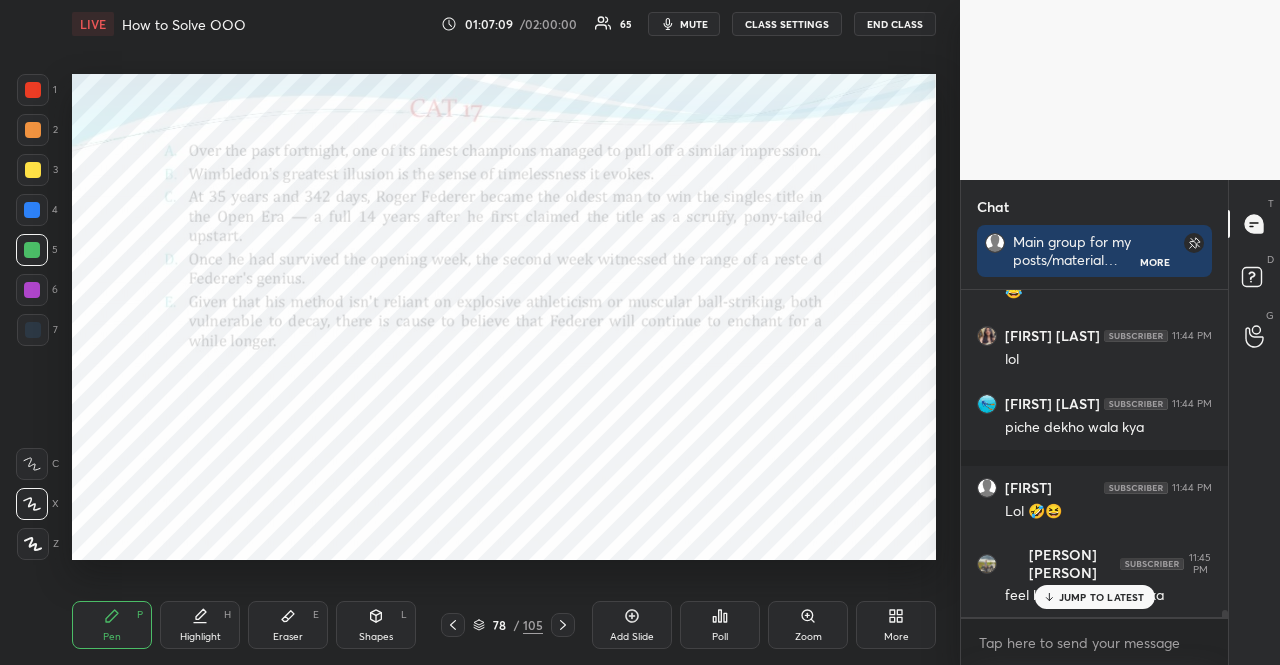 click at bounding box center [33, 330] 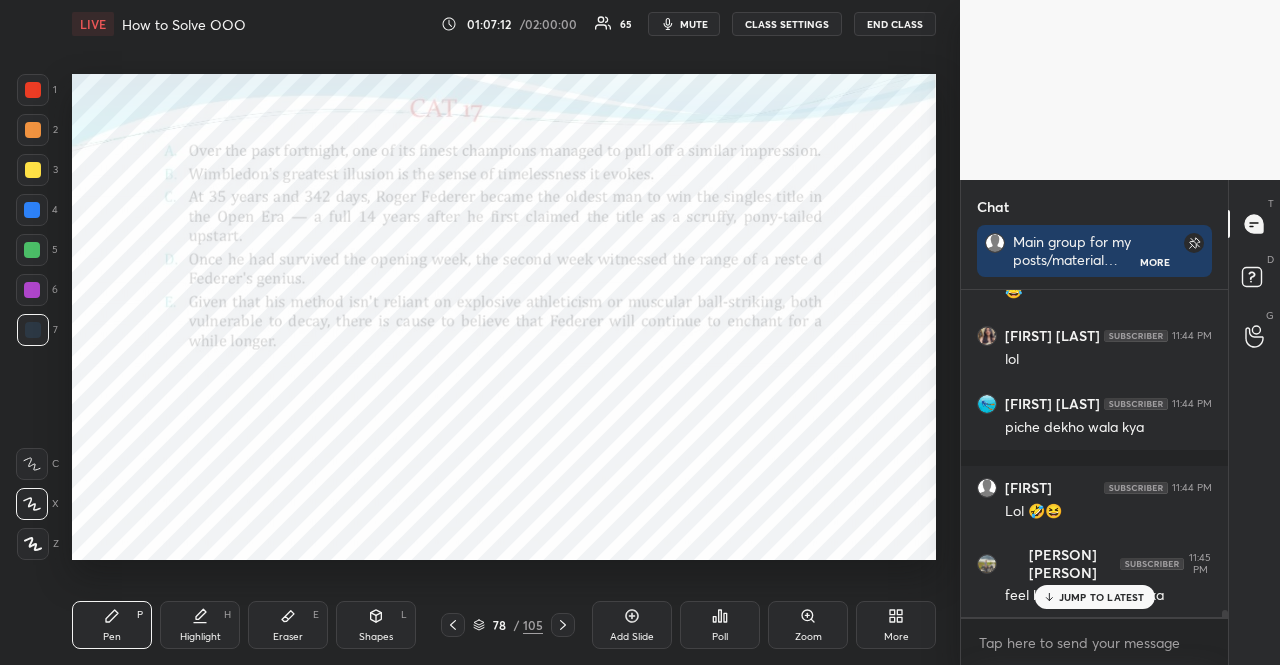 scroll, scrollTop: 15864, scrollLeft: 0, axis: vertical 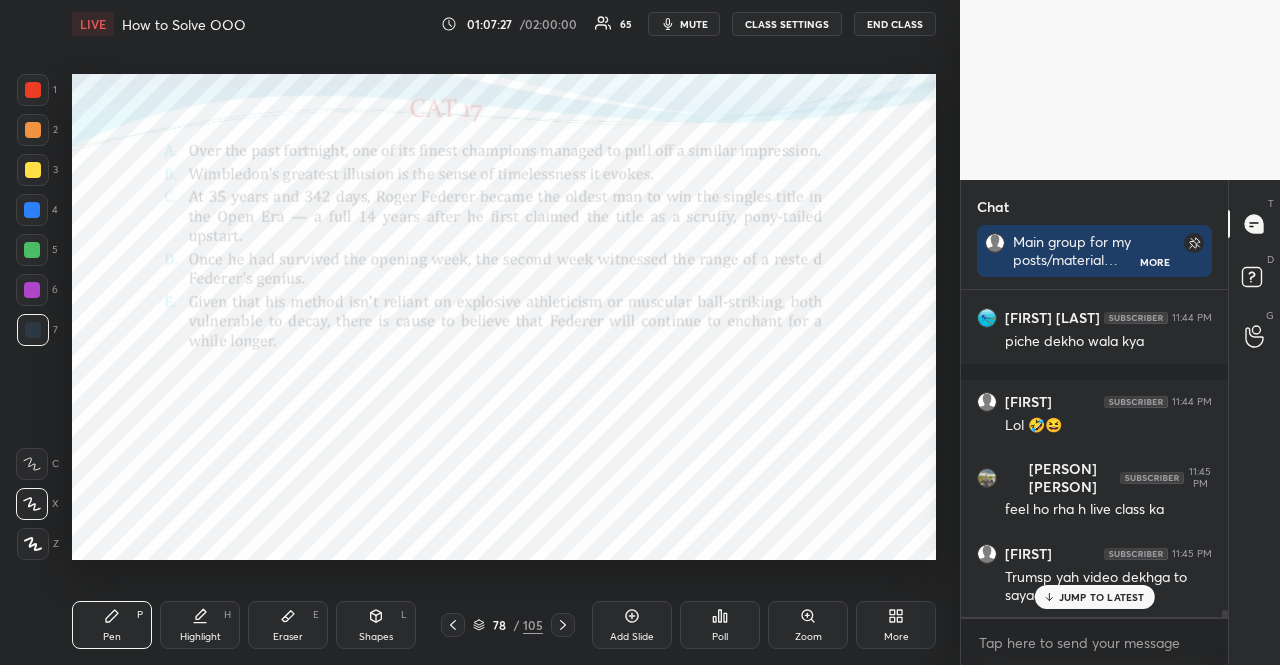 click on "1 2 3 4 5 6 7 R O A L C X Z Erase all   C X Z" at bounding box center (32, 317) 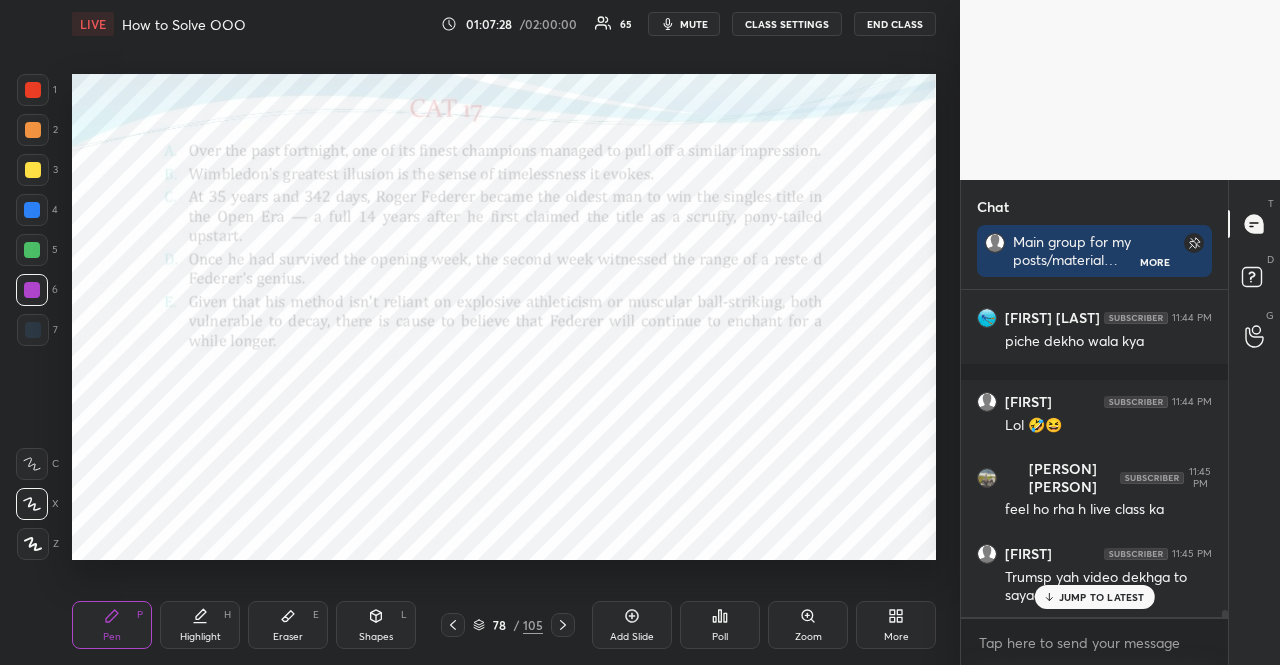 click at bounding box center (32, 290) 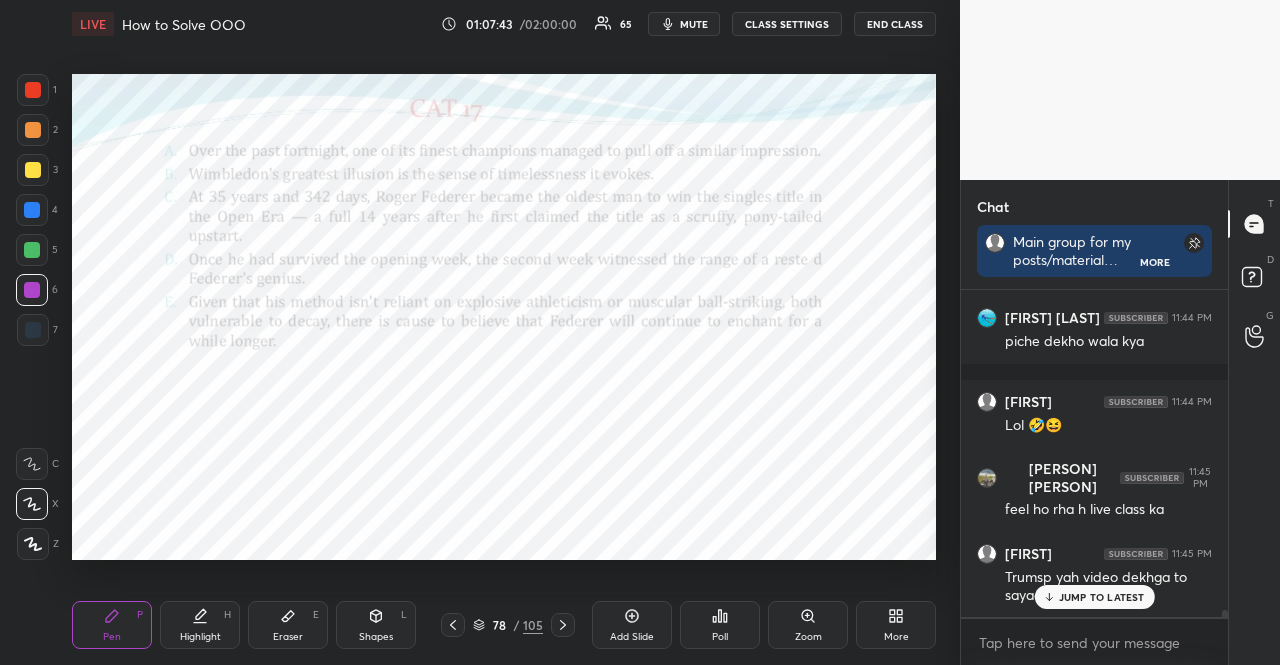 click at bounding box center (33, 130) 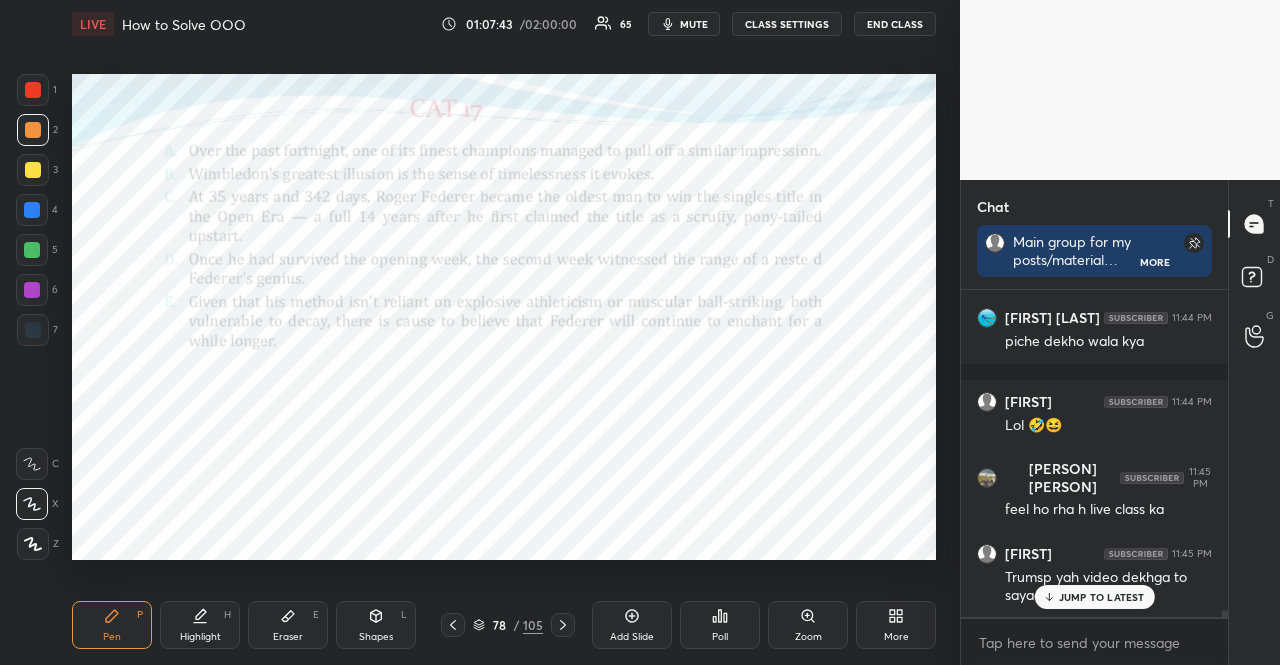 click at bounding box center [33, 130] 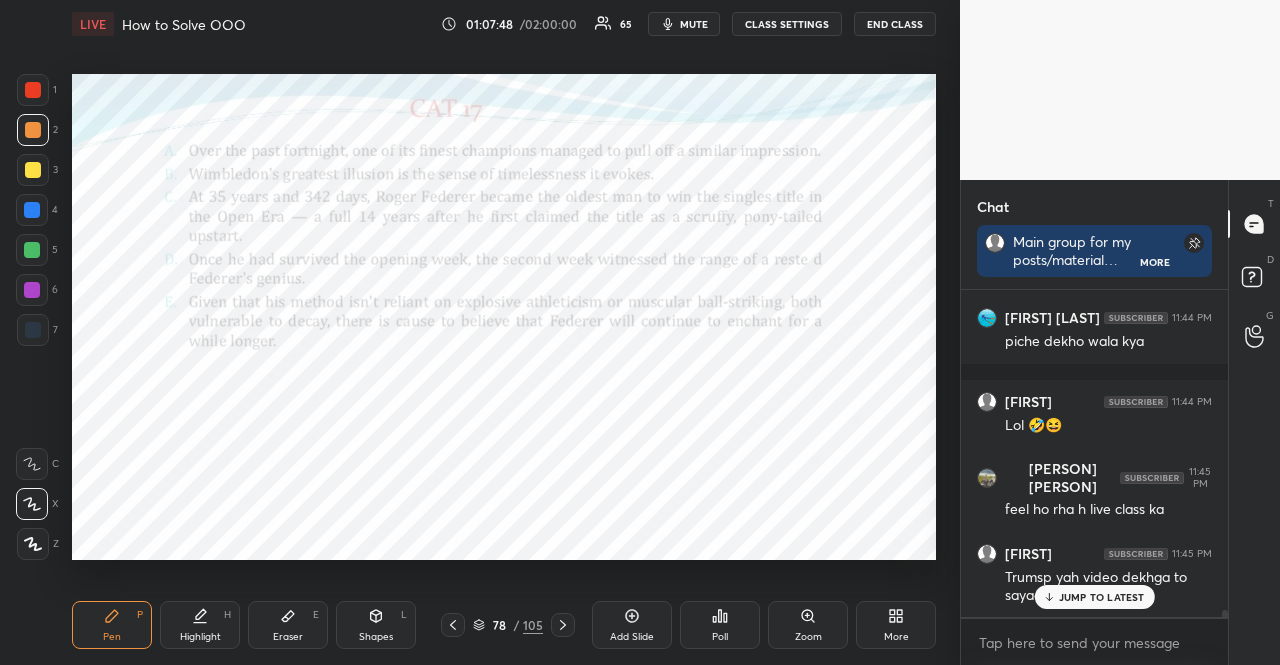 click at bounding box center [33, 330] 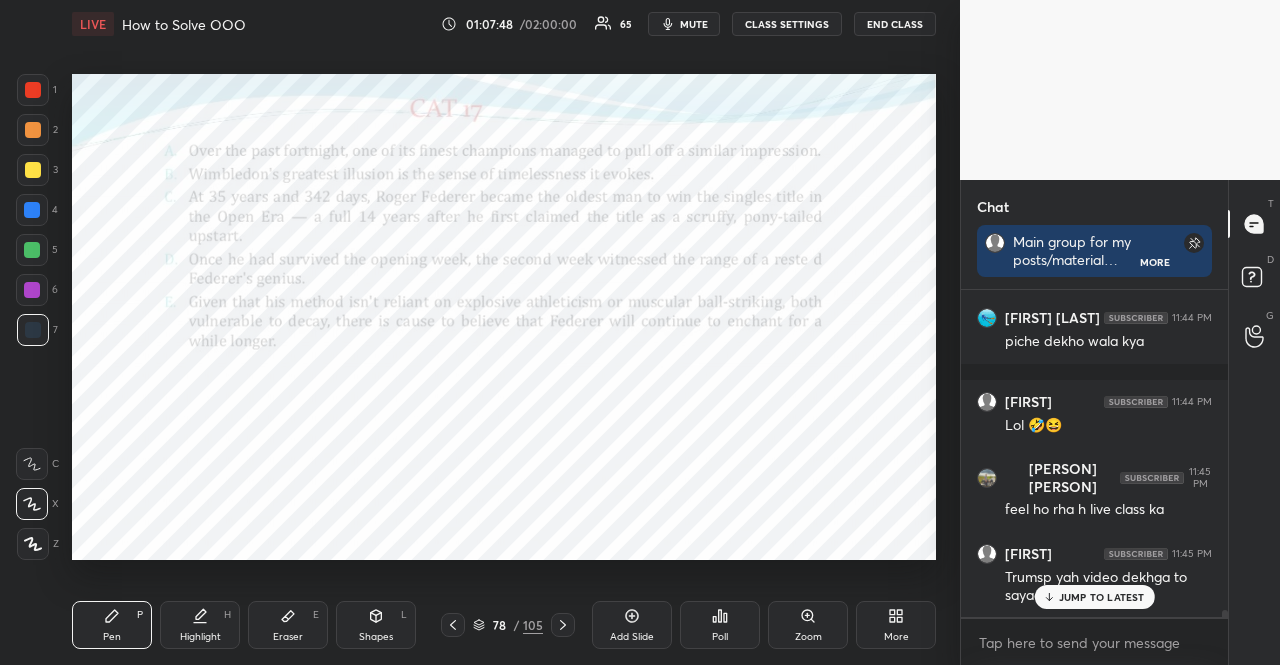 drag, startPoint x: 27, startPoint y: 337, endPoint x: 53, endPoint y: 337, distance: 26 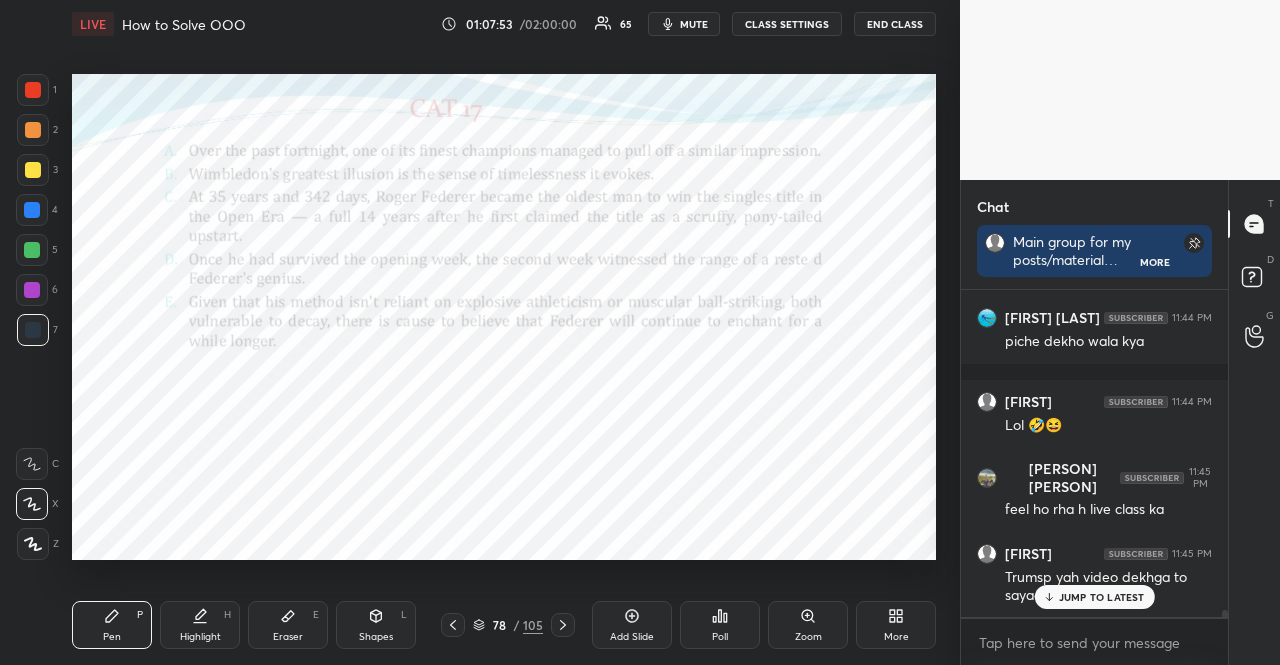 click at bounding box center (32, 290) 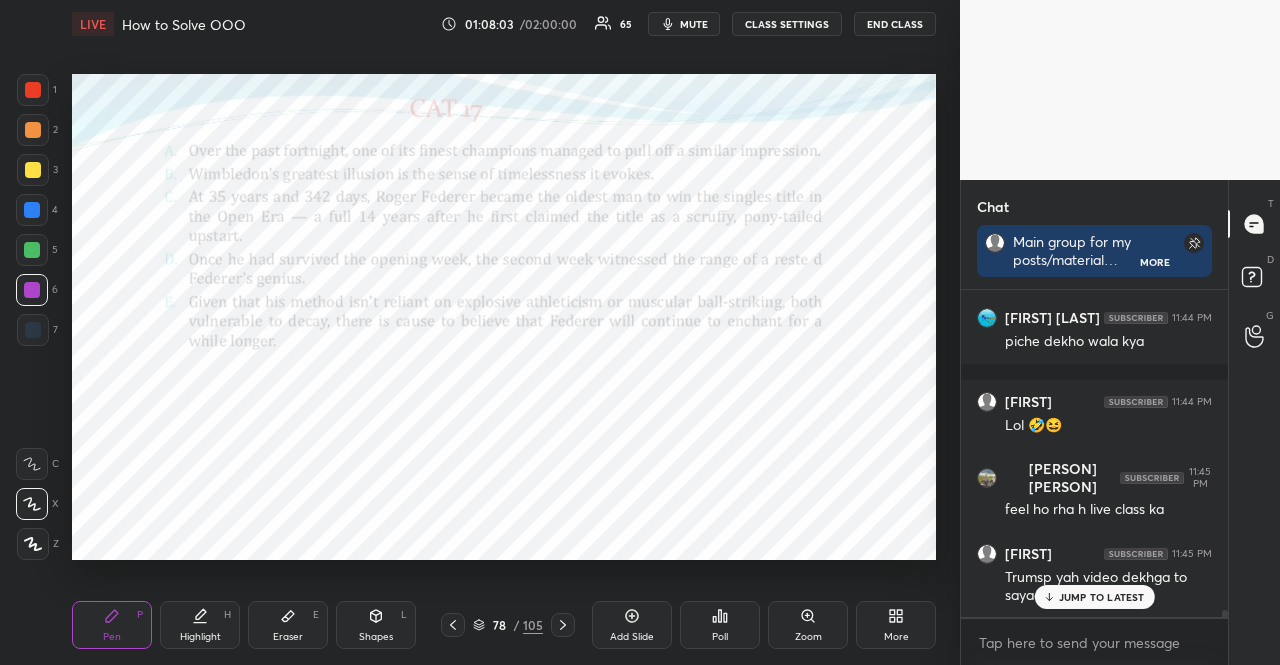 scroll, scrollTop: 15948, scrollLeft: 0, axis: vertical 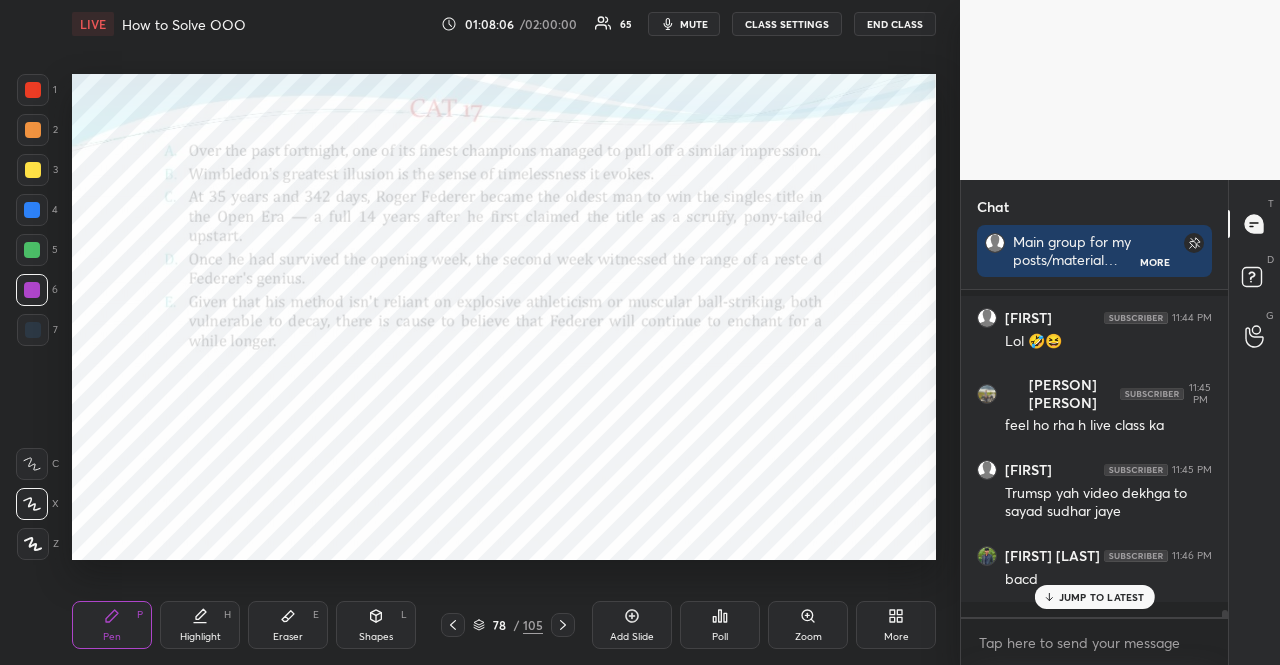 click at bounding box center [33, 90] 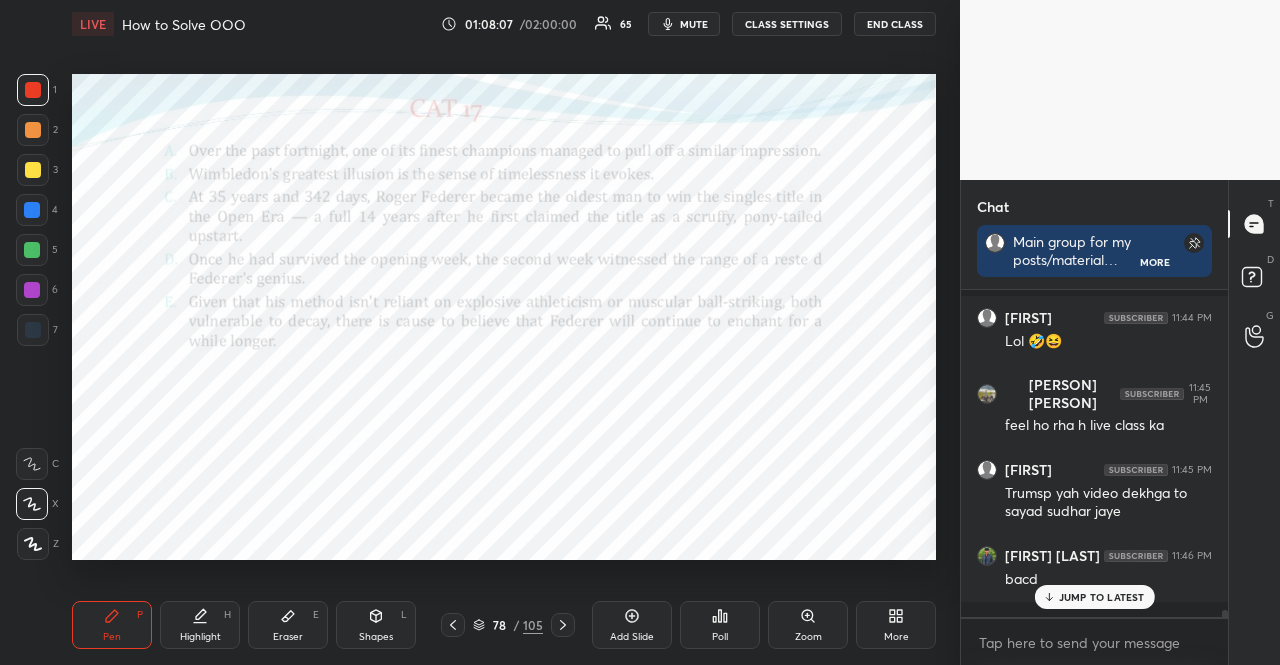 click at bounding box center (33, 90) 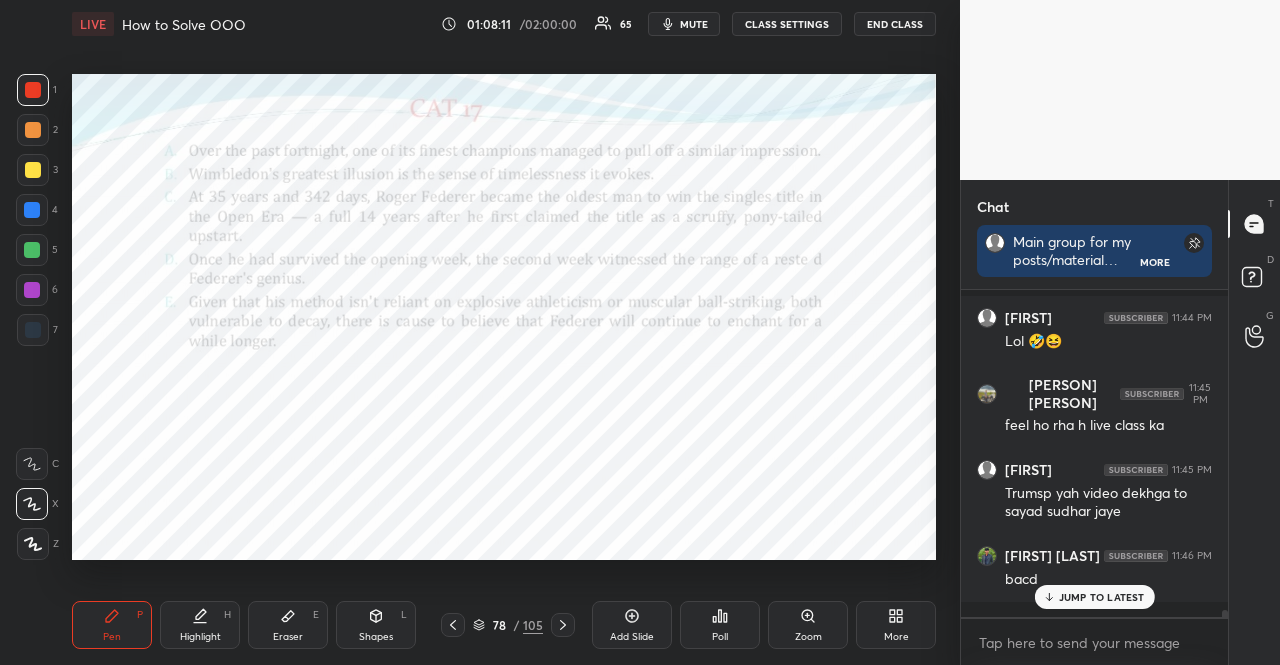 click on "Shapes L" at bounding box center (376, 625) 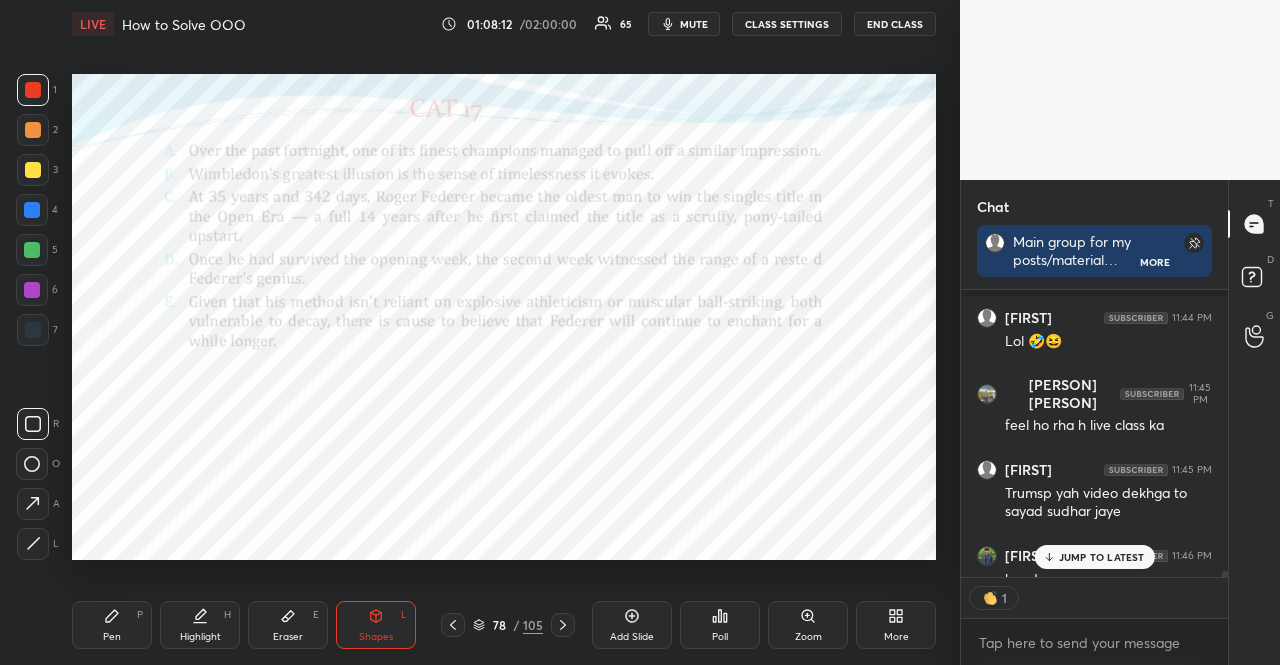 scroll, scrollTop: 281, scrollLeft: 261, axis: both 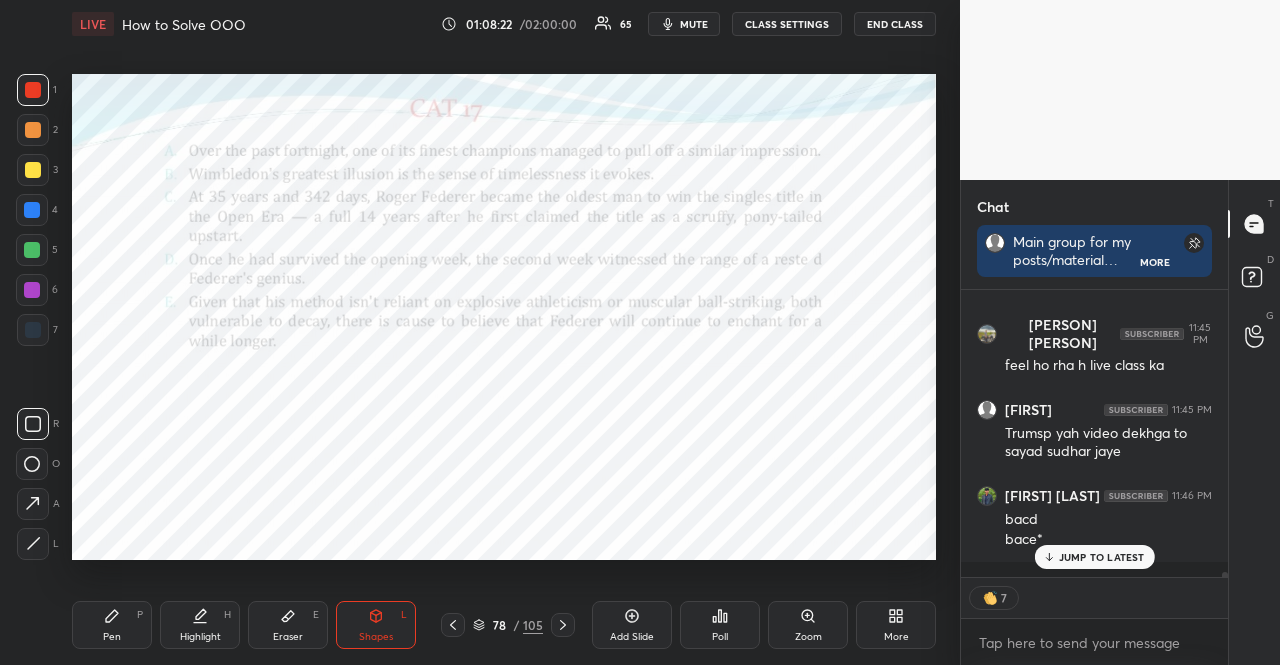 drag, startPoint x: 114, startPoint y: 620, endPoint x: 112, endPoint y: 606, distance: 14.142136 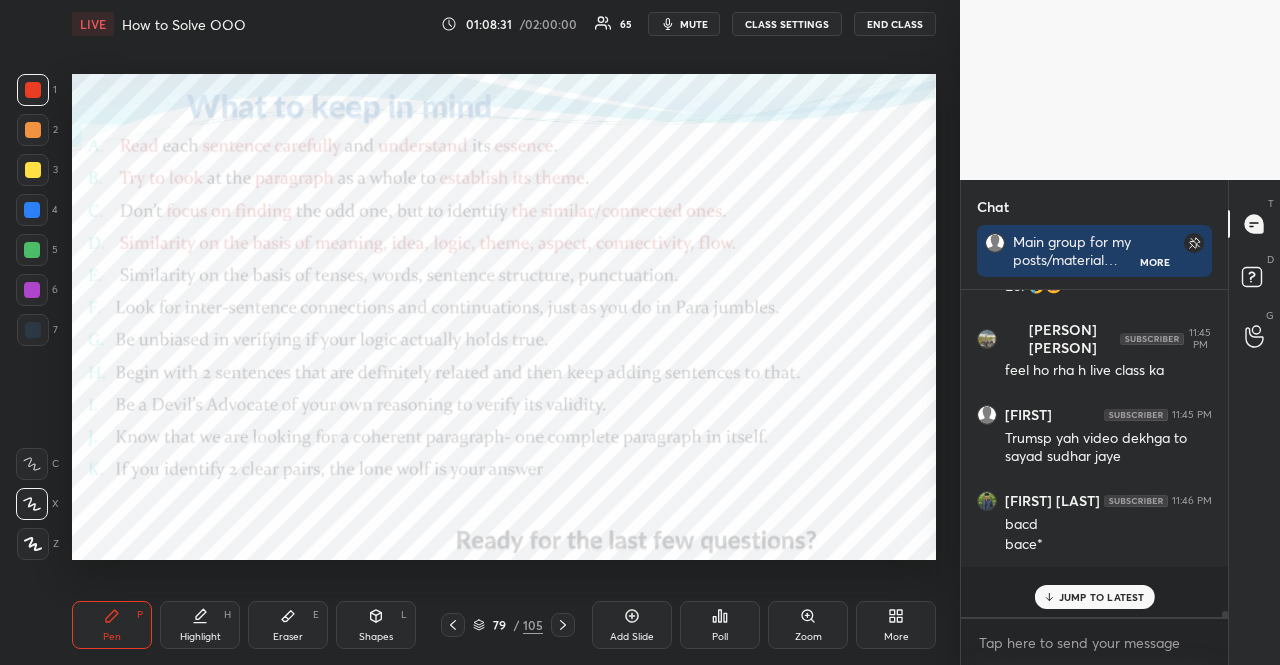 scroll, scrollTop: 6, scrollLeft: 6, axis: both 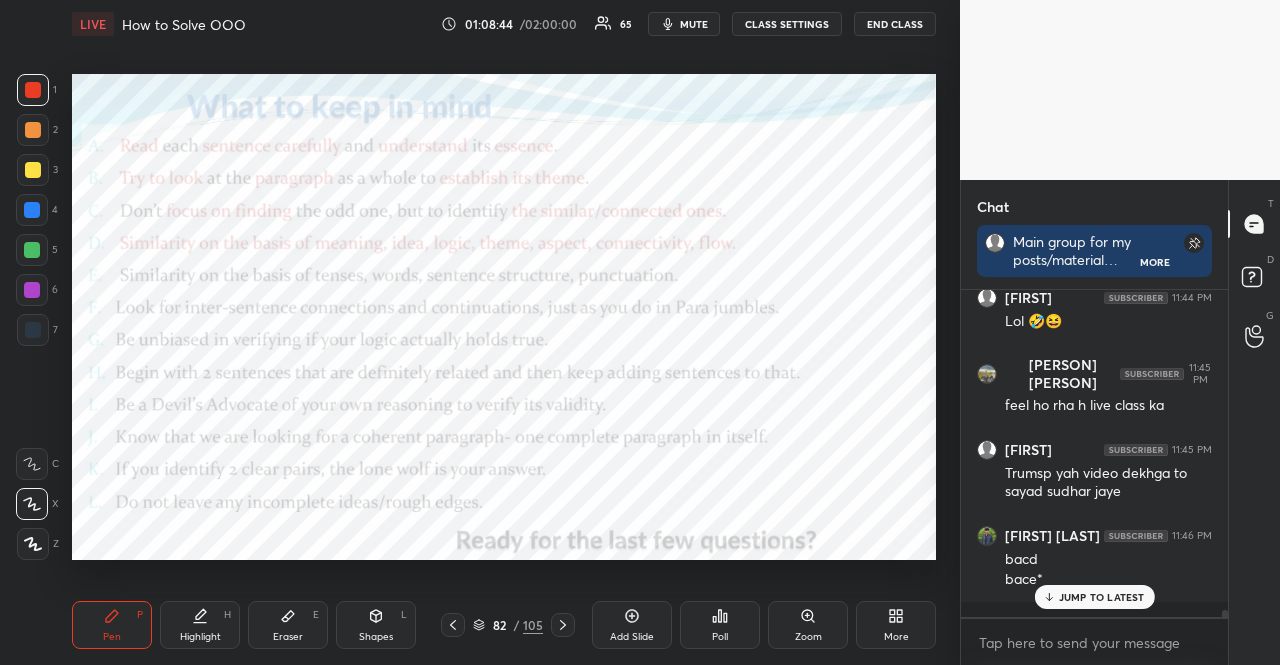 click at bounding box center [32, 210] 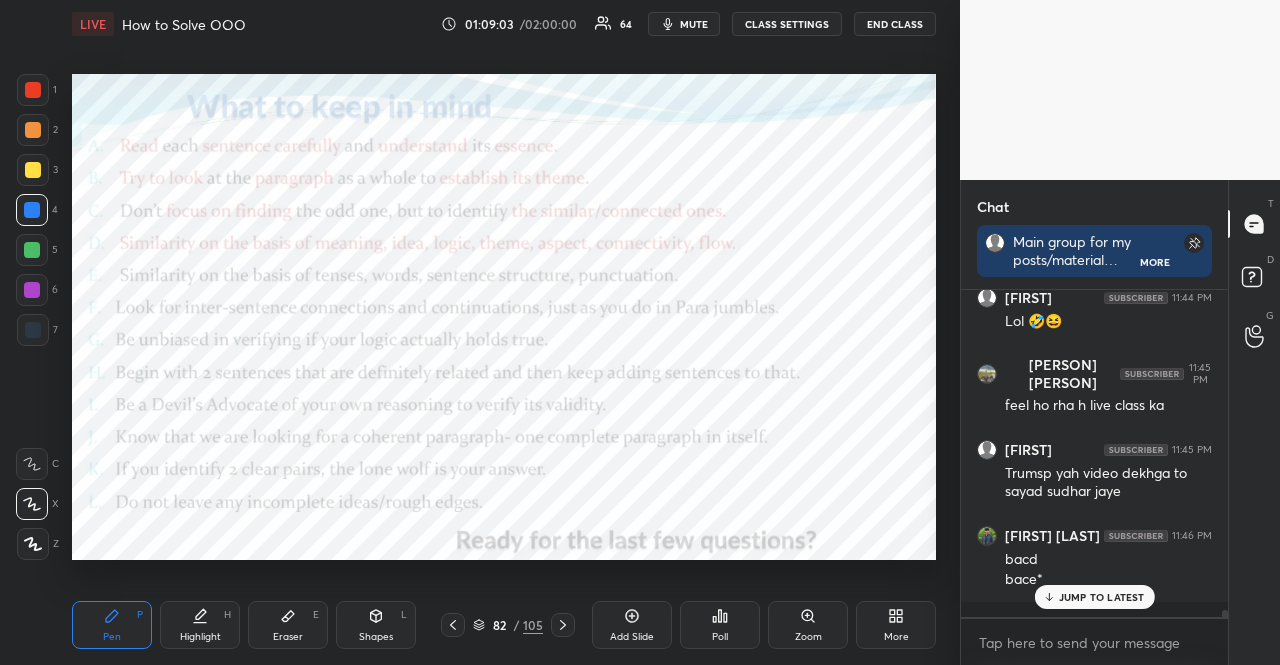 click on "https://t.me/[USERNAME]
Hindu pdf & Editorial group
https://t.me/+[ID]
CAT Material Channel
https://t.me/+[ID] More [PERSON] [TIME] sir pehle pyq karne h phir file se? You [TIME] VA Practice Playlist: https://www.youtube.com/playlist?list=[ID]
All CAT VA PYQs: https://www.youtube.com/playlist?list=[ID]
Pin message [PERSON] joined [PERSON] [TIME] sir pyqs ka total quest ak jagah nahi hai kahi VA ki [PERSON] joined [PERSON] [TIME] .sir pyq ka pdf possible hai aapke liye share krna [PERSON] [TIME] rc? [PERSON] joined [PERSON] [TIME] RC basic 1 [PERSON]" at bounding box center [508, 625] 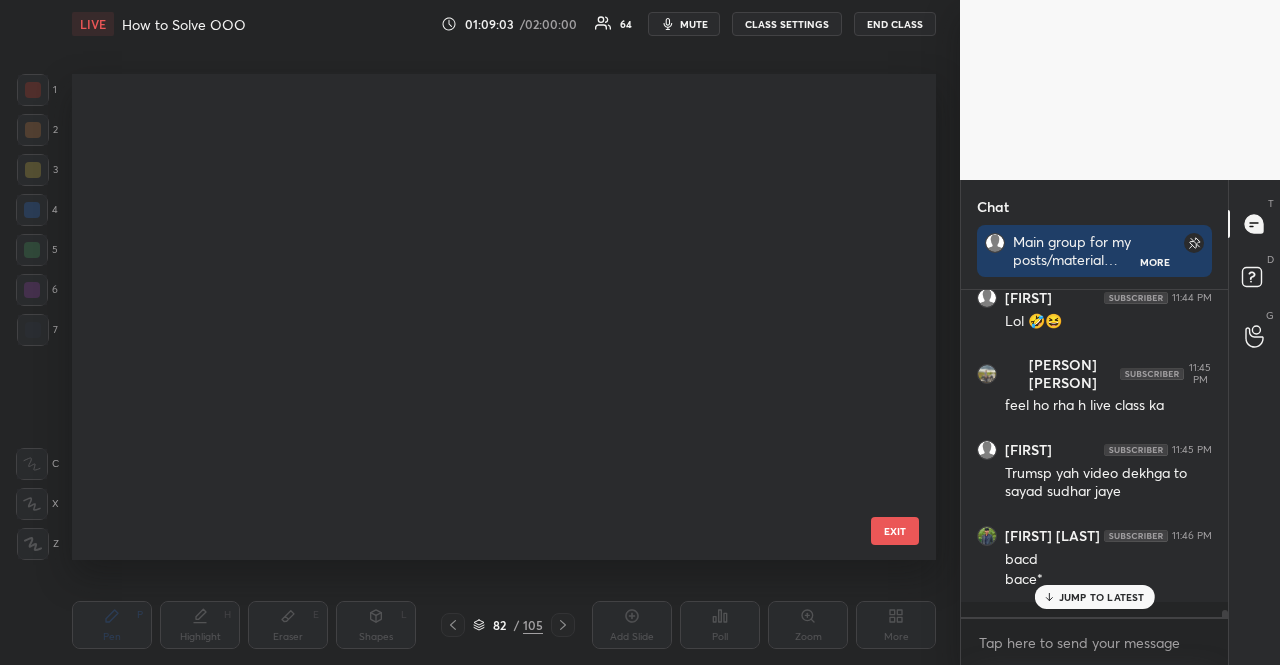 scroll, scrollTop: 3630, scrollLeft: 0, axis: vertical 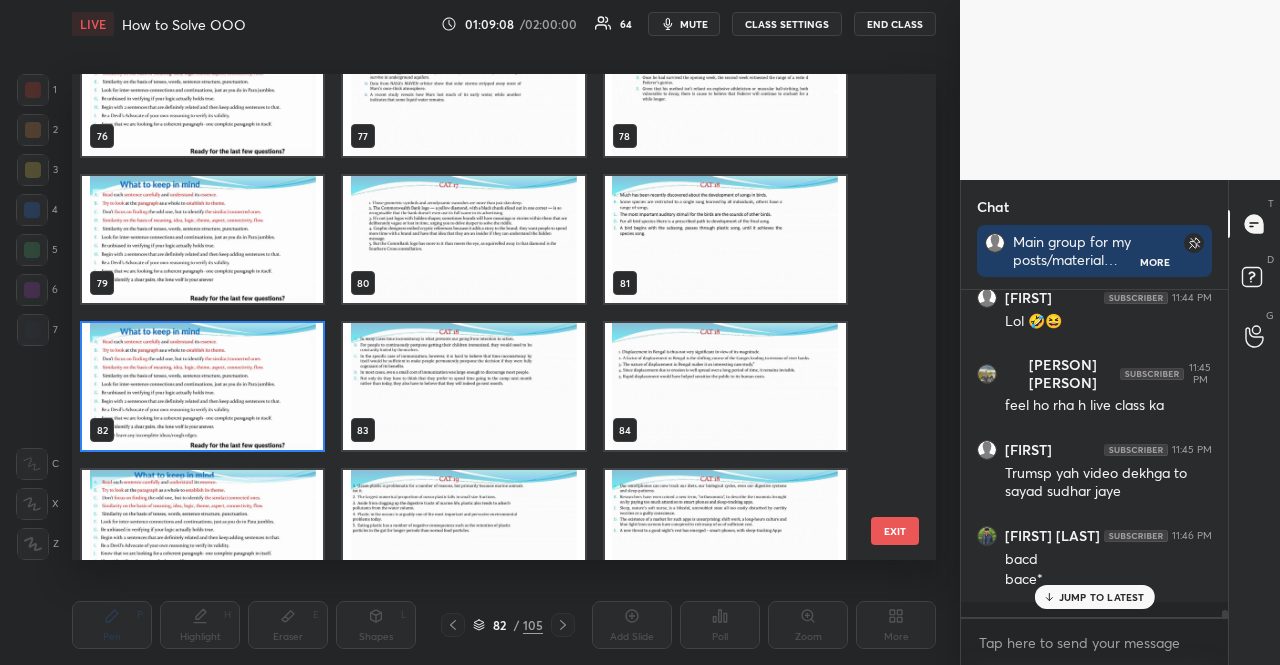 click at bounding box center [463, 239] 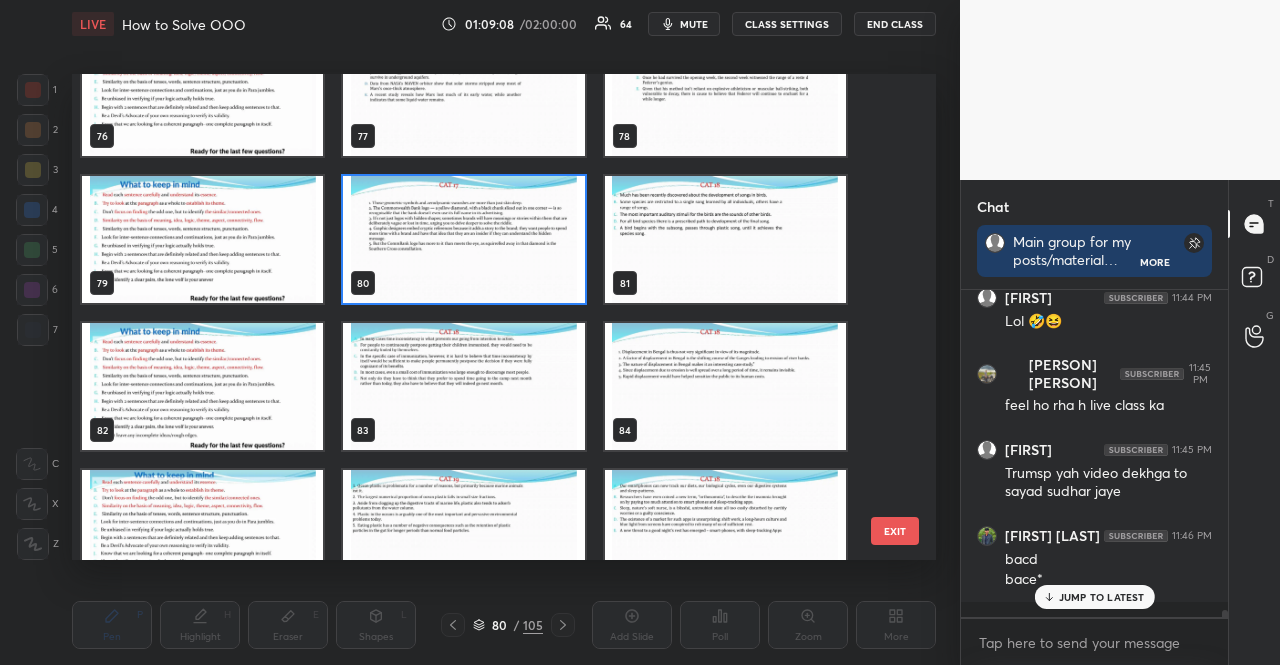 click at bounding box center [463, 239] 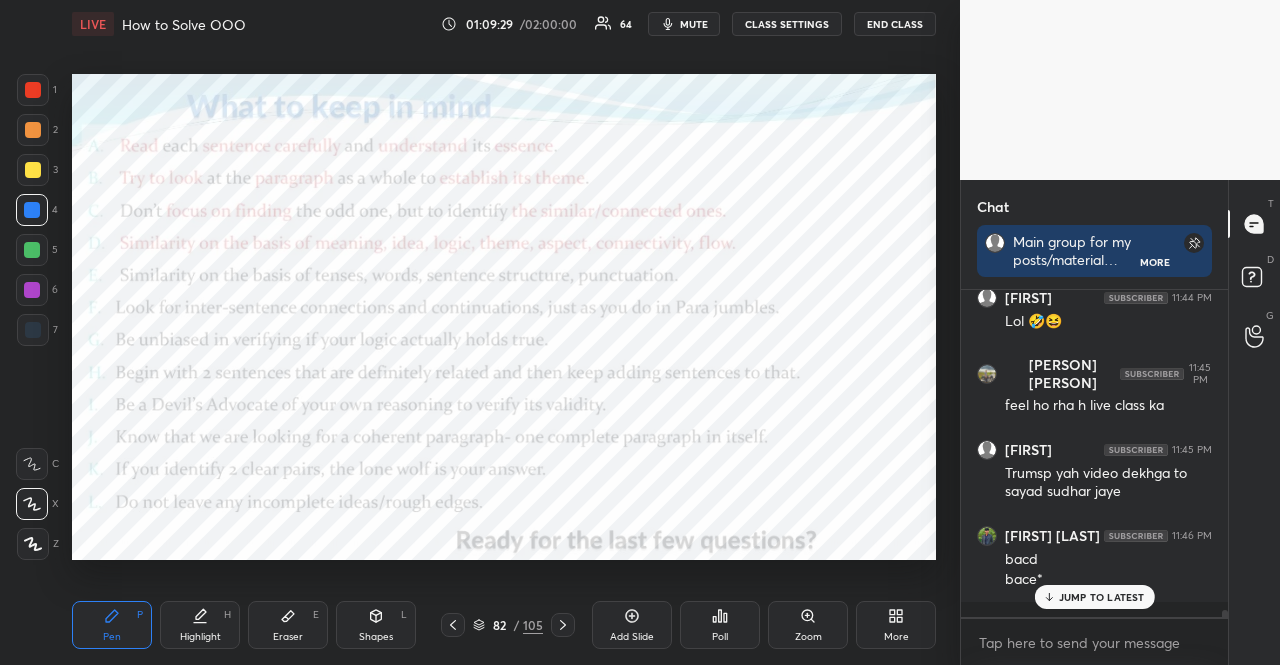 scroll, scrollTop: 16040, scrollLeft: 0, axis: vertical 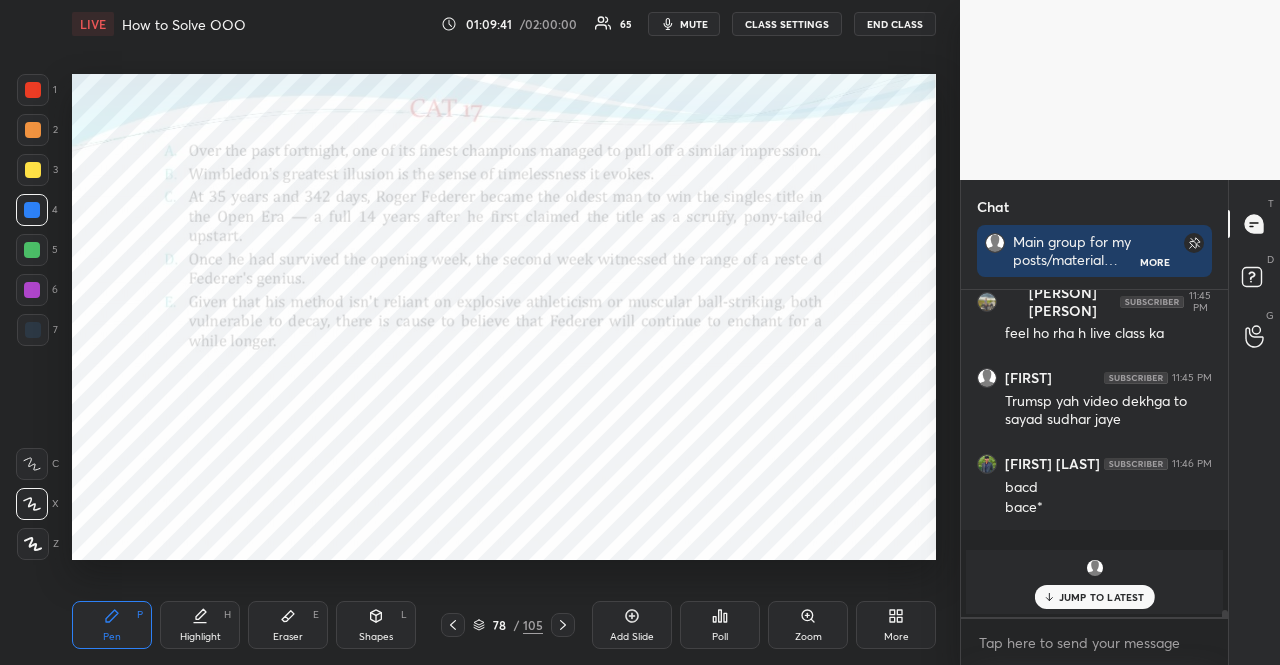click at bounding box center [33, 90] 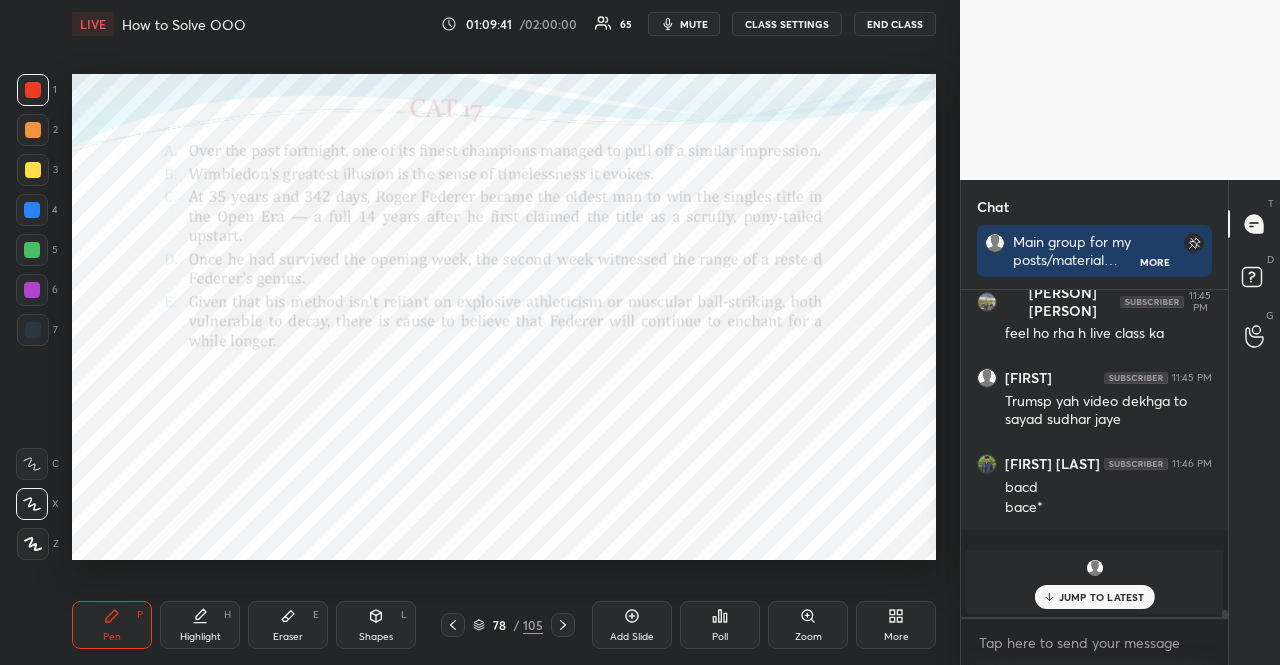 click at bounding box center [33, 90] 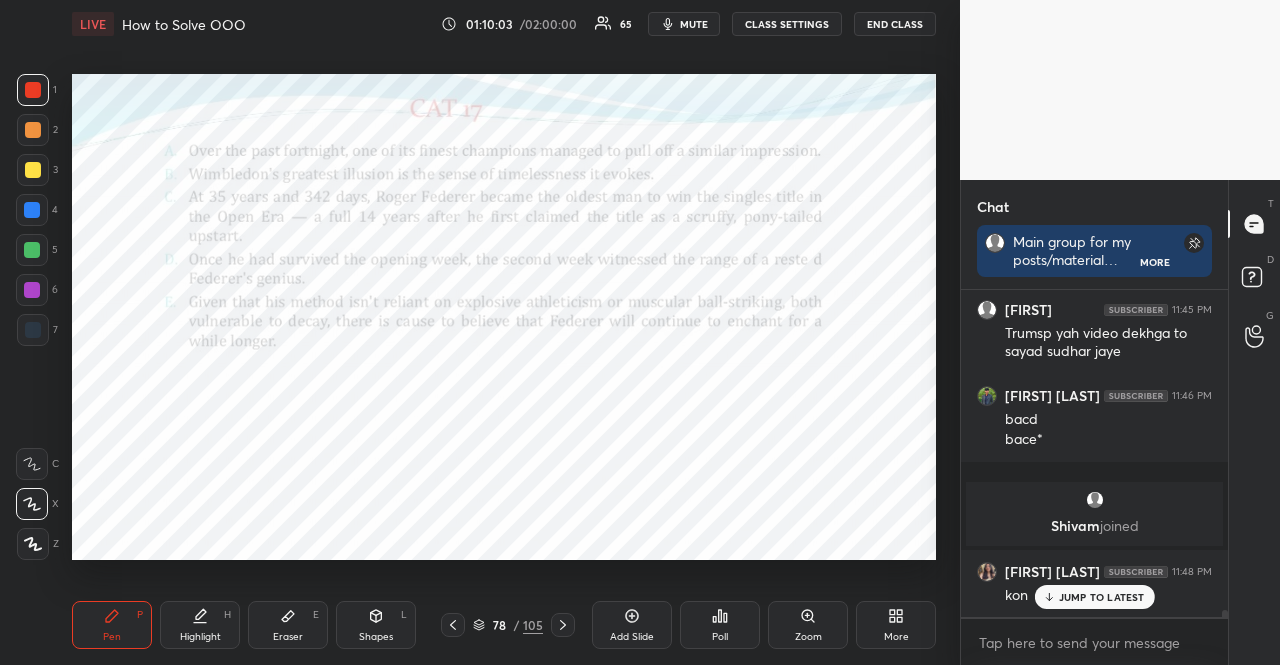 click on "Setting up your live class Poll for   secs No correct answer Start poll" at bounding box center (504, 316) 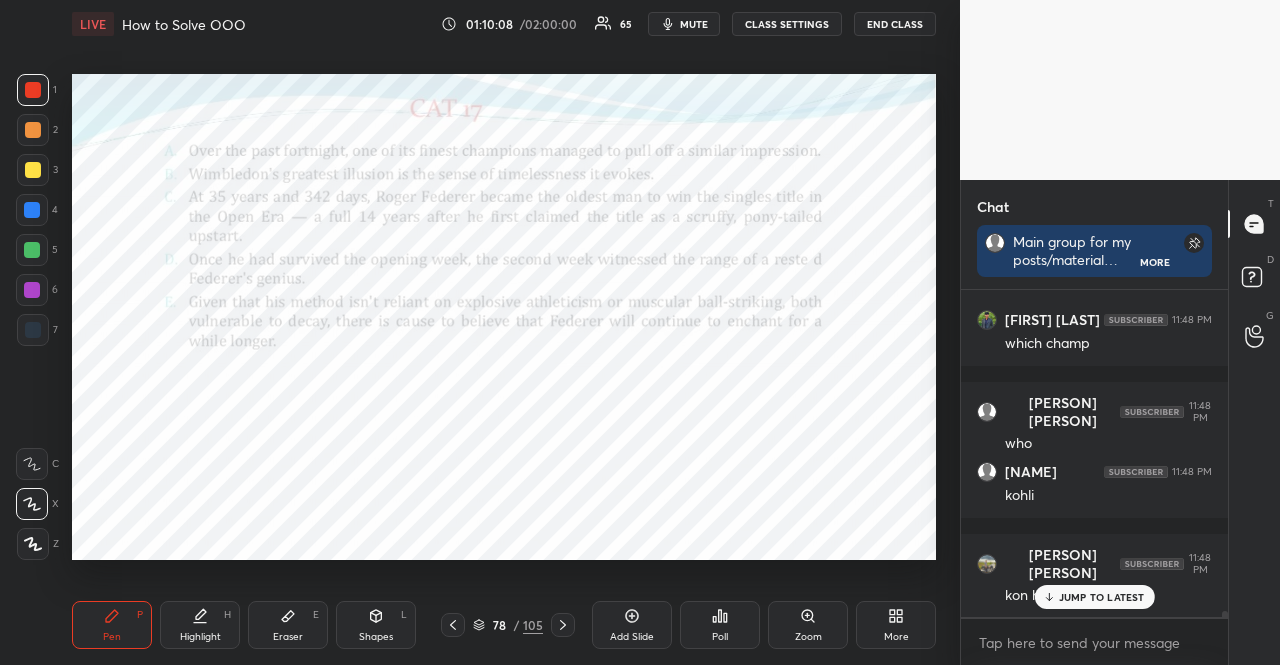 scroll, scrollTop: 16496, scrollLeft: 0, axis: vertical 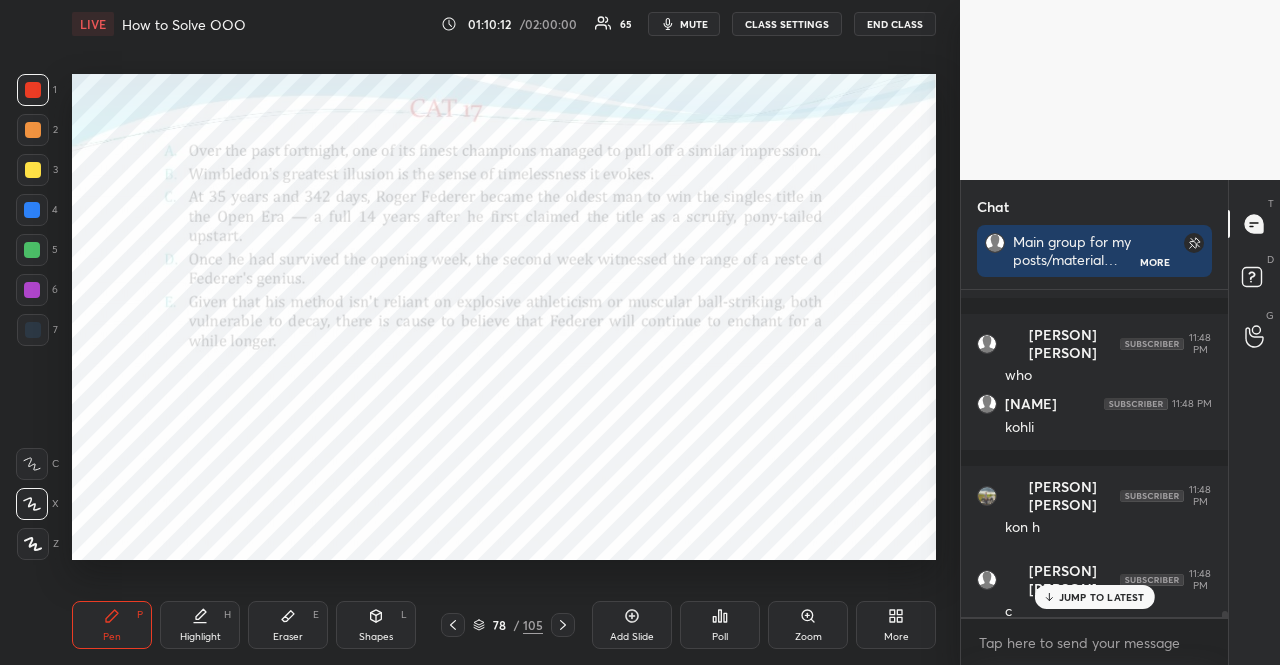 click on "Shapes L" at bounding box center (376, 625) 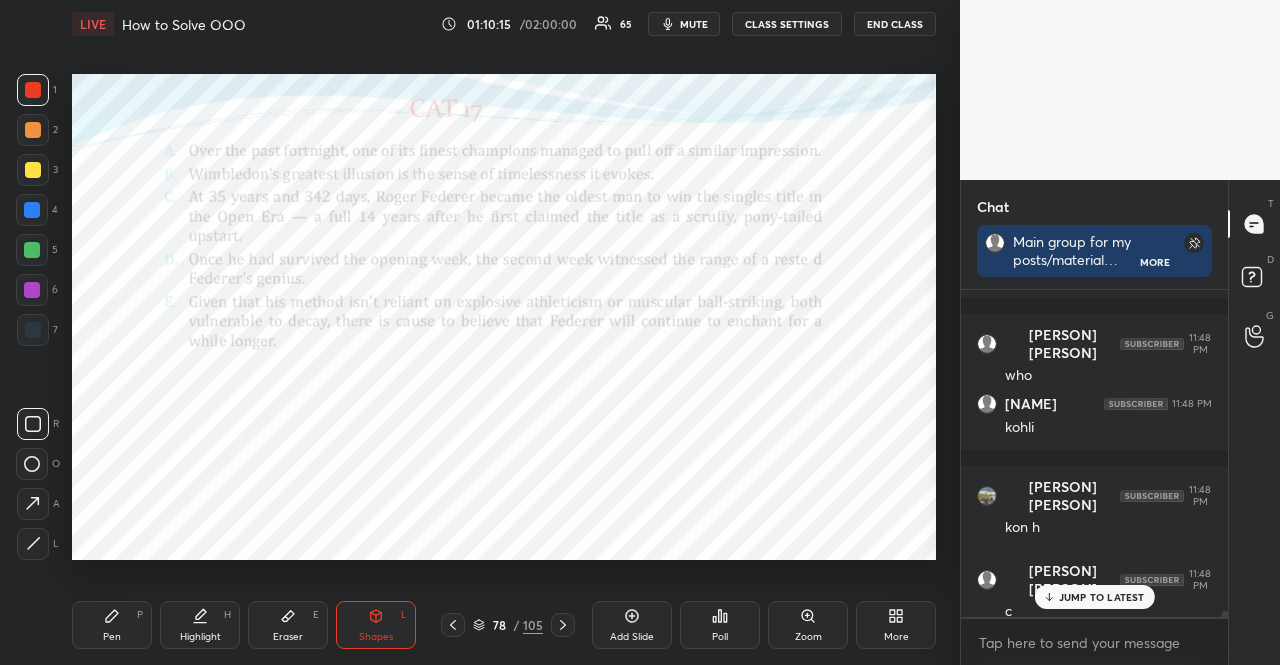 scroll, scrollTop: 16564, scrollLeft: 0, axis: vertical 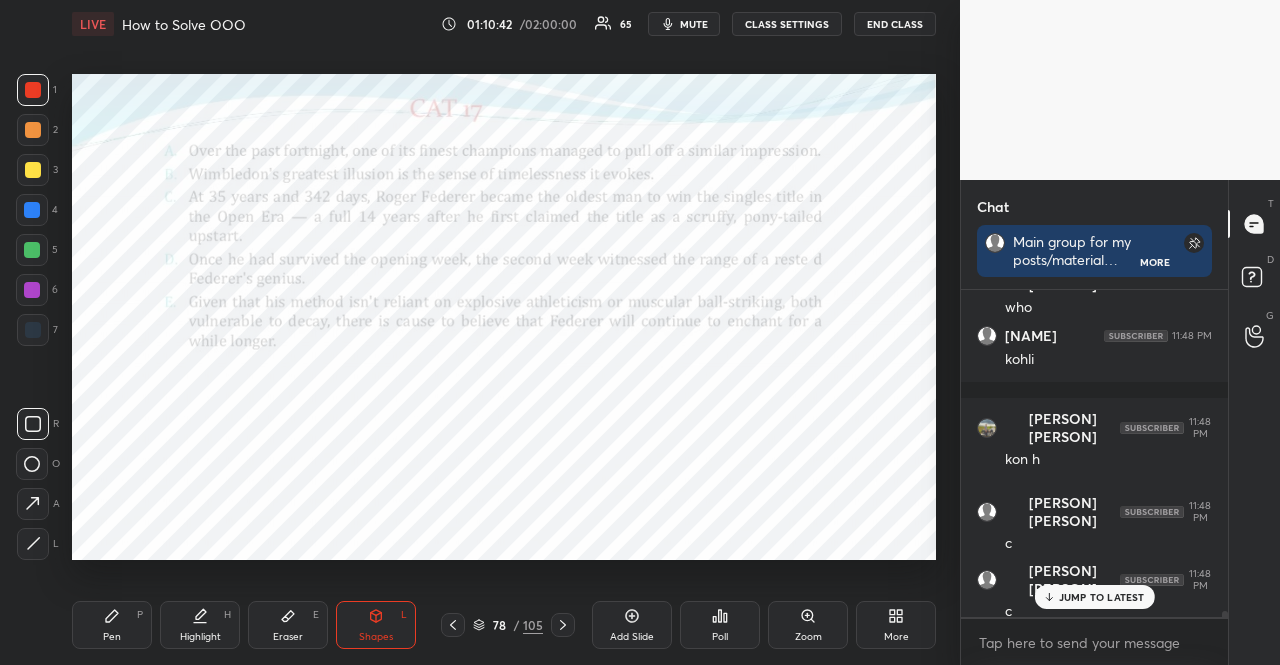 drag, startPoint x: 44, startPoint y: 201, endPoint x: 30, endPoint y: 206, distance: 14.866069 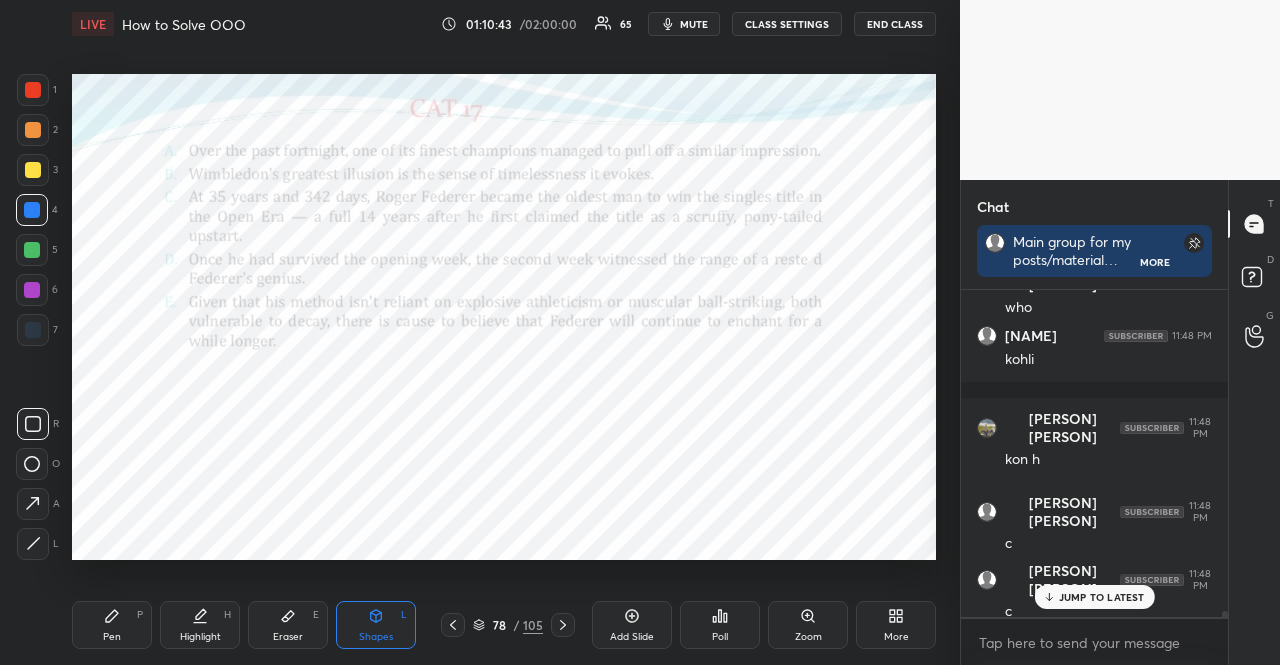 click on "Pen P" at bounding box center (112, 625) 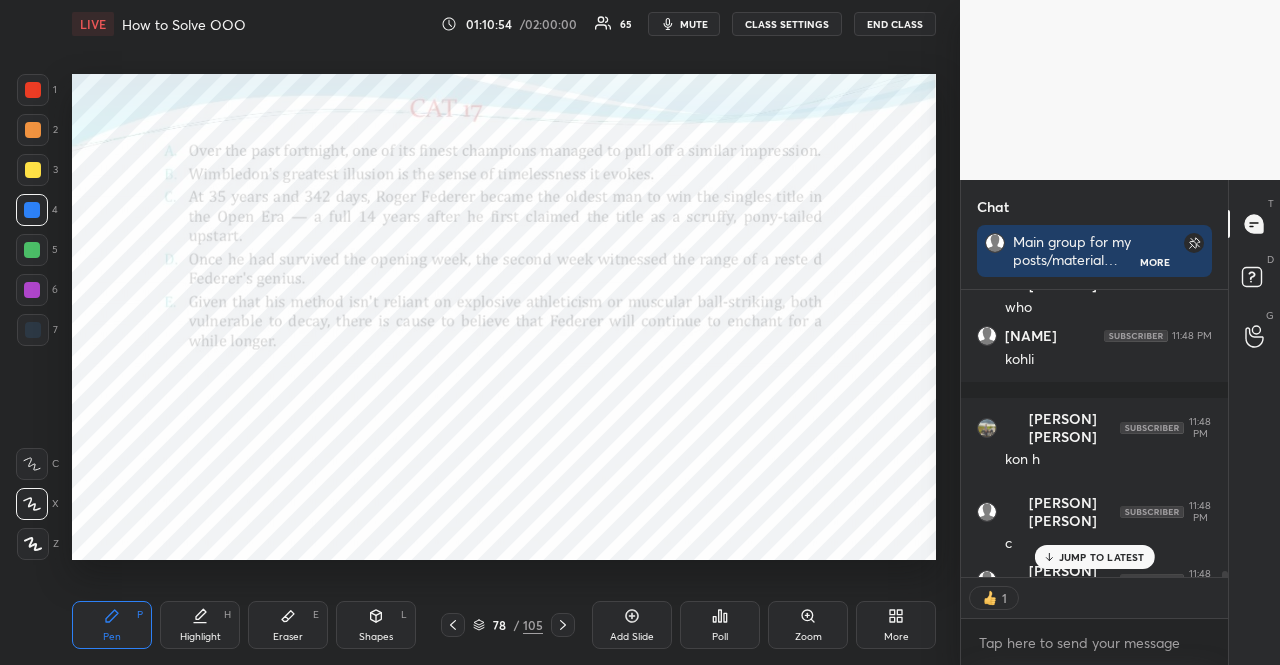 scroll, scrollTop: 281, scrollLeft: 261, axis: both 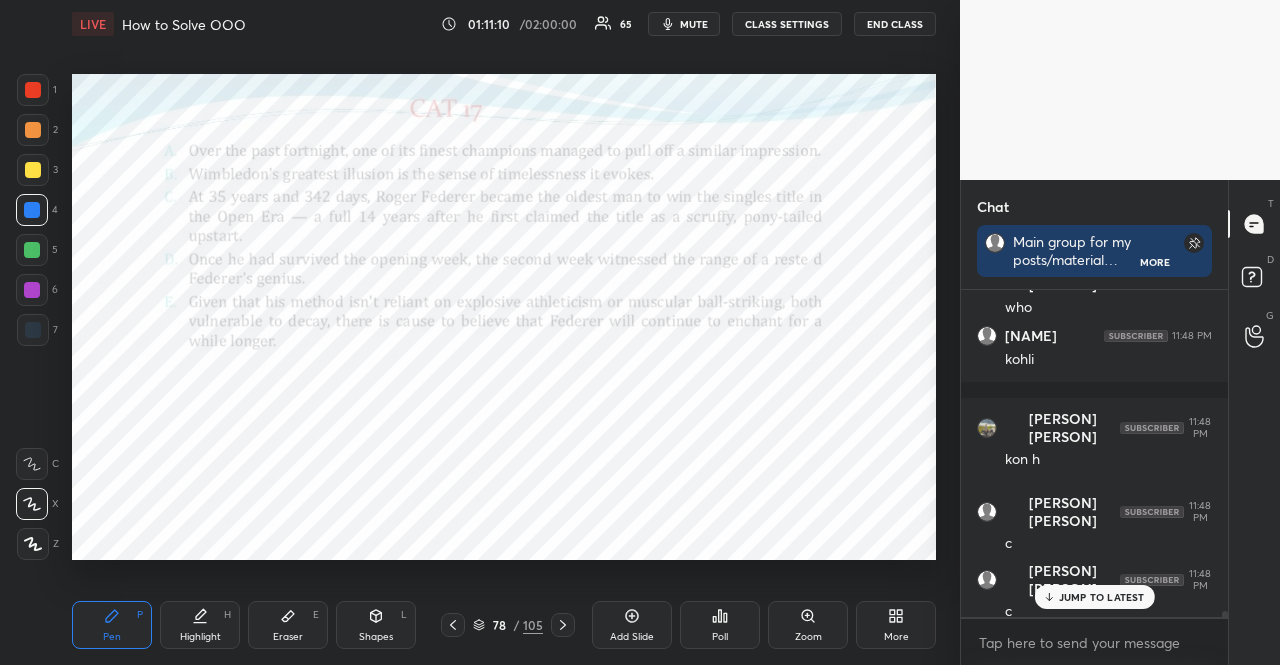 click at bounding box center [33, 330] 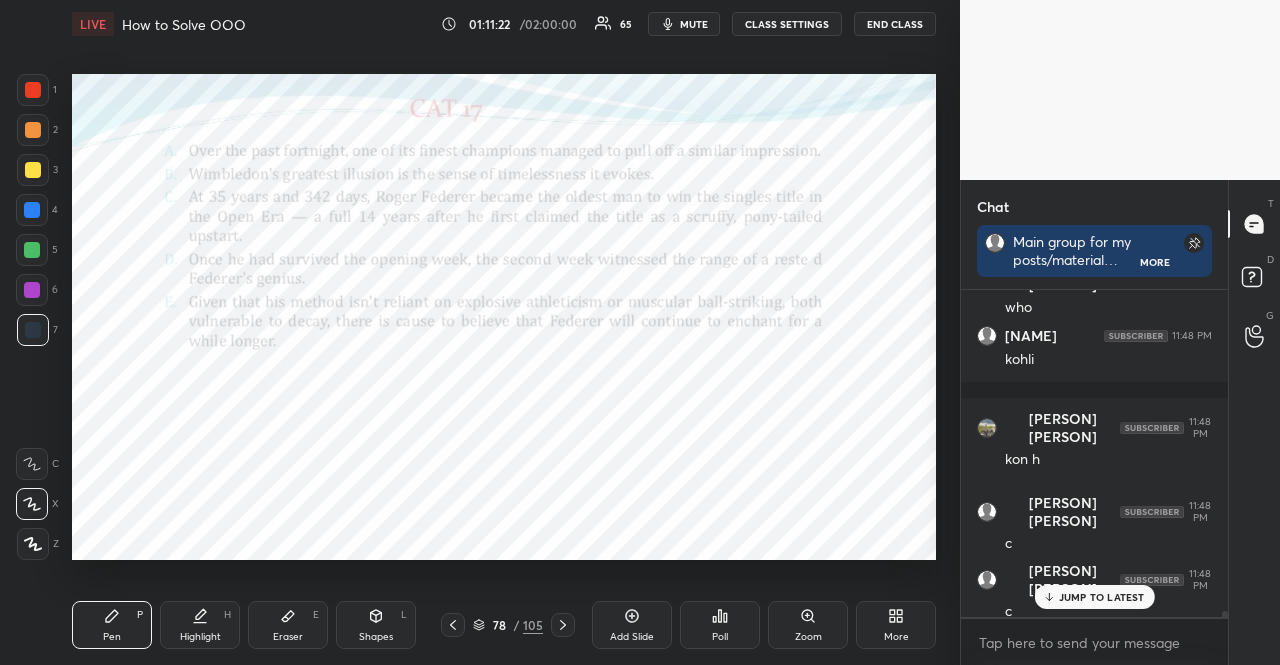 scroll, scrollTop: 16632, scrollLeft: 0, axis: vertical 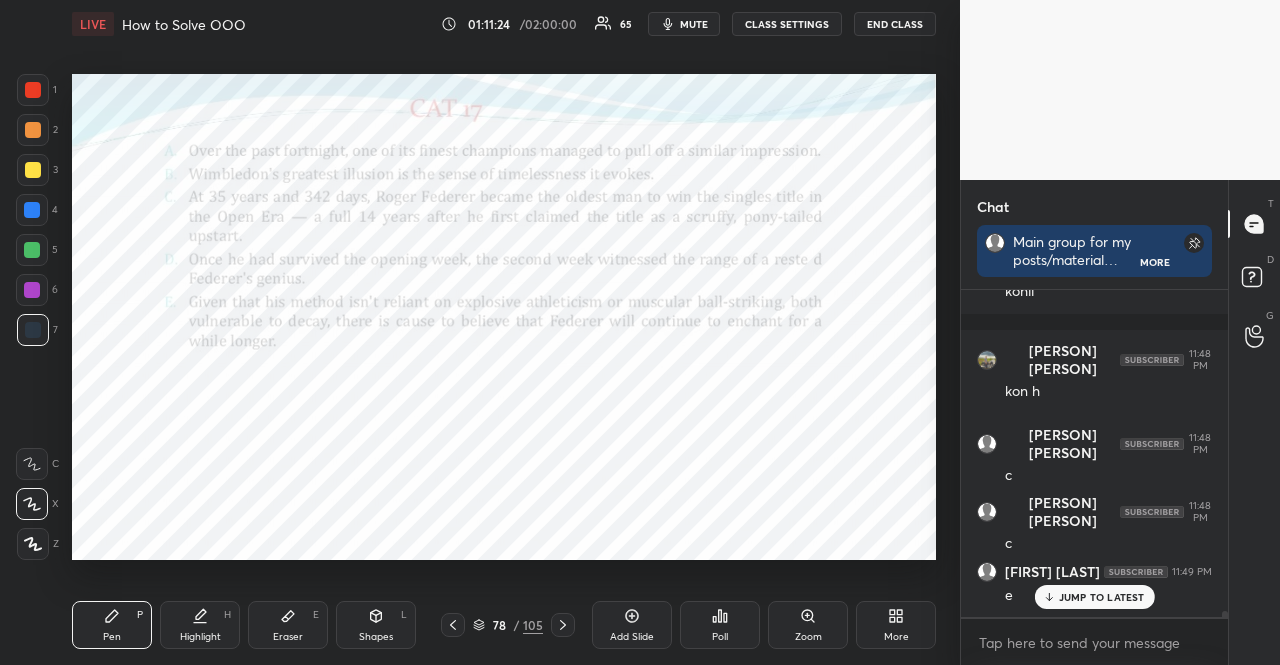 click at bounding box center [33, 90] 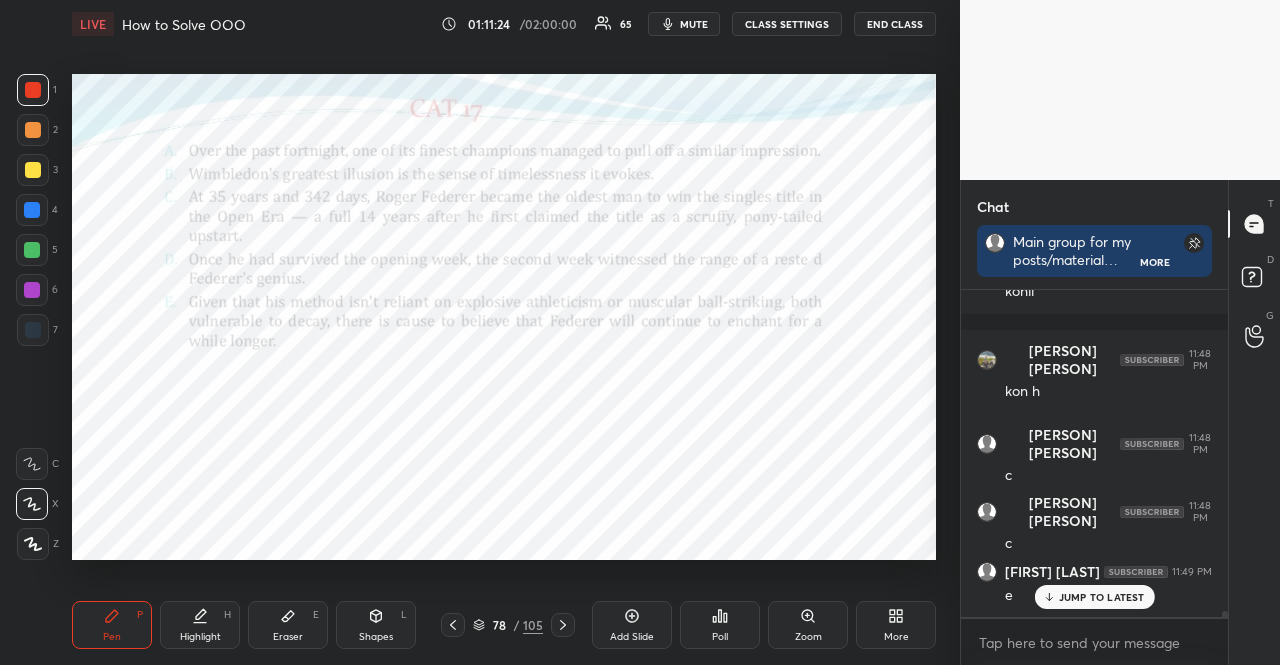 click at bounding box center (33, 90) 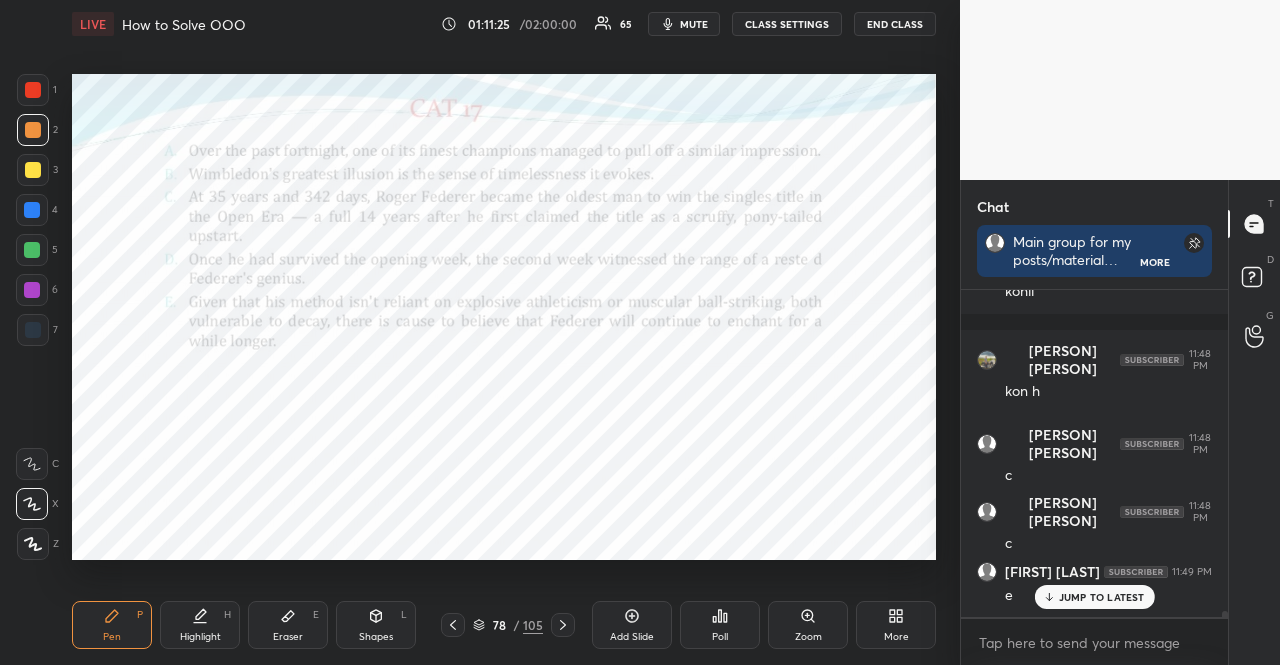 click at bounding box center [33, 130] 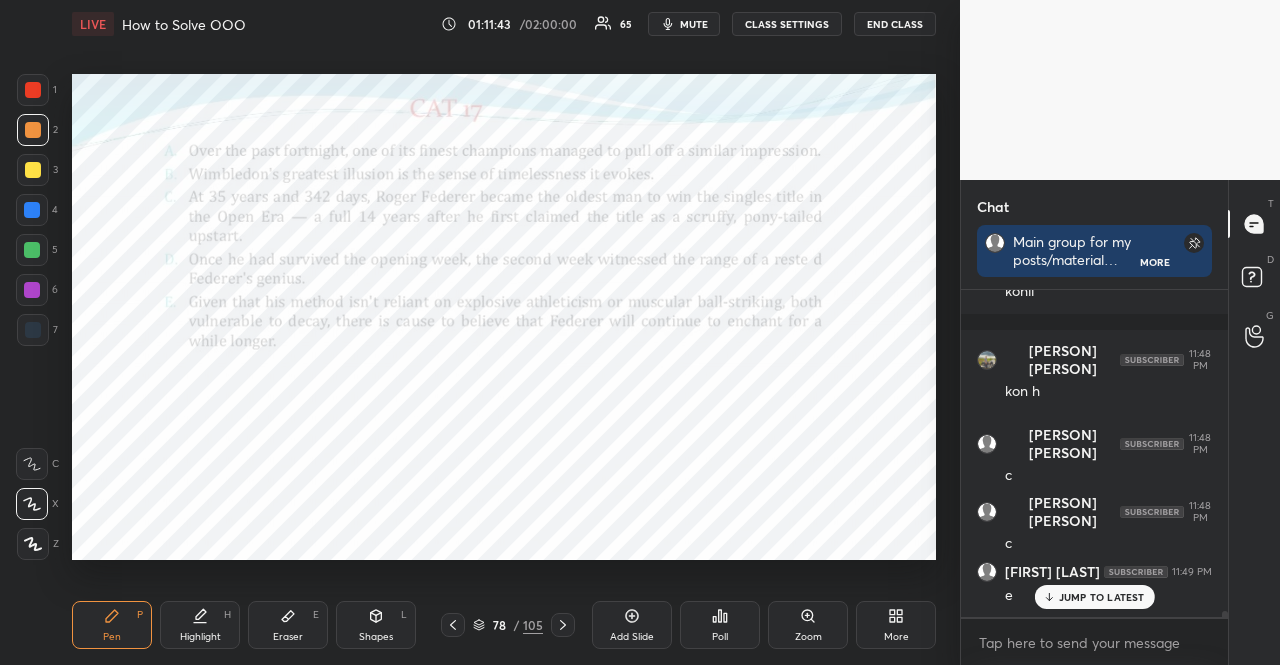 scroll, scrollTop: 16704, scrollLeft: 0, axis: vertical 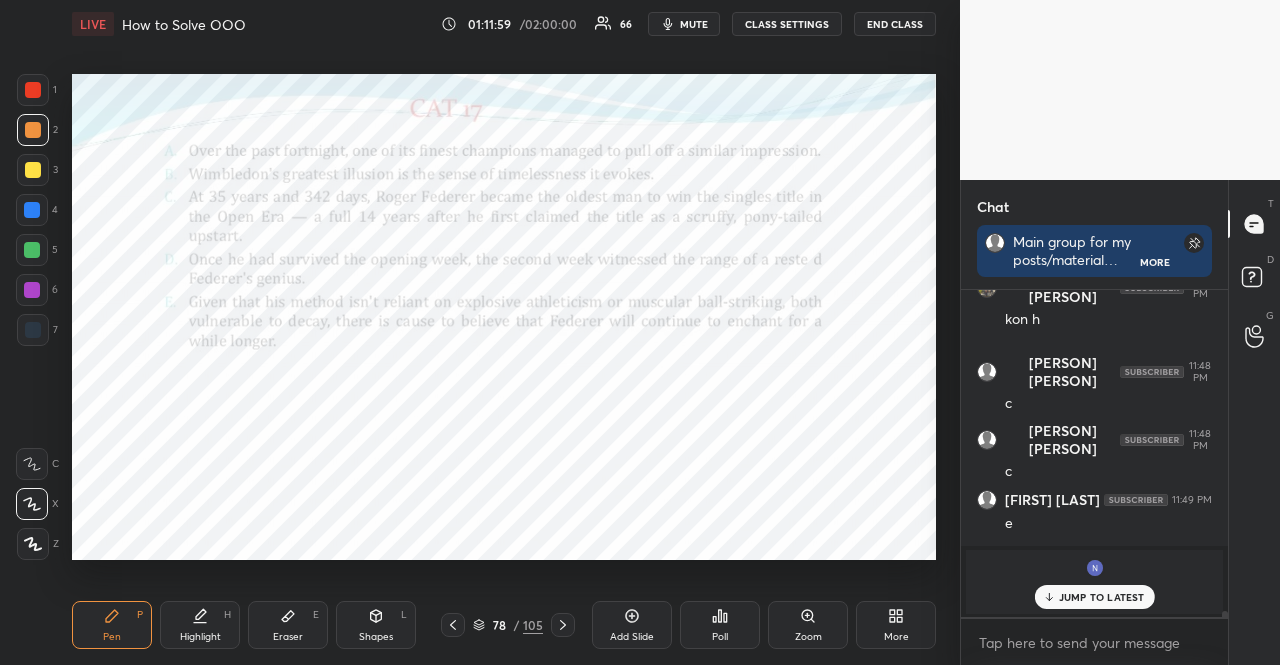 click on "Shapes L" at bounding box center [376, 625] 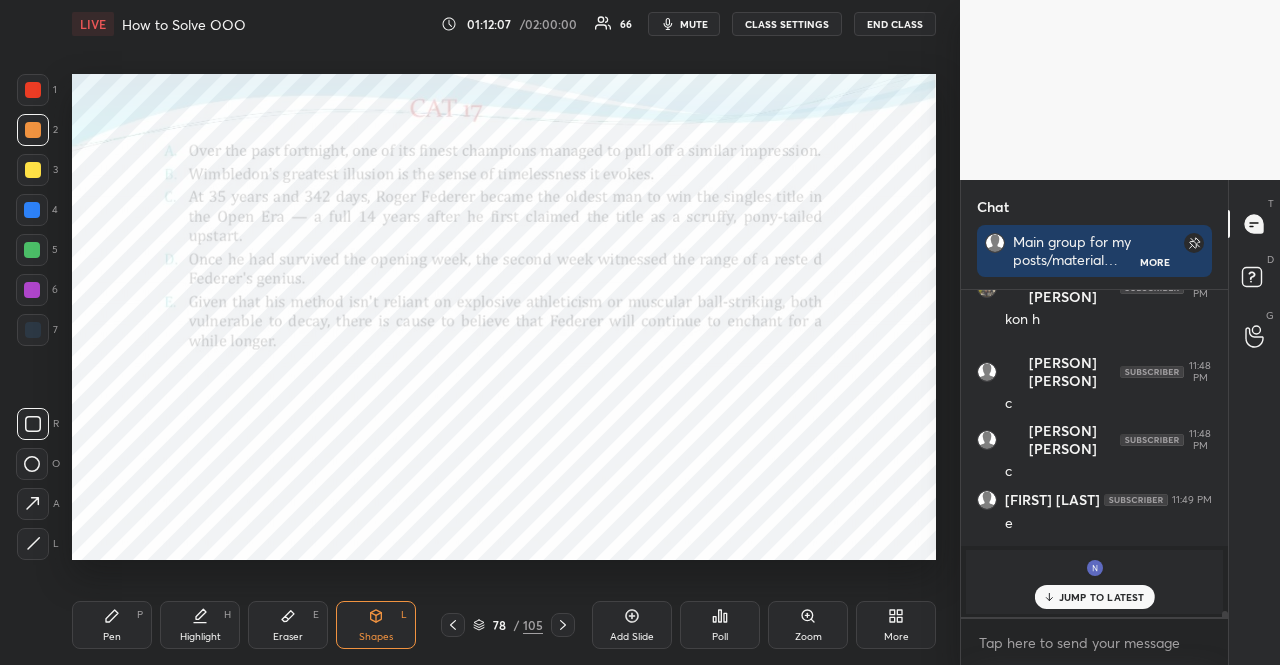 click on "Pen P Highlight H Eraser E Shapes L 78 / 105 Add Slide Poll Zoom More" at bounding box center (504, 625) 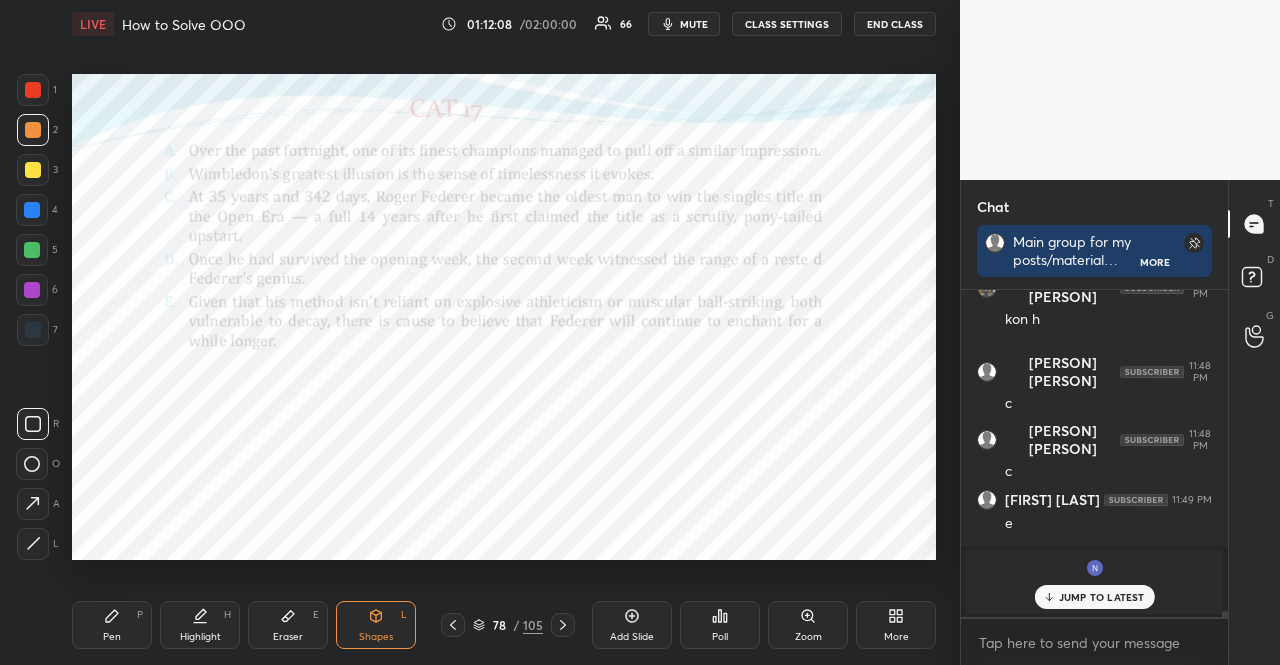 click on "Pen P" at bounding box center [112, 625] 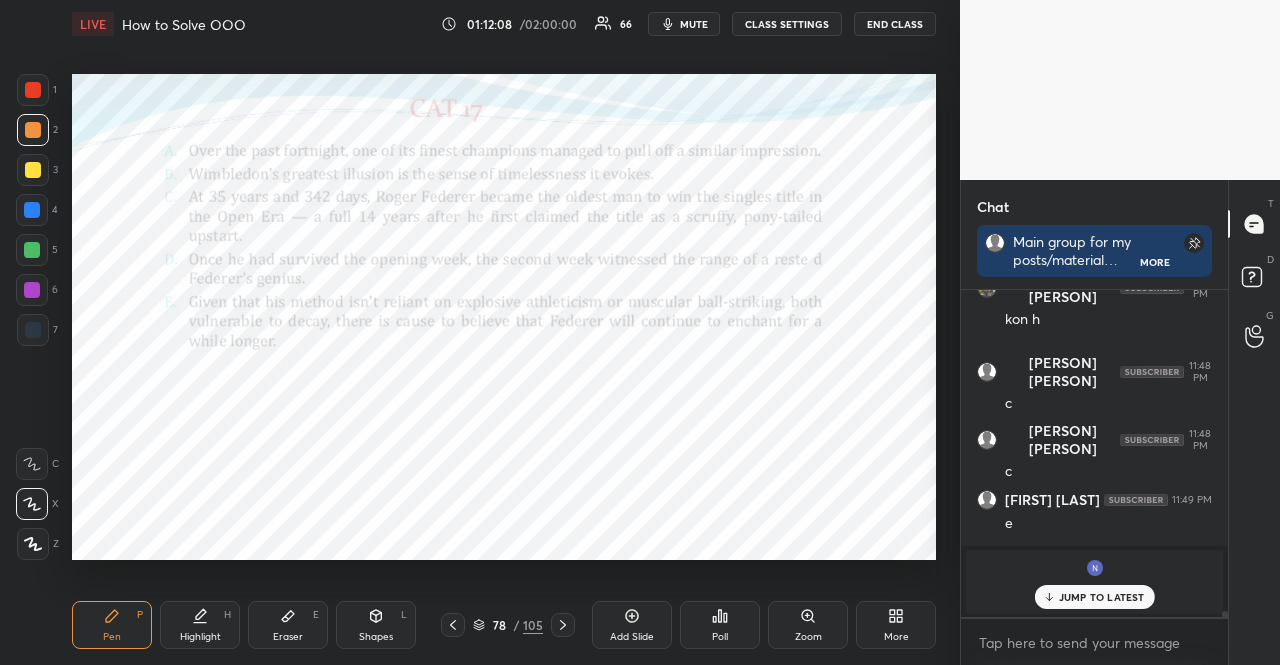 click 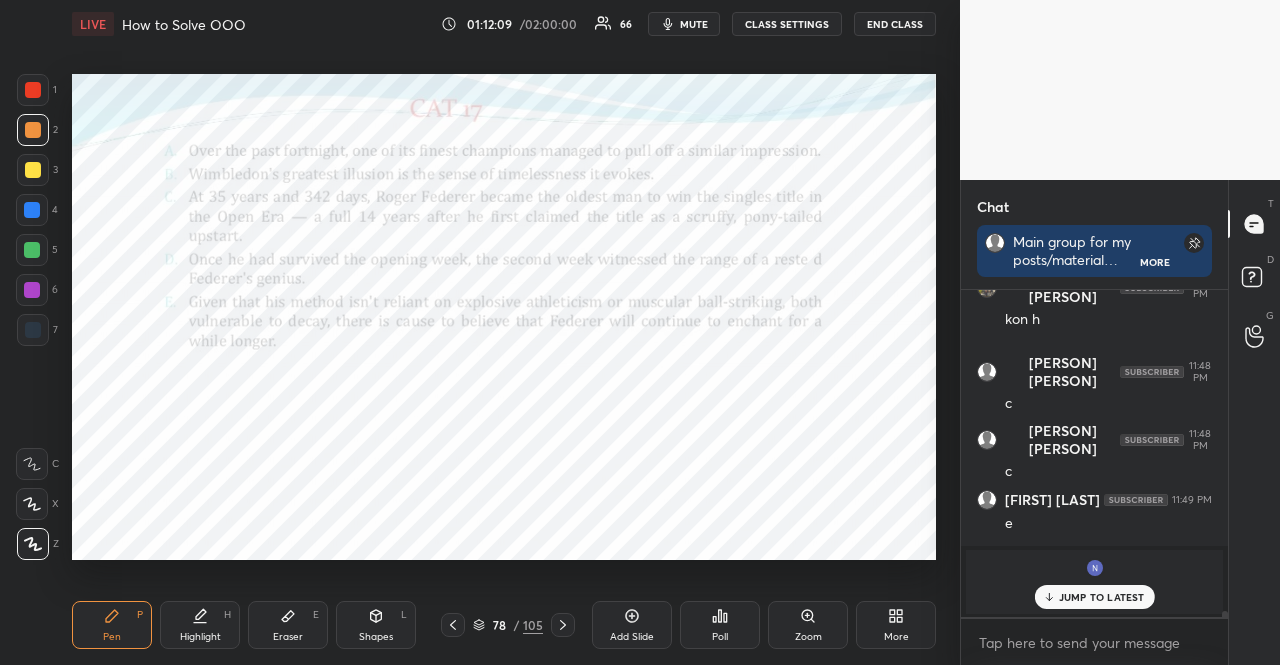 click on "Shapes L" at bounding box center (376, 625) 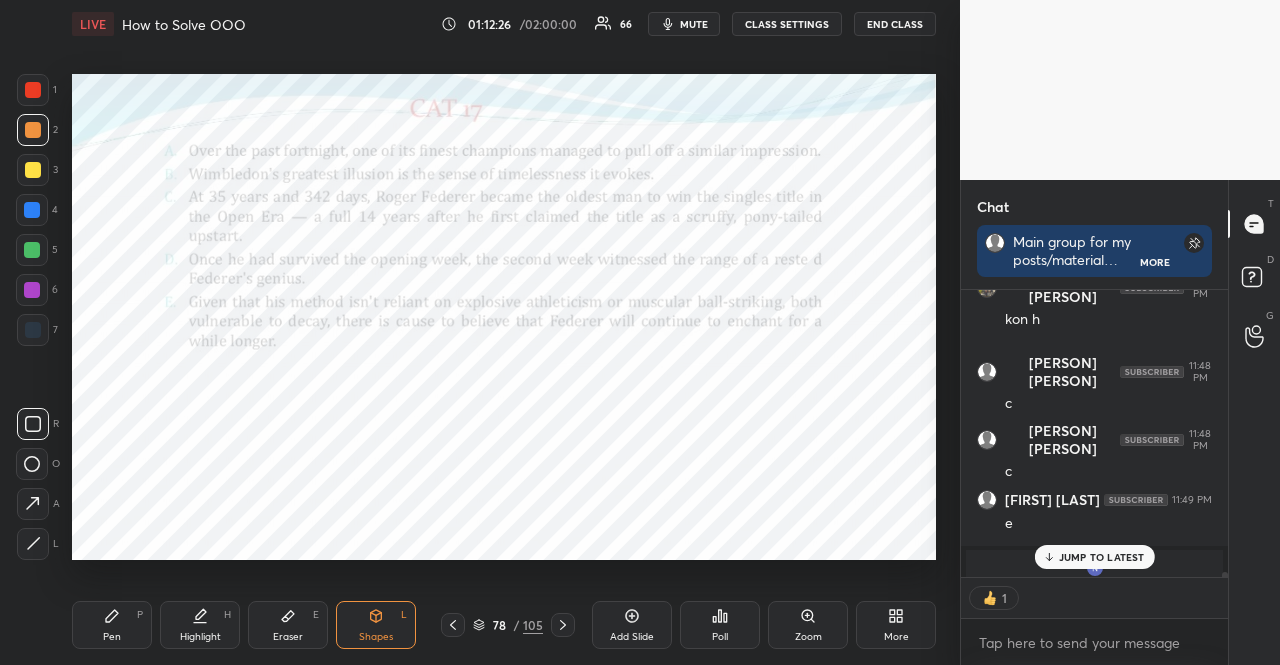 scroll, scrollTop: 16772, scrollLeft: 0, axis: vertical 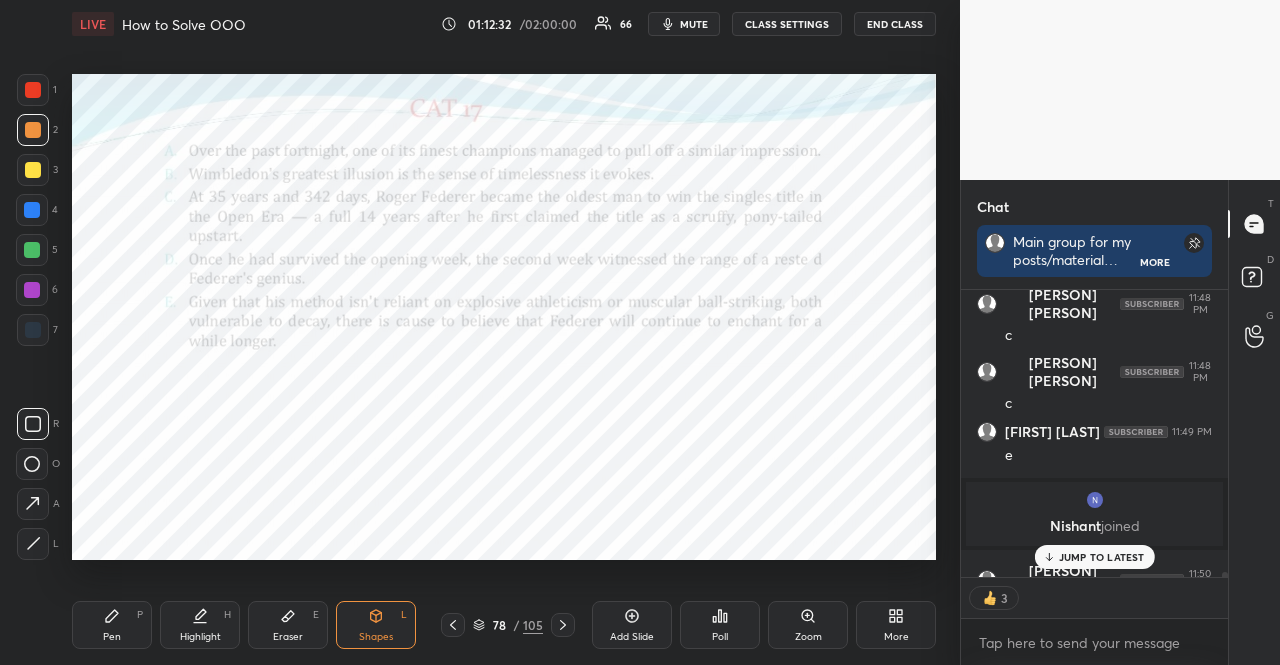 click at bounding box center (32, 210) 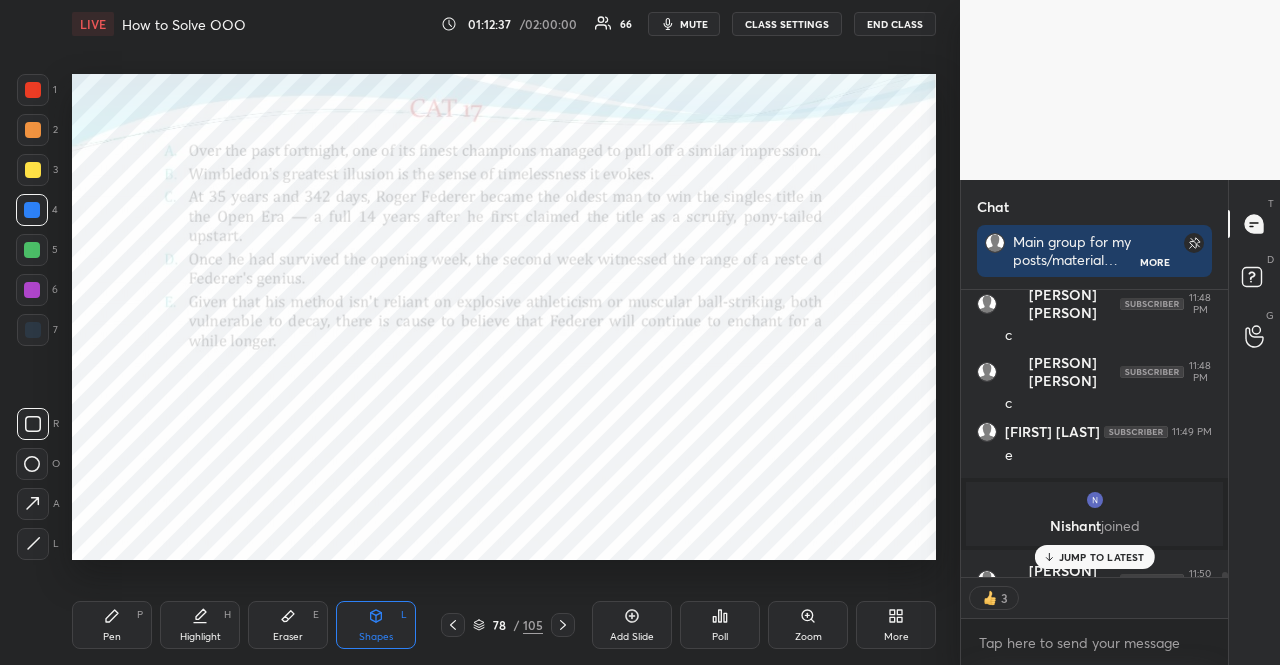 click at bounding box center (33, 90) 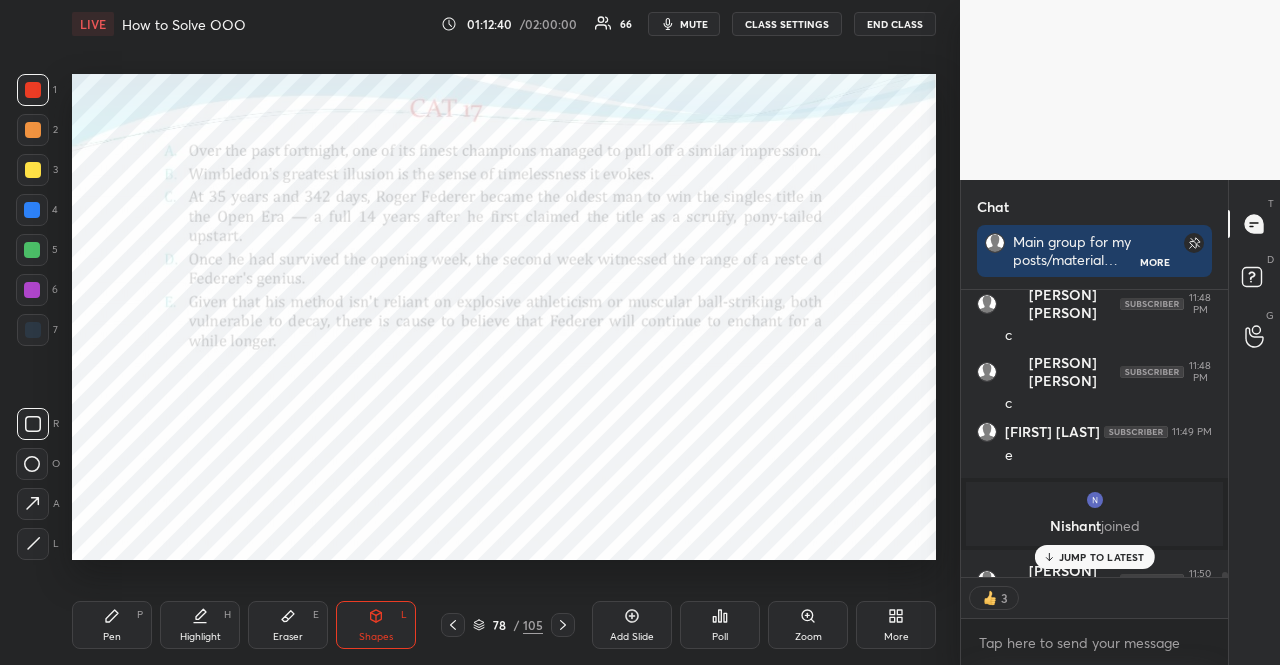 scroll, scrollTop: 6, scrollLeft: 6, axis: both 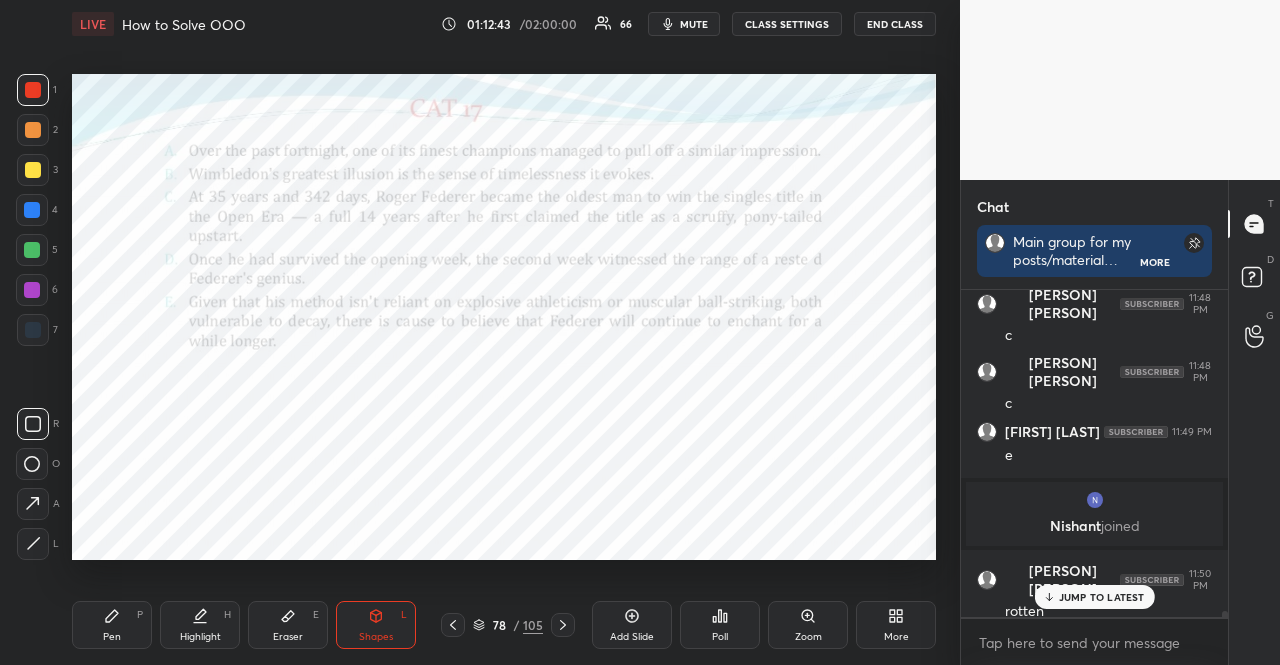 click on "Pen P" at bounding box center (112, 625) 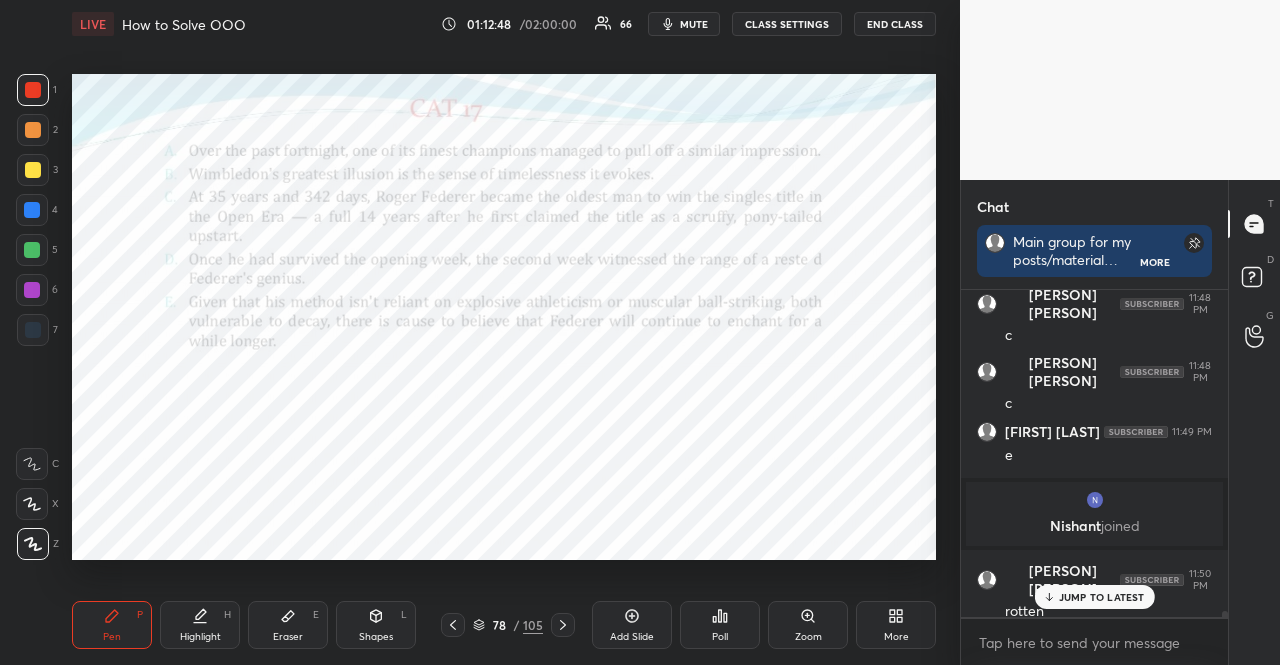 click 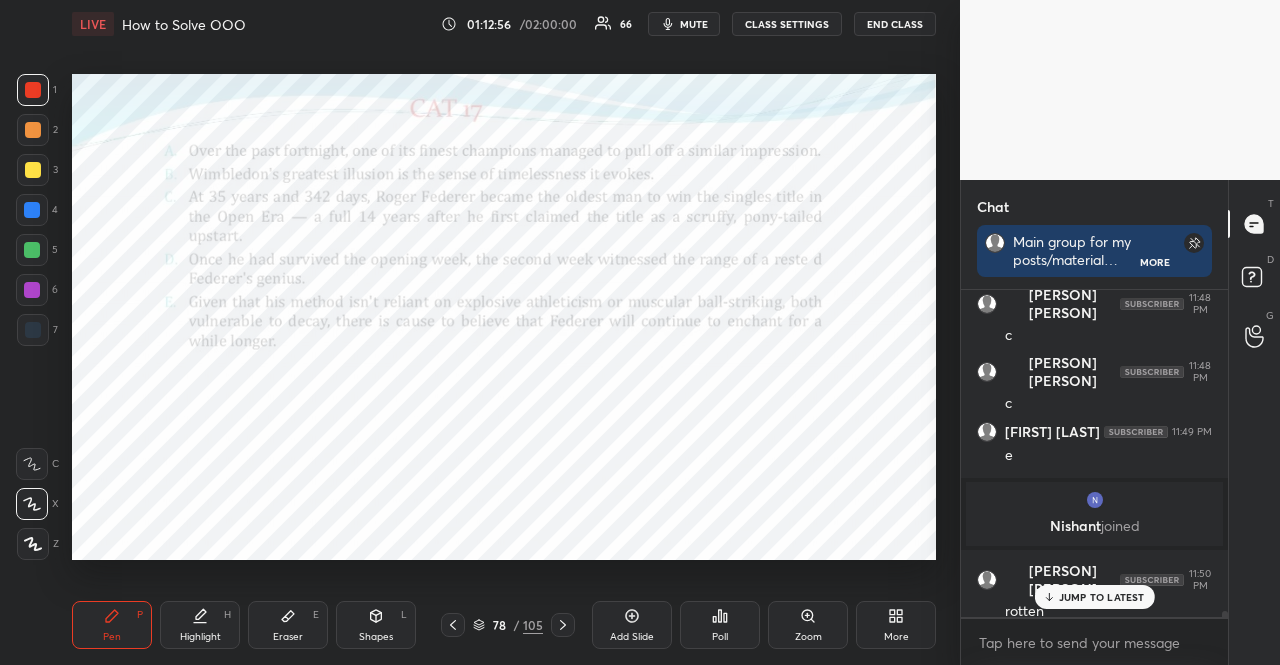 click 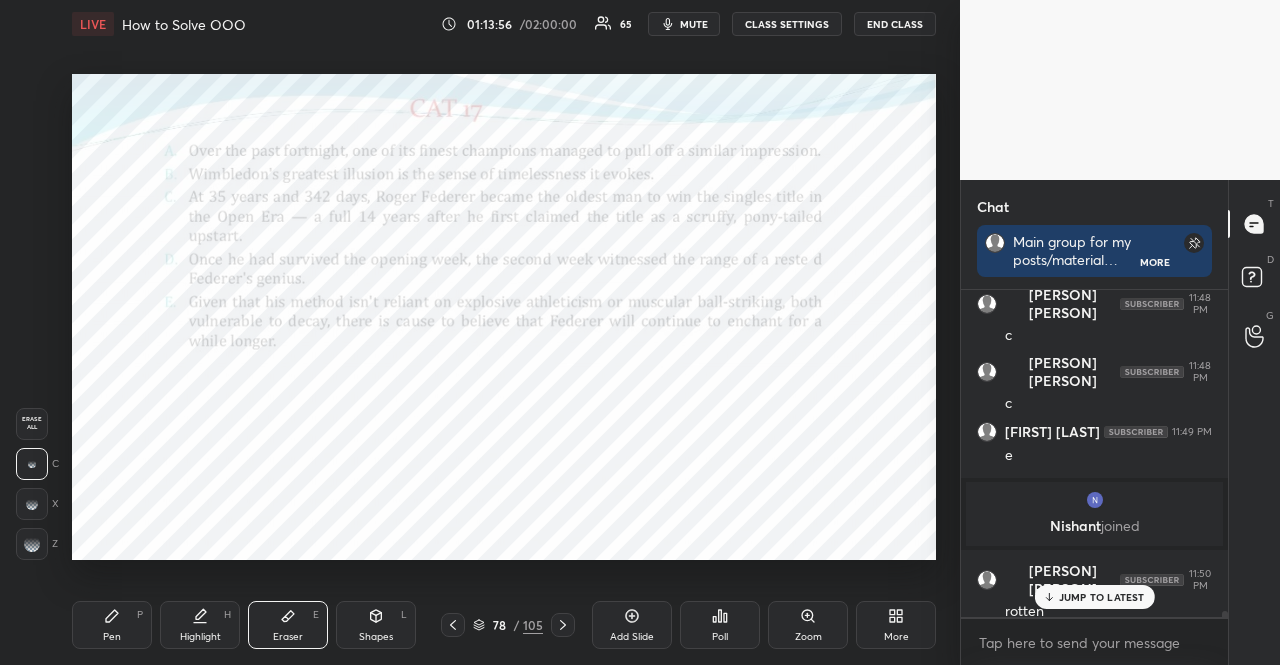 click on "Pen P" at bounding box center (112, 625) 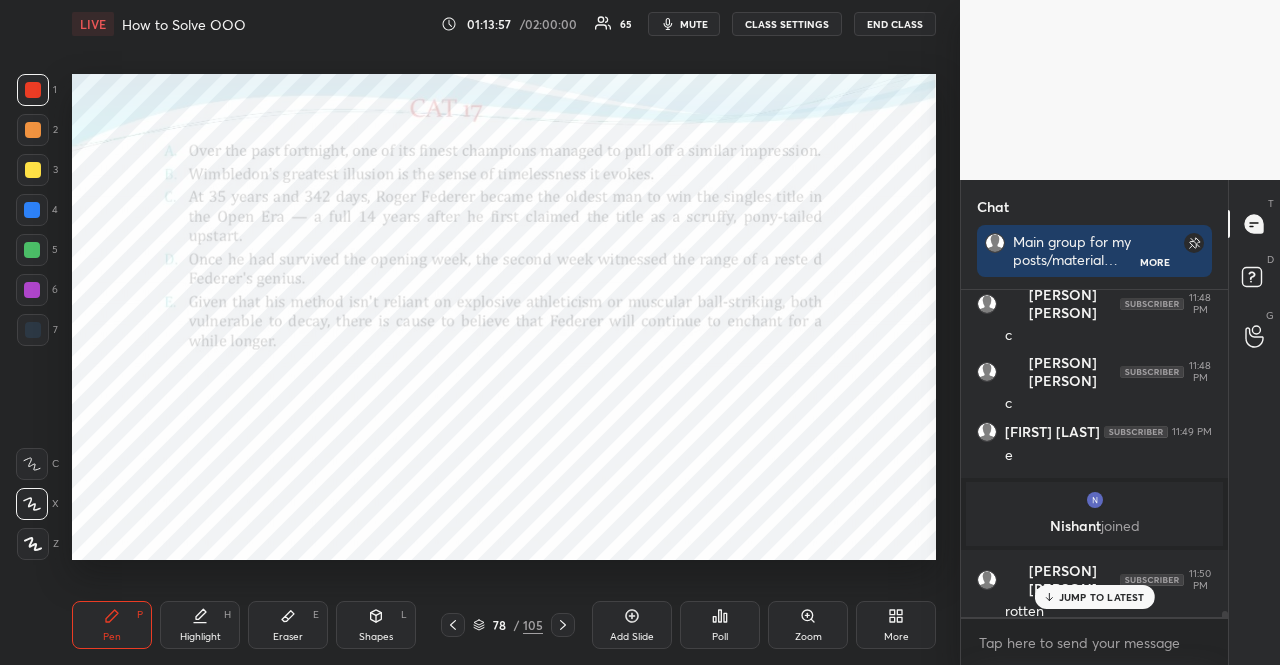 click at bounding box center [32, 290] 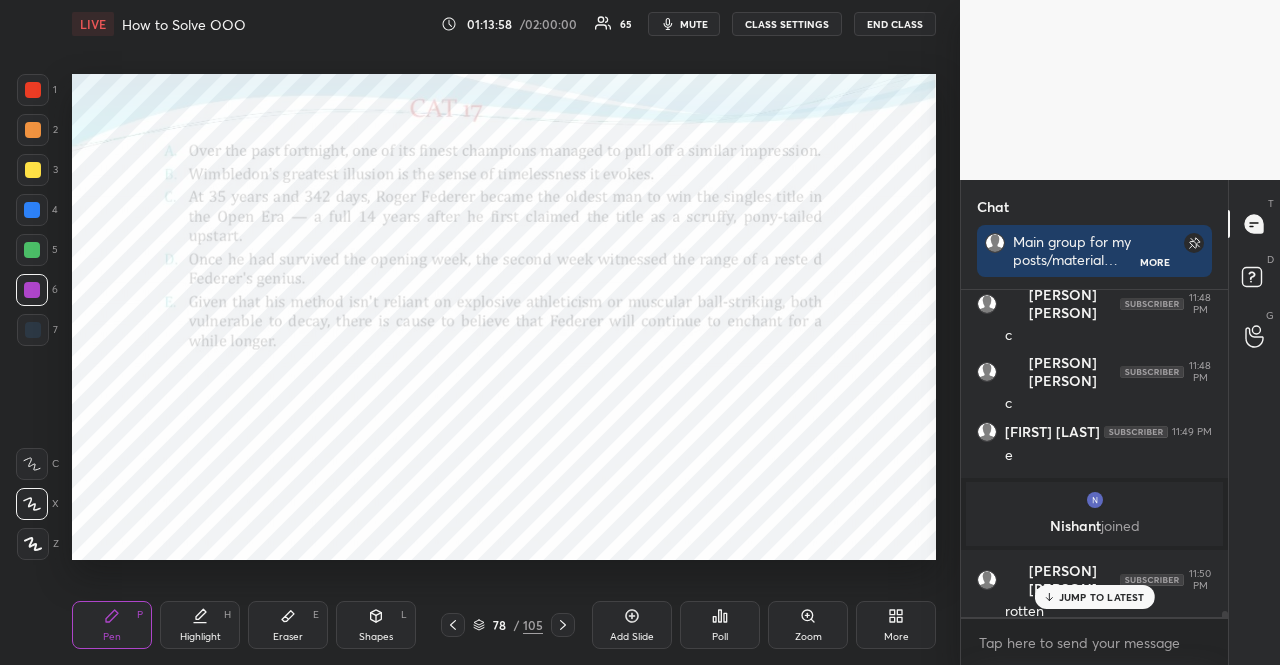 scroll, scrollTop: 16856, scrollLeft: 0, axis: vertical 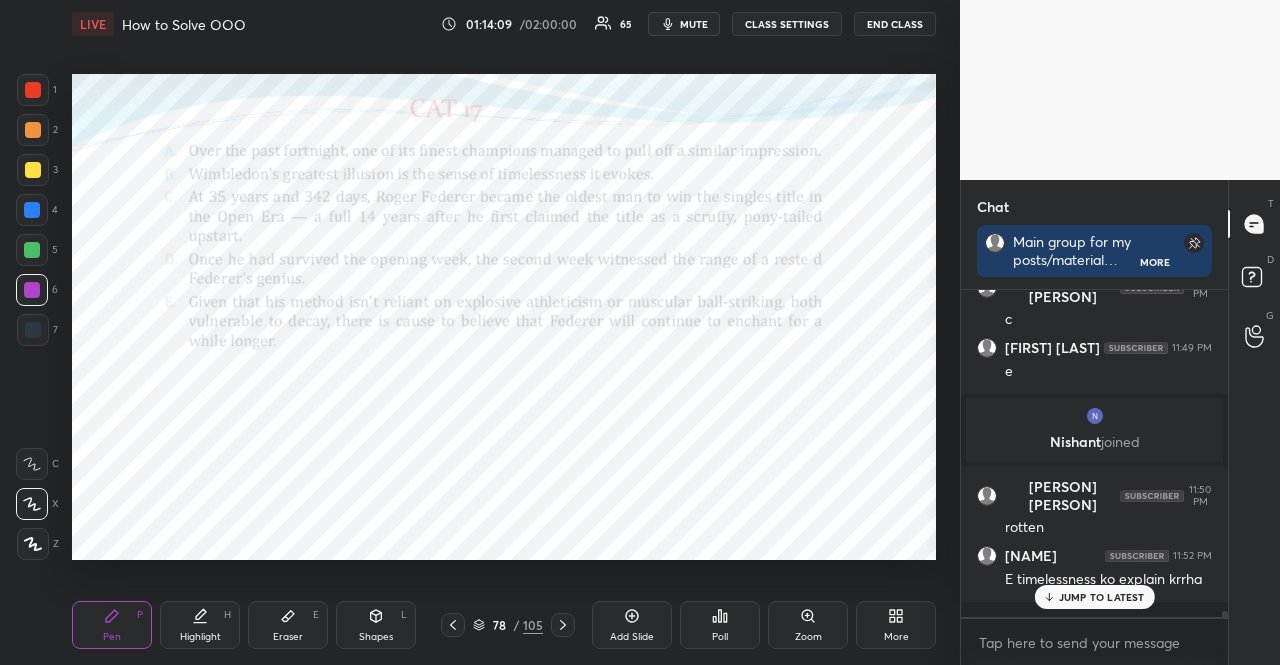 click at bounding box center (33, 330) 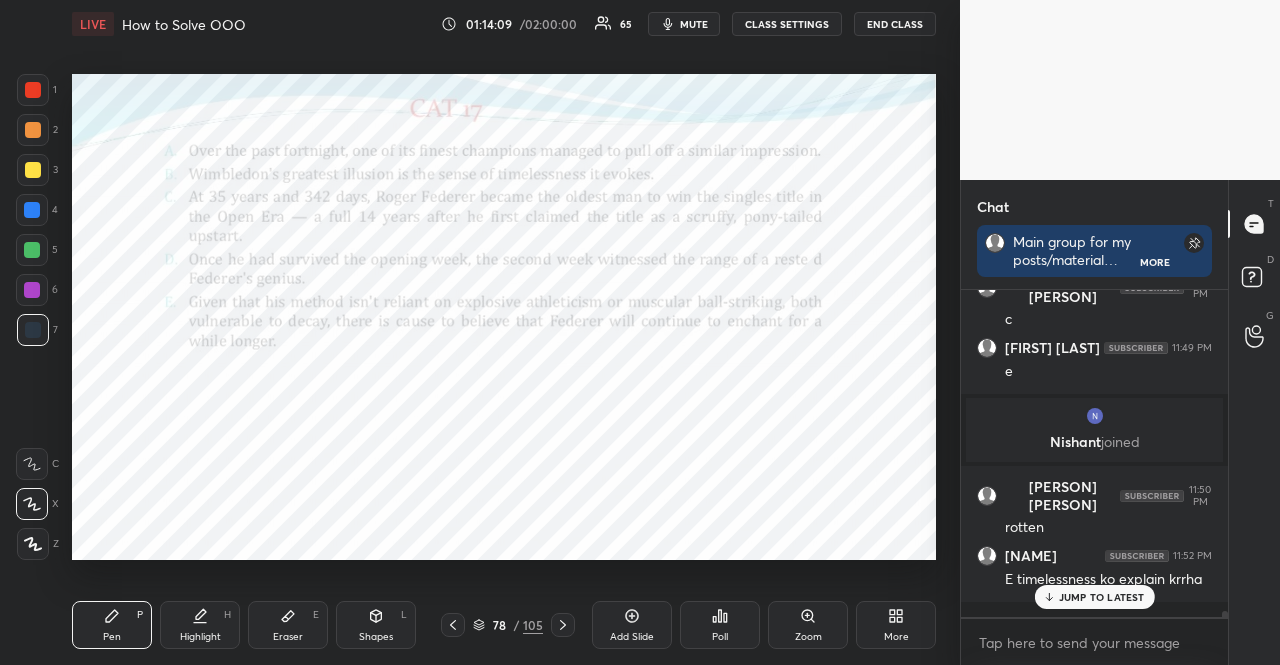 click at bounding box center (33, 330) 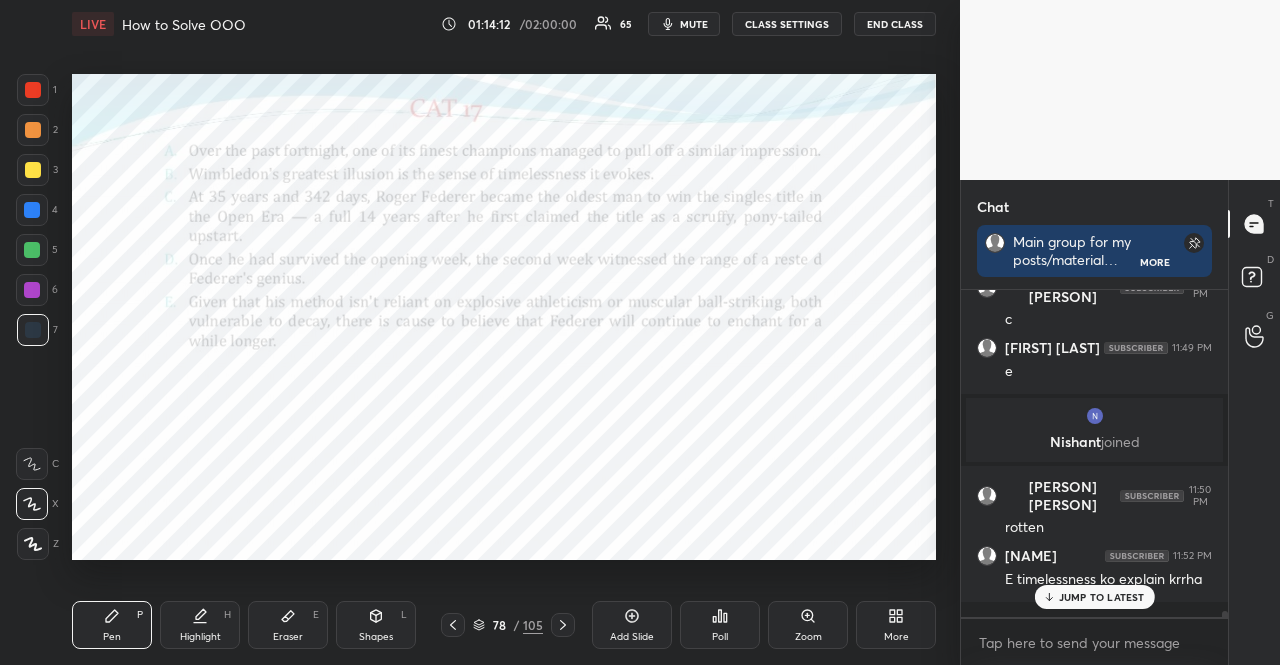 scroll, scrollTop: 16924, scrollLeft: 0, axis: vertical 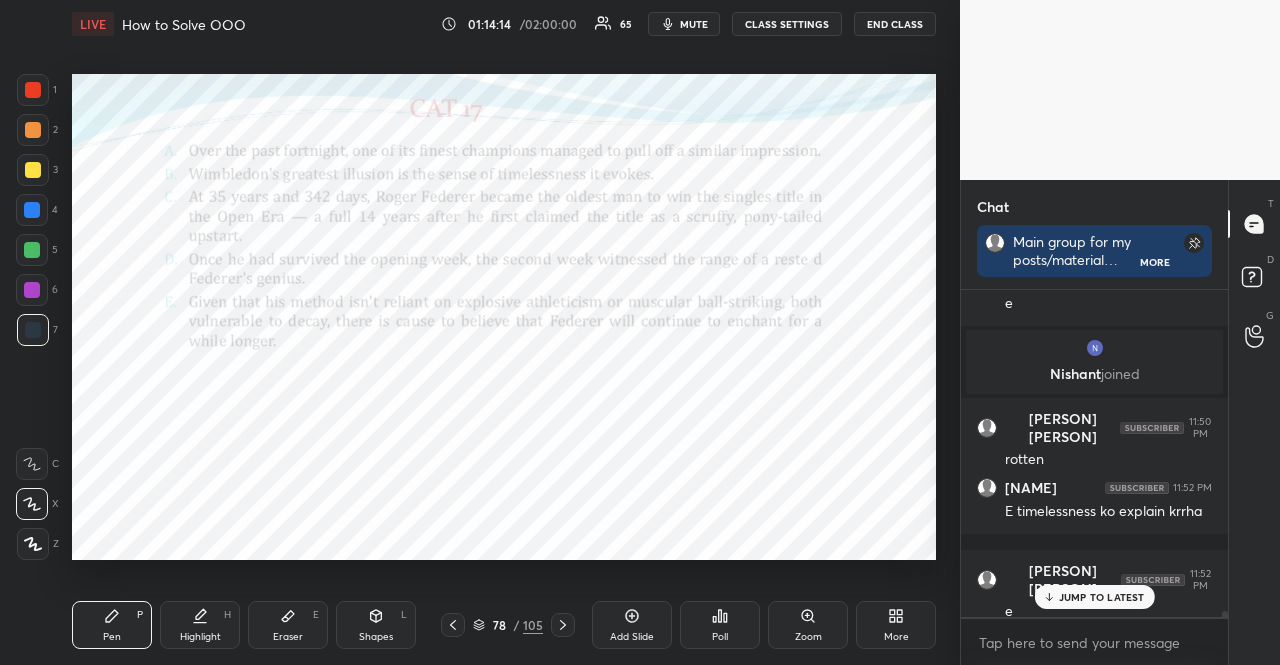 click 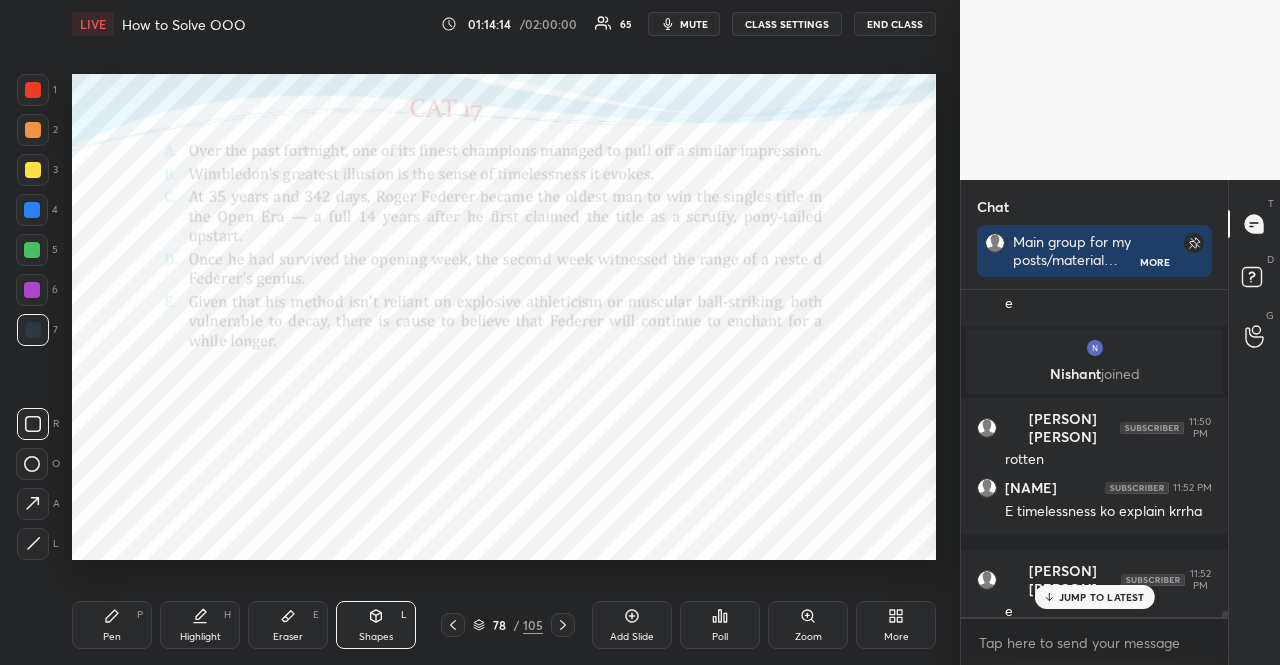 scroll, scrollTop: 16992, scrollLeft: 0, axis: vertical 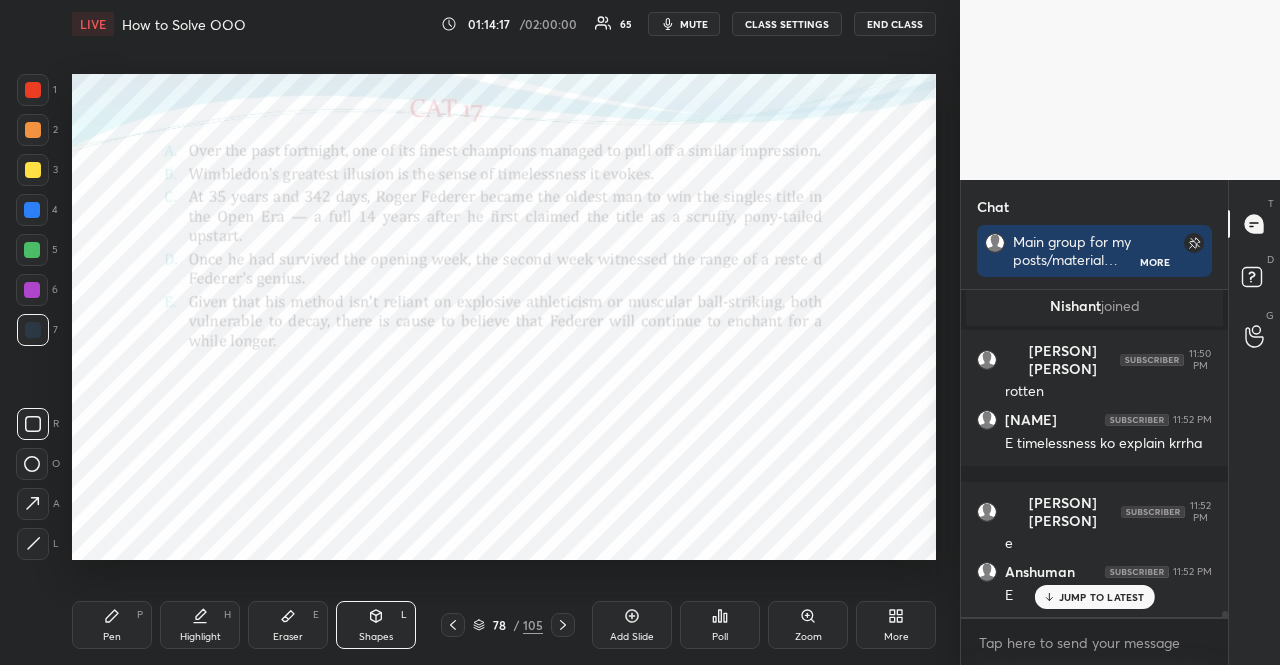 click on "Pen P" at bounding box center [112, 625] 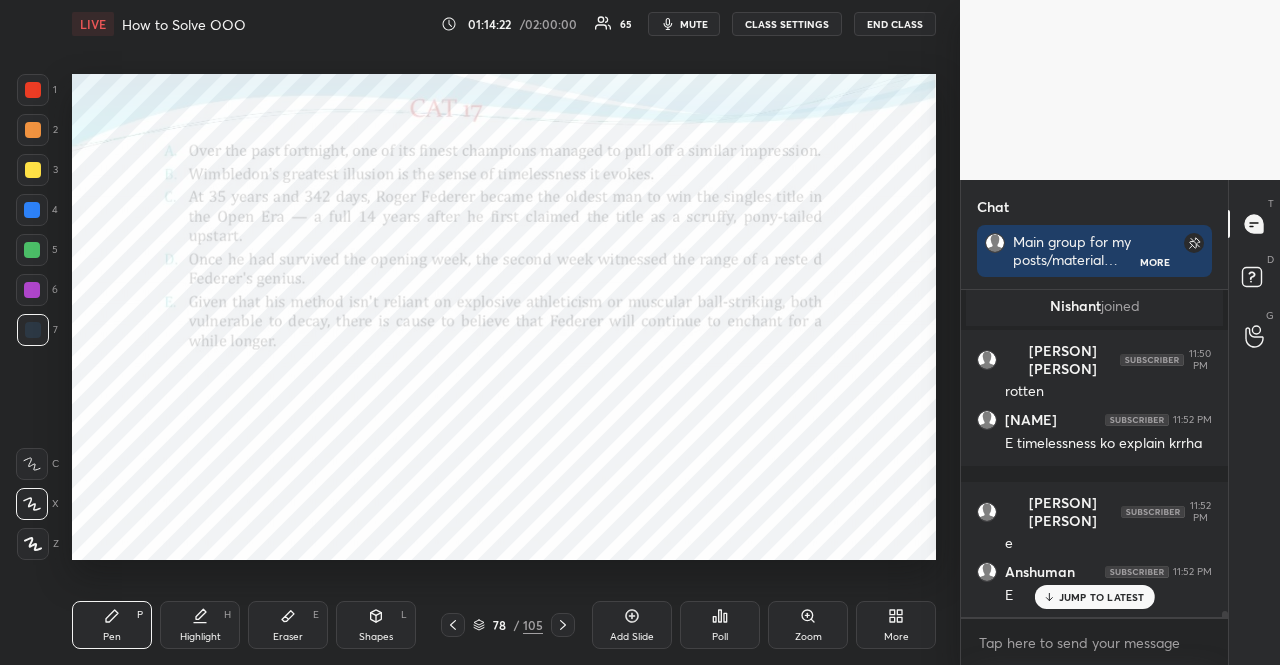 click on "1 2 3 4 5 6 7 R O A L C X Z Erase all   C X Z" at bounding box center (32, 317) 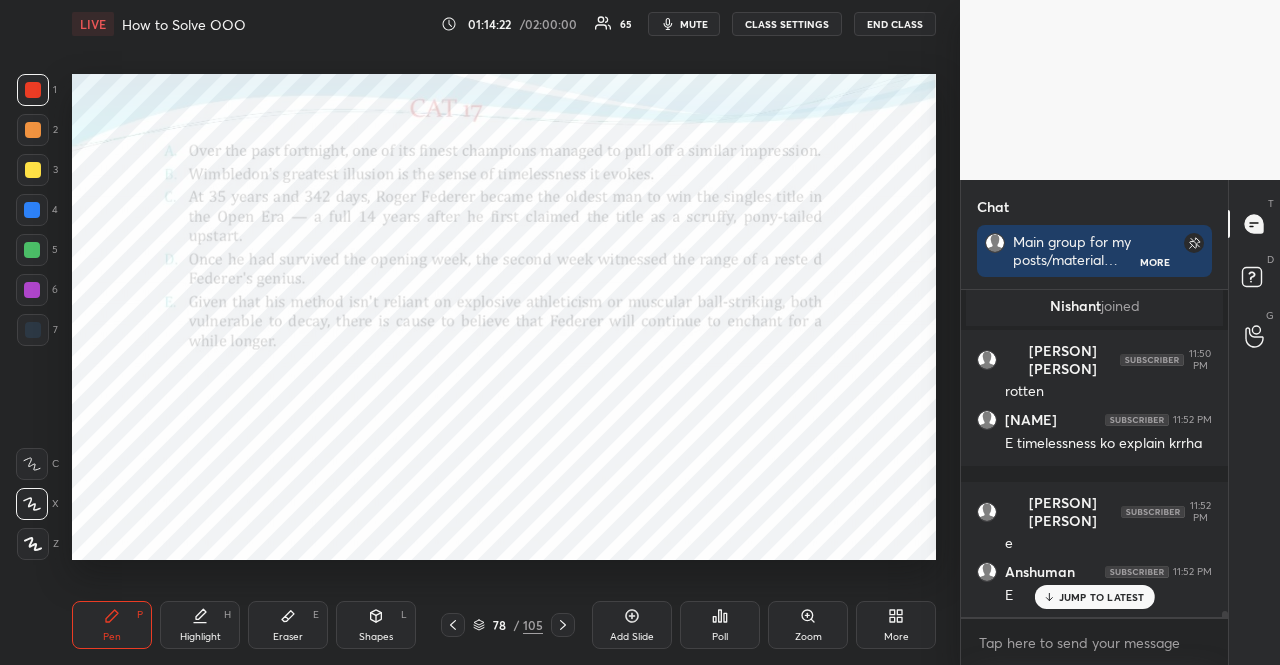 click at bounding box center (33, 90) 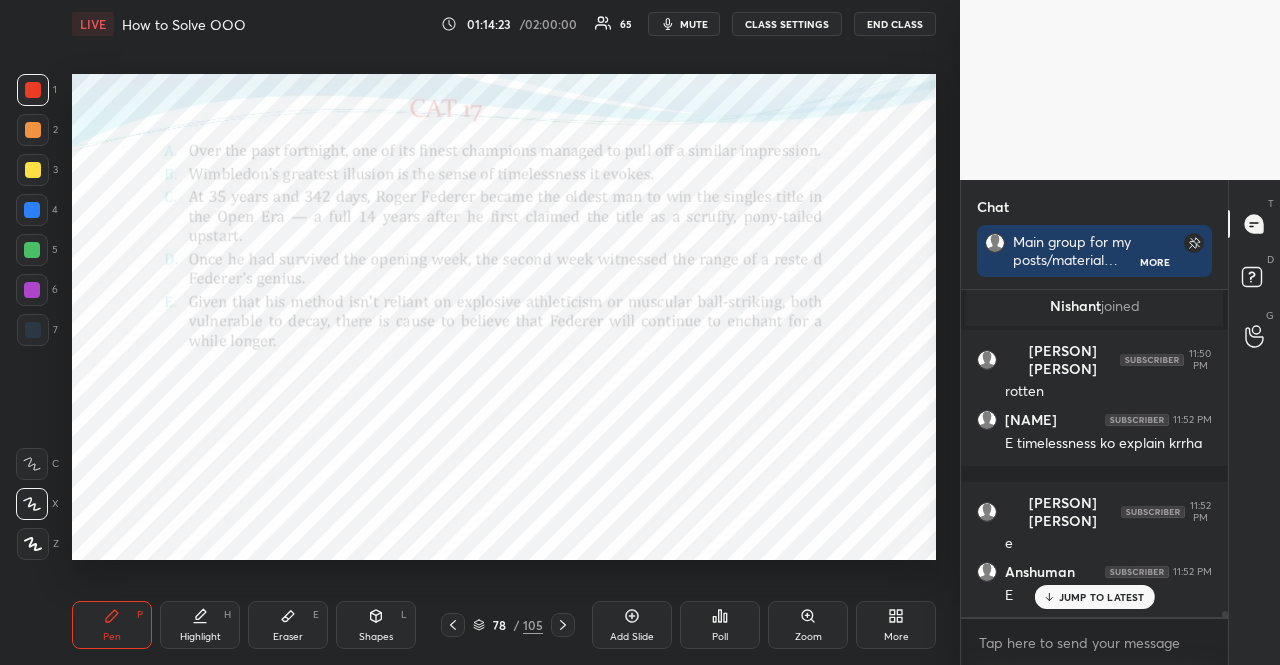scroll, scrollTop: 17076, scrollLeft: 0, axis: vertical 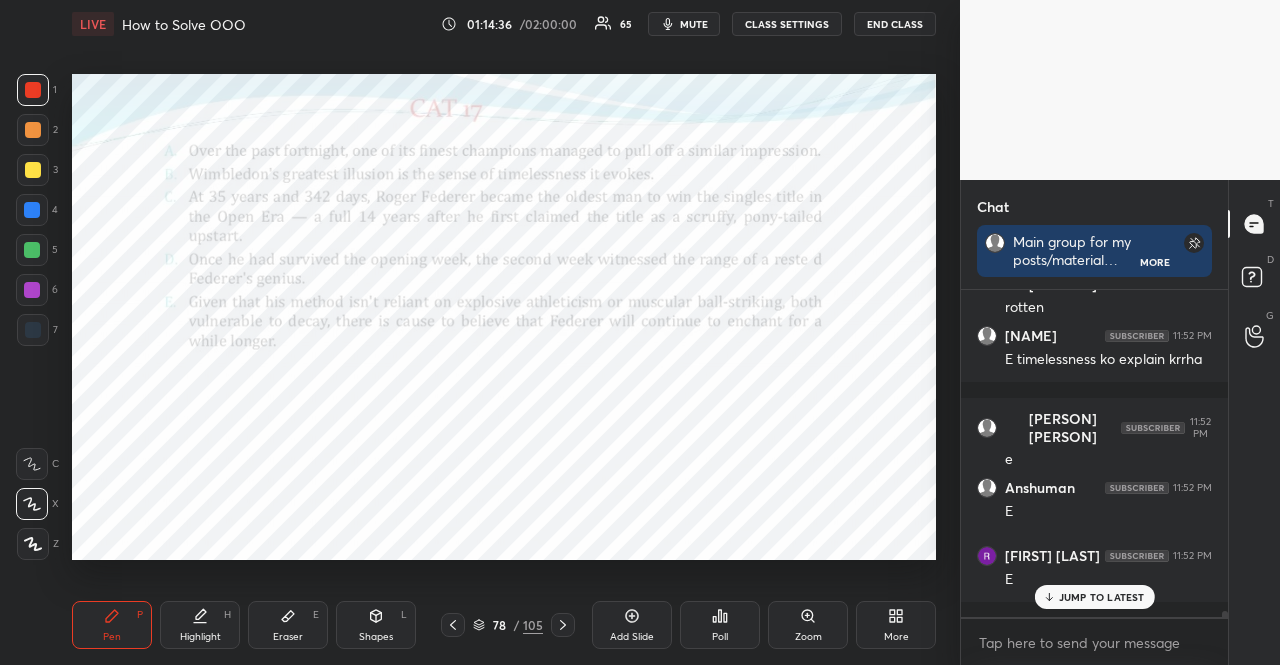 click on "7" at bounding box center [37, 330] 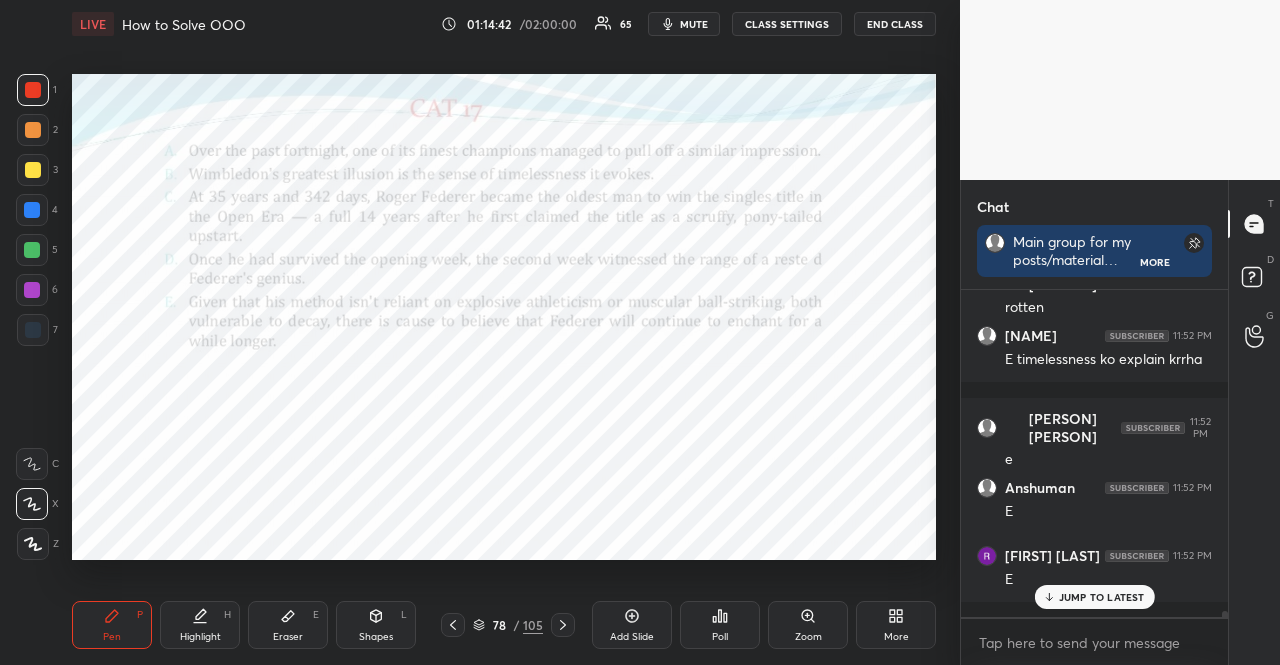 click at bounding box center [33, 330] 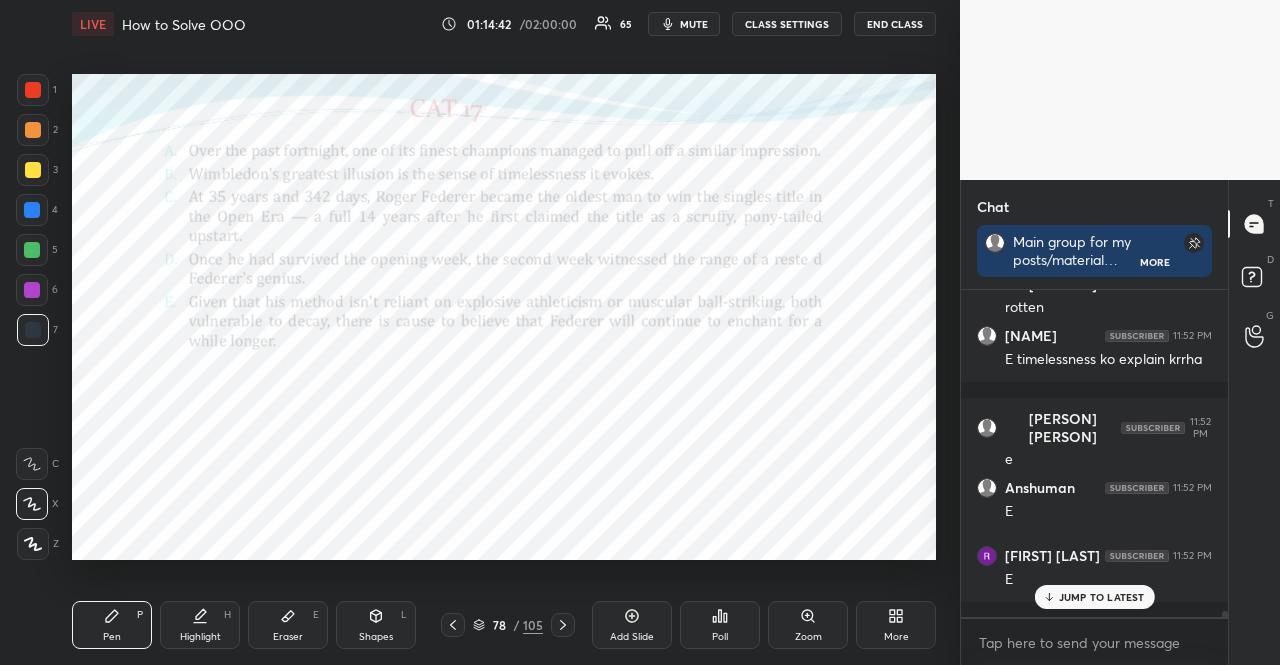 click at bounding box center [33, 330] 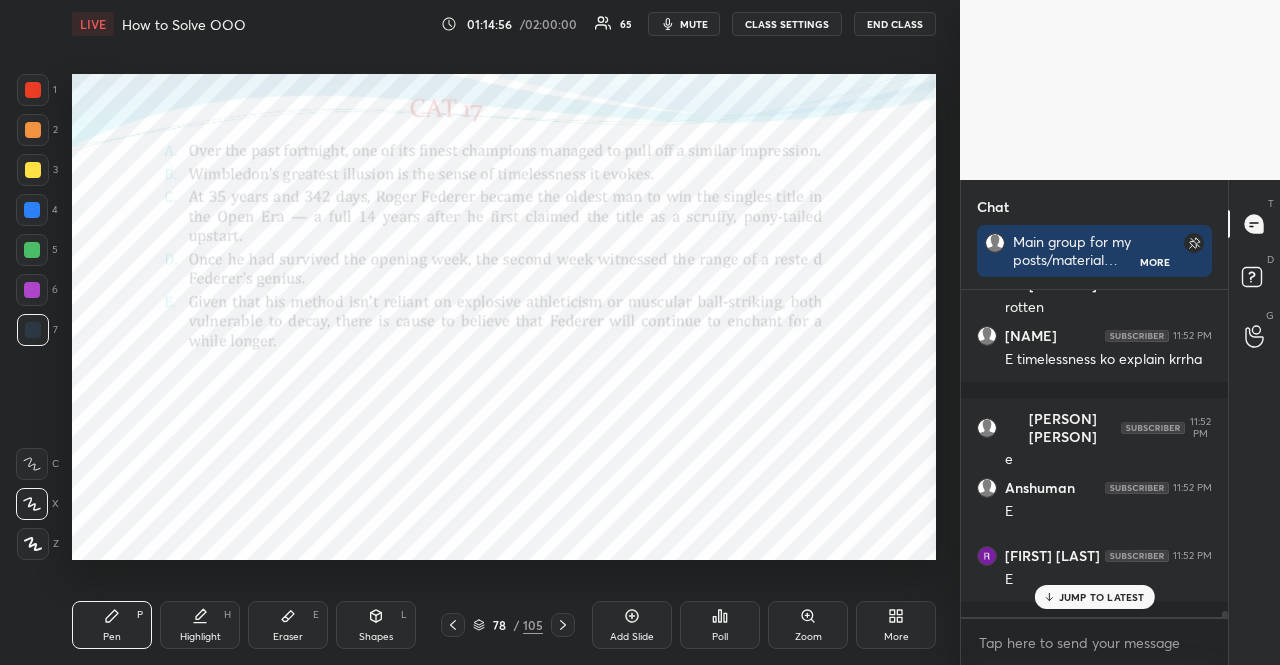 scroll, scrollTop: 17144, scrollLeft: 0, axis: vertical 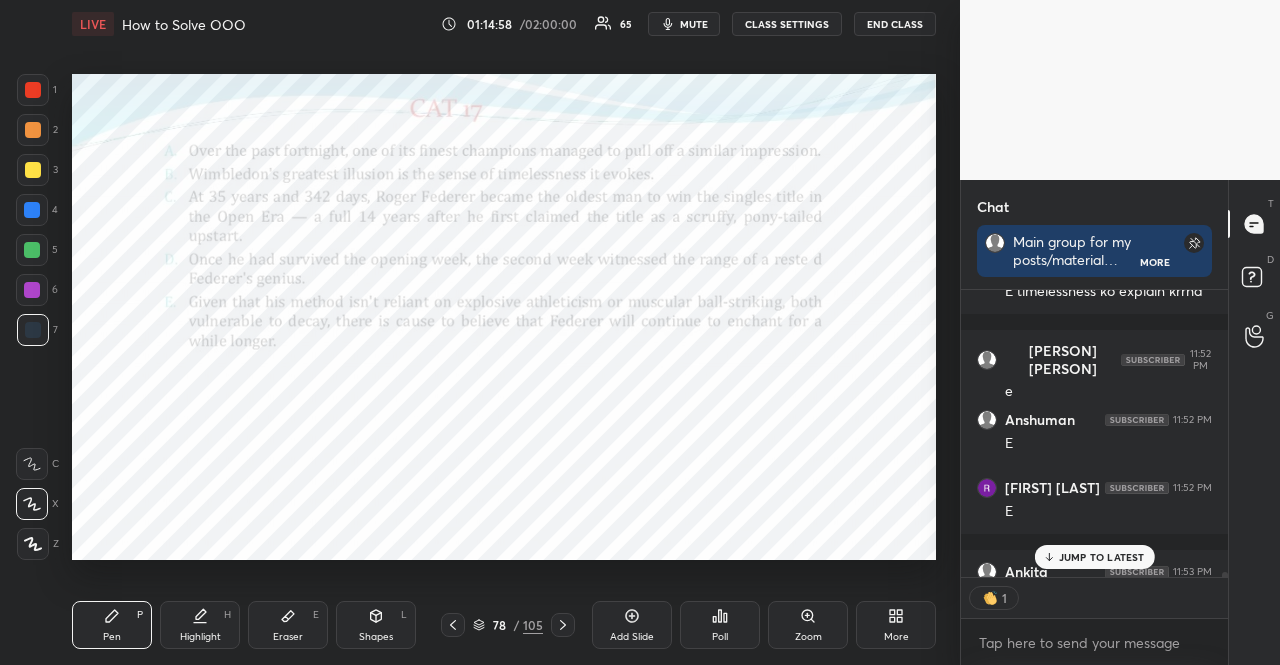 click on "JUMP TO LATEST" at bounding box center (1102, 557) 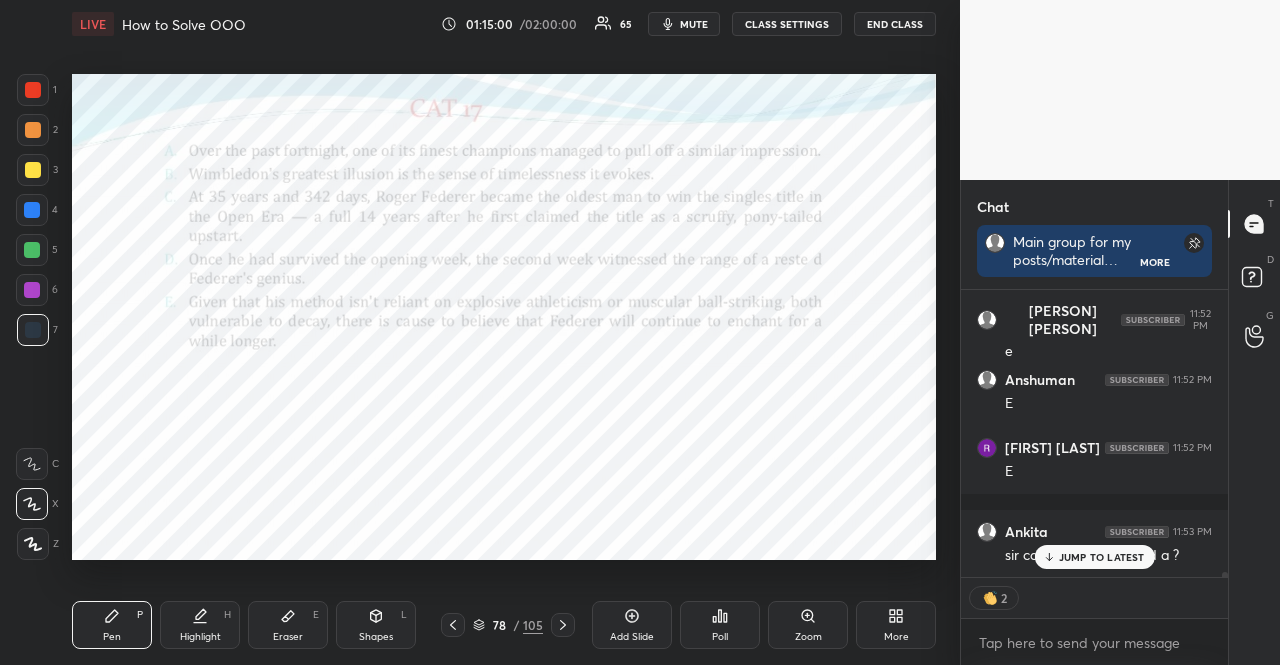 scroll, scrollTop: 17286, scrollLeft: 0, axis: vertical 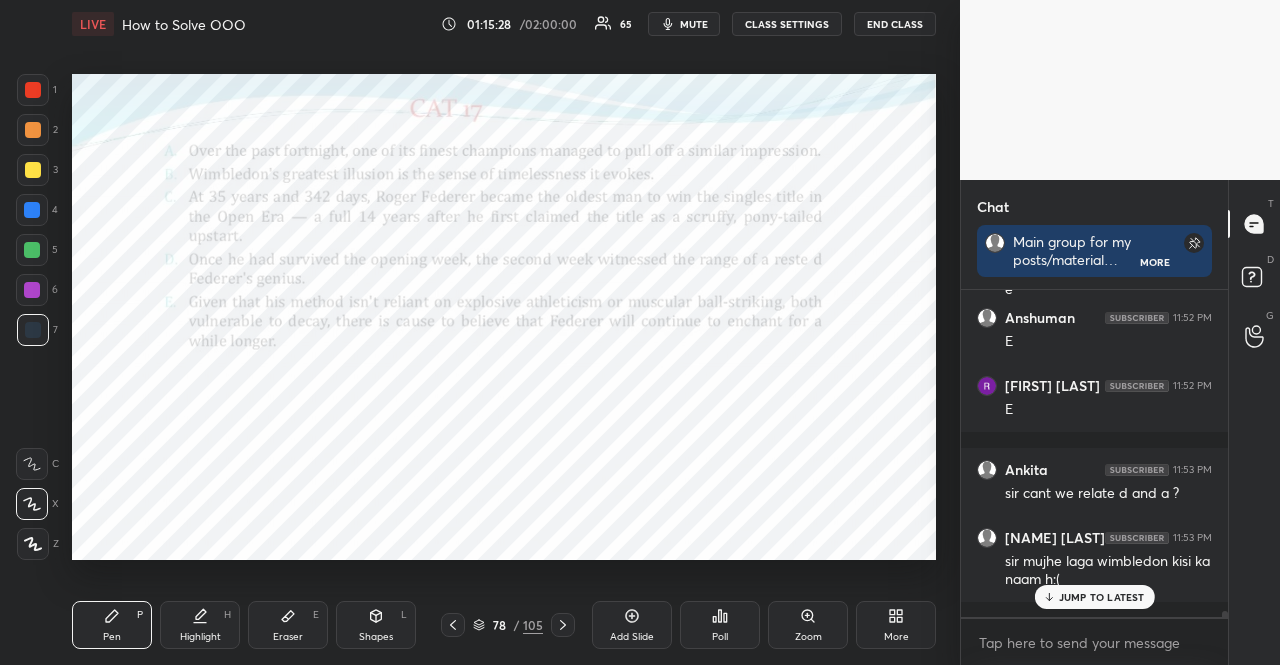 click on "JUMP TO LATEST" at bounding box center (1094, 597) 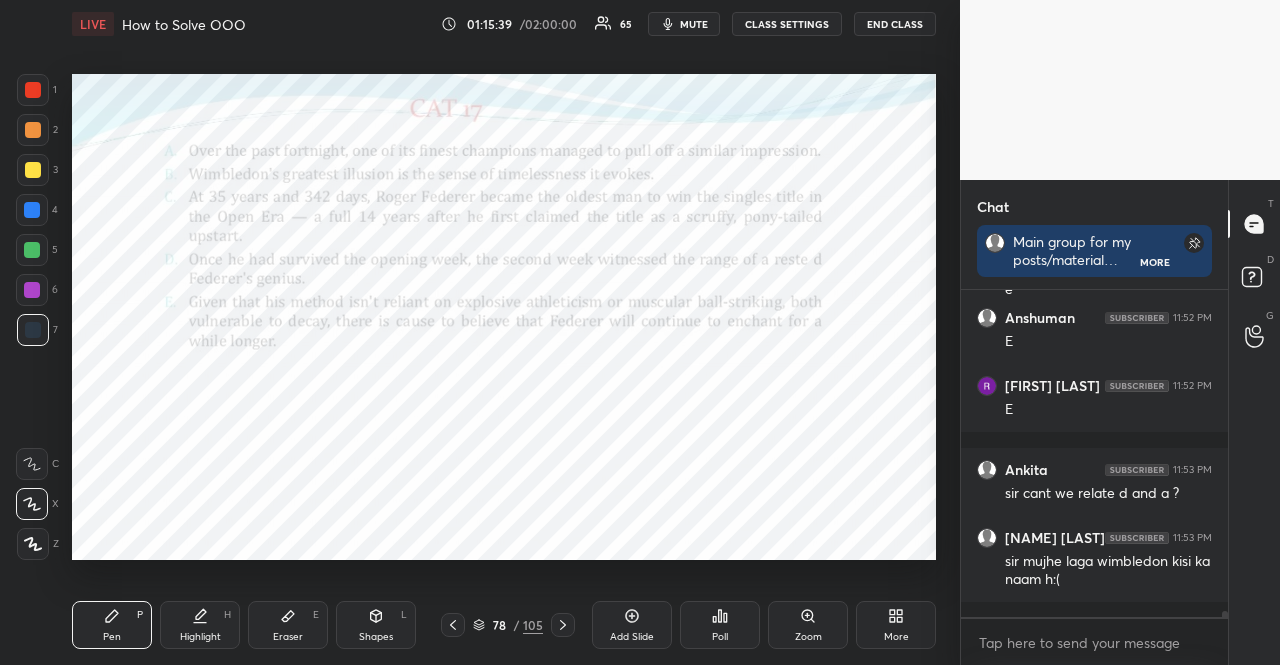 click at bounding box center [33, 90] 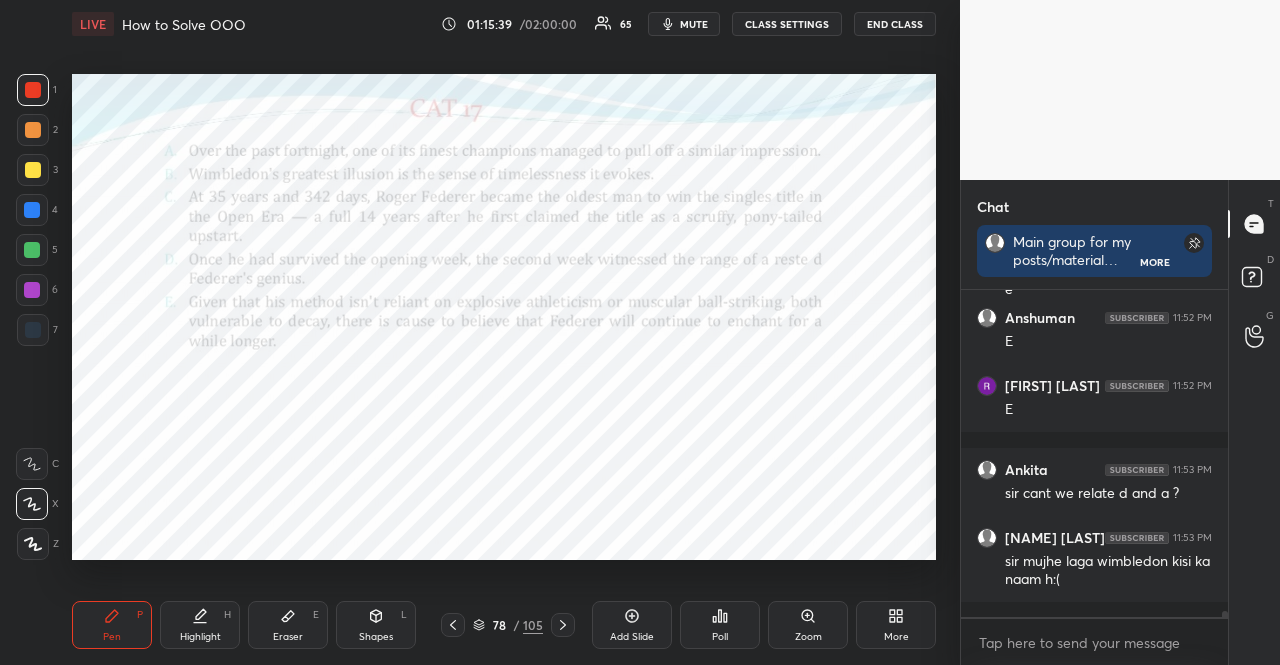 scroll, scrollTop: 17314, scrollLeft: 0, axis: vertical 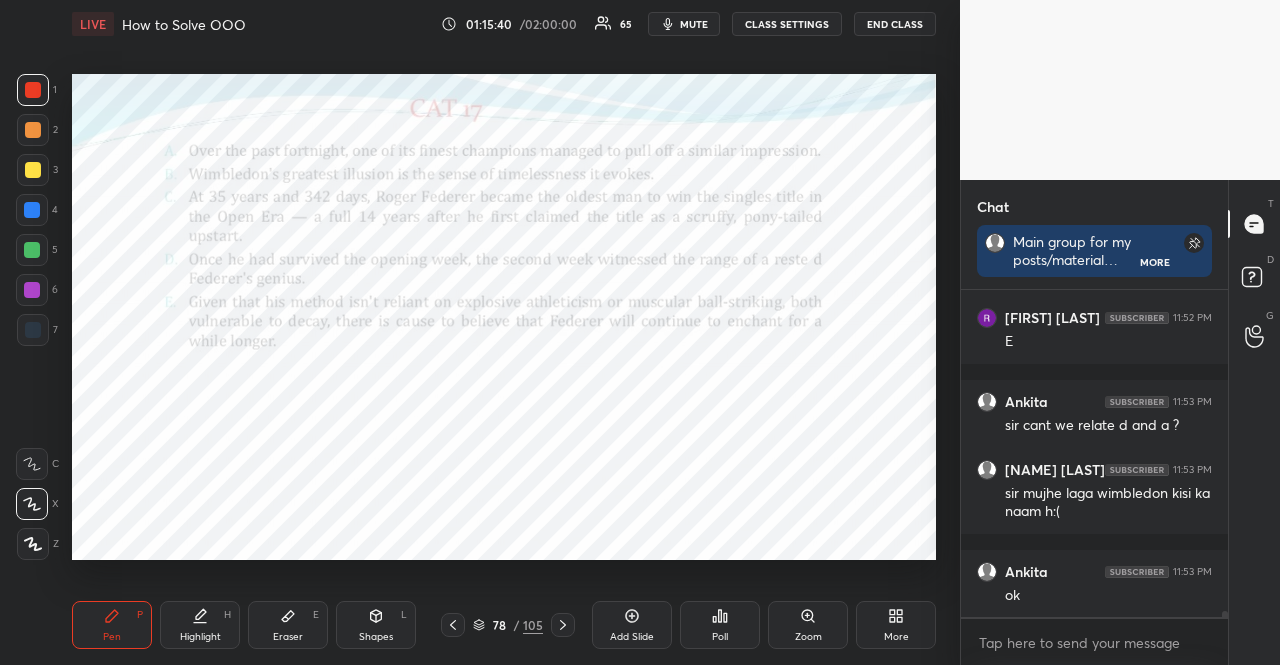 click 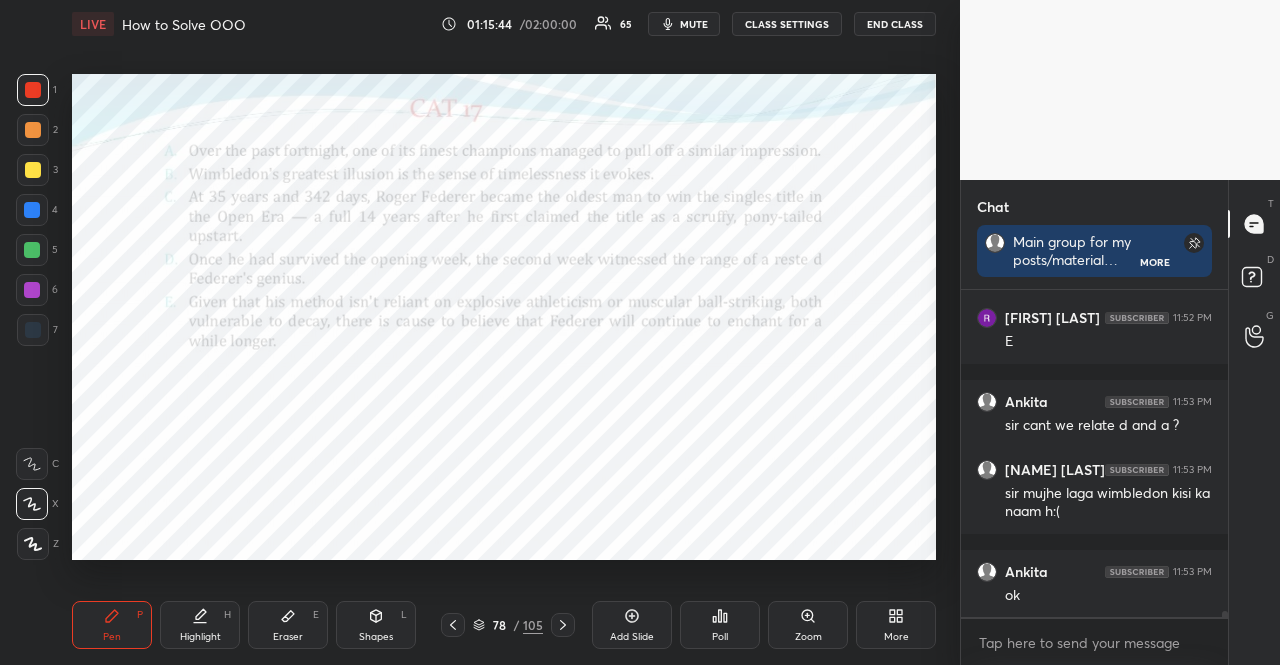 click 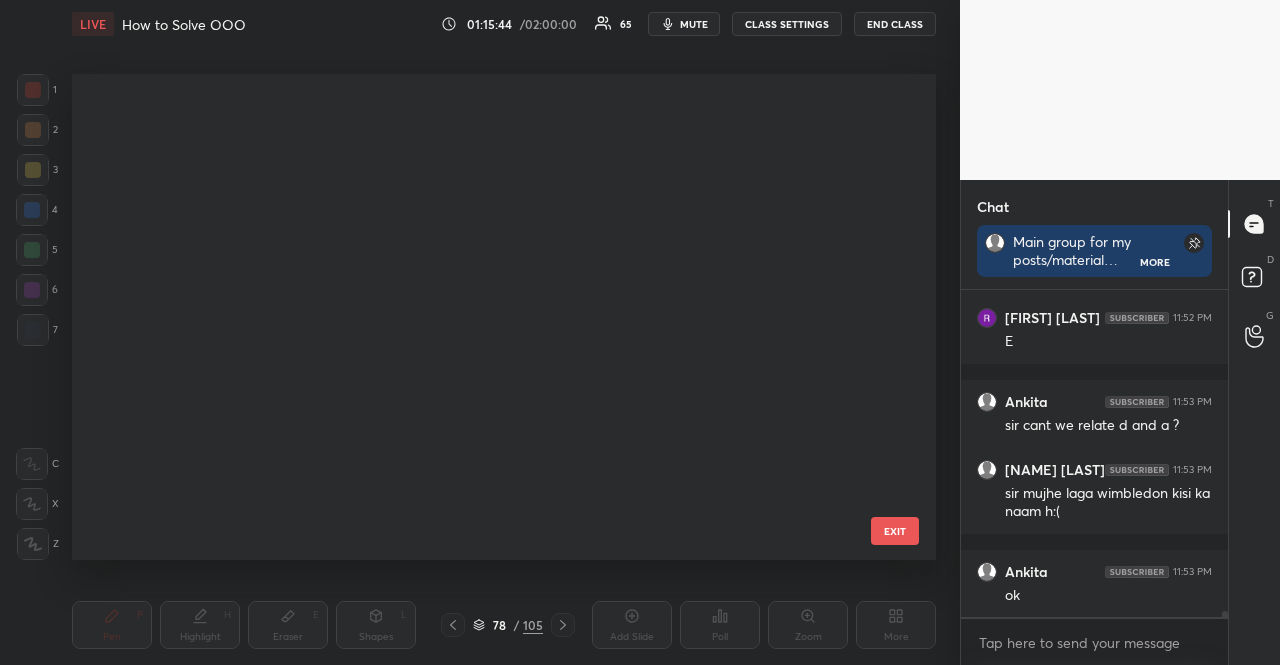 scroll, scrollTop: 3336, scrollLeft: 0, axis: vertical 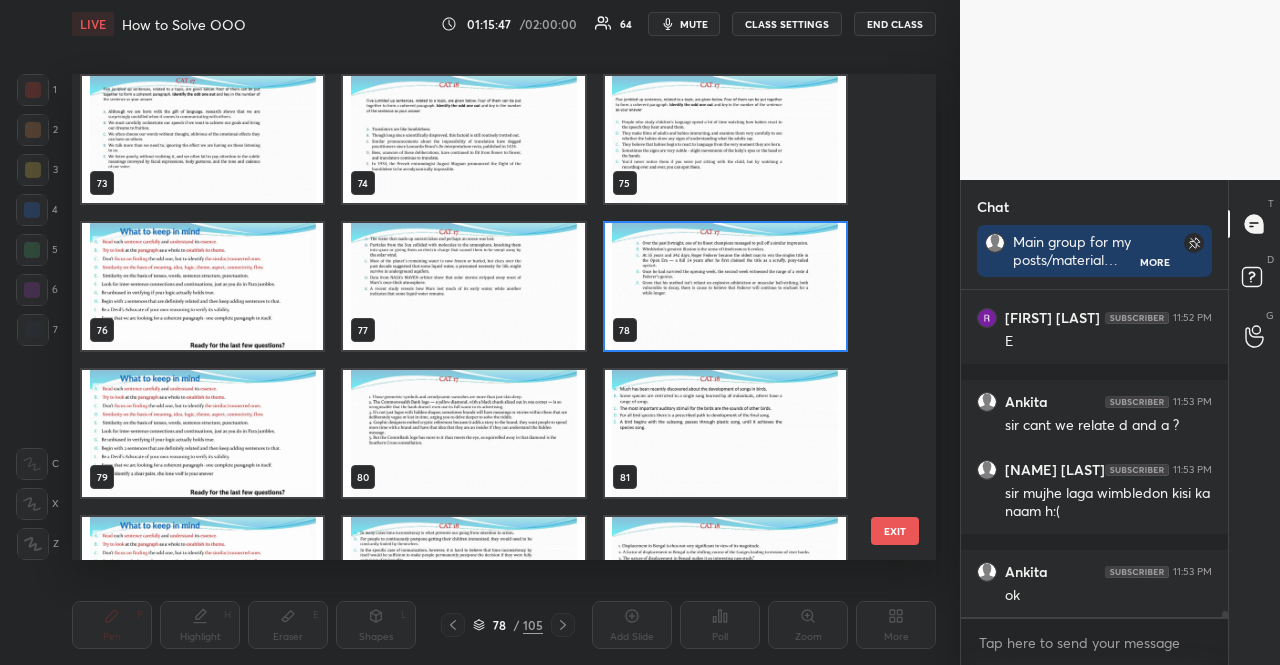click at bounding box center [202, 433] 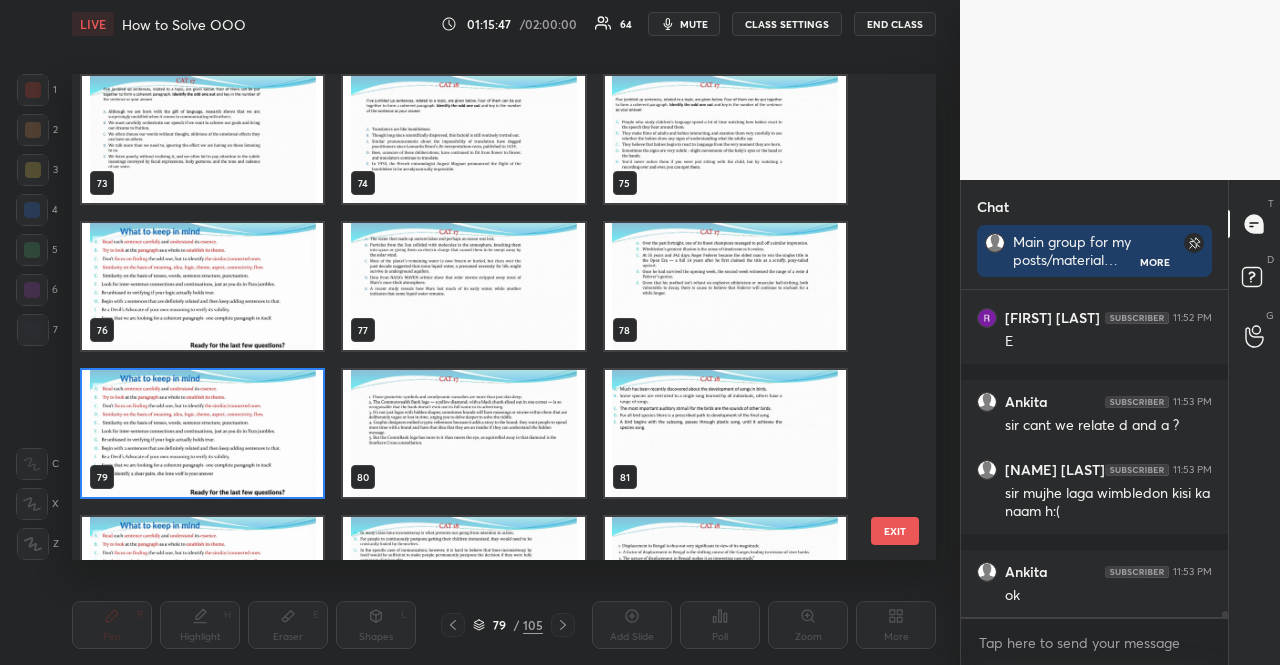 click at bounding box center (202, 433) 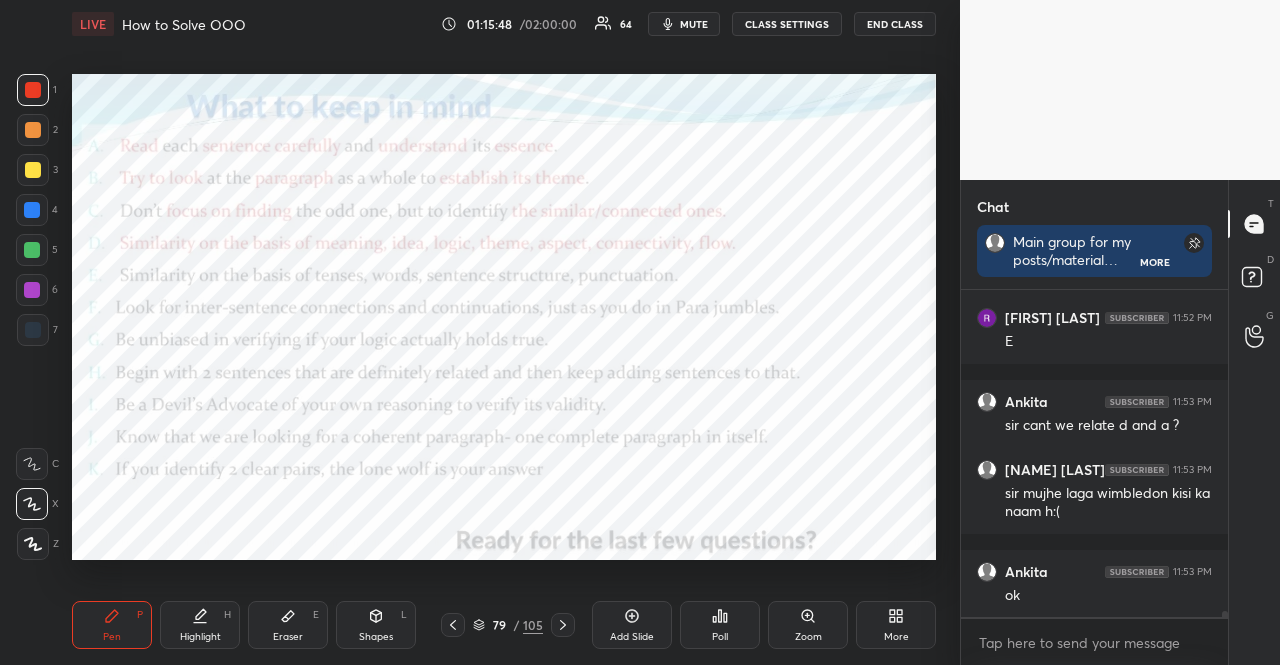 scroll, scrollTop: 0, scrollLeft: 0, axis: both 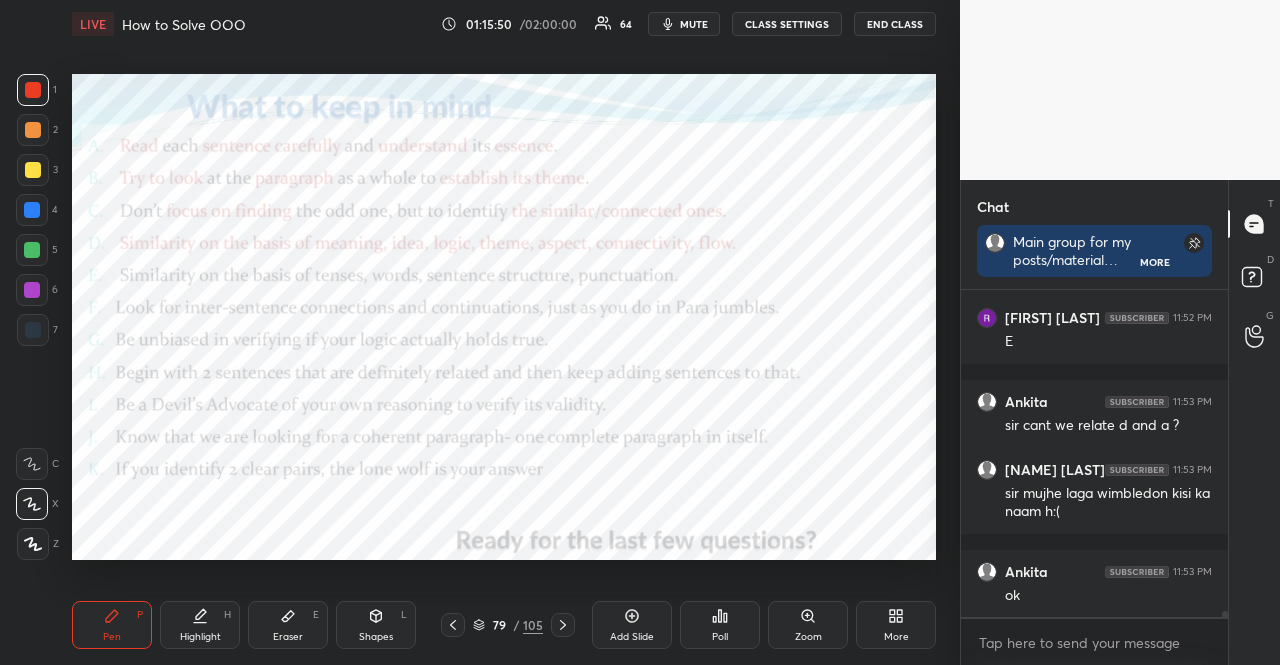 click at bounding box center [563, 625] 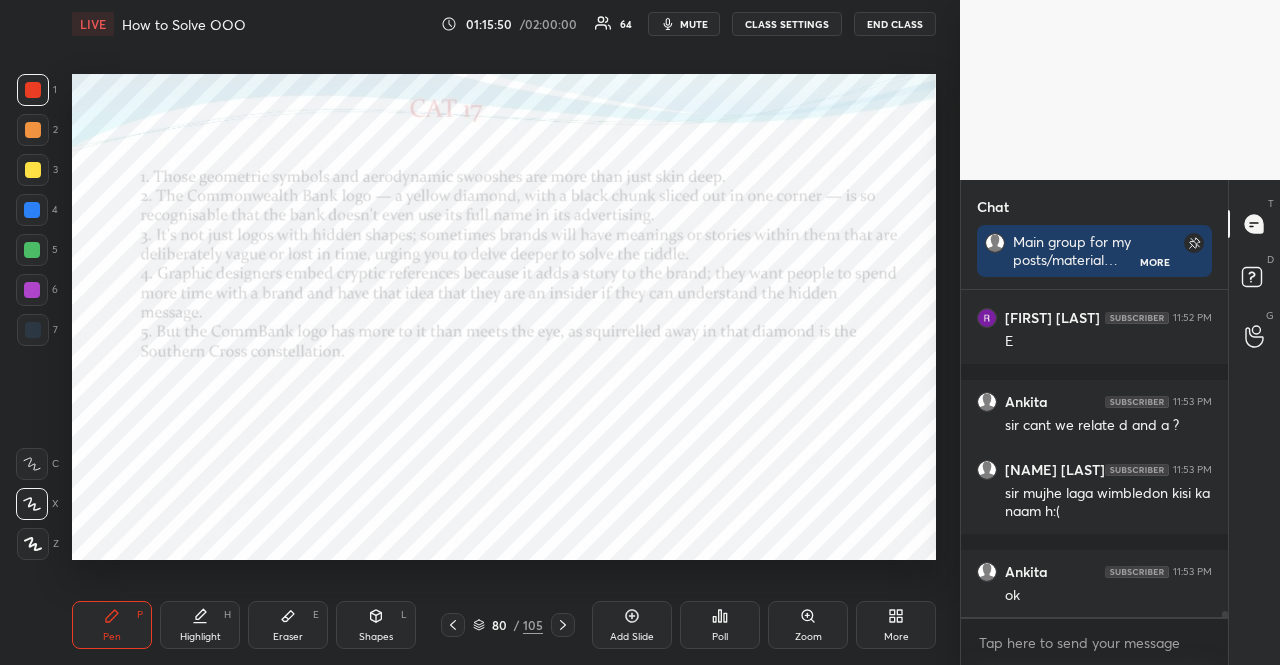 click at bounding box center (563, 625) 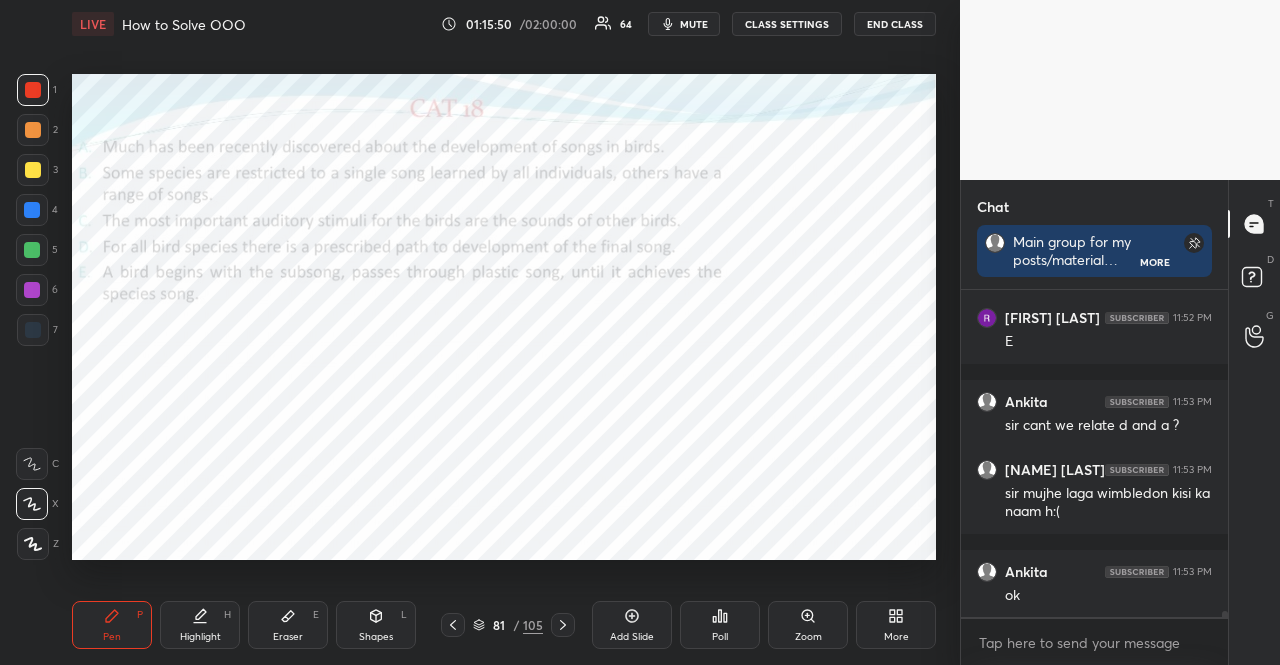 click at bounding box center (563, 625) 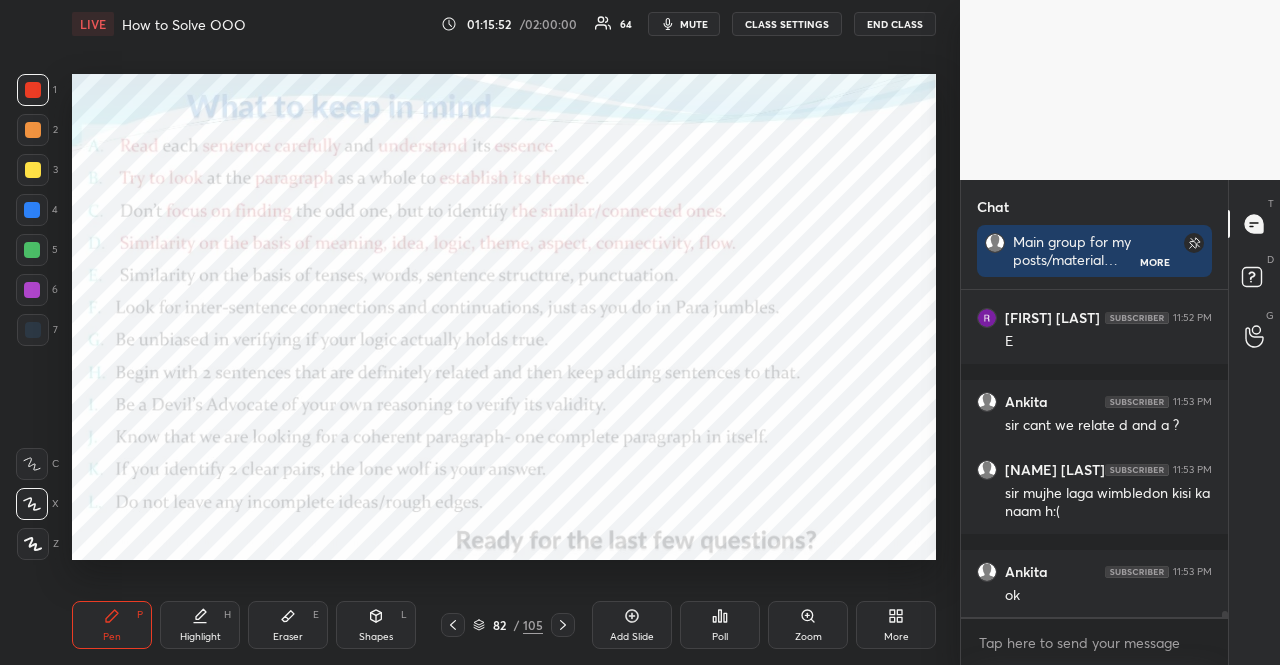 click at bounding box center [32, 250] 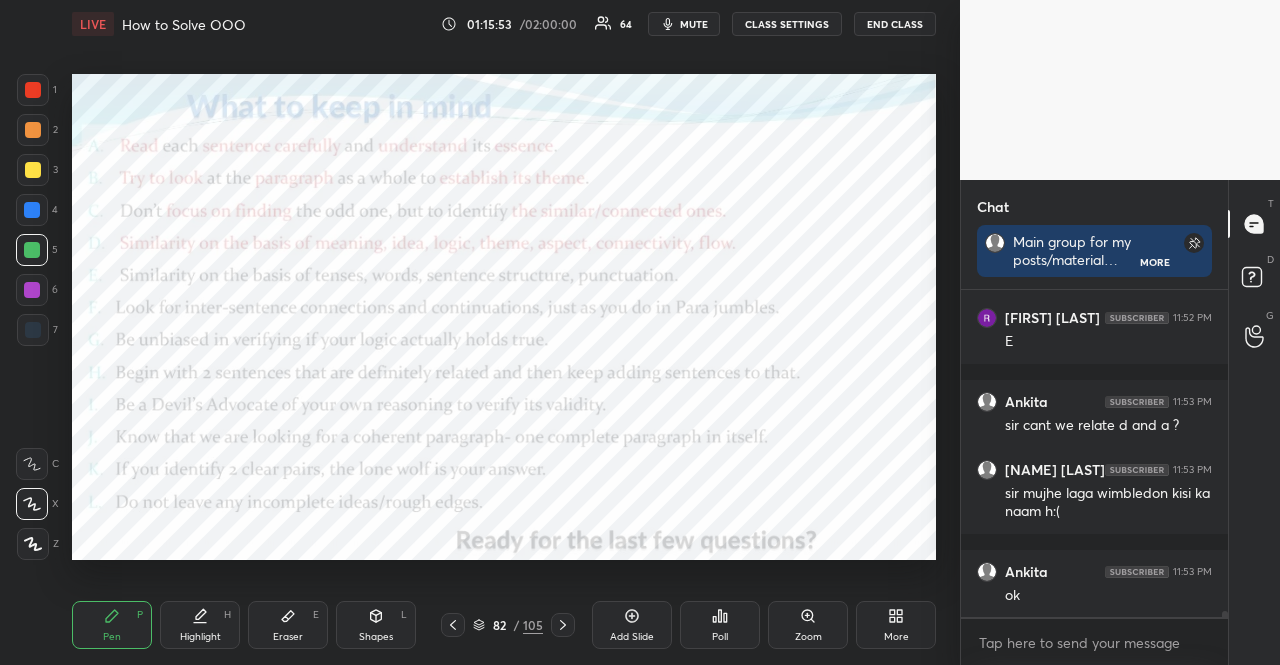 click on "Shapes L" at bounding box center (376, 625) 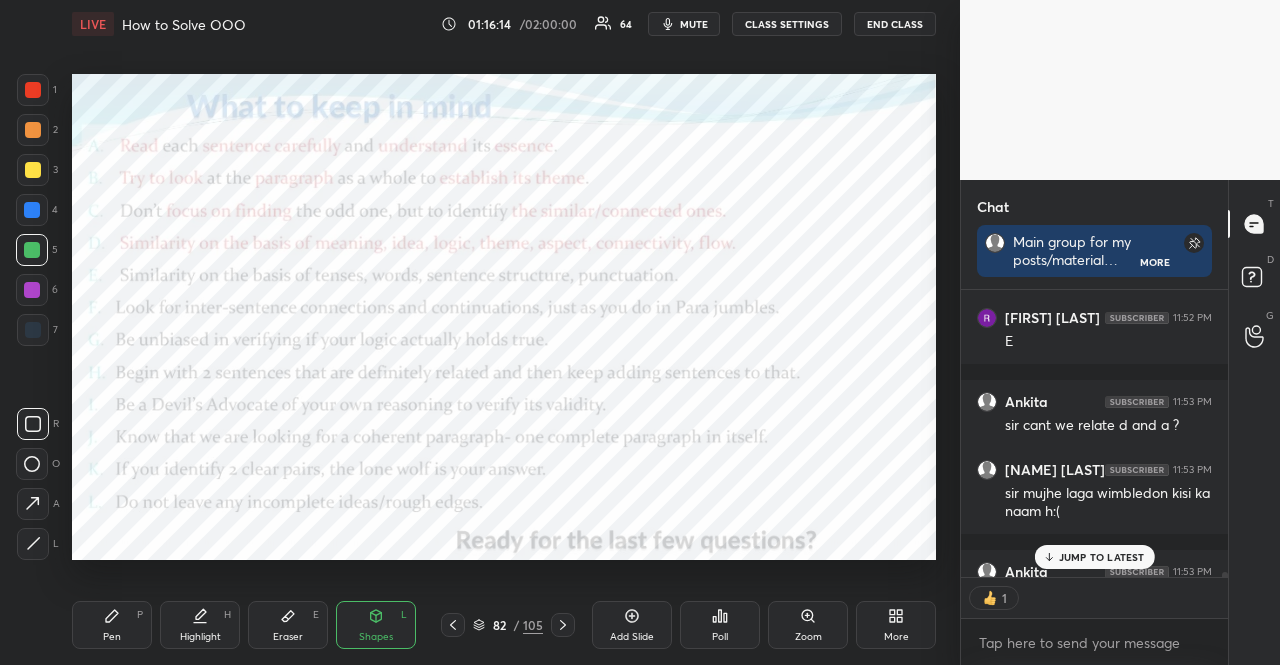 scroll, scrollTop: 17382, scrollLeft: 0, axis: vertical 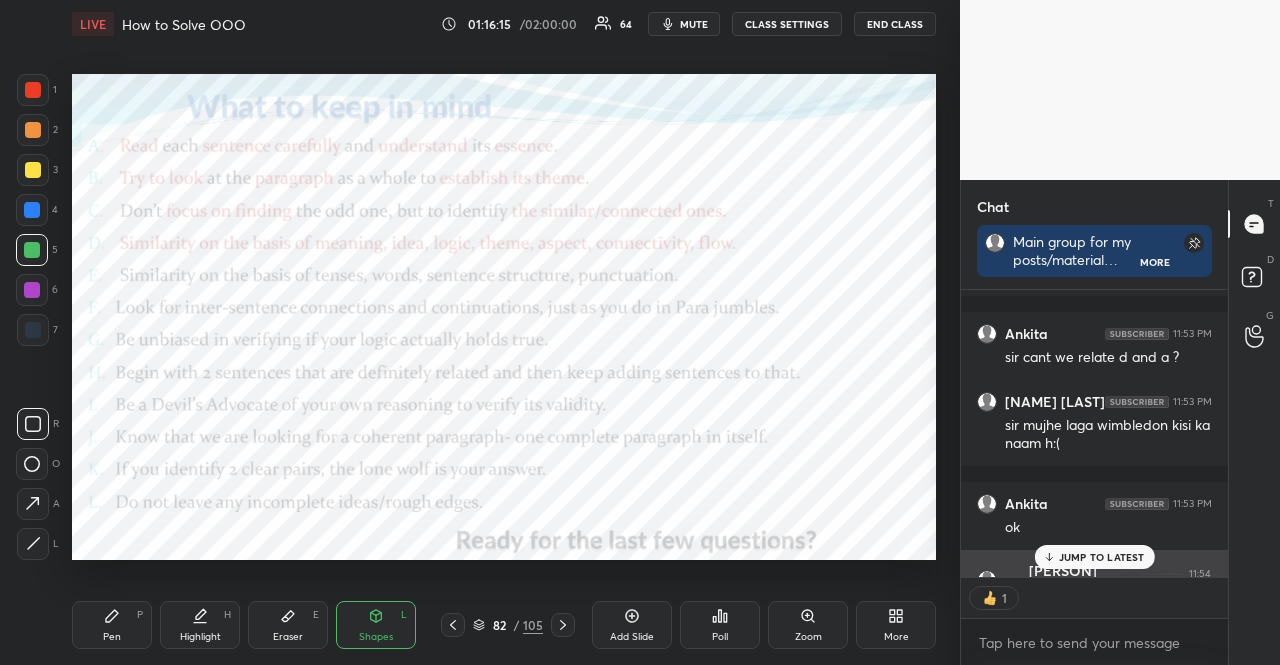 click on "JUMP TO LATEST" at bounding box center [1102, 557] 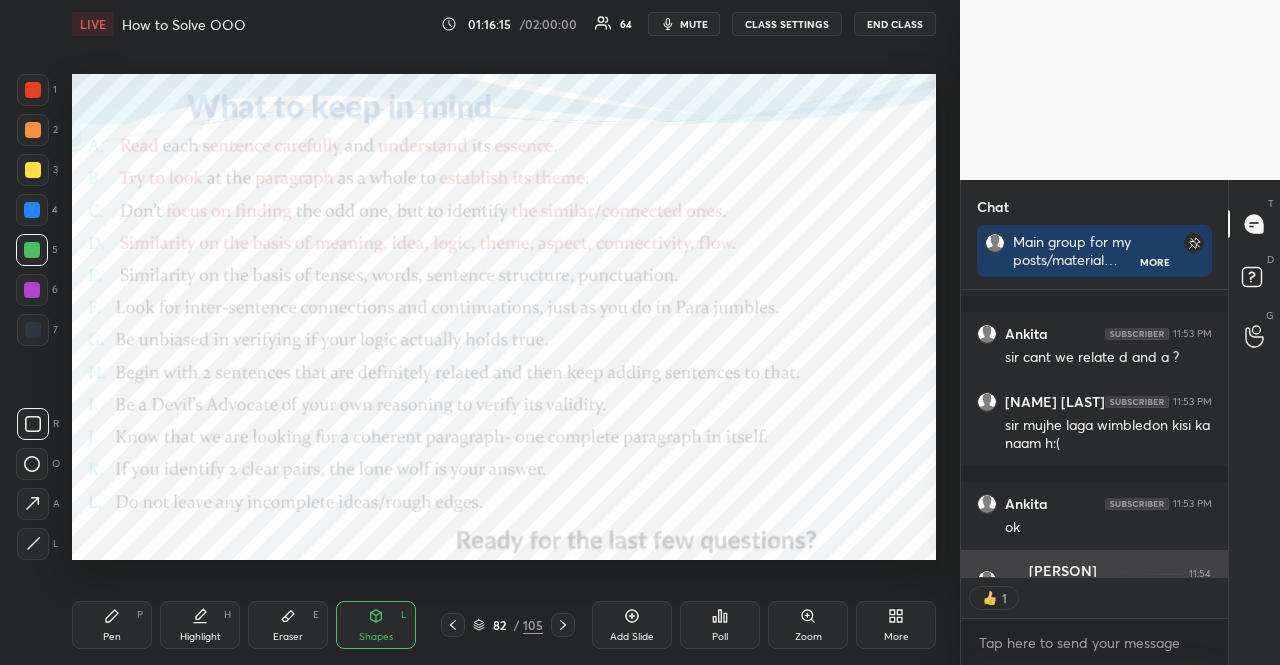 scroll, scrollTop: 17422, scrollLeft: 0, axis: vertical 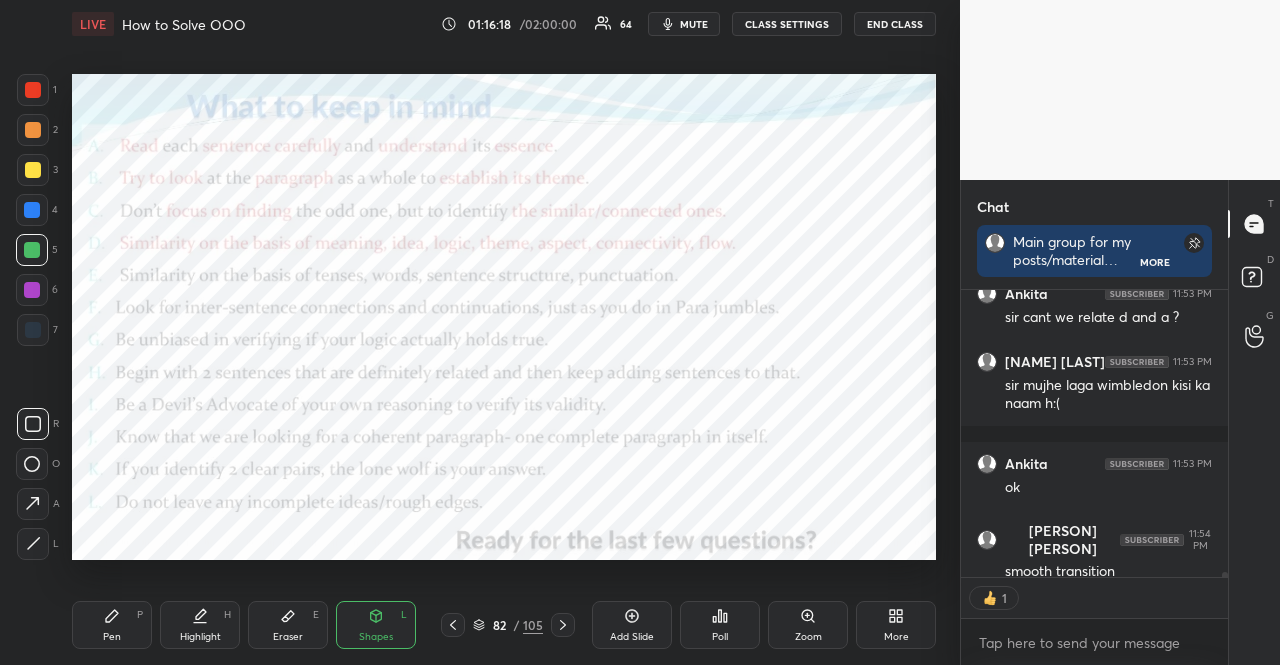 click at bounding box center [32, 210] 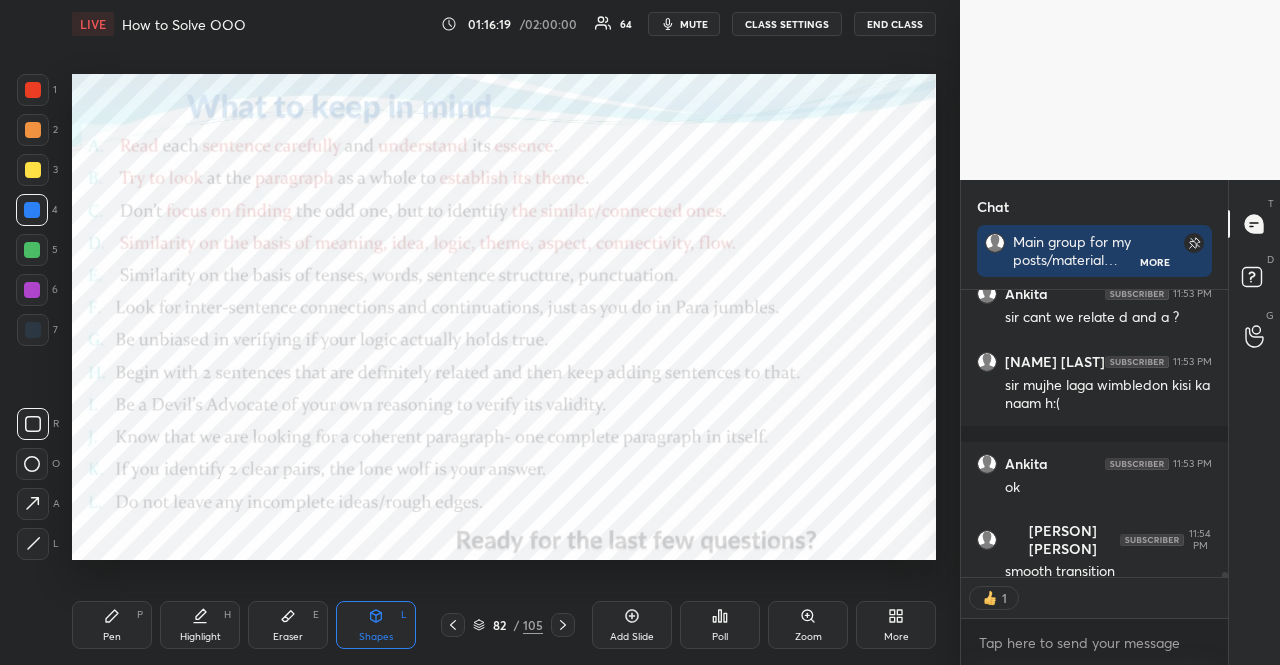 type on "x" 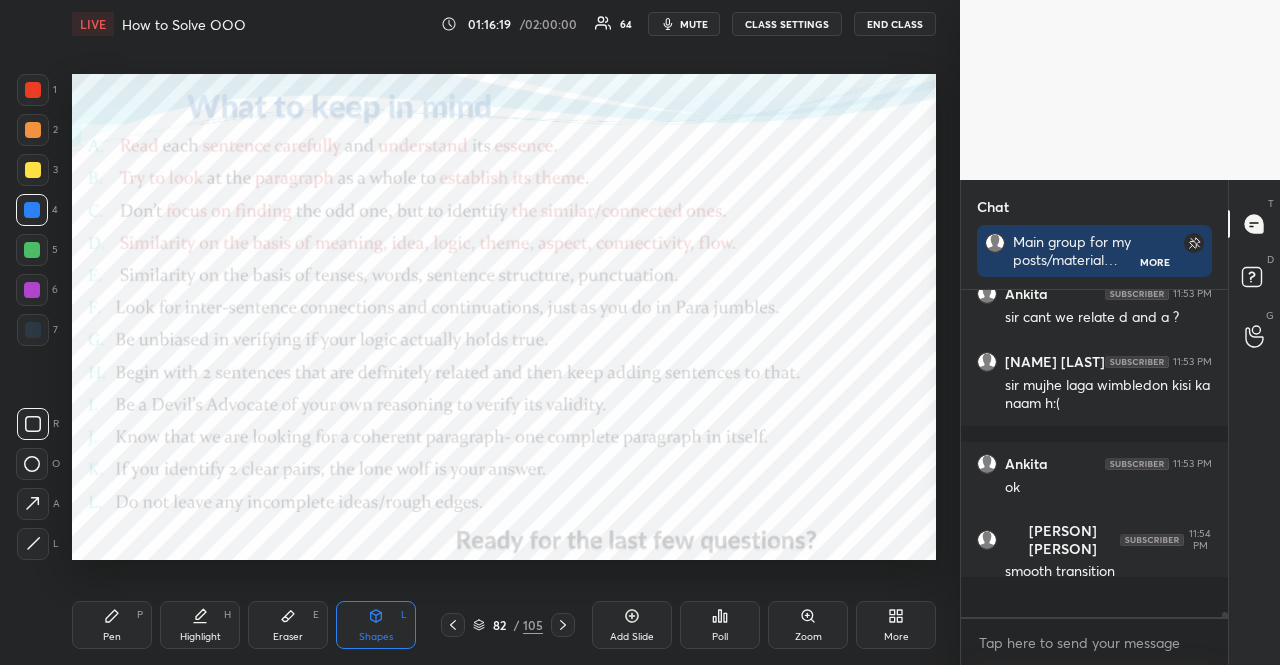 scroll, scrollTop: 6, scrollLeft: 6, axis: both 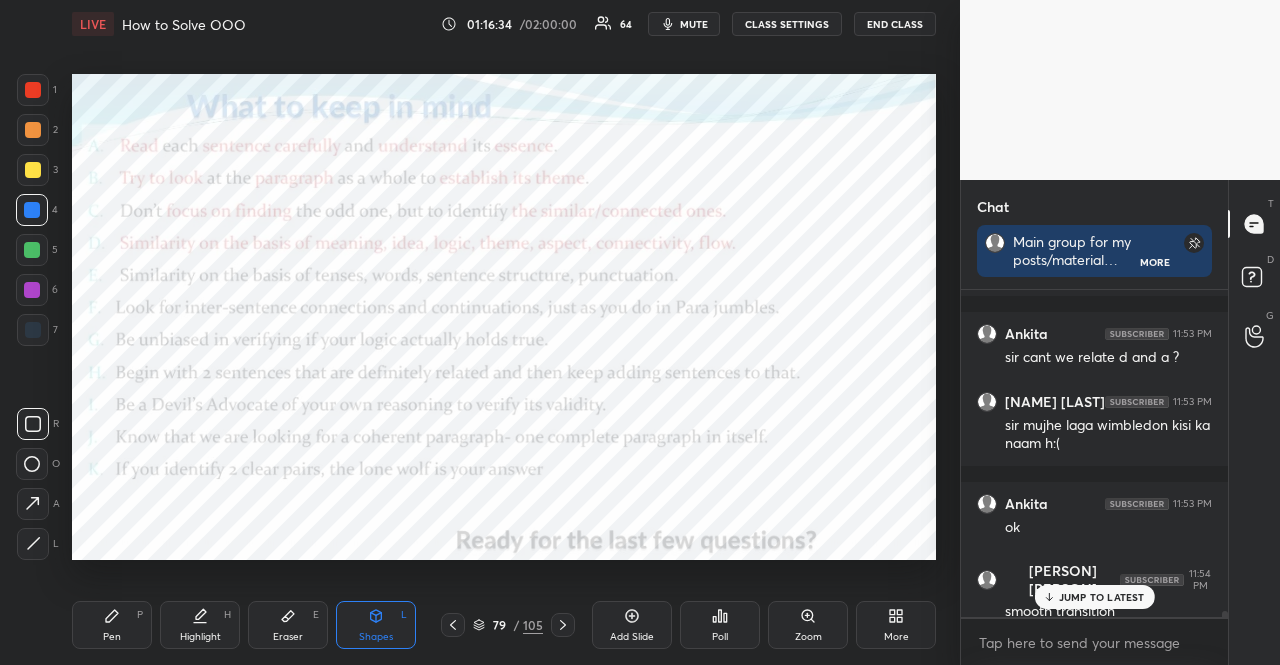 click at bounding box center [32, 210] 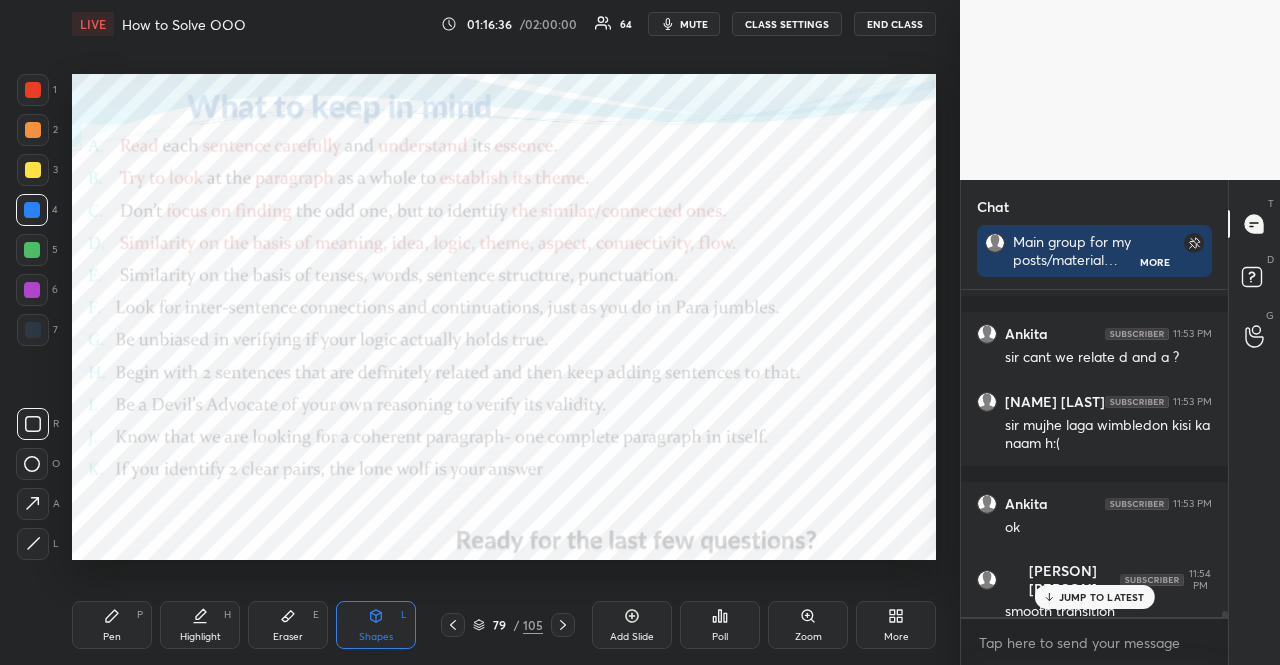 click on "Shapes L" at bounding box center (376, 625) 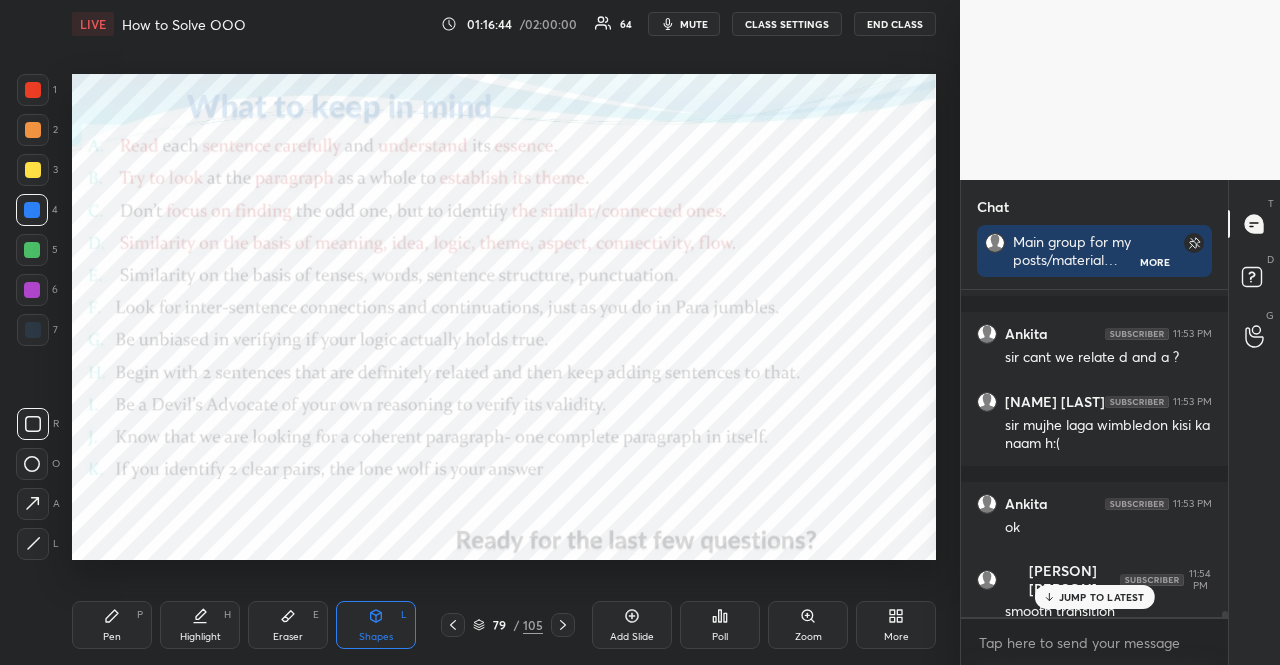 click at bounding box center [32, 250] 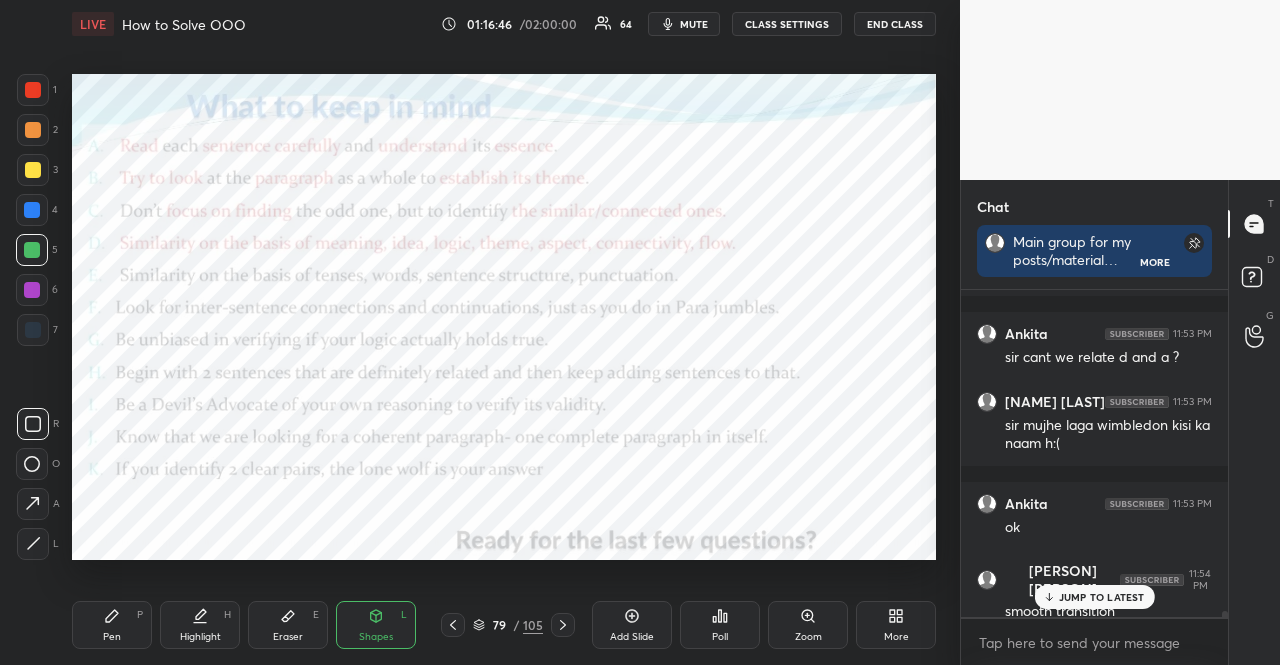 drag, startPoint x: 98, startPoint y: 627, endPoint x: 186, endPoint y: 597, distance: 92.973114 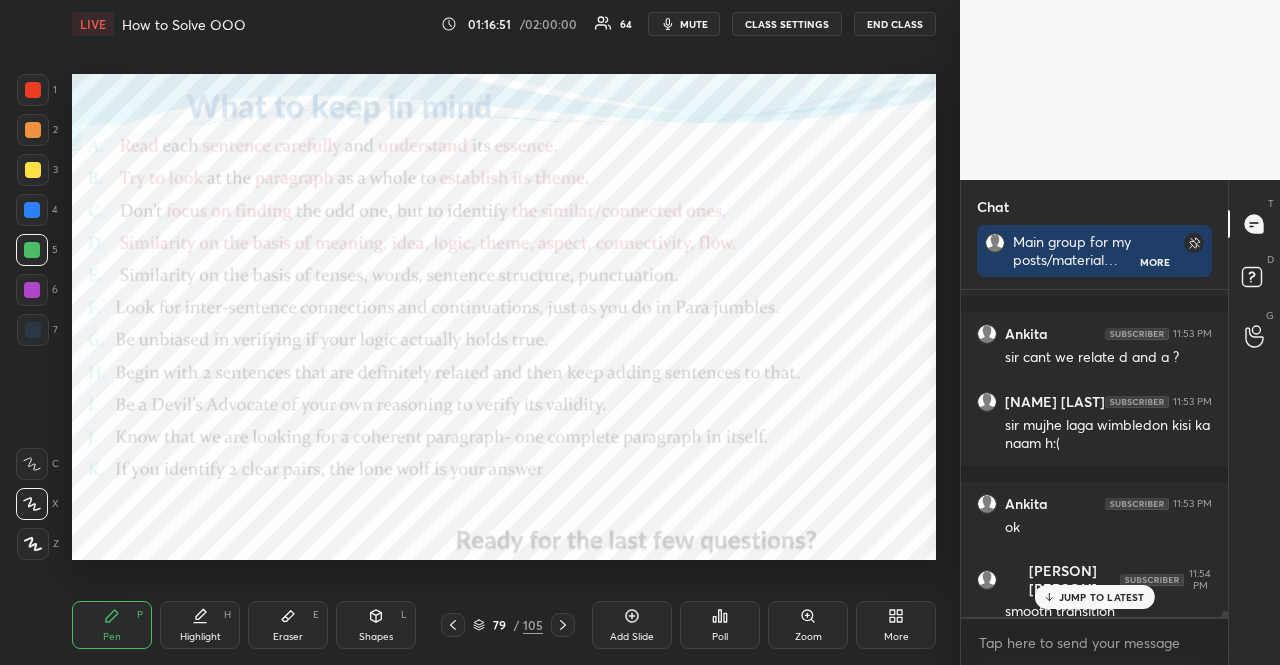 click at bounding box center (33, 330) 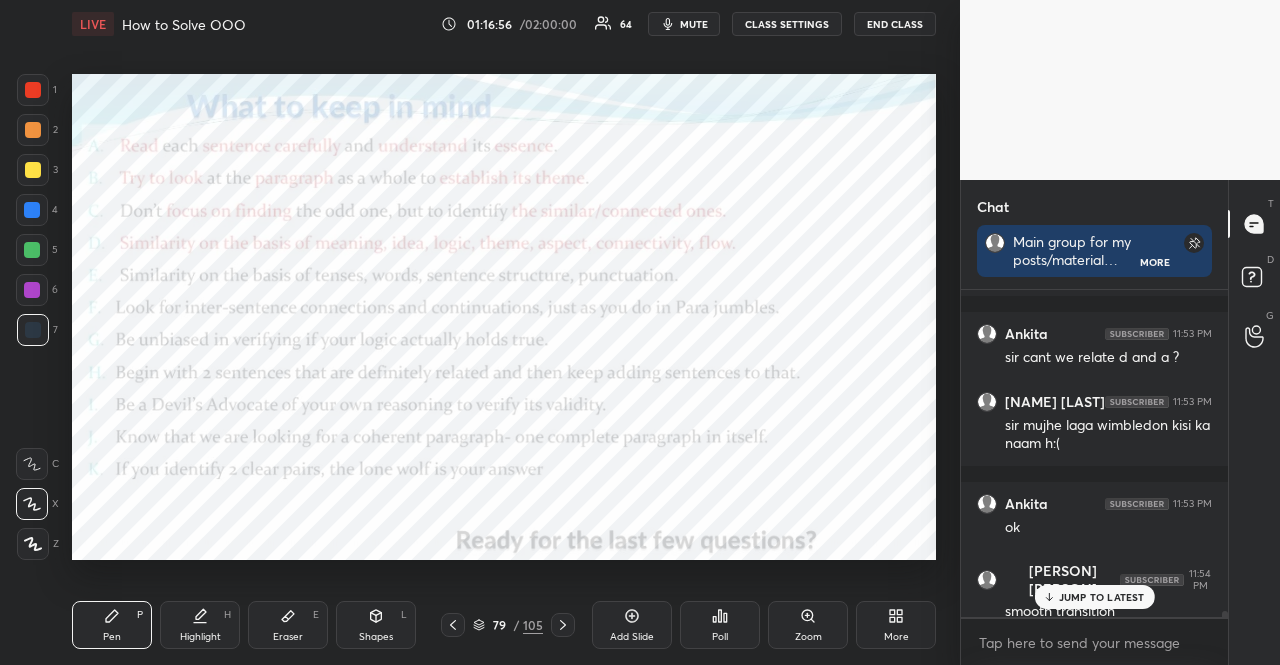 click 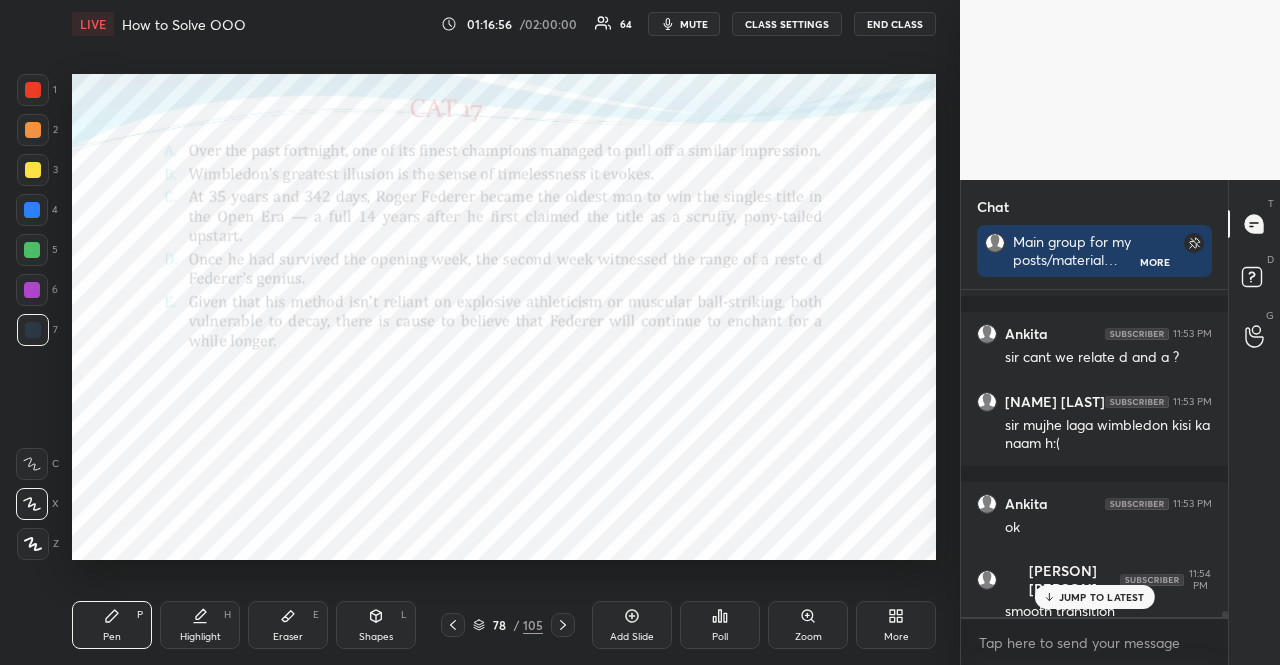 click 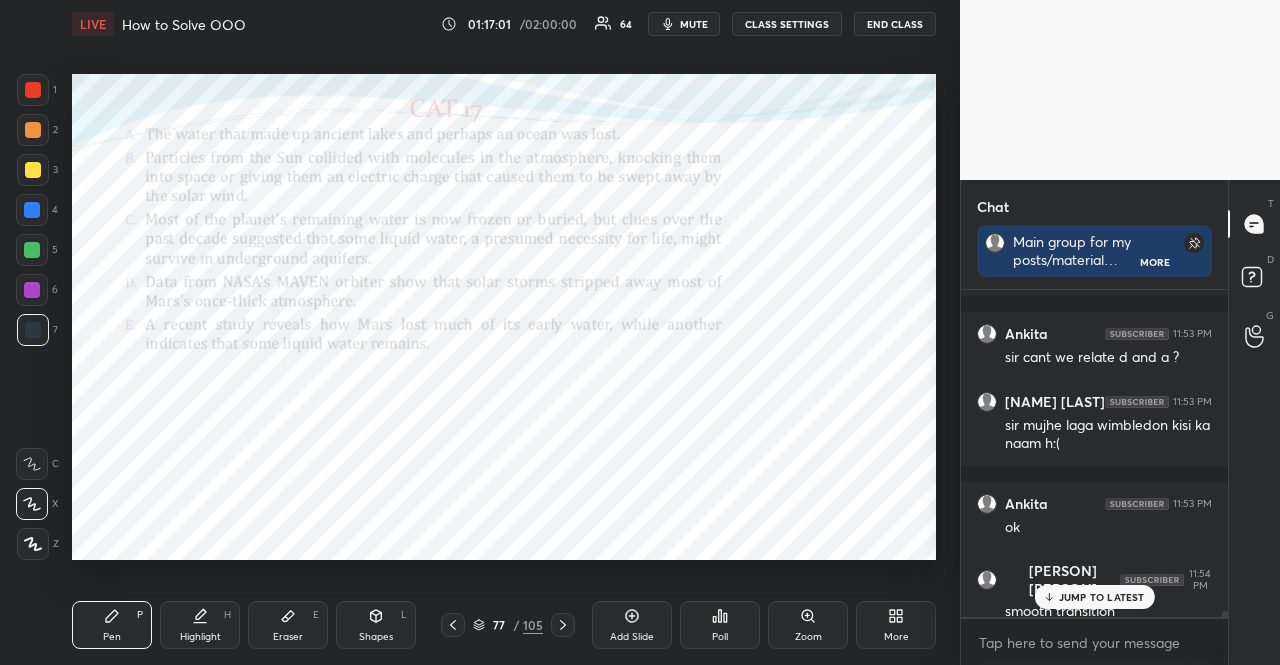 click 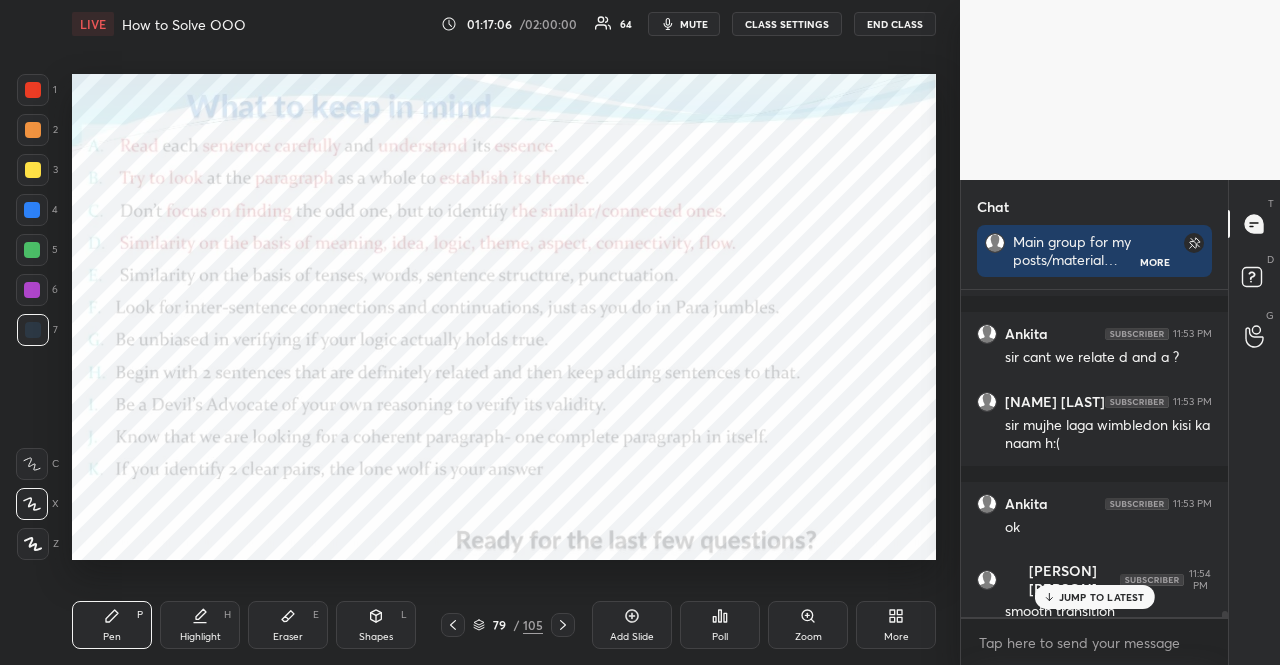 click at bounding box center (33, 90) 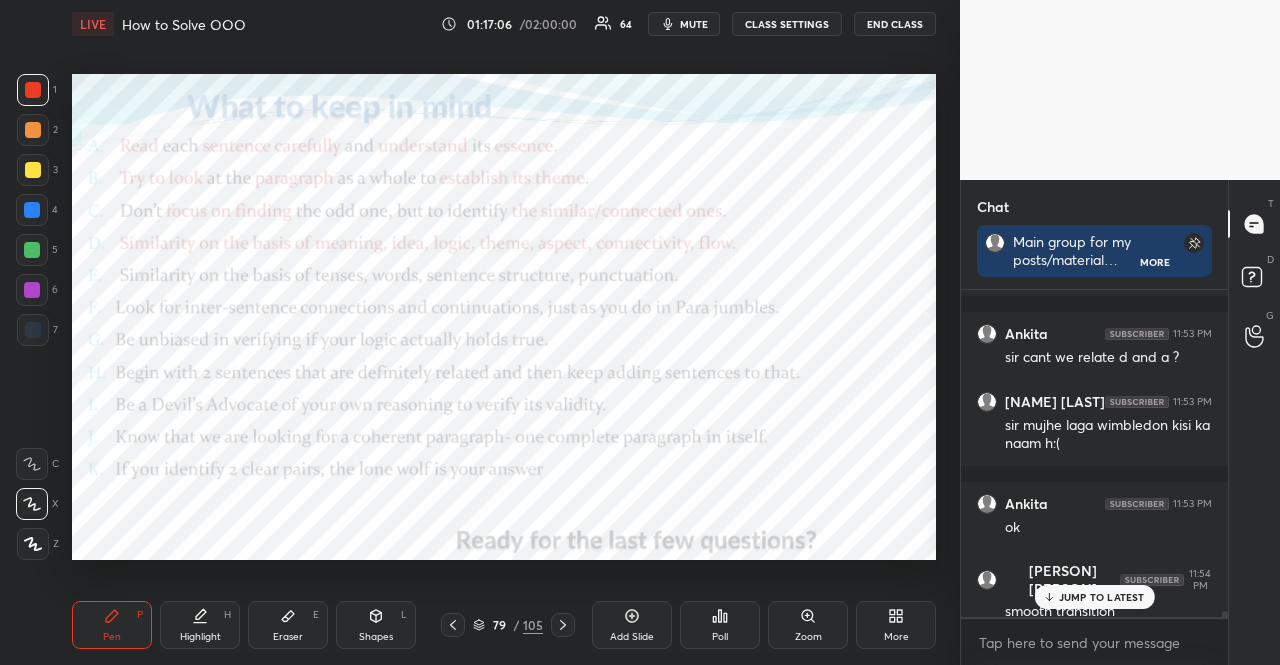 click at bounding box center (33, 90) 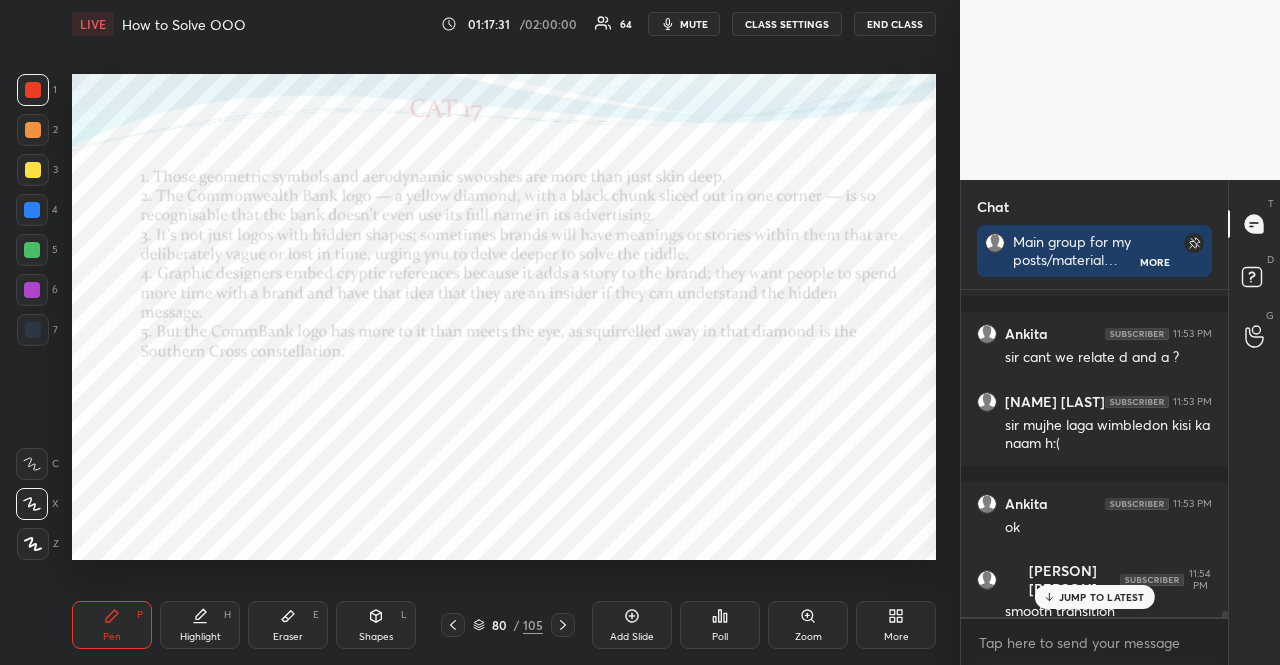click on "Poll" at bounding box center [720, 625] 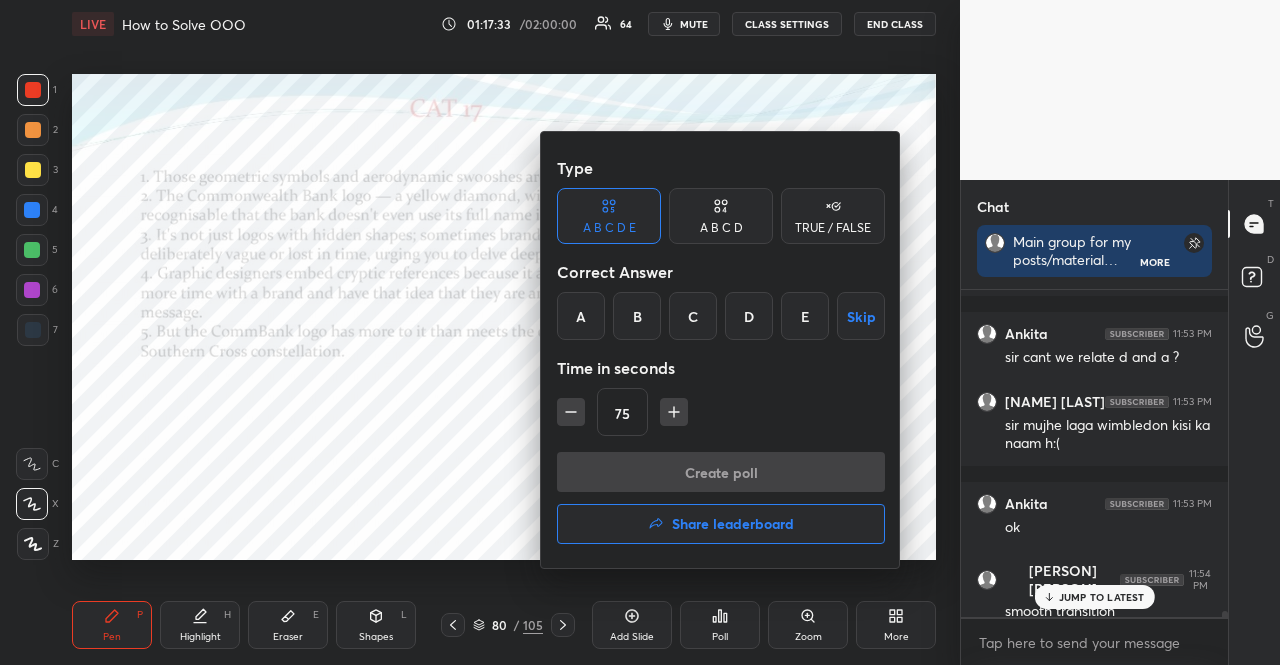 click 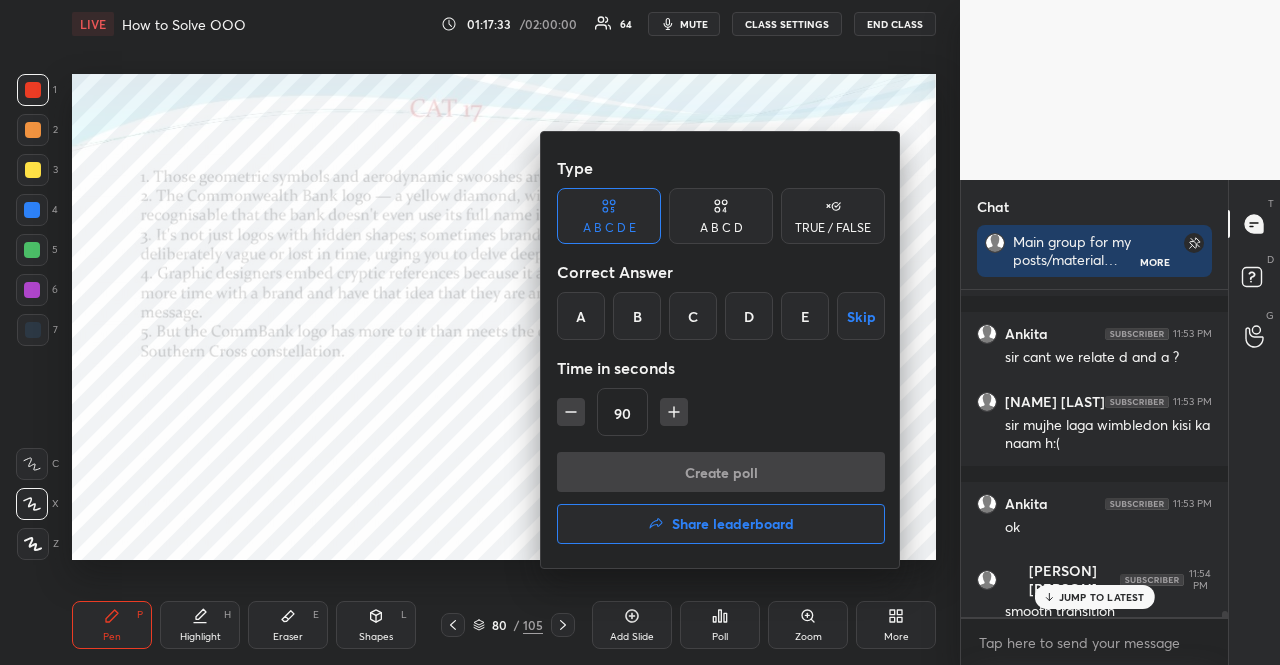 click 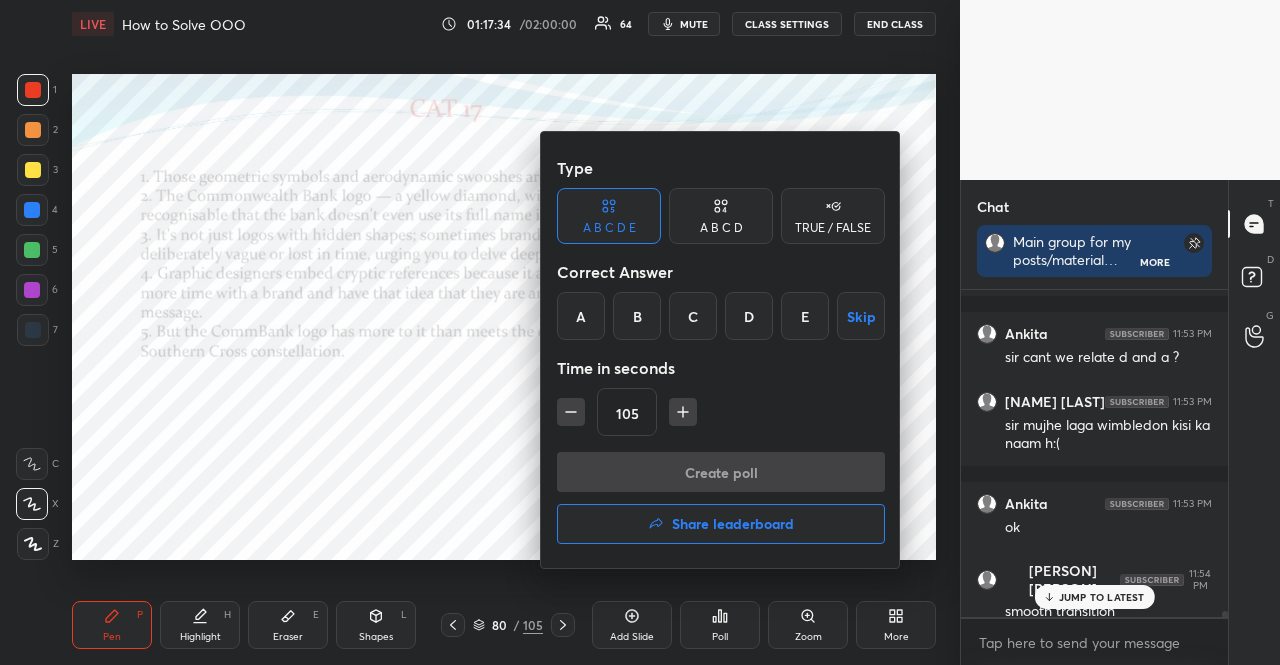 click at bounding box center [640, 332] 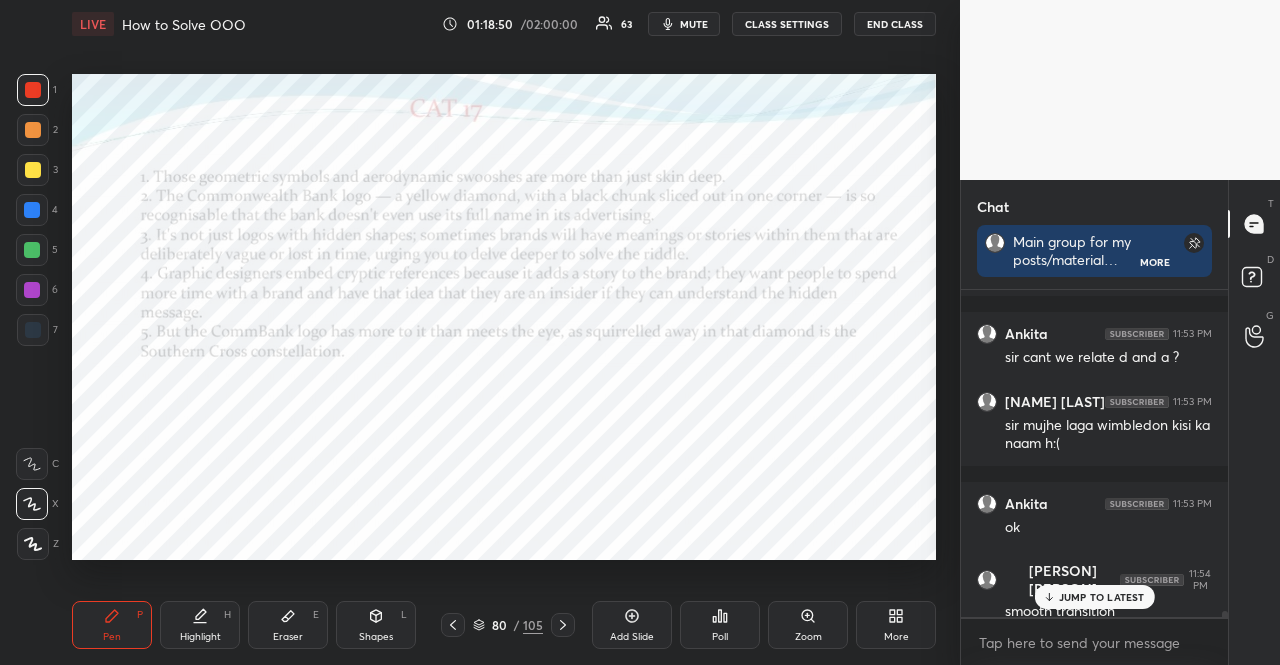 click at bounding box center [32, 210] 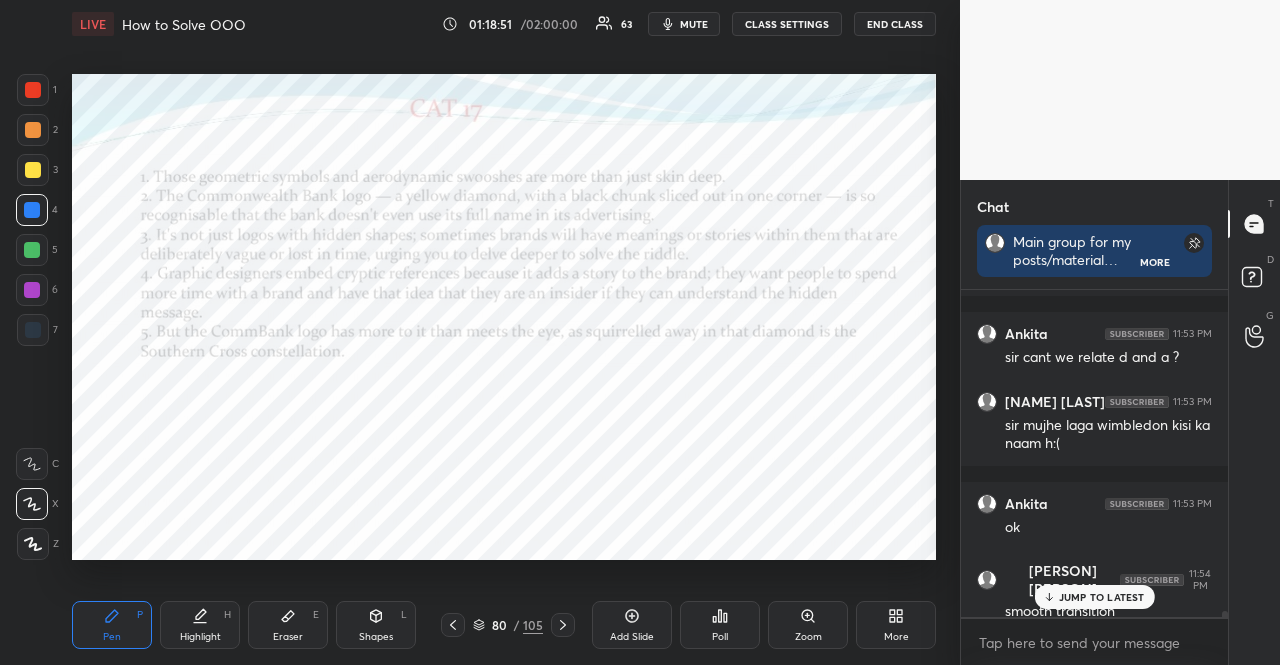 click at bounding box center [32, 504] 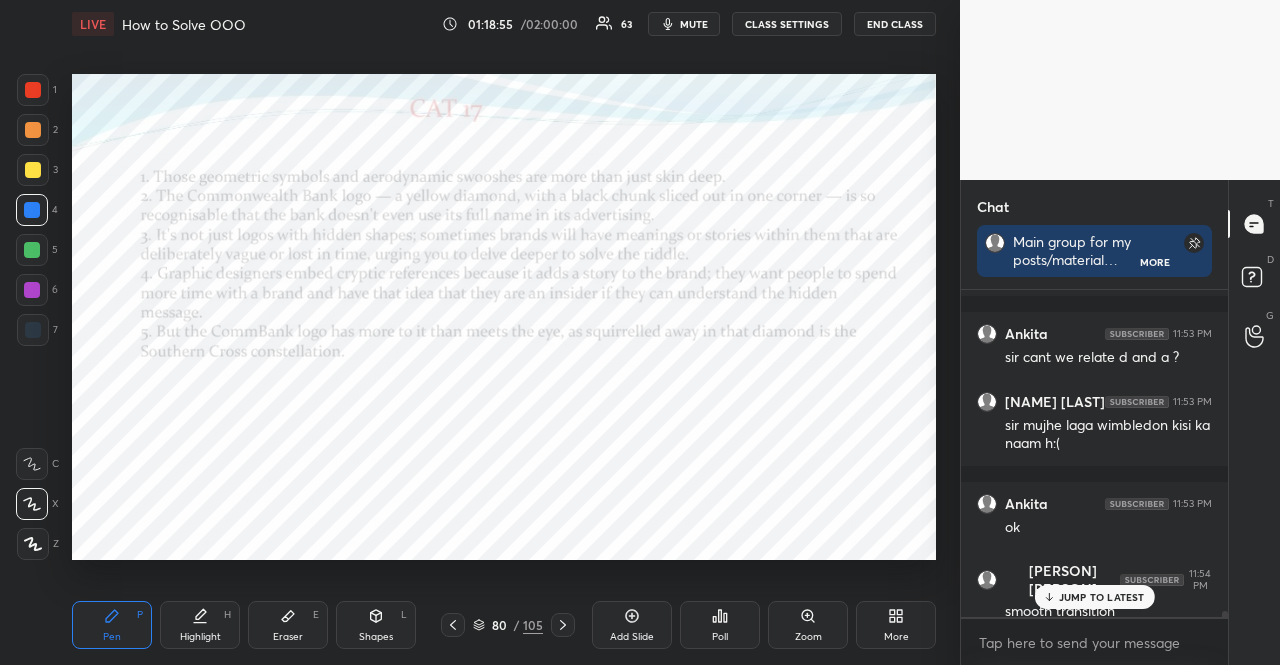 click on "JUMP TO LATEST" at bounding box center (1102, 597) 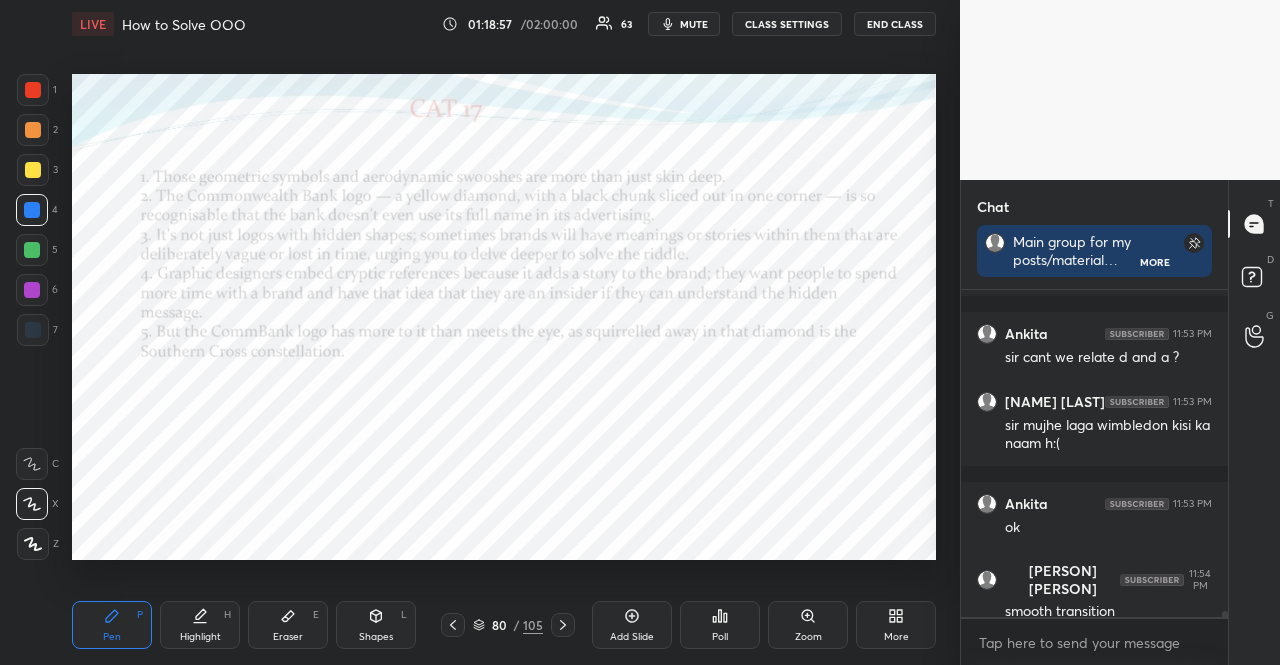 click at bounding box center (32, 250) 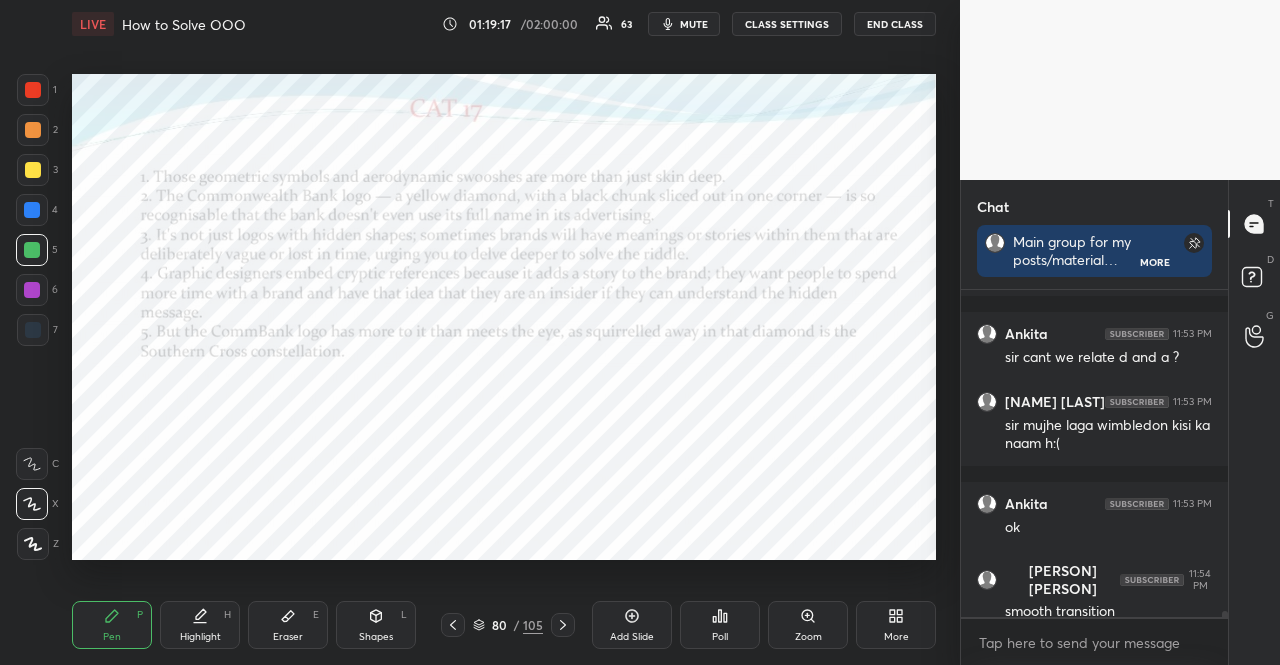 click on "Poll" at bounding box center [720, 625] 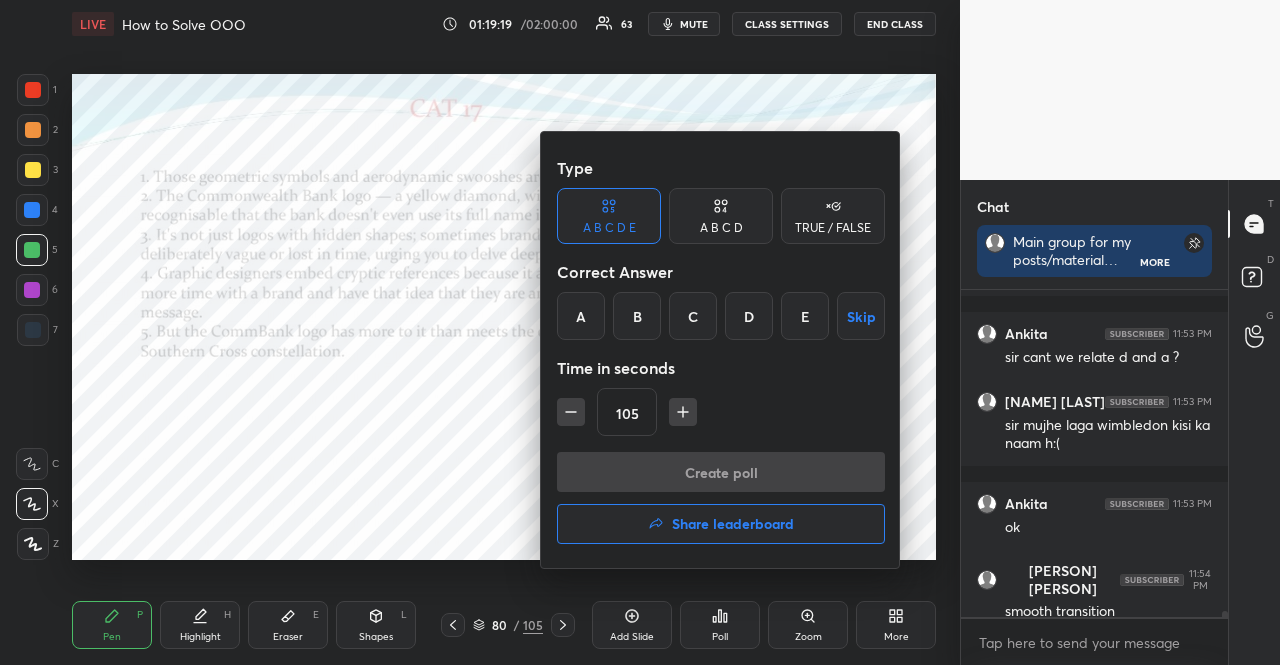 click on "A" at bounding box center (581, 316) 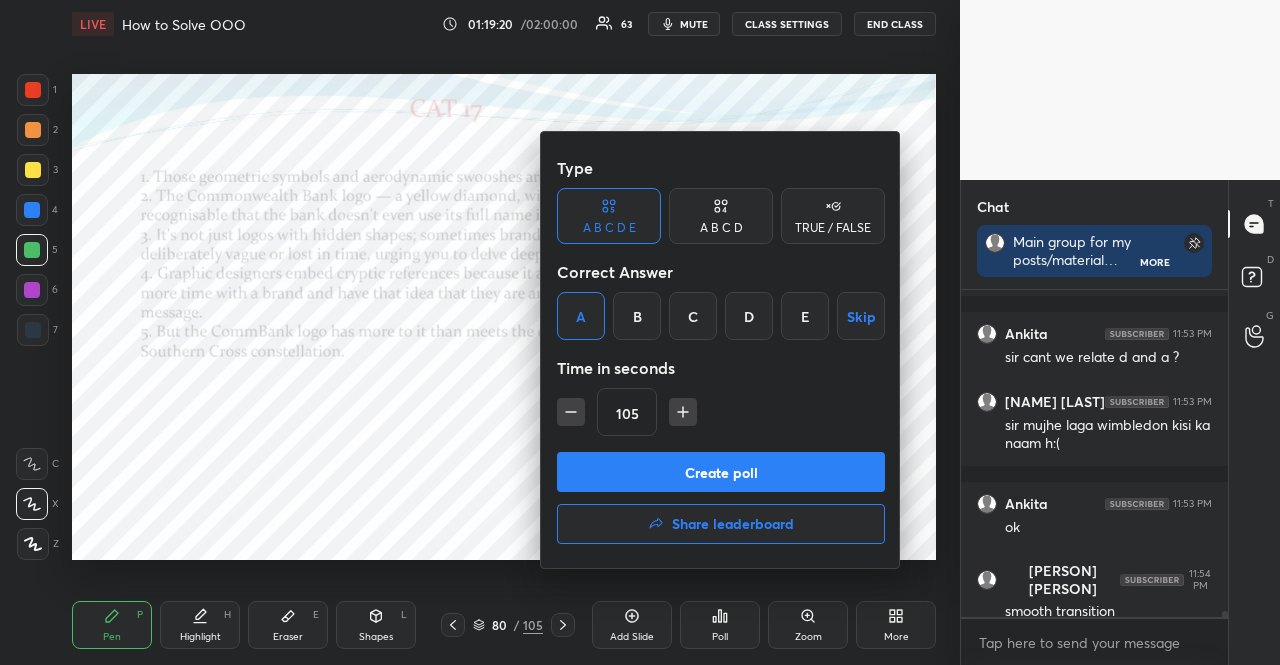 click on "Create poll" at bounding box center (721, 472) 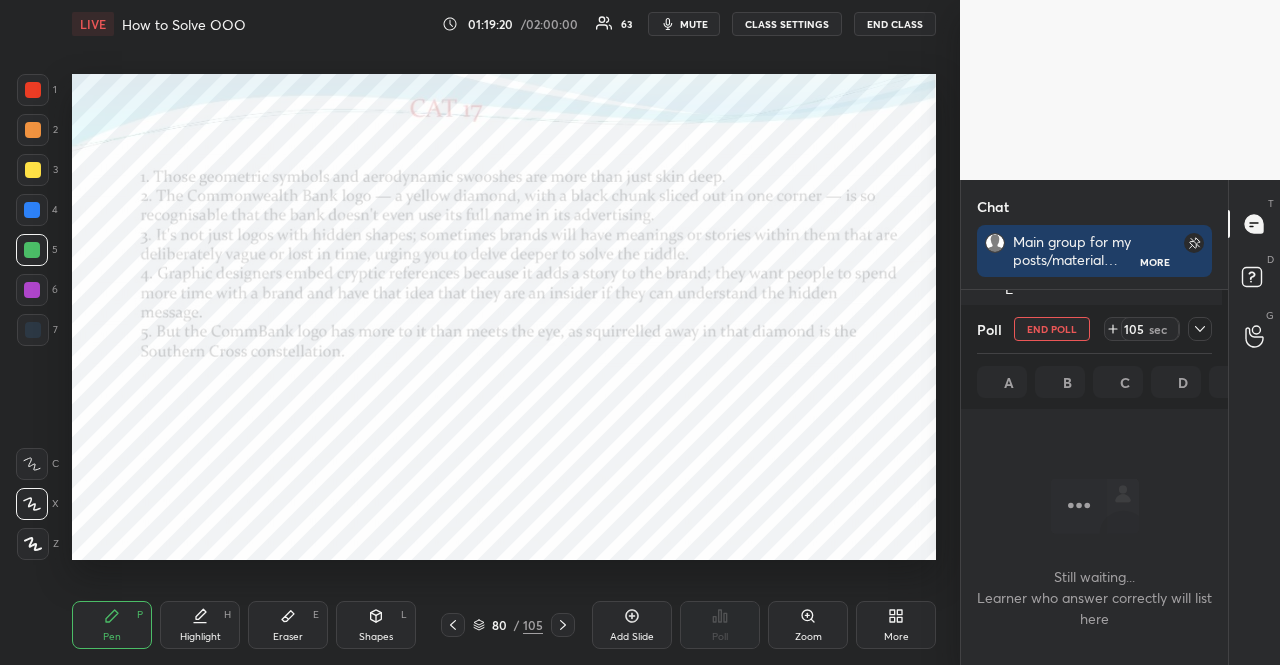 scroll, scrollTop: 291, scrollLeft: 255, axis: both 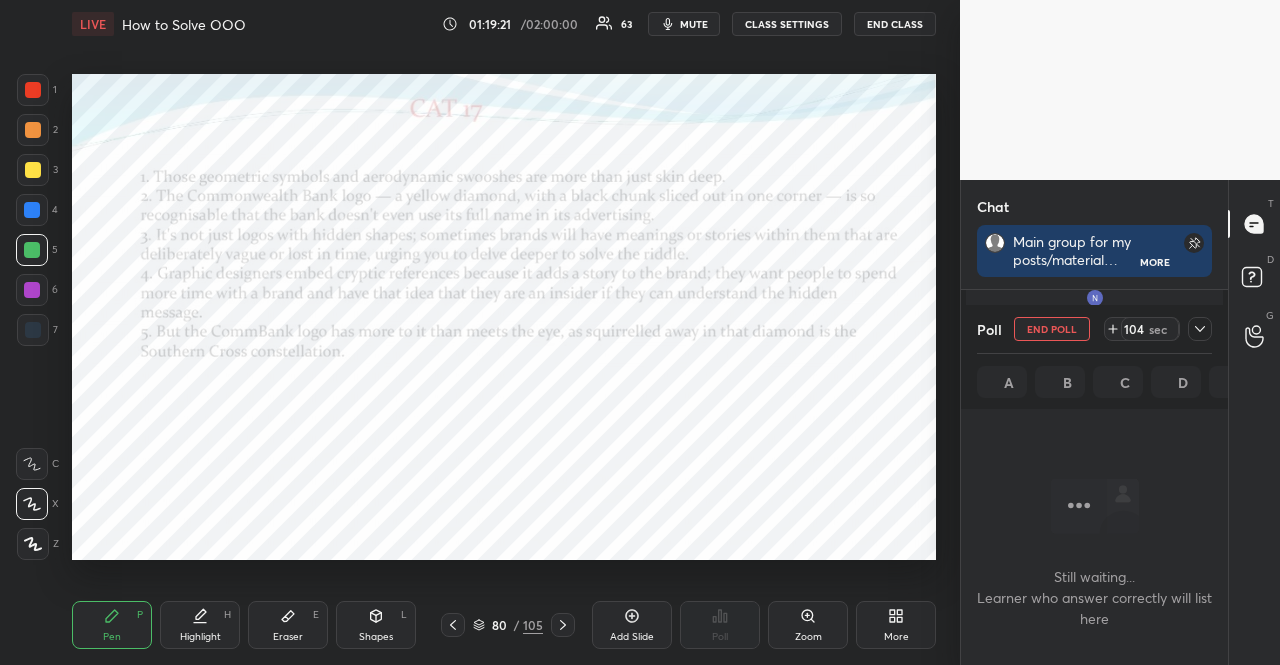 click on "mute" at bounding box center [694, 24] 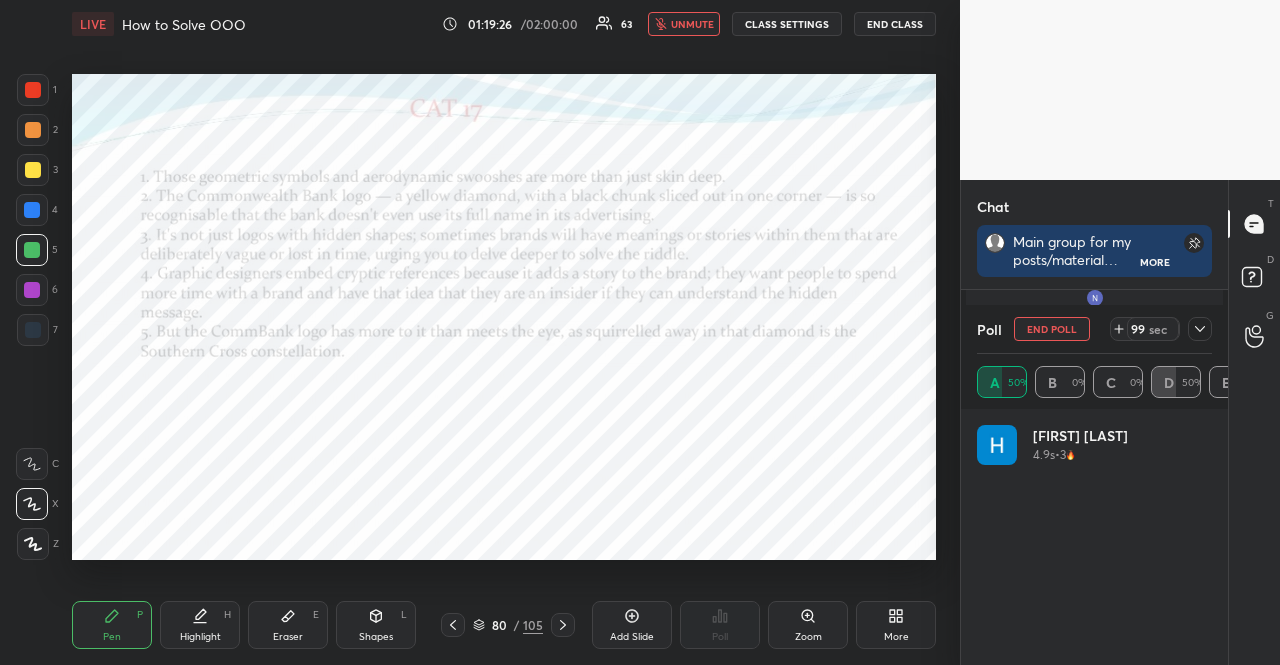scroll, scrollTop: 7, scrollLeft: 6, axis: both 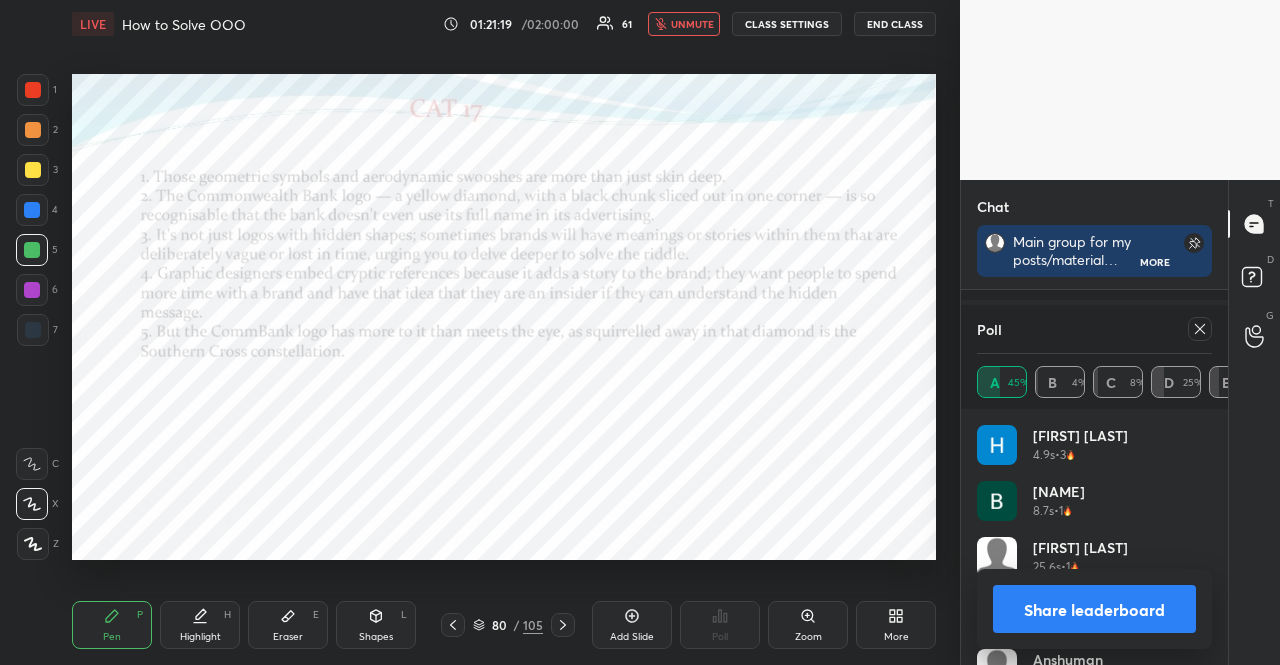 click on "unmute" at bounding box center (684, 24) 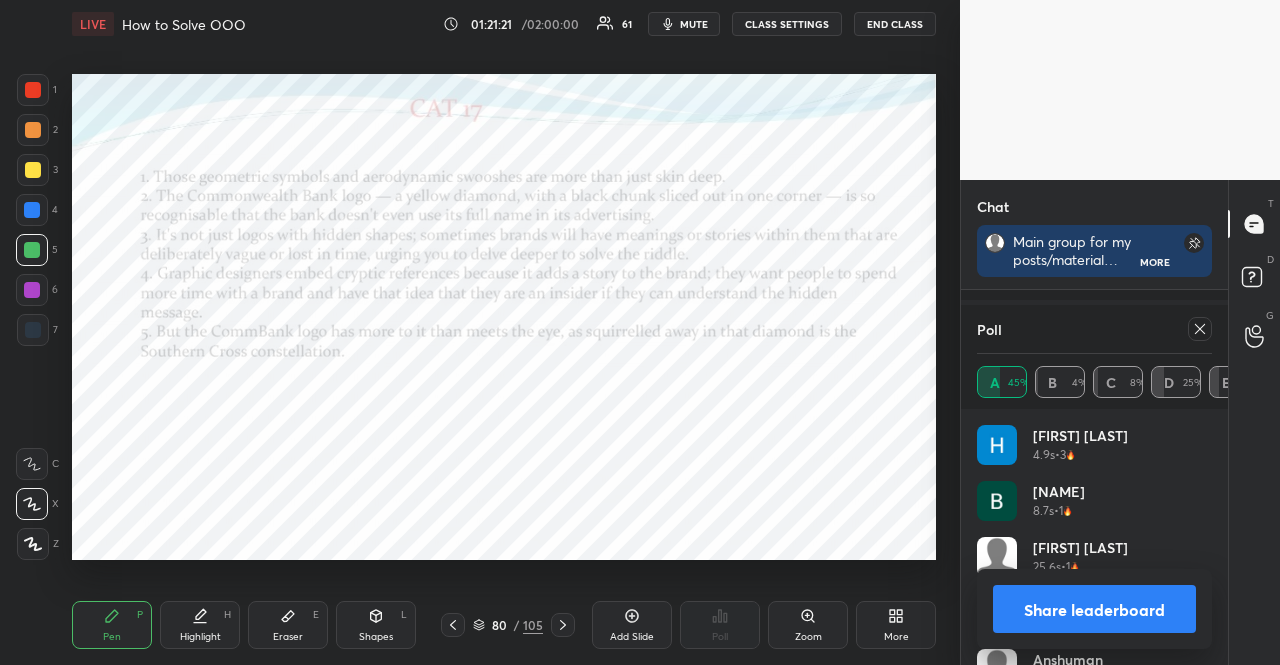 click at bounding box center (32, 290) 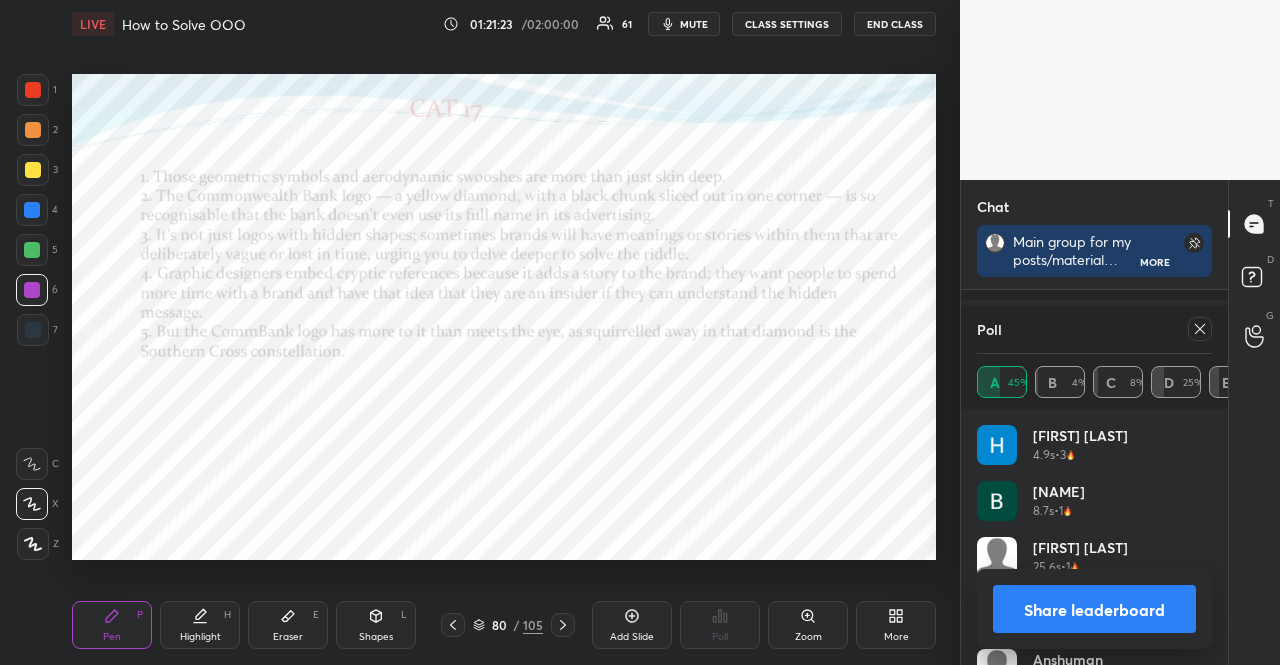 click at bounding box center (33, 544) 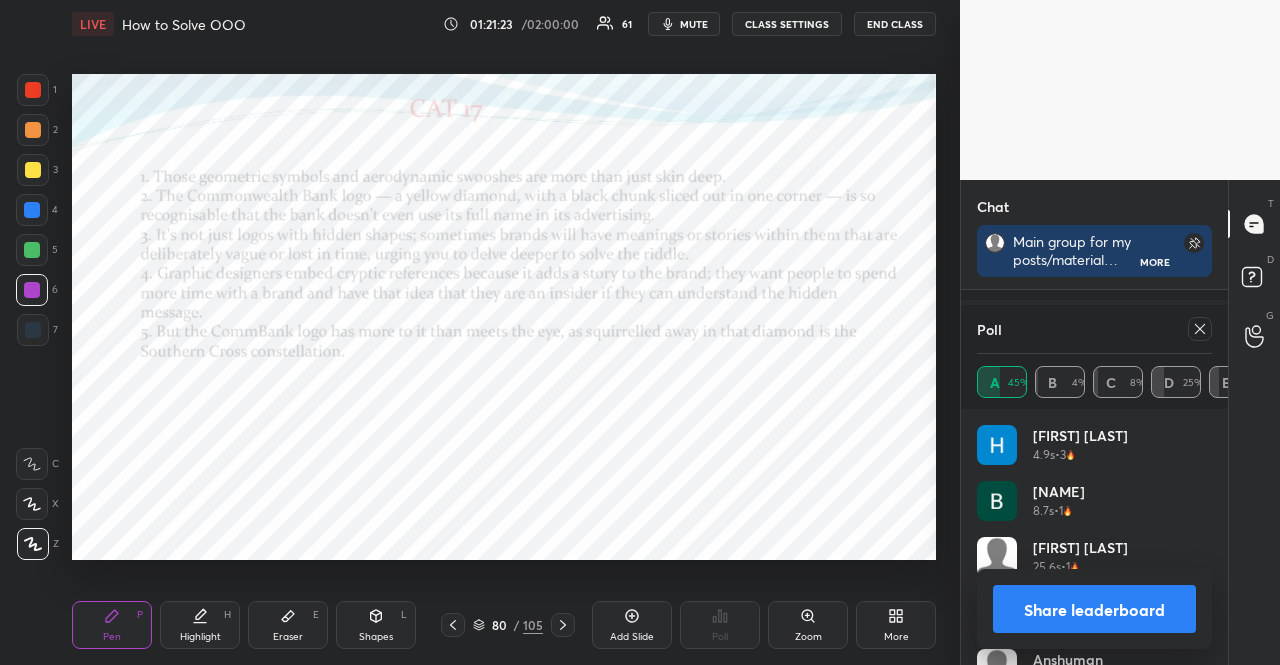 click on "Shapes L" at bounding box center (376, 625) 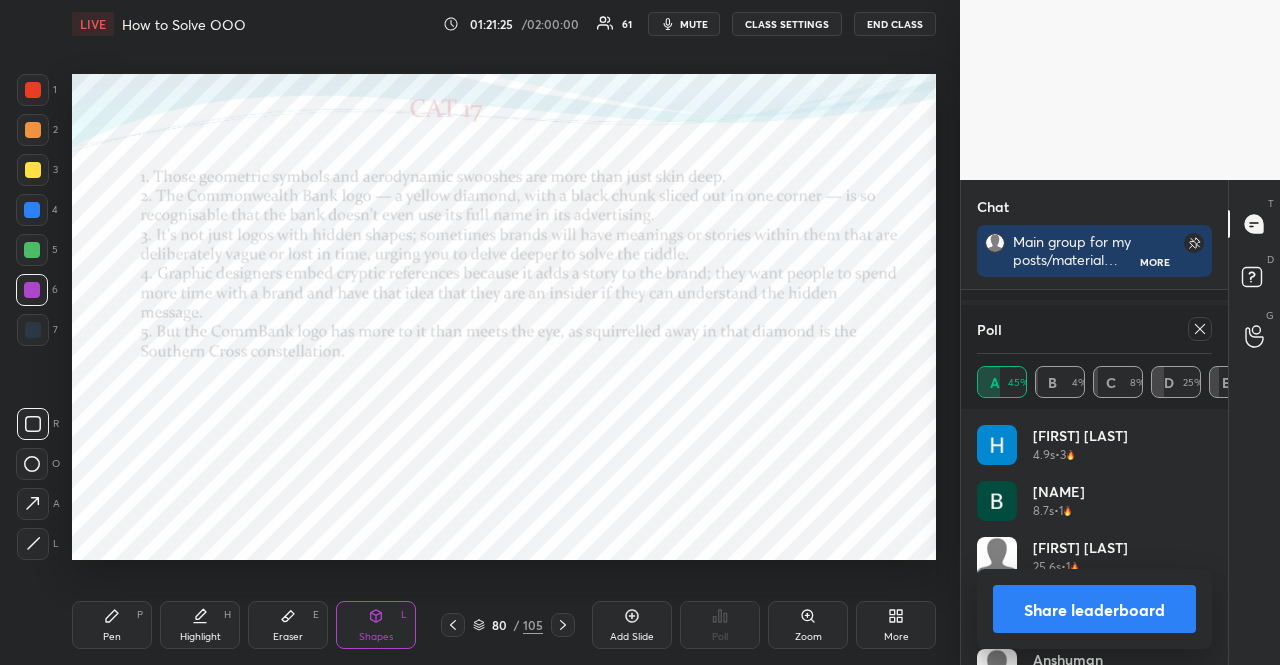 click 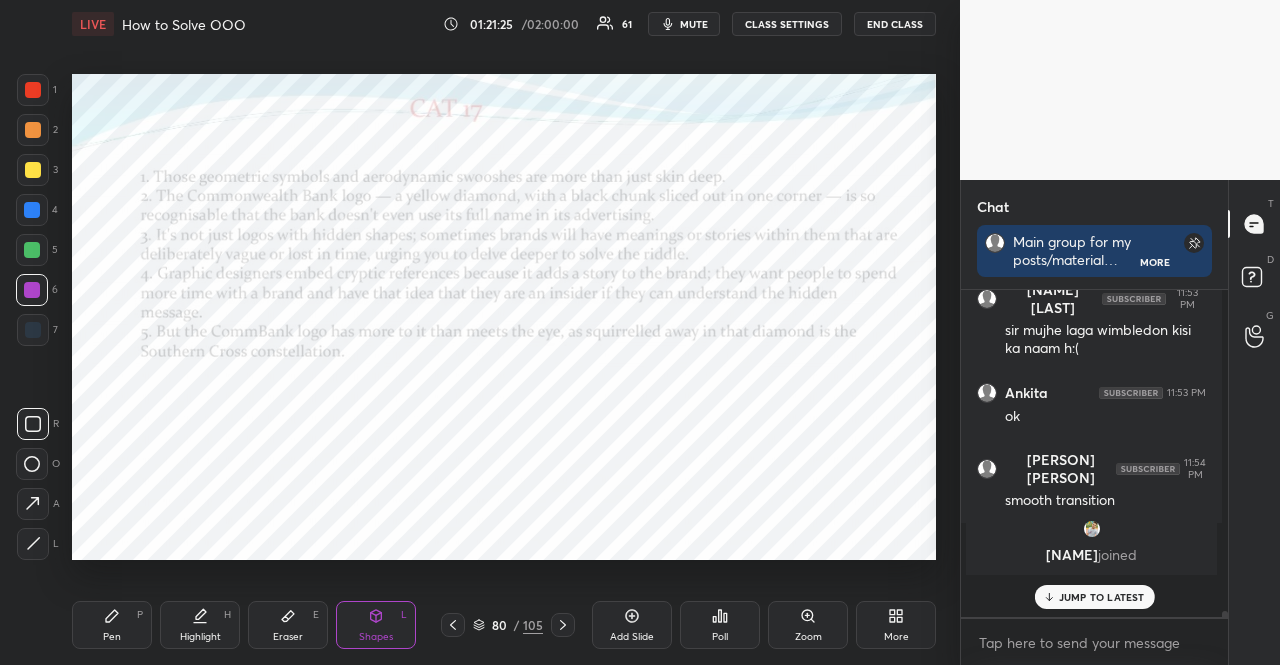 scroll, scrollTop: 0, scrollLeft: 0, axis: both 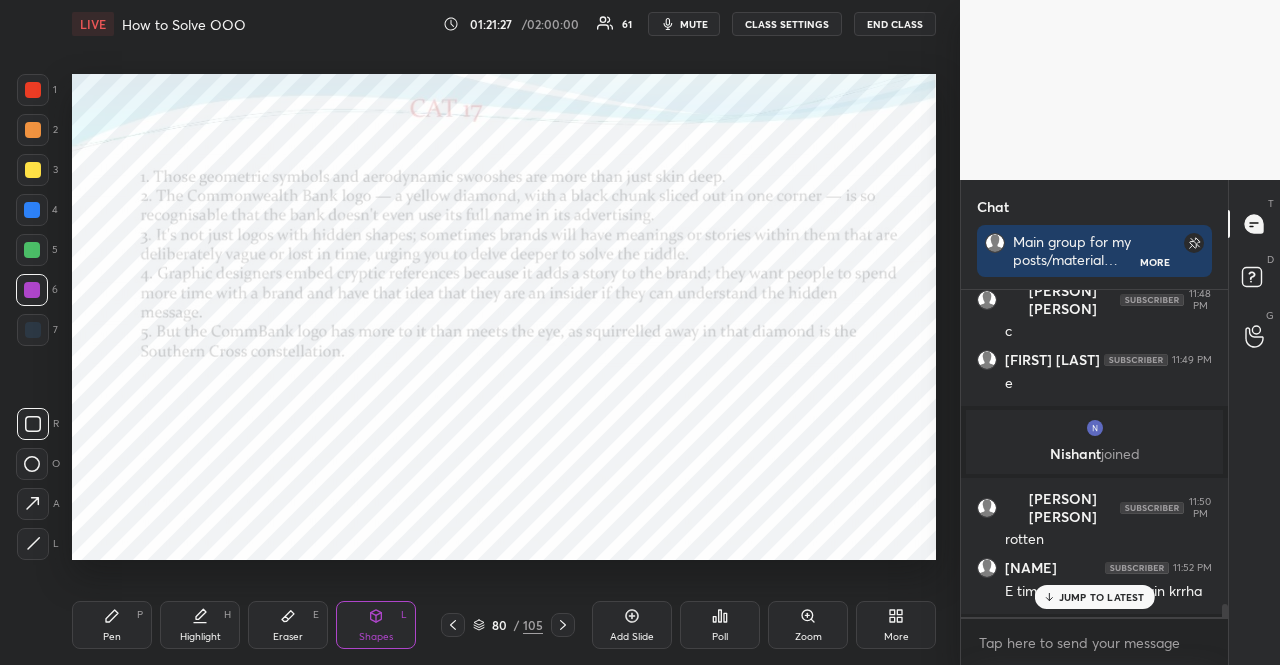 click on "JUMP TO LATEST" at bounding box center [1102, 597] 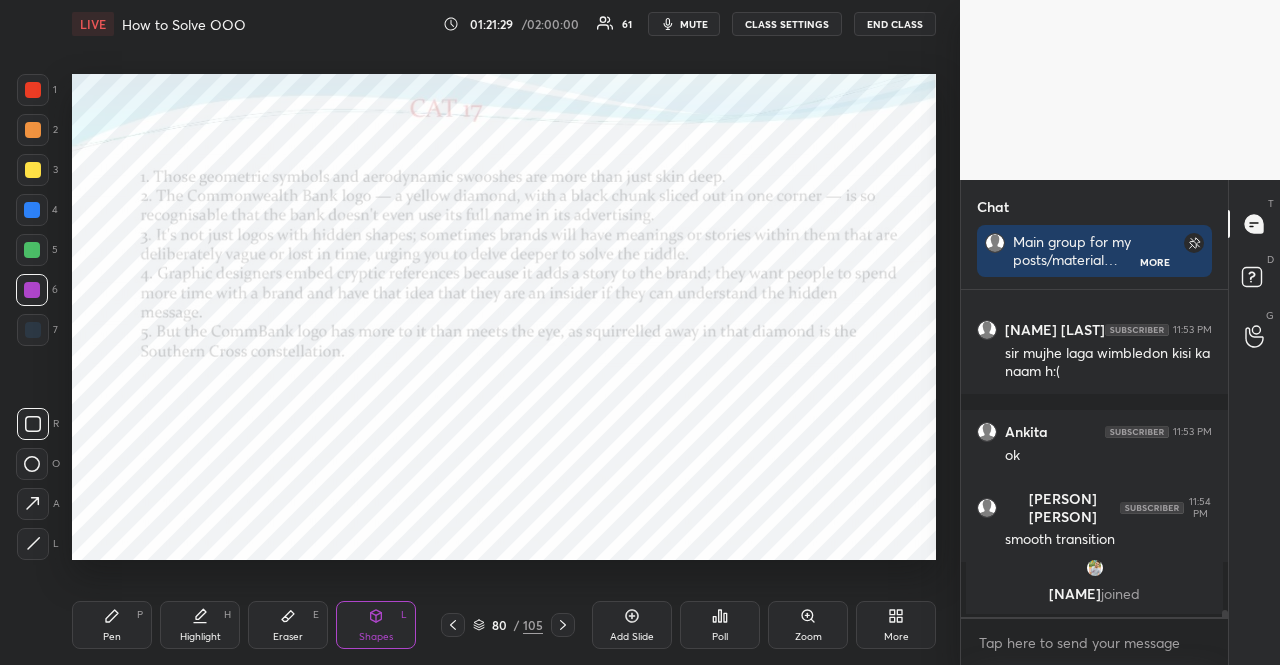 click on "4" at bounding box center [37, 210] 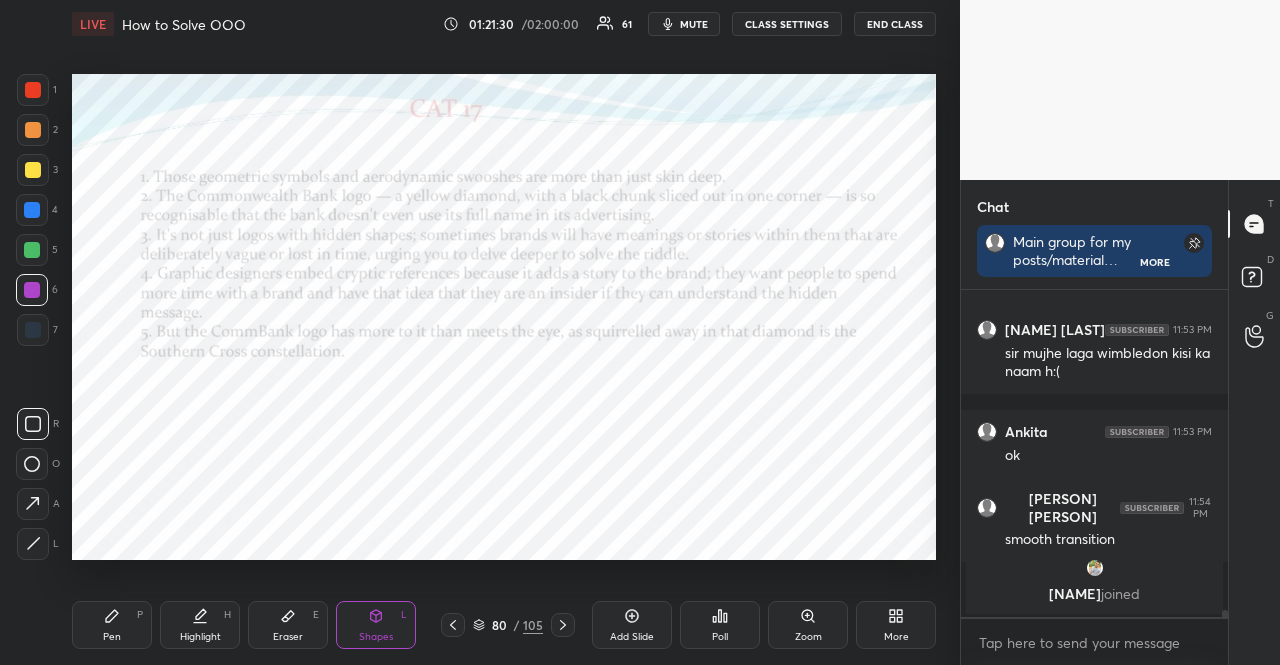 click at bounding box center (32, 210) 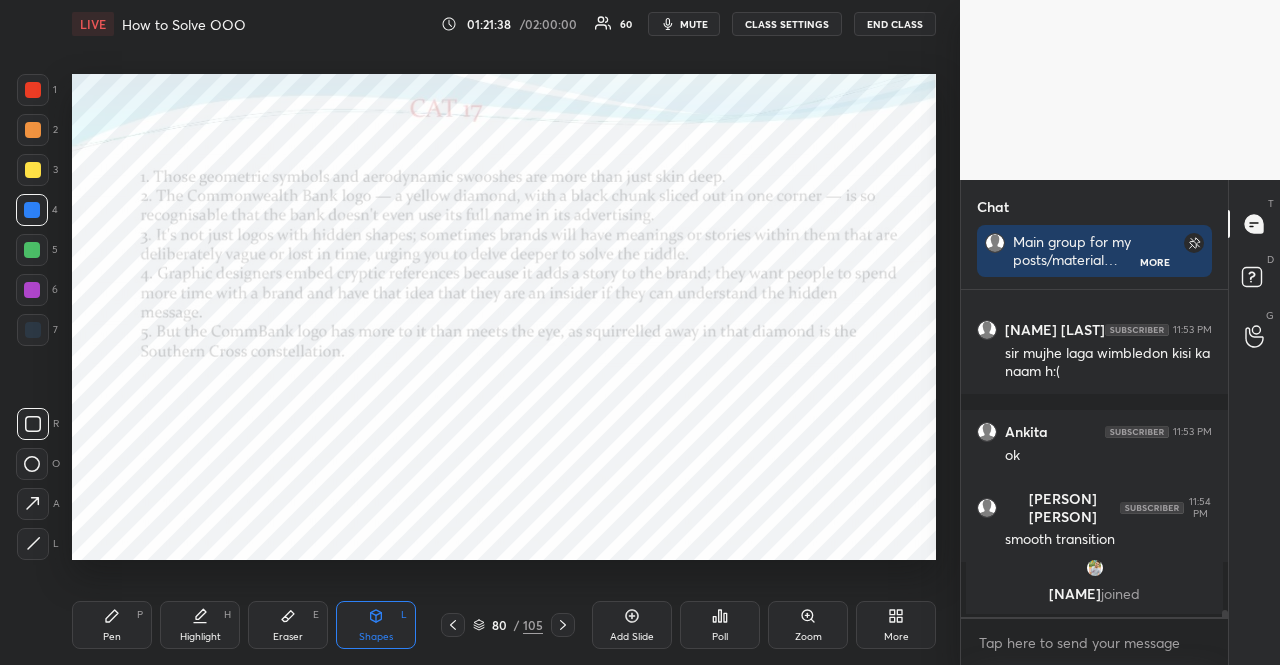 scroll, scrollTop: 15500, scrollLeft: 0, axis: vertical 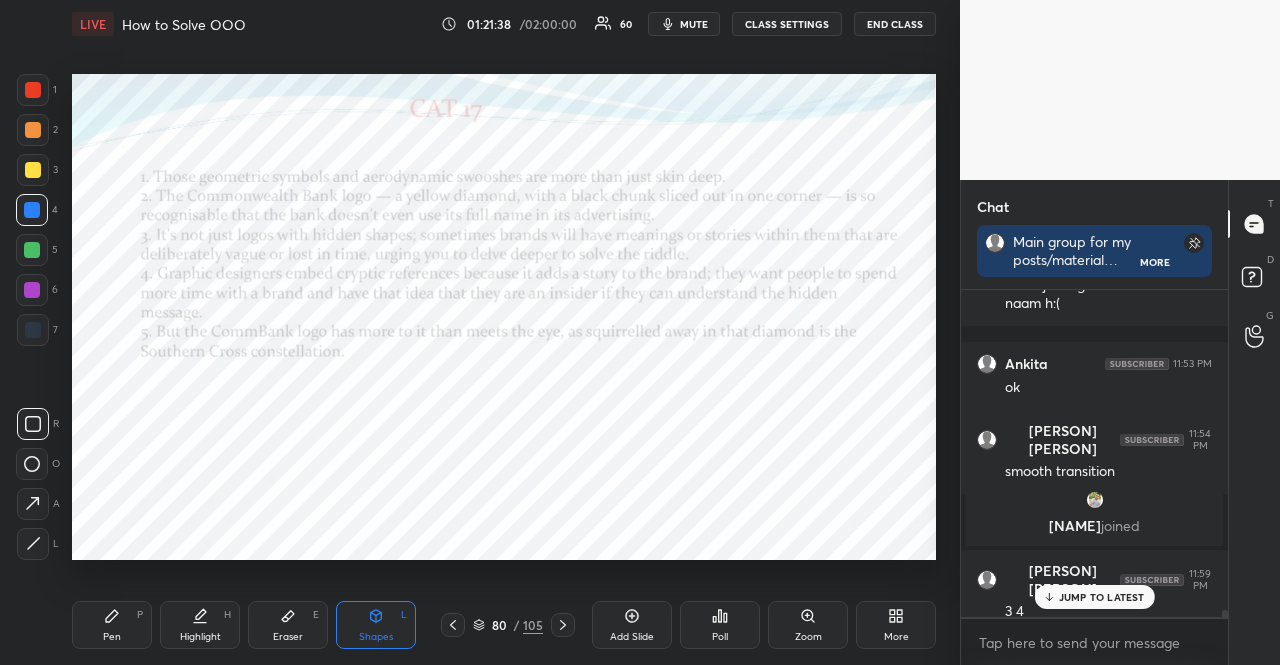 click 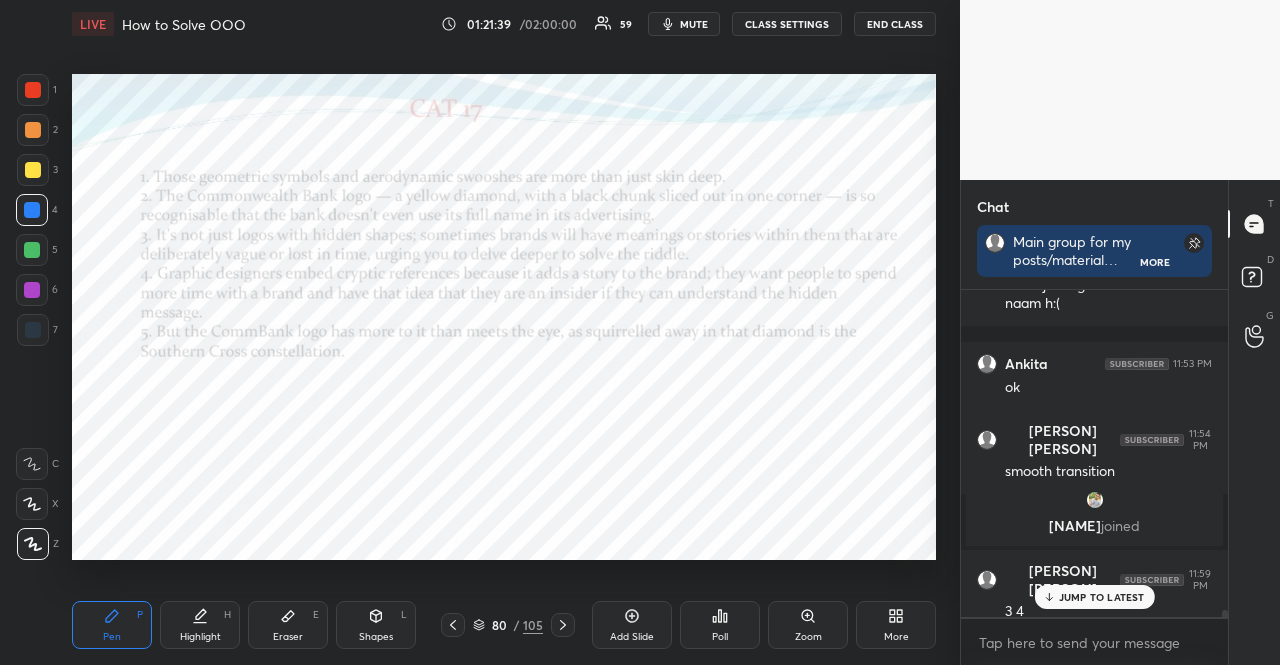 drag, startPoint x: 38, startPoint y: 512, endPoint x: 41, endPoint y: 473, distance: 39.115215 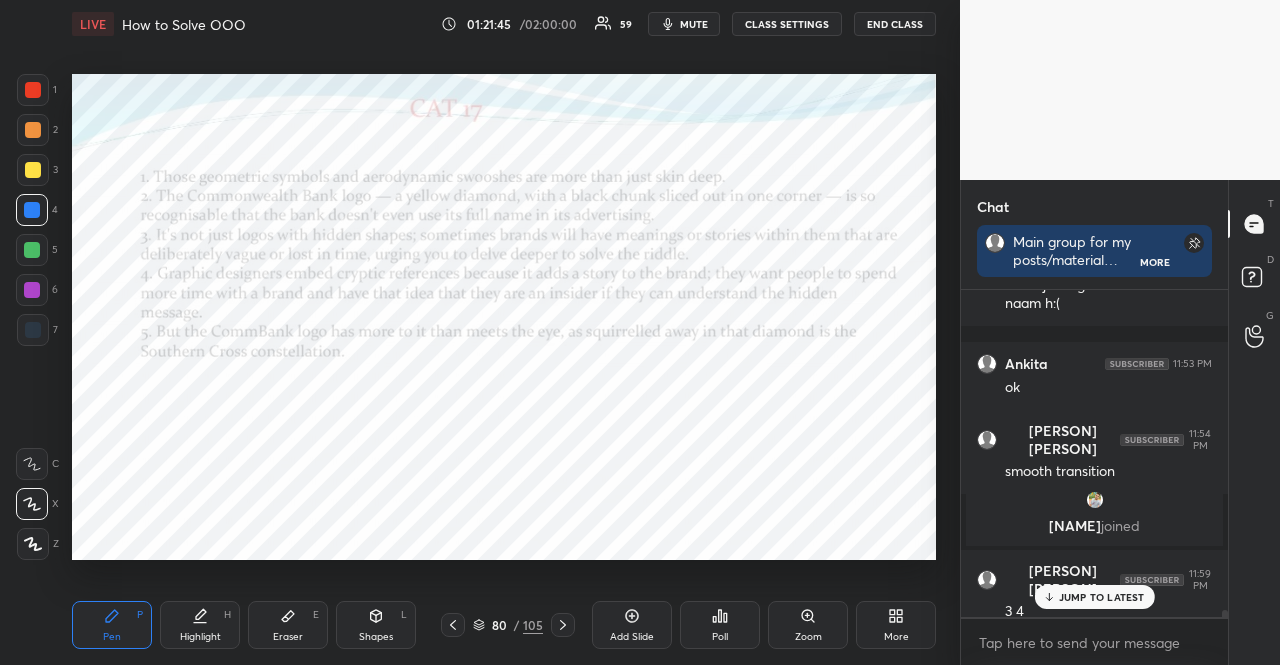 scroll, scrollTop: 15568, scrollLeft: 0, axis: vertical 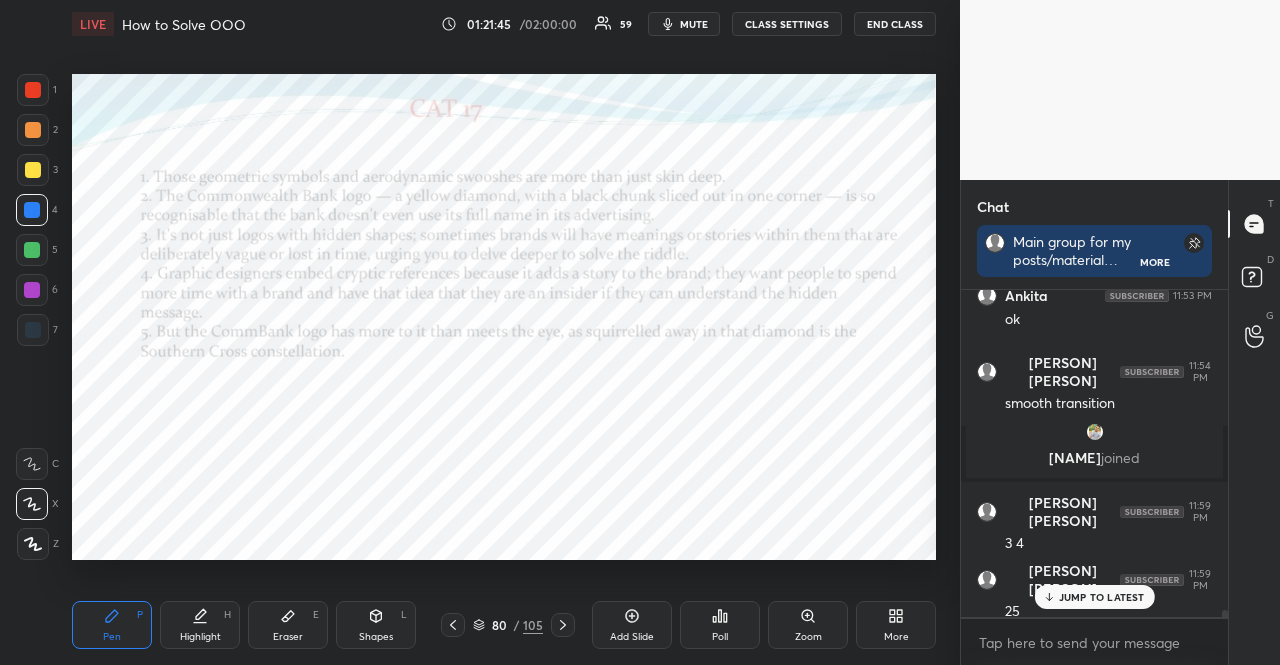 click at bounding box center (32, 250) 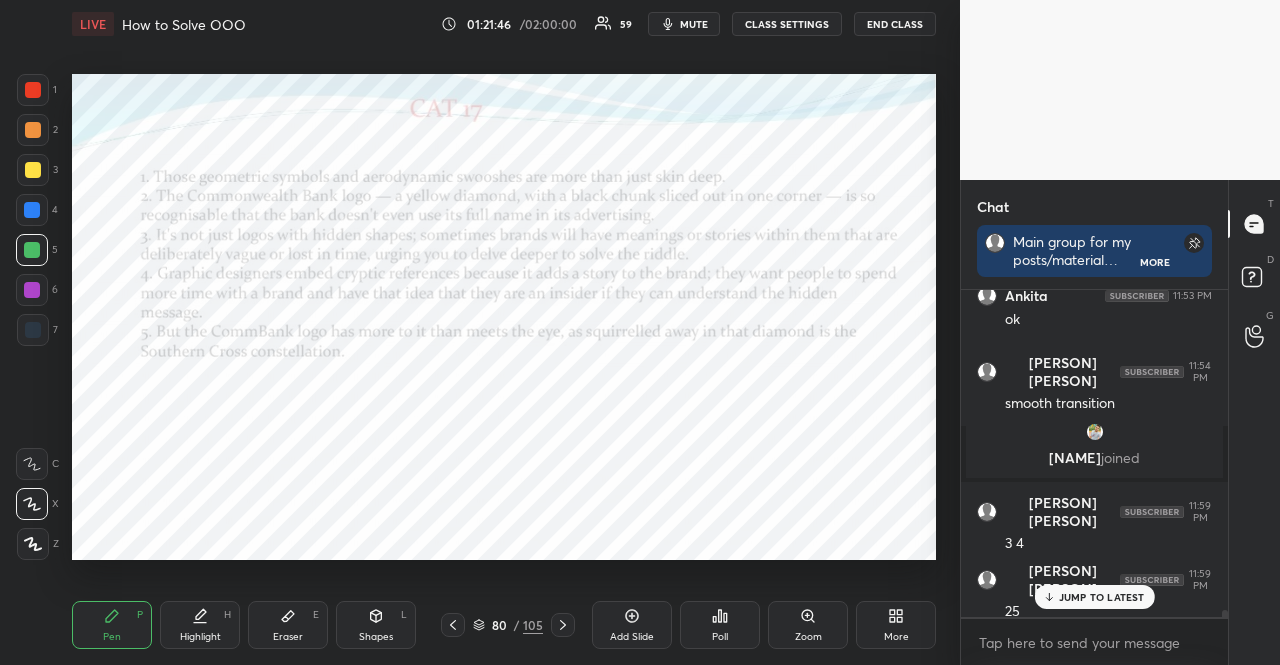 click on "Shapes L" at bounding box center (376, 625) 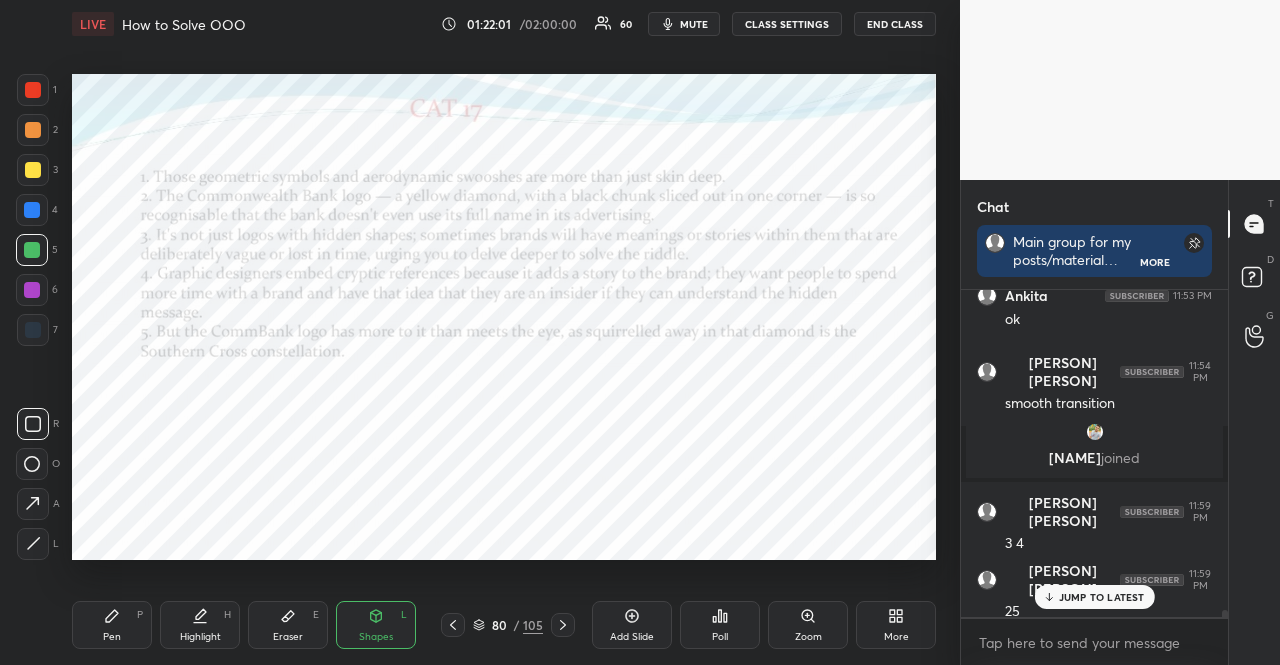 click at bounding box center [32, 210] 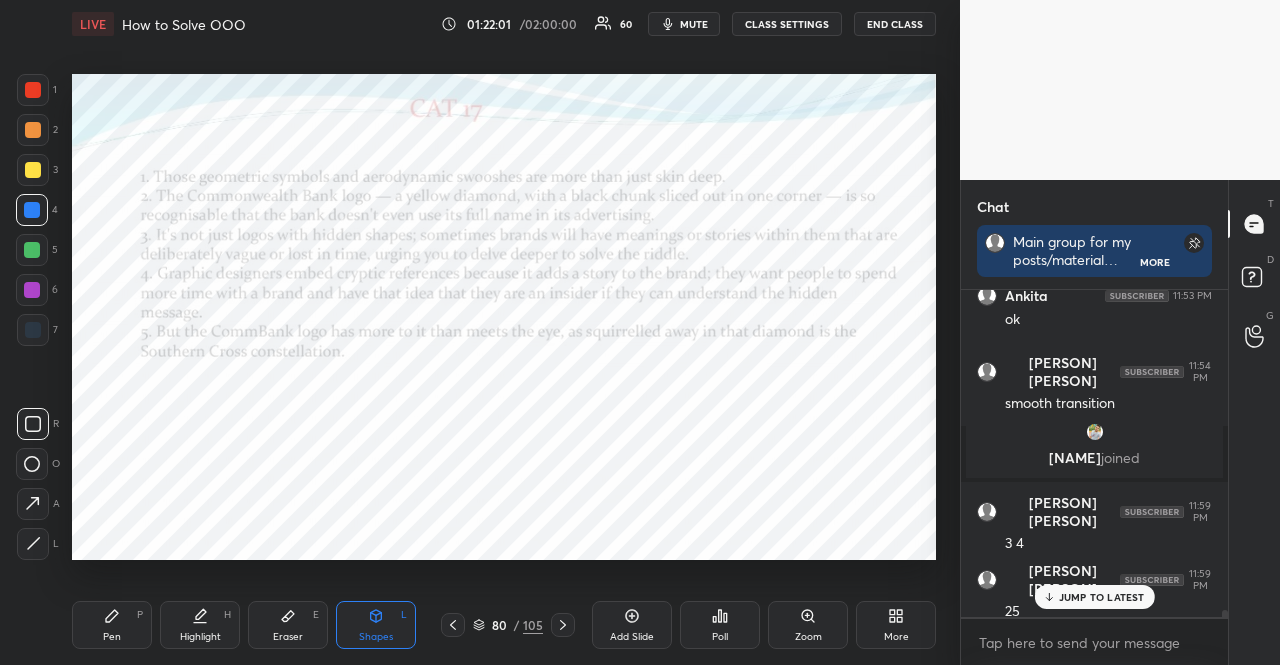 drag, startPoint x: 30, startPoint y: 211, endPoint x: 44, endPoint y: 260, distance: 50.96077 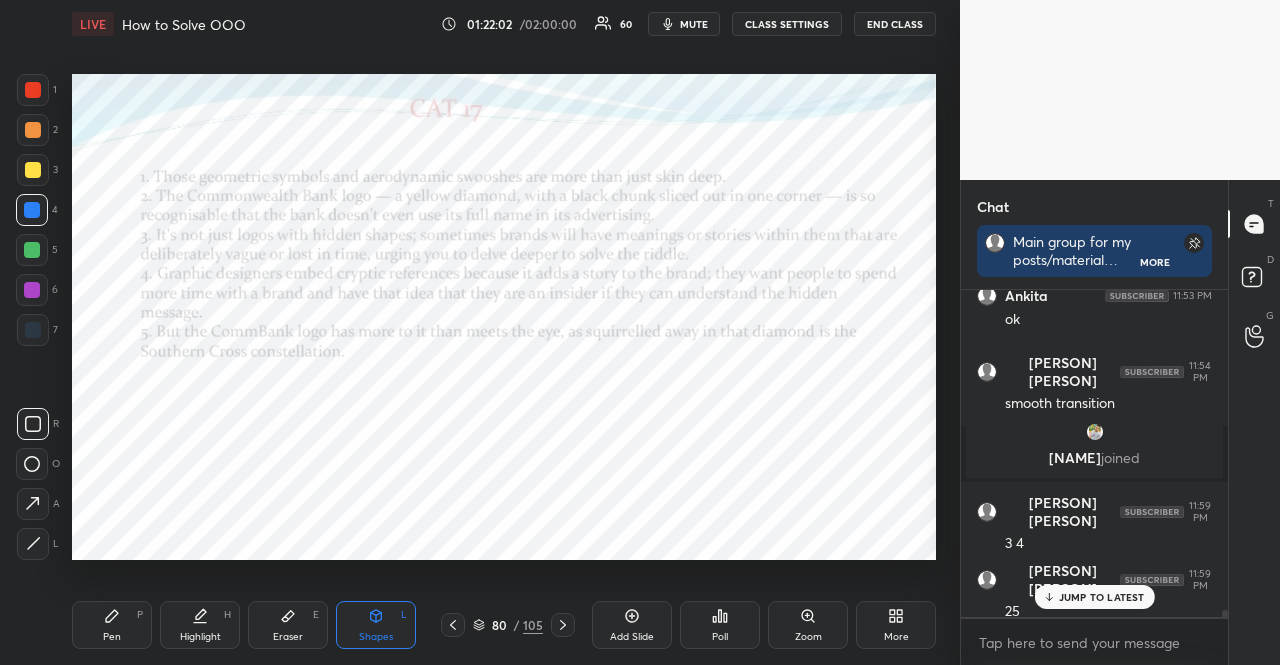 click 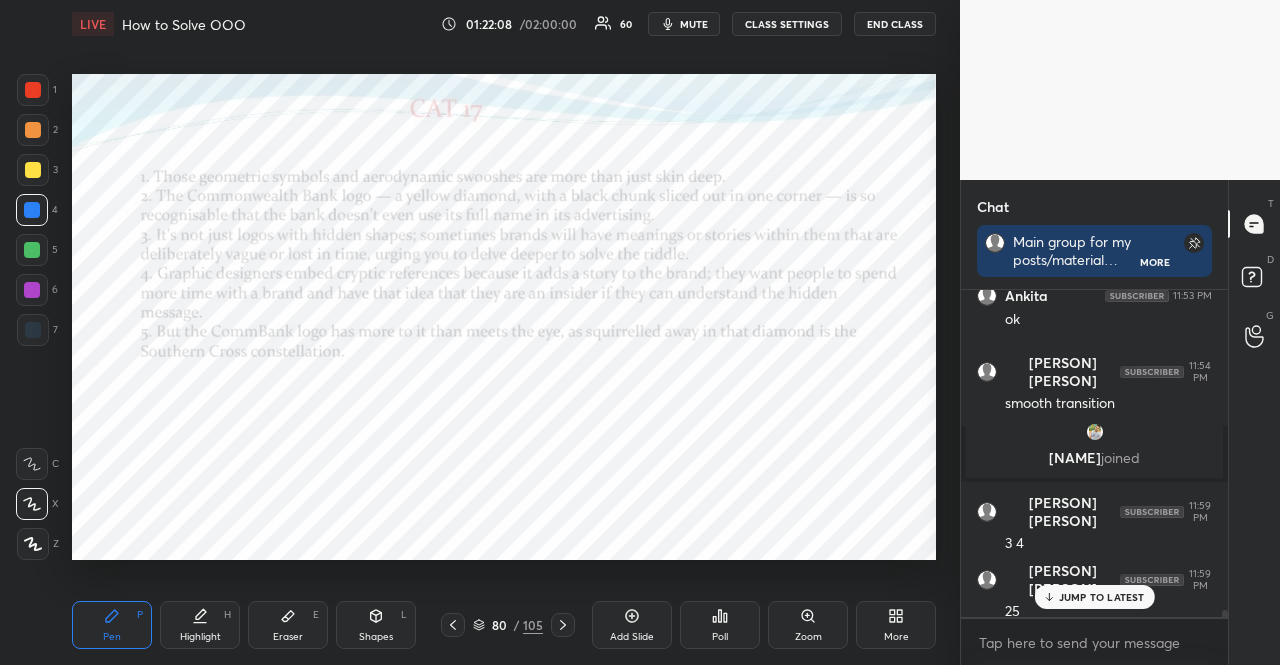 click at bounding box center (32, 250) 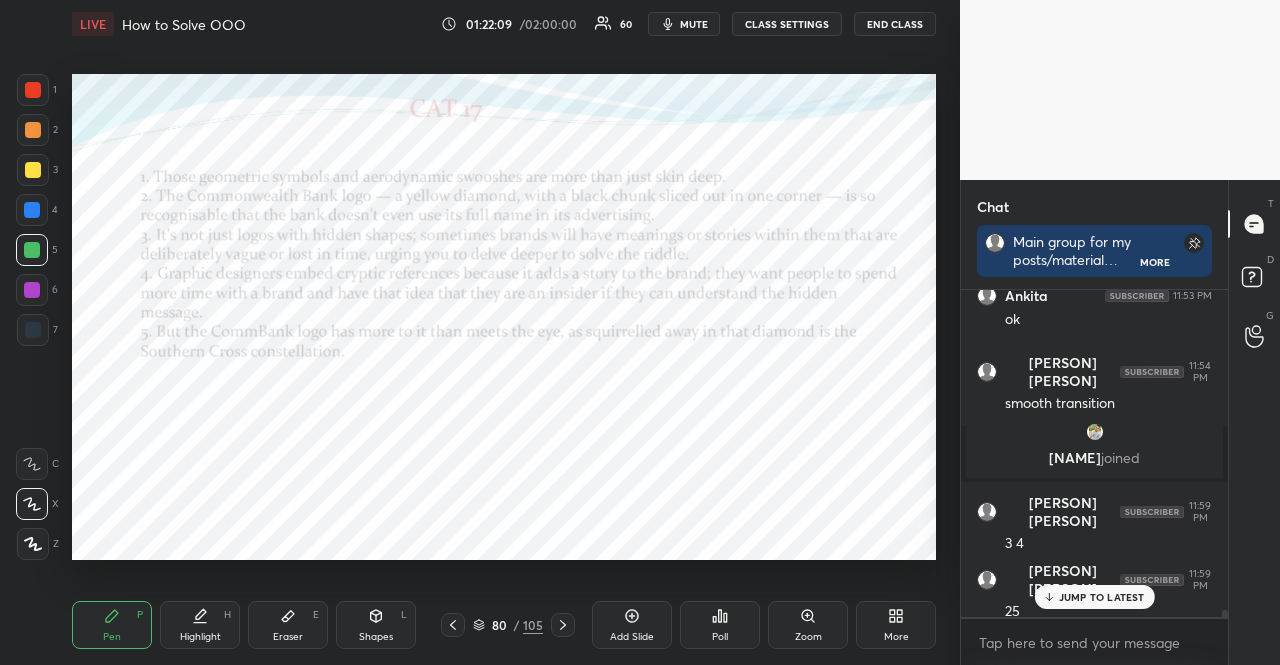 click on "1 2 3 4 5 6 7" at bounding box center (37, 214) 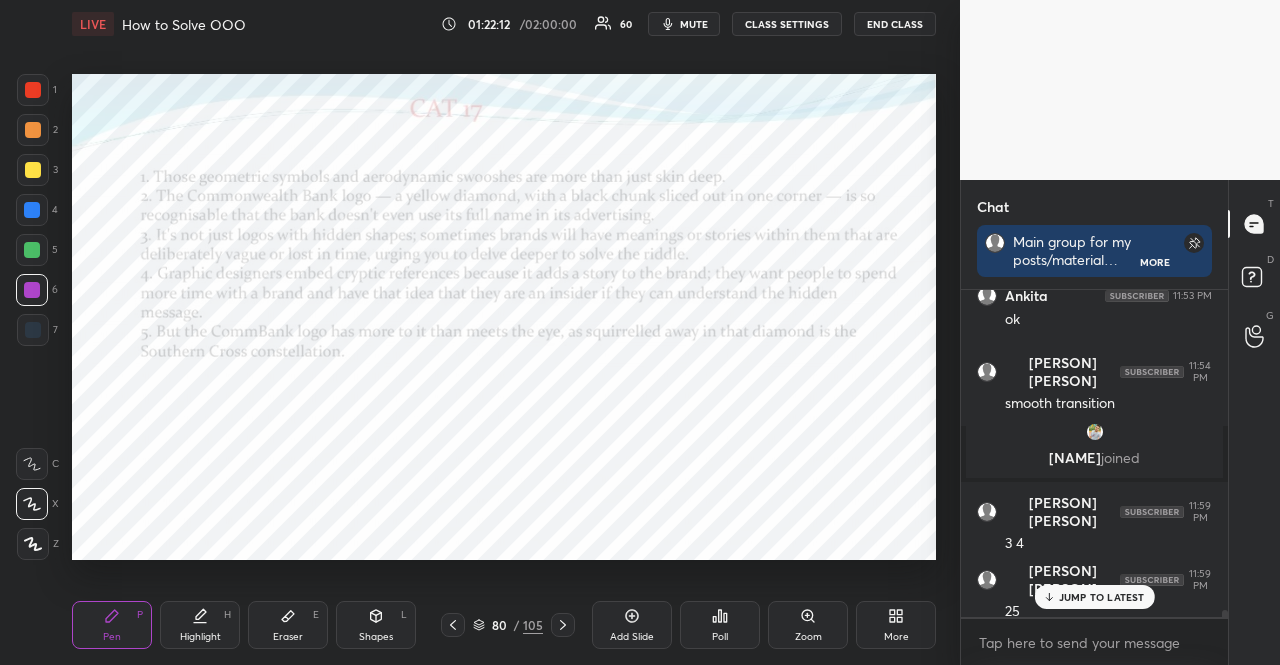 click on "1 2 3 4 5 6 7 R O A L C X Z Erase all   C X Z LIVE How to Solve OOO 01:22:12 /  02:00:00 60 mute CLASS SETTINGS END CLASS Setting up your live class Poll for   secs No correct answer Start poll Back How to Solve OOO Aarambh Academy Pen P Highlight H Eraser E Shapes L 80 / 105 Add Slide Poll Zoom More" at bounding box center [472, 332] 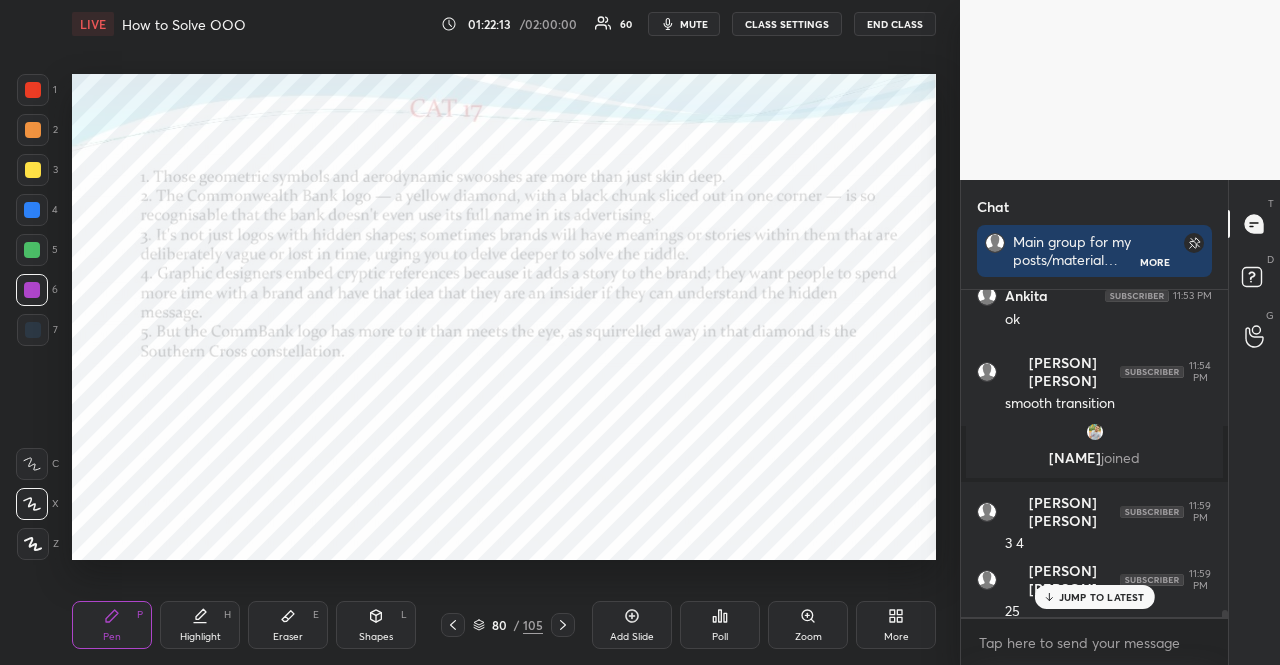 click on "1 2 3 4 5 6 7 R O A L C X Z Erase all   C X Z LIVE How to Solve OOO 01:22:13 /  02:00:00 60 mute CLASS SETTINGS END CLASS Setting up your live class Poll for   secs No correct answer Start poll Back How to Solve OOO Aarambh Academy Pen P Highlight H Eraser E Shapes L 80 / 105 Add Slide Poll Zoom More" at bounding box center (472, 332) 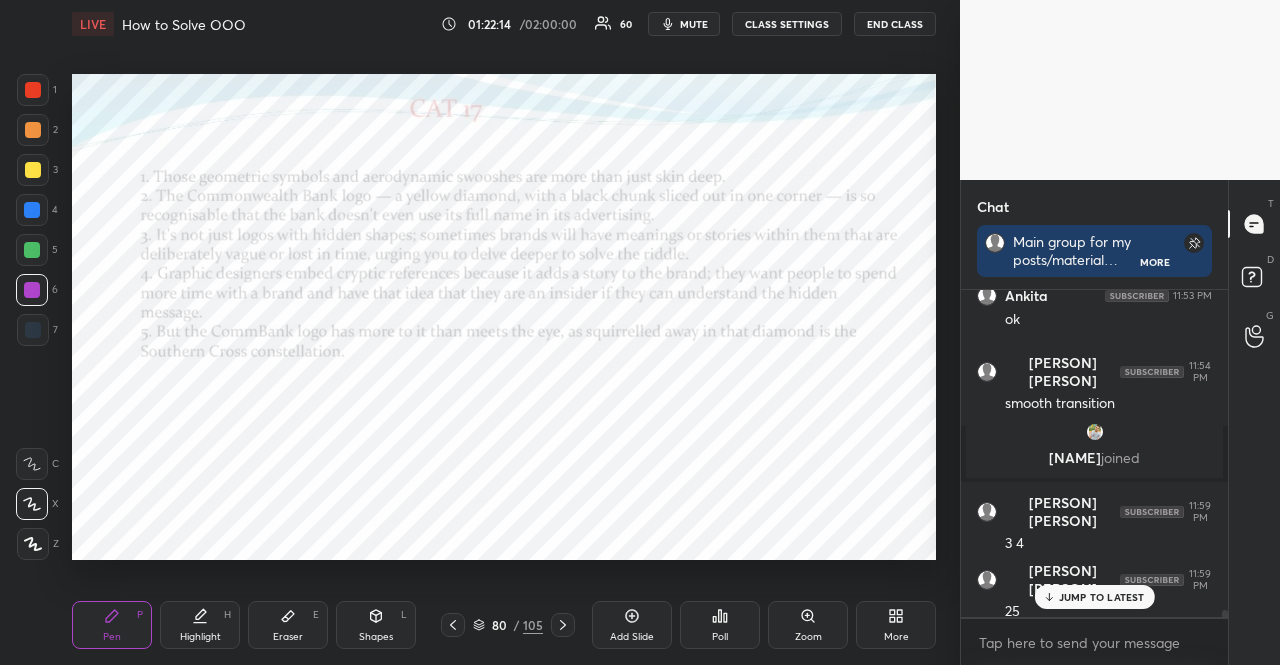drag, startPoint x: 34, startPoint y: 329, endPoint x: 30, endPoint y: 305, distance: 24.33105 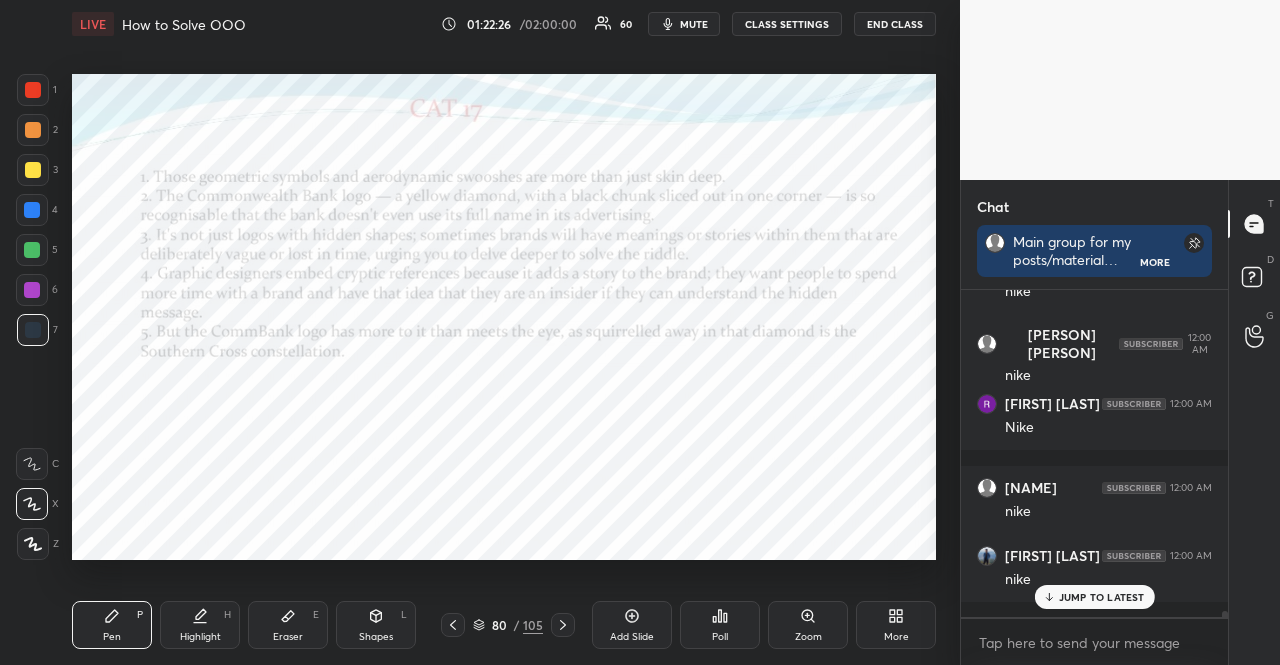scroll, scrollTop: 16176, scrollLeft: 0, axis: vertical 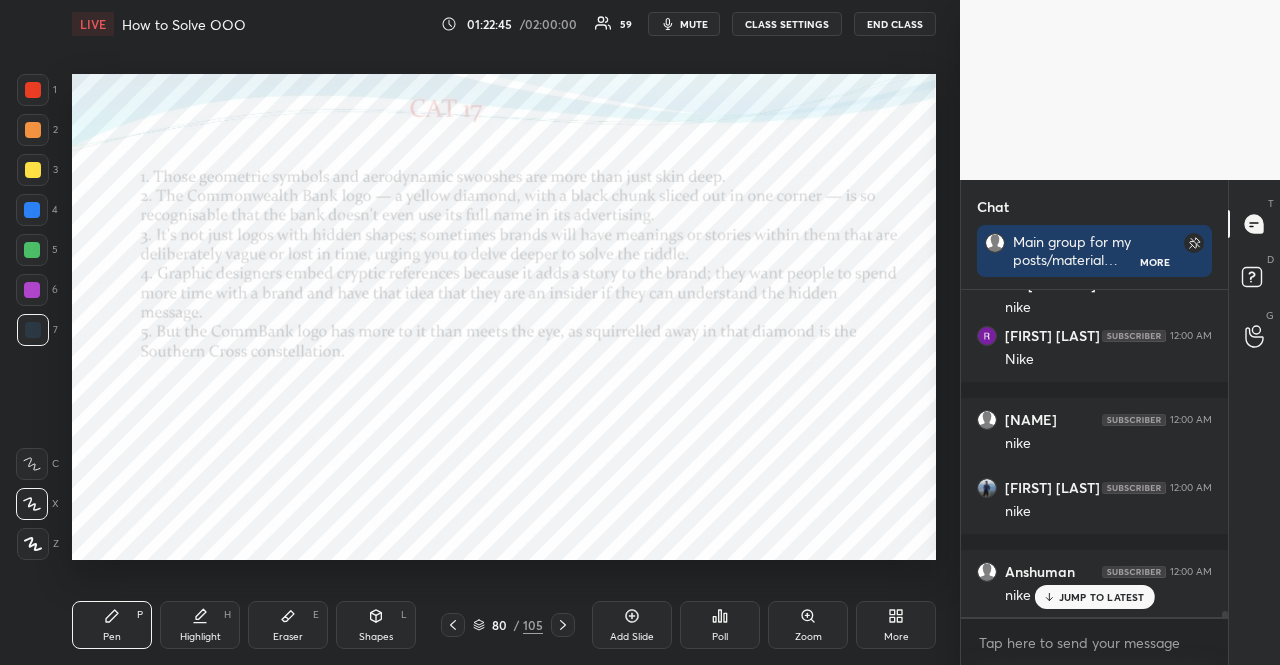 click at bounding box center [32, 210] 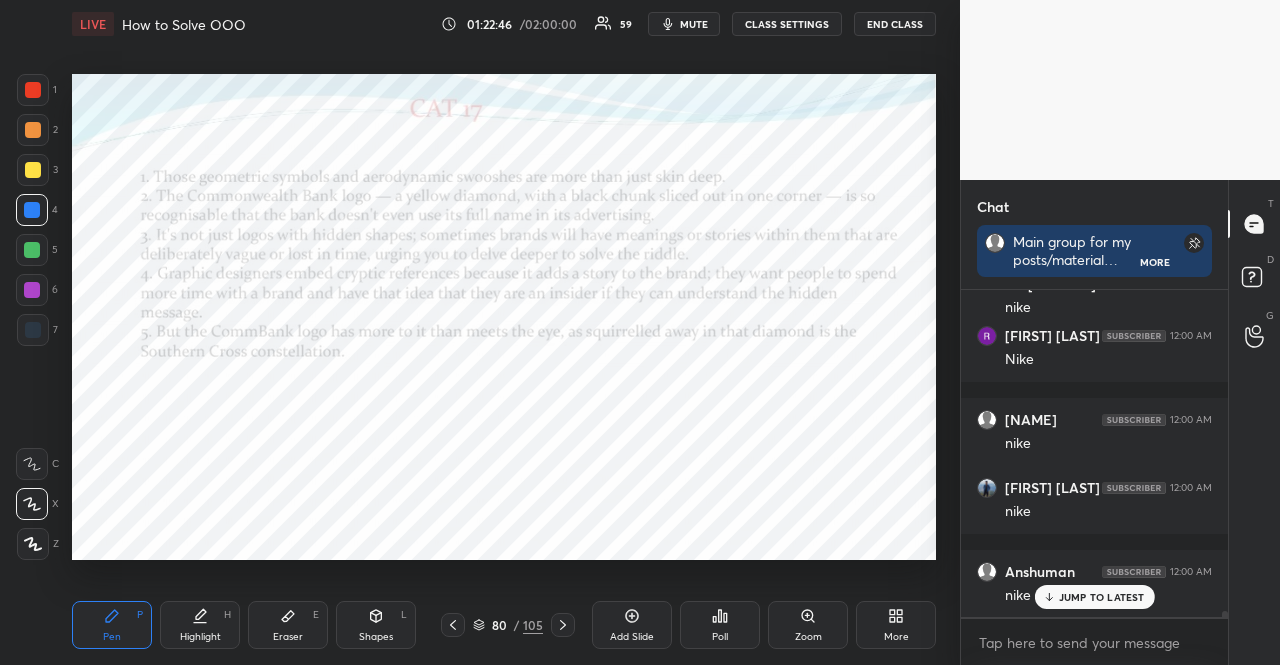 click on "Pen P" at bounding box center [112, 625] 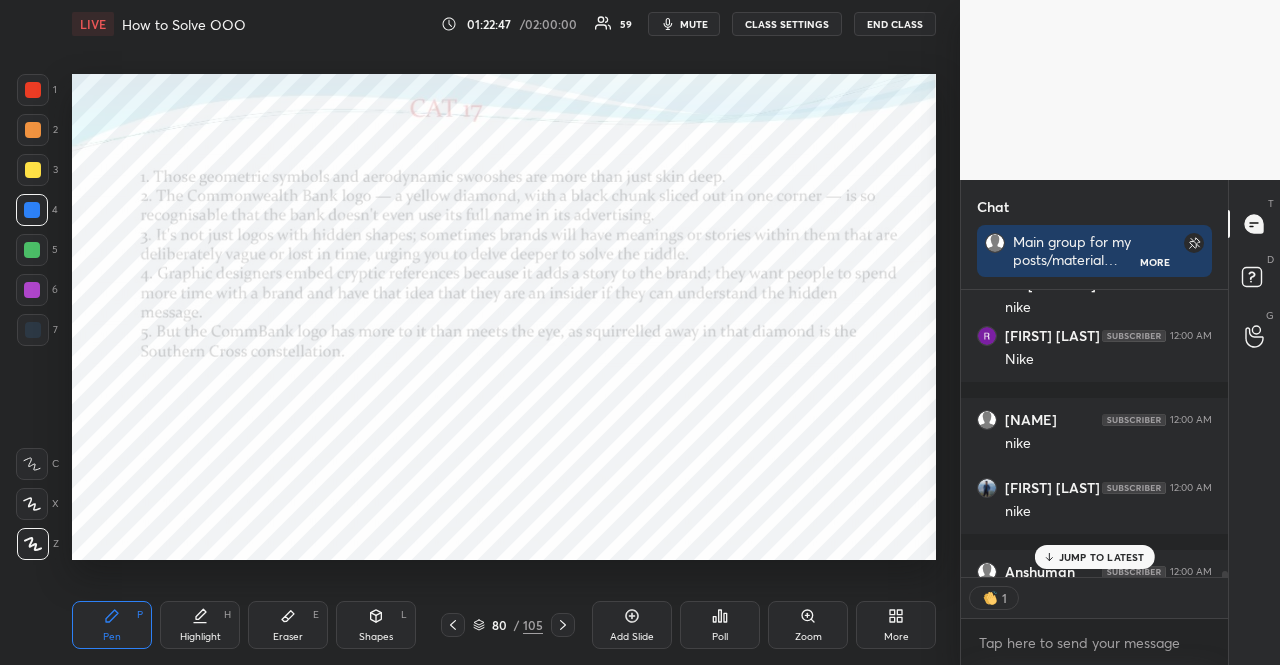 scroll, scrollTop: 281, scrollLeft: 261, axis: both 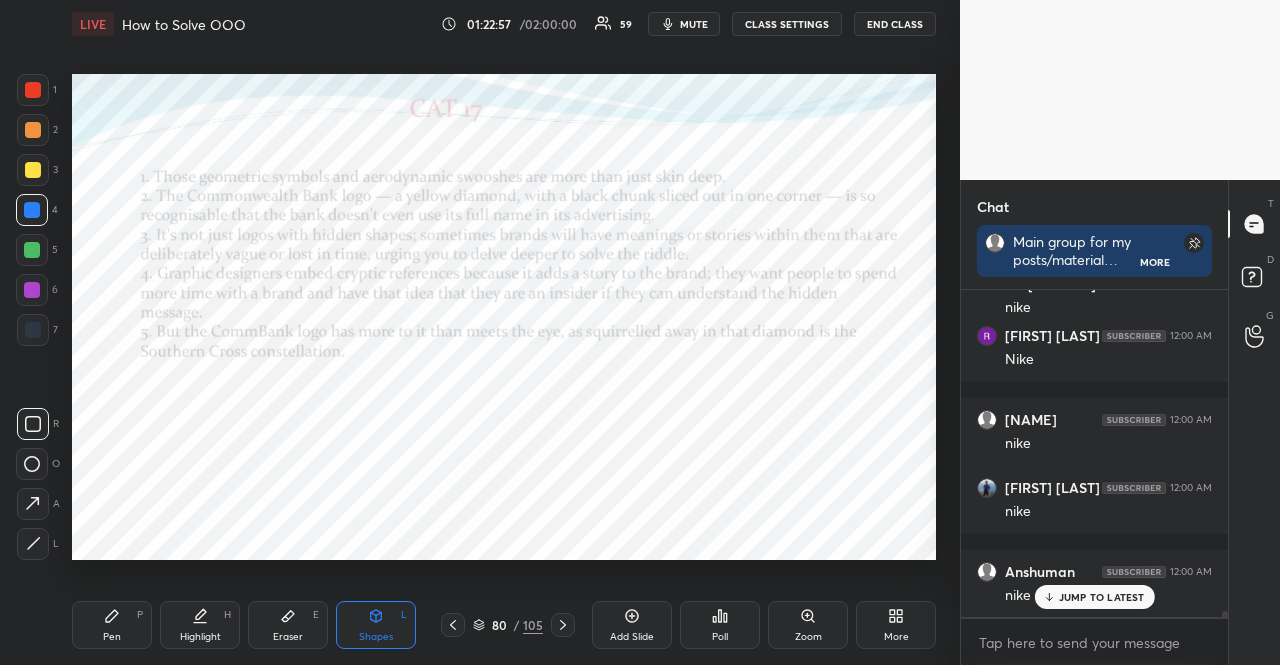 click at bounding box center (33, 90) 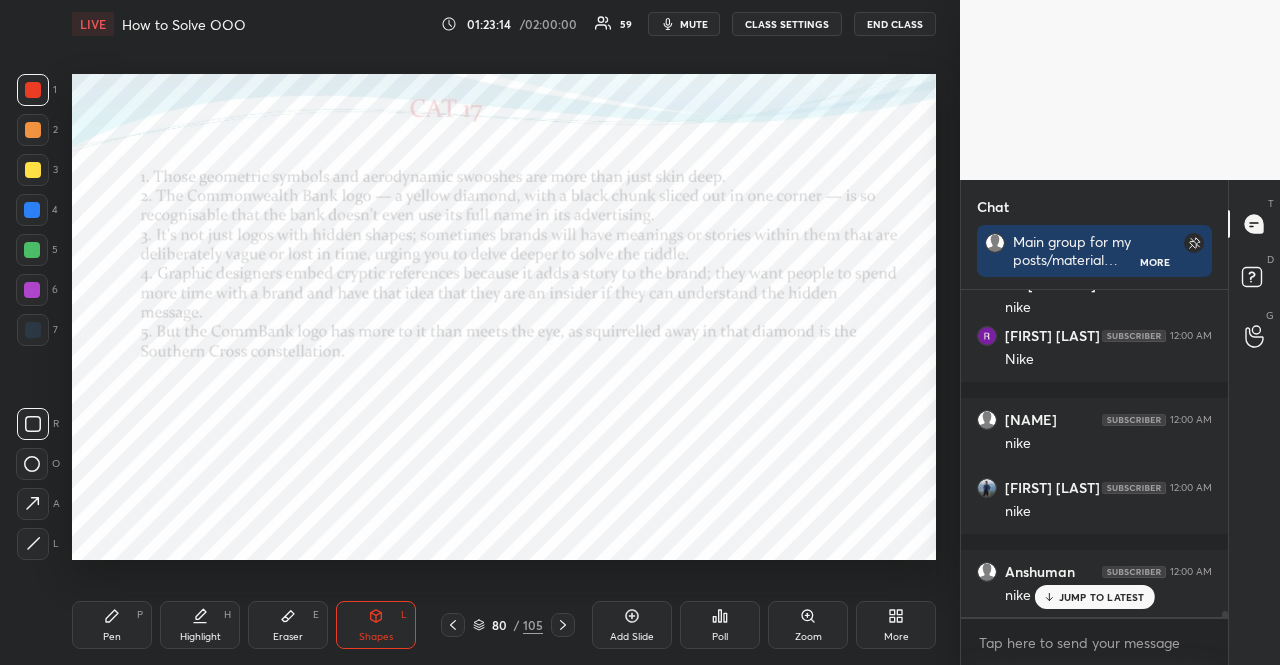 click 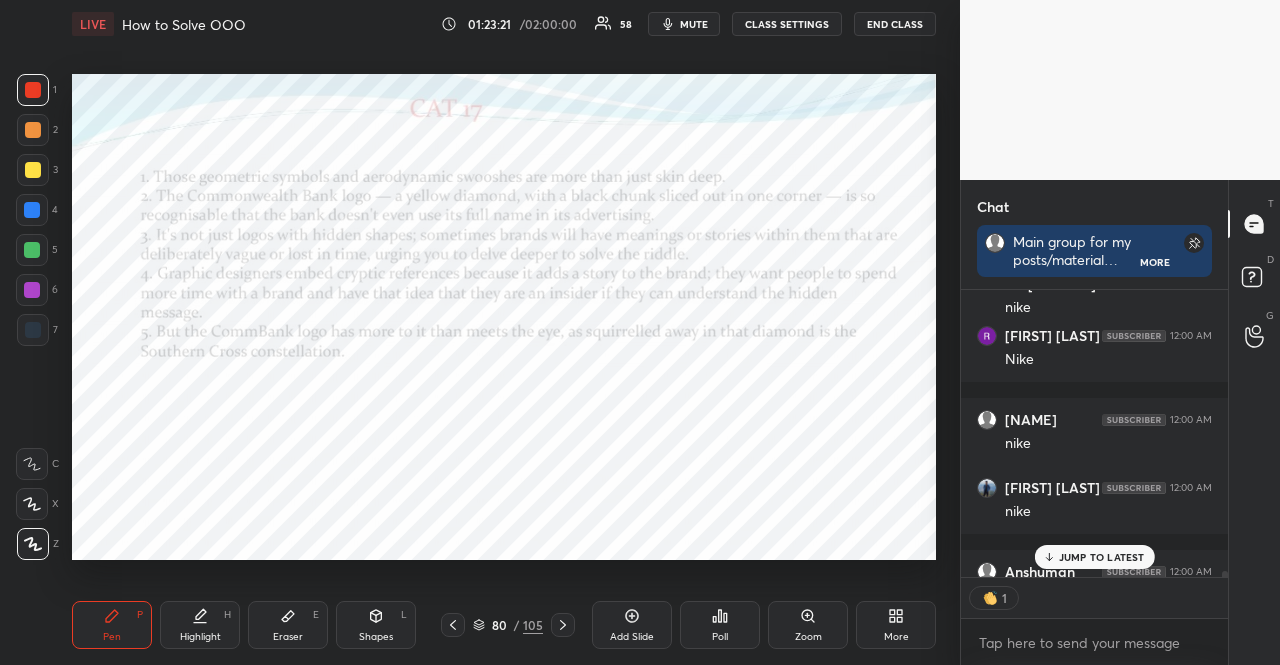 scroll, scrollTop: 281, scrollLeft: 261, axis: both 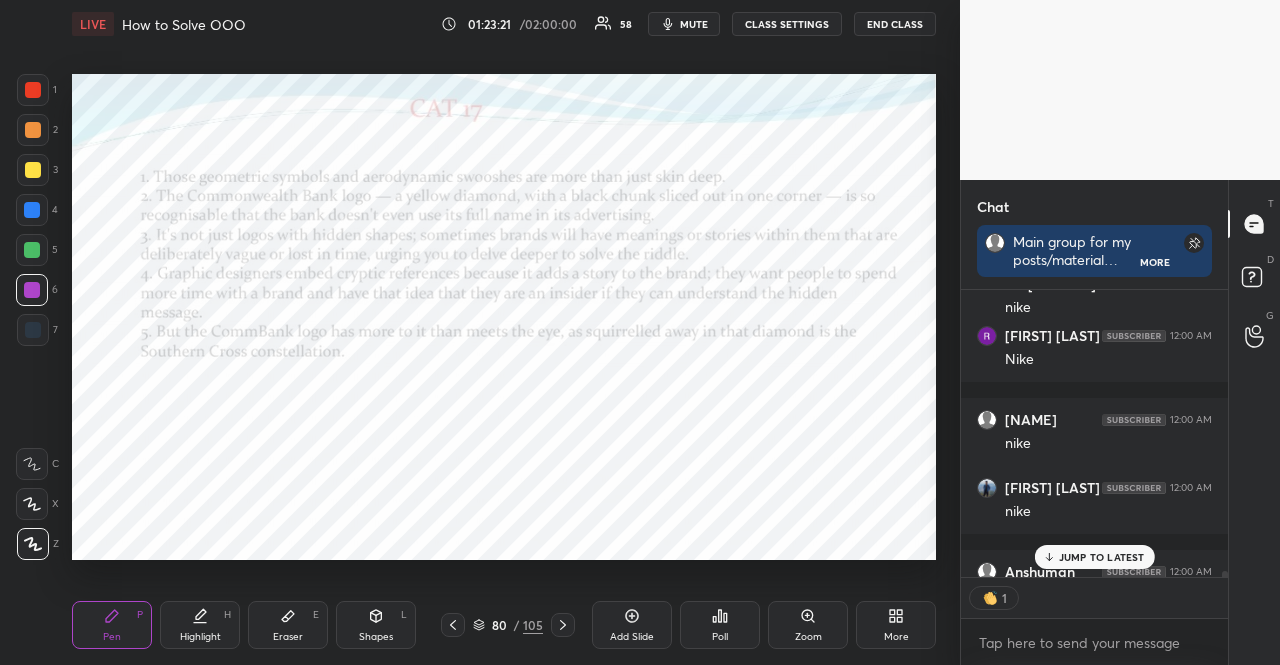 click at bounding box center (32, 290) 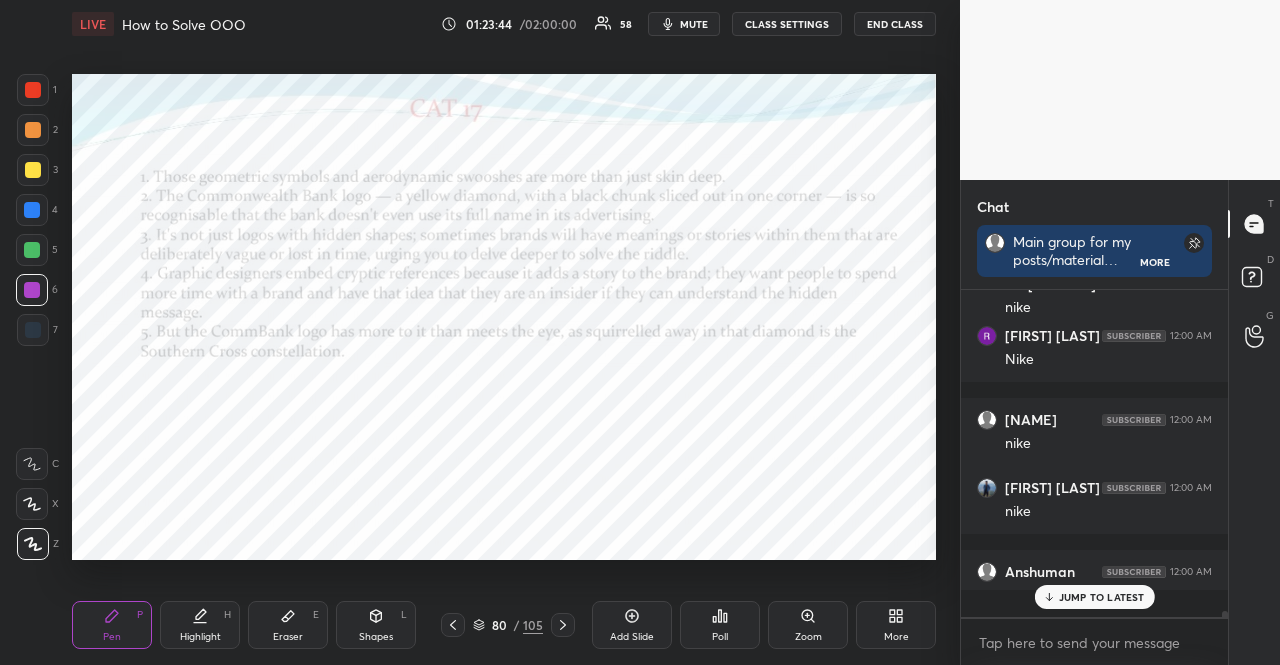 scroll, scrollTop: 6, scrollLeft: 6, axis: both 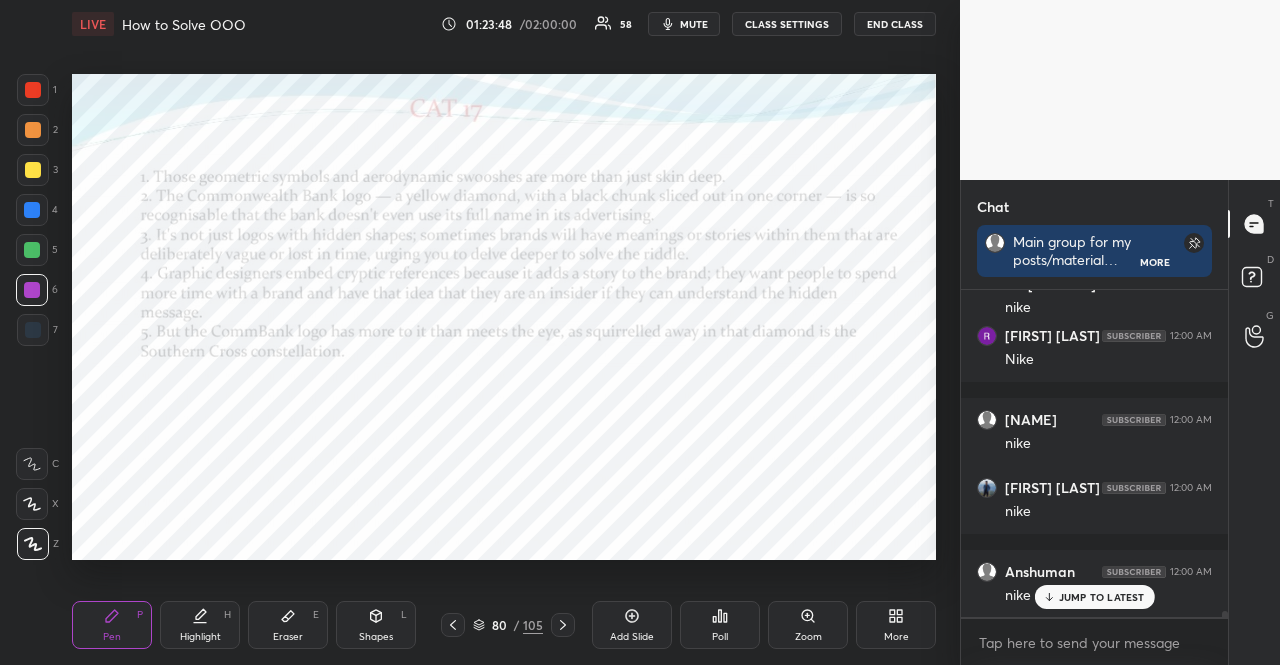 click at bounding box center [32, 210] 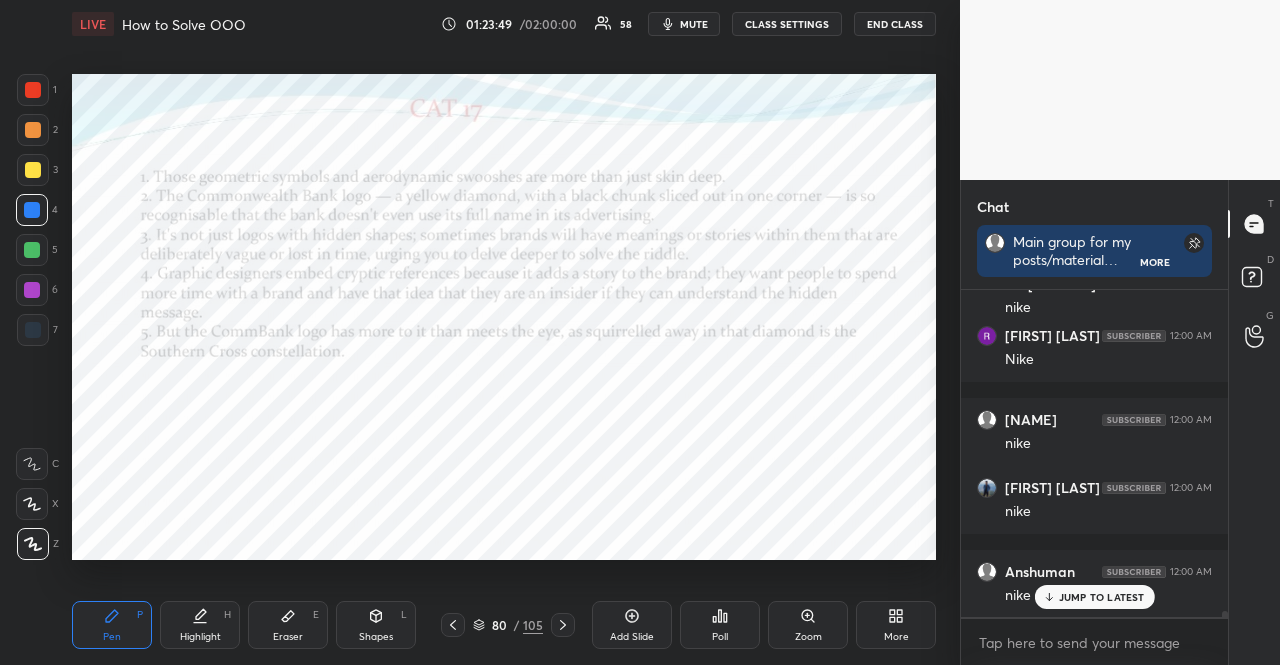 click 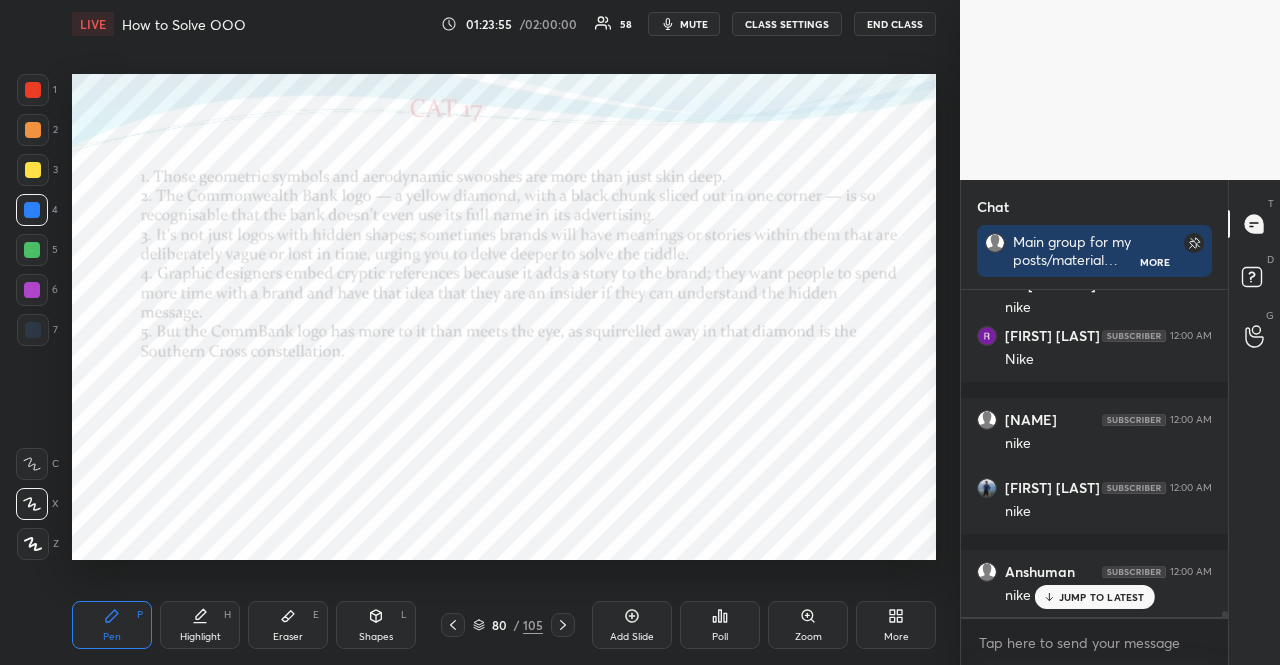 click at bounding box center [32, 250] 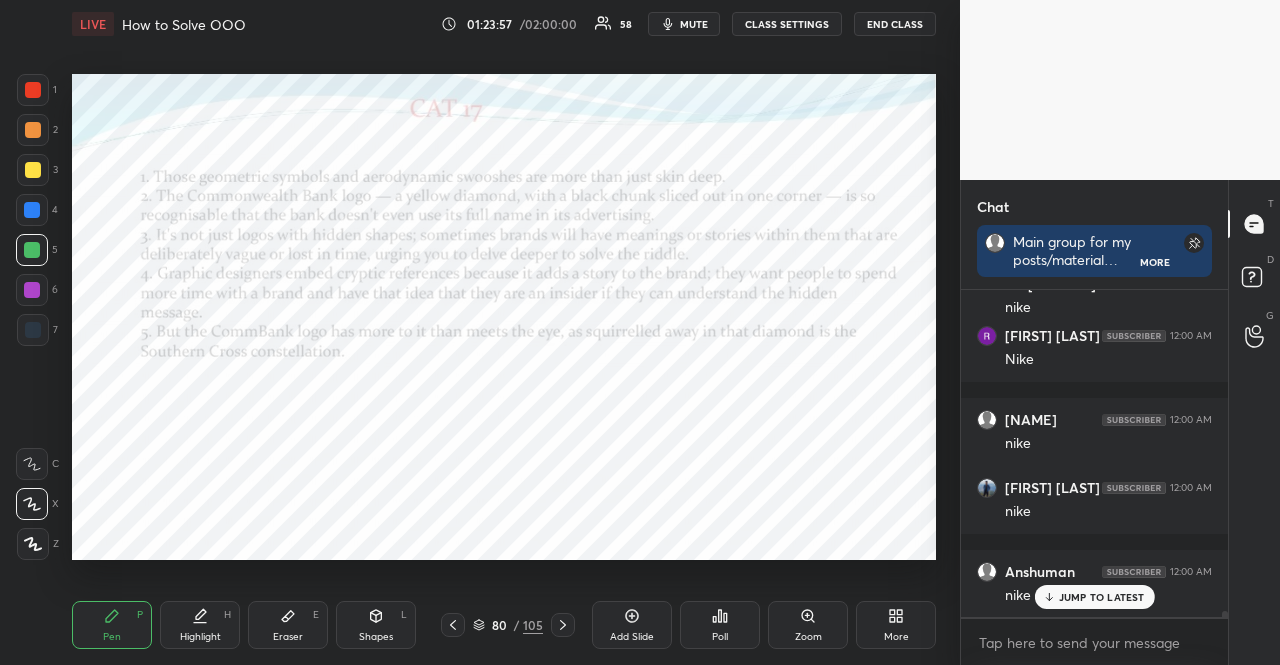 click 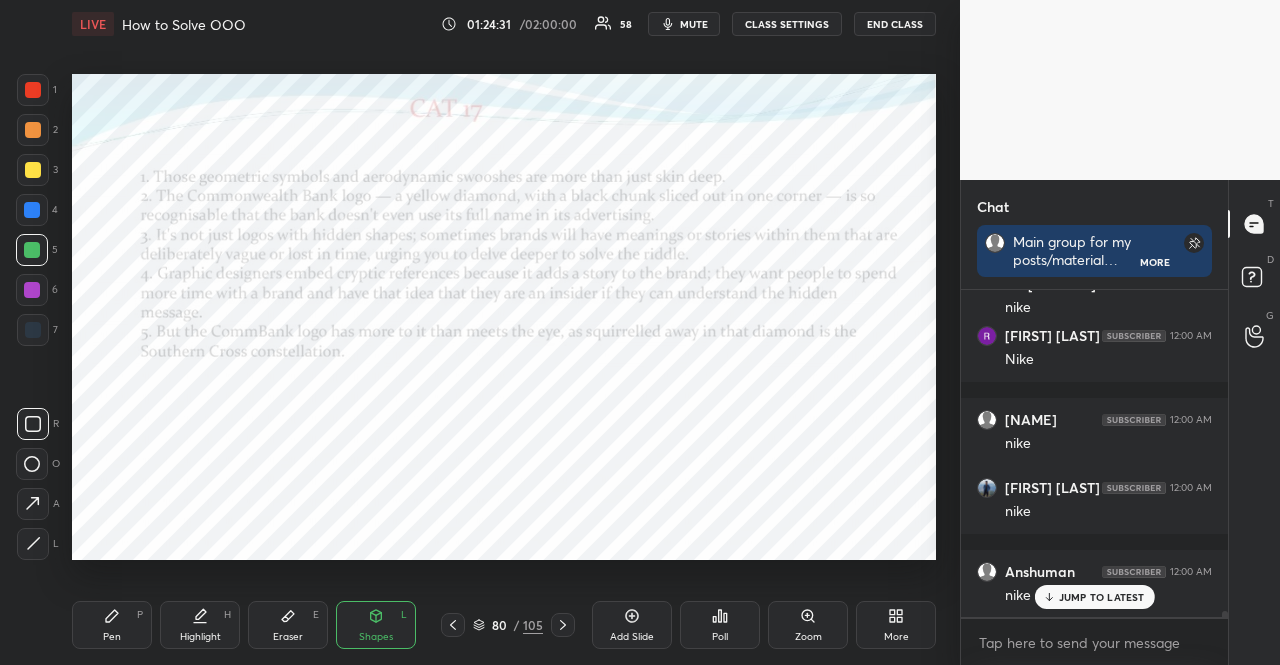 click at bounding box center [32, 210] 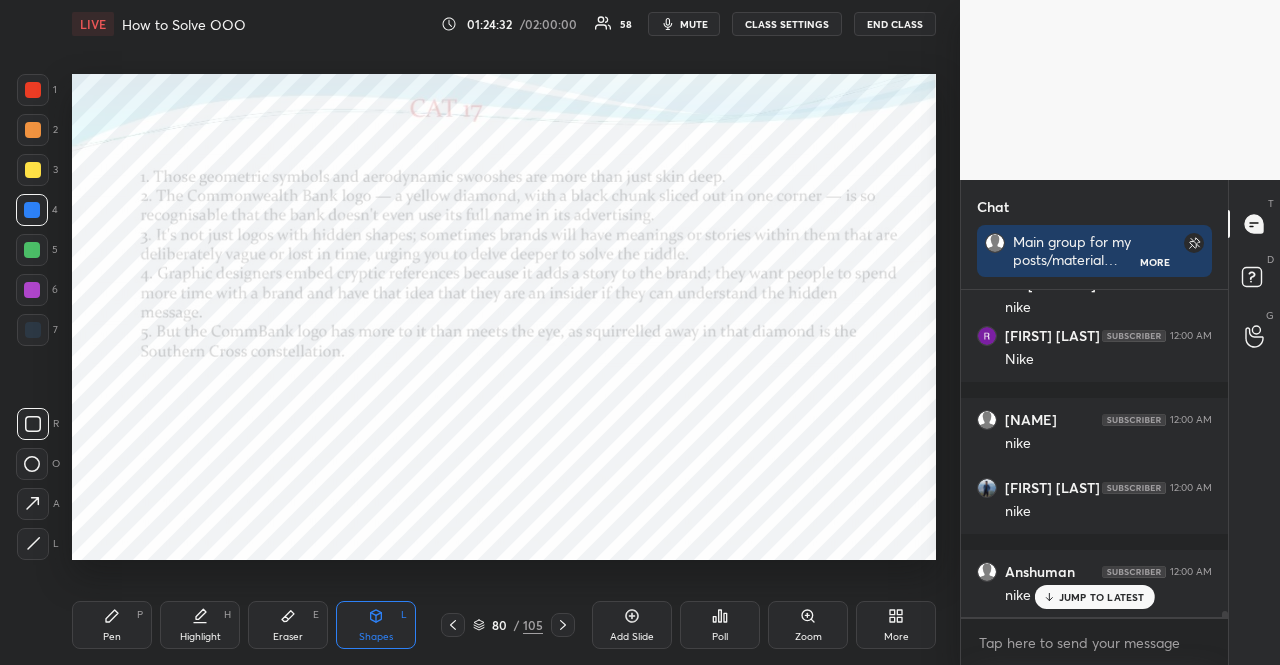 click at bounding box center (32, 210) 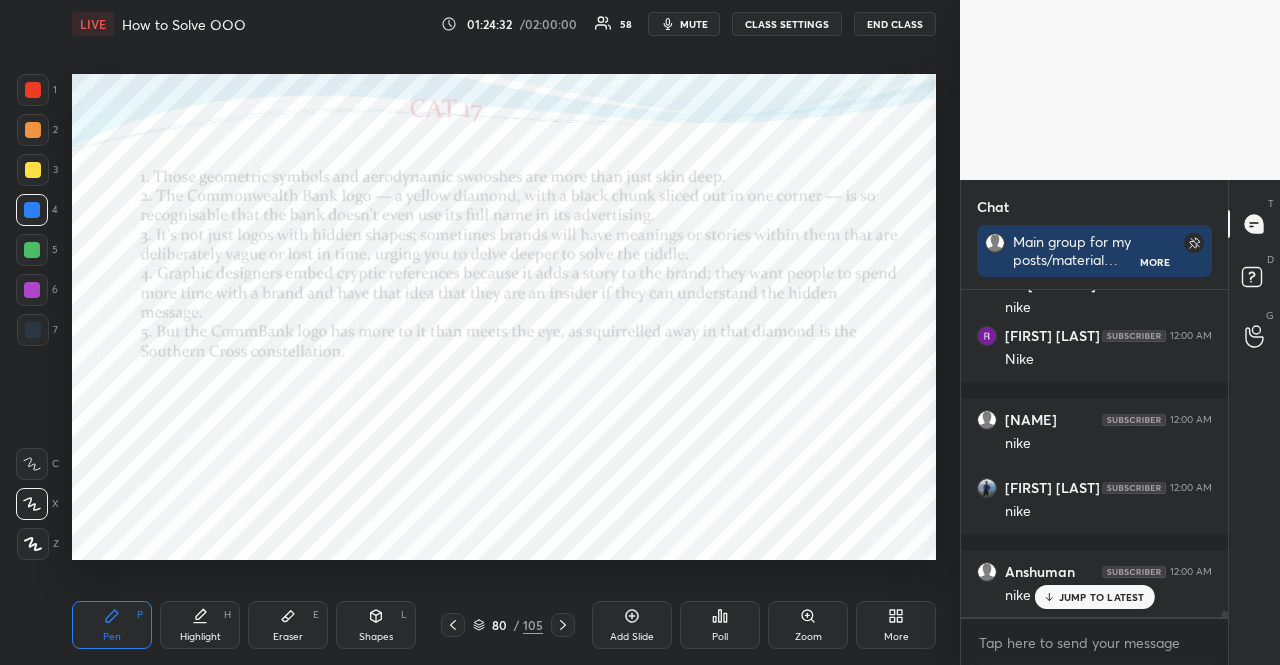 drag, startPoint x: 112, startPoint y: 627, endPoint x: 52, endPoint y: 573, distance: 80.72174 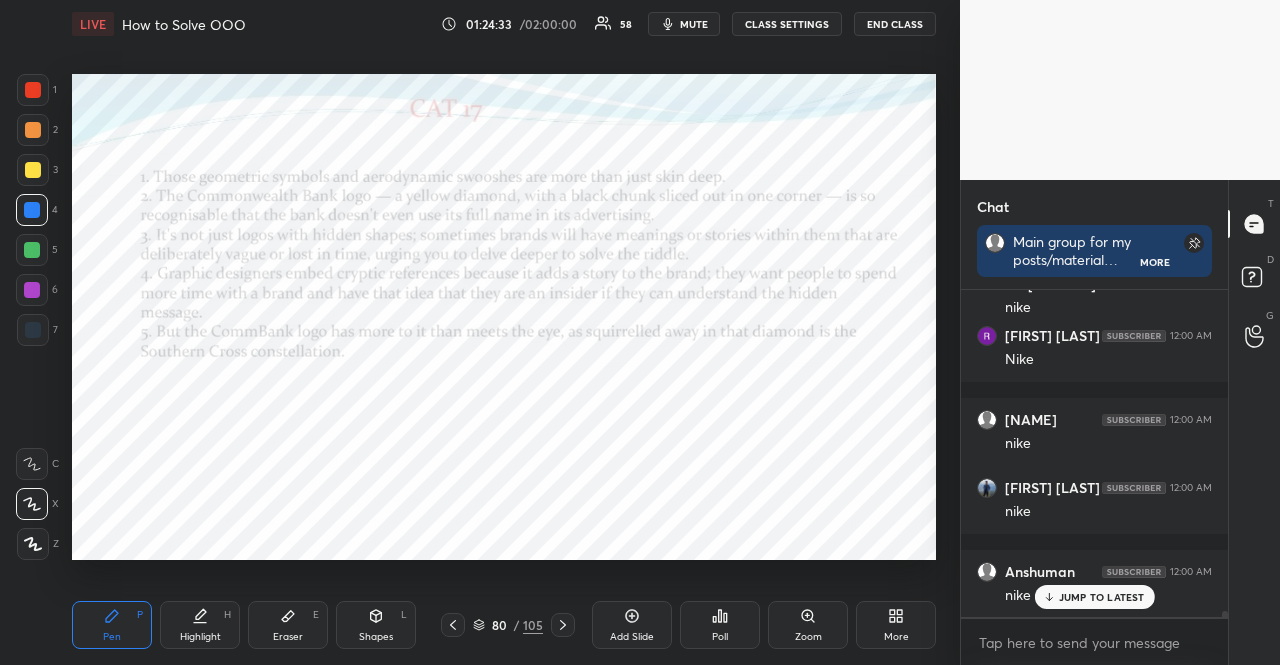 click 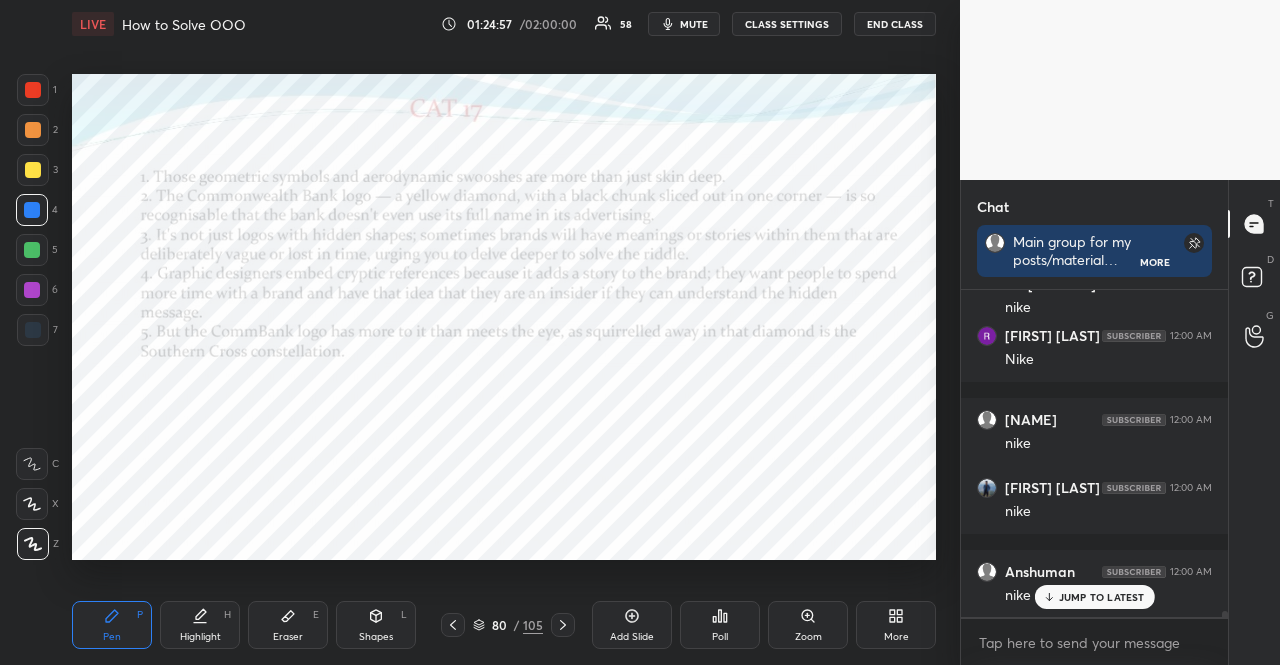click at bounding box center [32, 250] 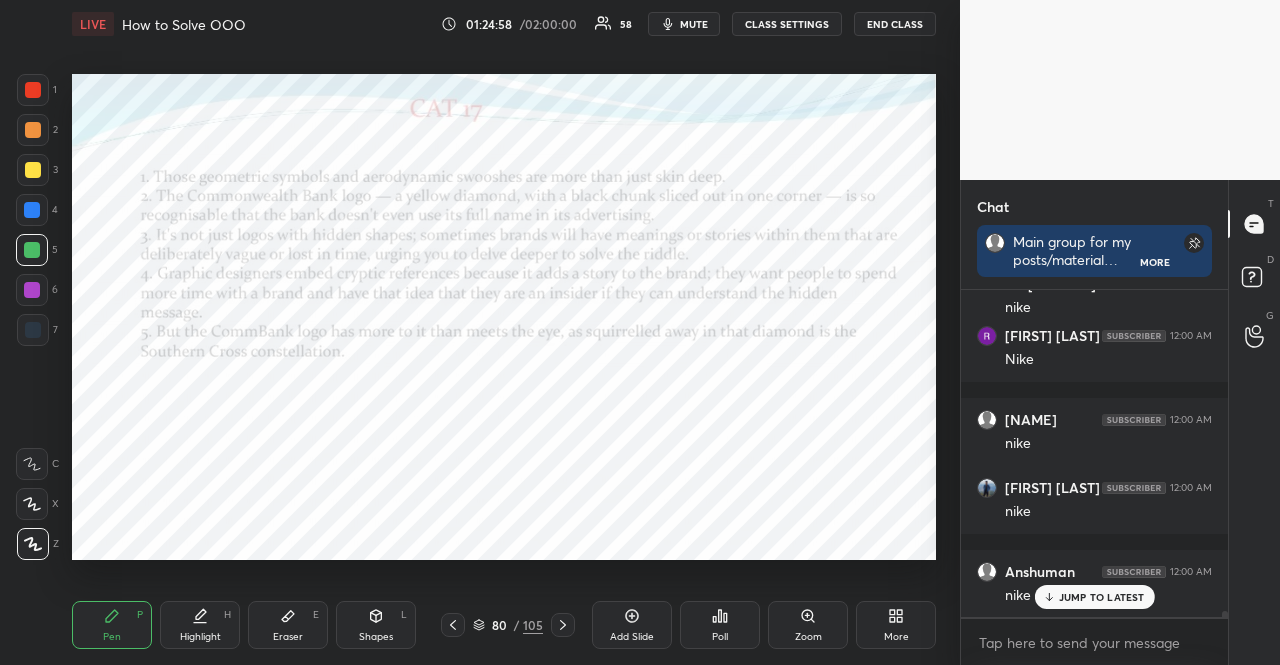 click at bounding box center (32, 504) 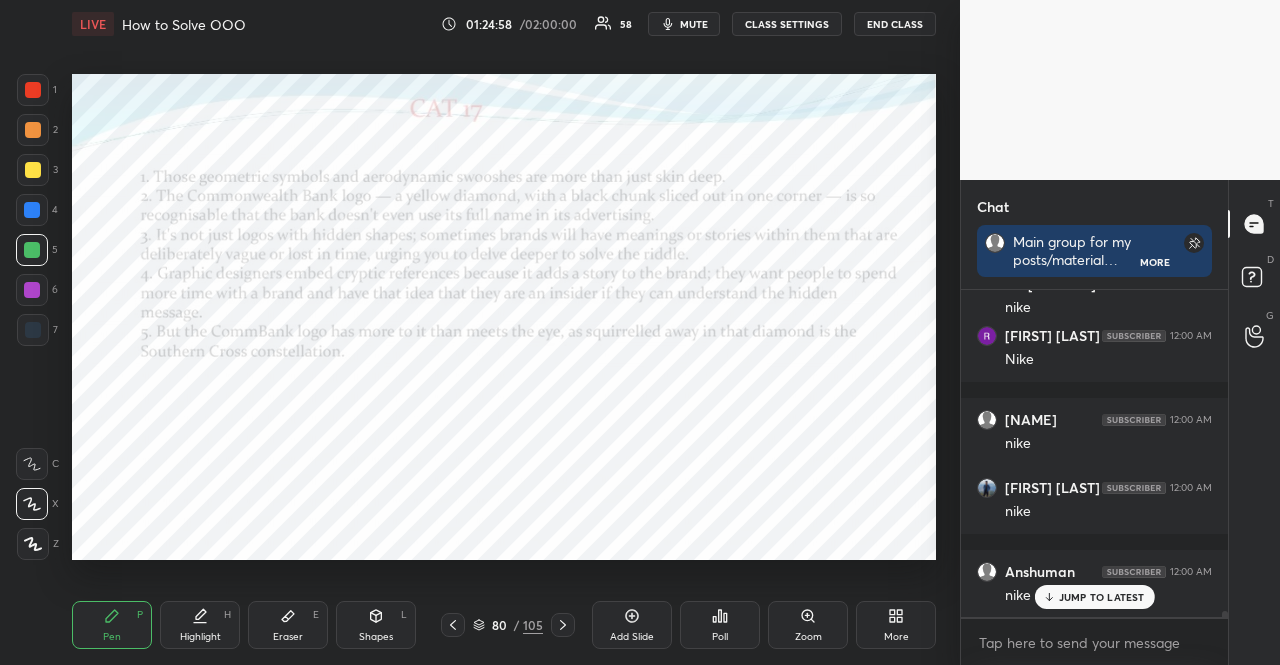 click at bounding box center (32, 504) 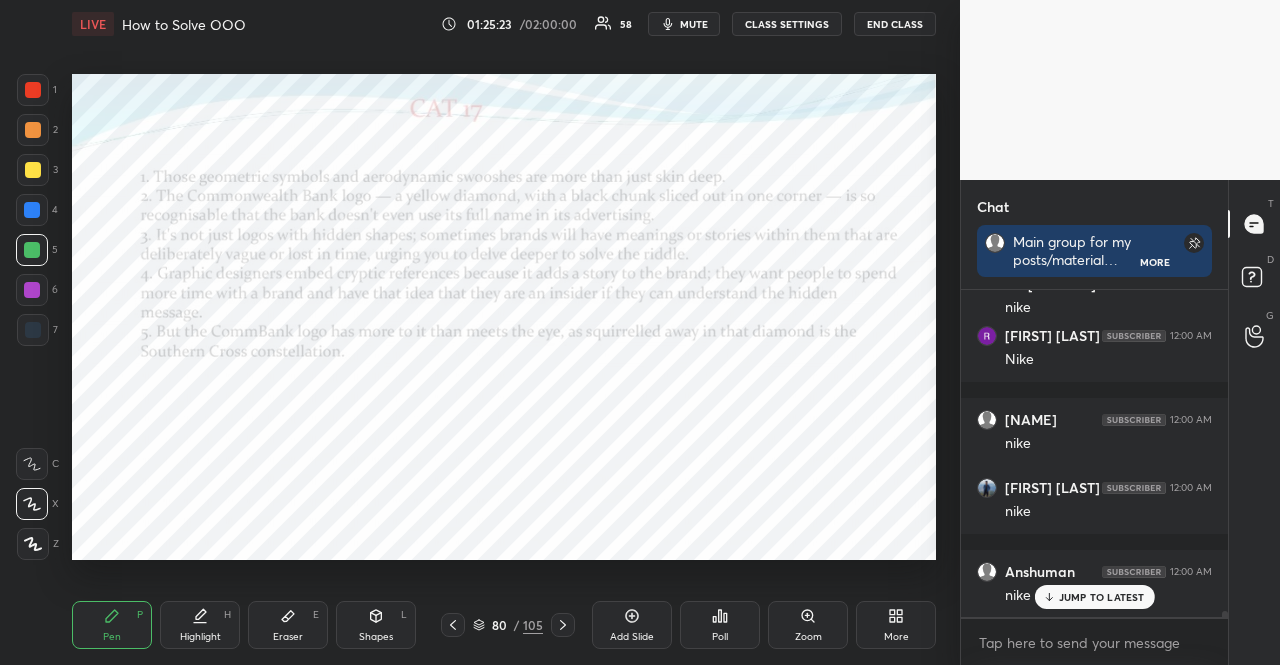 click at bounding box center [32, 290] 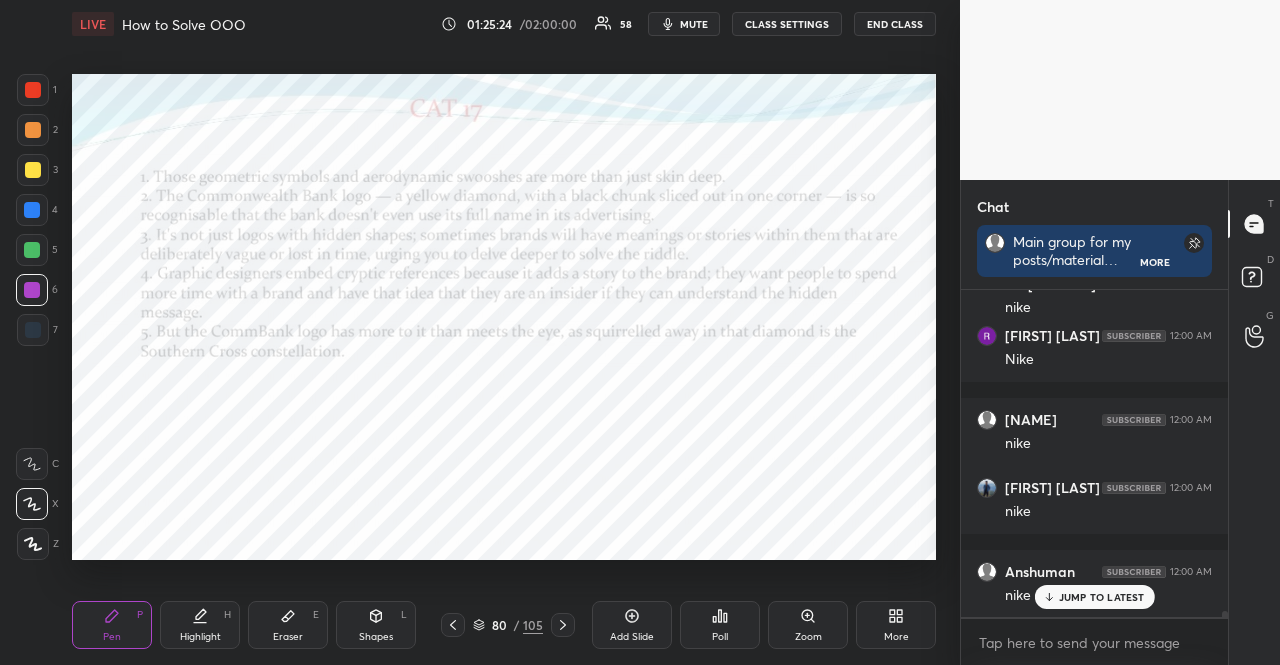 click on "1 2 3 4 5 6 7" at bounding box center [37, 214] 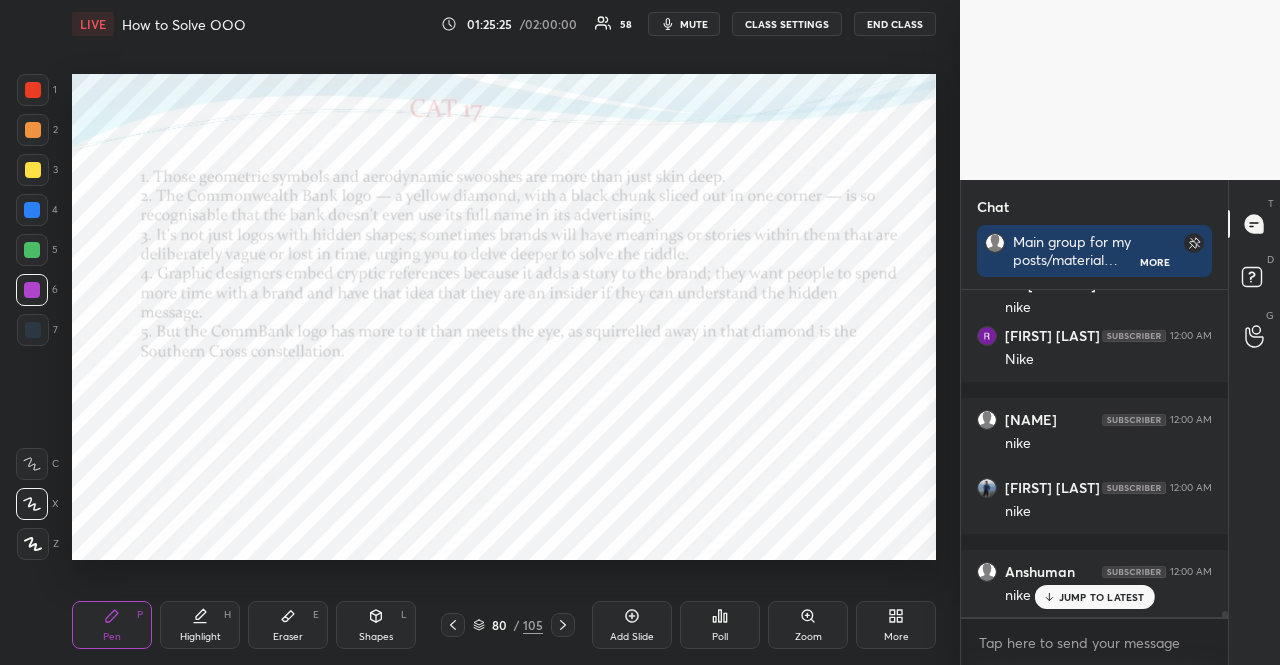 click at bounding box center [33, 330] 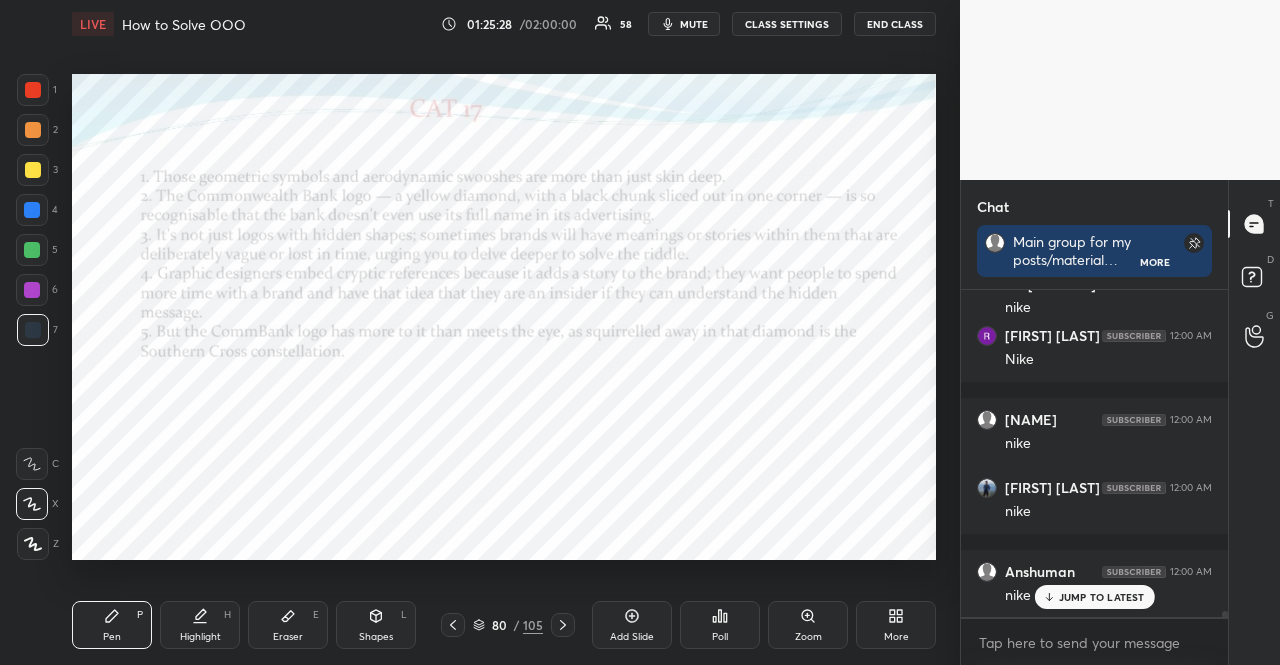 click at bounding box center (33, 130) 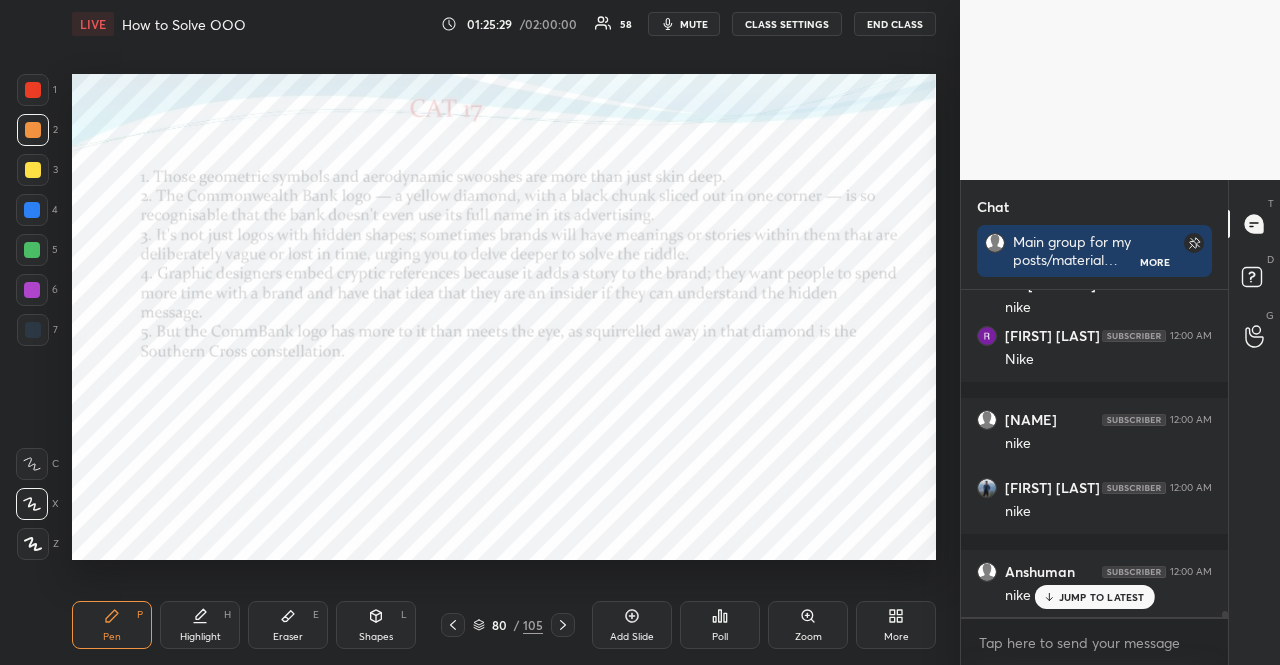 click at bounding box center (33, 130) 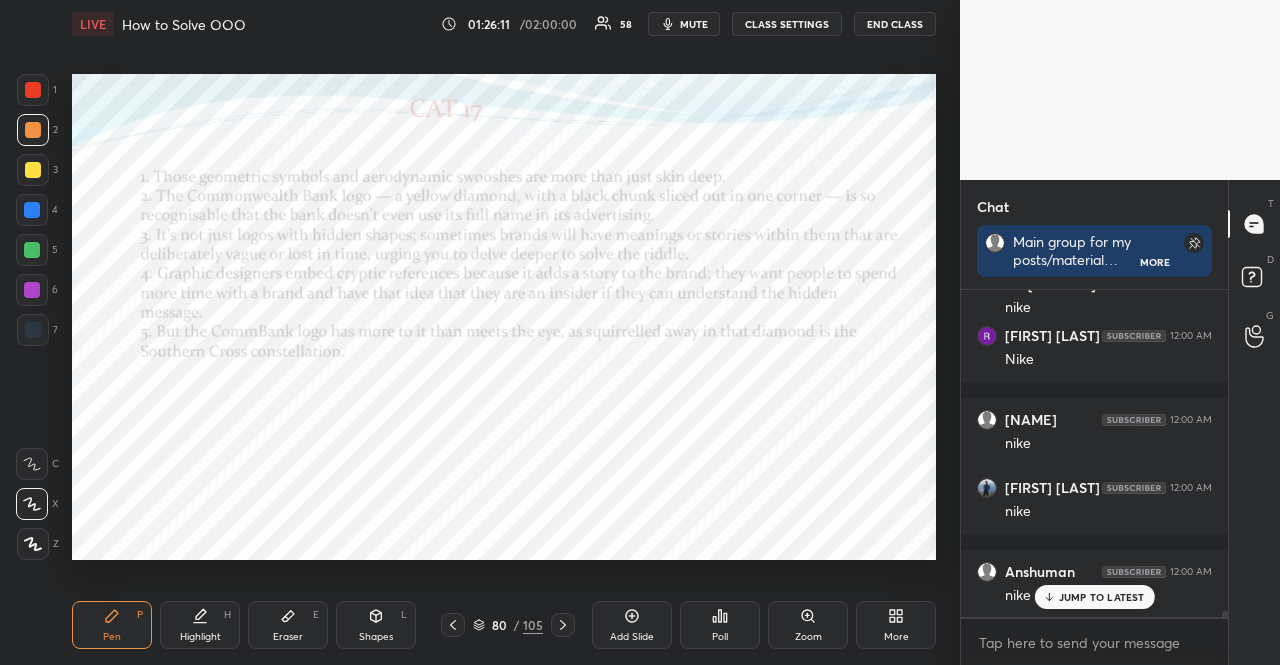 scroll, scrollTop: 16278, scrollLeft: 0, axis: vertical 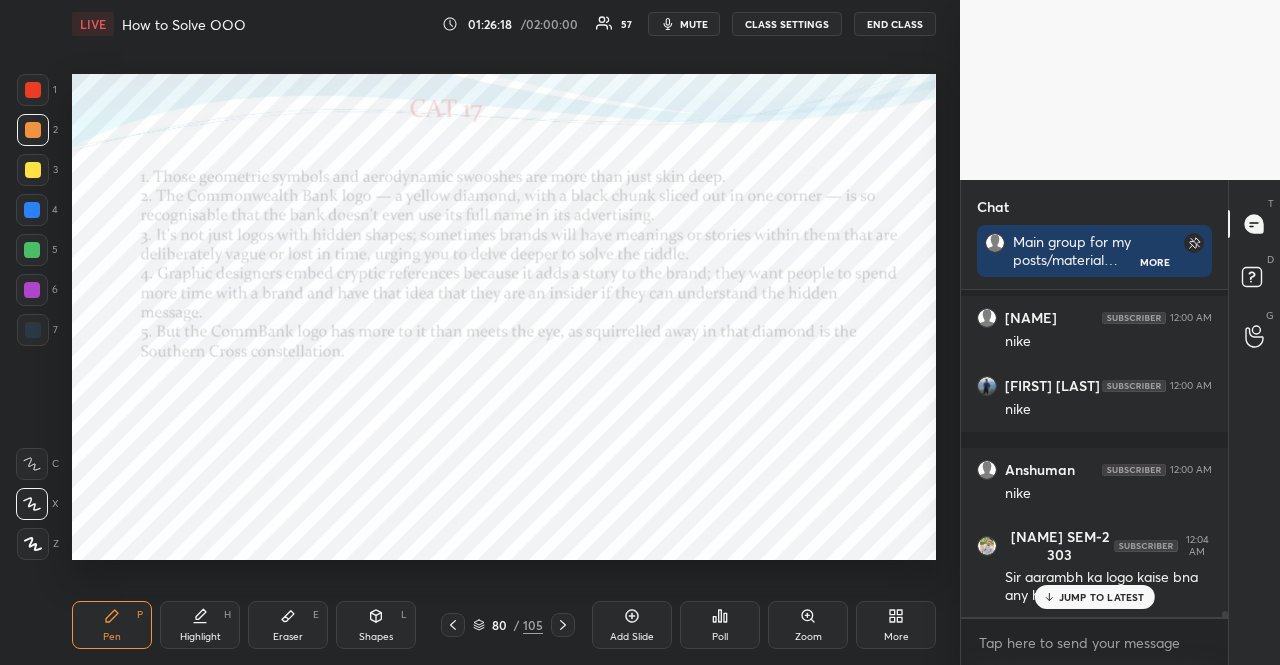 click at bounding box center (33, 330) 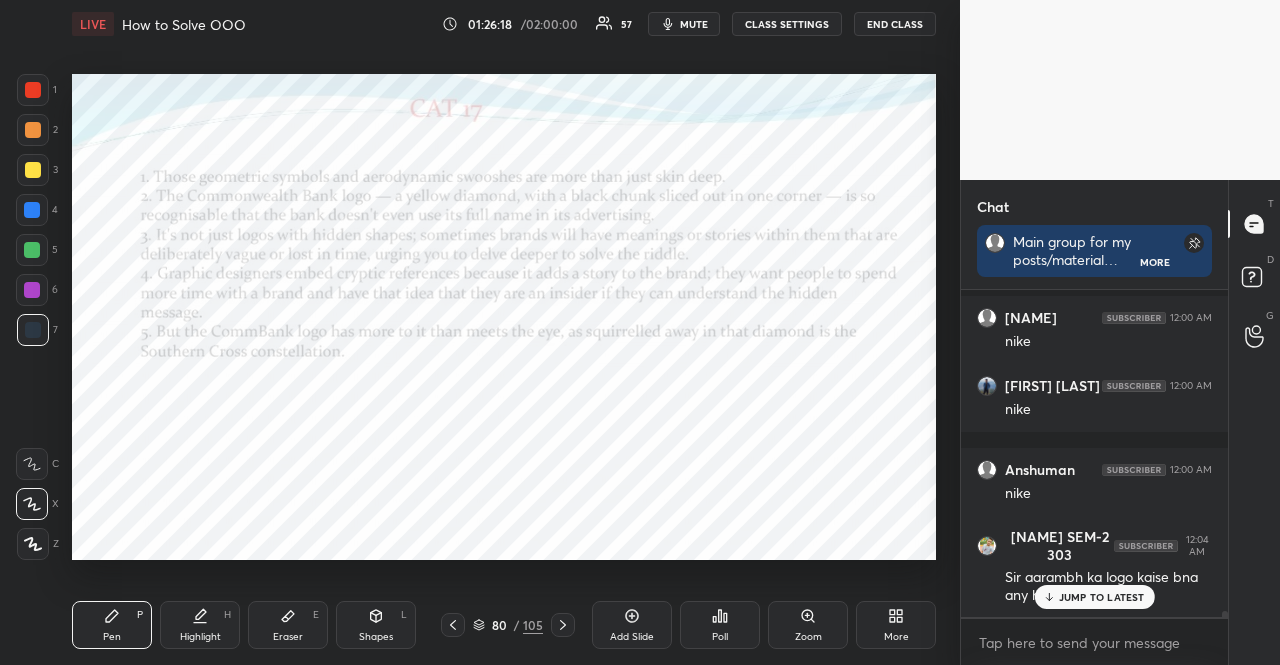 click at bounding box center [33, 330] 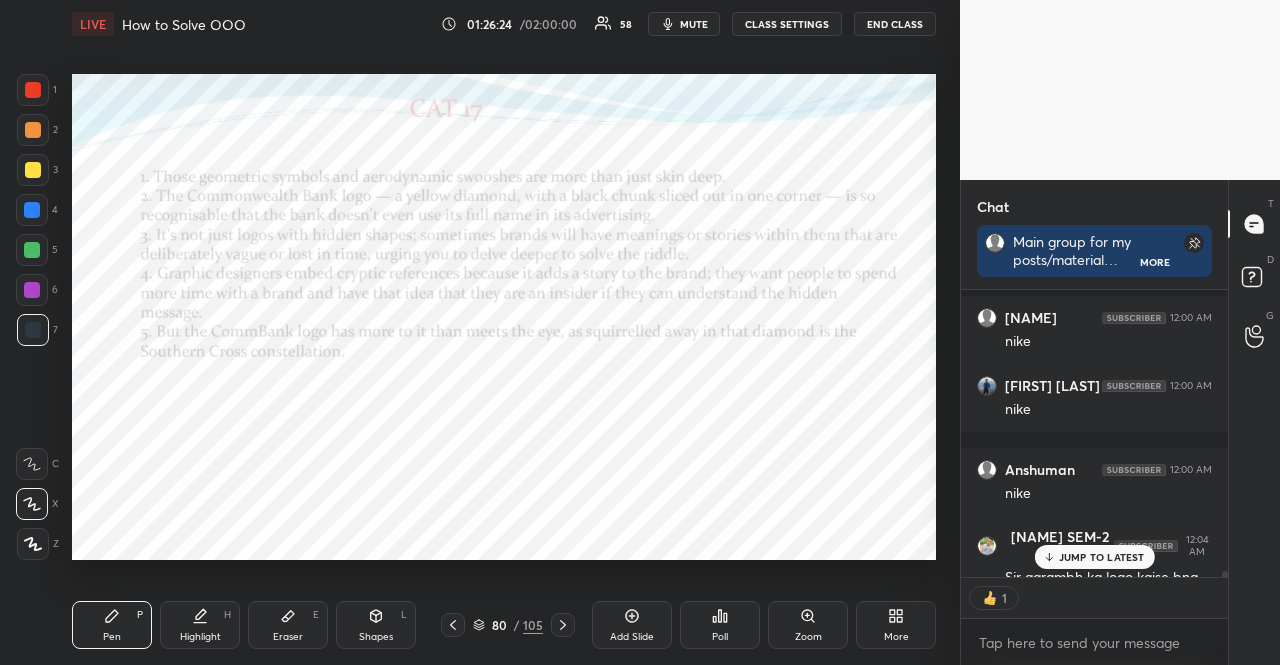 scroll, scrollTop: 281, scrollLeft: 261, axis: both 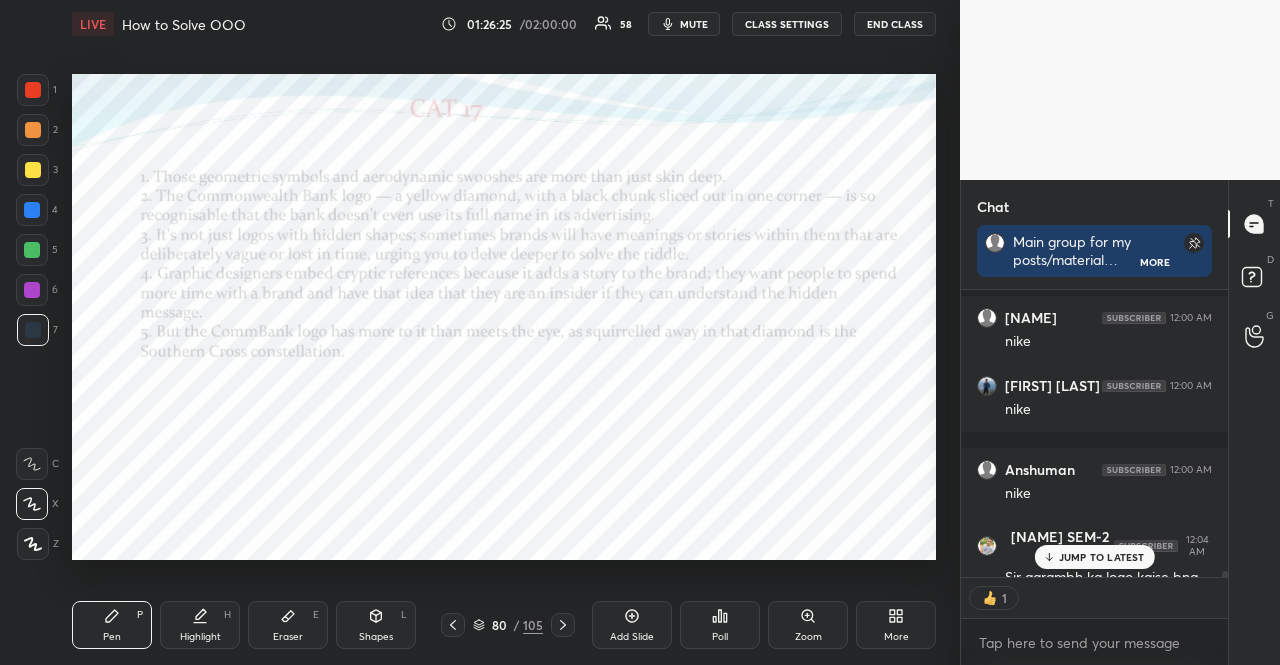 click at bounding box center [32, 250] 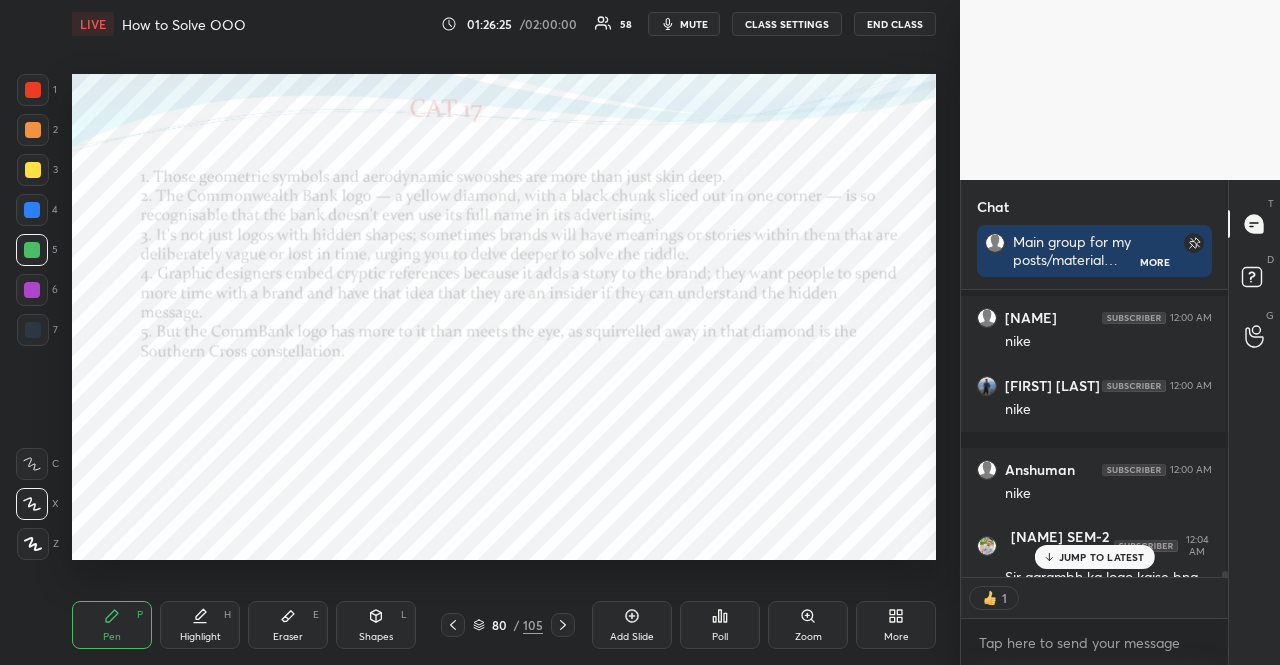 click at bounding box center (32, 250) 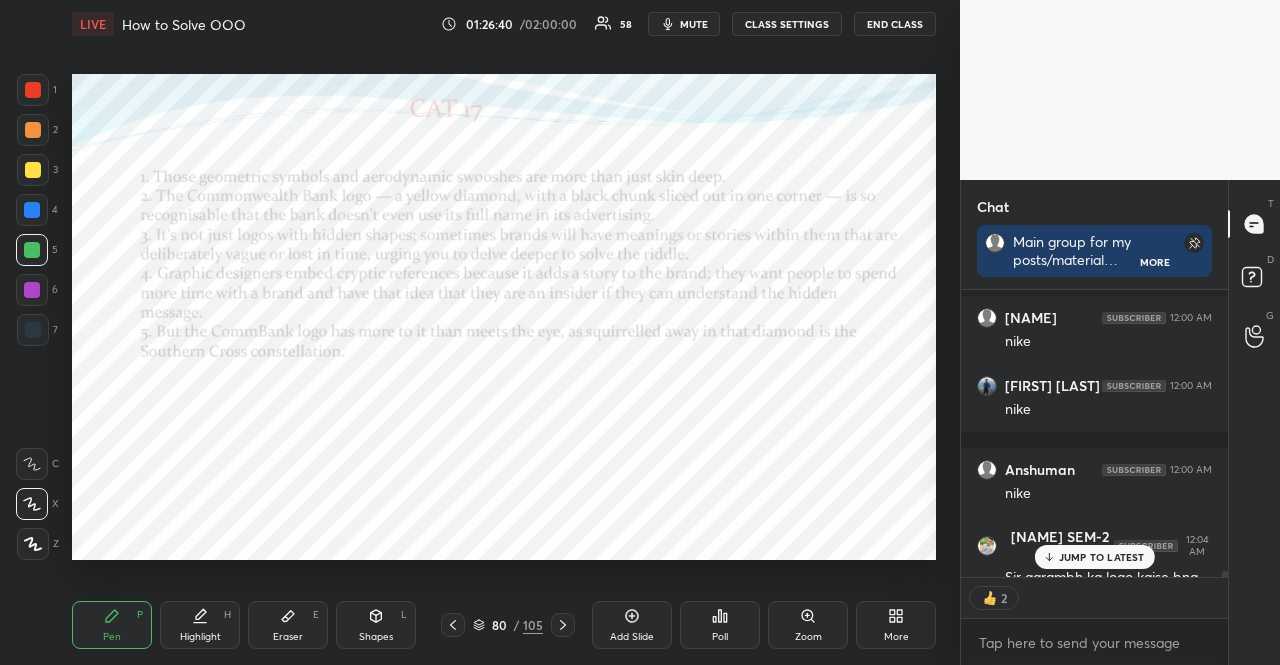 click at bounding box center (33, 90) 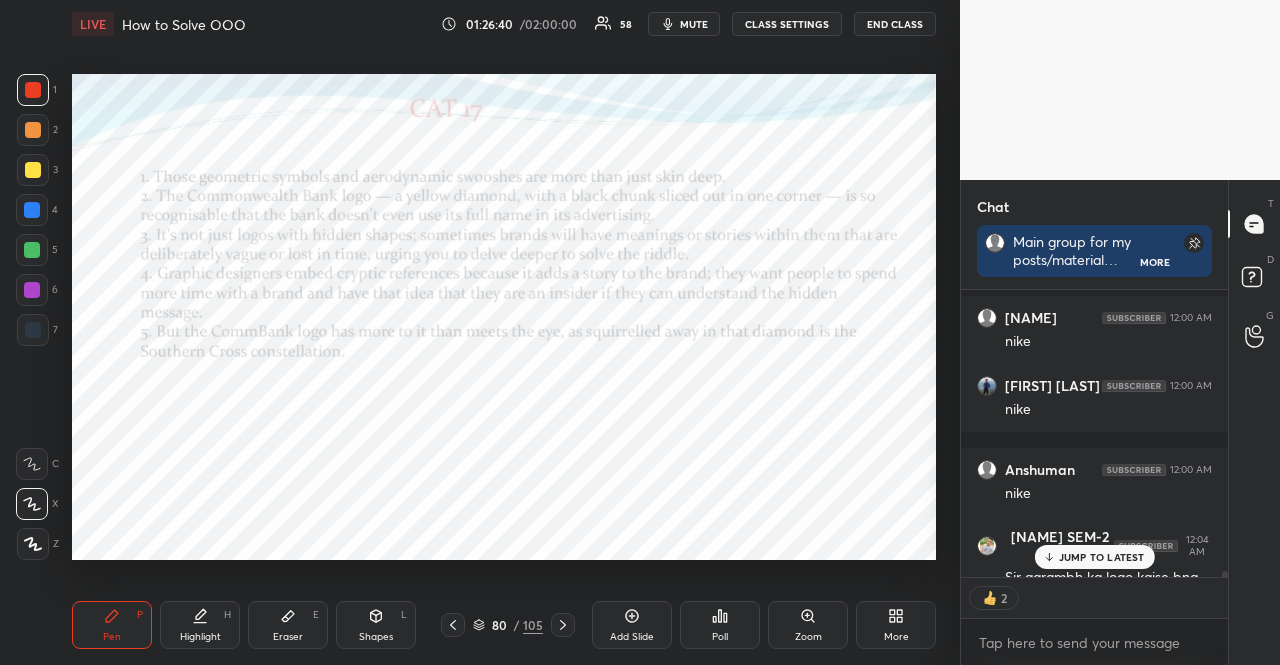 click at bounding box center (33, 90) 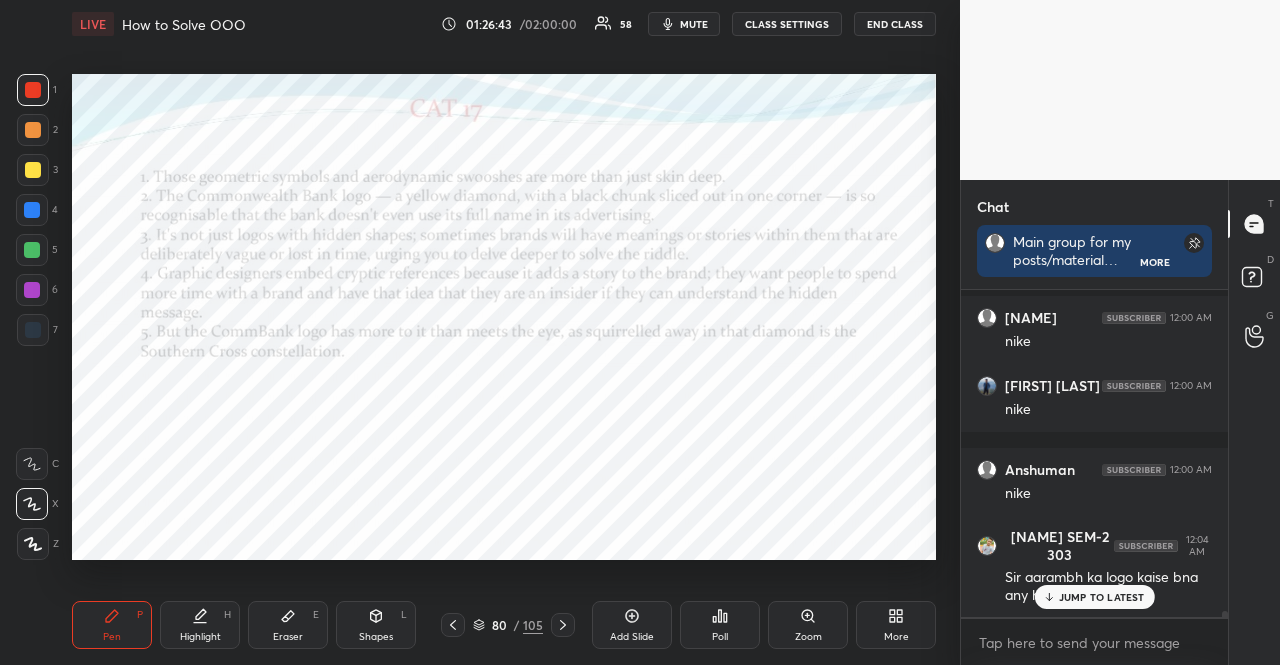 click on "JUMP TO LATEST" at bounding box center (1102, 597) 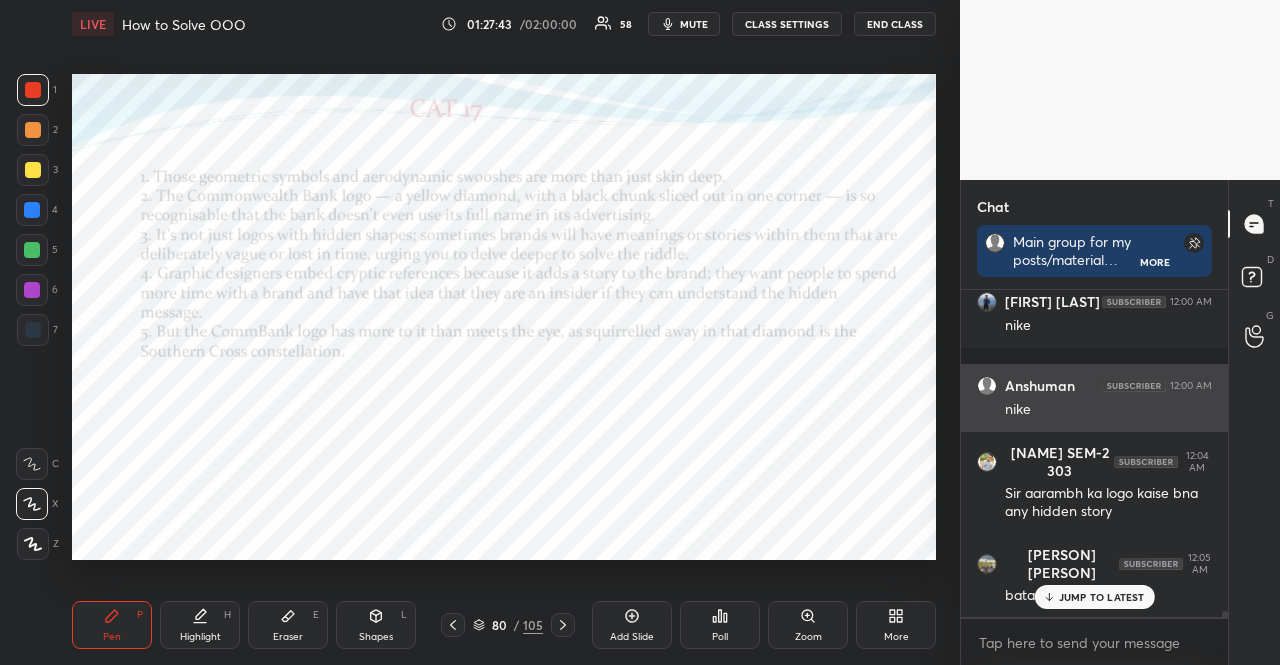 scroll, scrollTop: 16446, scrollLeft: 0, axis: vertical 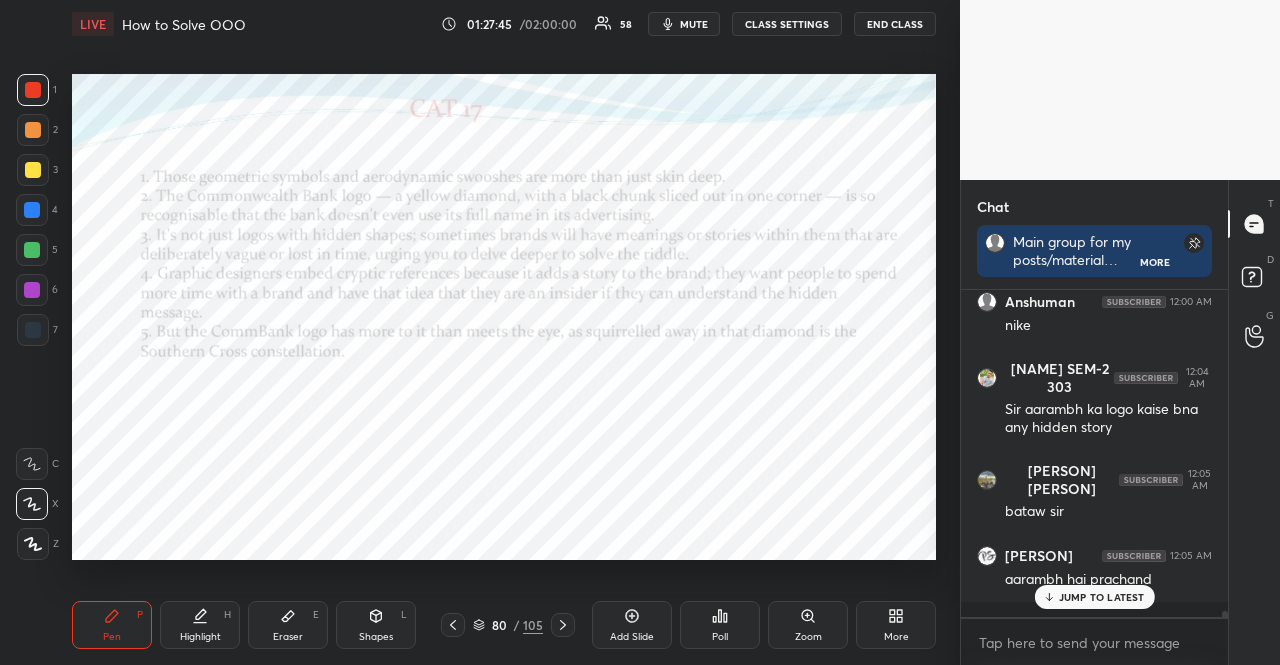 click on "JUMP TO LATEST" at bounding box center (1102, 597) 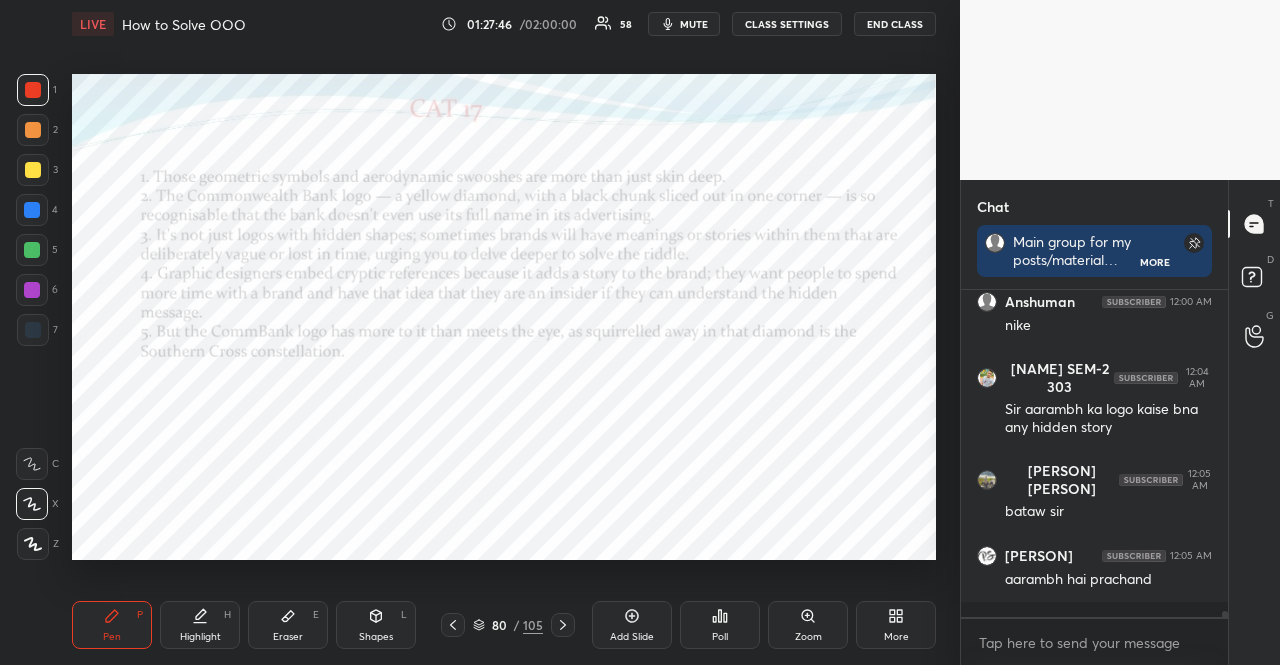 scroll, scrollTop: 16518, scrollLeft: 0, axis: vertical 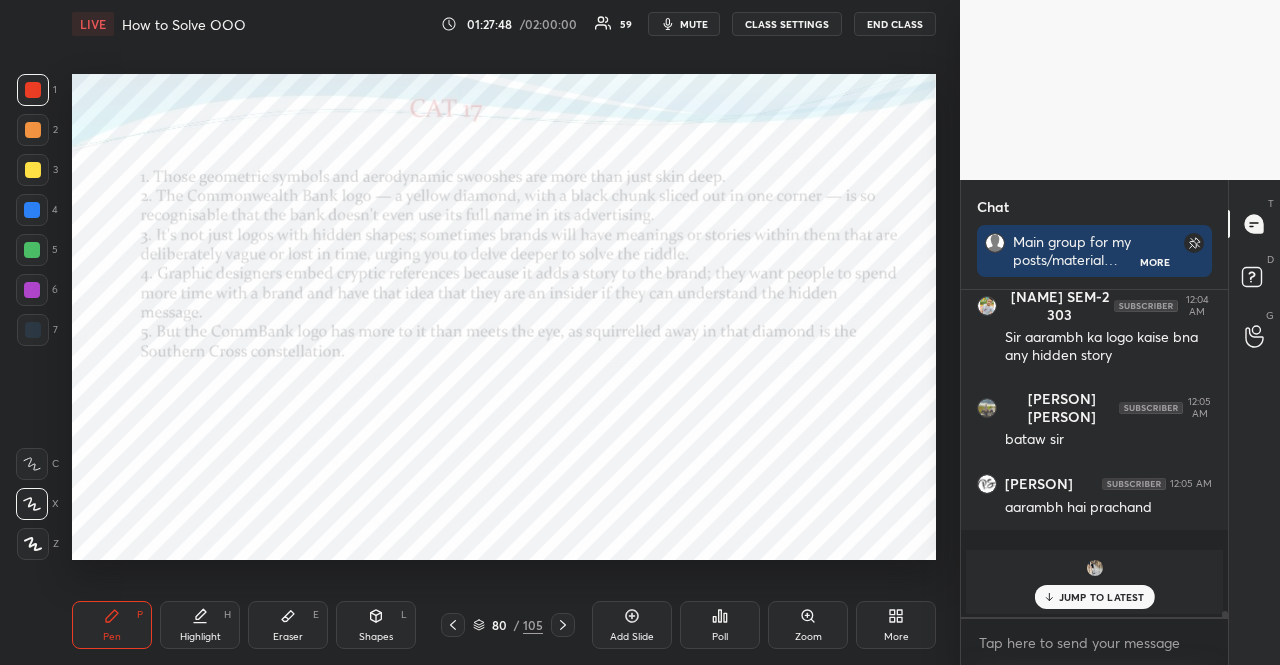 click at bounding box center (32, 290) 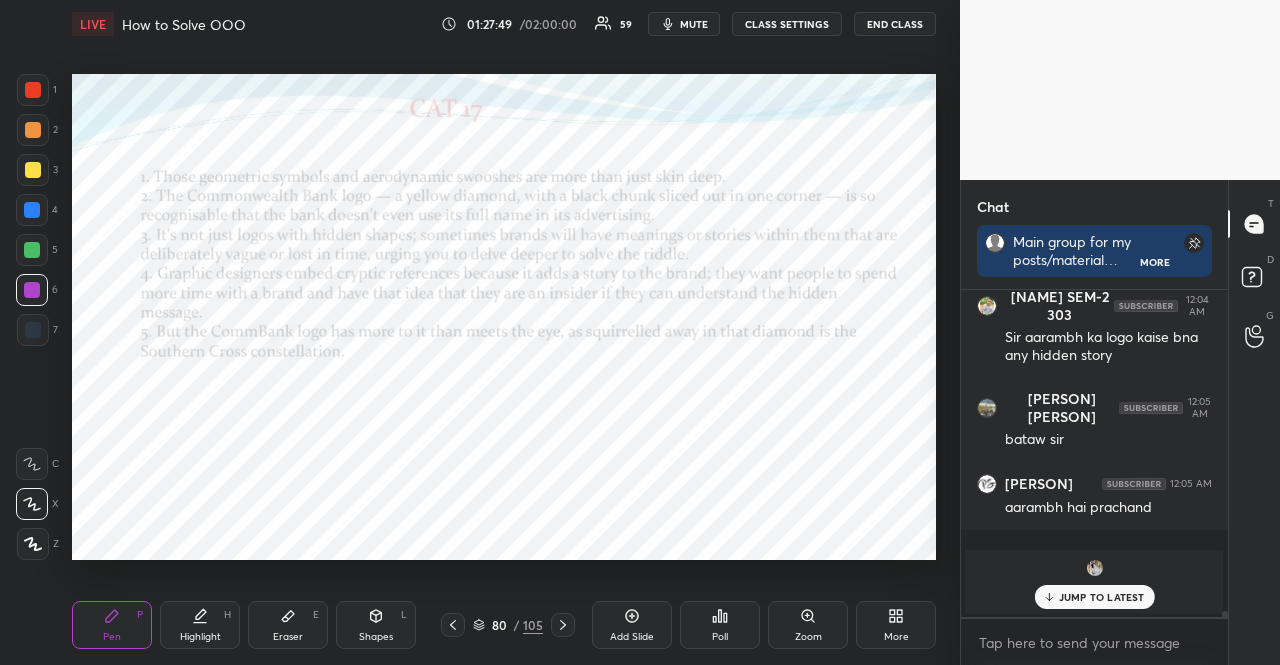 click on "JUMP TO LATEST" at bounding box center (1094, 597) 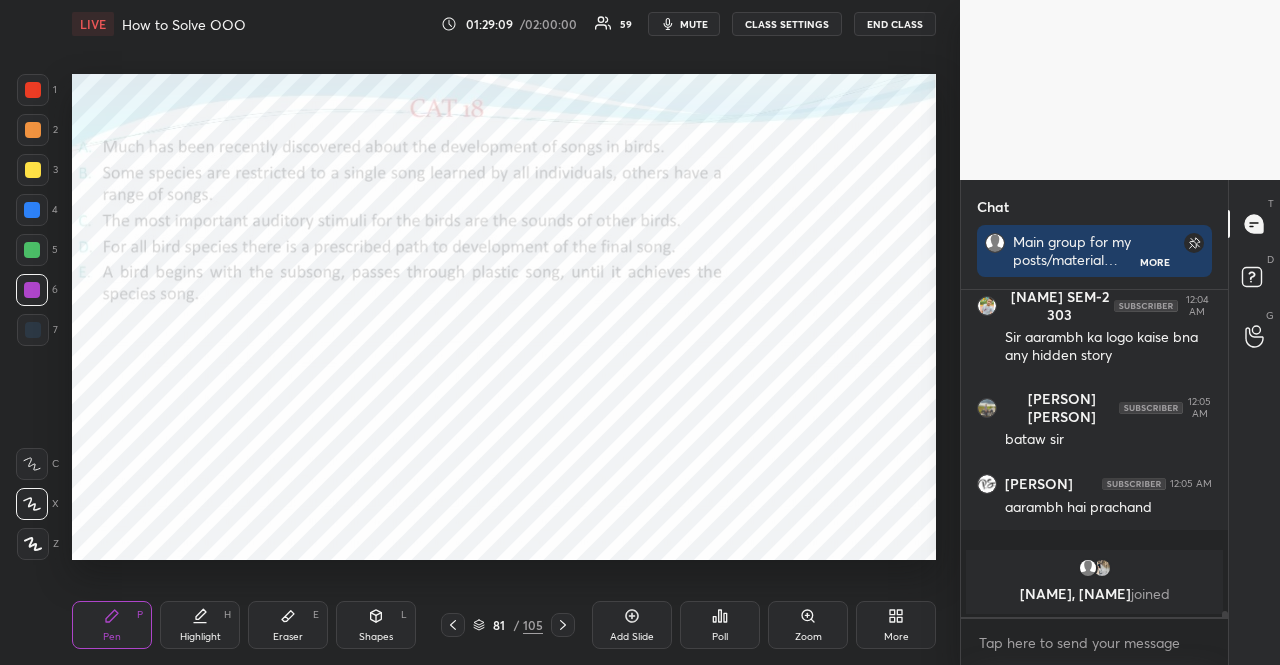 click 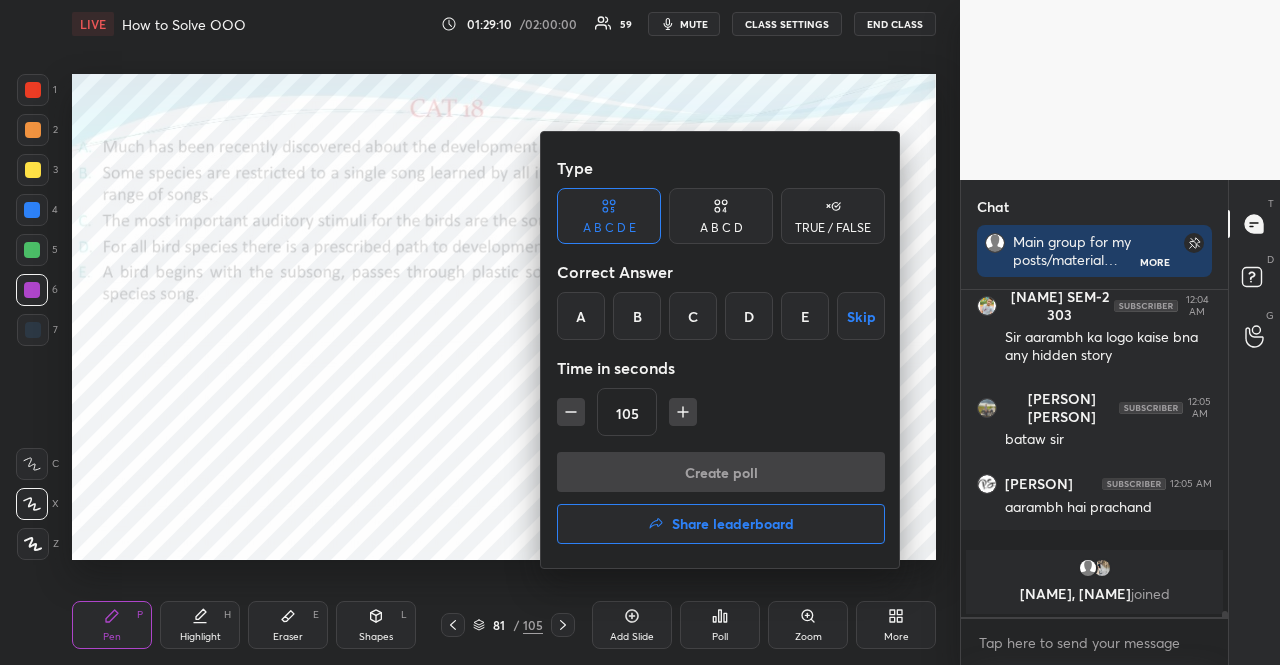 click at bounding box center [640, 332] 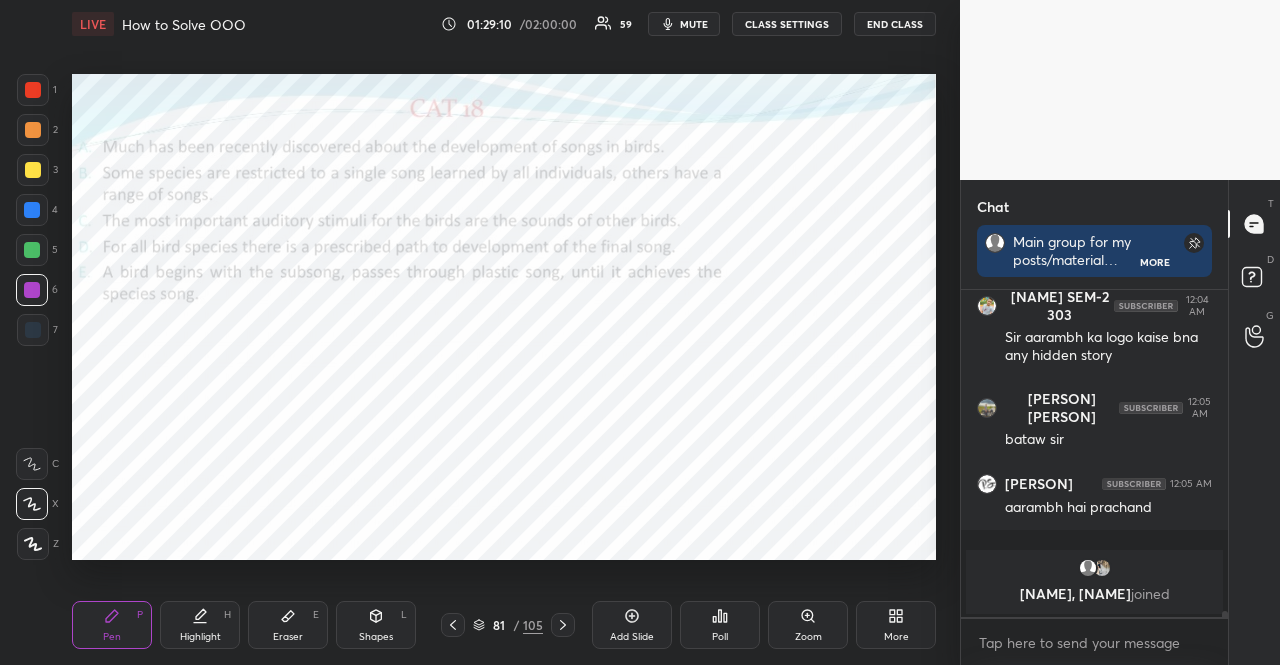 click on "Type A B C D E A B C D TRUE / FALSE Correct Answer A B C D E Skip Time in seconds 105 Create poll" at bounding box center (640, 332) 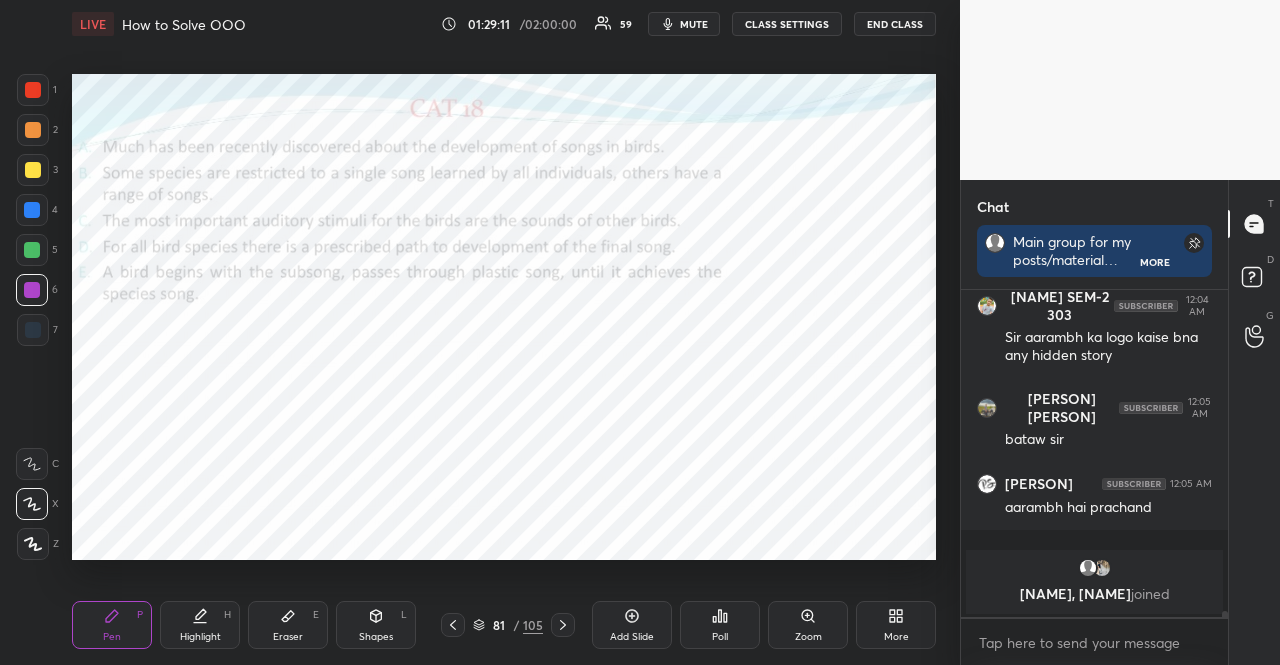 click on "mute" at bounding box center [694, 24] 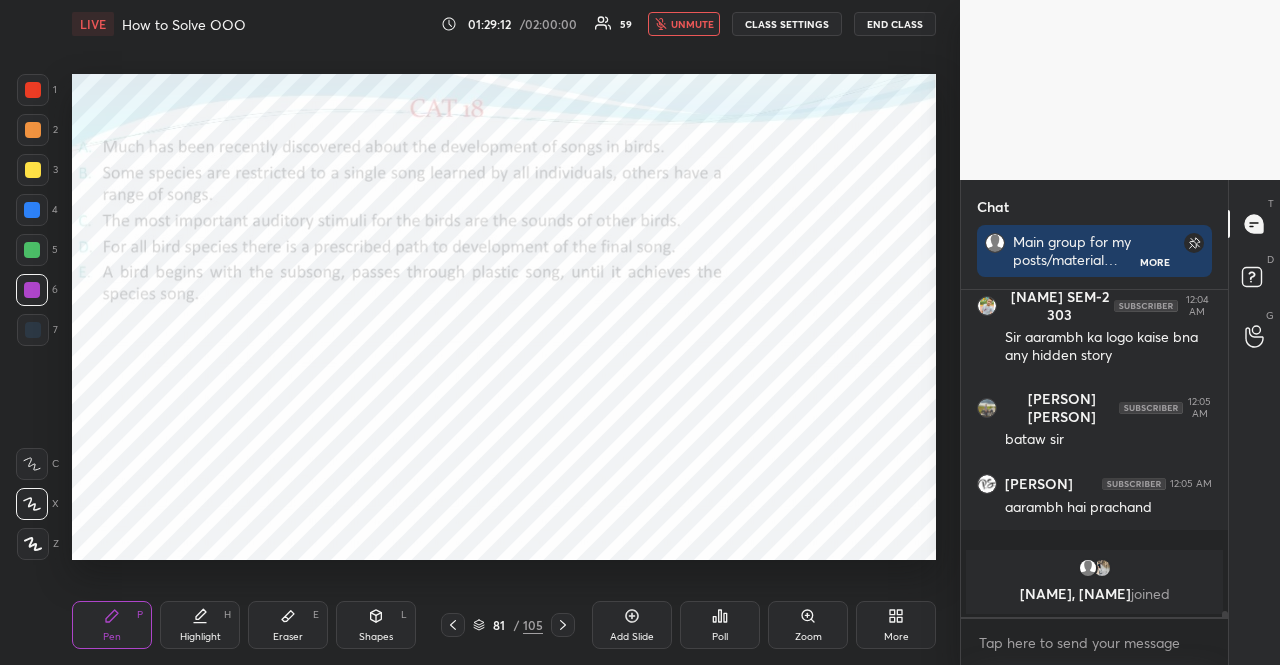 click on "Pen P Highlight H Eraser E Shapes L 81 / 105 Add Slide Poll Zoom More" at bounding box center (504, 625) 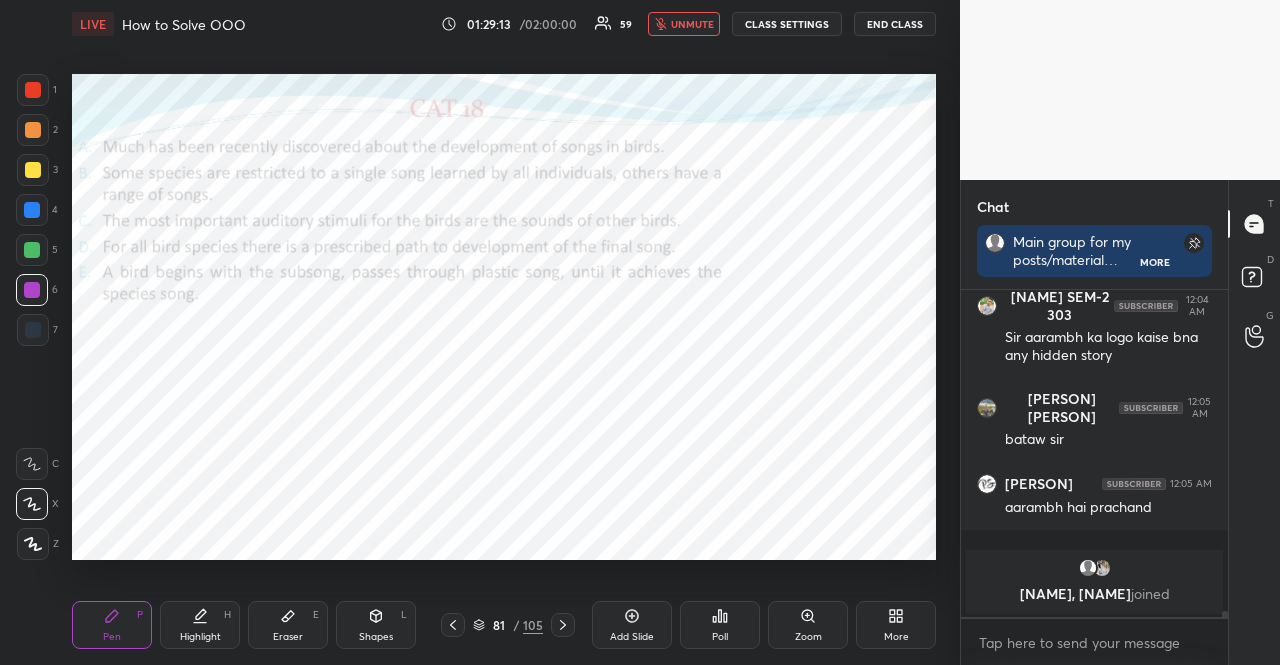 click on "Poll" at bounding box center (720, 625) 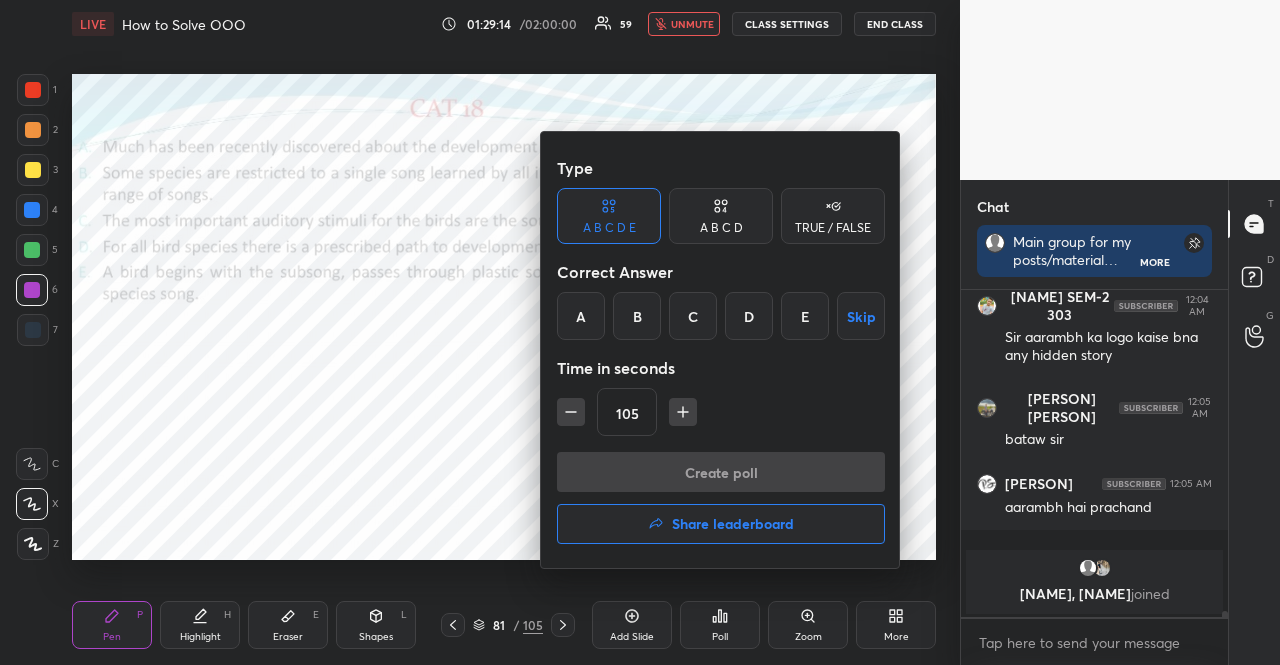 drag, startPoint x: 683, startPoint y: 423, endPoint x: 695, endPoint y: 424, distance: 12.0415945 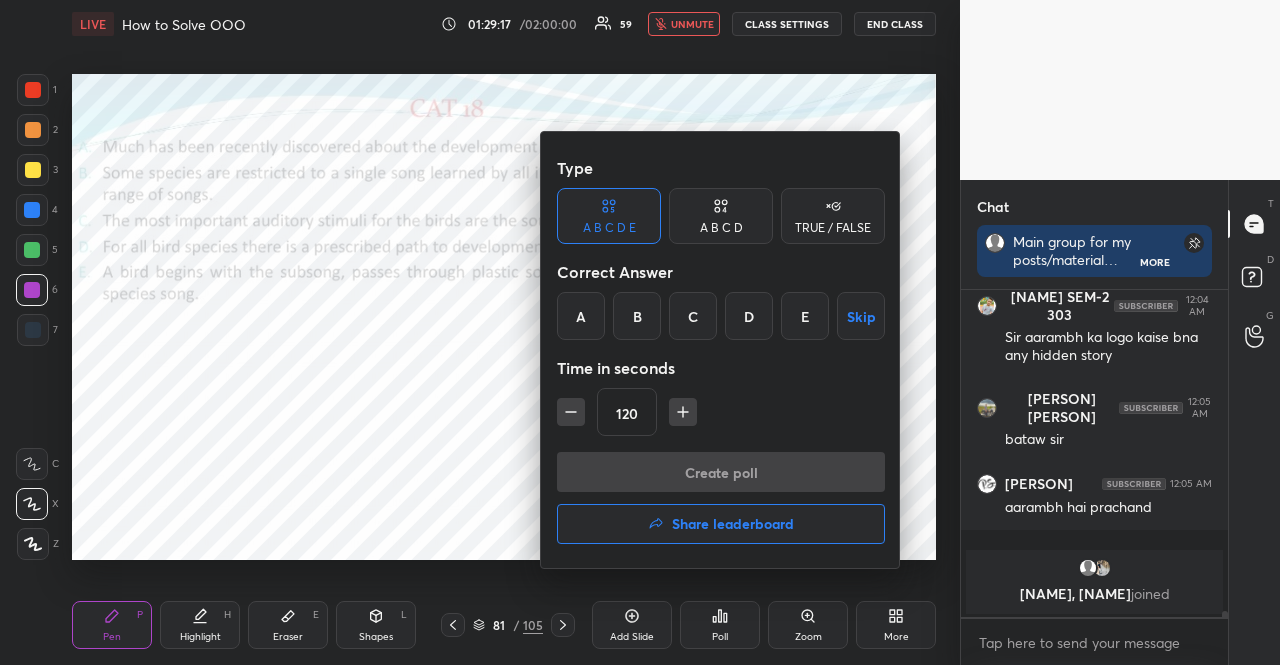 click 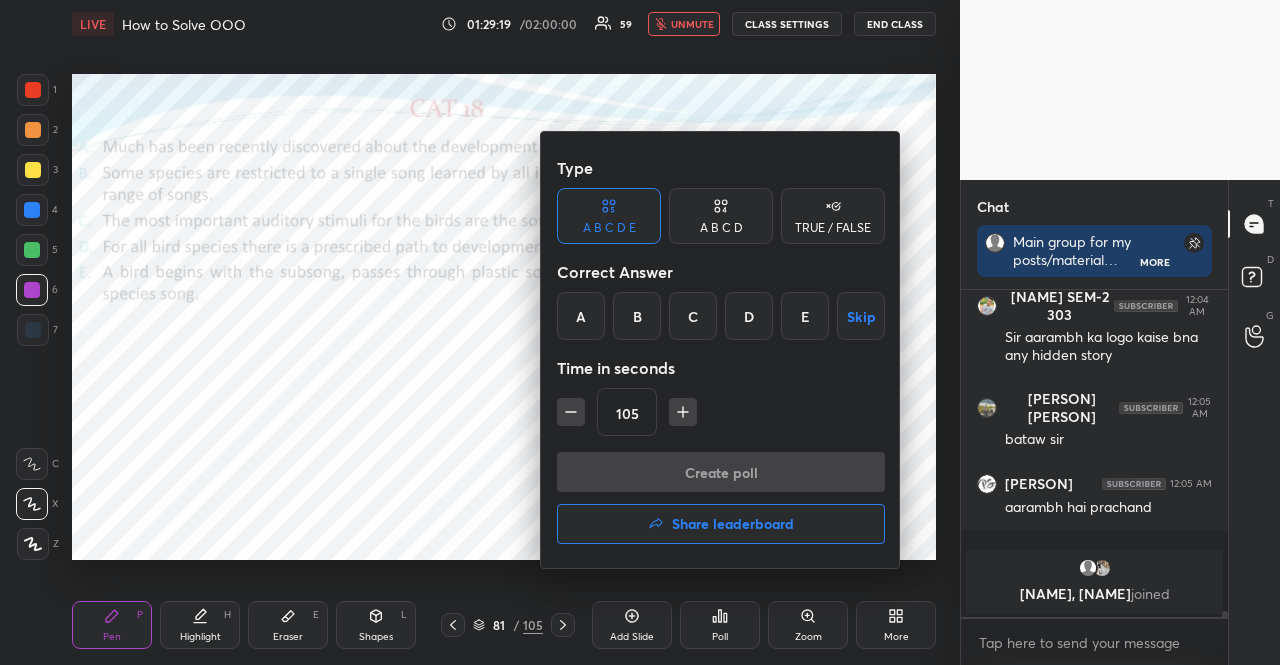 click on "C" at bounding box center [693, 316] 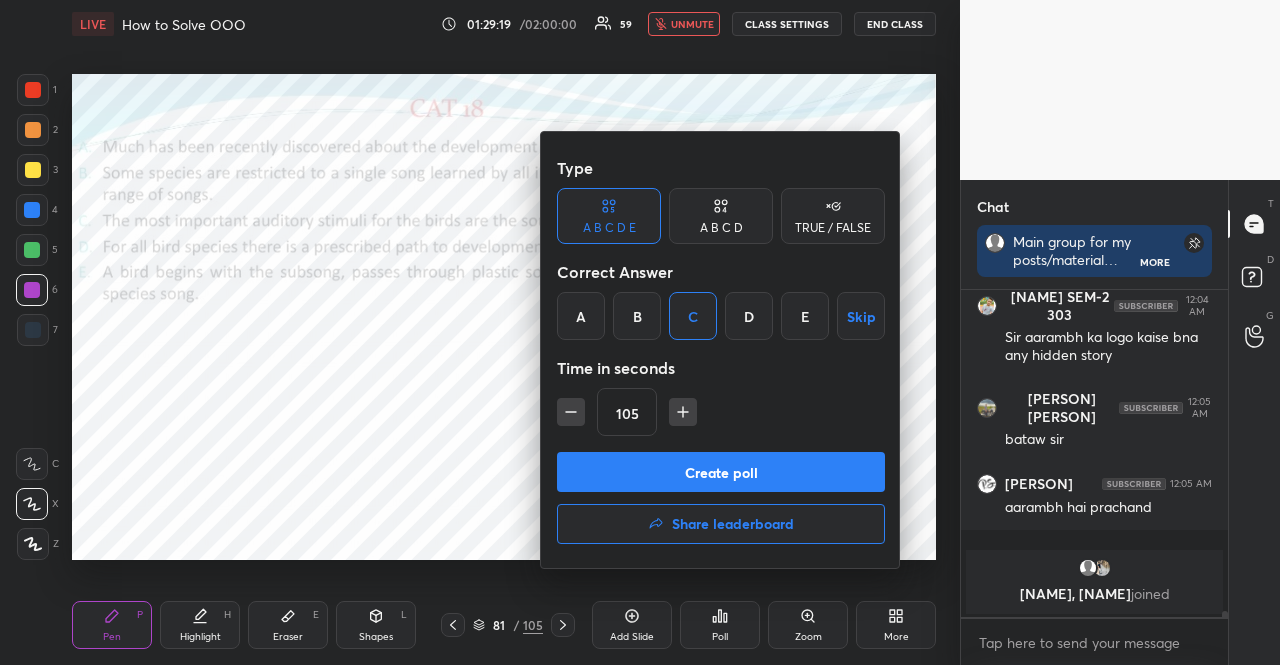 click on "Create poll" at bounding box center (721, 472) 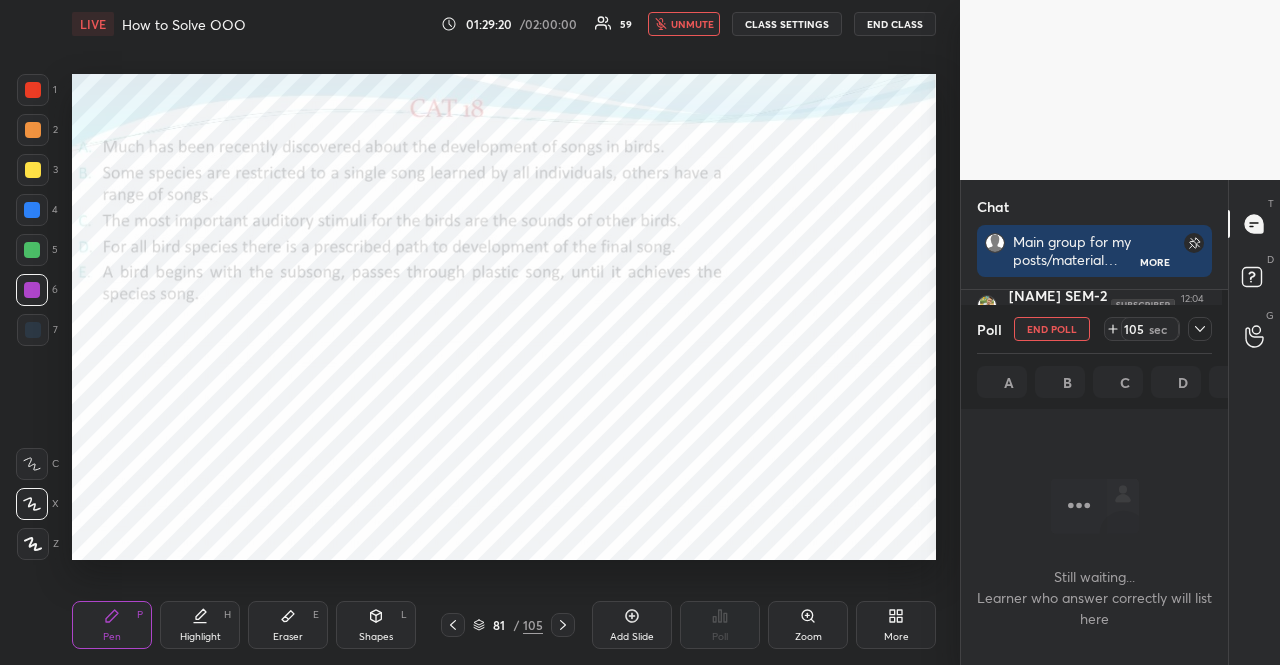 scroll, scrollTop: 235, scrollLeft: 255, axis: both 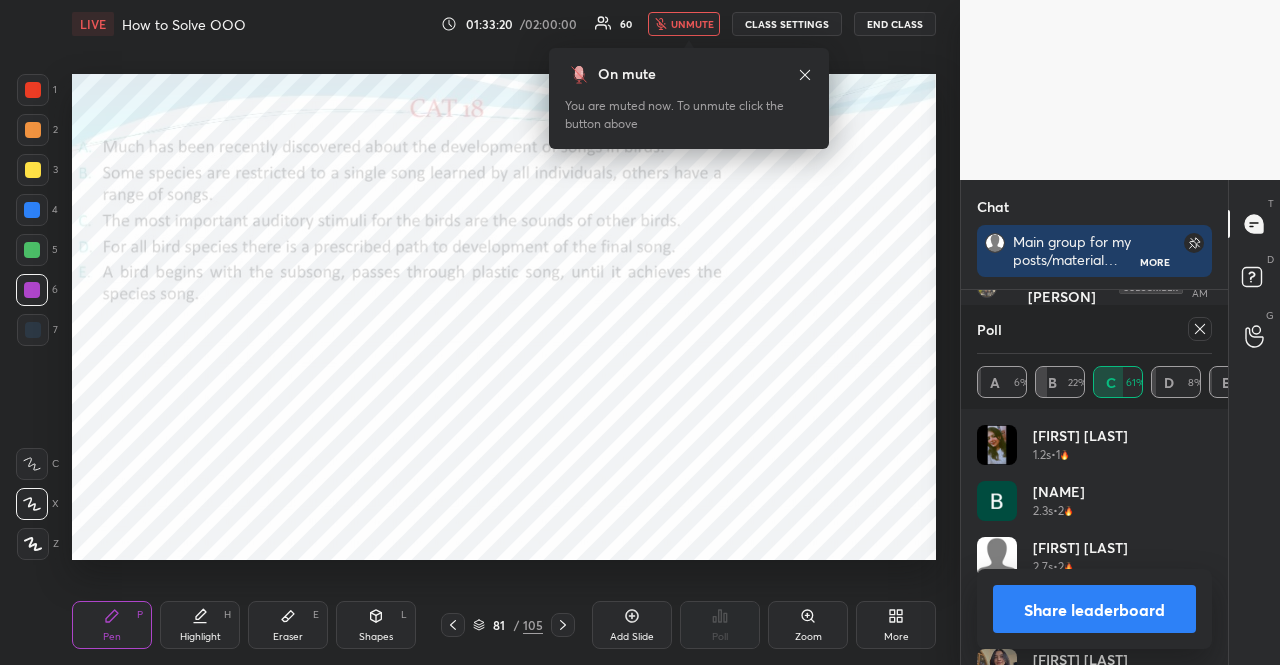 click on "unmute" at bounding box center (692, 24) 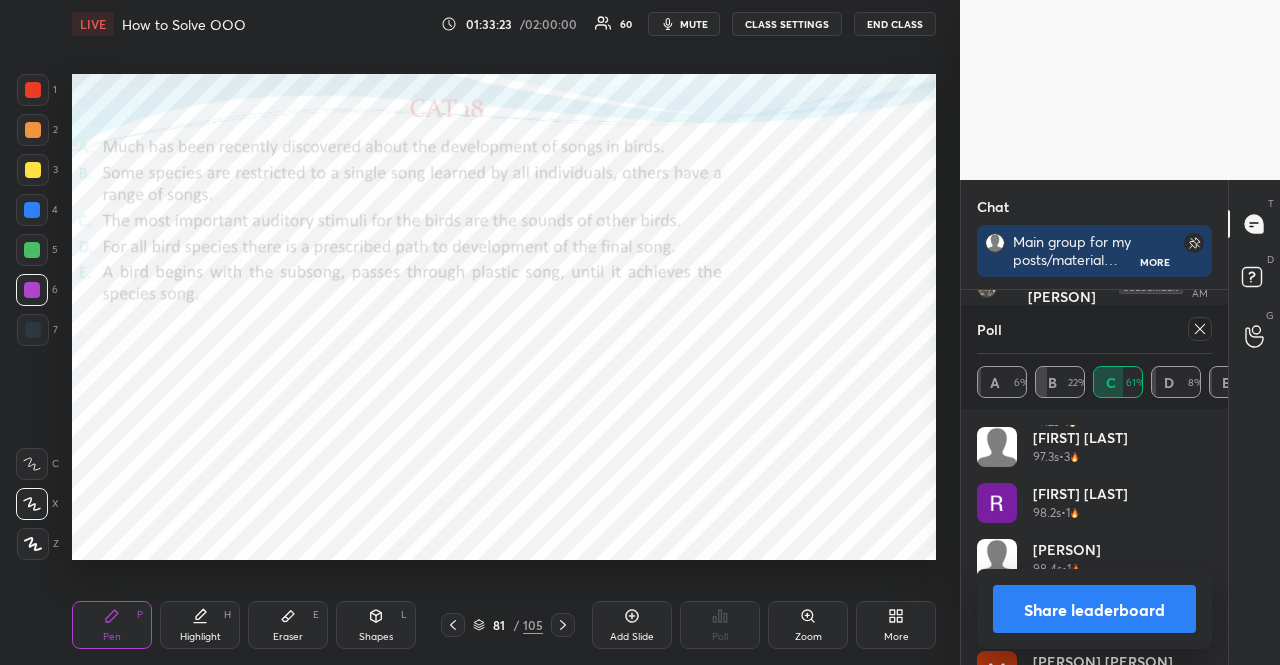 scroll, scrollTop: 1496, scrollLeft: 0, axis: vertical 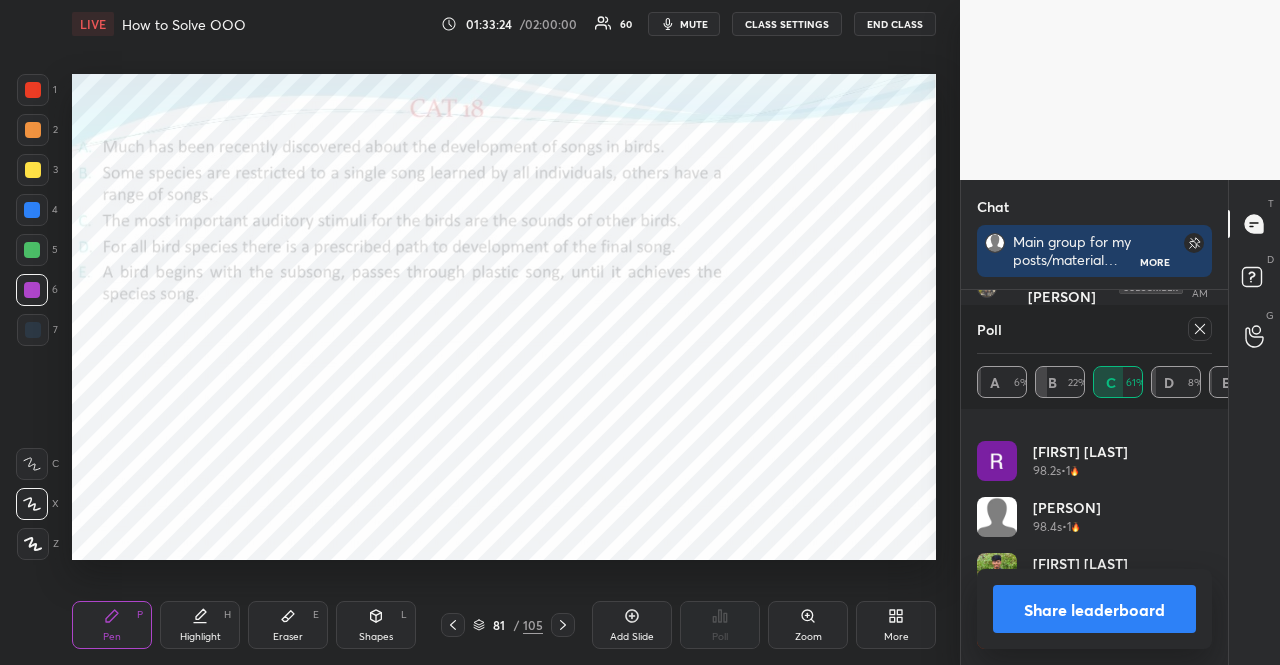 click 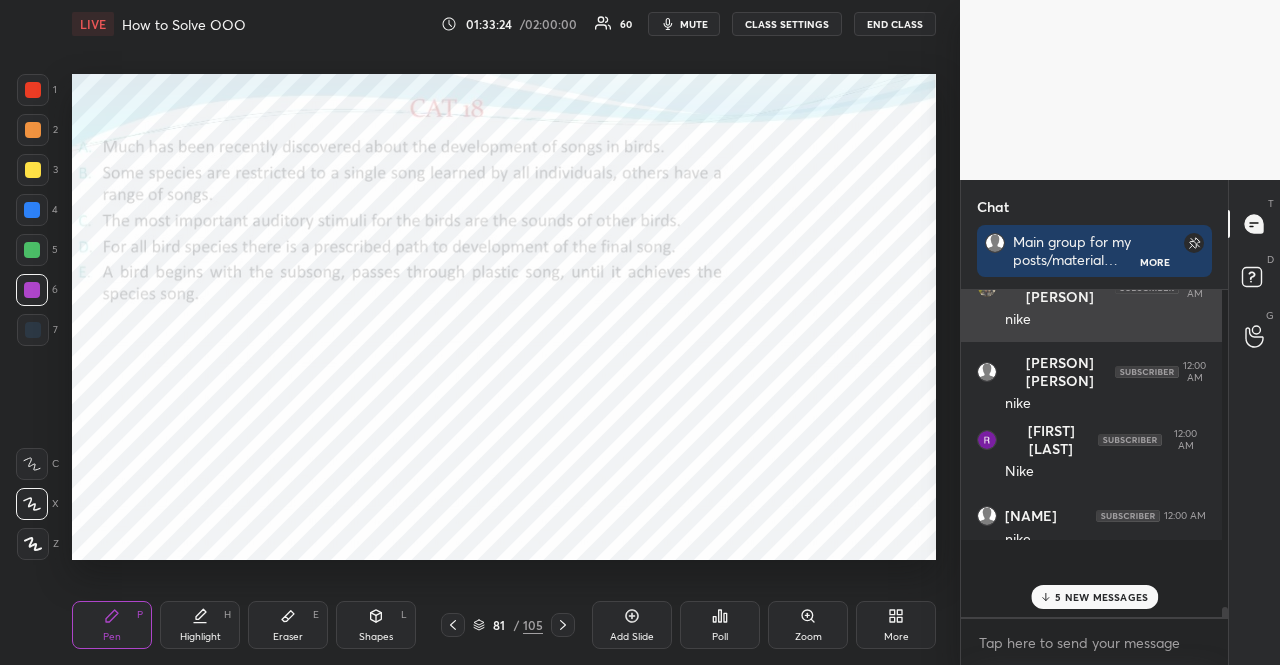 scroll, scrollTop: 244, scrollLeft: 255, axis: both 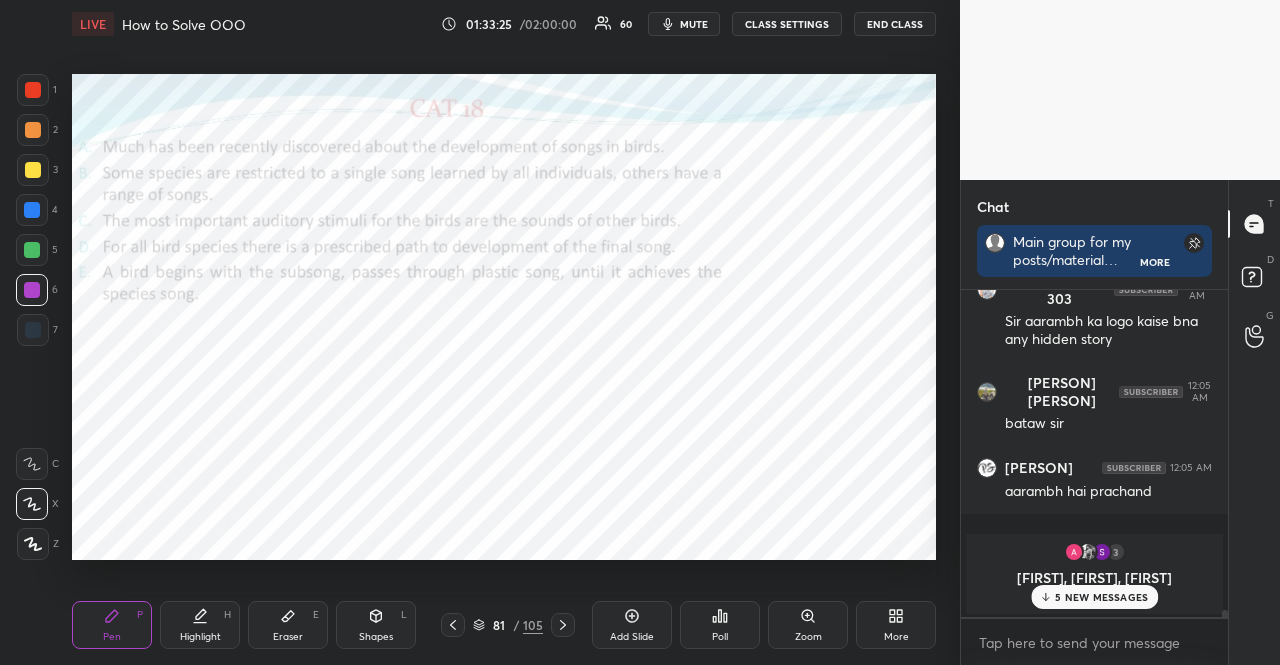 click on "5 NEW MESSAGES" at bounding box center [1101, 597] 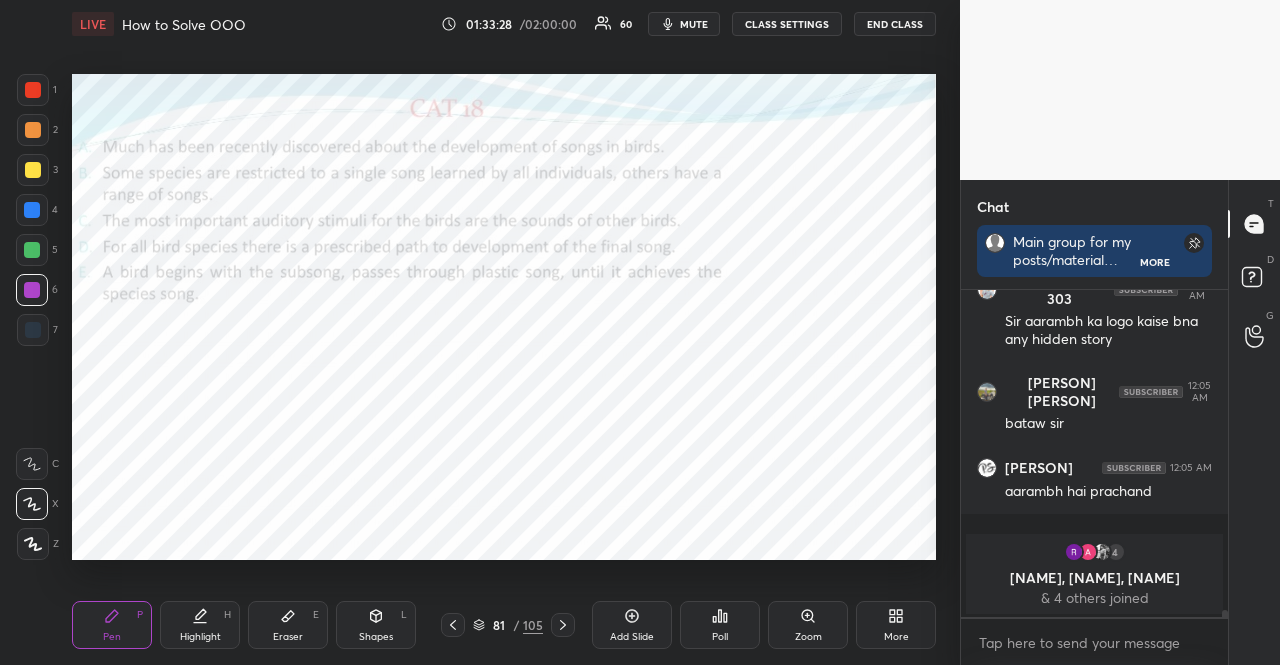 click at bounding box center (32, 210) 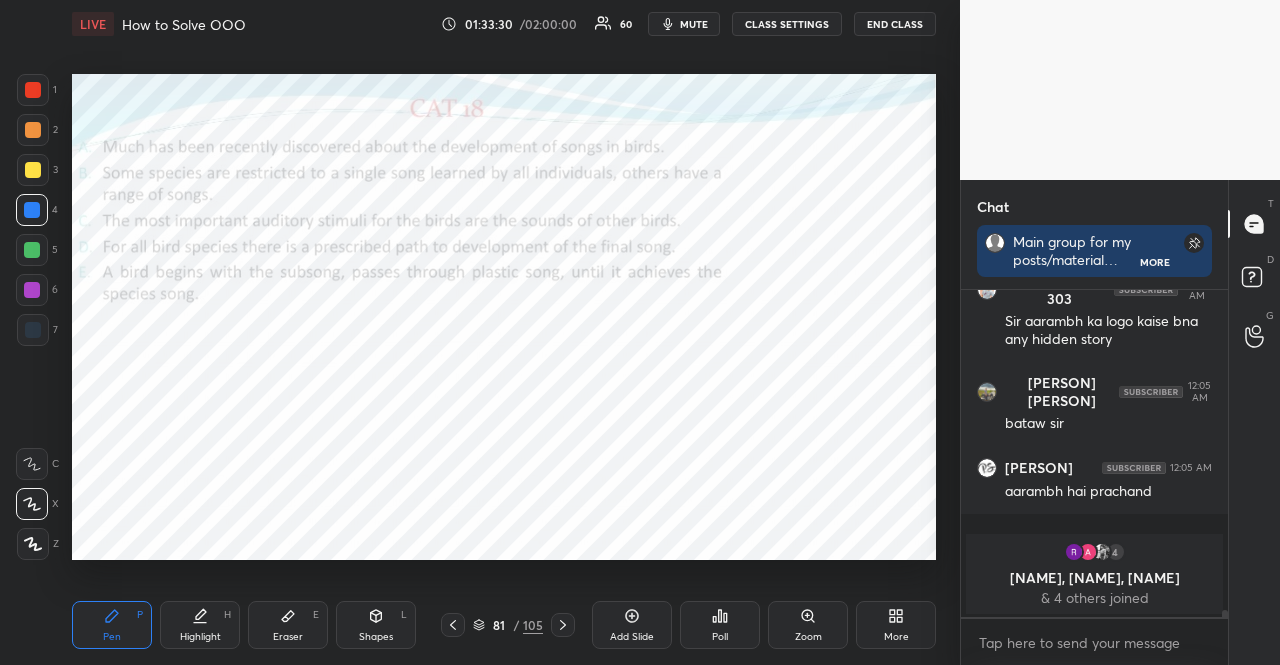 click 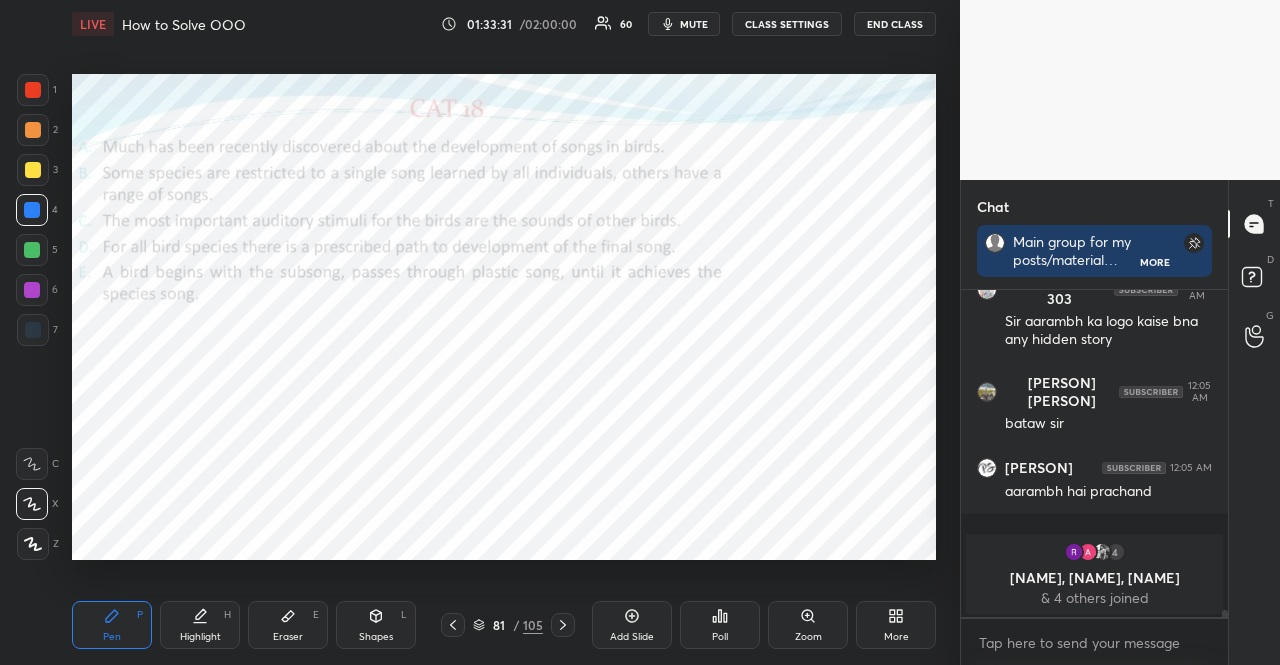 click at bounding box center [32, 290] 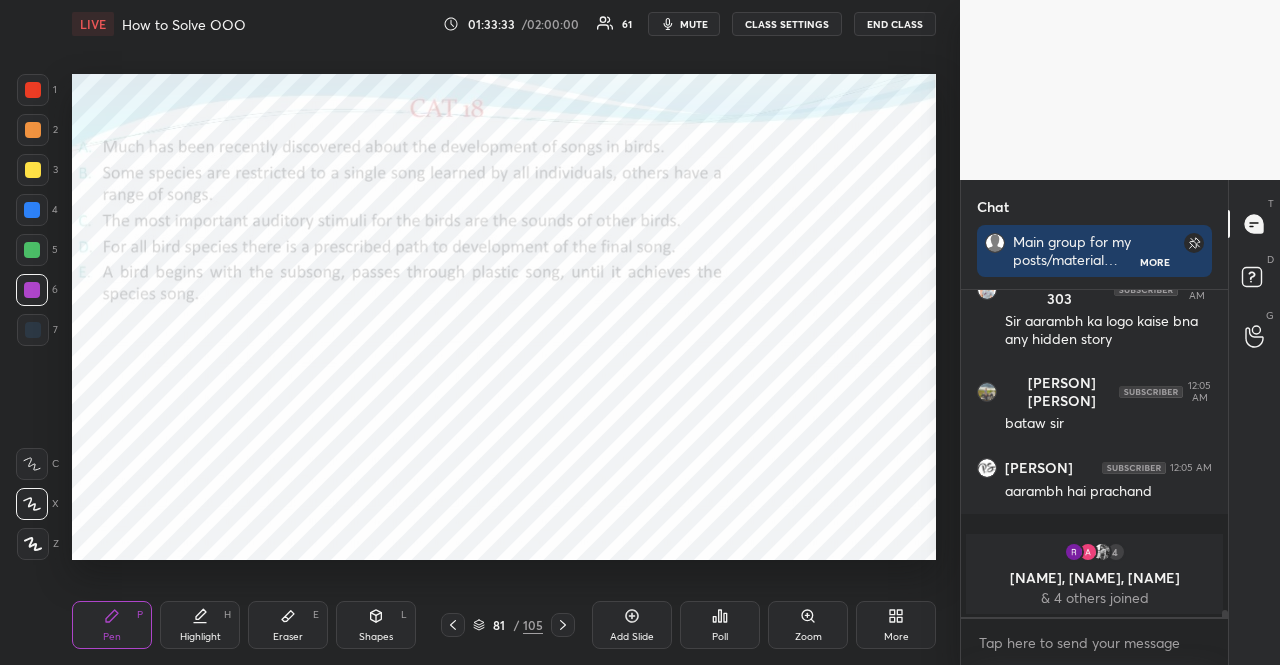 click on "Shapes L" at bounding box center [376, 625] 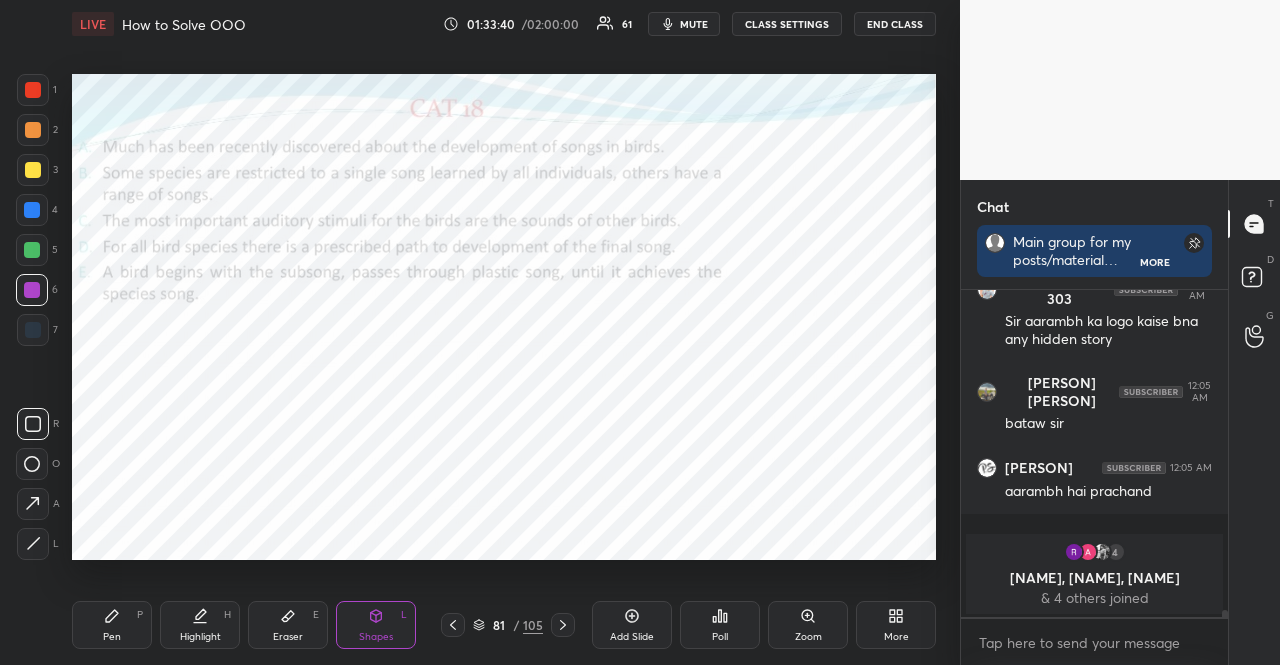 click at bounding box center [32, 210] 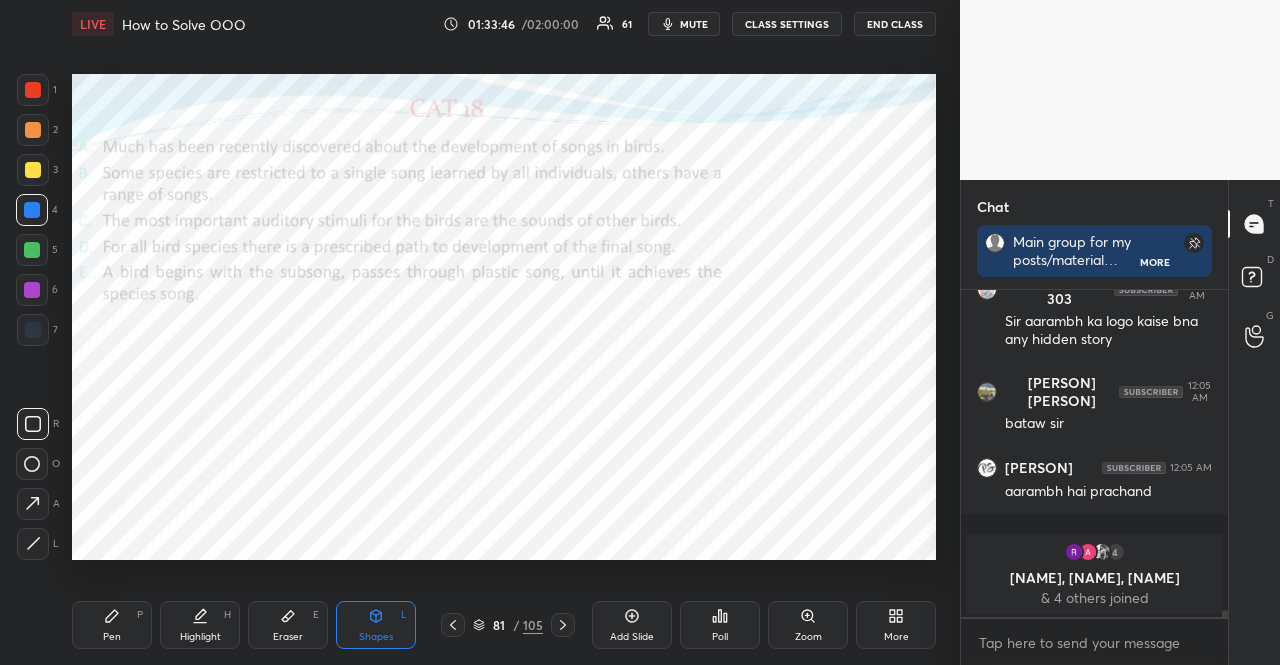 scroll, scrollTop: 16190, scrollLeft: 0, axis: vertical 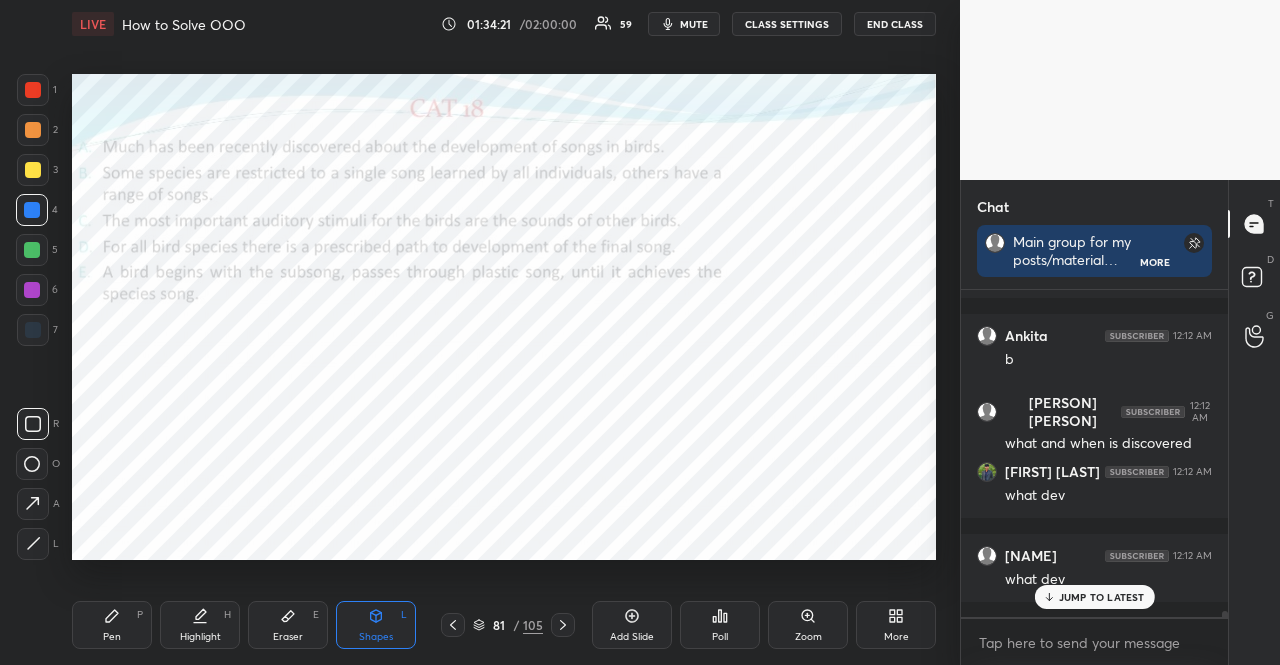 click at bounding box center [32, 250] 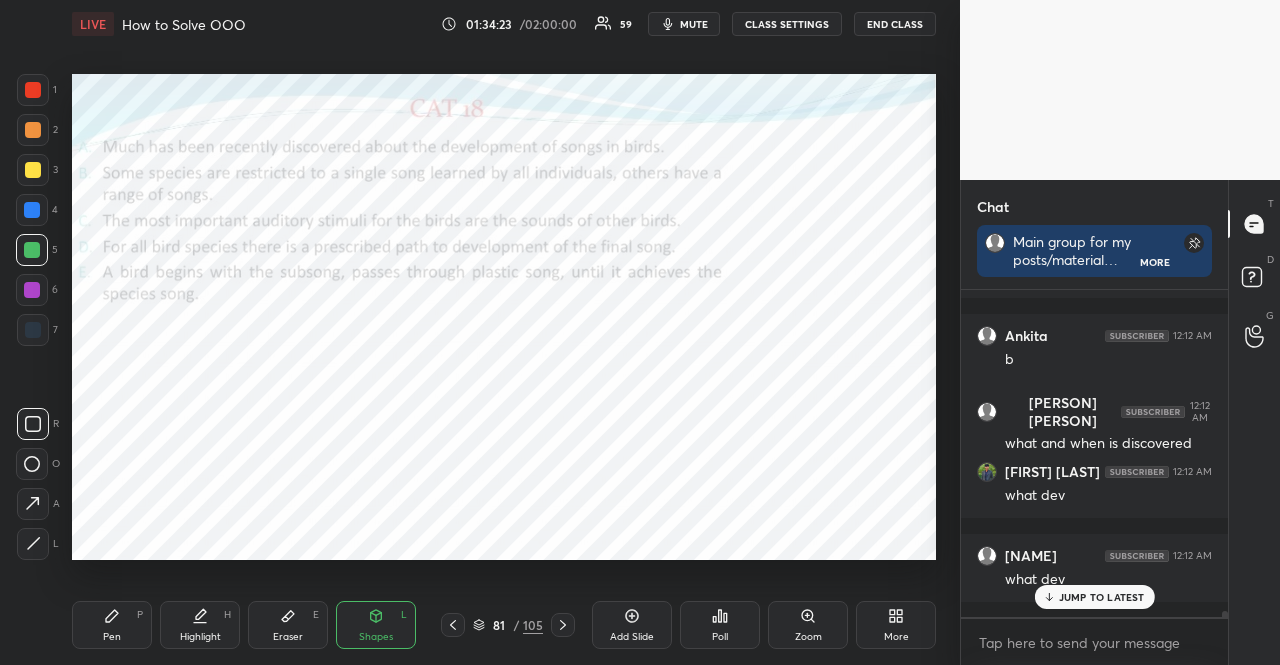 click on "Pen P" at bounding box center (112, 625) 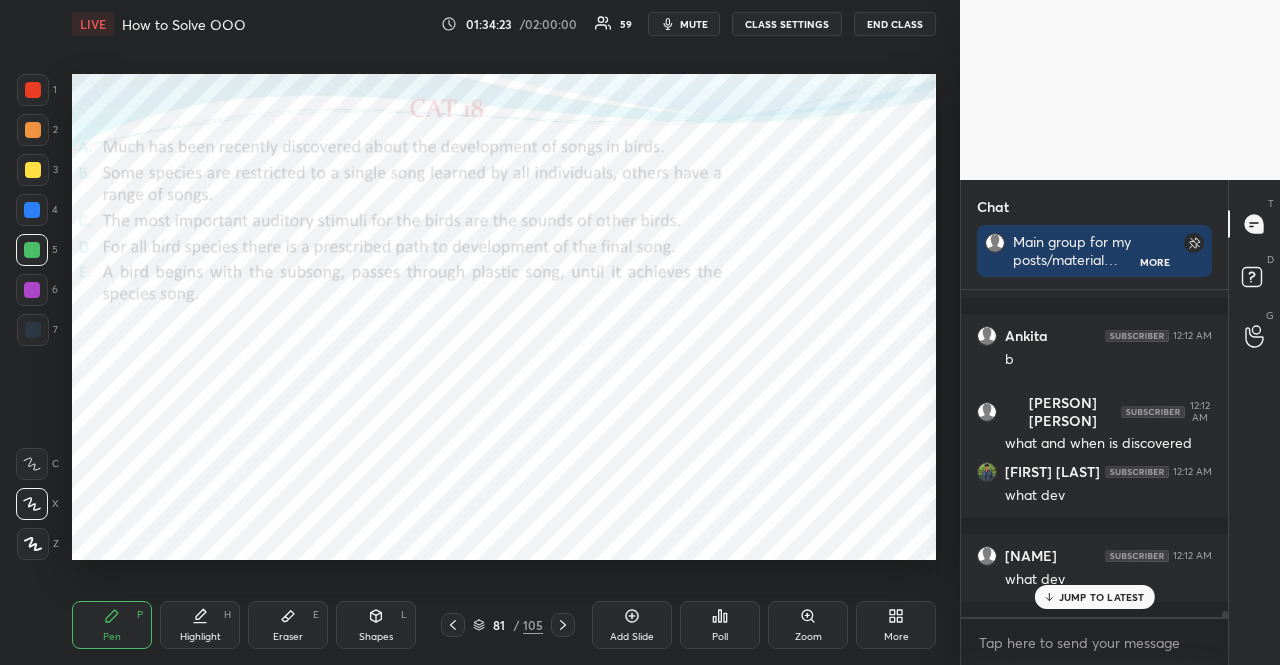 click on "Pen P" at bounding box center [112, 625] 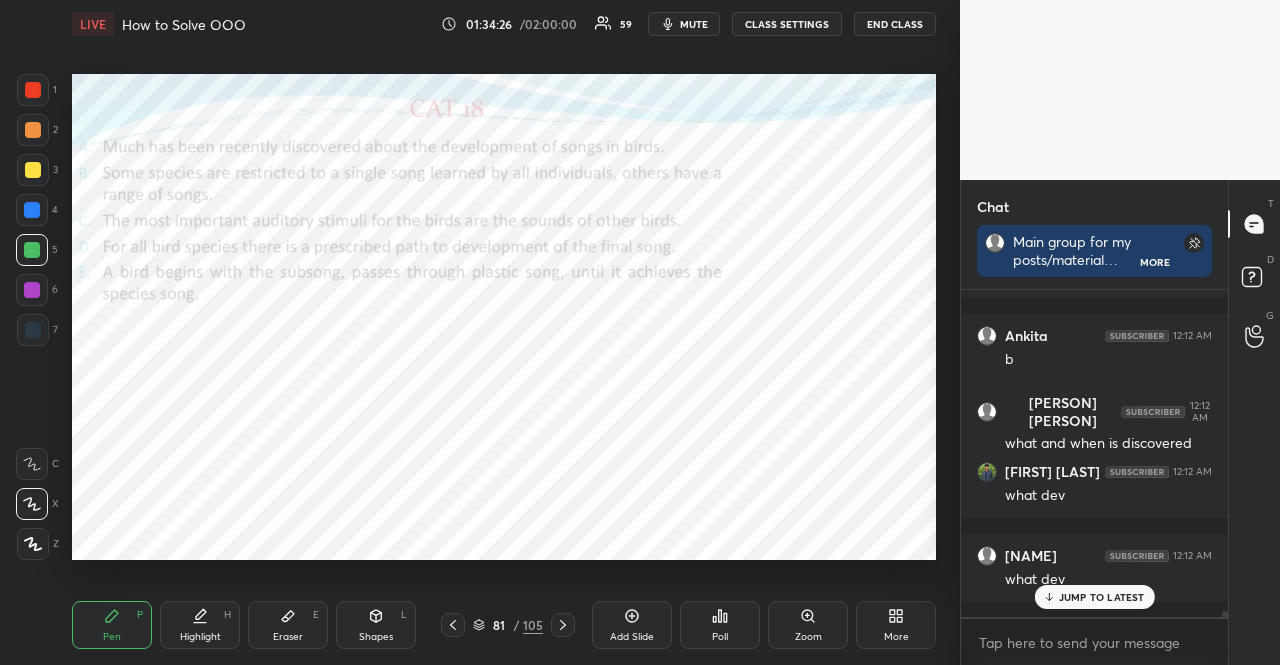 scroll, scrollTop: 17054, scrollLeft: 0, axis: vertical 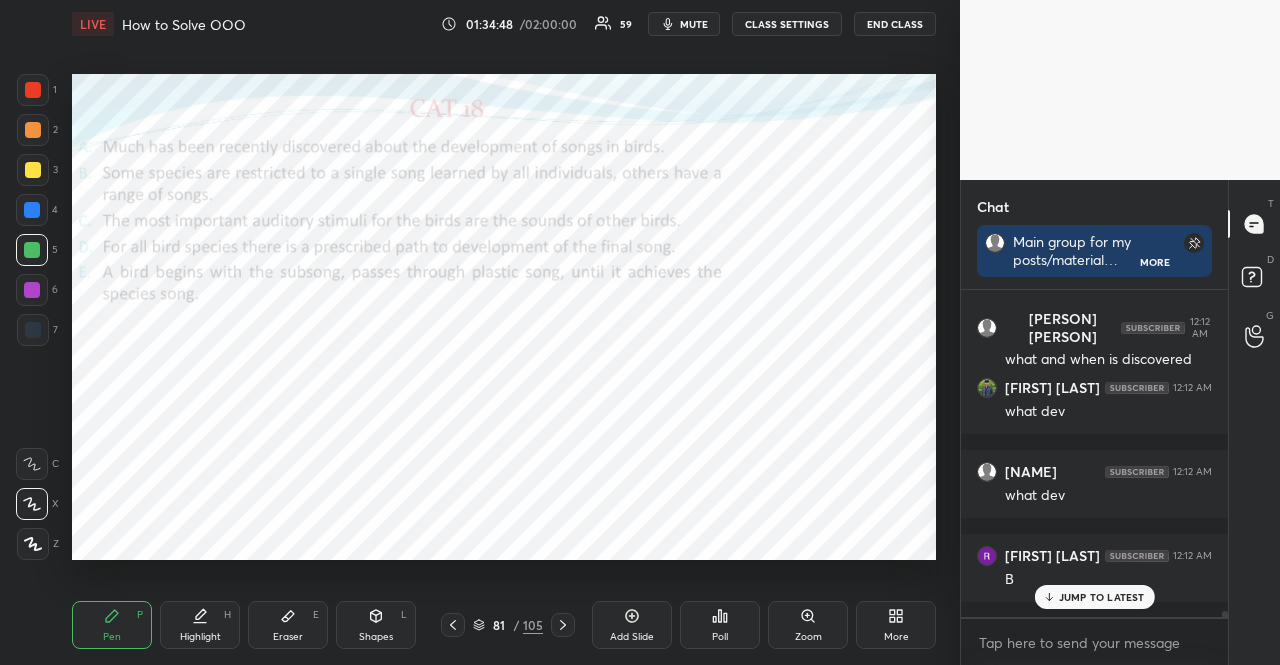click at bounding box center (32, 210) 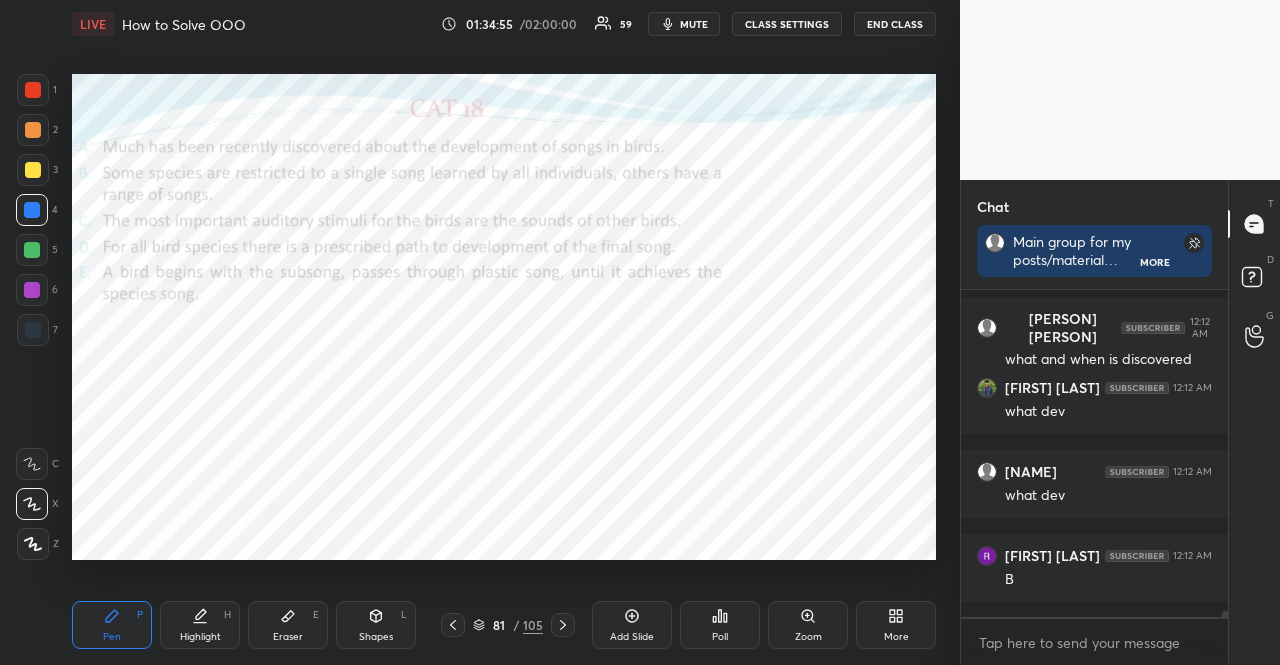 scroll, scrollTop: 17138, scrollLeft: 0, axis: vertical 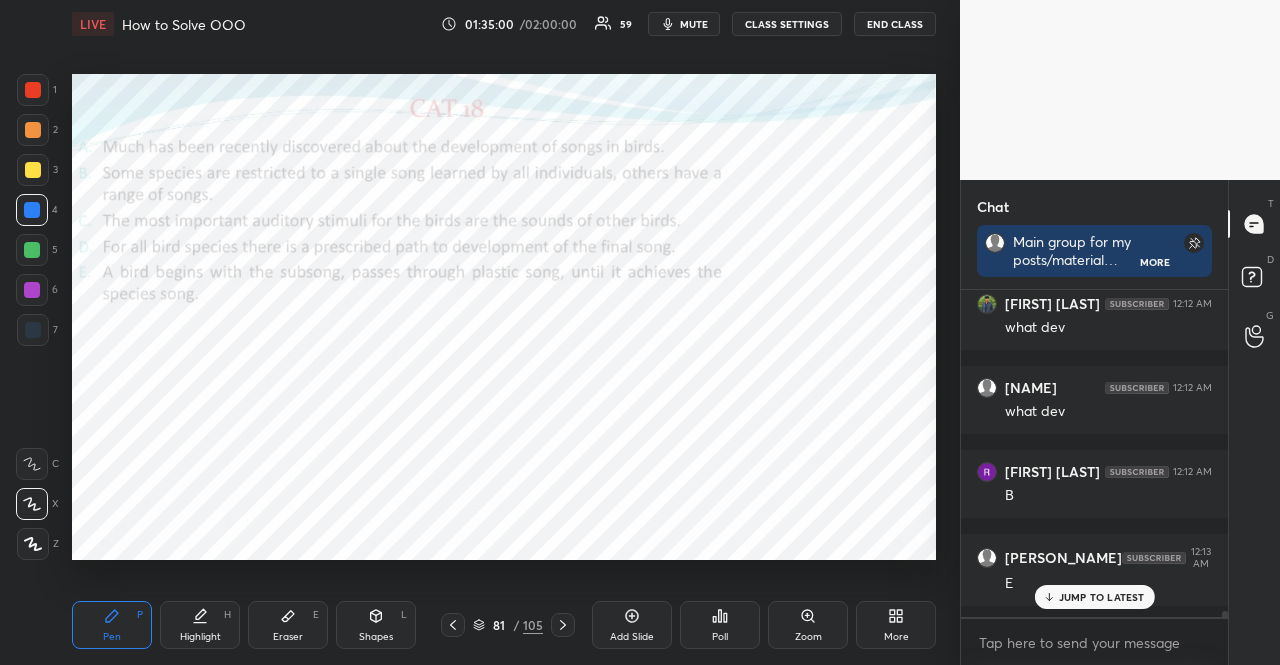 click at bounding box center (33, 330) 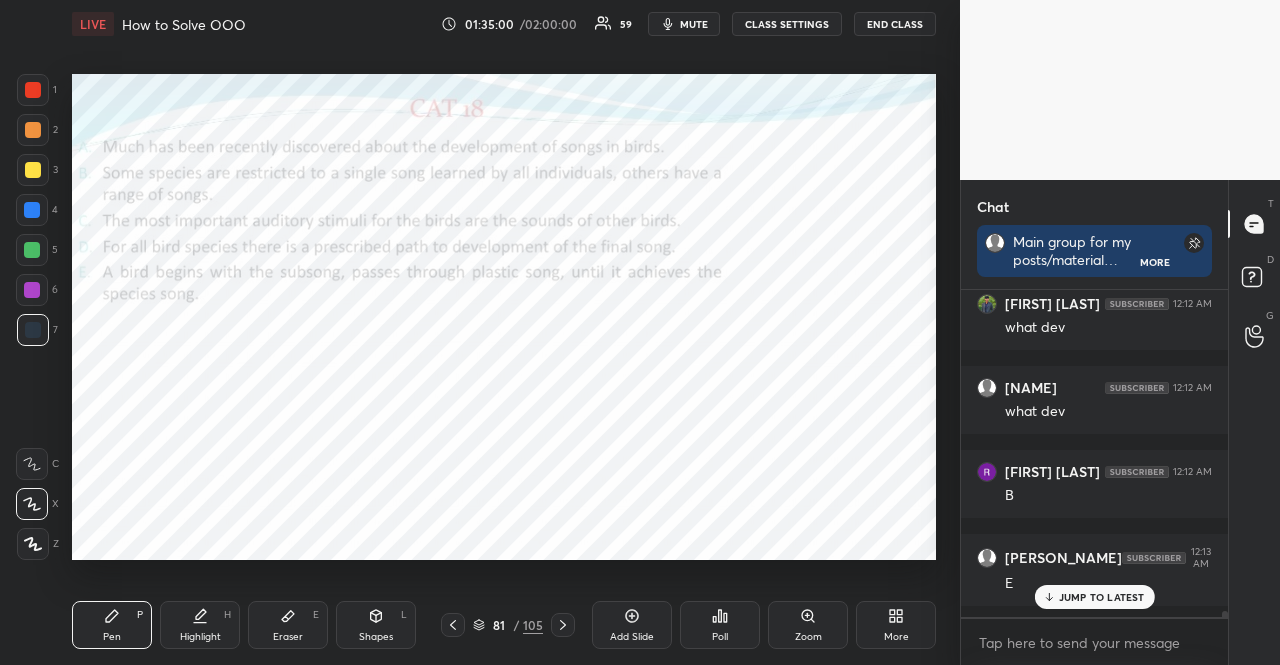 drag, startPoint x: 366, startPoint y: 627, endPoint x: 366, endPoint y: 593, distance: 34 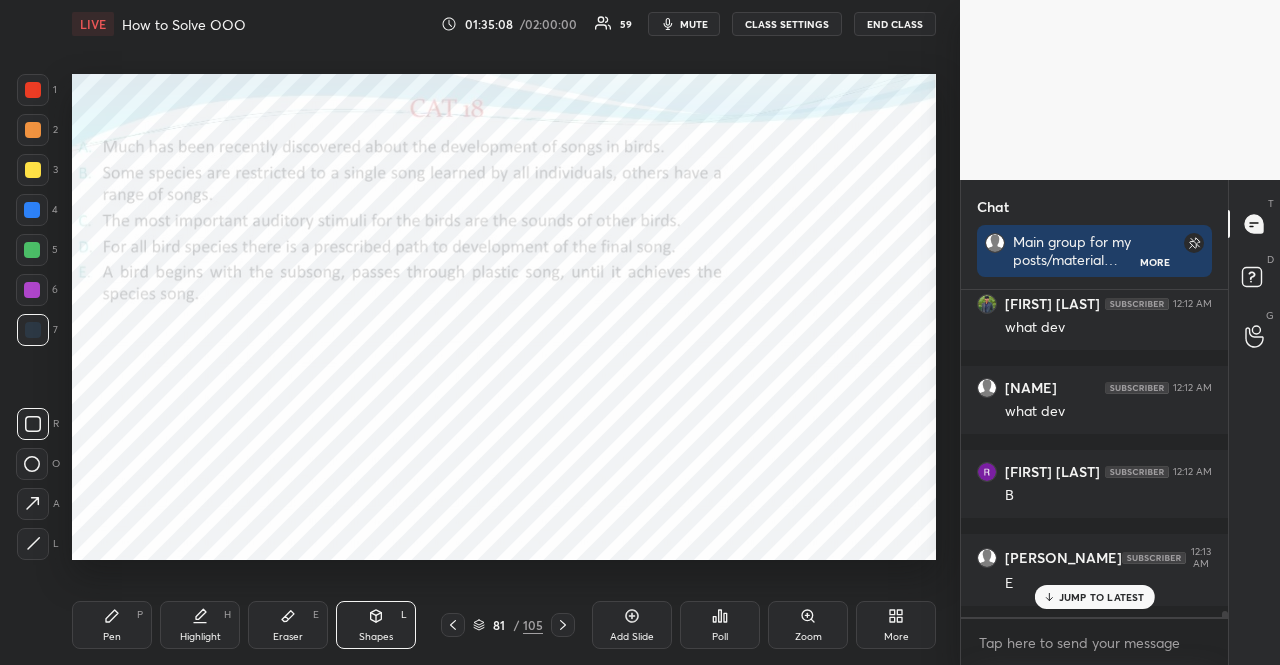 scroll, scrollTop: 281, scrollLeft: 261, axis: both 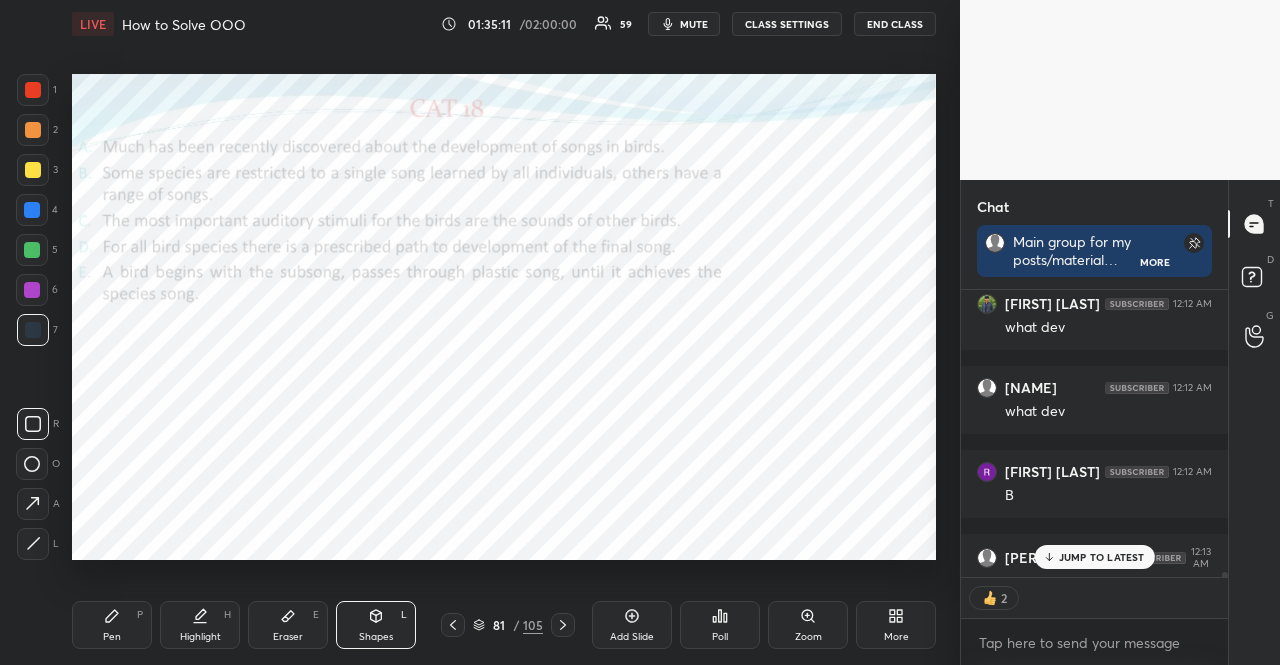 click at bounding box center (32, 250) 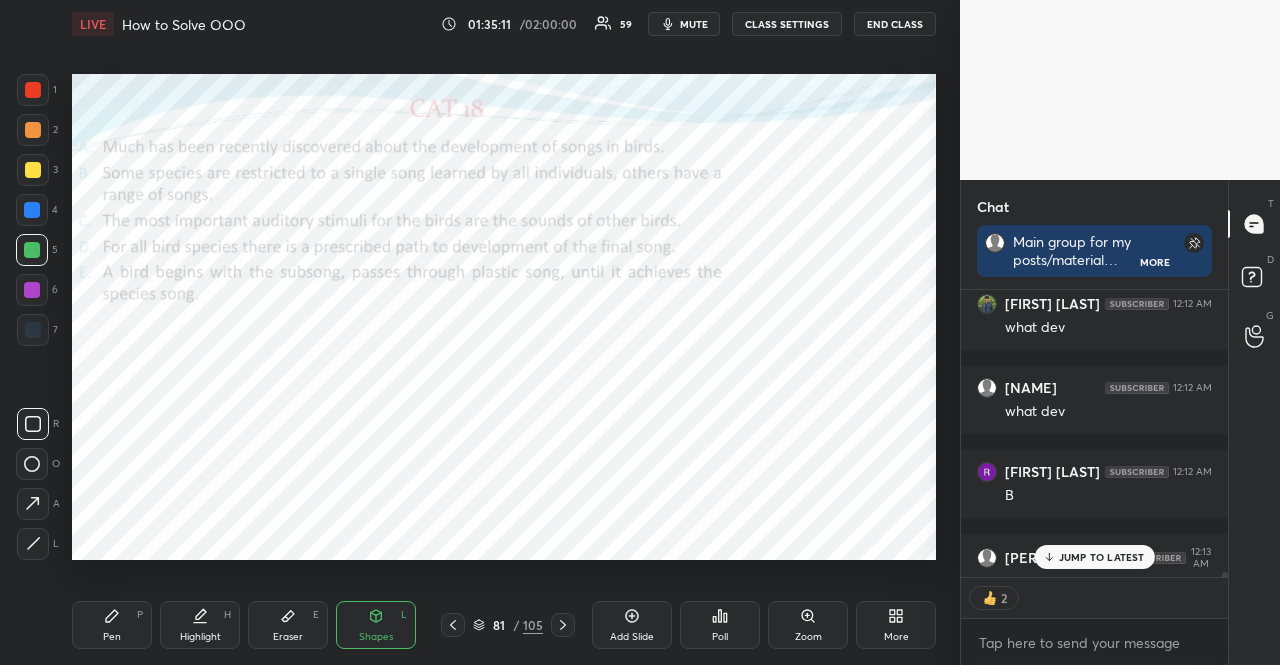 click at bounding box center (32, 250) 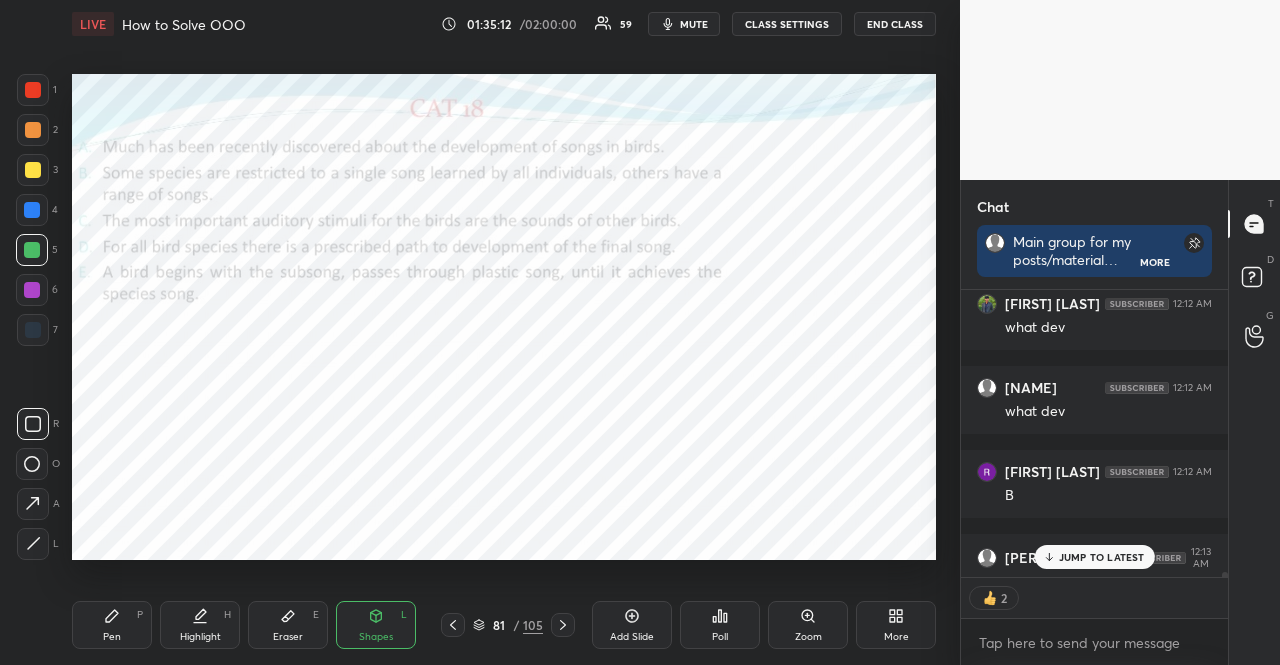 click on "Pen P" at bounding box center [112, 625] 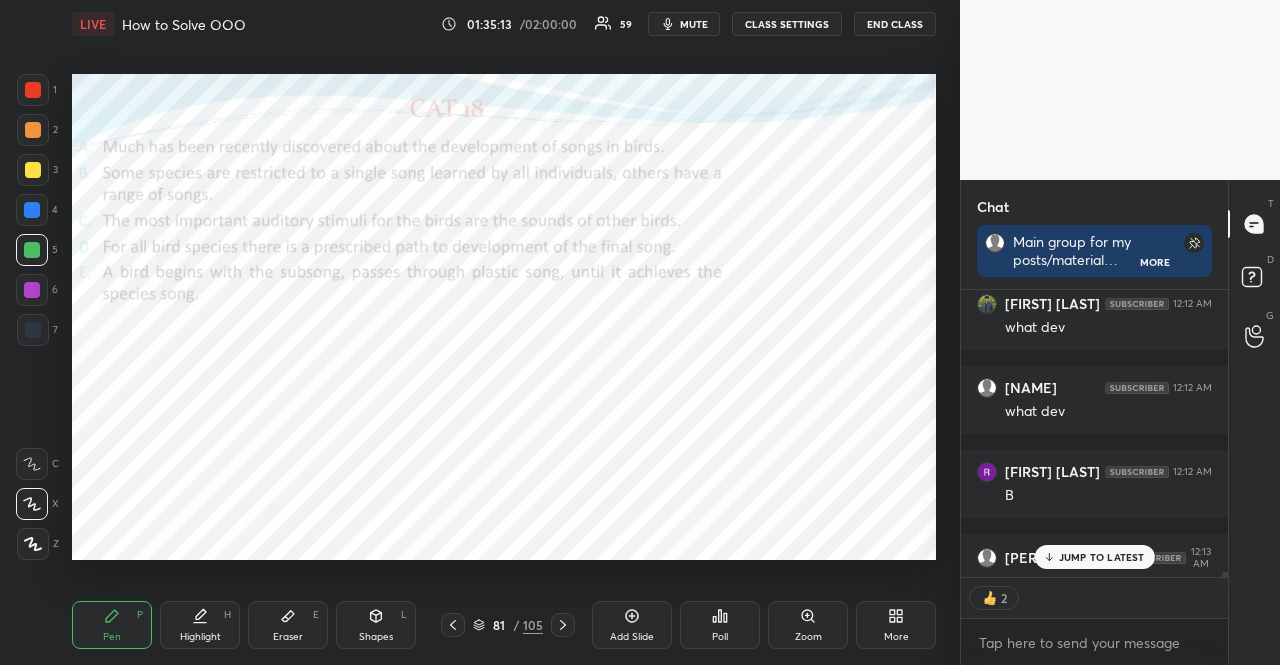 click on "Pen P" at bounding box center (112, 625) 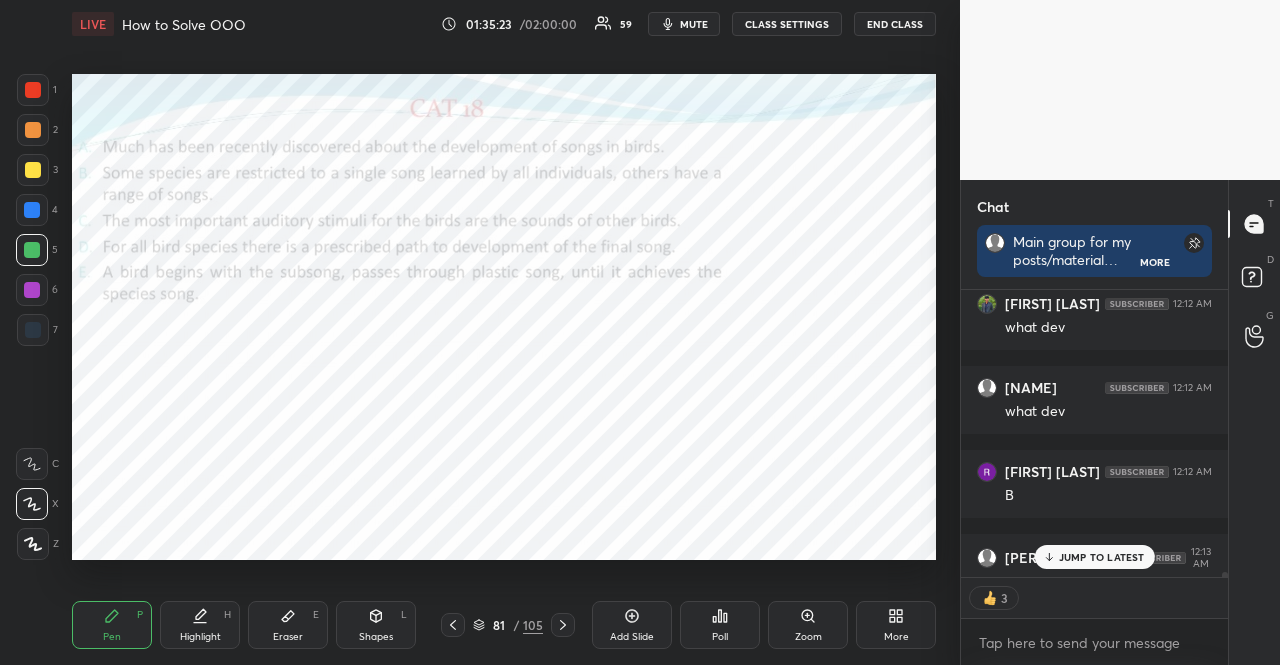 type on "x" 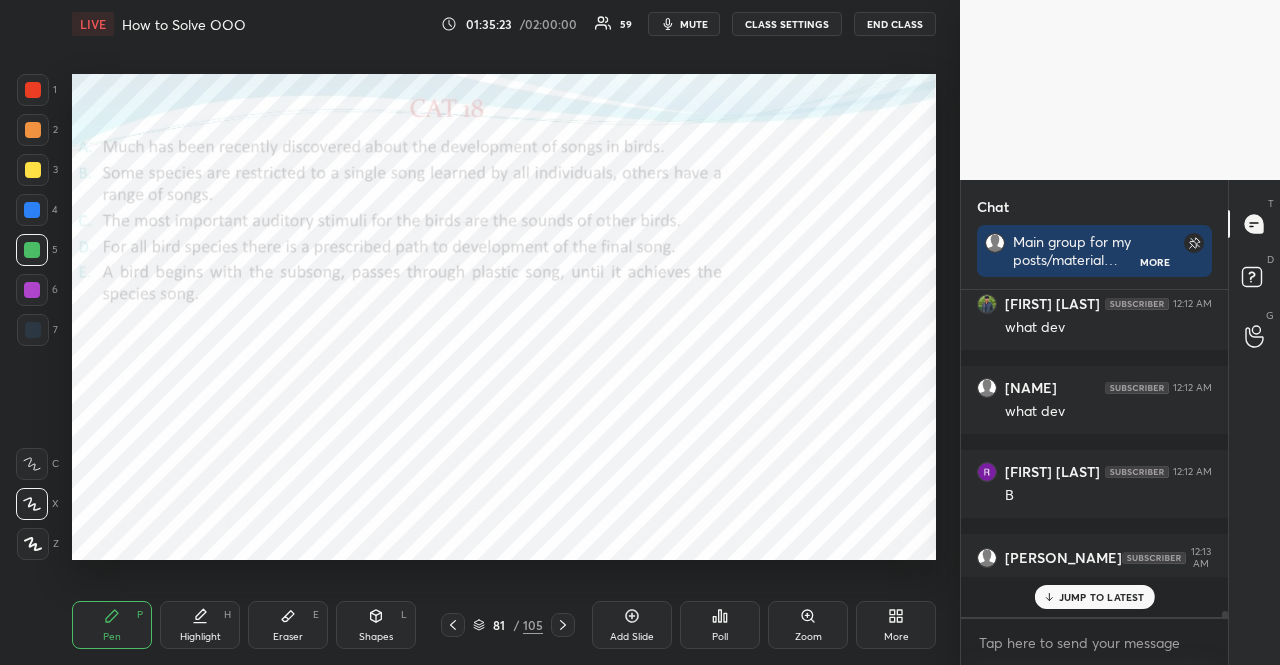 scroll, scrollTop: 6, scrollLeft: 6, axis: both 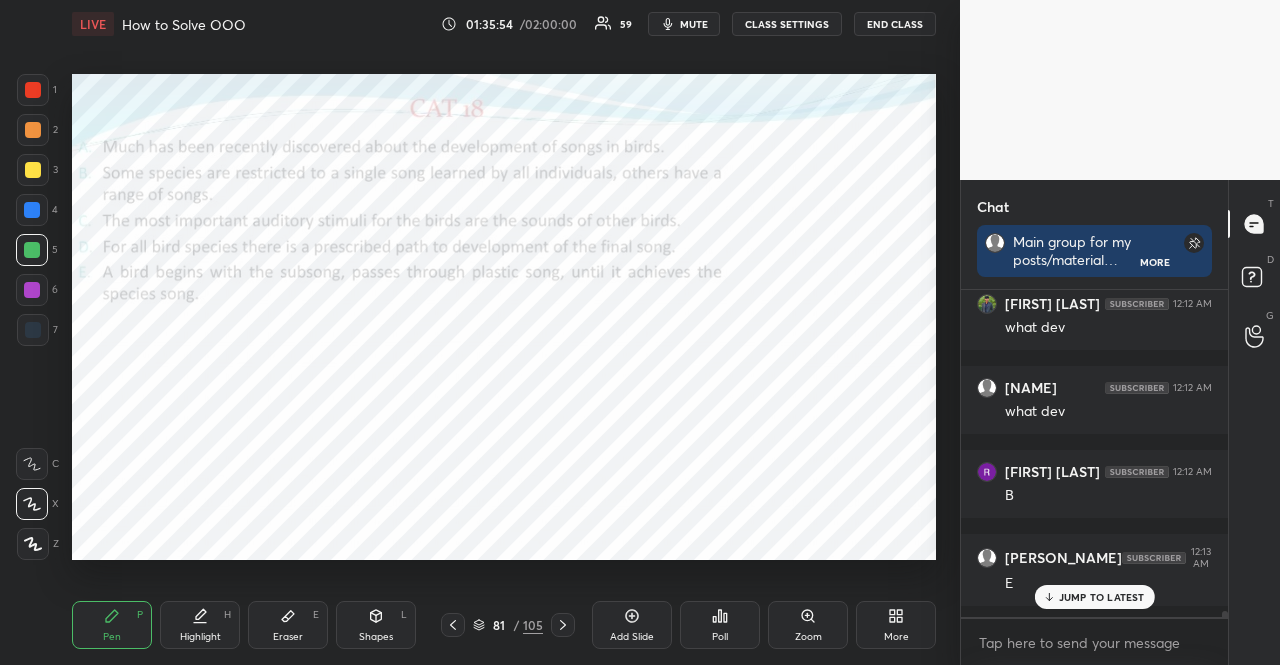 drag, startPoint x: 19, startPoint y: 95, endPoint x: 28, endPoint y: 80, distance: 17.492855 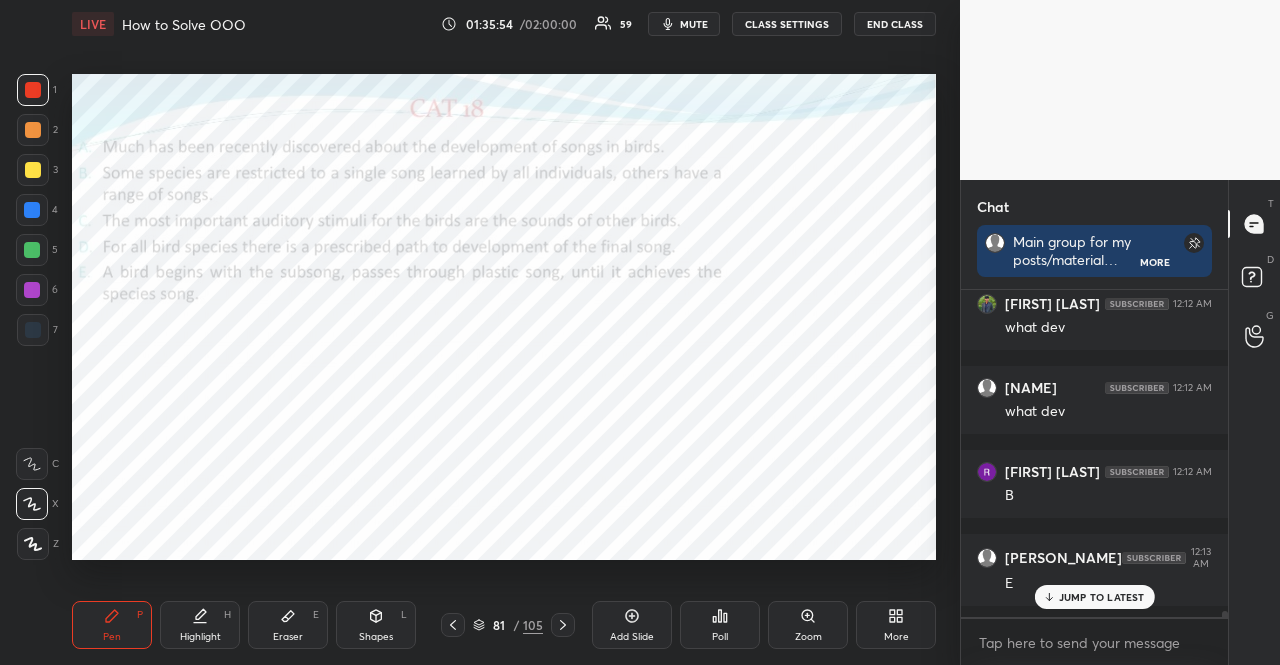 click at bounding box center [33, 90] 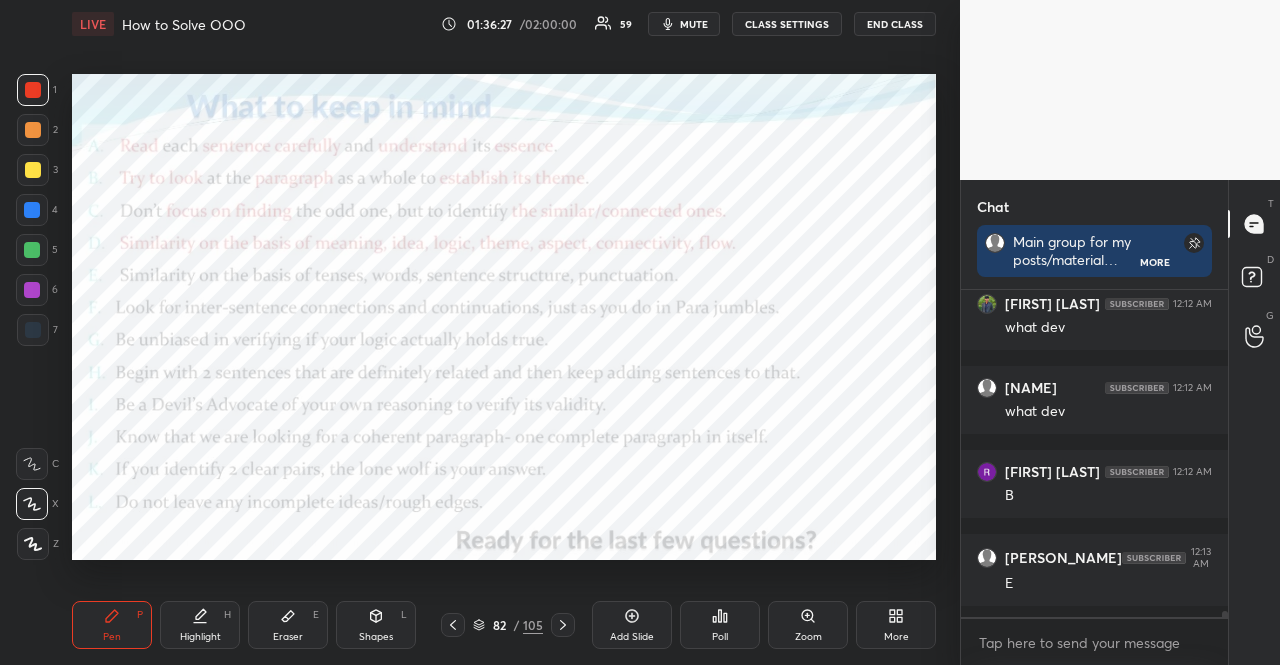 scroll, scrollTop: 17224, scrollLeft: 0, axis: vertical 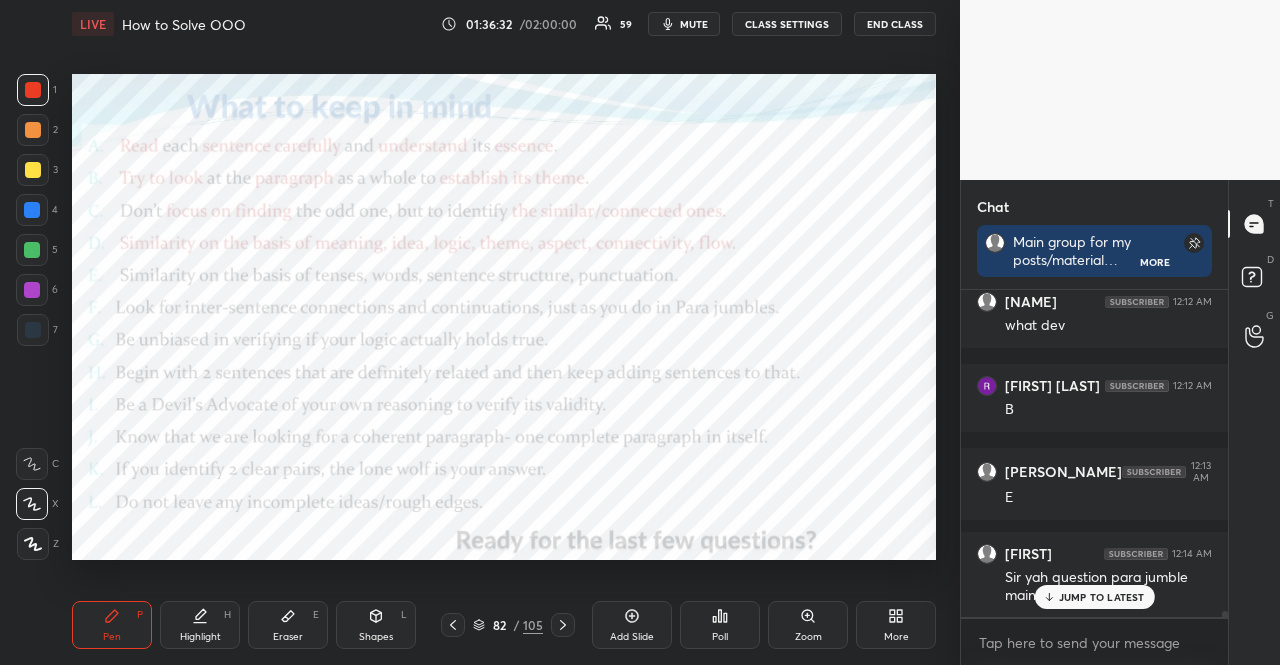 click on "JUMP TO LATEST" at bounding box center (1102, 597) 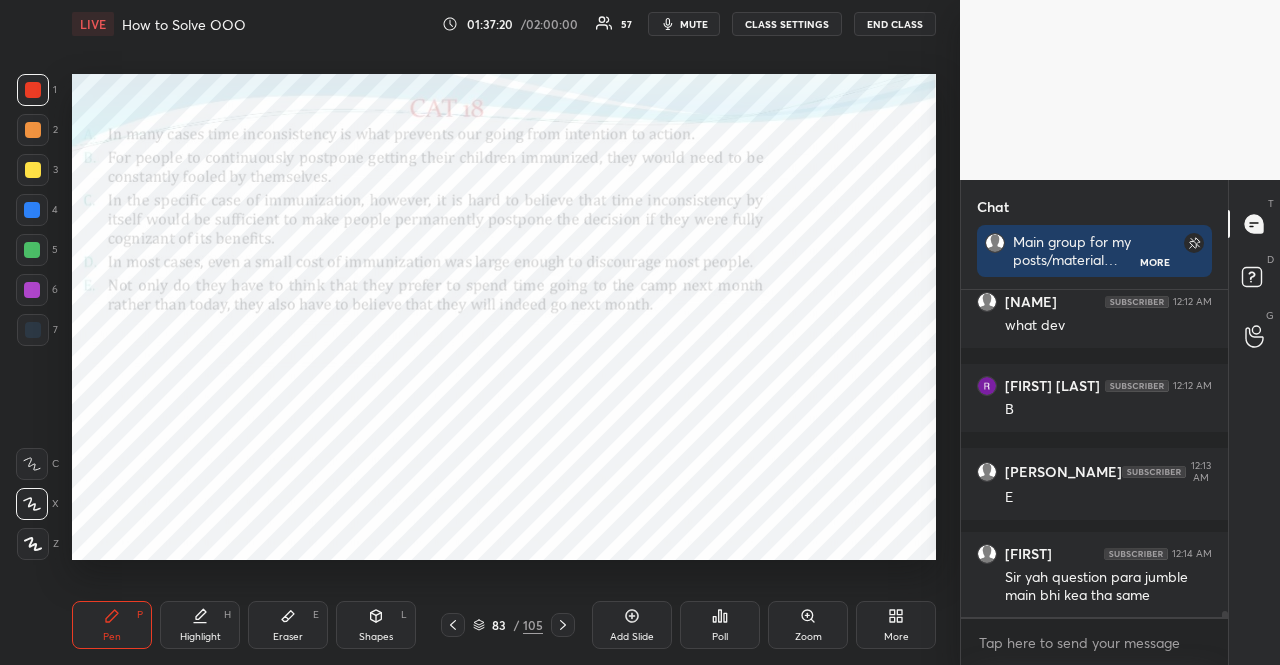 click on "Poll" at bounding box center [720, 625] 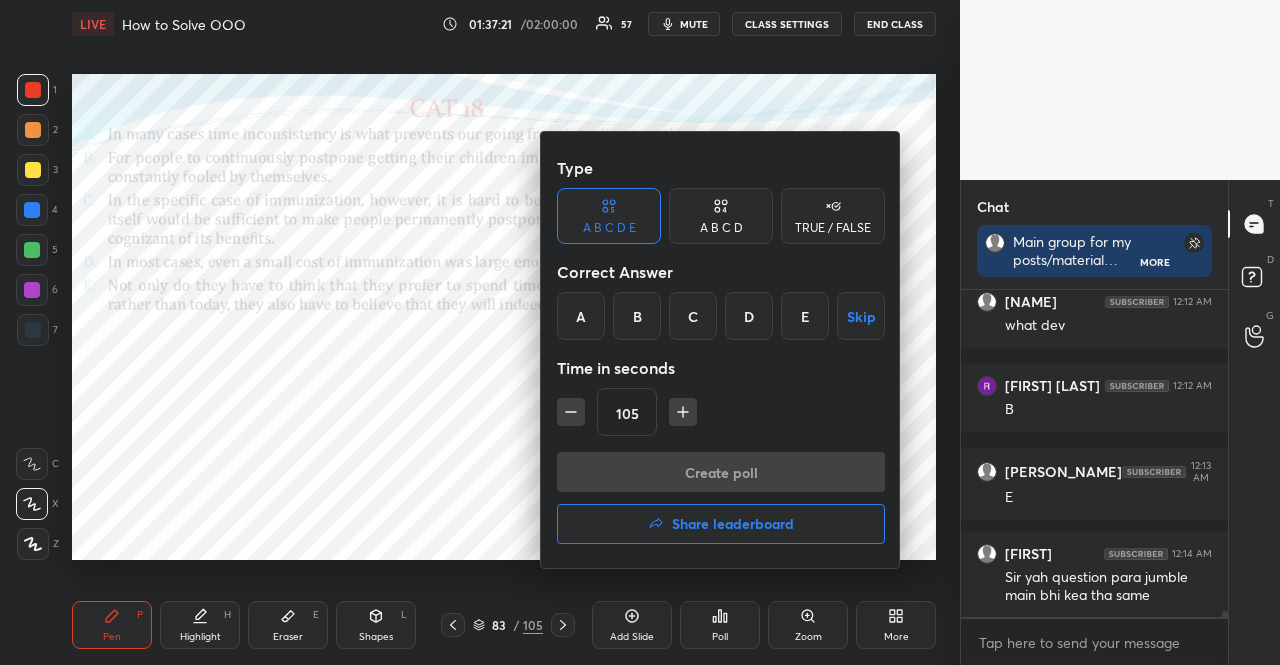 click on "D" at bounding box center [749, 316] 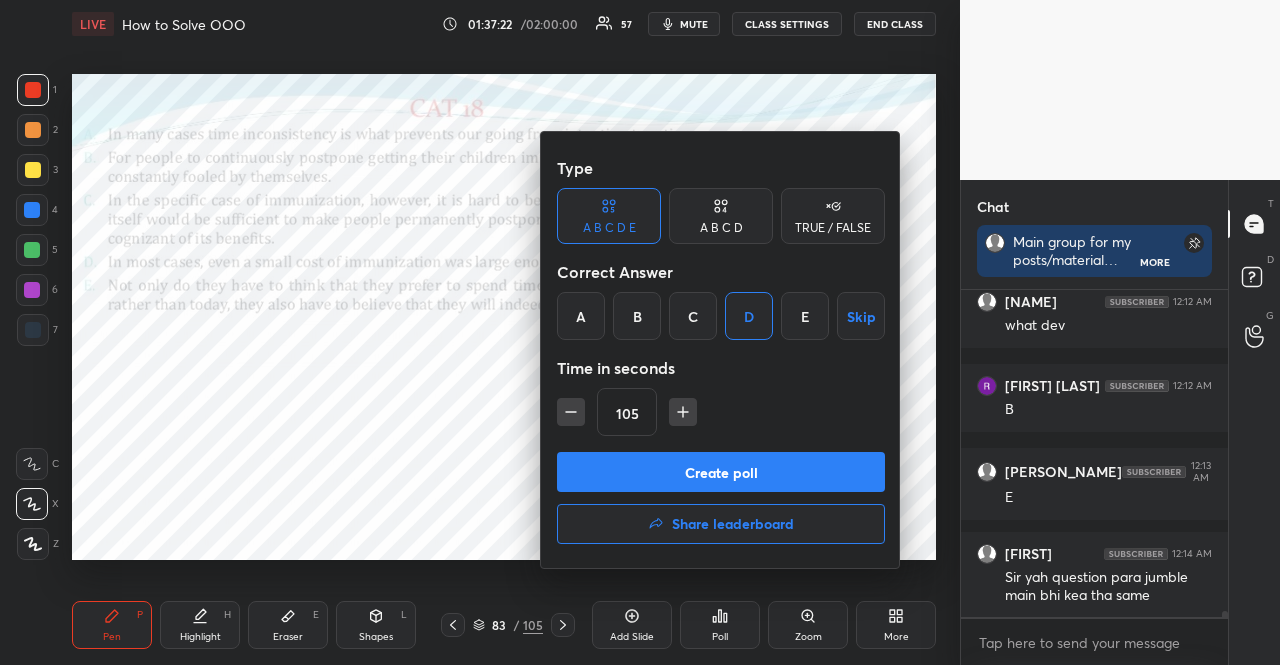 click at bounding box center (683, 412) 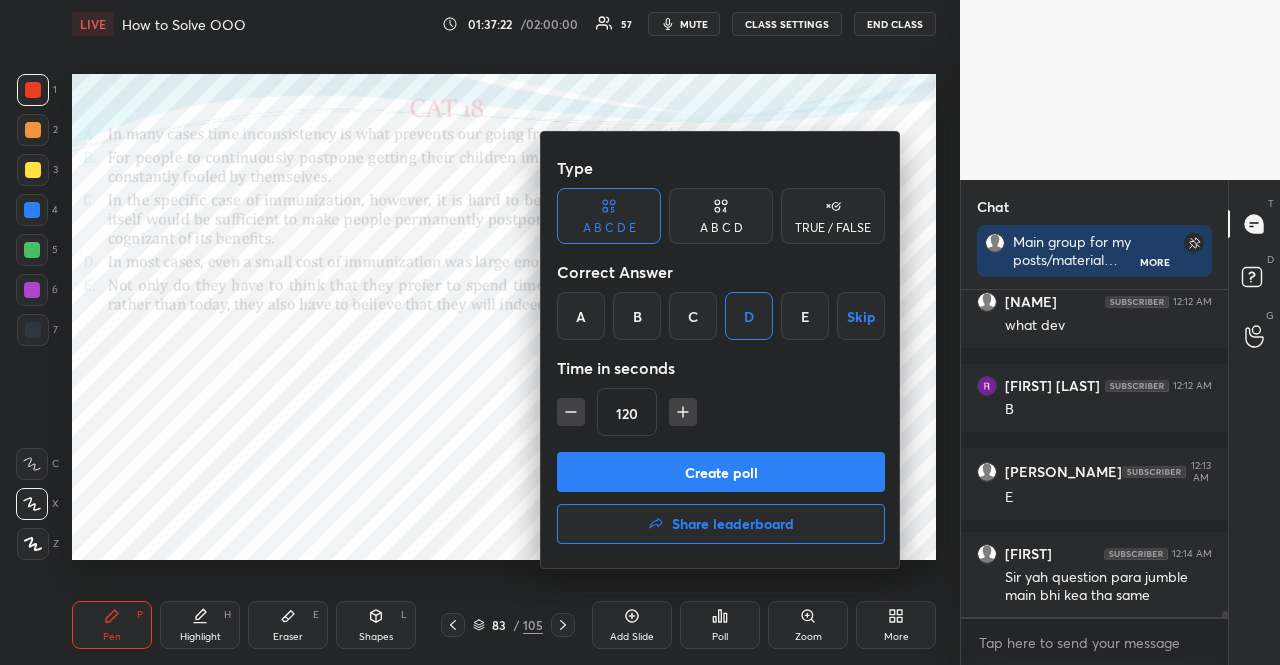 click on "Create poll" at bounding box center (721, 472) 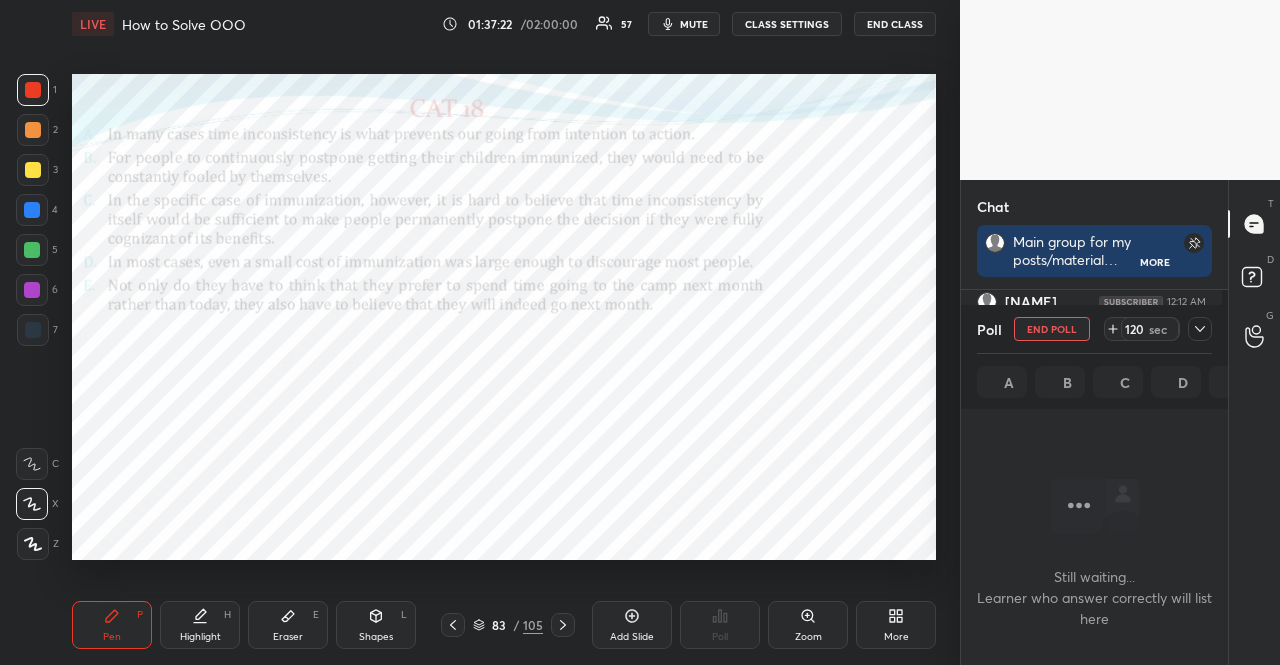 scroll, scrollTop: 235, scrollLeft: 255, axis: both 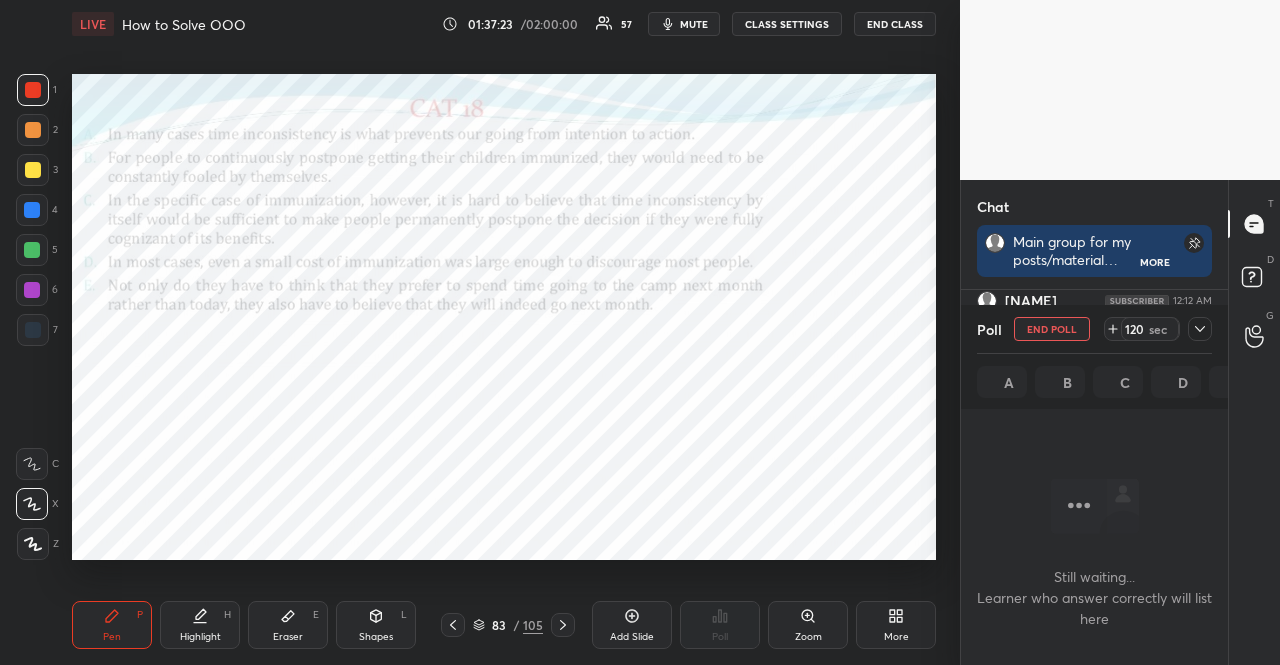 click on "mute" at bounding box center [684, 24] 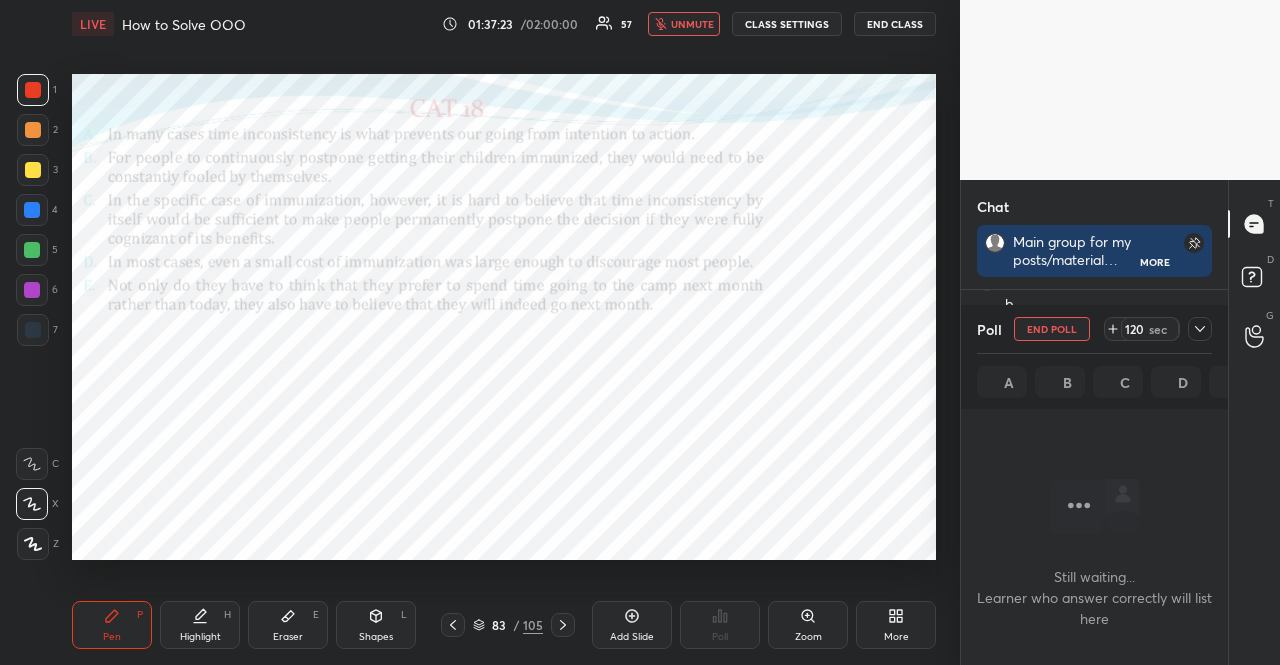 scroll, scrollTop: 16332, scrollLeft: 0, axis: vertical 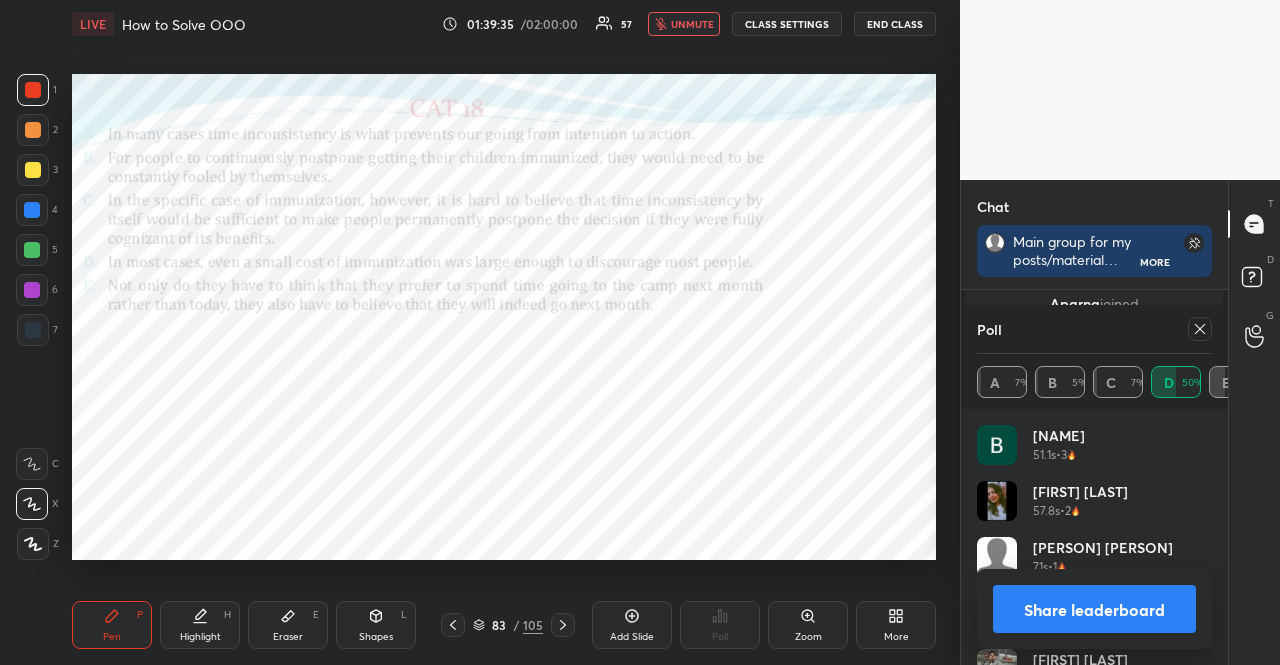 click at bounding box center [32, 210] 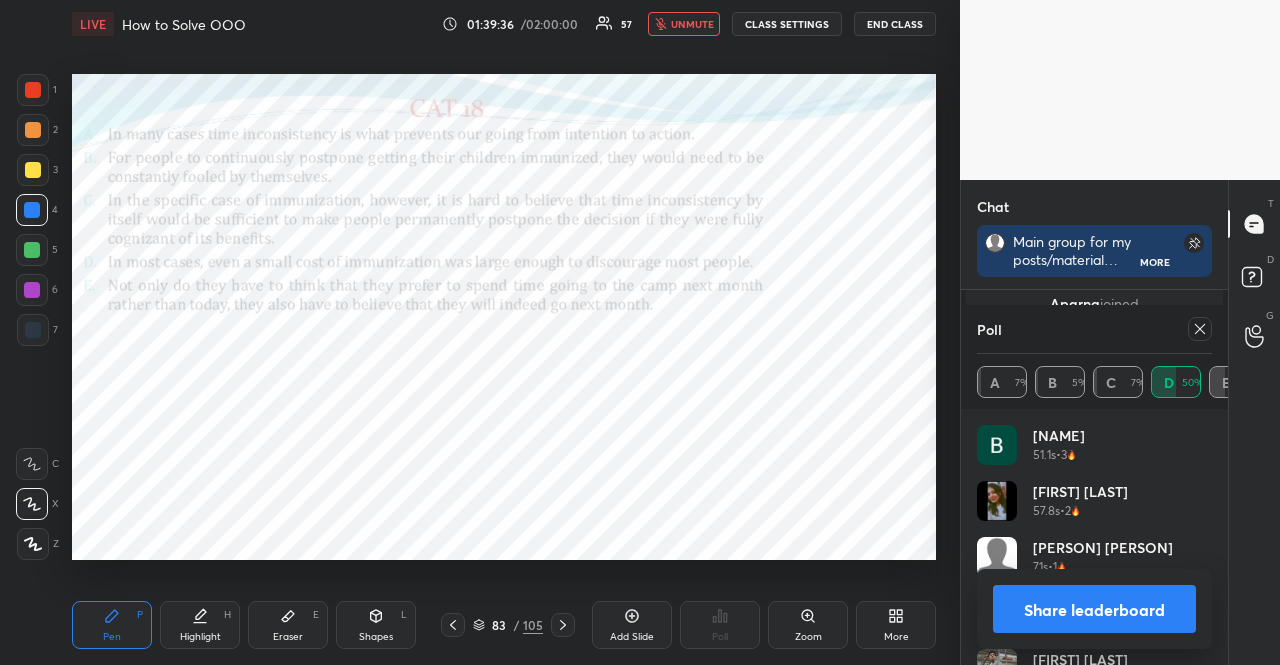 click on "1 2 3 4 5 6 7 R O A L C X Z Erase all   C X Z" at bounding box center [32, 317] 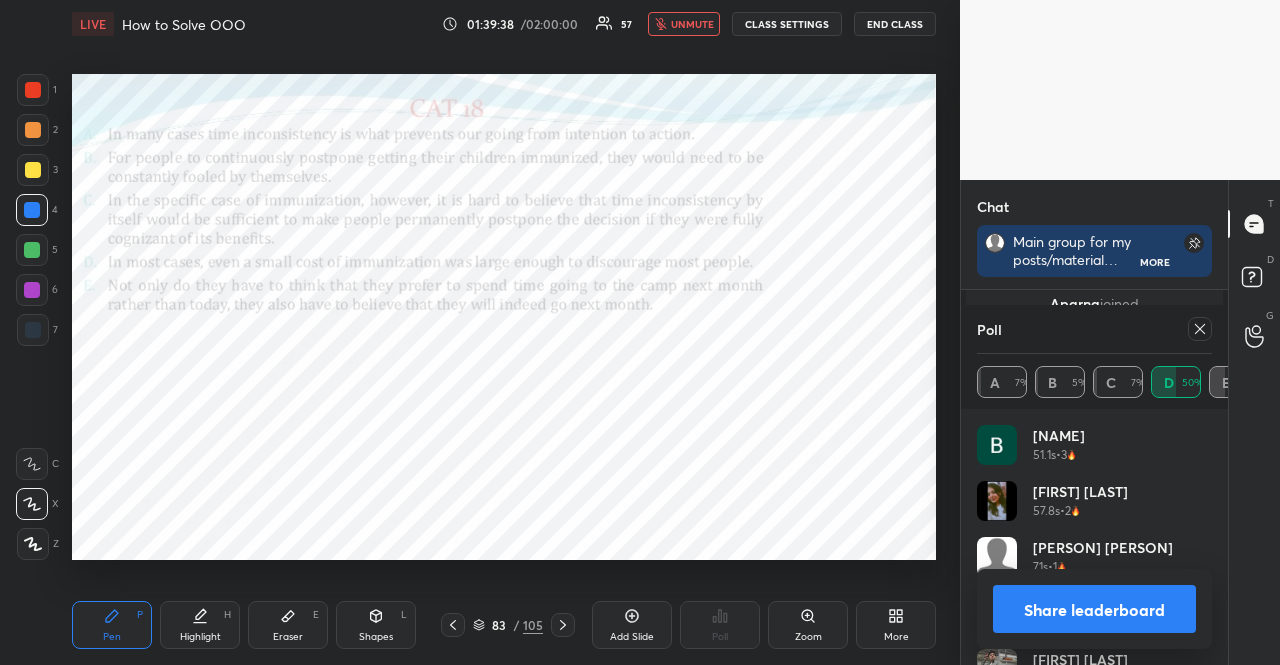 click on "LIVE How to Solve OOO 01:39:38 /  02:00:00 57 unmute CLASS SETTINGS END CLASS" at bounding box center [504, 24] 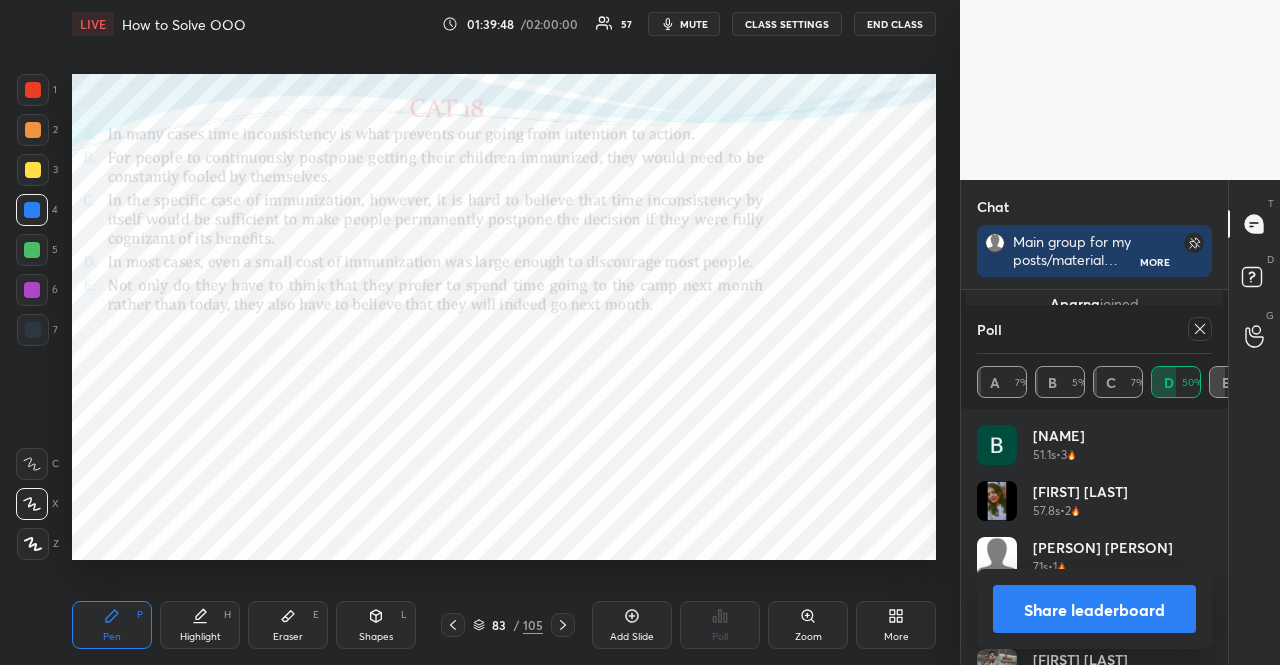 click at bounding box center [32, 290] 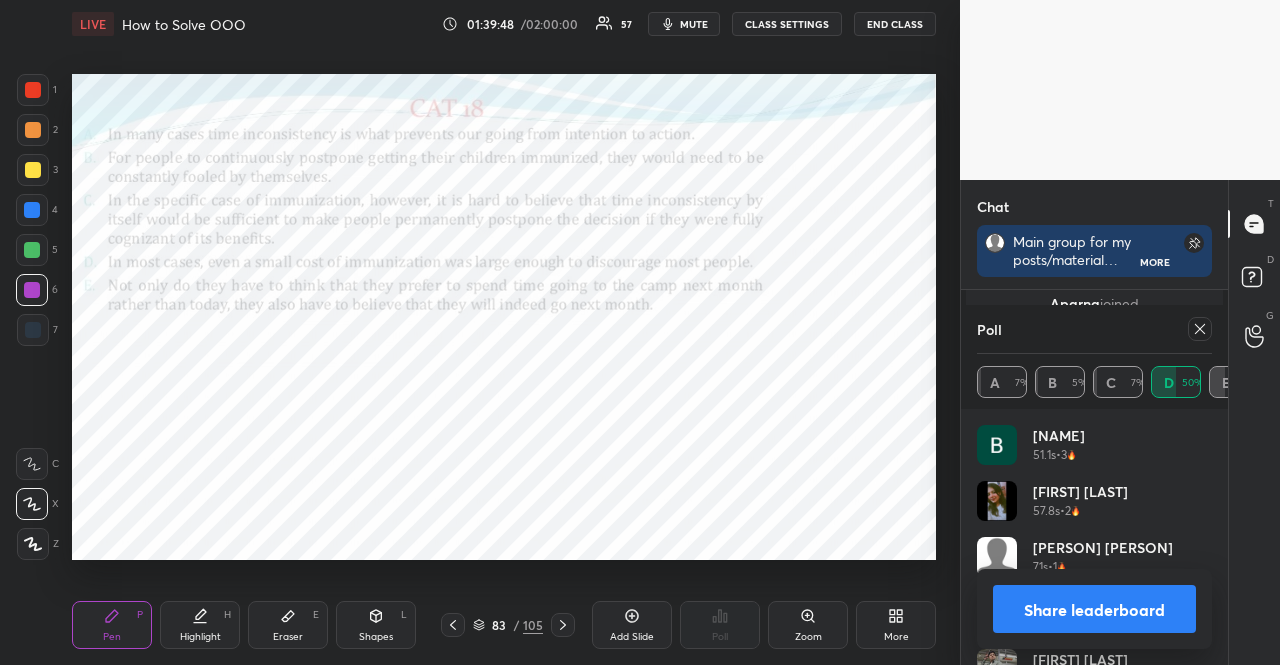 click at bounding box center [32, 504] 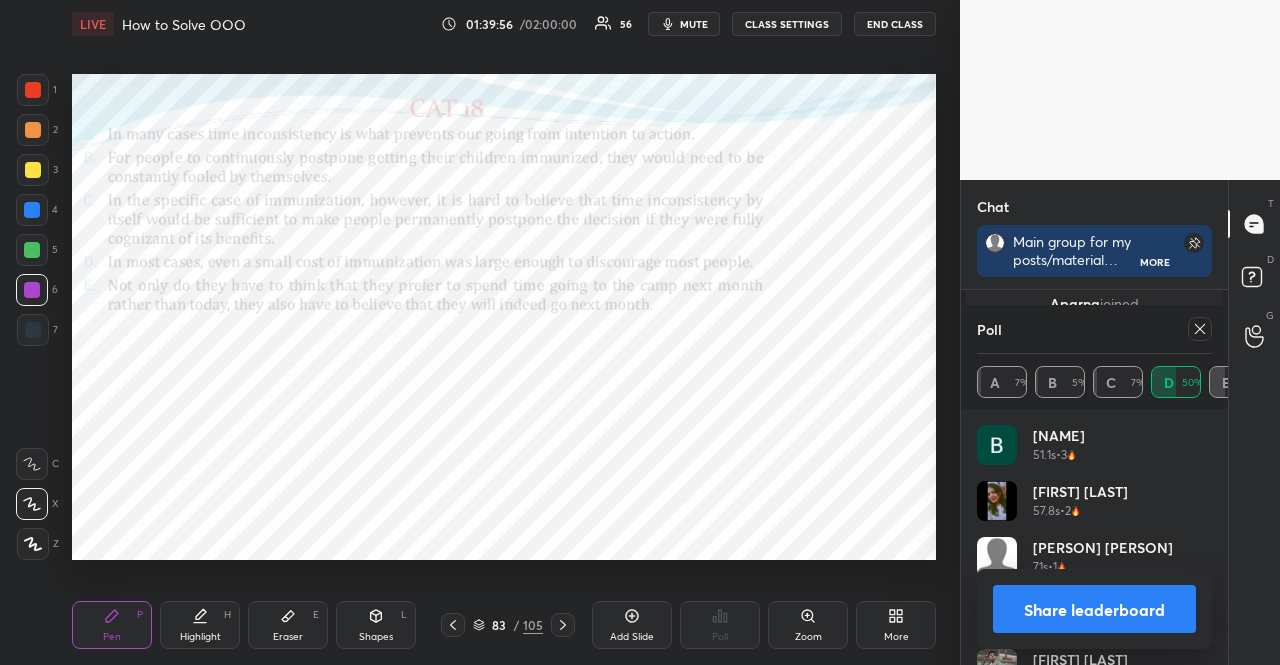 scroll, scrollTop: 171, scrollLeft: 261, axis: both 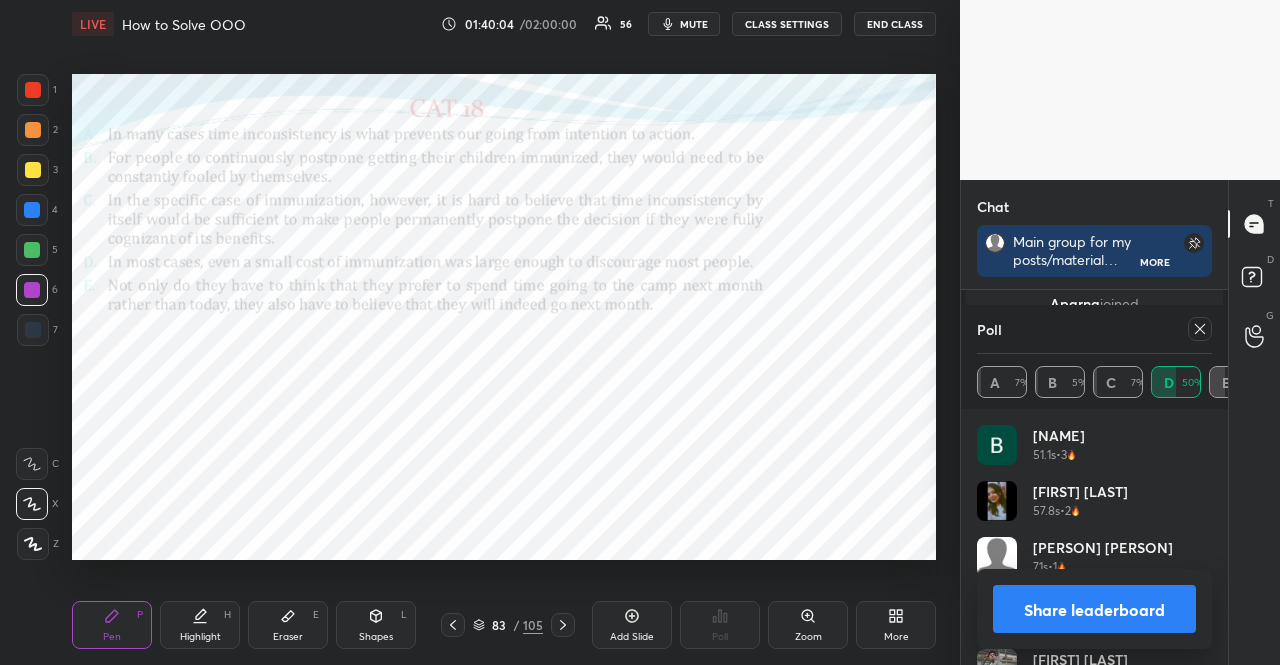 click 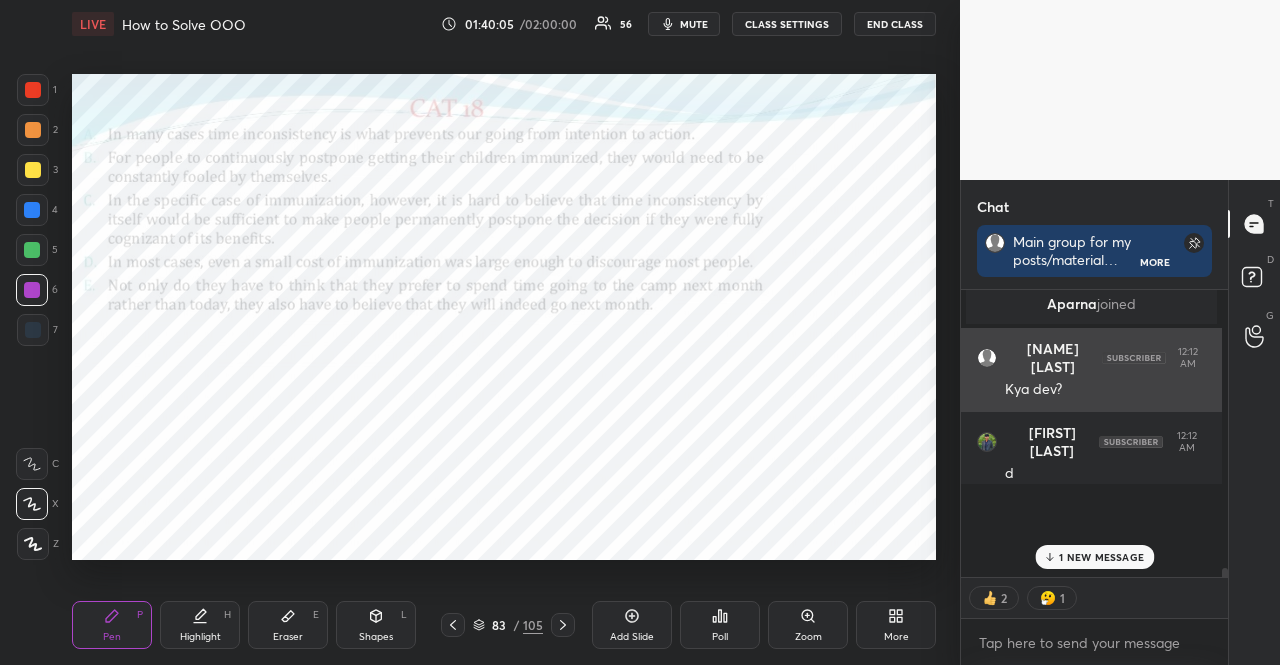 scroll, scrollTop: 204, scrollLeft: 255, axis: both 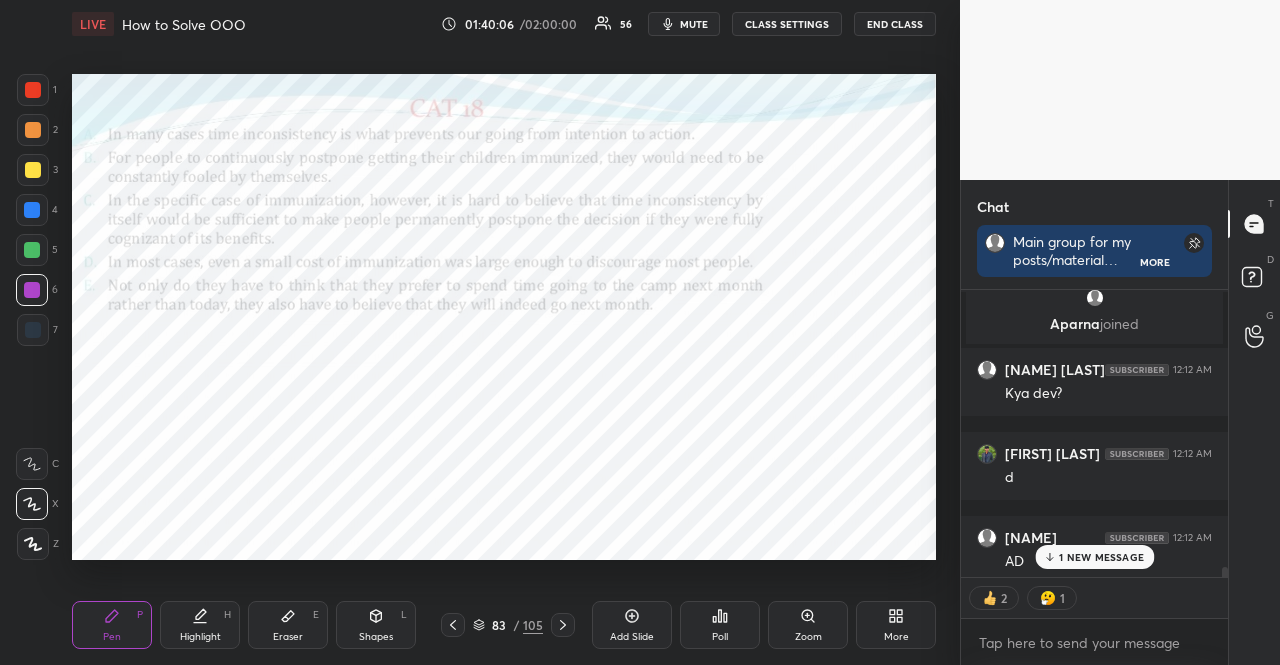 click at bounding box center [32, 210] 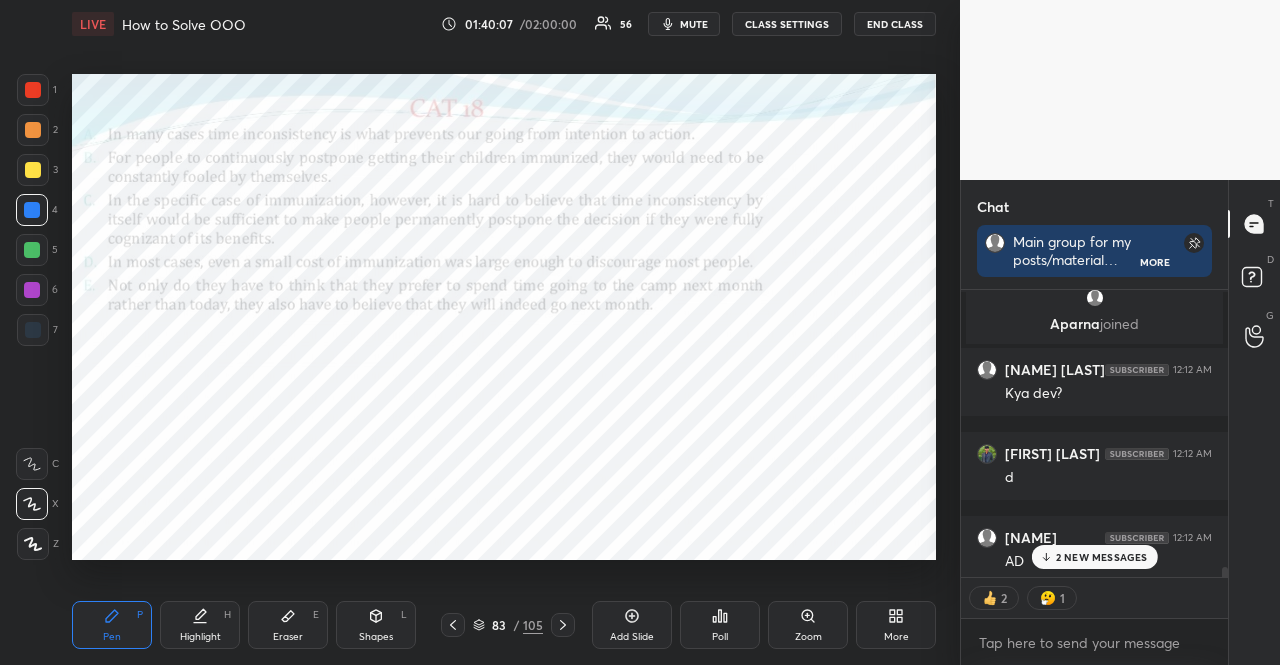 click at bounding box center [33, 544] 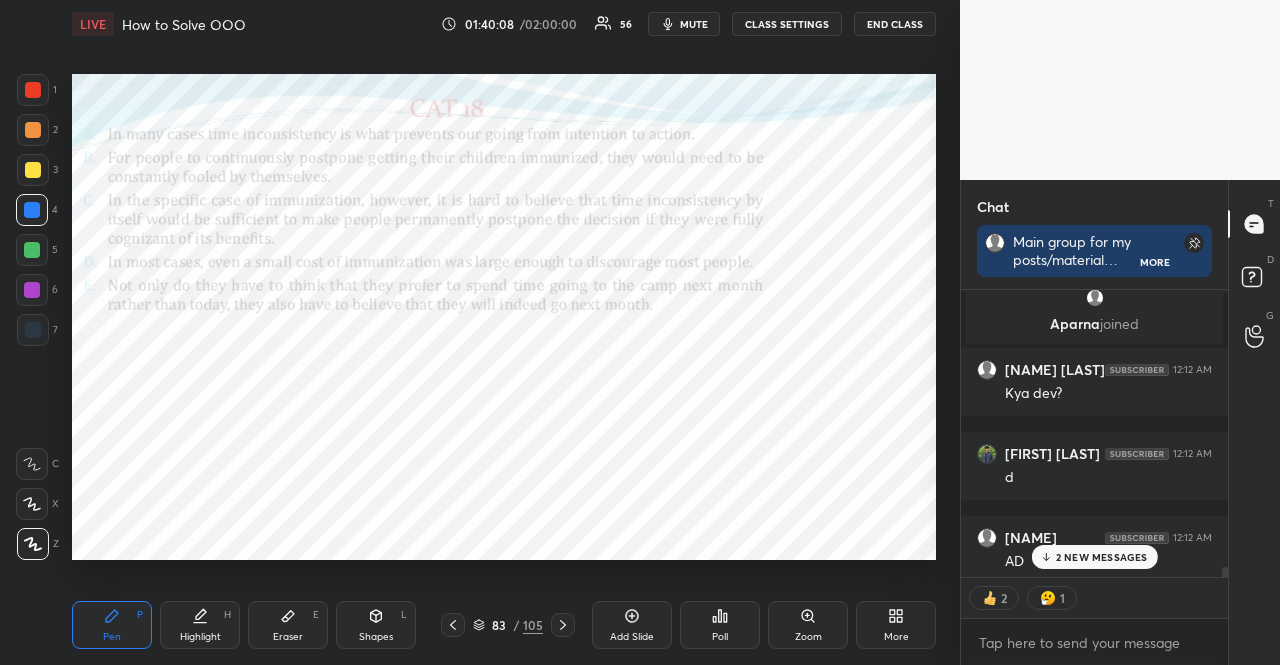 click on "Shapes" at bounding box center (376, 637) 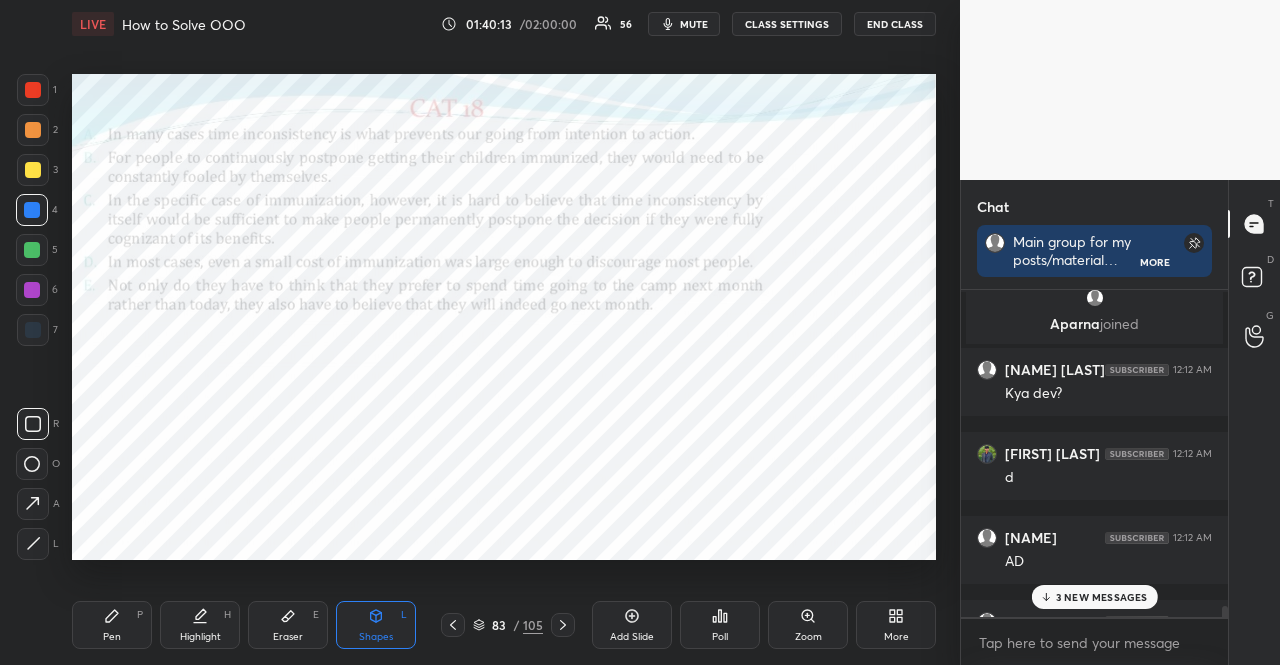 scroll, scrollTop: 6, scrollLeft: 6, axis: both 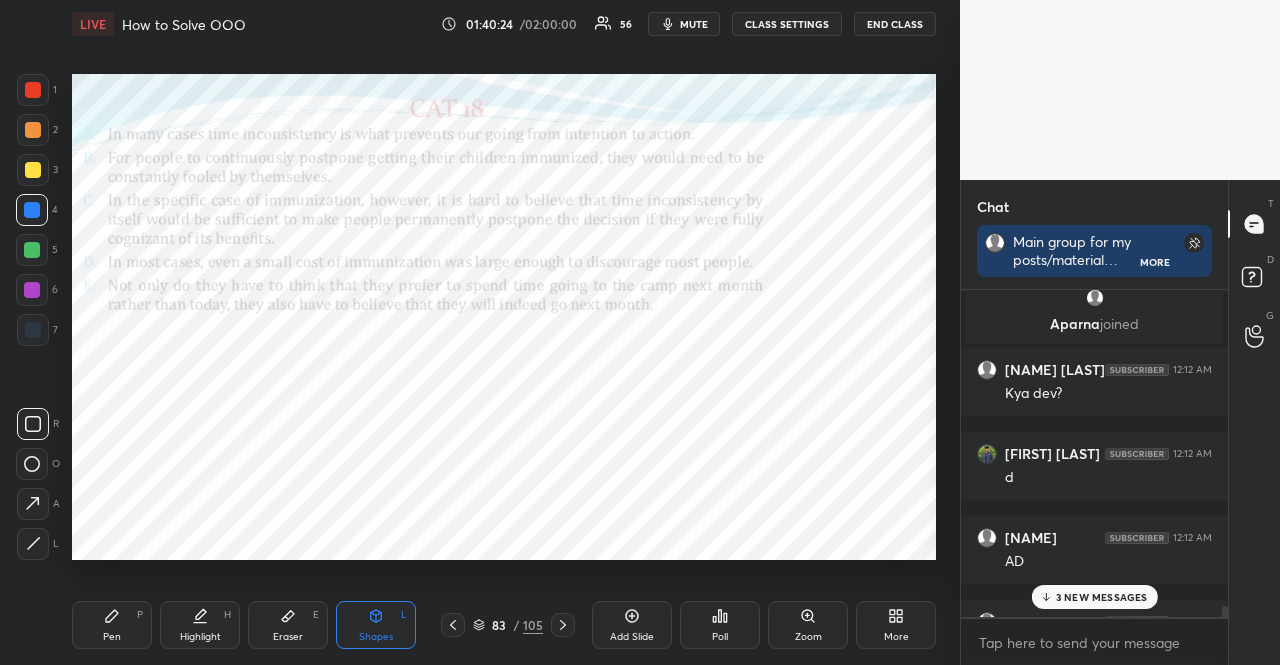 drag, startPoint x: 1128, startPoint y: 591, endPoint x: 1114, endPoint y: 573, distance: 22.803509 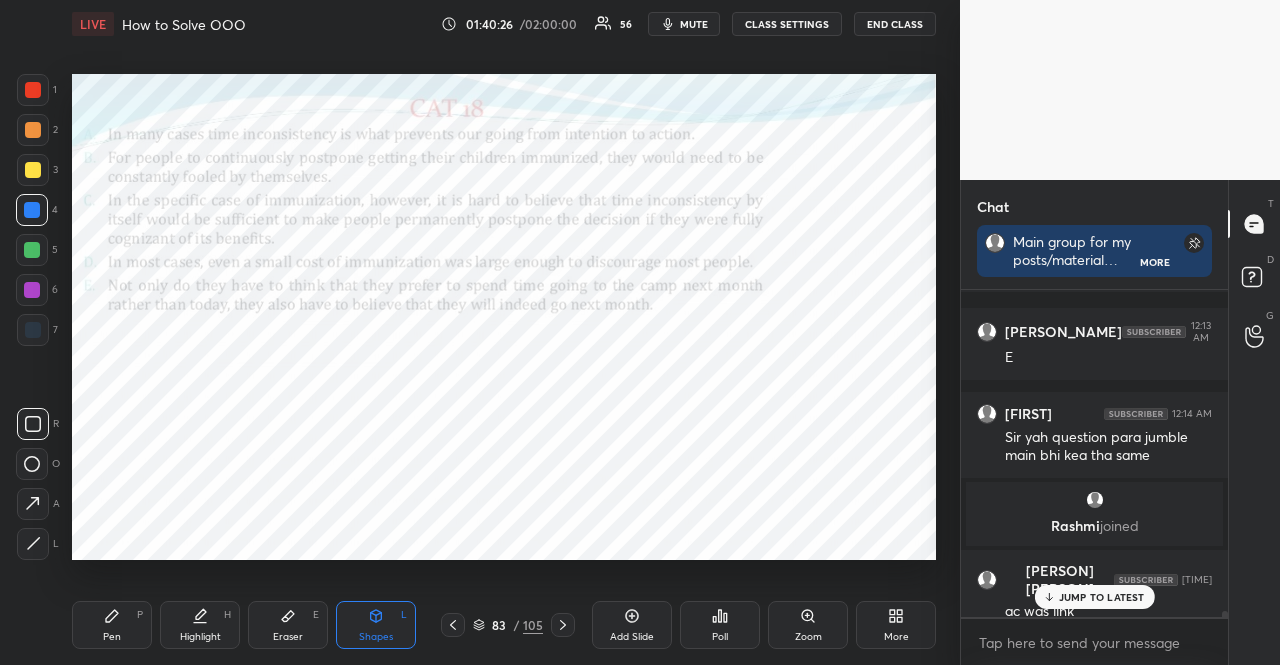 click on "JUMP TO LATEST" at bounding box center [1102, 597] 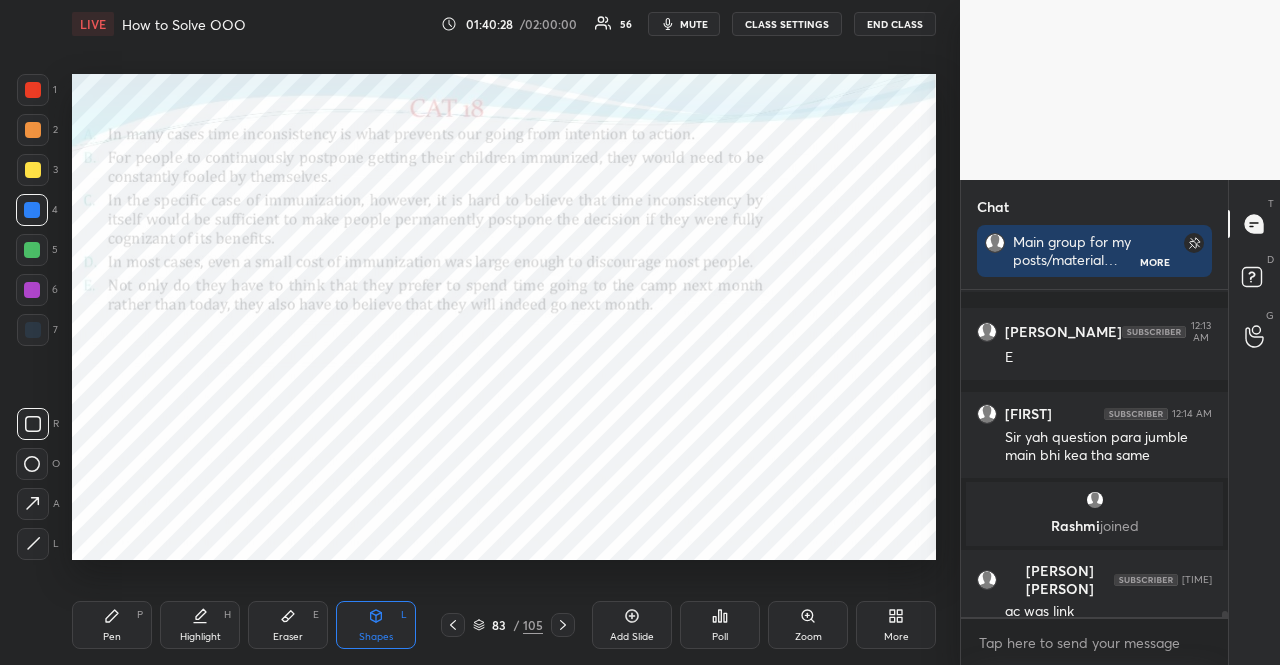 scroll, scrollTop: 17060, scrollLeft: 0, axis: vertical 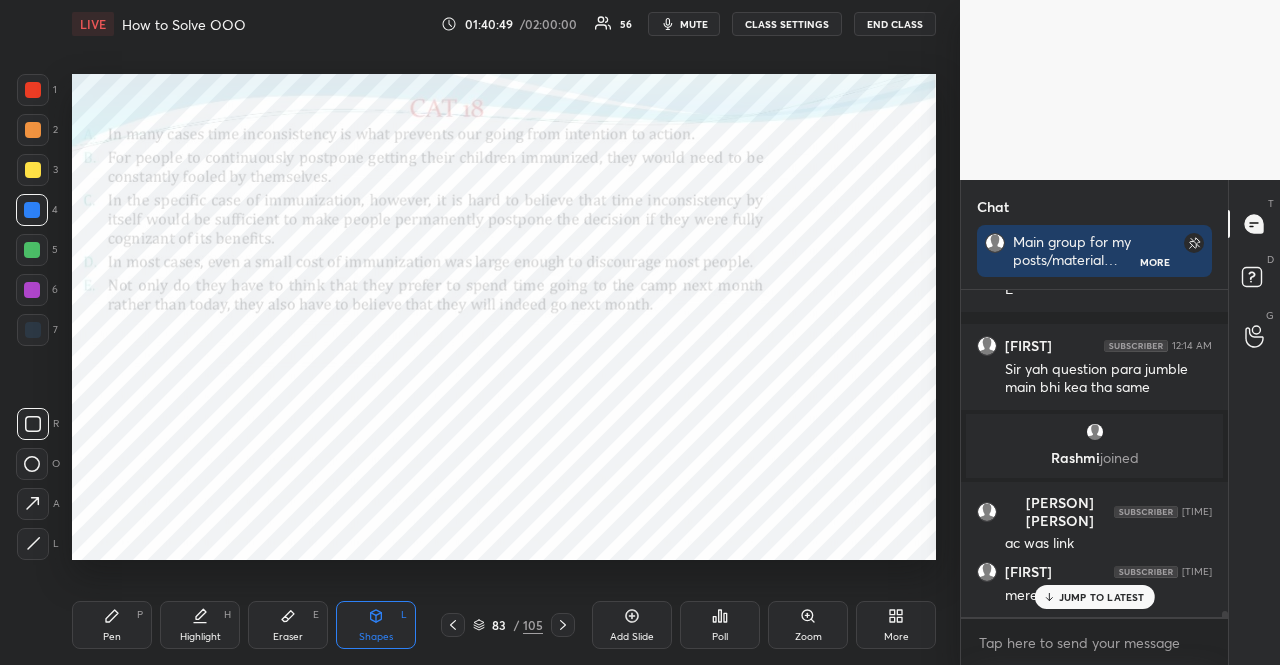 click on "JUMP TO LATEST" at bounding box center [1102, 597] 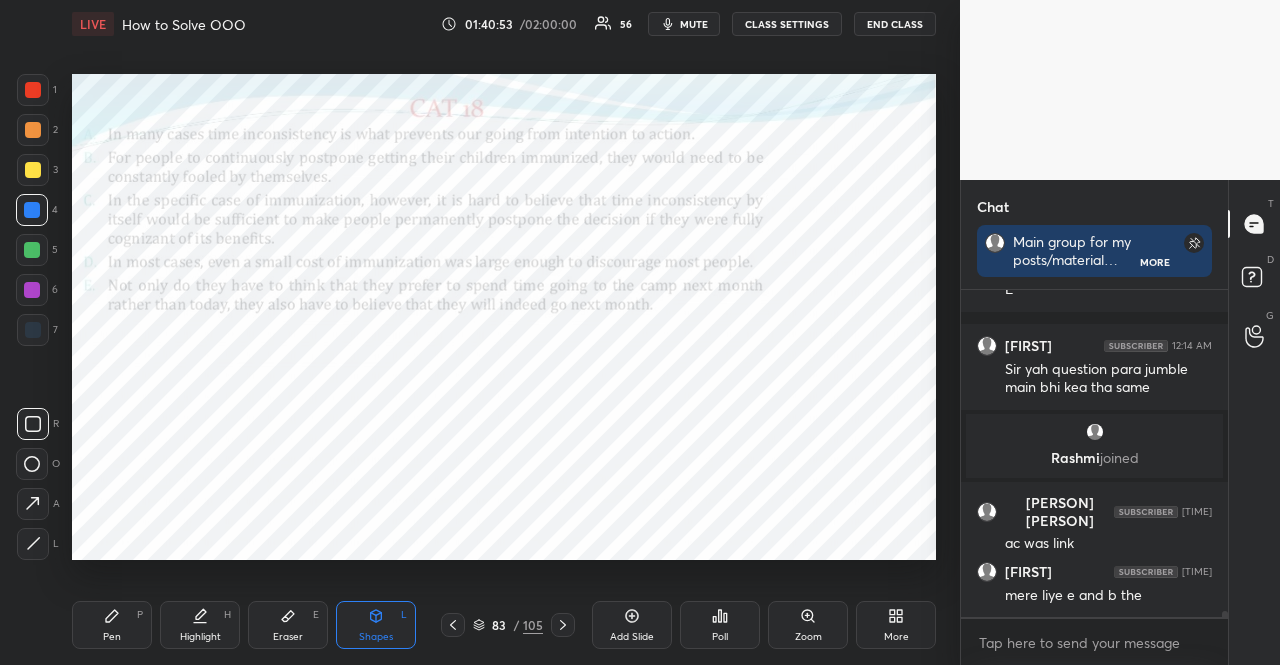 click at bounding box center (32, 250) 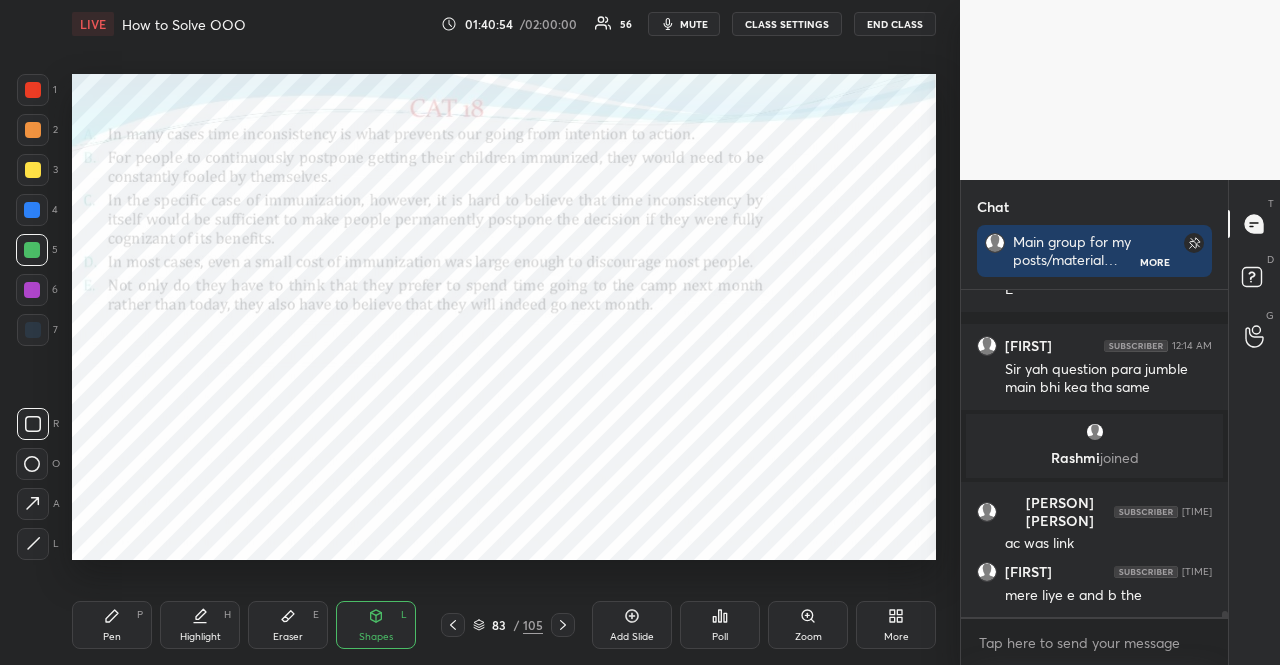 click on "Shapes L" at bounding box center [376, 625] 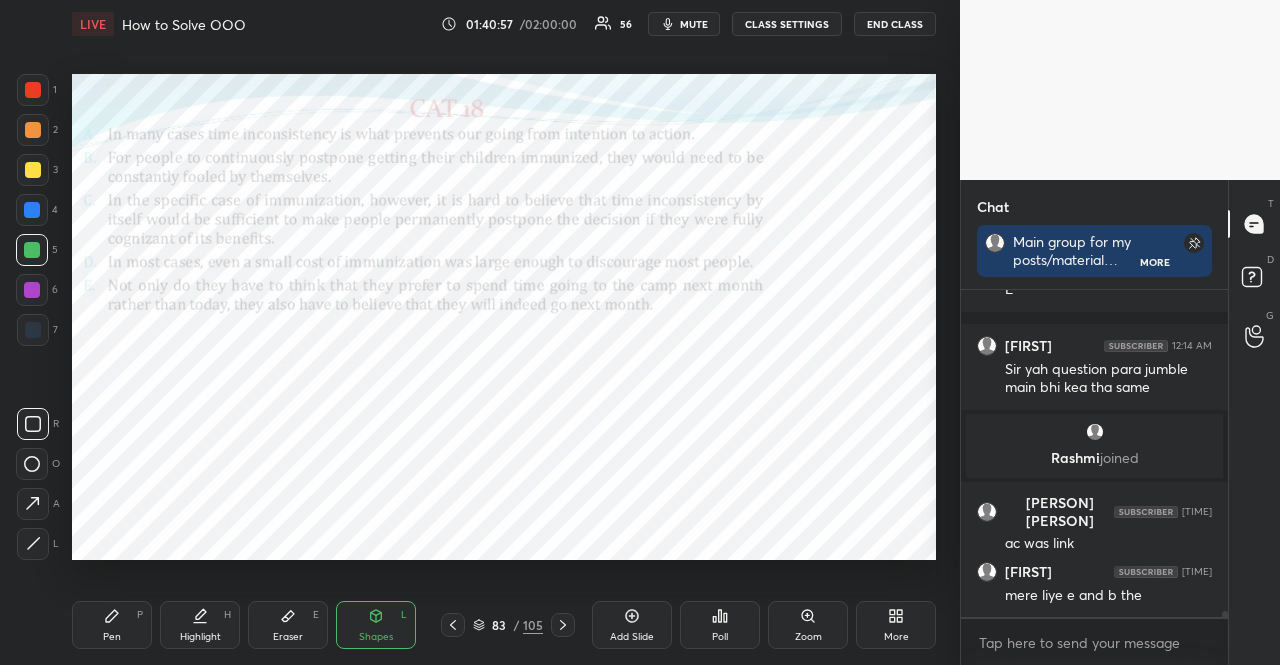 click at bounding box center [32, 250] 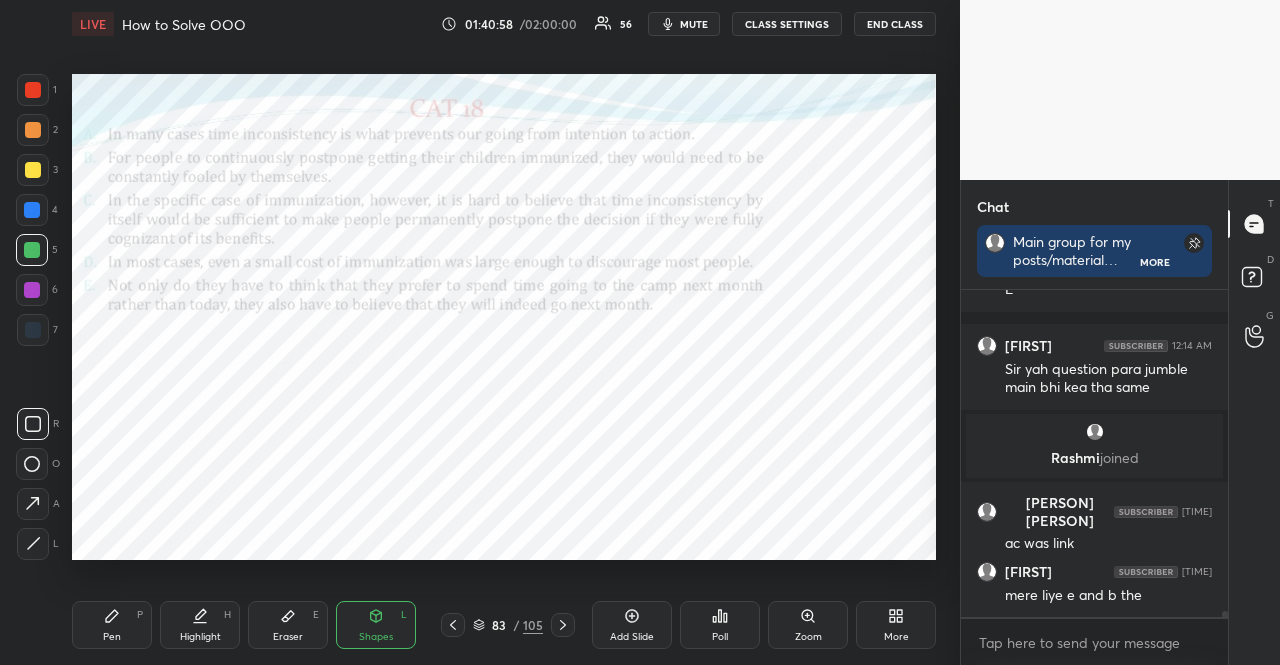 click at bounding box center [32, 210] 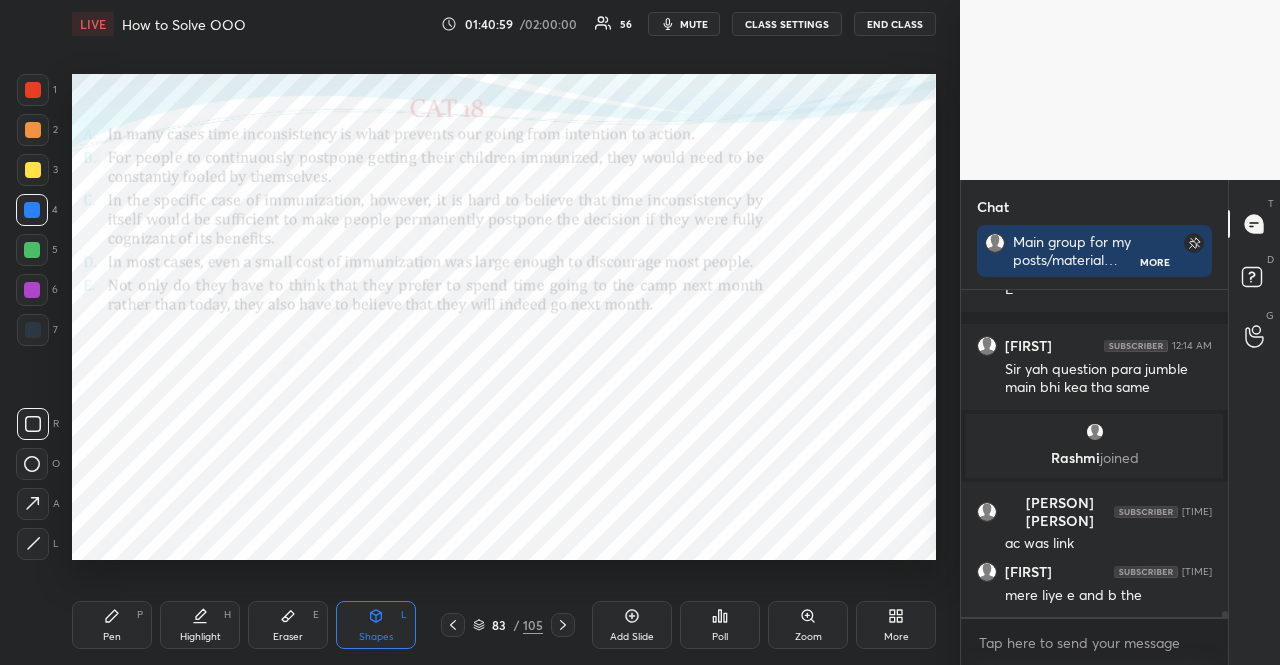 click on "Shapes L" at bounding box center (376, 625) 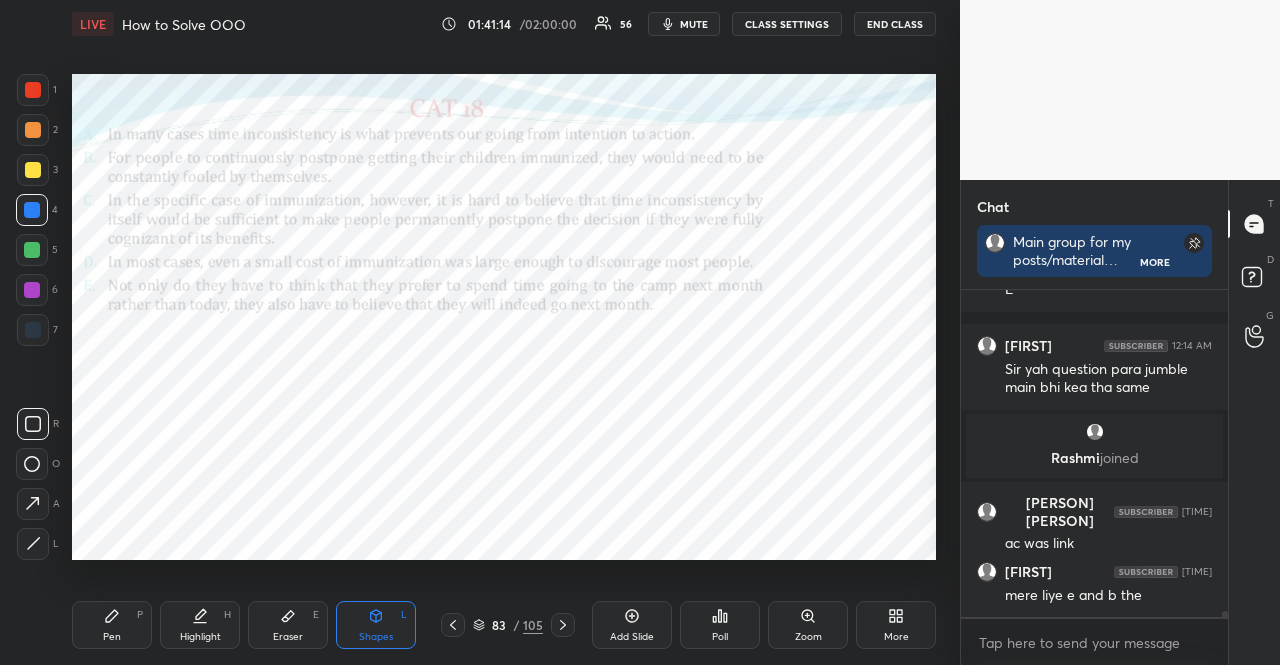 scroll, scrollTop: 281, scrollLeft: 261, axis: both 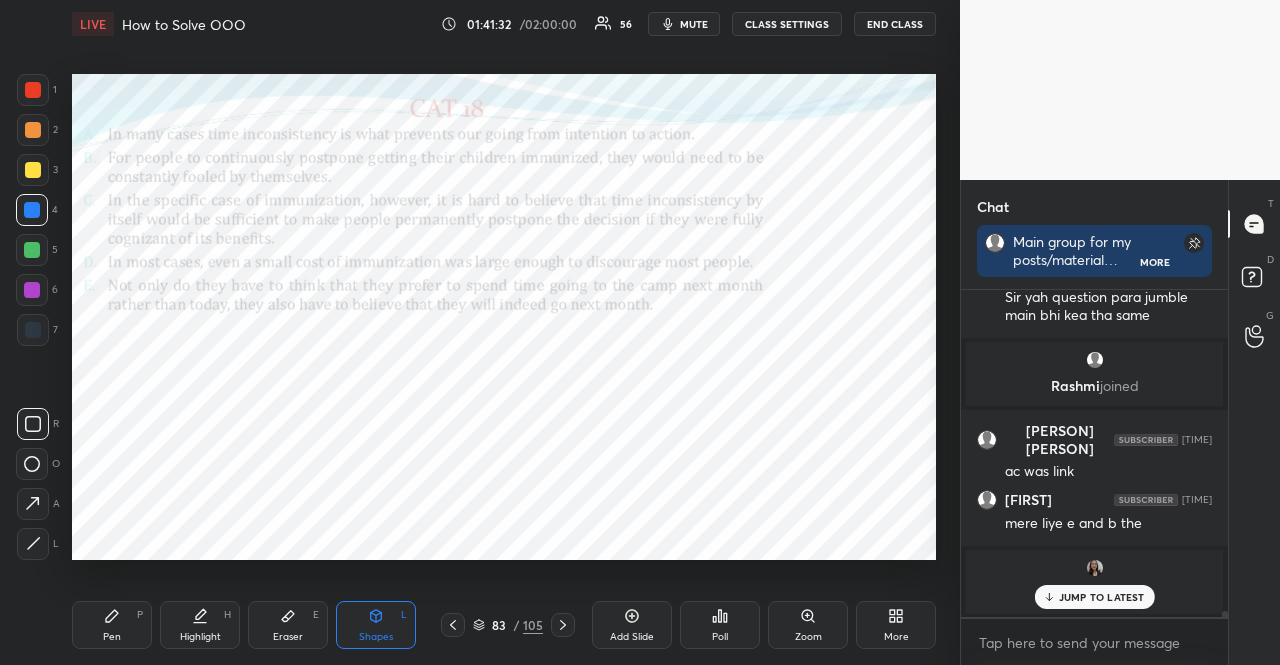 click on "JUMP TO LATEST" at bounding box center (1094, 597) 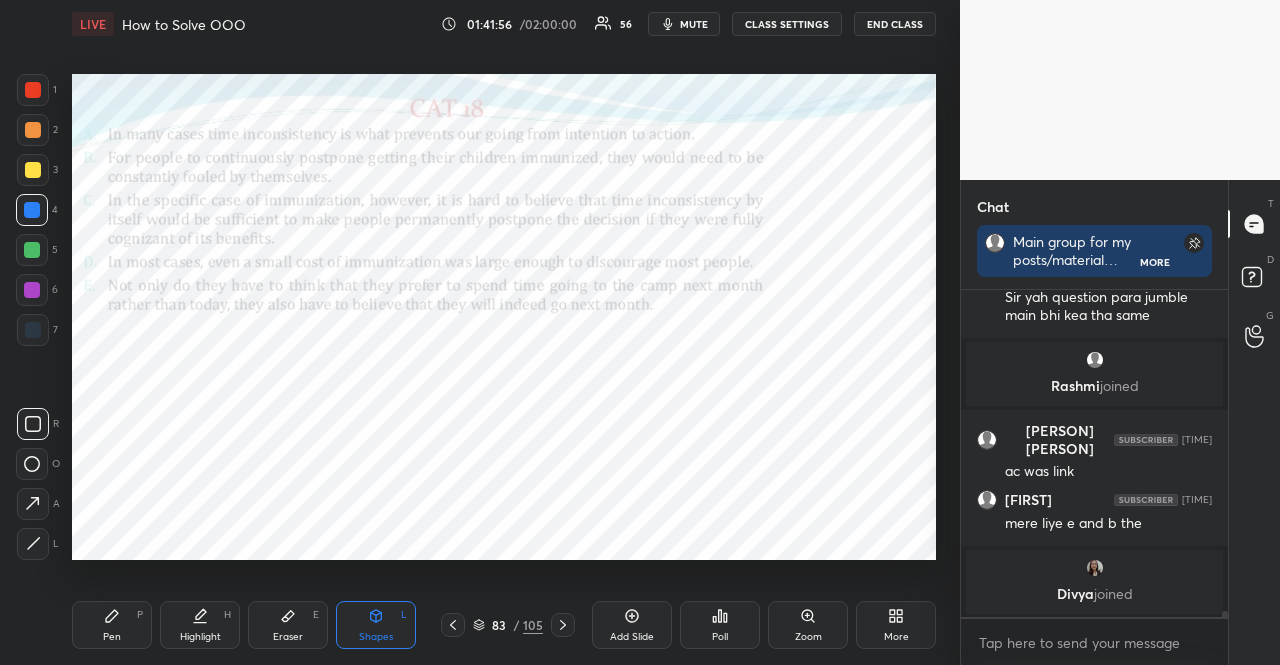 click at bounding box center [32, 250] 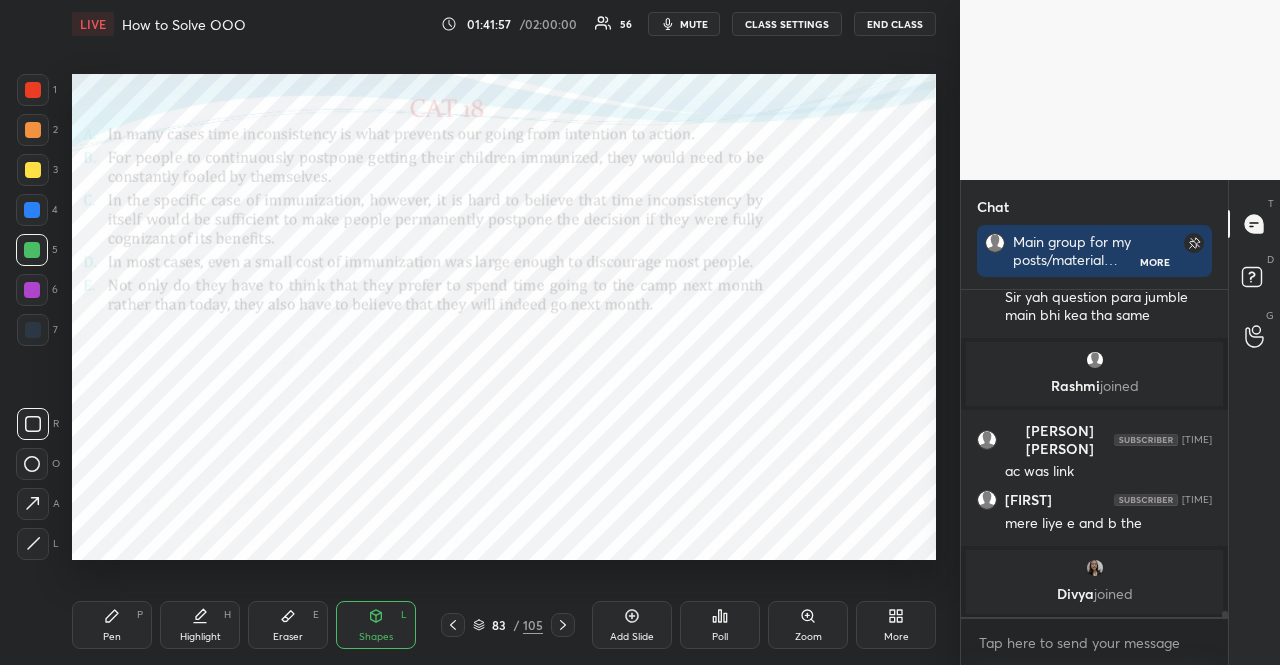 click on "Pen P" at bounding box center [112, 625] 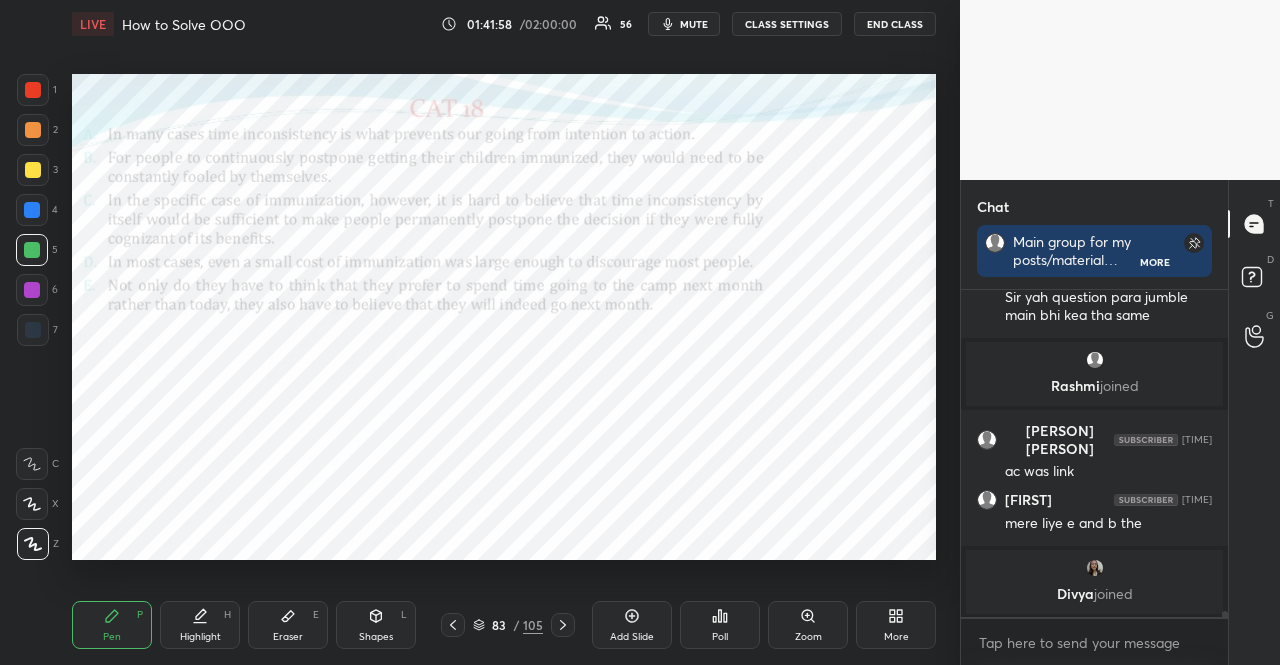click at bounding box center [32, 504] 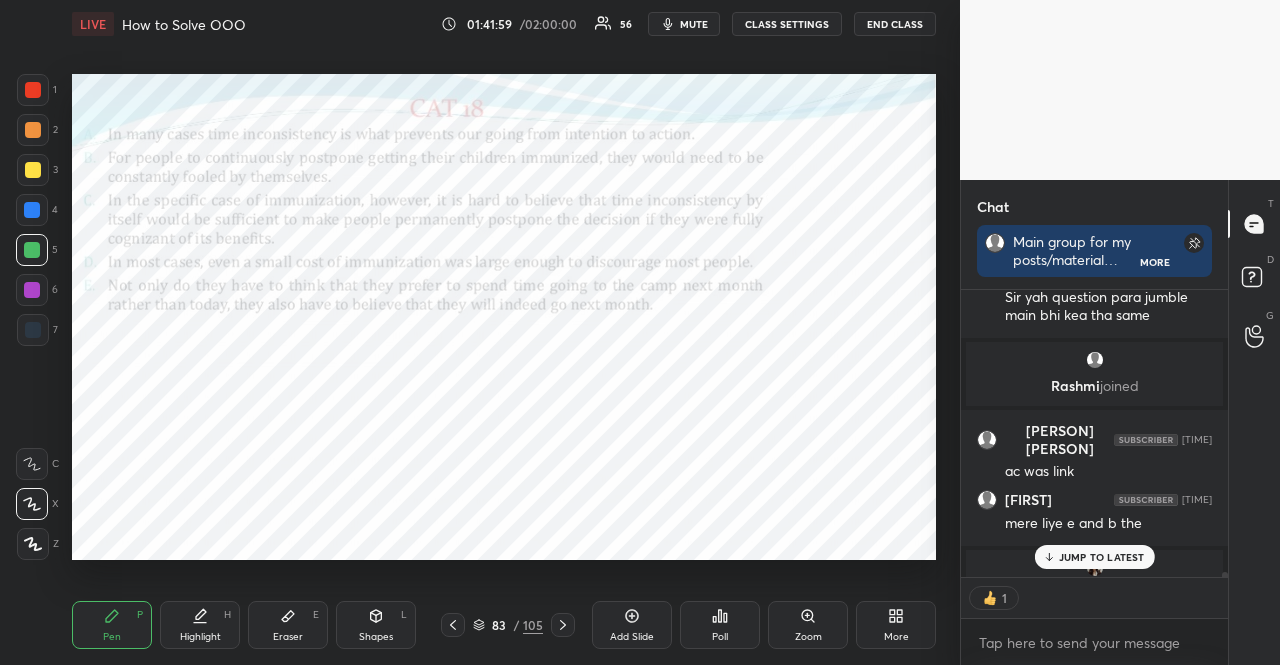 scroll, scrollTop: 281, scrollLeft: 261, axis: both 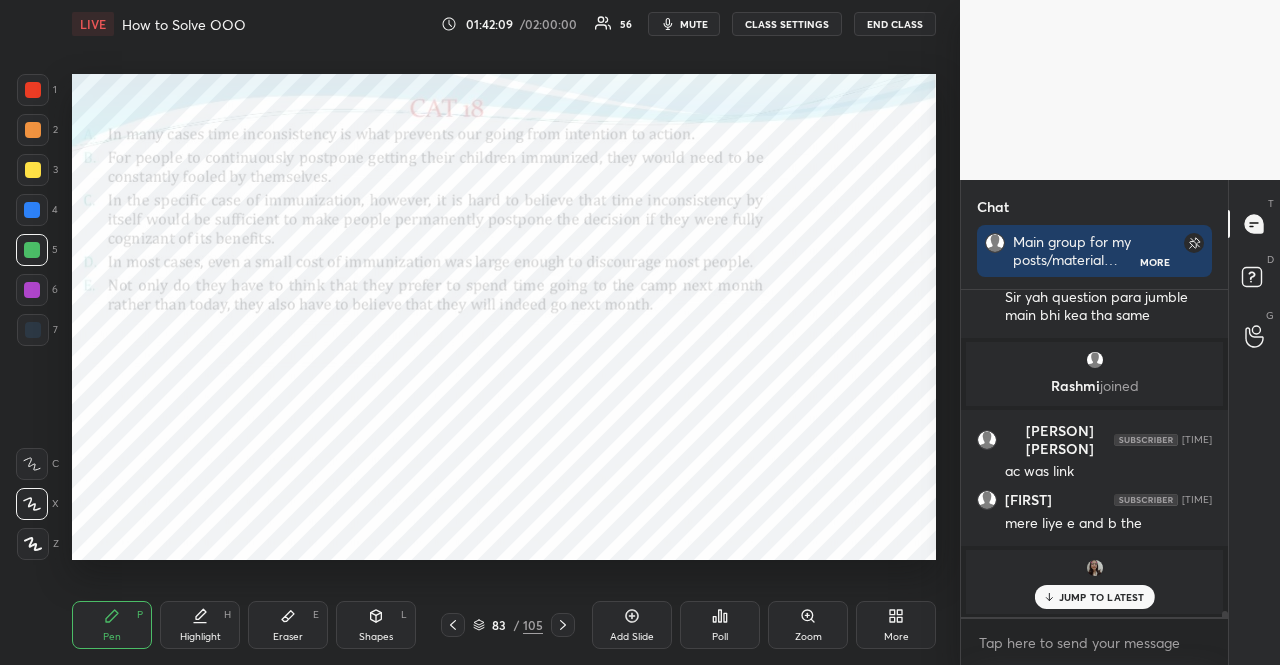 click at bounding box center [32, 210] 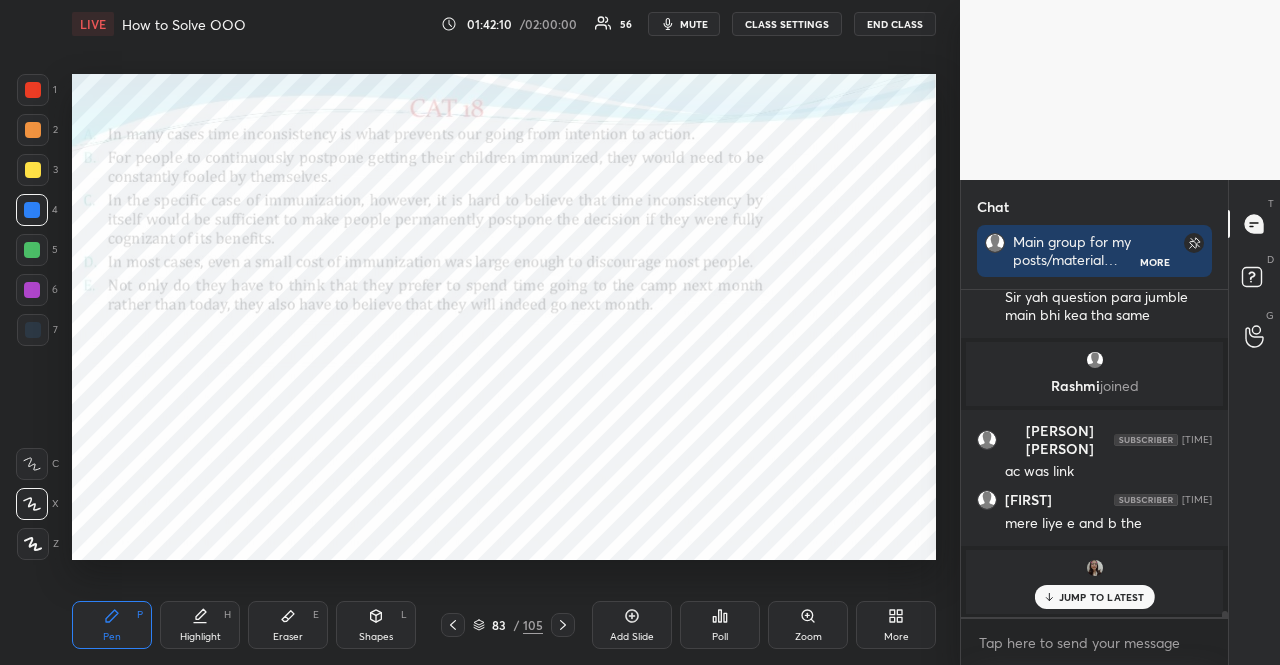 drag, startPoint x: 45, startPoint y: 93, endPoint x: 29, endPoint y: 88, distance: 16.763054 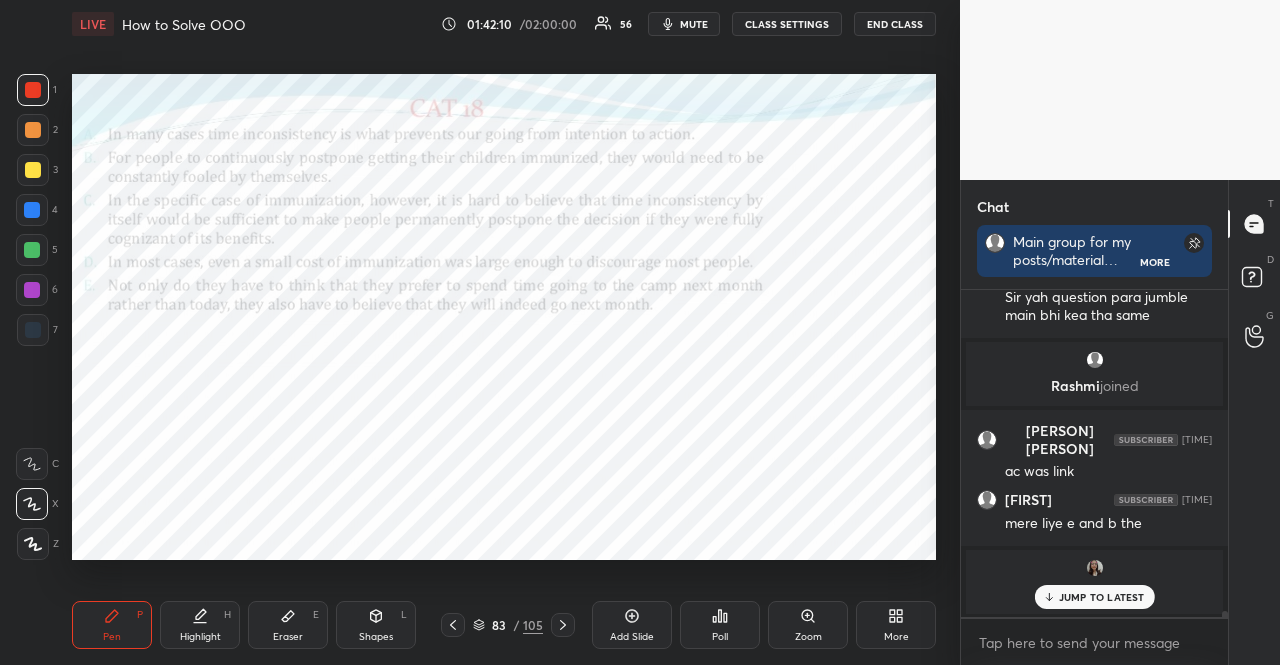drag, startPoint x: 29, startPoint y: 88, endPoint x: 66, endPoint y: 108, distance: 42.059483 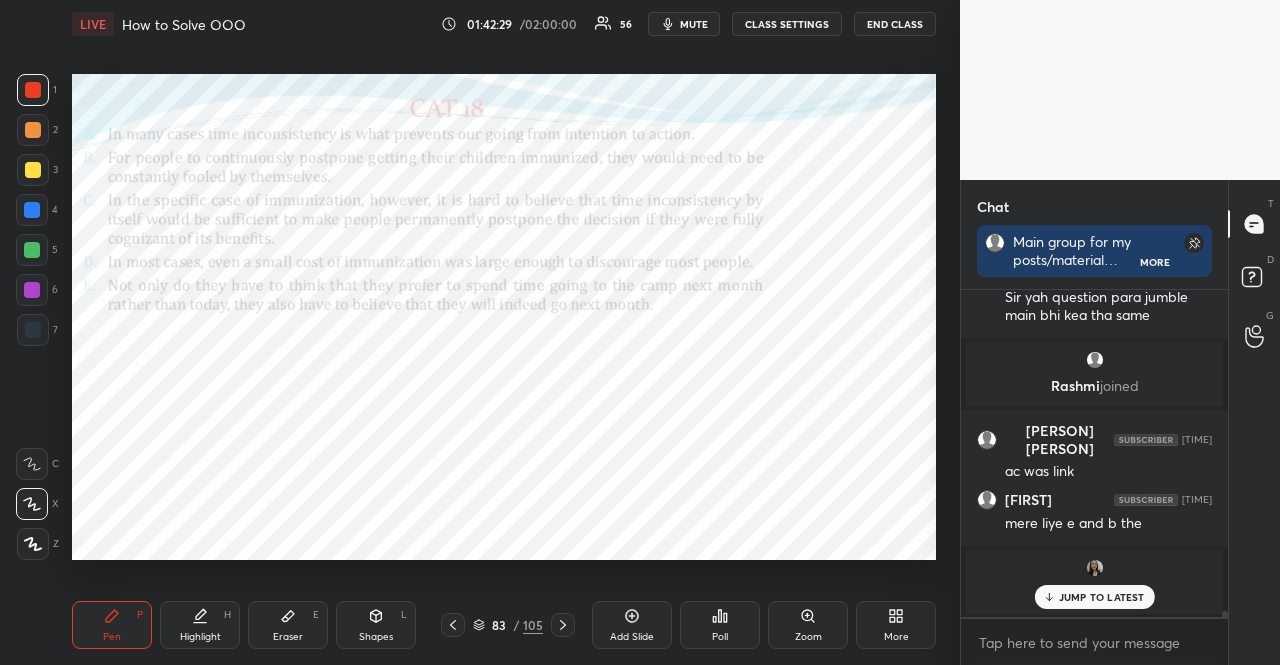 click at bounding box center (32, 210) 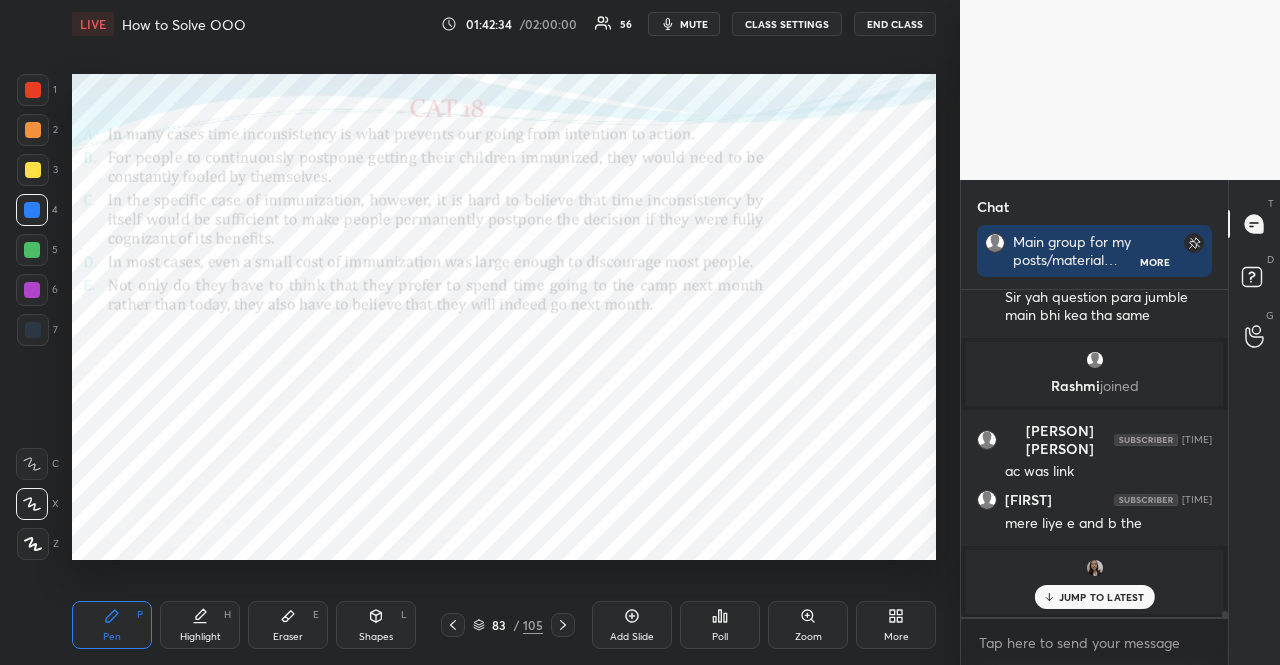 click at bounding box center (33, 330) 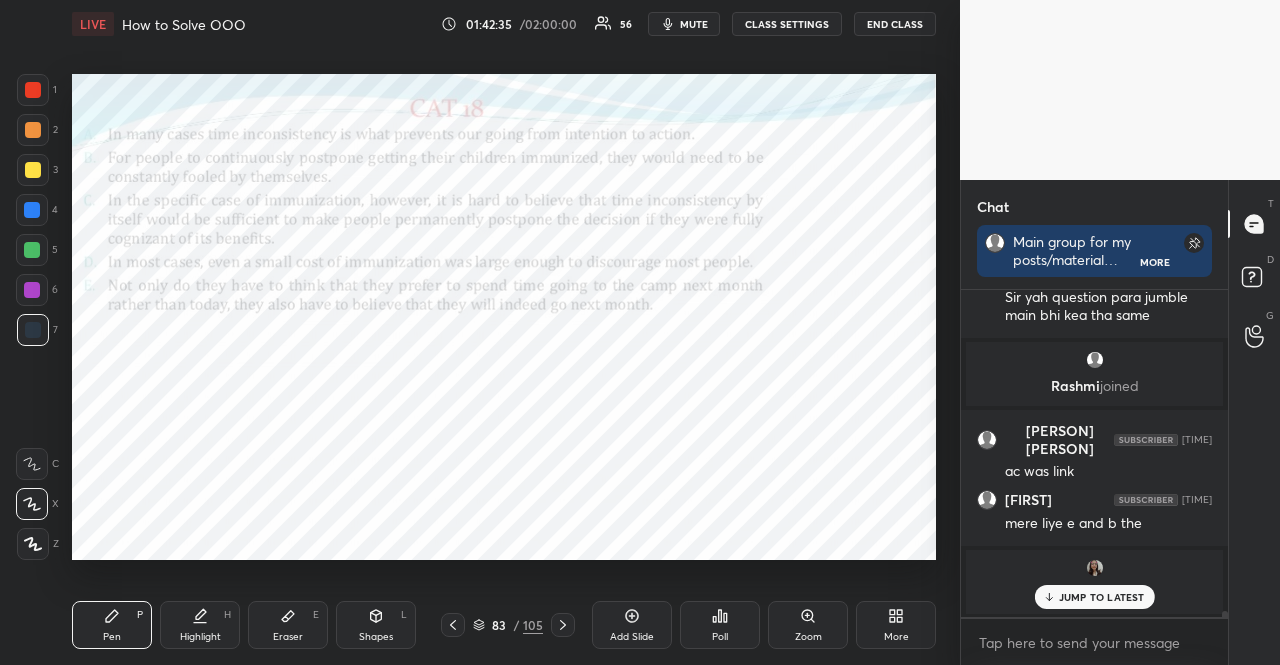 click at bounding box center (33, 330) 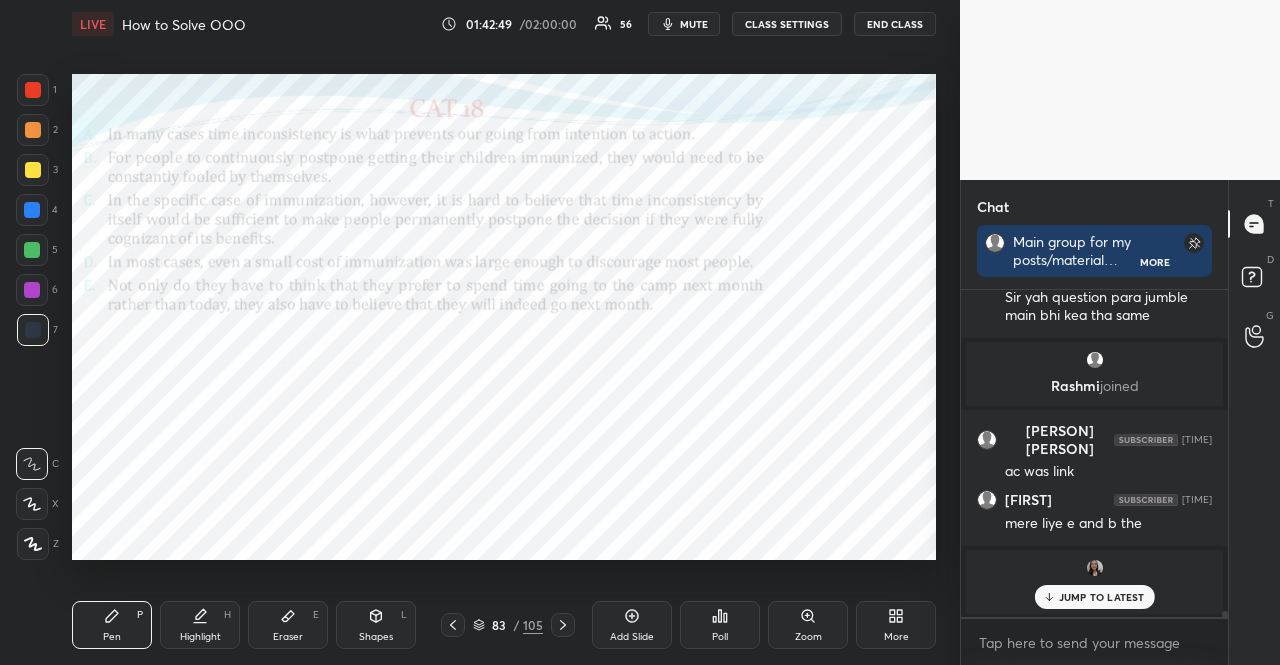scroll, scrollTop: 281, scrollLeft: 261, axis: both 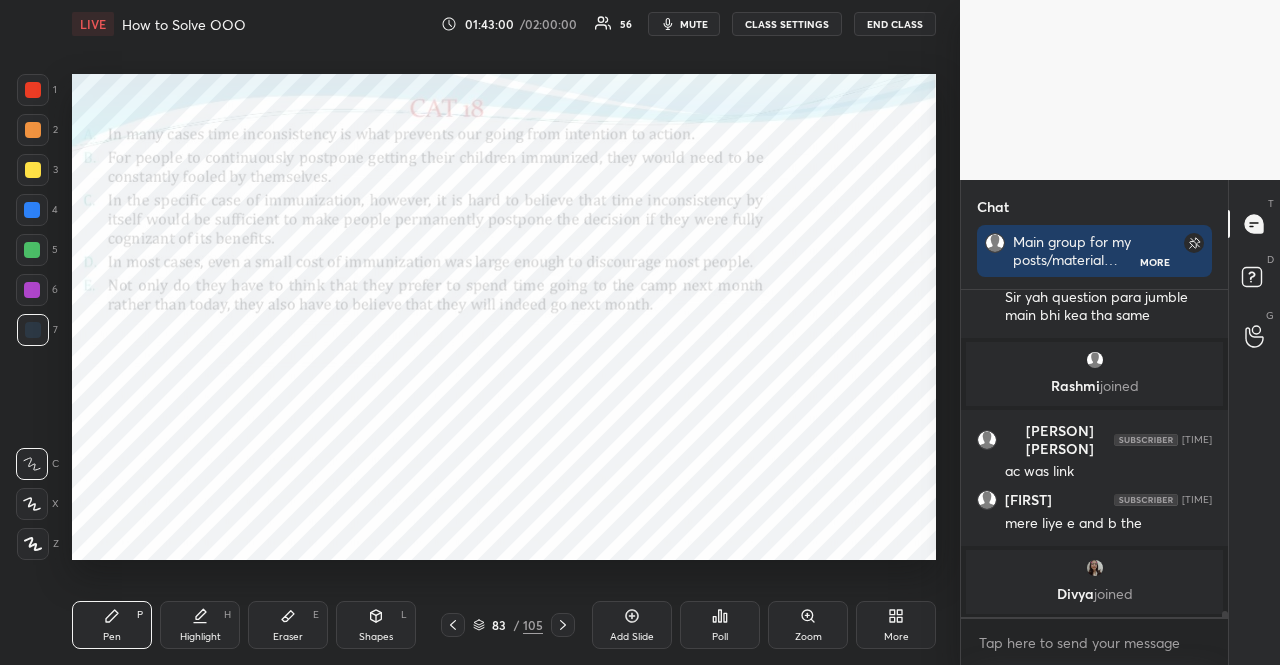 click at bounding box center [33, 90] 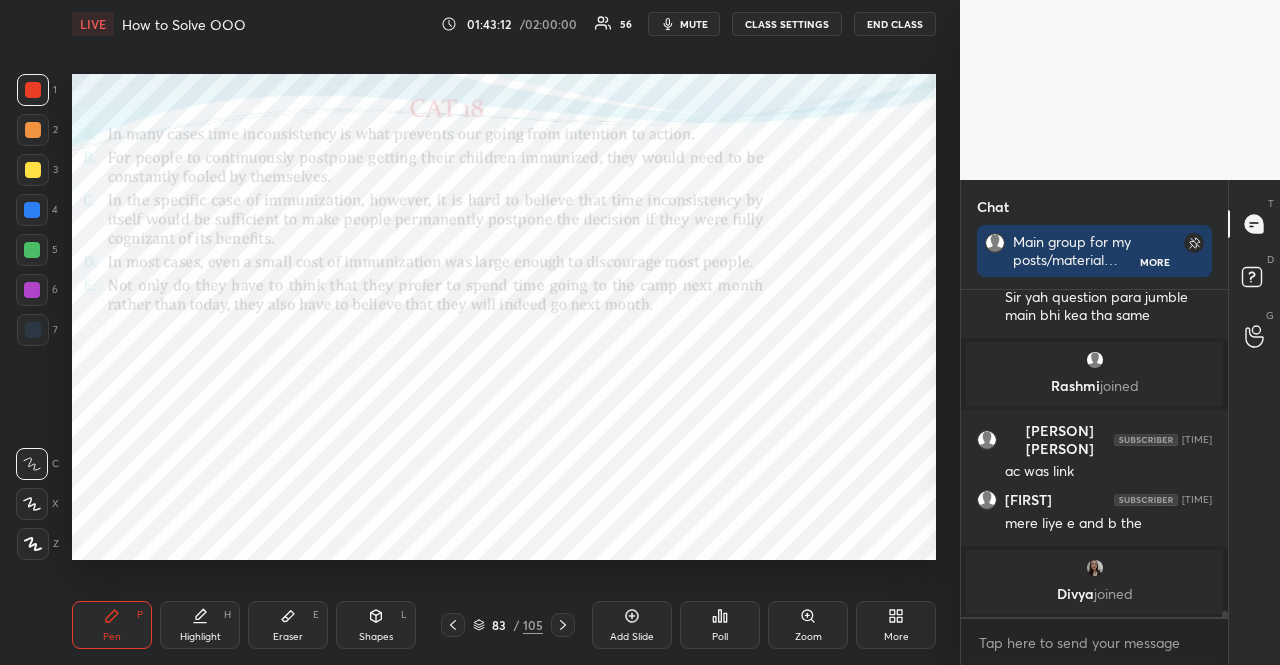 drag, startPoint x: 22, startPoint y: 293, endPoint x: 28, endPoint y: 281, distance: 13.416408 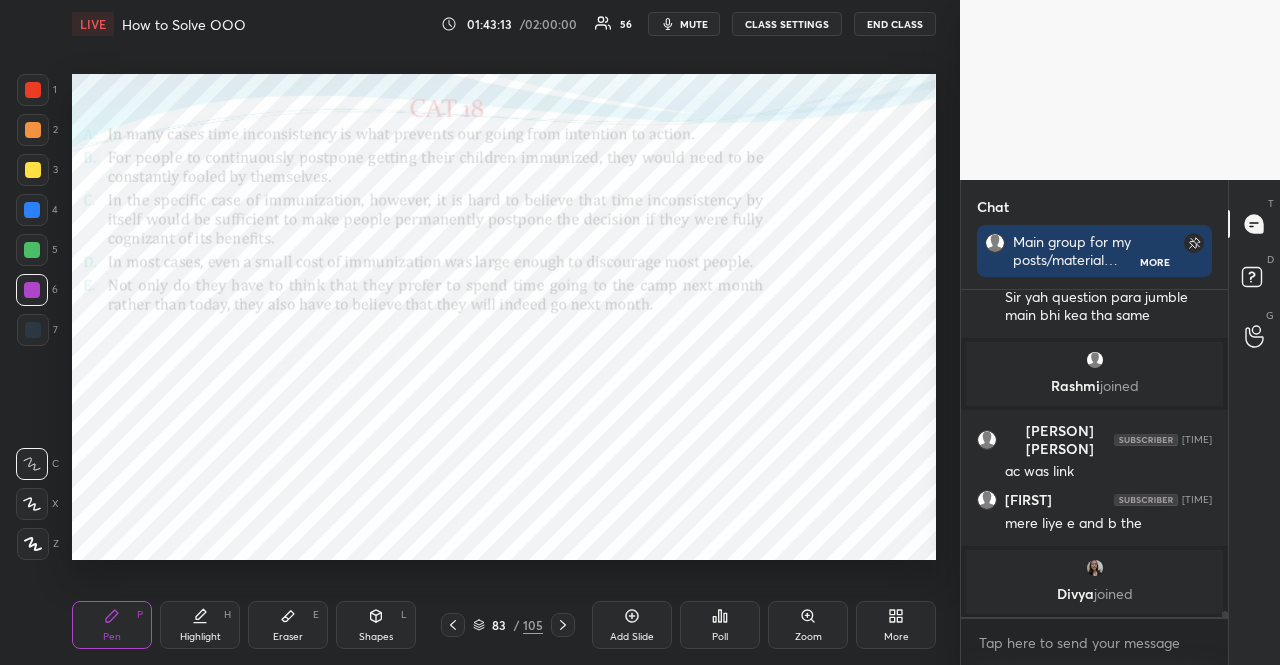 click 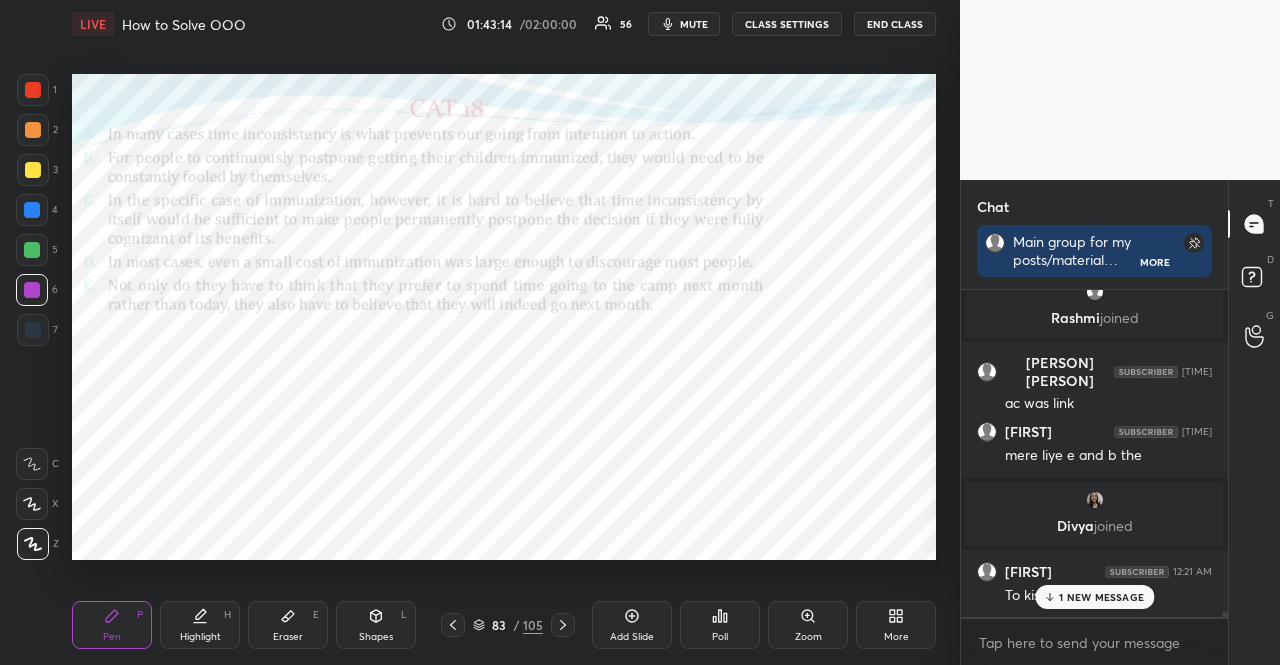 scroll, scrollTop: 17268, scrollLeft: 0, axis: vertical 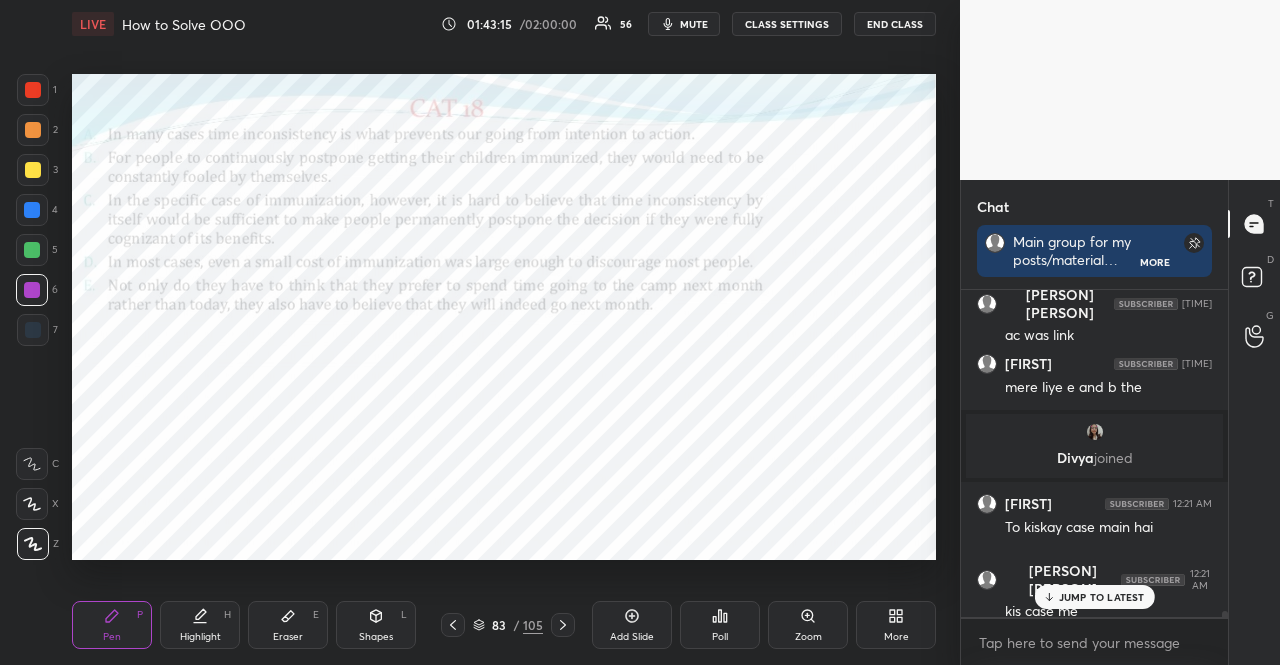 drag, startPoint x: 390, startPoint y: 623, endPoint x: 367, endPoint y: 569, distance: 58.694122 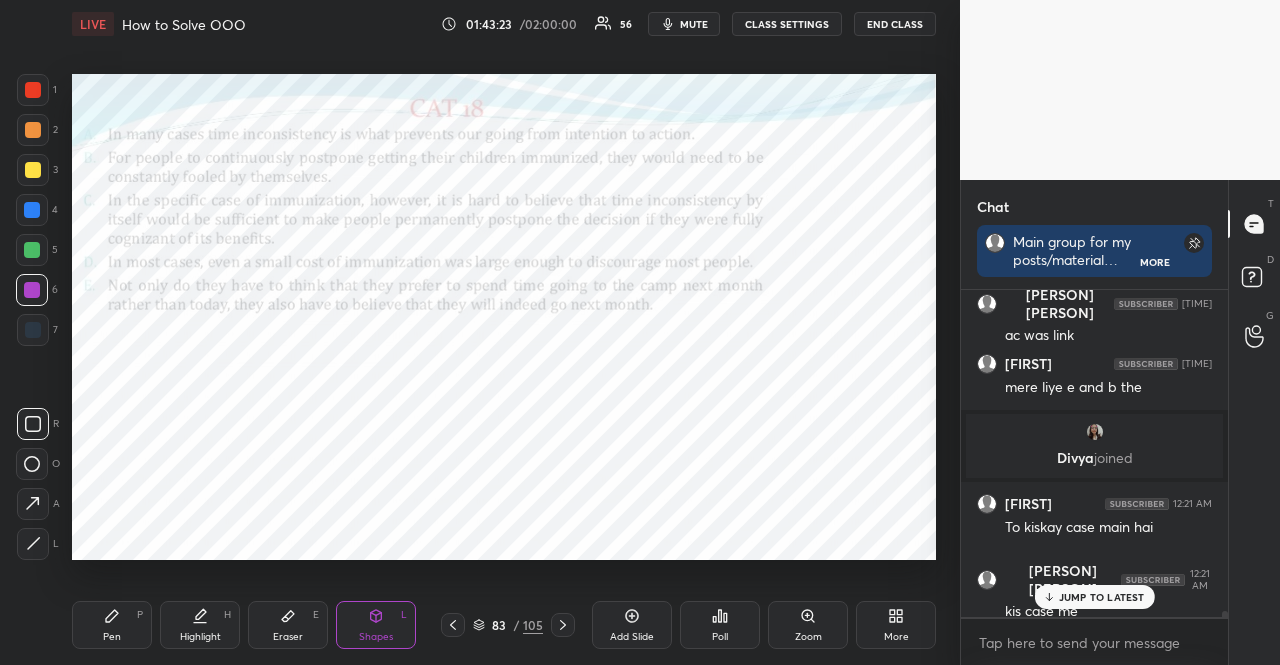 click at bounding box center (33, 90) 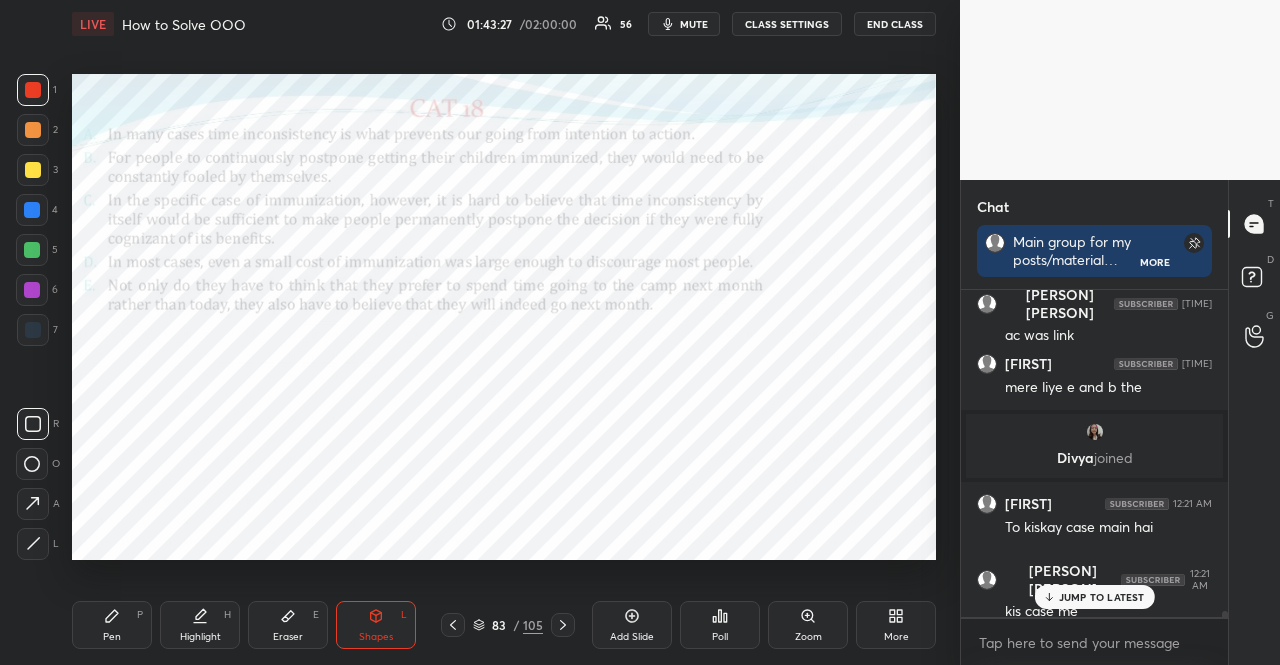 scroll, scrollTop: 17336, scrollLeft: 0, axis: vertical 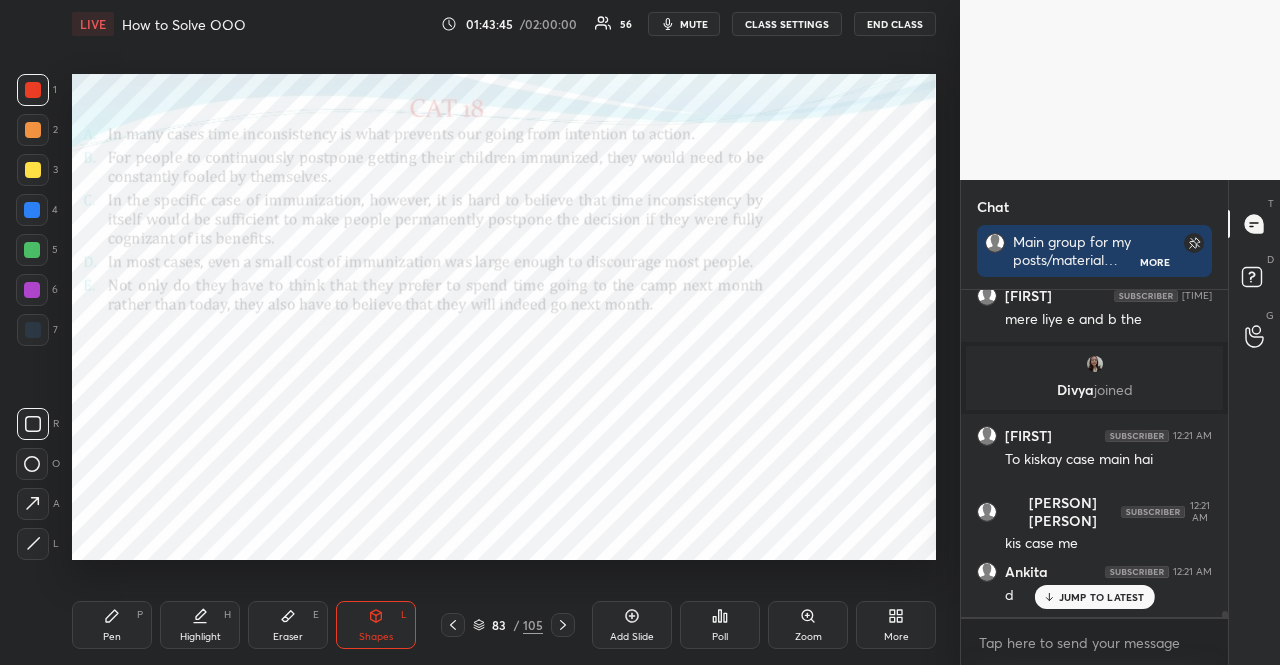click on "Pen P" at bounding box center (112, 625) 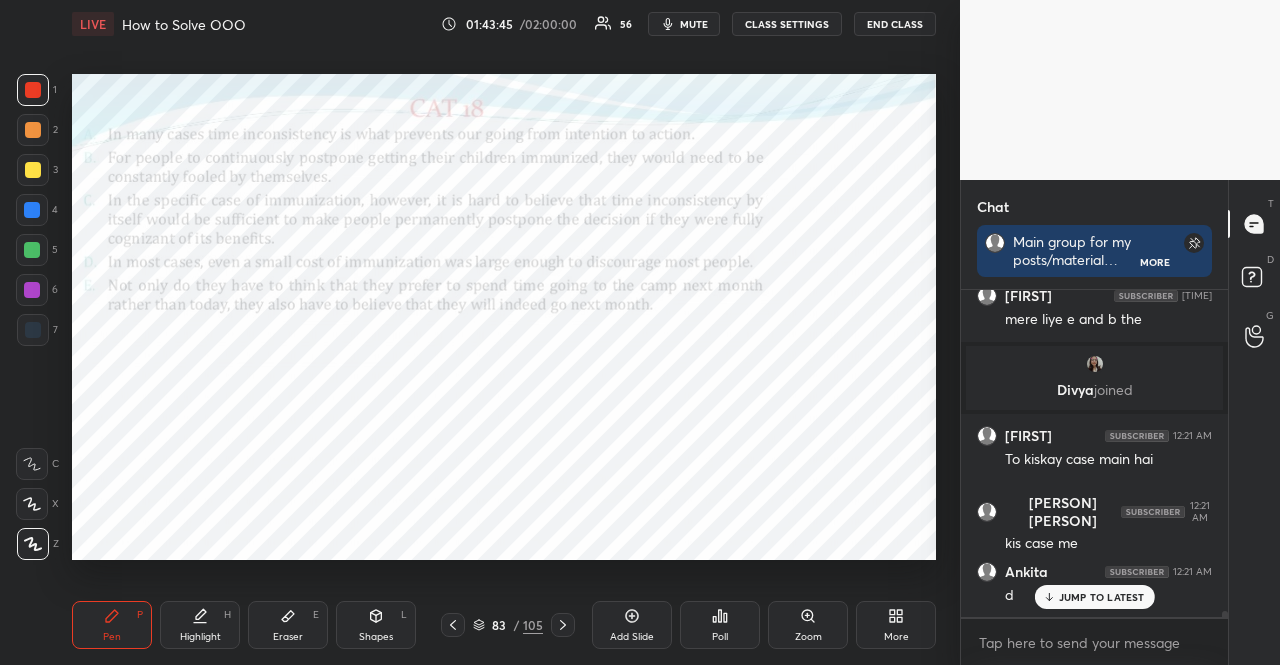 click on "Pen P" at bounding box center [112, 625] 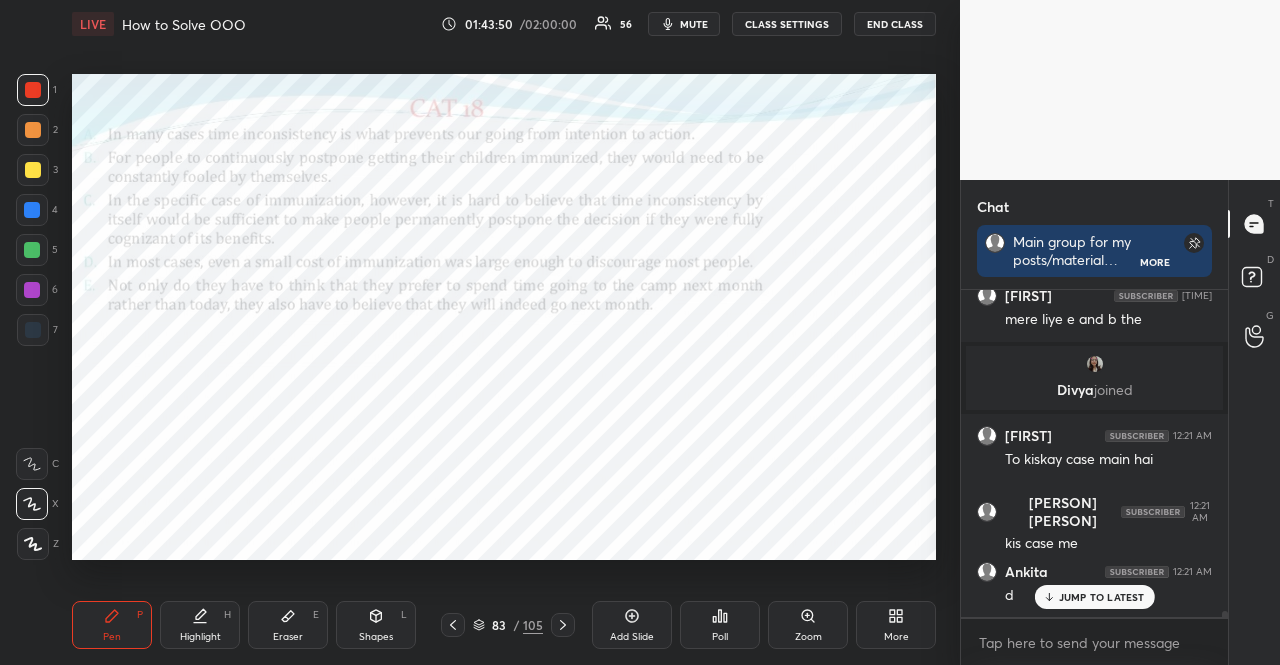 click 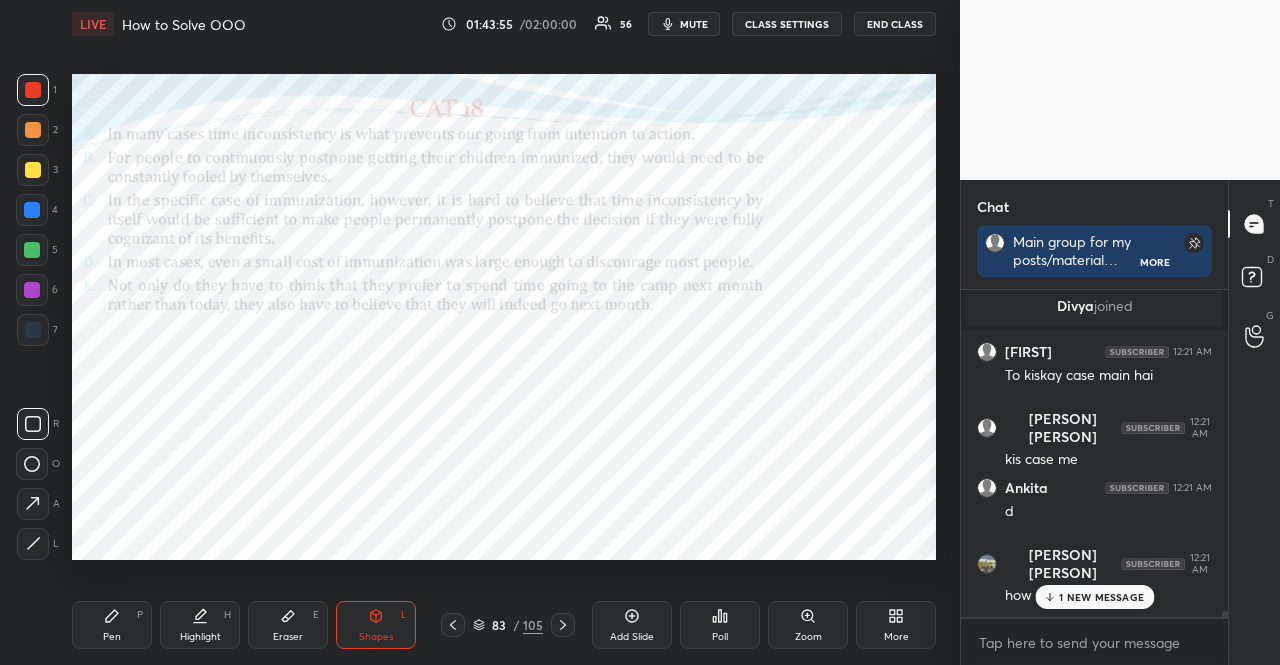 scroll, scrollTop: 17488, scrollLeft: 0, axis: vertical 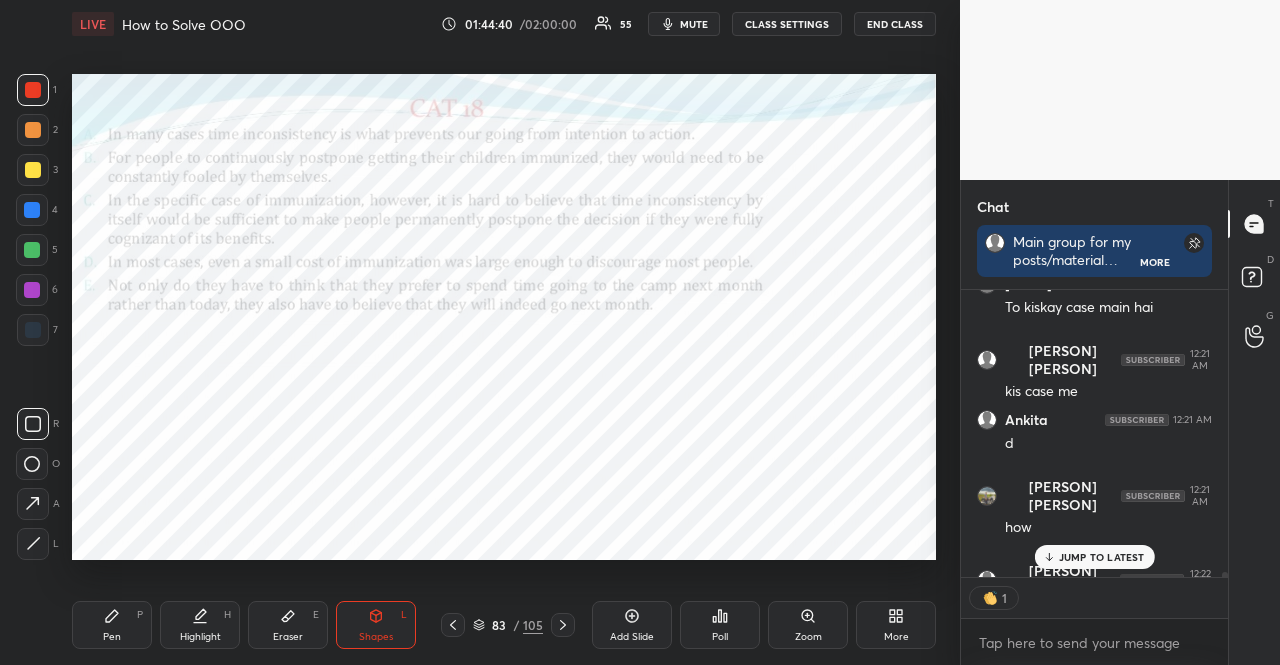 drag, startPoint x: 32, startPoint y: 337, endPoint x: 36, endPoint y: 316, distance: 21.377558 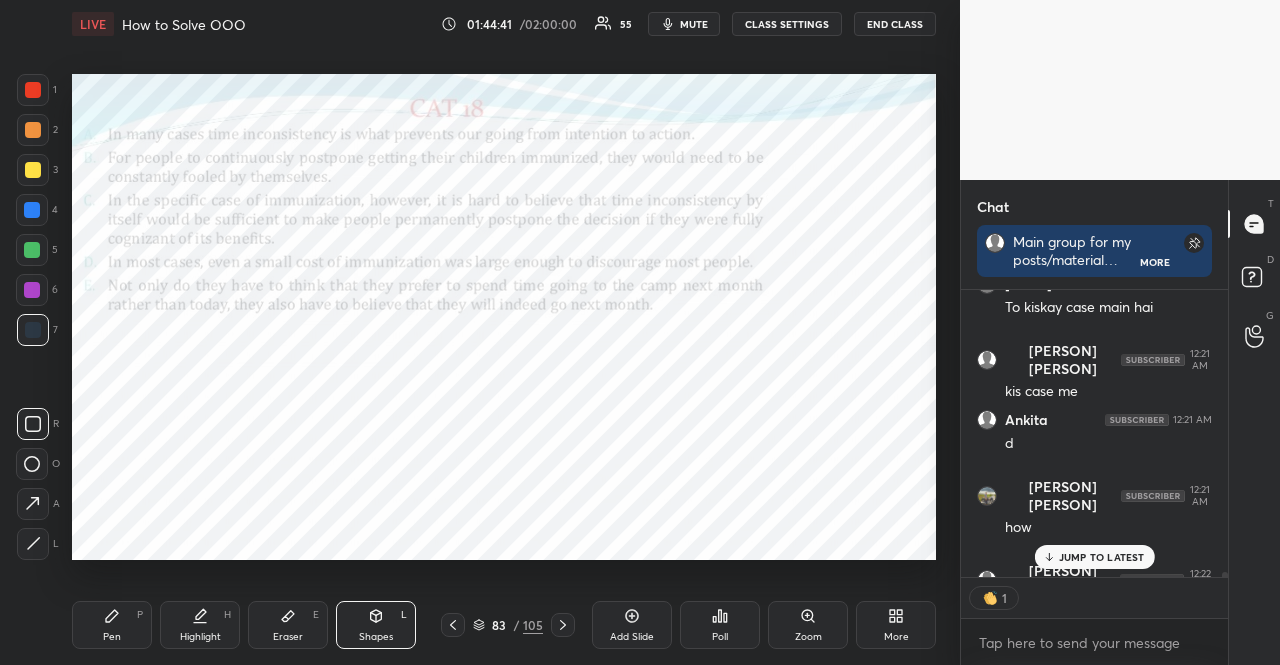 click on "Pen P" at bounding box center [112, 625] 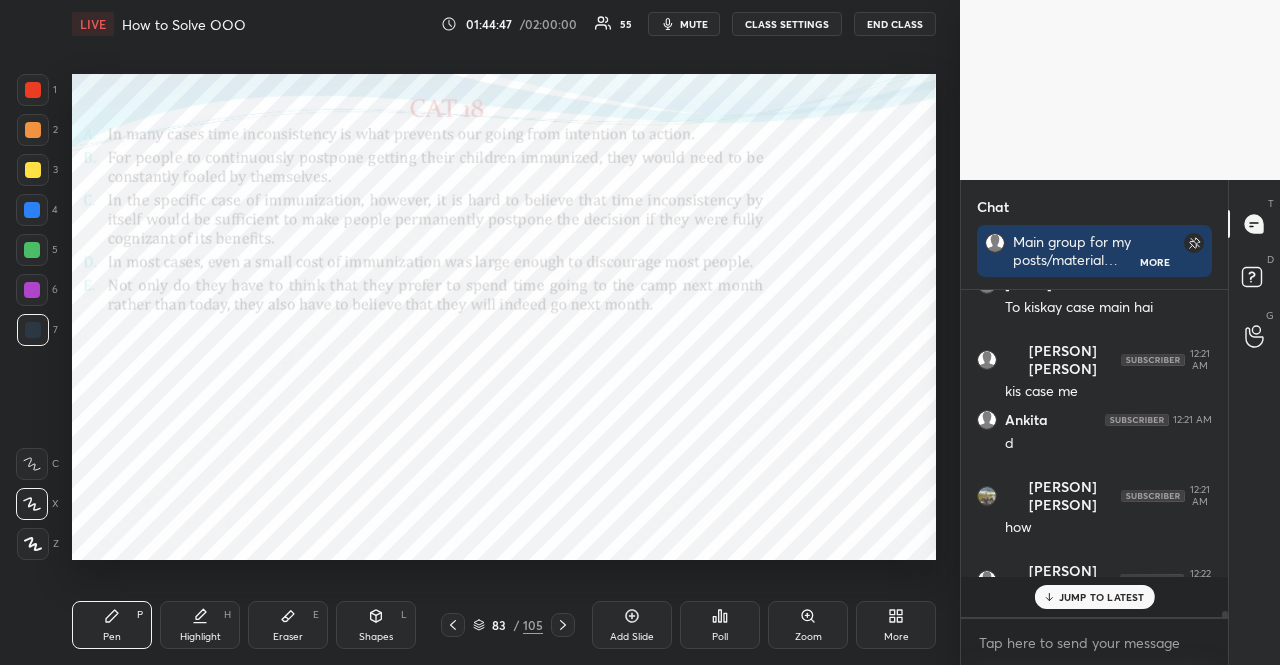 scroll, scrollTop: 6, scrollLeft: 6, axis: both 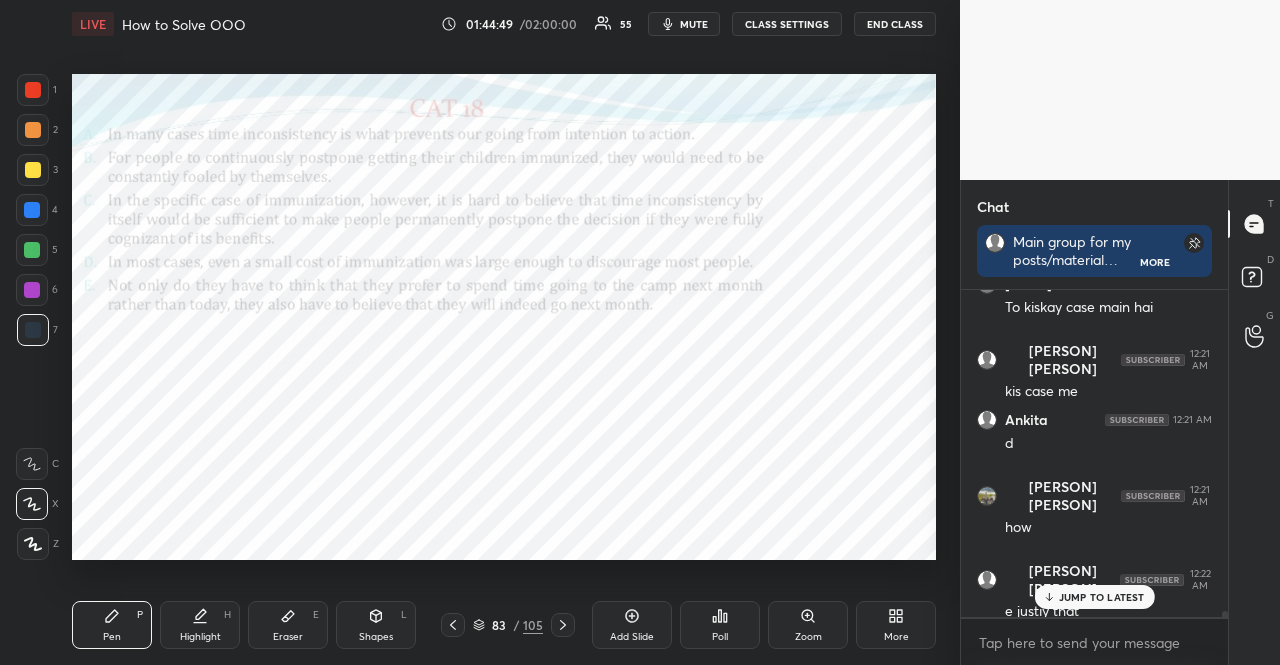 click at bounding box center (32, 210) 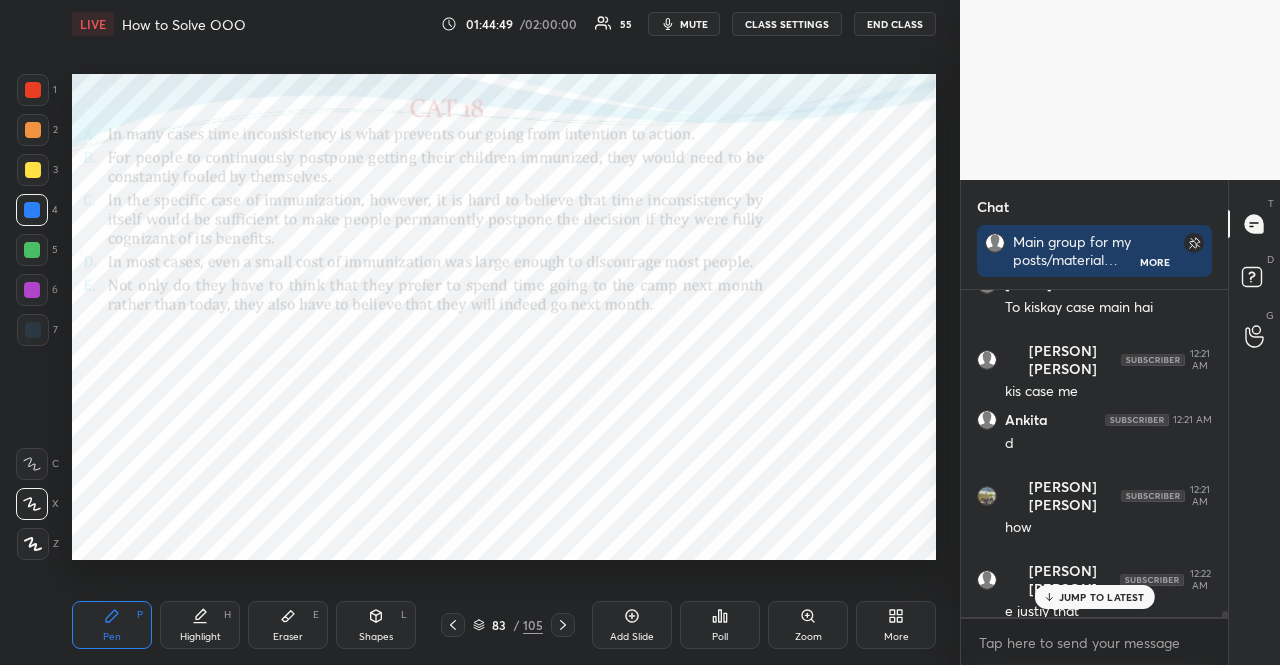 drag, startPoint x: 28, startPoint y: 222, endPoint x: 64, endPoint y: 226, distance: 36.221542 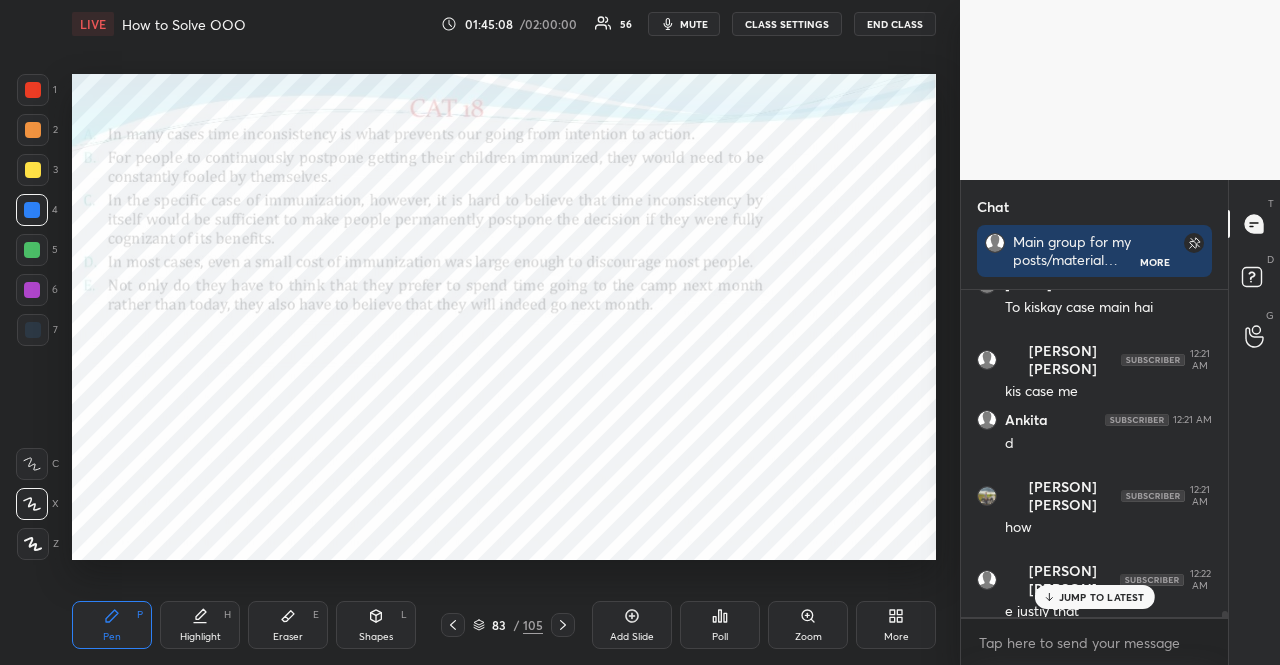 drag, startPoint x: 45, startPoint y: 289, endPoint x: 32, endPoint y: 288, distance: 13.038404 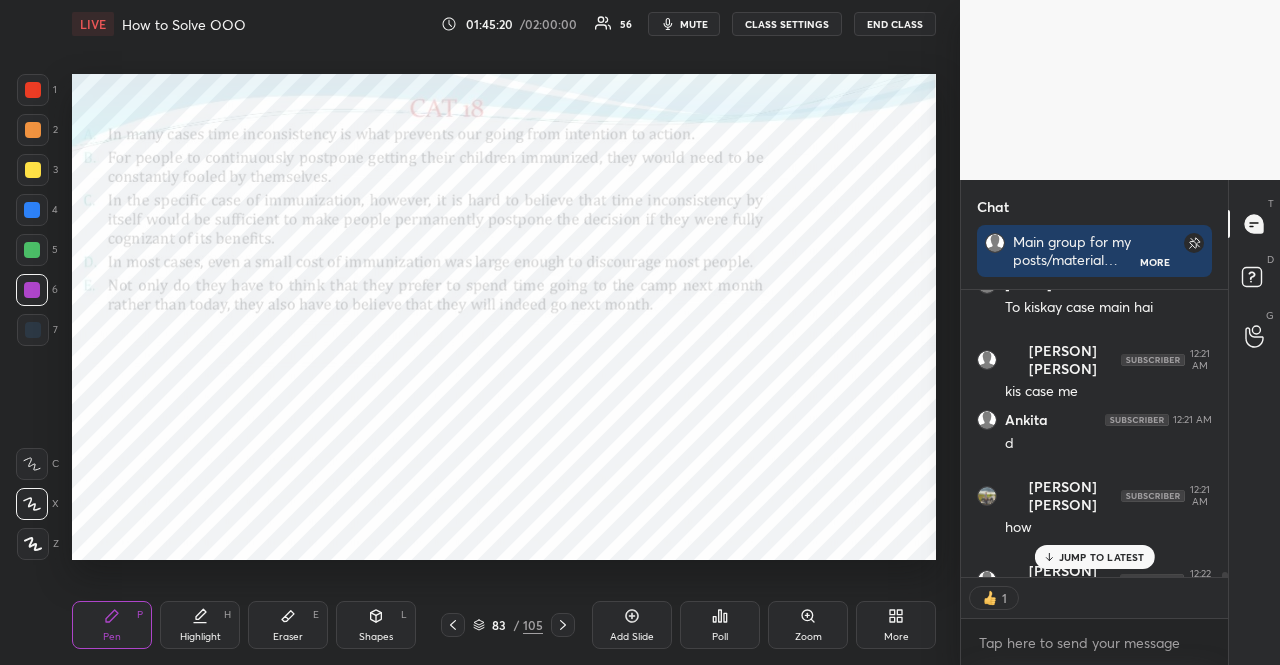 scroll, scrollTop: 281, scrollLeft: 261, axis: both 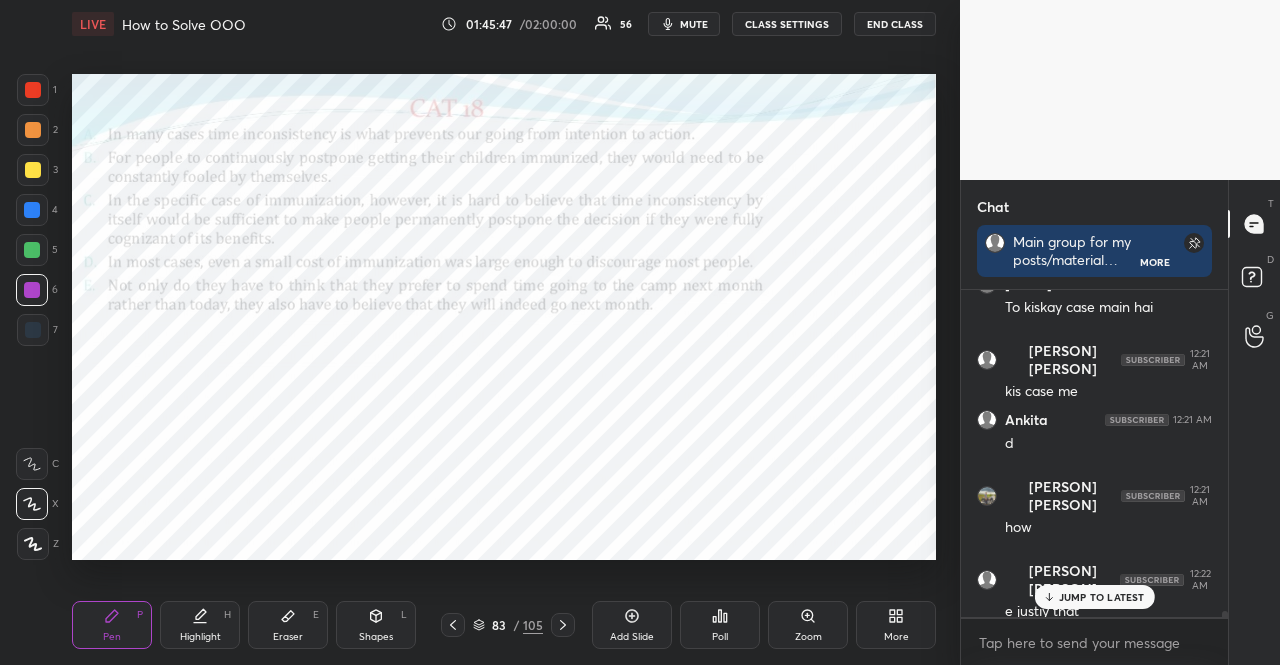 click on "Eraser E" at bounding box center (288, 625) 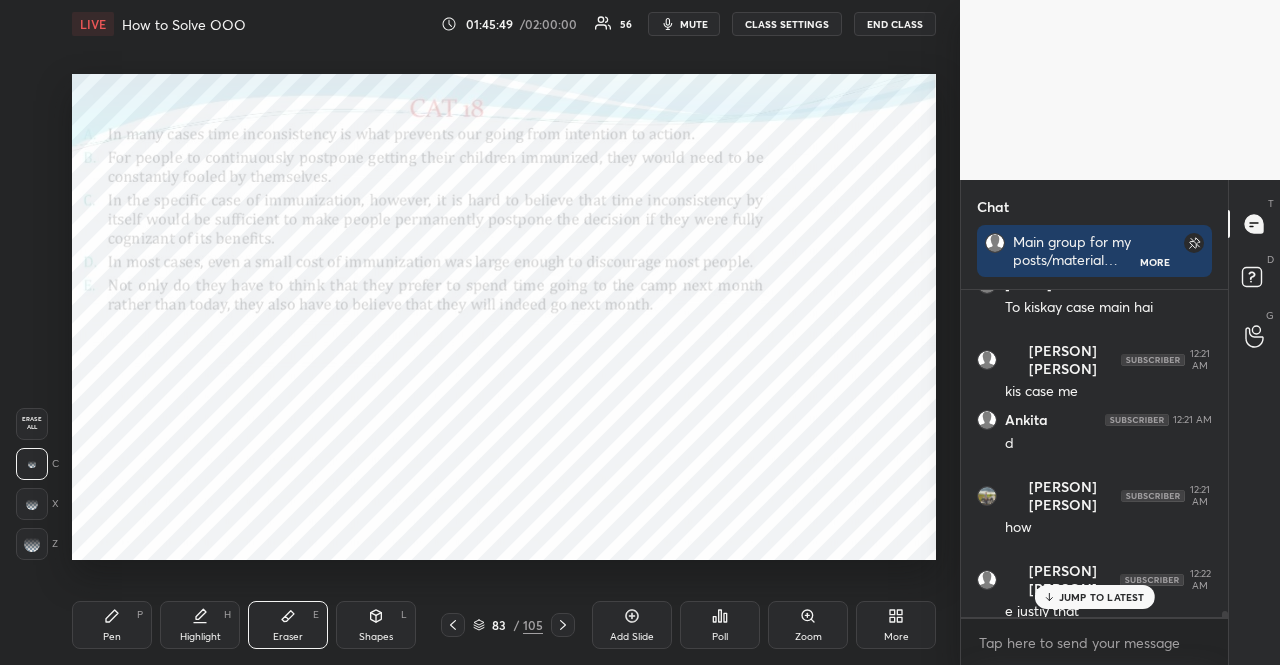click on "Pen P" at bounding box center [112, 625] 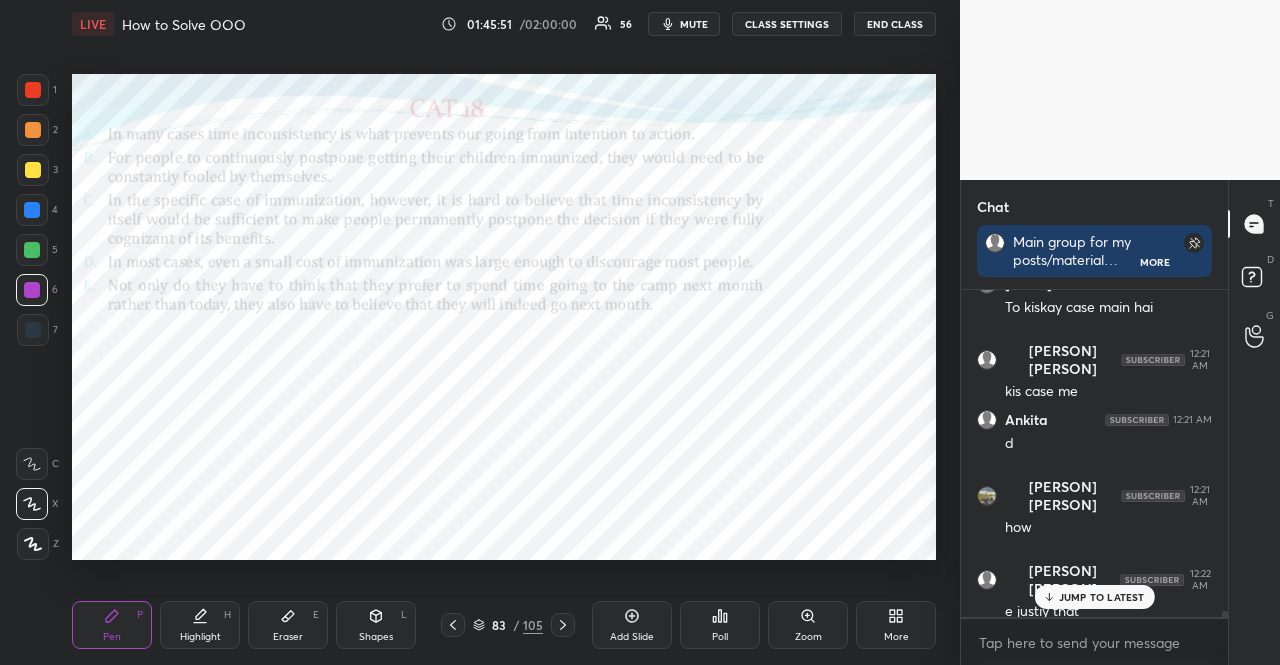 click on "1 2 3 4 5 6 7" at bounding box center (37, 214) 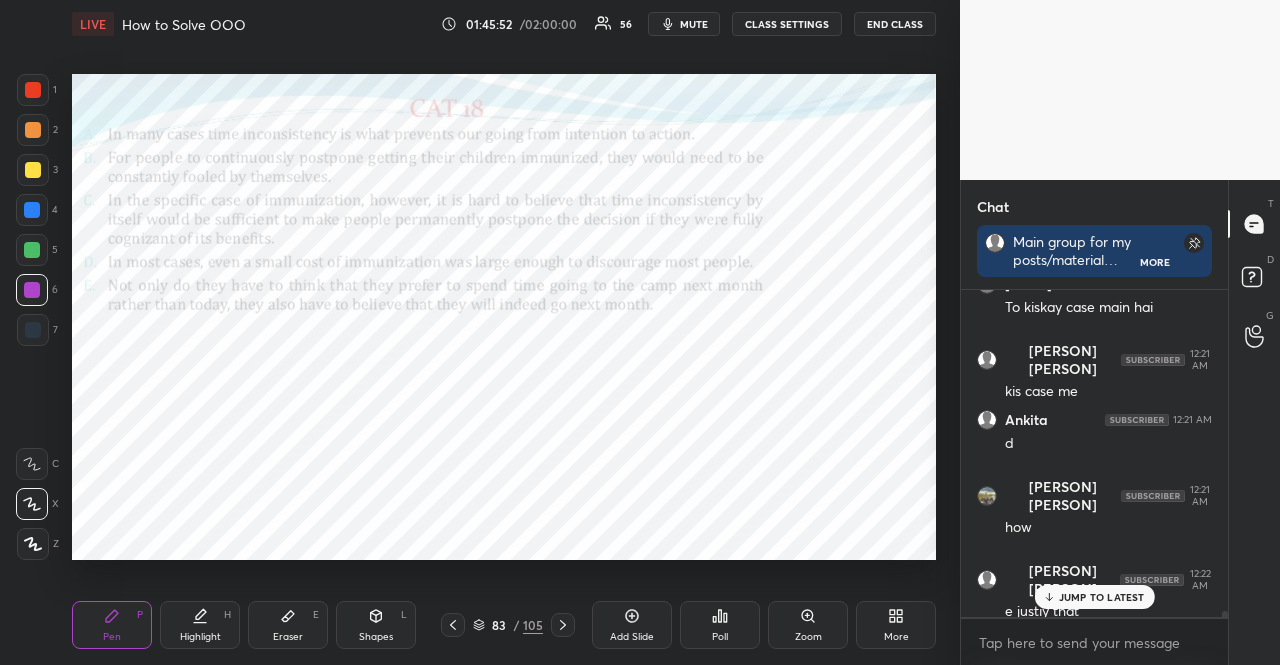 scroll, scrollTop: 17556, scrollLeft: 0, axis: vertical 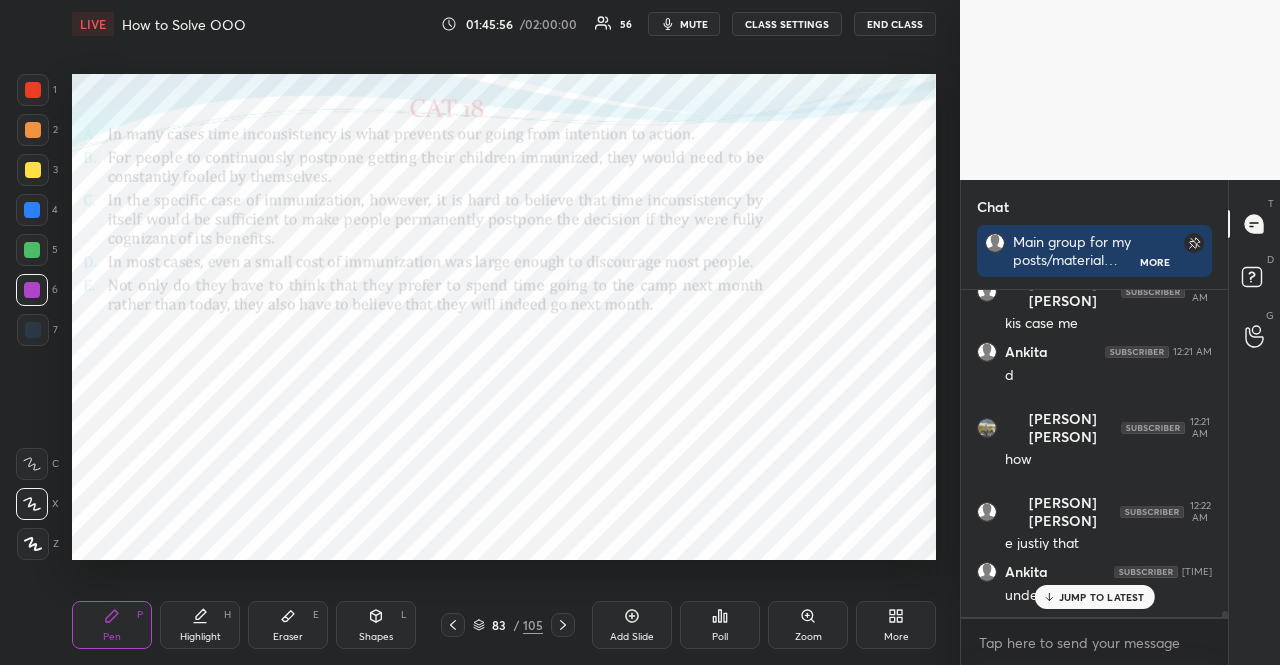 click at bounding box center [33, 330] 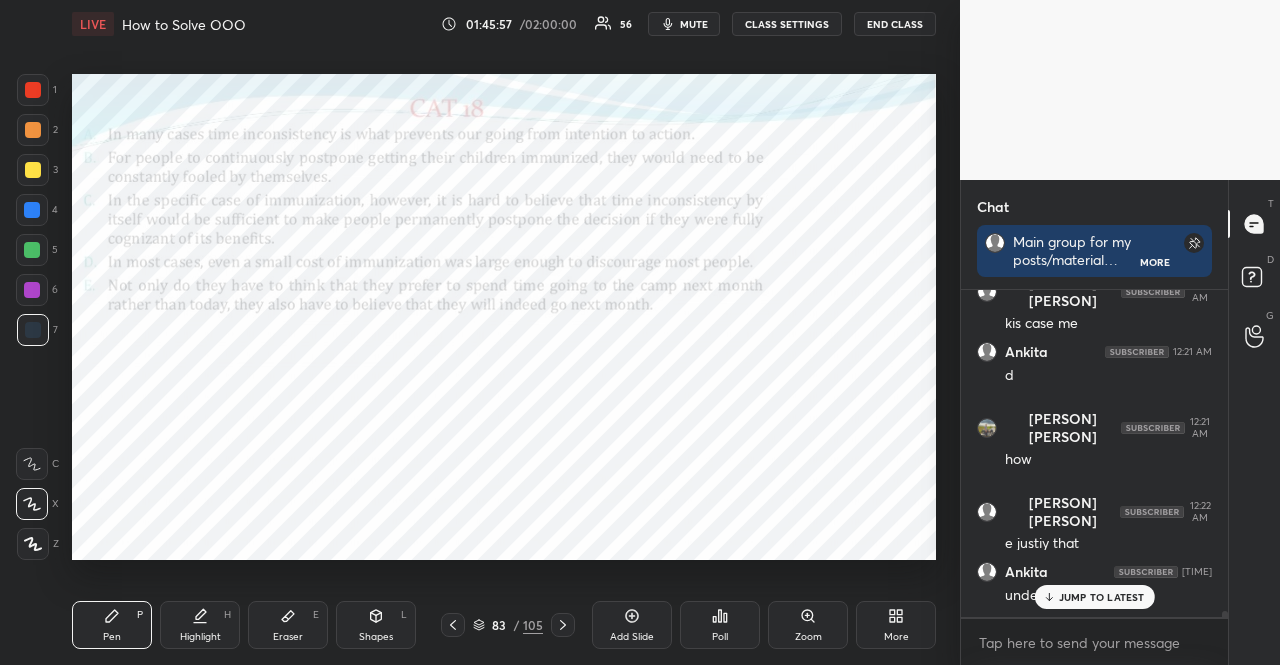 drag, startPoint x: 31, startPoint y: 457, endPoint x: 26, endPoint y: 443, distance: 14.866069 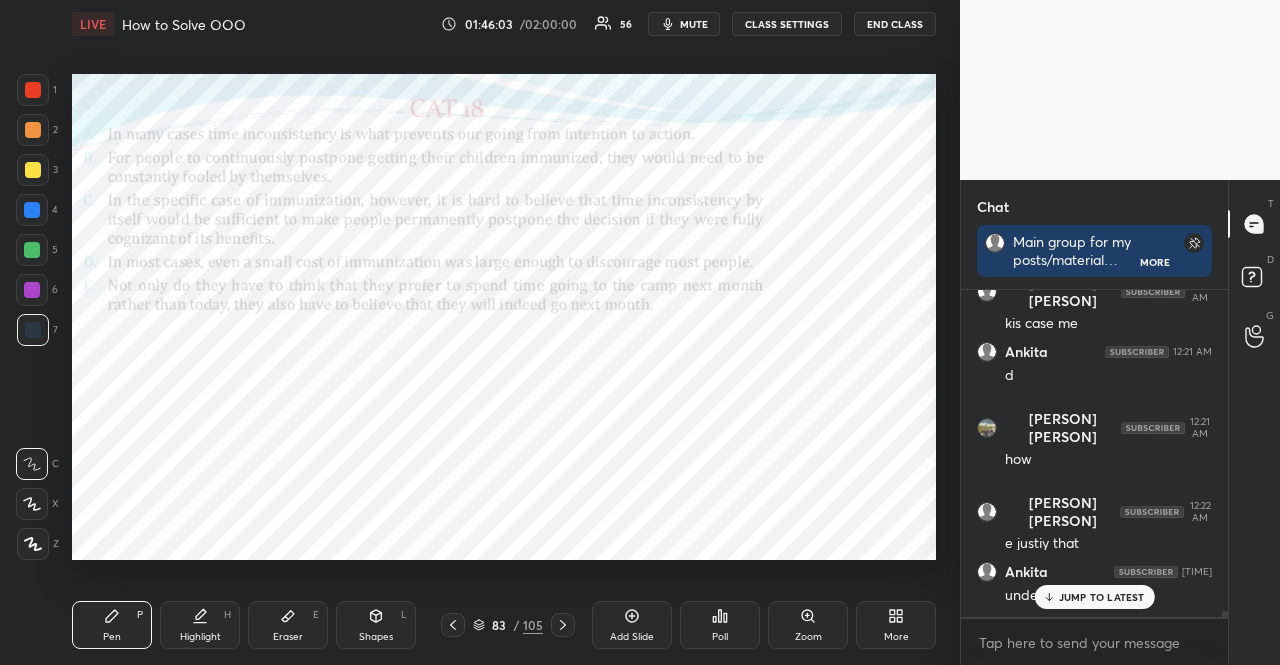 click at bounding box center (33, 90) 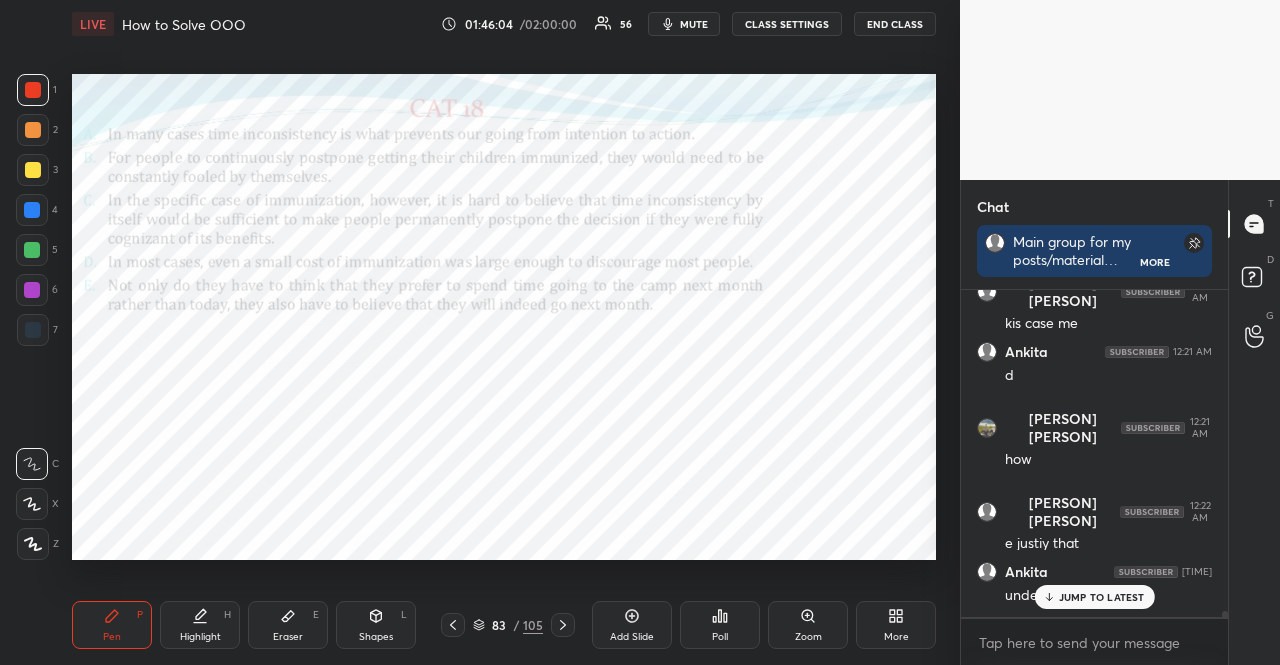 click at bounding box center (33, 90) 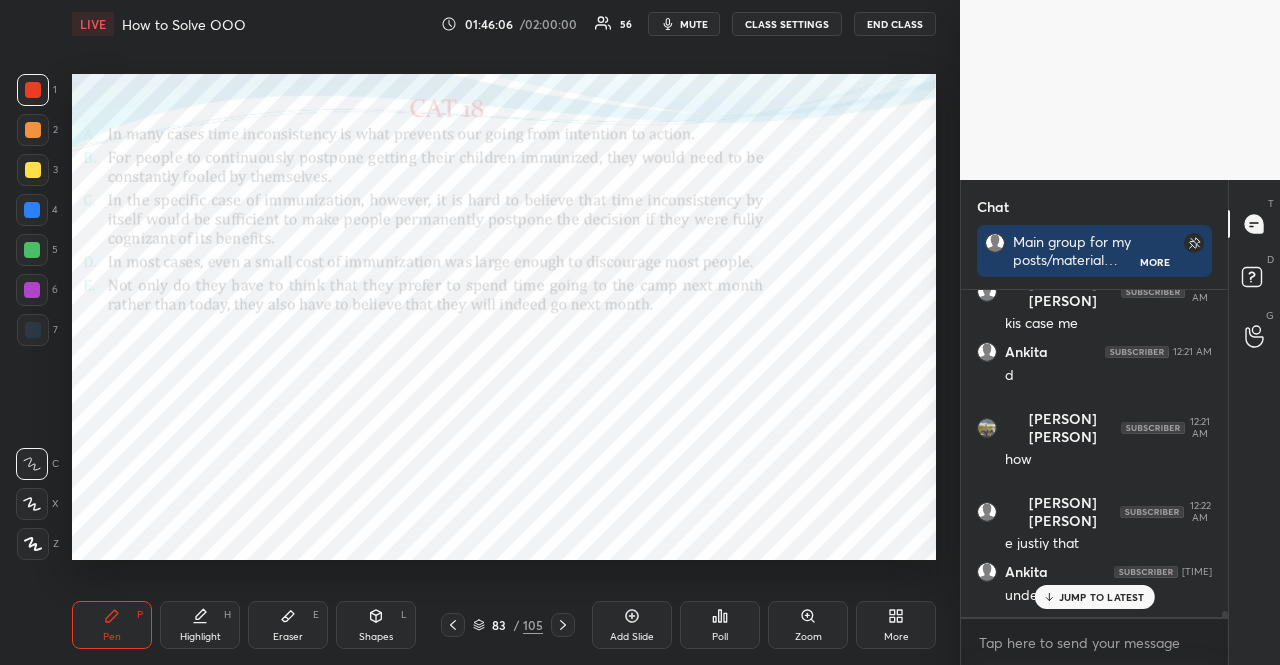 click at bounding box center (32, 504) 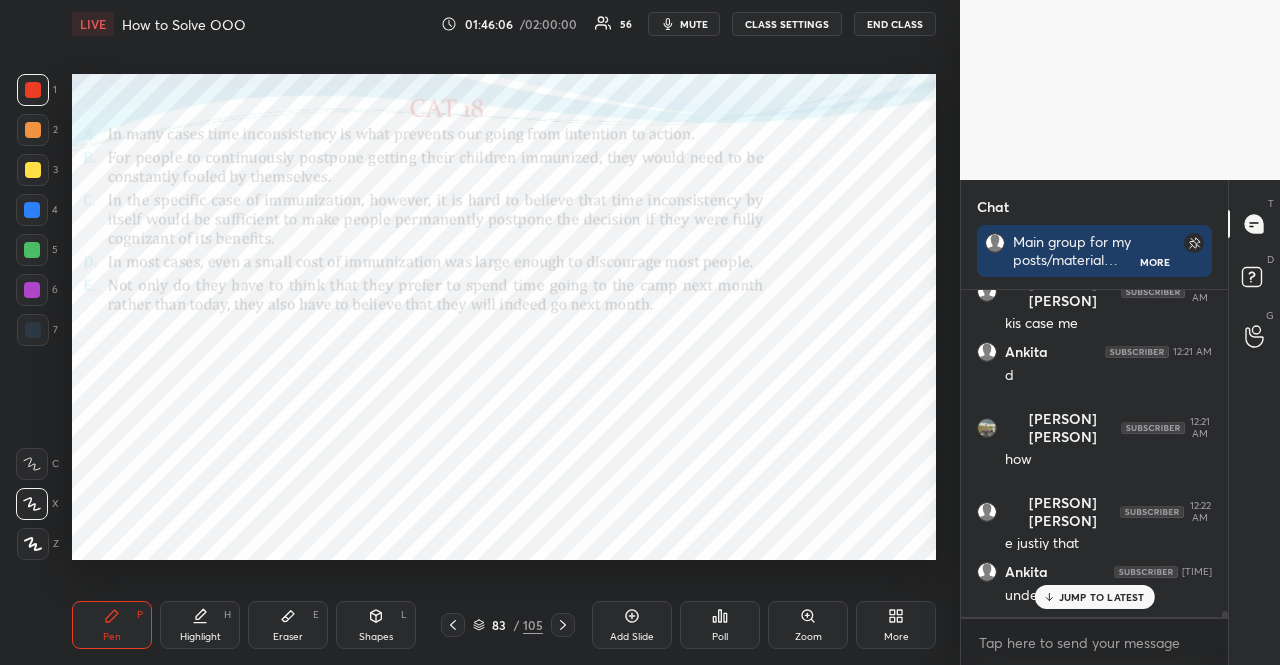 click 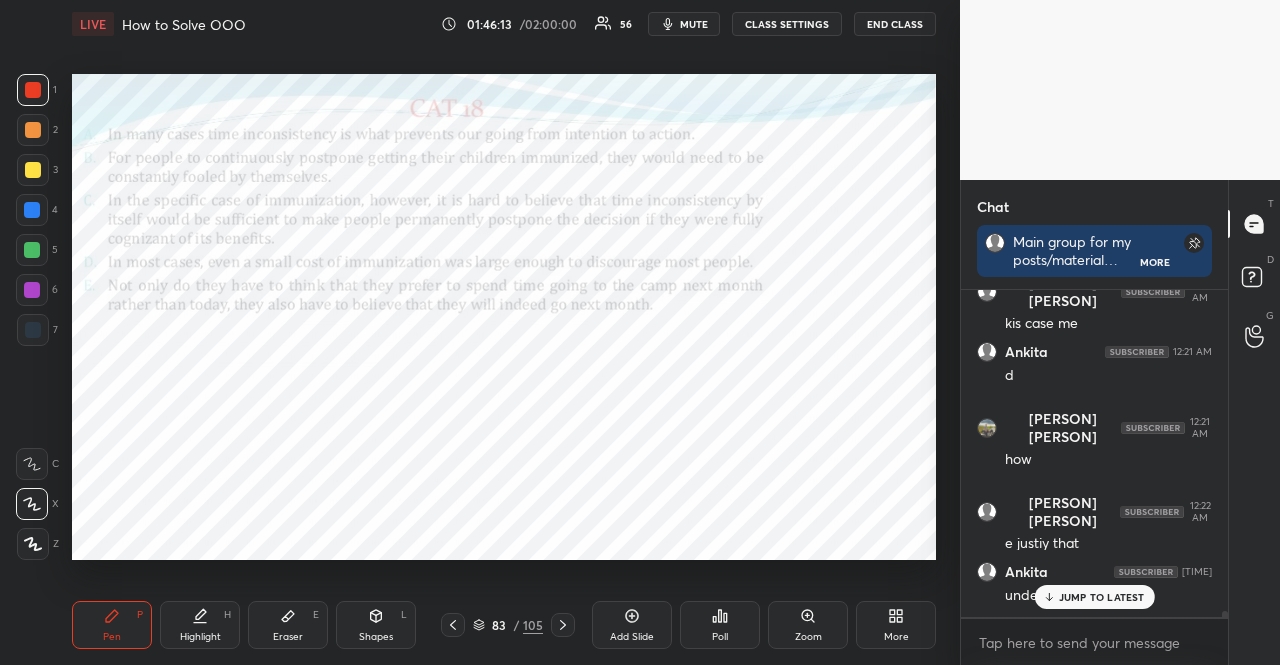 click at bounding box center (33, 330) 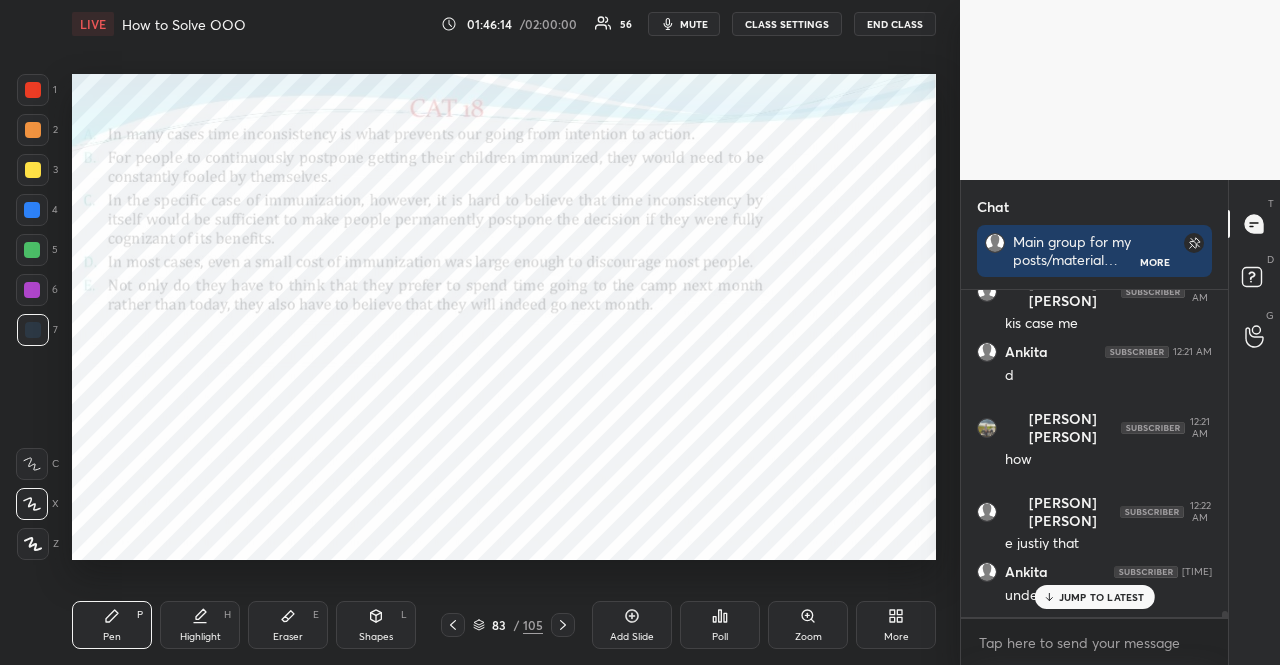 drag, startPoint x: 46, startPoint y: 76, endPoint x: 38, endPoint y: 83, distance: 10.630146 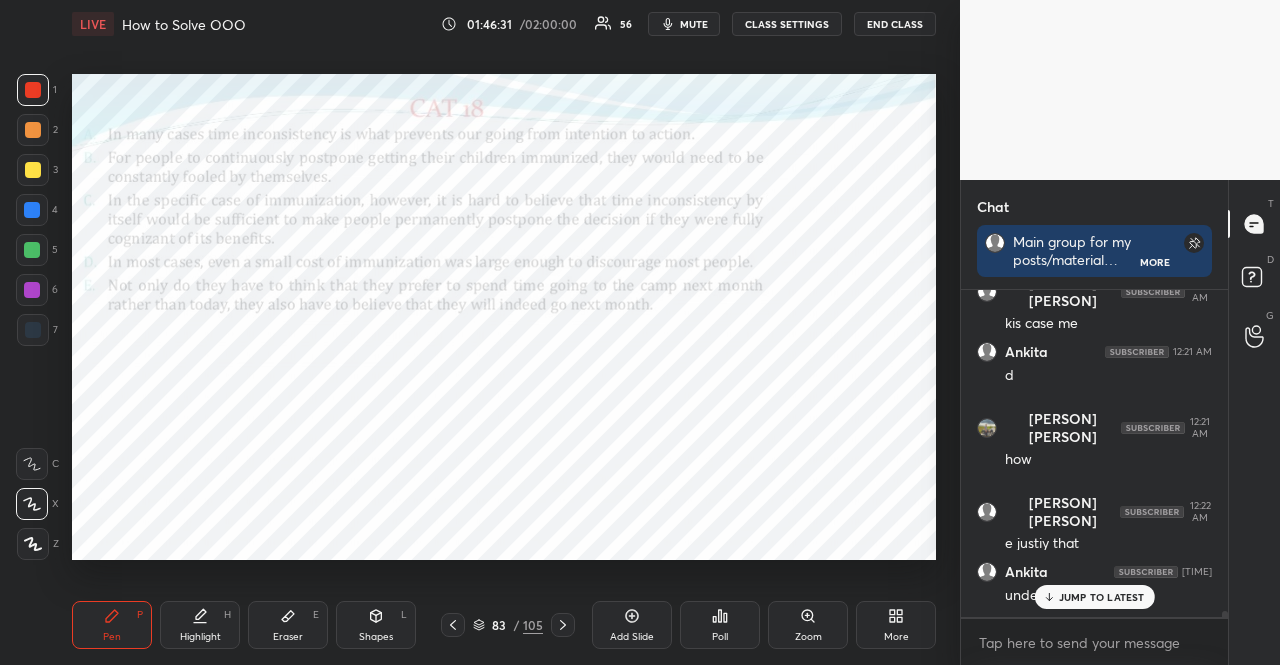 click at bounding box center (32, 290) 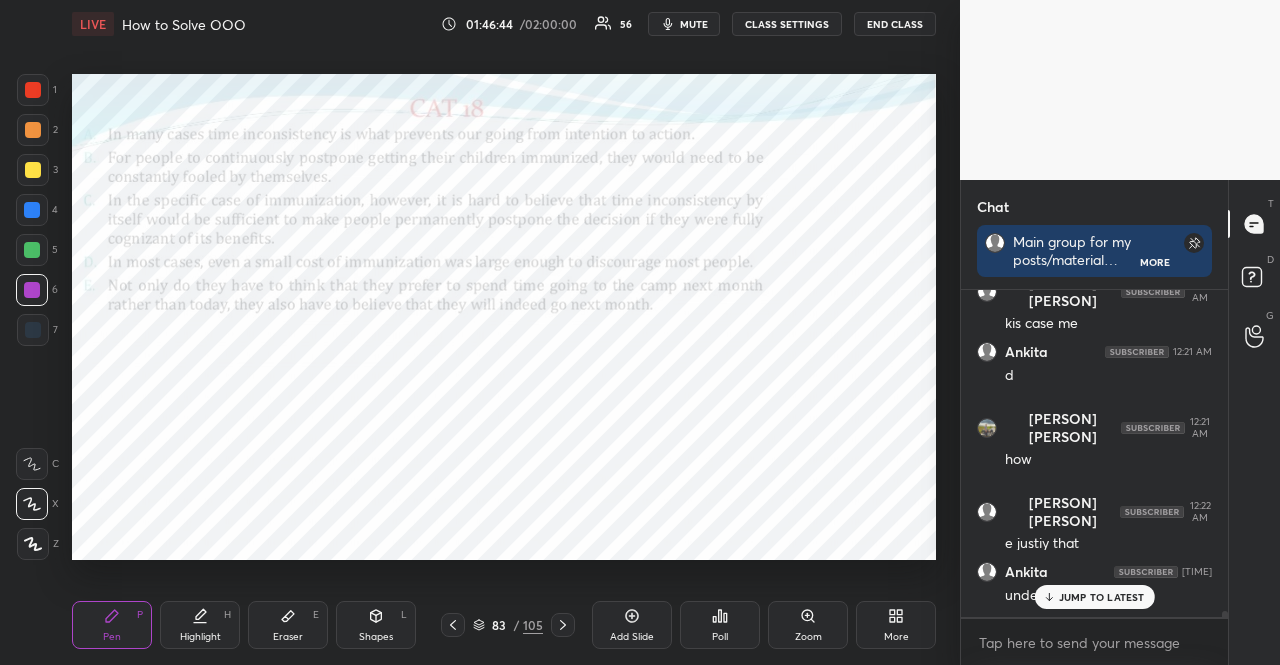 click 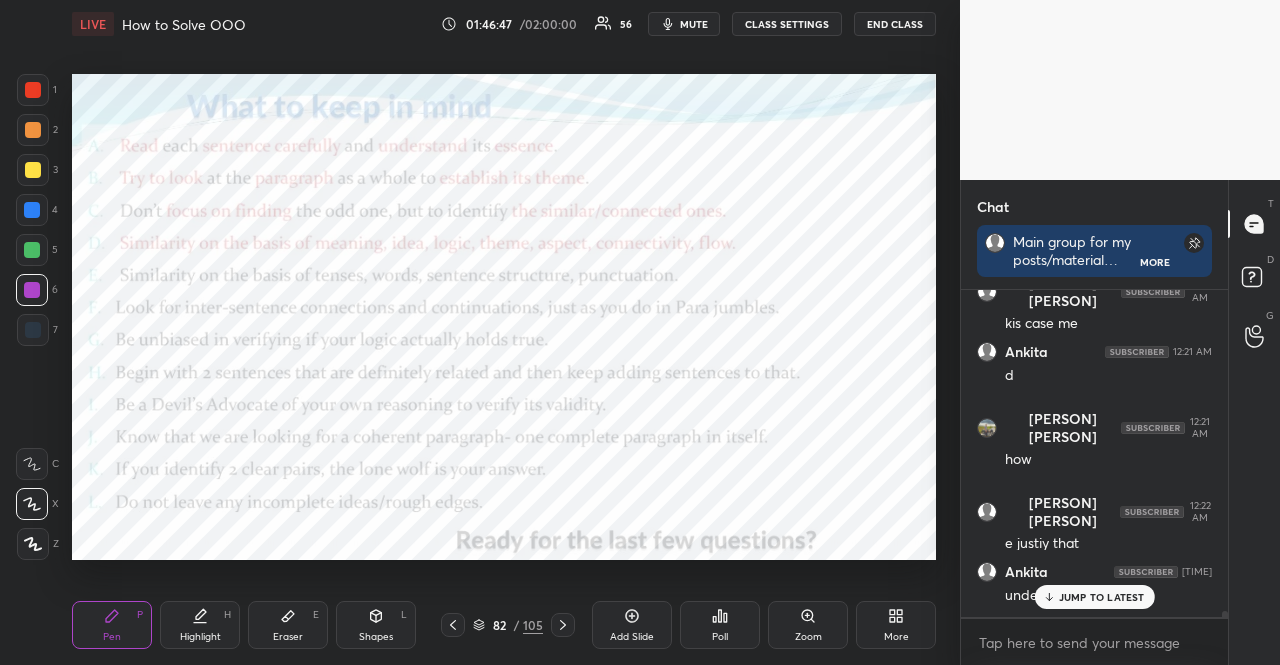 click 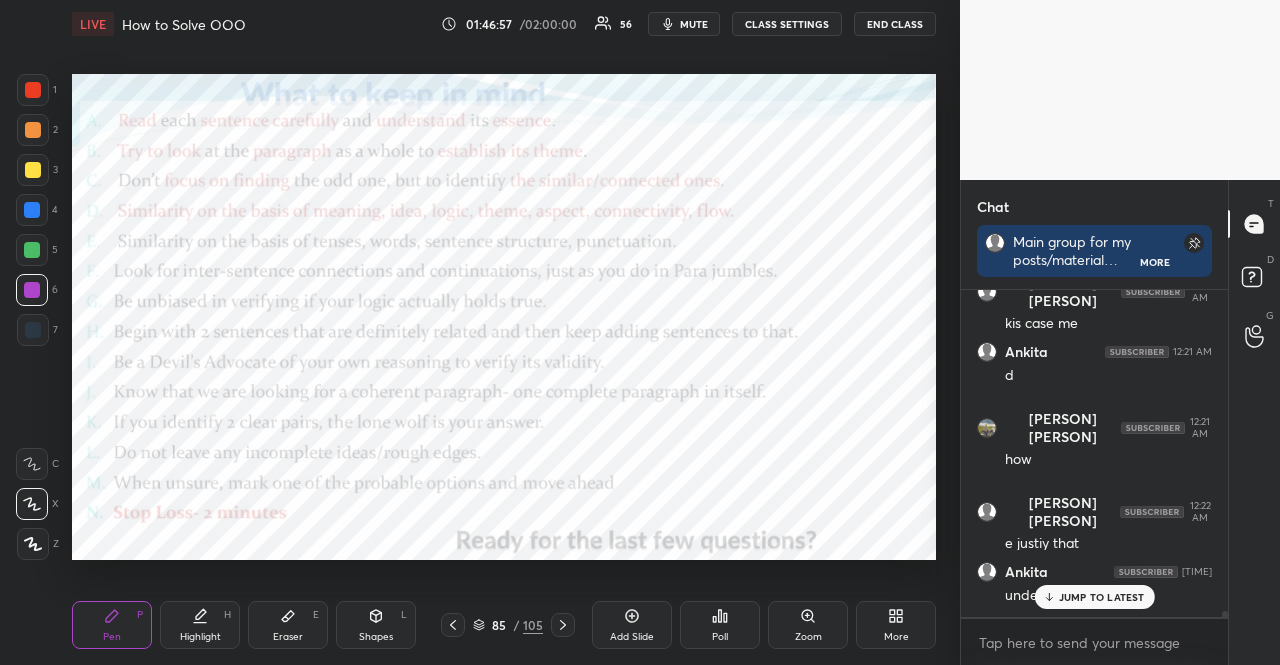 click at bounding box center [32, 210] 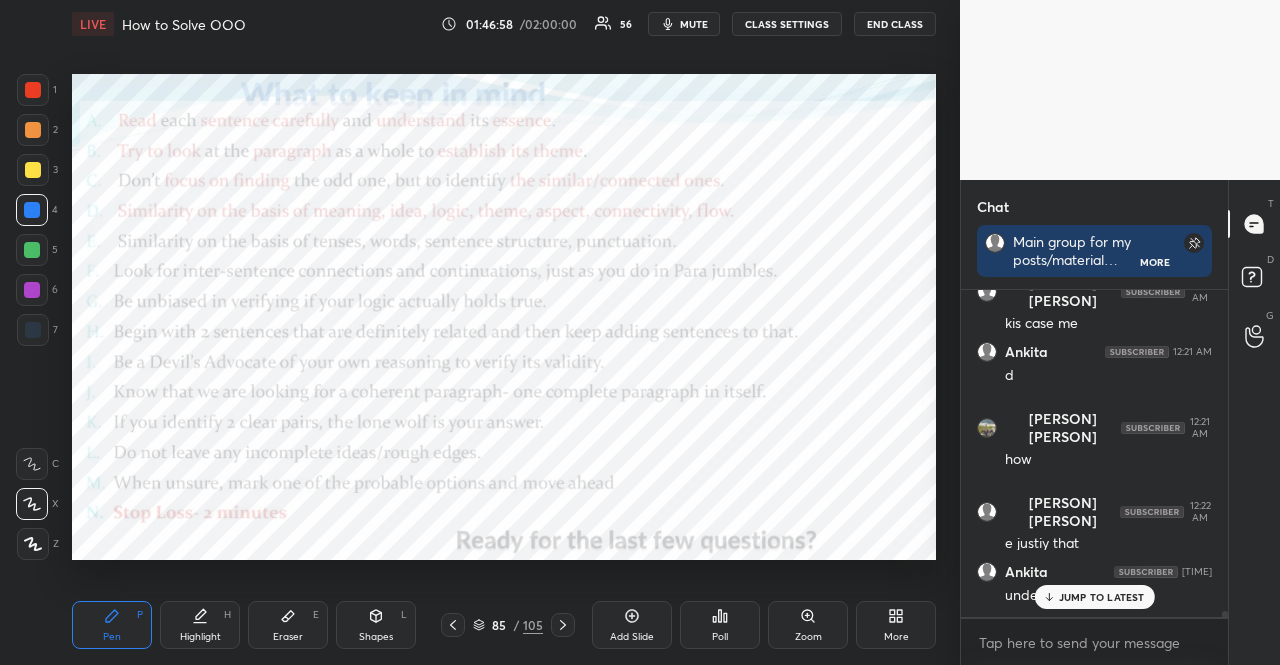 click 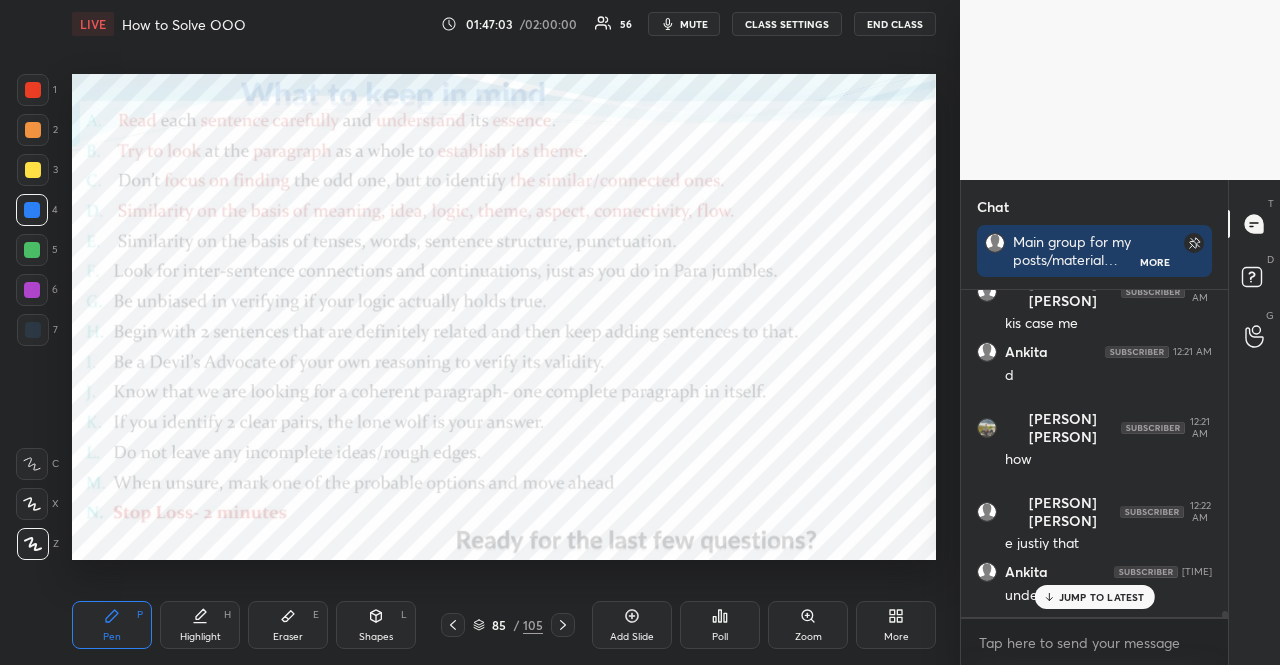 click on "Shapes" at bounding box center [376, 637] 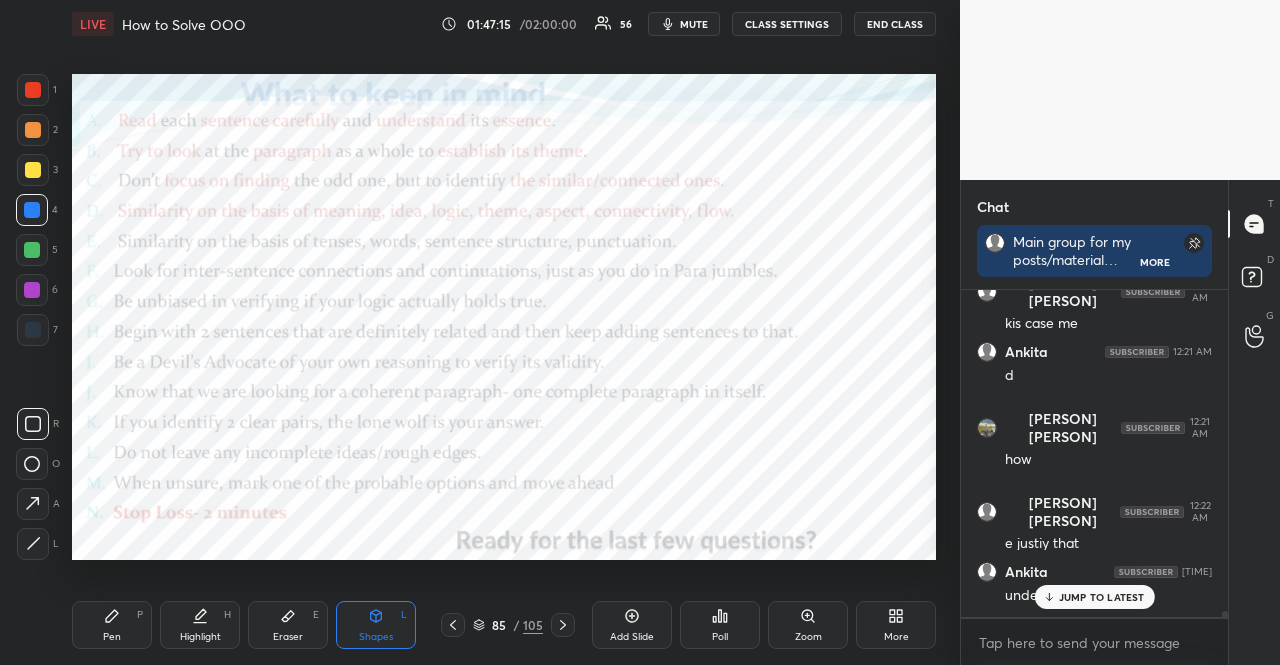 click at bounding box center (33, 90) 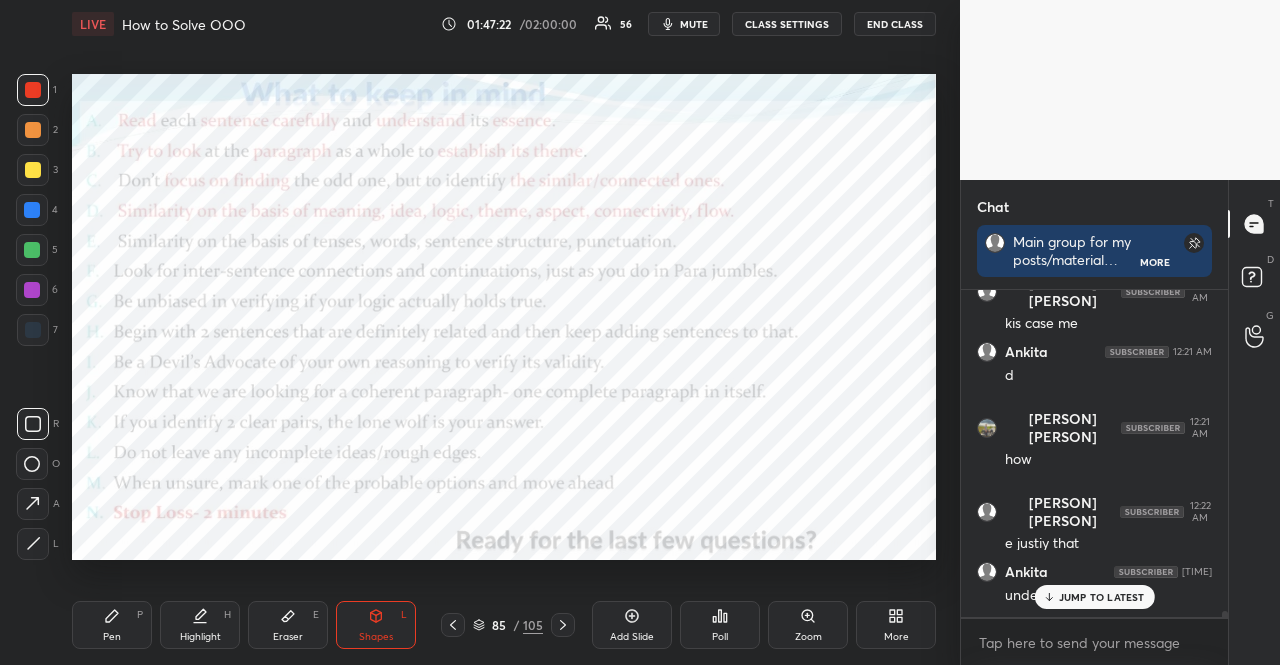 click on "JUMP TO LATEST" at bounding box center (1102, 597) 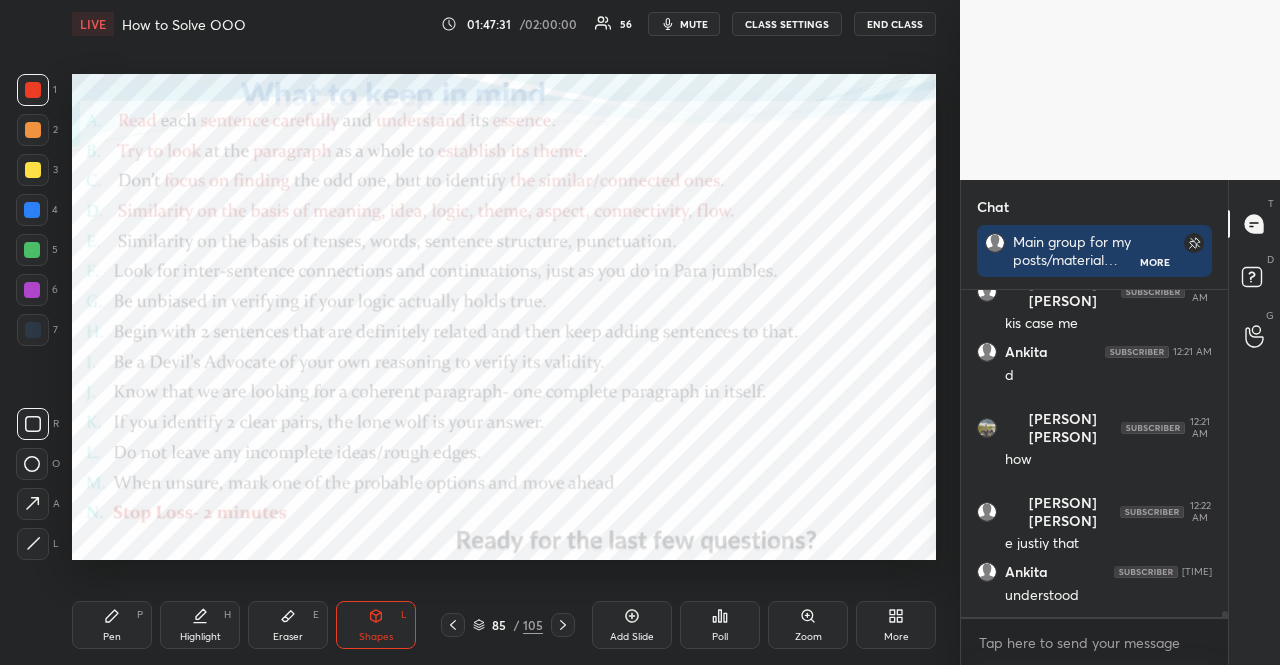 click at bounding box center [32, 250] 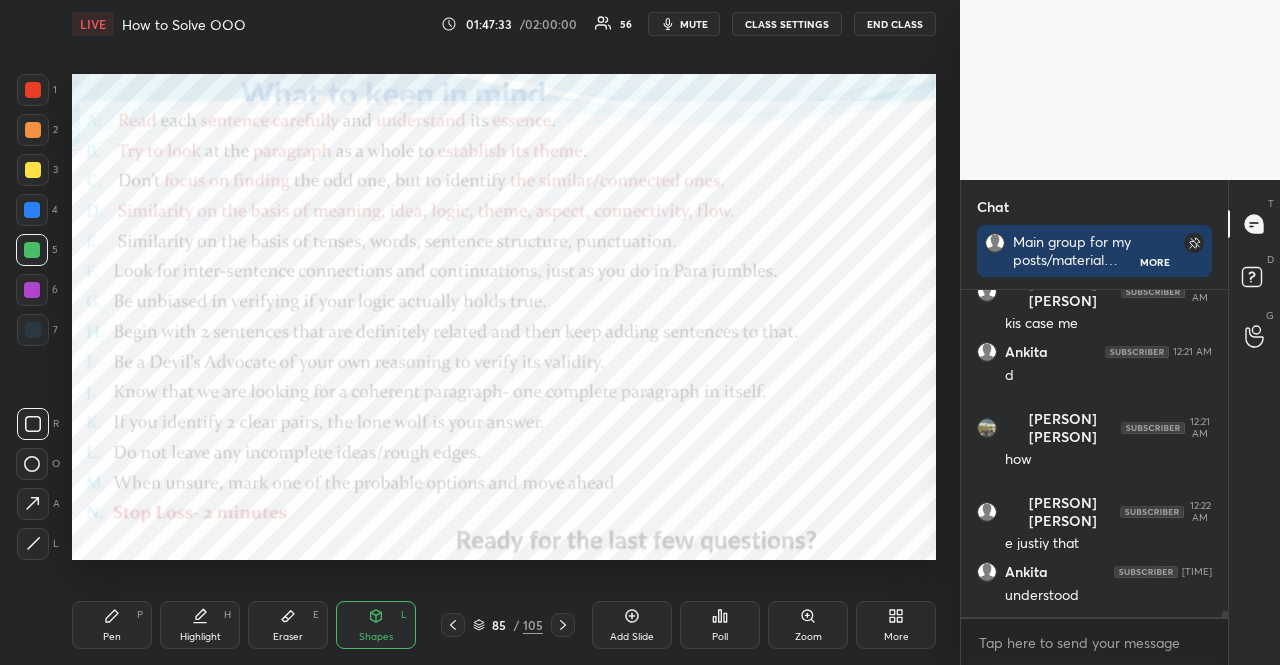 click on "Shapes L" at bounding box center [376, 625] 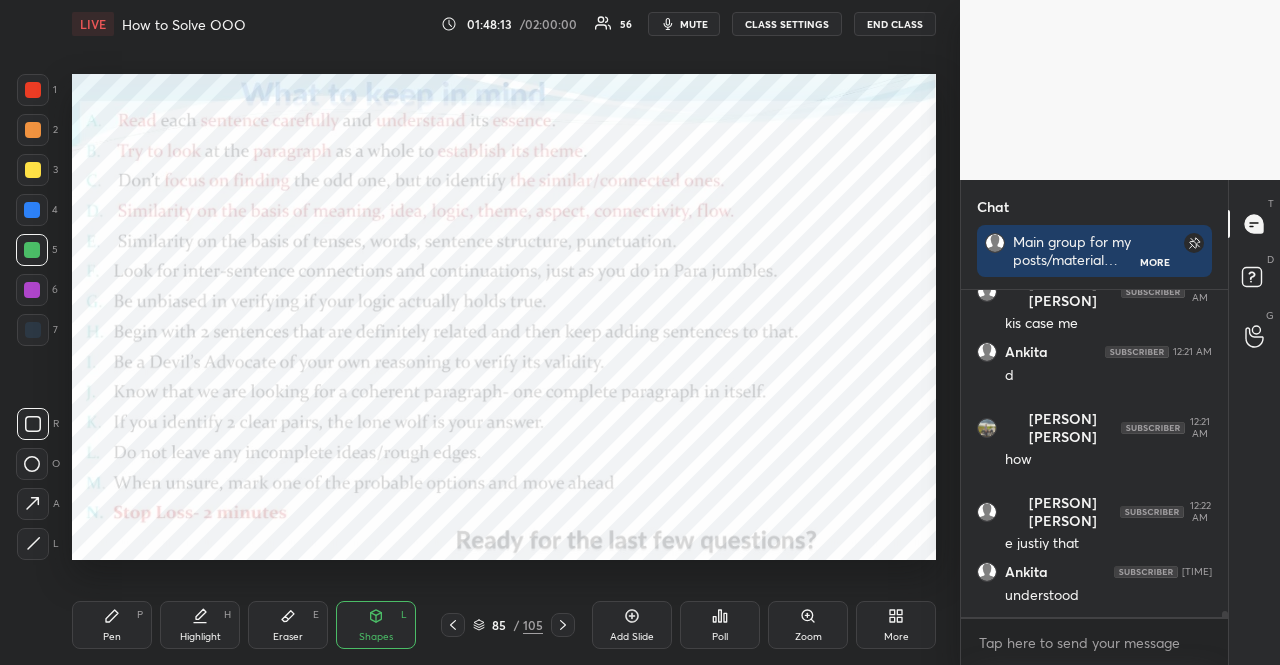 click on "85 / 105" at bounding box center (508, 625) 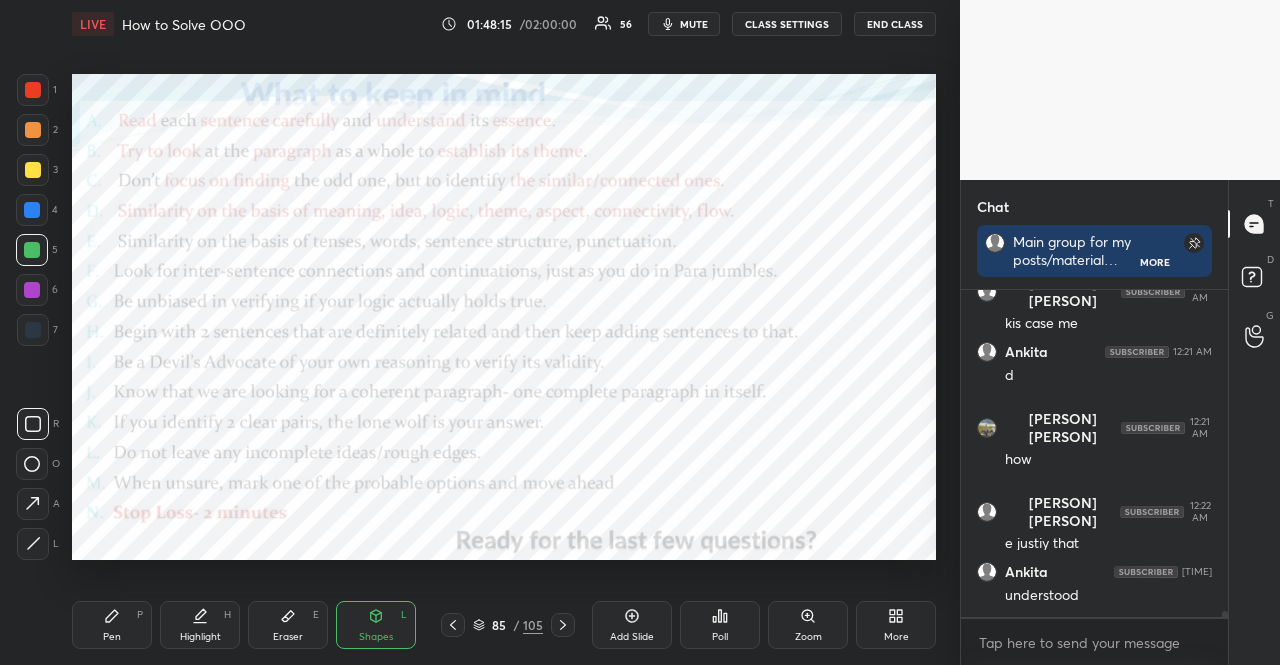 click 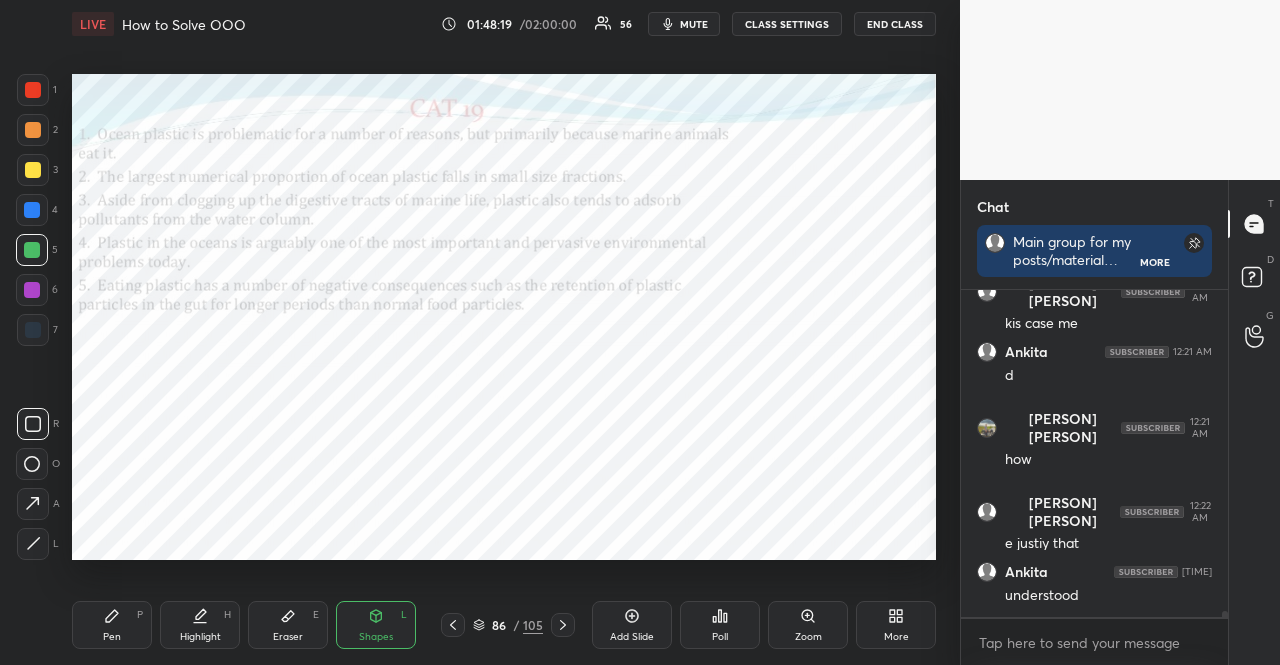 click 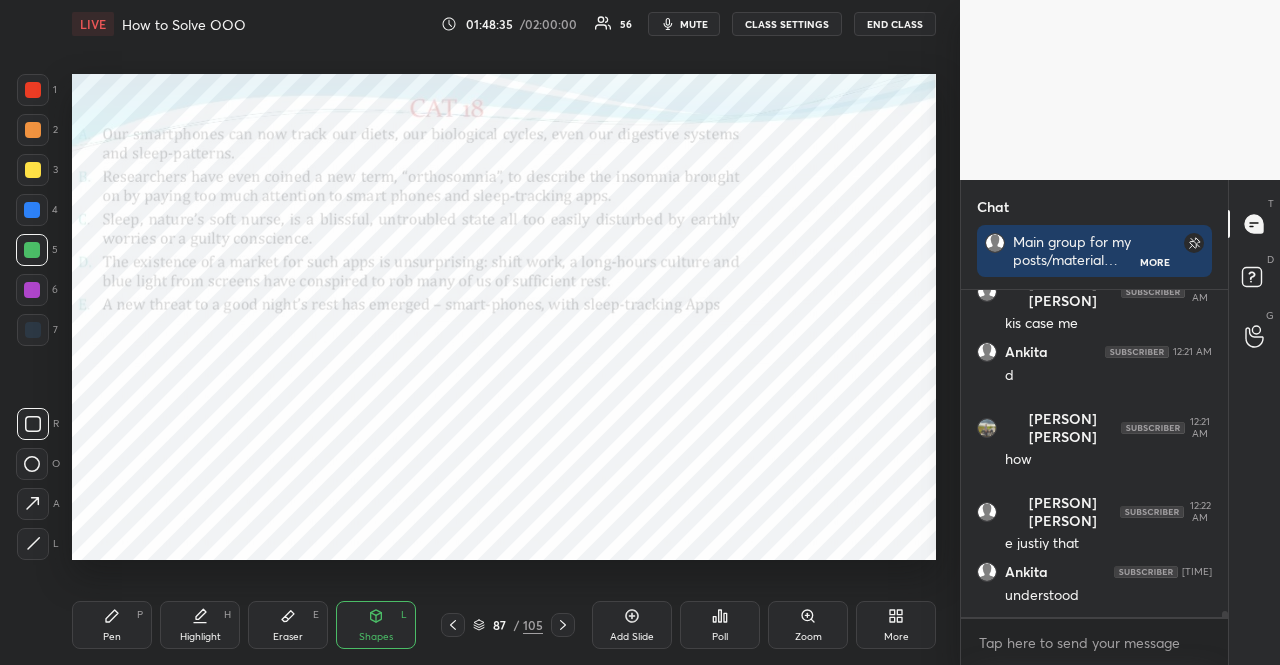 click on "mute" at bounding box center [684, 24] 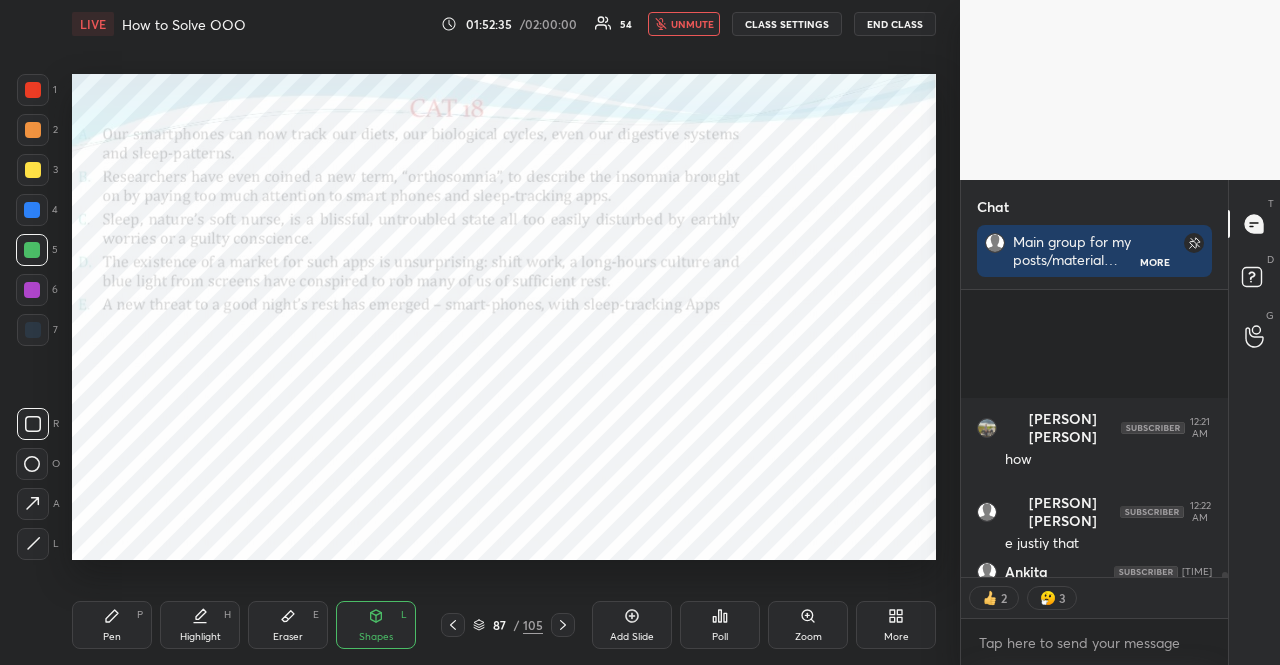 scroll, scrollTop: 17760, scrollLeft: 0, axis: vertical 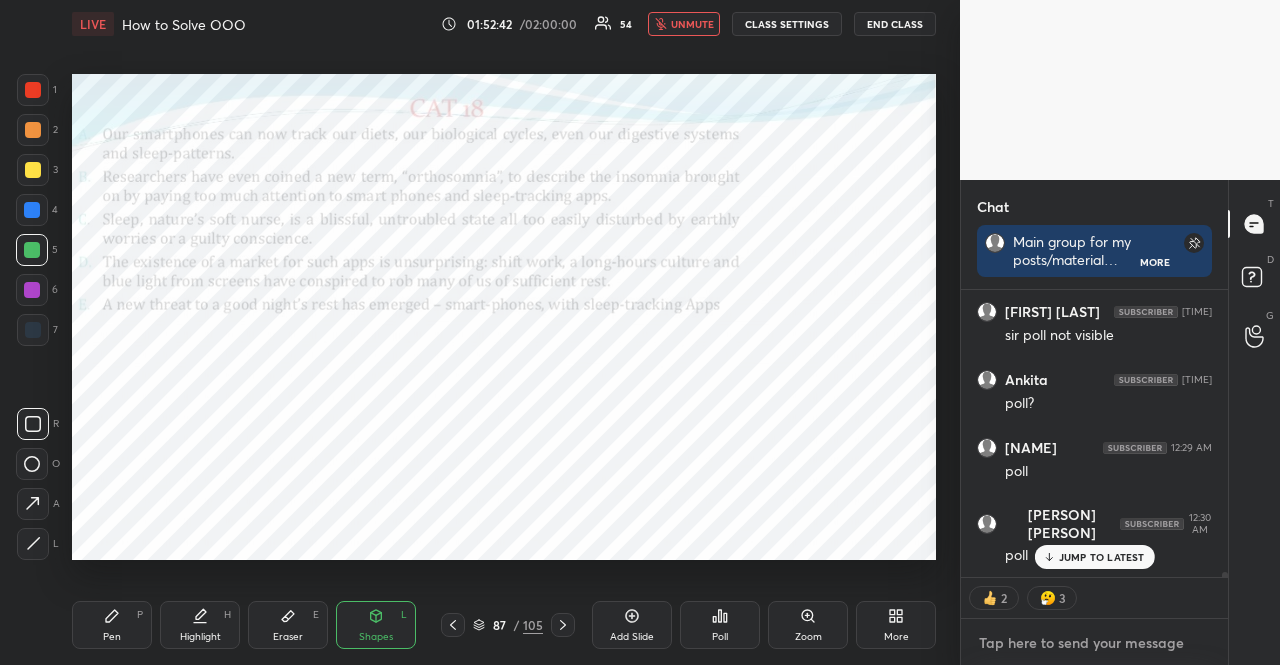 click at bounding box center [1094, 643] 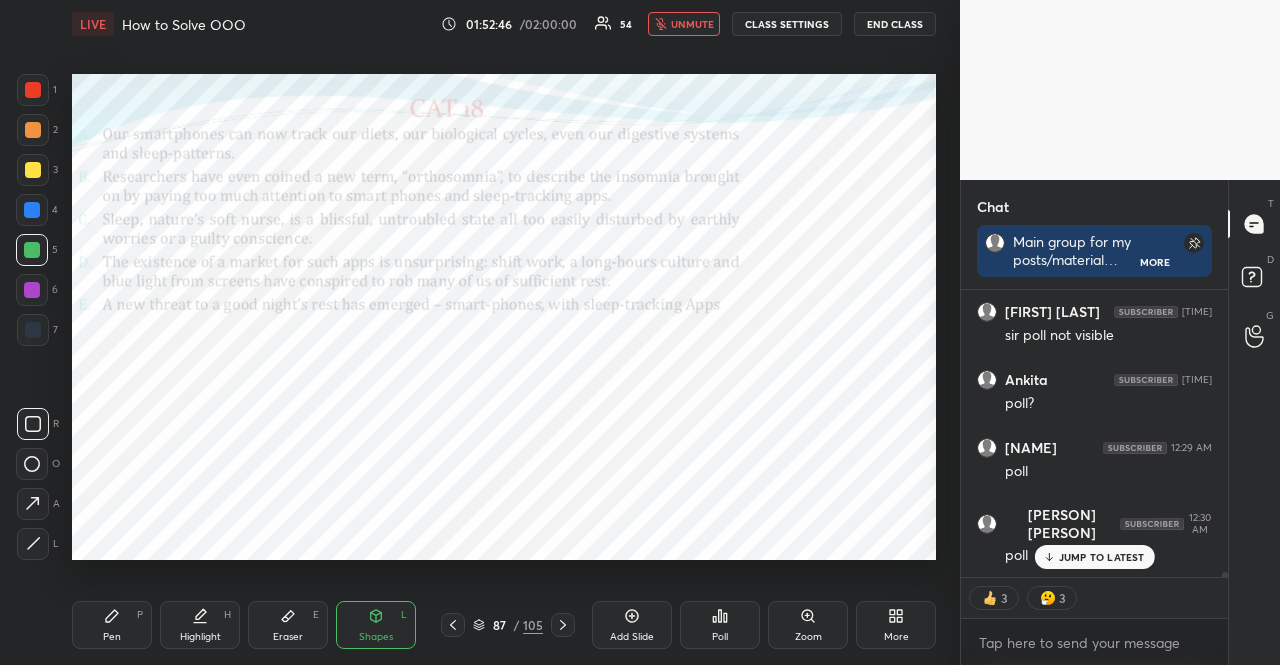 type on "x" 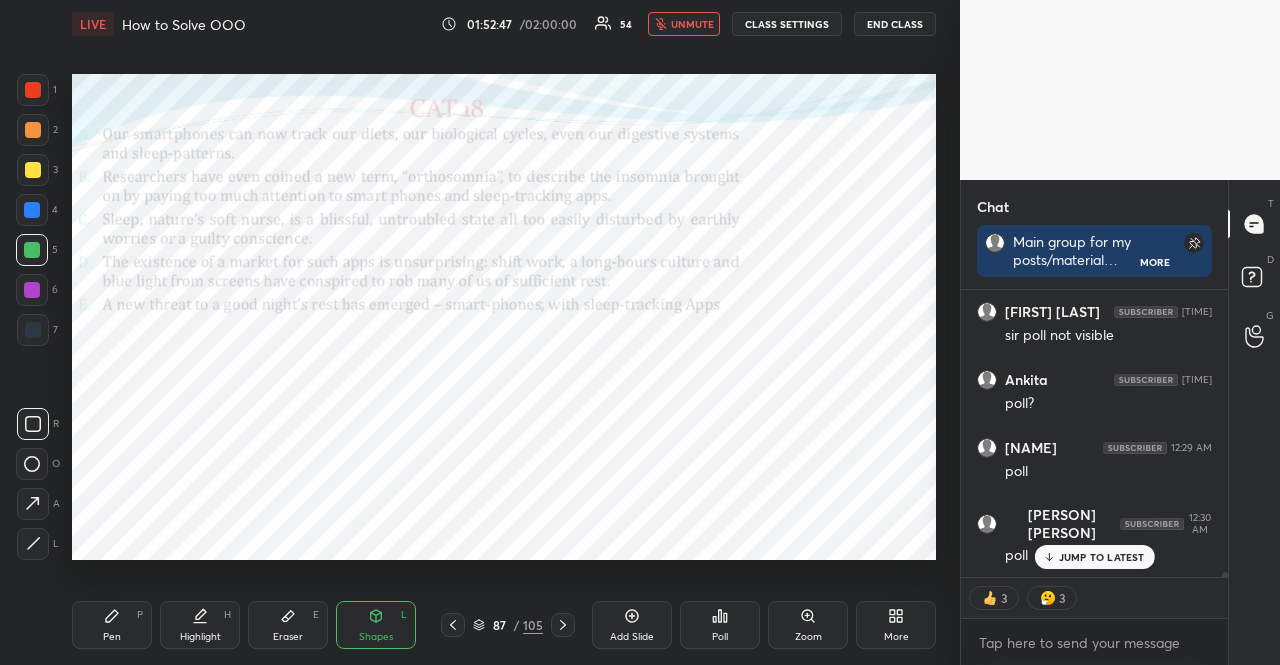 click on "unmute" at bounding box center [692, 24] 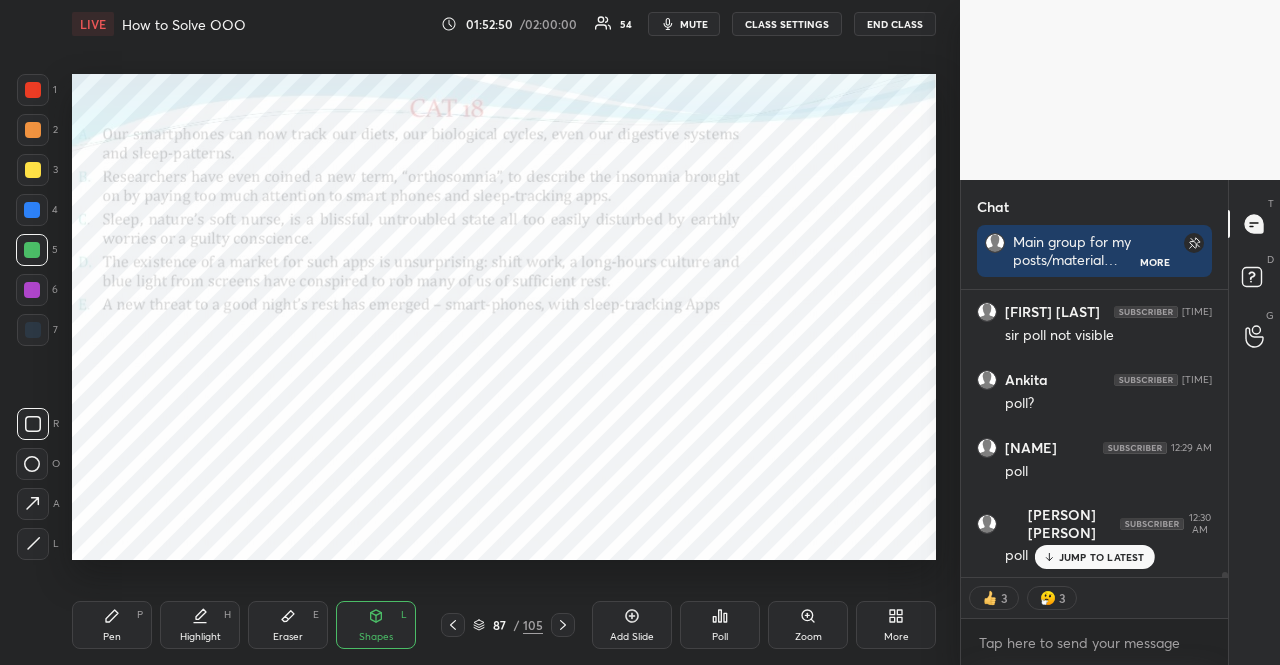 click 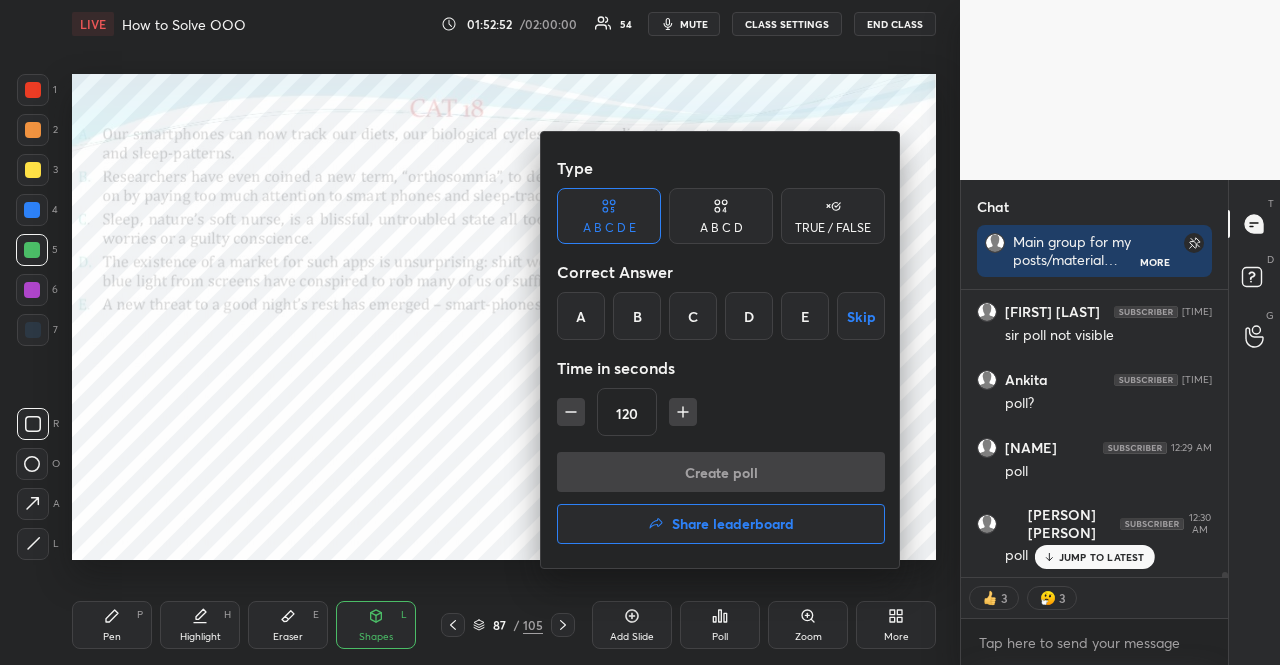 click 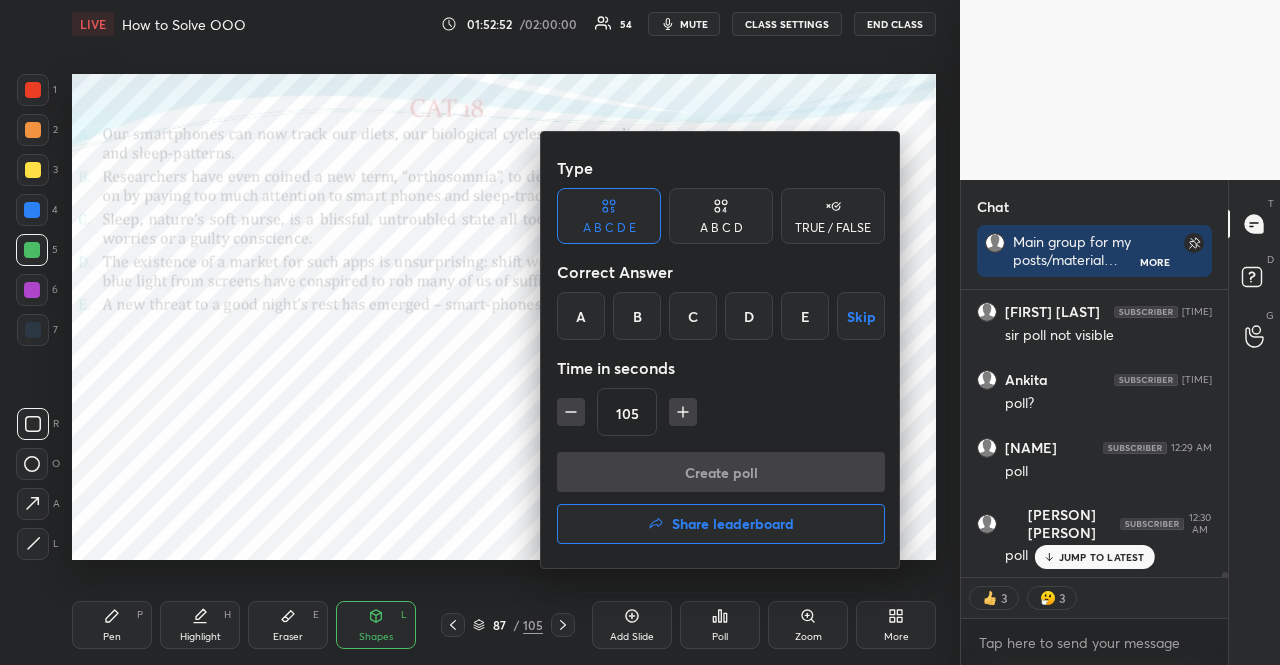click 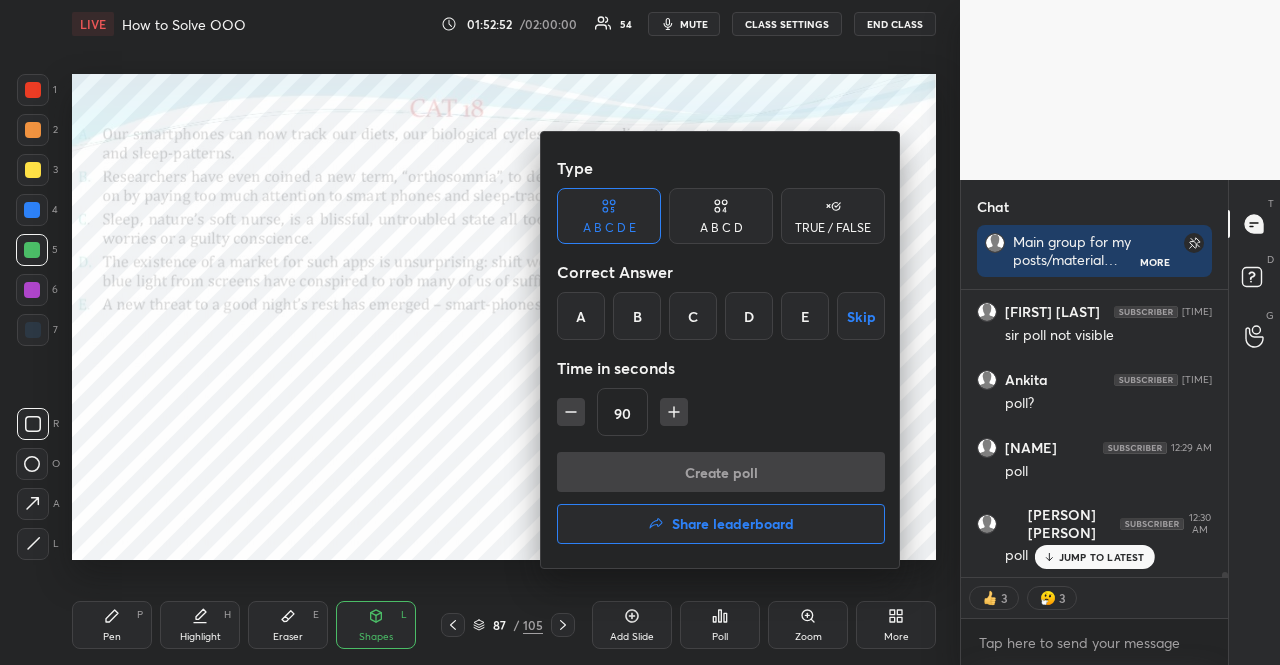 click 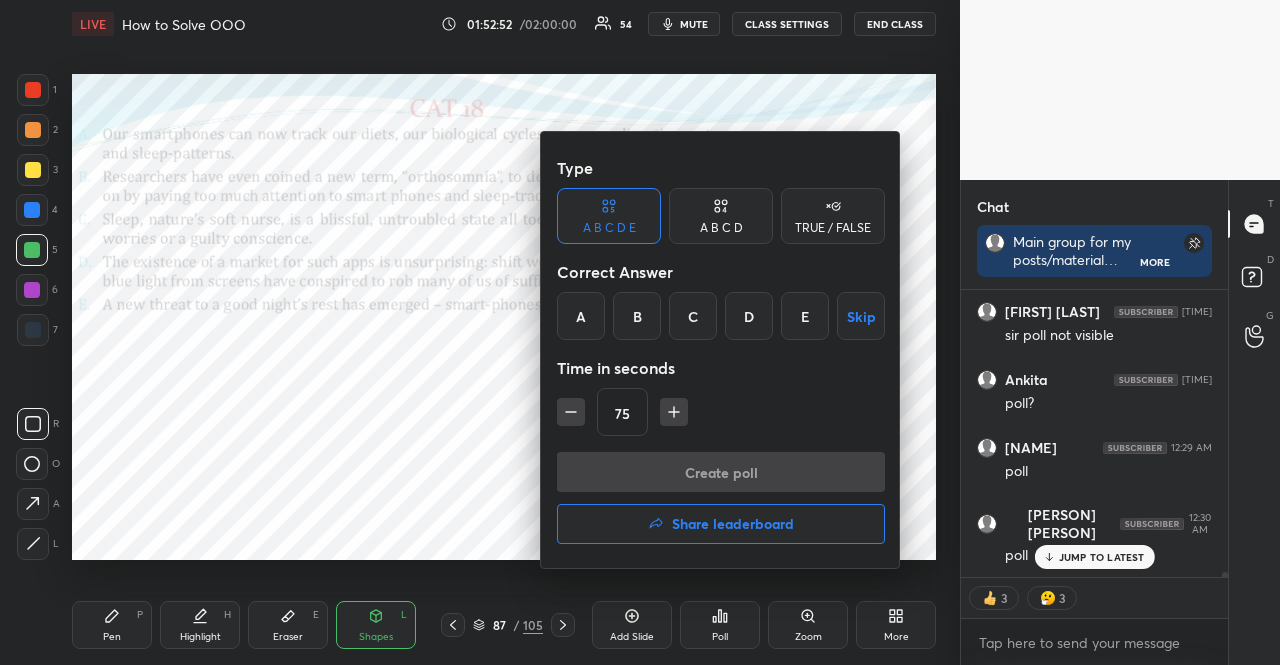 click 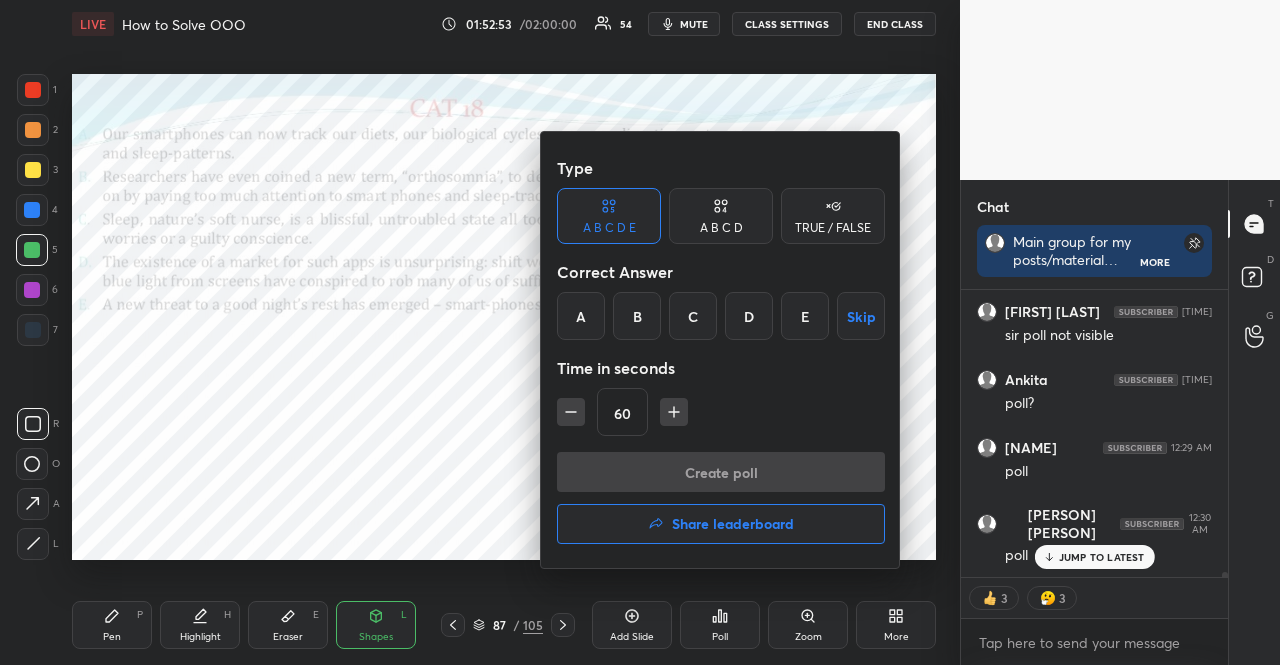 click on "Skip" at bounding box center [861, 316] 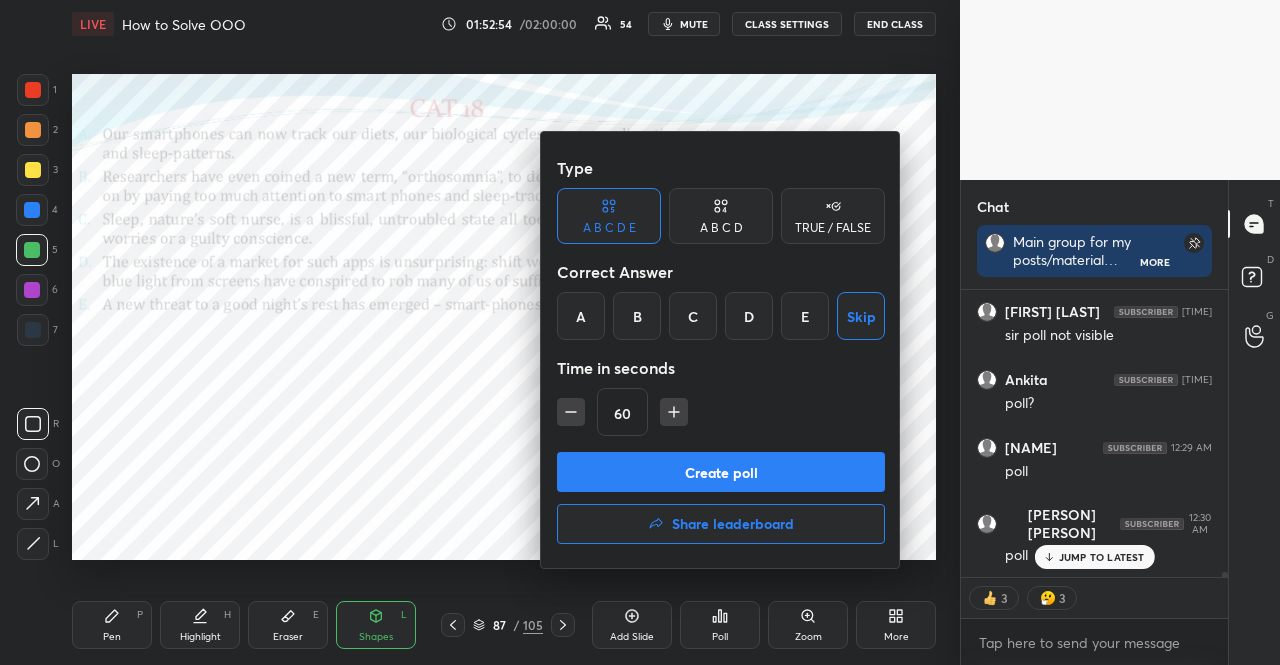 scroll, scrollTop: 6, scrollLeft: 6, axis: both 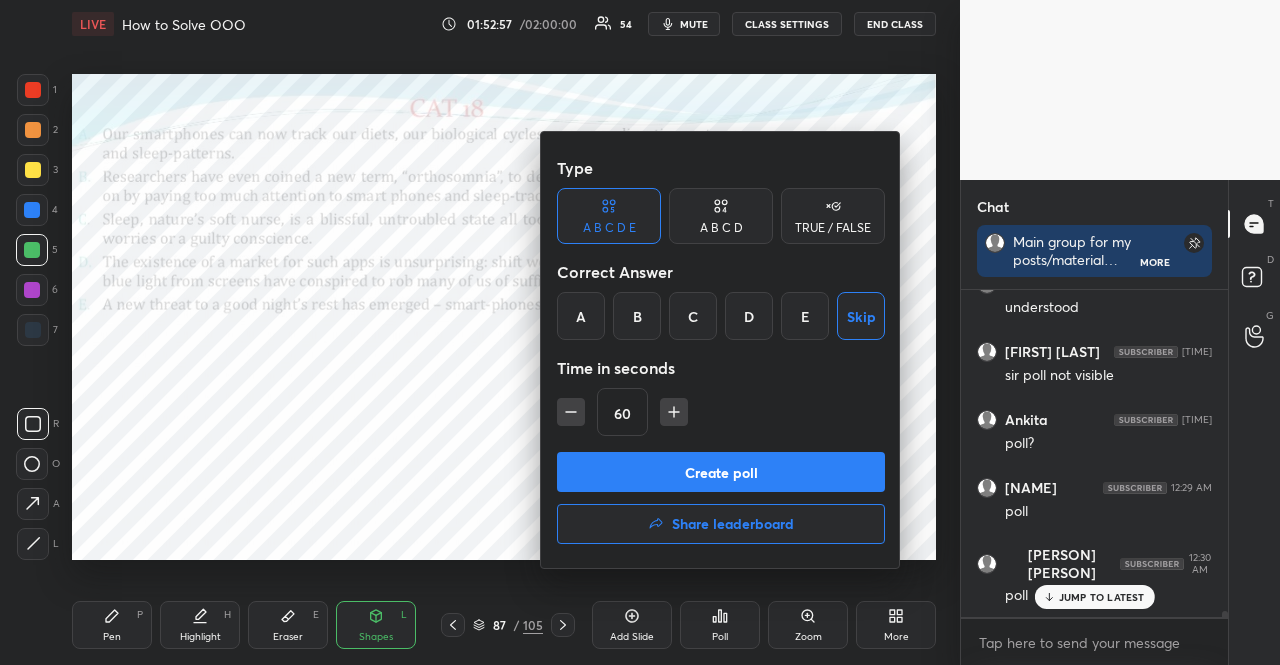 click on "C" at bounding box center (693, 316) 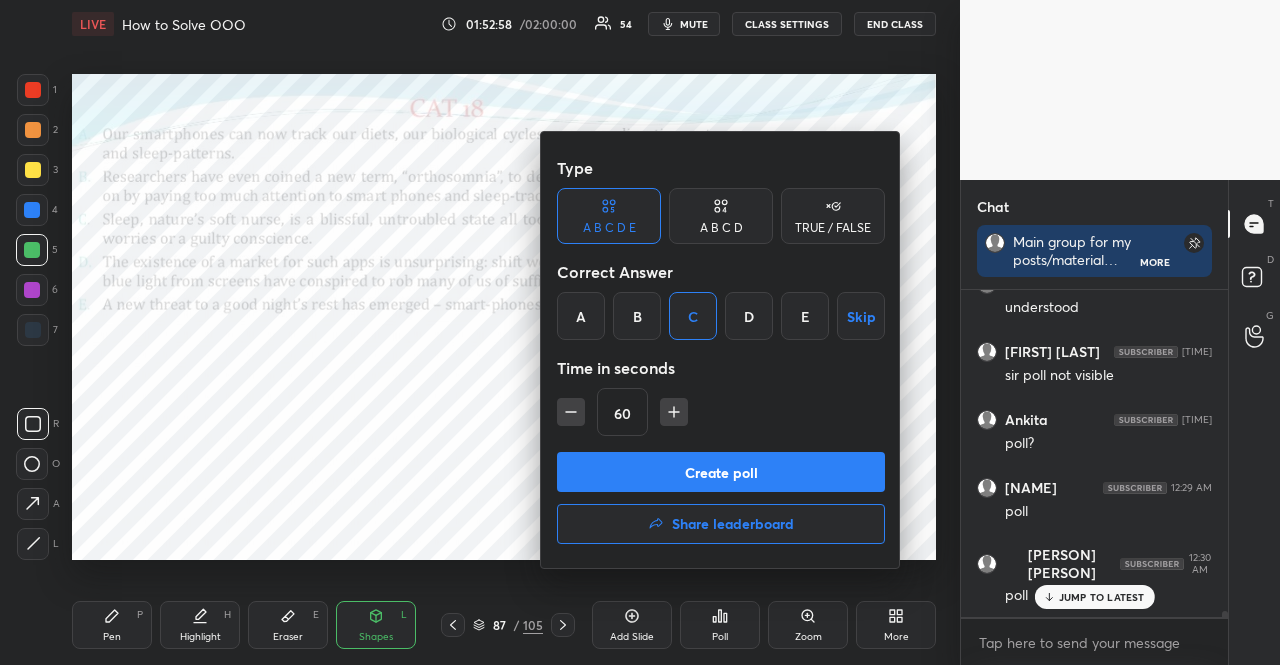 click on "Create poll" at bounding box center [721, 472] 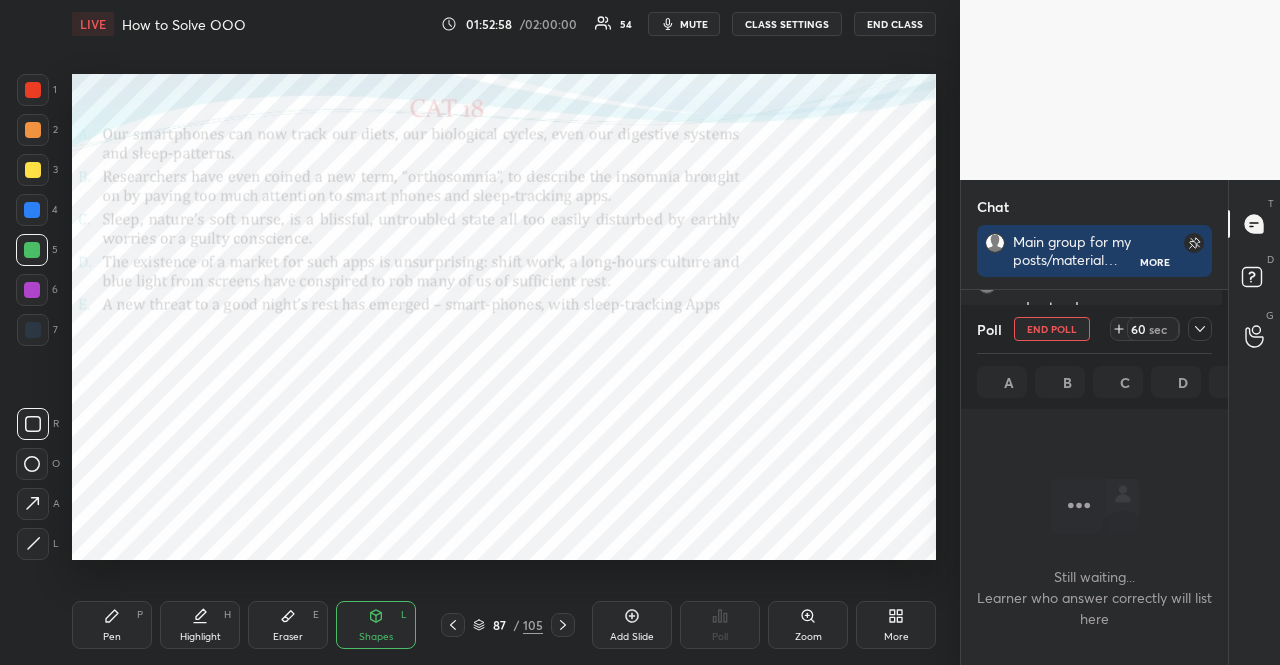 scroll, scrollTop: 298, scrollLeft: 255, axis: both 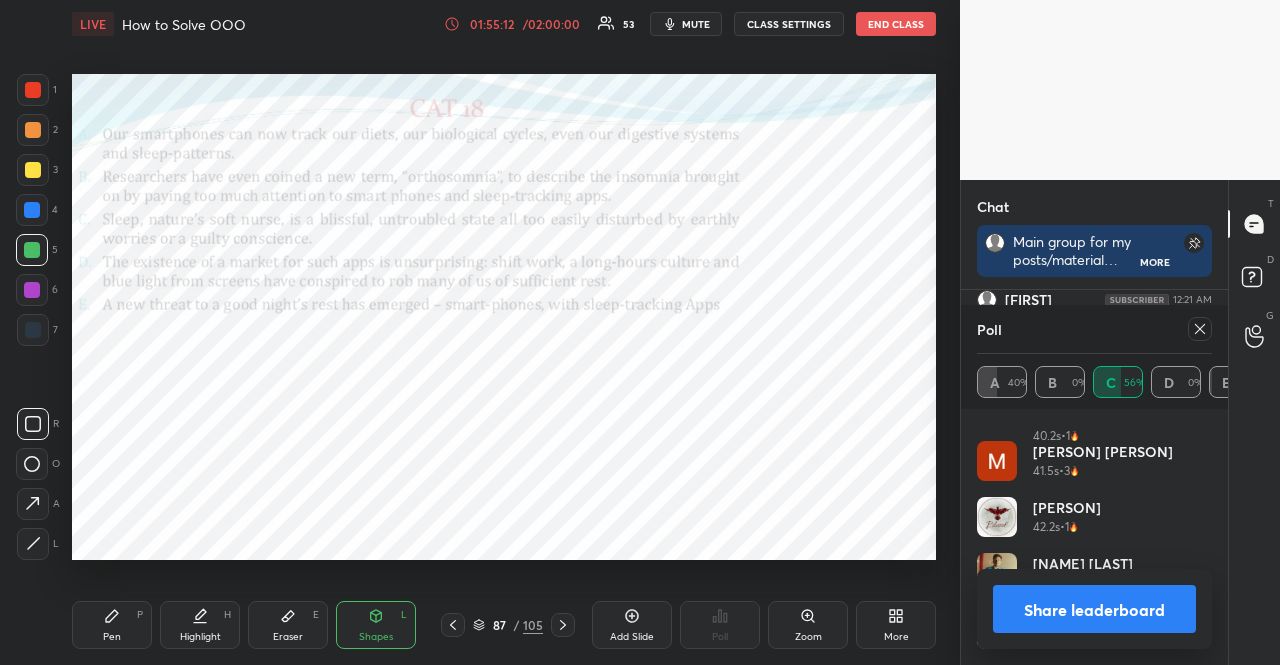 click 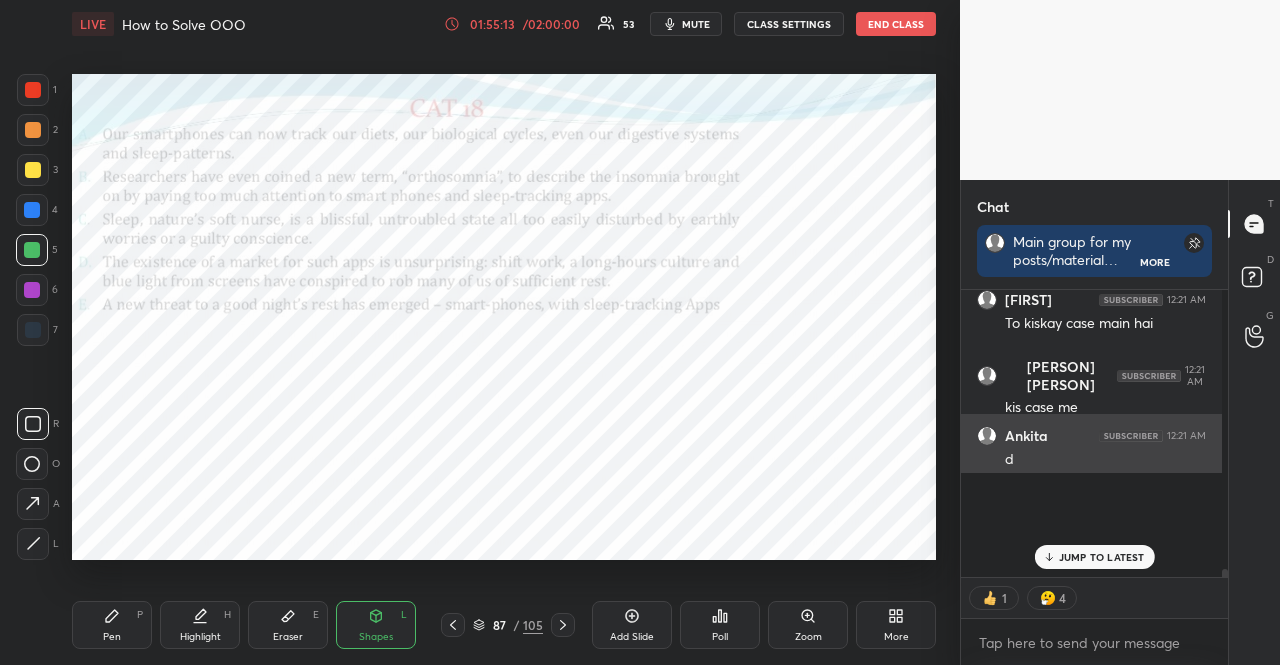 scroll, scrollTop: 195, scrollLeft: 255, axis: both 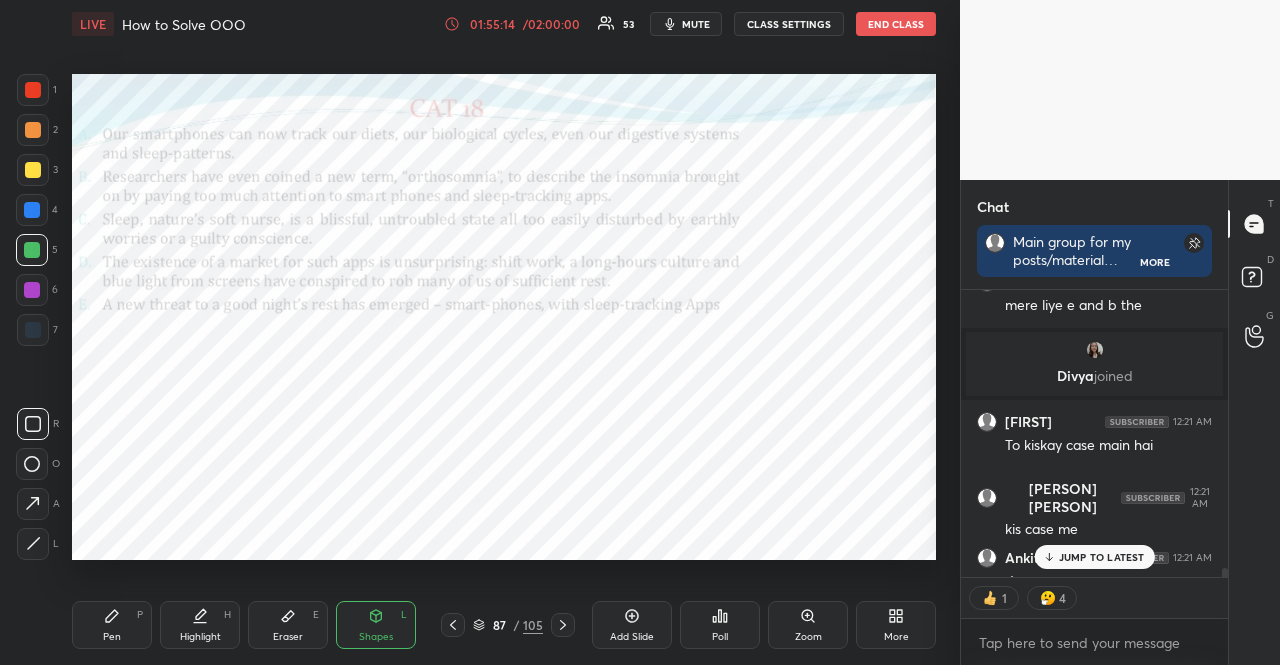 click on "JUMP TO LATEST" at bounding box center (1102, 557) 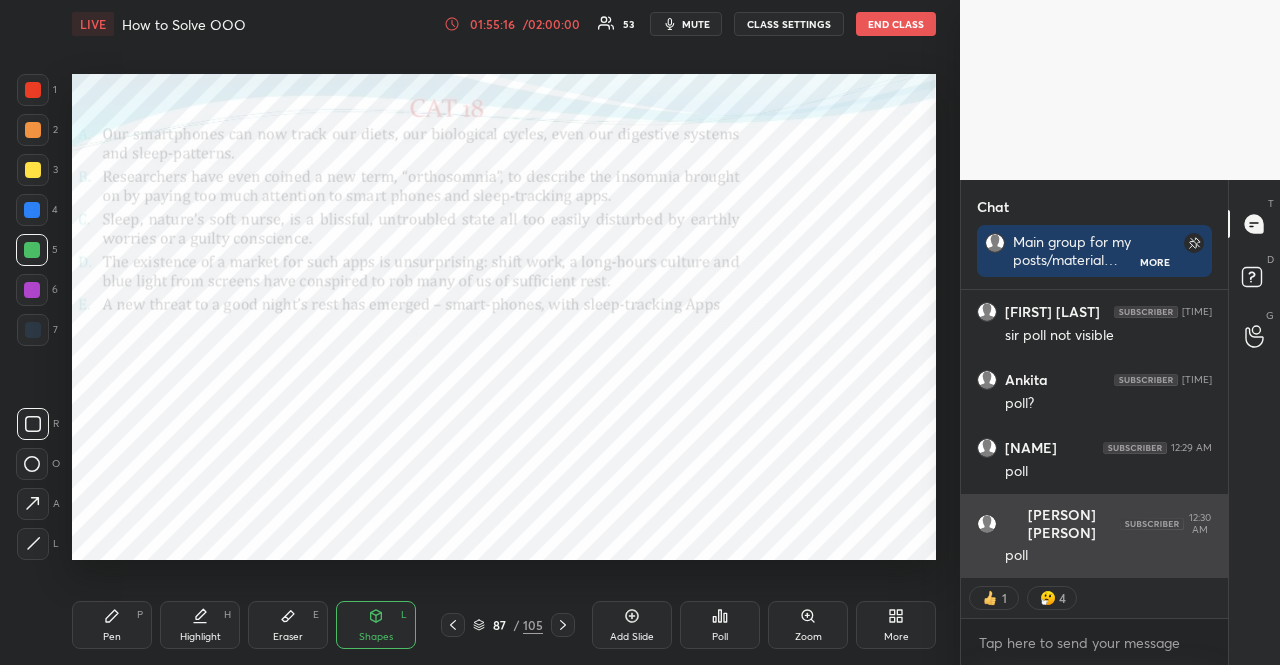 scroll, scrollTop: 6, scrollLeft: 6, axis: both 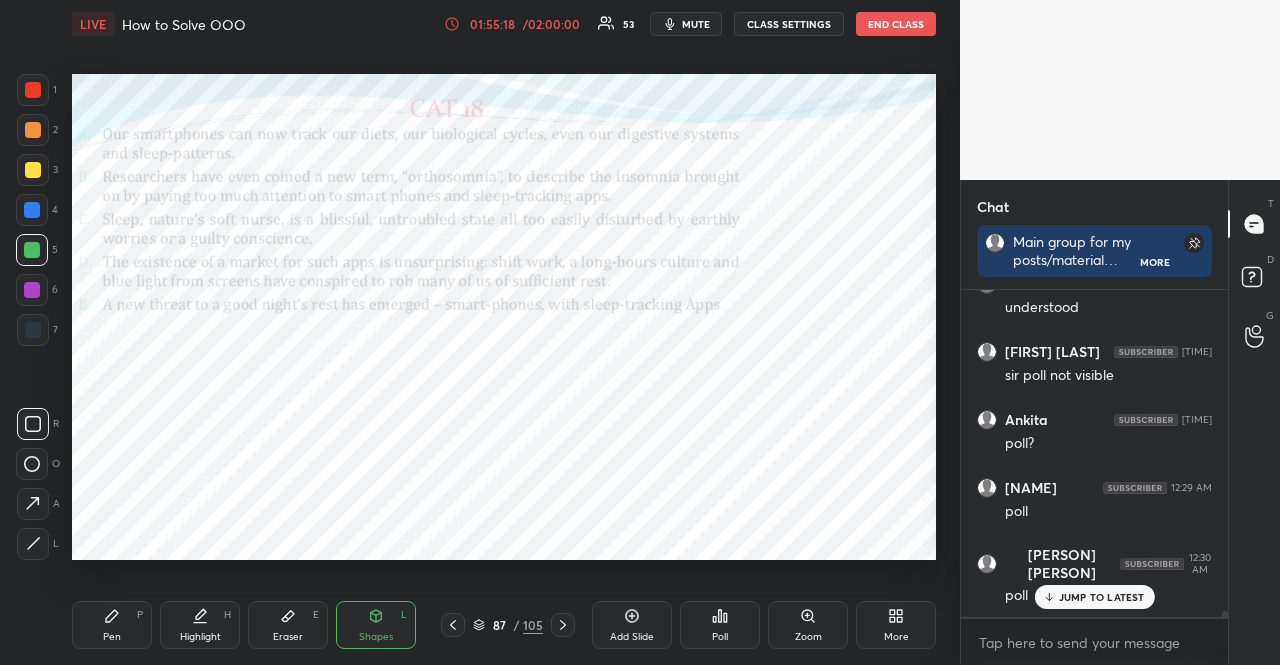 click at bounding box center [32, 250] 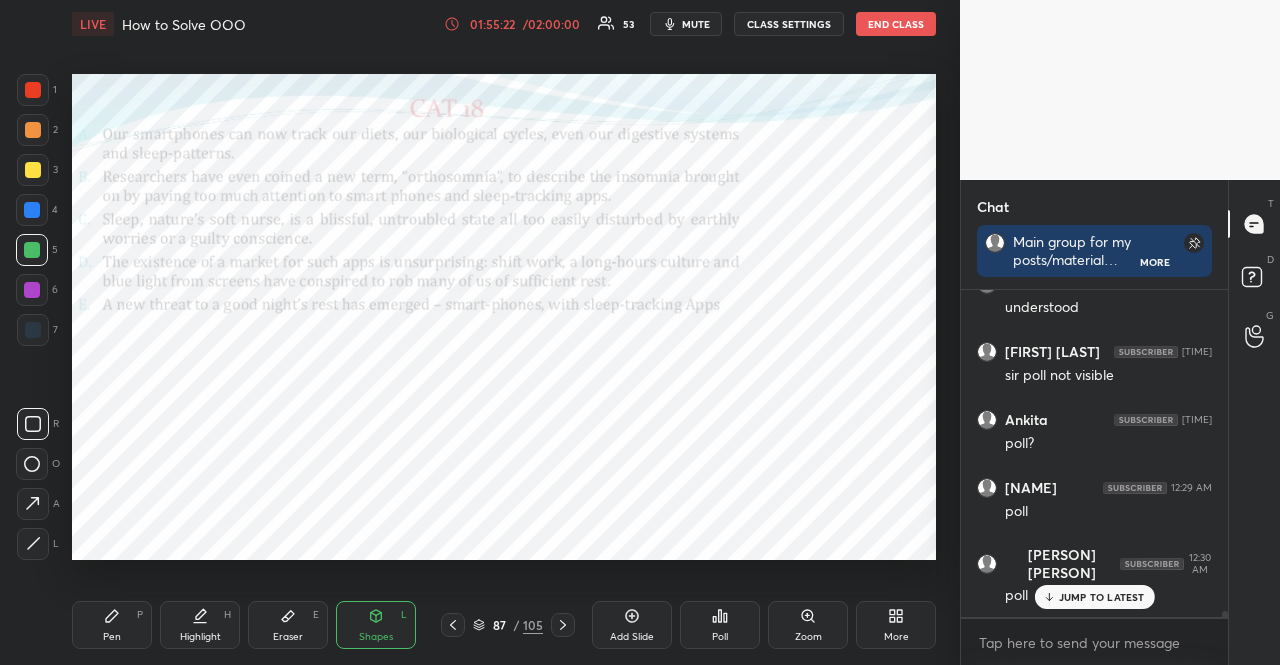 click at bounding box center (32, 210) 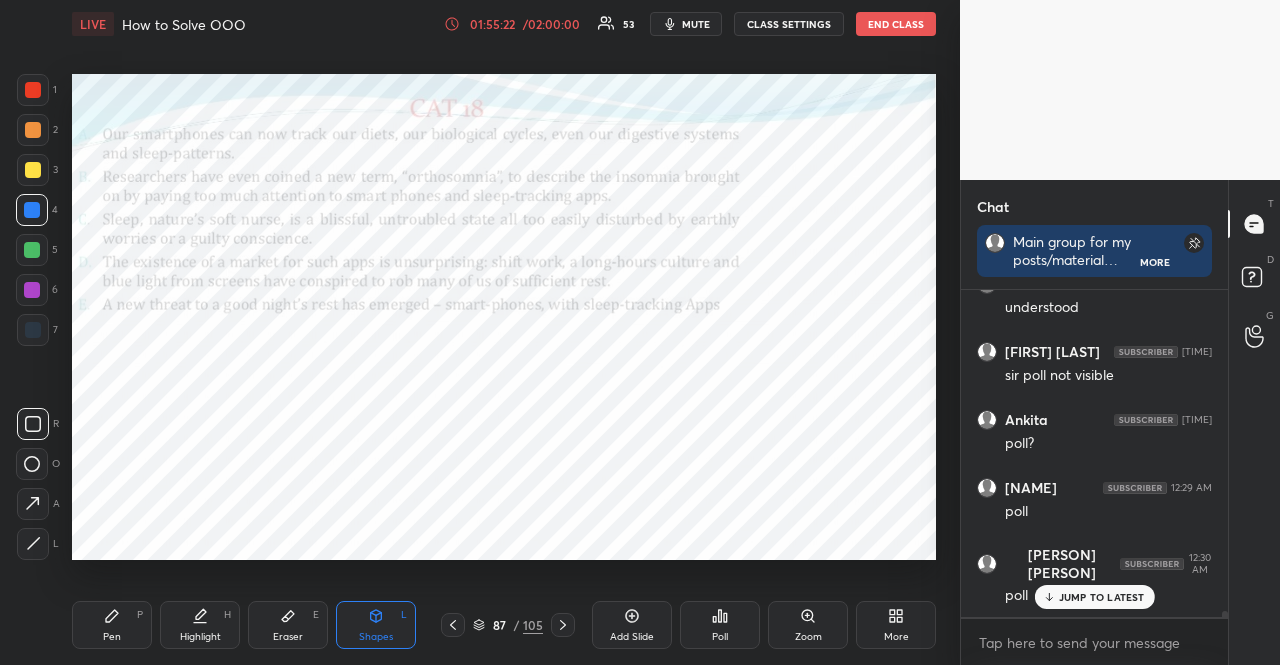 click at bounding box center [32, 290] 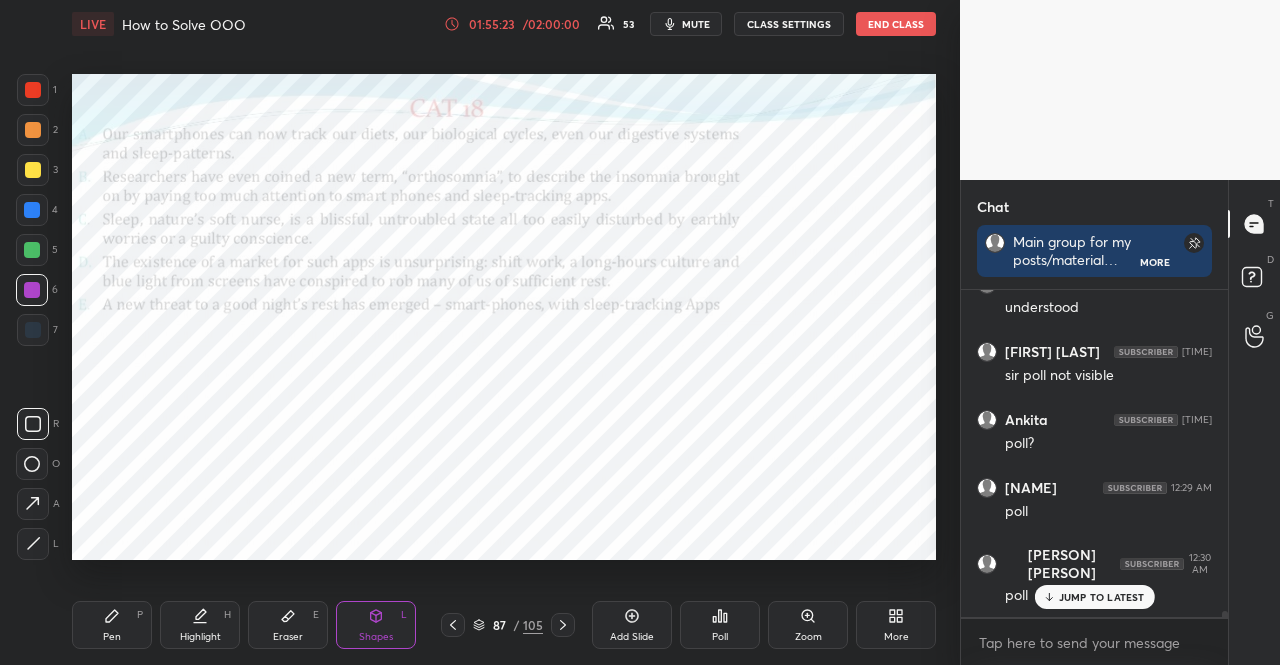 click at bounding box center (32, 290) 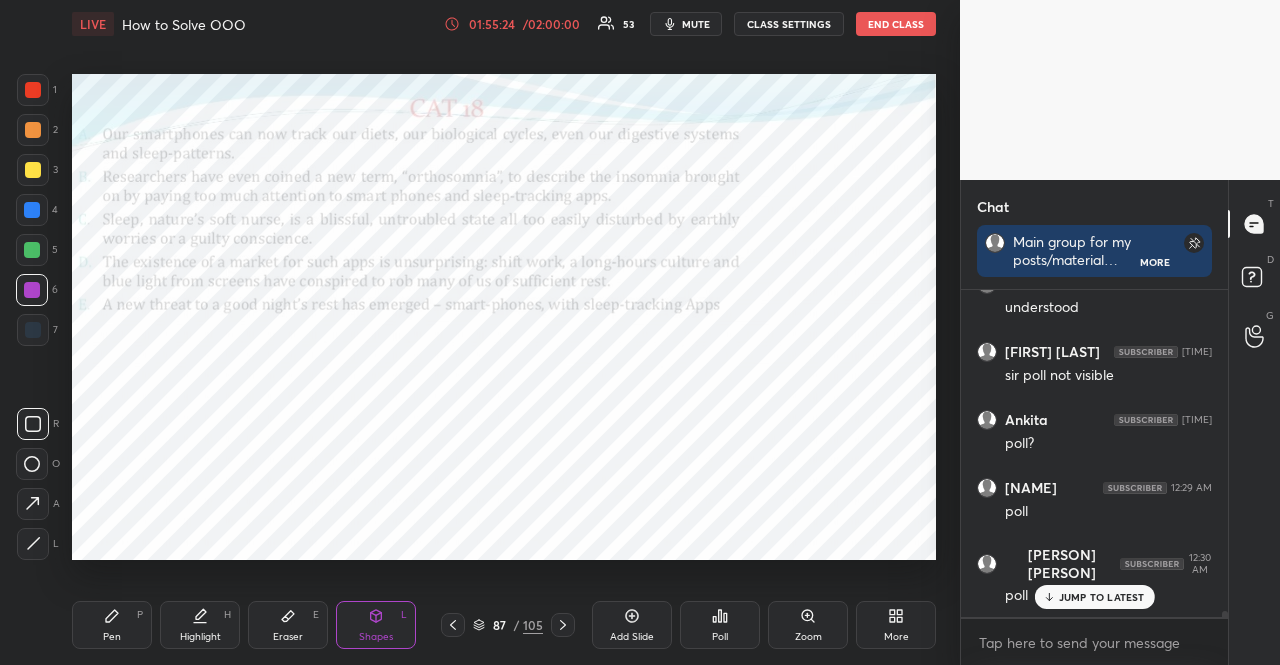 click on "Shapes L" at bounding box center [376, 625] 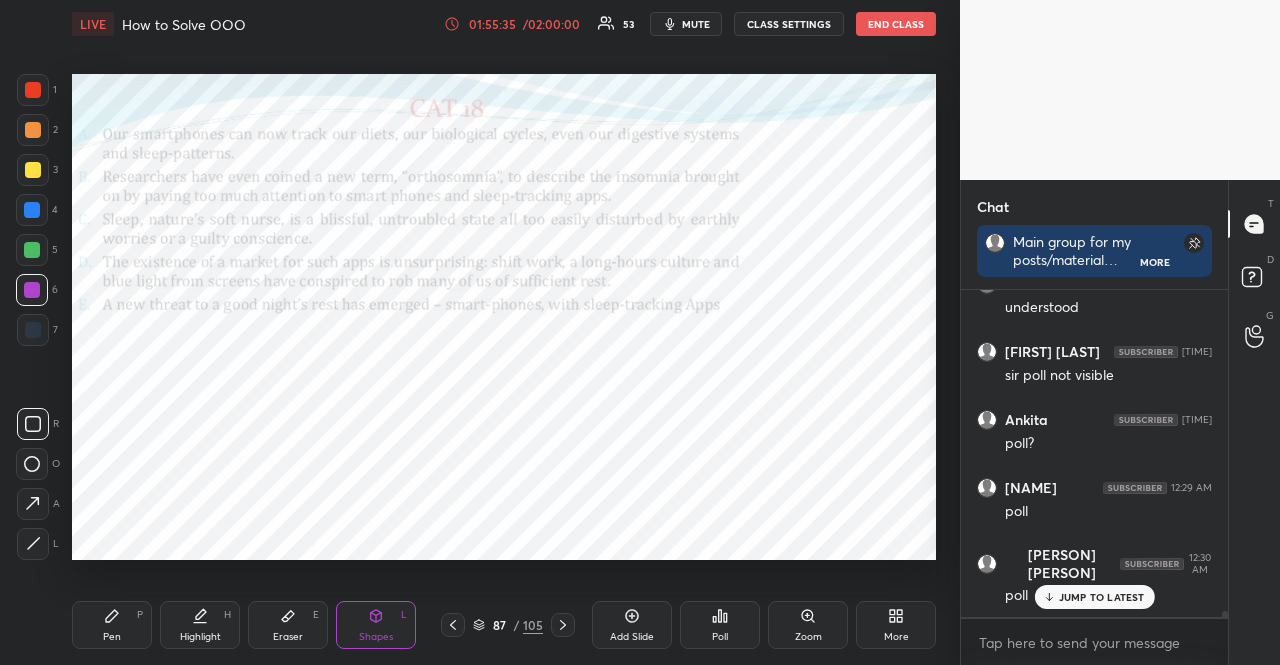 click on "JUMP TO LATEST" at bounding box center (1094, 597) 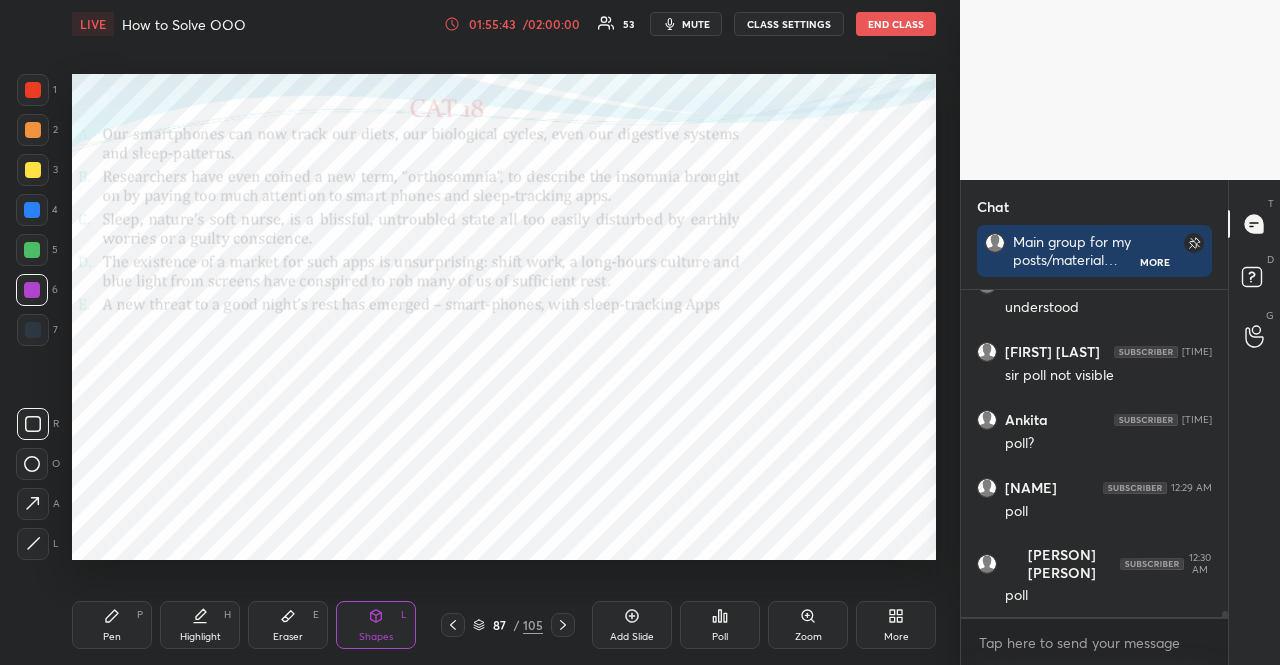 click on "Pen P" at bounding box center [112, 625] 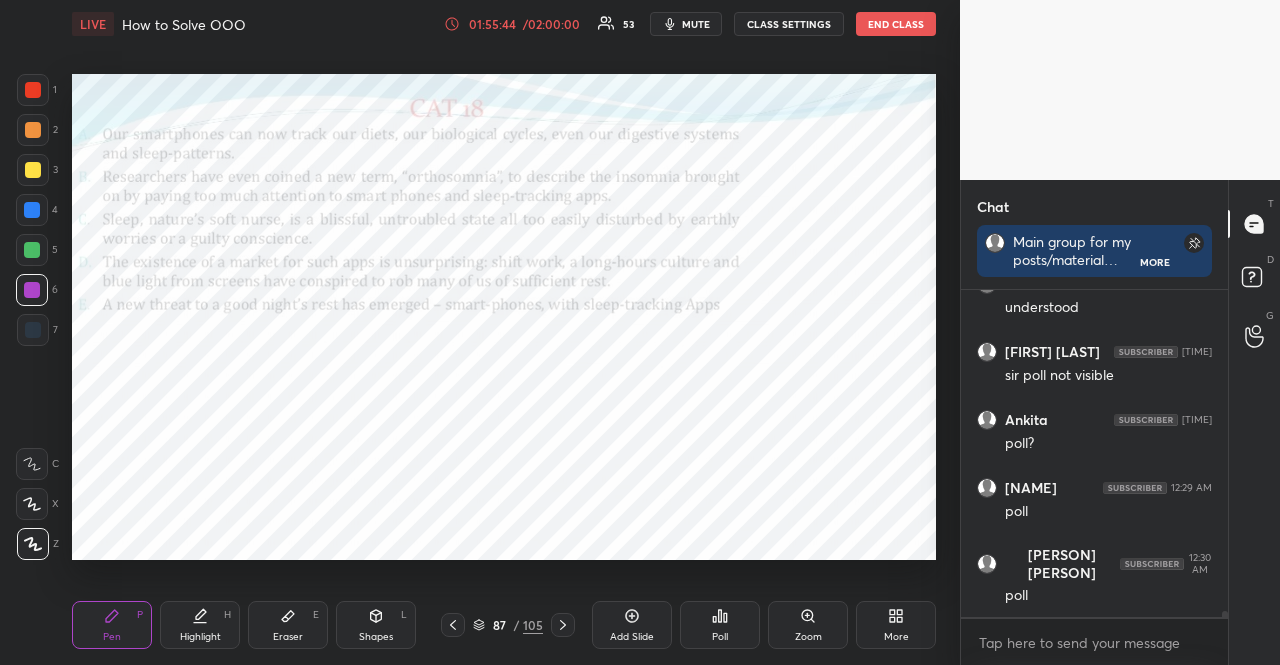click at bounding box center (32, 210) 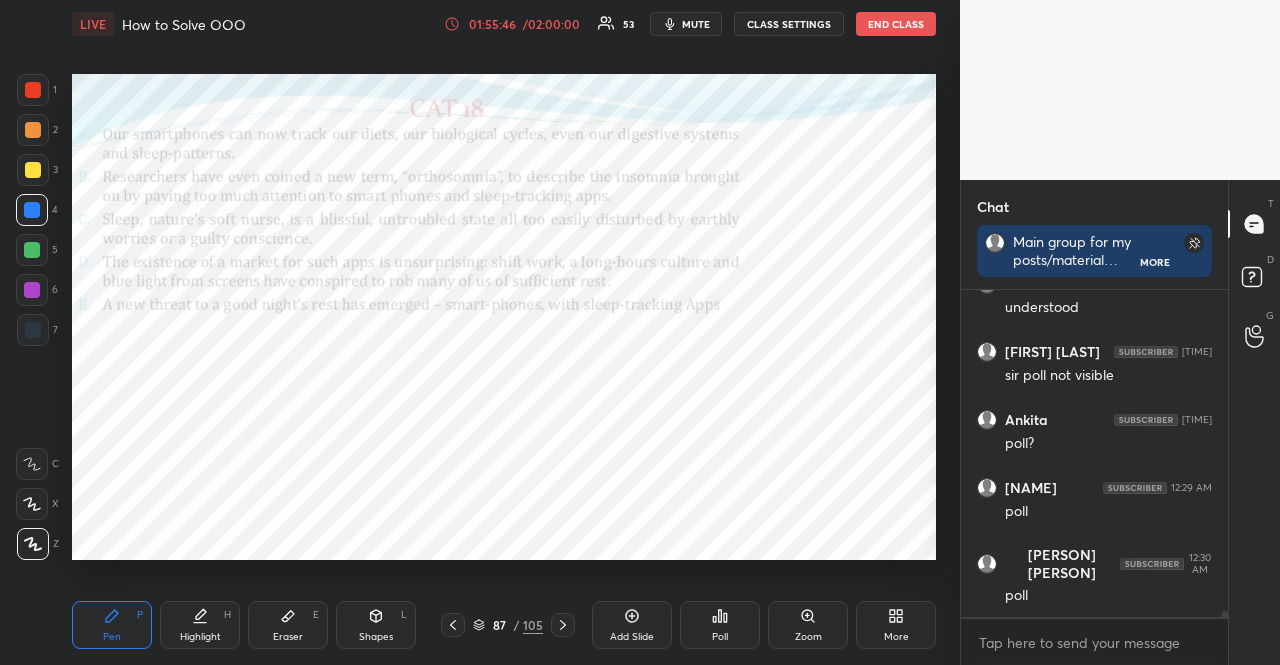 click at bounding box center [32, 504] 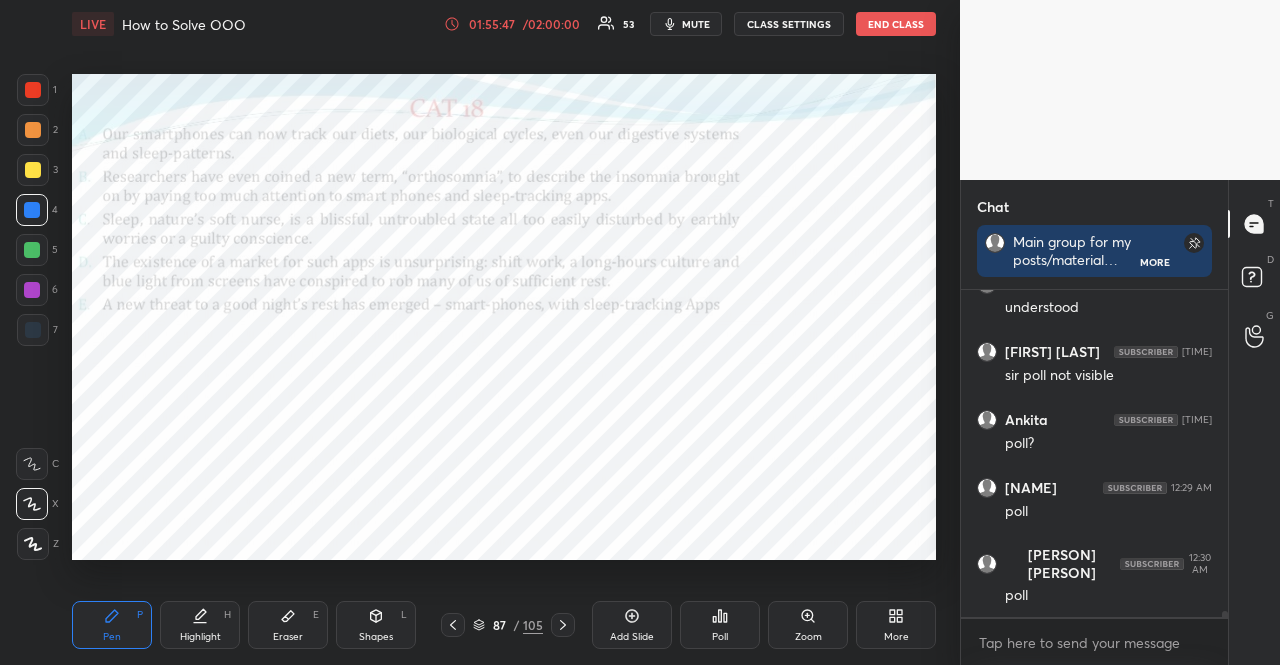 click at bounding box center [32, 504] 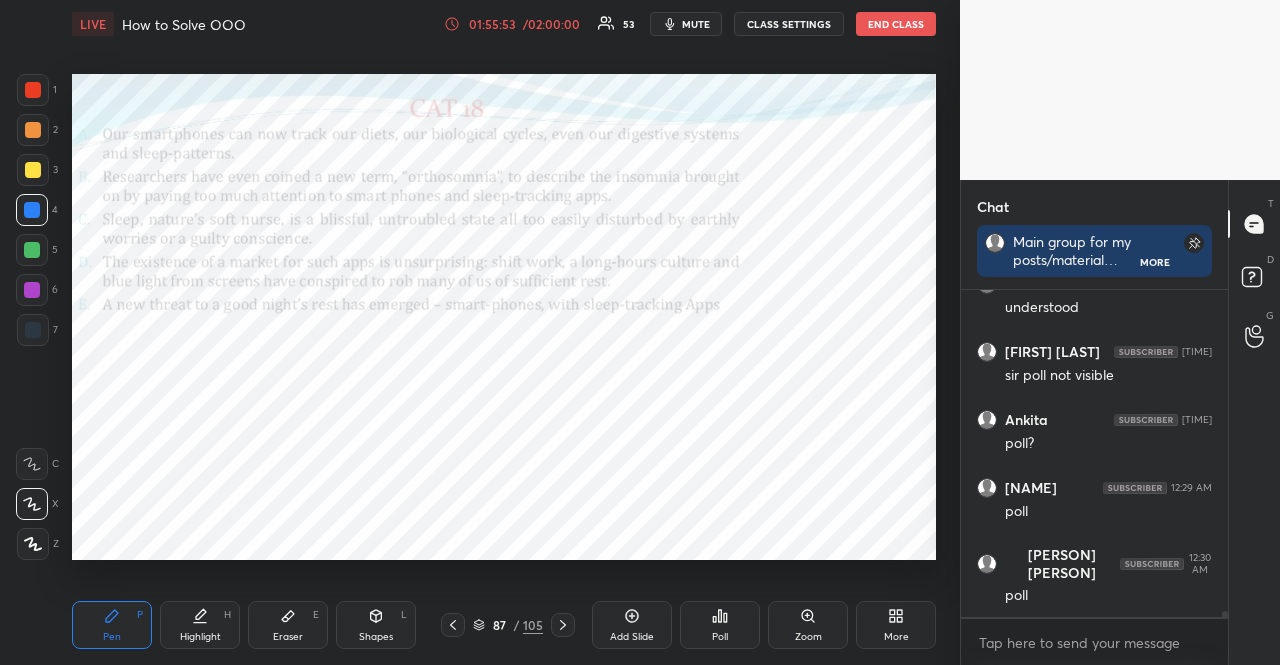 click on "1 2 3 4 5 6 7" at bounding box center [37, 214] 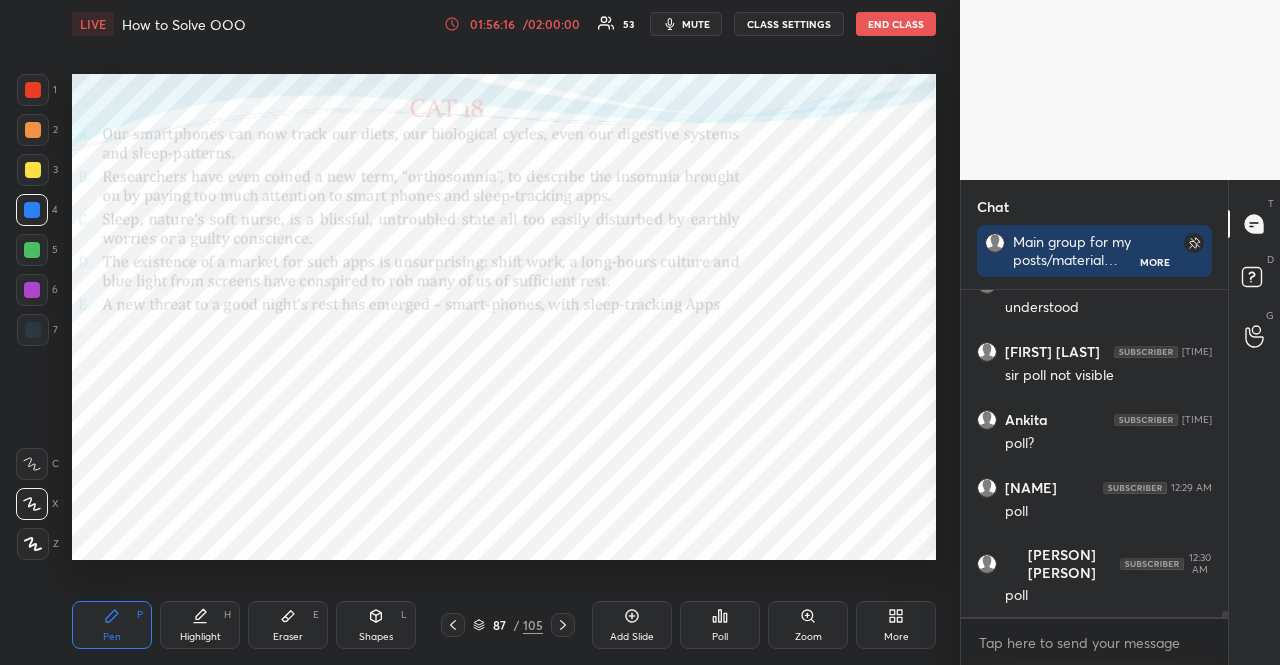 click at bounding box center [32, 290] 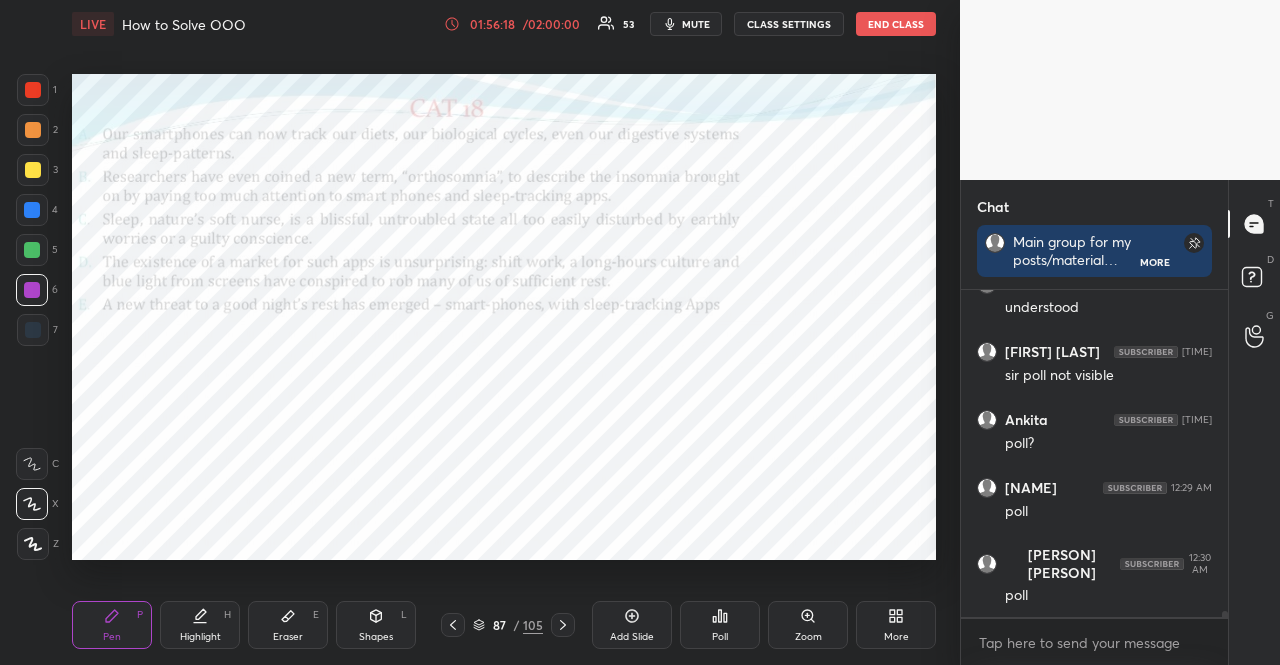 click at bounding box center [33, 130] 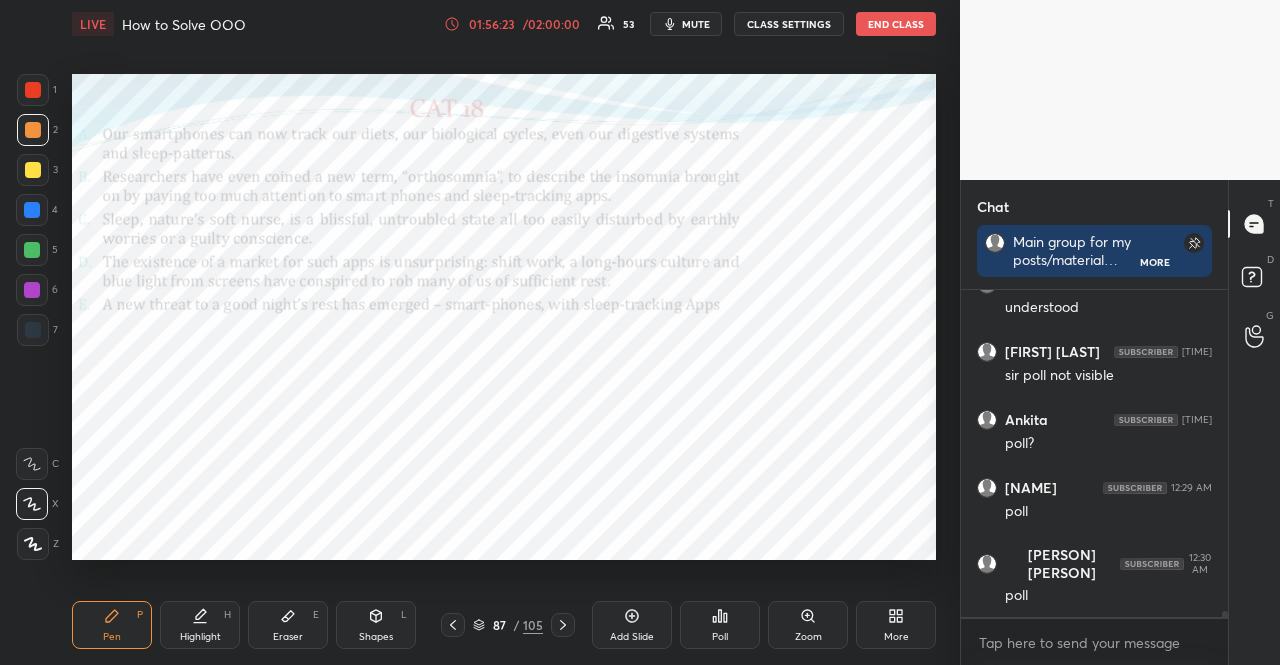 click at bounding box center [33, 90] 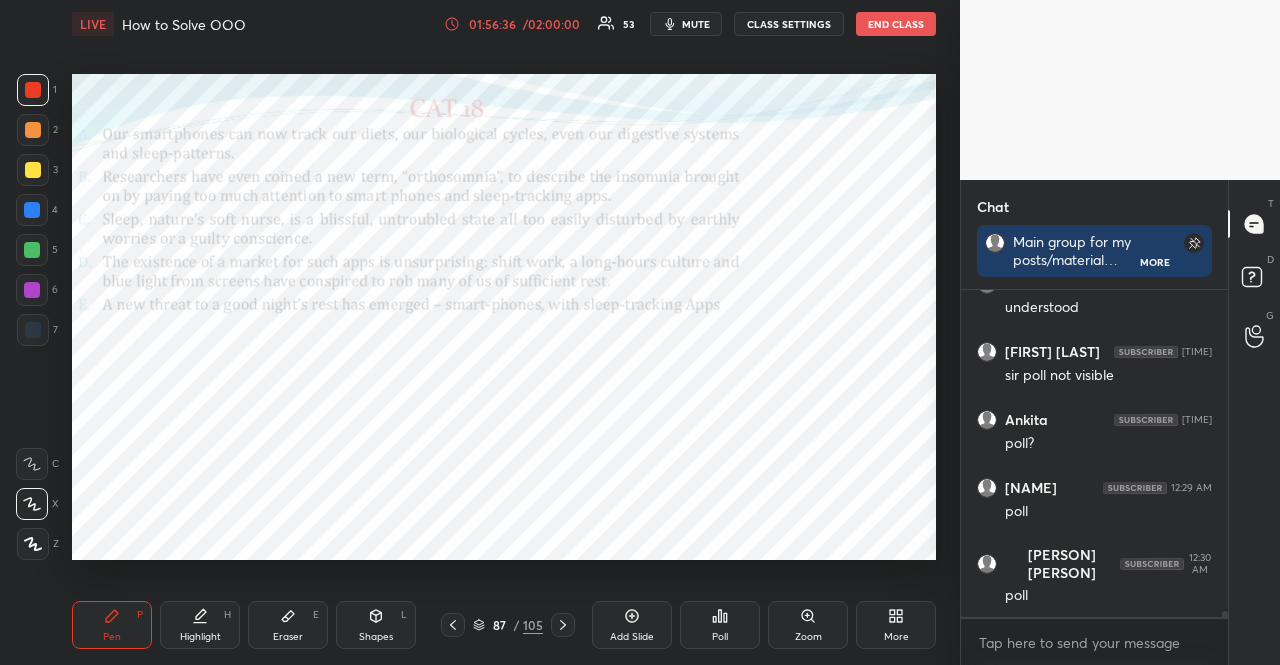 click at bounding box center [32, 210] 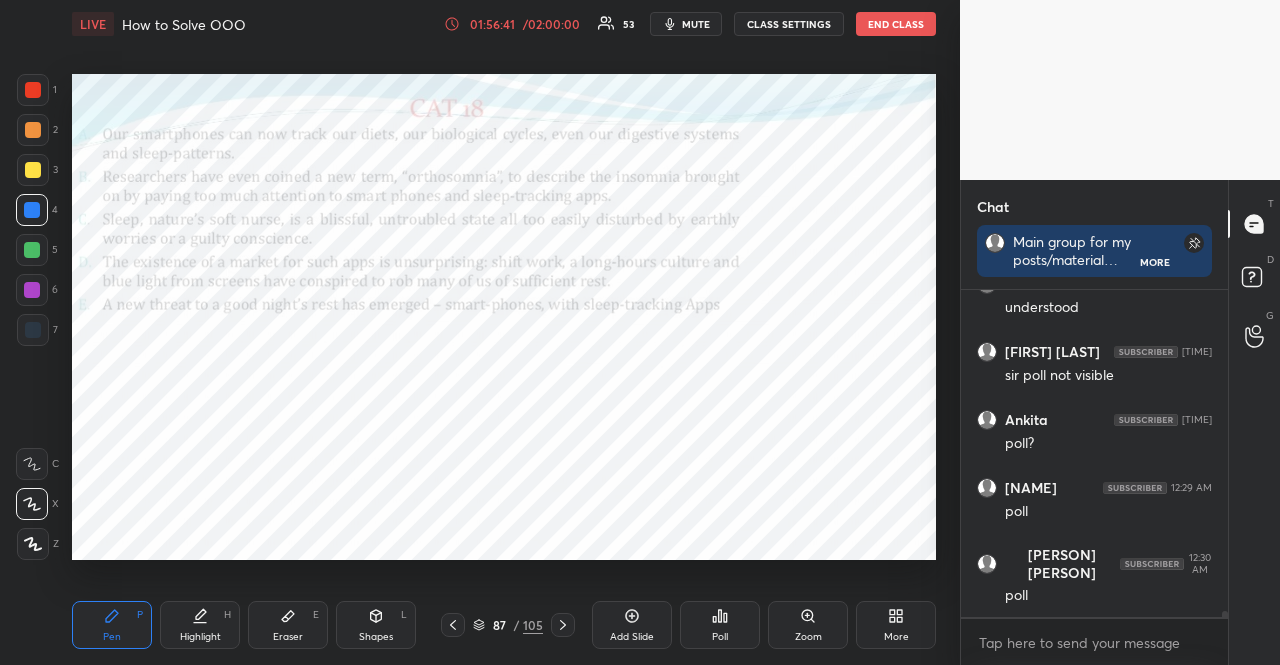 drag, startPoint x: 14, startPoint y: 282, endPoint x: 32, endPoint y: 286, distance: 18.439089 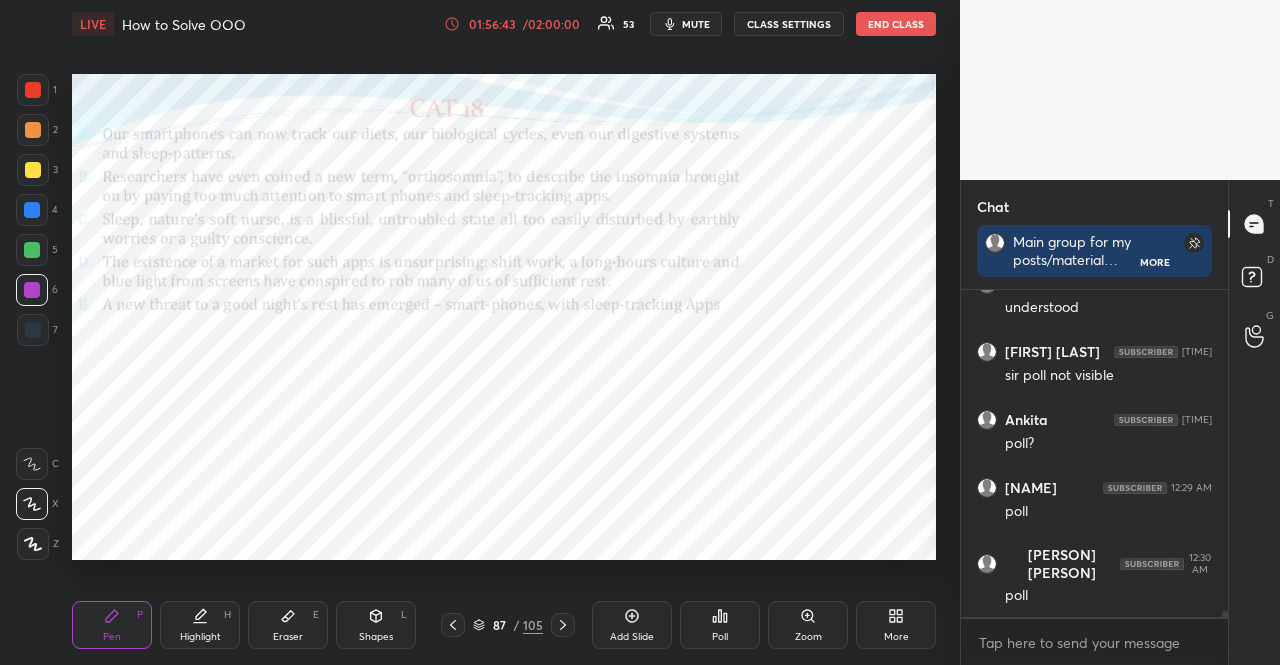 click at bounding box center [33, 330] 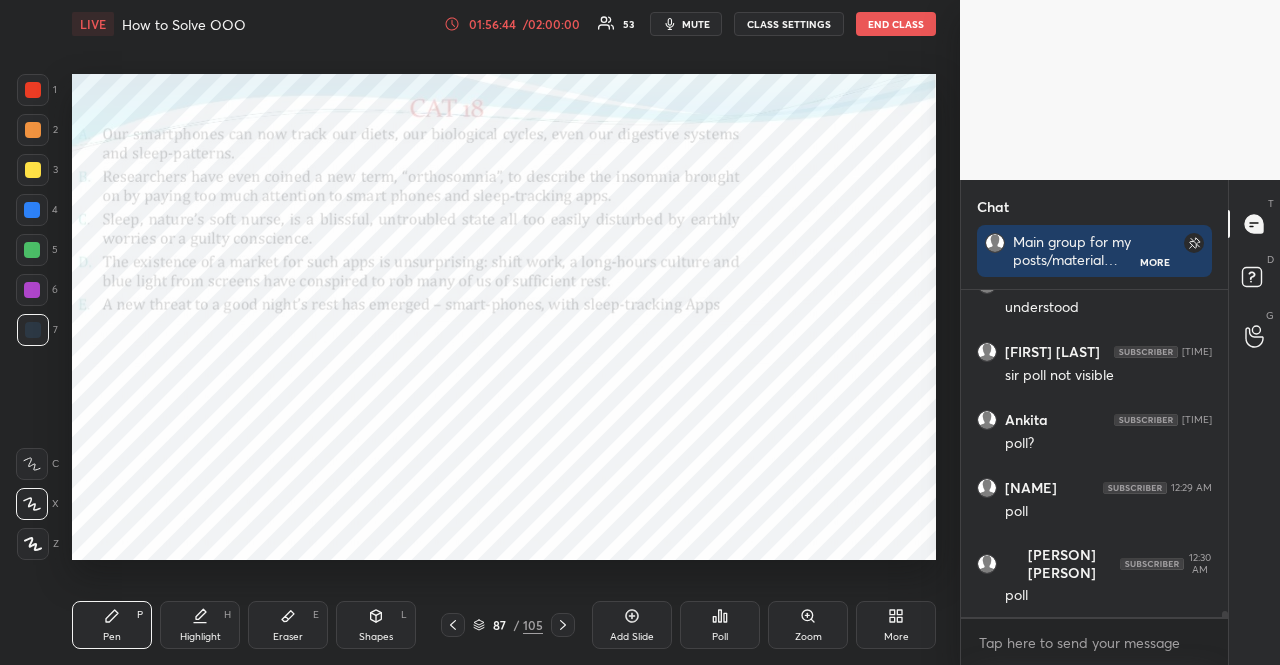 click on "1 2 3 4 5 6 7" at bounding box center [37, 214] 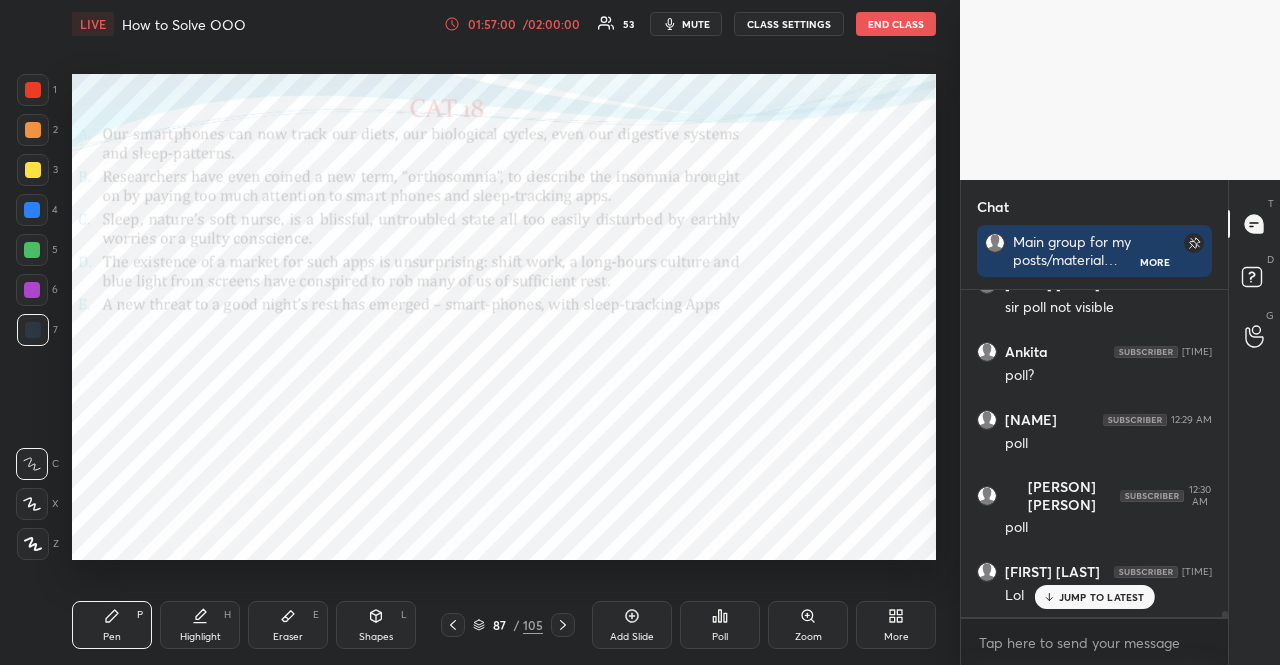 scroll, scrollTop: 17592, scrollLeft: 0, axis: vertical 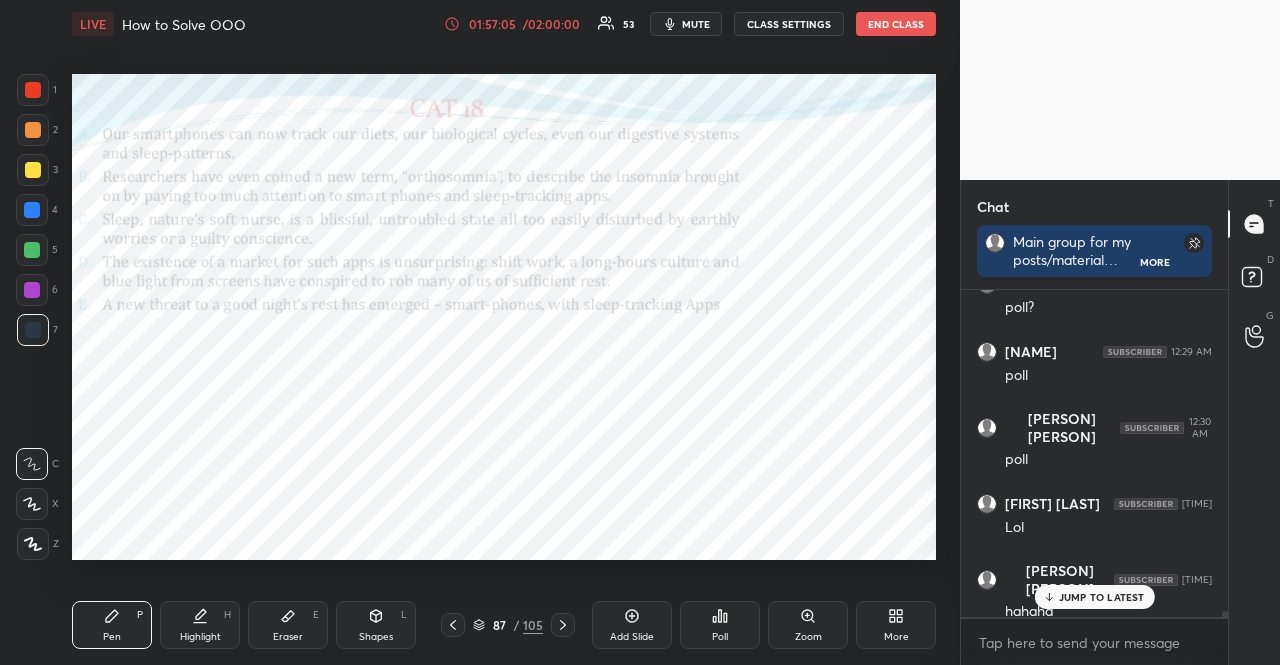 click at bounding box center (33, 90) 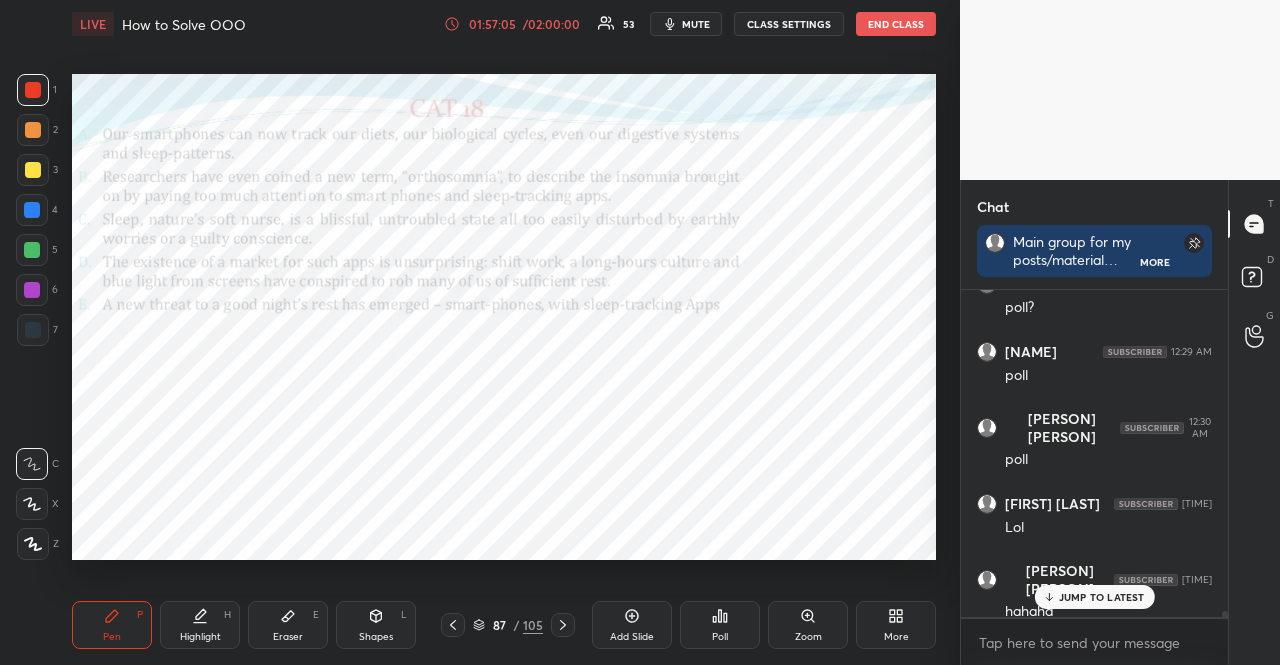 click at bounding box center (33, 90) 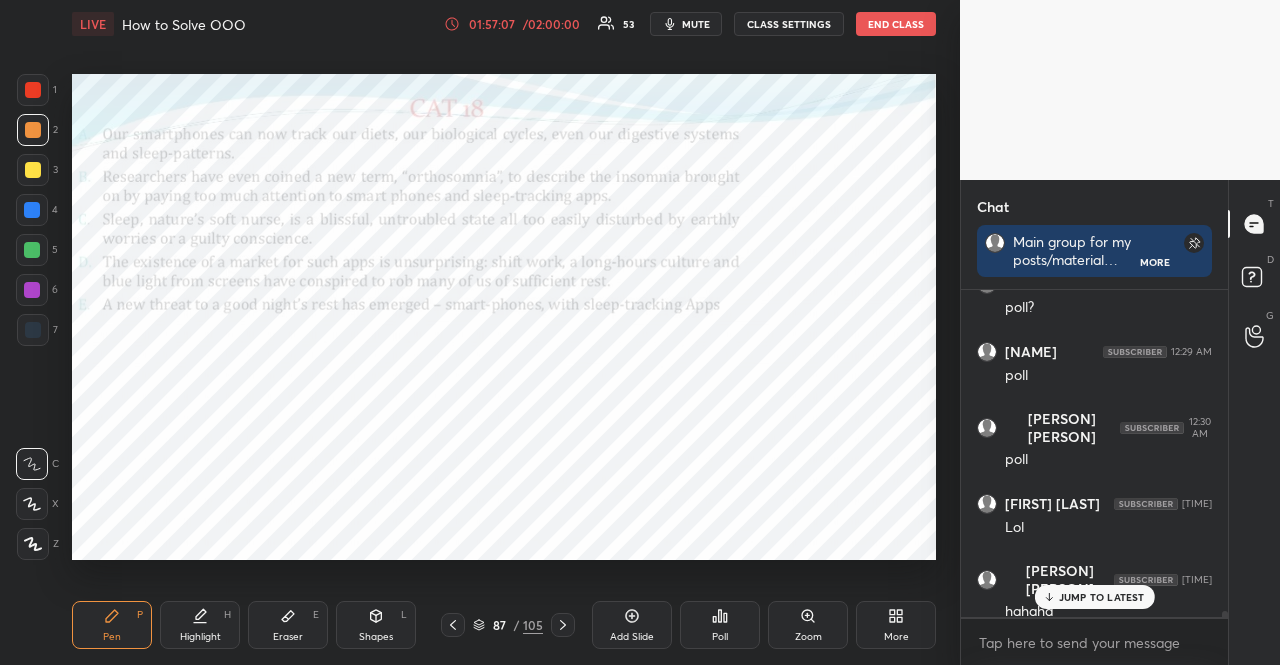 scroll, scrollTop: 17676, scrollLeft: 0, axis: vertical 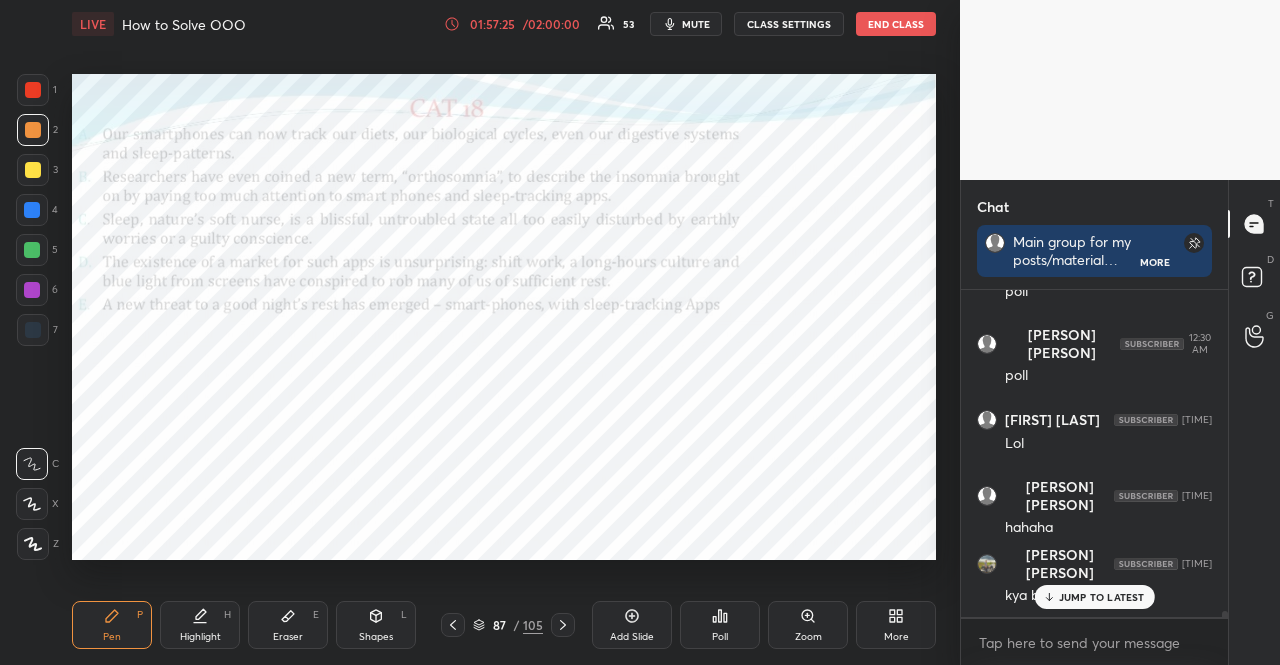 click at bounding box center [33, 330] 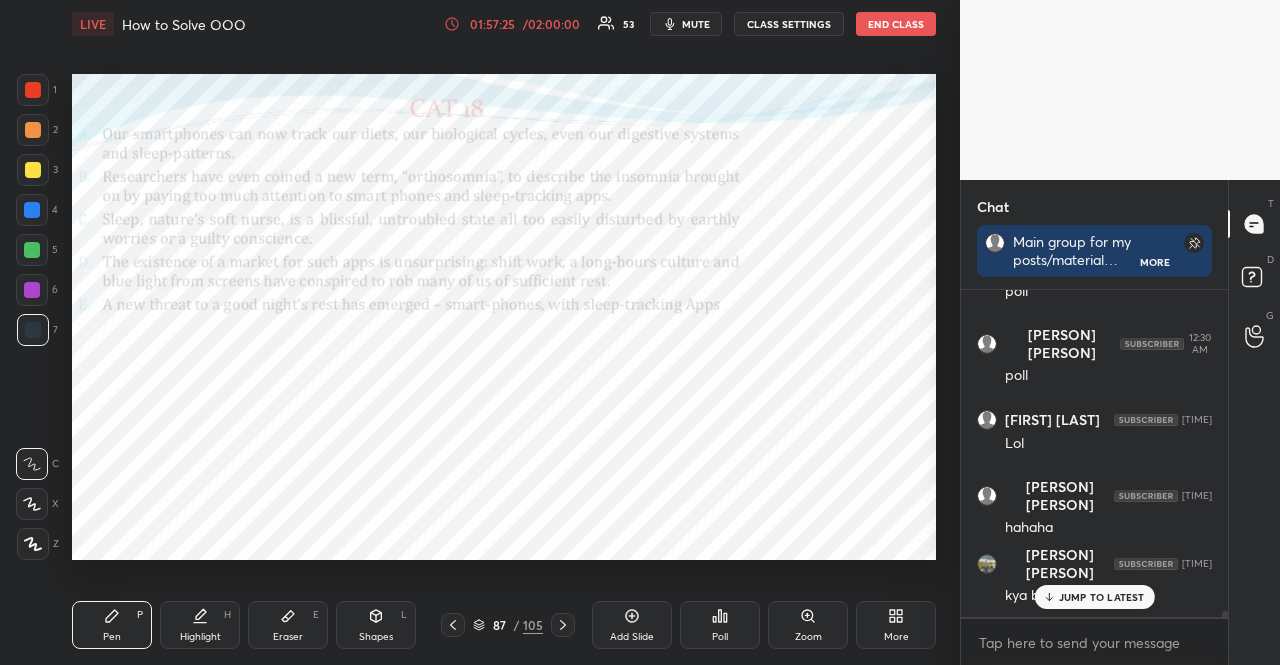 click at bounding box center [33, 330] 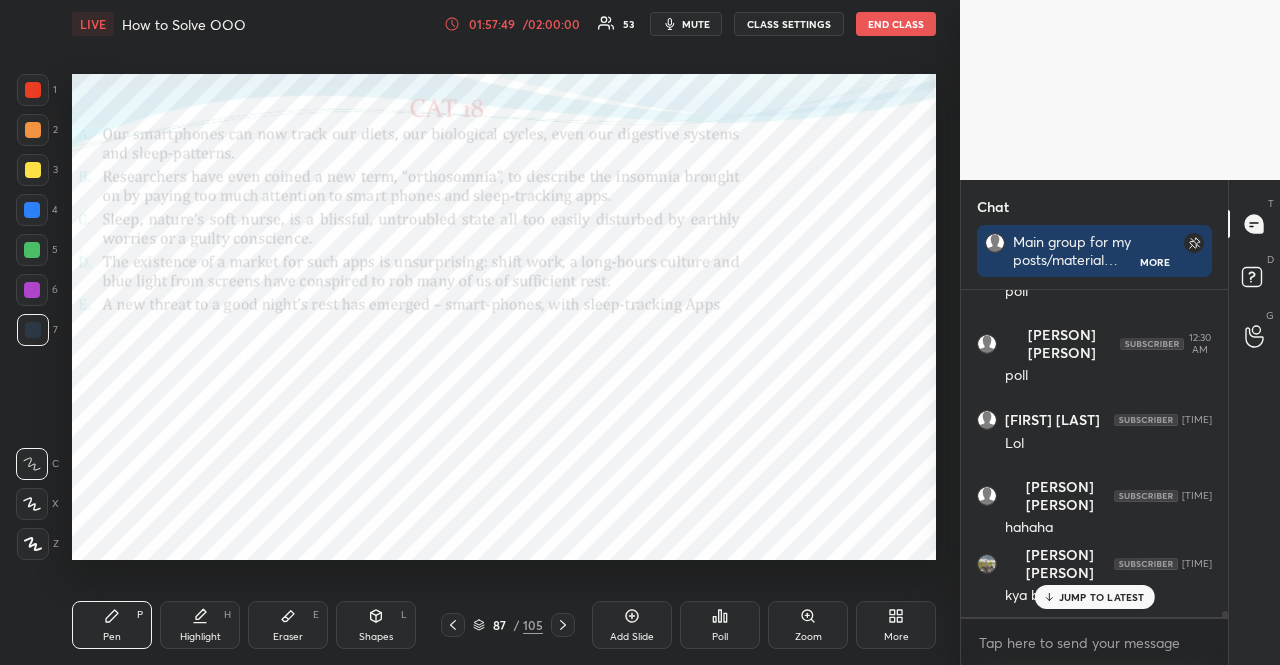 click on "JUMP TO LATEST" at bounding box center (1102, 597) 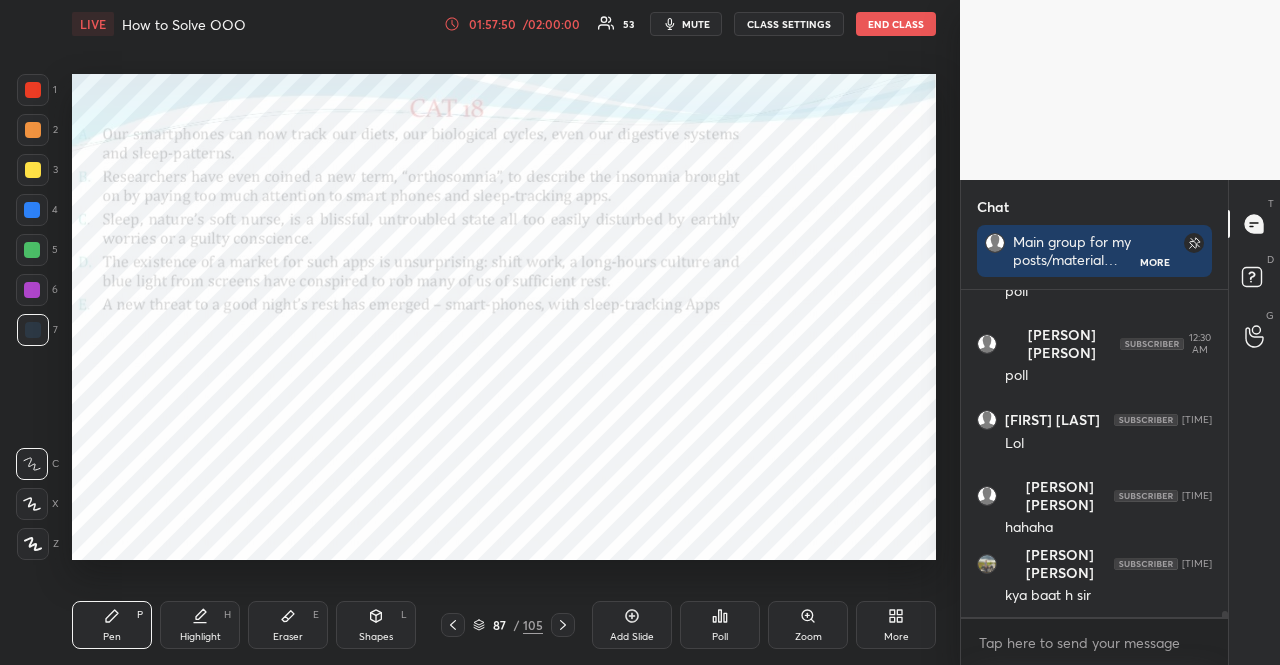 scroll, scrollTop: 17748, scrollLeft: 0, axis: vertical 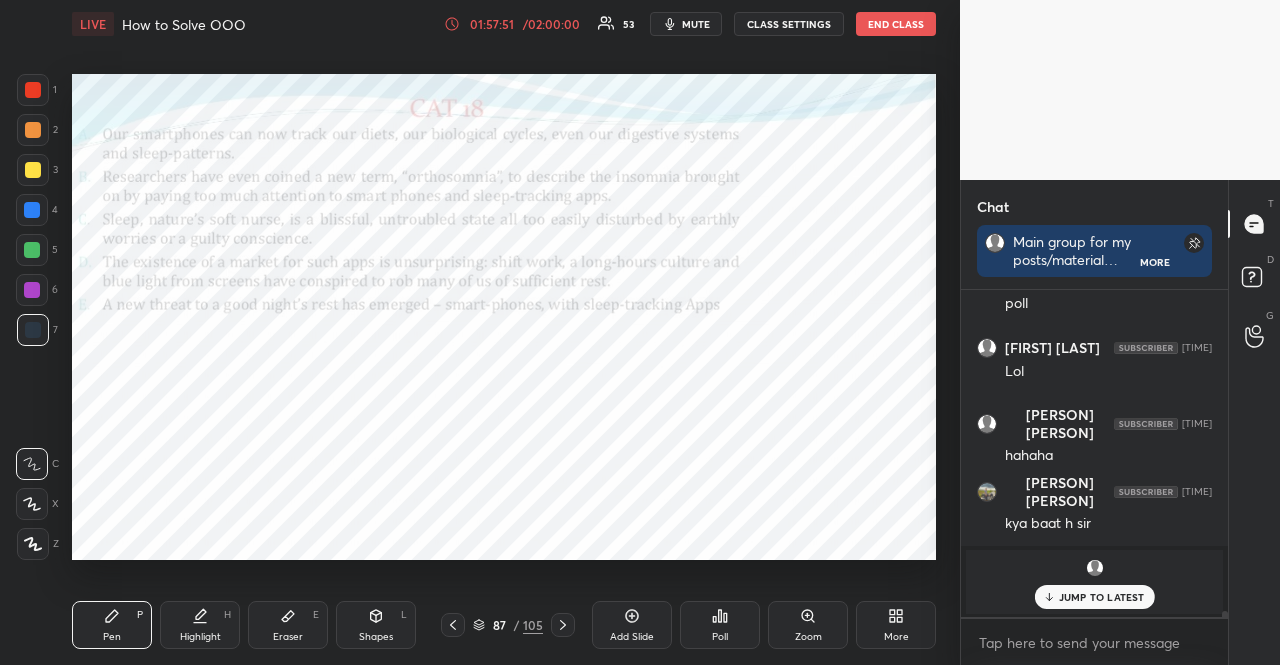 click at bounding box center (33, 90) 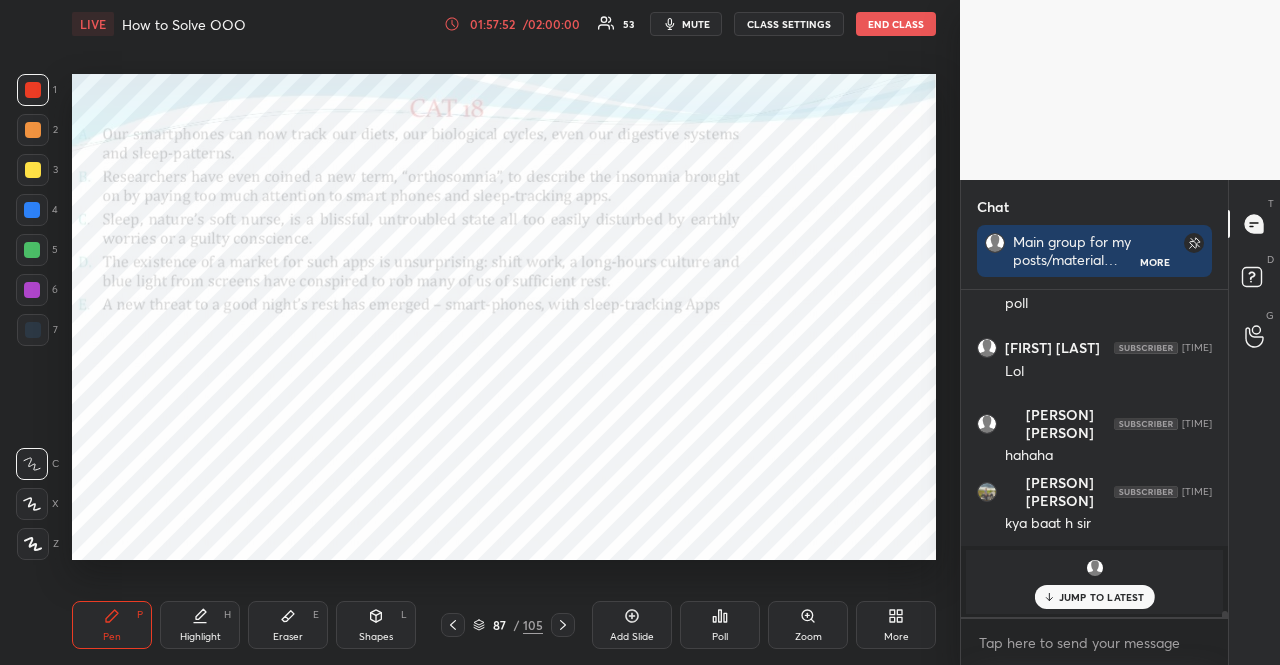 click at bounding box center (32, 504) 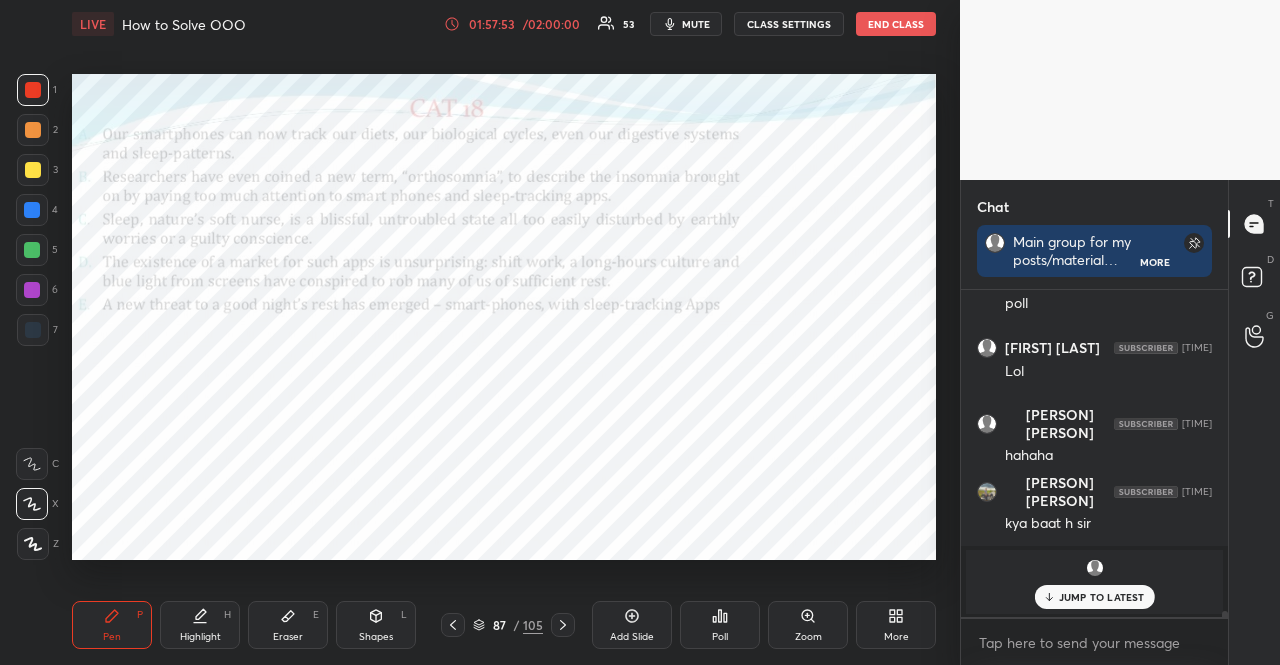 click on "JUMP TO LATEST" at bounding box center [1094, 597] 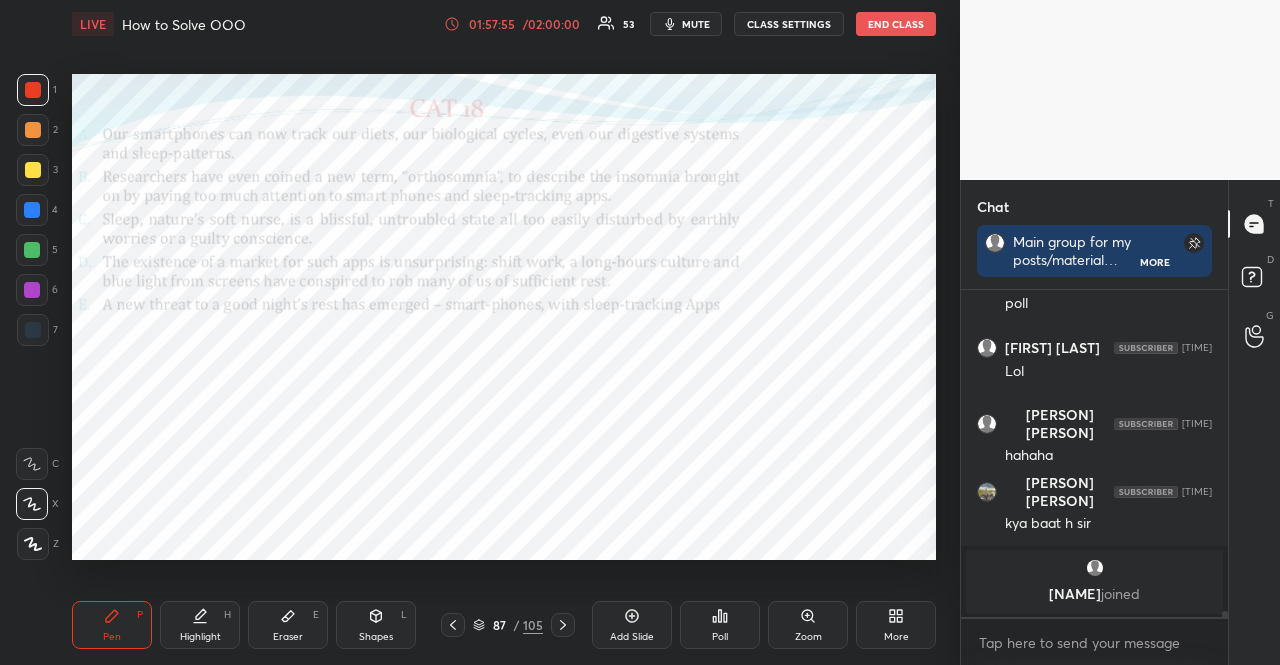 click 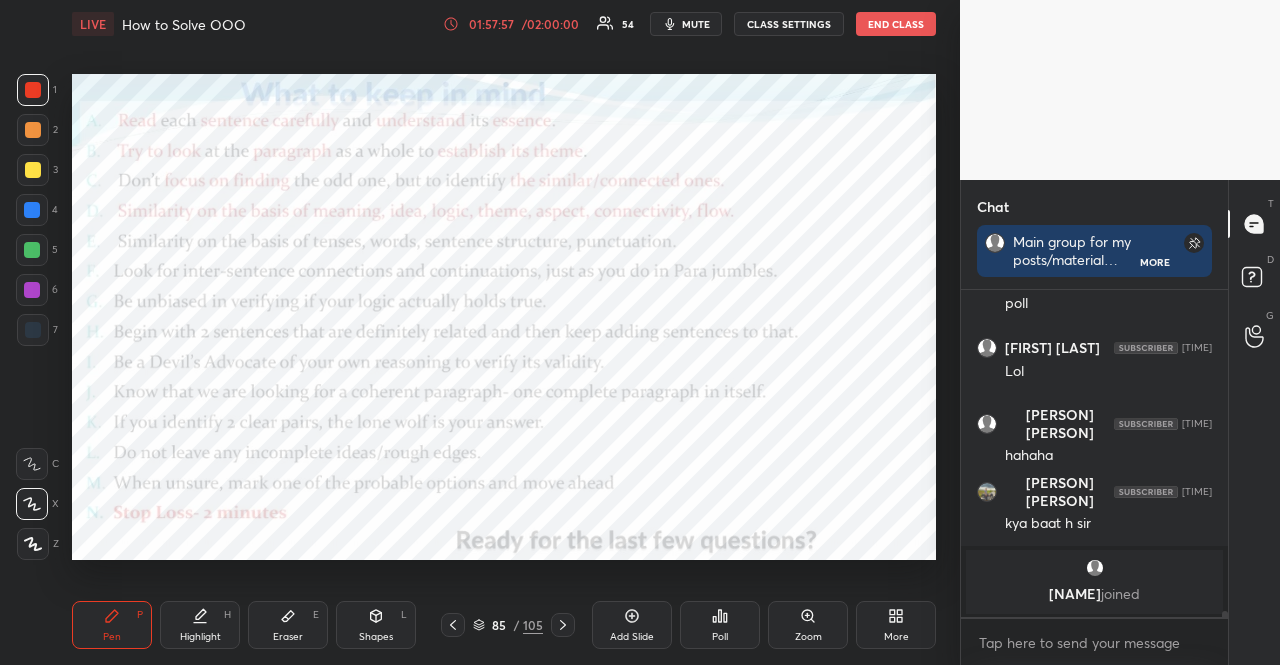 click at bounding box center [33, 330] 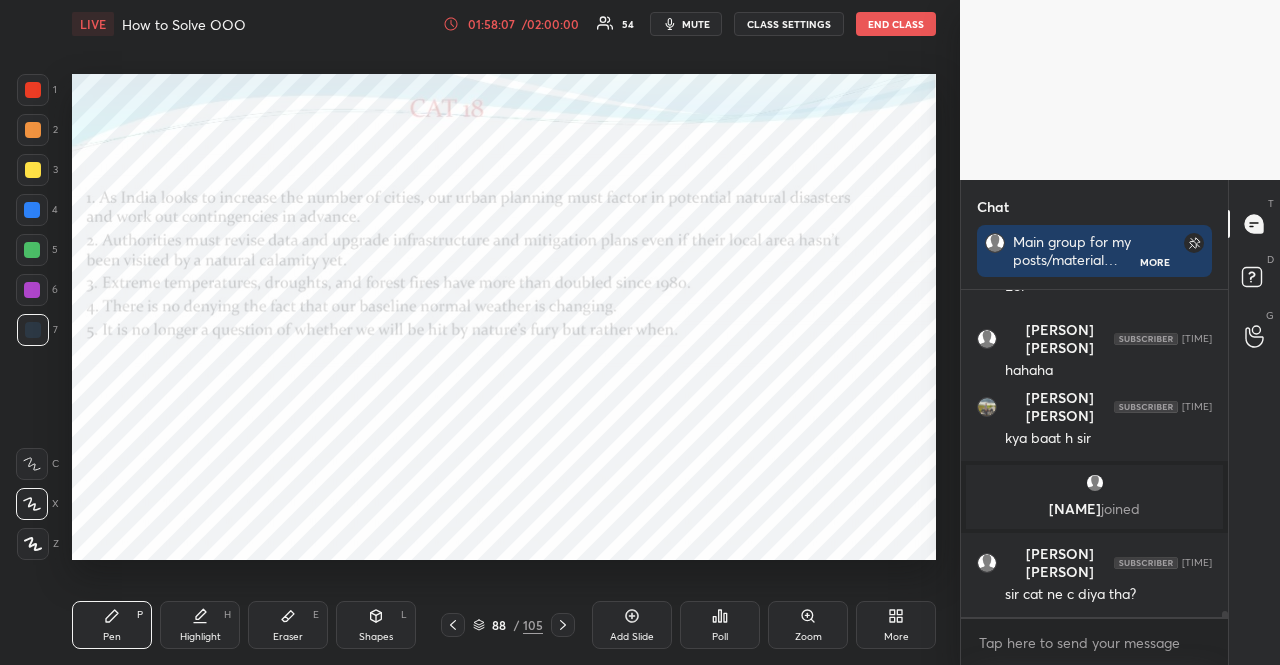 scroll, scrollTop: 17532, scrollLeft: 0, axis: vertical 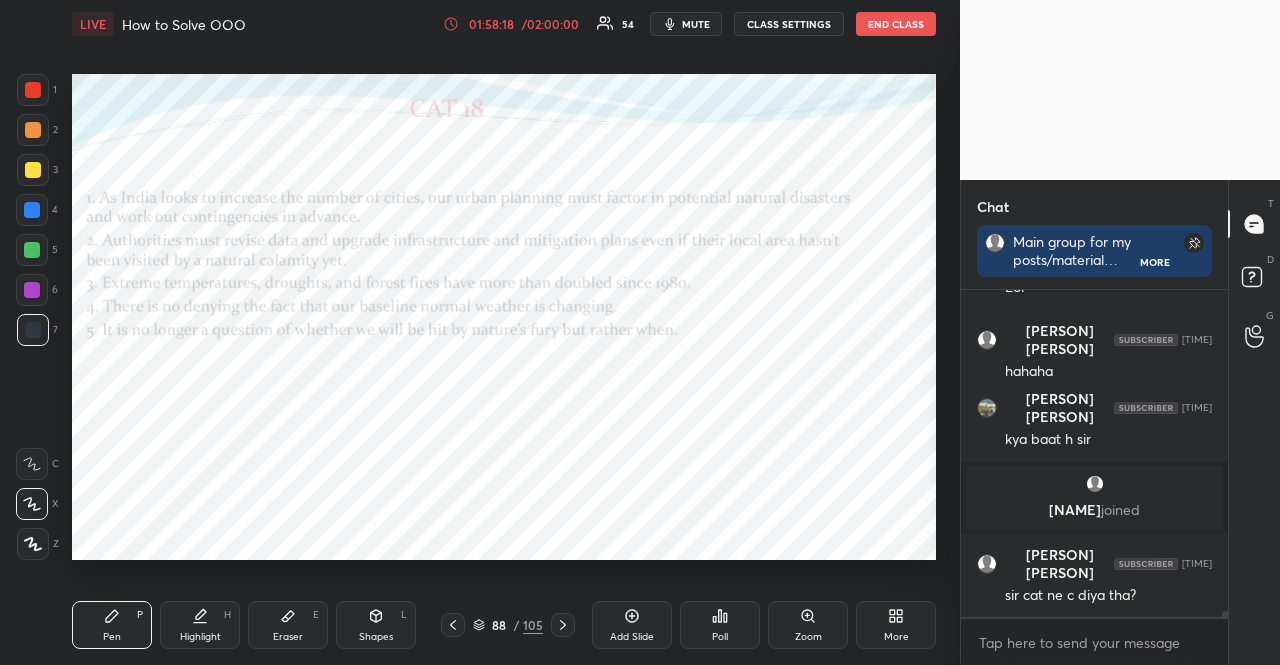 click on "mute" at bounding box center [686, 24] 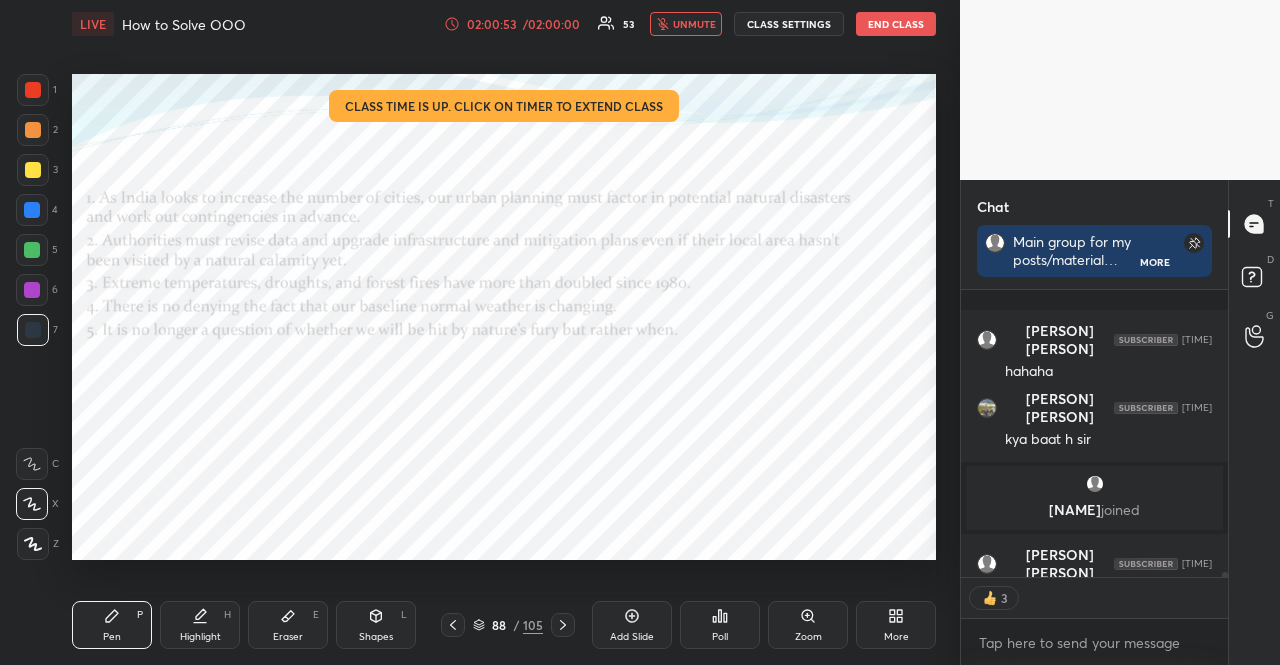 scroll, scrollTop: 17636, scrollLeft: 0, axis: vertical 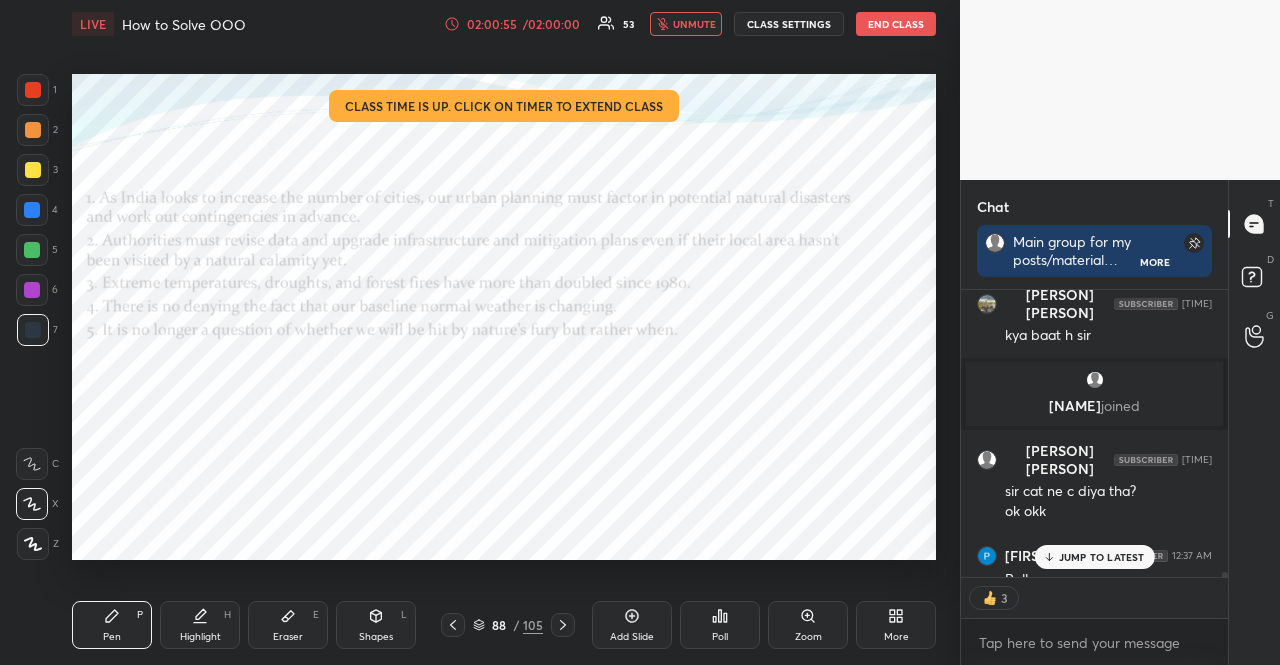 click on "unmute" at bounding box center [686, 24] 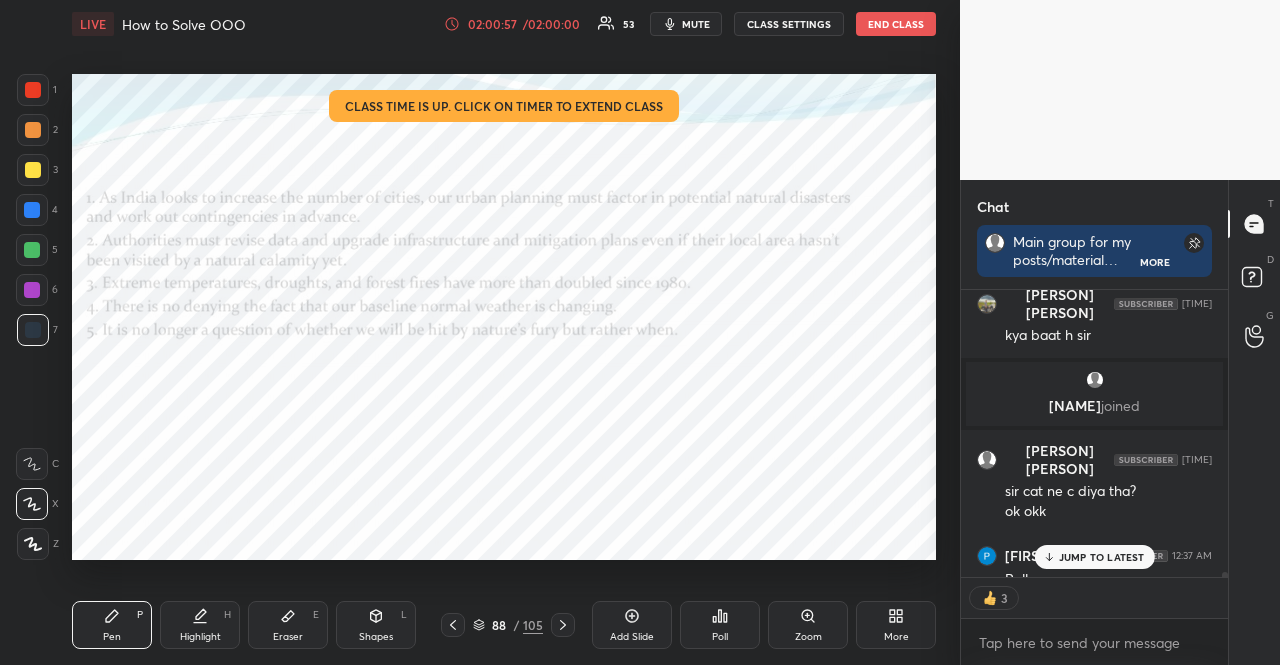 click on "Poll" at bounding box center (720, 625) 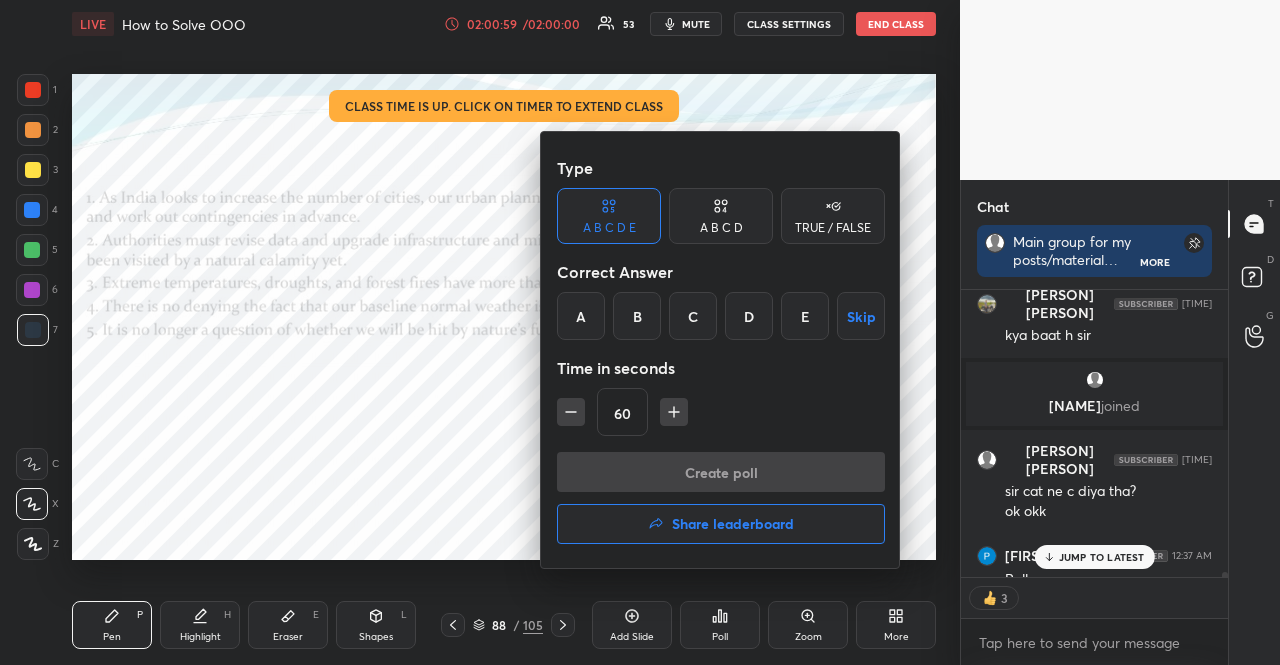 click on "C" at bounding box center (693, 316) 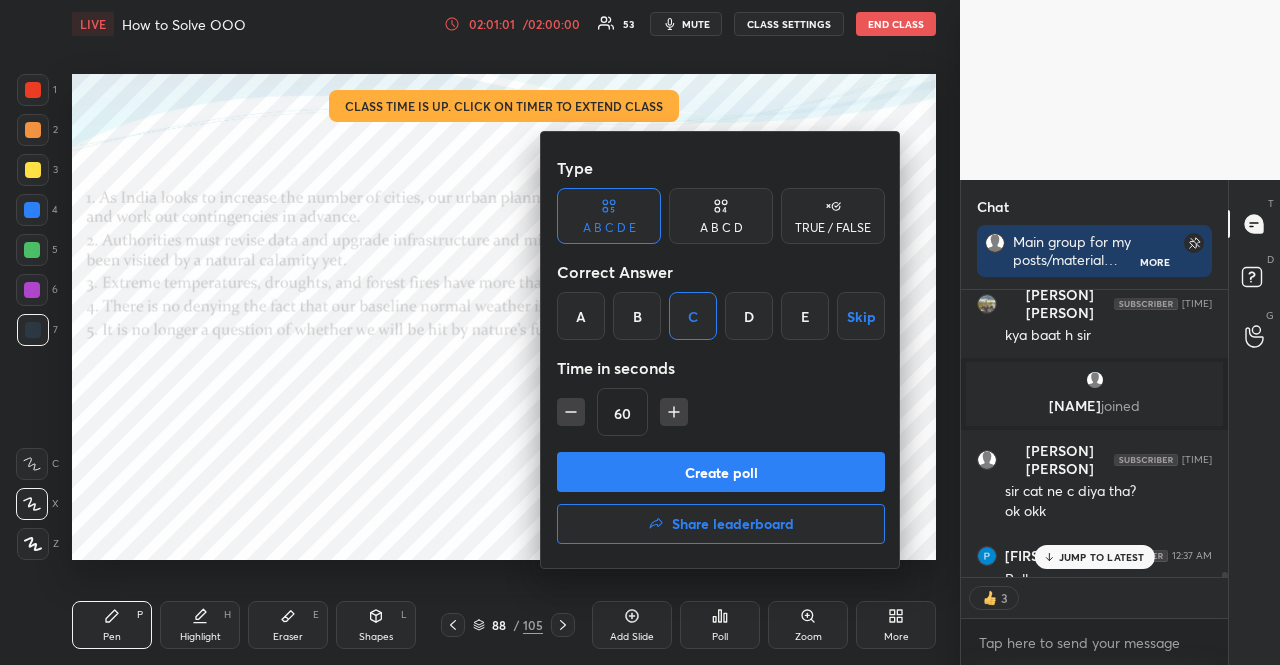 click on "D" at bounding box center [749, 316] 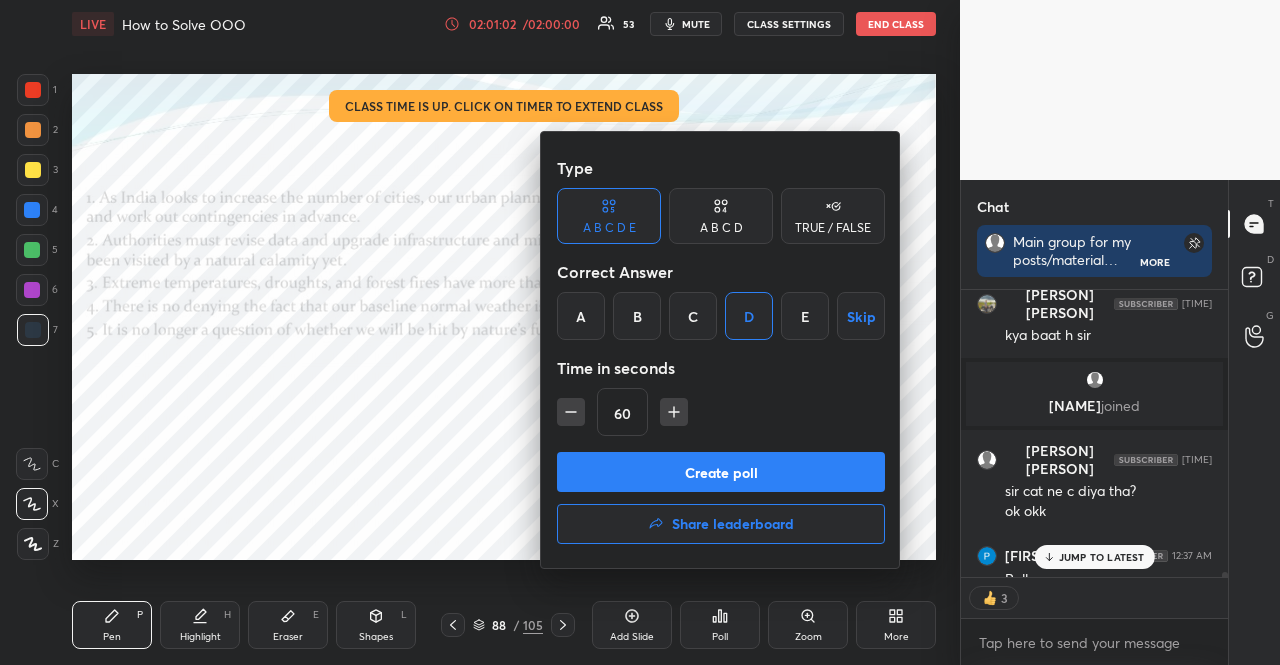 click on "Create poll" at bounding box center [721, 472] 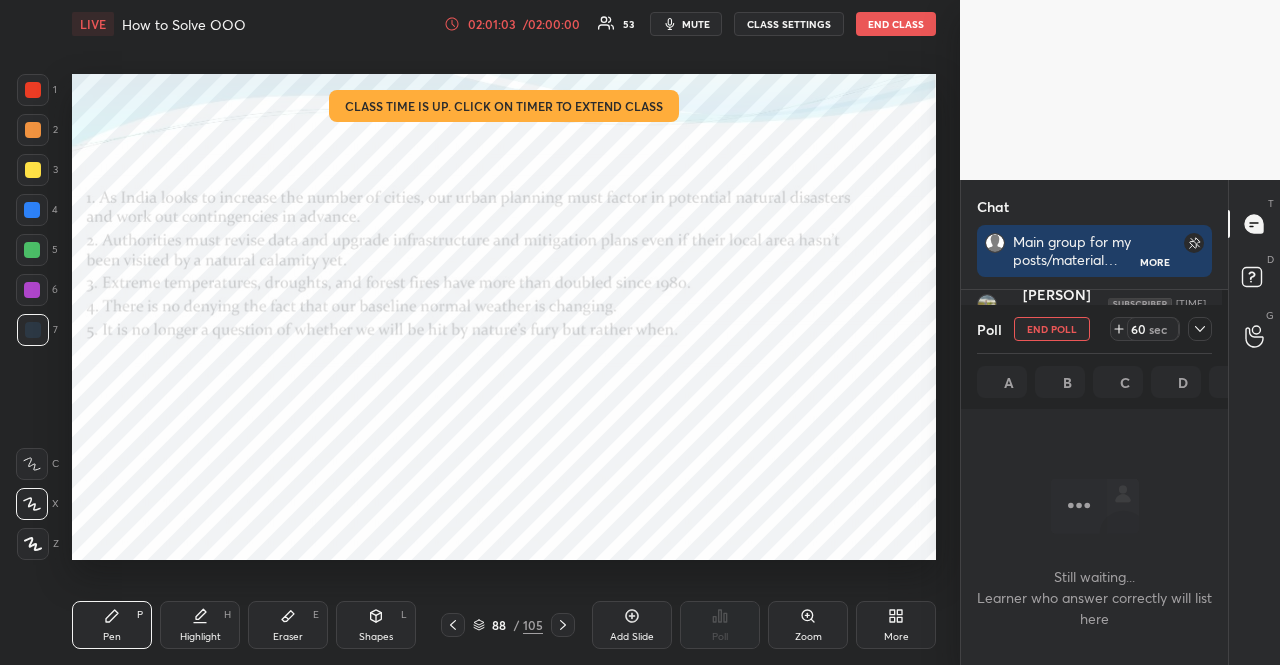 scroll, scrollTop: 235, scrollLeft: 255, axis: both 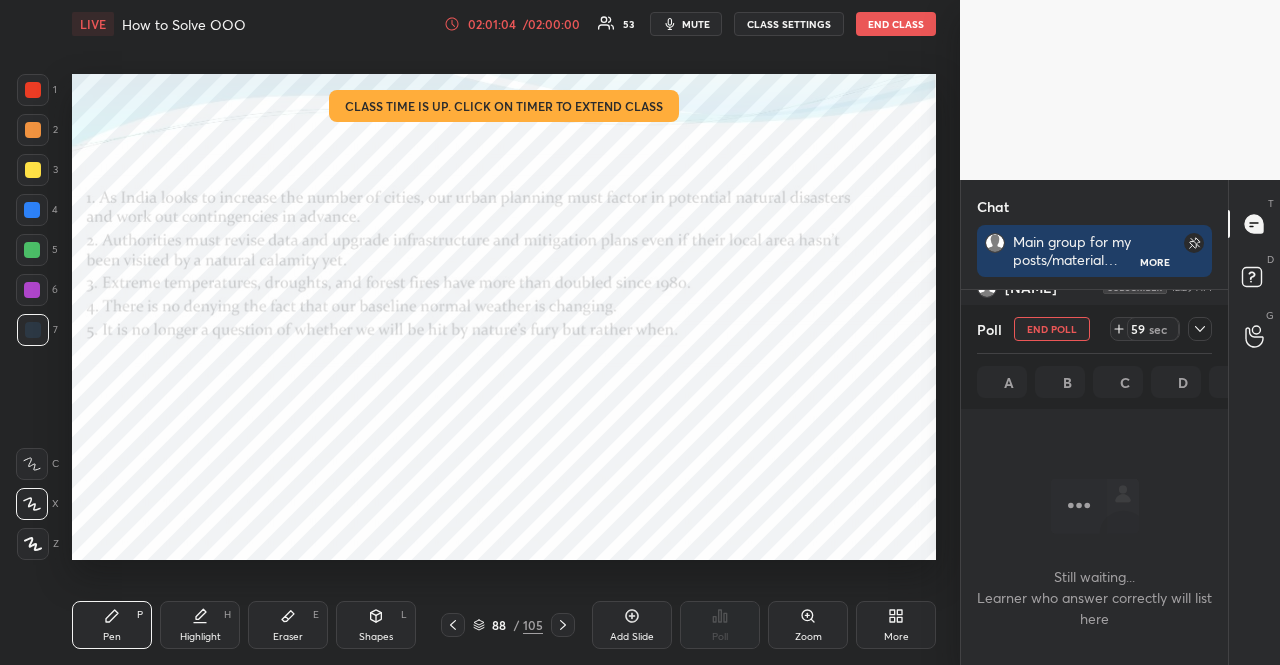 click at bounding box center [1200, 329] 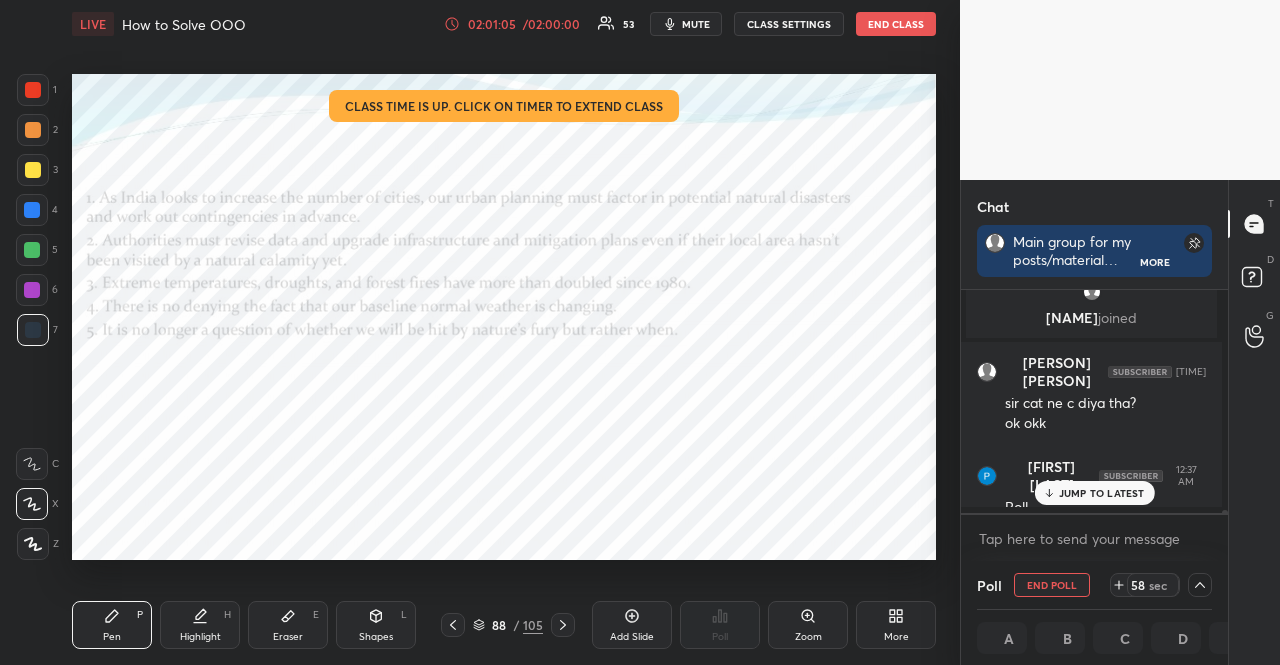 scroll, scrollTop: 17814, scrollLeft: 0, axis: vertical 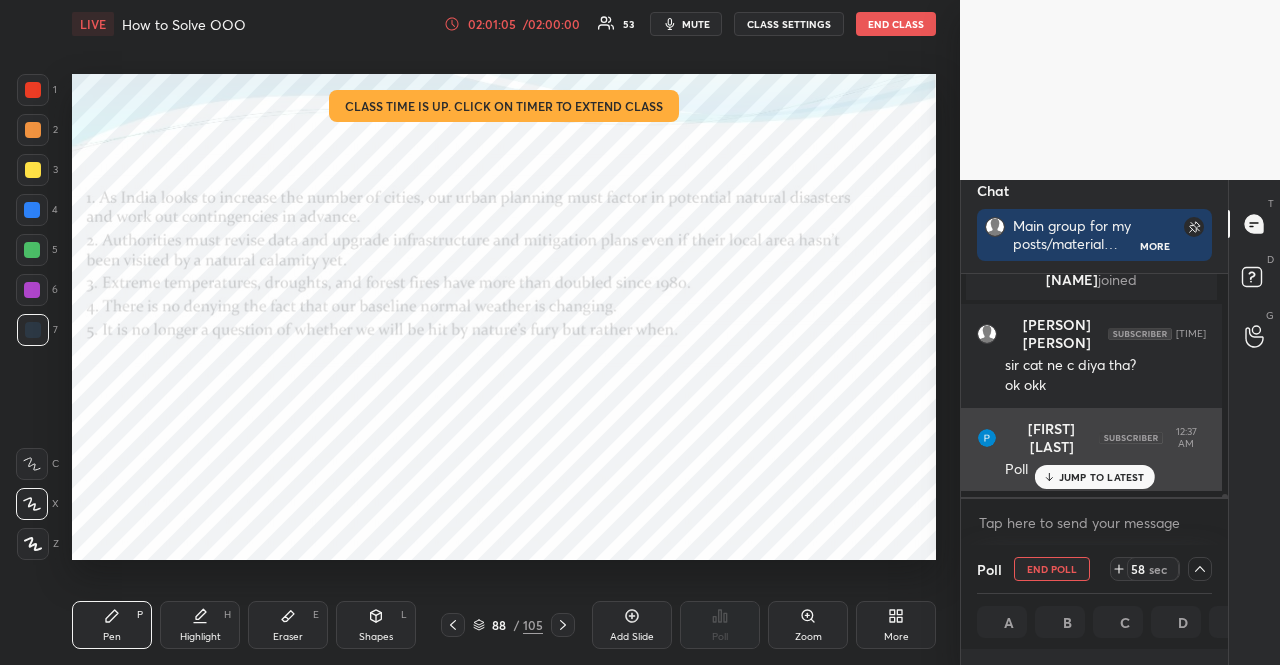 click on "[NAME] [LAST] 12:37 AM Poll" at bounding box center [1091, 450] 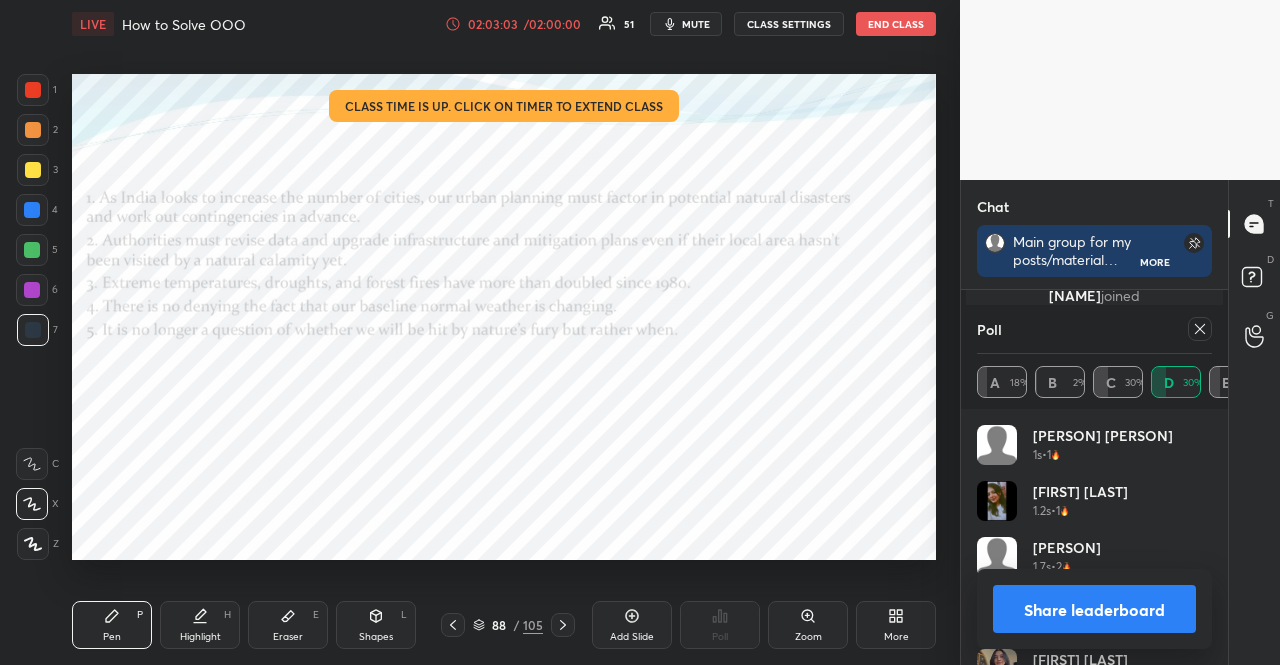 scroll, scrollTop: 7, scrollLeft: 6, axis: both 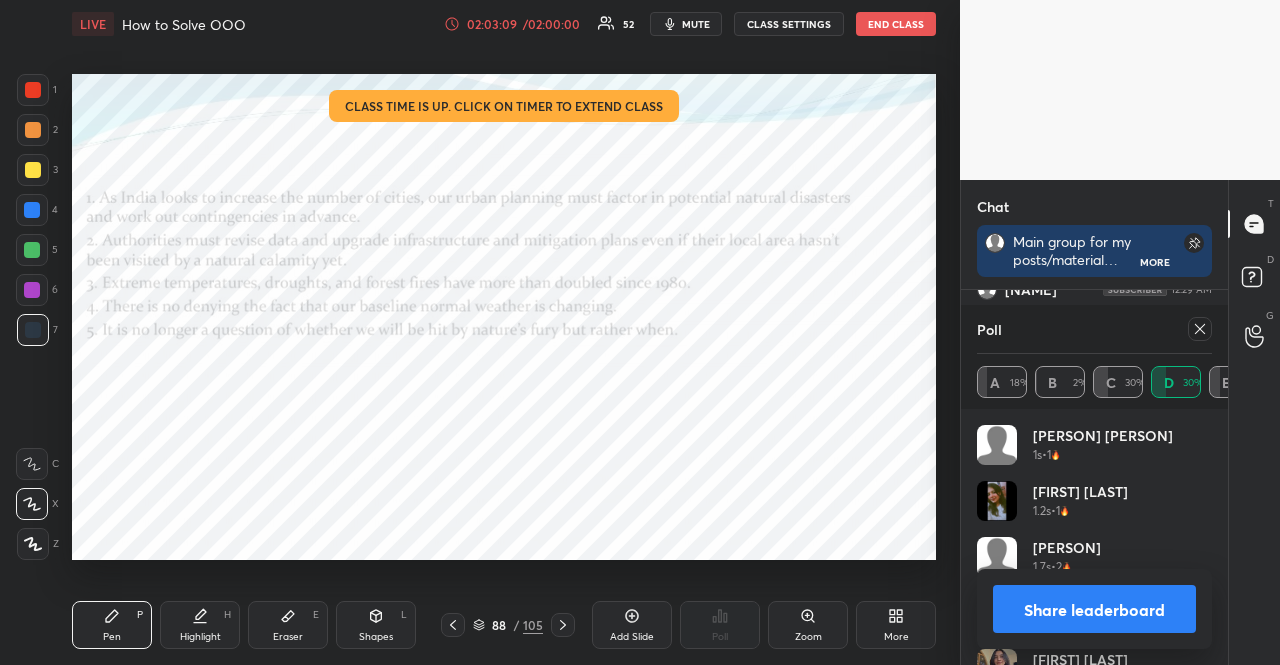 click at bounding box center (1200, 329) 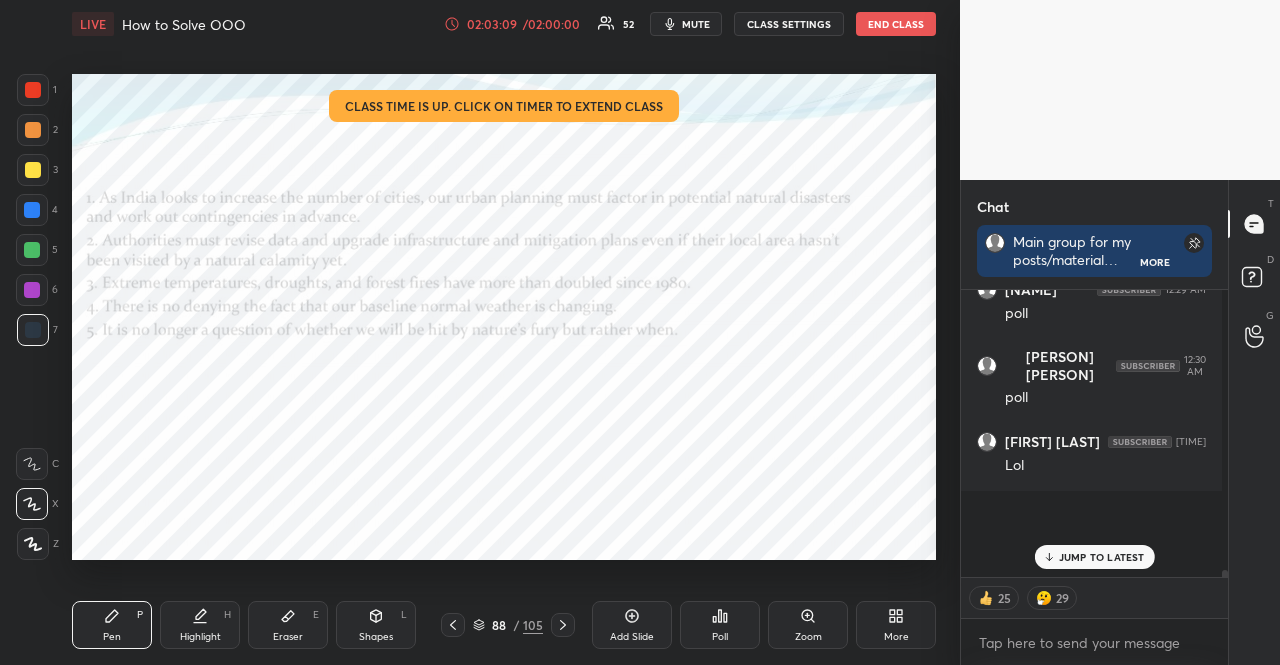 scroll, scrollTop: 269, scrollLeft: 255, axis: both 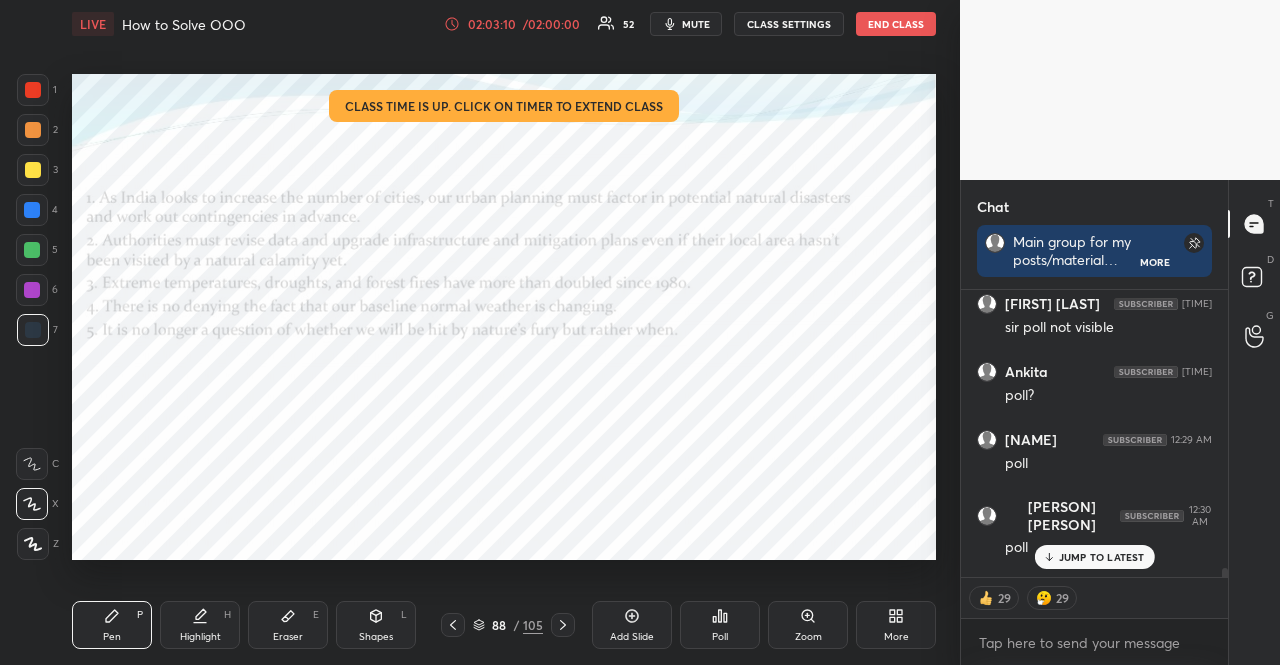 click on "JUMP TO LATEST" at bounding box center [1102, 557] 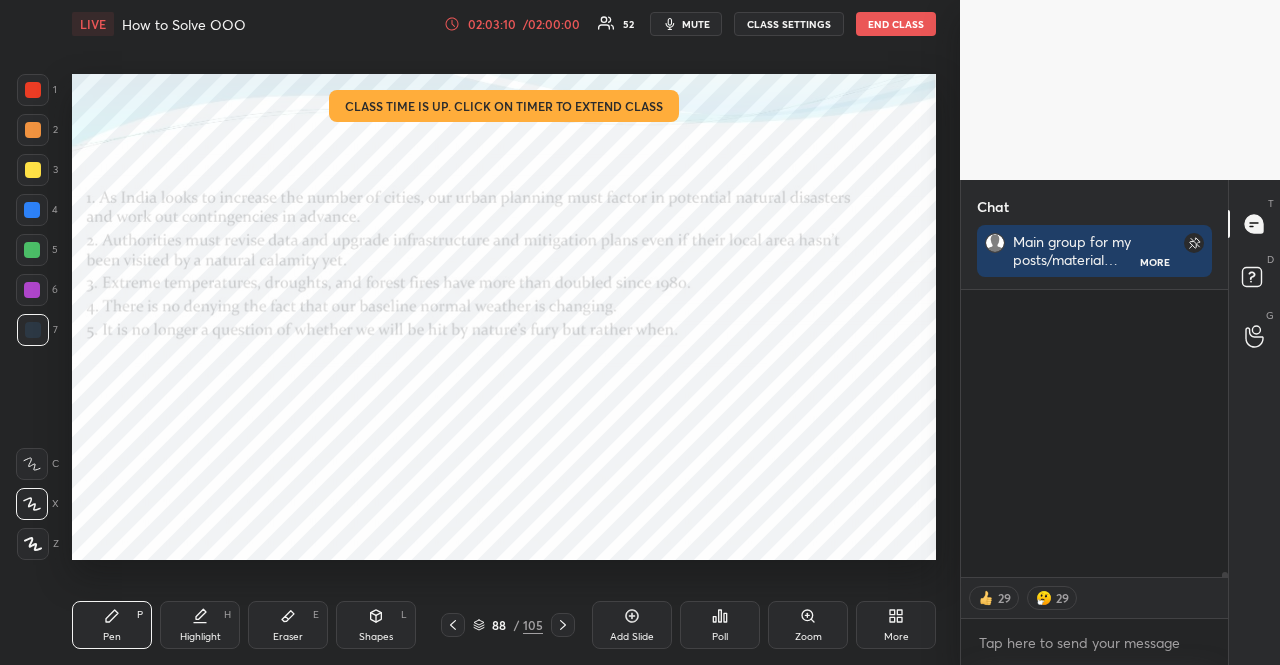 scroll, scrollTop: 17734, scrollLeft: 0, axis: vertical 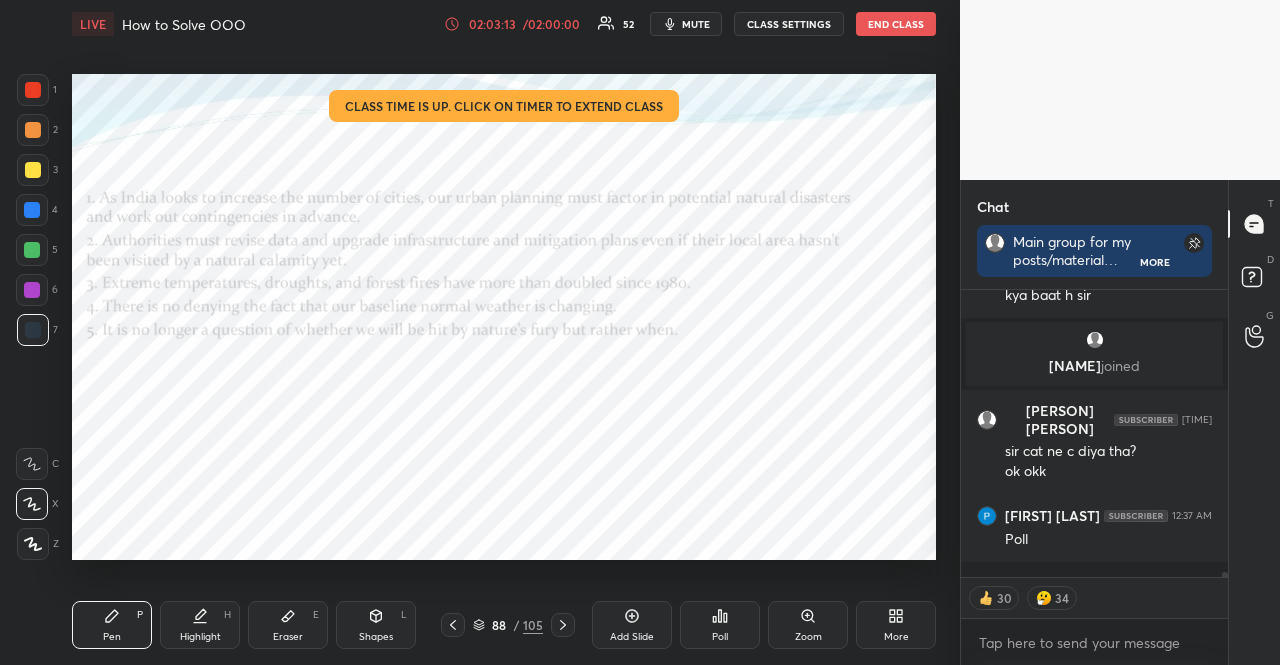 click at bounding box center [32, 290] 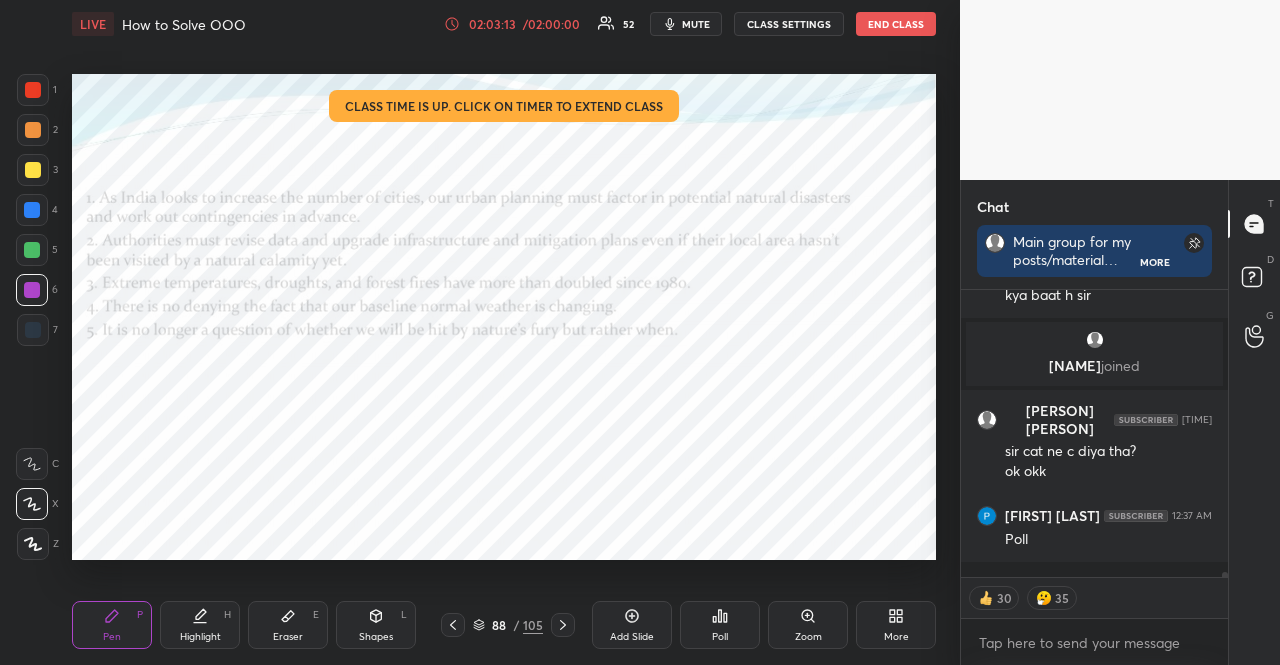 click at bounding box center [32, 290] 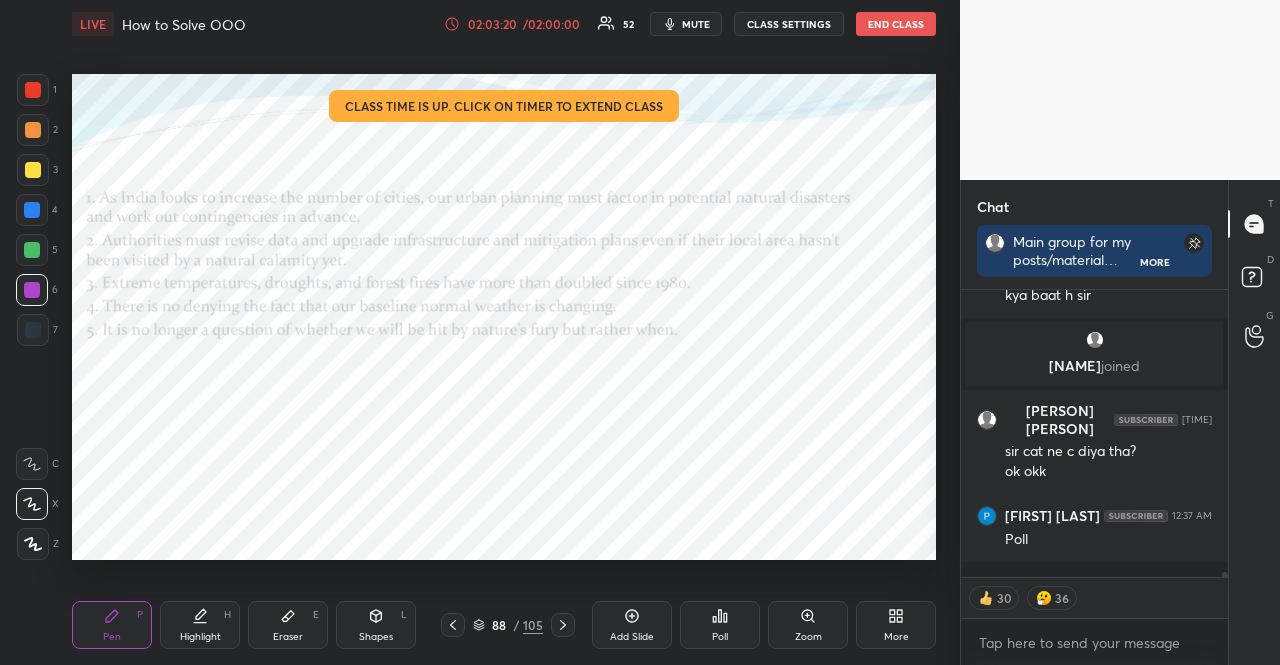 click at bounding box center [33, 90] 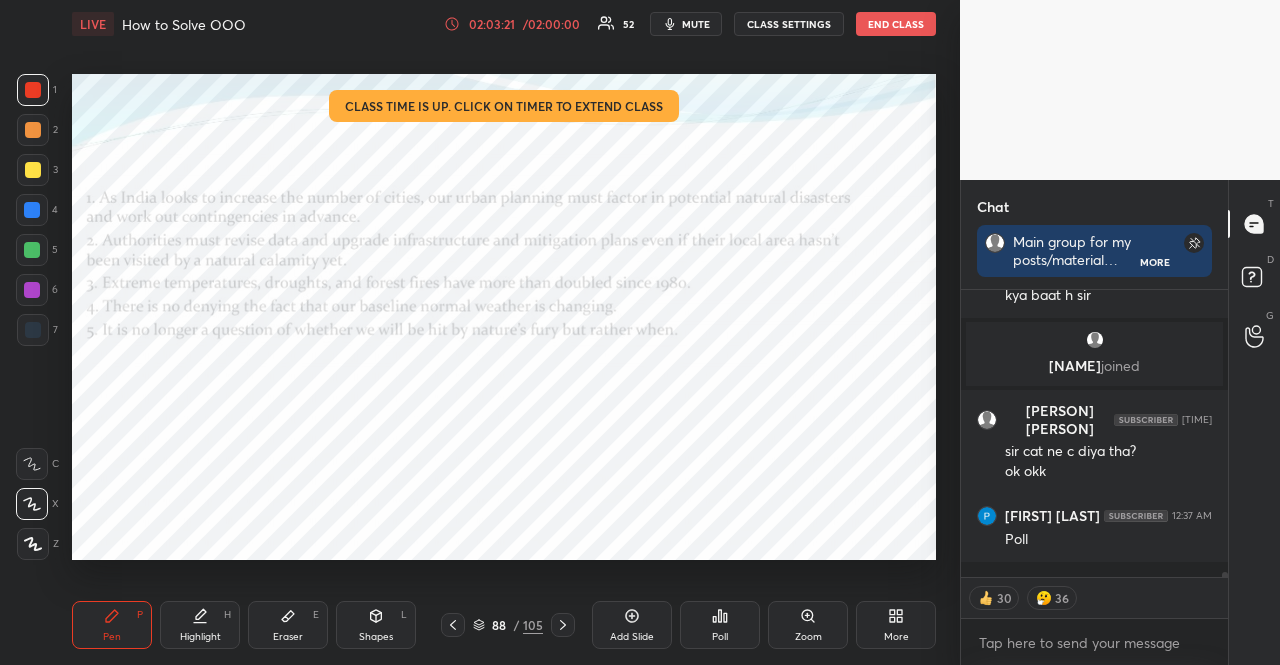 click 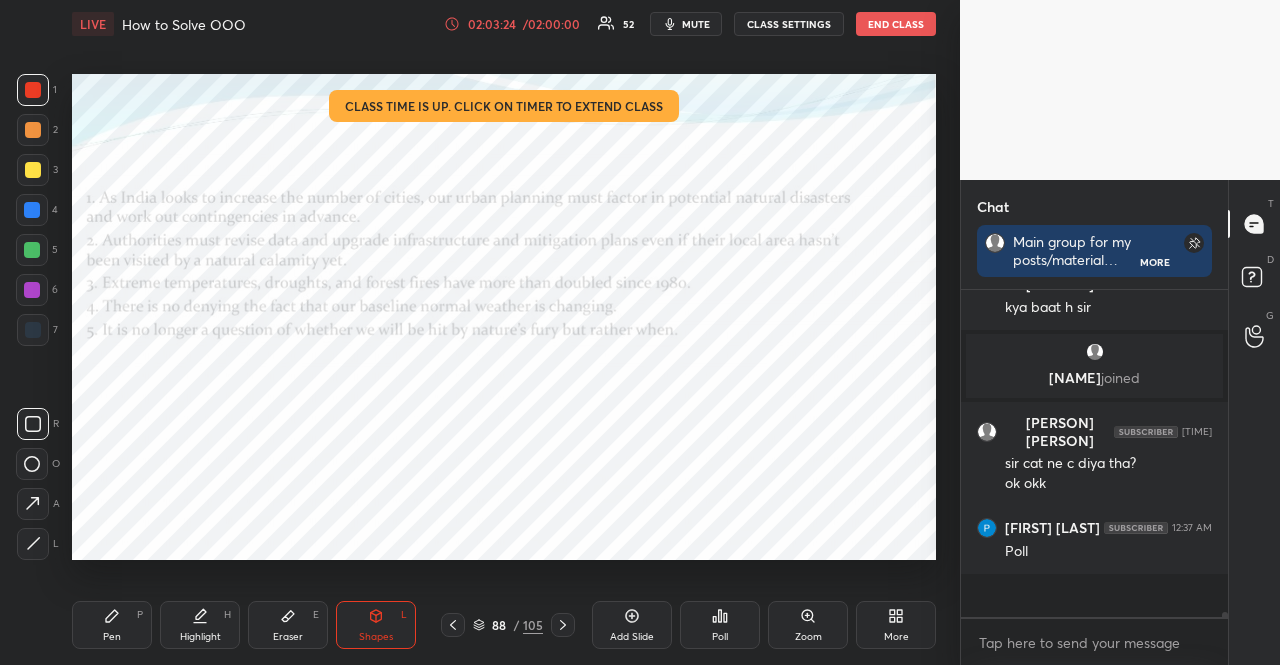 scroll, scrollTop: 6, scrollLeft: 6, axis: both 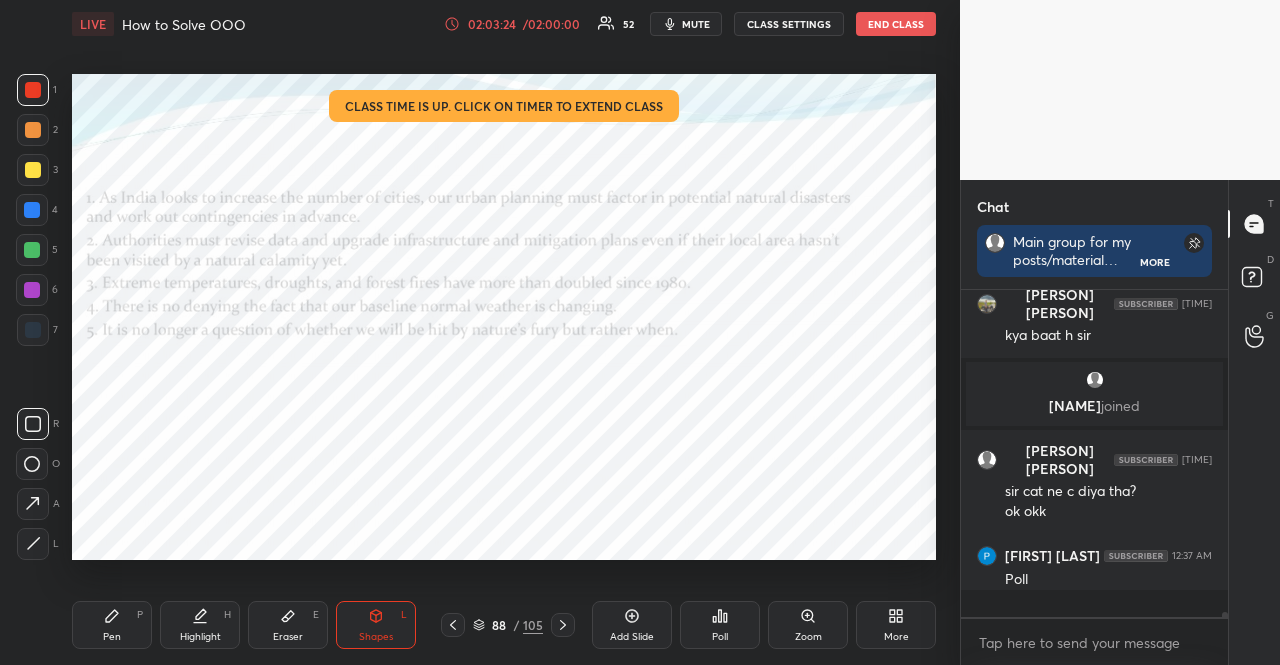 click at bounding box center [32, 210] 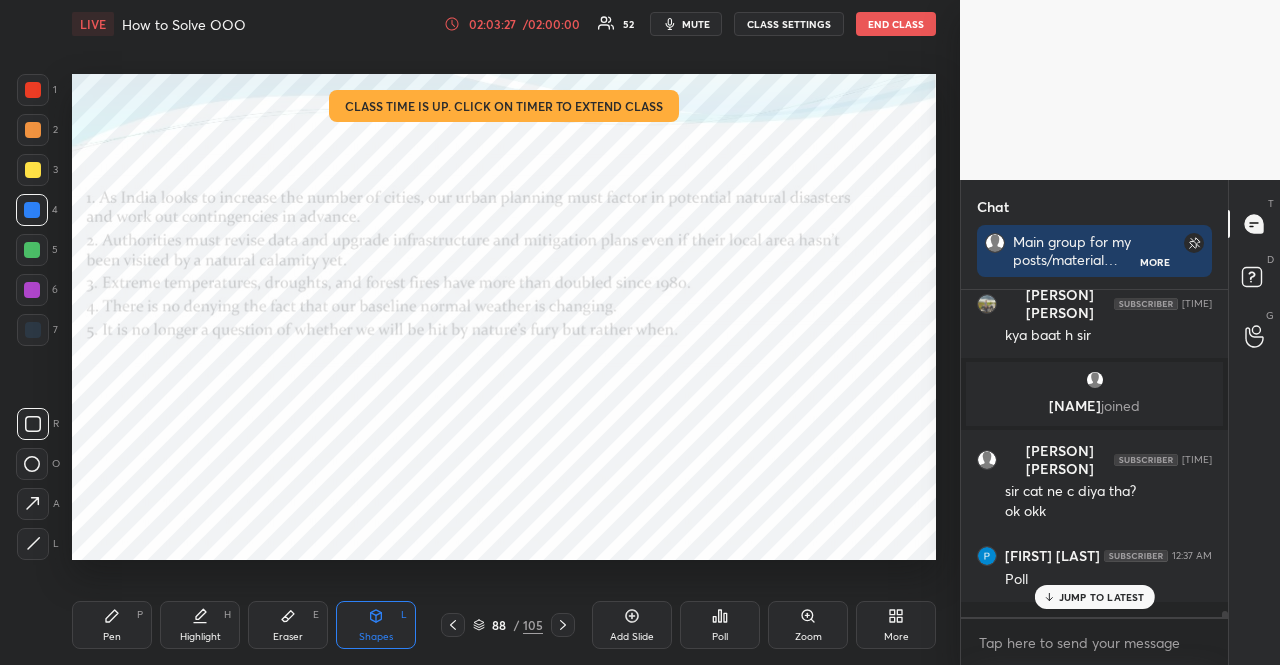 scroll, scrollTop: 17762, scrollLeft: 0, axis: vertical 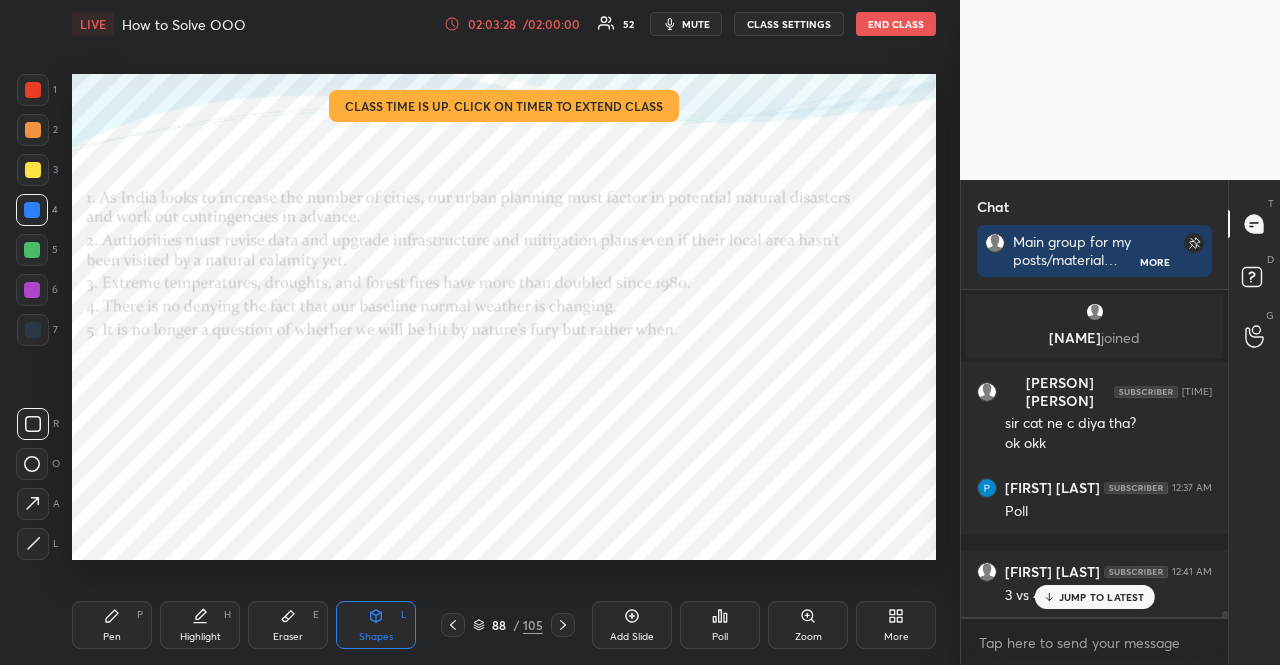 click on "JUMP TO LATEST" at bounding box center (1102, 597) 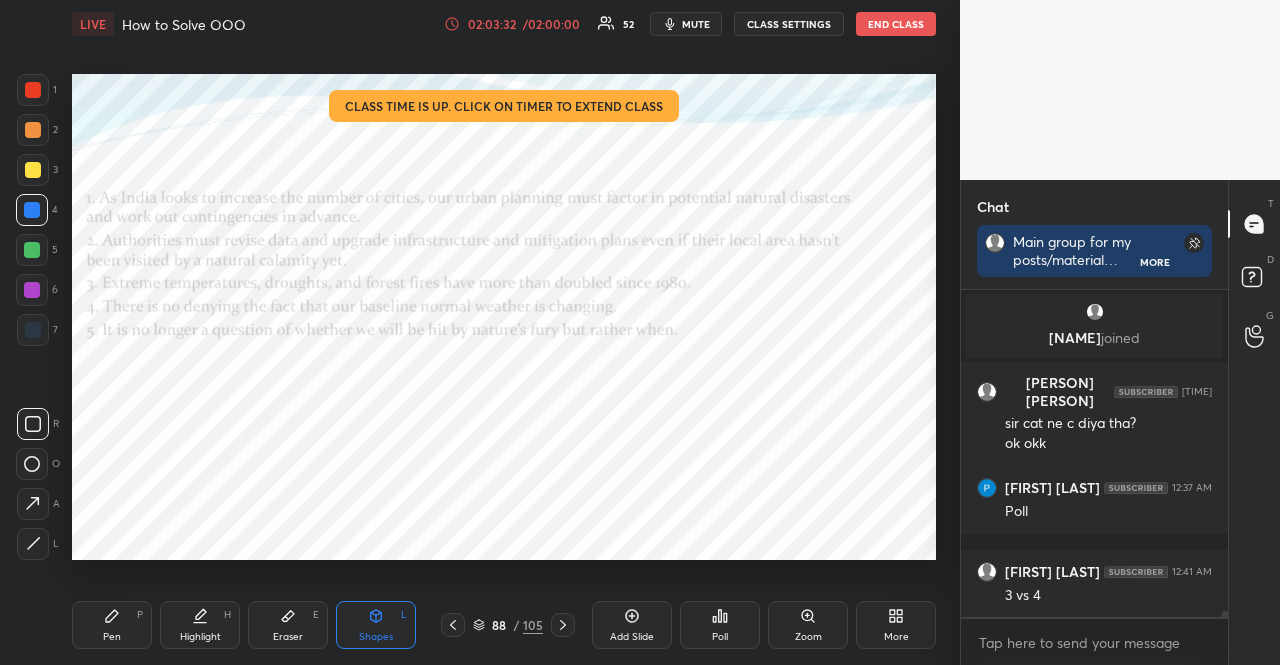 click at bounding box center (32, 290) 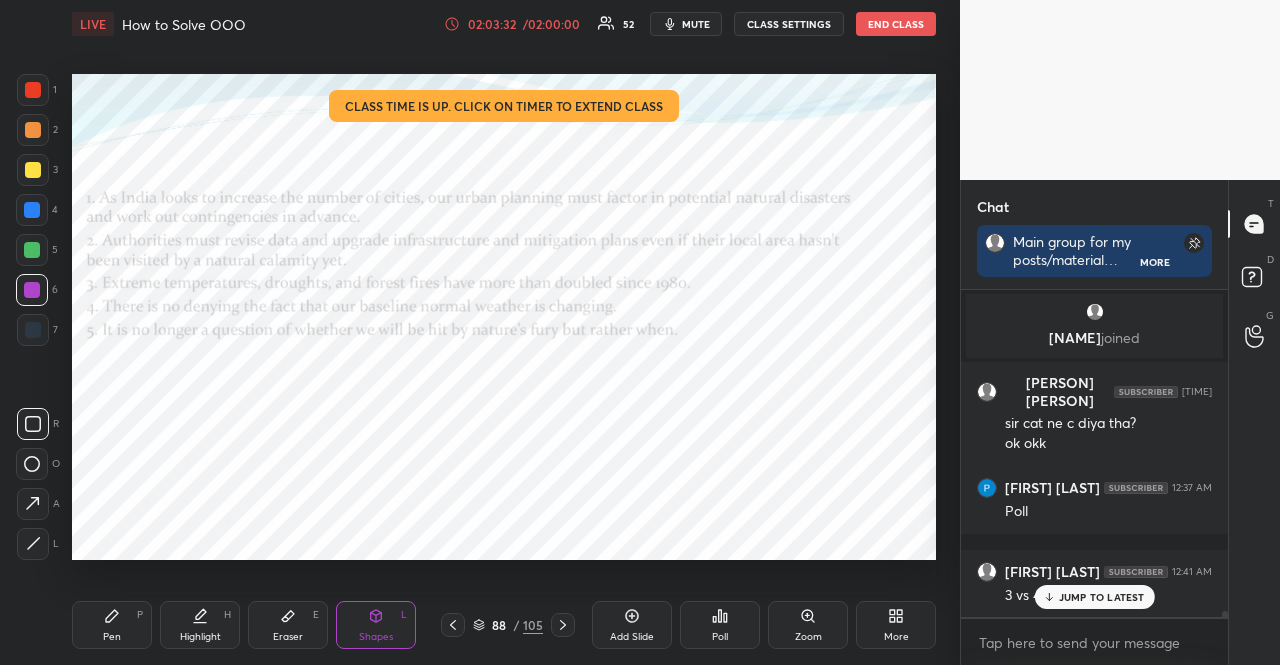 scroll, scrollTop: 17846, scrollLeft: 0, axis: vertical 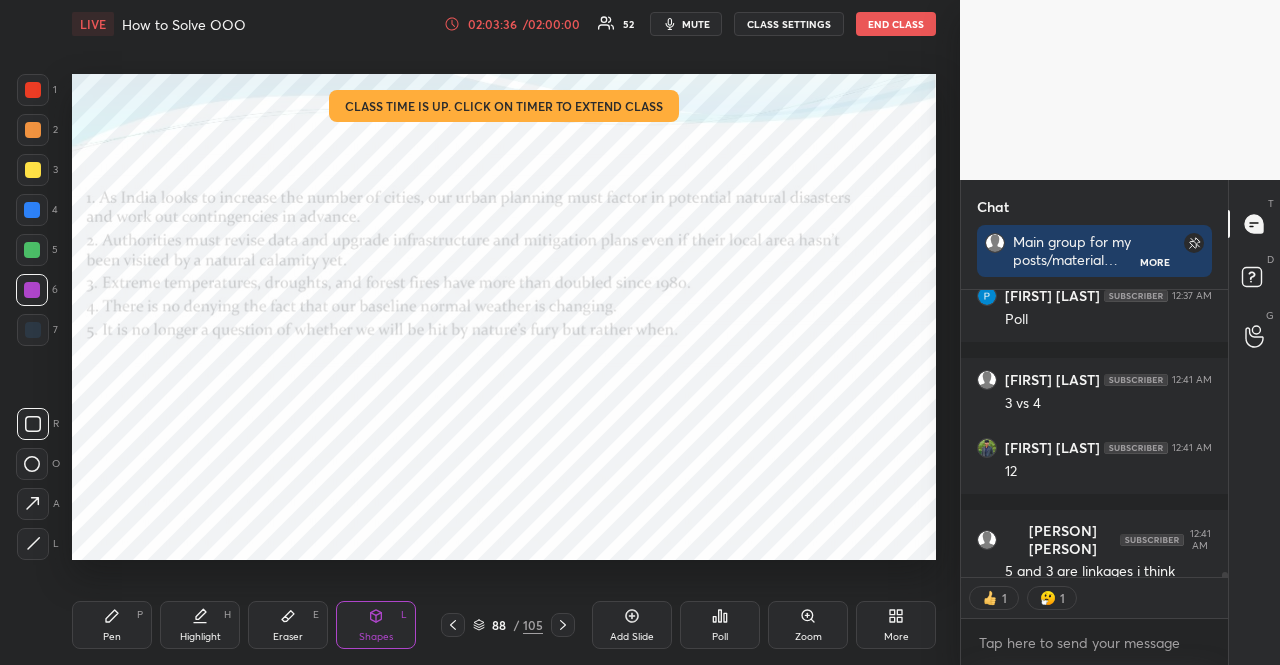 click on "Pen P" at bounding box center [112, 625] 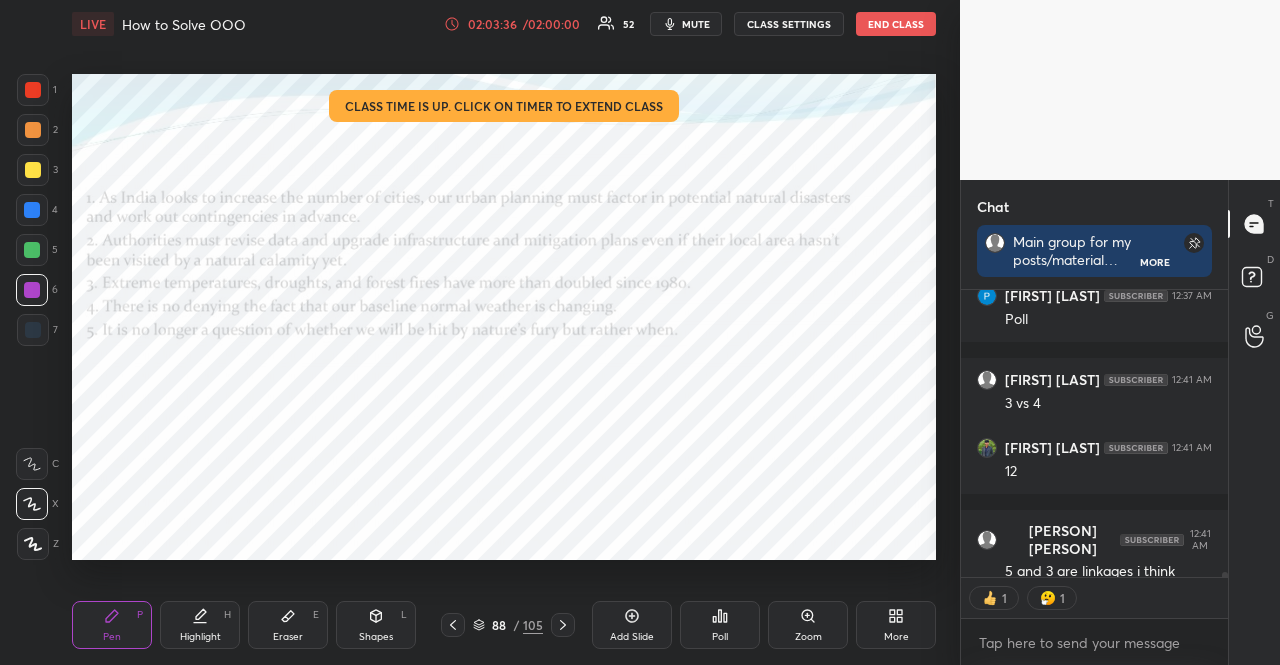 click at bounding box center (33, 544) 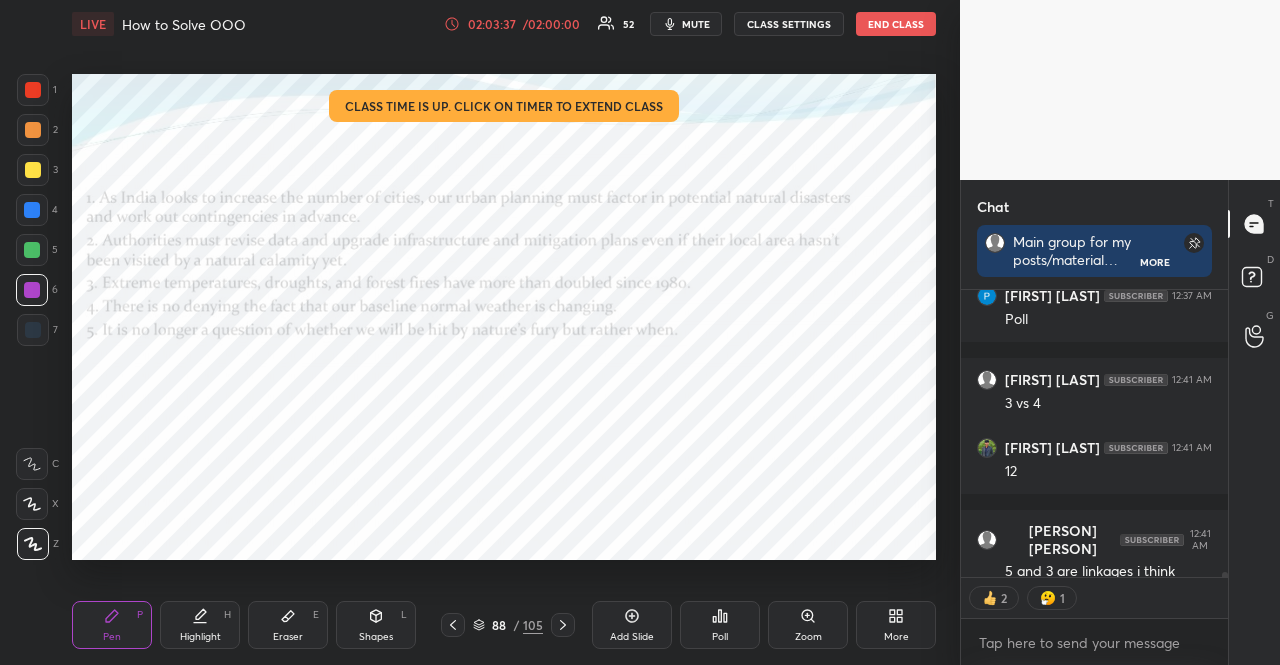 scroll, scrollTop: 18022, scrollLeft: 0, axis: vertical 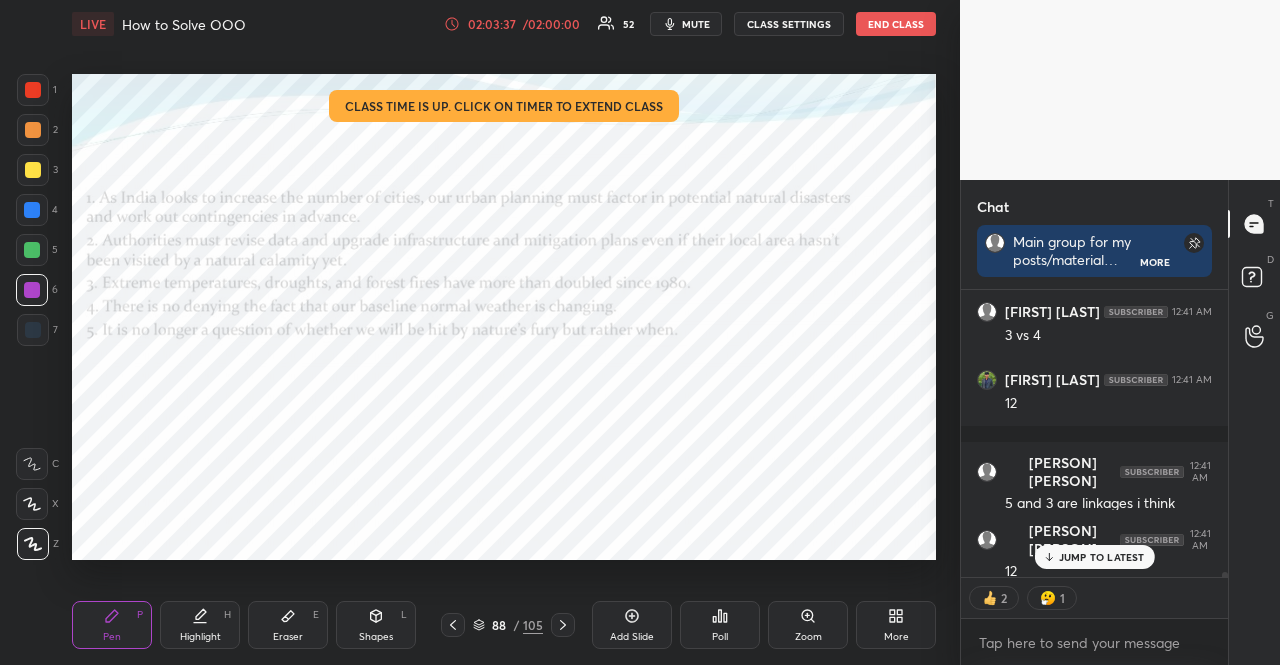 click on "Shapes L" at bounding box center (376, 625) 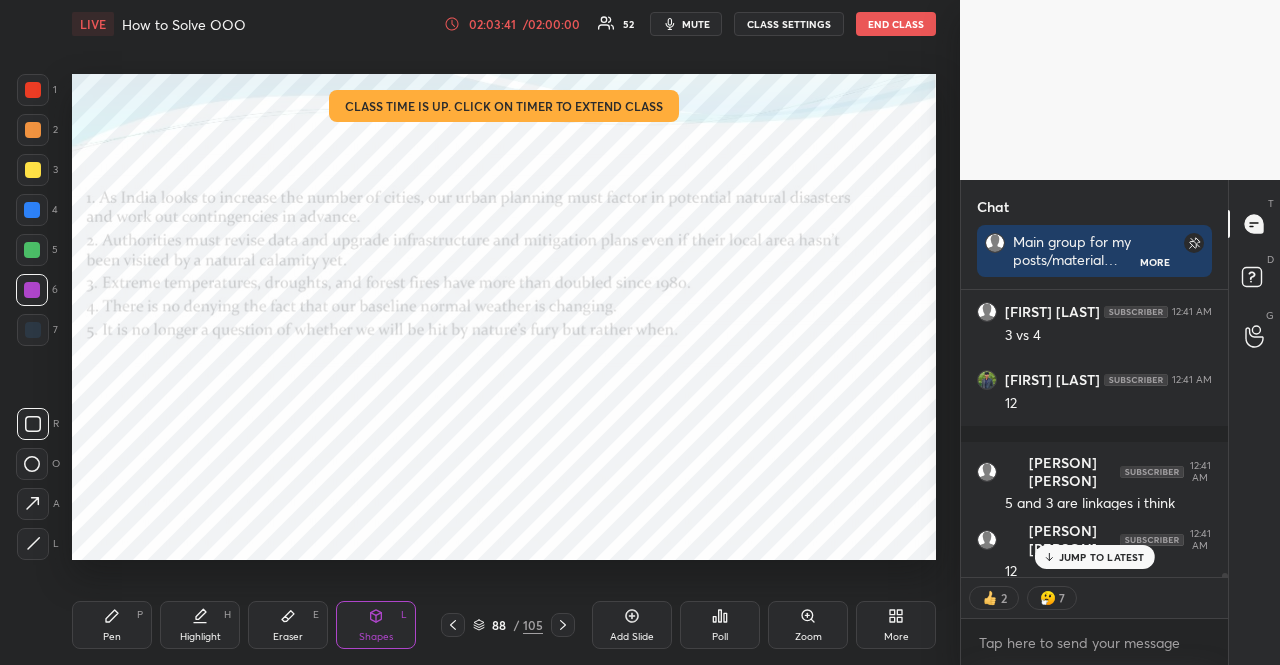 scroll, scrollTop: 18106, scrollLeft: 0, axis: vertical 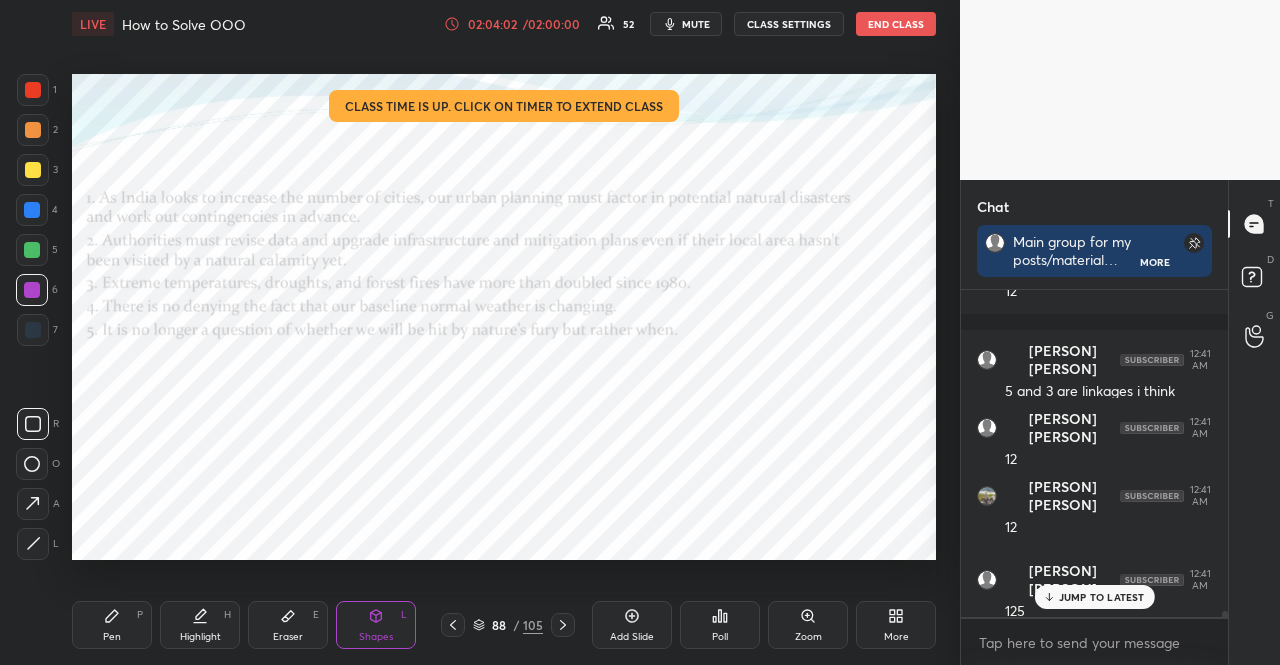 click at bounding box center [32, 250] 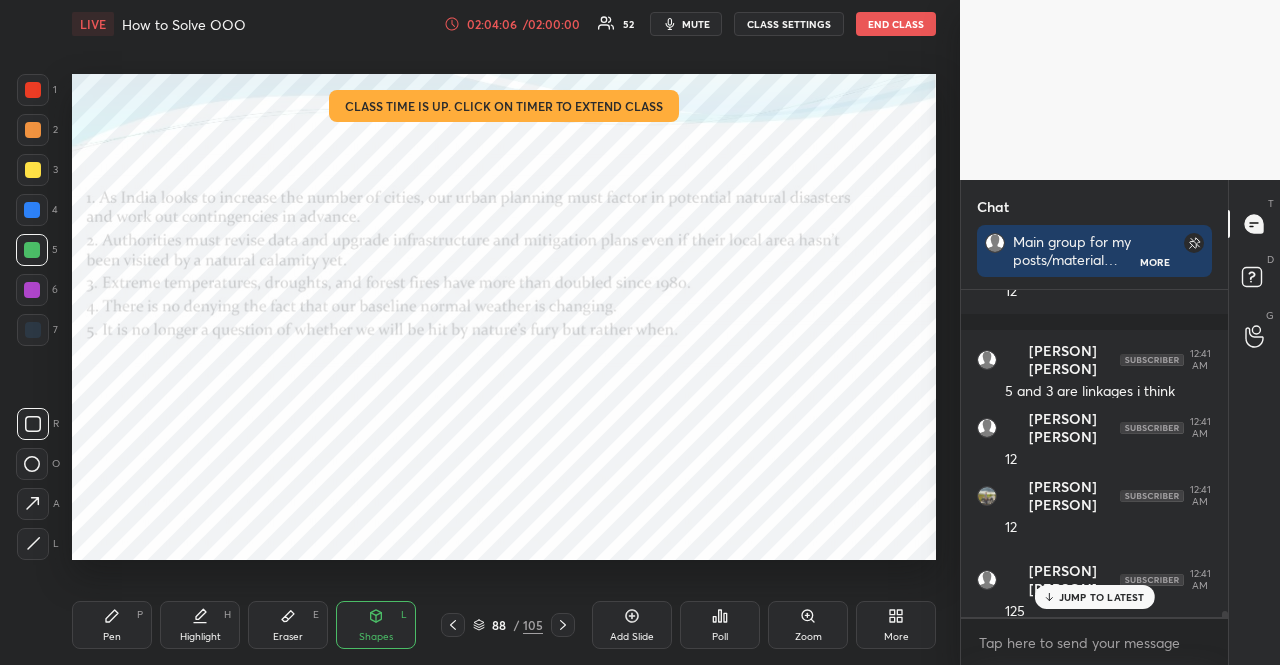 scroll, scrollTop: 18218, scrollLeft: 0, axis: vertical 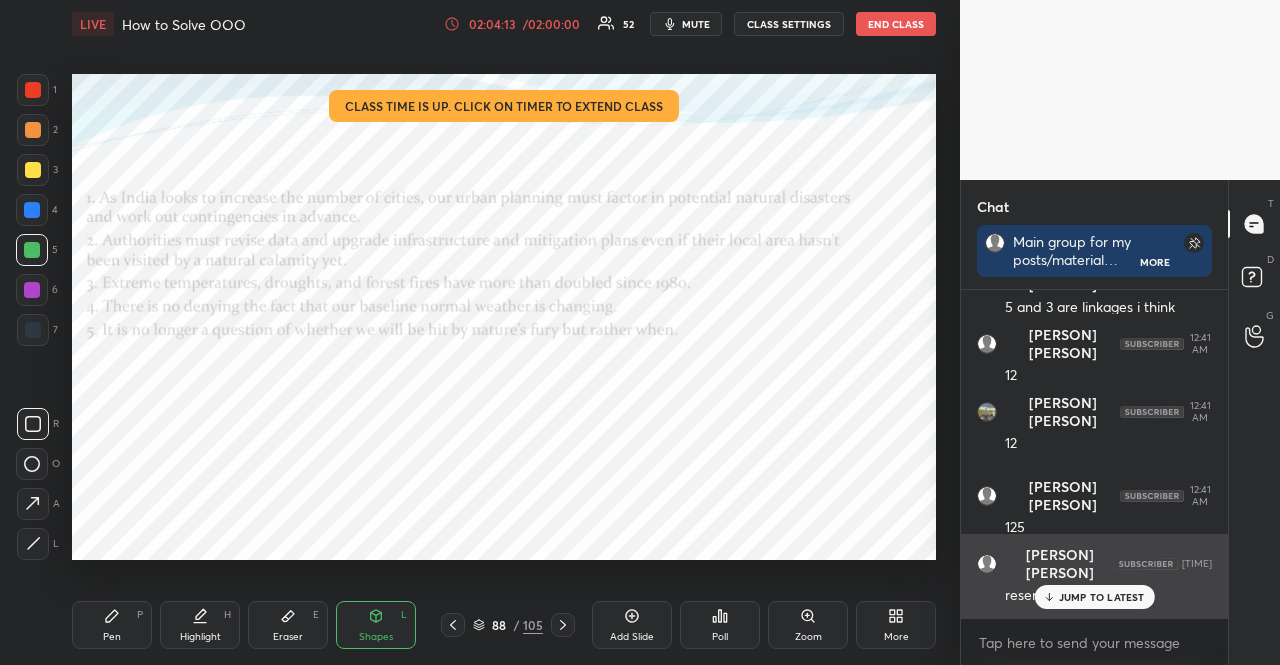 drag, startPoint x: 1050, startPoint y: 598, endPoint x: 998, endPoint y: 598, distance: 52 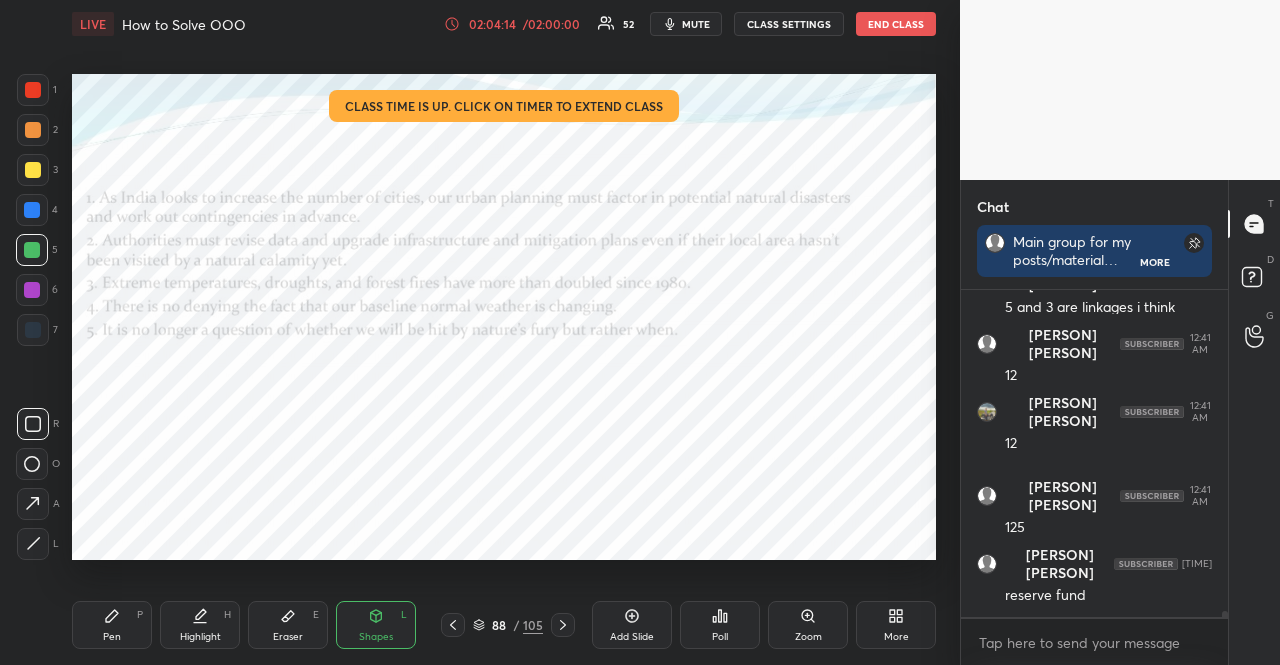 scroll, scrollTop: 18302, scrollLeft: 0, axis: vertical 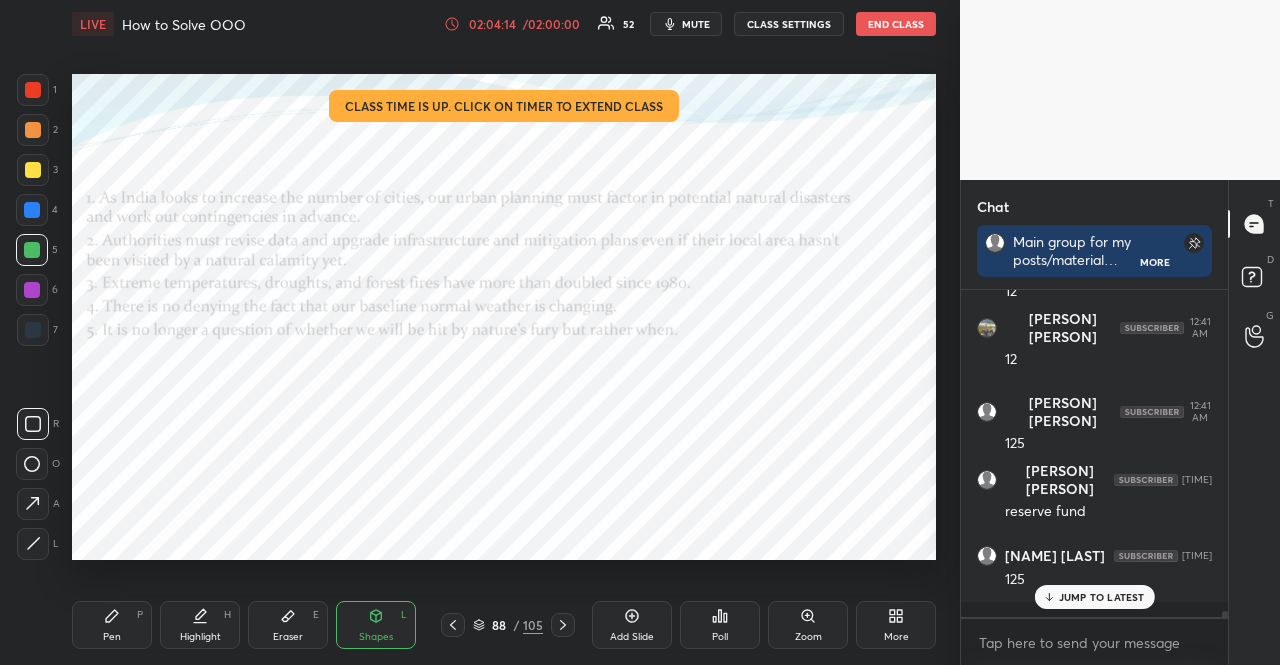 click 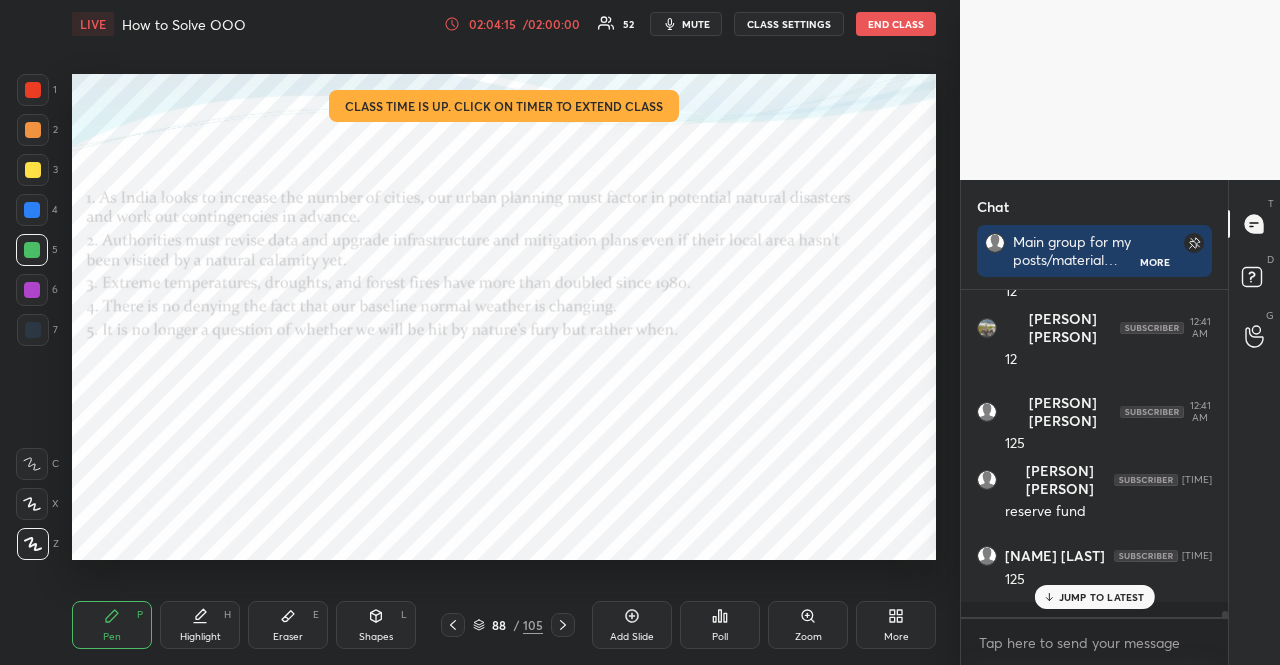 drag, startPoint x: 36, startPoint y: 497, endPoint x: 36, endPoint y: 470, distance: 27 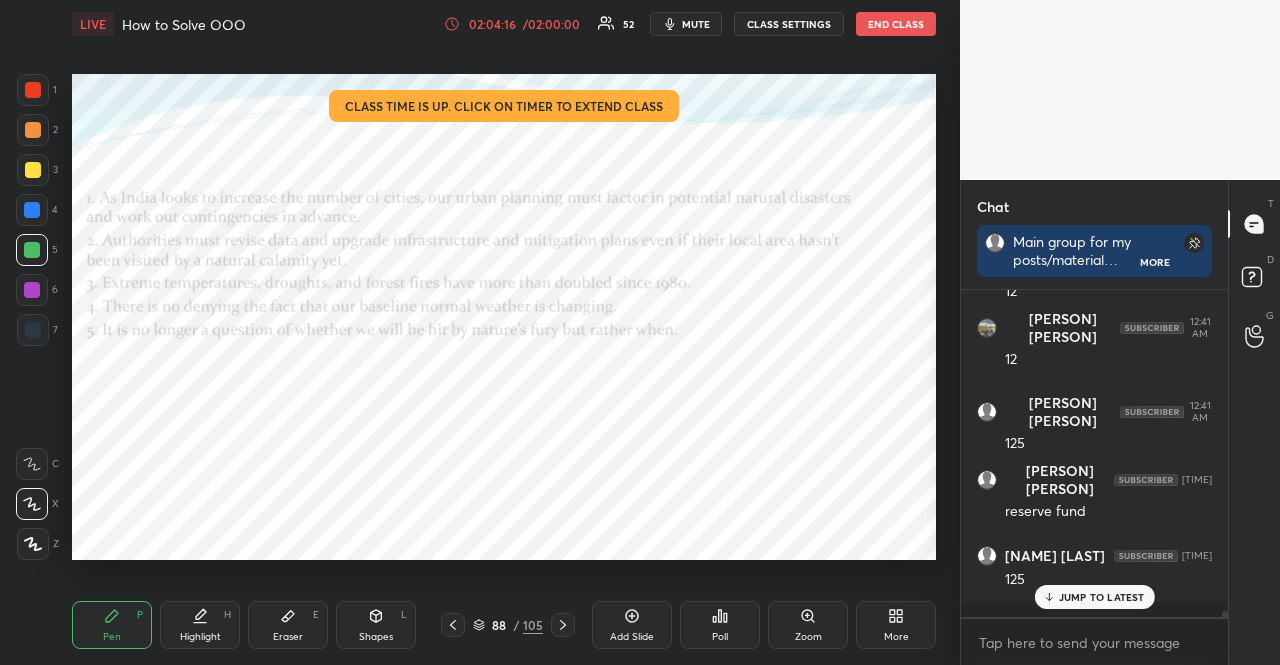 click at bounding box center (32, 210) 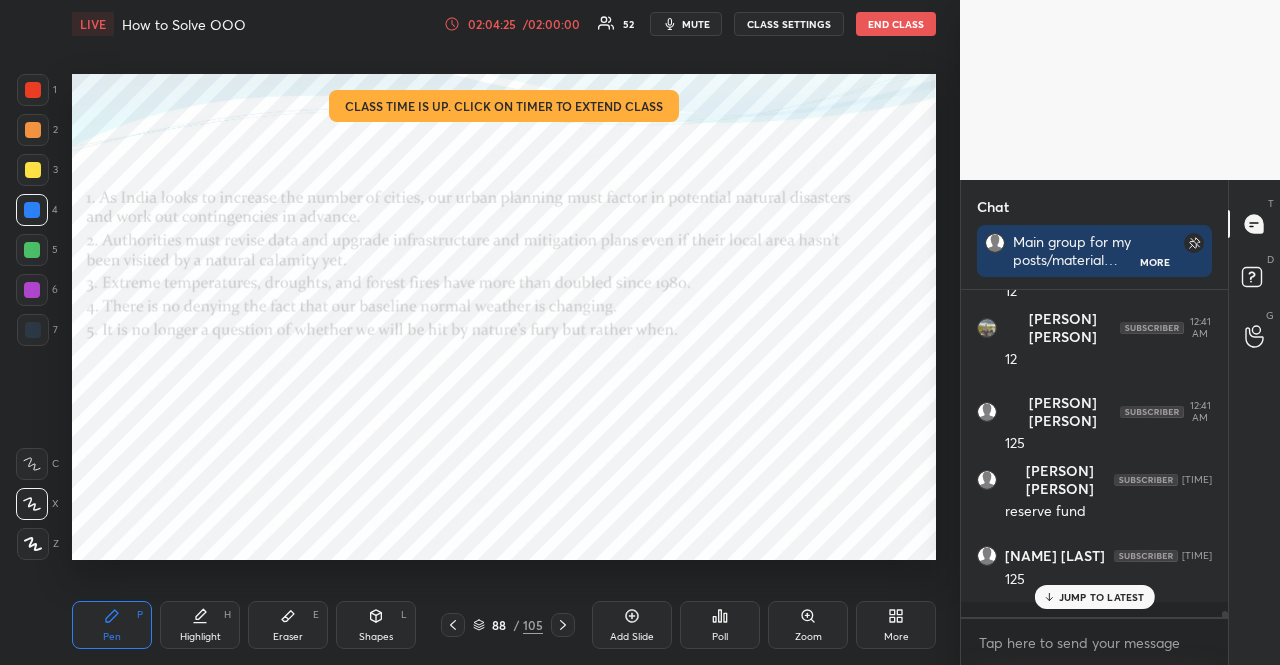 click at bounding box center (32, 464) 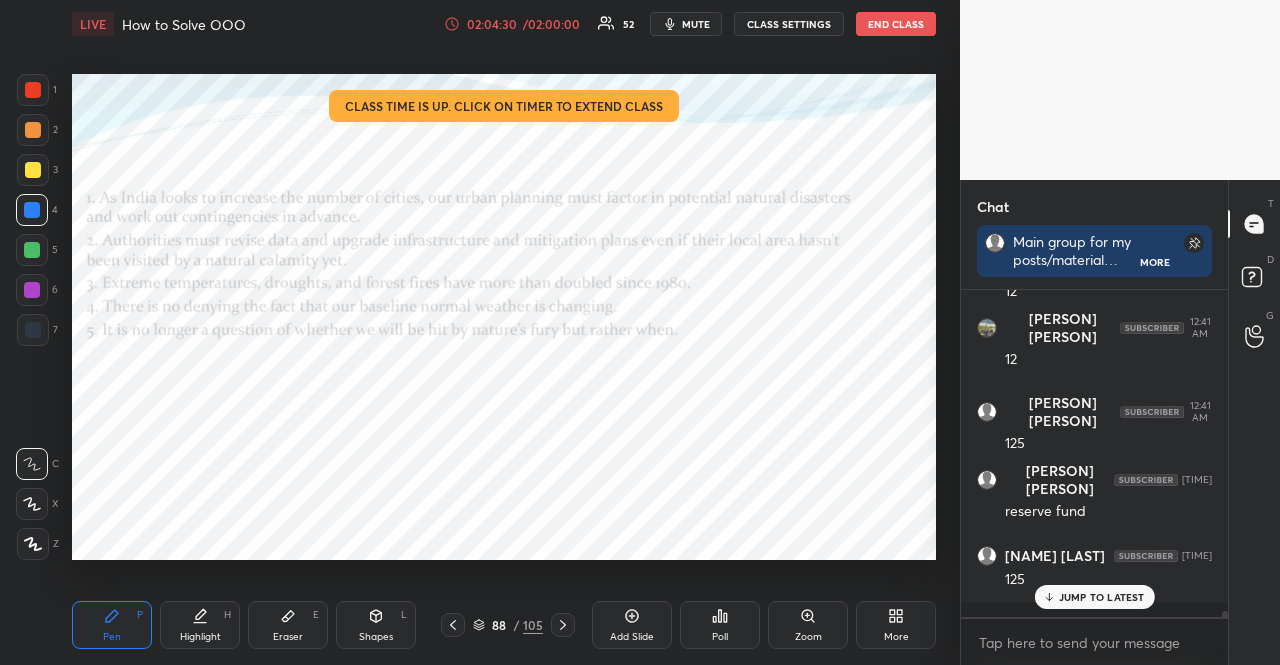 click on "C X Z" at bounding box center (37, 500) 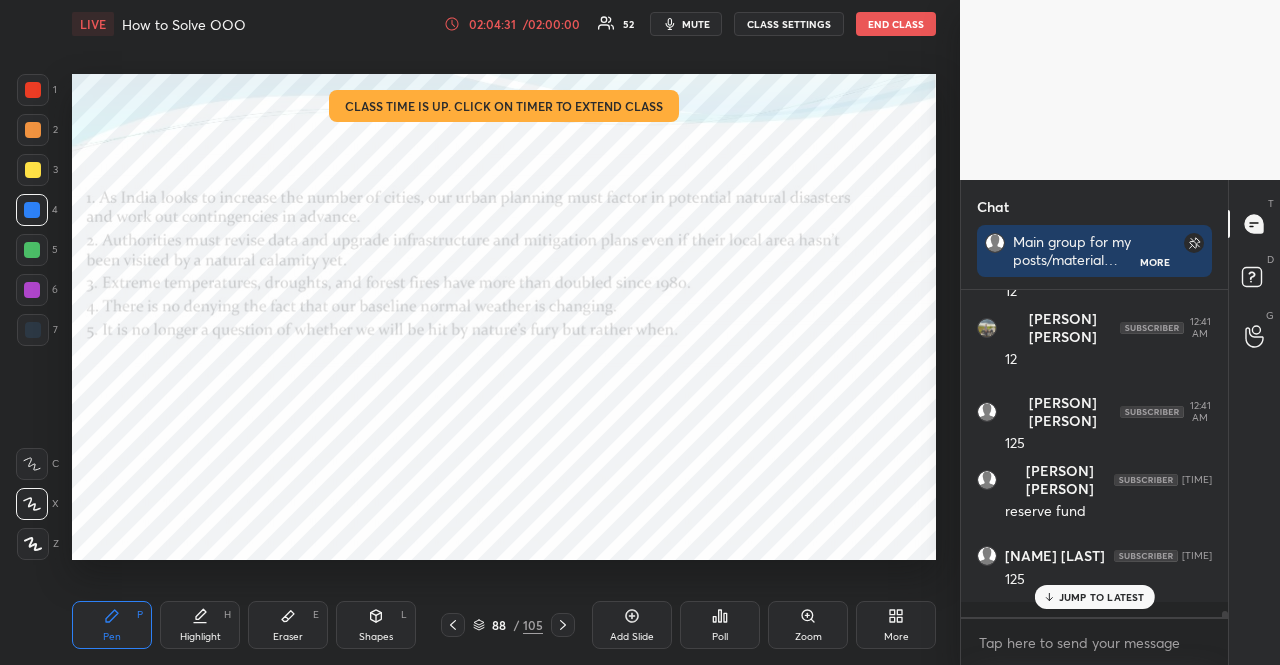 drag, startPoint x: 43, startPoint y: 533, endPoint x: 54, endPoint y: 526, distance: 13.038404 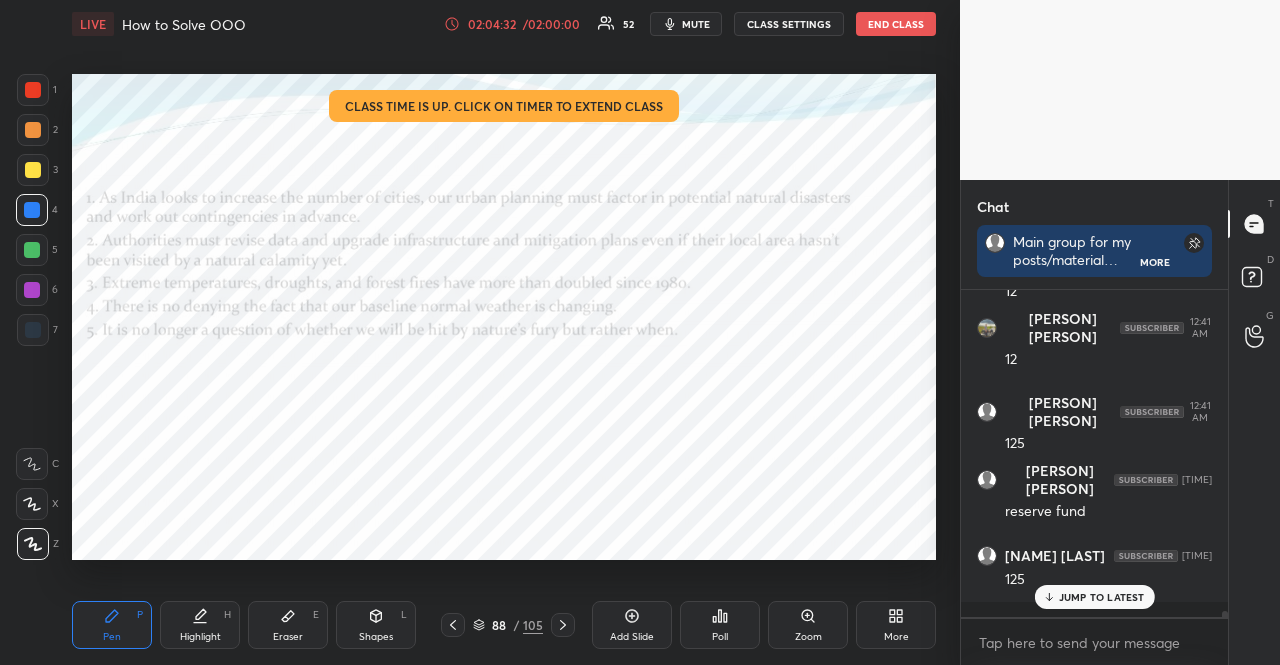 scroll, scrollTop: 281, scrollLeft: 261, axis: both 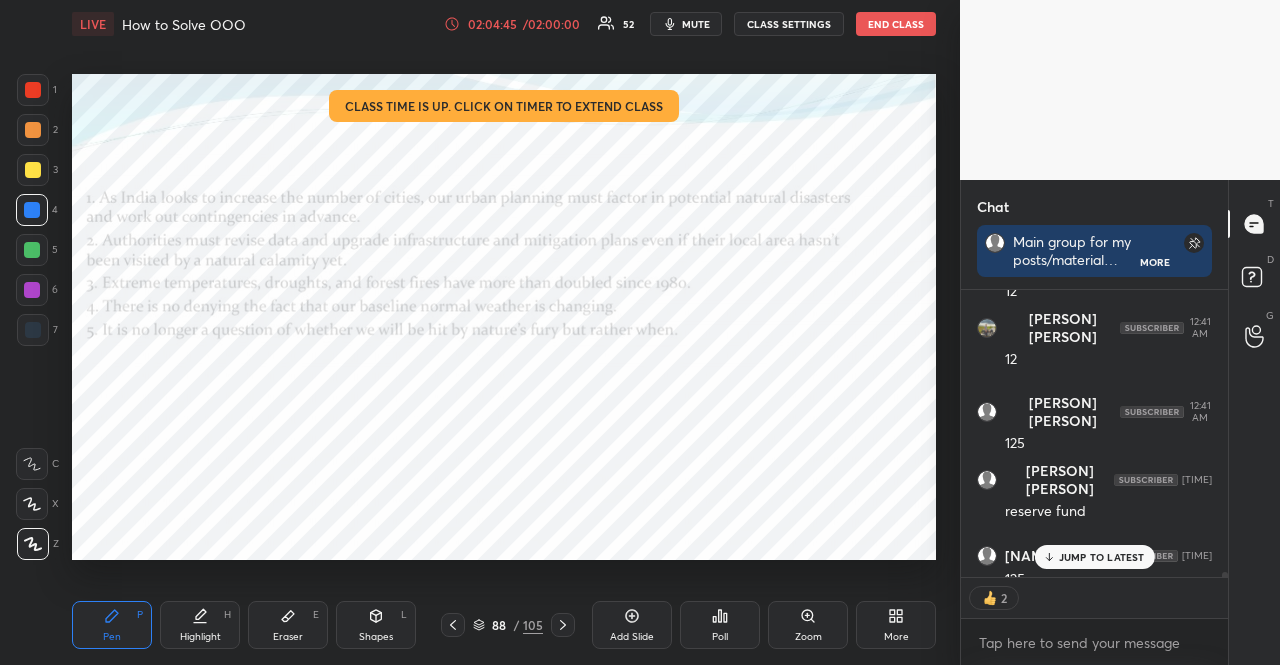 drag, startPoint x: 1099, startPoint y: 552, endPoint x: 1081, endPoint y: 547, distance: 18.681541 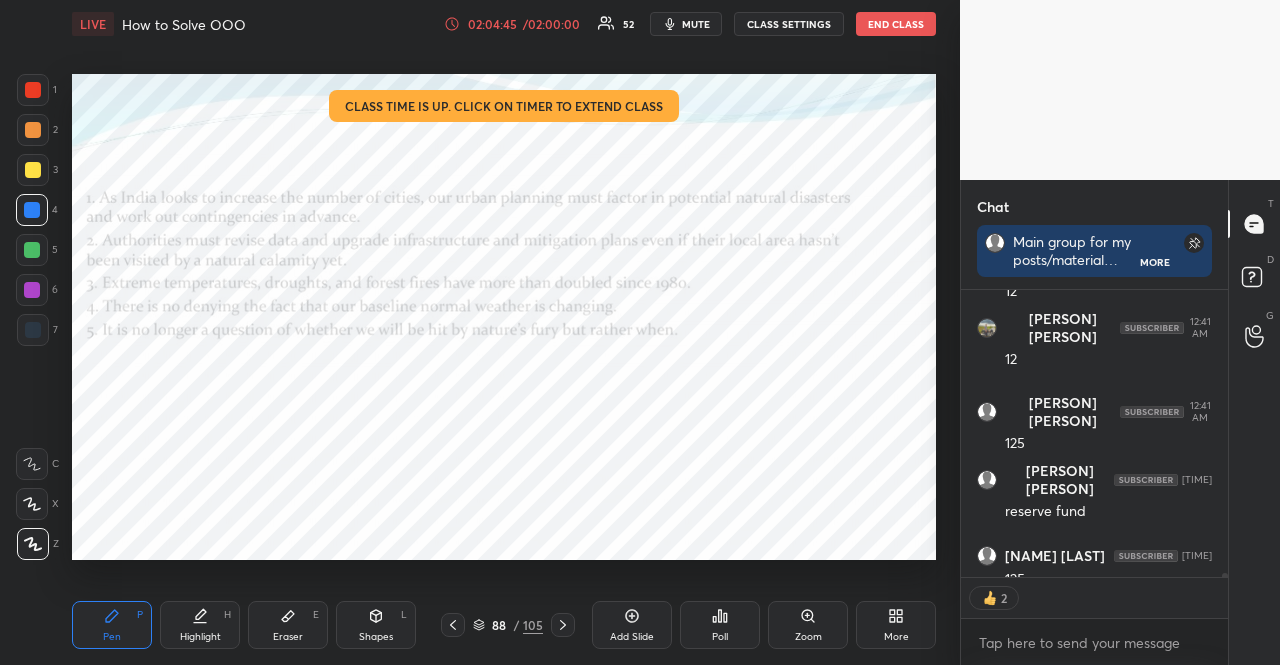 scroll, scrollTop: 18342, scrollLeft: 0, axis: vertical 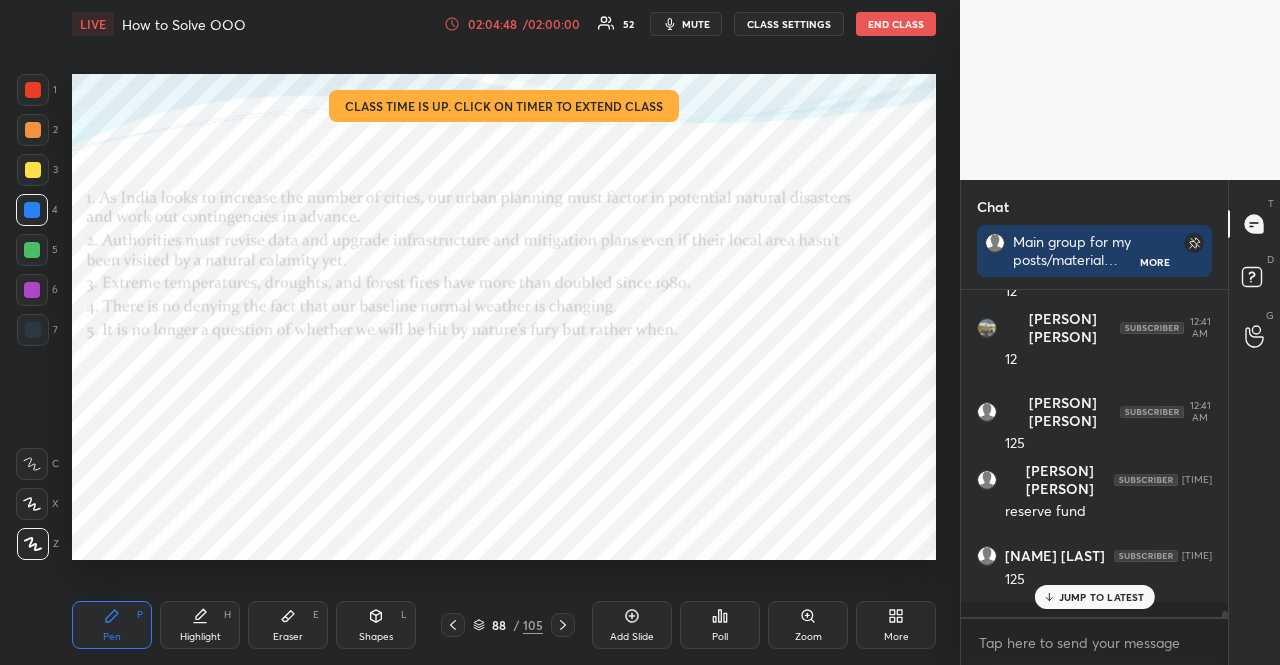 click at bounding box center (33, 130) 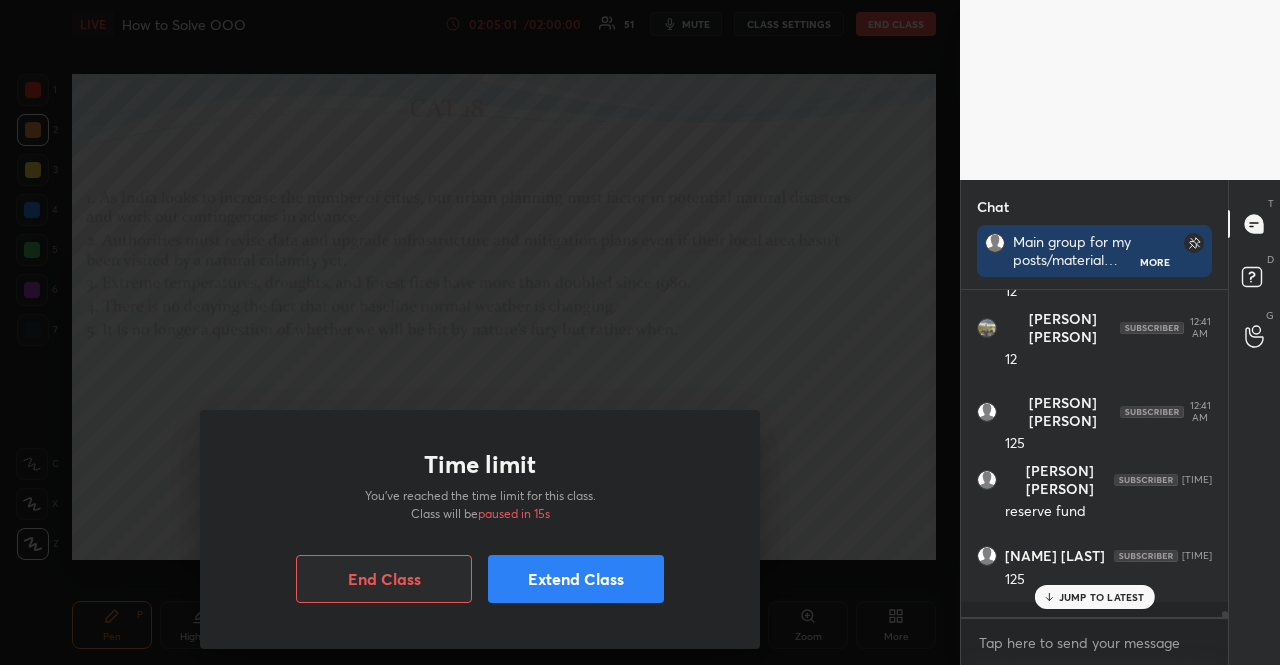 click on "Time limit You’ve reached the time limit for this class. Class will be   paused in 15s End Class Extend Class" at bounding box center (480, 529) 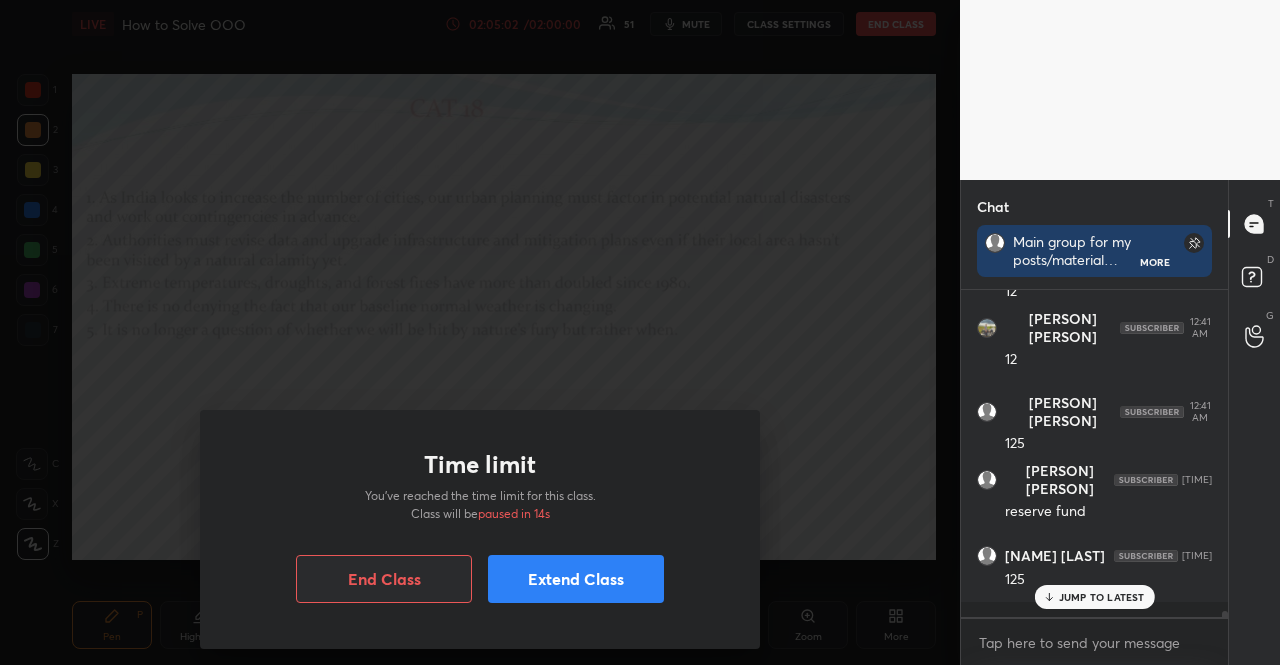 click on "Time limit You’ve reached the time limit for this class. Class will be   paused in 14s End Class Extend Class" at bounding box center (480, 529) 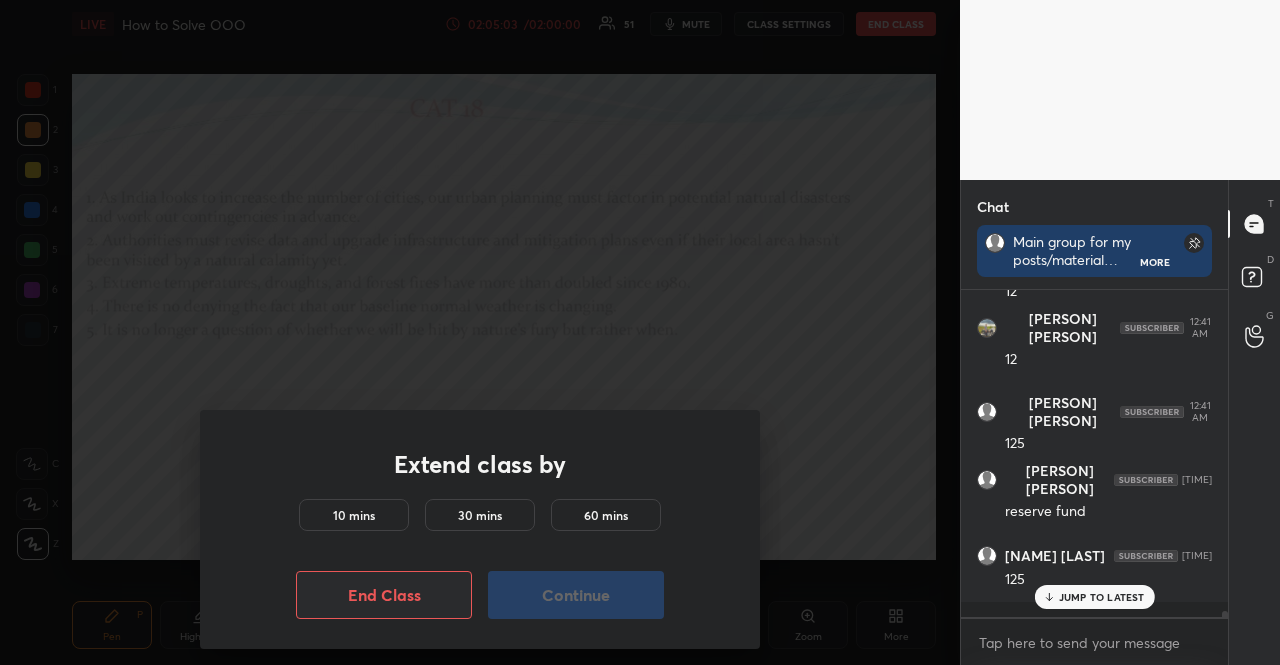 click on "10 mins" at bounding box center (354, 515) 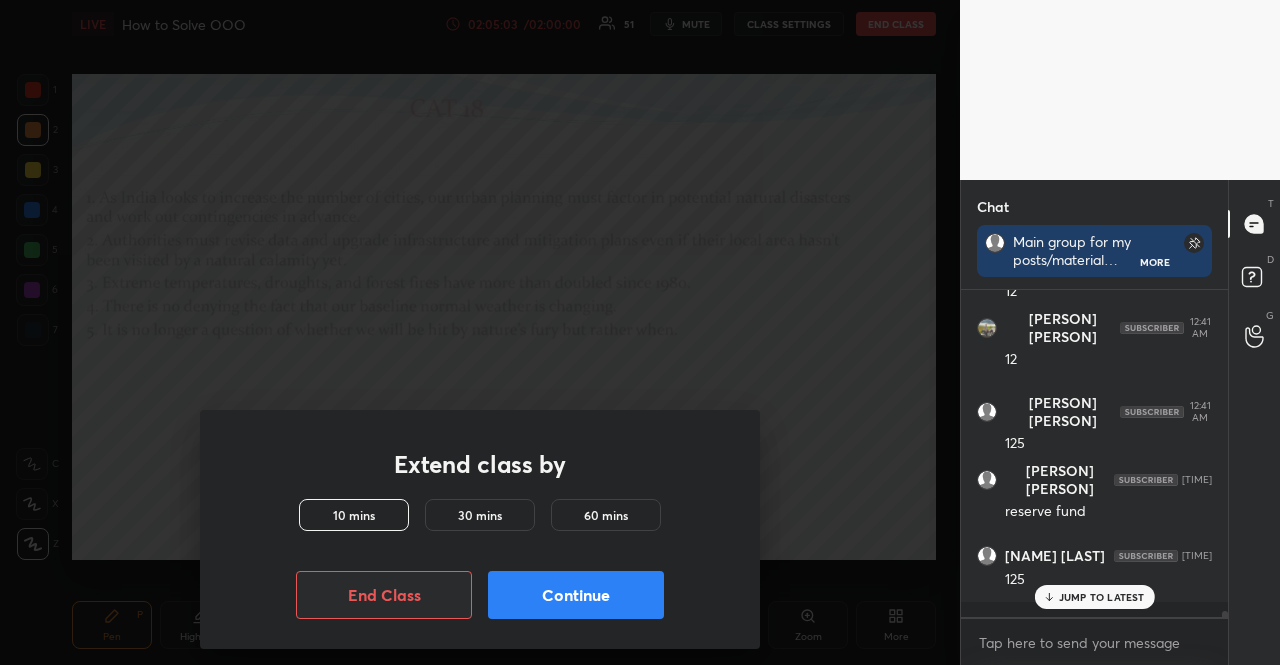 click on "Extend class by 10 mins 30 mins 60 mins End Class Continue" at bounding box center (480, 529) 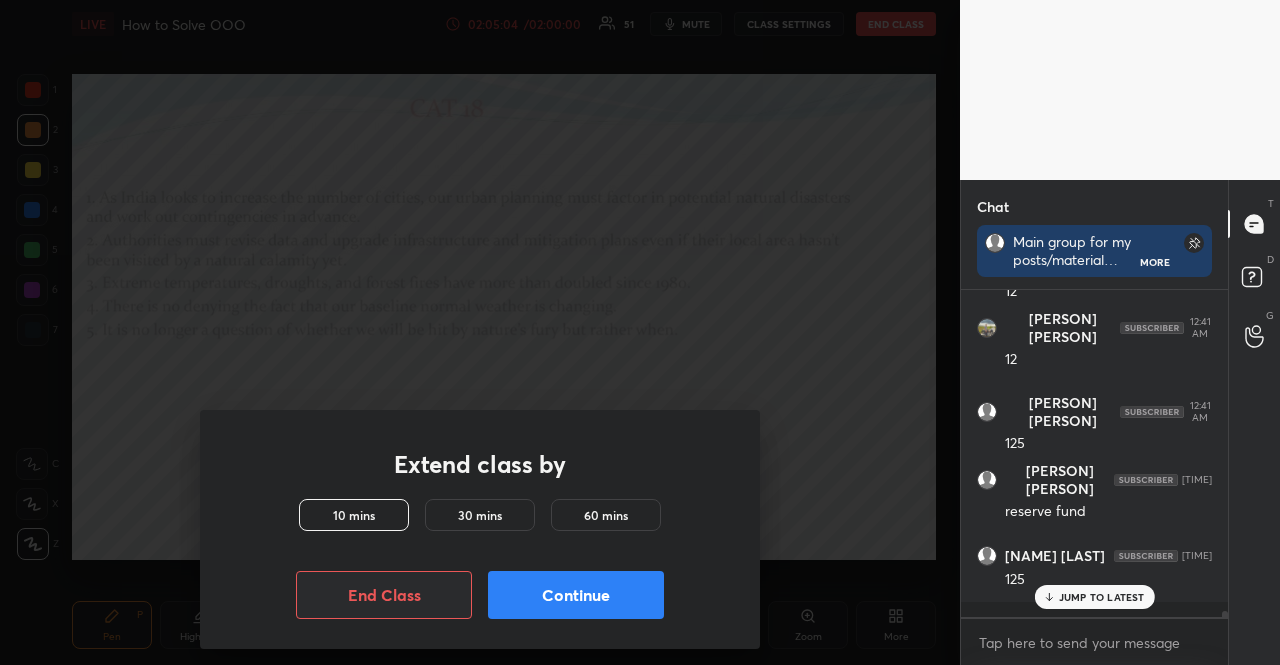 click on "Continue" at bounding box center (576, 595) 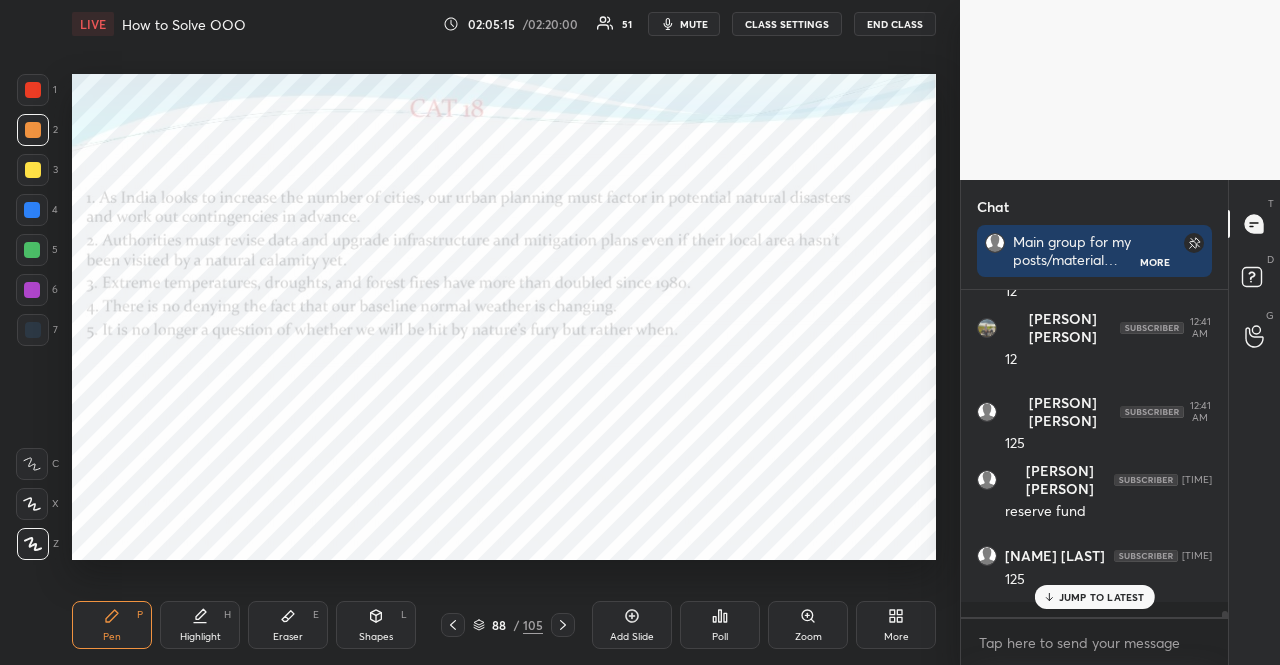 click at bounding box center (33, 330) 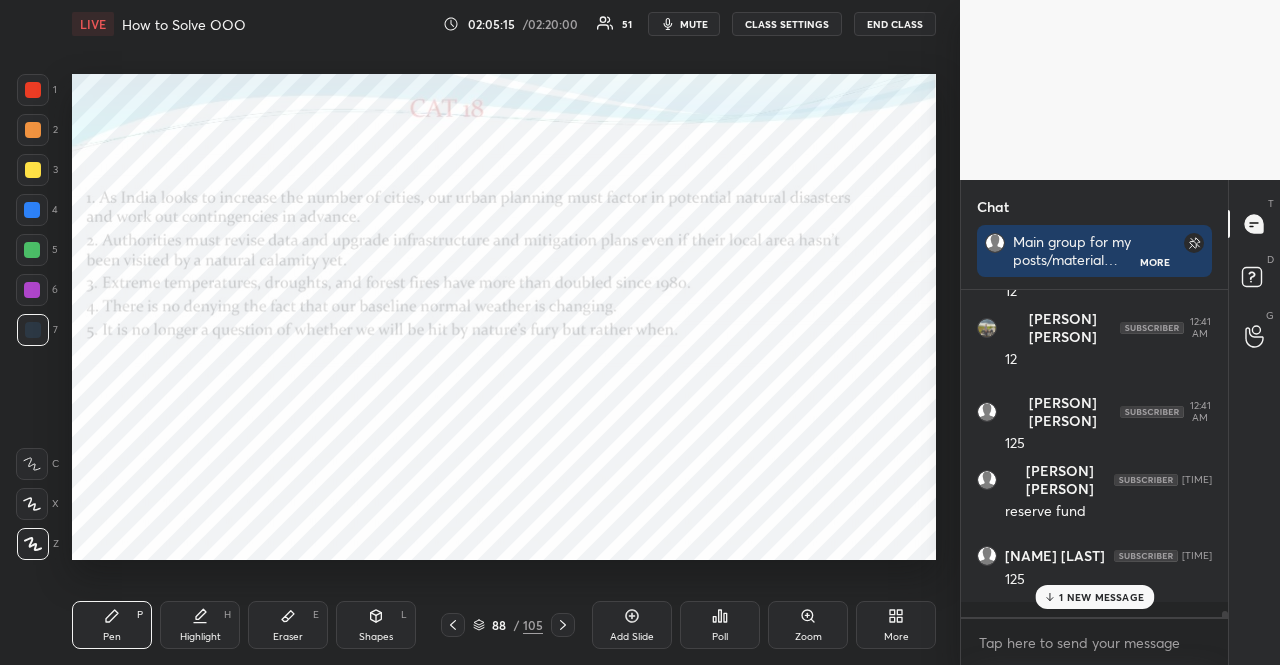 drag, startPoint x: 30, startPoint y: 331, endPoint x: 48, endPoint y: 331, distance: 18 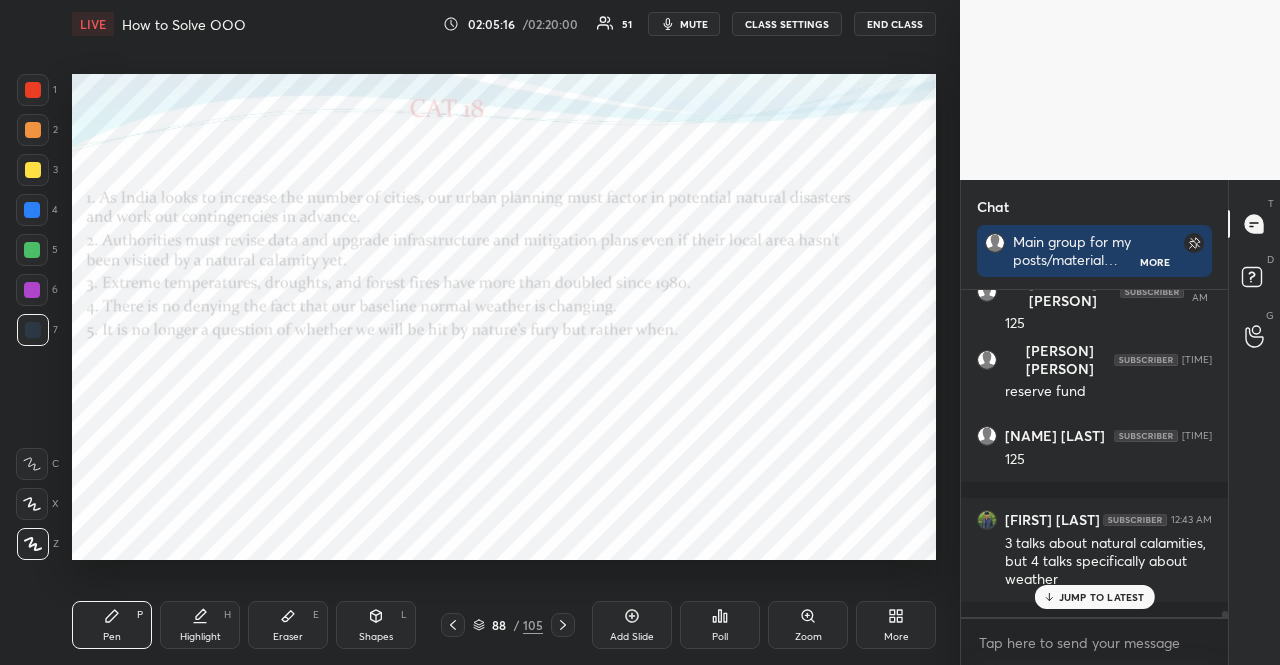 drag, startPoint x: 376, startPoint y: 612, endPoint x: 361, endPoint y: 587, distance: 29.15476 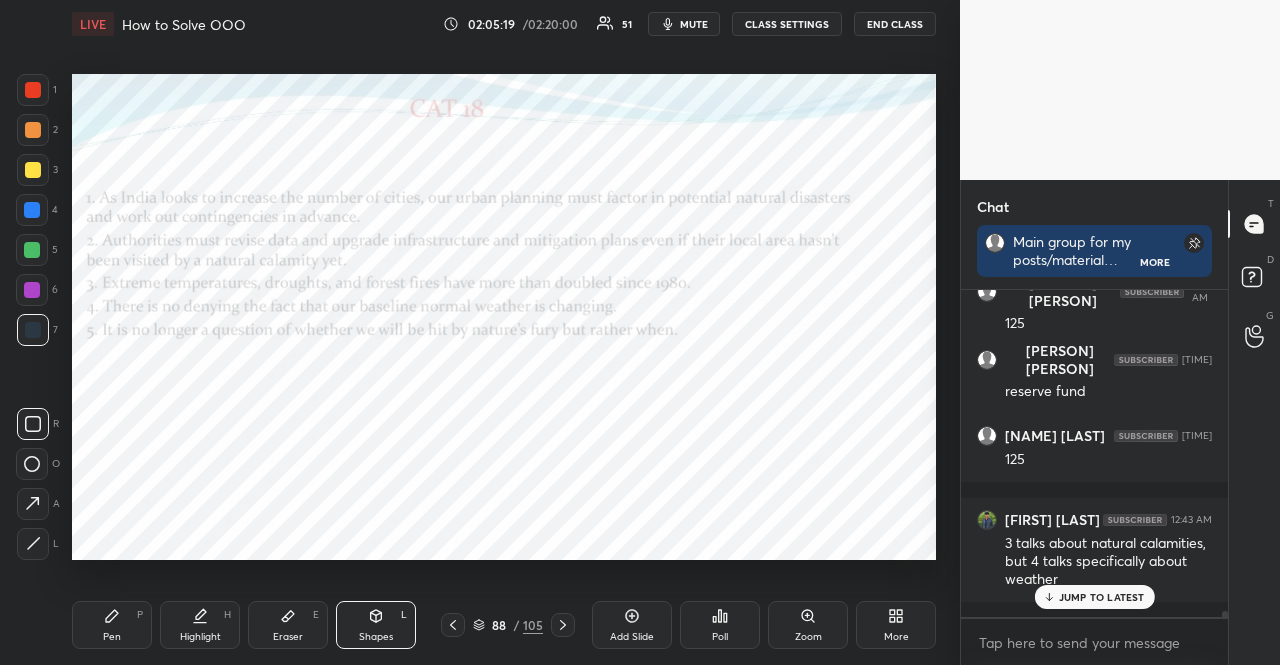 click at bounding box center (33, 90) 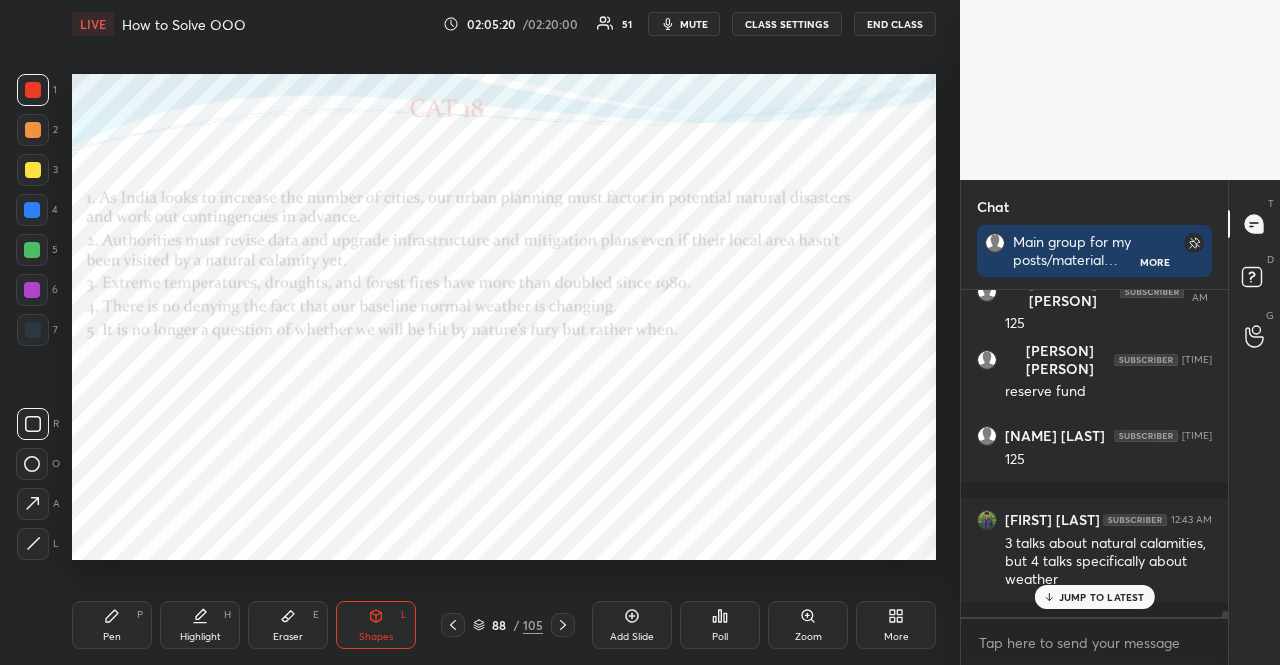 click on "Pen P" at bounding box center [112, 625] 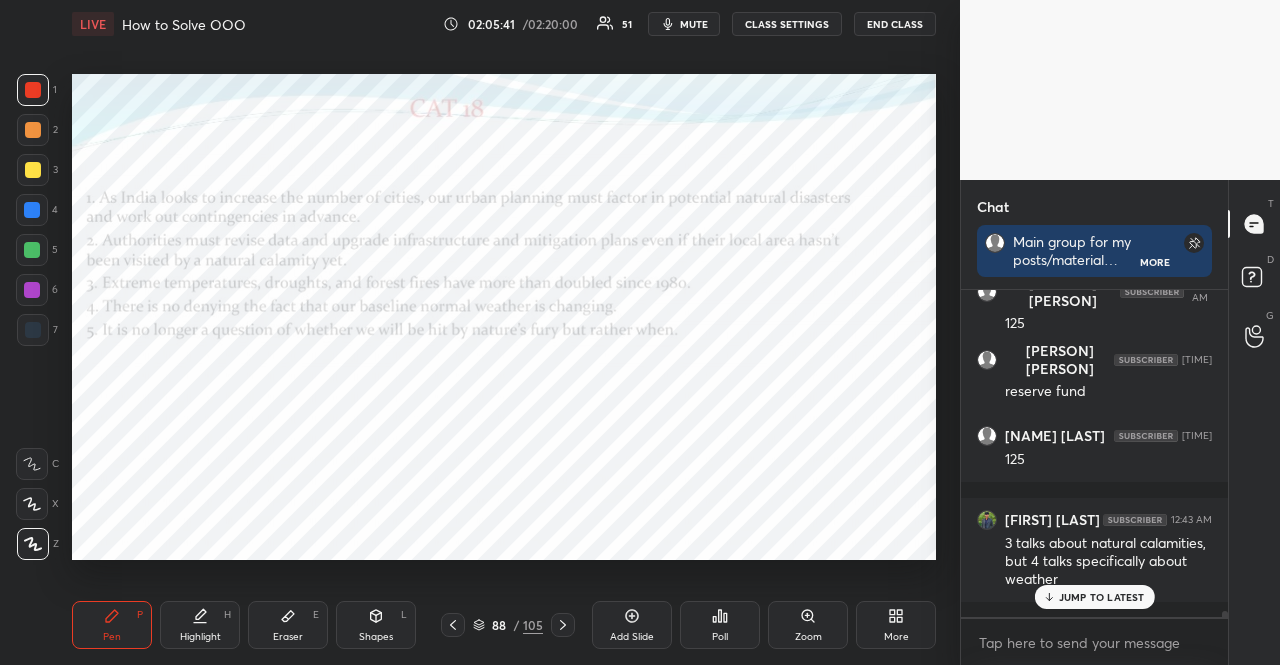 scroll, scrollTop: 18490, scrollLeft: 0, axis: vertical 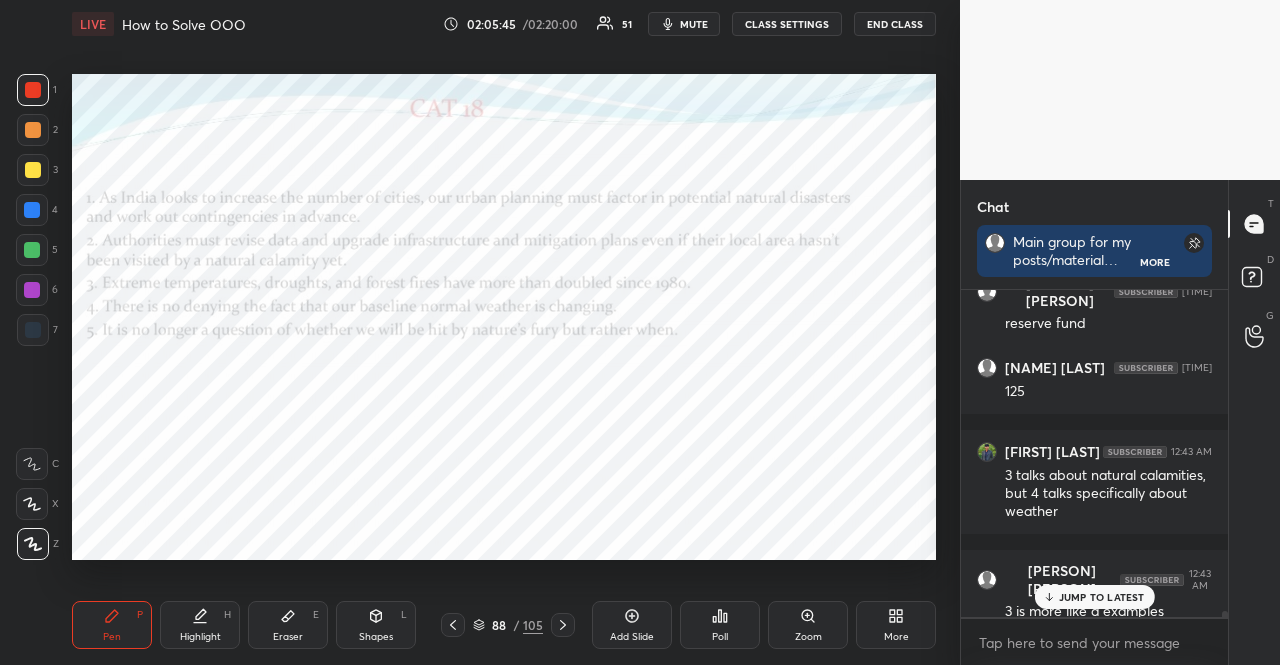 click at bounding box center [32, 210] 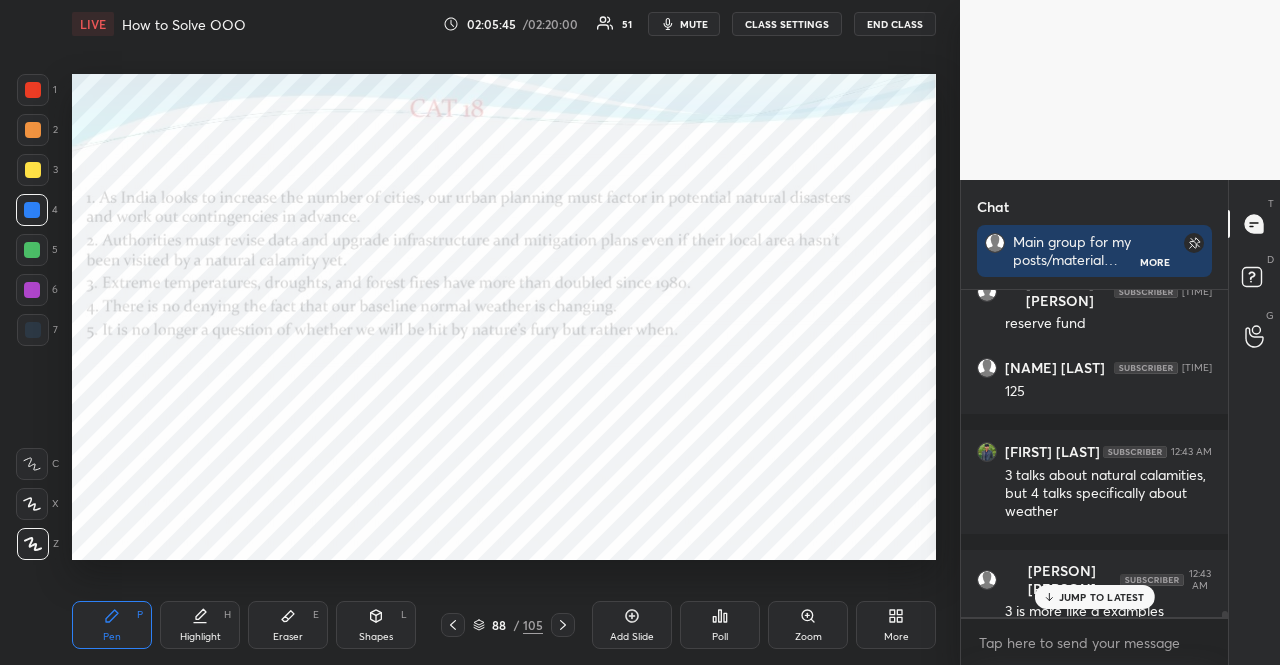 click at bounding box center (32, 210) 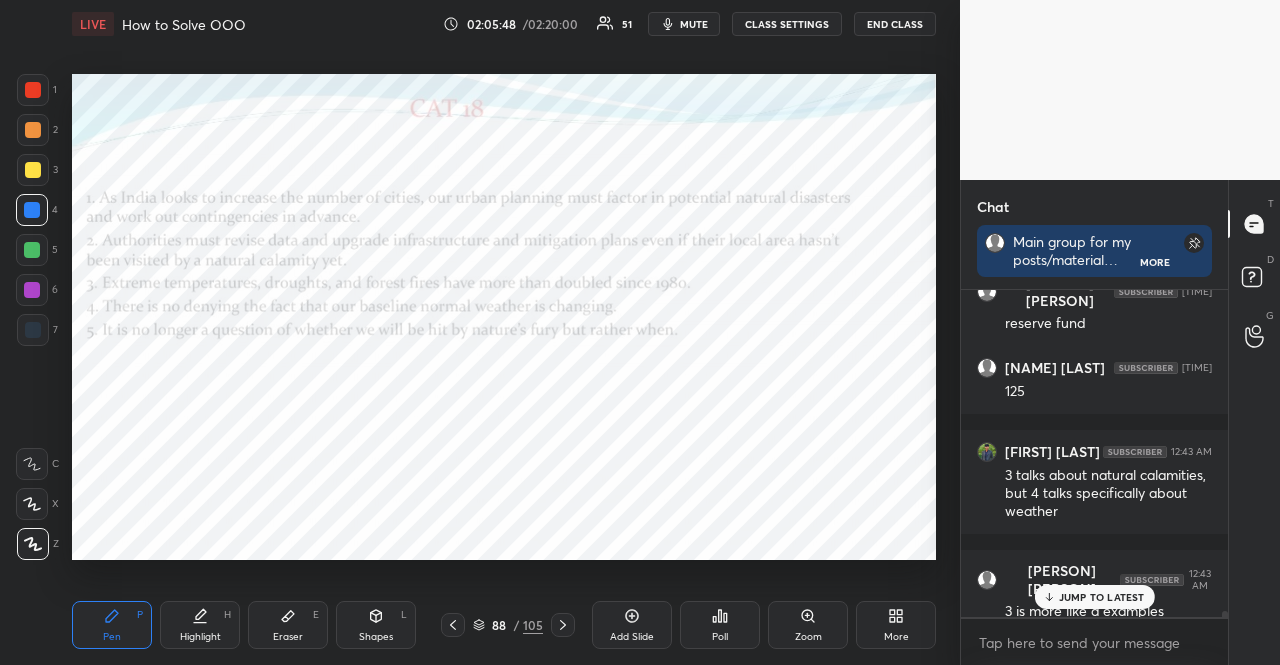 click at bounding box center [32, 250] 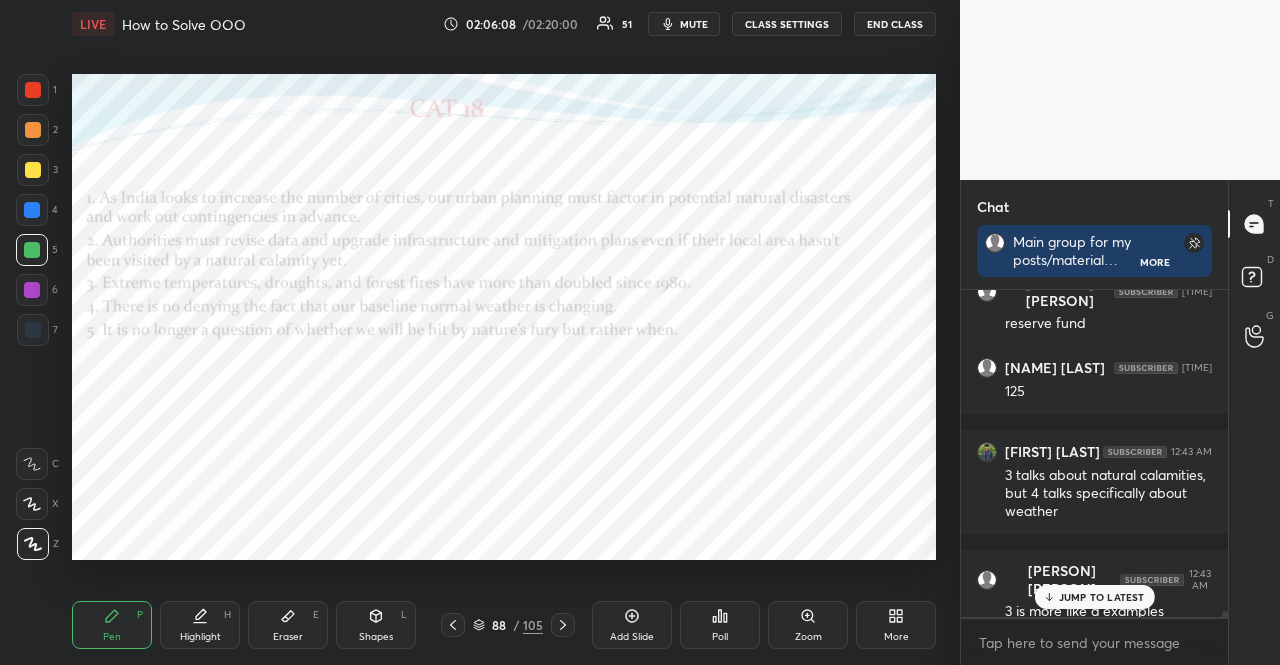 scroll, scrollTop: 18574, scrollLeft: 0, axis: vertical 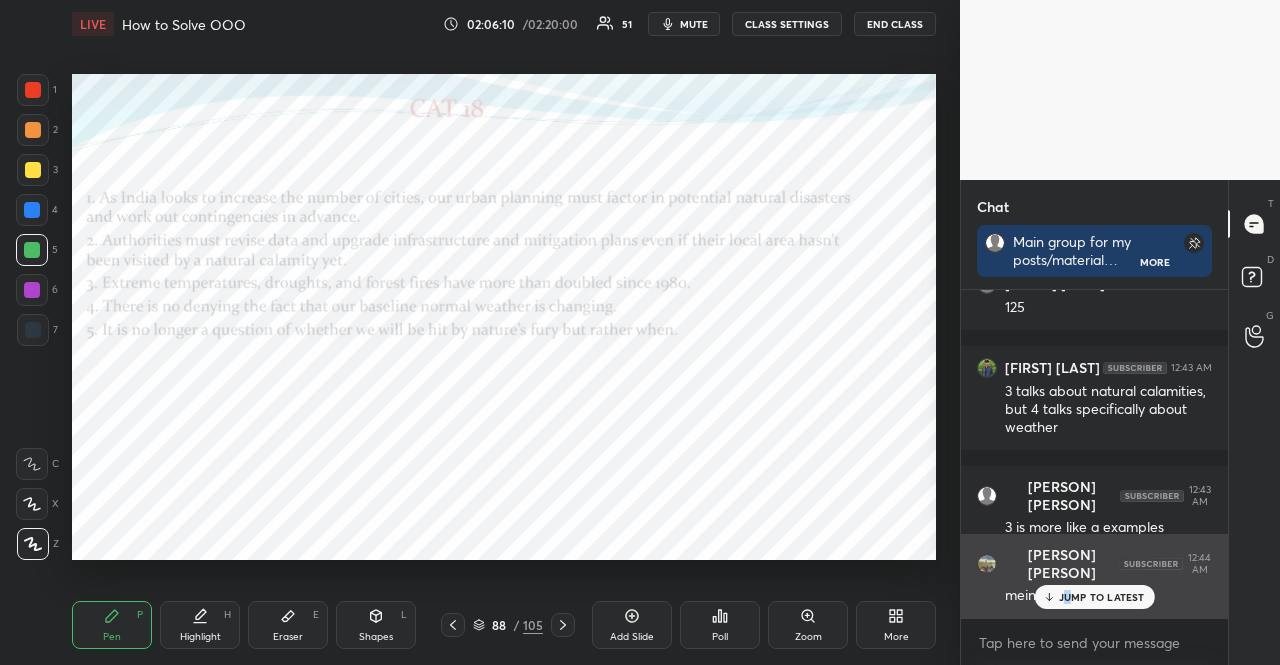 click on "JUMP TO LATEST" at bounding box center (1102, 597) 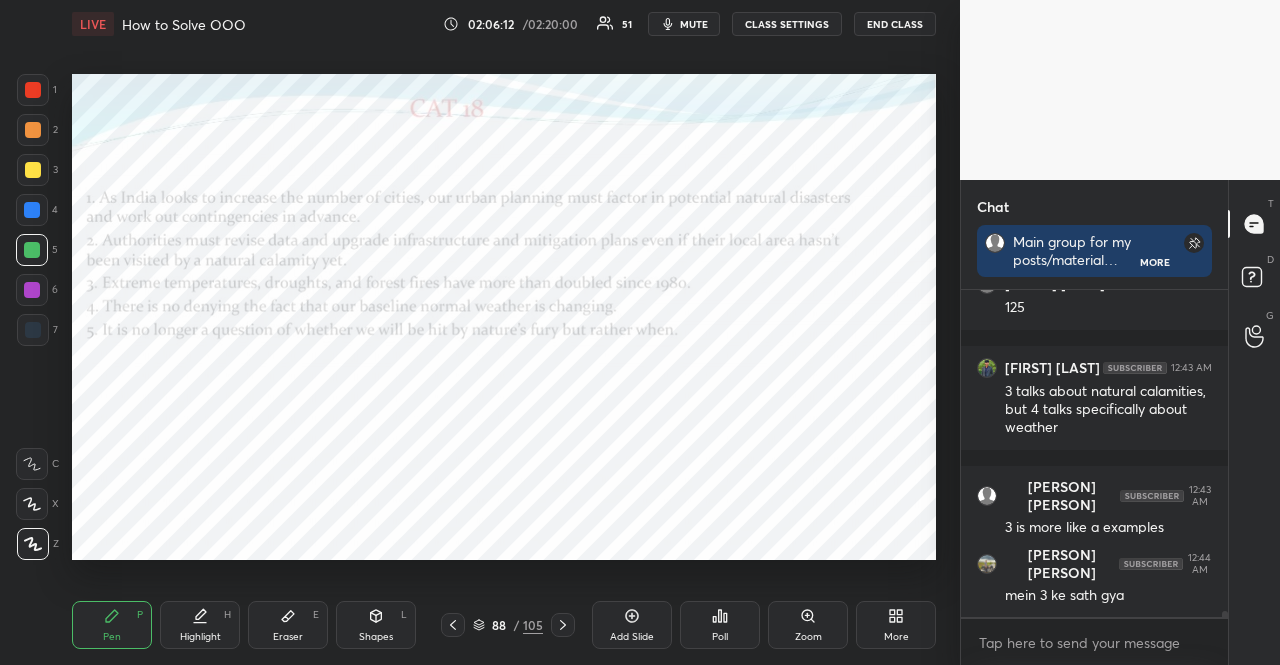 scroll, scrollTop: 18642, scrollLeft: 0, axis: vertical 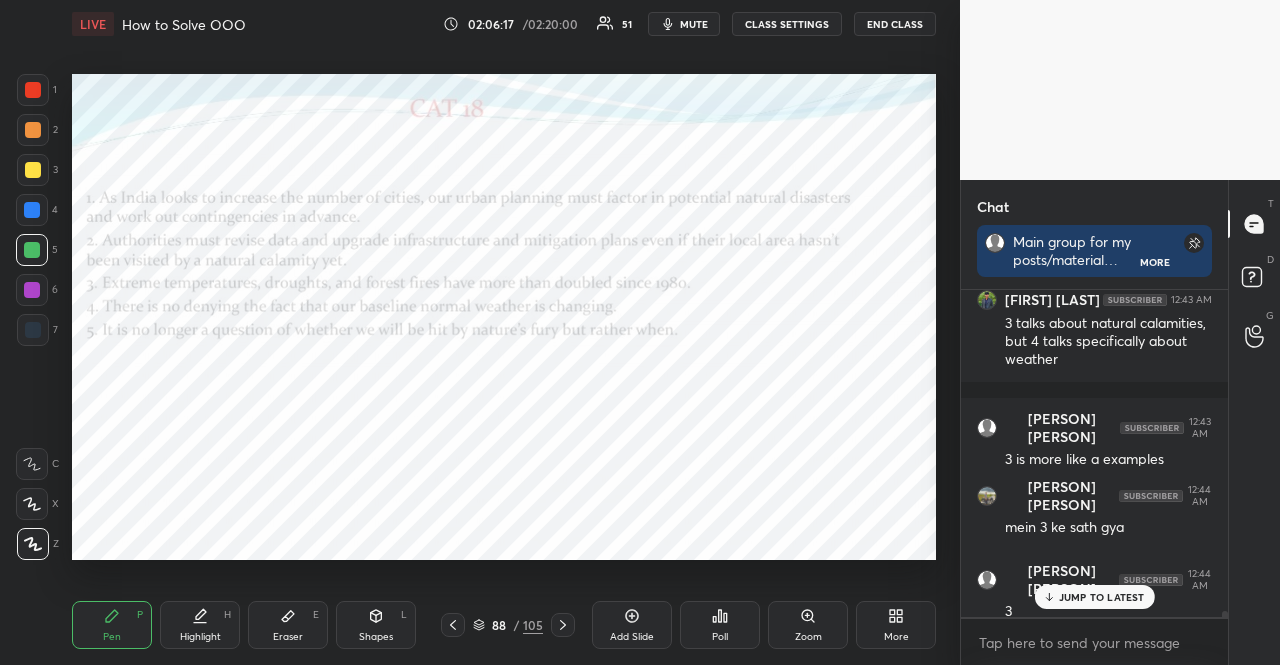 click at bounding box center (33, 90) 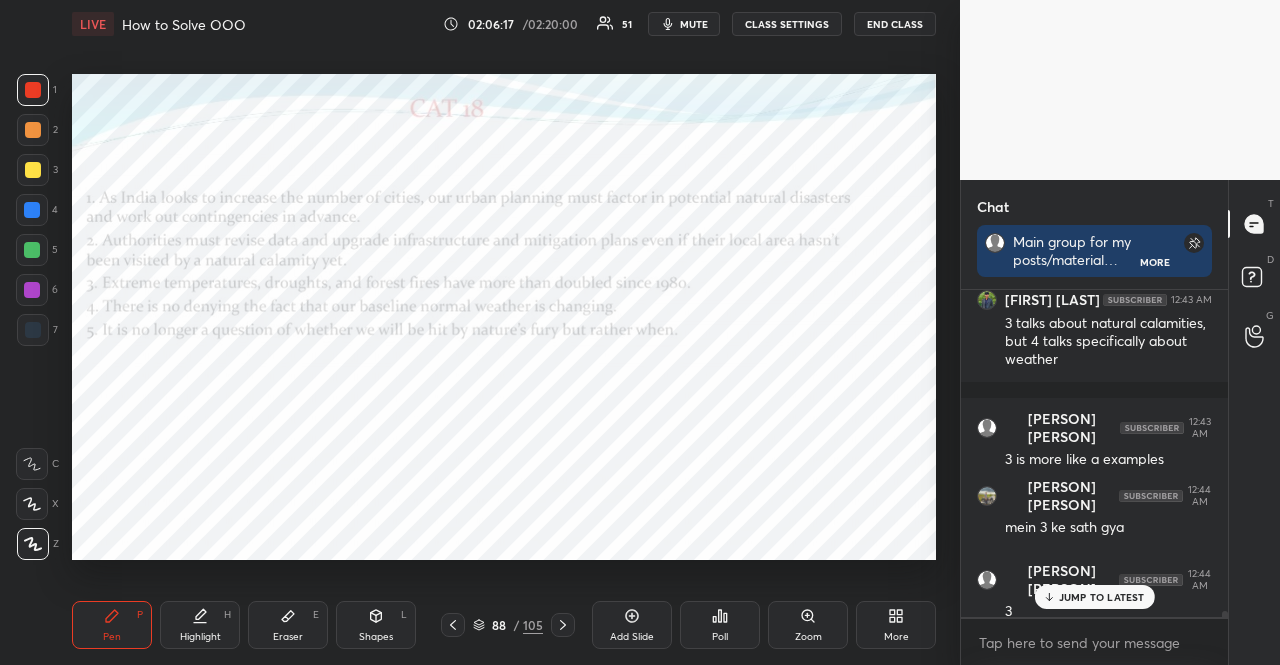 click at bounding box center [33, 90] 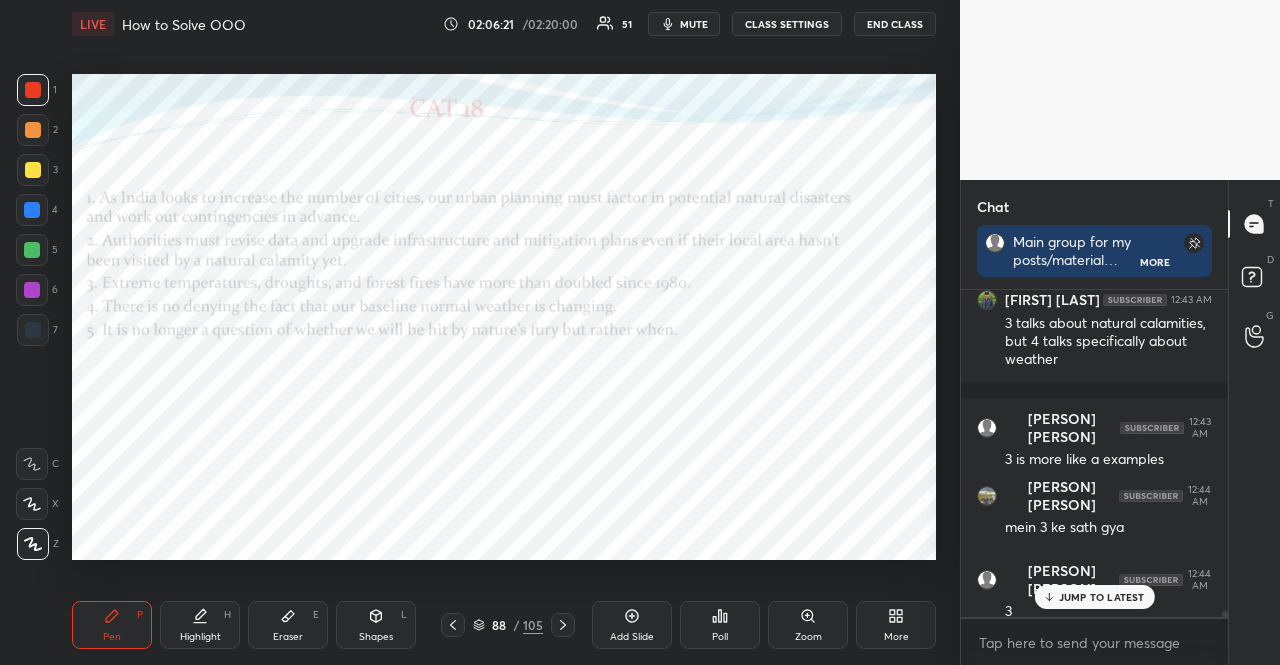 click 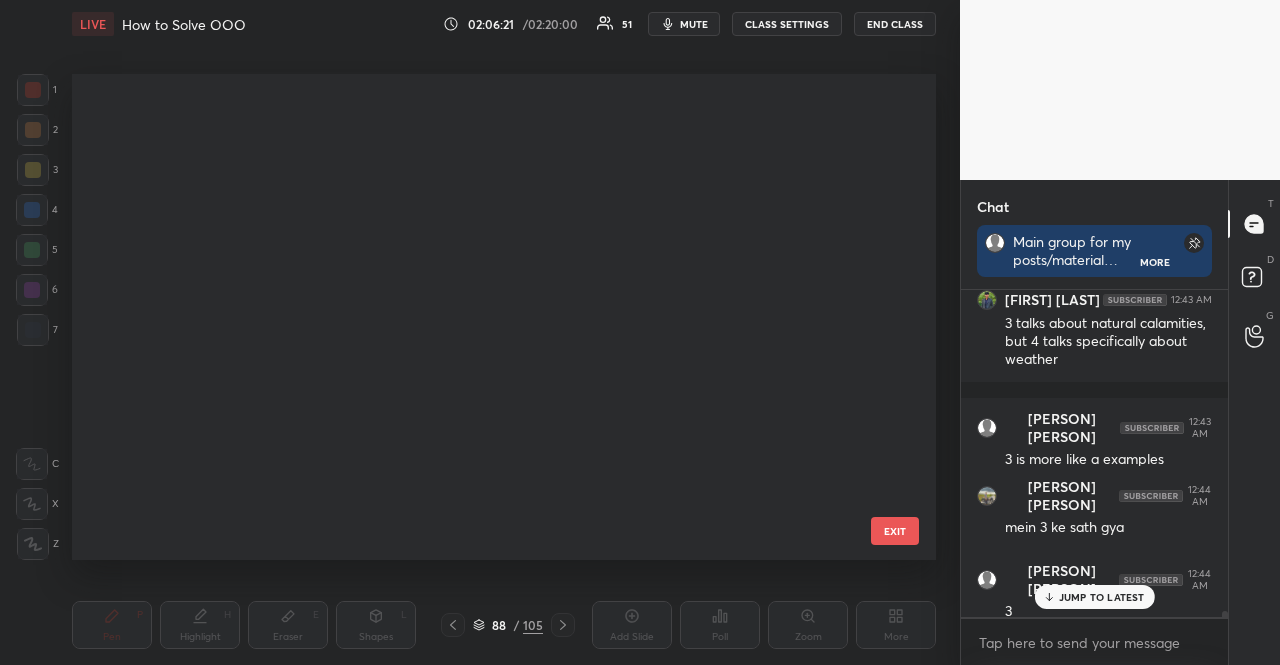 scroll, scrollTop: 3924, scrollLeft: 0, axis: vertical 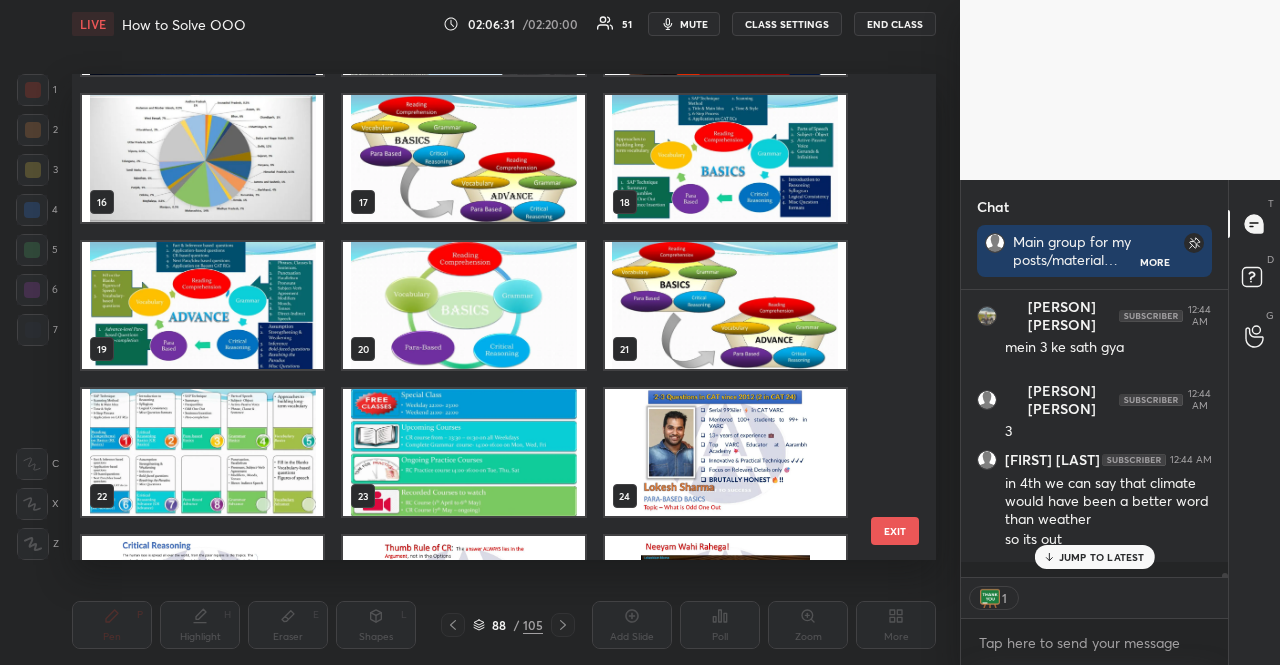 click at bounding box center [463, 158] 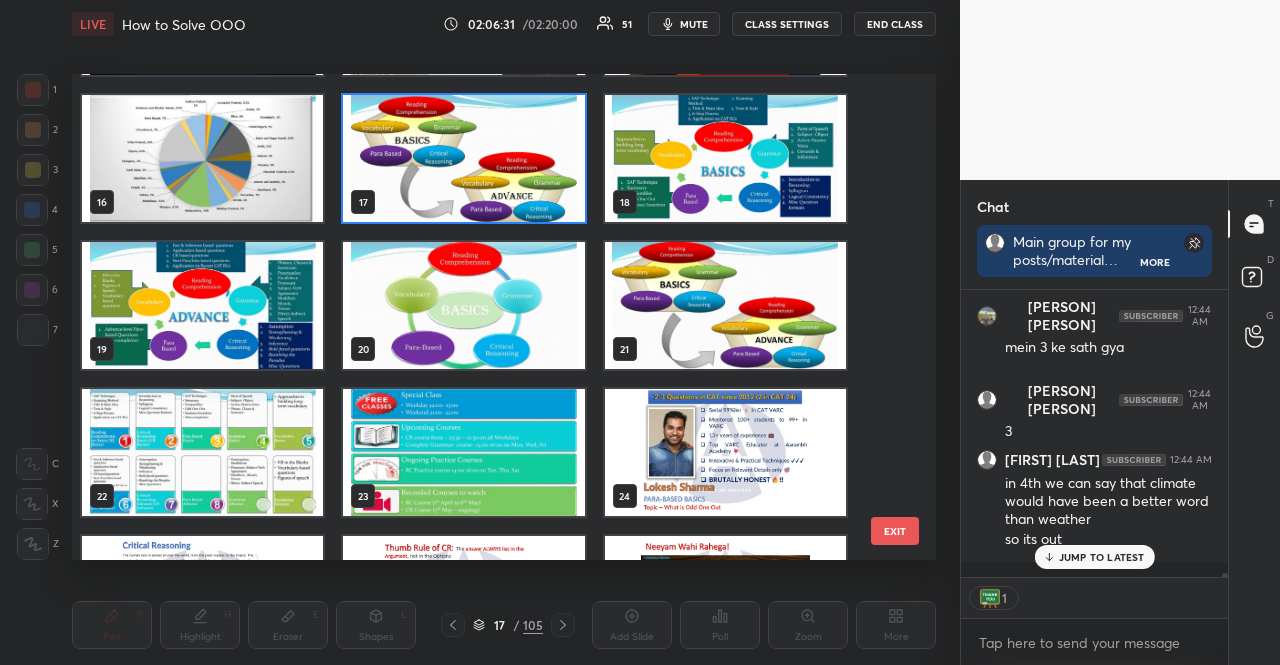 click at bounding box center (463, 158) 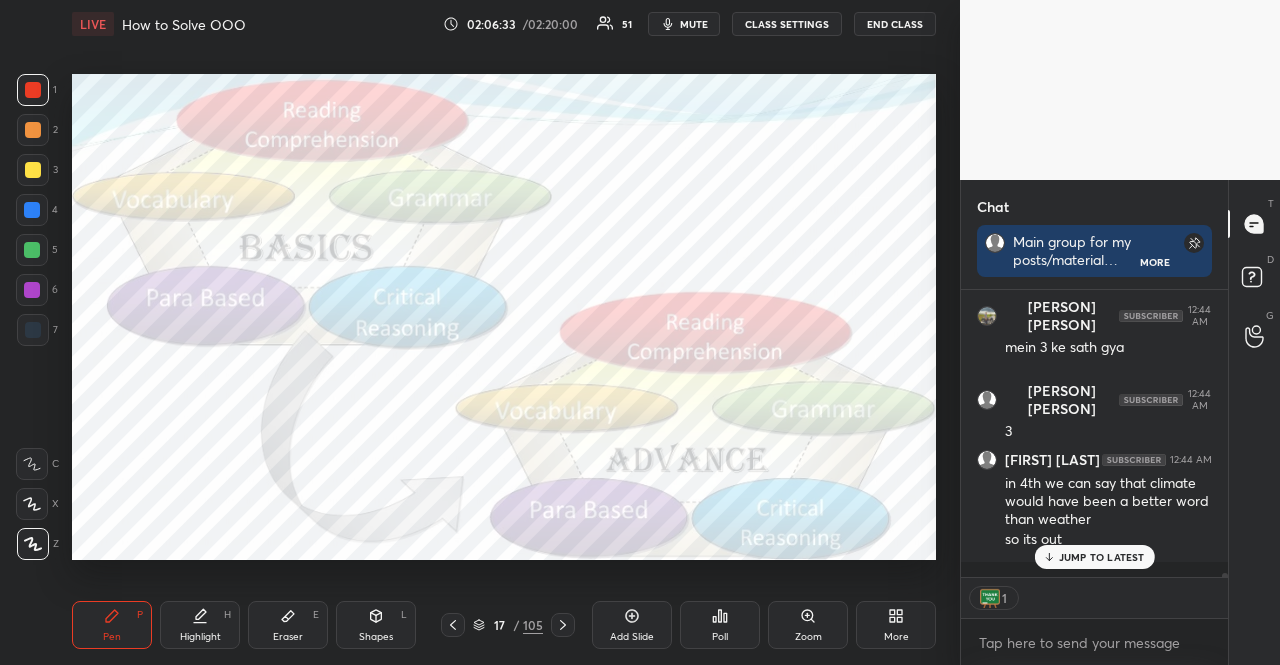 click at bounding box center [32, 210] 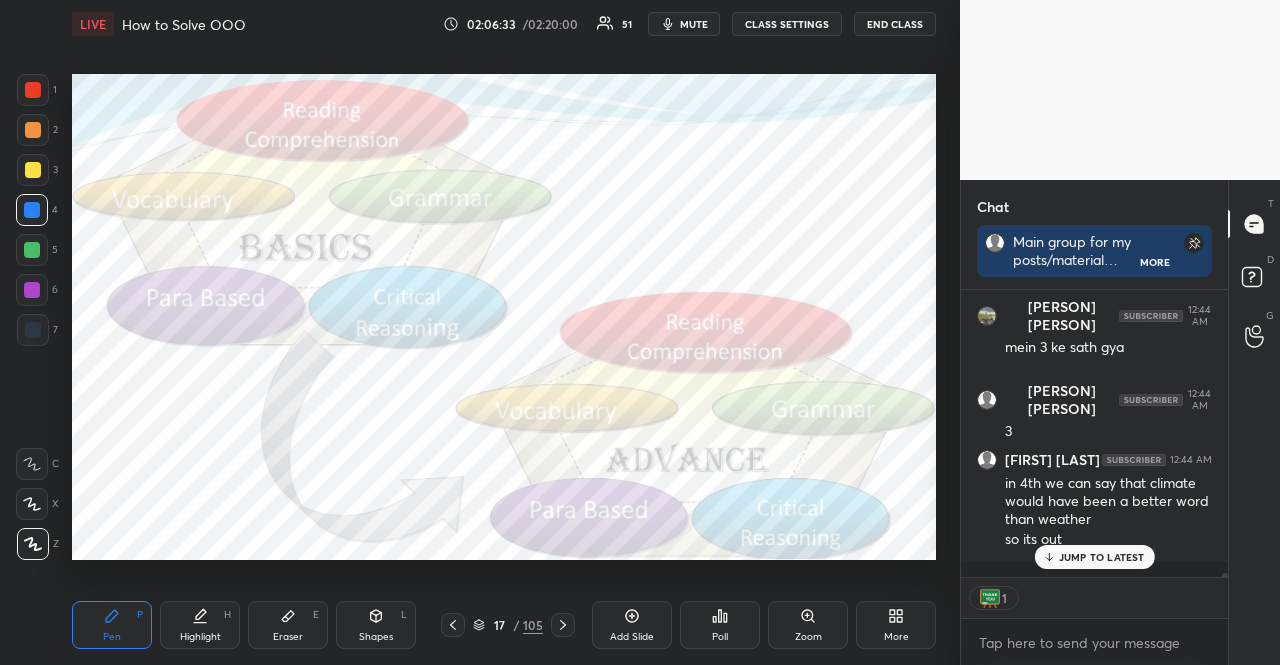 scroll, scrollTop: 6, scrollLeft: 6, axis: both 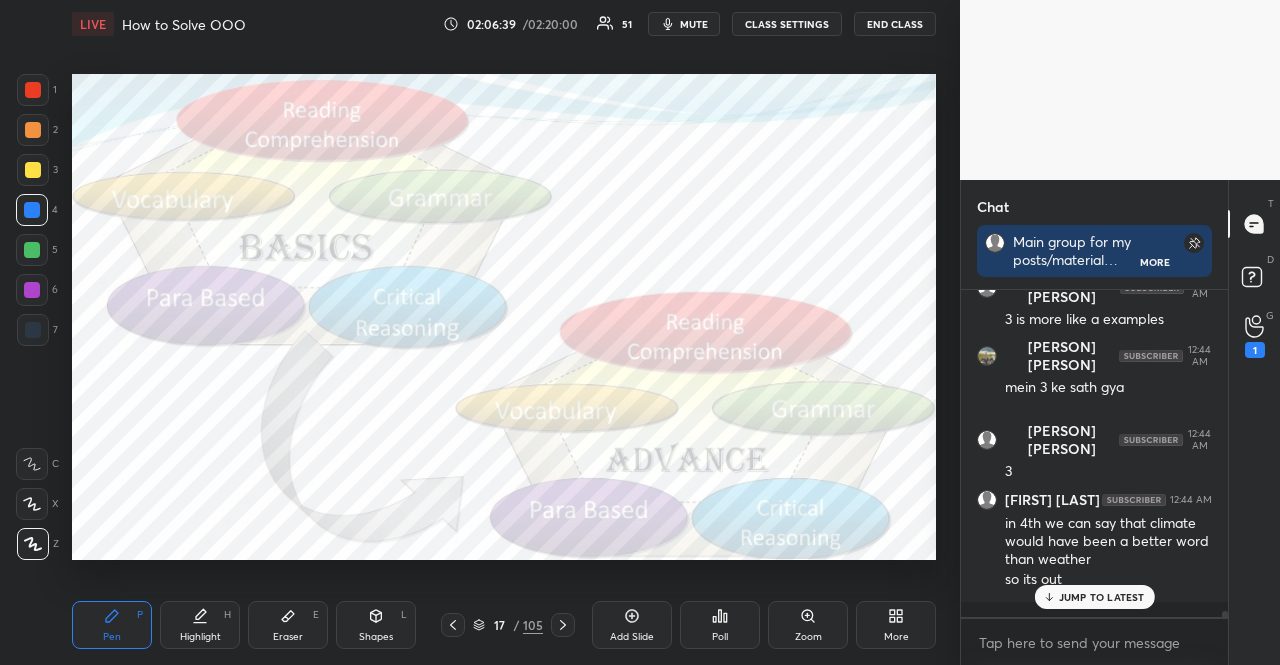 click 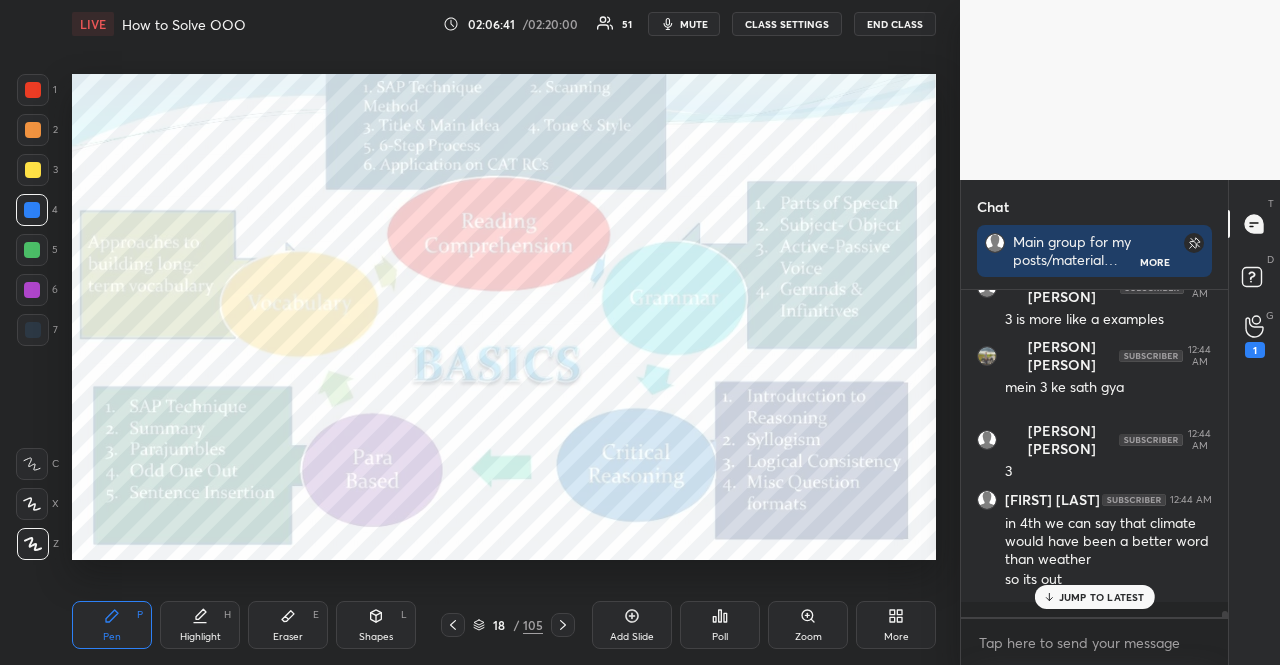 click at bounding box center [33, 330] 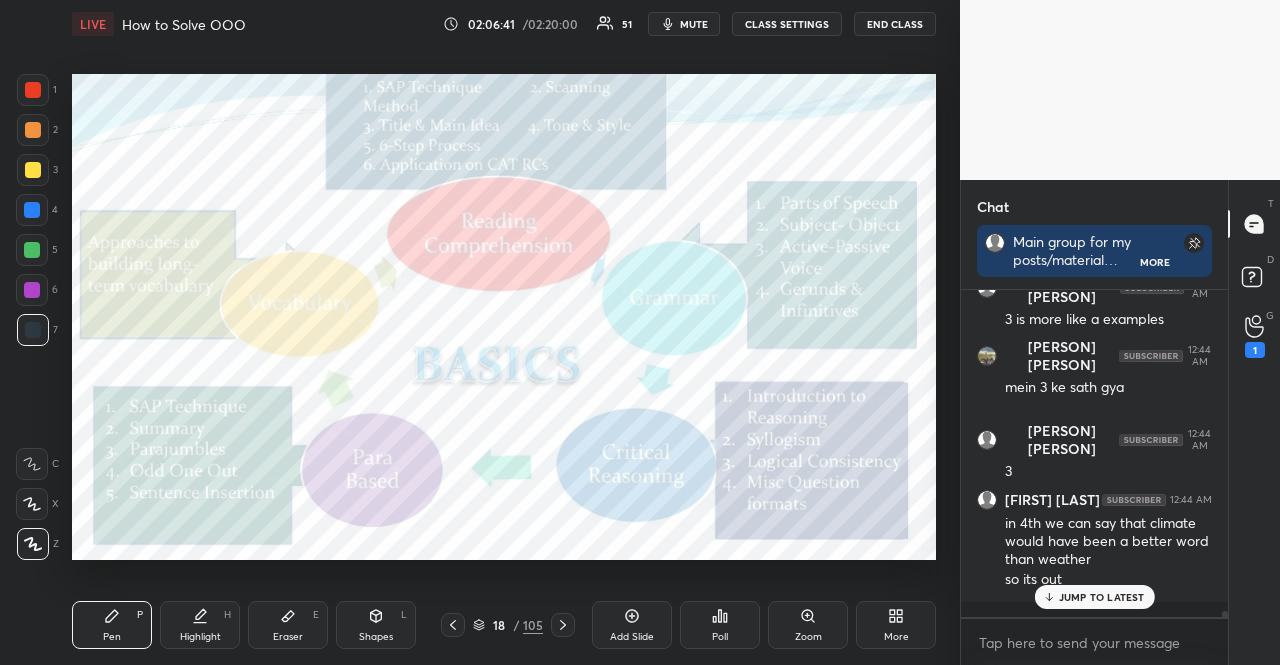 click at bounding box center [33, 330] 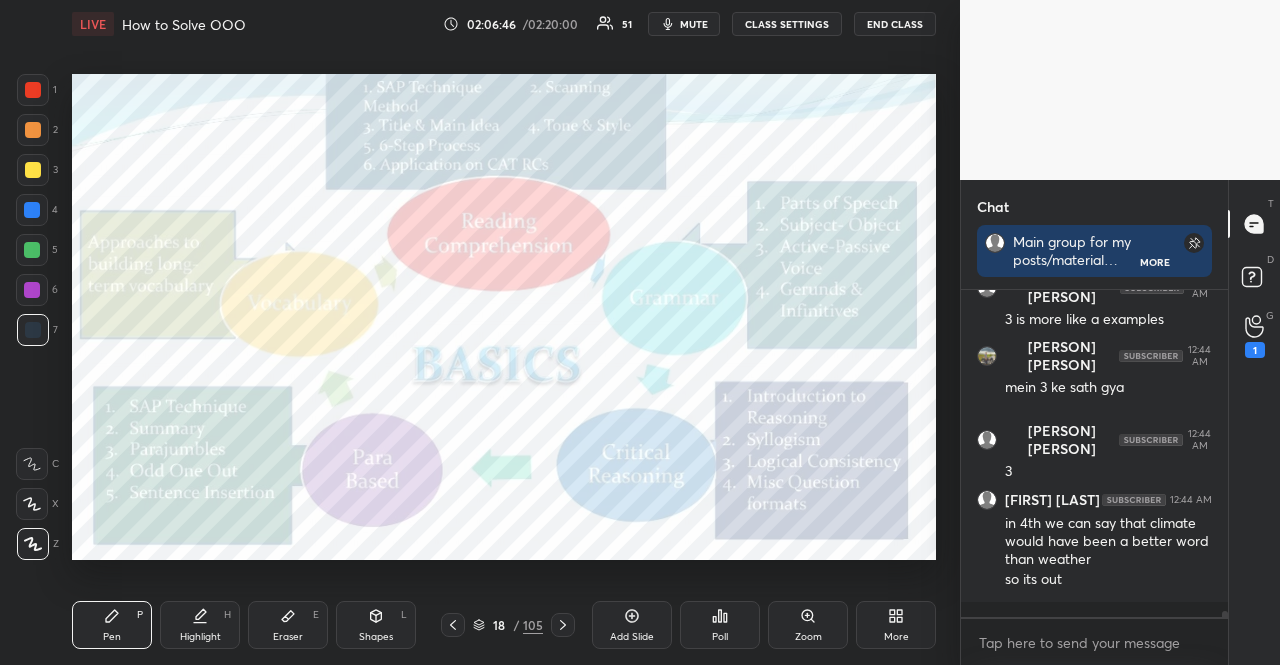 scroll, scrollTop: 18868, scrollLeft: 0, axis: vertical 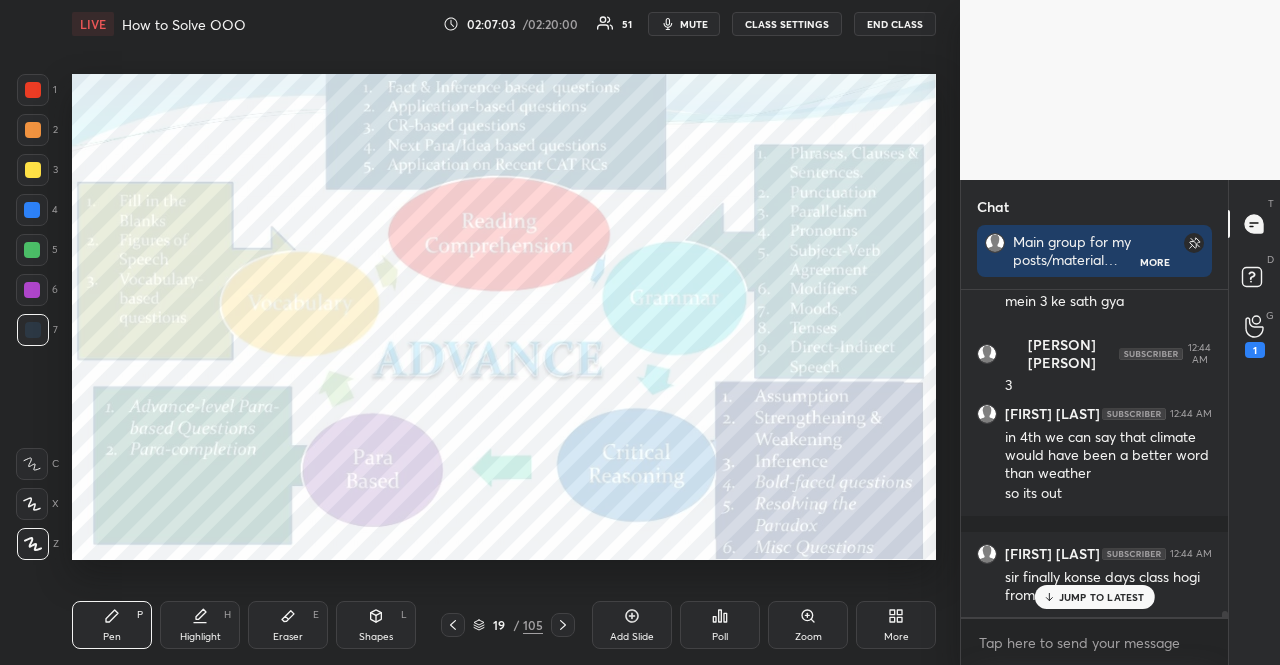 click at bounding box center (33, 170) 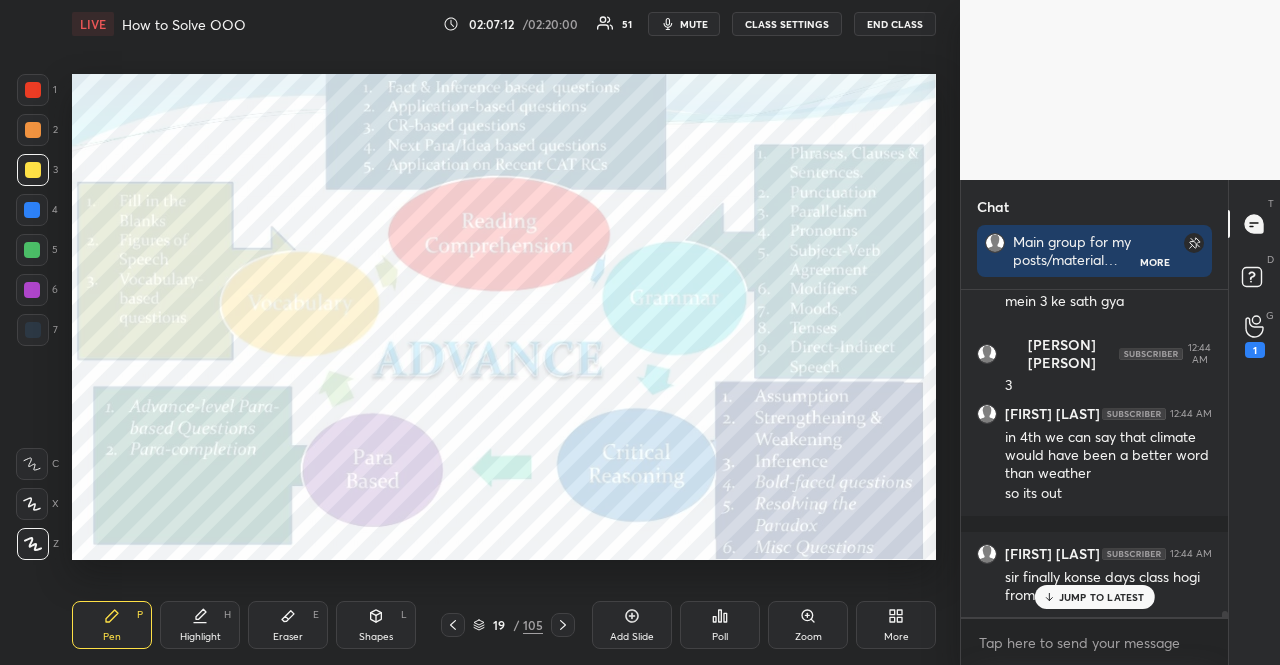 click at bounding box center [32, 504] 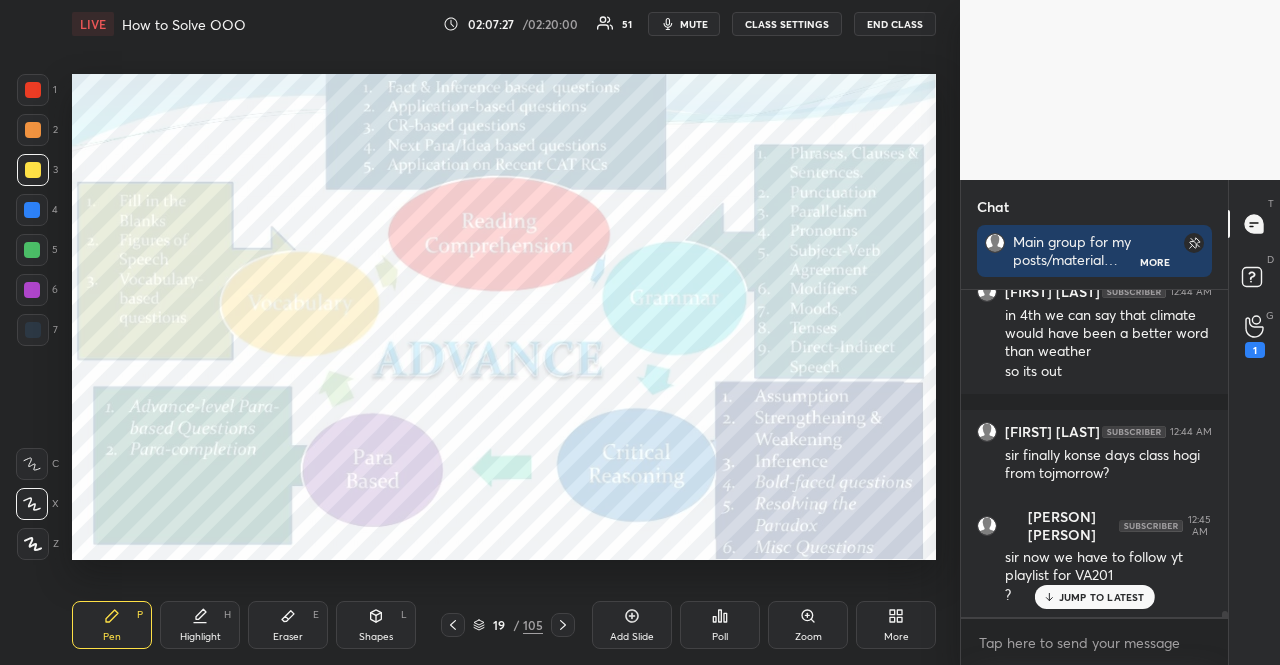 scroll, scrollTop: 19058, scrollLeft: 0, axis: vertical 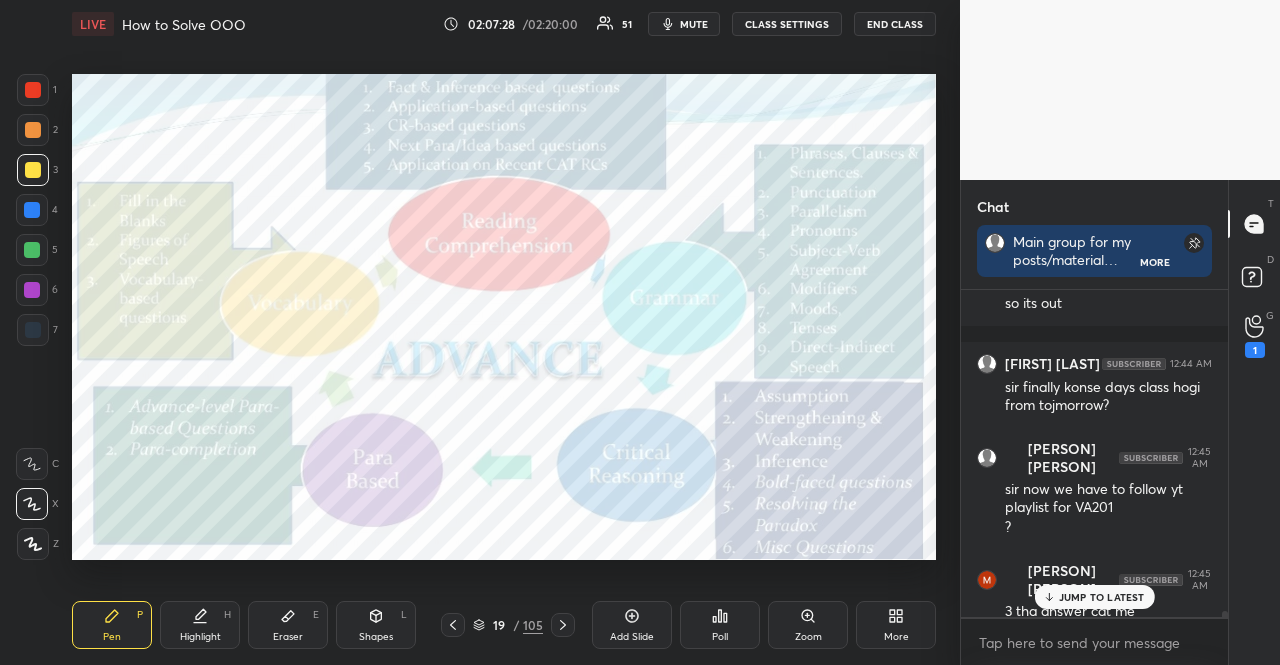click at bounding box center (33, 330) 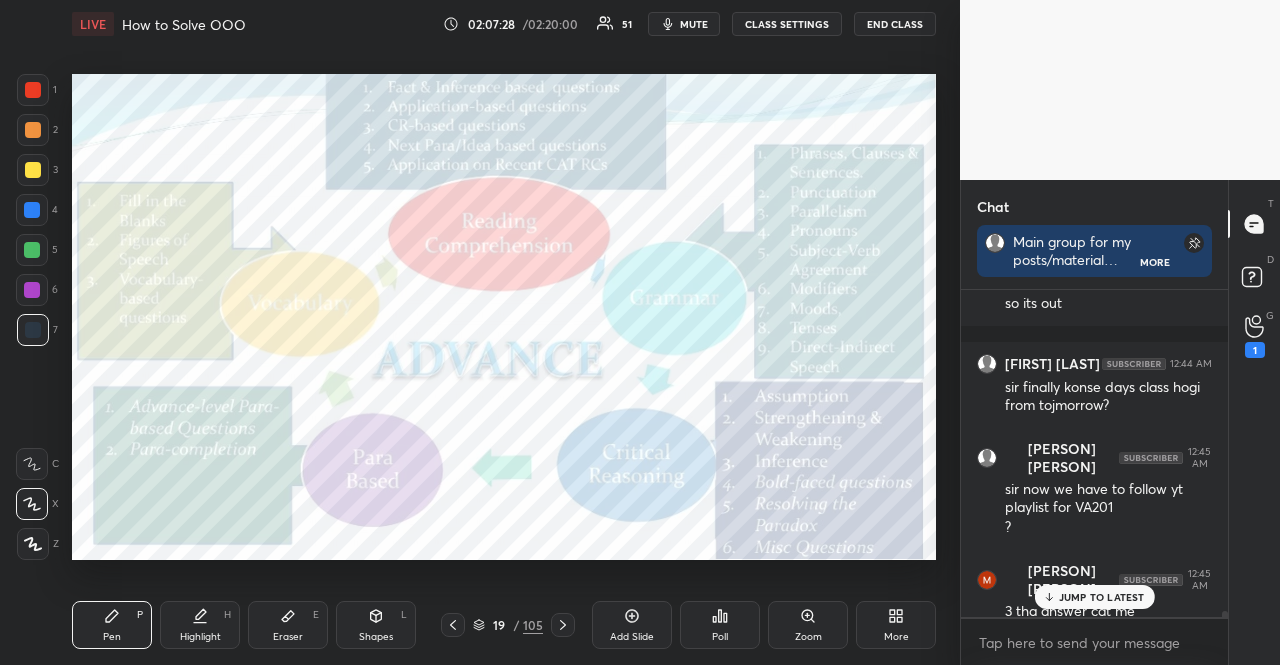 click at bounding box center (33, 330) 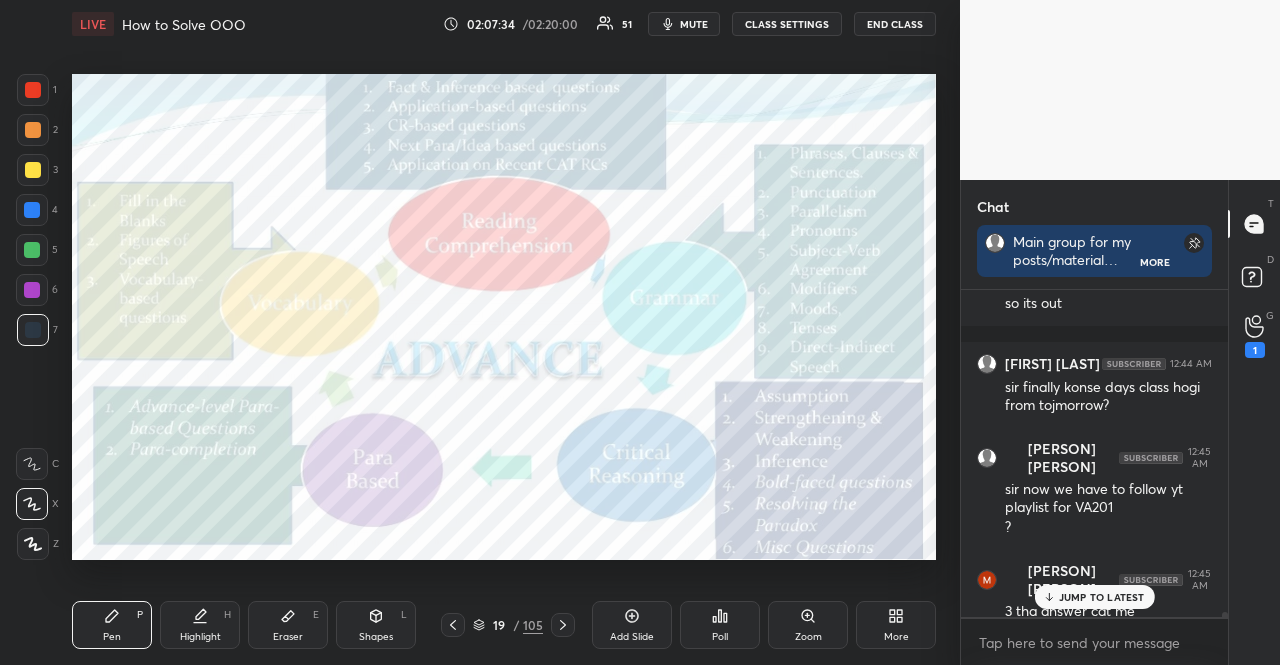 scroll, scrollTop: 19142, scrollLeft: 0, axis: vertical 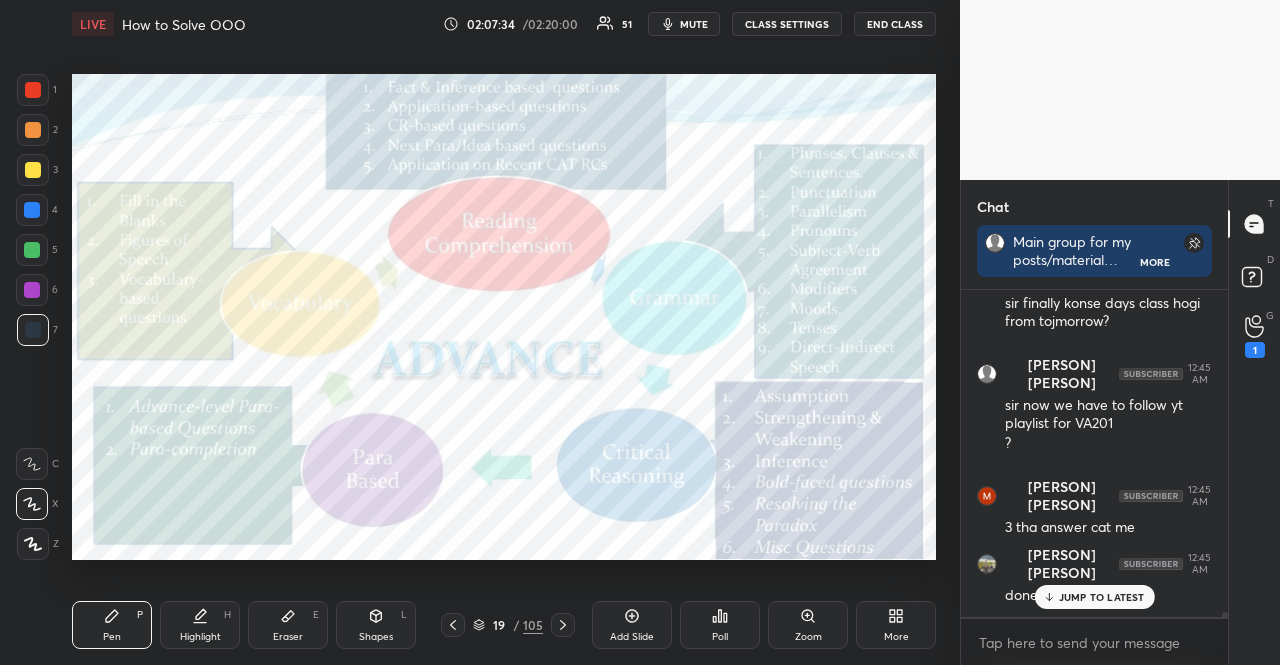 click 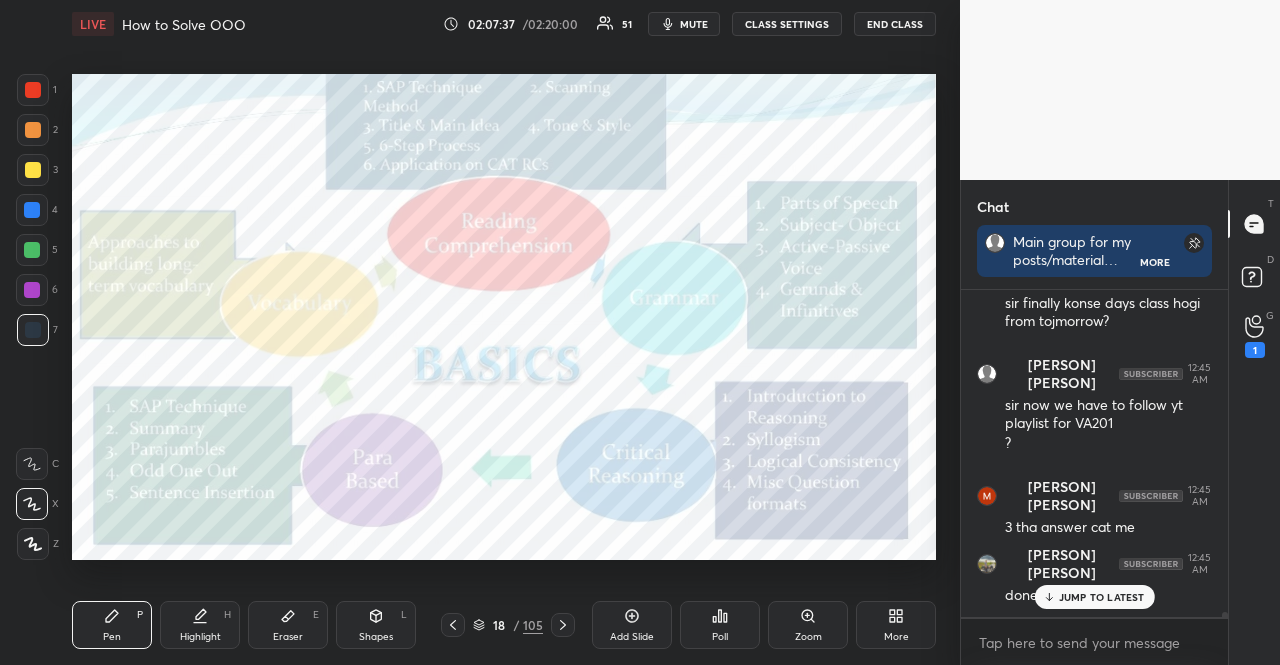 click at bounding box center (33, 170) 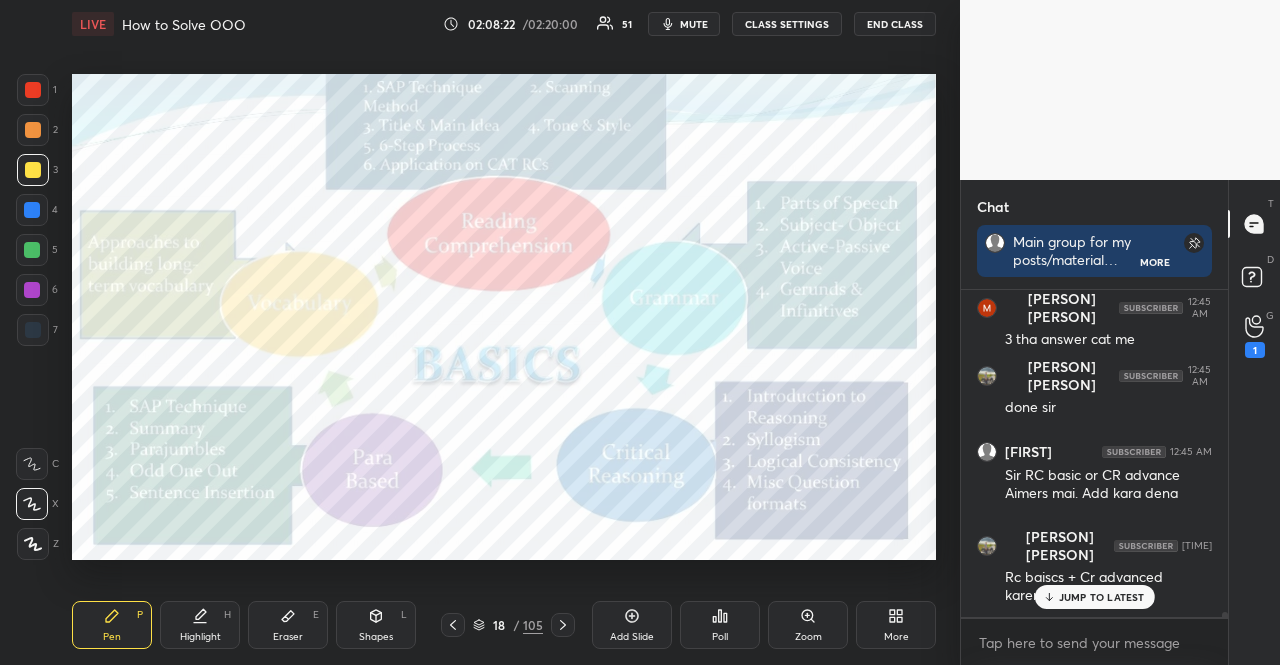 scroll, scrollTop: 19398, scrollLeft: 0, axis: vertical 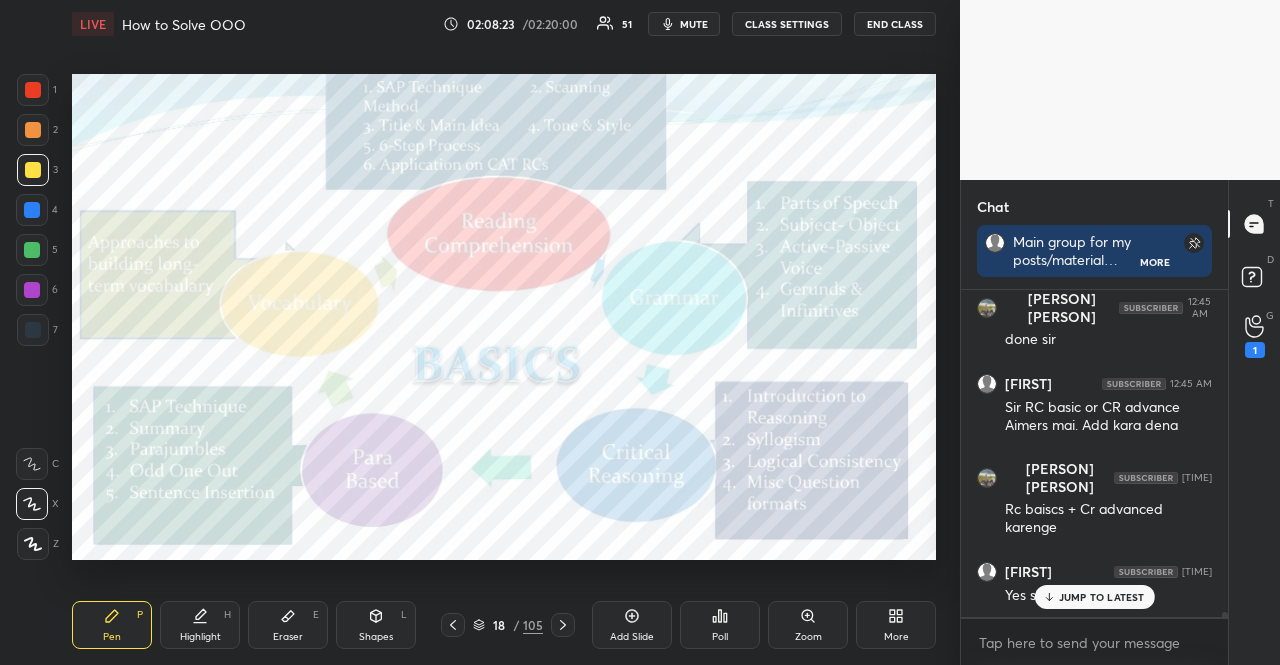 click 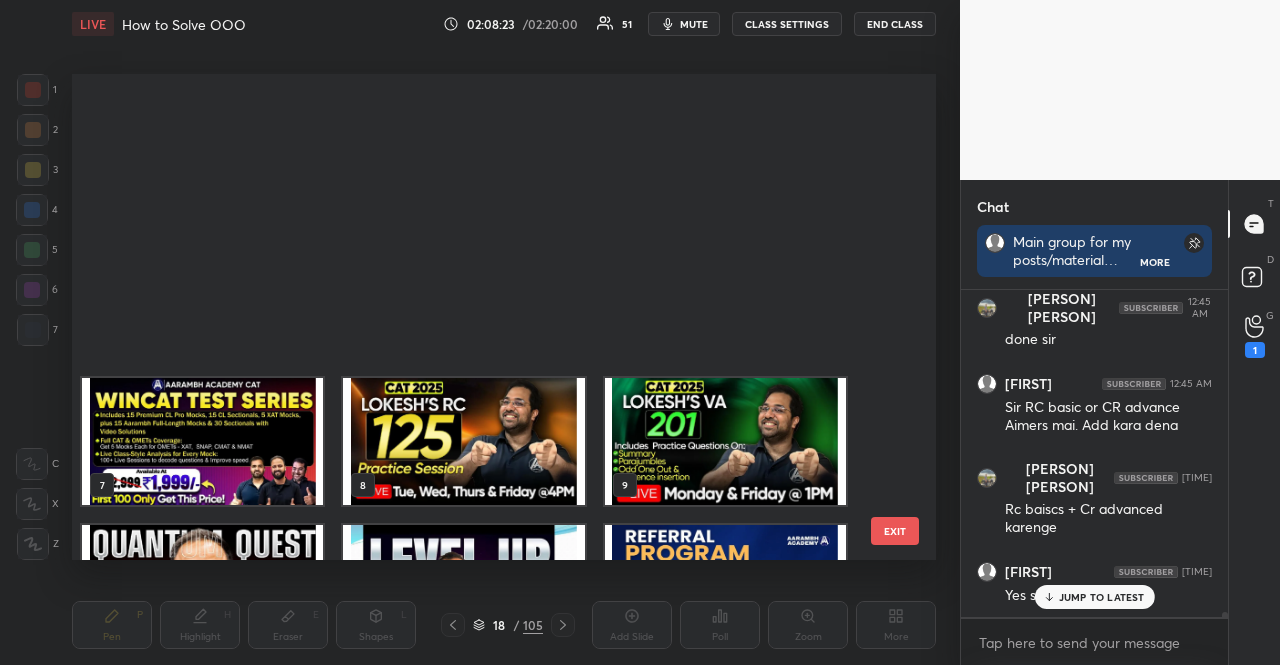 scroll, scrollTop: 396, scrollLeft: 0, axis: vertical 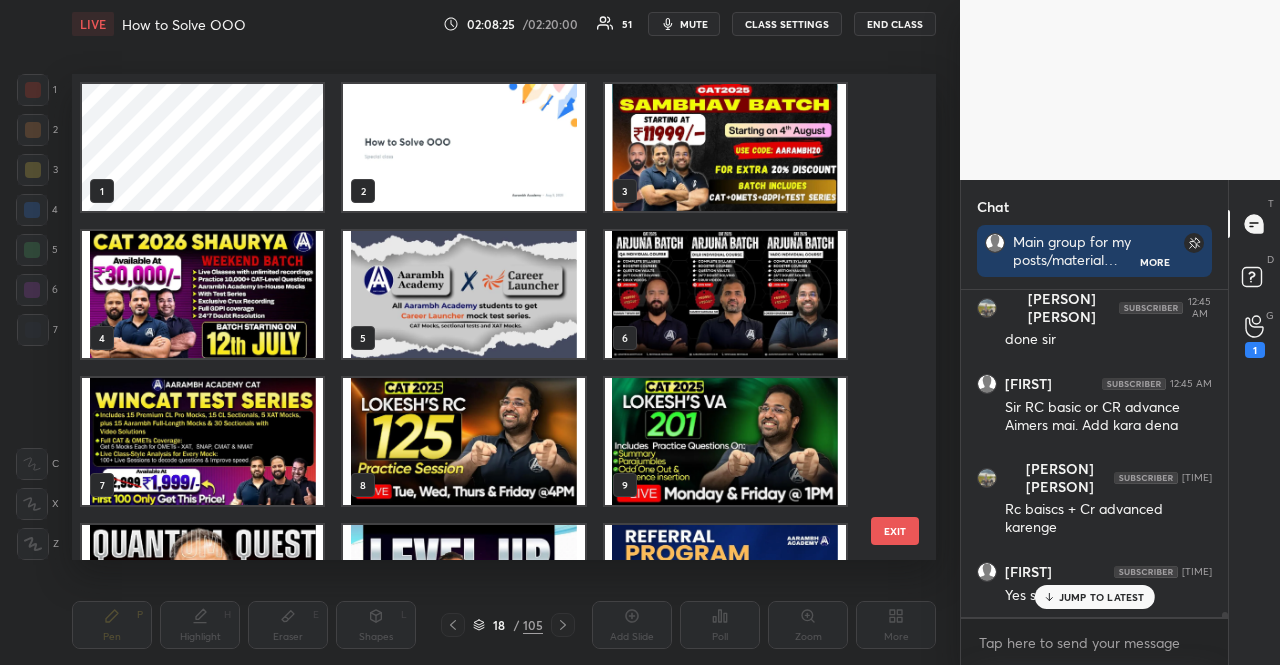 click at bounding box center [725, 147] 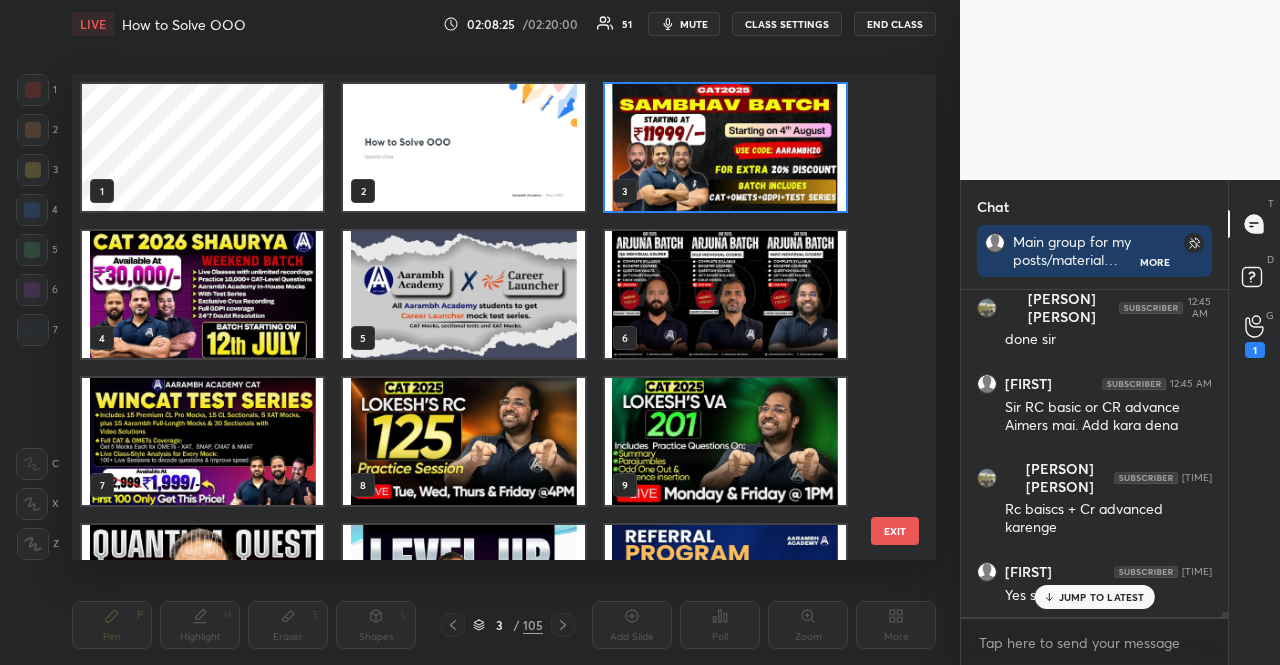 click at bounding box center (725, 147) 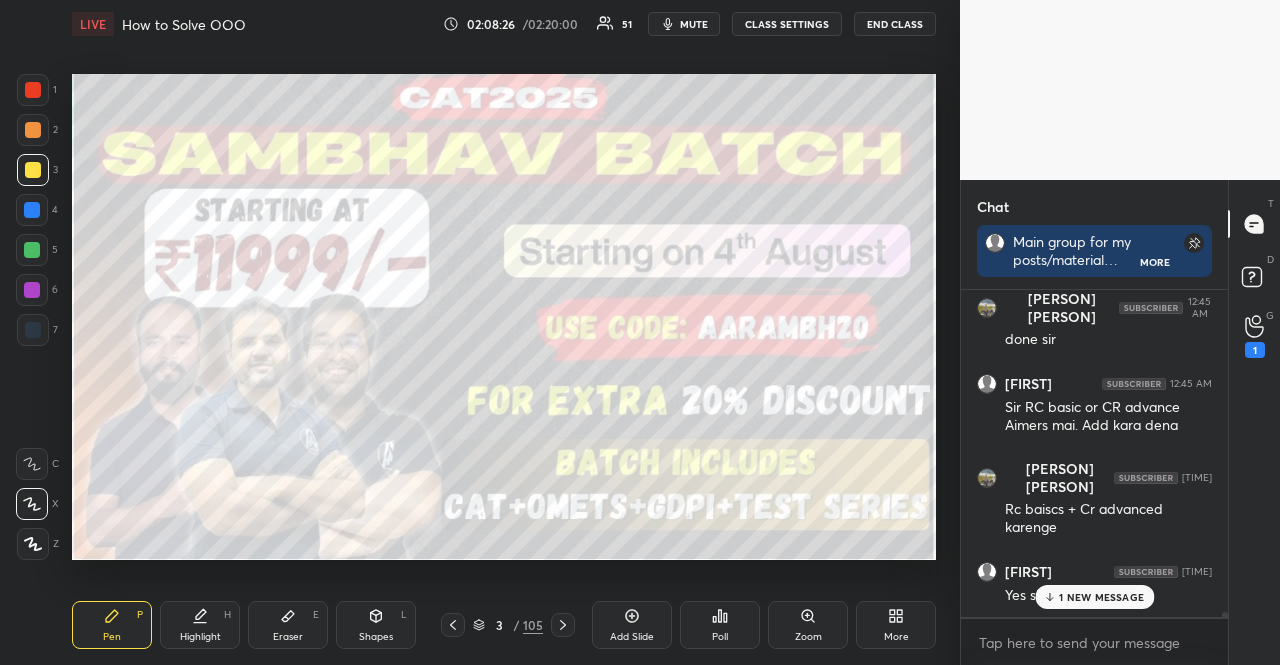 scroll, scrollTop: 19466, scrollLeft: 0, axis: vertical 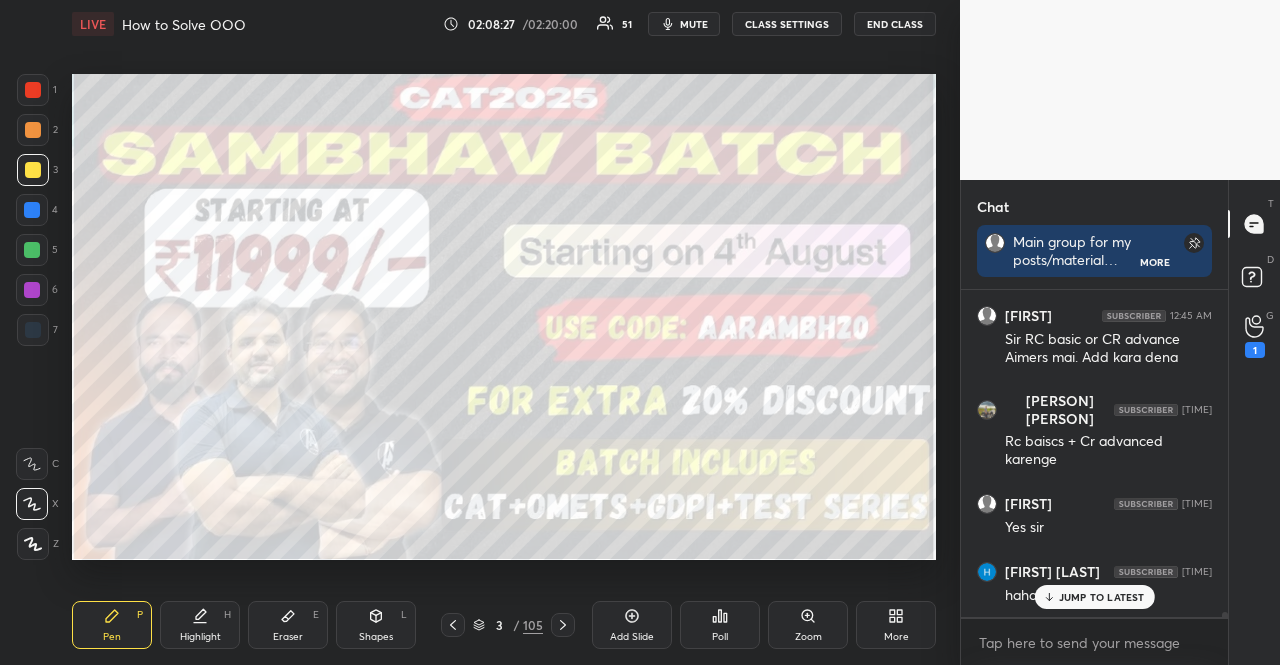 click at bounding box center (33, 170) 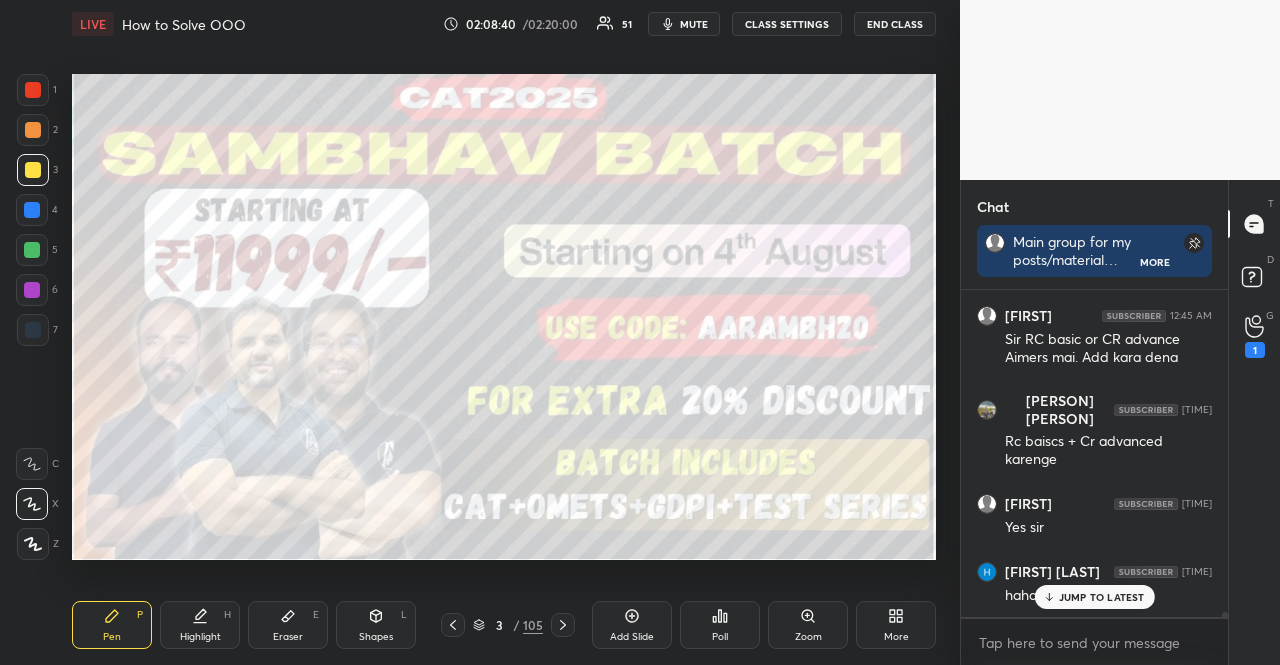 click at bounding box center [32, 250] 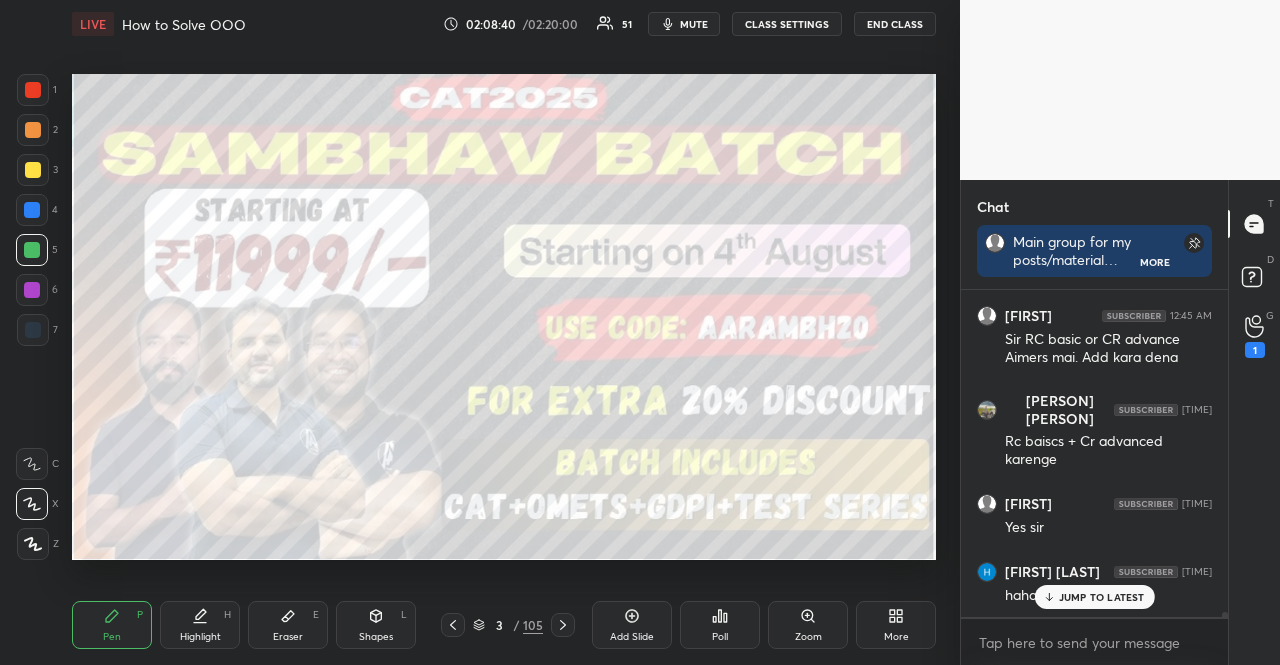 drag, startPoint x: 30, startPoint y: 255, endPoint x: 46, endPoint y: 249, distance: 17.088007 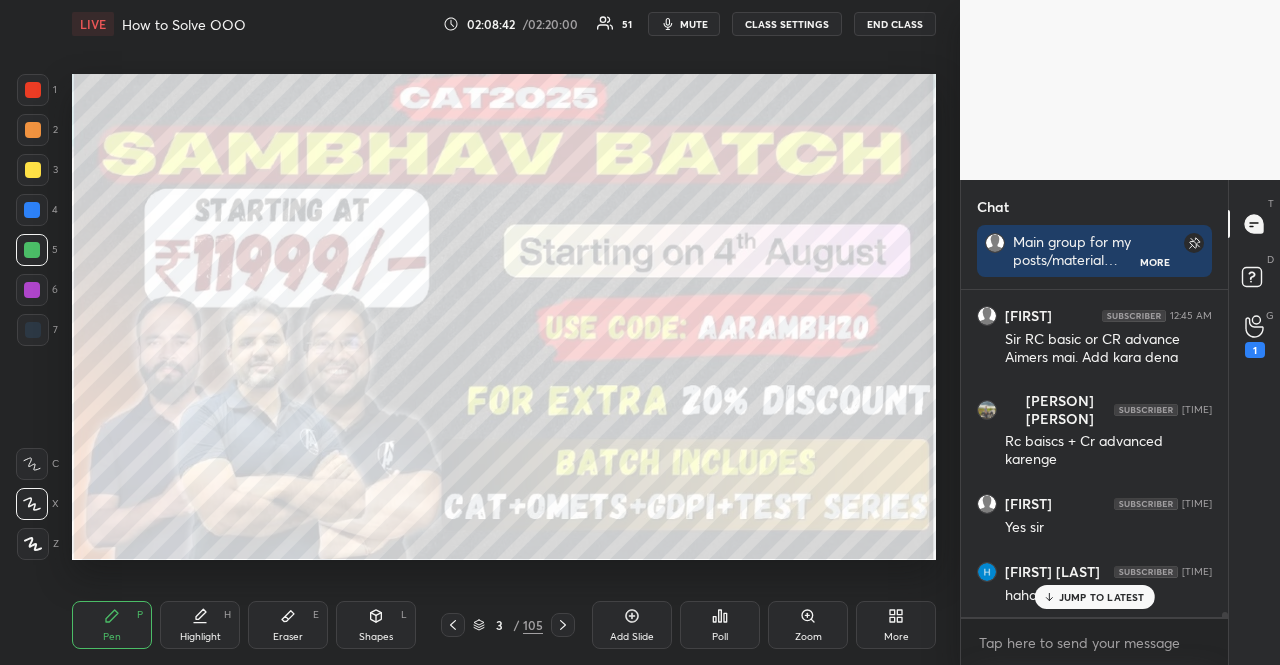 scroll, scrollTop: 281, scrollLeft: 261, axis: both 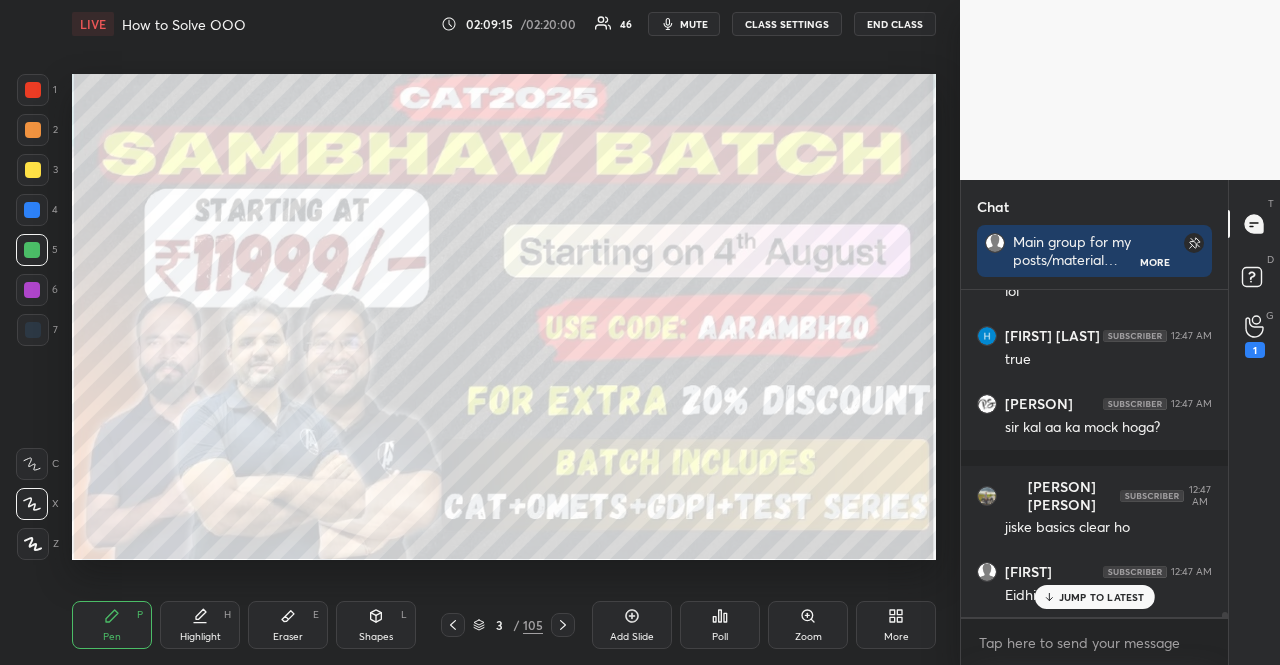 click at bounding box center (33, 170) 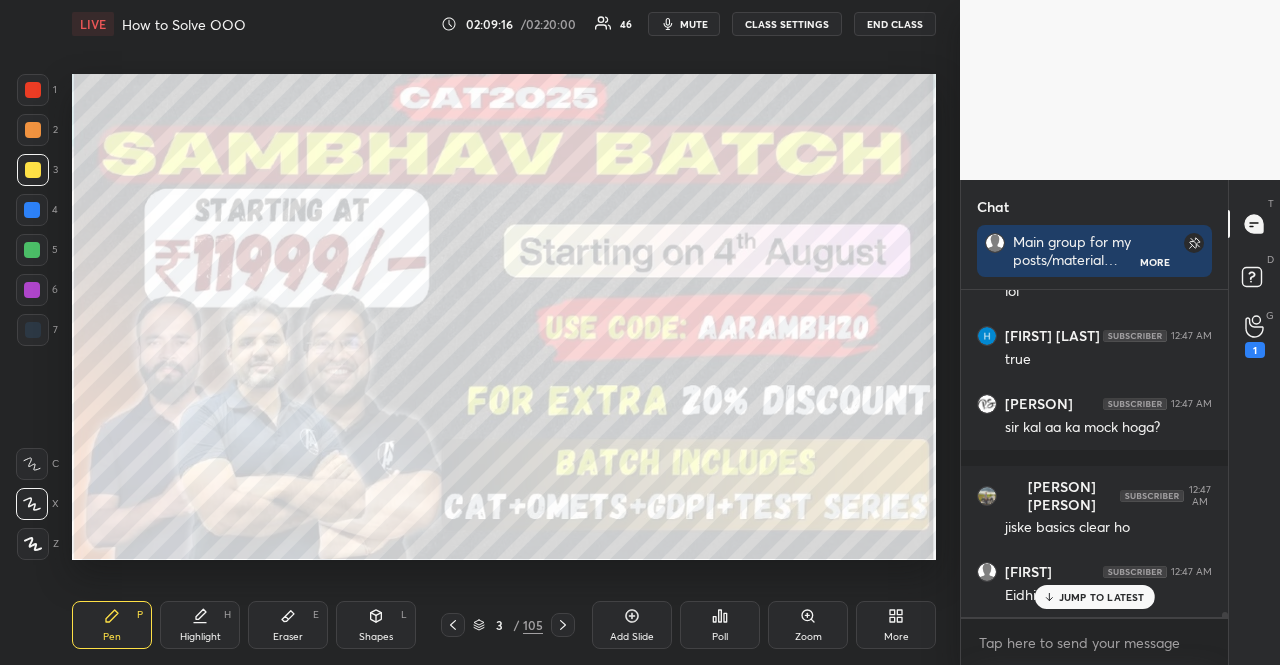 click at bounding box center [33, 170] 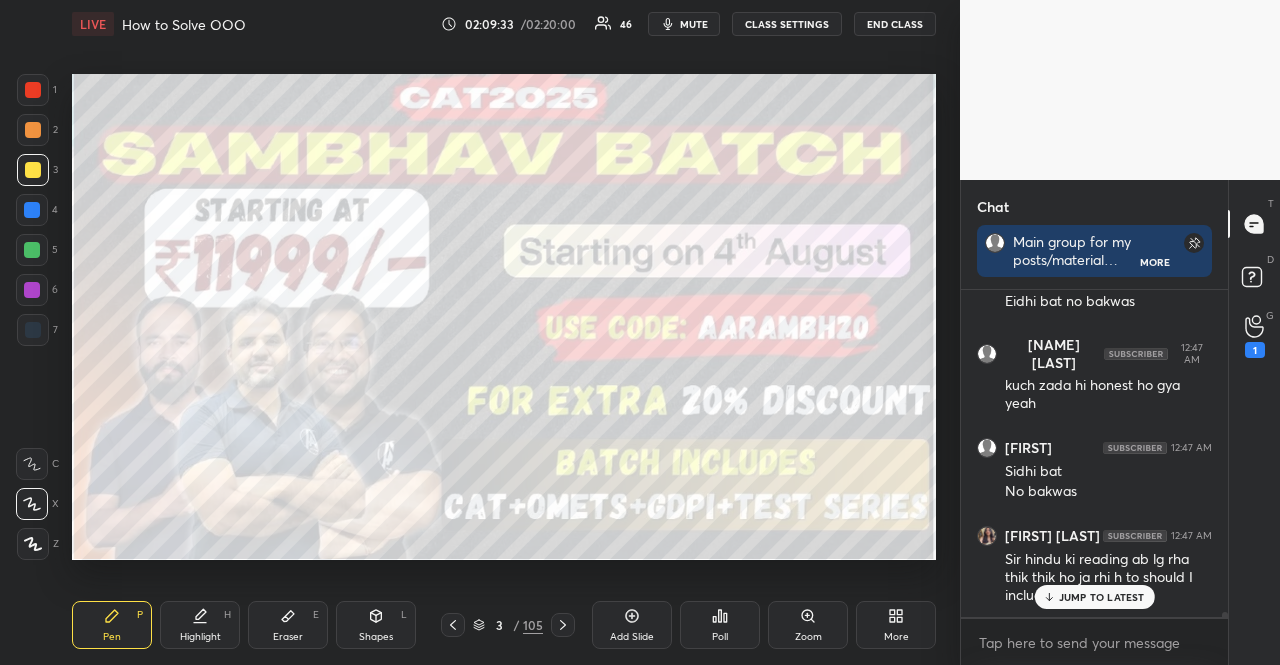 scroll, scrollTop: 20352, scrollLeft: 0, axis: vertical 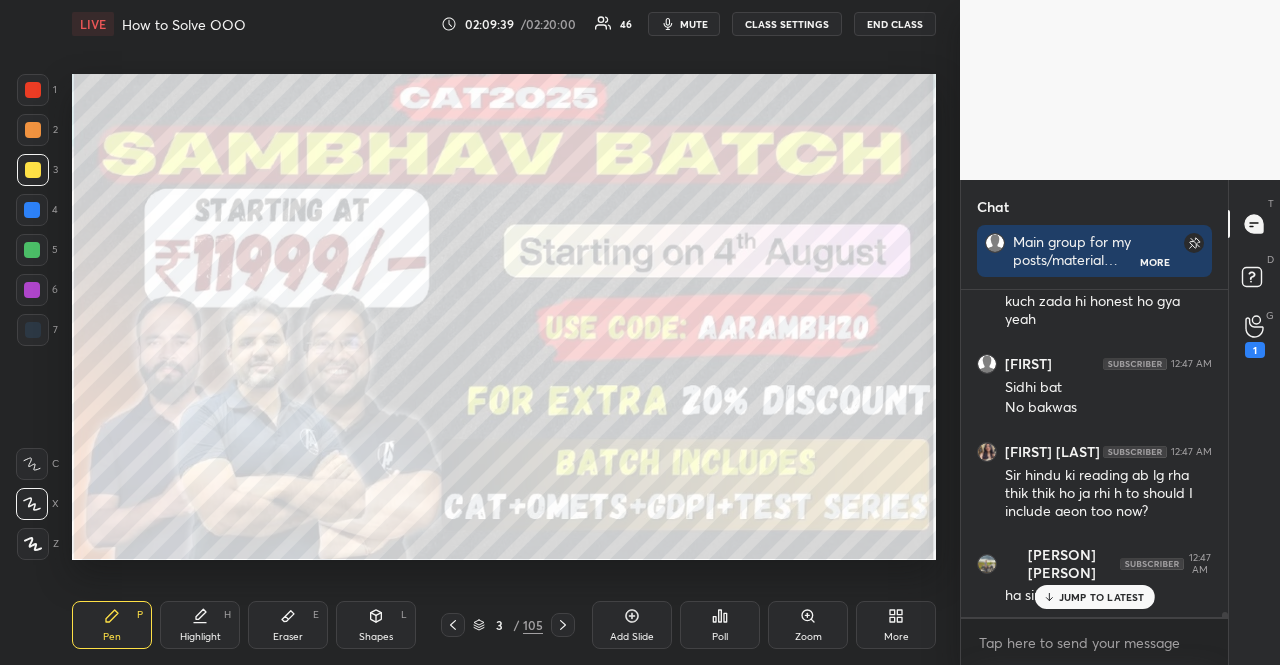 click 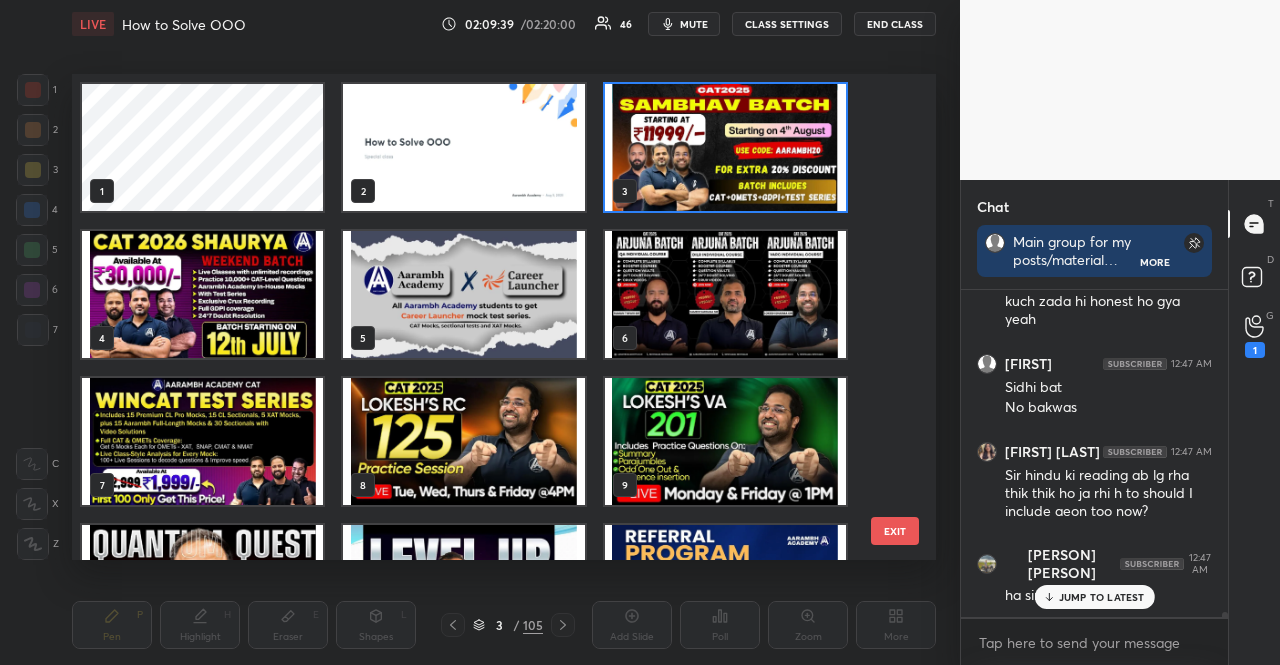 scroll, scrollTop: 7, scrollLeft: 11, axis: both 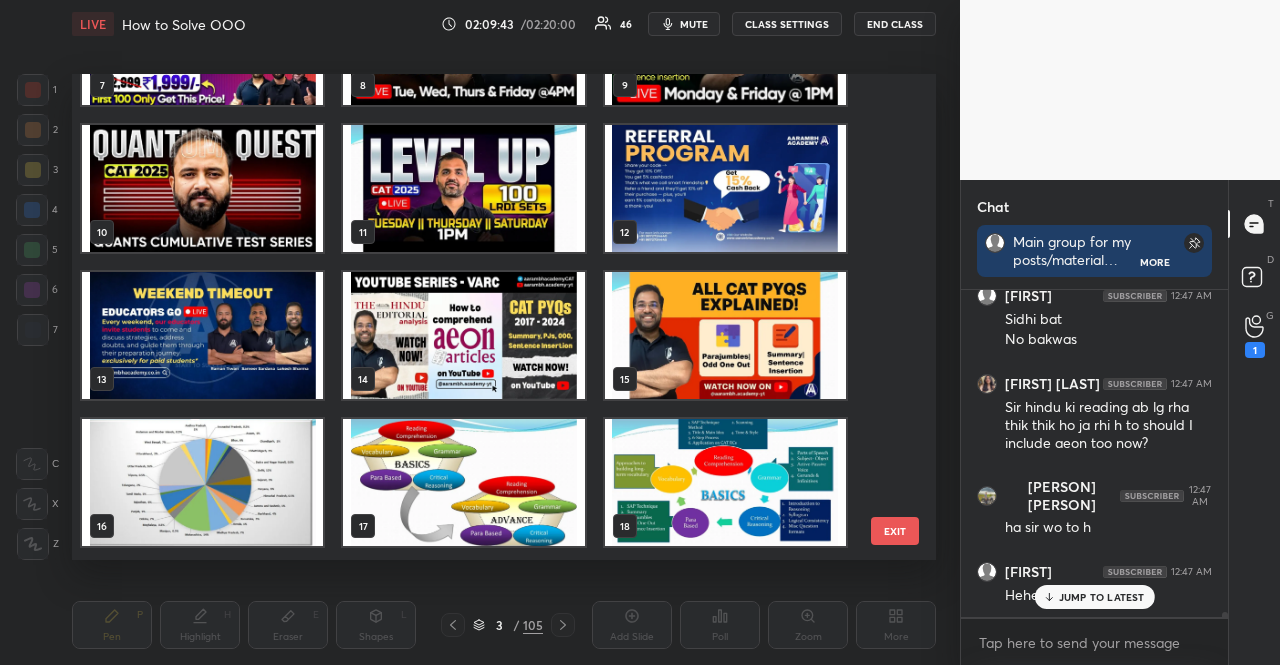click at bounding box center (725, 188) 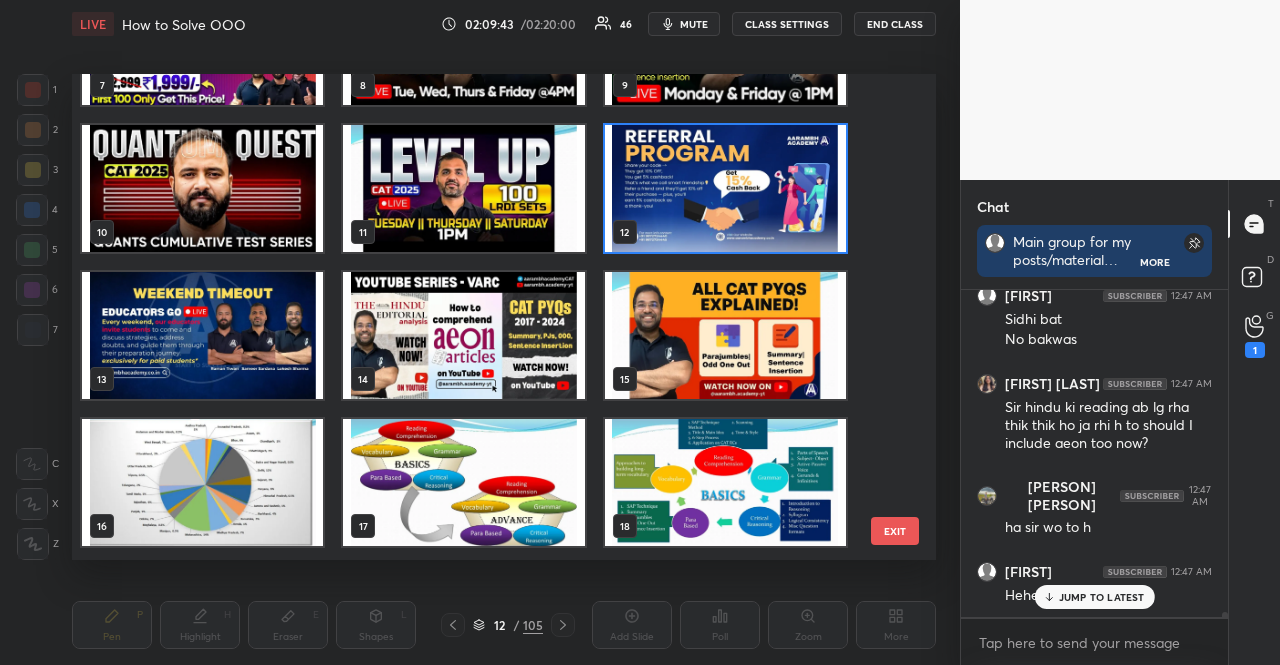 click at bounding box center [725, 188] 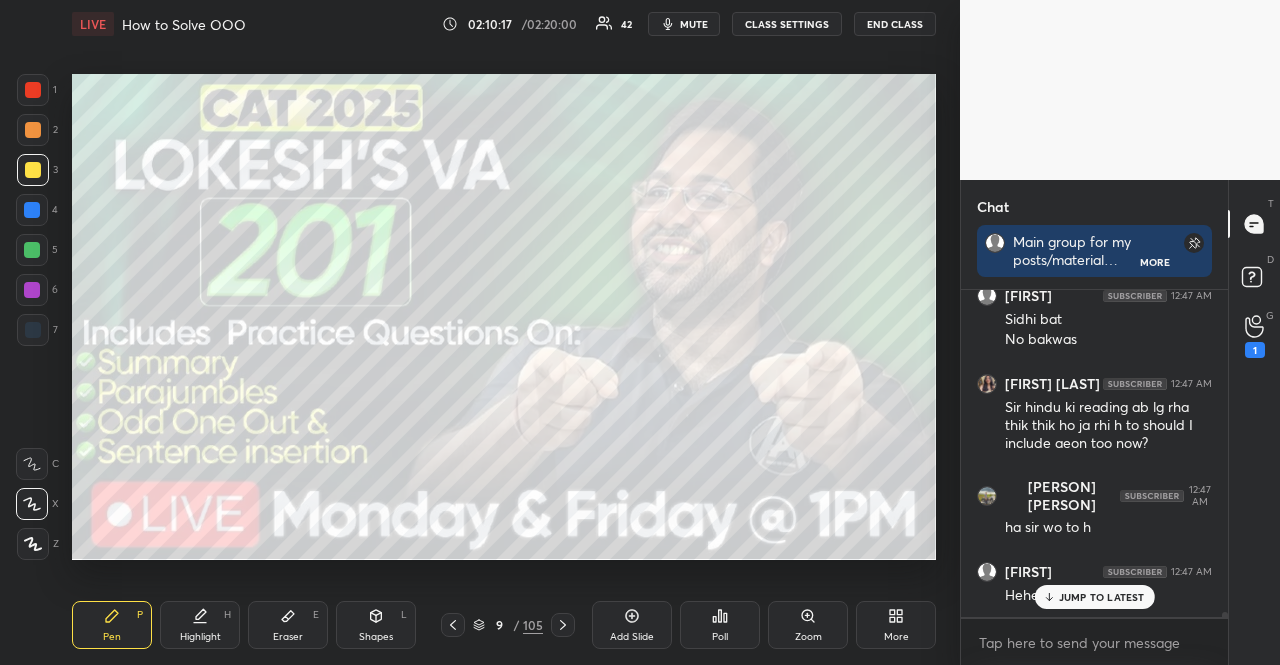 scroll, scrollTop: 20522, scrollLeft: 0, axis: vertical 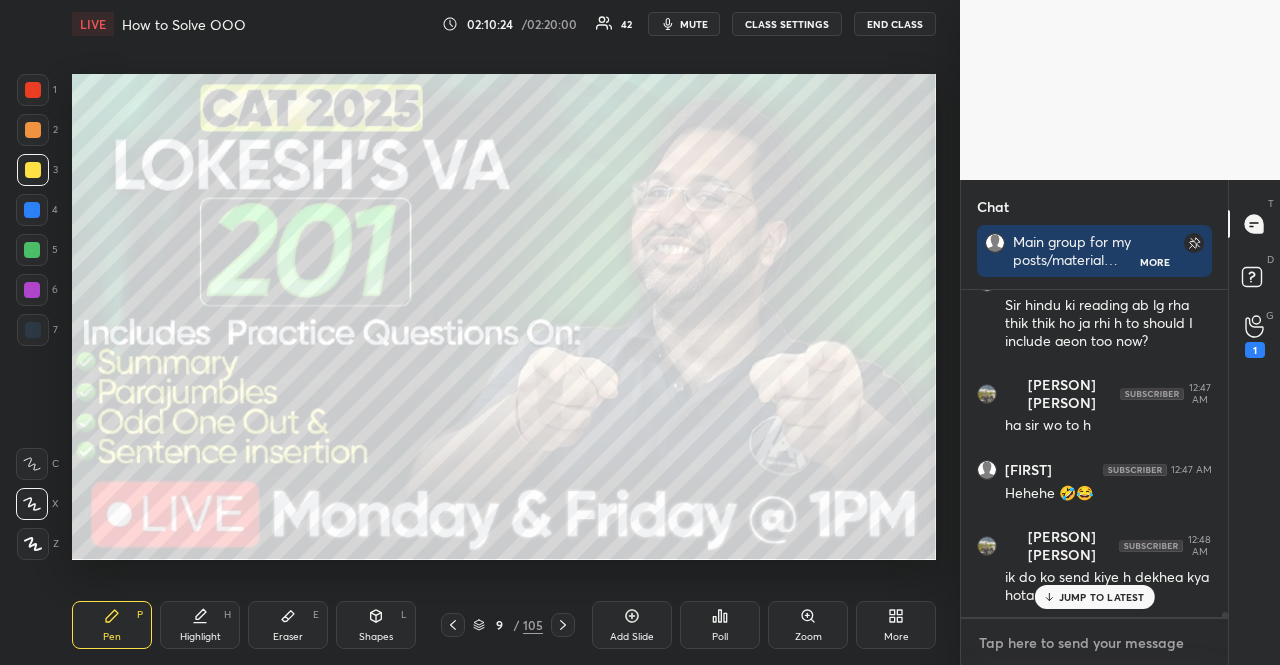 type on "x" 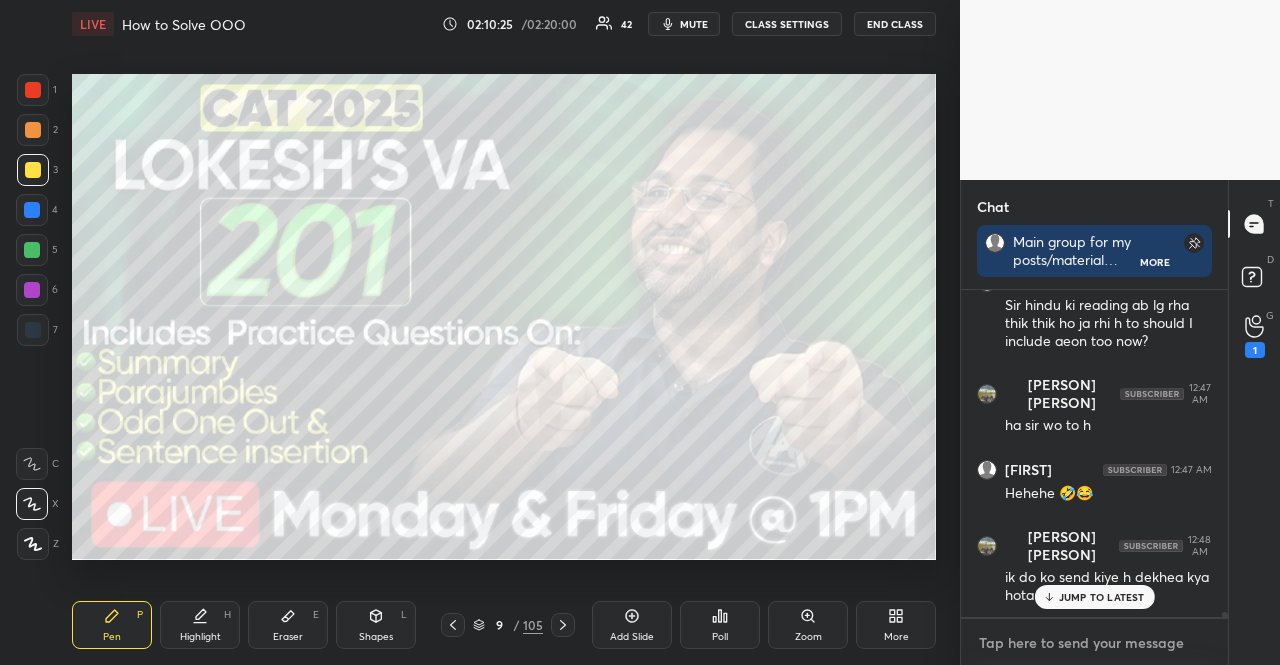 paste on "VA Practice Playlist: https://www.youtube.com/playlist?list=[ID]
All CAT VA PYQs: https://www.youtube.com/playlist?list=[ID]" 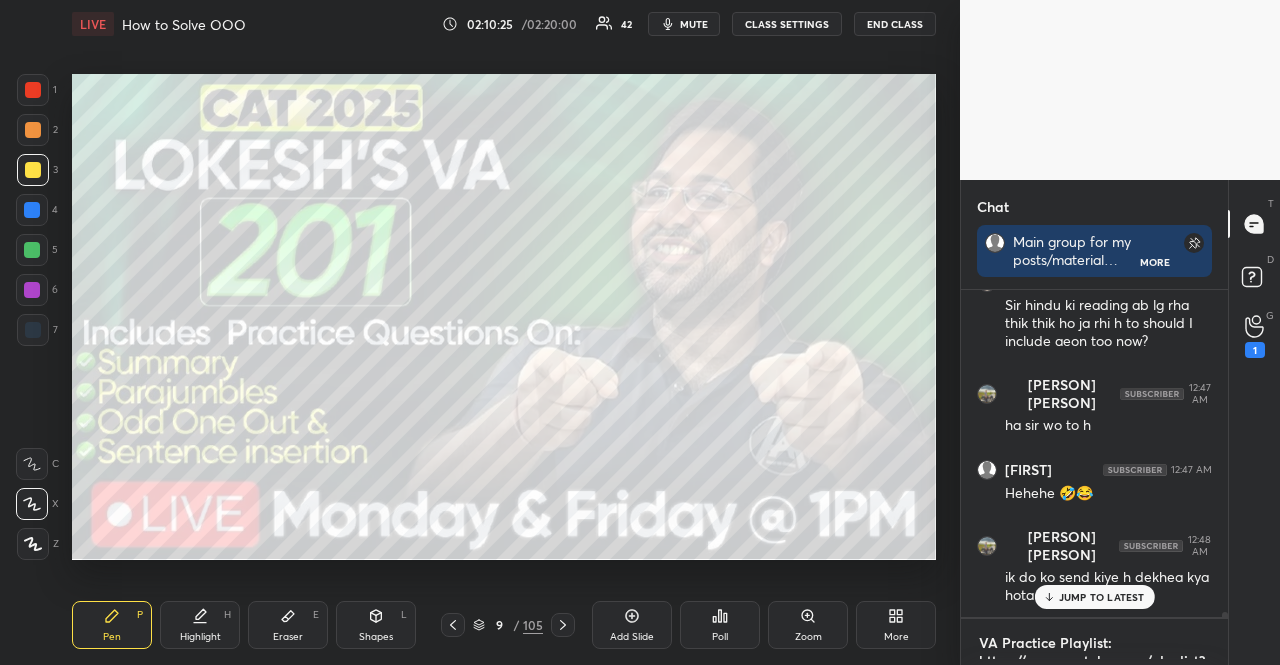 scroll, scrollTop: 108, scrollLeft: 0, axis: vertical 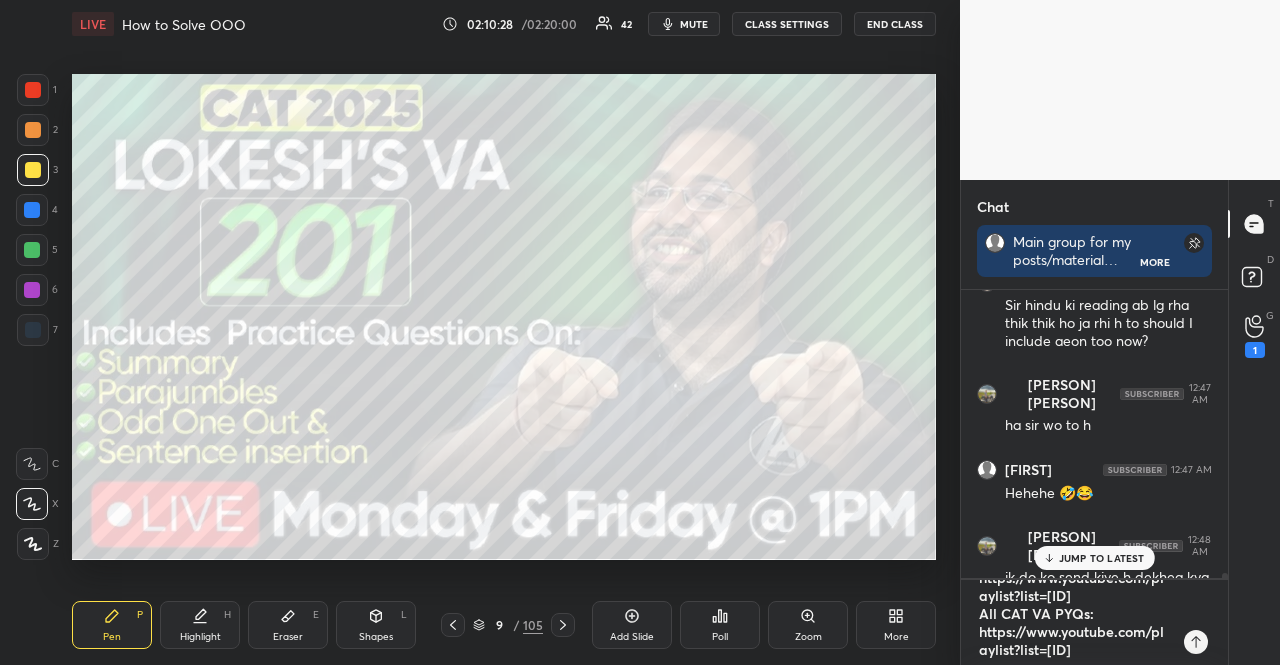 type 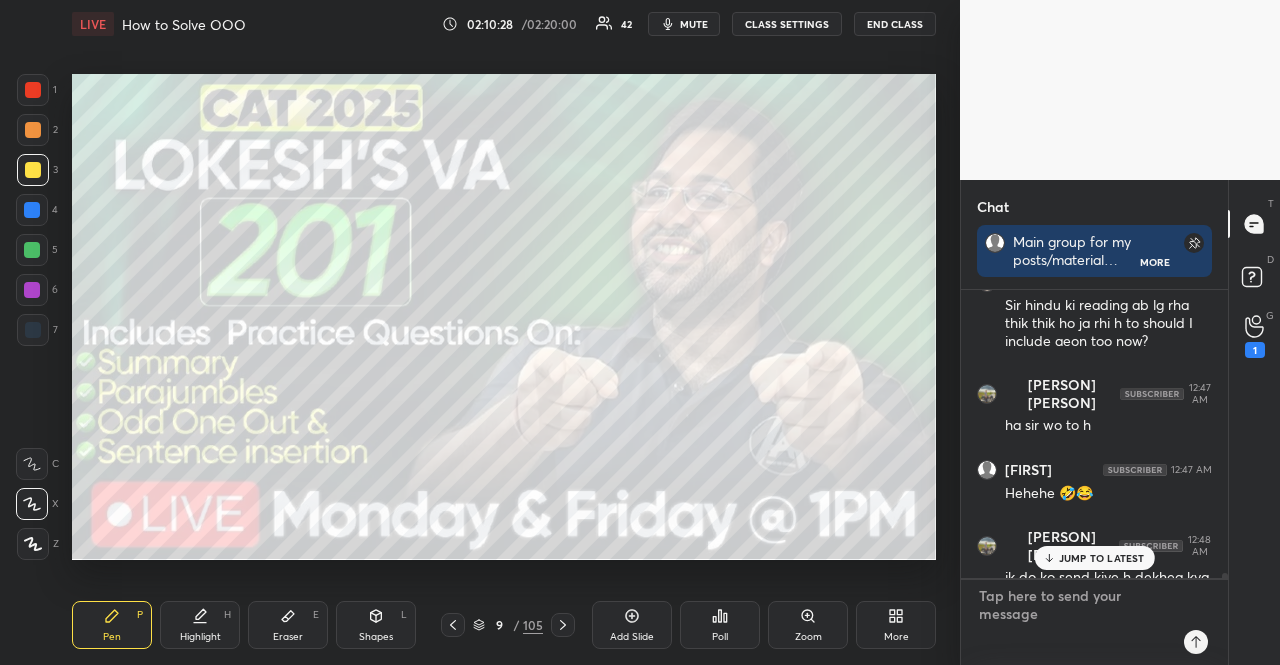 scroll, scrollTop: 0, scrollLeft: 0, axis: both 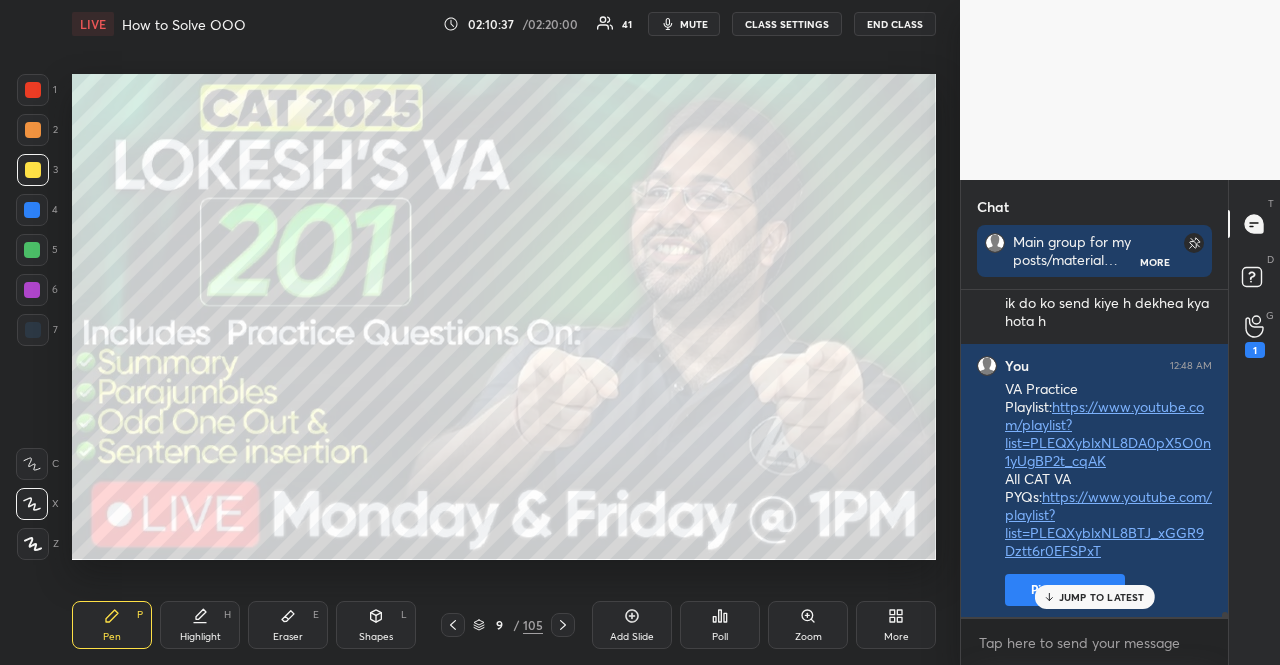 drag, startPoint x: 451, startPoint y: 621, endPoint x: 470, endPoint y: 591, distance: 35.510563 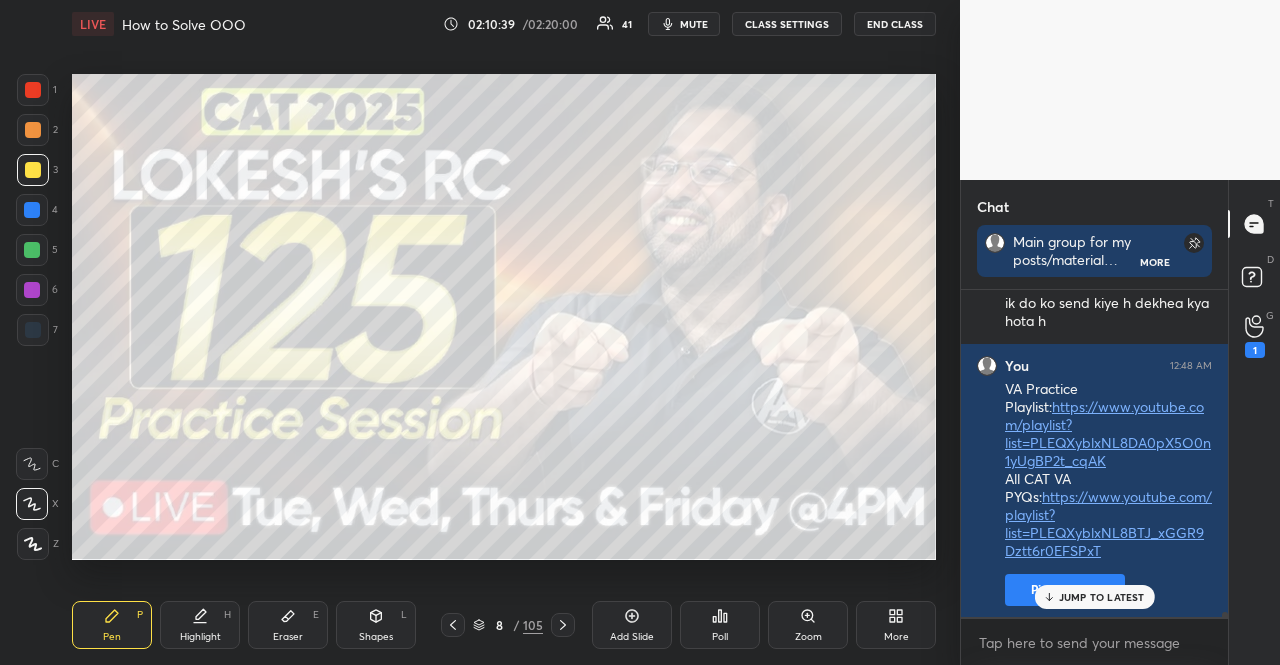 click at bounding box center (32, 210) 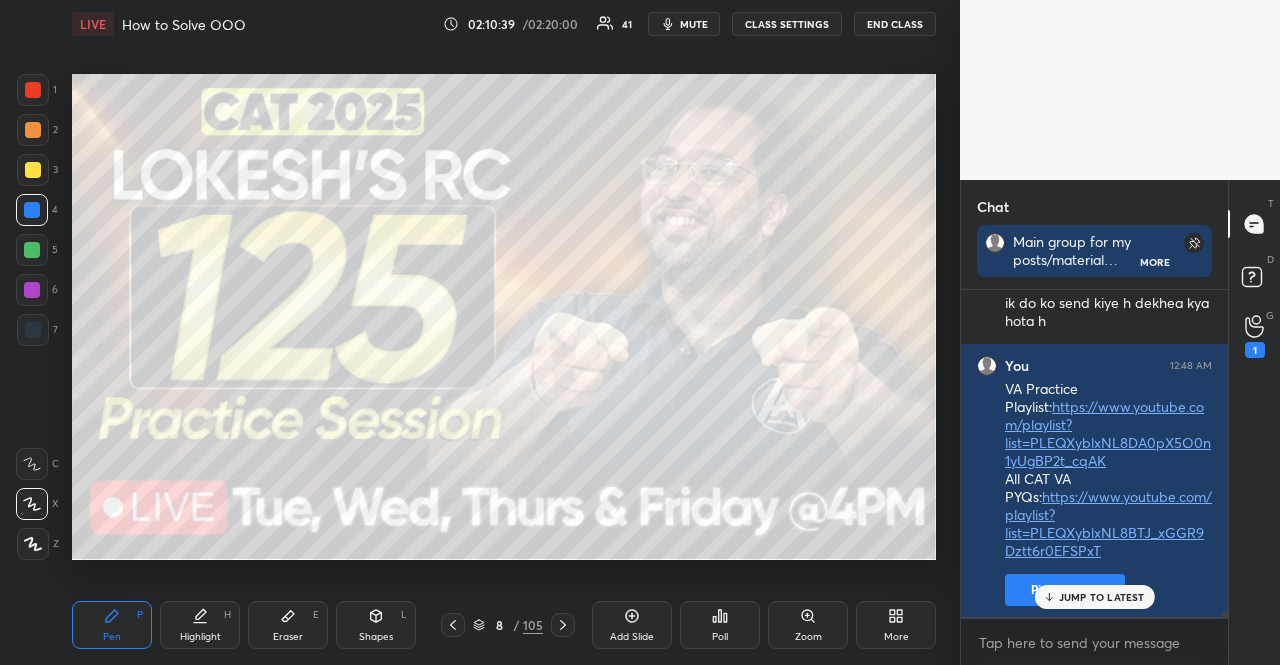 click at bounding box center [32, 210] 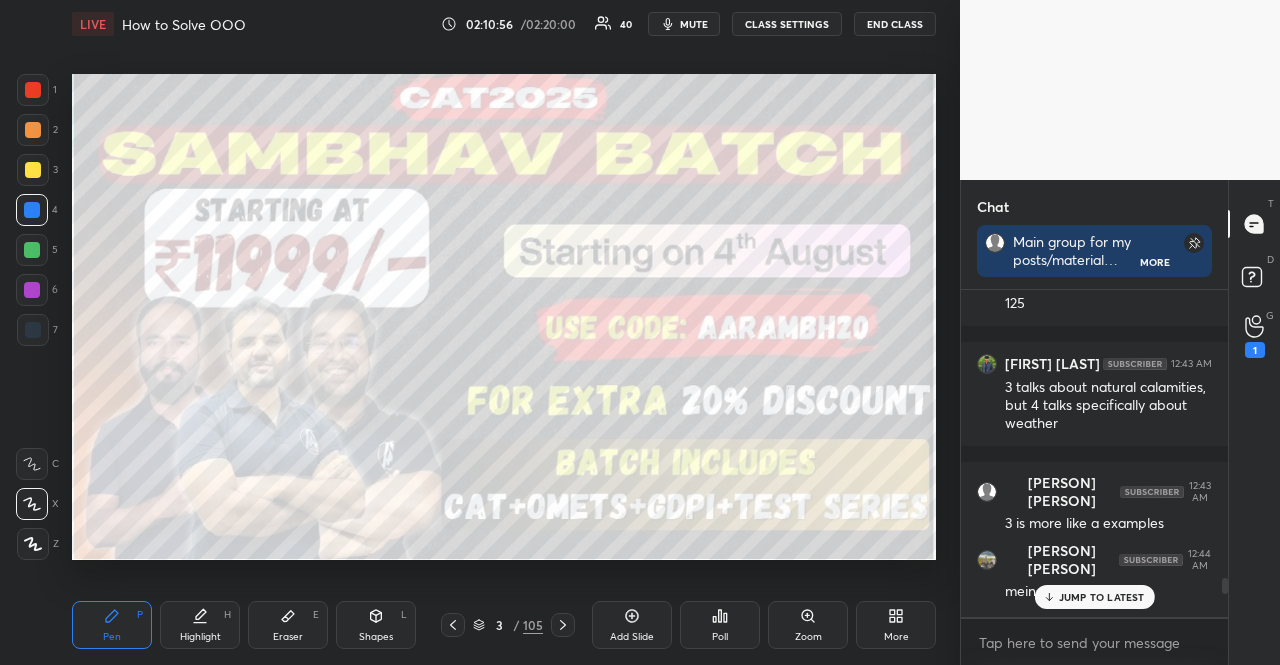 scroll, scrollTop: 18596, scrollLeft: 0, axis: vertical 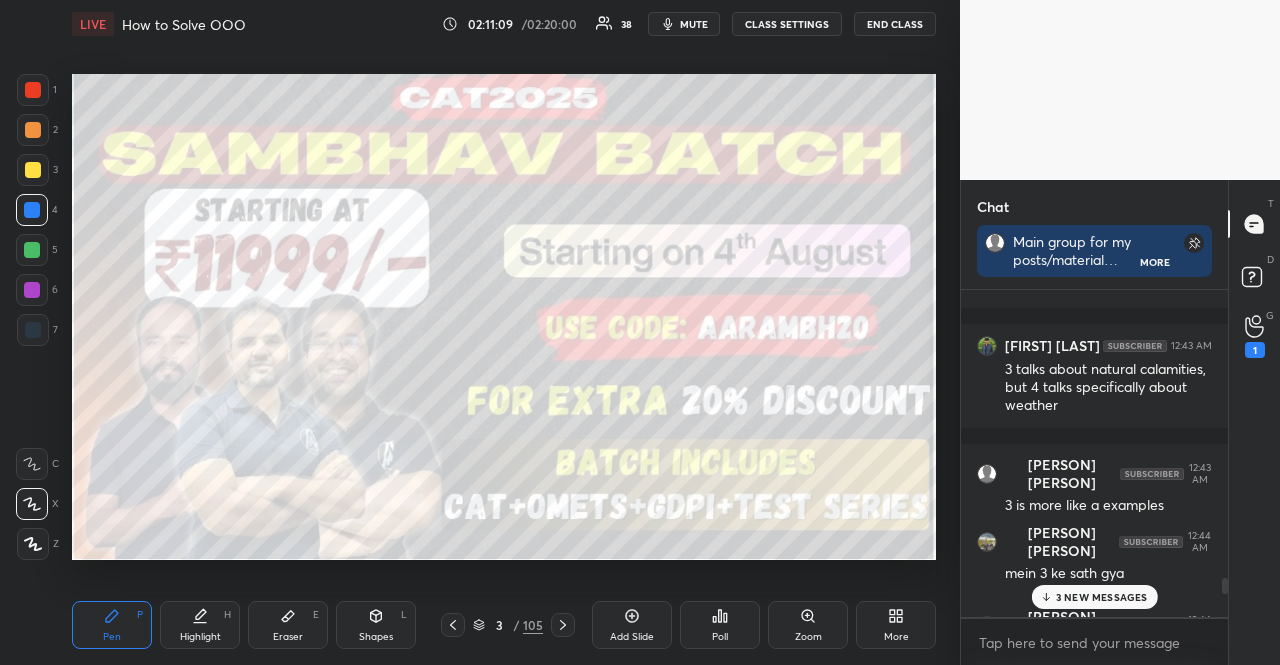 click at bounding box center [33, 130] 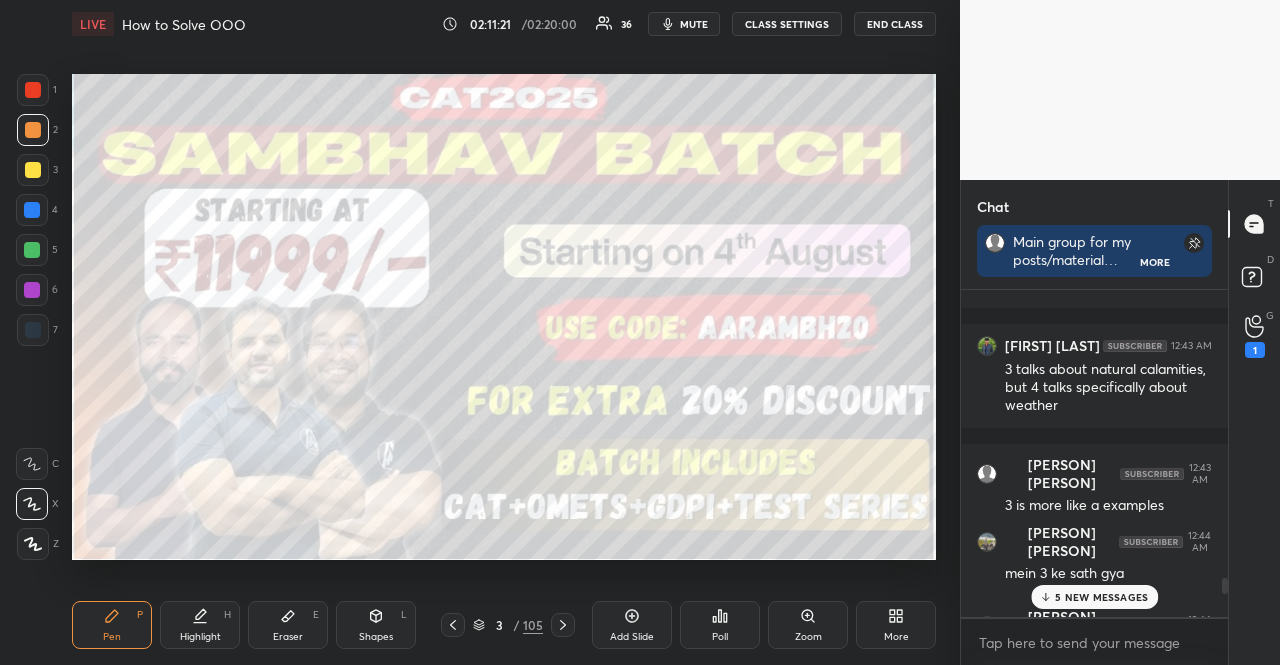 click at bounding box center (32, 210) 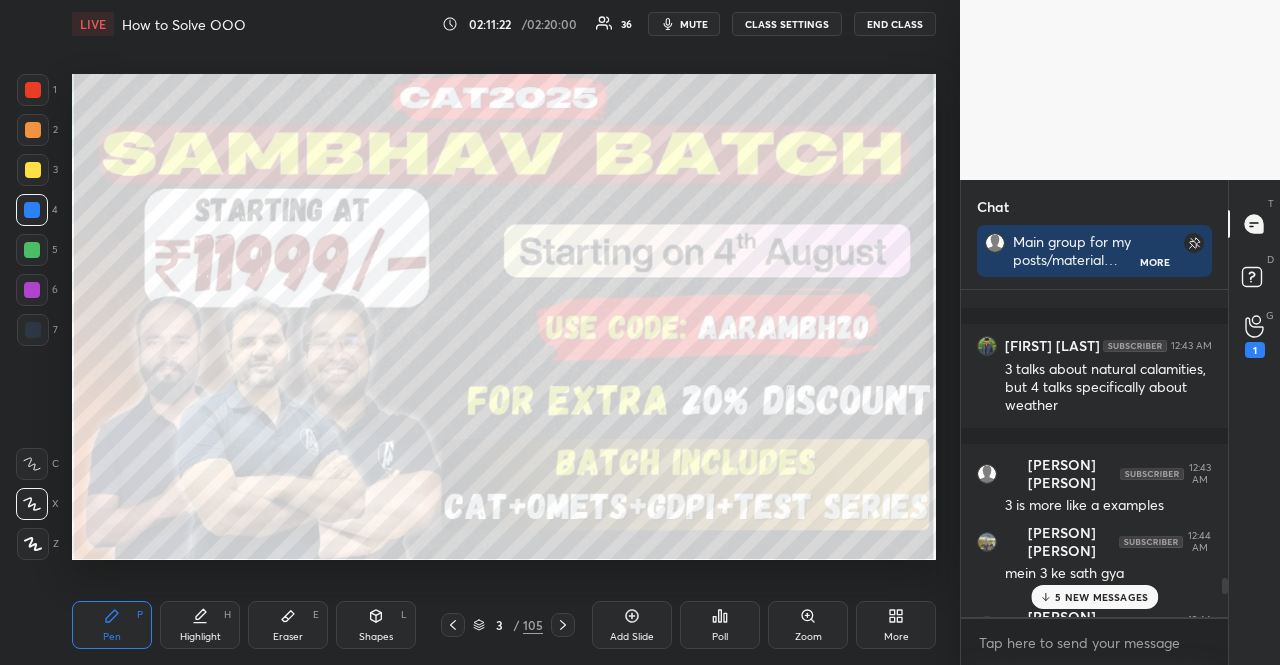 click on "5" at bounding box center (37, 250) 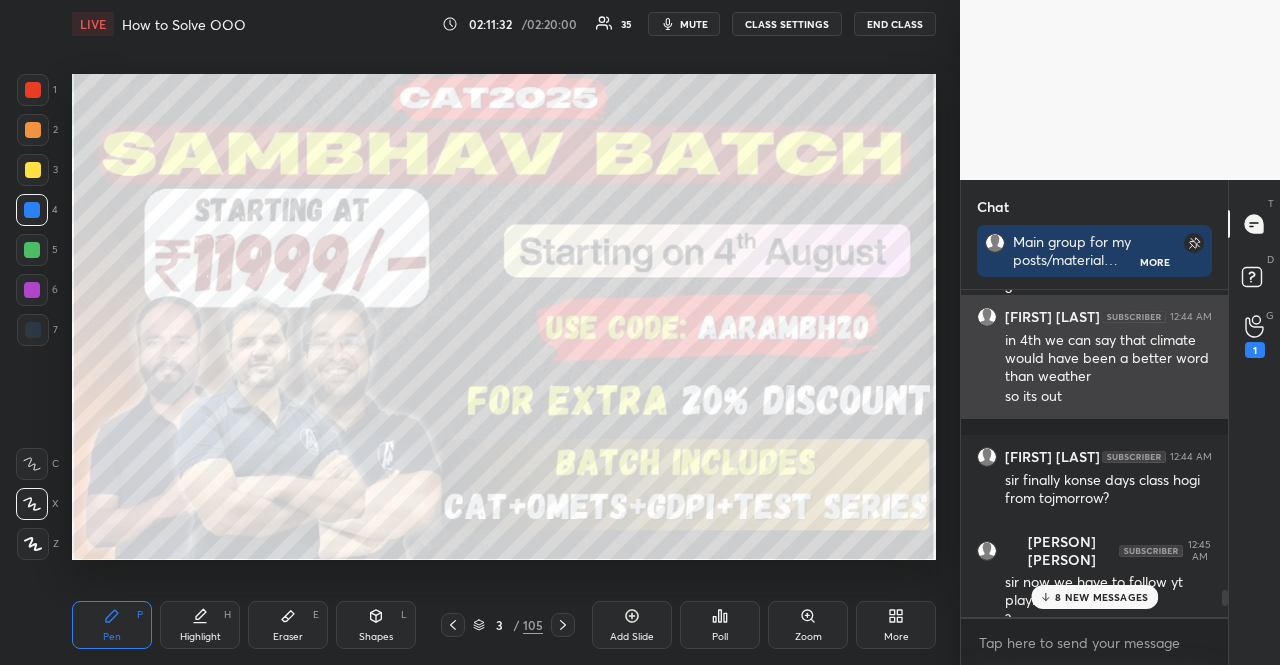 scroll, scrollTop: 18996, scrollLeft: 0, axis: vertical 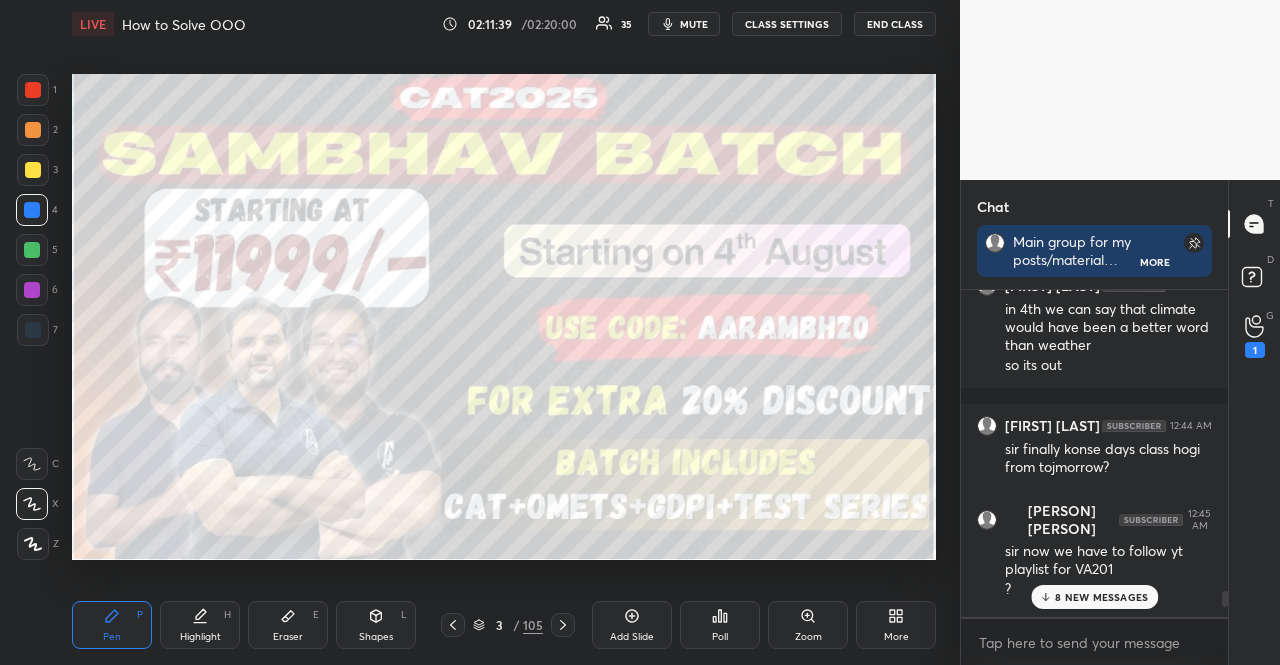 click at bounding box center [32, 250] 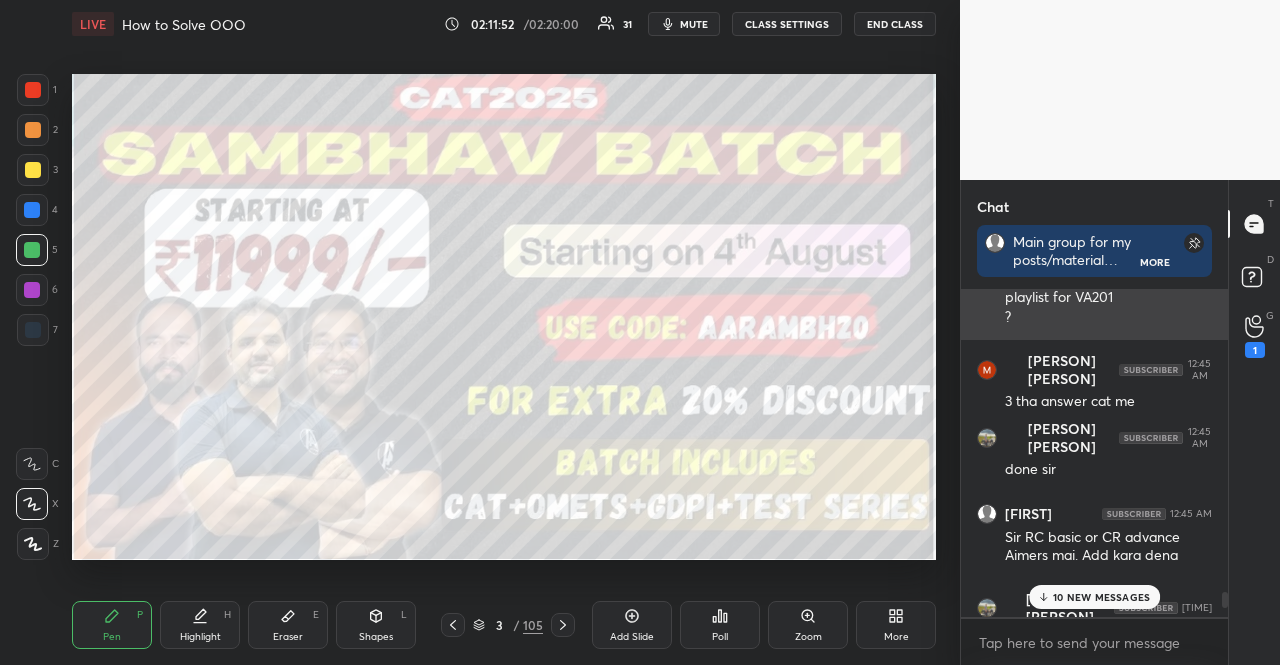 scroll, scrollTop: 19296, scrollLeft: 0, axis: vertical 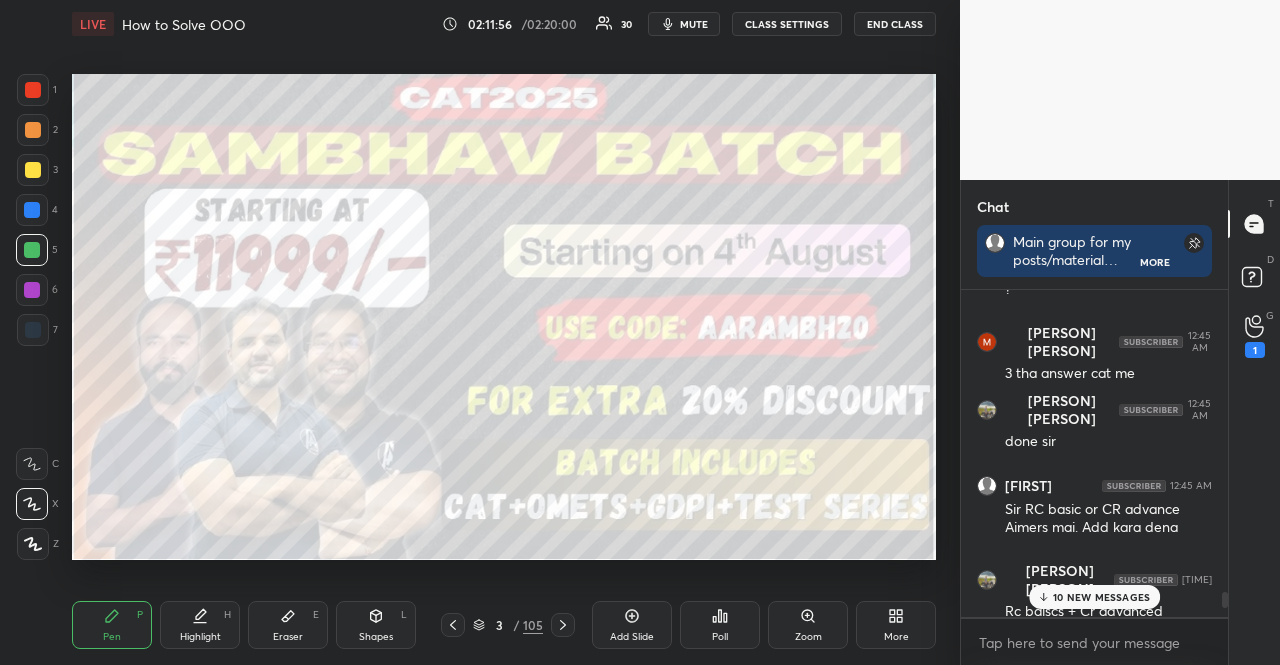drag, startPoint x: 38, startPoint y: 283, endPoint x: 56, endPoint y: 285, distance: 18.110771 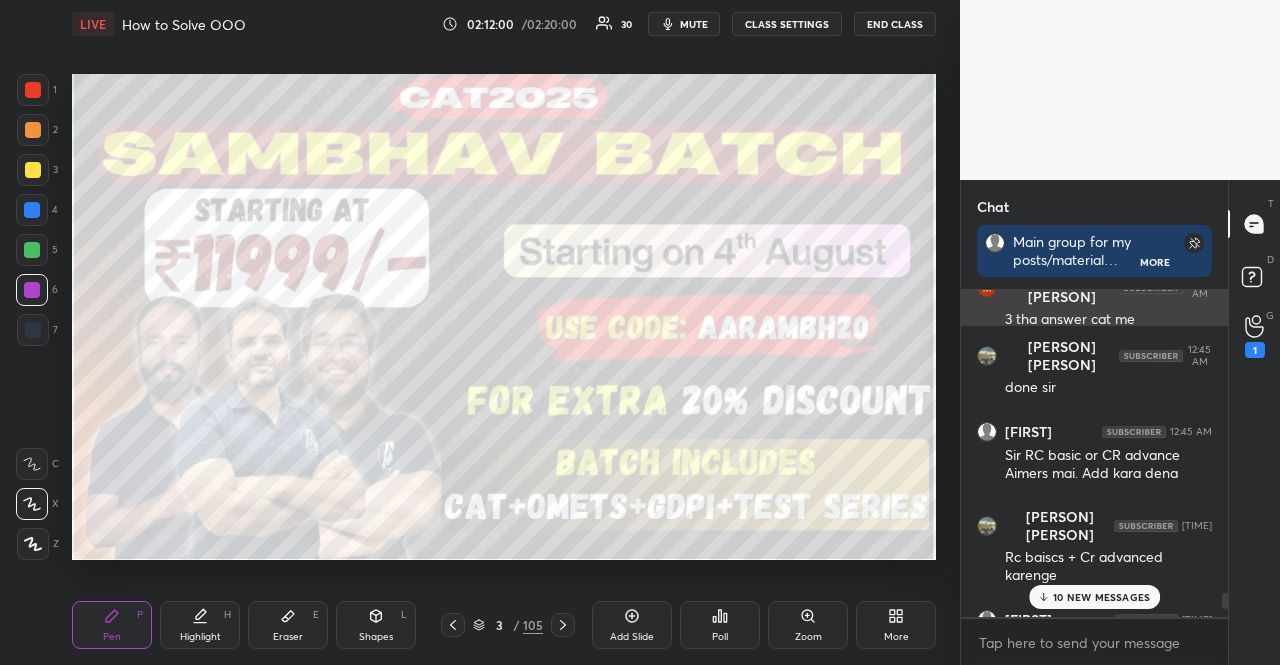 scroll, scrollTop: 19396, scrollLeft: 0, axis: vertical 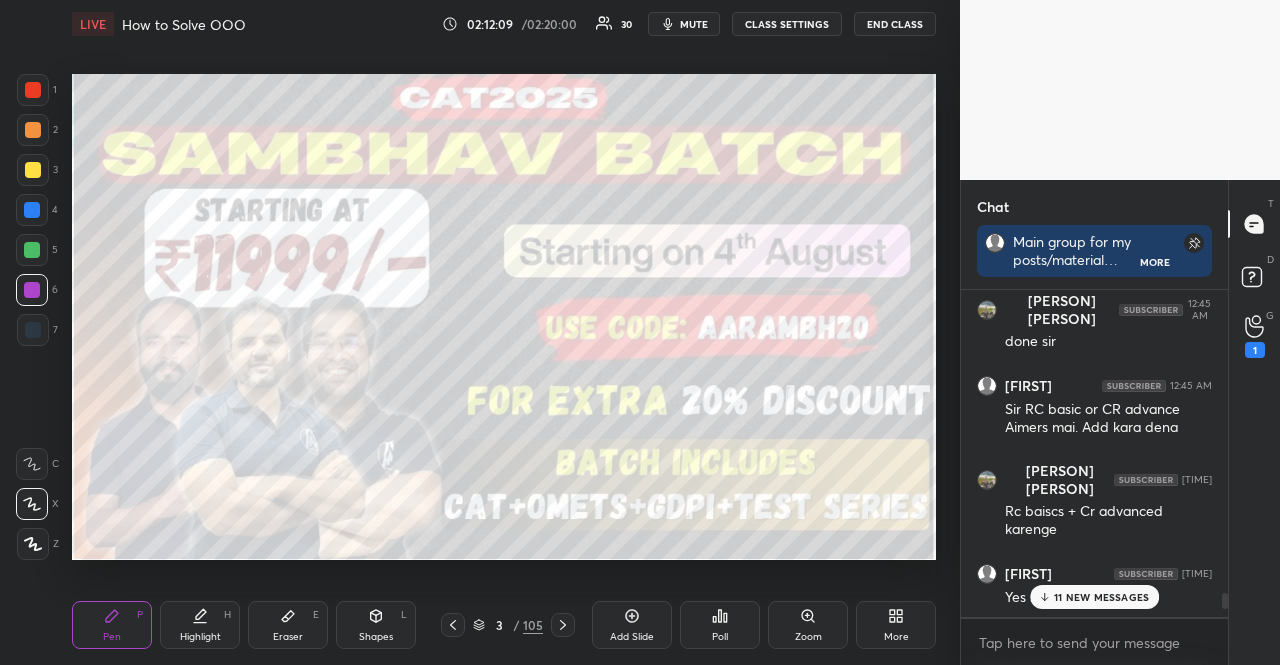 click at bounding box center (32, 250) 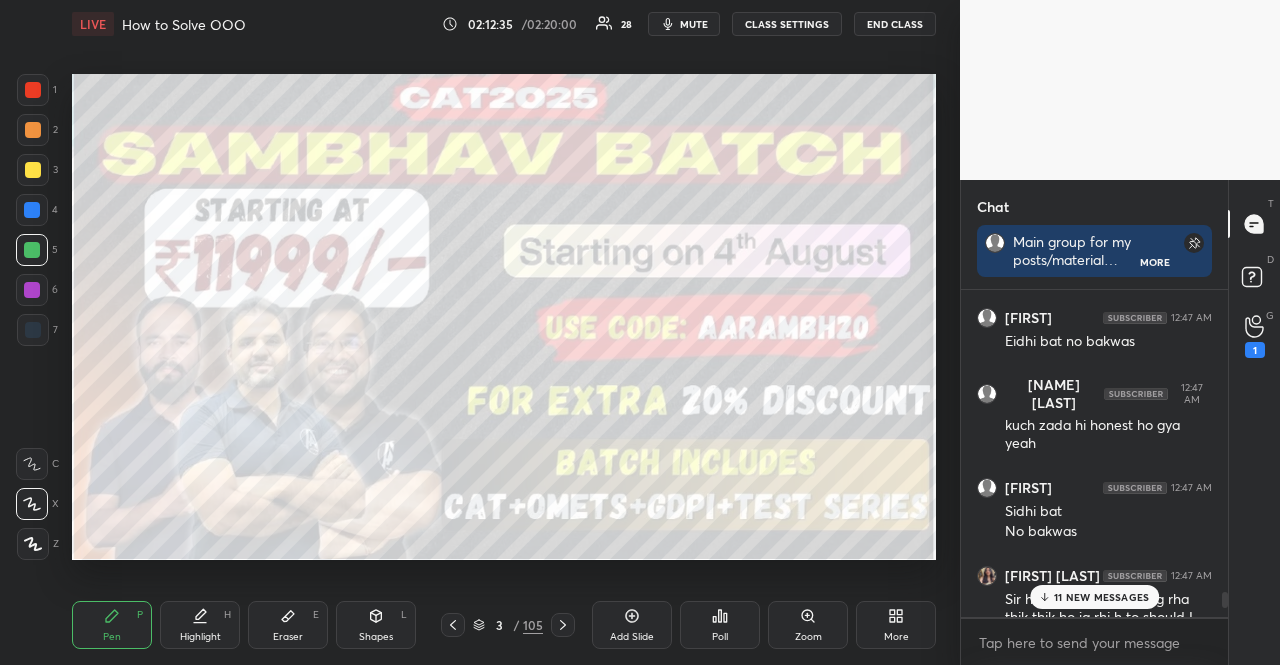 scroll, scrollTop: 20196, scrollLeft: 0, axis: vertical 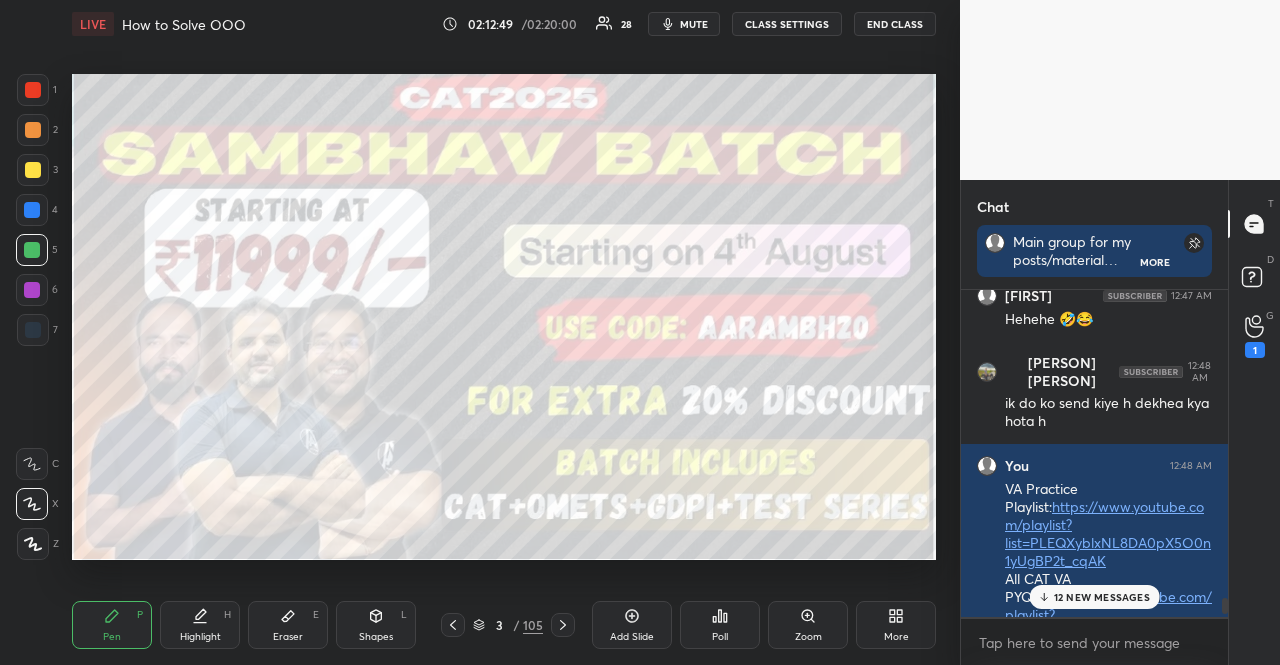 click at bounding box center (32, 210) 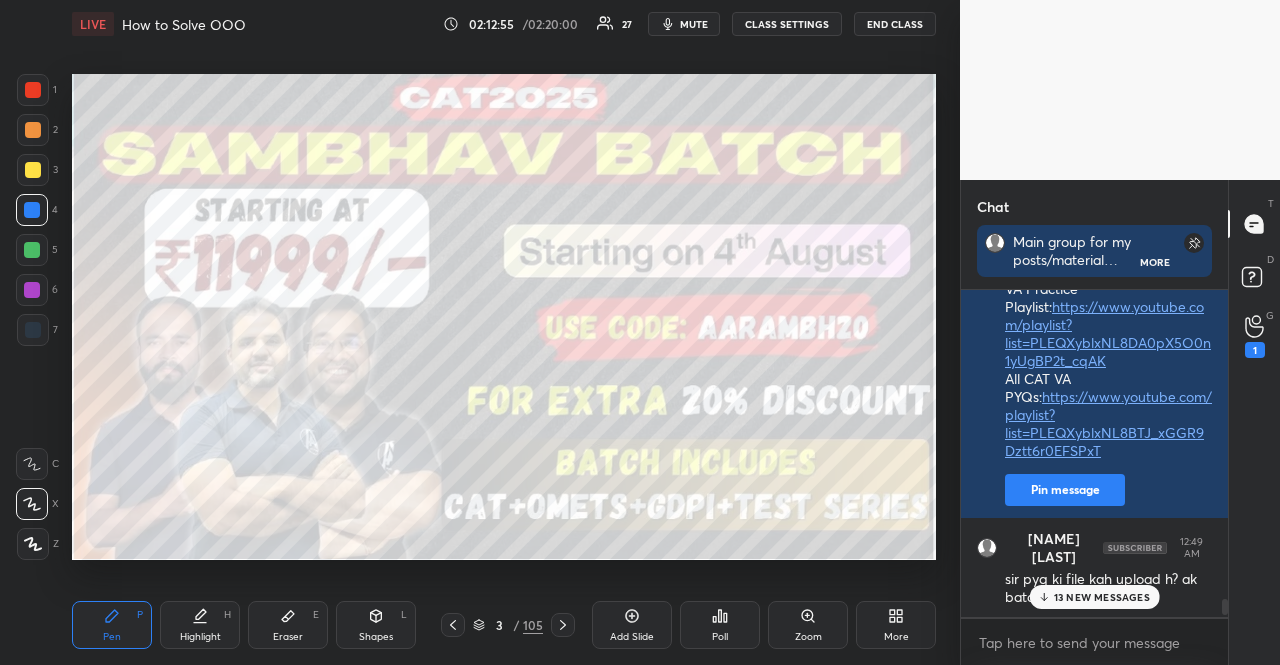 scroll, scrollTop: 21096, scrollLeft: 0, axis: vertical 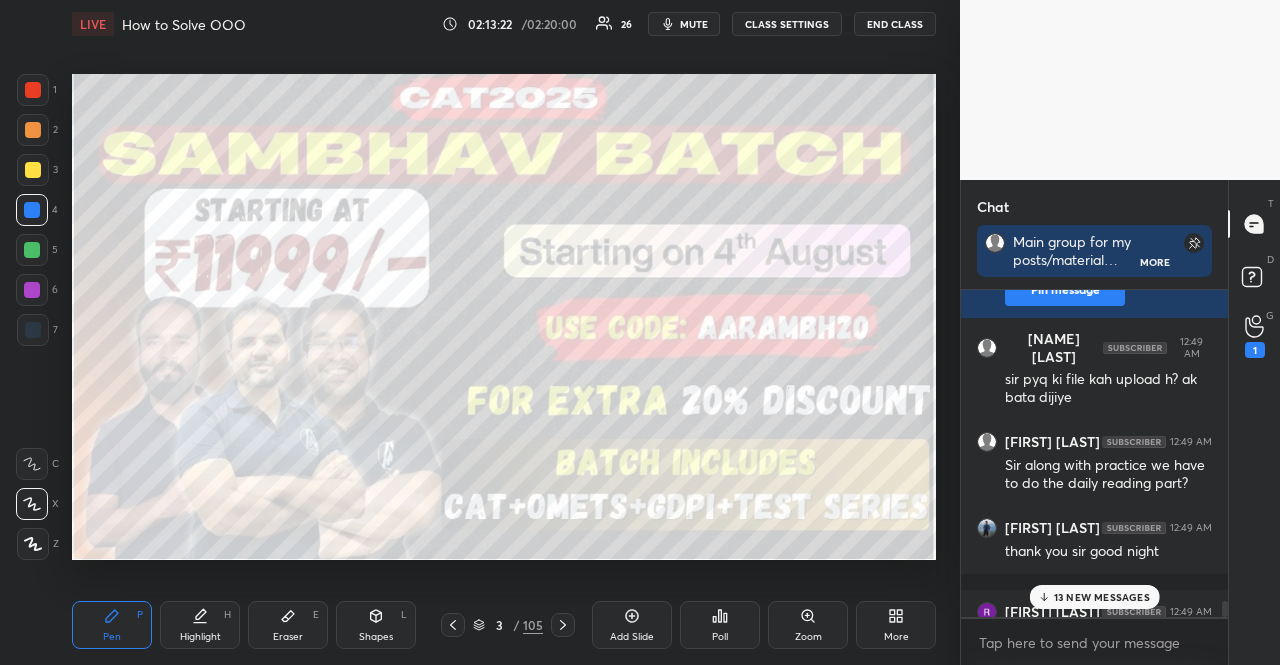 click at bounding box center [32, 250] 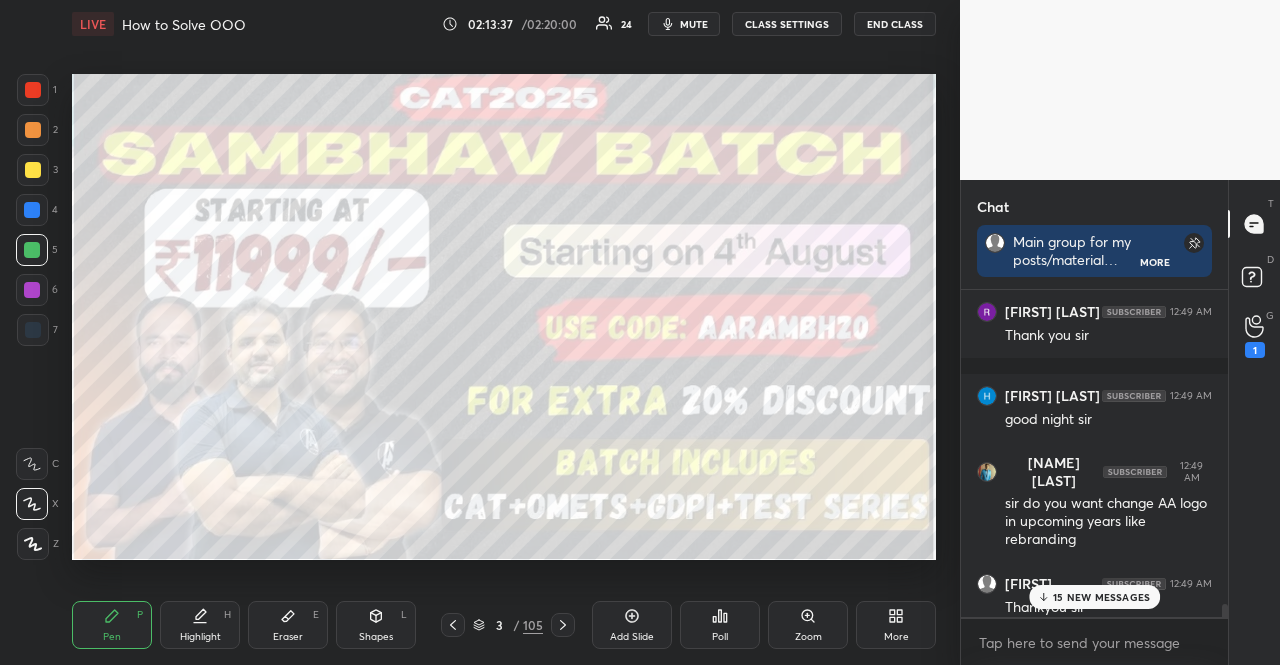 scroll, scrollTop: 21496, scrollLeft: 0, axis: vertical 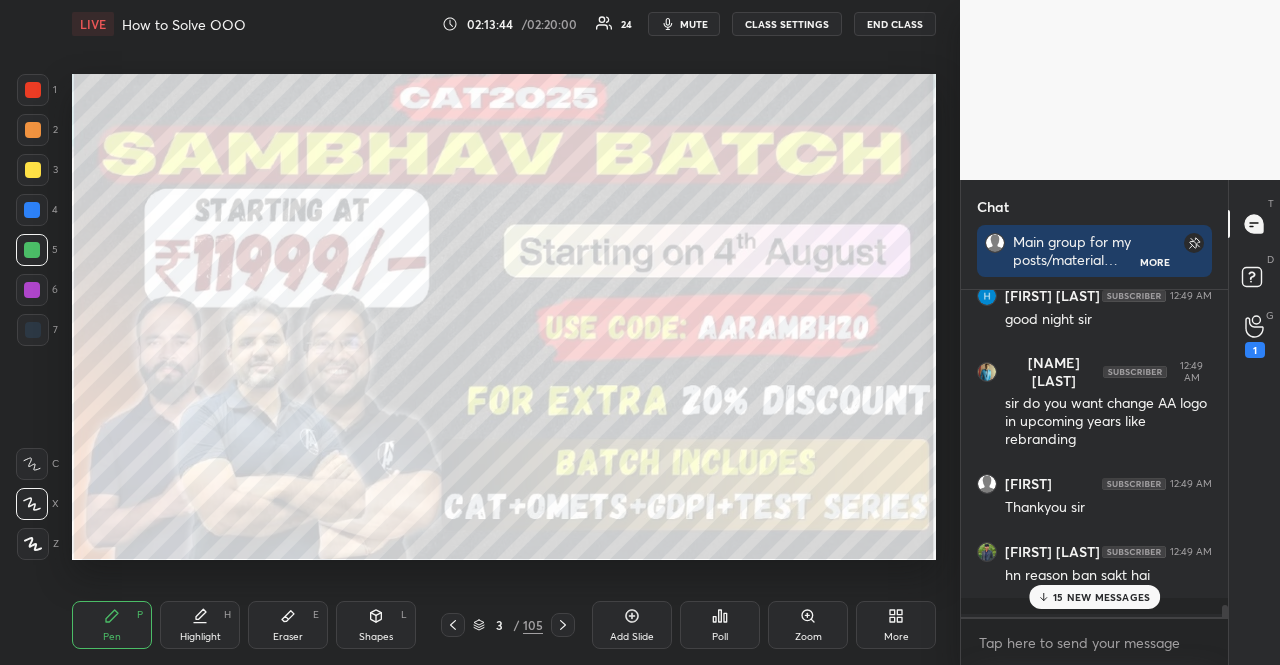 click at bounding box center (32, 290) 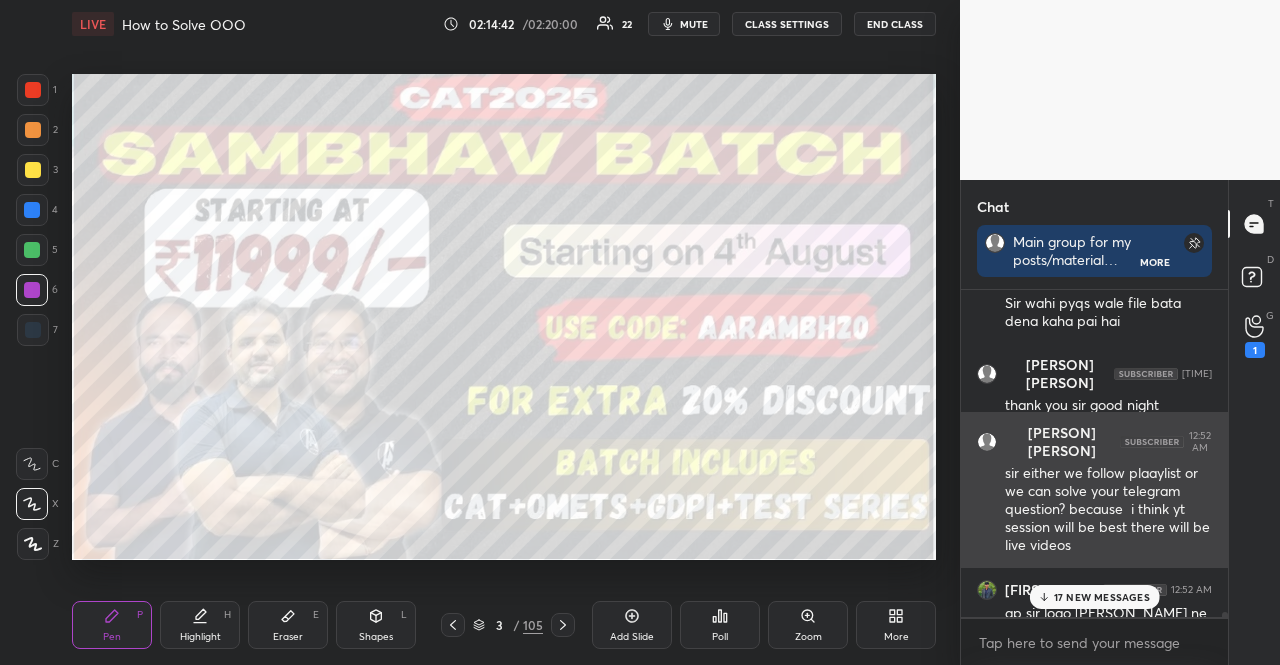 scroll, scrollTop: 22248, scrollLeft: 0, axis: vertical 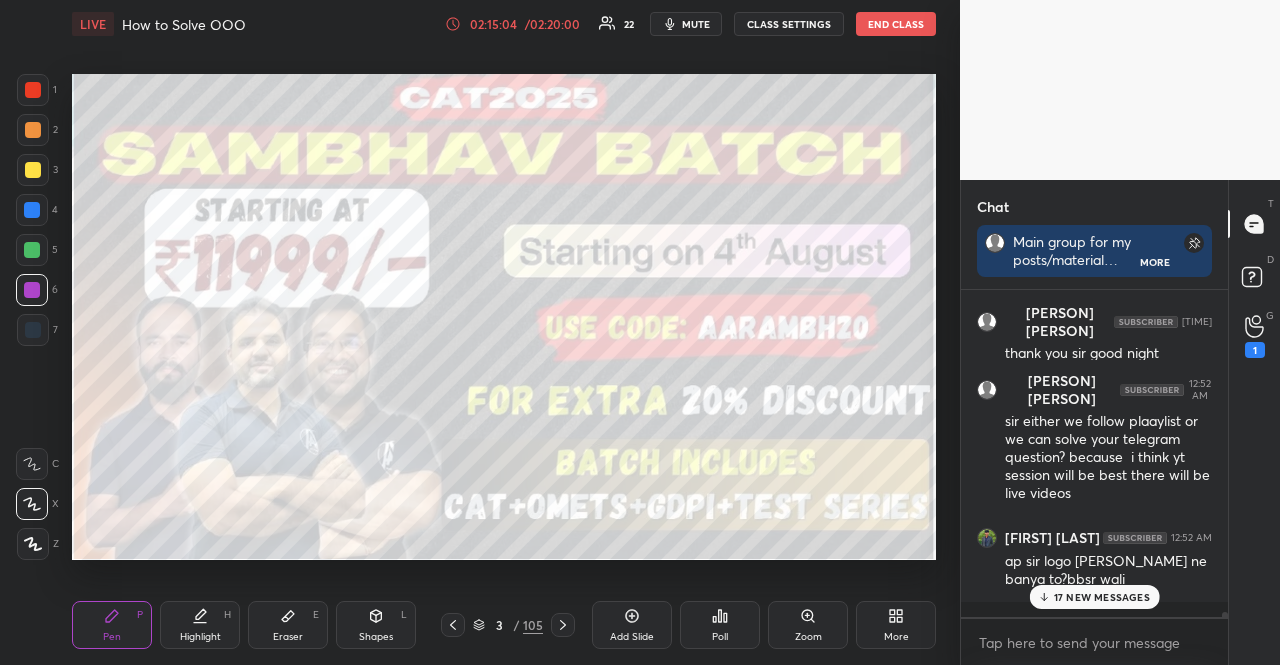 click on "17 NEW MESSAGES" at bounding box center [1094, 597] 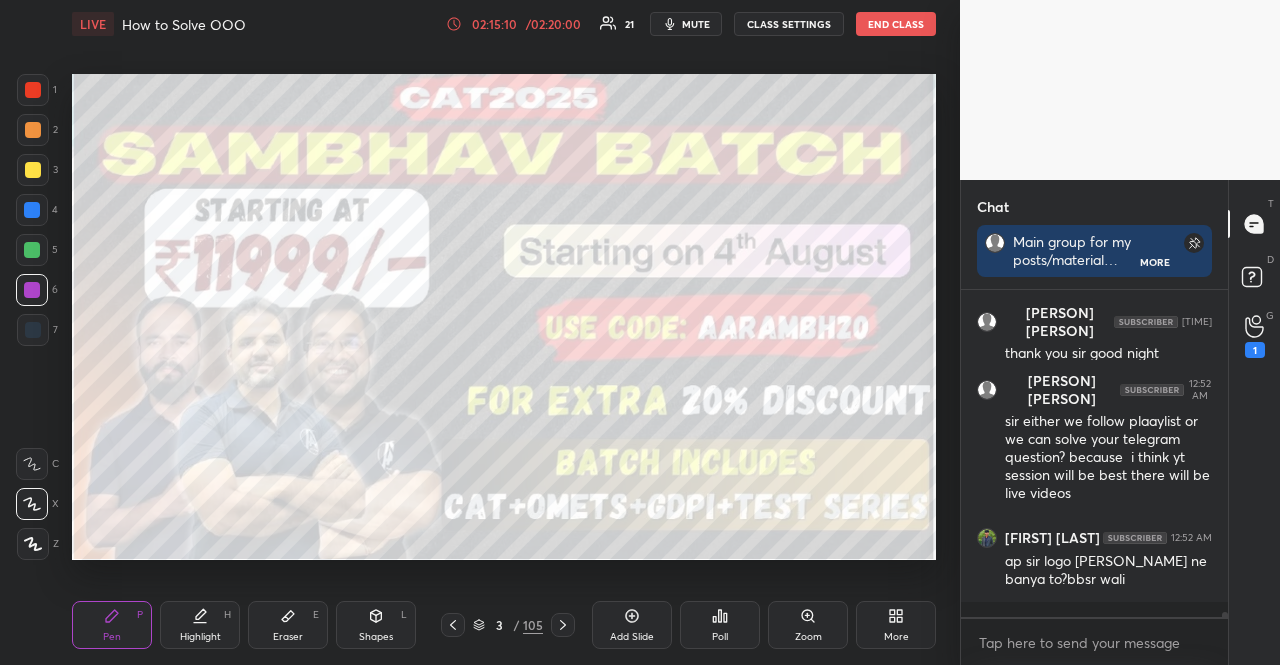 scroll, scrollTop: 22332, scrollLeft: 0, axis: vertical 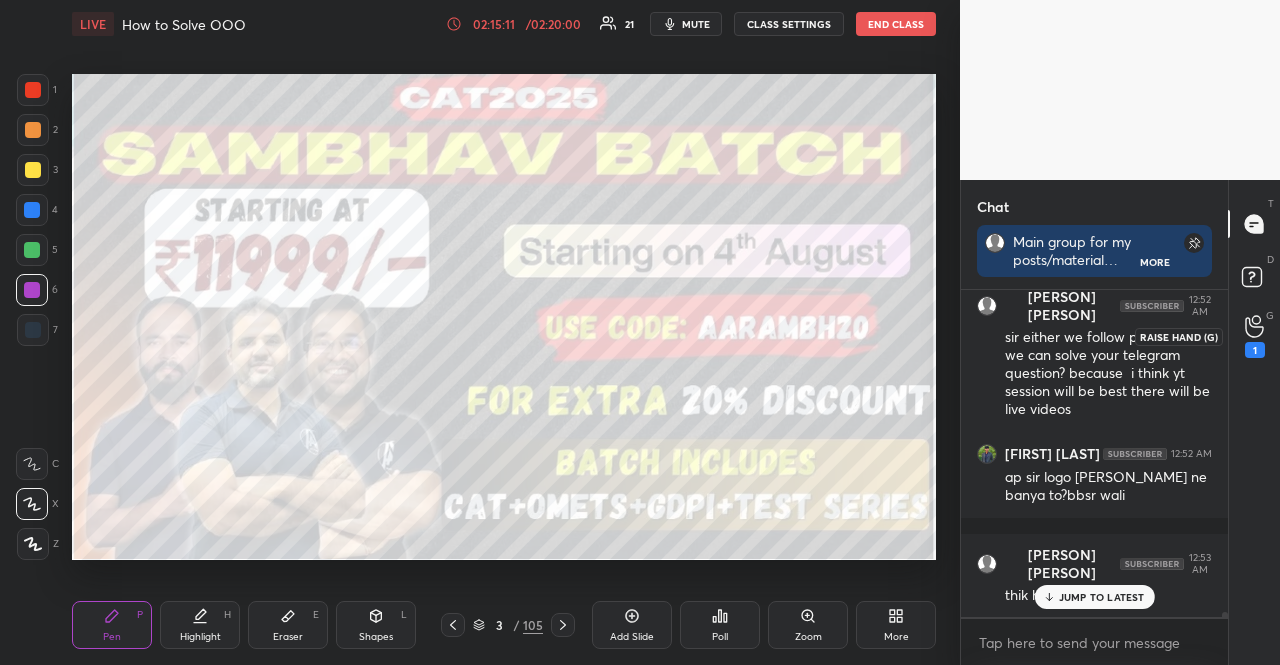 click on "1" at bounding box center [1255, 350] 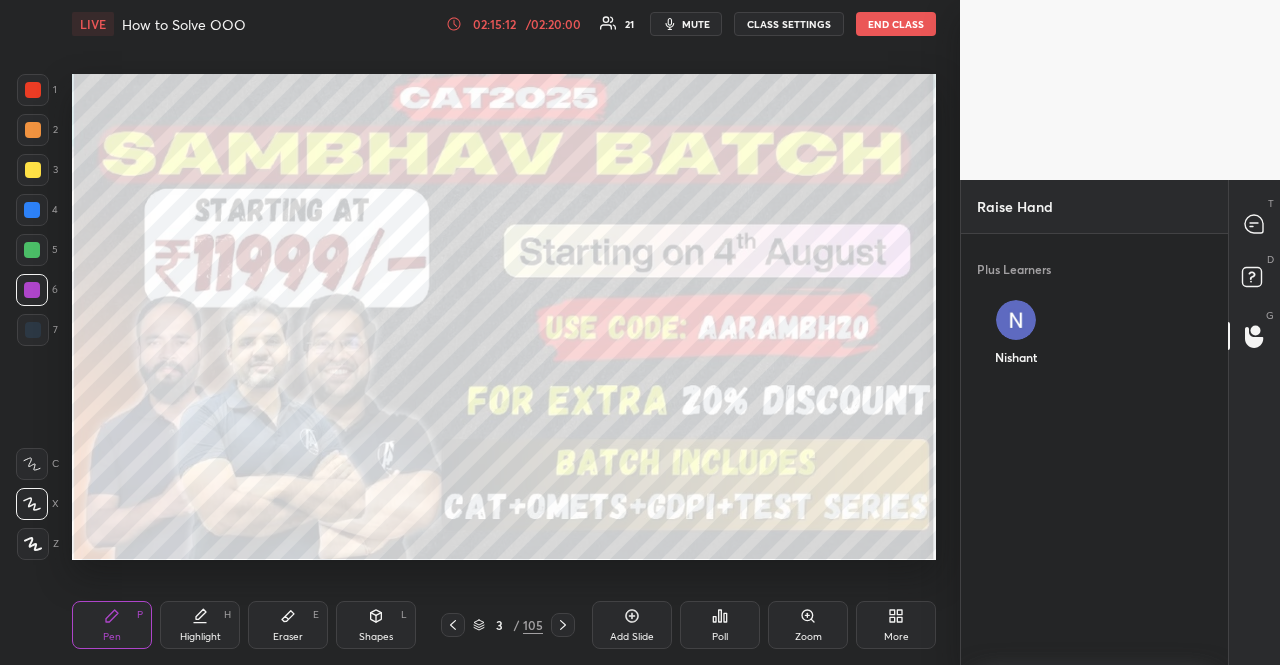 click on "Nishant" at bounding box center (1016, 337) 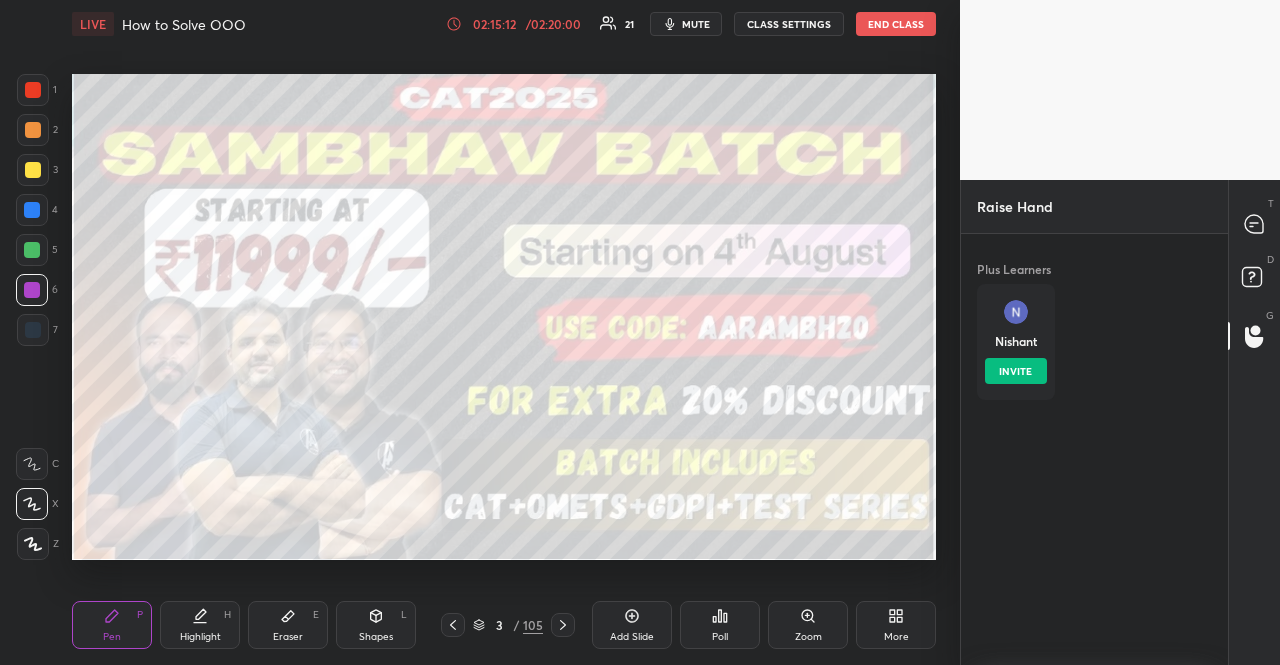 click on "INVITE" at bounding box center [1016, 371] 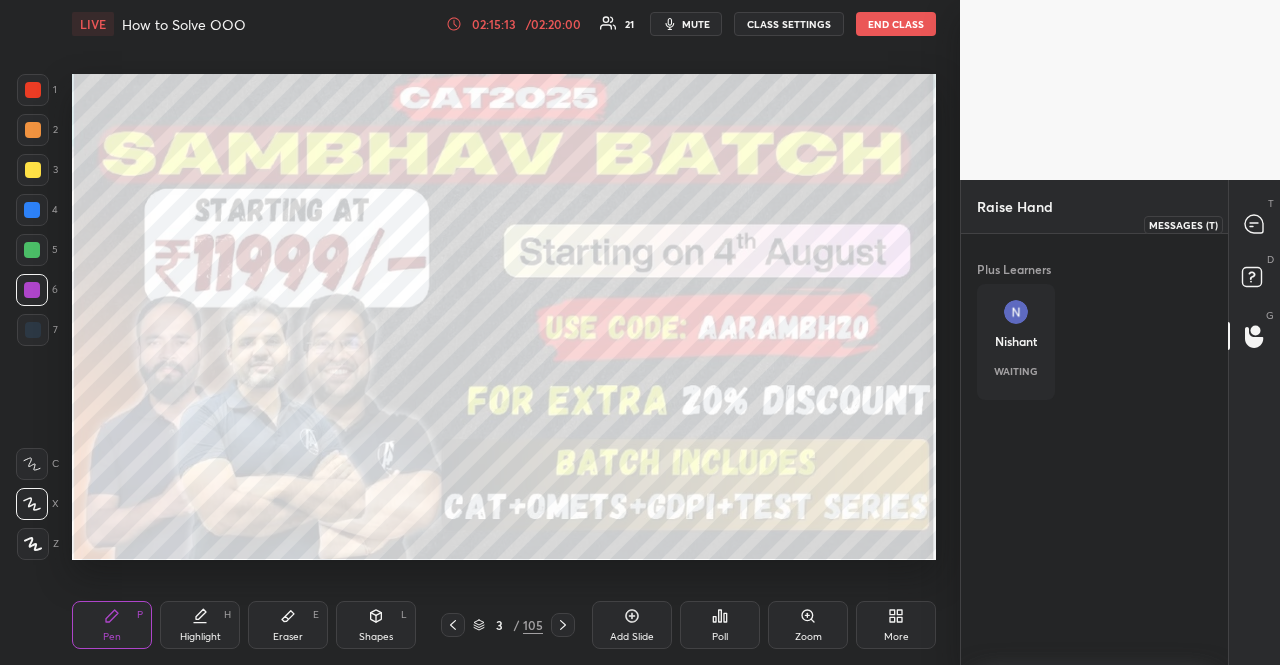 click 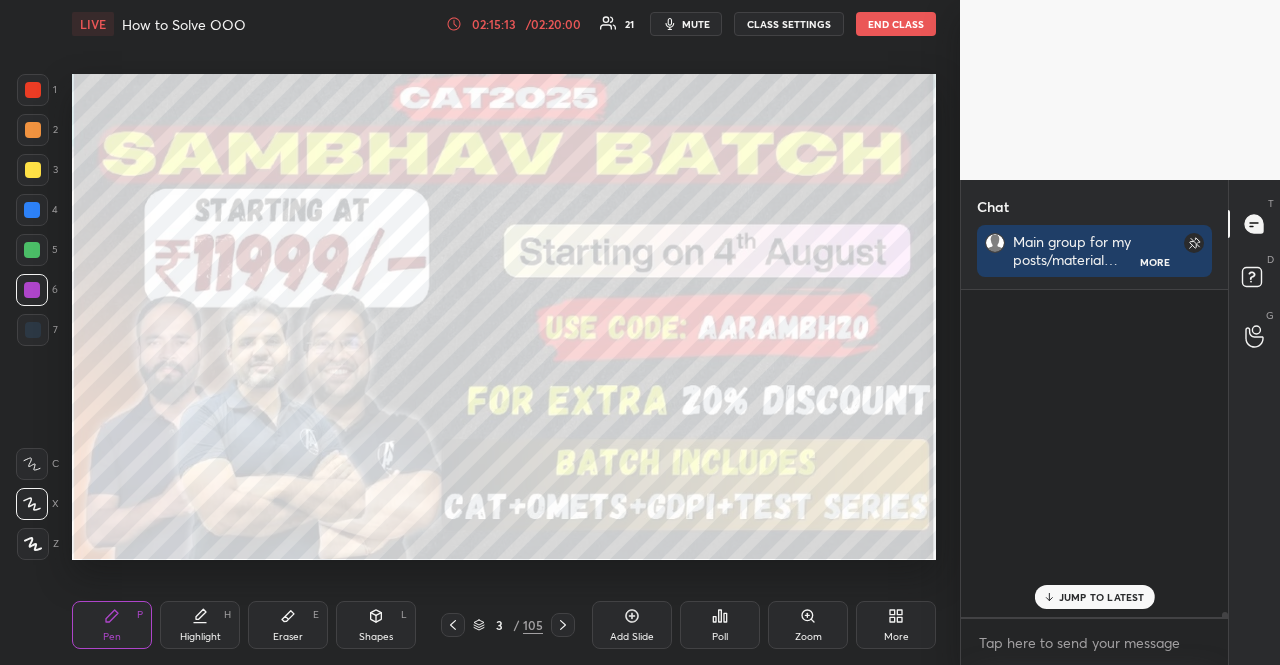 scroll, scrollTop: 22750, scrollLeft: 0, axis: vertical 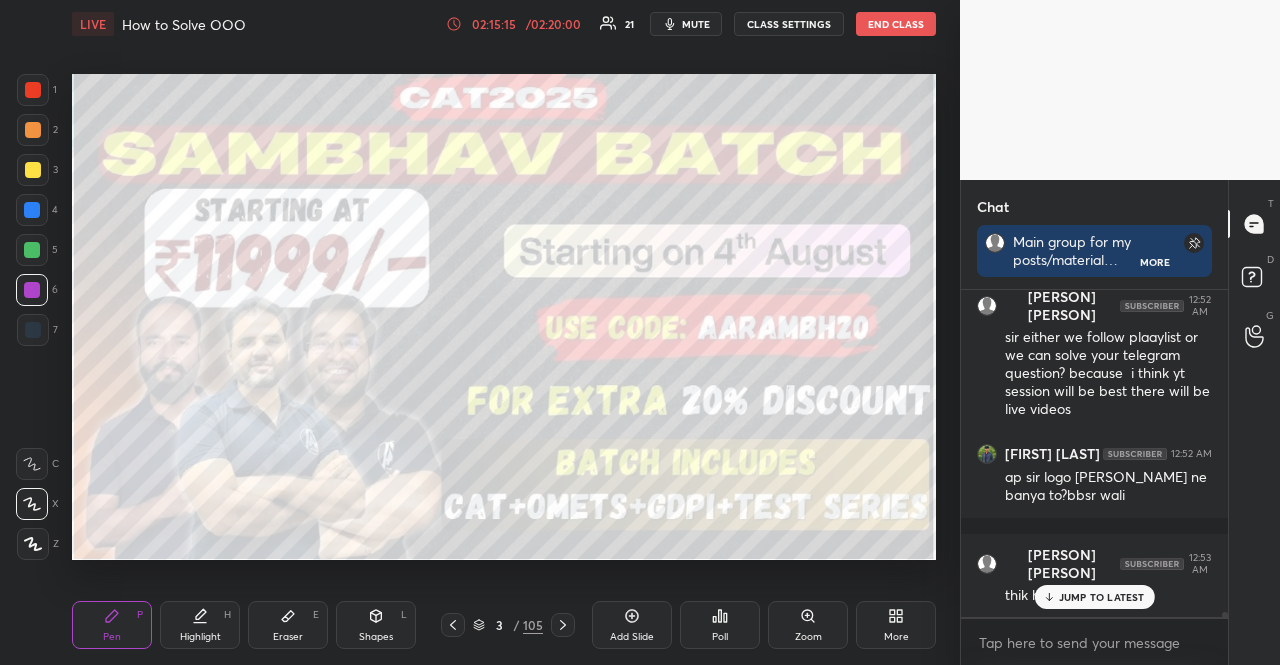 click on "JUMP TO LATEST" at bounding box center [1094, 597] 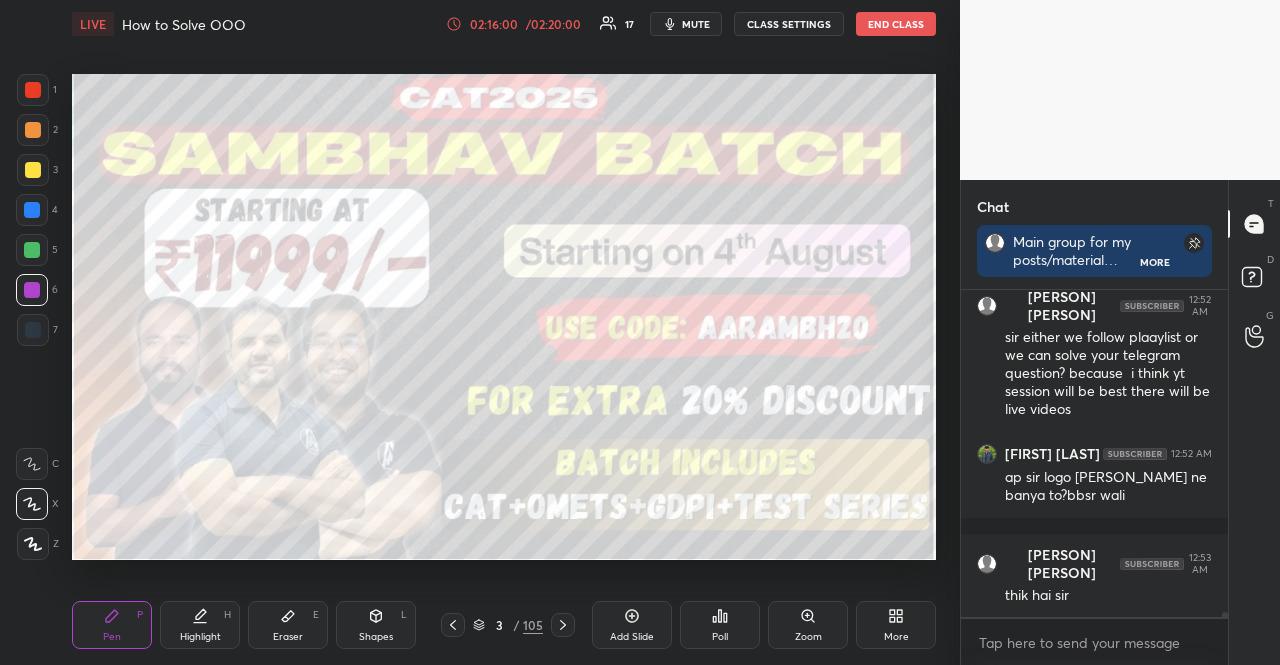 scroll, scrollTop: 321, scrollLeft: 261, axis: both 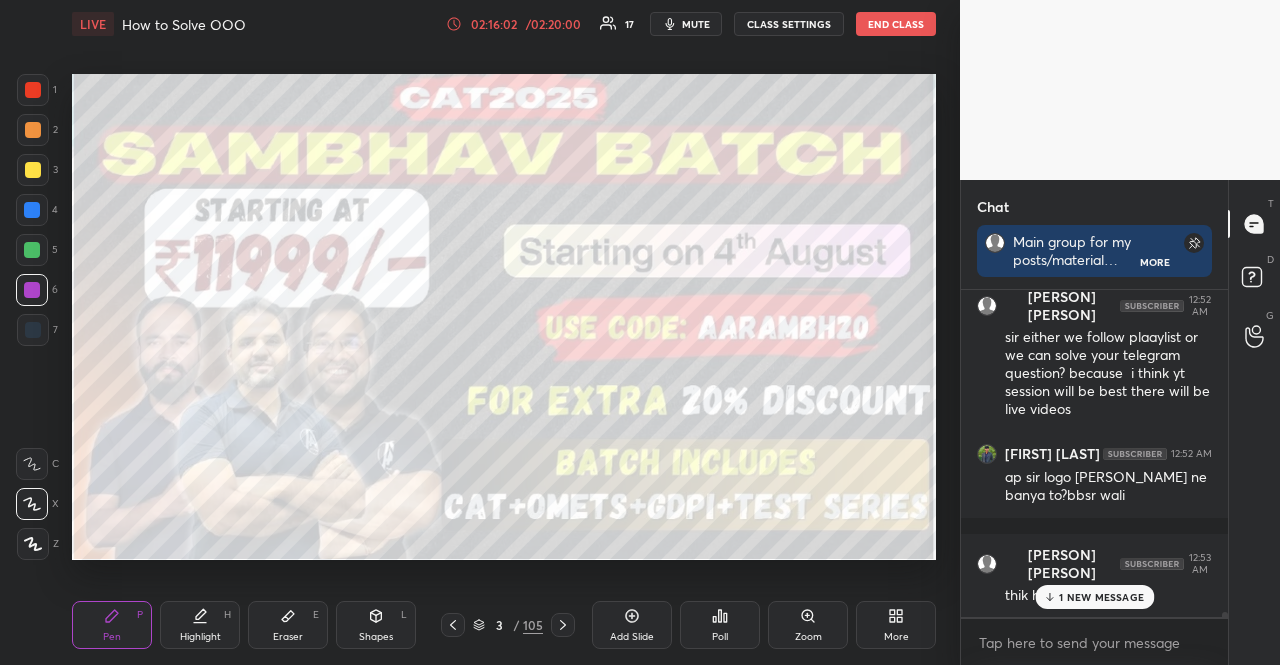 click on "1 NEW MESSAGE" at bounding box center [1101, 597] 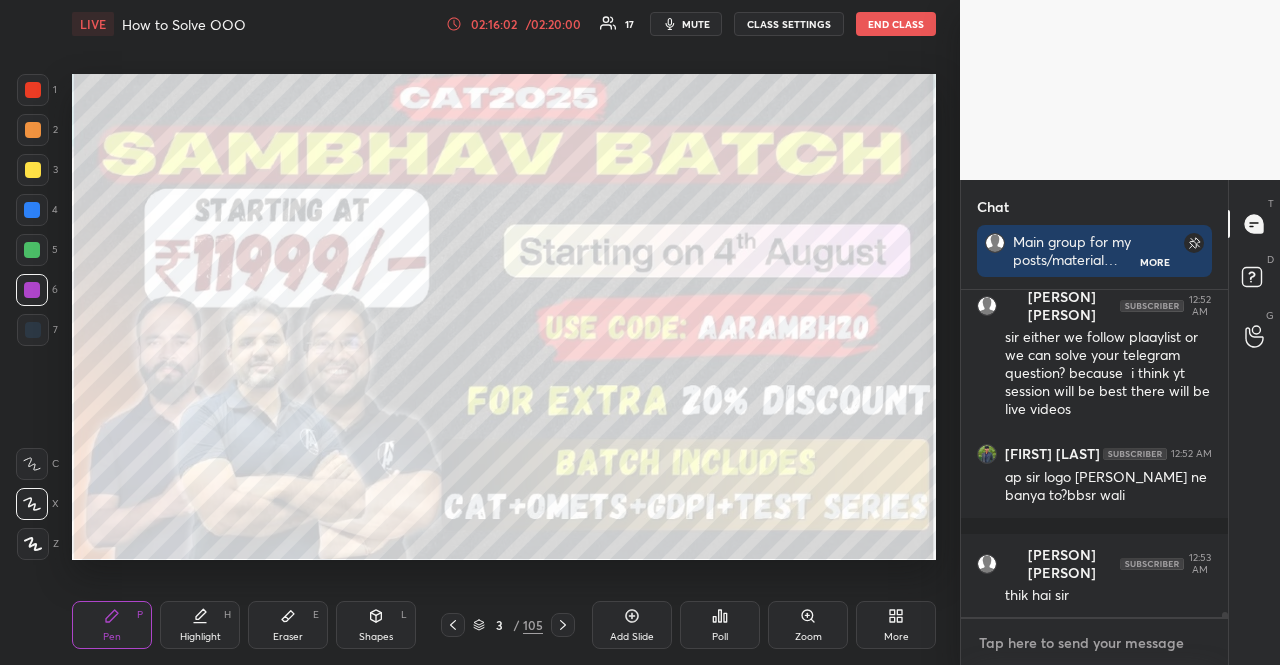 type on "x" 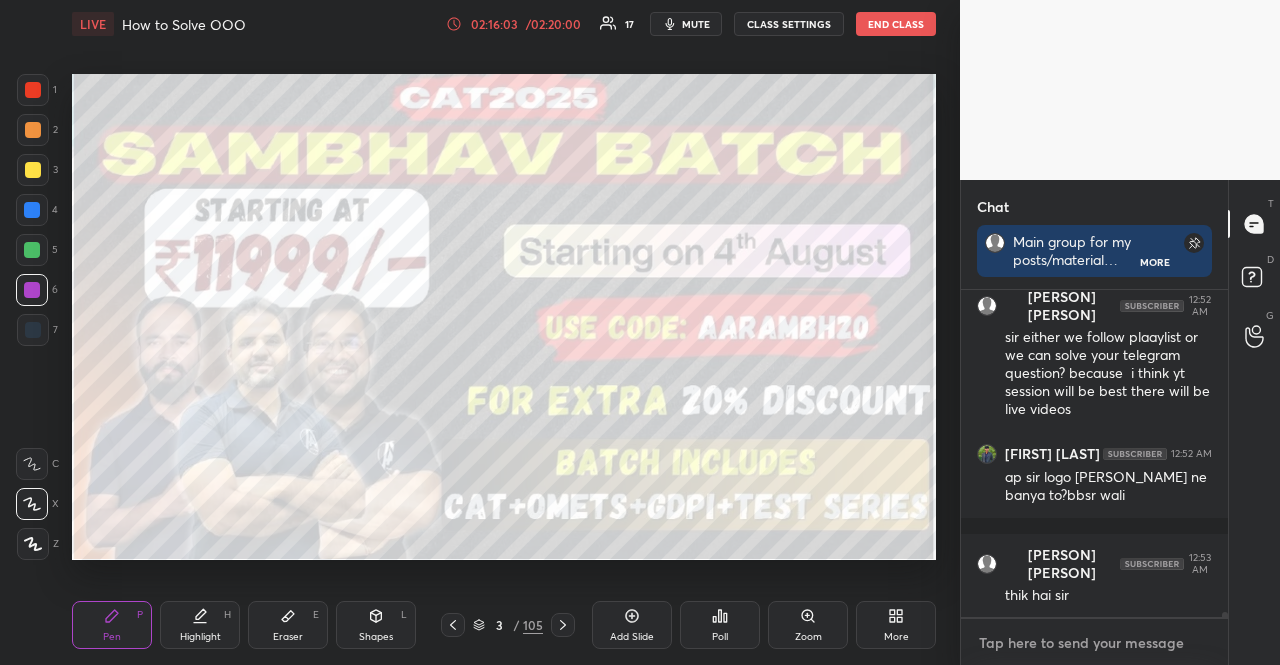 paste on "EVERYTHING about Work Ex & GAP Year
https://youtu.be/7oFkz0xdJsw?si=Sdy0R6NtVd2q__AJ" 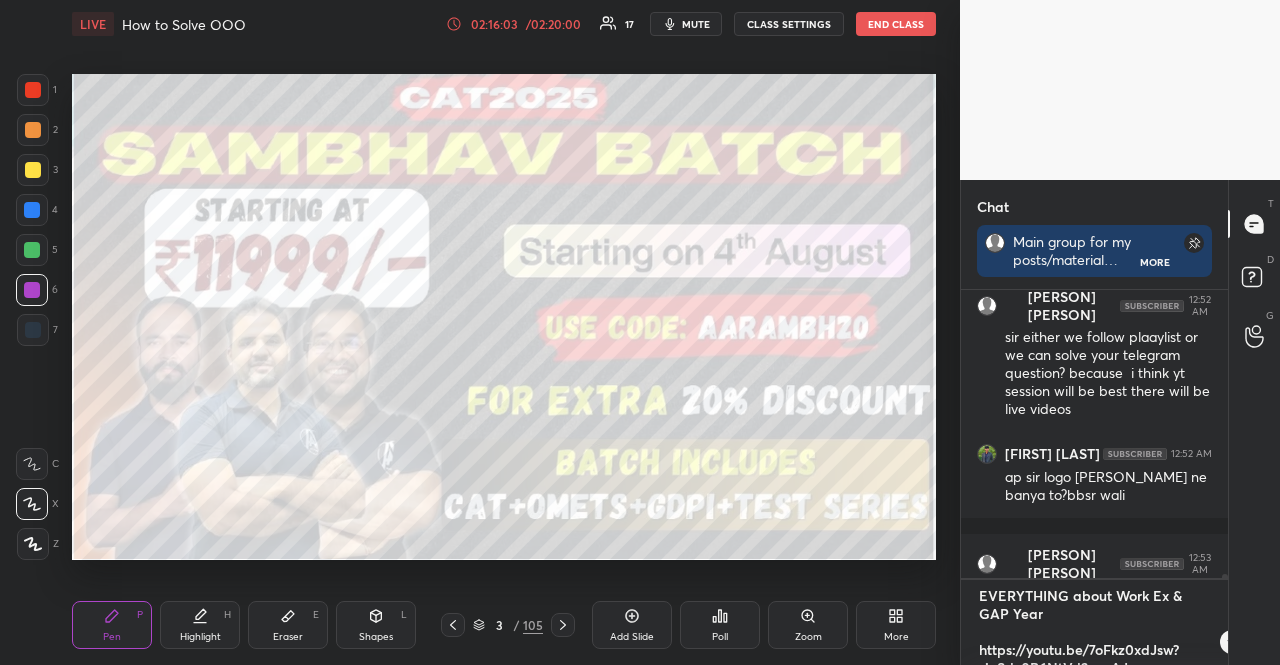 scroll, scrollTop: 18, scrollLeft: 0, axis: vertical 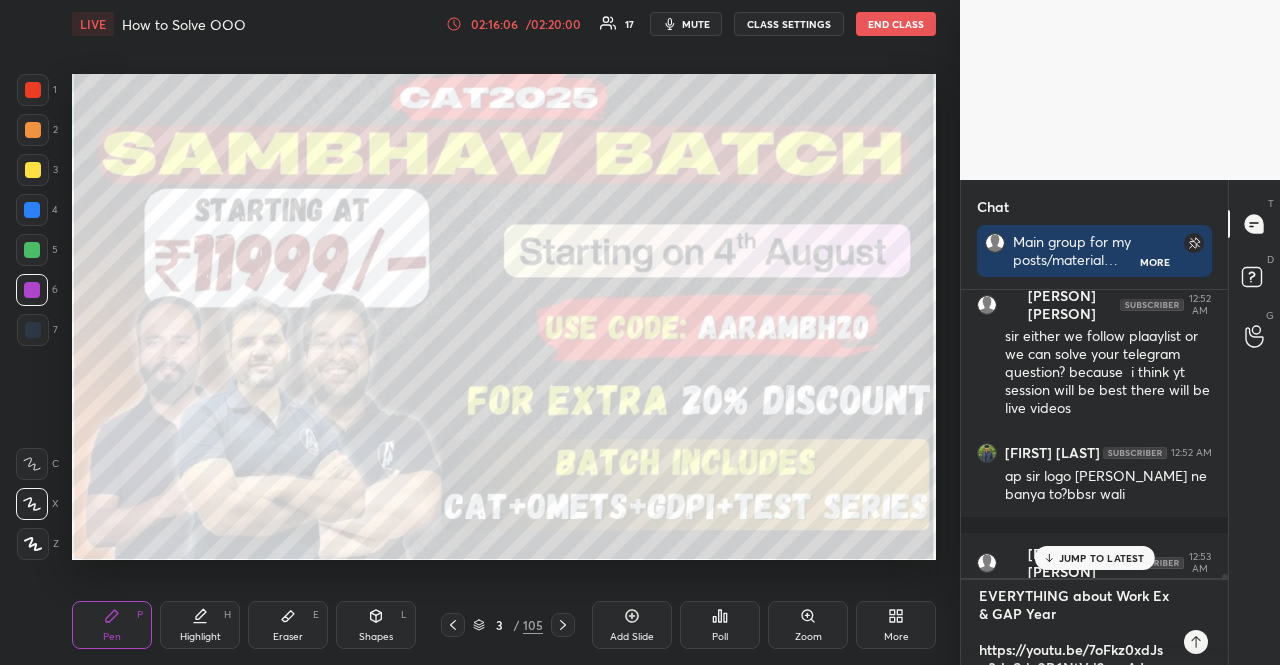 type 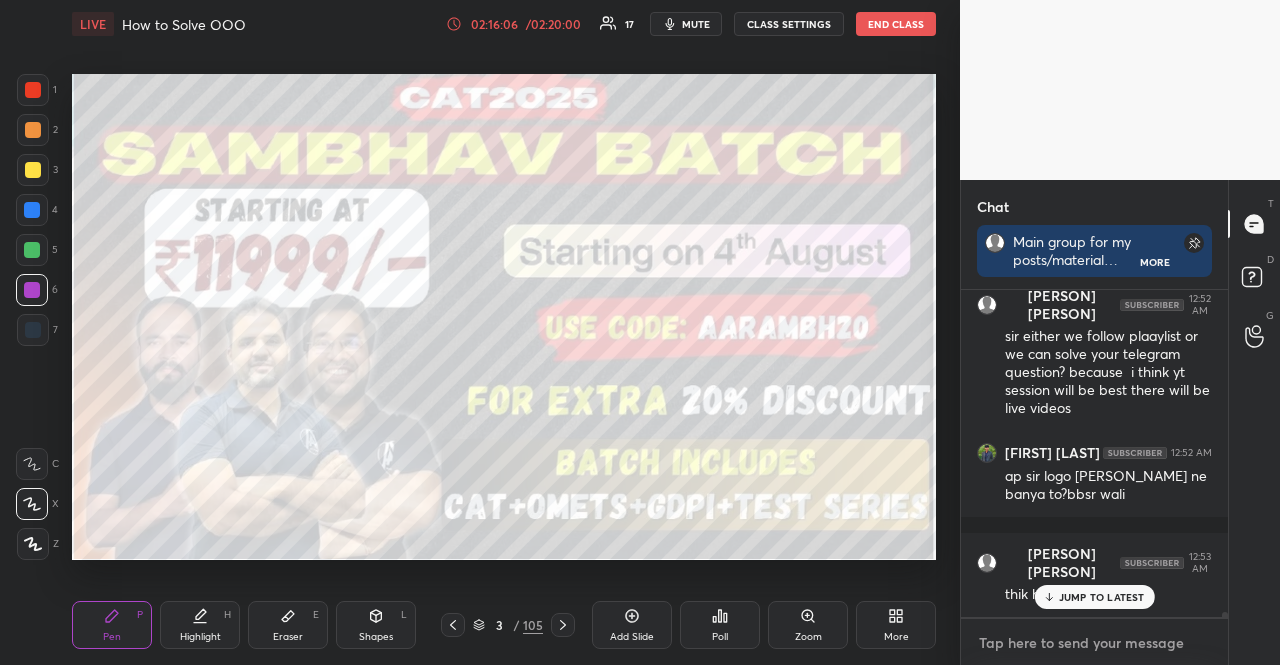 scroll, scrollTop: 6, scrollLeft: 6, axis: both 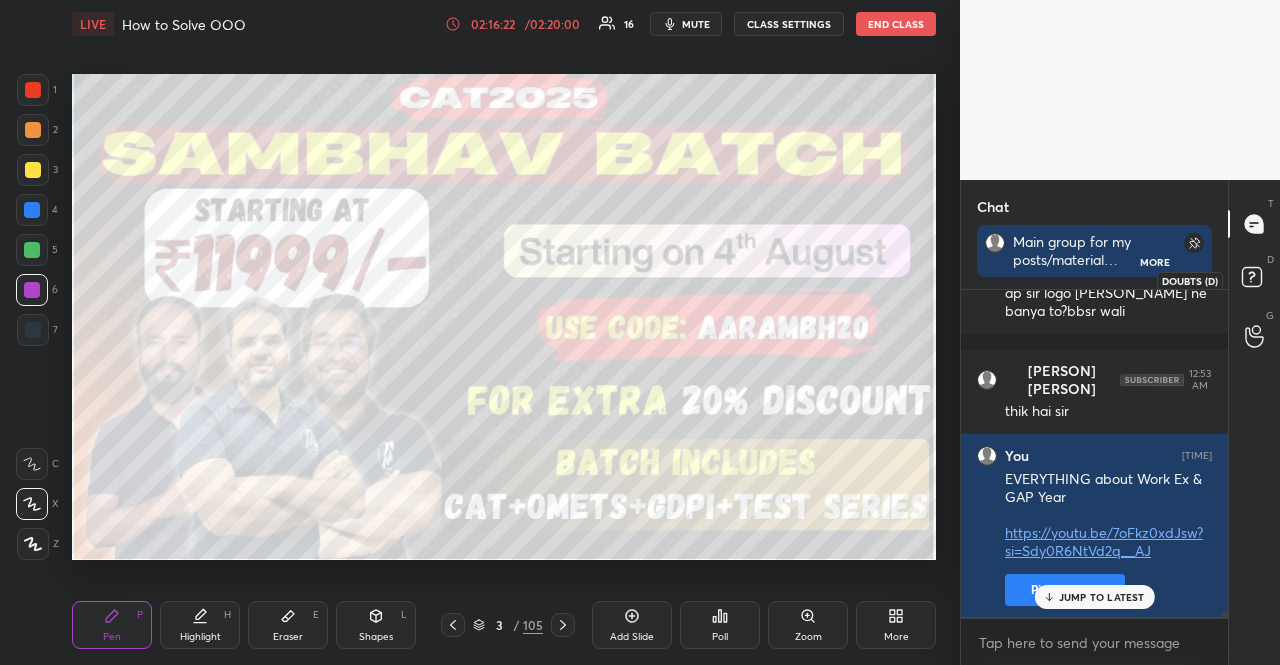 click 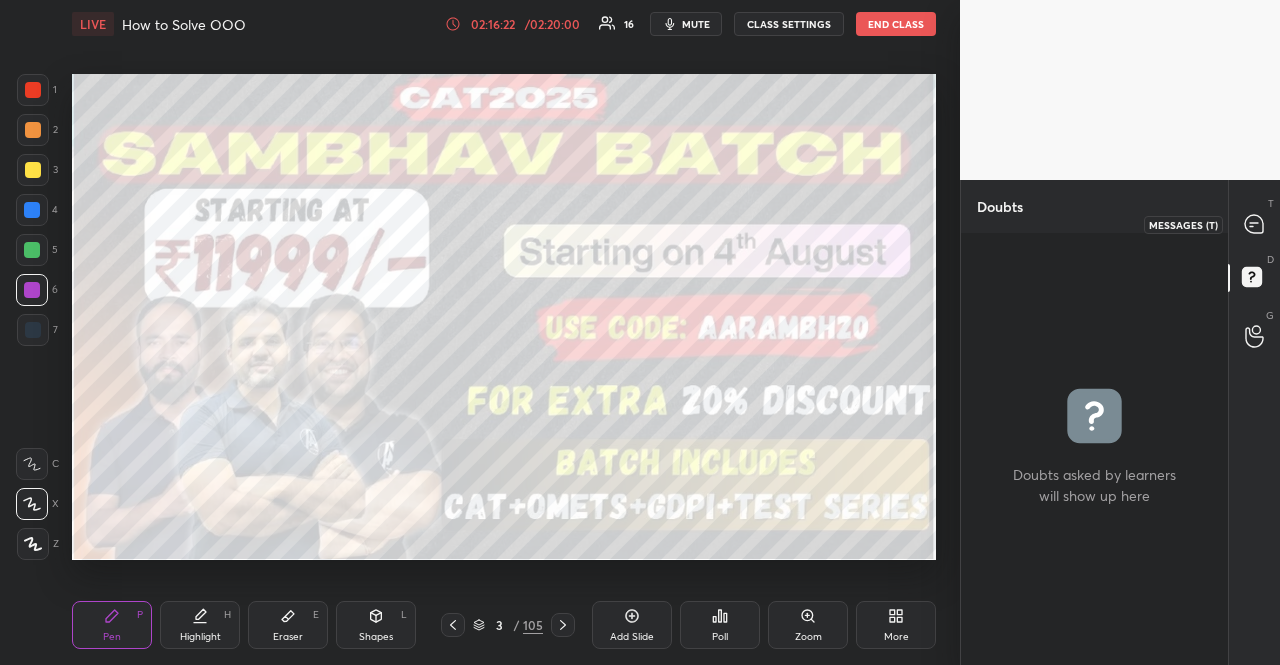 click at bounding box center [1255, 224] 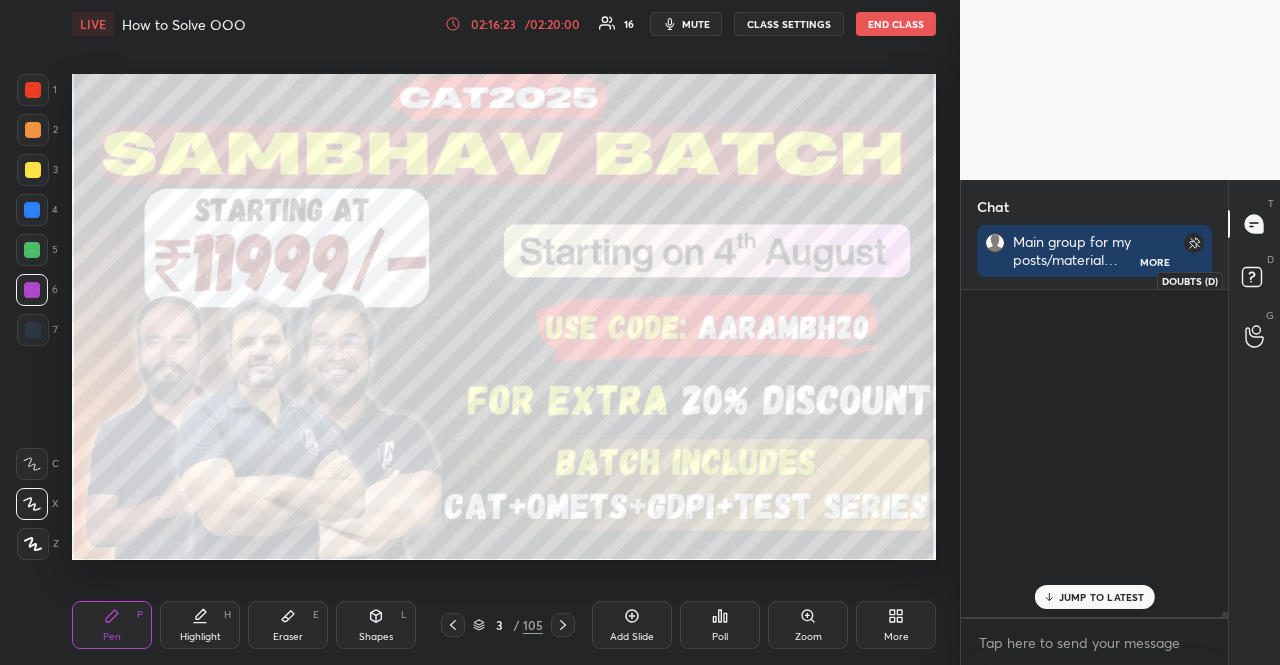 scroll, scrollTop: 22934, scrollLeft: 0, axis: vertical 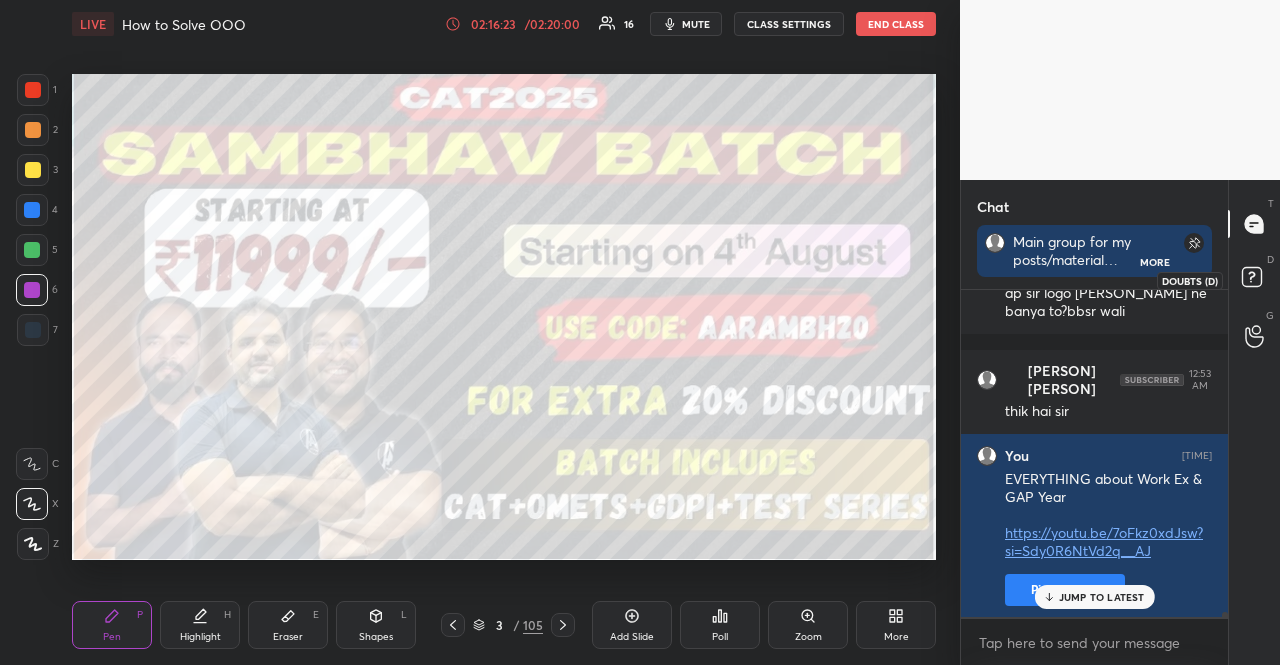 click 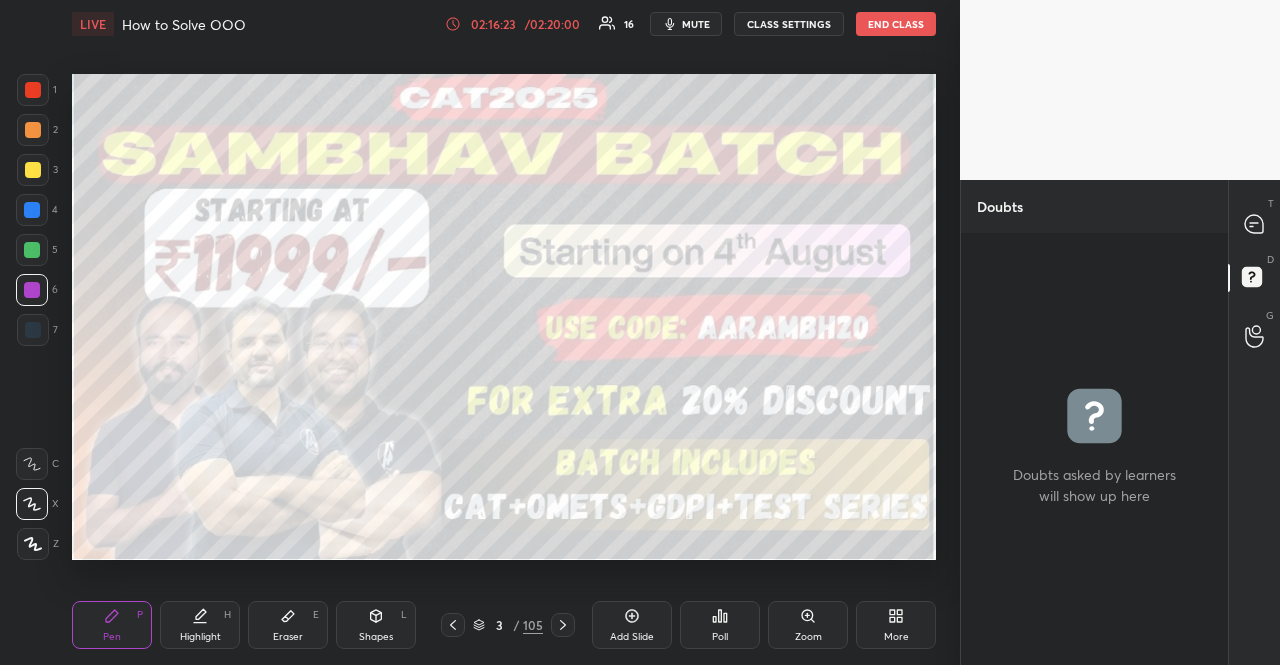 click on "G Raise Hand (G)" at bounding box center (1254, 336) 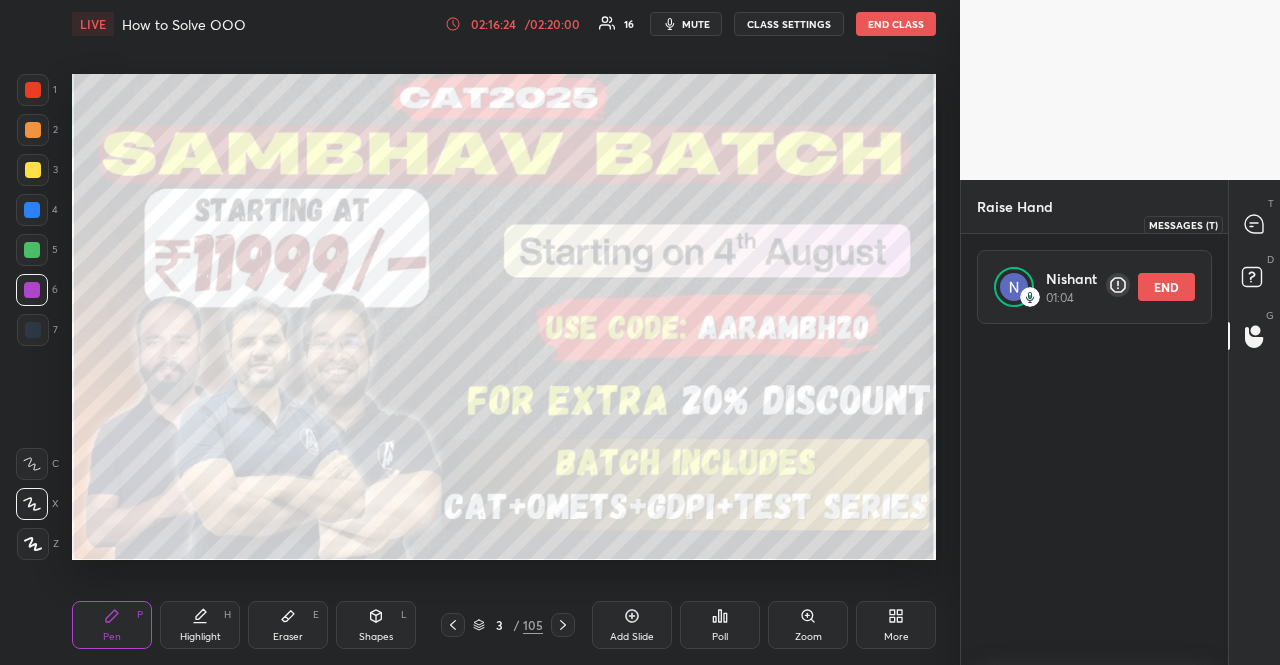 click 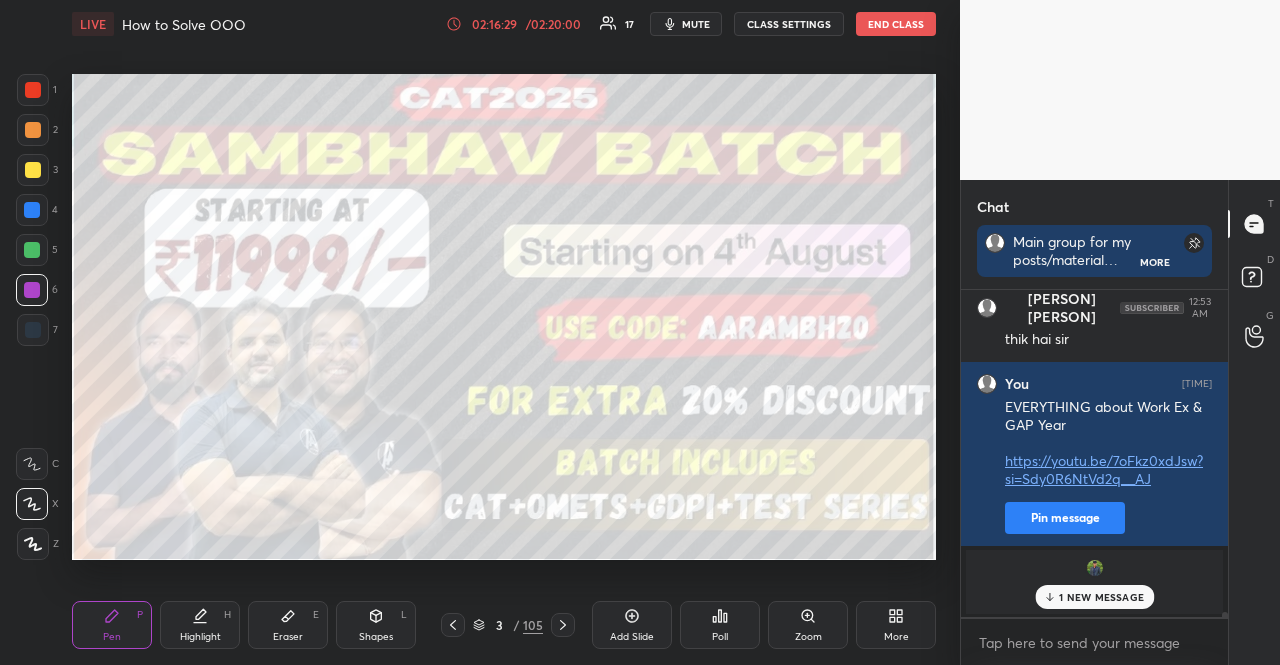 click on "Setting up your live class Poll for   secs No correct answer Start poll" at bounding box center [504, 316] 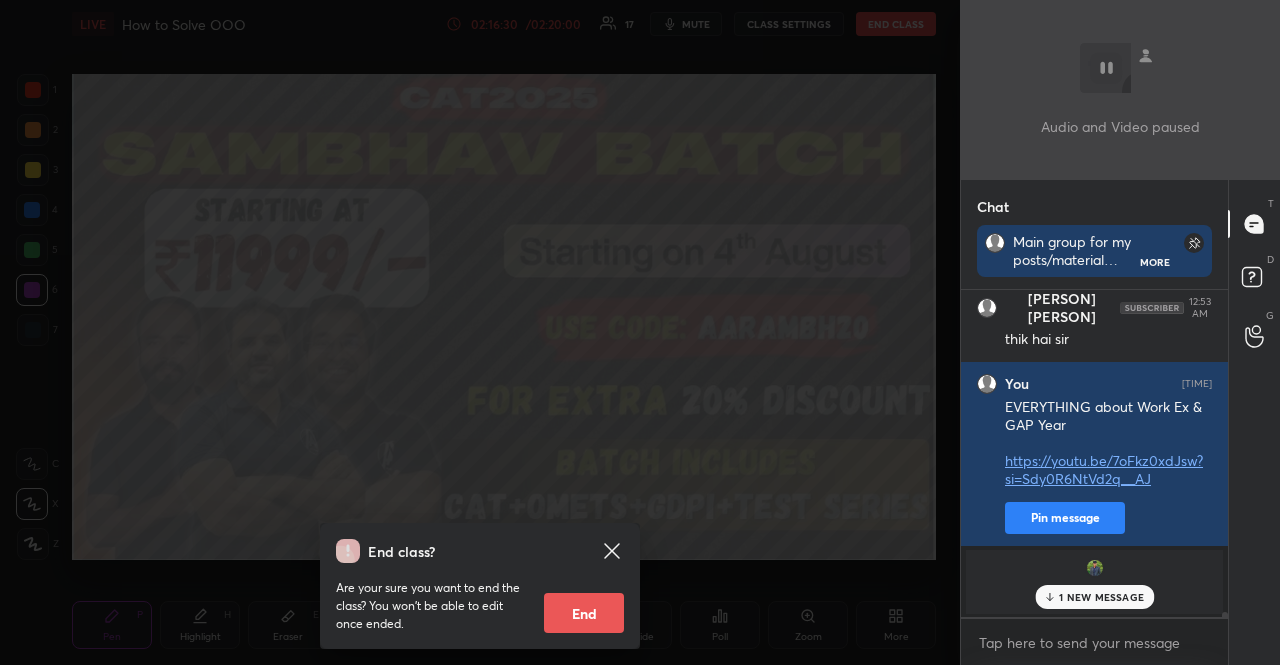 click on "End" at bounding box center (584, 613) 